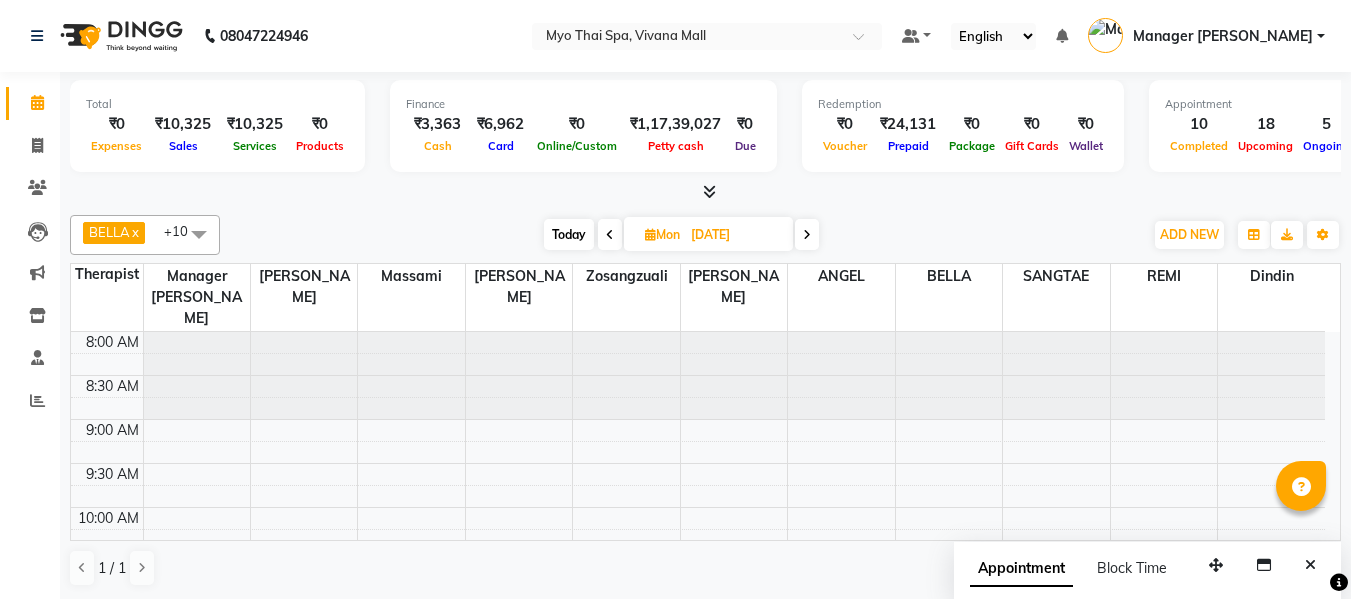 scroll, scrollTop: 0, scrollLeft: 0, axis: both 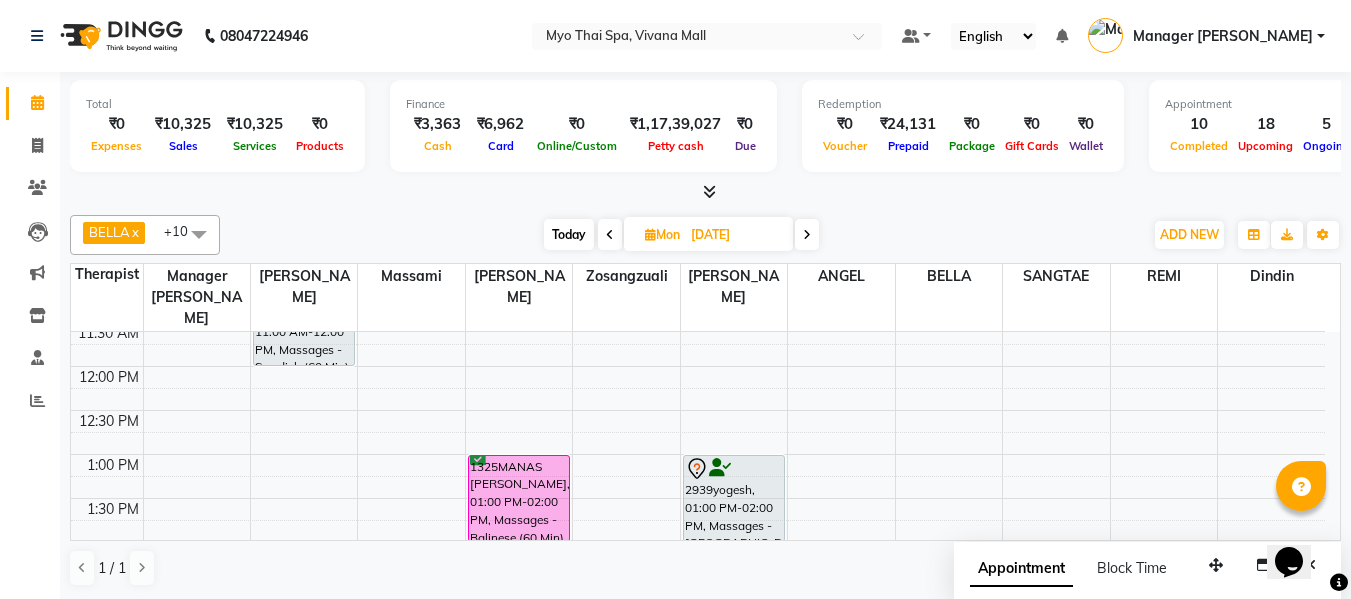 click on "Today" at bounding box center [569, 234] 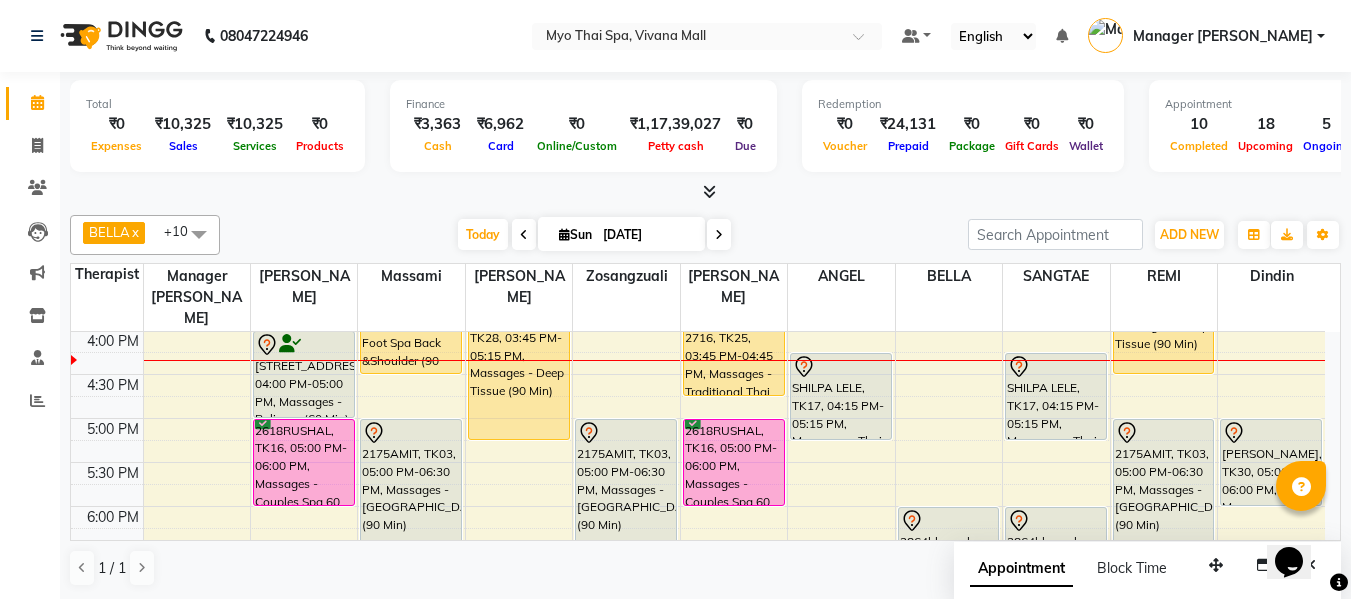 scroll, scrollTop: 605, scrollLeft: 0, axis: vertical 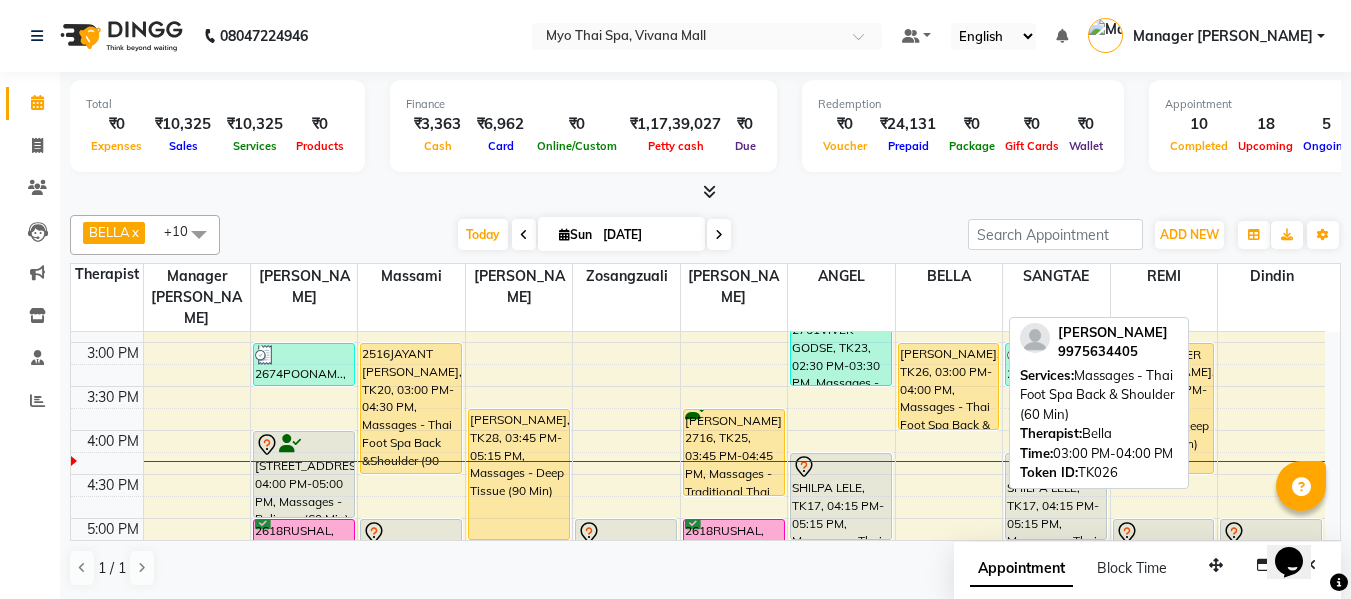 click on "[PERSON_NAME], TK26, 03:00 PM-04:00 PM, Massages - Thai Foot Spa  Back & Shoulder (60 Min)" at bounding box center (949, 386) 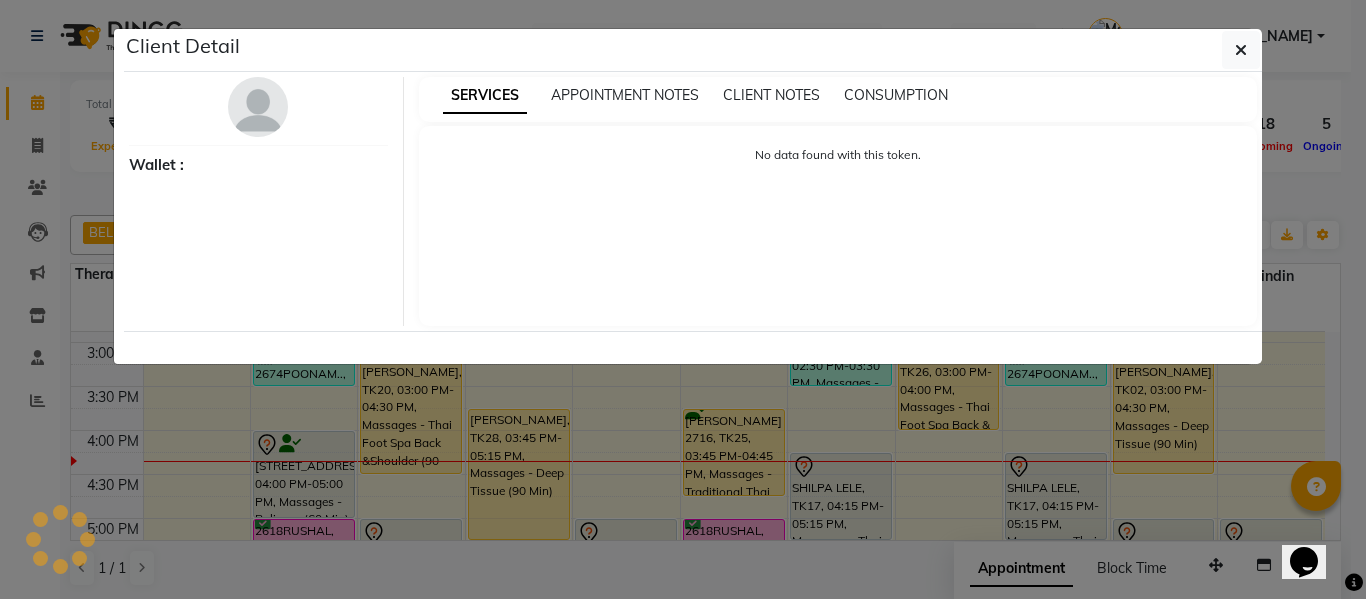 select on "1" 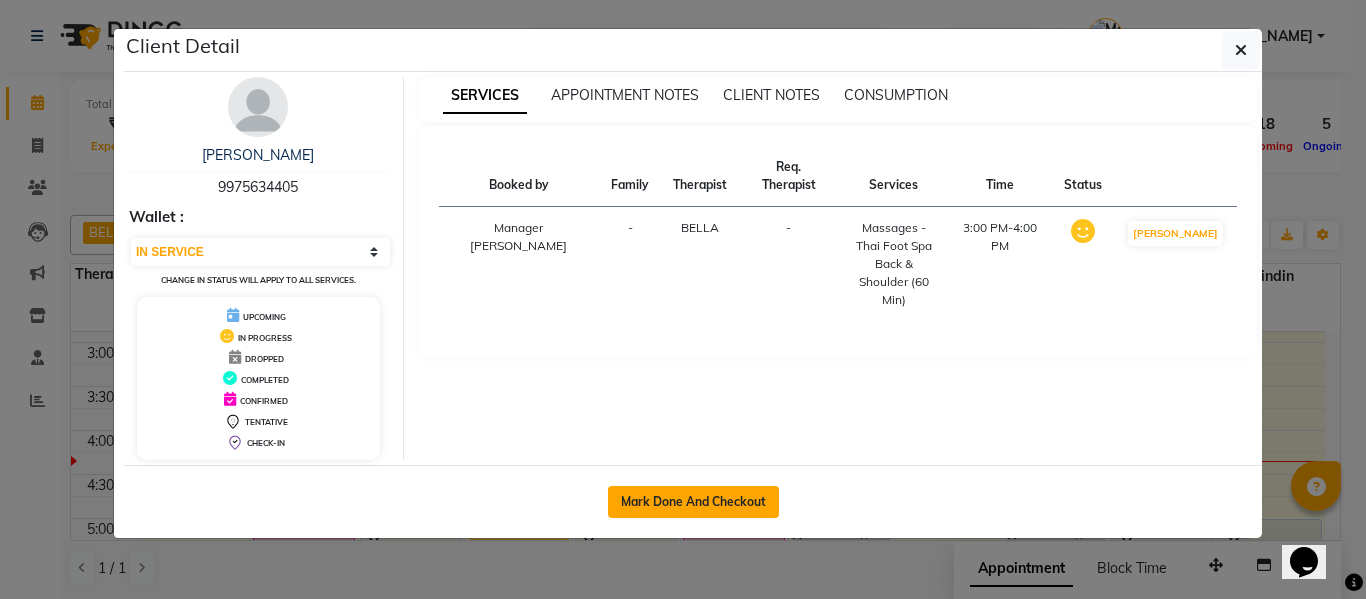 click on "Mark Done And Checkout" 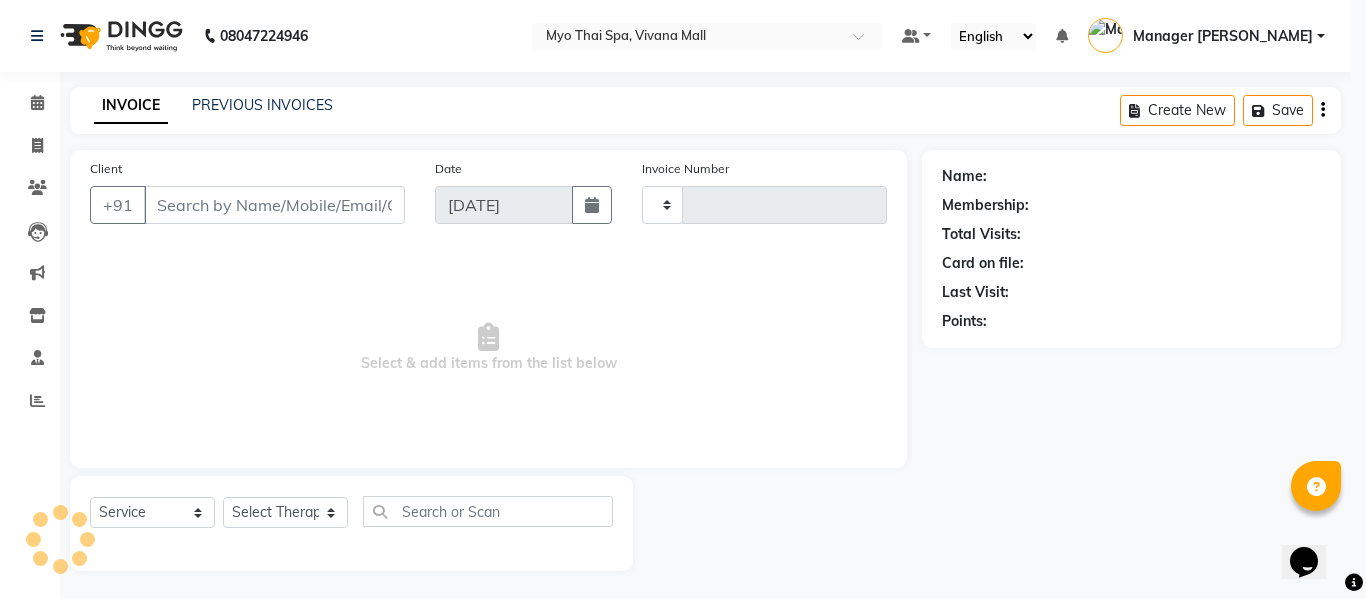 type on "2417" 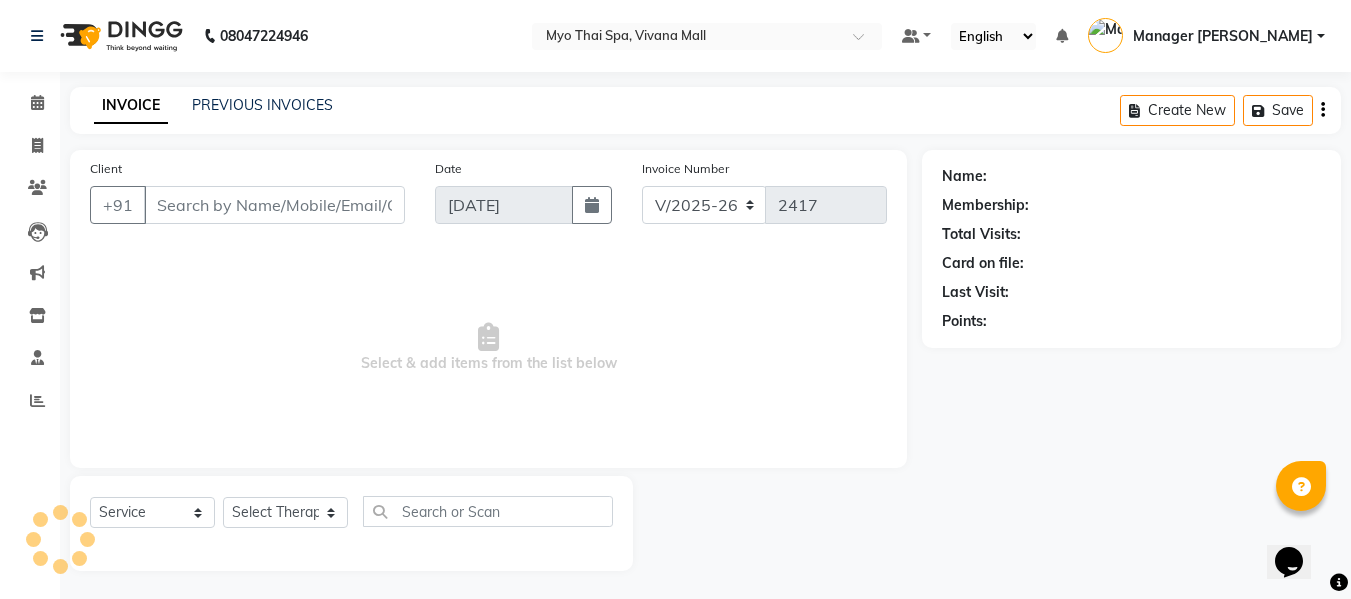 select on "V" 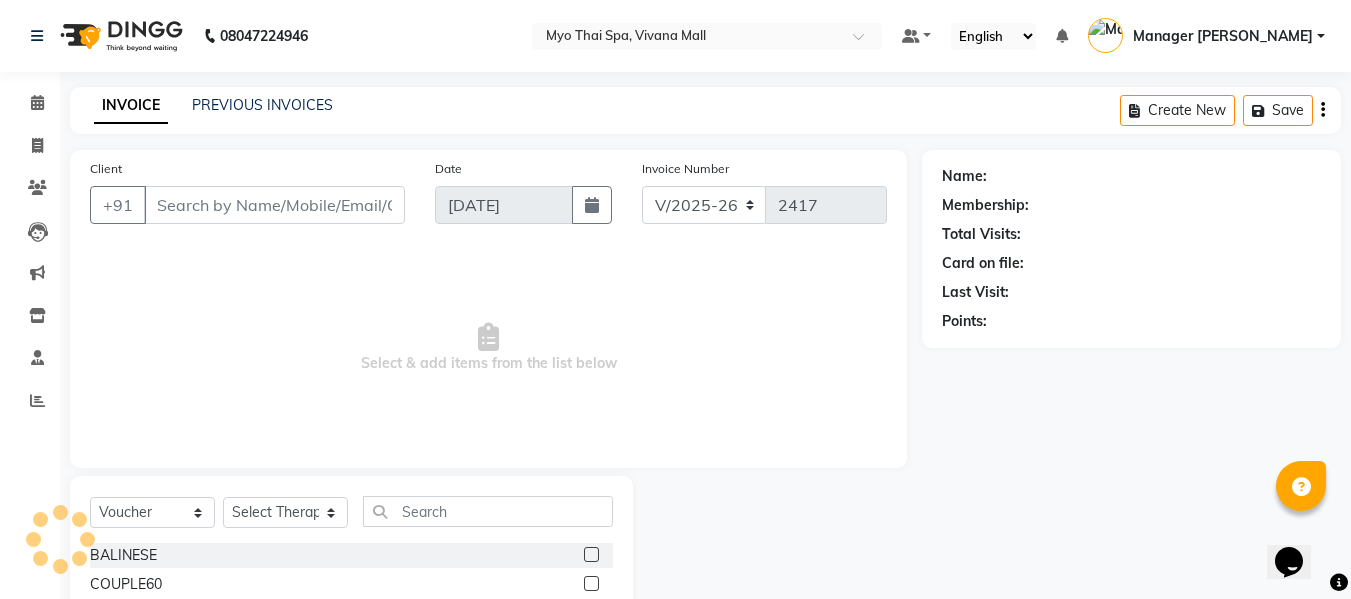 type on "9975634405" 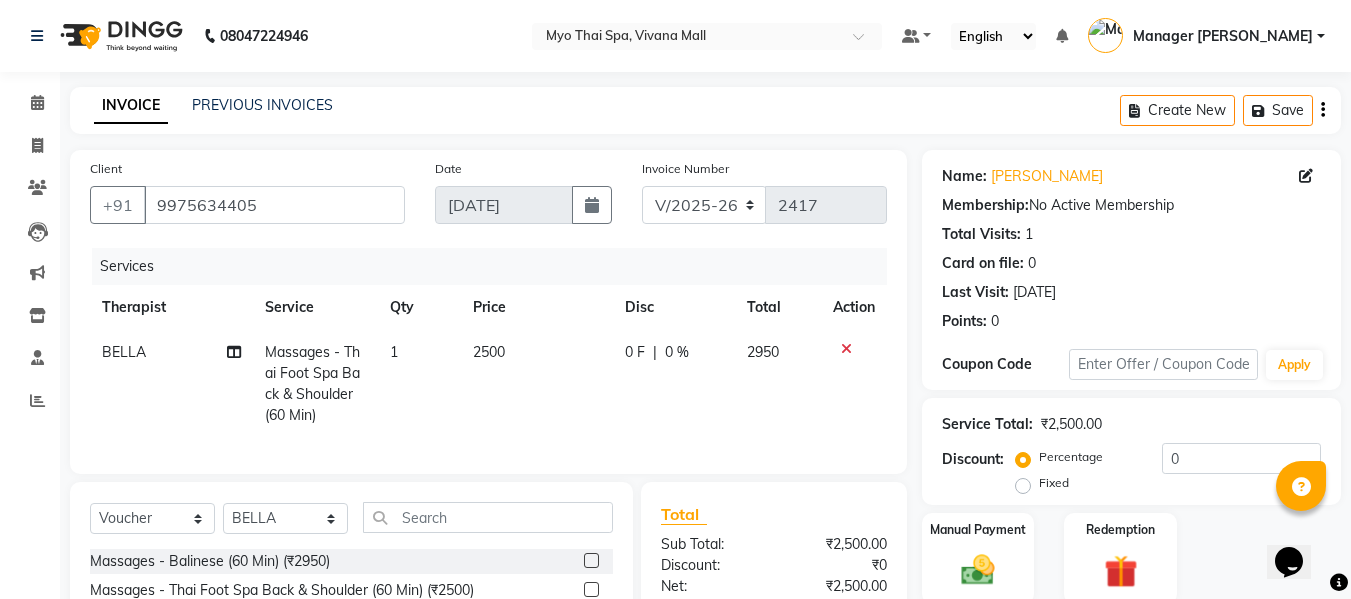 scroll, scrollTop: 200, scrollLeft: 0, axis: vertical 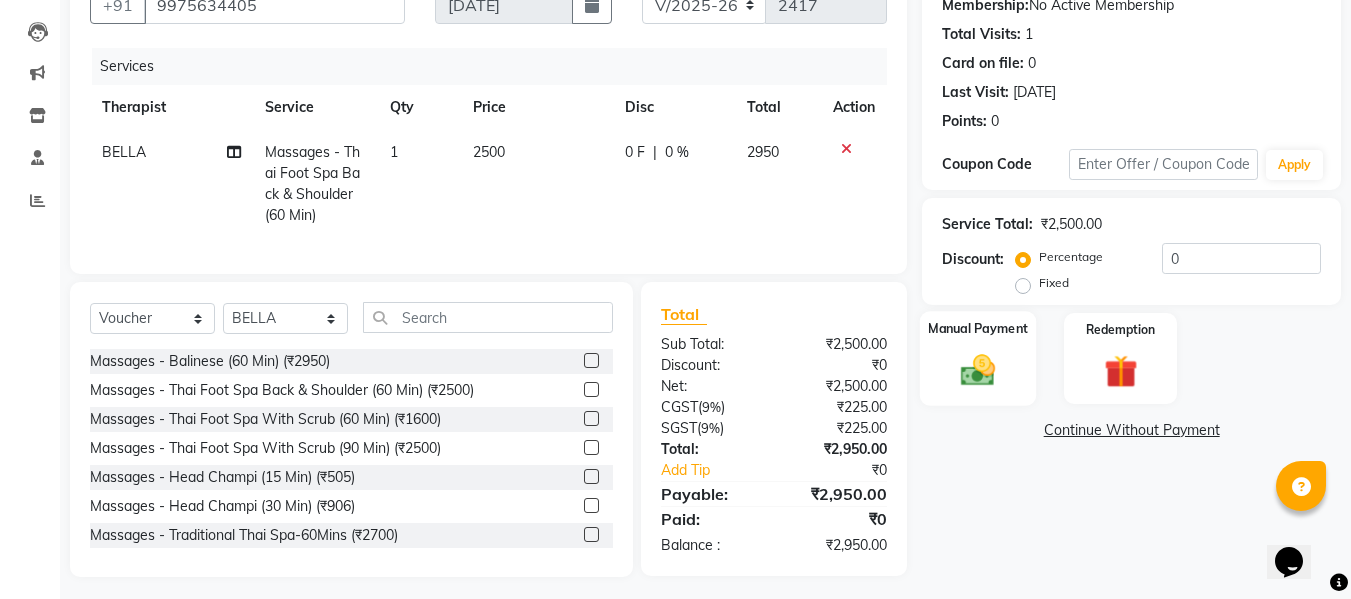 click 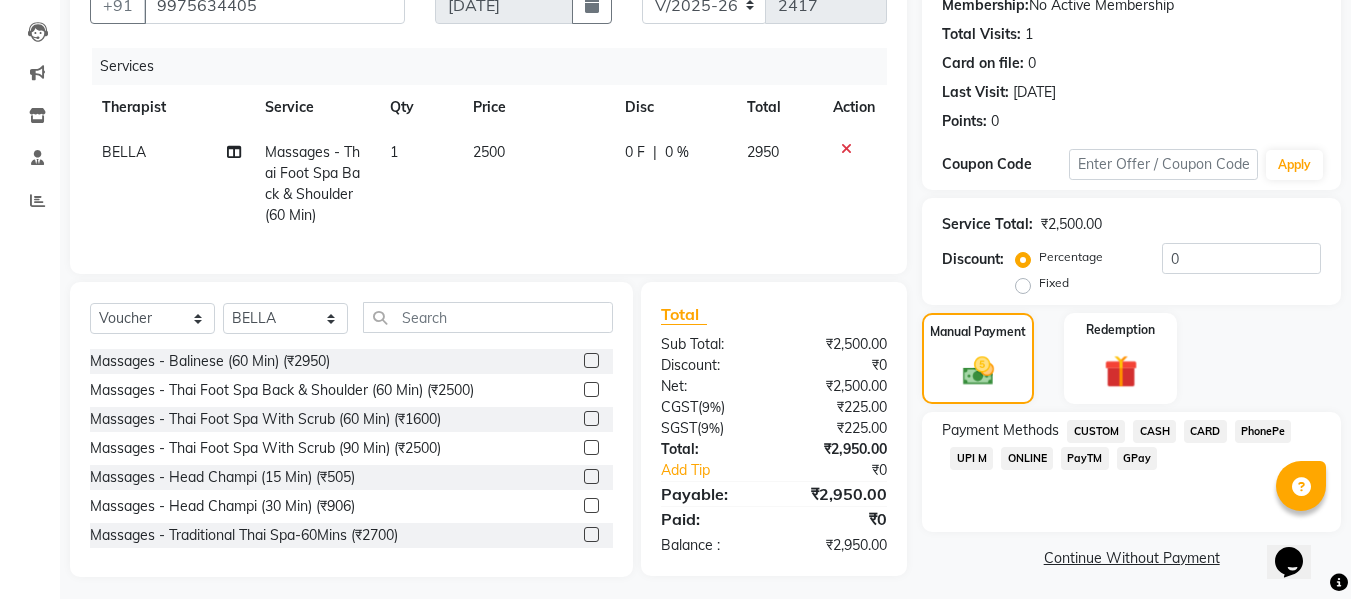 scroll, scrollTop: 223, scrollLeft: 0, axis: vertical 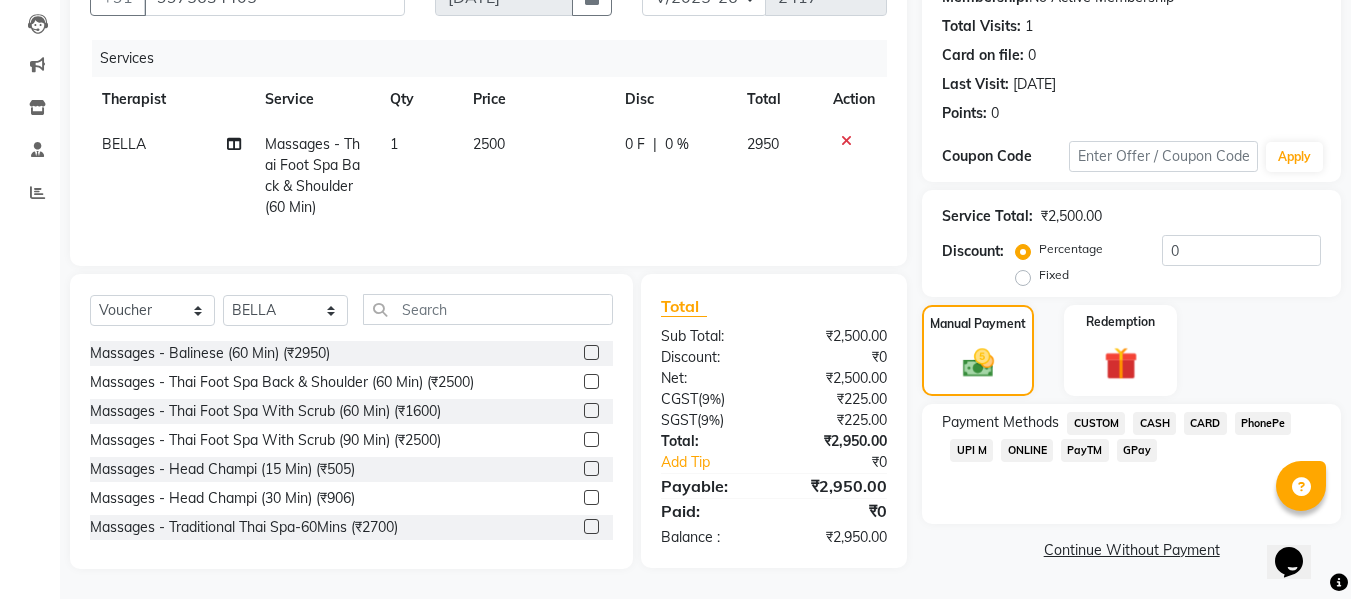 click on "CARD" 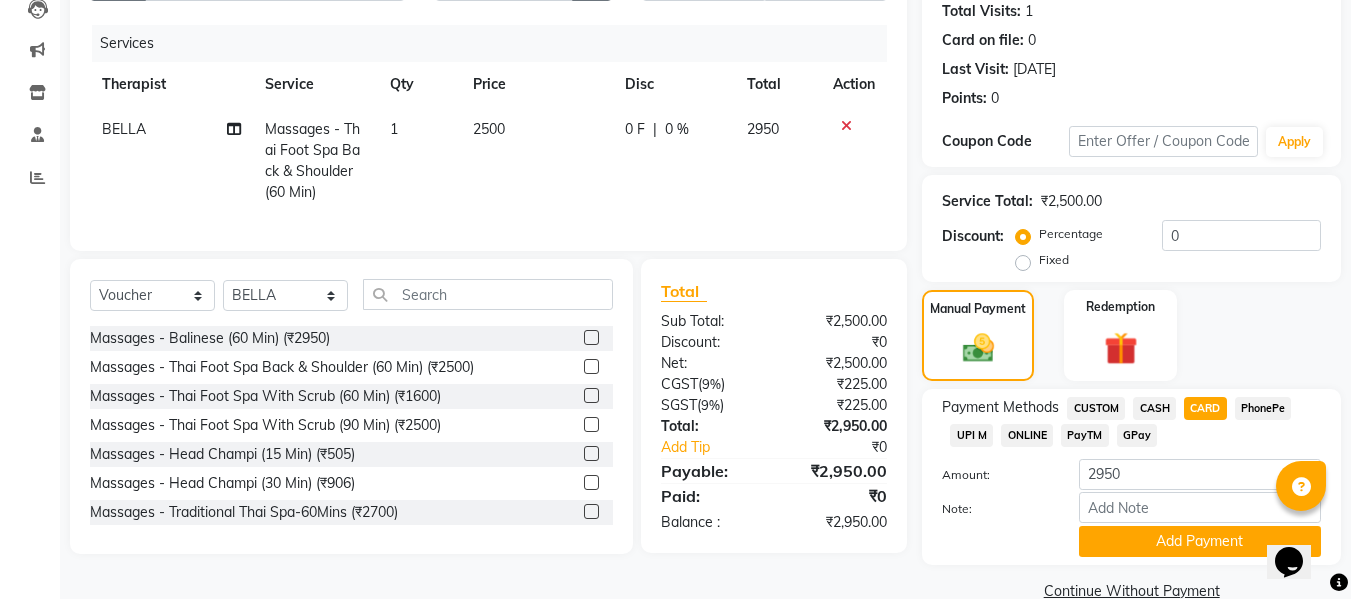 click on "CARD" 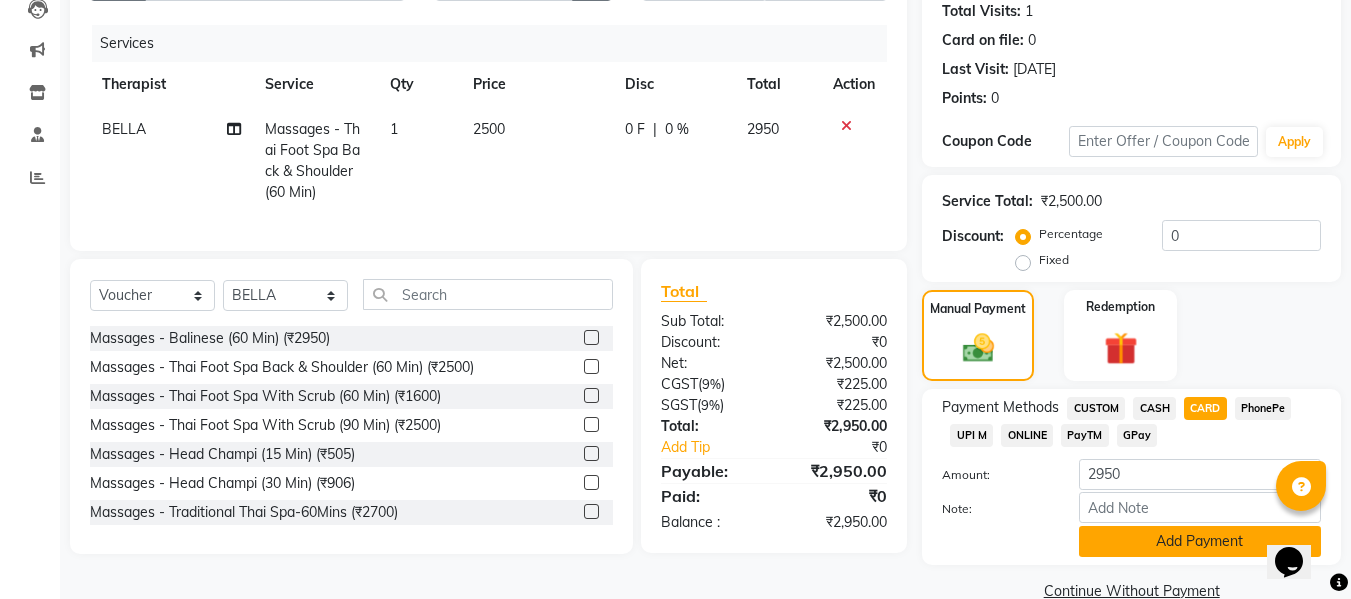click on "Add Payment" 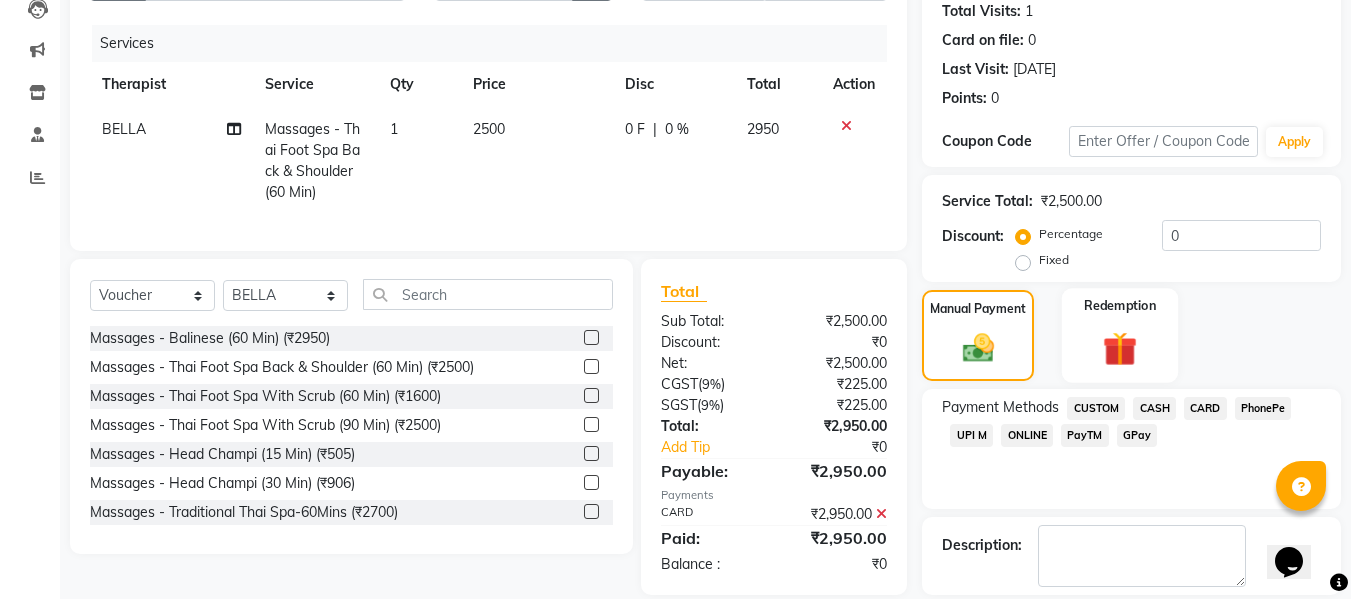 scroll, scrollTop: 356, scrollLeft: 0, axis: vertical 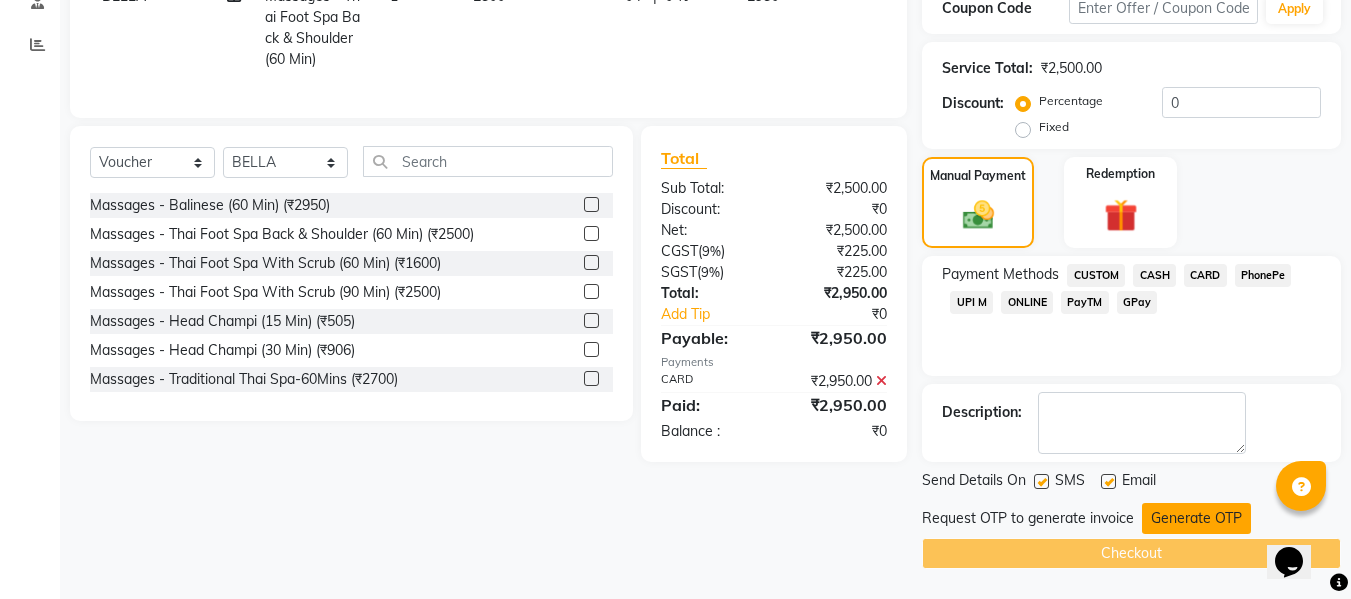 click on "Generate OTP" 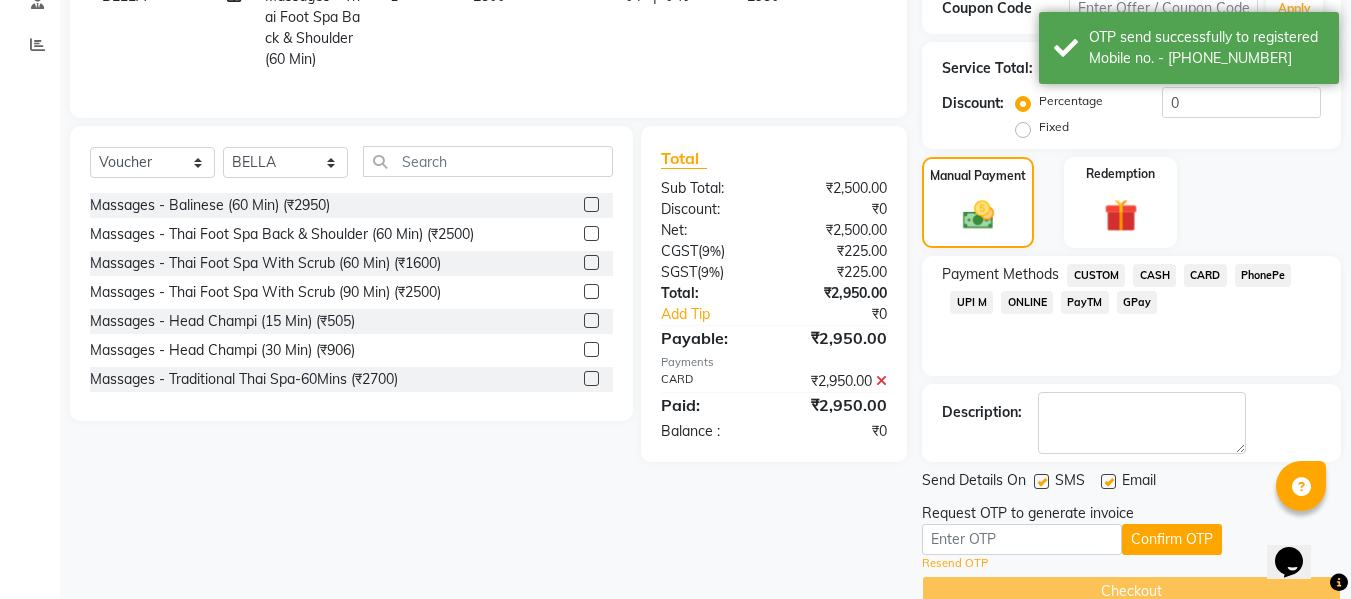 scroll, scrollTop: 394, scrollLeft: 0, axis: vertical 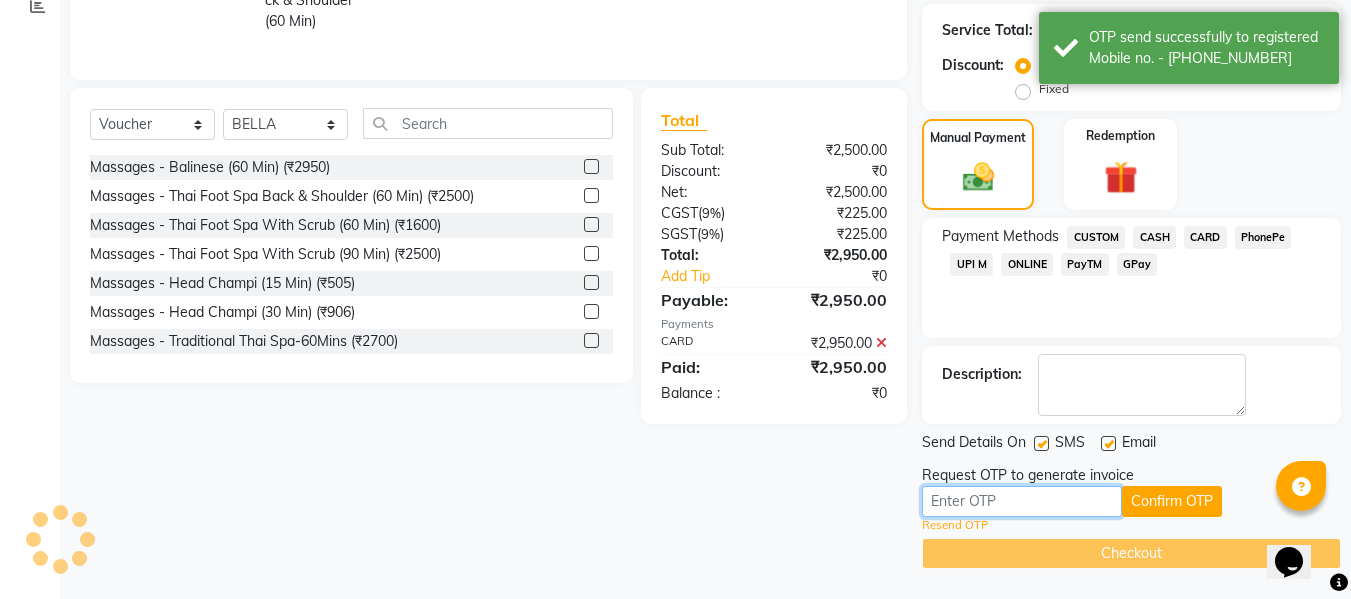 click at bounding box center (1022, 501) 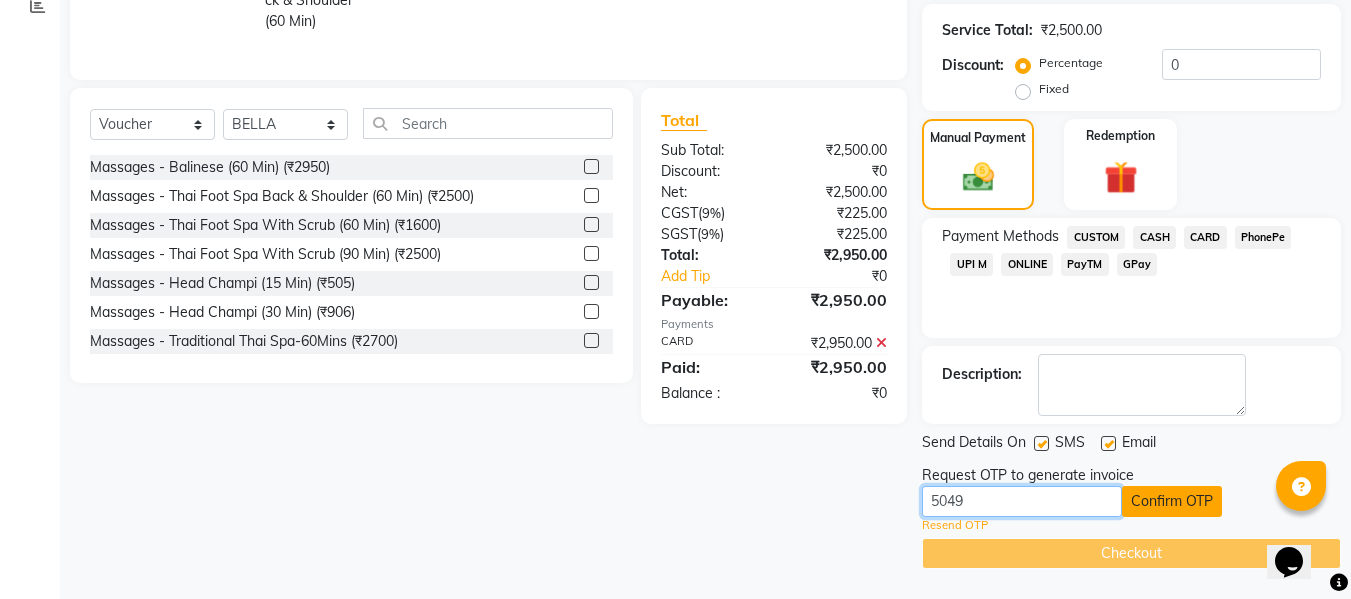 type on "5049" 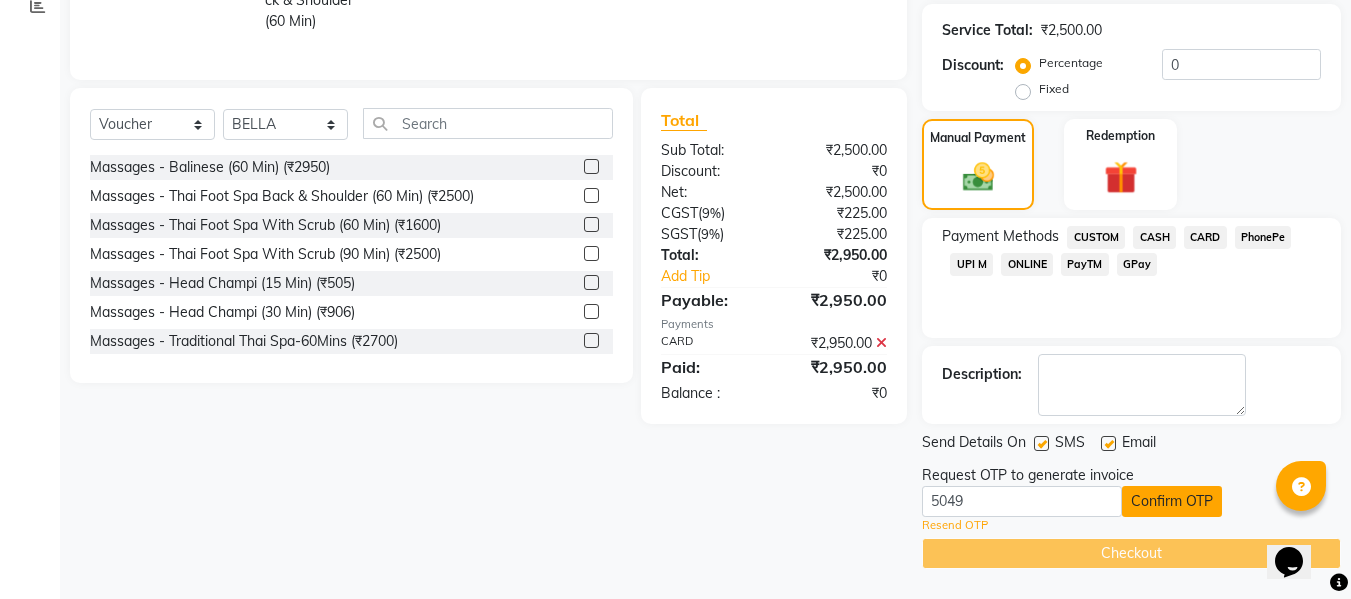 click on "Confirm OTP" 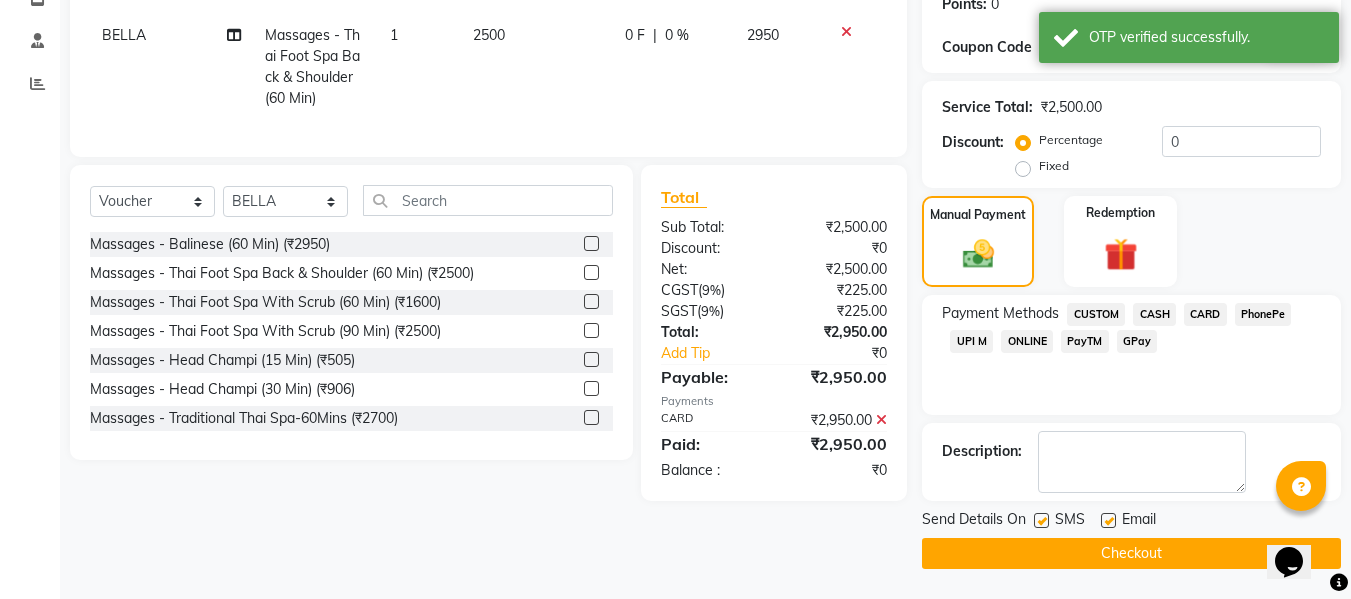 scroll, scrollTop: 317, scrollLeft: 0, axis: vertical 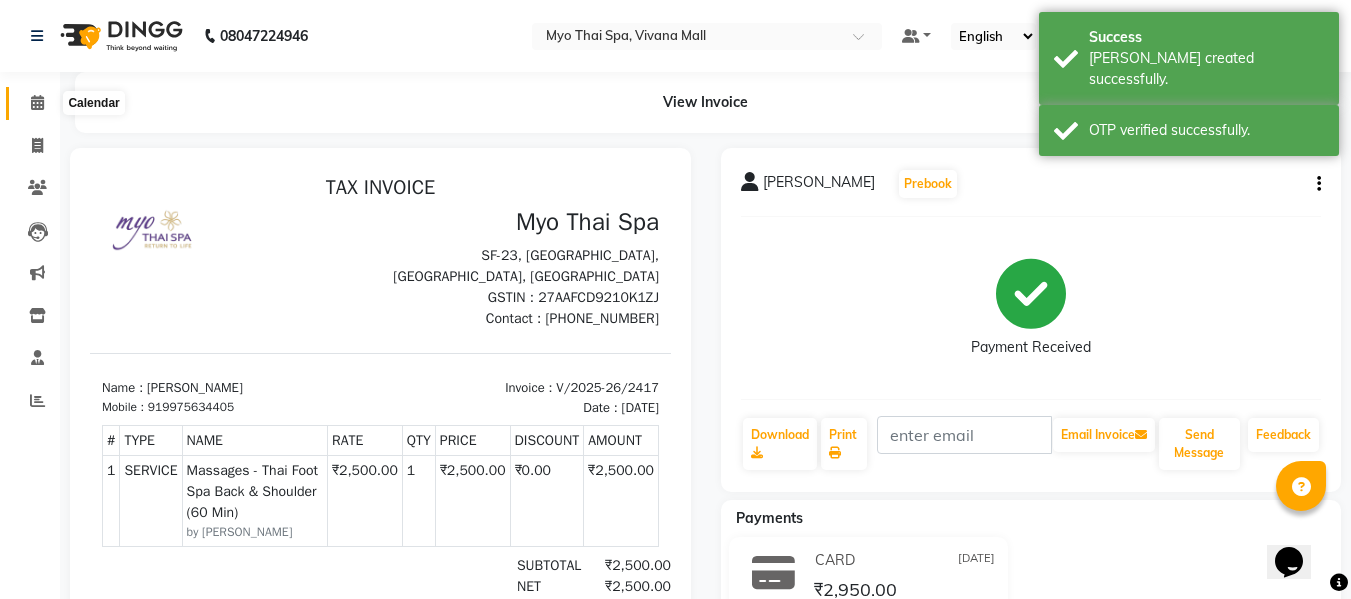 click 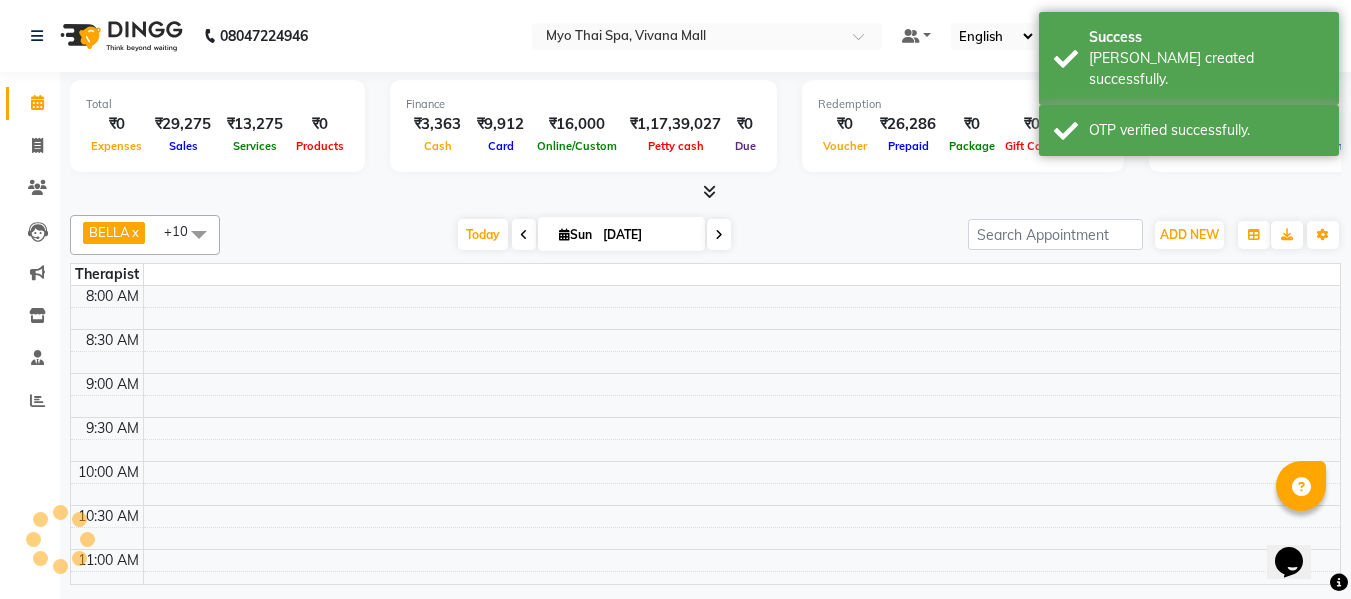 scroll, scrollTop: 0, scrollLeft: 0, axis: both 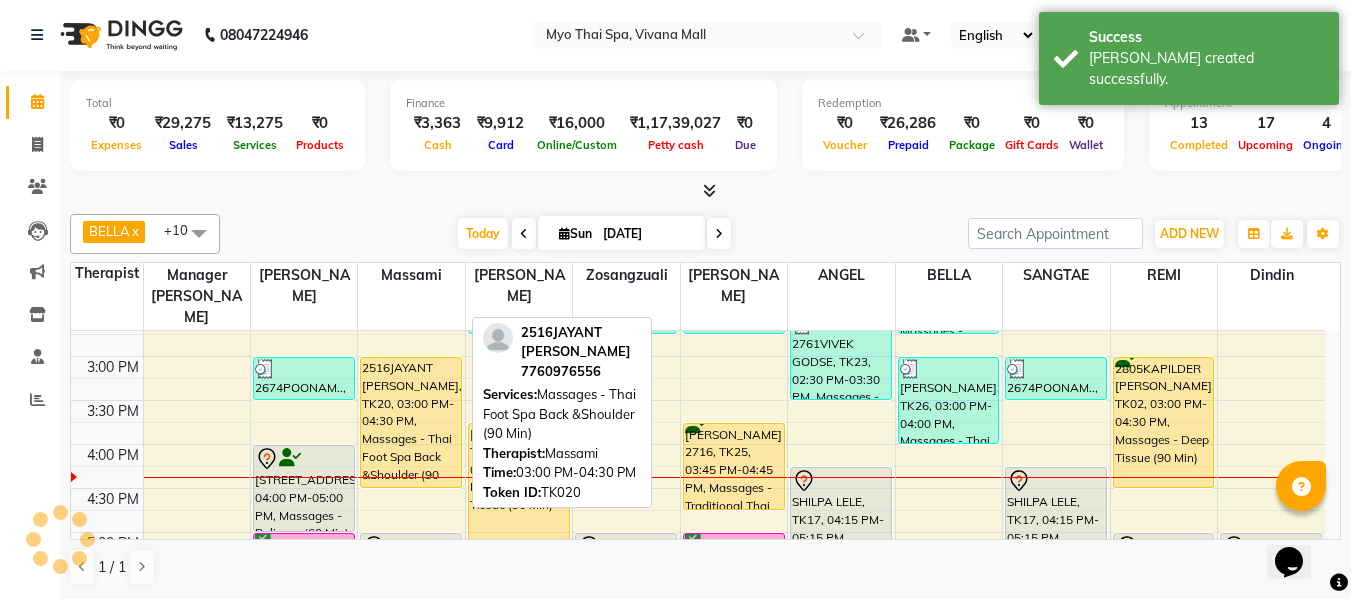 click on "2516JAYANT [PERSON_NAME], TK20, 03:00 PM-04:30 PM, Massages - Thai Foot Spa Back &Shoulder (90 Min)" at bounding box center (411, 422) 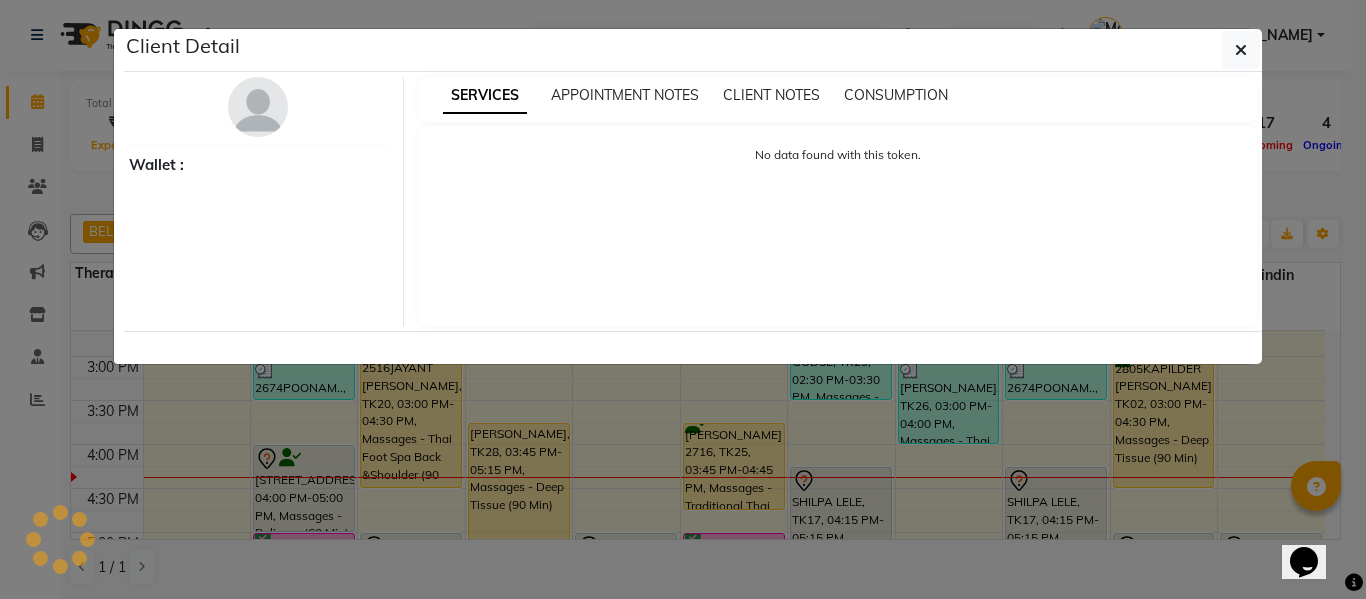 select on "1" 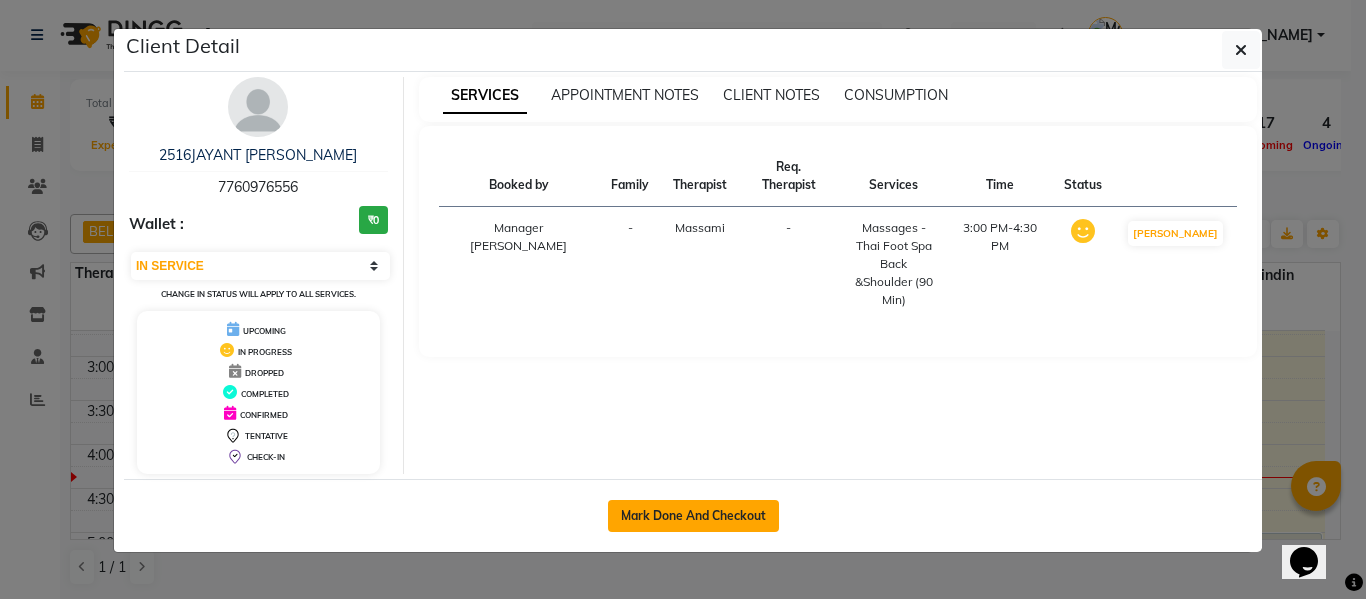 select on "service" 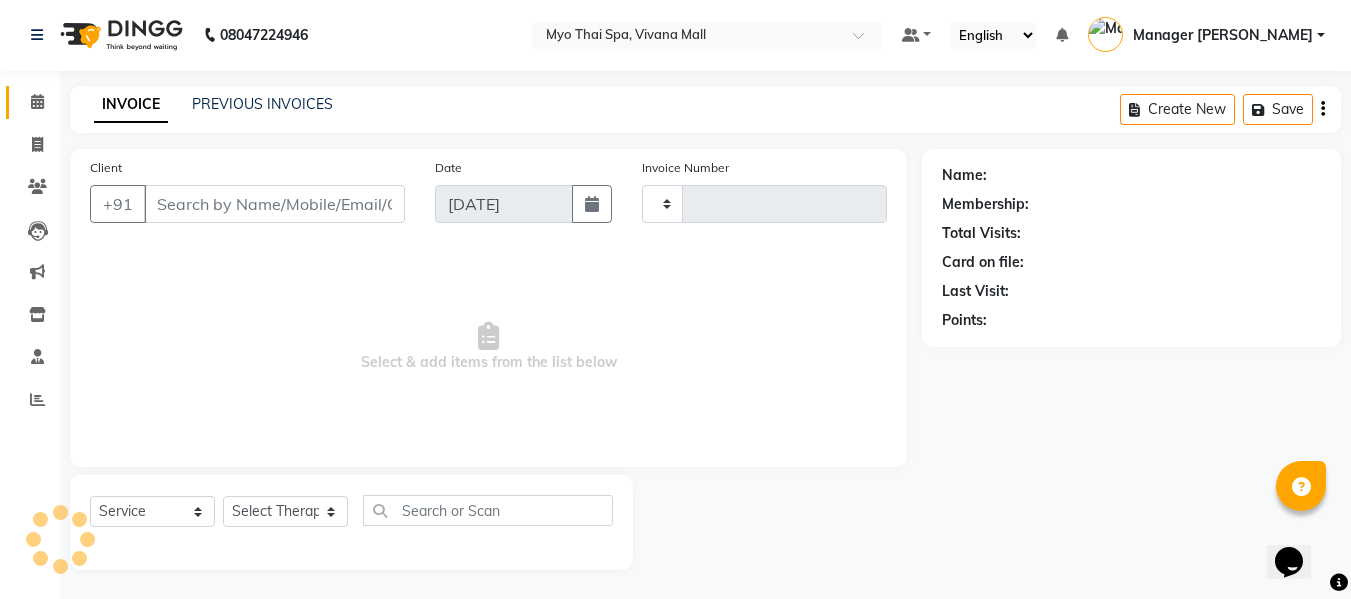type on "2418" 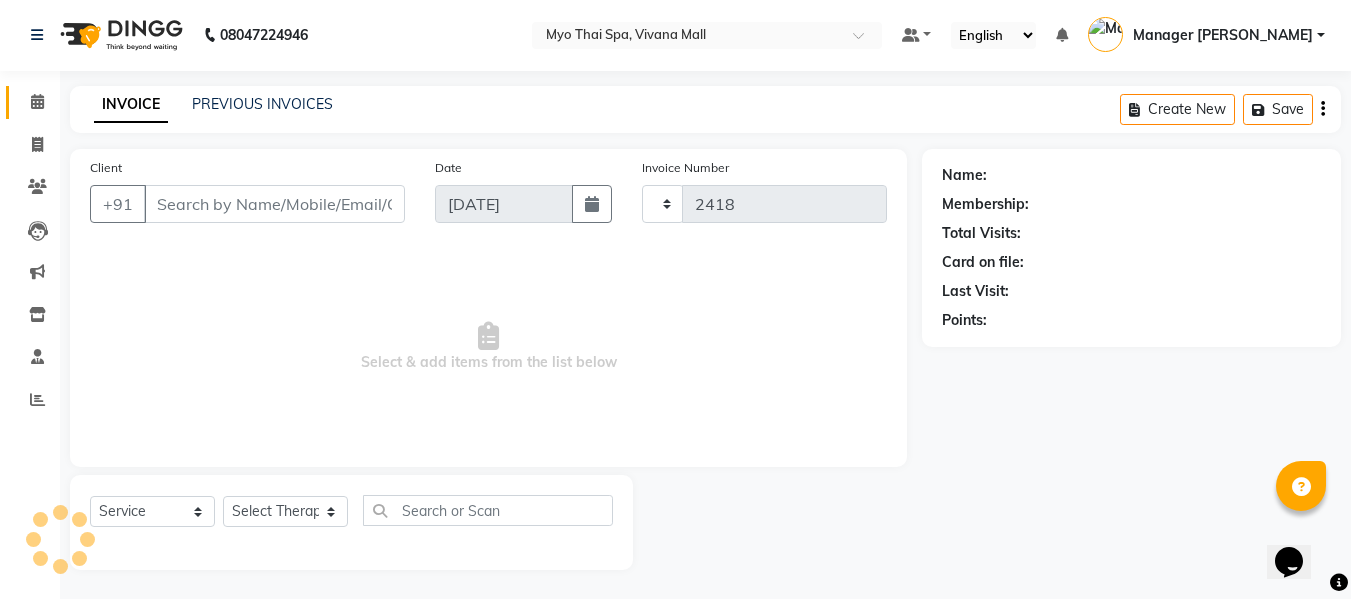 select on "3908" 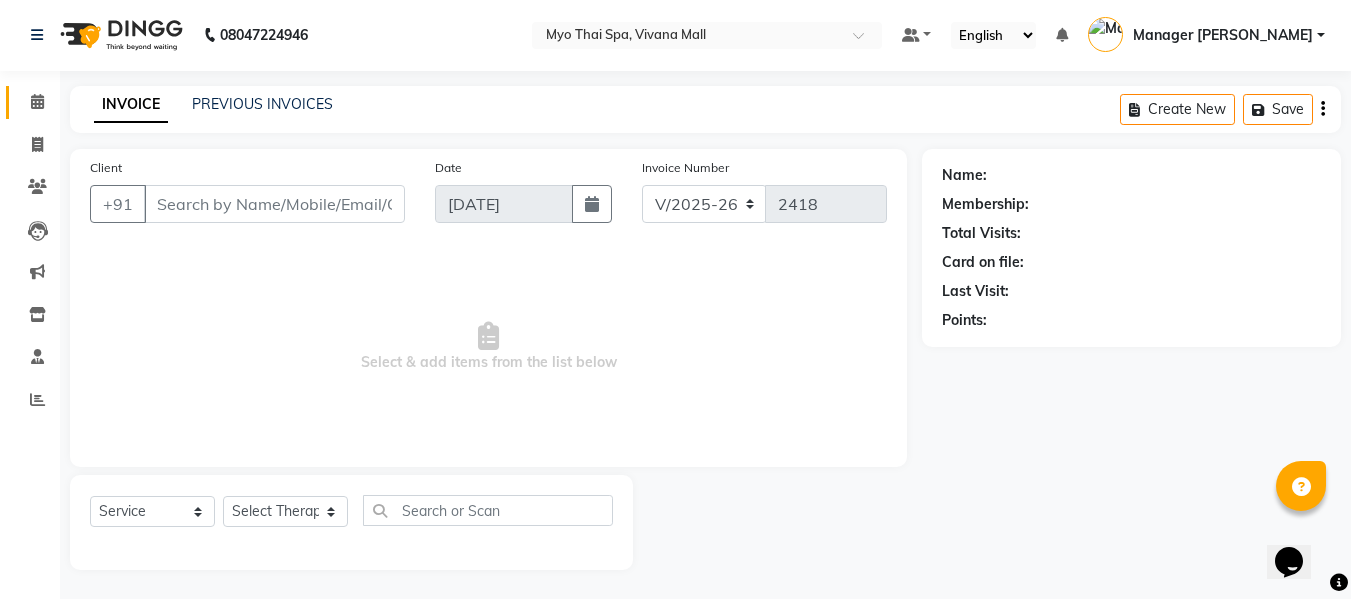 select on "V" 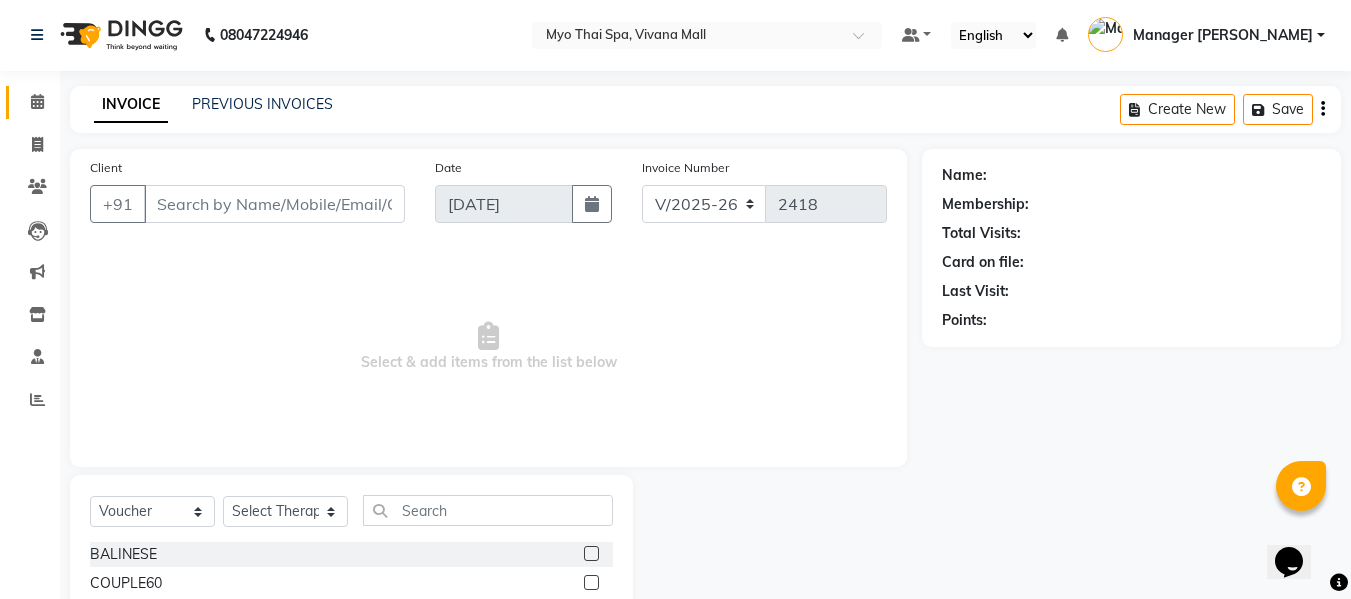type on "7760976556" 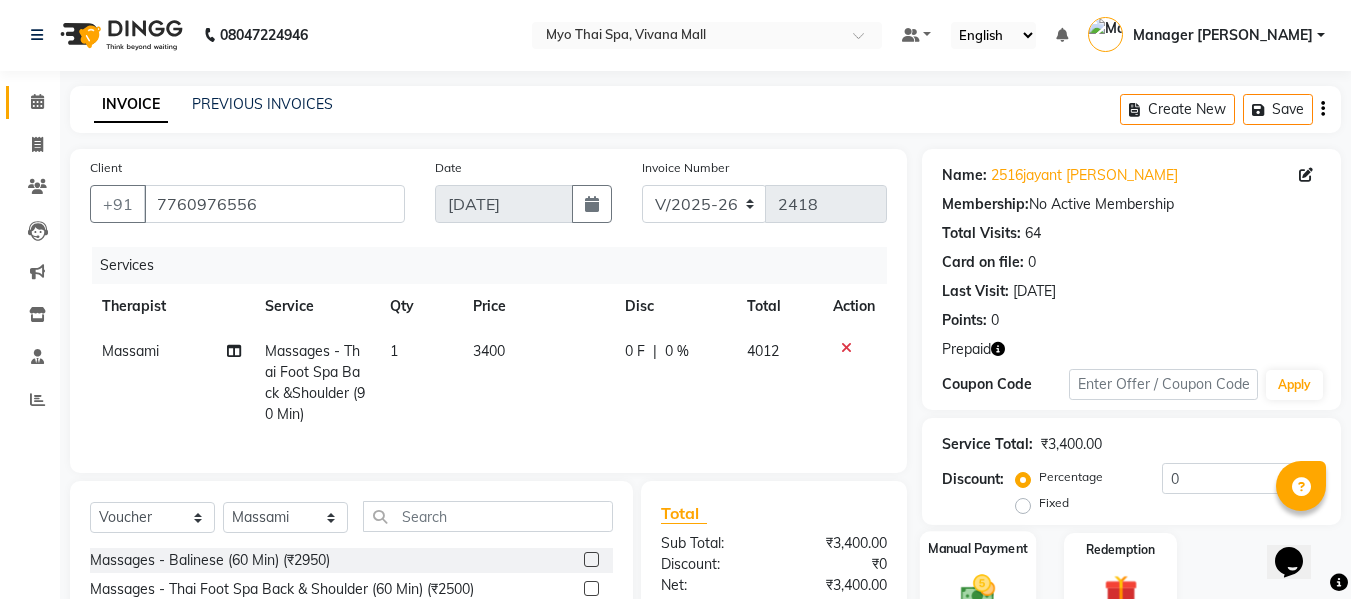scroll, scrollTop: 223, scrollLeft: 0, axis: vertical 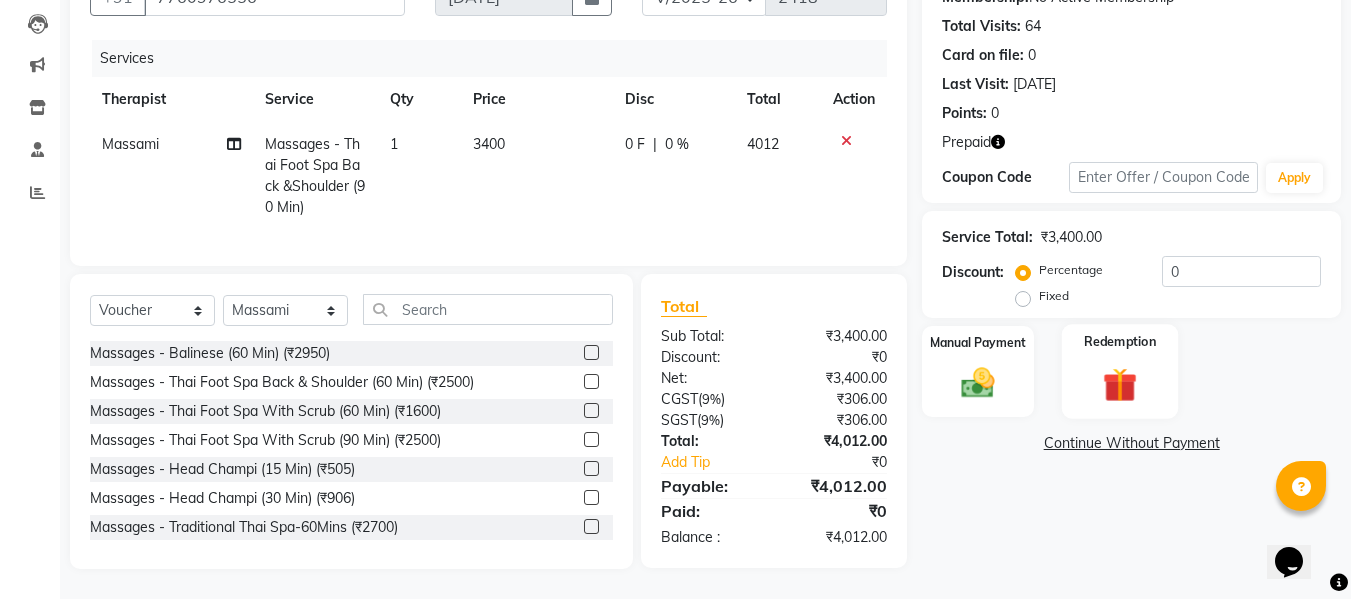 click 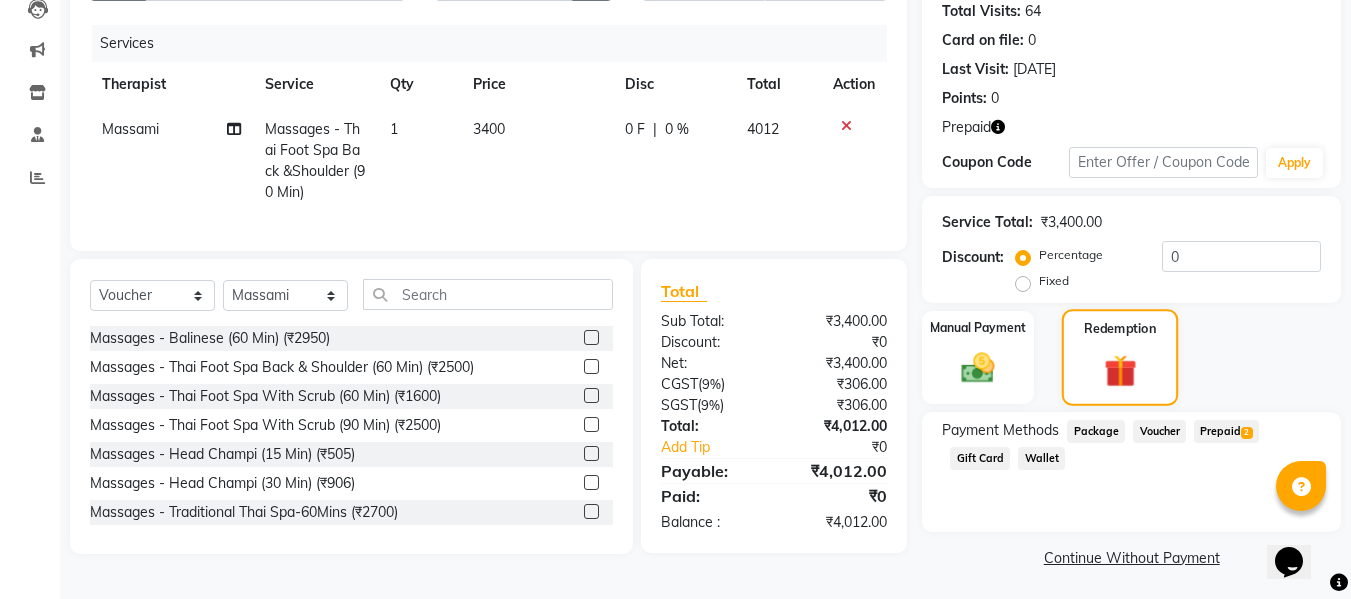 scroll, scrollTop: 227, scrollLeft: 0, axis: vertical 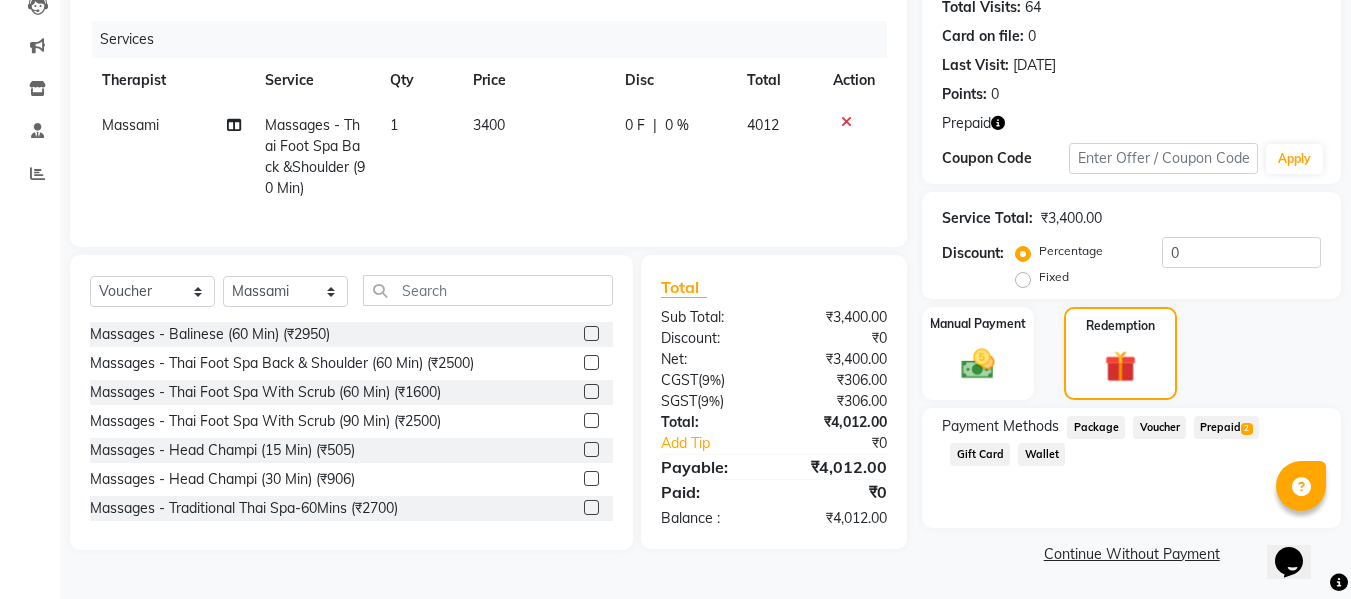 click on "Prepaid  2" 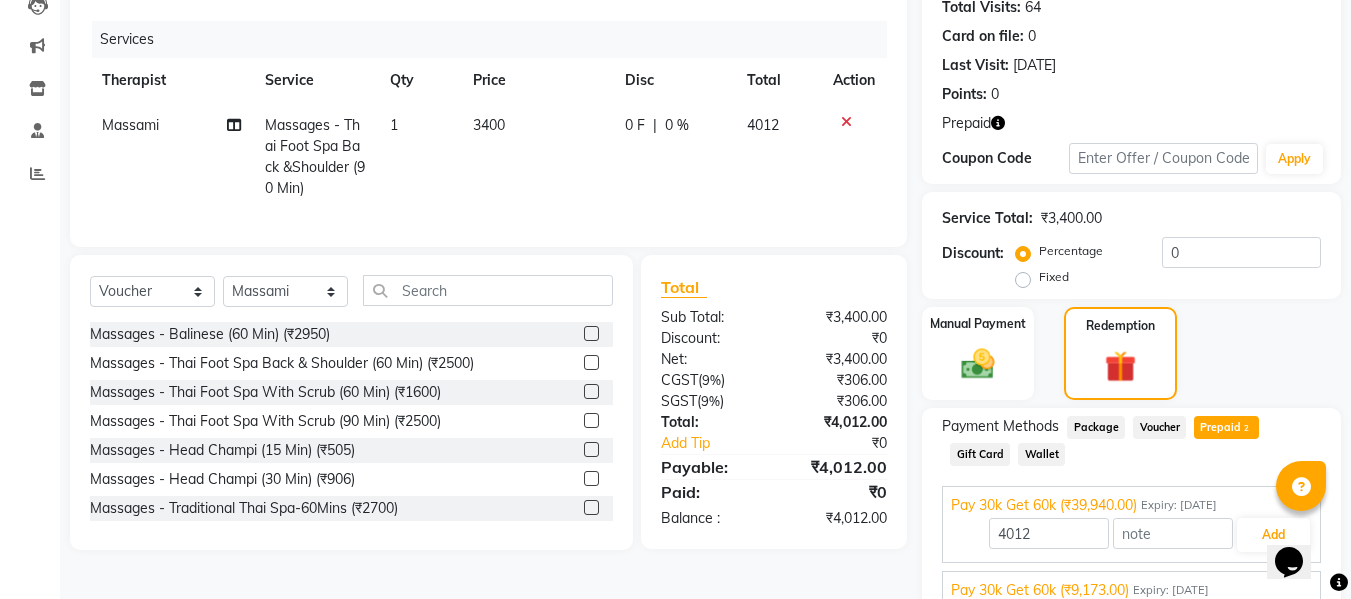 scroll, scrollTop: 317, scrollLeft: 0, axis: vertical 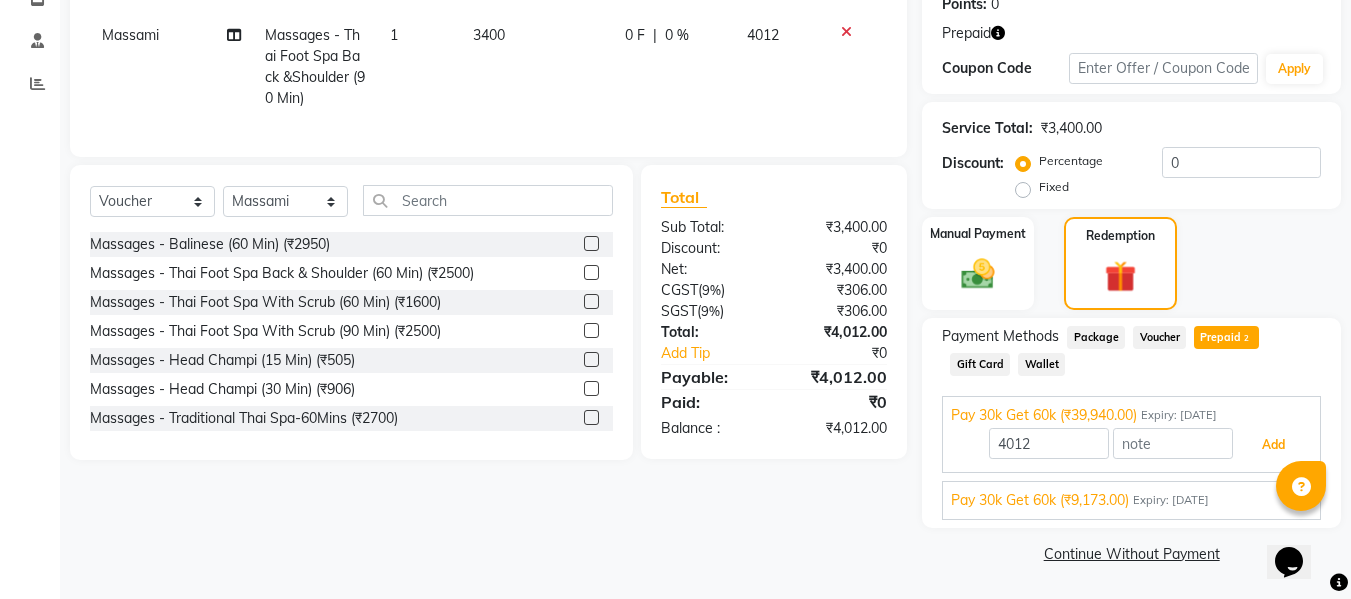 drag, startPoint x: 1280, startPoint y: 451, endPoint x: 1211, endPoint y: 435, distance: 70.83079 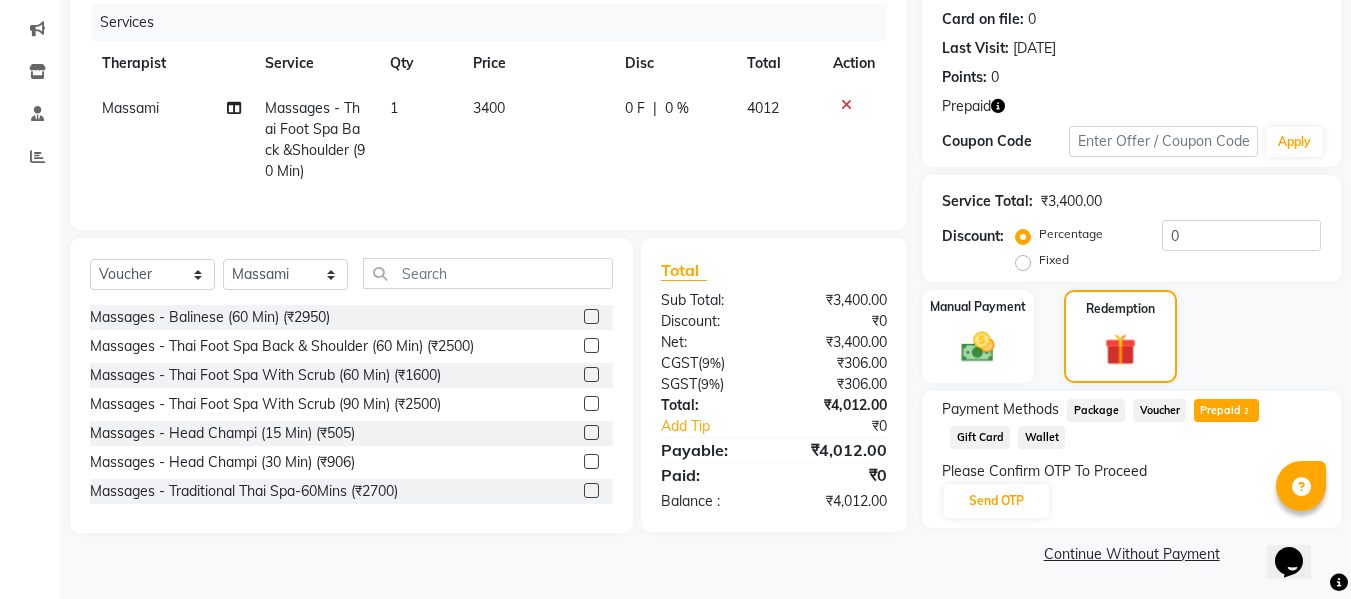 scroll, scrollTop: 244, scrollLeft: 0, axis: vertical 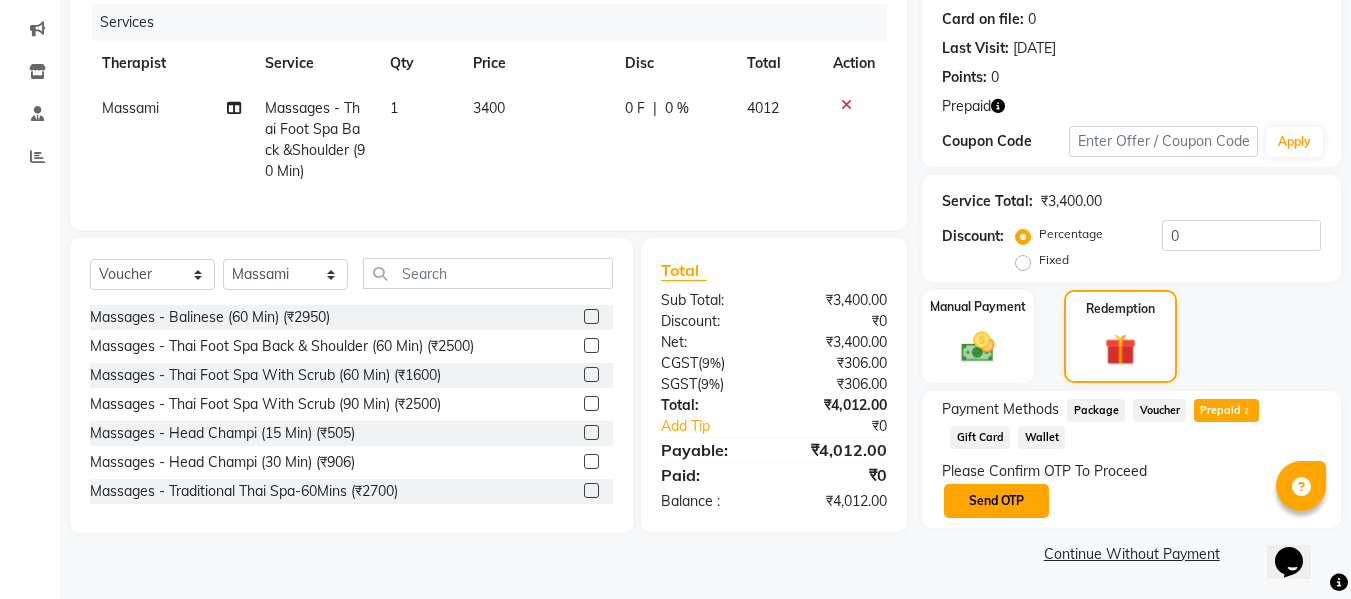 click on "Send OTP" 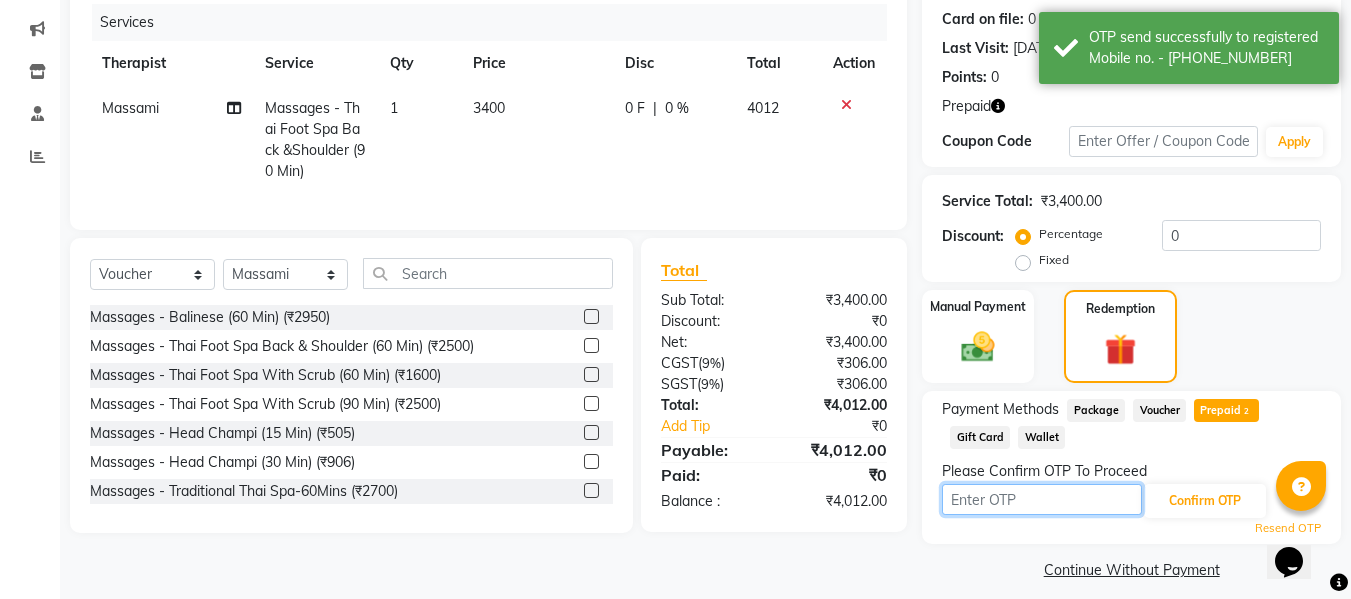 click at bounding box center [1042, 499] 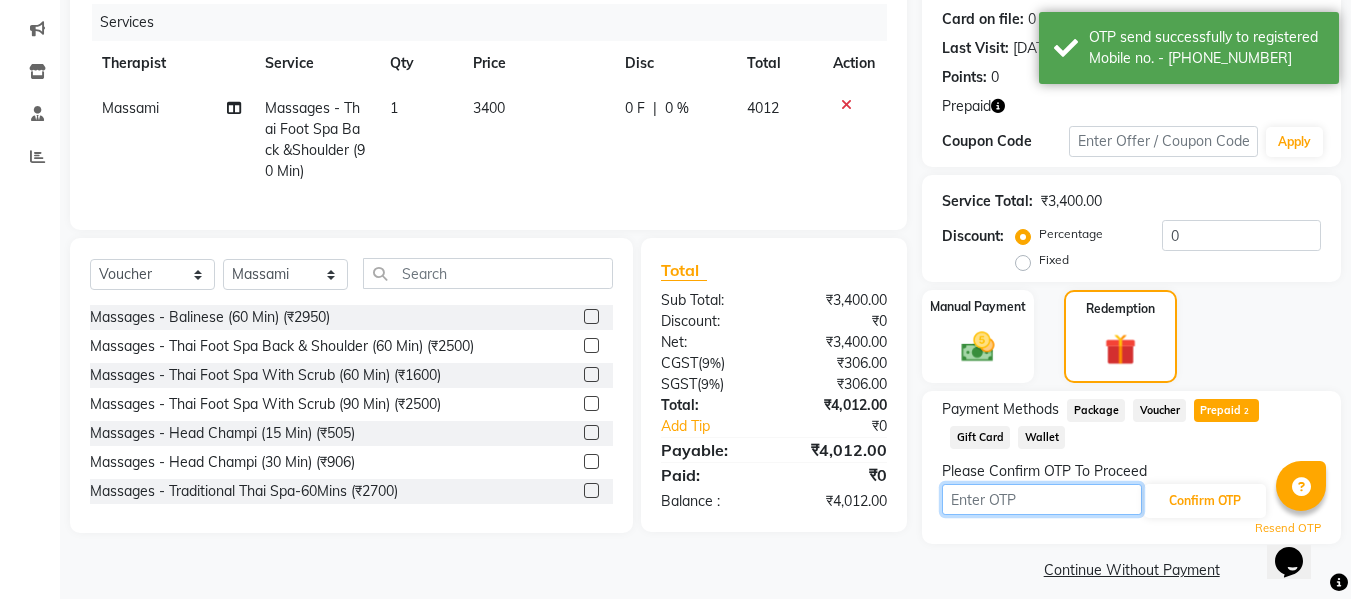 type on "9" 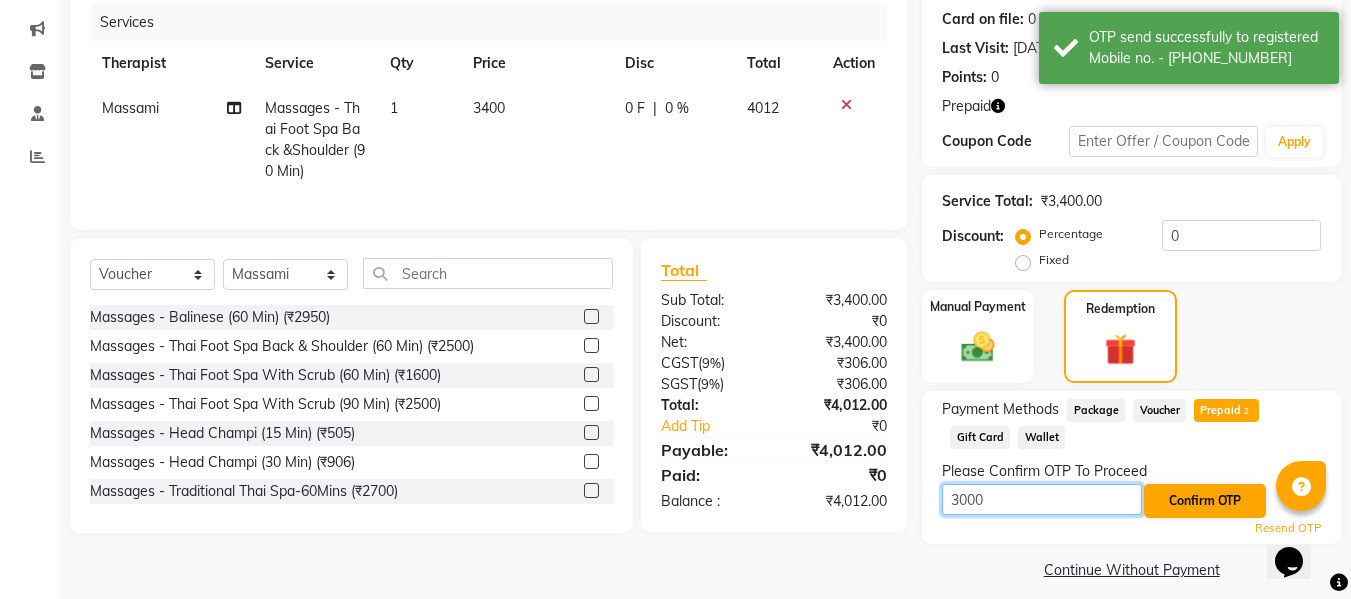 type on "3000" 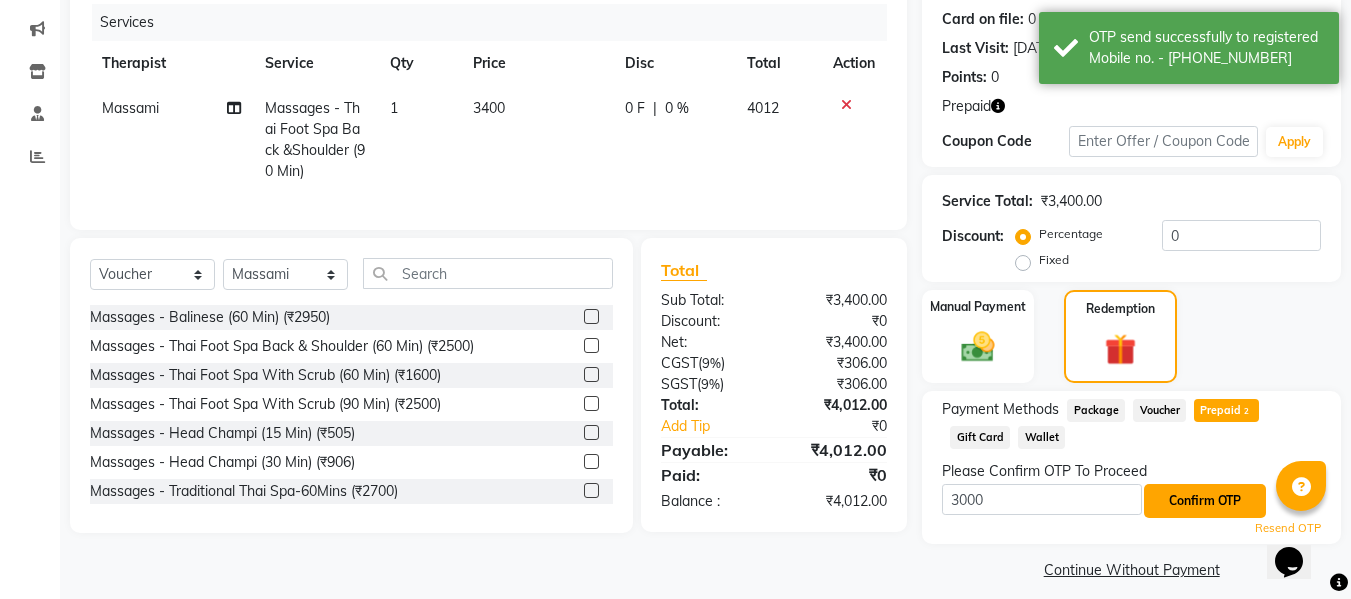 click on "Confirm OTP" 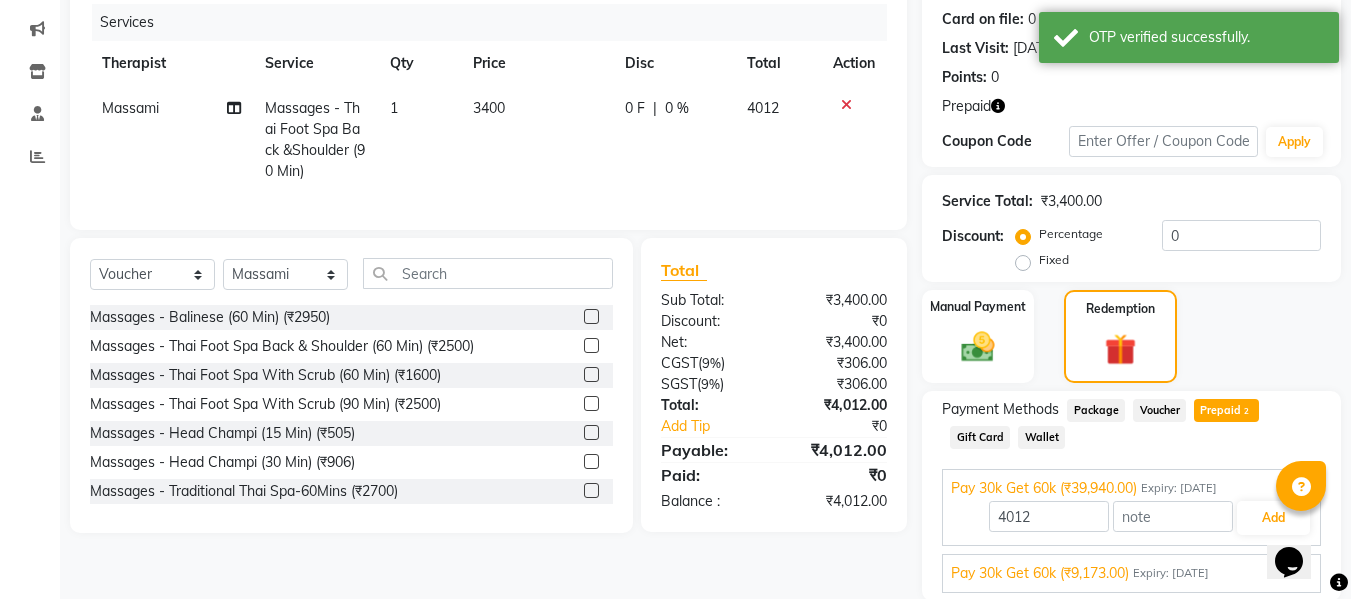 scroll, scrollTop: 317, scrollLeft: 0, axis: vertical 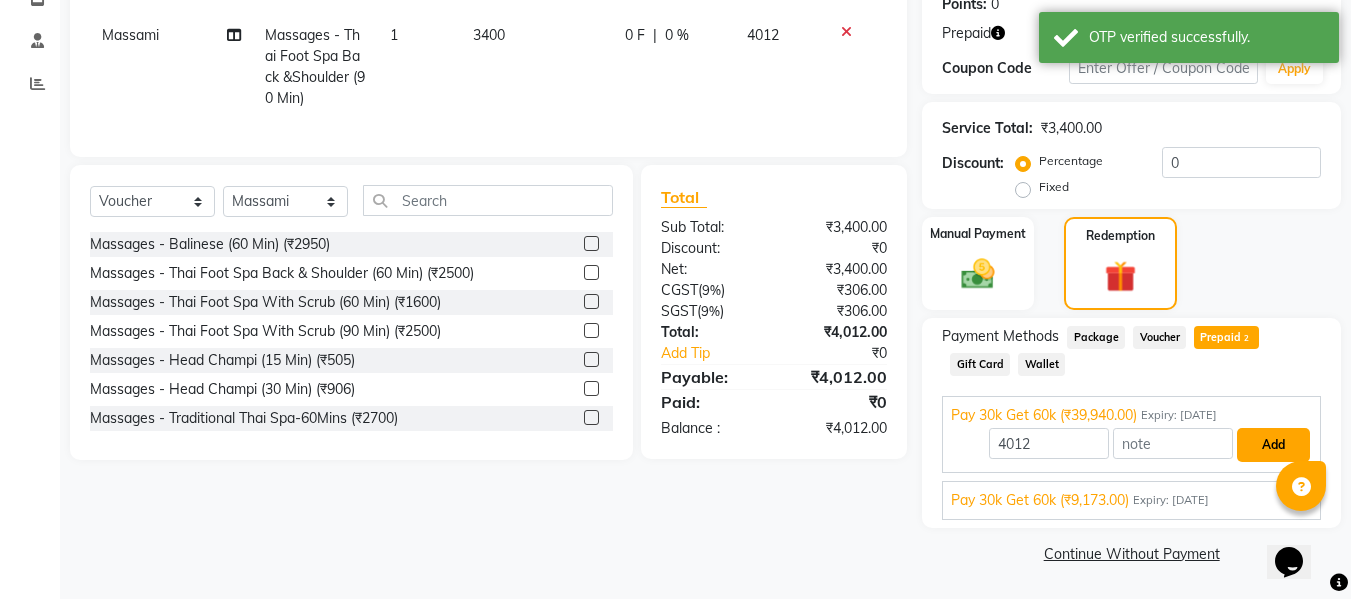 click on "Add" at bounding box center (1273, 445) 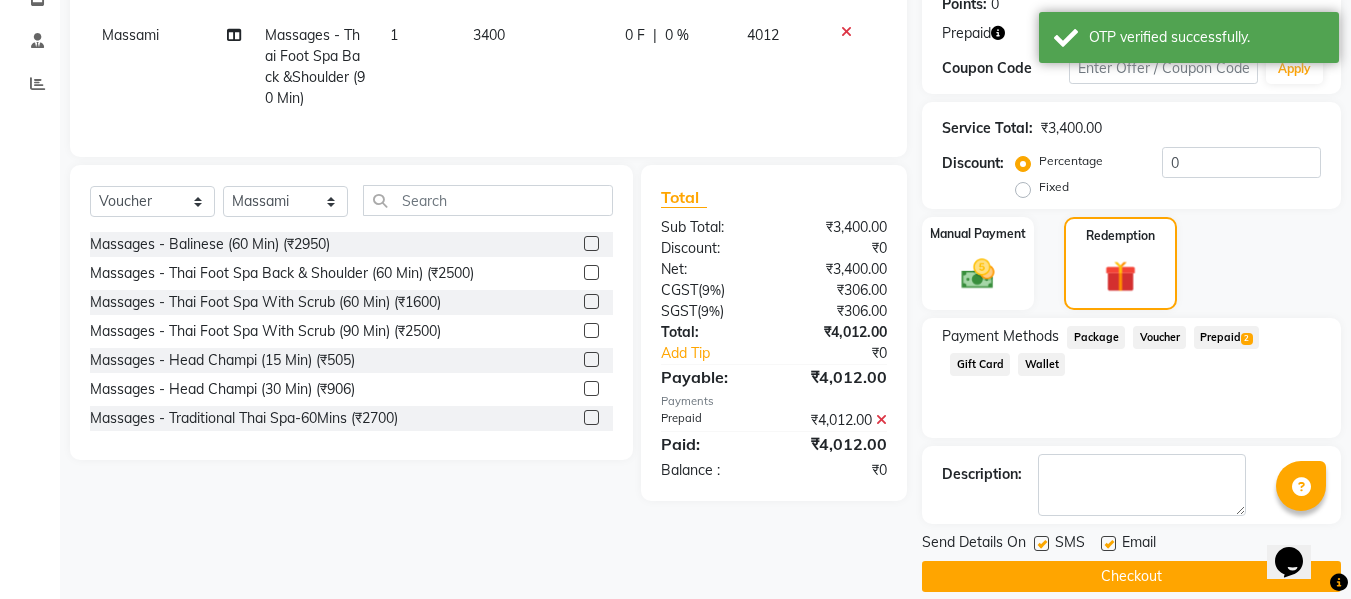 click on "Checkout" 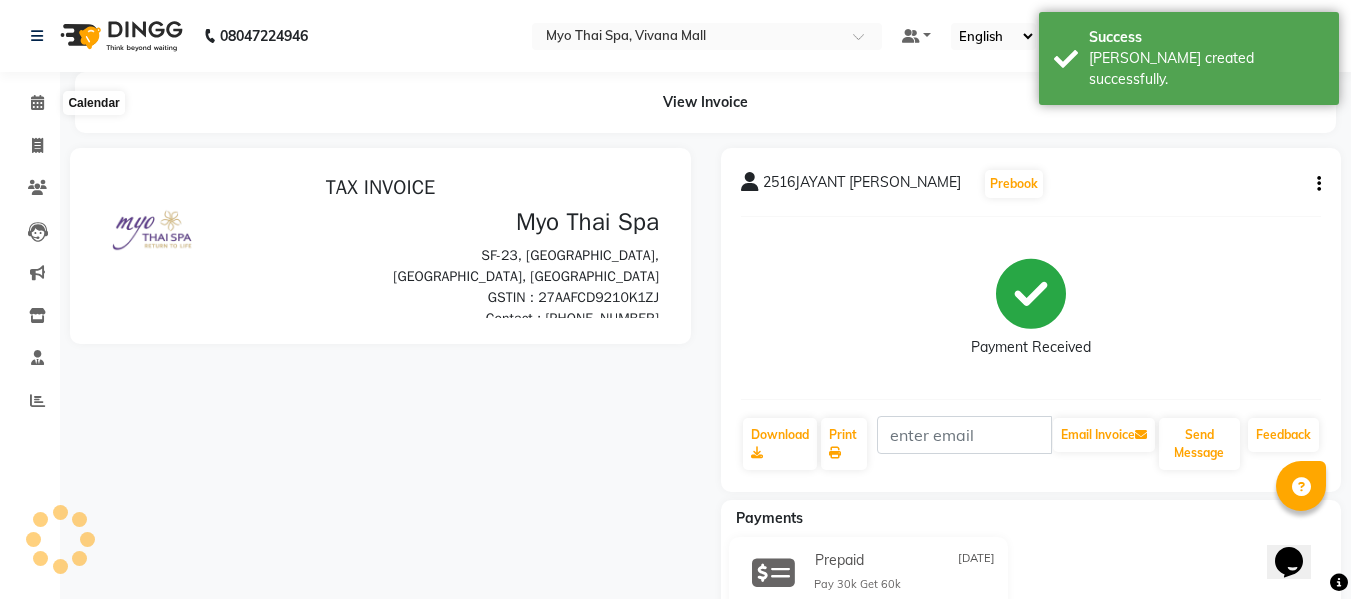 scroll, scrollTop: 0, scrollLeft: 0, axis: both 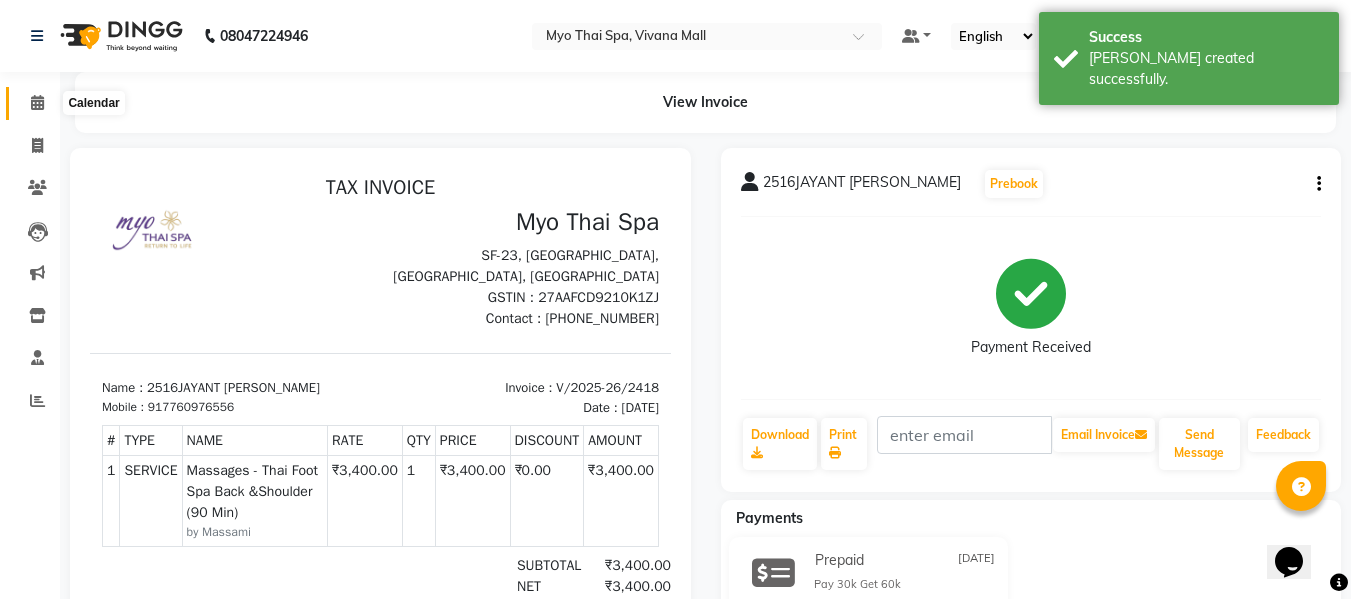 click 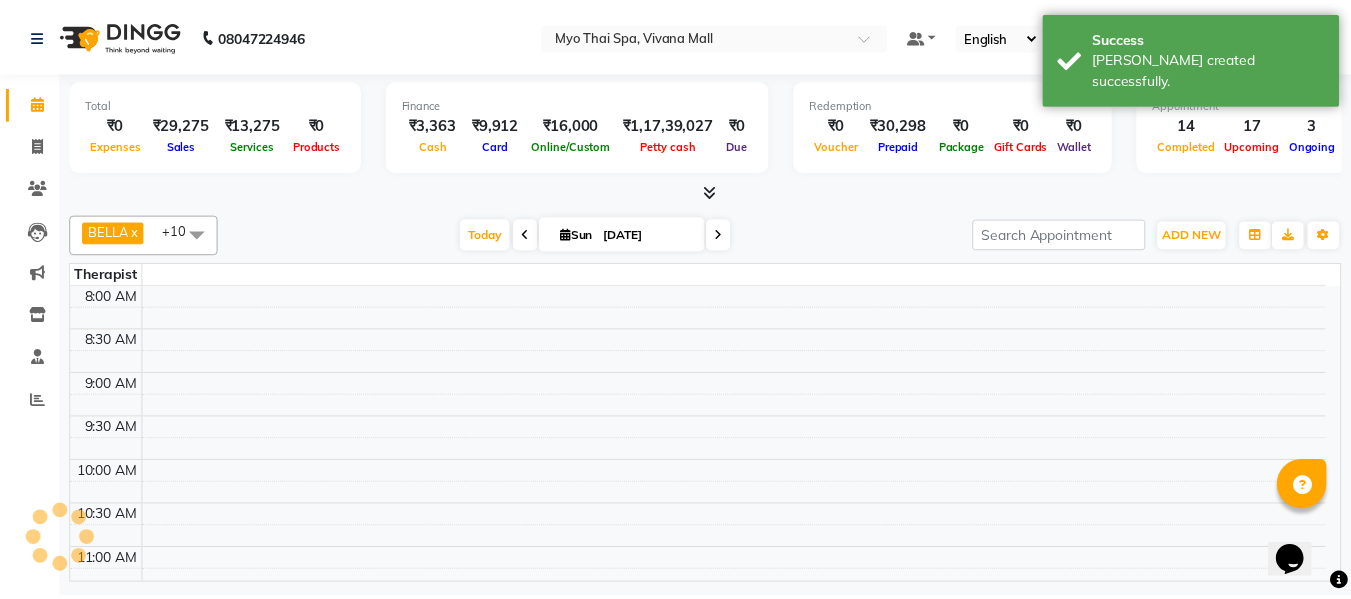 scroll, scrollTop: 0, scrollLeft: 0, axis: both 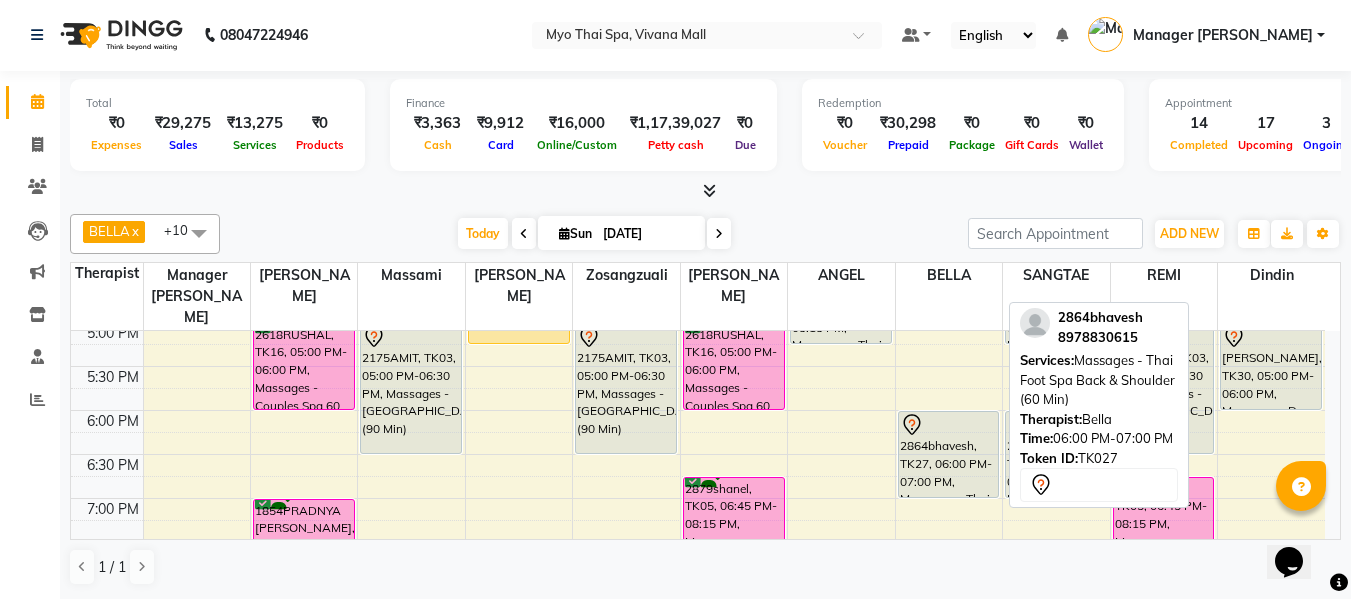 click on "2864bhavesh, TK27, 06:00 PM-07:00 PM, Massages - Thai Foot Spa  Back & Shoulder (60 Min)" at bounding box center (949, 454) 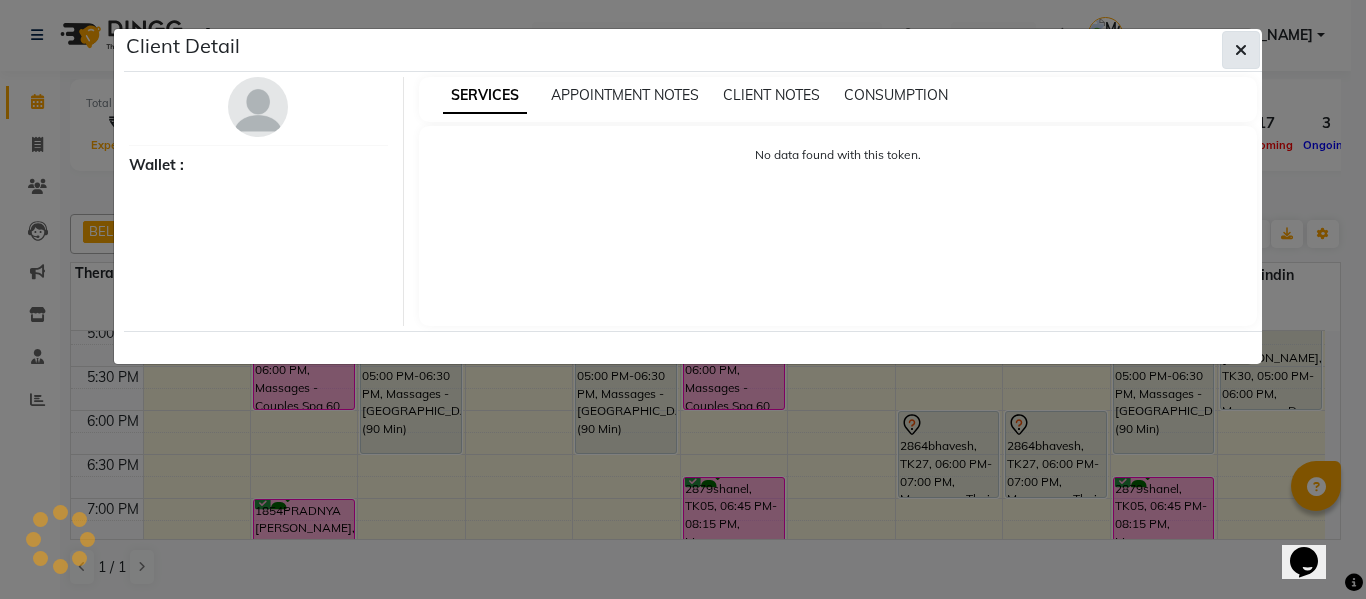 select on "7" 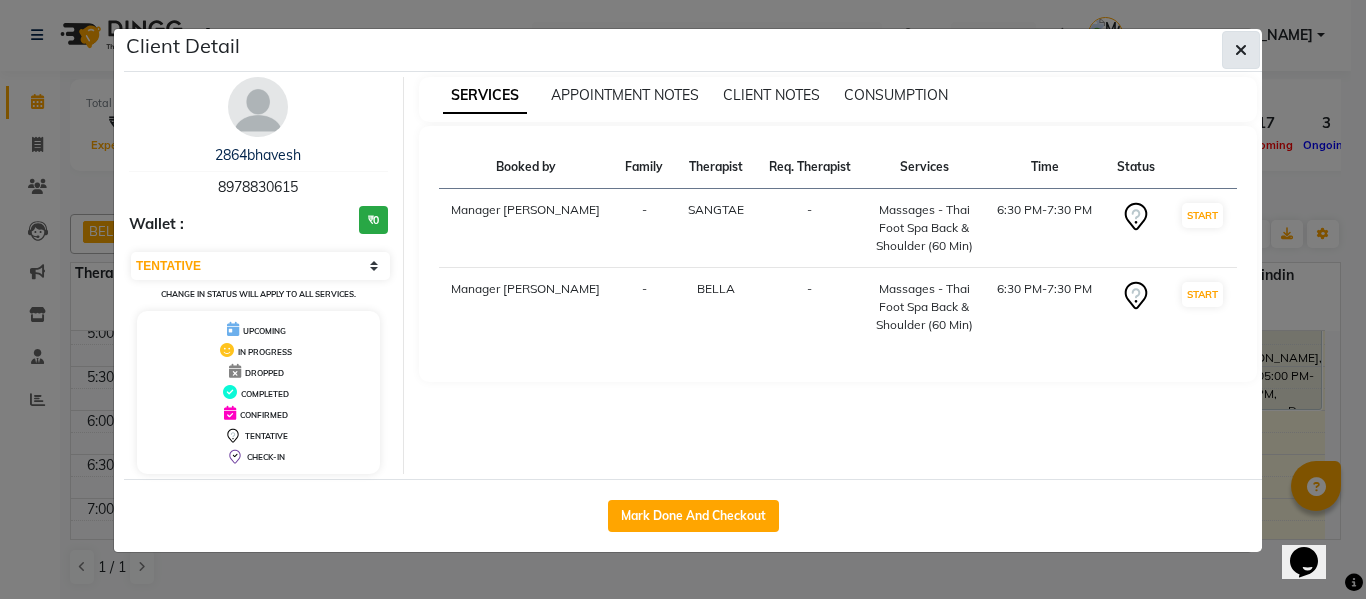click 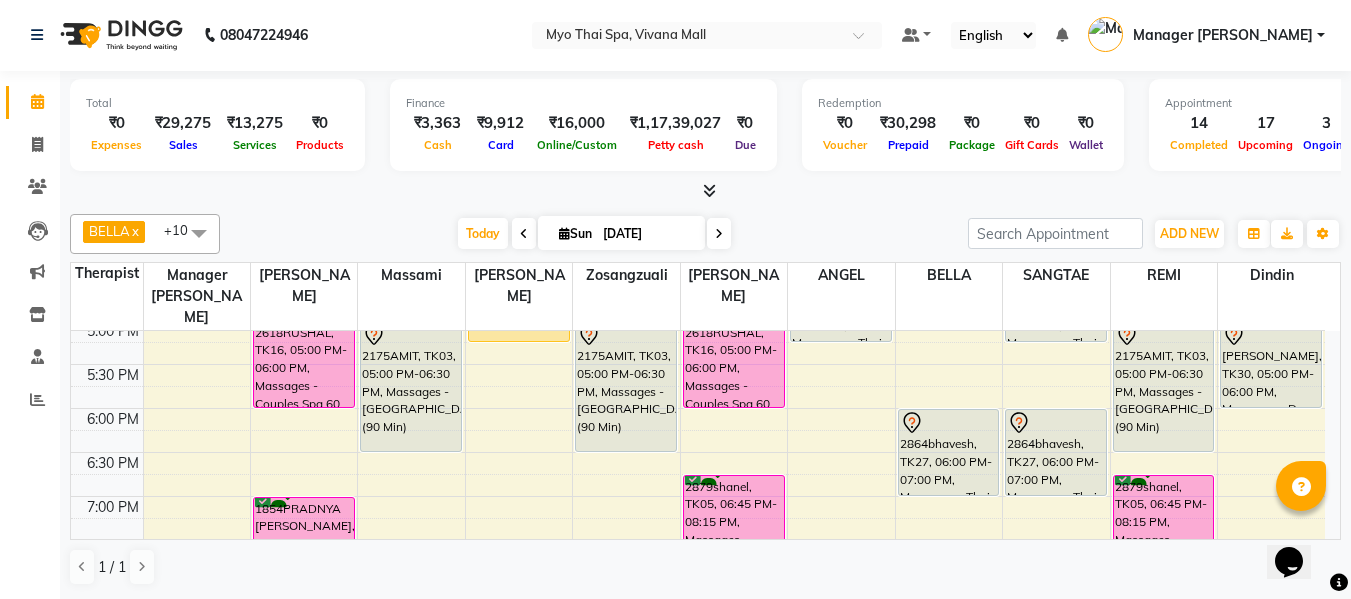 scroll, scrollTop: 800, scrollLeft: 0, axis: vertical 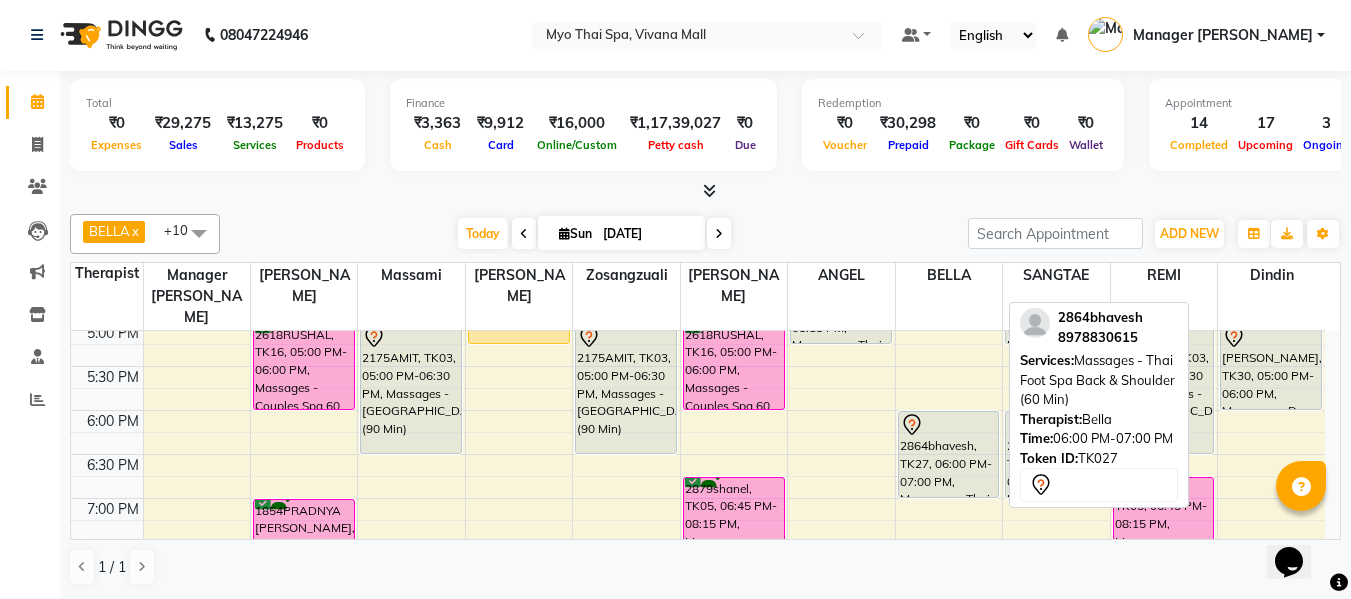 click on "2864bhavesh, TK27, 06:00 PM-07:00 PM, Massages - Thai Foot Spa  Back & Shoulder (60 Min)" at bounding box center [949, 454] 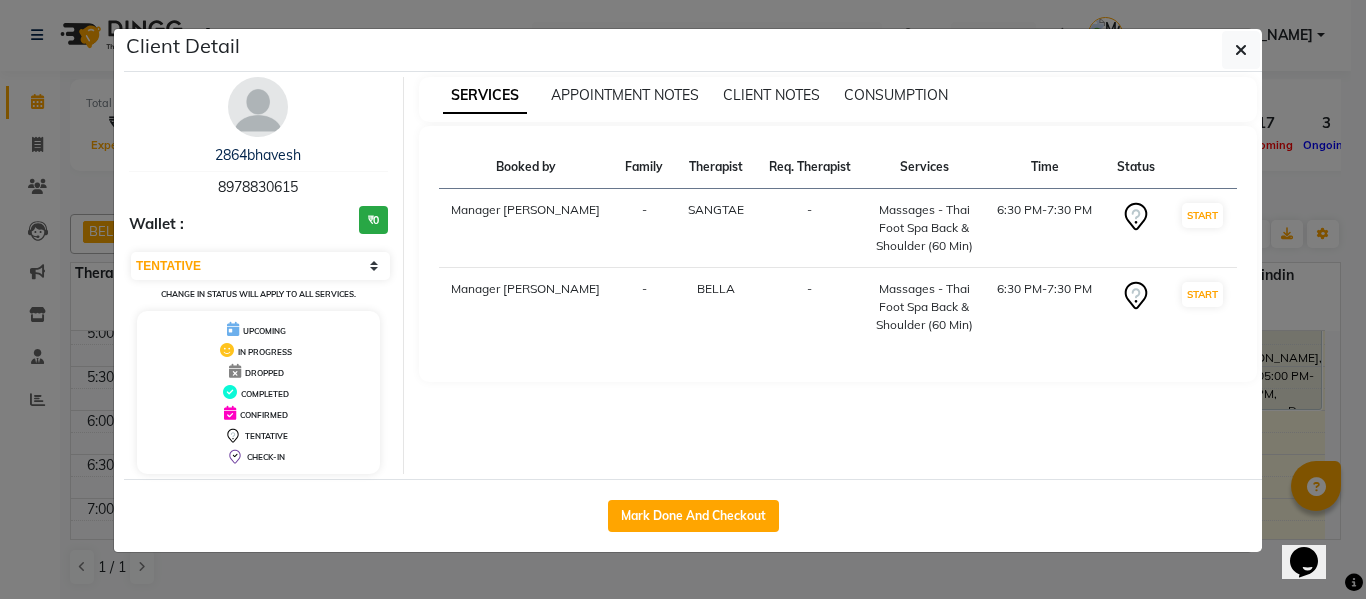 click on "8978830615" at bounding box center (258, 187) 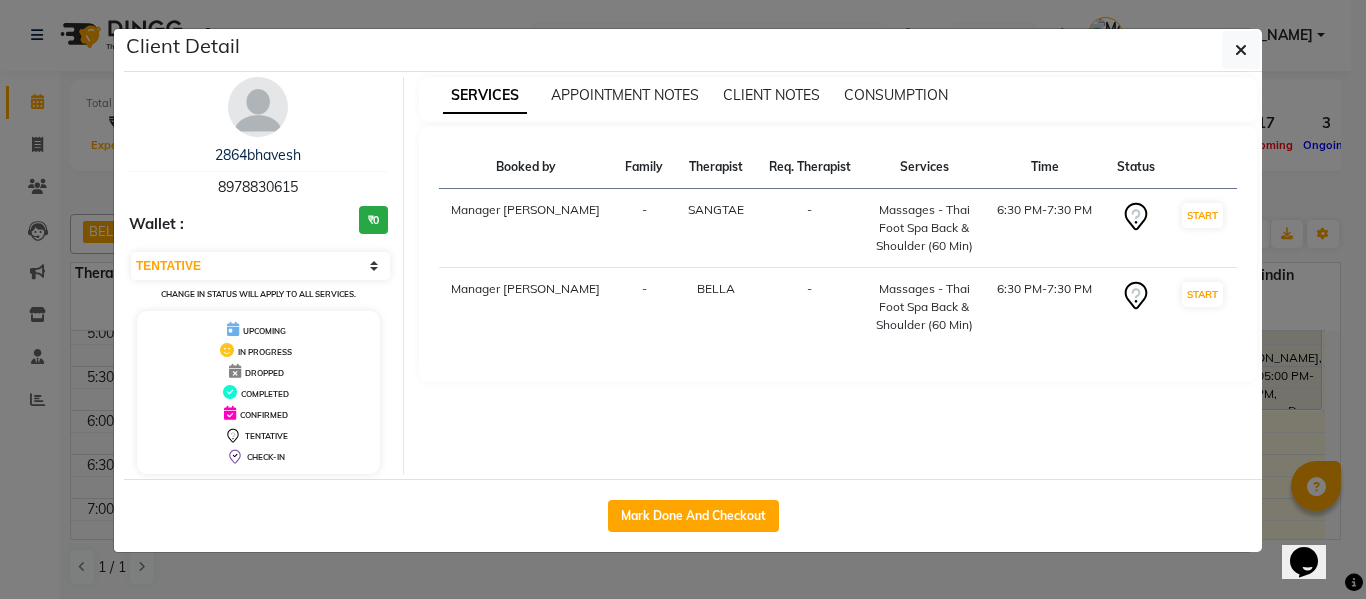click on "8978830615" at bounding box center (258, 187) 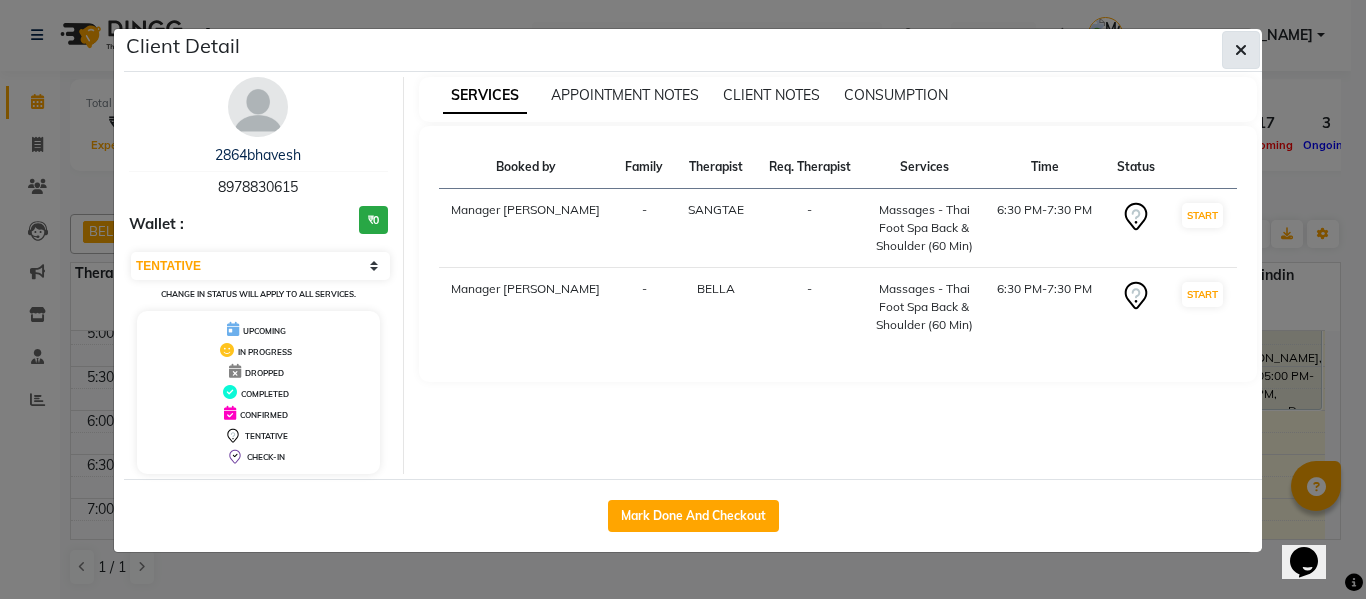 click 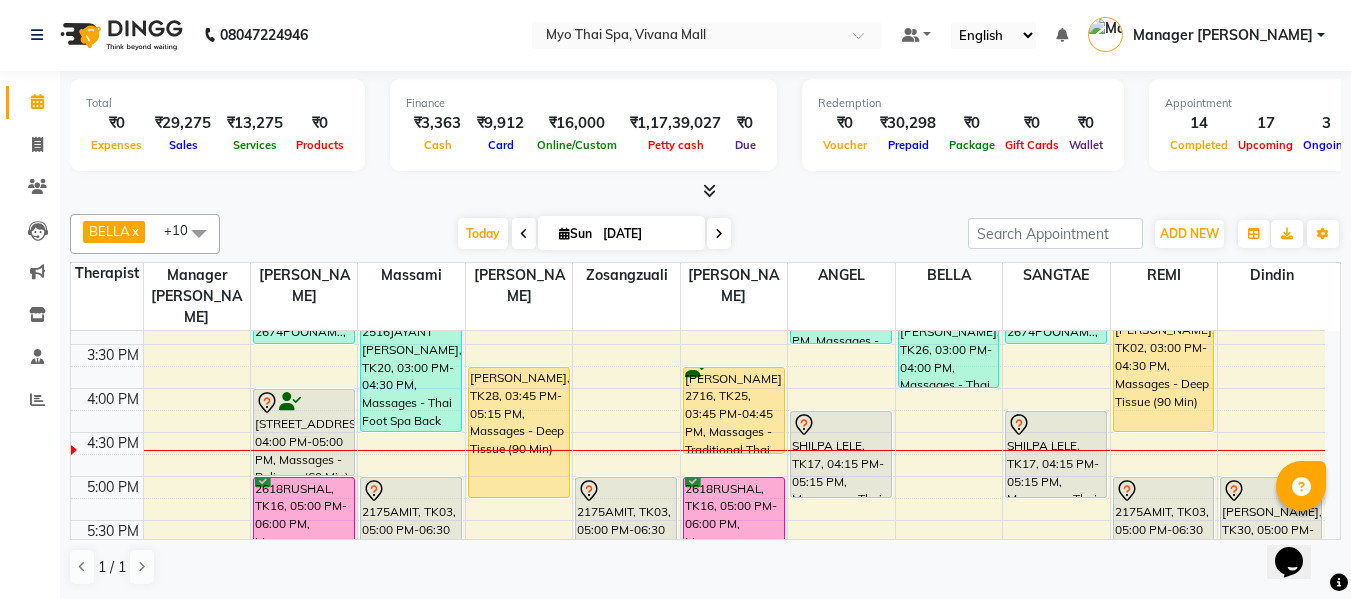 scroll, scrollTop: 600, scrollLeft: 0, axis: vertical 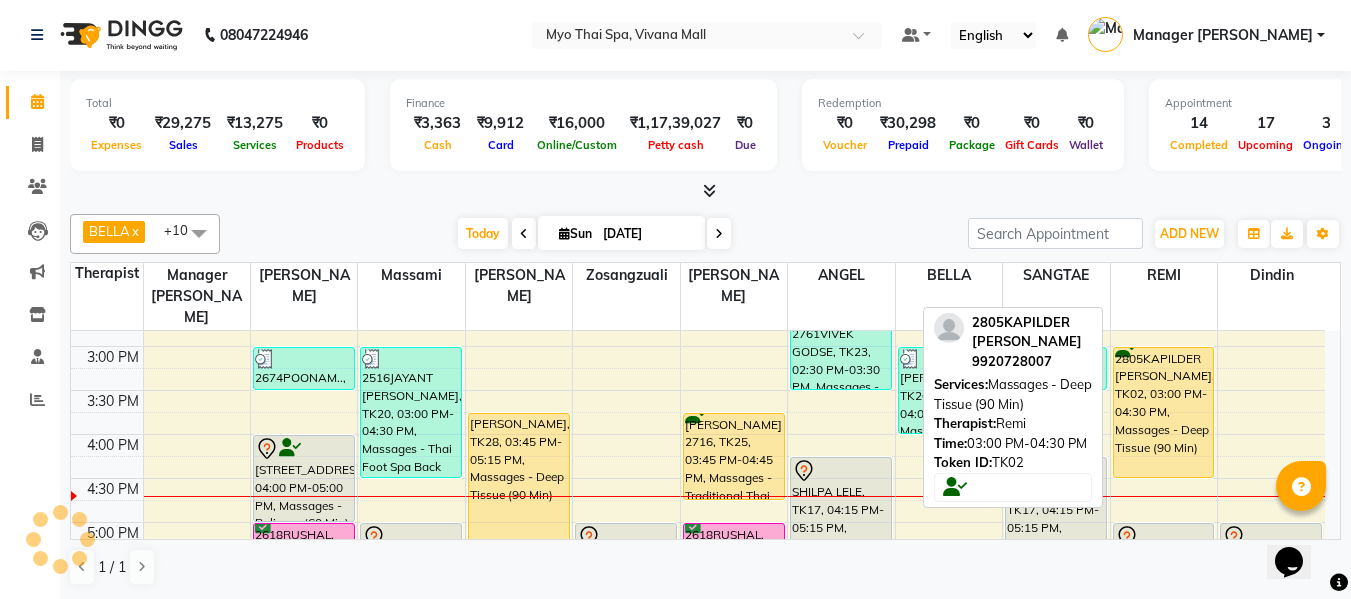 click on "2805KAPILDER [PERSON_NAME], TK02, 03:00 PM-04:30 PM, Massages - Deep Tissue (90 Min)" at bounding box center [1164, 412] 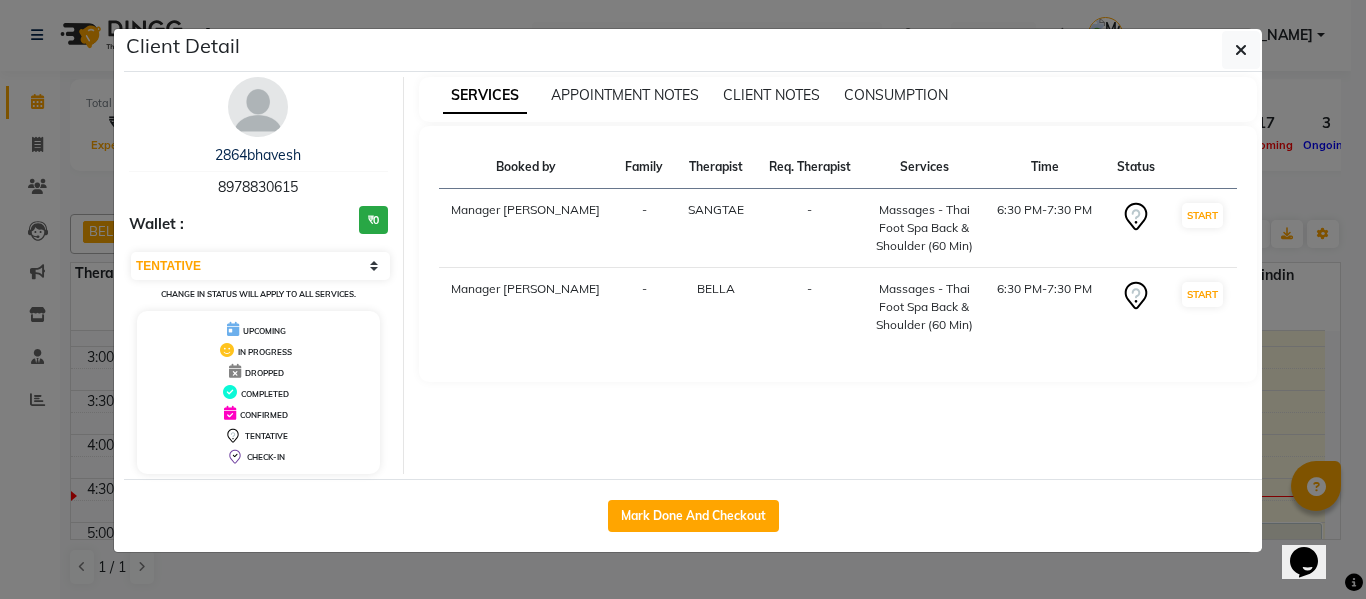 select on "1" 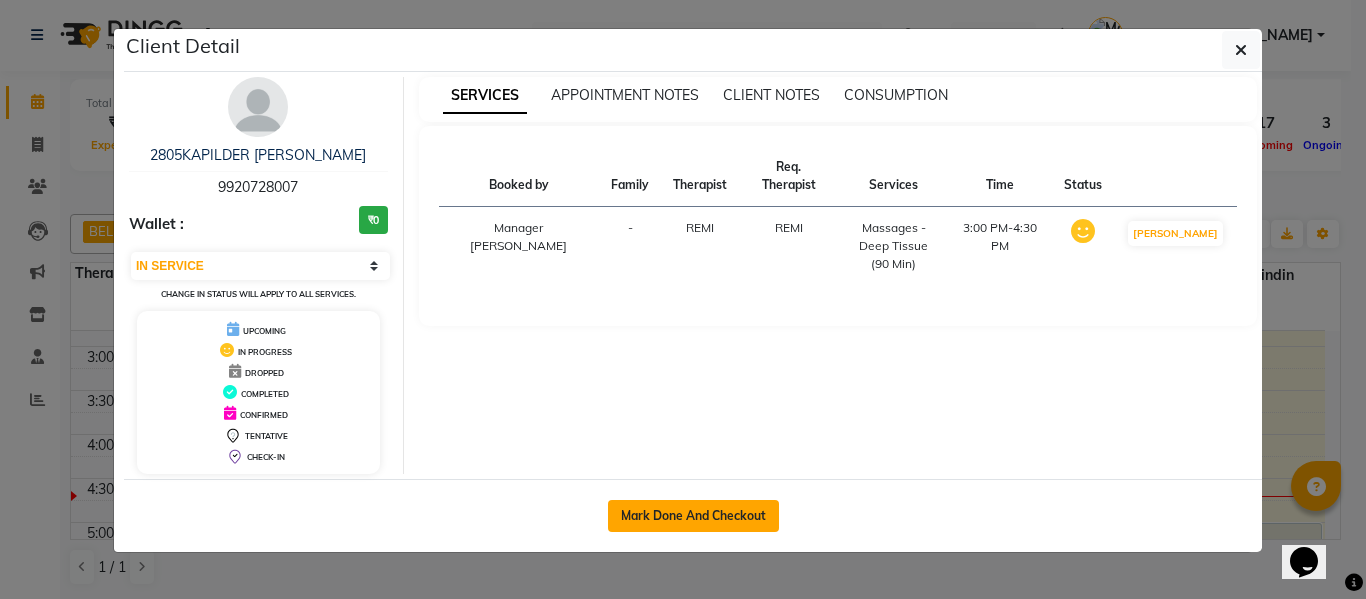 click on "Mark Done And Checkout" 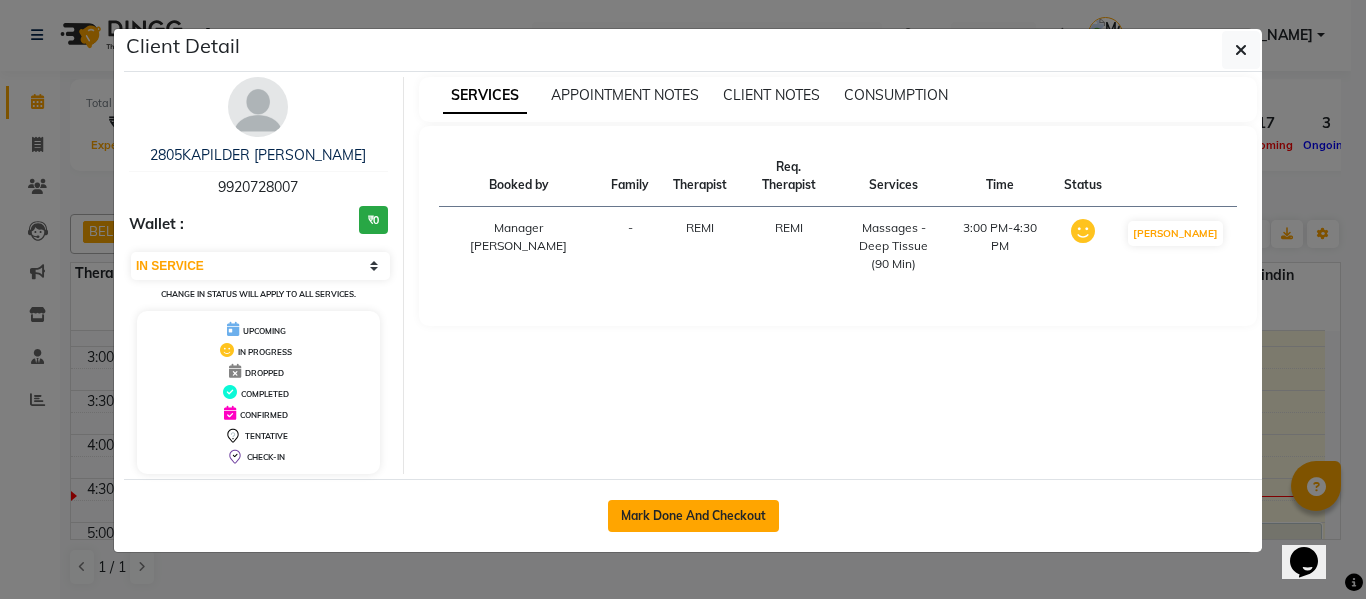 select on "service" 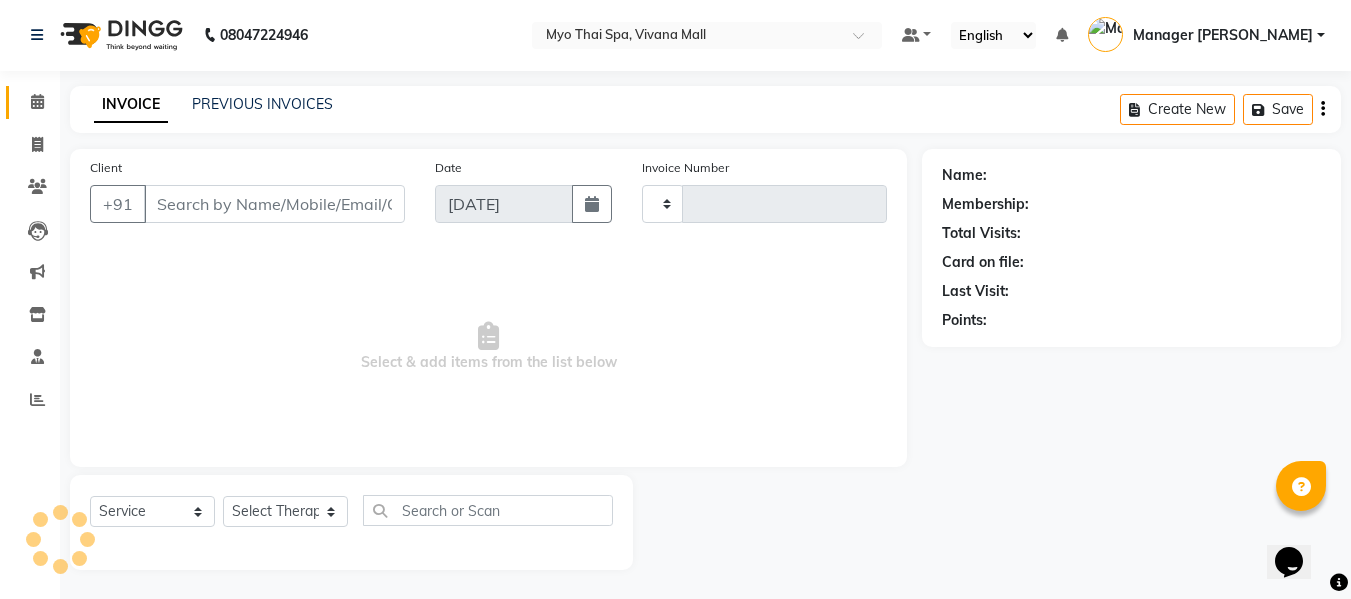 type on "2419" 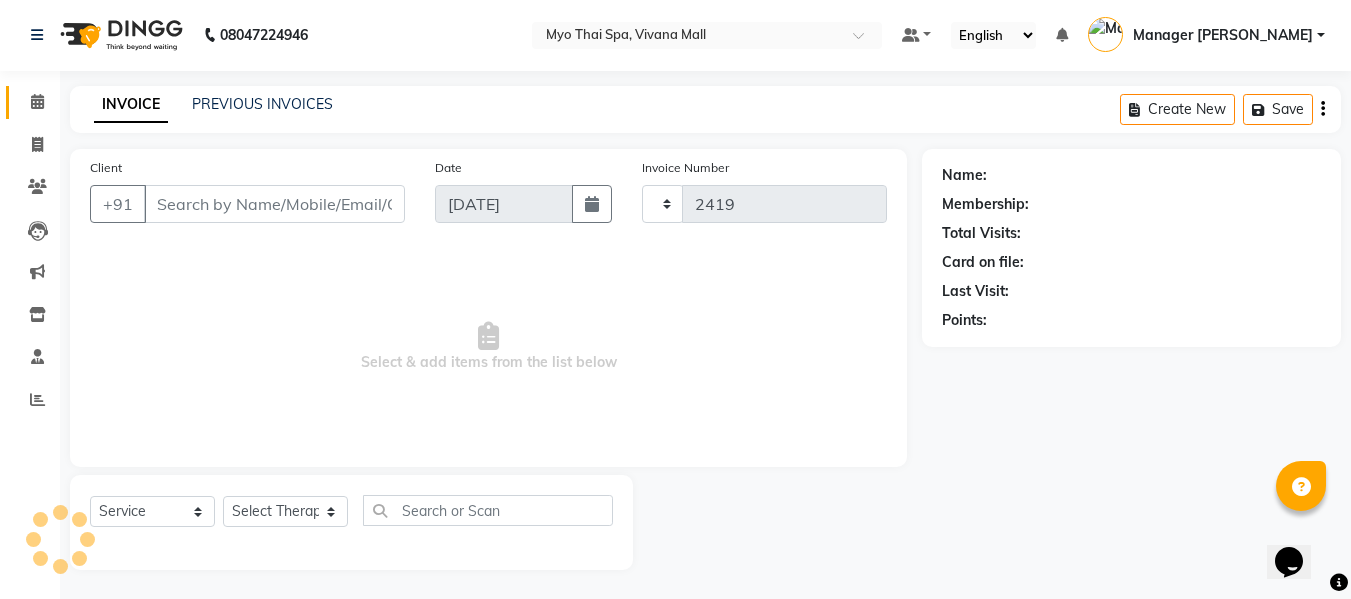 select on "3908" 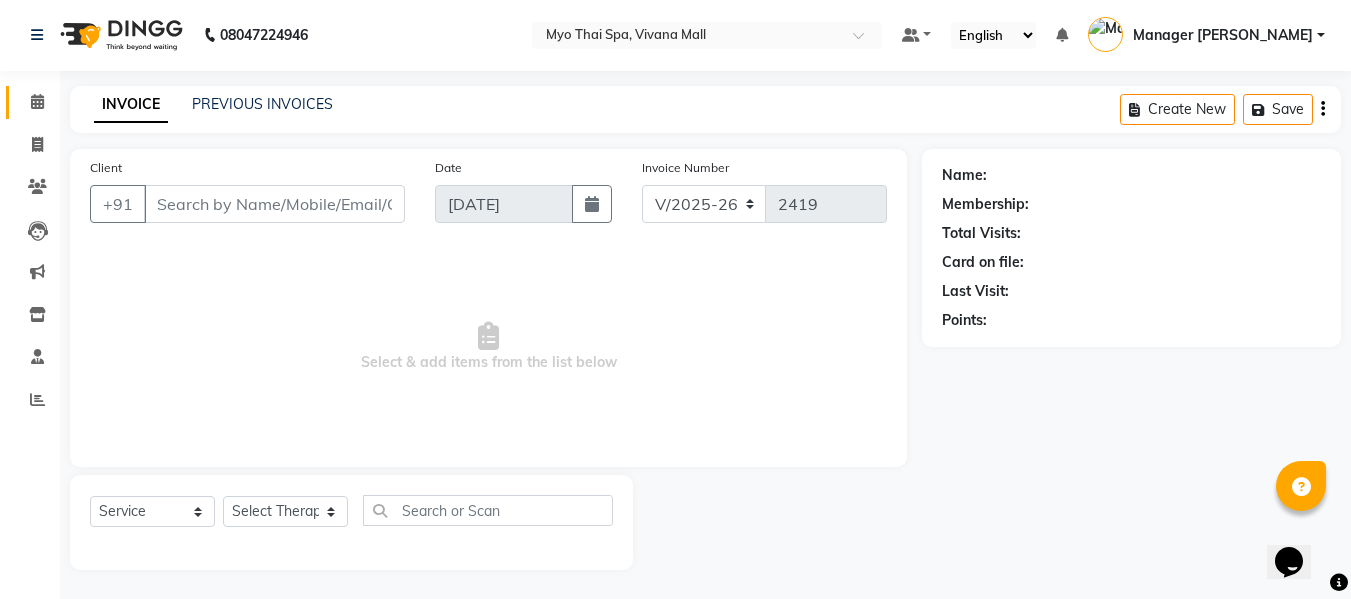 select on "V" 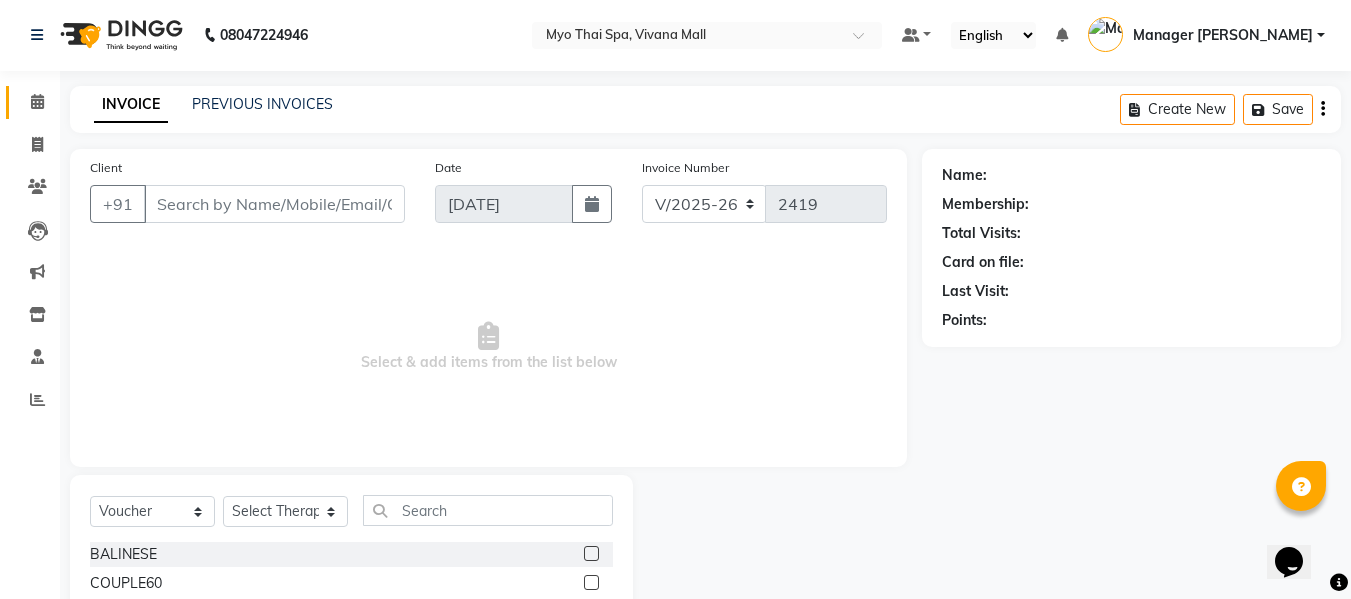 type on "9920728007" 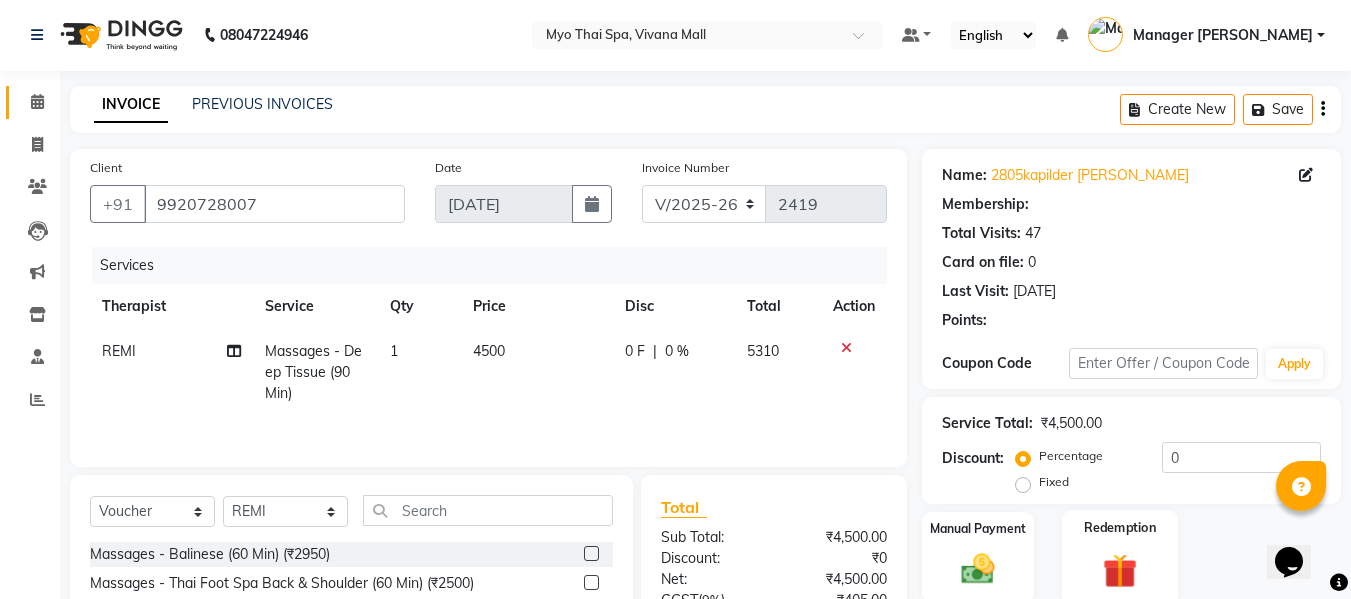 scroll, scrollTop: 201, scrollLeft: 0, axis: vertical 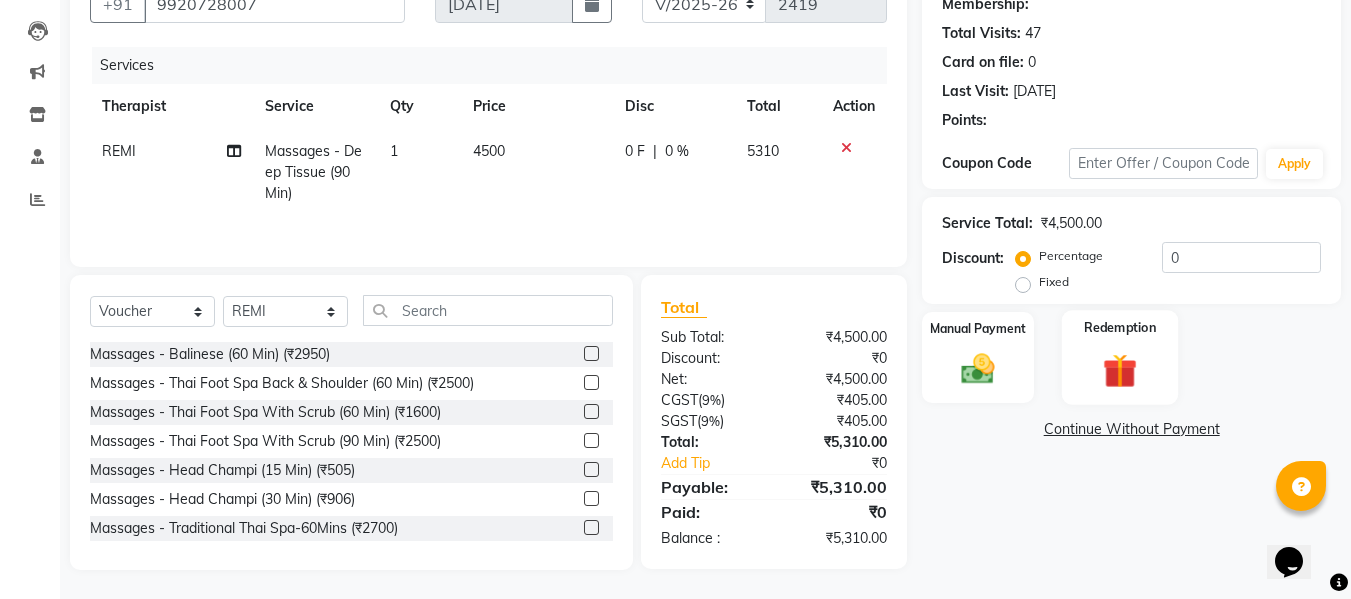 click 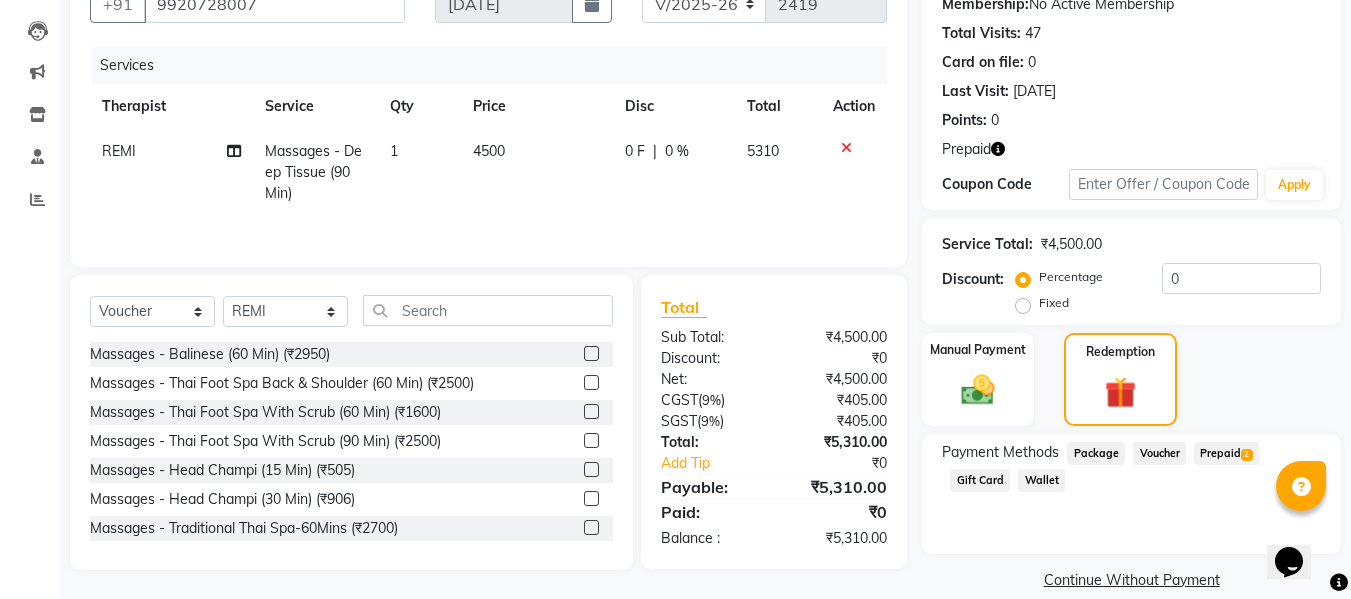 click on "Prepaid  2" 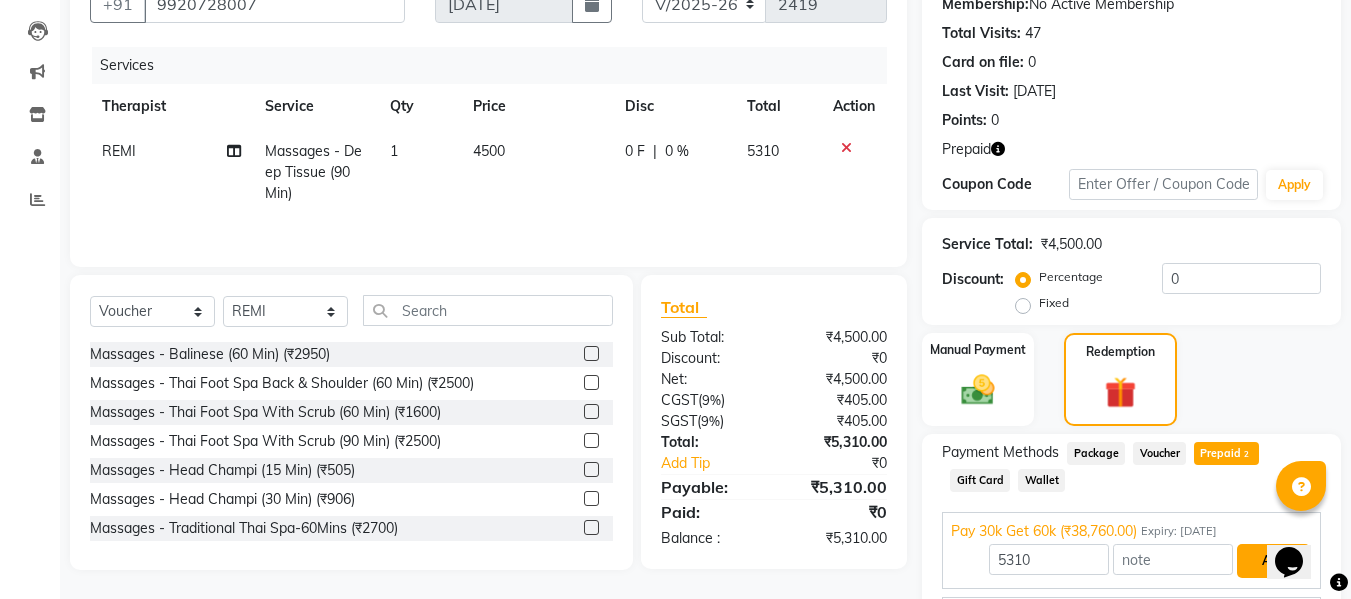 click on "Add" at bounding box center [1273, 561] 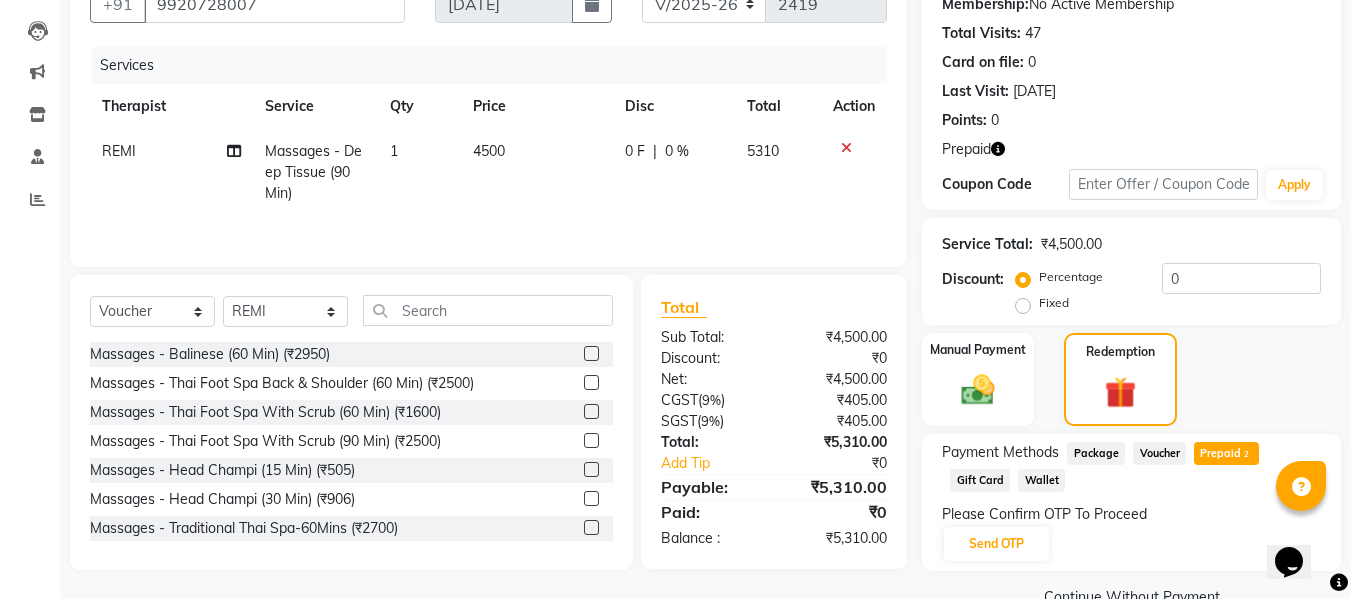 scroll, scrollTop: 244, scrollLeft: 0, axis: vertical 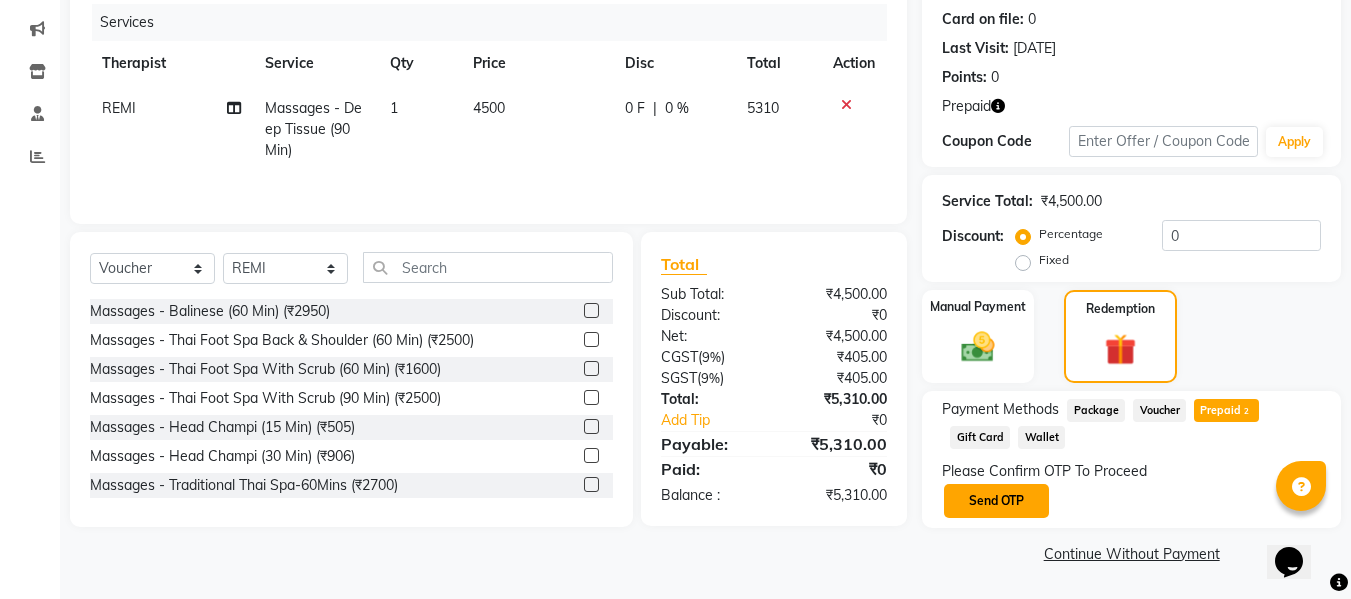 click on "Send OTP" 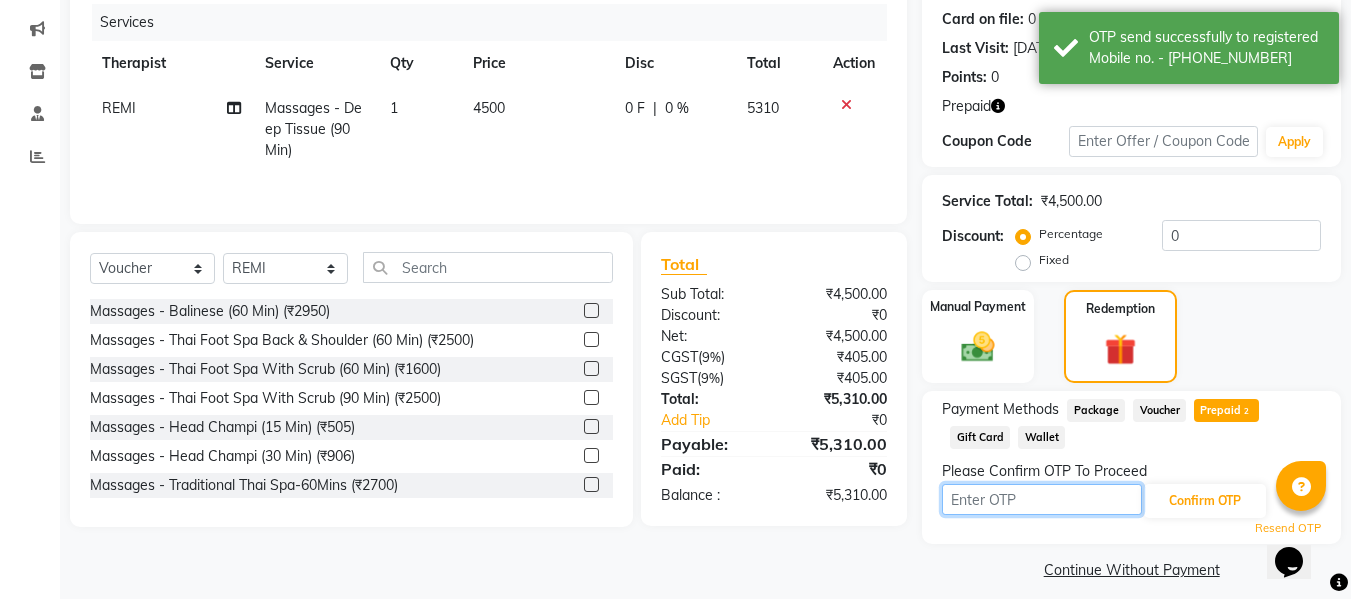 click at bounding box center (1042, 499) 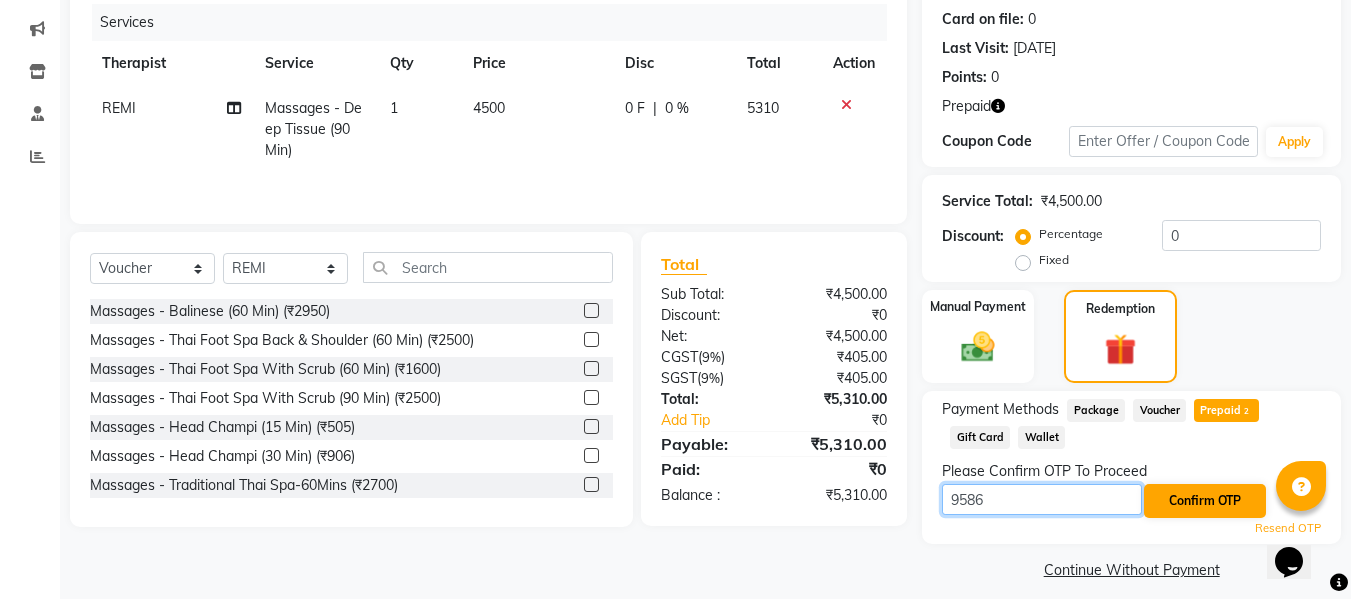 type on "9586" 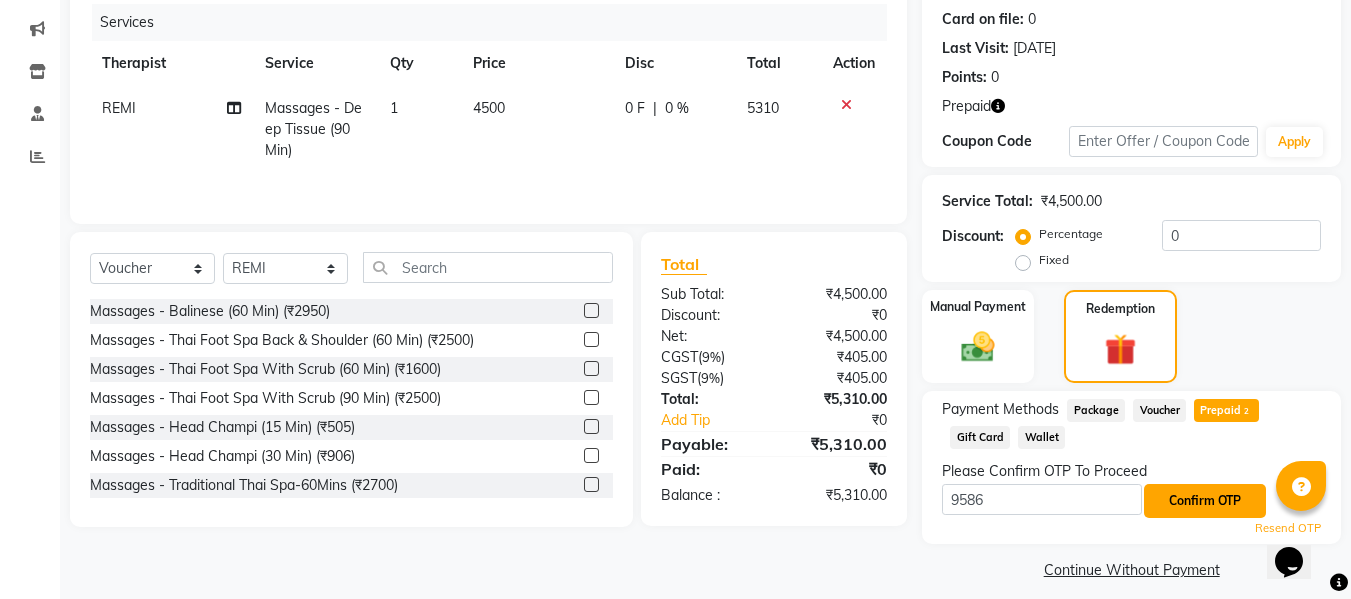click on "Confirm OTP" 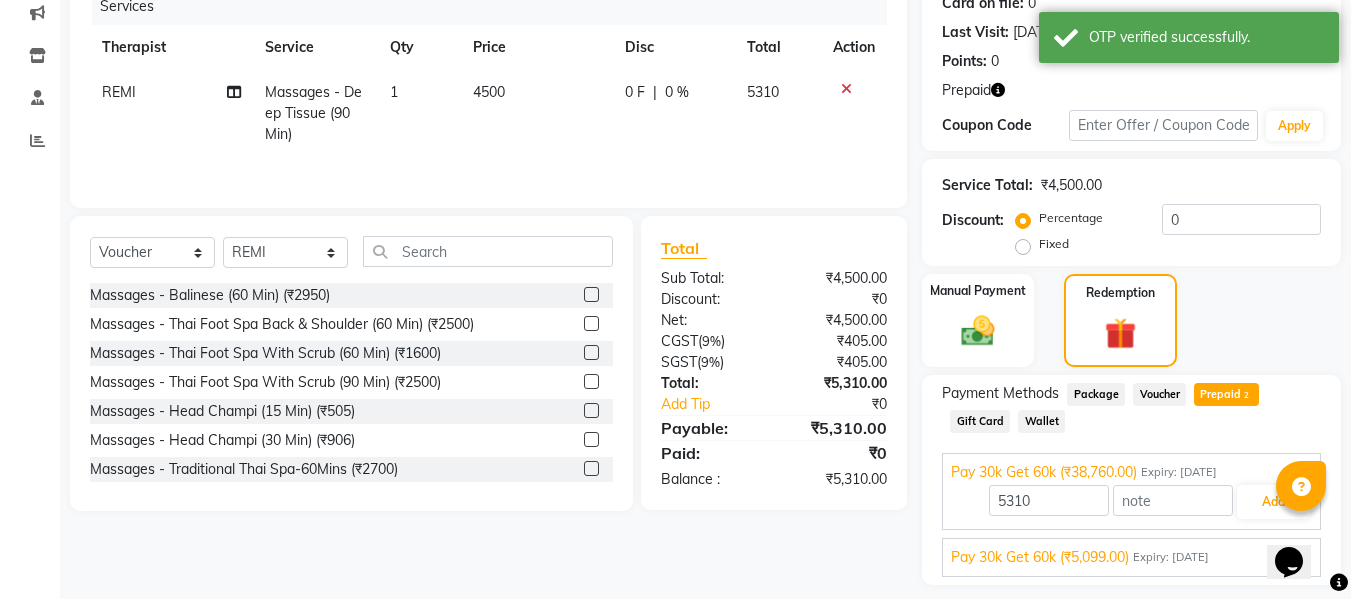 scroll, scrollTop: 317, scrollLeft: 0, axis: vertical 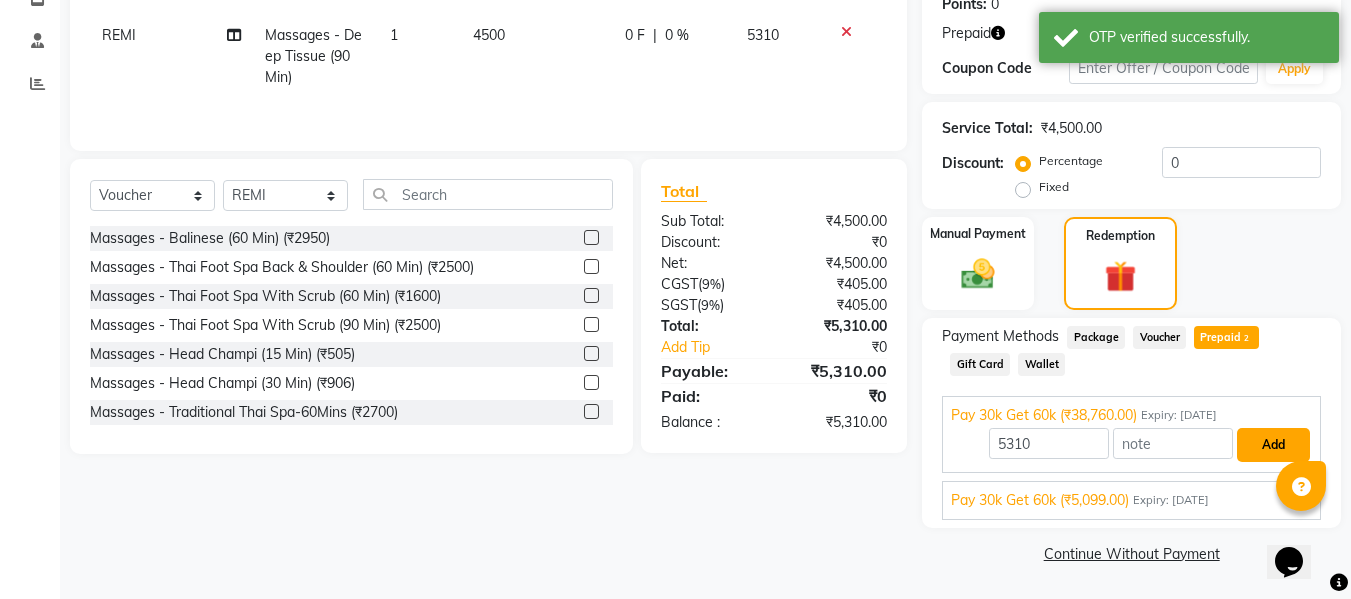 click on "Add" at bounding box center (1273, 445) 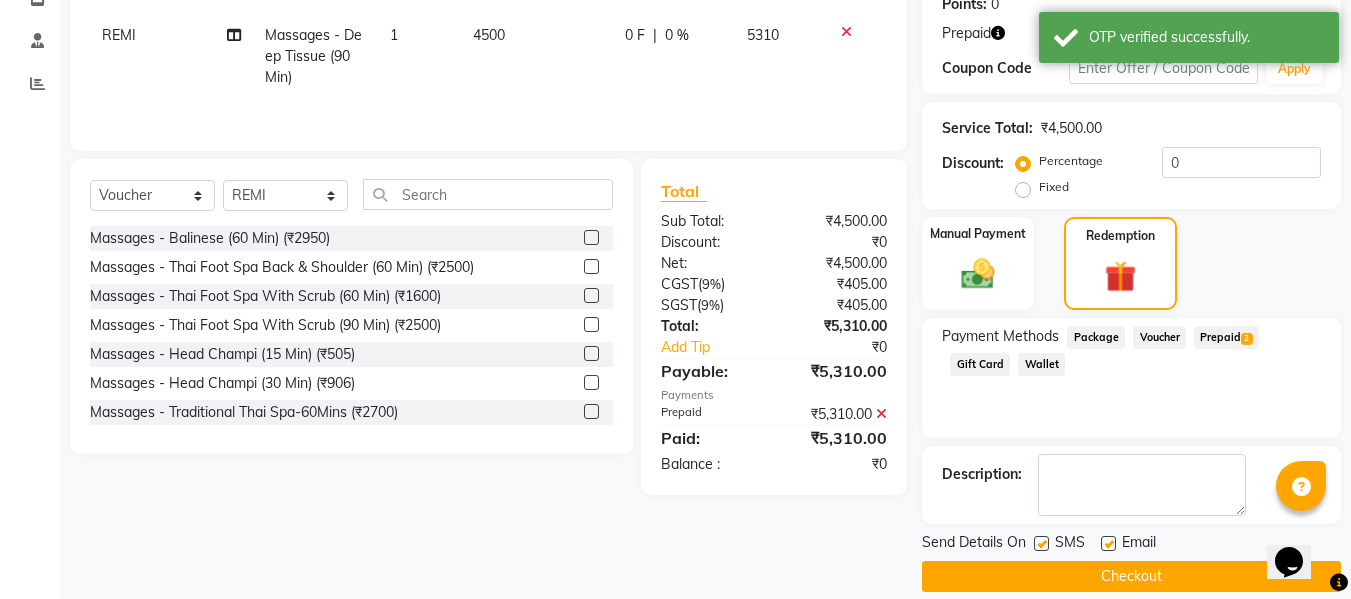 scroll, scrollTop: 340, scrollLeft: 0, axis: vertical 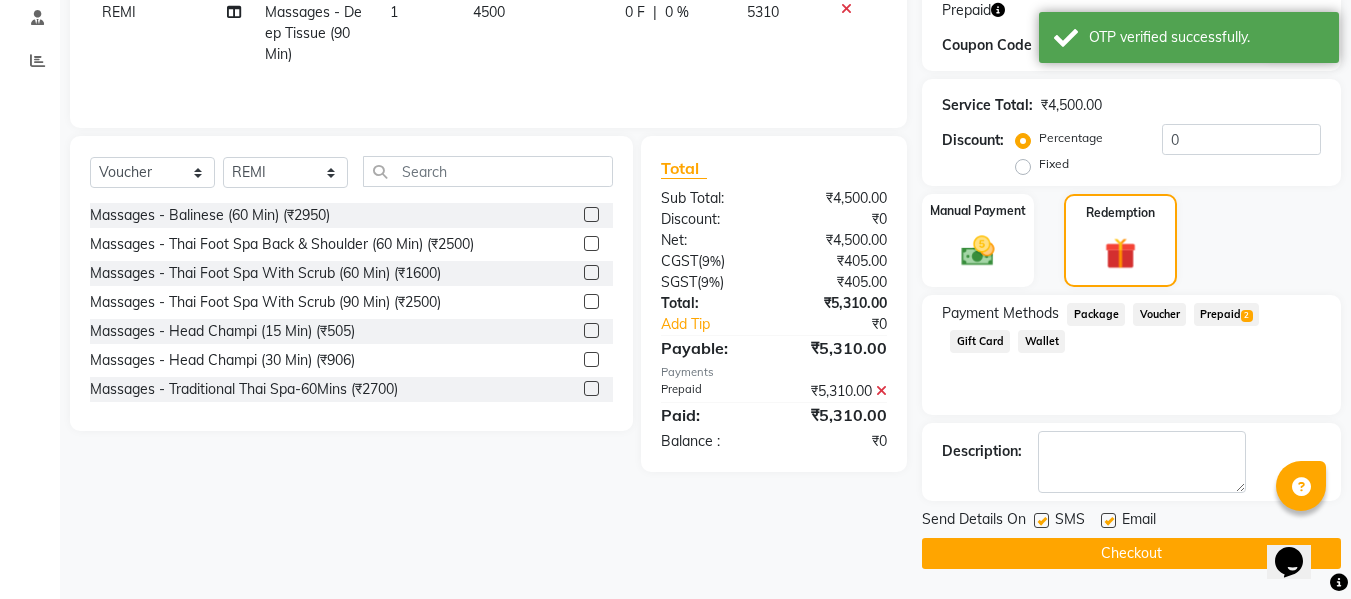 click on "Checkout" 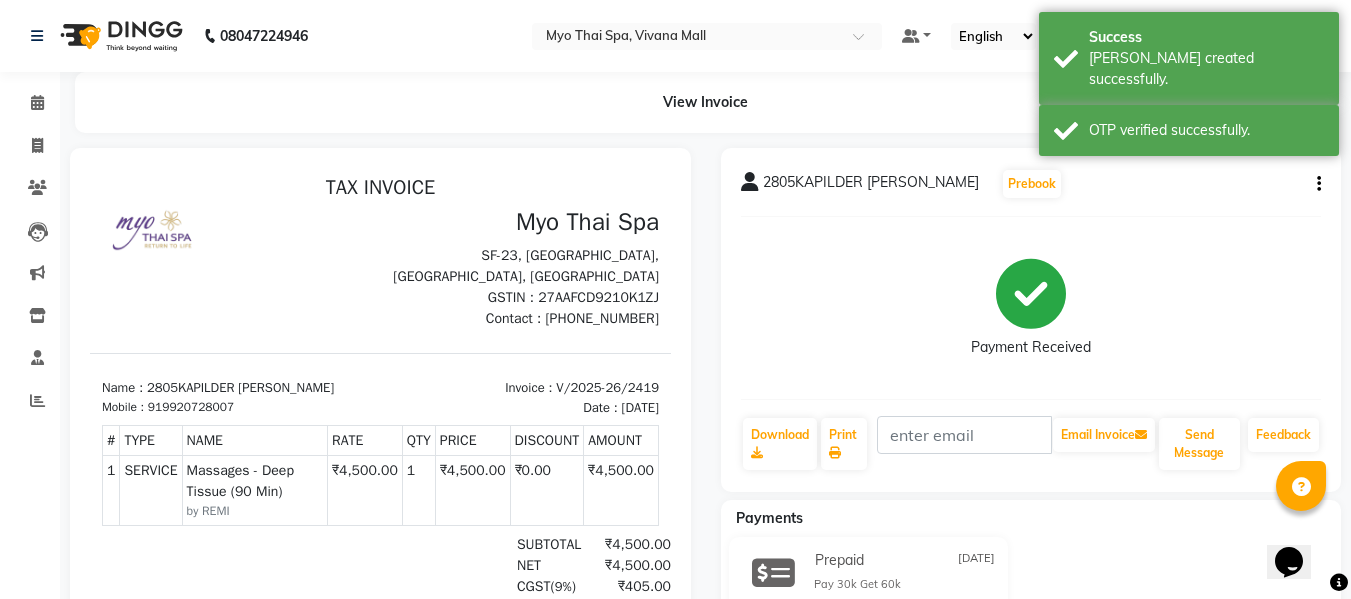 scroll, scrollTop: 0, scrollLeft: 0, axis: both 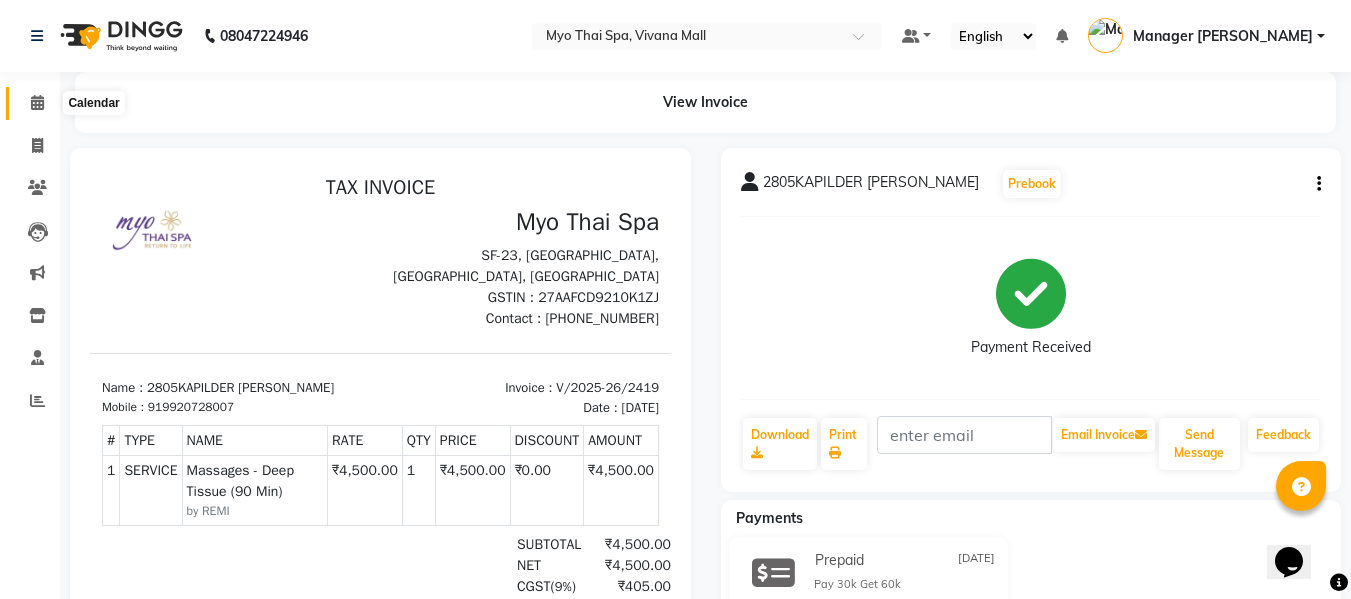 click 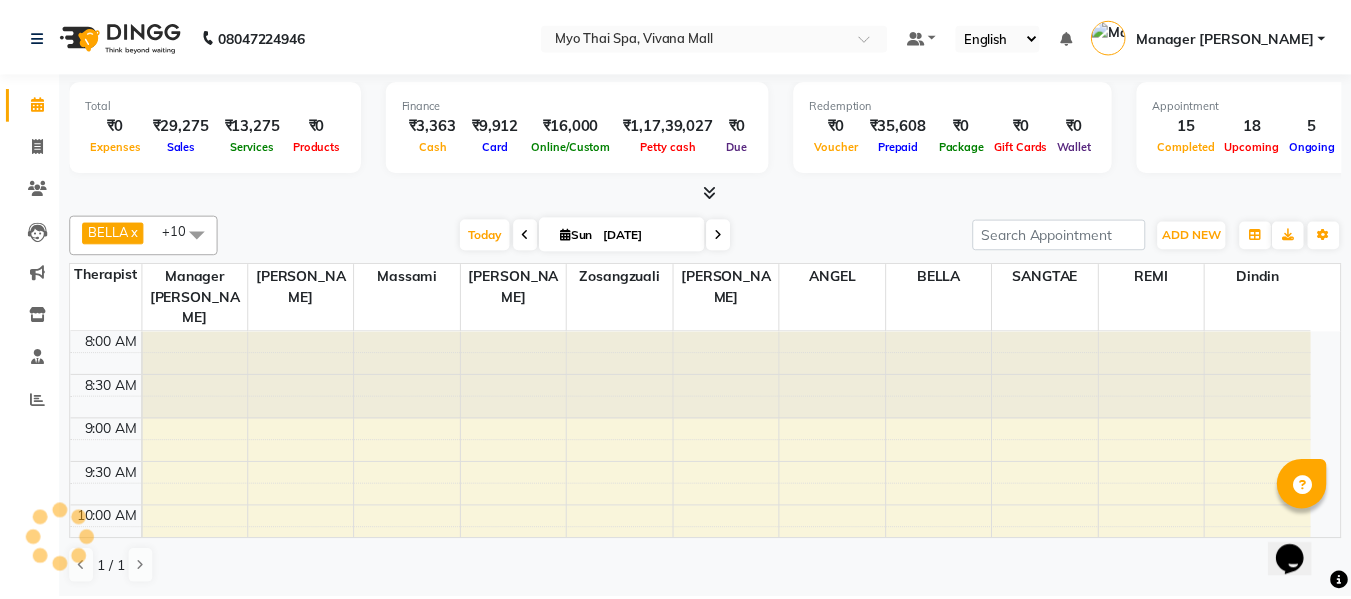 scroll, scrollTop: 705, scrollLeft: 0, axis: vertical 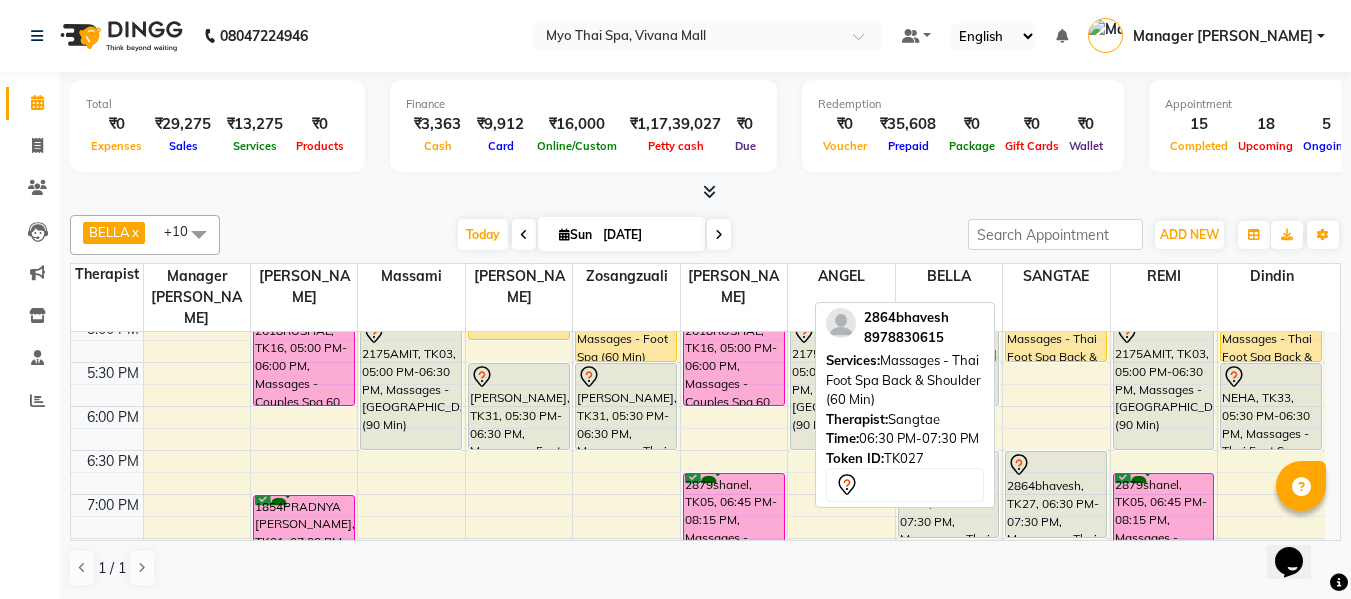 click on "2864bhavesh, TK27, 06:30 PM-07:30 PM, Massages - Thai Foot Spa  Back & Shoulder (60 Min)" at bounding box center [1056, 494] 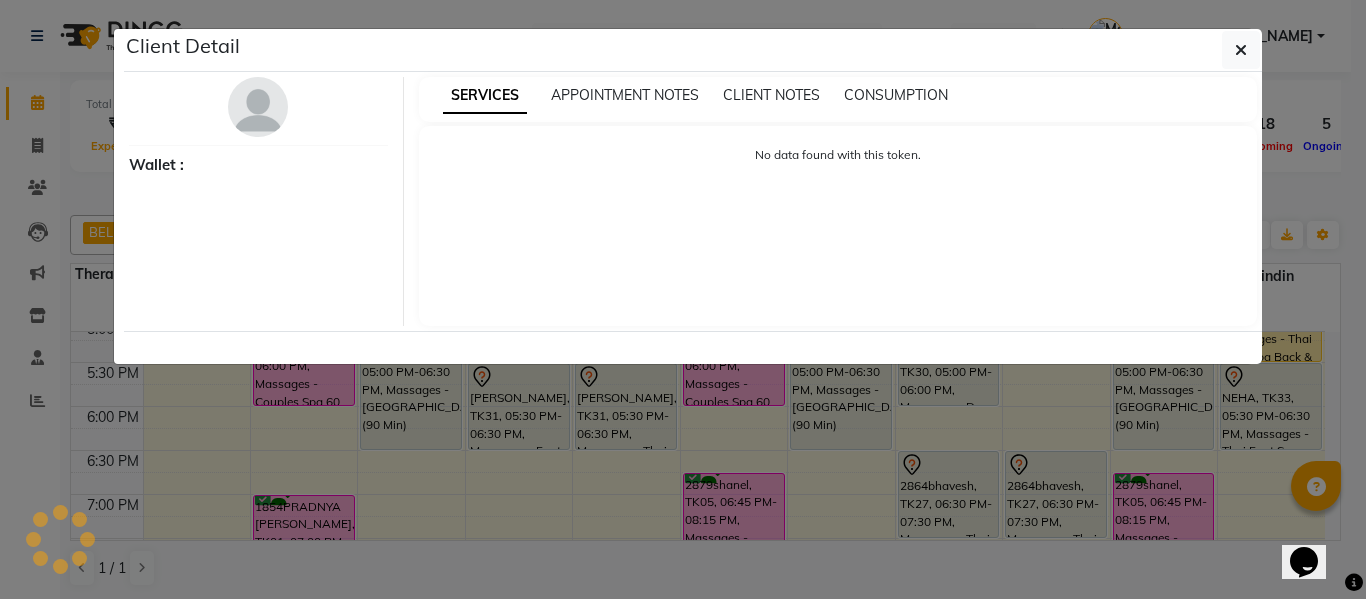 select on "7" 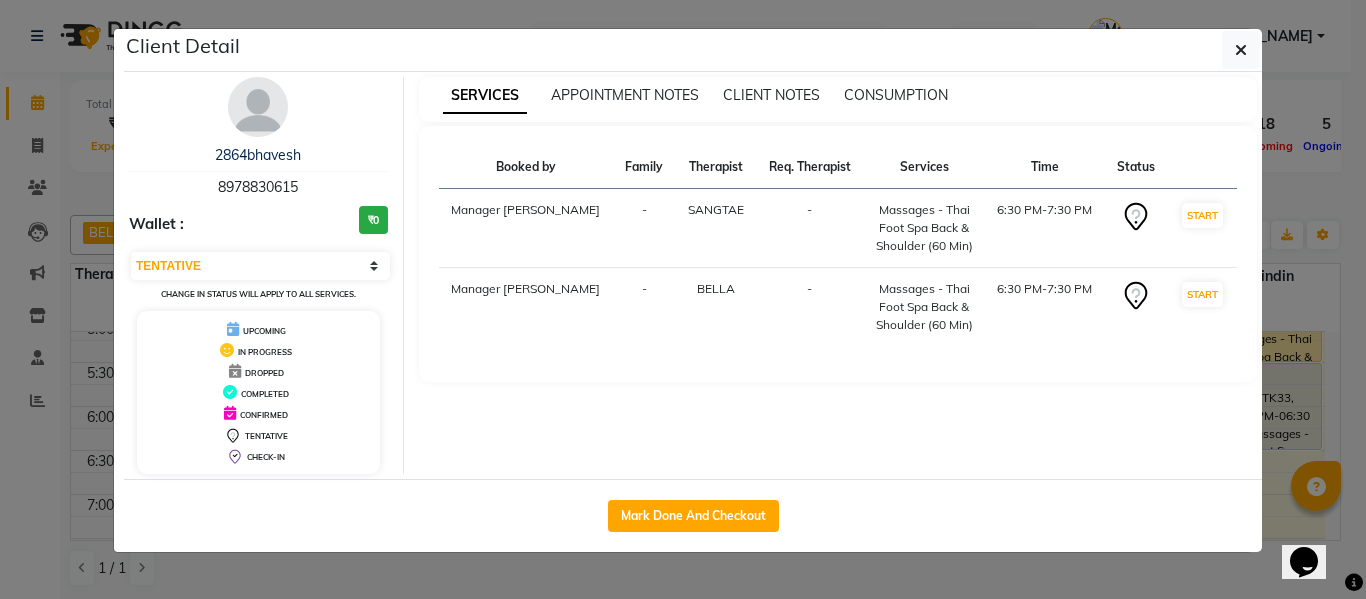 click on "8978830615" at bounding box center (258, 187) 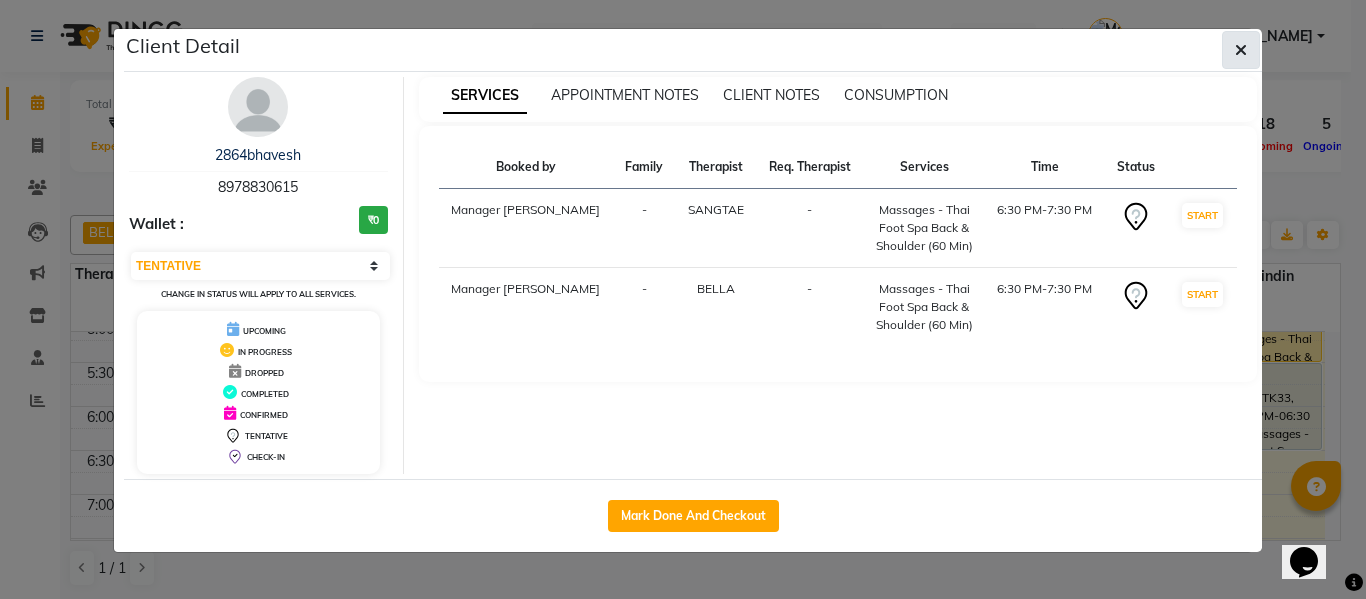 click 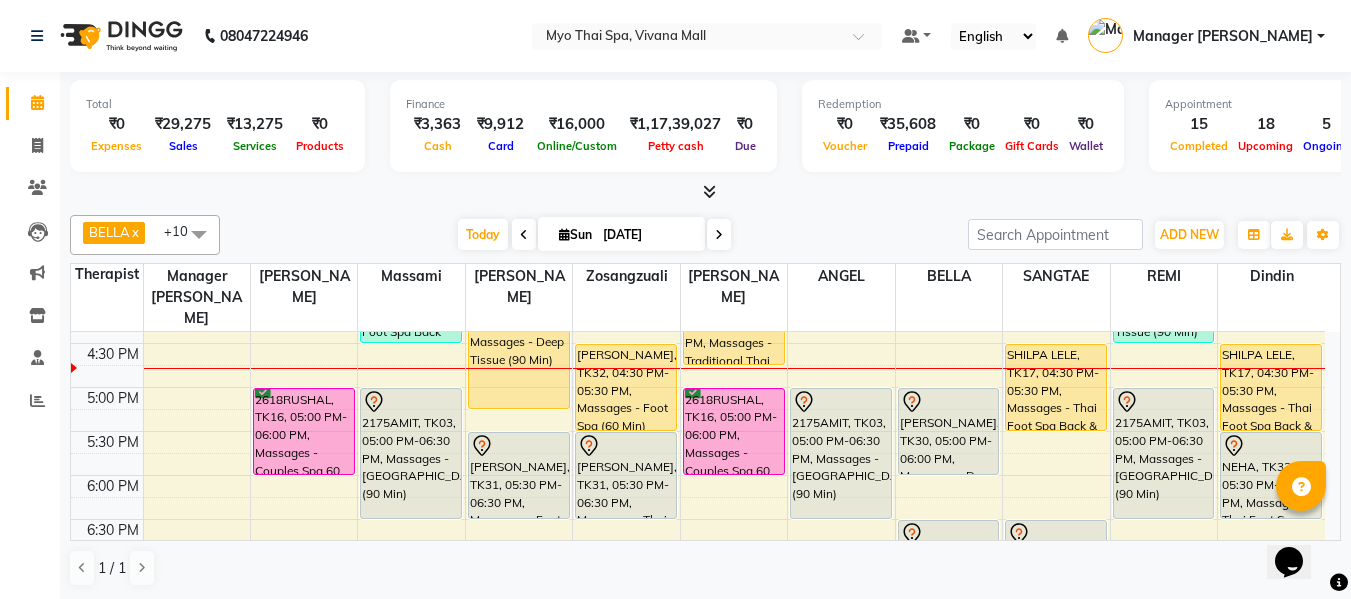 scroll, scrollTop: 605, scrollLeft: 0, axis: vertical 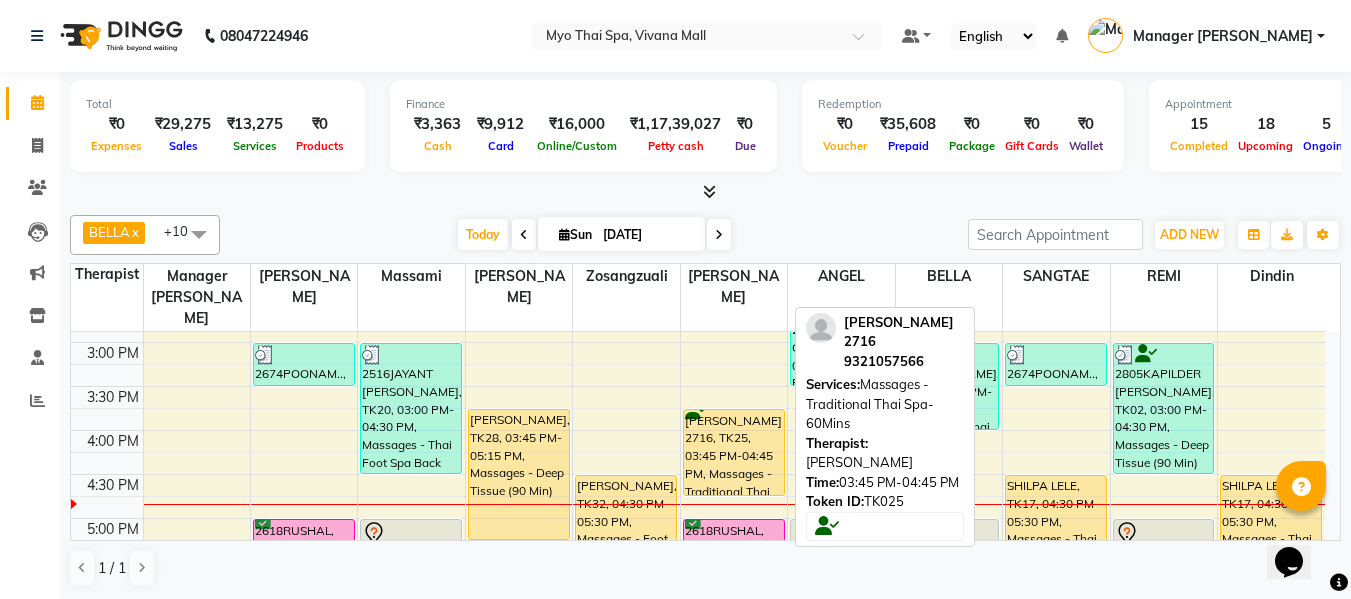 click on "[PERSON_NAME] 2716, TK25, 03:45 PM-04:45 PM, Massages - Traditional Thai Spa-60Mins" at bounding box center [734, 452] 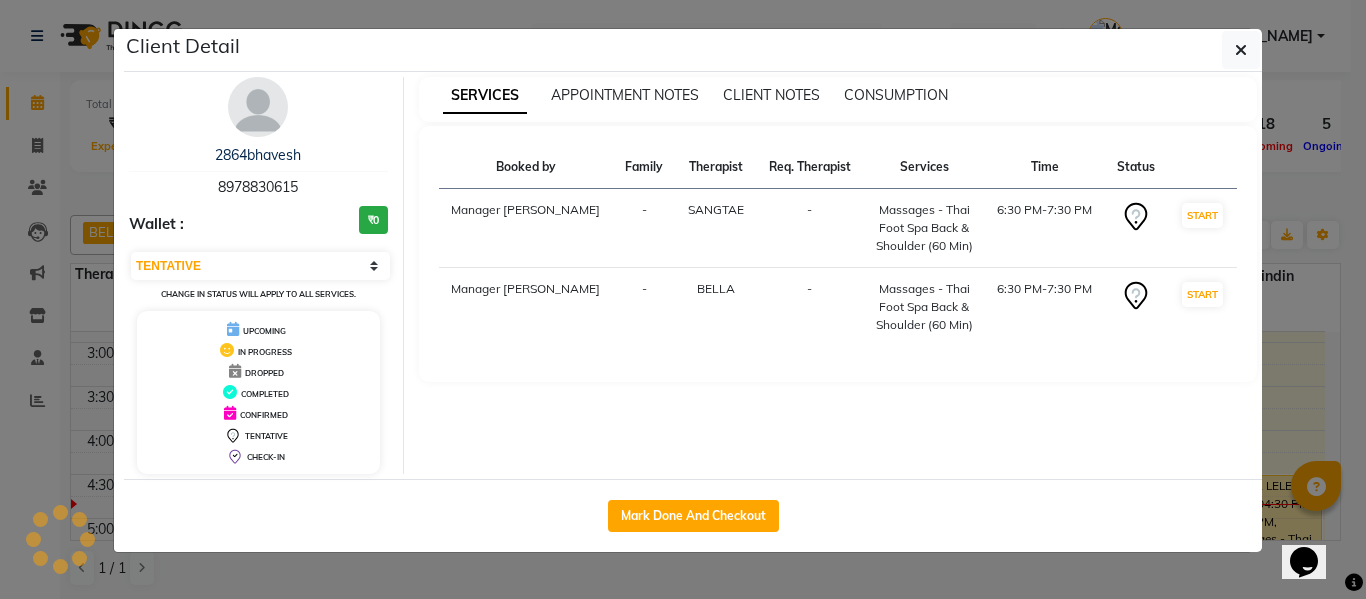 select on "1" 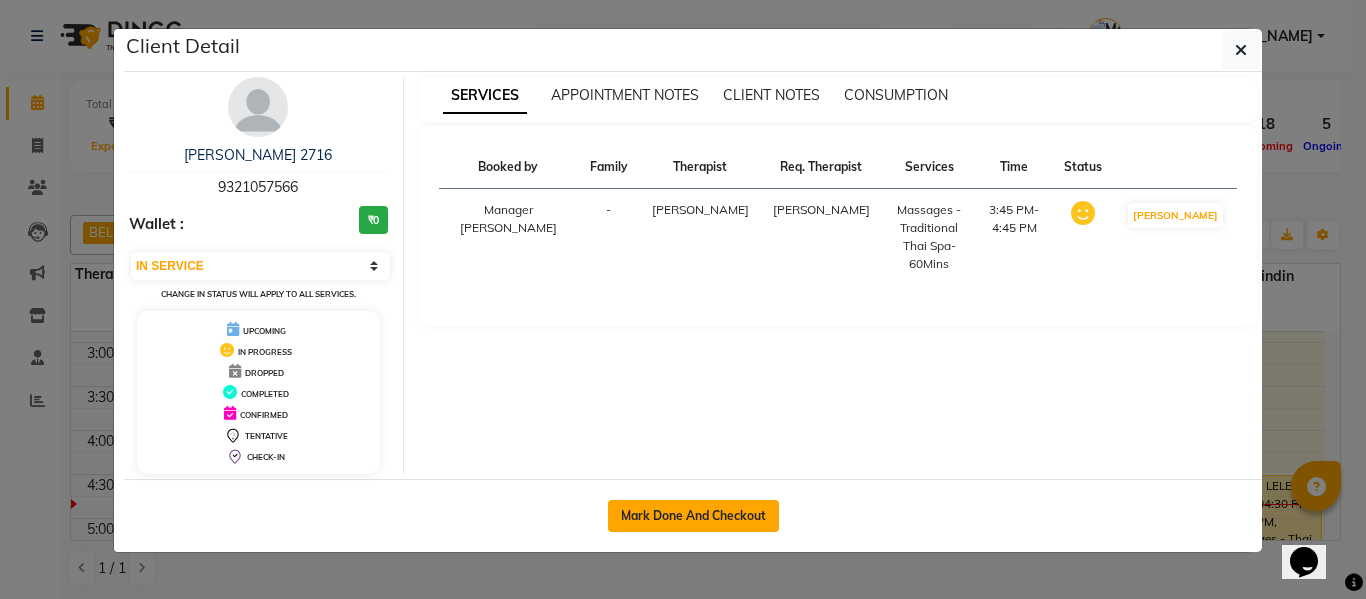 click on "Mark Done And Checkout" 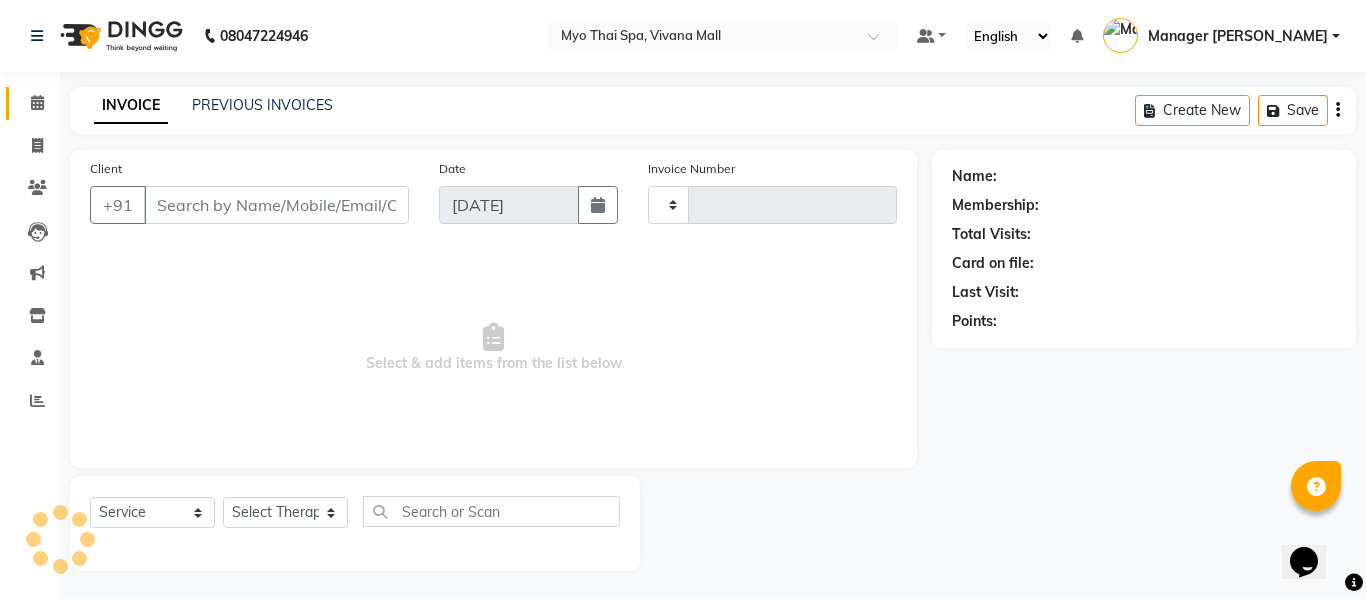 type on "2420" 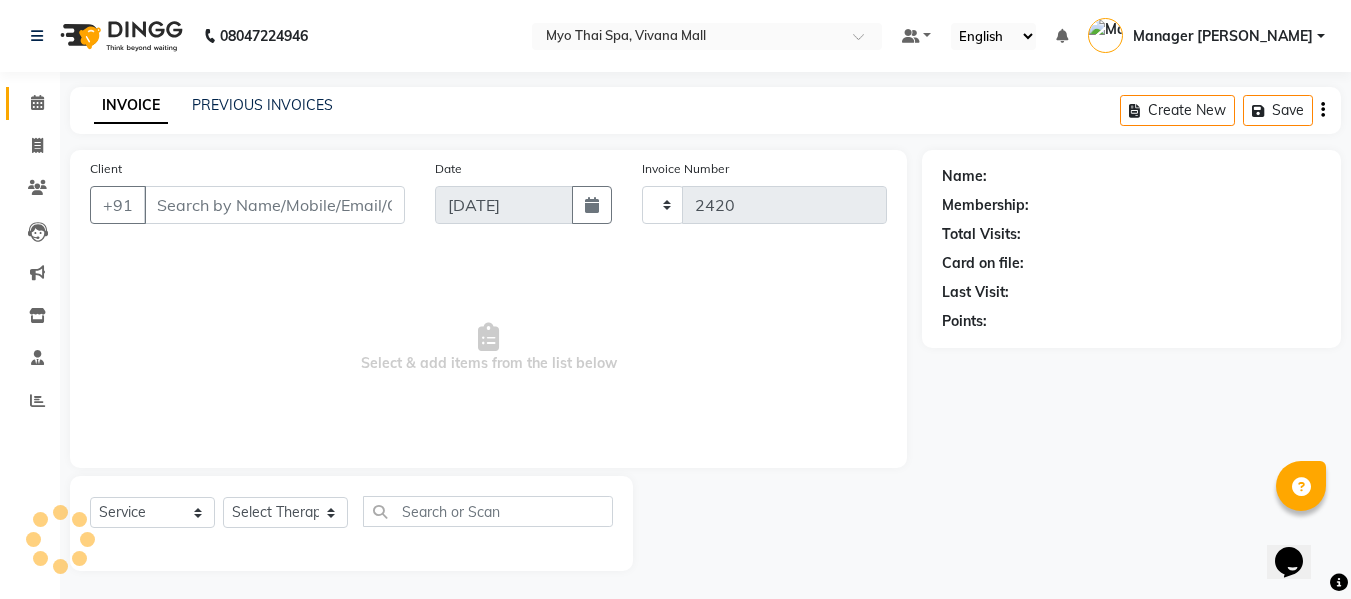 select on "3908" 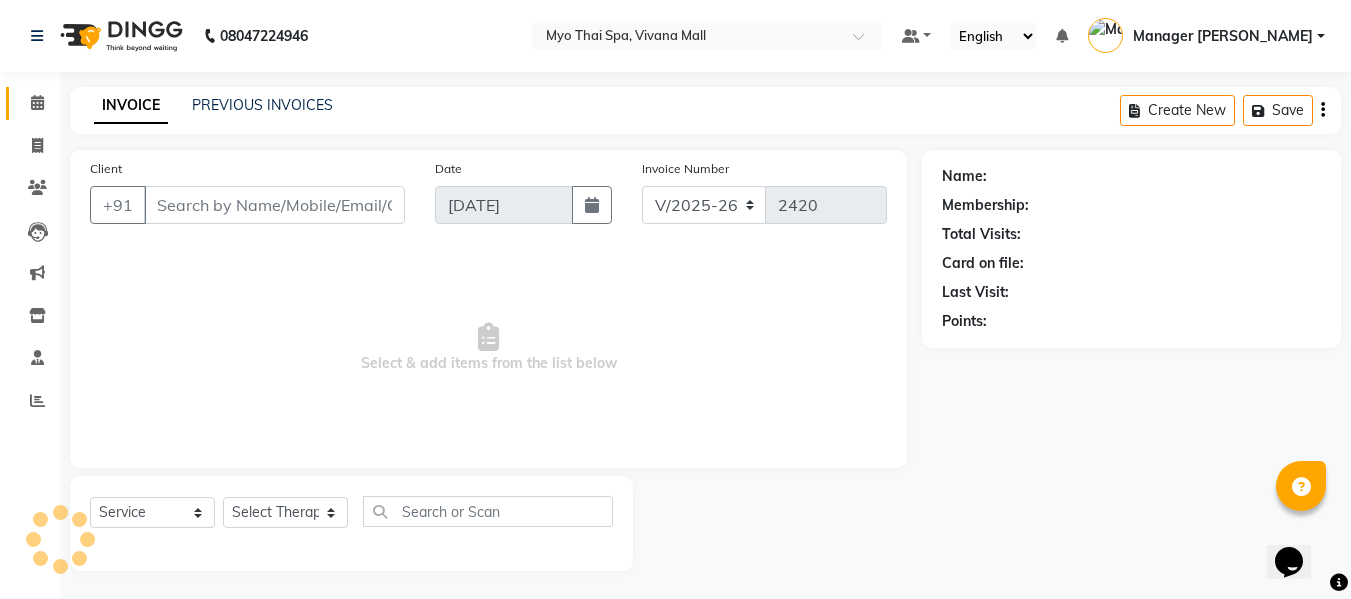 select on "V" 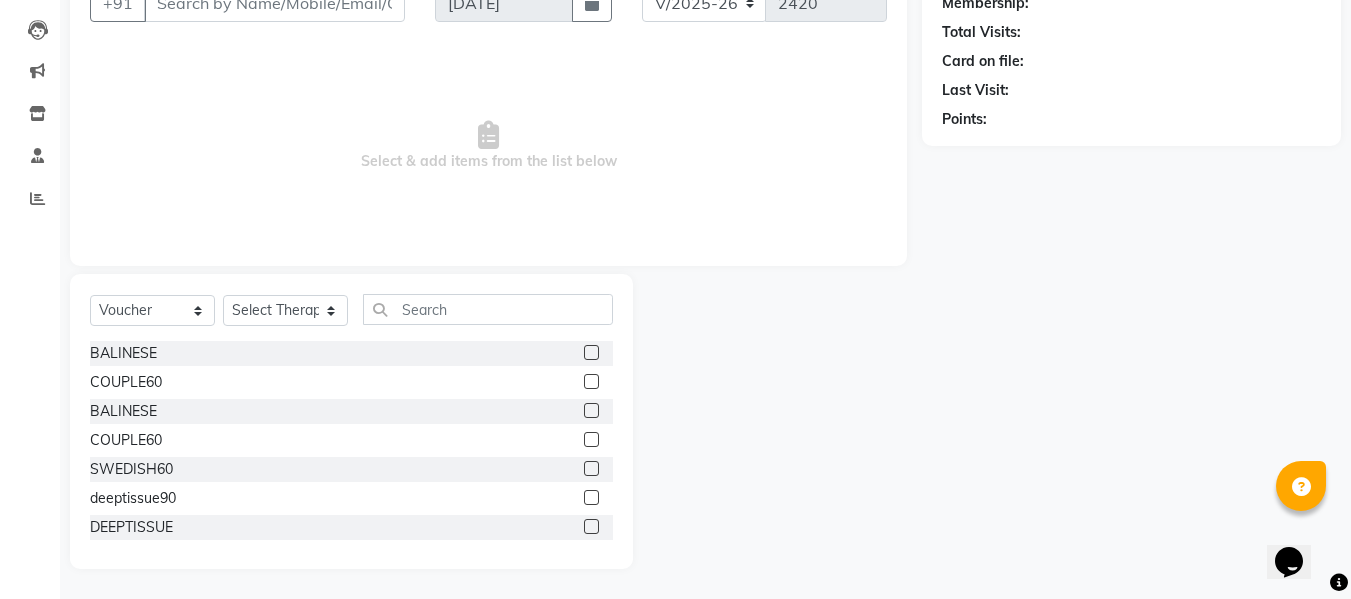 scroll, scrollTop: 0, scrollLeft: 0, axis: both 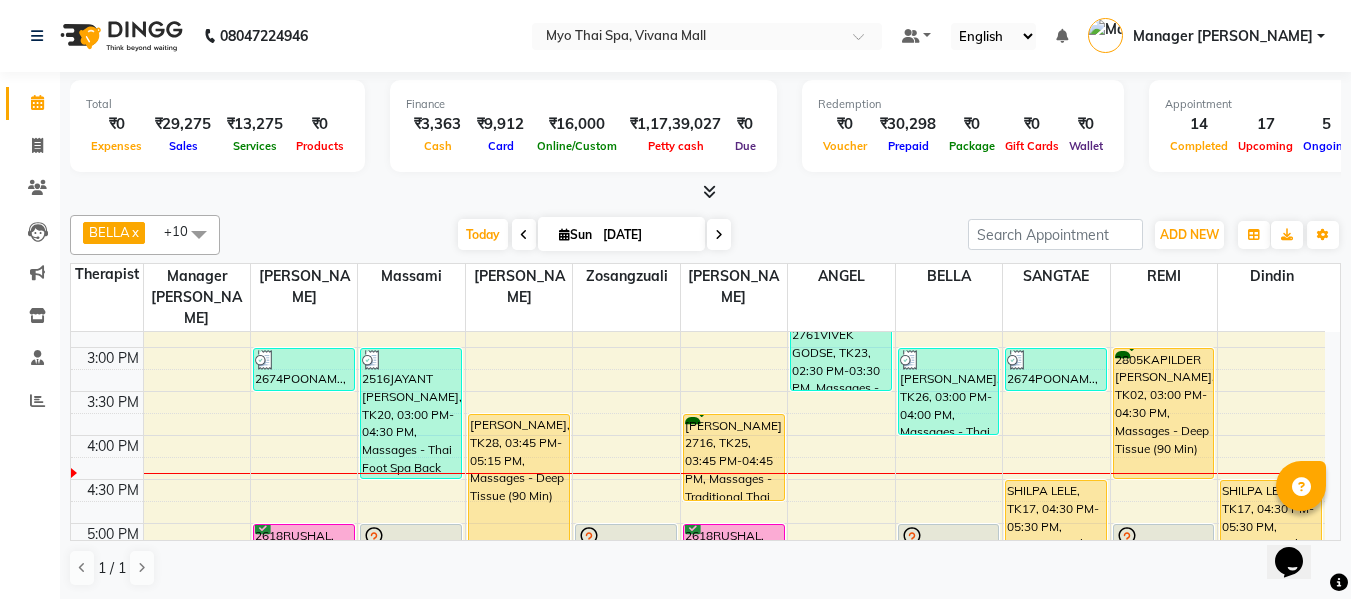 click on "8:00 AM 8:30 AM 9:00 AM 9:30 AM 10:00 AM 10:30 AM 11:00 AM 11:30 AM 12:00 PM 12:30 PM 1:00 PM 1:30 PM 2:00 PM 2:30 PM 3:00 PM 3:30 PM 4:00 PM 4:30 PM 5:00 PM 5:30 PM 6:00 PM 6:30 PM 7:00 PM 7:30 PM 8:00 PM 8:30 PM 9:00 PM 9:30 PM 10:00 PM 10:30 PM     [PERSON_NAME], TK15, 12:45 PM-01:45 PM, Massages - Couples Spa 60             [STREET_ADDRESS], 01:00 PM-02:00 PM, Massages - Balinese (60 Min)     [STREET_ADDRESS], 12:15 PM-01:15 PM, Massages - Foot Spa (60 Min)     2674POONAM.., TK24, 03:00 PM-03:30 PM, Massages - Head Champi (30 Min)     2618RUSHAL, TK16, 05:00 PM-06:00 PM, Massages - Couples Spa 60     1854PRADNYA [PERSON_NAME], TK01, 07:00 PM-08:30 PM, Massages - Deep Tissue (90 Min)     Dr [PERSON_NAME], TK14, 11:30 AM-12:30 PM, Massages - [GEOGRAPHIC_DATA] (60 Min)     2516JAYANT [PERSON_NAME], TK20, 03:00 PM-04:30 PM, Massages - Thai Foot Spa Back &Shoulder (90 Min)             2175AMIT, TK03, 05:00 PM-06:30 PM, Massages - Balinese (90 Min)     2575CHAITRA, TK07, 01:15 PM-02:45 PM, Massages - Hot Stone Therapy" at bounding box center [698, 391] 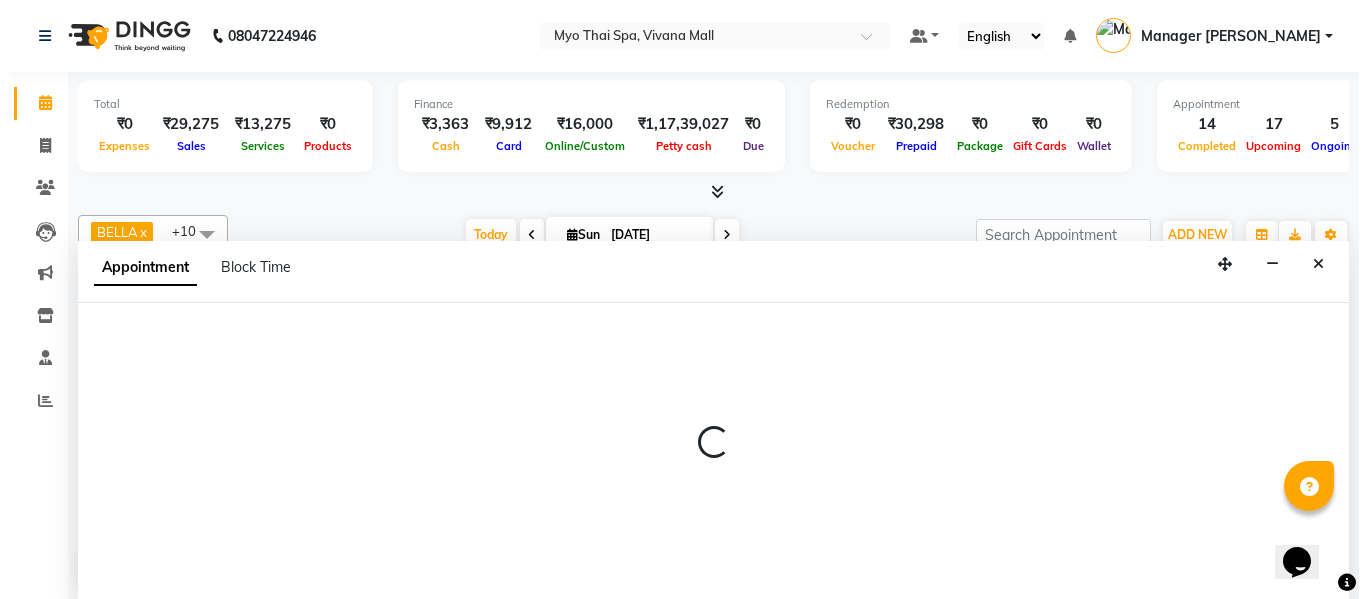 scroll, scrollTop: 1, scrollLeft: 0, axis: vertical 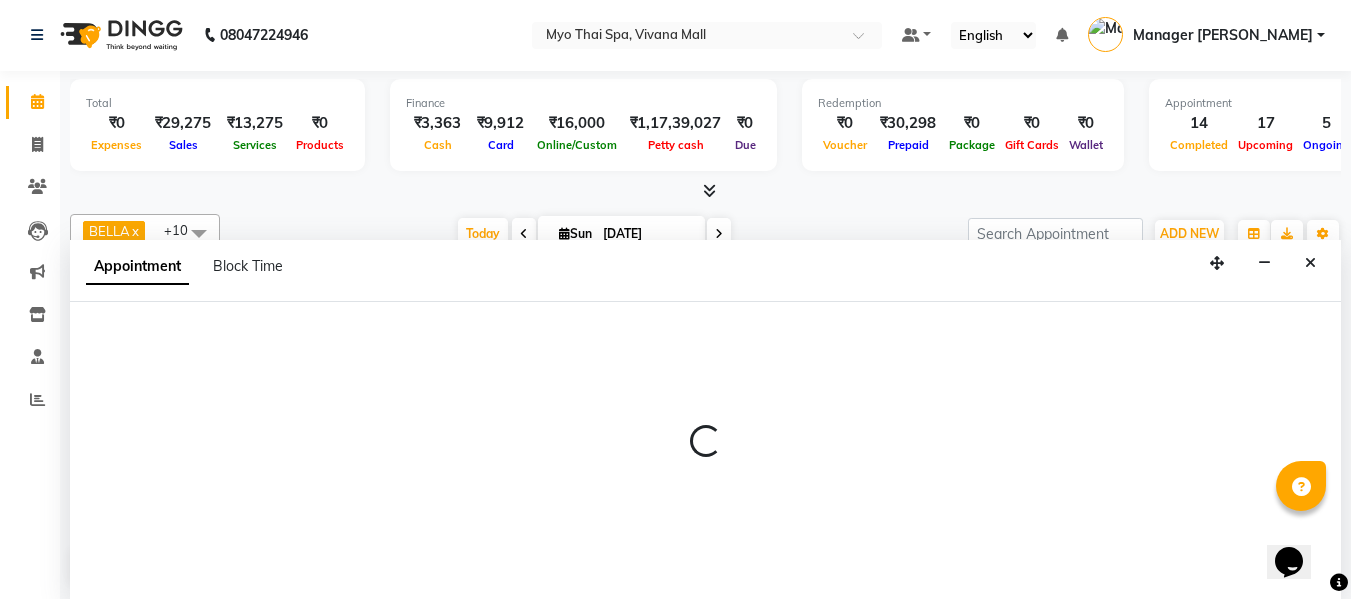 select on "70774" 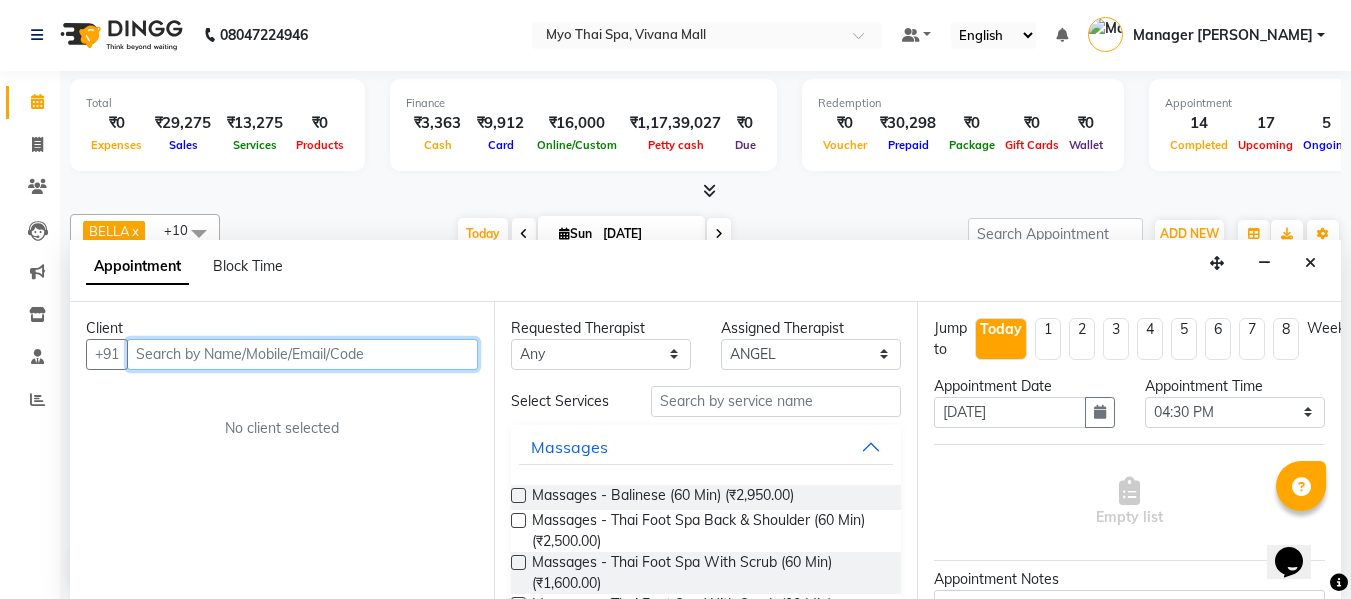 click at bounding box center [302, 354] 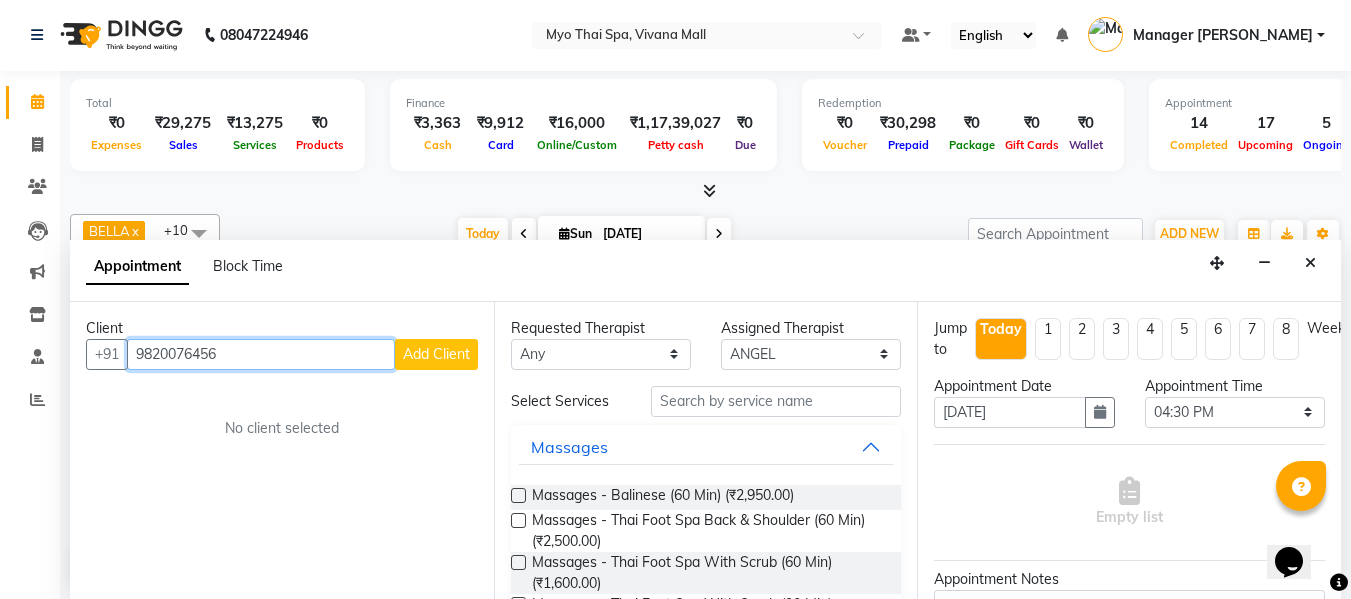 type on "9820076456" 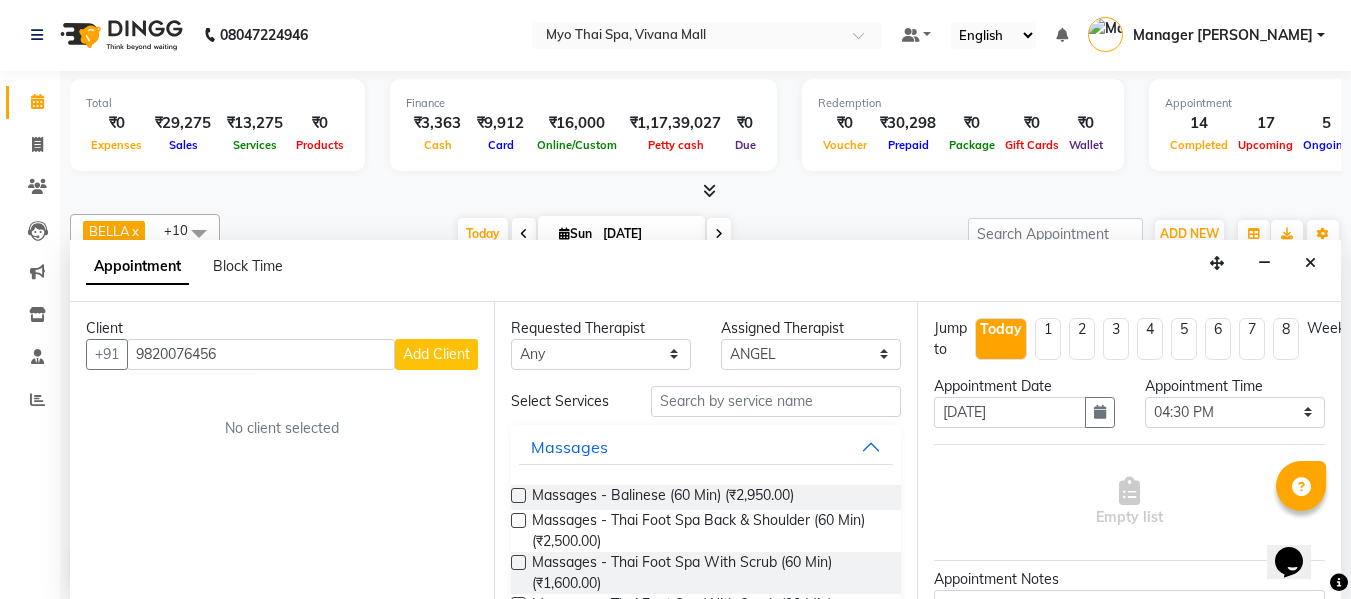 click on "Add Client" at bounding box center (436, 354) 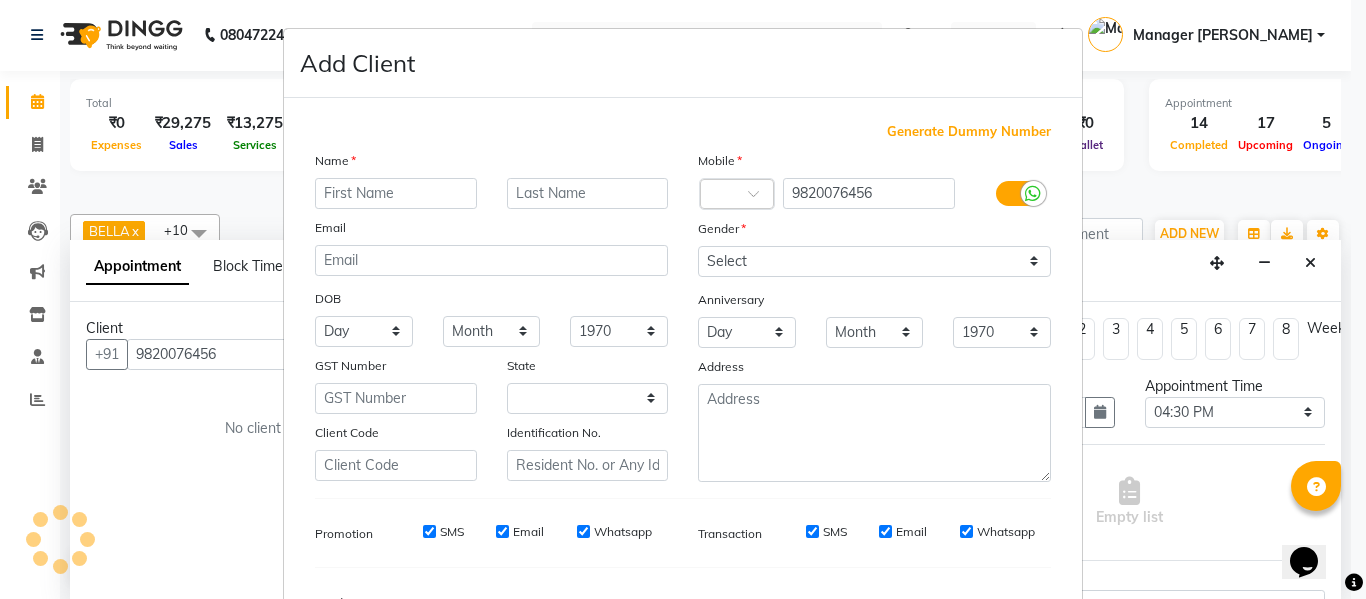 select on "22" 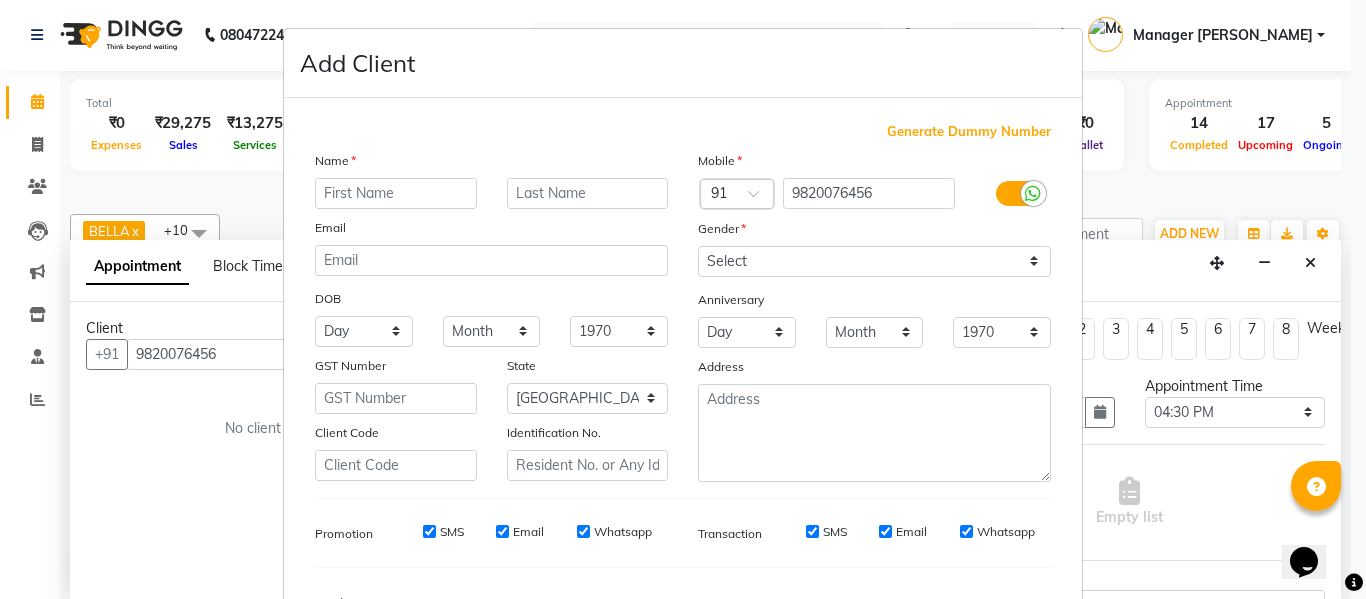 click at bounding box center [396, 193] 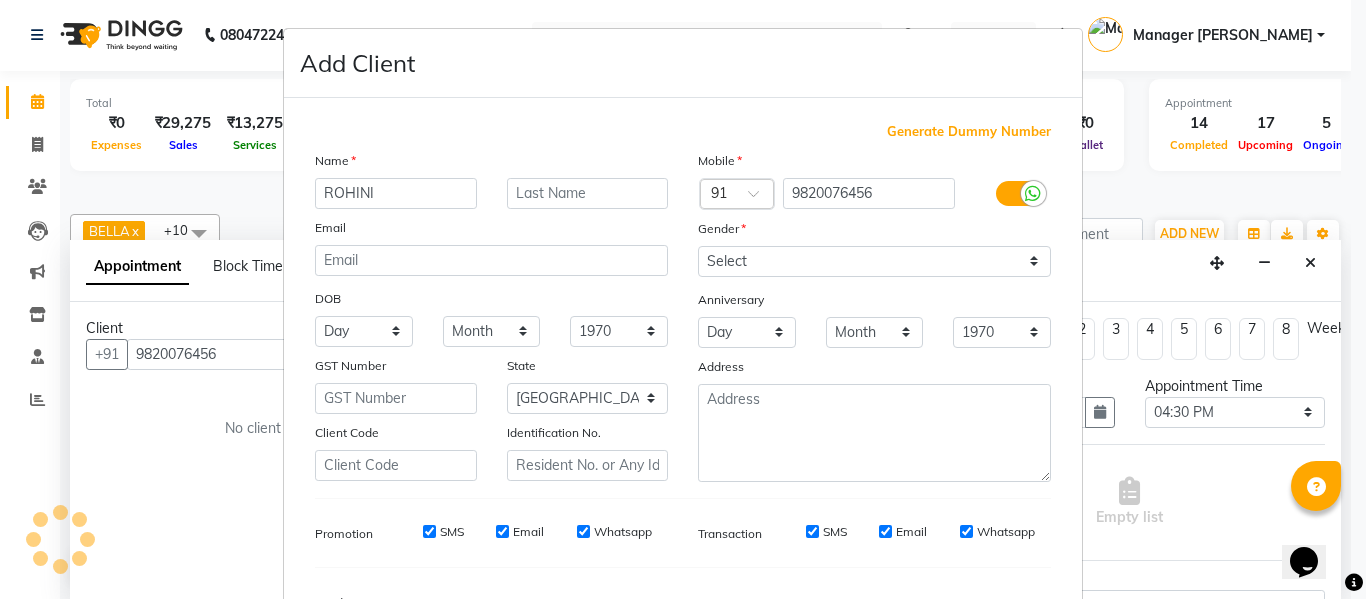 type on "ROHINI" 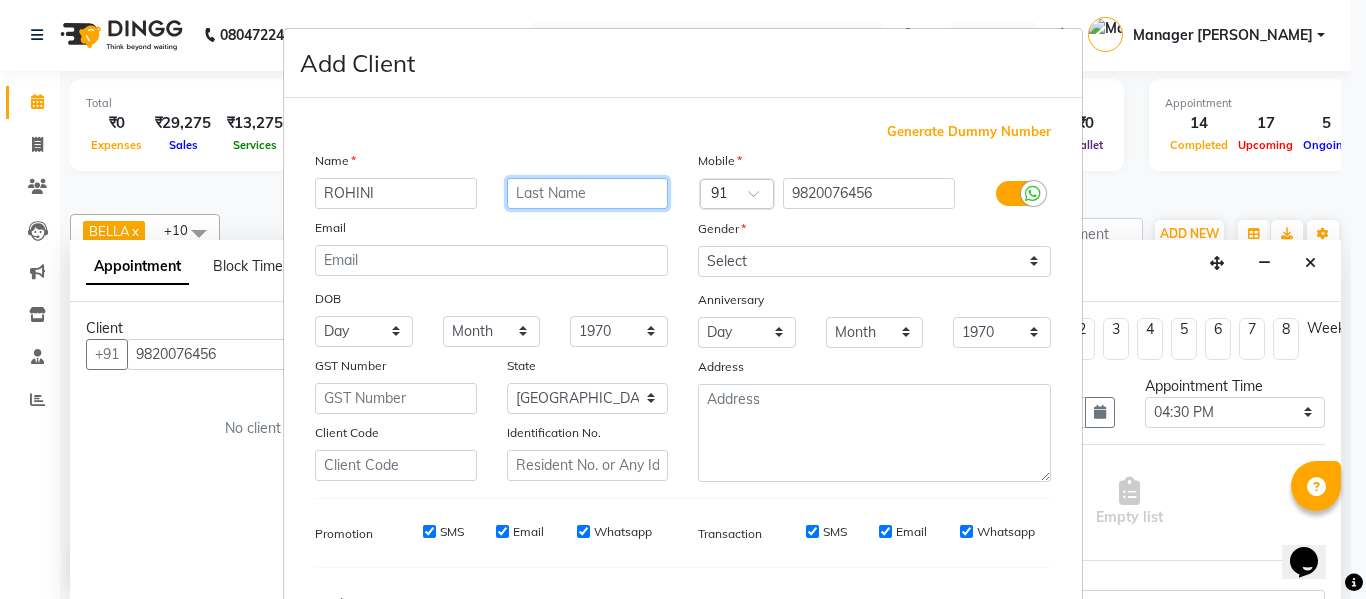 click at bounding box center [588, 193] 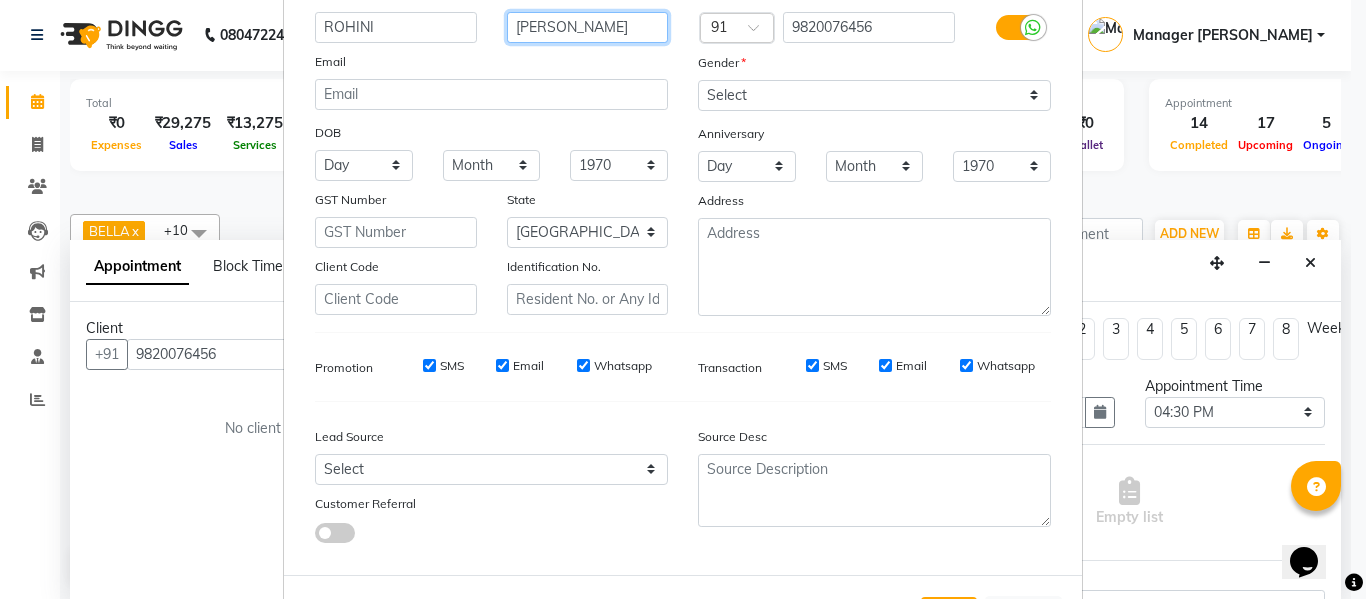 scroll, scrollTop: 50, scrollLeft: 0, axis: vertical 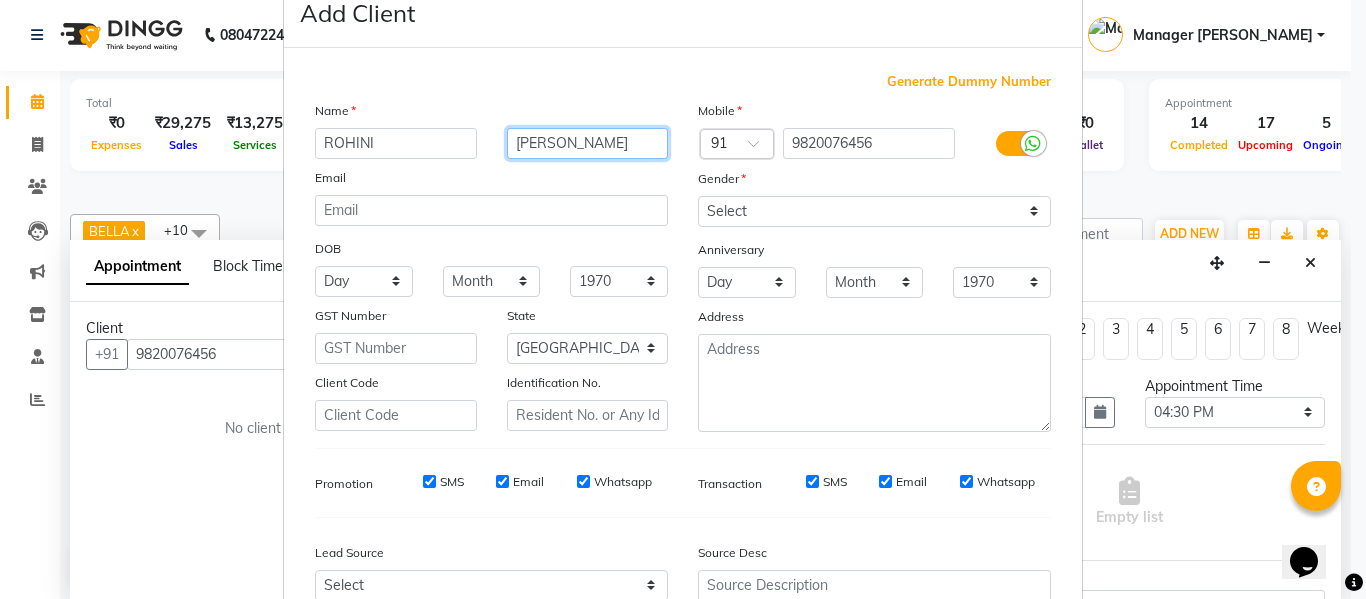 type on "[PERSON_NAME]" 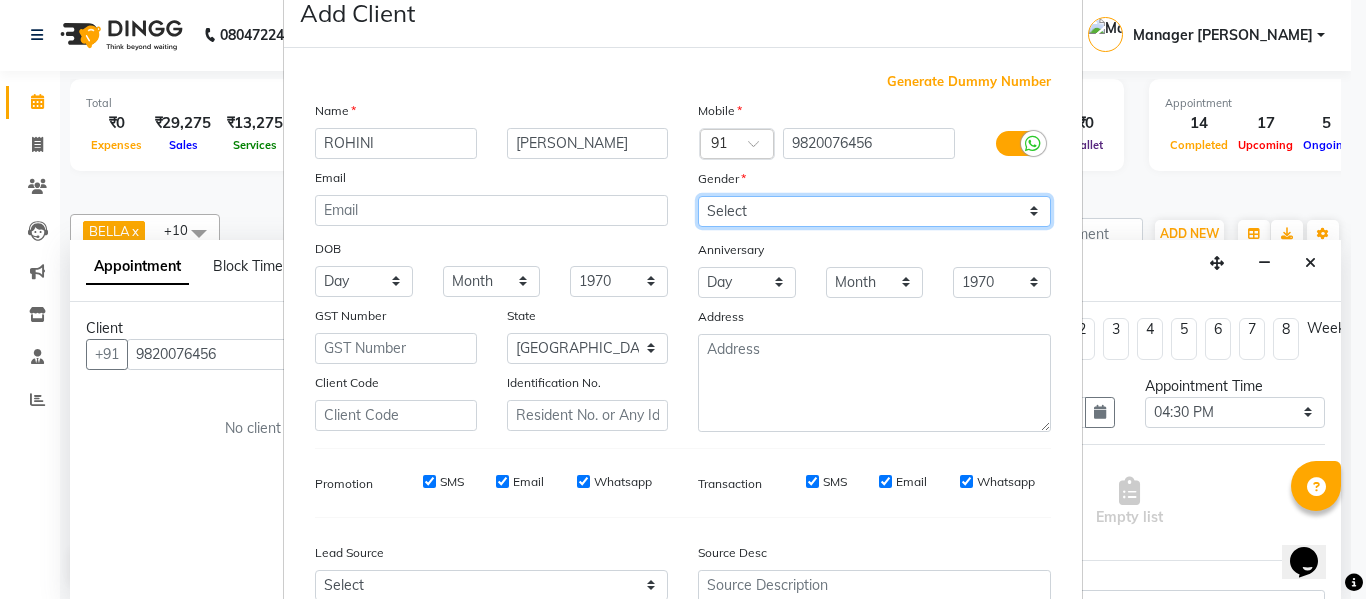 click on "Select [DEMOGRAPHIC_DATA] [DEMOGRAPHIC_DATA] Other Prefer Not To Say" at bounding box center (874, 211) 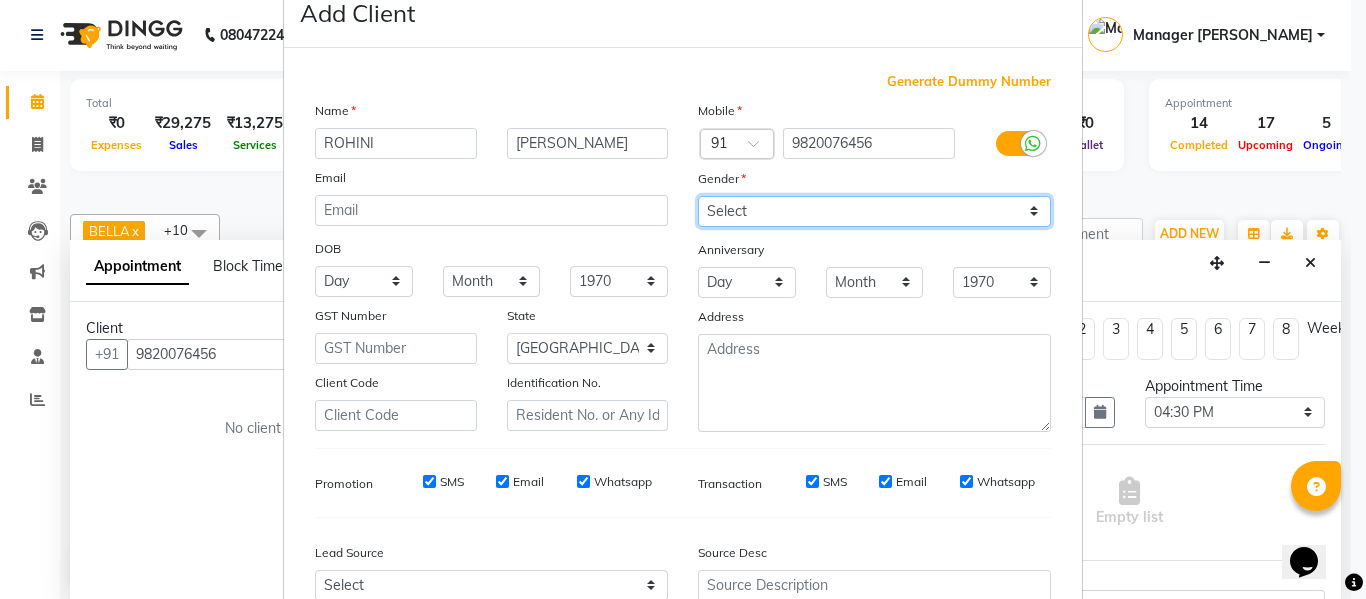 select on "[DEMOGRAPHIC_DATA]" 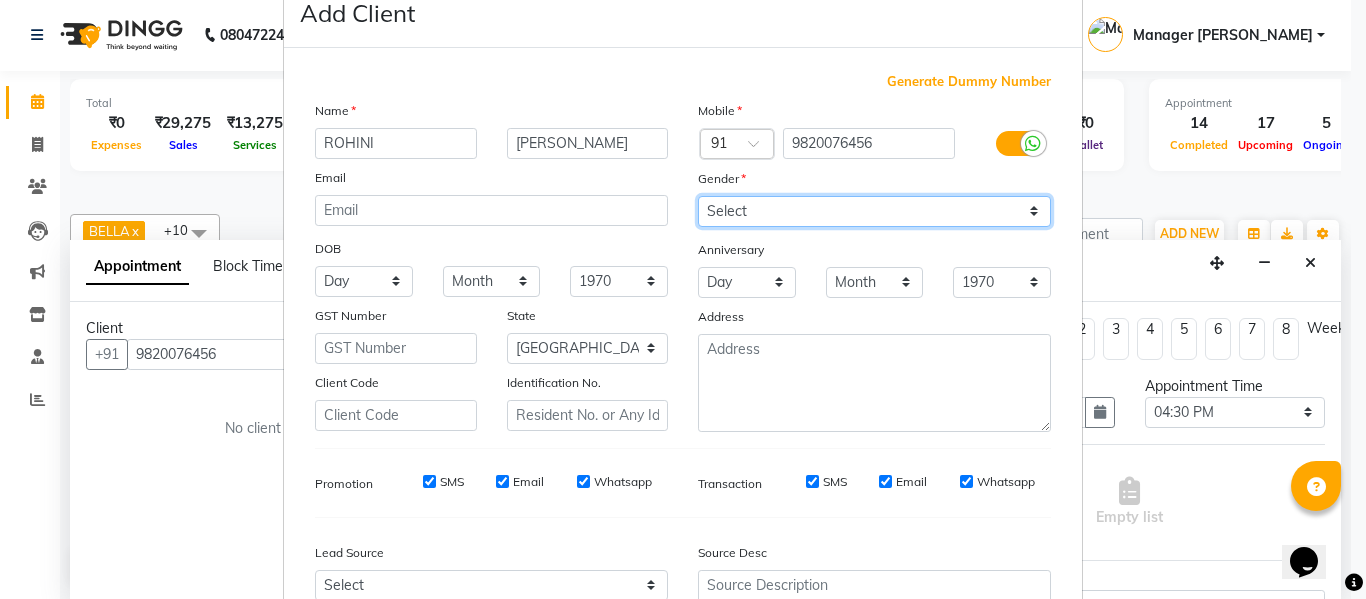 click on "Select [DEMOGRAPHIC_DATA] [DEMOGRAPHIC_DATA] Other Prefer Not To Say" at bounding box center [874, 211] 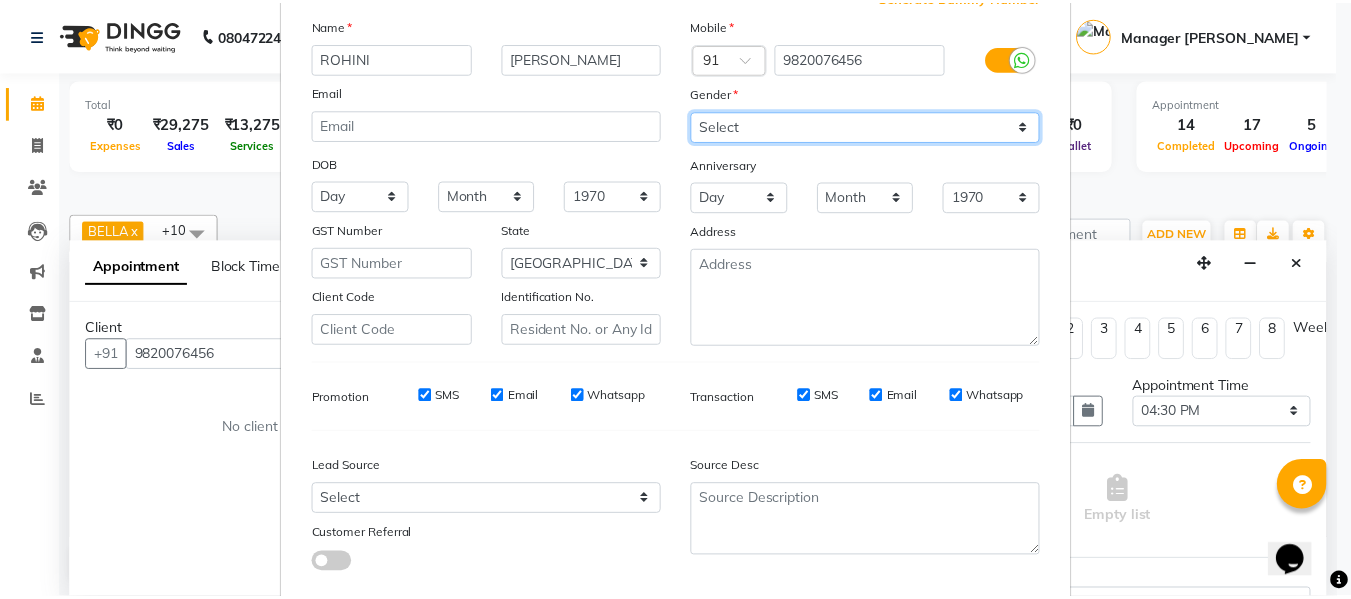 scroll, scrollTop: 250, scrollLeft: 0, axis: vertical 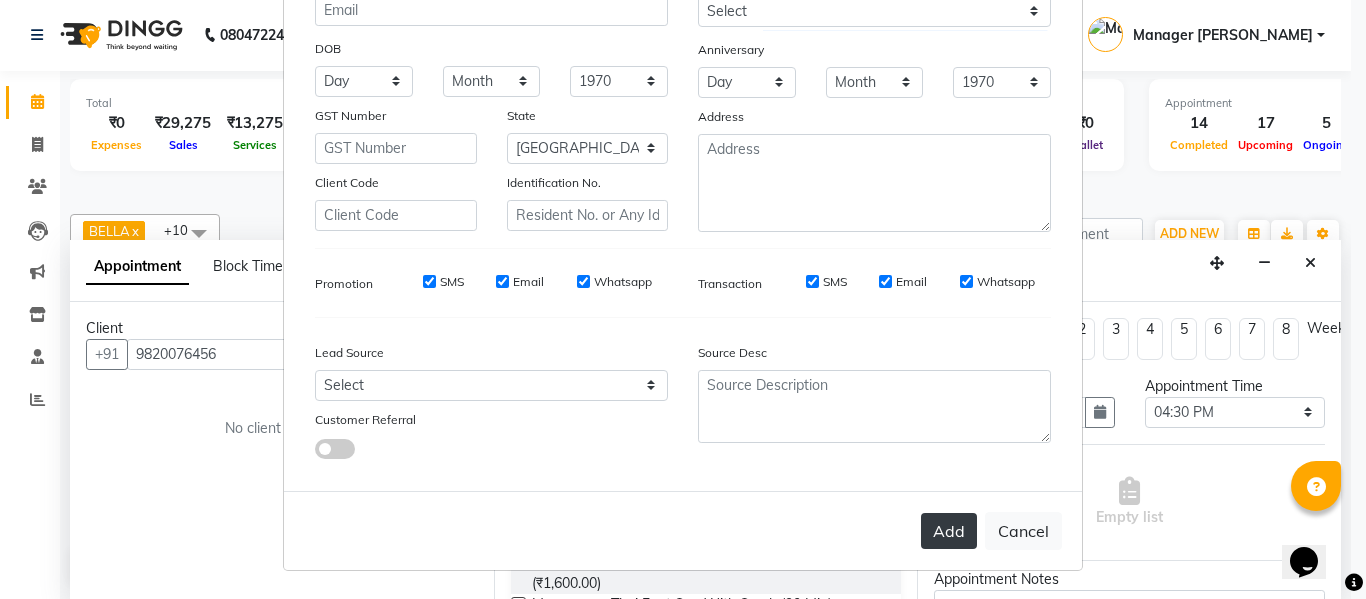 click on "Add" at bounding box center (949, 531) 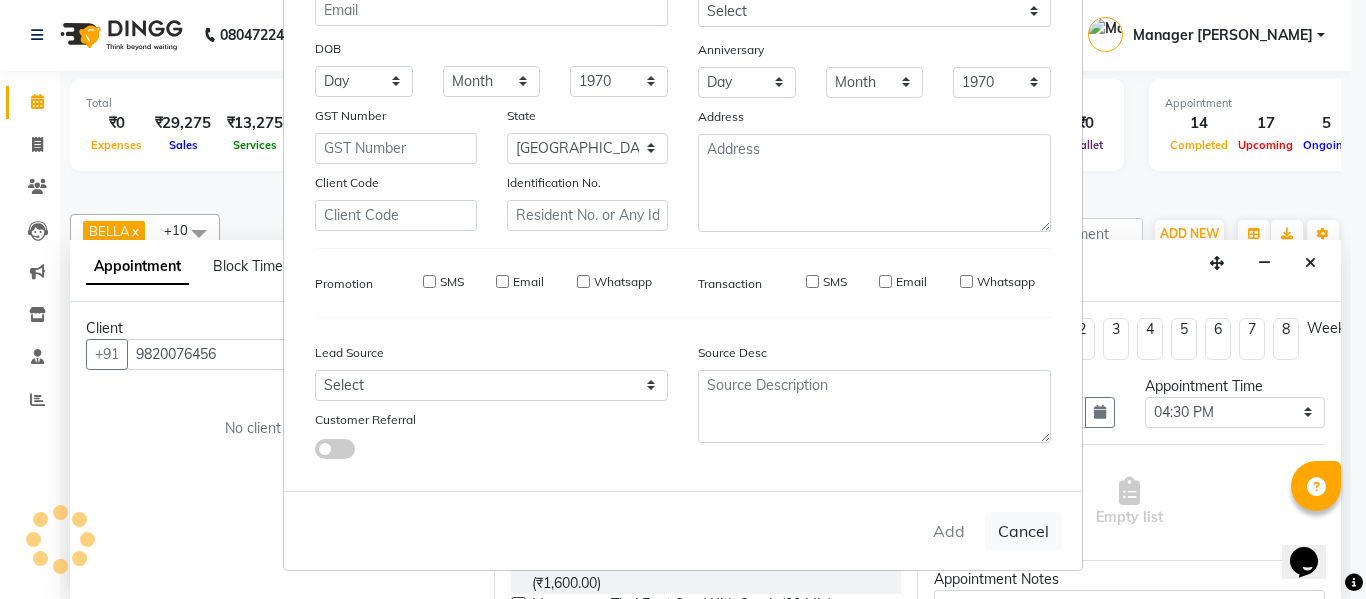 type 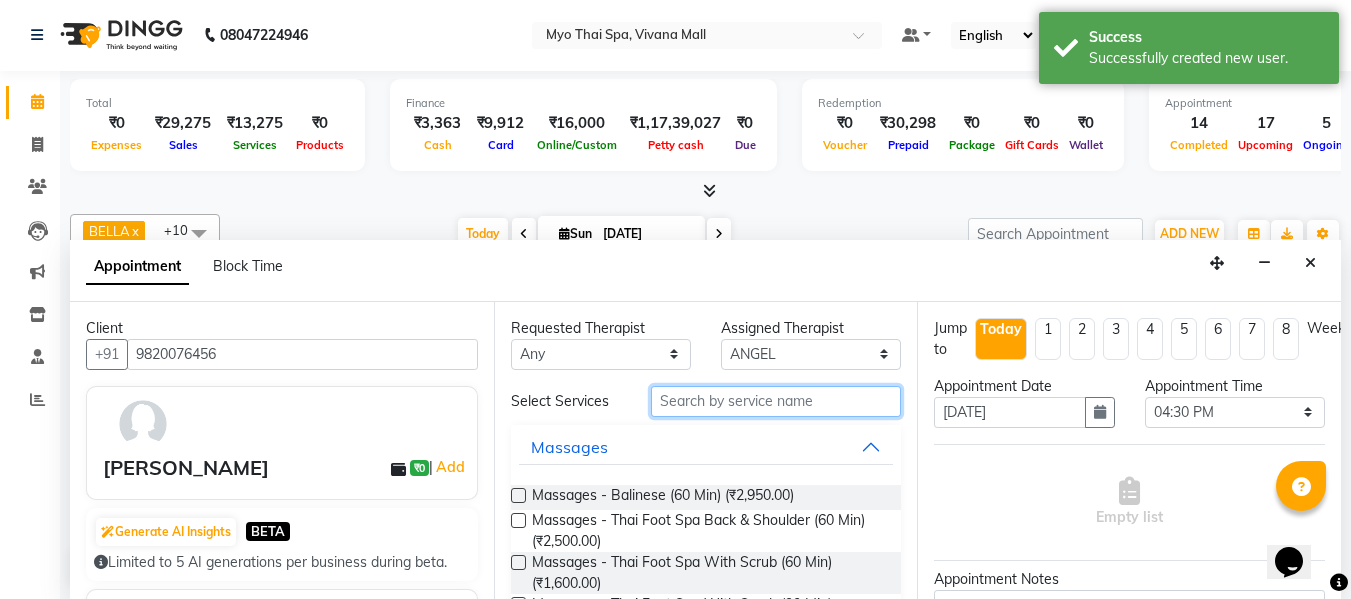 click at bounding box center [776, 401] 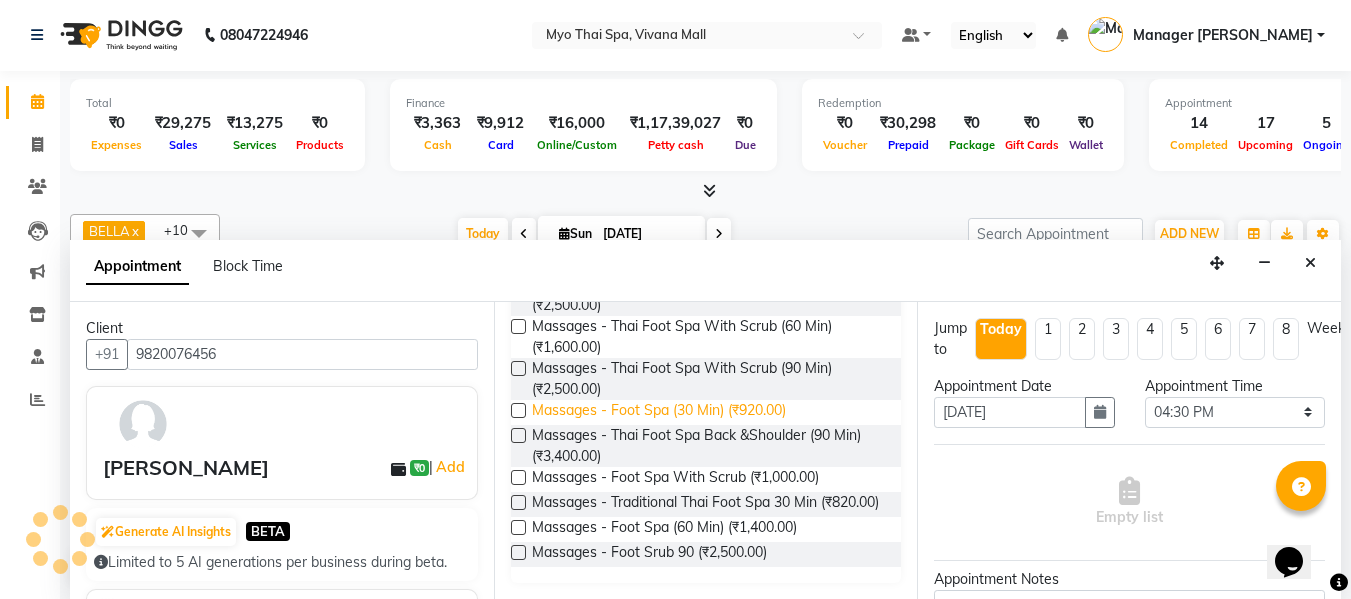 scroll, scrollTop: 228, scrollLeft: 0, axis: vertical 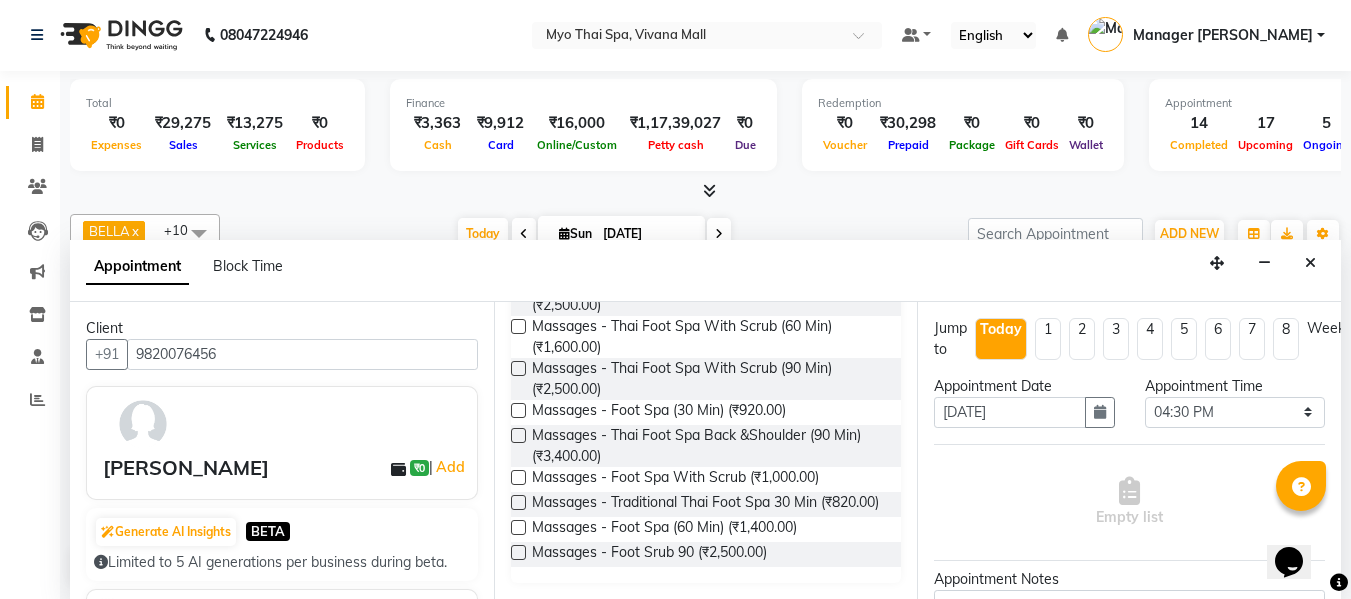 type on "FOO" 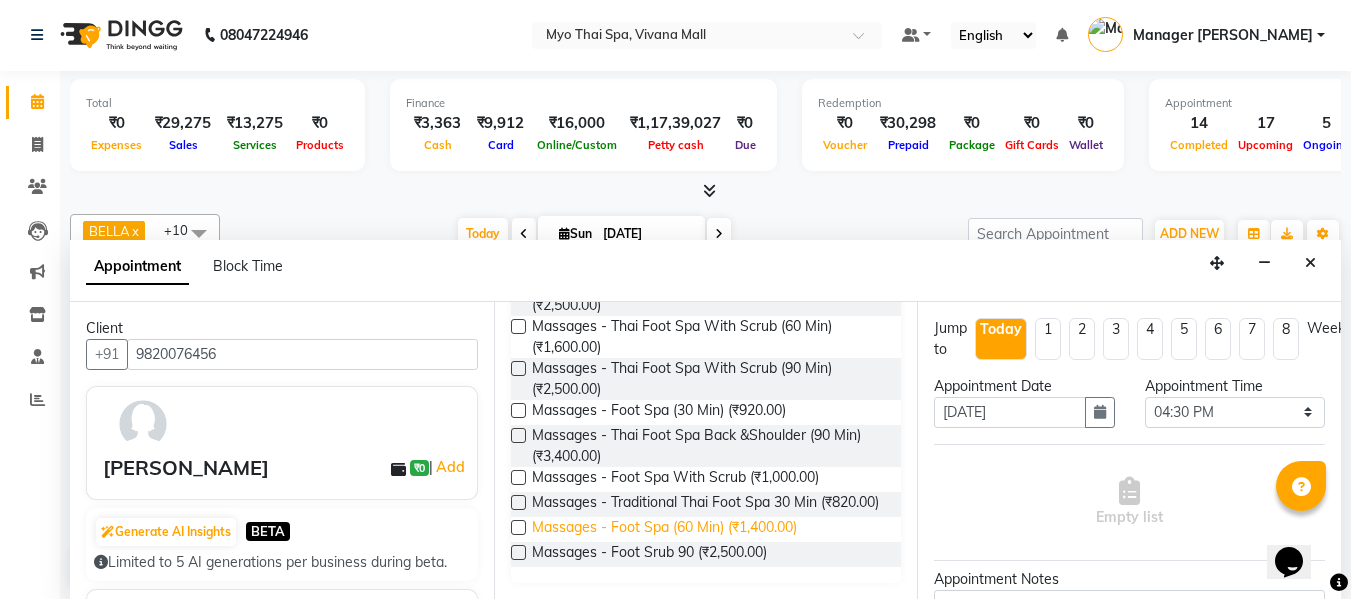 drag, startPoint x: 519, startPoint y: 527, endPoint x: 560, endPoint y: 519, distance: 41.773197 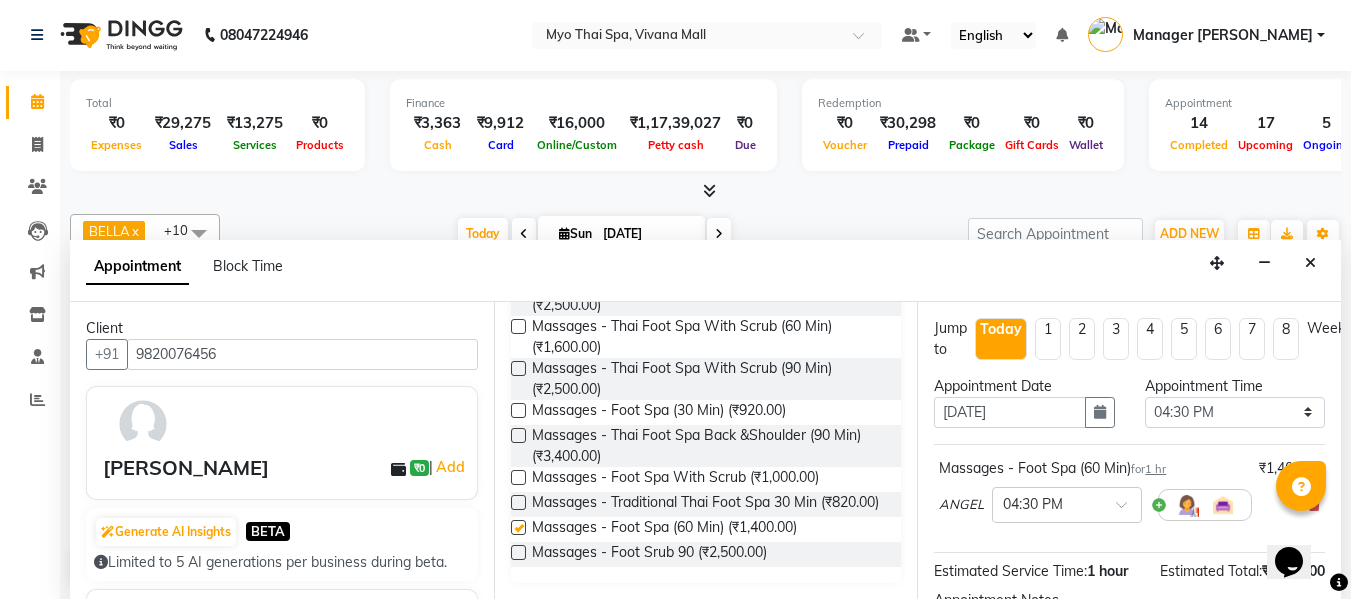 checkbox on "false" 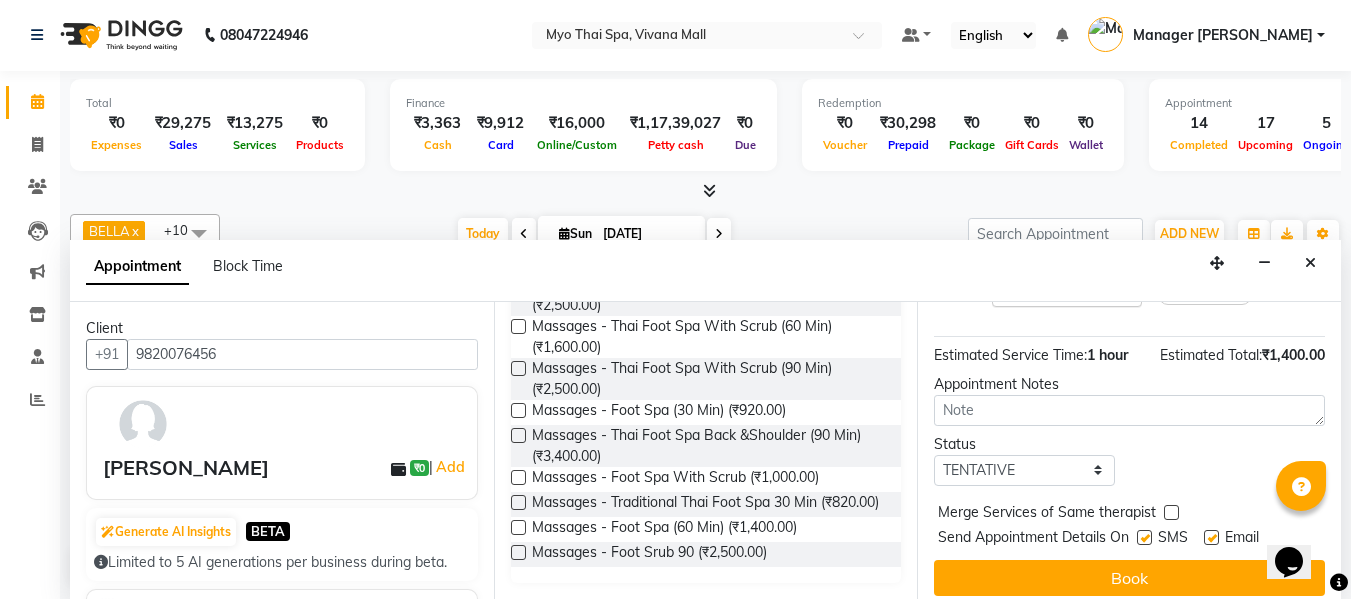 scroll, scrollTop: 244, scrollLeft: 0, axis: vertical 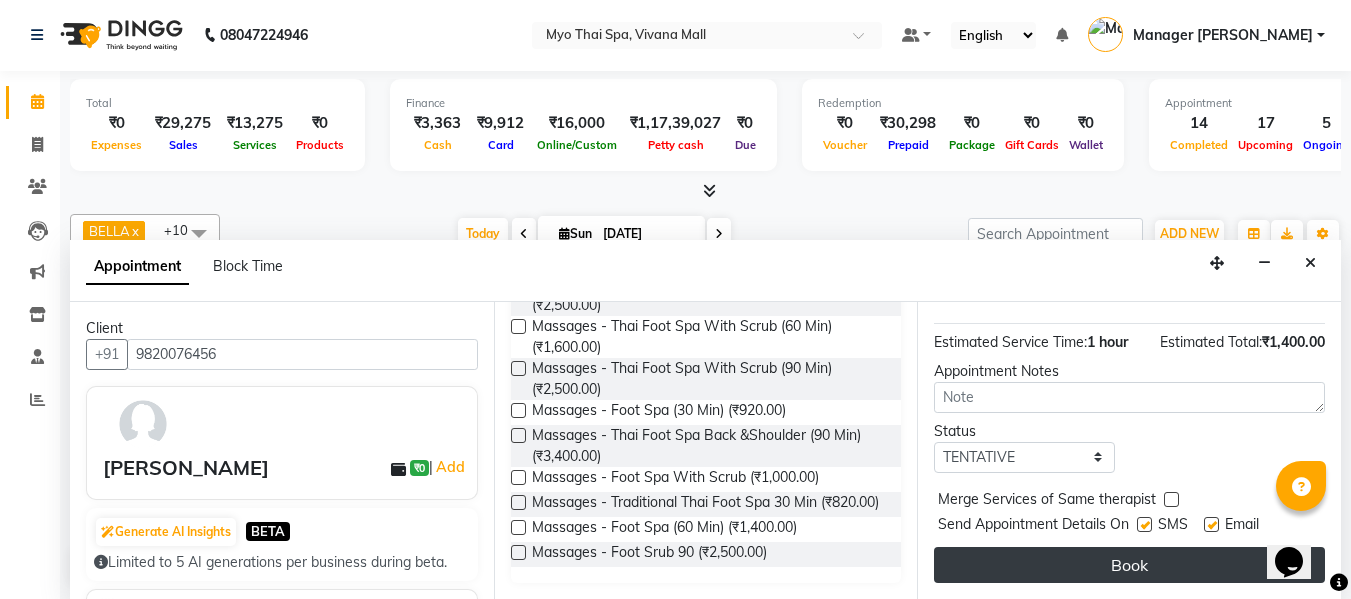 click on "Book" at bounding box center (1129, 565) 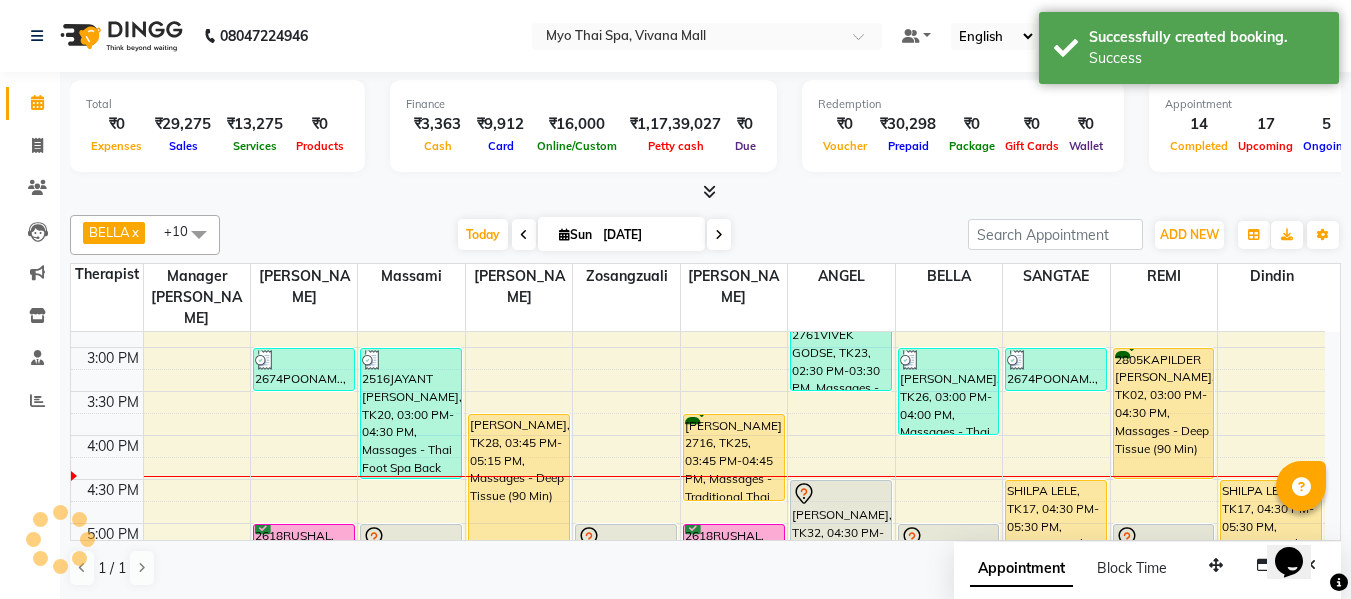 scroll, scrollTop: 1, scrollLeft: 0, axis: vertical 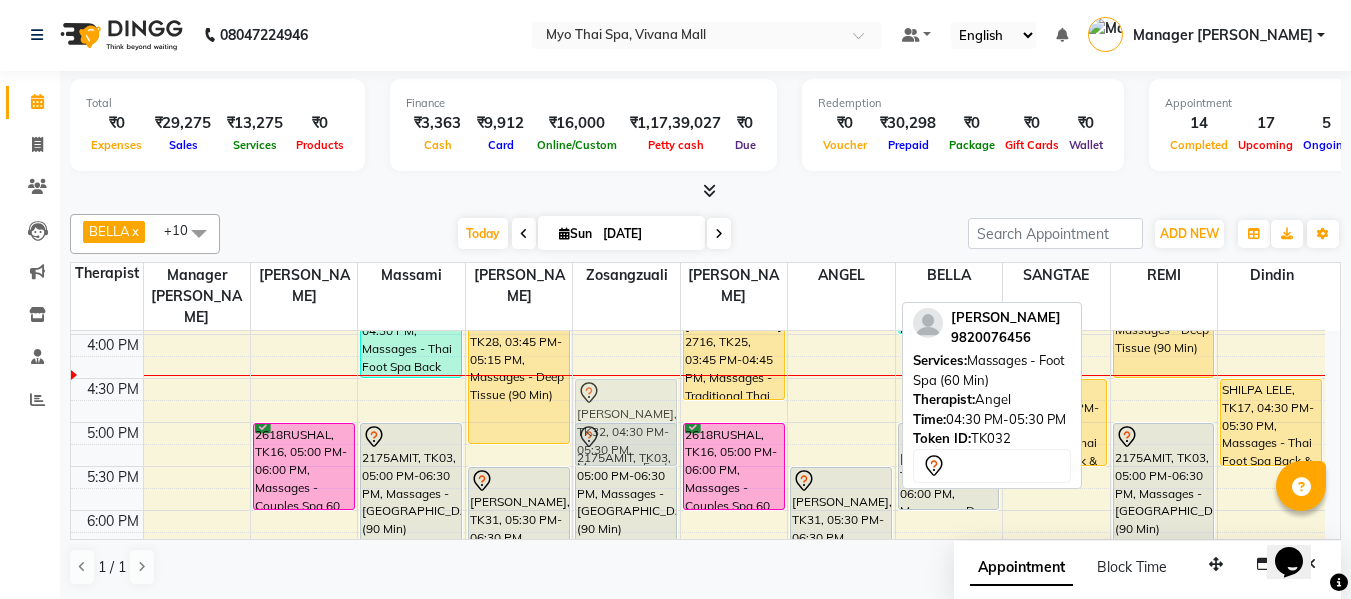 drag, startPoint x: 838, startPoint y: 391, endPoint x: 630, endPoint y: 387, distance: 208.03845 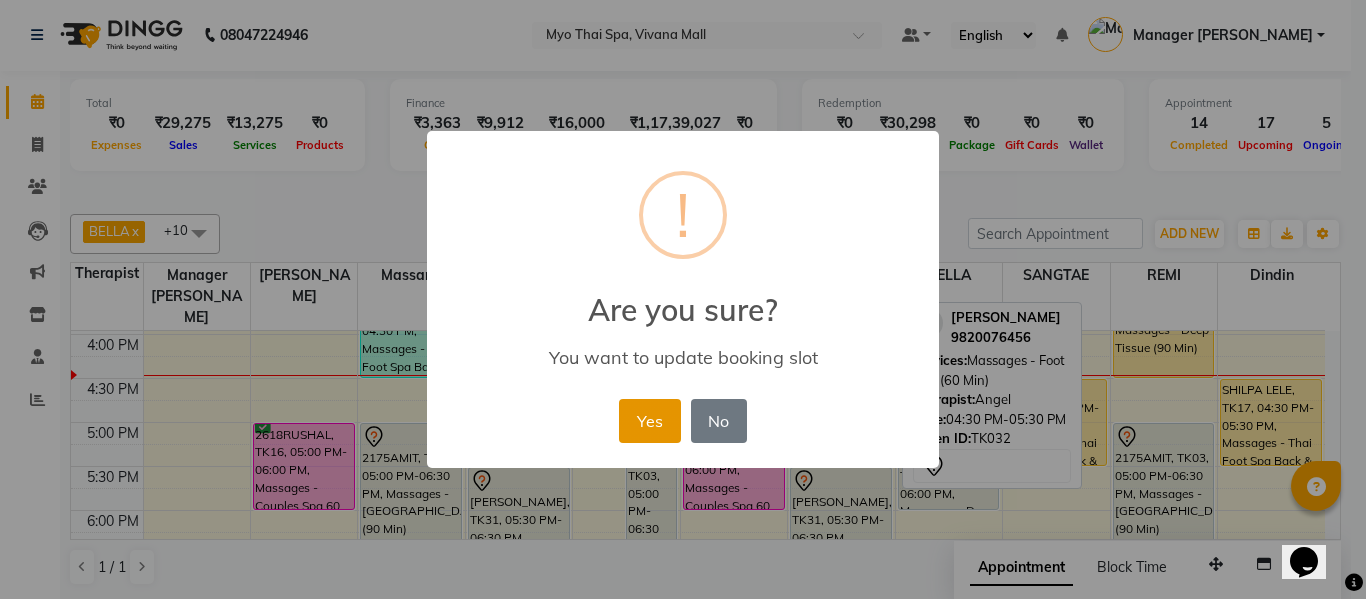 click on "Yes" at bounding box center [649, 421] 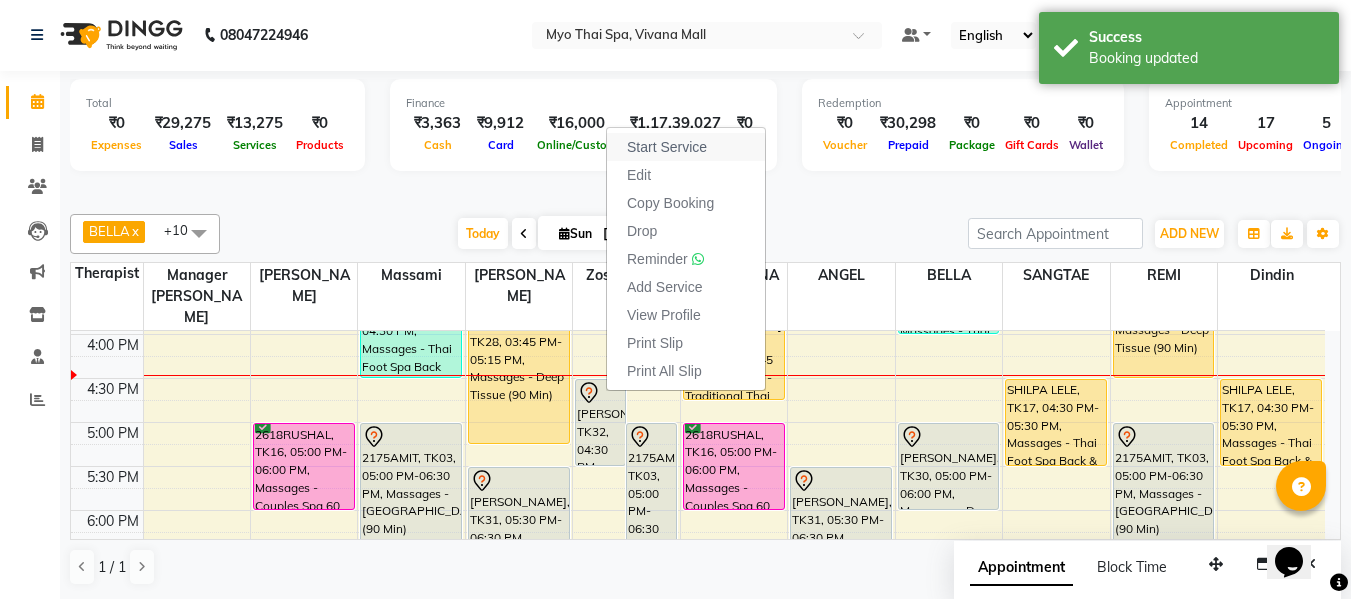 click on "Start Service" at bounding box center [667, 147] 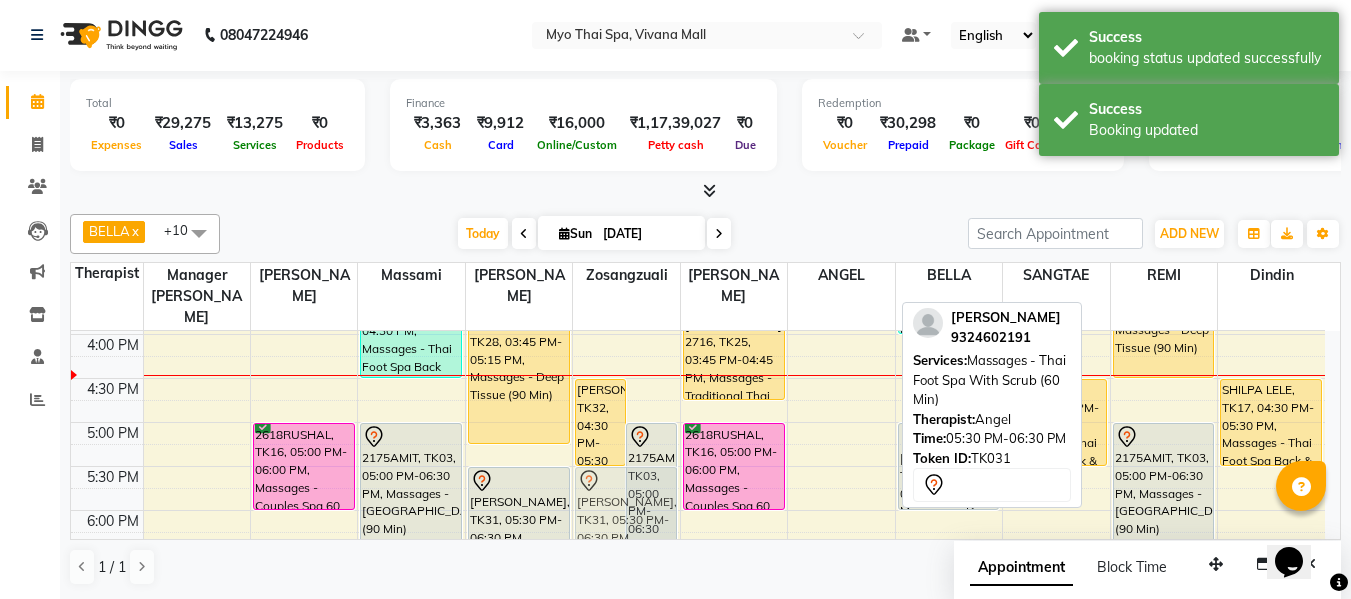 drag, startPoint x: 821, startPoint y: 474, endPoint x: 626, endPoint y: 471, distance: 195.02307 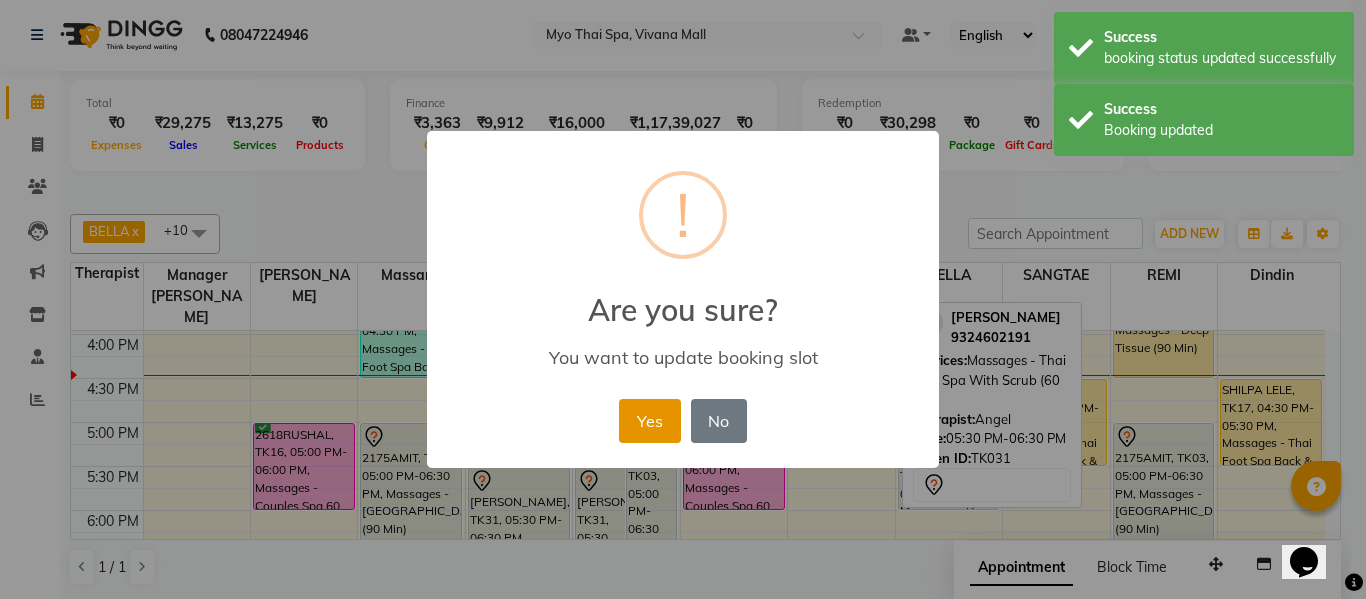 click on "Yes" at bounding box center (649, 421) 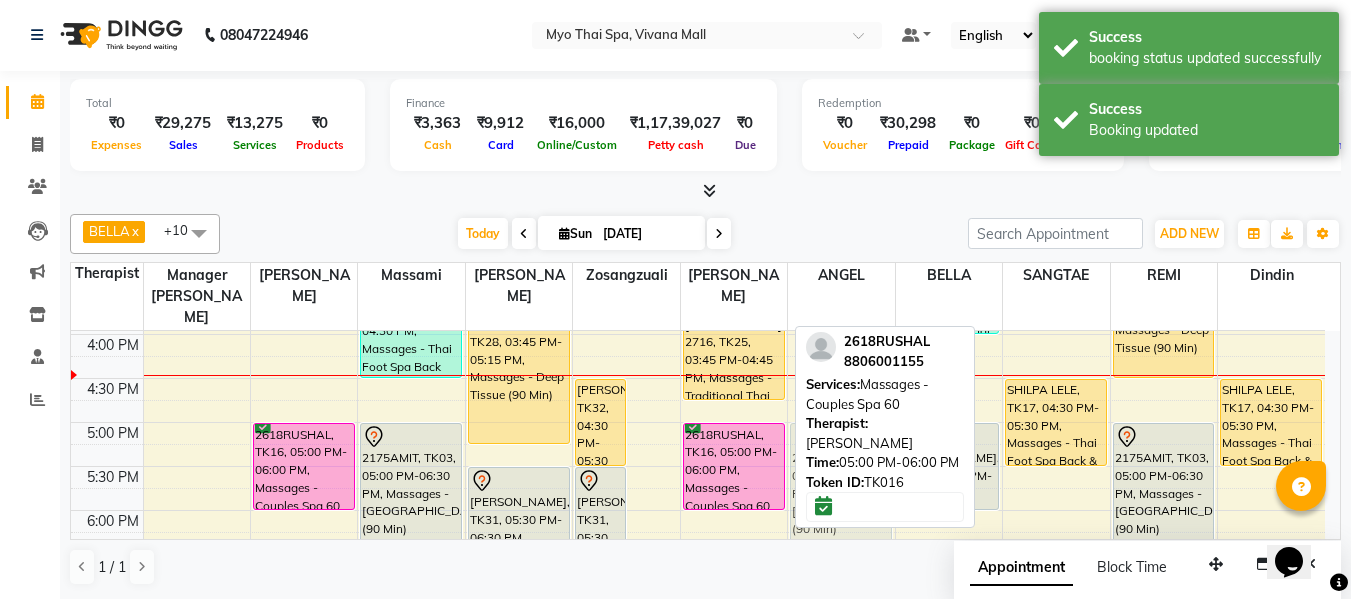 drag, startPoint x: 660, startPoint y: 425, endPoint x: 863, endPoint y: 431, distance: 203.08865 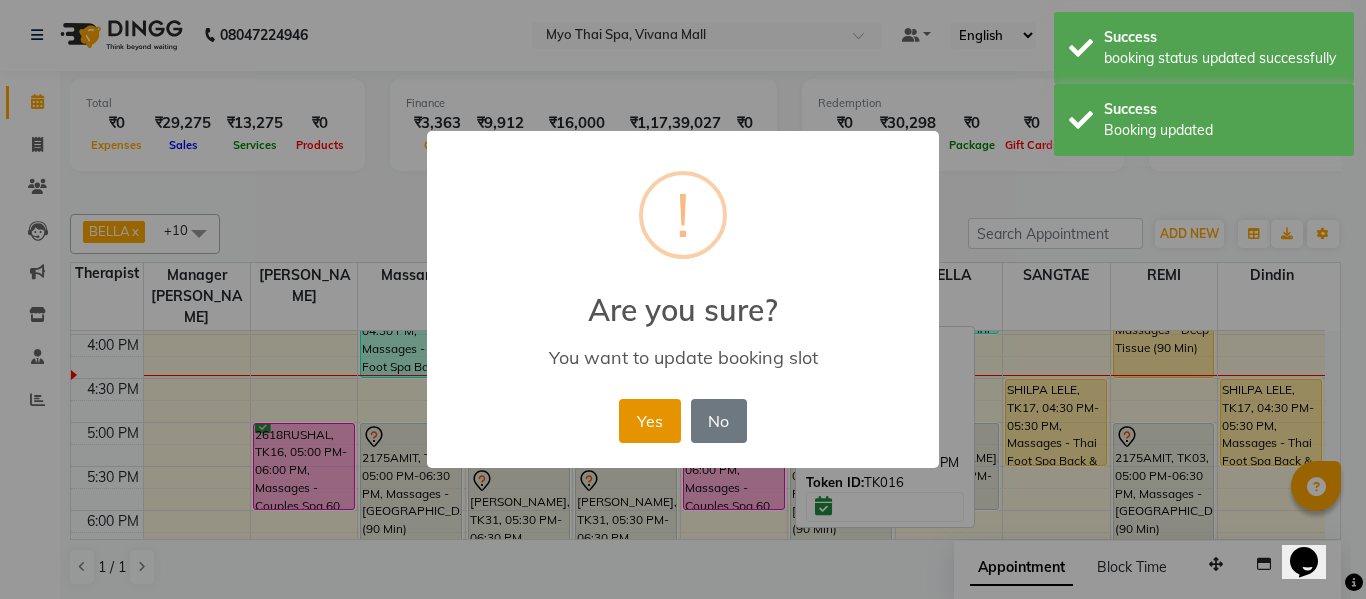 click on "Yes" at bounding box center (649, 421) 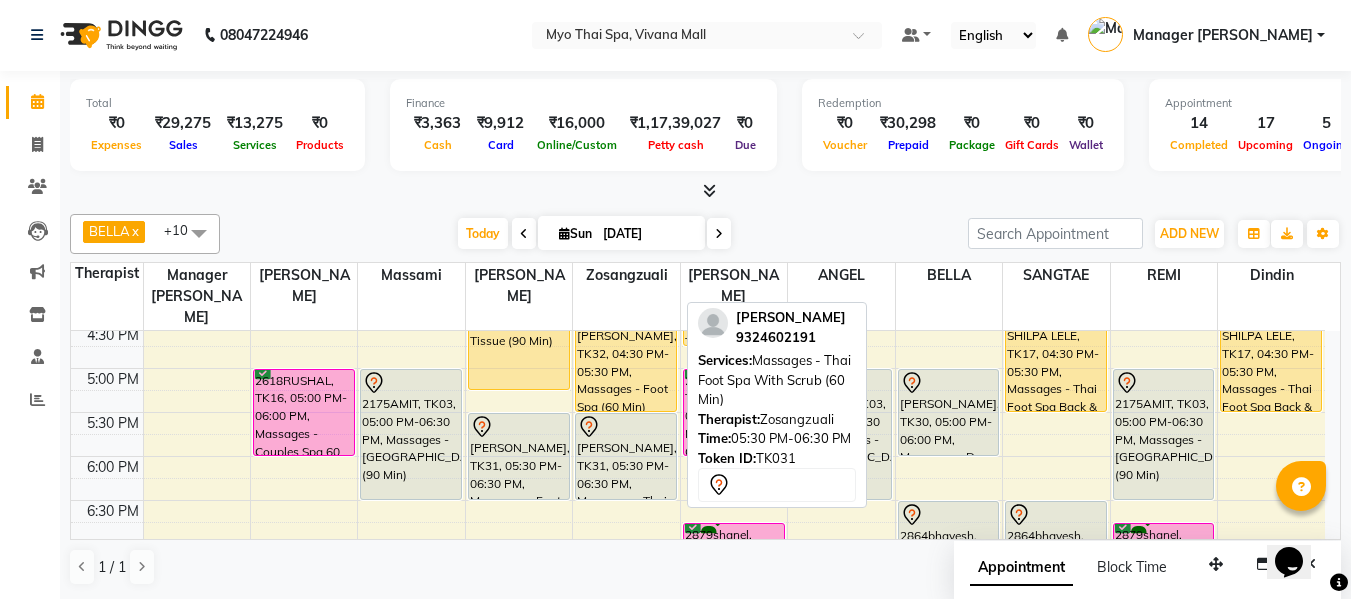 scroll, scrollTop: 800, scrollLeft: 0, axis: vertical 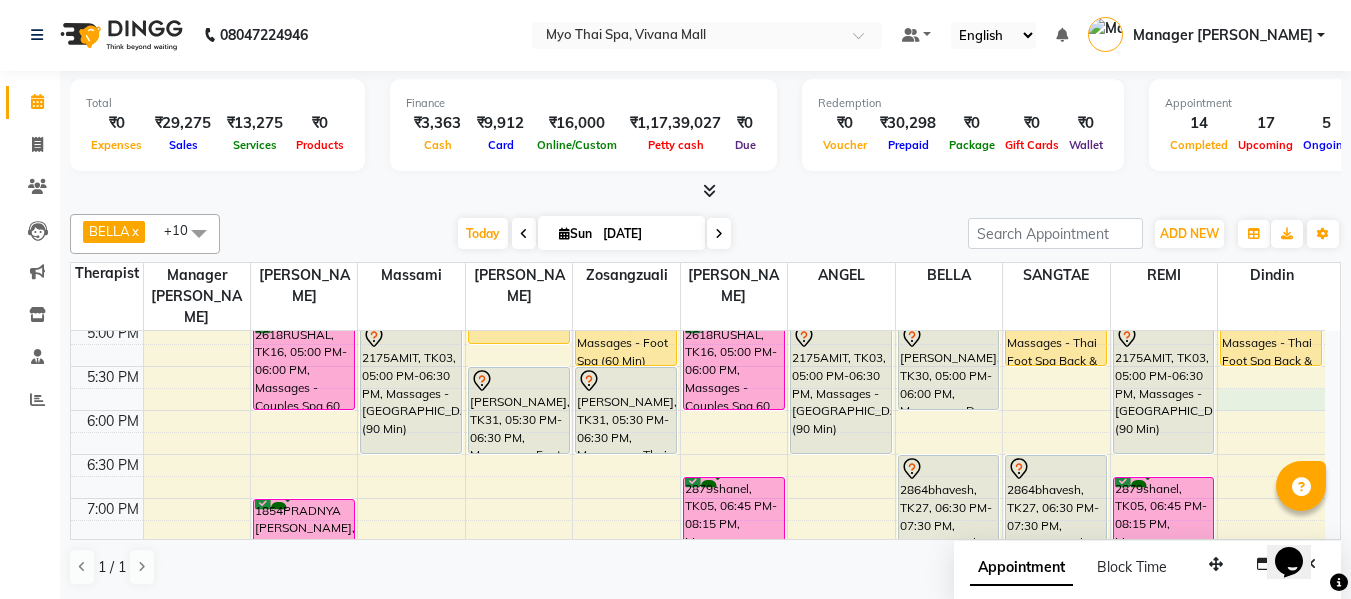 click on "8:00 AM 8:30 AM 9:00 AM 9:30 AM 10:00 AM 10:30 AM 11:00 AM 11:30 AM 12:00 PM 12:30 PM 1:00 PM 1:30 PM 2:00 PM 2:30 PM 3:00 PM 3:30 PM 4:00 PM 4:30 PM 5:00 PM 5:30 PM 6:00 PM 6:30 PM 7:00 PM 7:30 PM 8:00 PM 8:30 PM 9:00 PM 9:30 PM 10:00 PM 10:30 PM     ANUSHKA CHAWATHE, TK15, 12:45 PM-01:45 PM, Massages - Couples Spa 60             2867SANTOSH SWAMI, TK29, 01:00 PM-02:00 PM, Massages - Balinese (60 Min)     2416SHRADDHA DESHMUKH, TK04, 12:15 PM-01:15 PM, Massages - Foot Spa (60 Min)     2674POONAM.., TK24, 03:00 PM-03:30 PM, Massages - Head Champi (30 Min)     2618RUSHAL, TK16, 05:00 PM-06:00 PM, Massages - Couples Spa 60     1854PRADNYA MAHADIK, TK01, 07:00 PM-08:30 PM, Massages - Deep Tissue (90 Min)     Dr Ramya, TK14, 11:30 AM-12:30 PM, Massages - Balinese (60 Min)     2516JAYANT KHERA, TK20, 03:00 PM-04:30 PM, Massages - Thai Foot Spa Back &Shoulder (90 Min)             2175AMIT, TK03, 05:00 PM-06:30 PM, Massages - Balinese (90 Min)     2575CHAITRA, TK07, 01:15 PM-02:45 PM, Massages - Hot Stone Therapy" at bounding box center (698, 190) 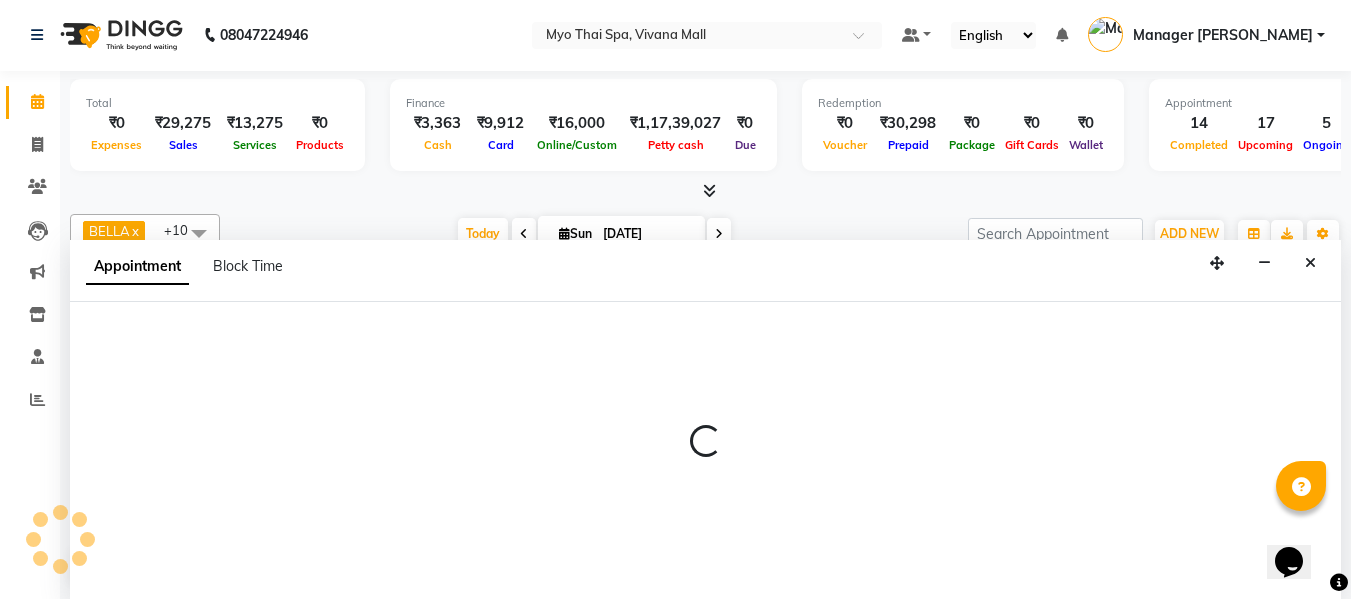 select on "81135" 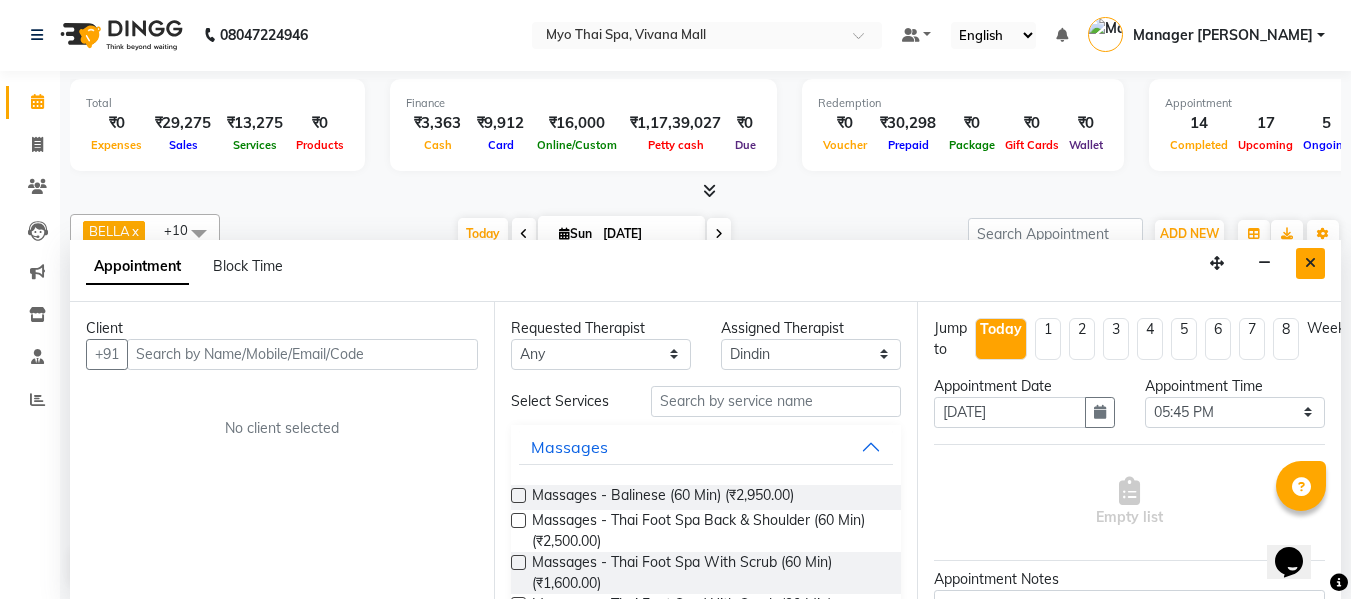 click at bounding box center [1310, 263] 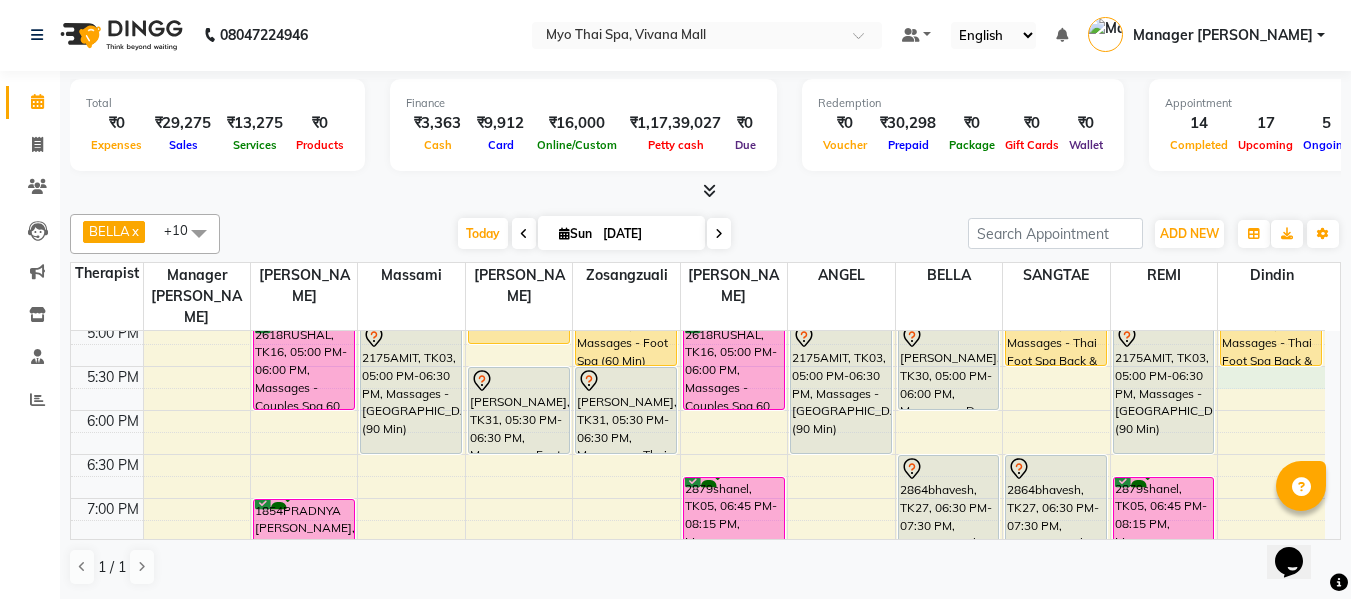 click on "8:00 AM 8:30 AM 9:00 AM 9:30 AM 10:00 AM 10:30 AM 11:00 AM 11:30 AM 12:00 PM 12:30 PM 1:00 PM 1:30 PM 2:00 PM 2:30 PM 3:00 PM 3:30 PM 4:00 PM 4:30 PM 5:00 PM 5:30 PM 6:00 PM 6:30 PM 7:00 PM 7:30 PM 8:00 PM 8:30 PM 9:00 PM 9:30 PM 10:00 PM 10:30 PM     ANUSHKA CHAWATHE, TK15, 12:45 PM-01:45 PM, Massages - Couples Spa 60             2867SANTOSH SWAMI, TK29, 01:00 PM-02:00 PM, Massages - Balinese (60 Min)     2416SHRADDHA DESHMUKH, TK04, 12:15 PM-01:15 PM, Massages - Foot Spa (60 Min)     2674POONAM.., TK24, 03:00 PM-03:30 PM, Massages - Head Champi (30 Min)     2618RUSHAL, TK16, 05:00 PM-06:00 PM, Massages - Couples Spa 60     1854PRADNYA MAHADIK, TK01, 07:00 PM-08:30 PM, Massages - Deep Tissue (90 Min)     Dr Ramya, TK14, 11:30 AM-12:30 PM, Massages - Balinese (60 Min)     2516JAYANT KHERA, TK20, 03:00 PM-04:30 PM, Massages - Thai Foot Spa Back &Shoulder (90 Min)             2175AMIT, TK03, 05:00 PM-06:30 PM, Massages - Balinese (90 Min)     2575CHAITRA, TK07, 01:15 PM-02:45 PM, Massages - Hot Stone Therapy" at bounding box center [698, 190] 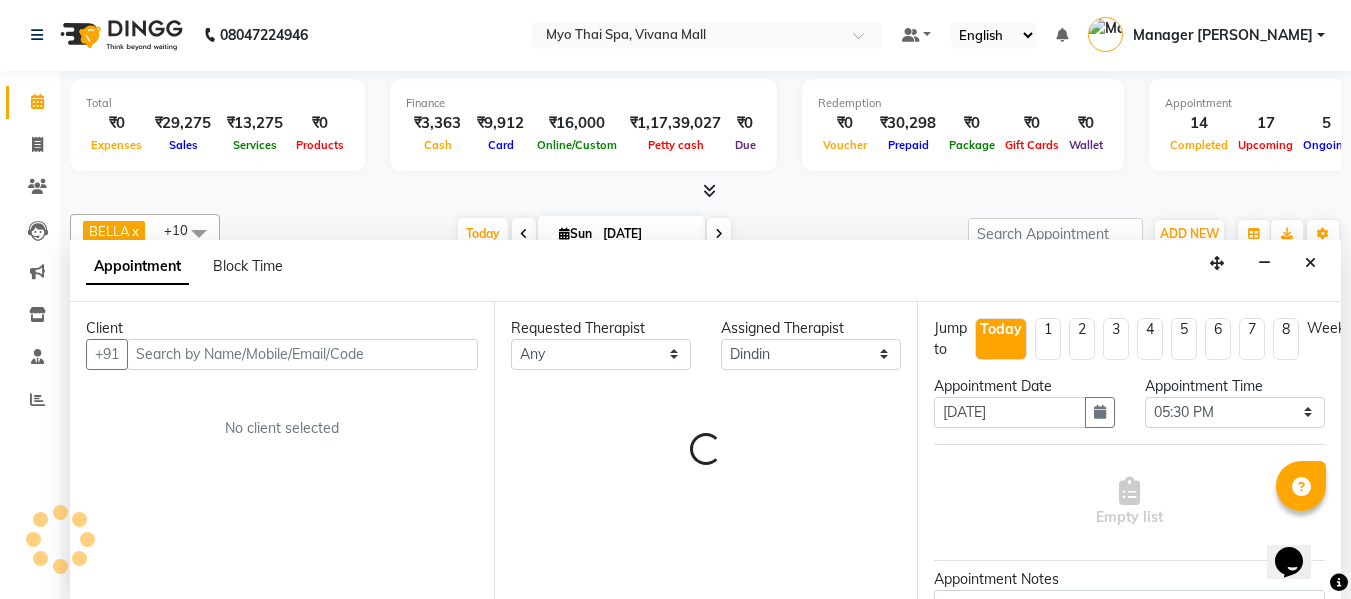 click at bounding box center [302, 354] 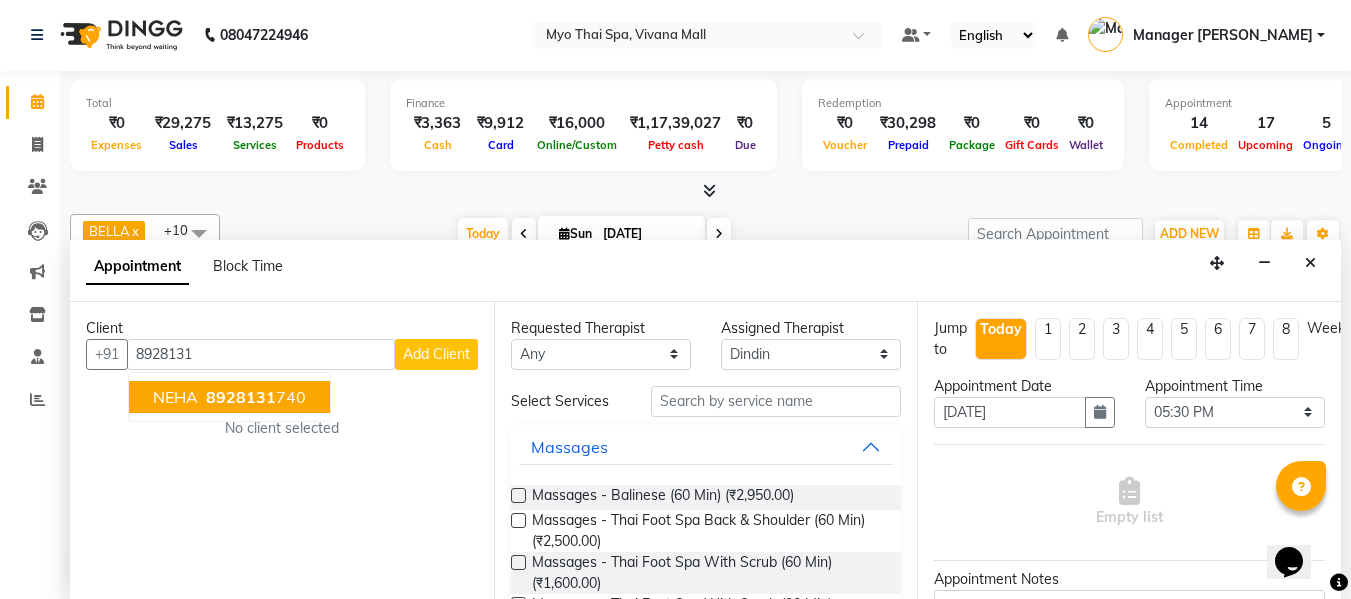 click on "8928131" at bounding box center [241, 397] 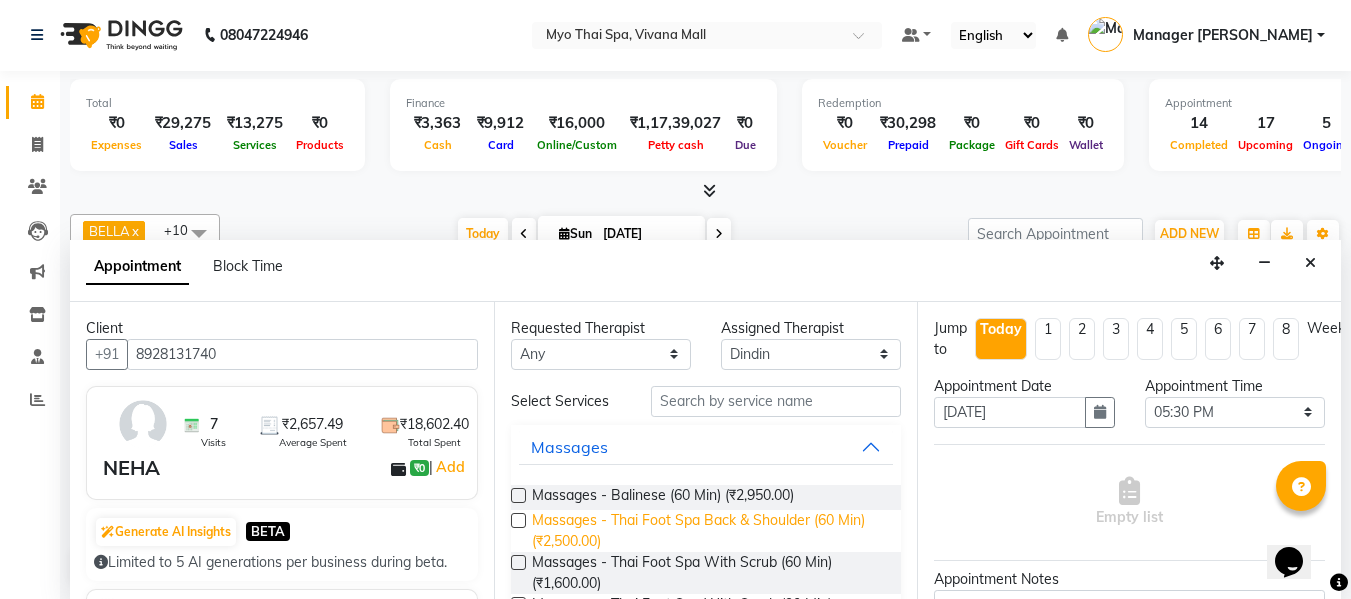 type on "8928131740" 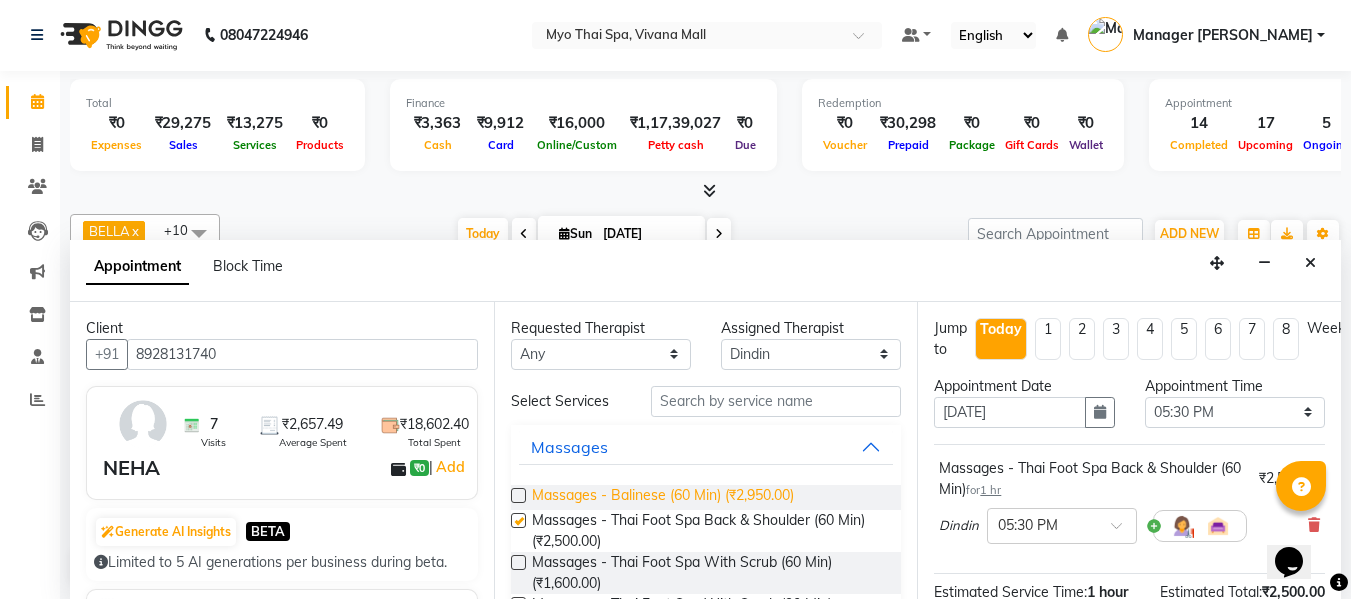 checkbox on "false" 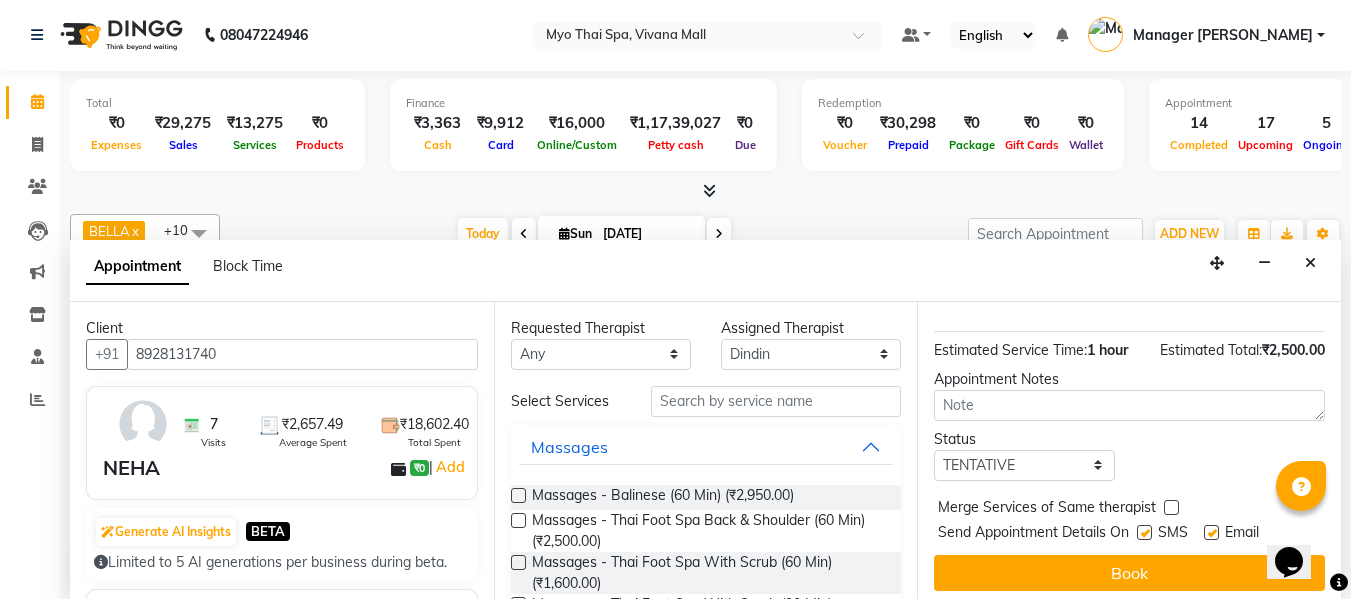 scroll, scrollTop: 265, scrollLeft: 0, axis: vertical 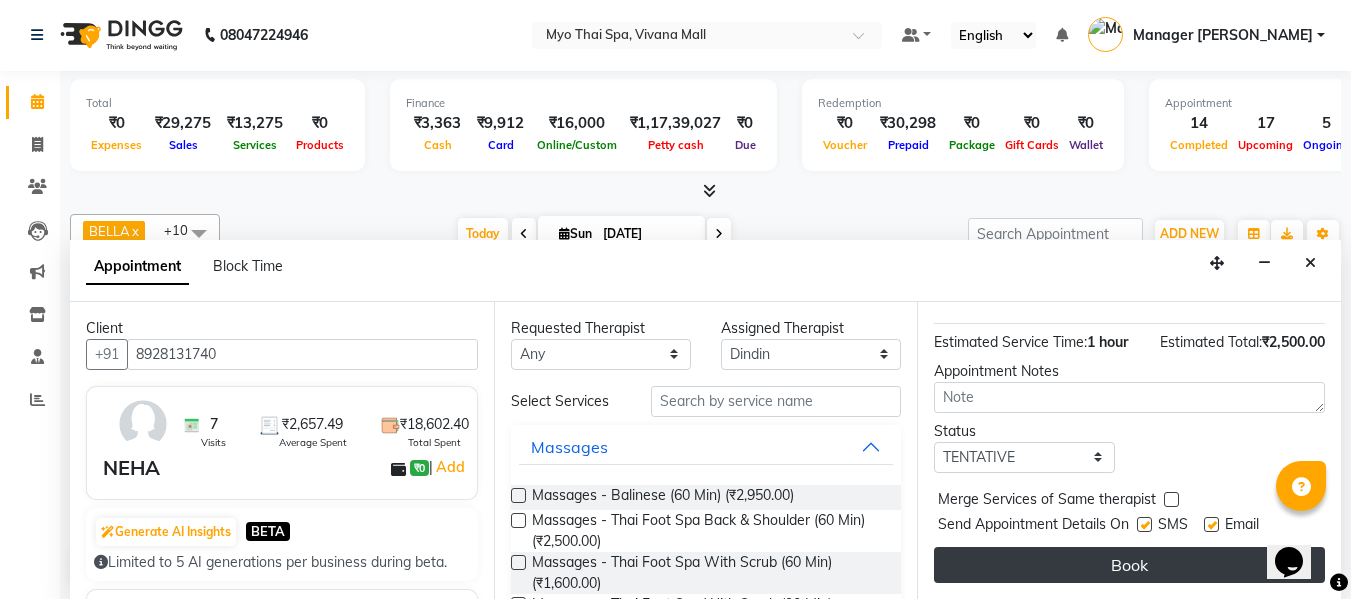 click on "Book" at bounding box center (1129, 565) 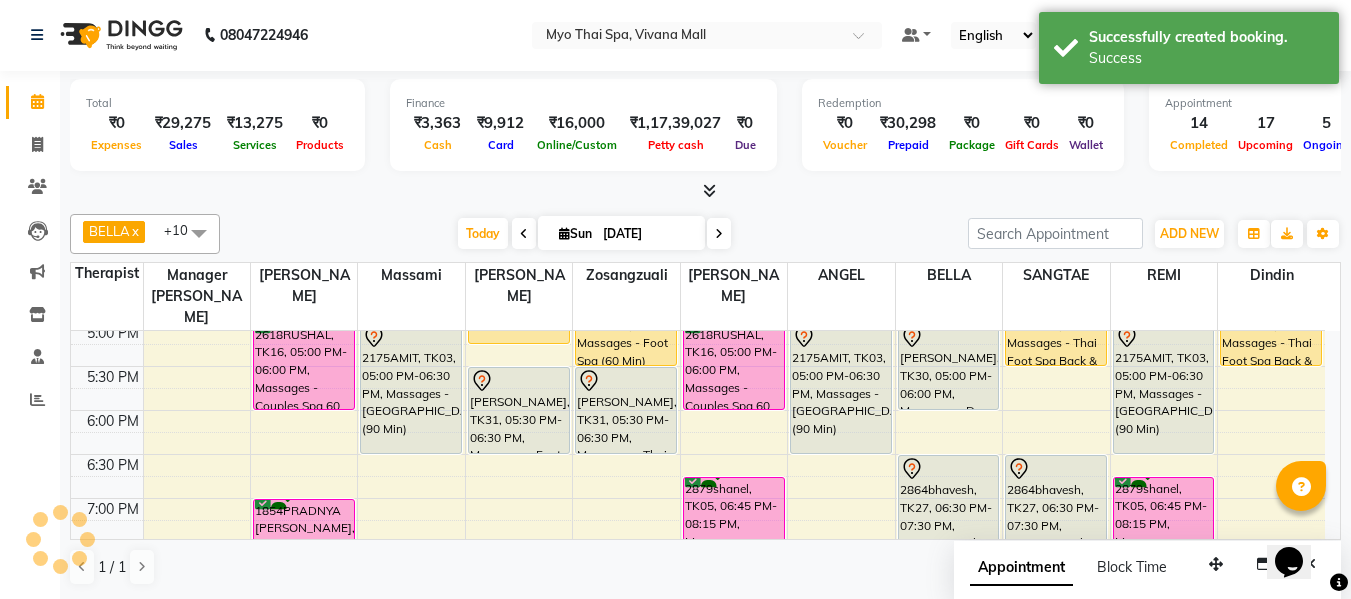 scroll, scrollTop: 0, scrollLeft: 0, axis: both 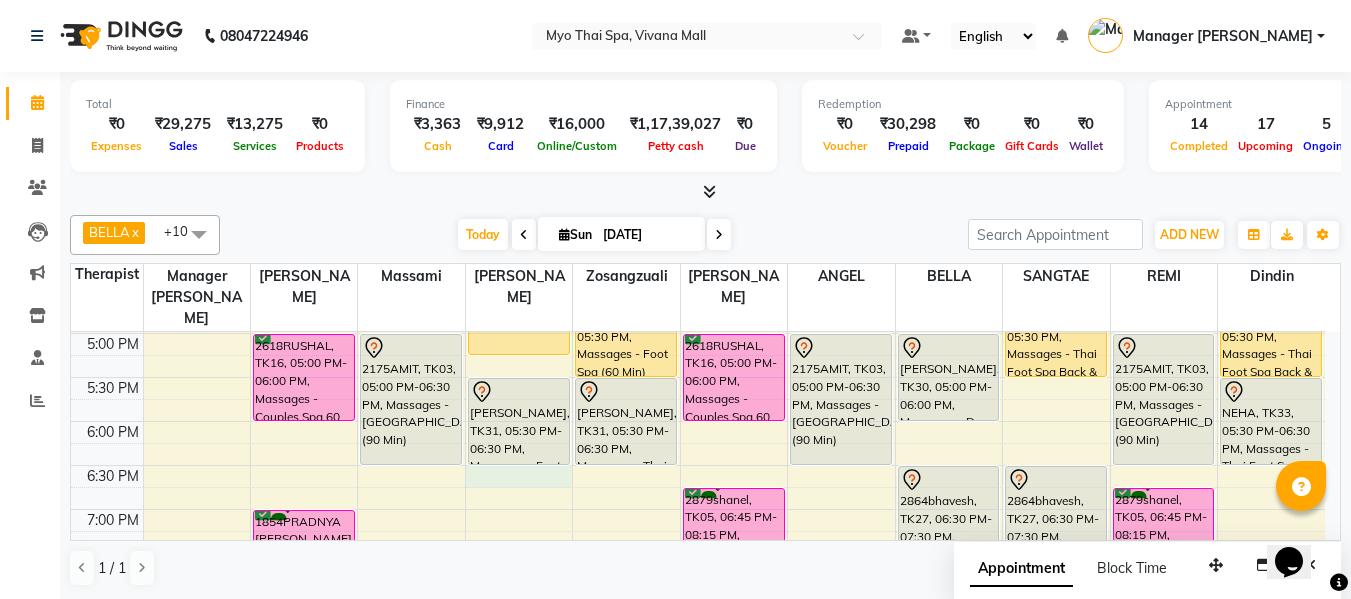 click on "8:00 AM 8:30 AM 9:00 AM 9:30 AM 10:00 AM 10:30 AM 11:00 AM 11:30 AM 12:00 PM 12:30 PM 1:00 PM 1:30 PM 2:00 PM 2:30 PM 3:00 PM 3:30 PM 4:00 PM 4:30 PM 5:00 PM 5:30 PM 6:00 PM 6:30 PM 7:00 PM 7:30 PM 8:00 PM 8:30 PM 9:00 PM 9:30 PM 10:00 PM 10:30 PM     ANUSHKA CHAWATHE, TK15, 12:45 PM-01:45 PM, Massages - Couples Spa 60             2867SANTOSH SWAMI, TK29, 01:00 PM-02:00 PM, Massages - Balinese (60 Min)     2416SHRADDHA DESHMUKH, TK04, 12:15 PM-01:15 PM, Massages - Foot Spa (60 Min)     2674POONAM.., TK24, 03:00 PM-03:30 PM, Massages - Head Champi (30 Min)     2618RUSHAL, TK16, 05:00 PM-06:00 PM, Massages - Couples Spa 60     1854PRADNYA MAHADIK, TK01, 07:00 PM-08:30 PM, Massages - Deep Tissue (90 Min)     Dr Ramya, TK14, 11:30 AM-12:30 PM, Massages - Balinese (60 Min)     2516JAYANT KHERA, TK20, 03:00 PM-04:30 PM, Massages - Thai Foot Spa Back &Shoulder (90 Min)             2175AMIT, TK03, 05:00 PM-06:30 PM, Massages - Balinese (90 Min)     2575CHAITRA, TK07, 01:15 PM-02:45 PM, Massages - Hot Stone Therapy" at bounding box center [698, 201] 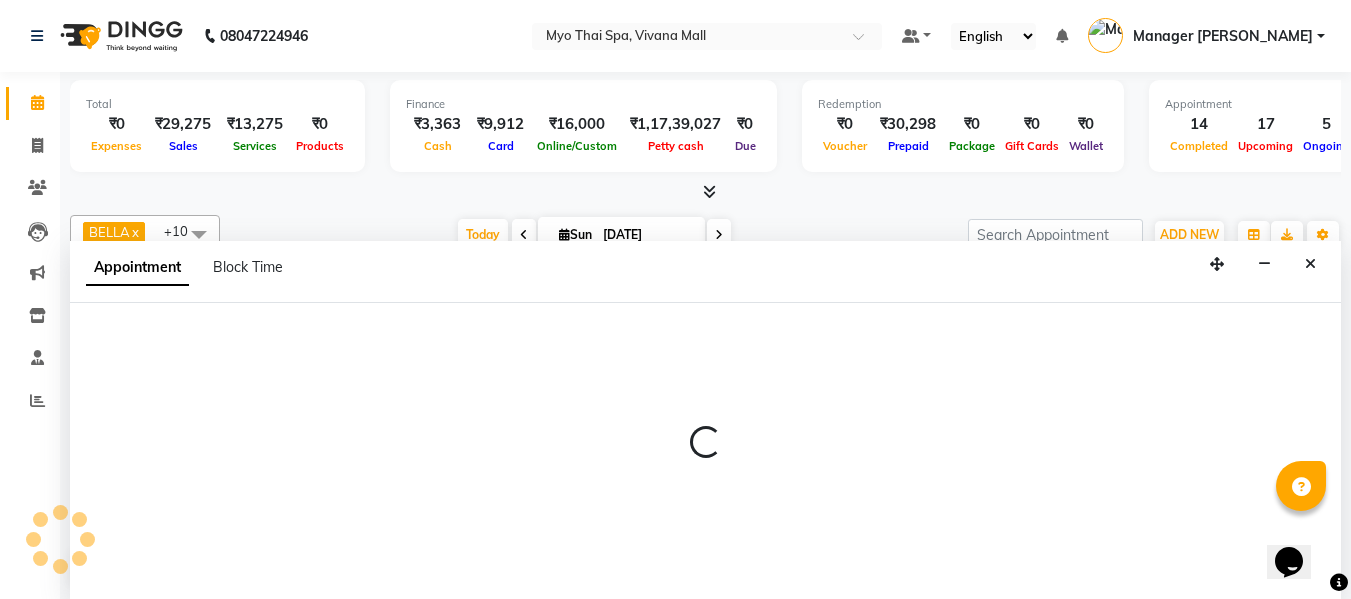 scroll, scrollTop: 1, scrollLeft: 0, axis: vertical 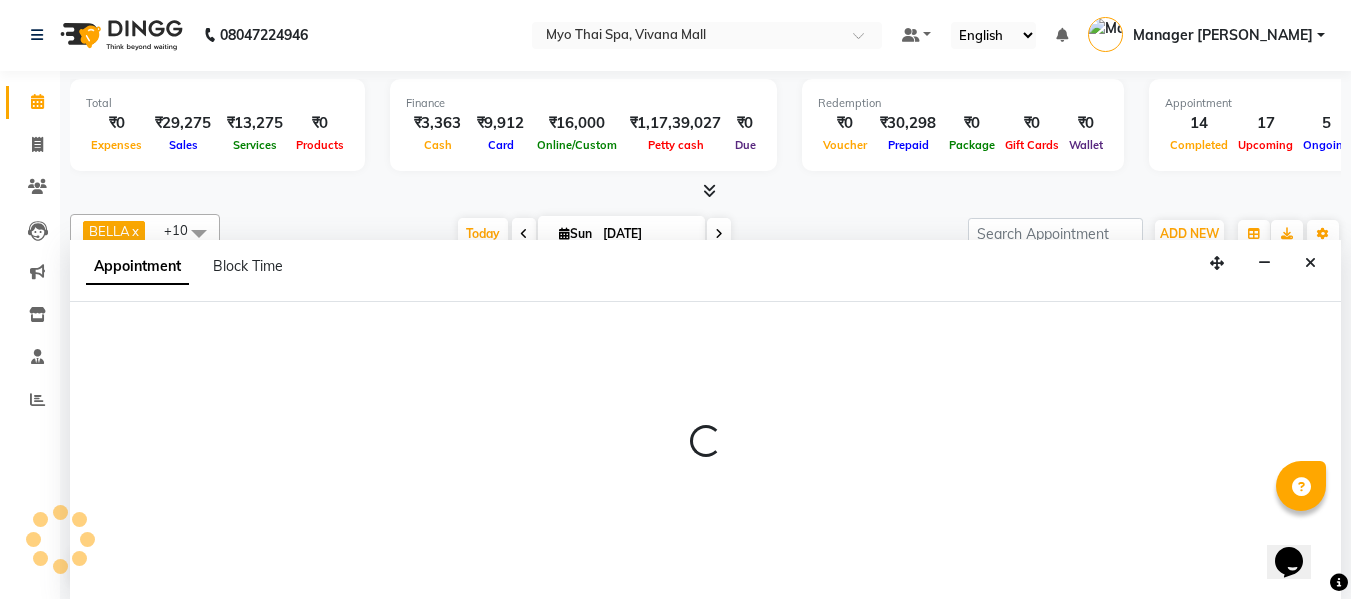 select on "35779" 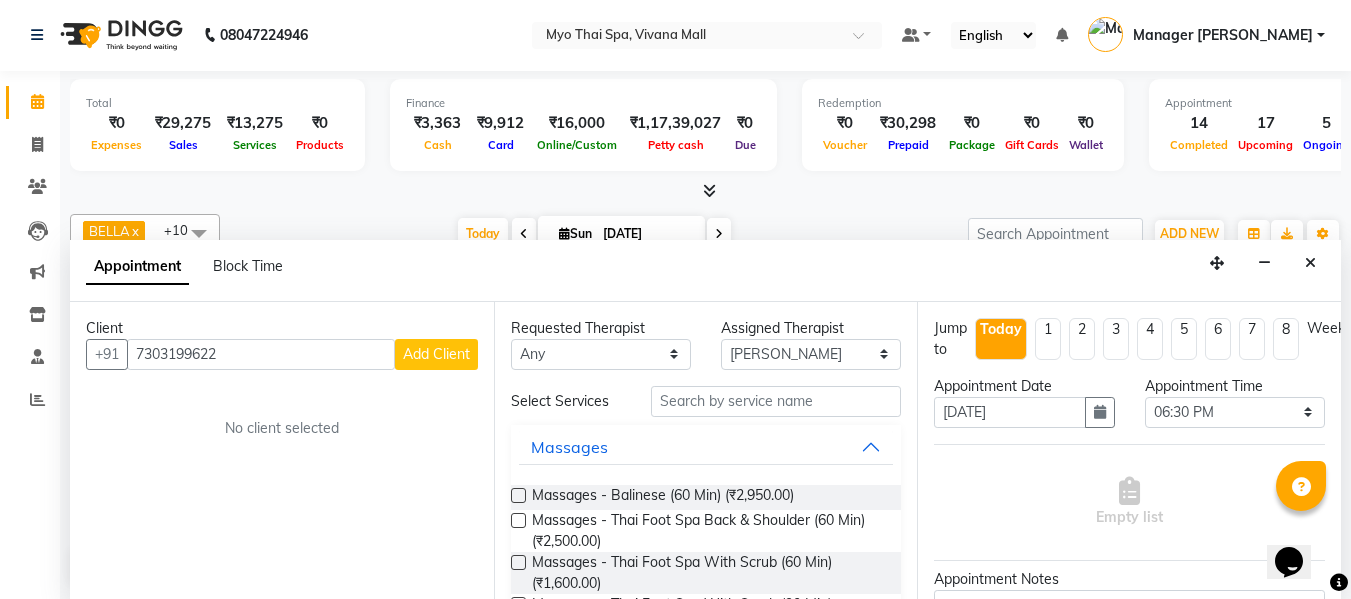 type on "7303199622" 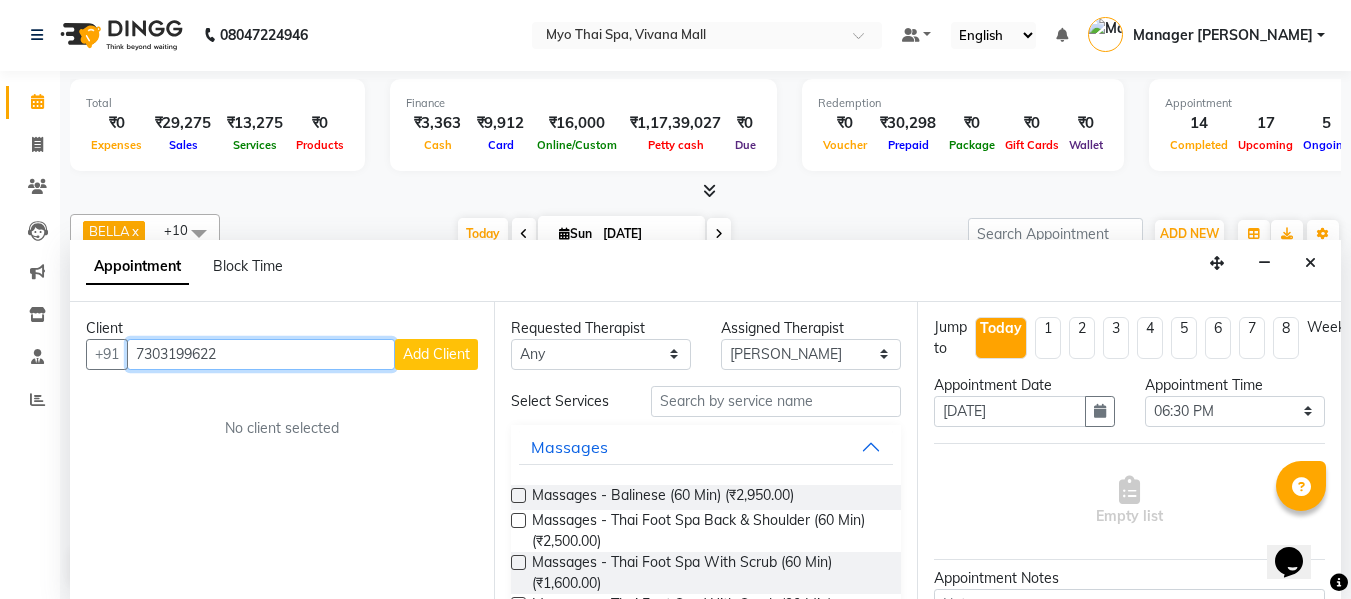 scroll, scrollTop: 0, scrollLeft: 0, axis: both 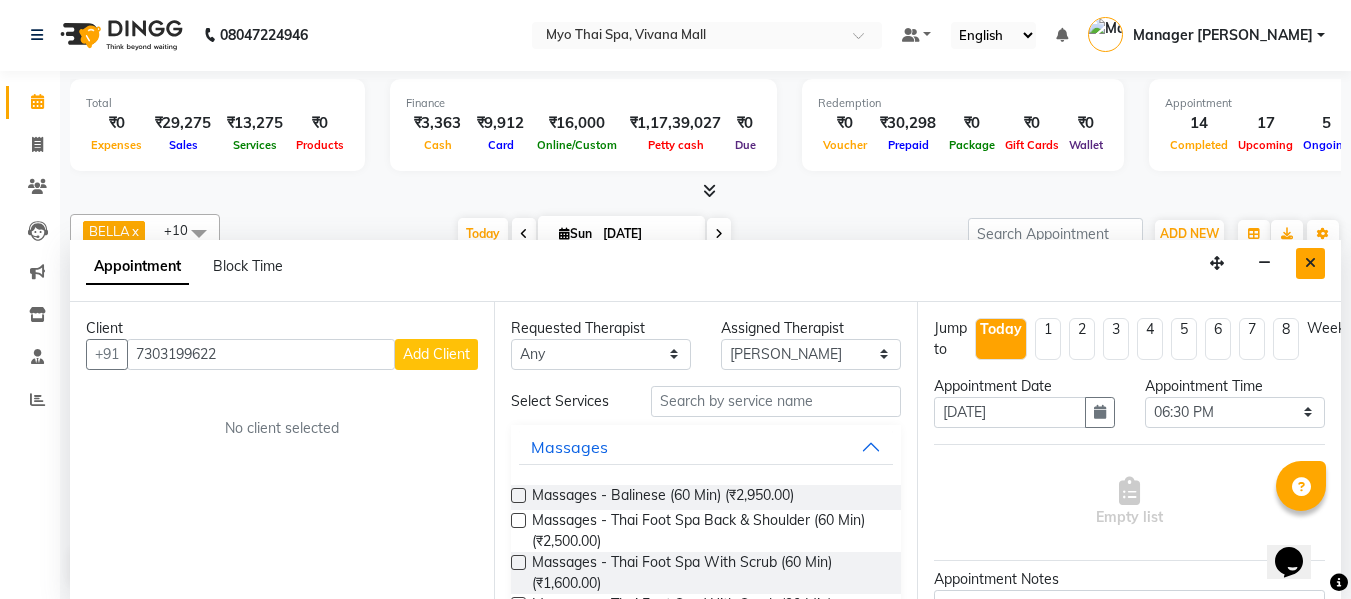 click at bounding box center [1310, 263] 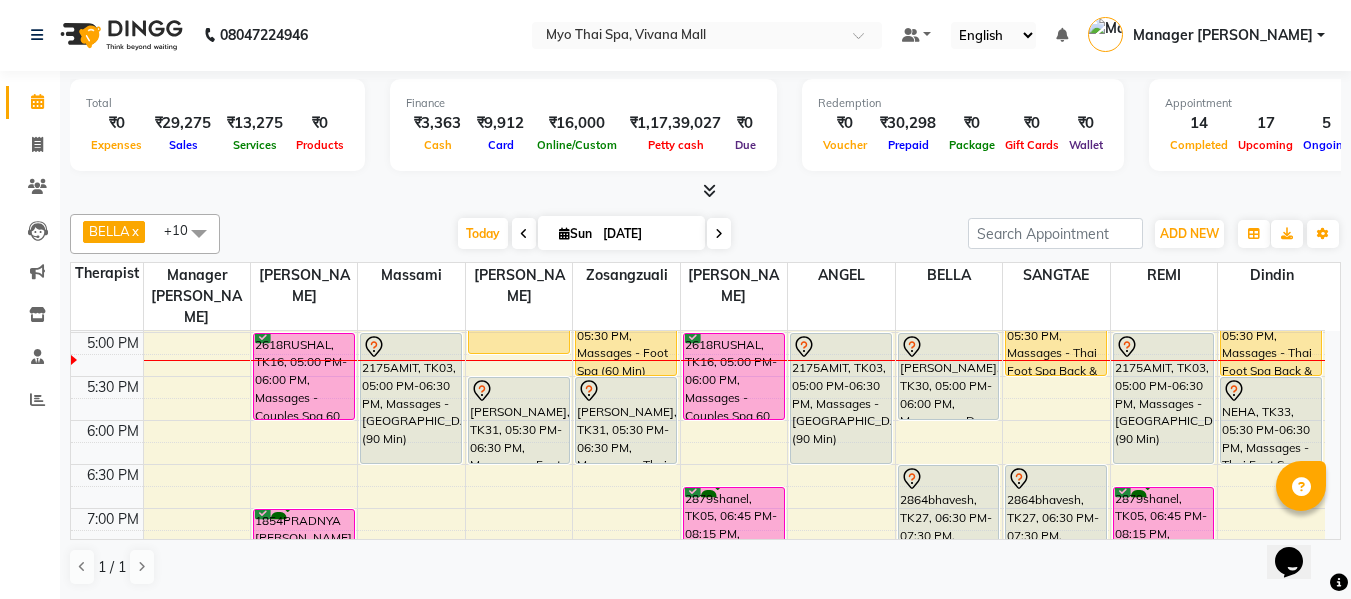 scroll, scrollTop: 890, scrollLeft: 0, axis: vertical 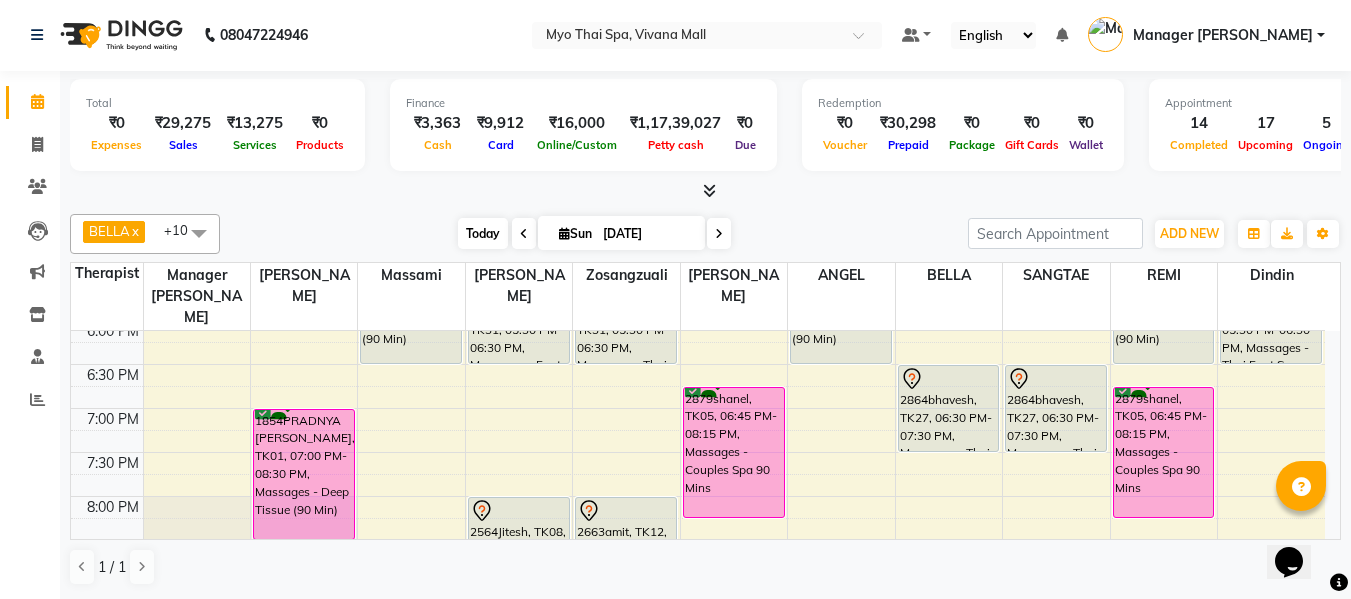 click on "Today" at bounding box center (483, 233) 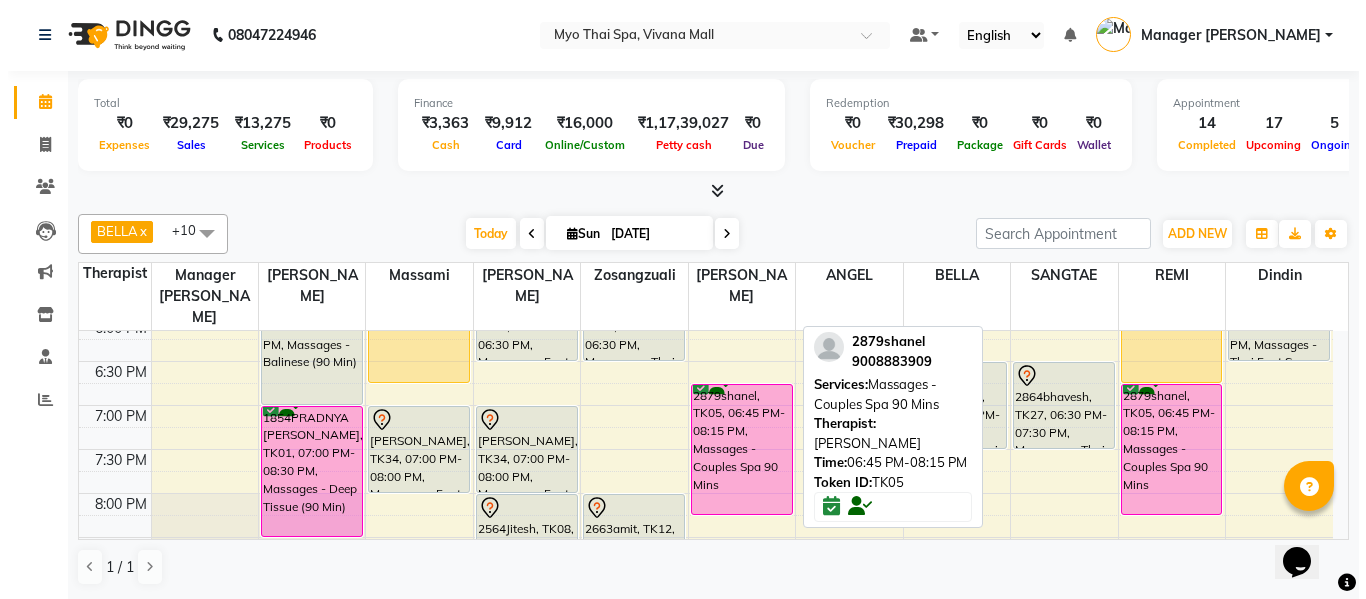 scroll, scrollTop: 793, scrollLeft: 0, axis: vertical 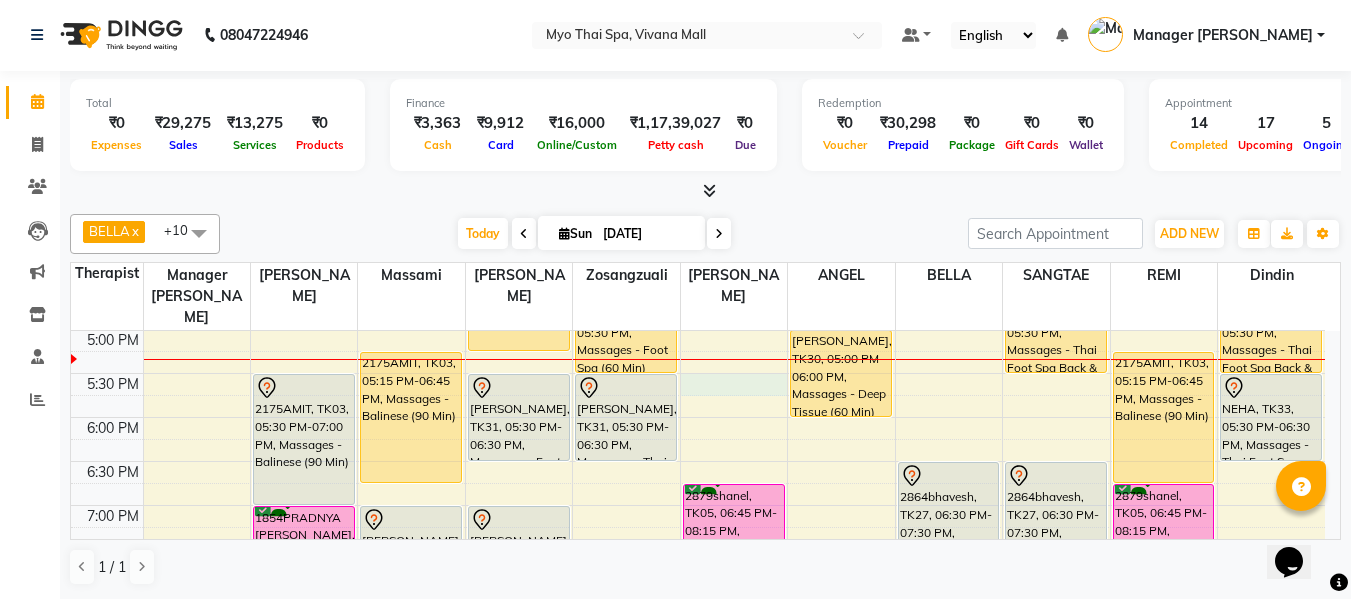click on "8:00 AM 8:30 AM 9:00 AM 9:30 AM 10:00 AM 10:30 AM 11:00 AM 11:30 AM 12:00 PM 12:30 PM 1:00 PM 1:30 PM 2:00 PM 2:30 PM 3:00 PM 3:30 PM 4:00 PM 4:30 PM 5:00 PM 5:30 PM 6:00 PM 6:30 PM 7:00 PM 7:30 PM 8:00 PM 8:30 PM 9:00 PM 9:30 PM 10:00 PM 10:30 PM     ANUSHKA CHAWATHE, TK15, 12:45 PM-01:45 PM, Massages - Couples Spa 60             2867SANTOSH SWAMI, TK29, 01:00 PM-02:00 PM, Massages - Balinese (60 Min)     2618RUSHAL, TK16, 03:00 PM-04:00 PM, Massages - Couples Spa 60     2618RUSHAL, TK16, 03:15 PM-04:15 PM, Massages - Couples Spa 60     2416SHRADDHA DESHMUKH, TK04, 12:15 PM-01:15 PM, Massages - Foot Spa (60 Min)     2674POONAM.., TK24, 03:00 PM-03:30 PM, Massages - Head Champi (30 Min)             2175AMIT, TK03, 05:30 PM-07:00 PM, Massages - Balinese (90 Min)     1854PRADNYA MAHADIK, TK01, 07:00 PM-08:30 PM, Massages - Deep Tissue (90 Min)     Dr Ramya, TK14, 11:30 AM-12:30 PM, Massages - Balinese (60 Min)     2516JAYANT KHERA, TK20, 03:00 PM-04:30 PM, Massages - Thai Foot Spa Back &Shoulder (90 Min)" at bounding box center (698, 197) 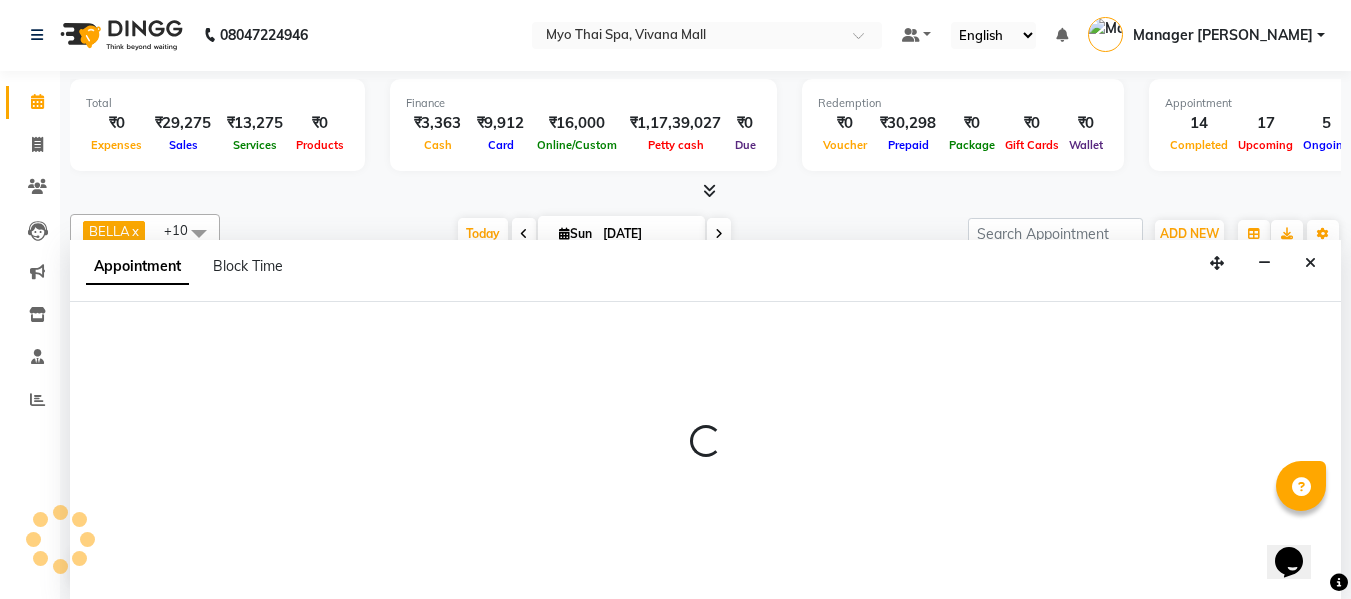 select on "62472" 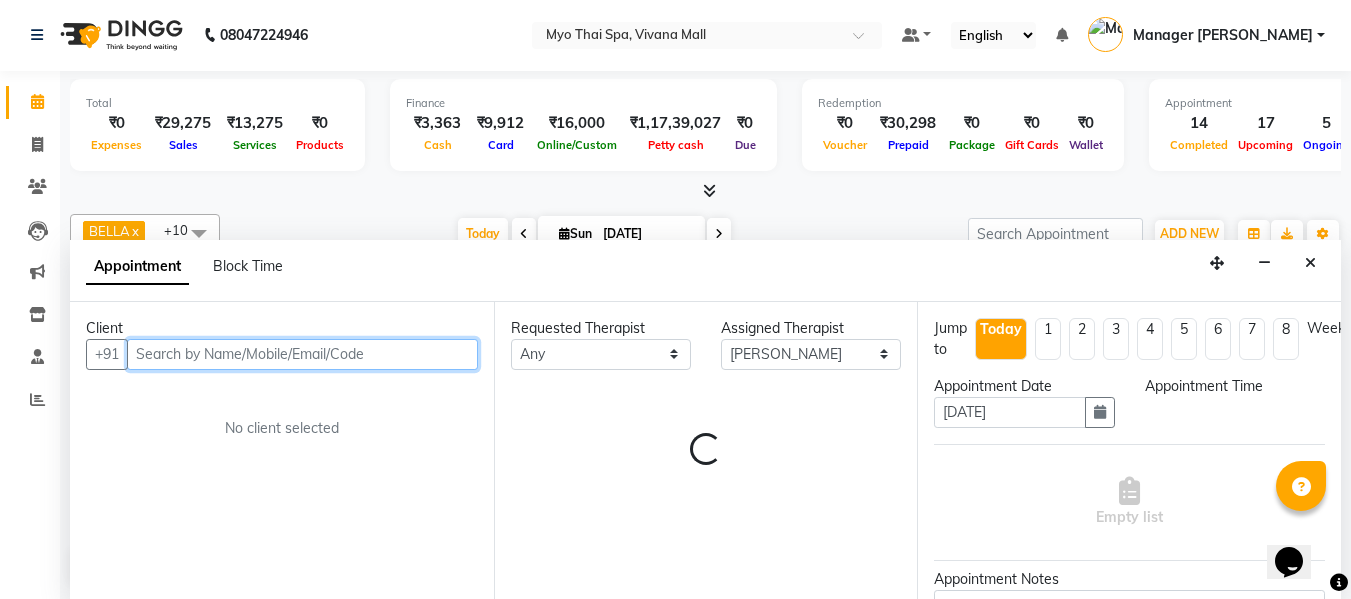 select on "1050" 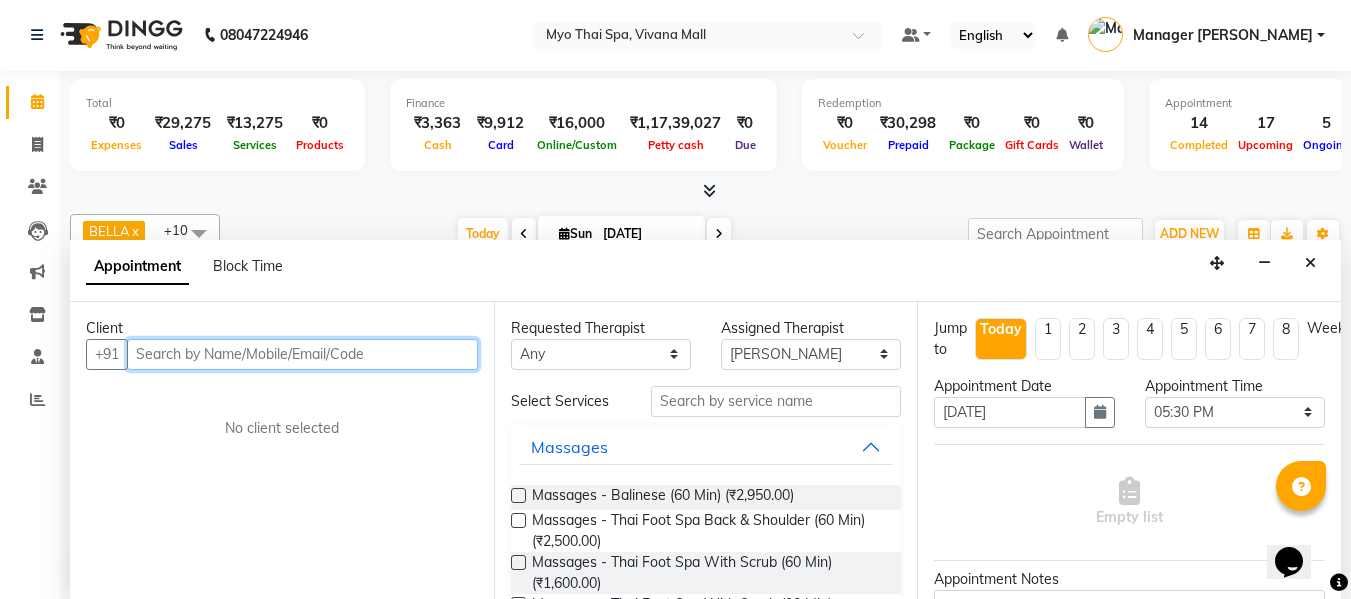paste on "7303199622" 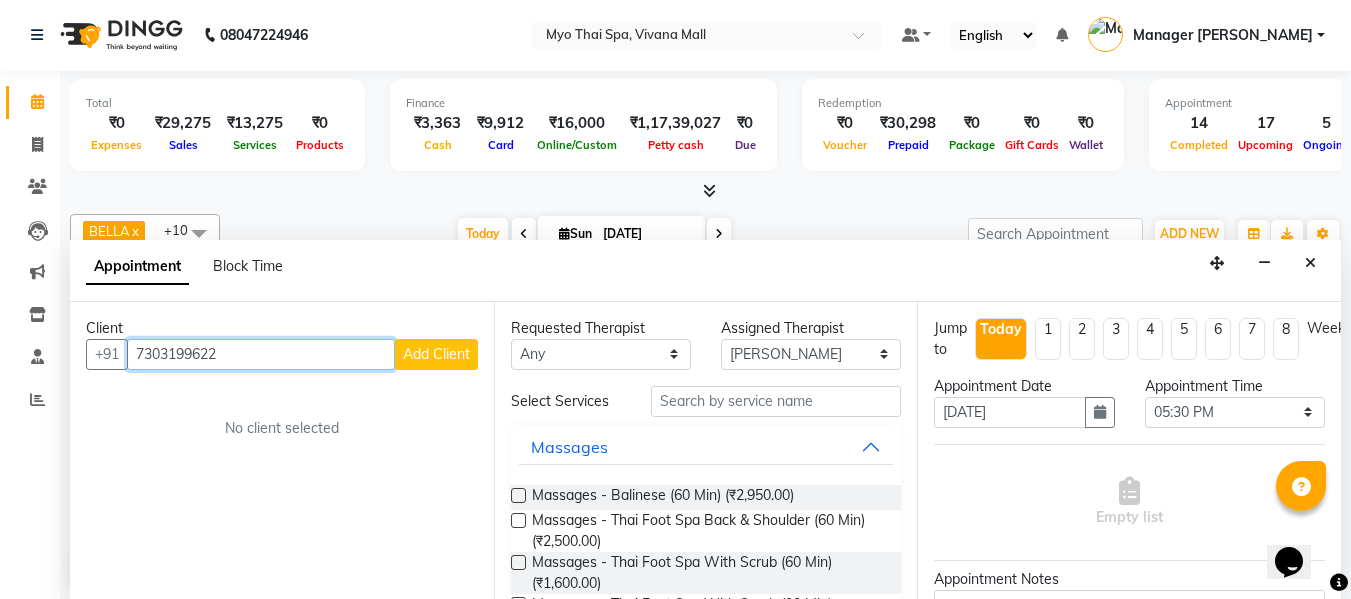 type on "7303199622" 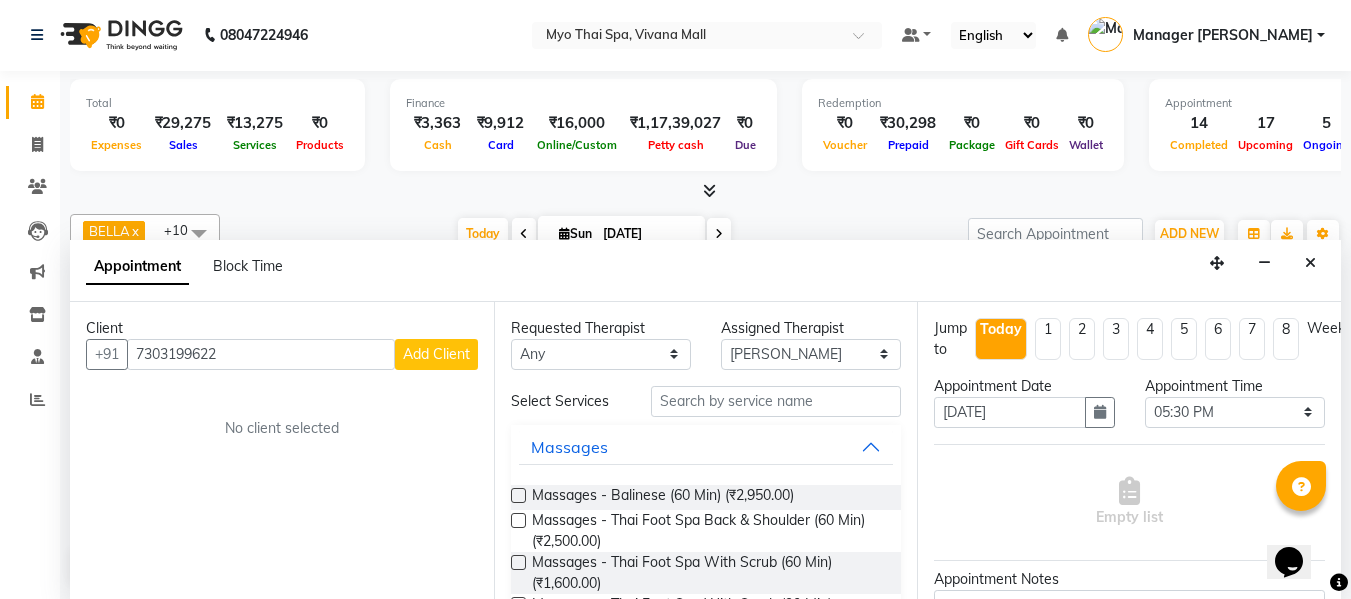 click on "Add Client" at bounding box center (436, 354) 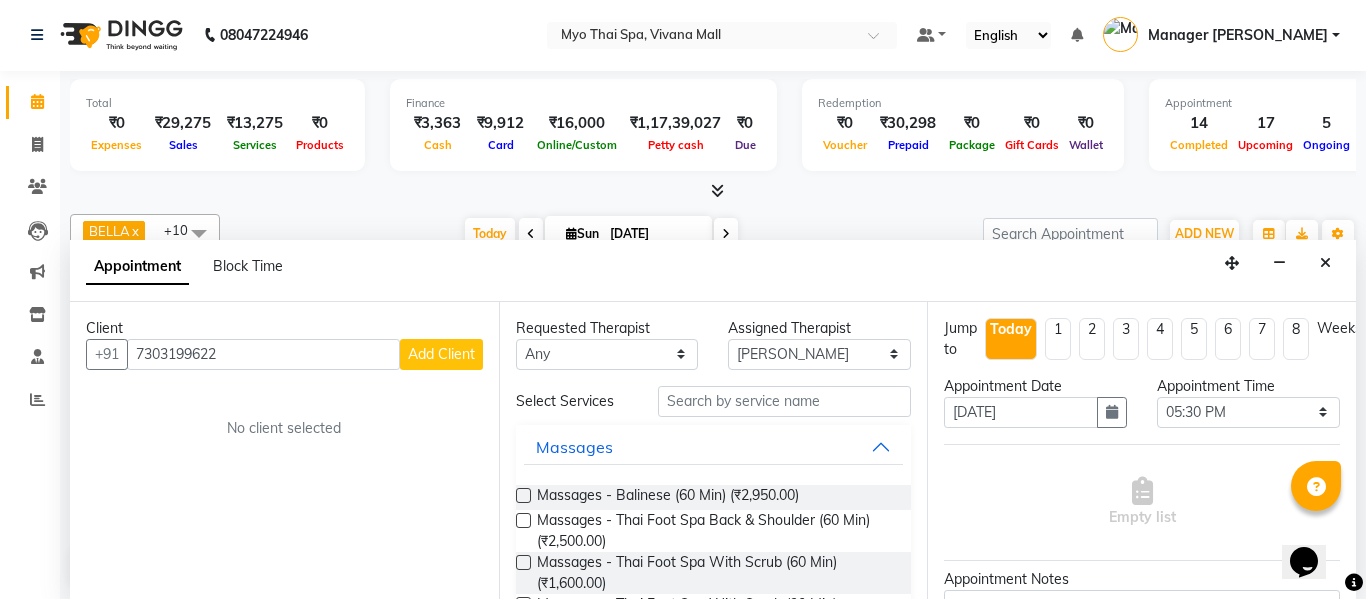 select on "22" 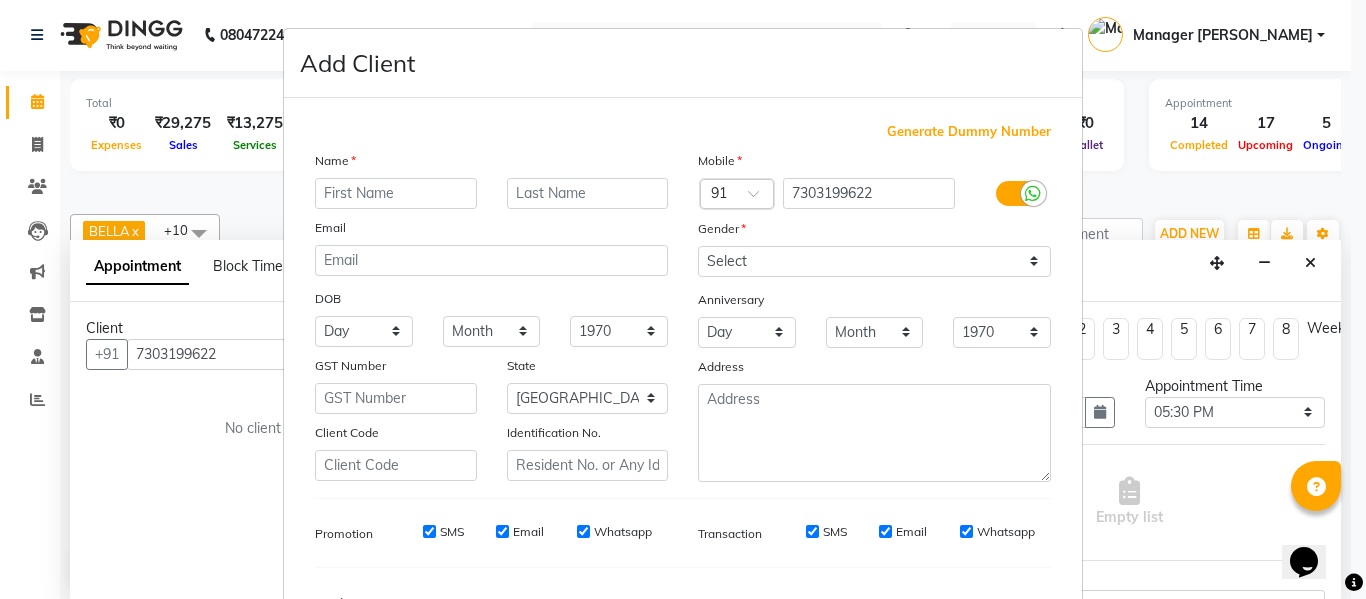 click at bounding box center (396, 193) 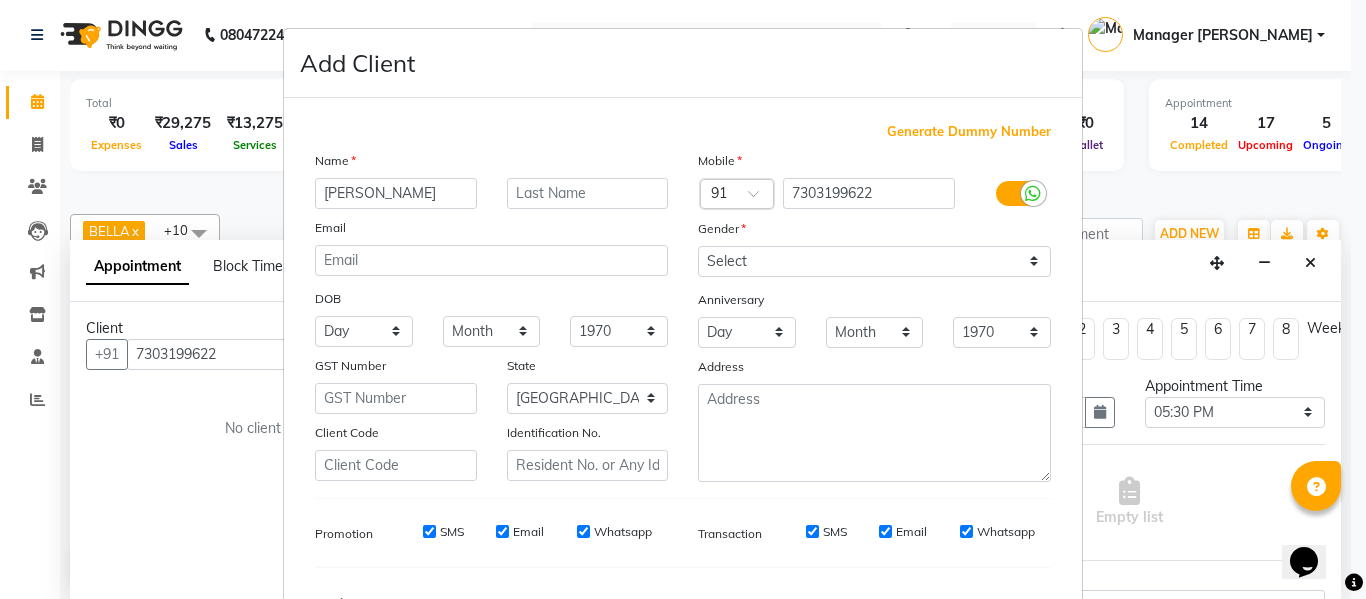 type on "[PERSON_NAME]" 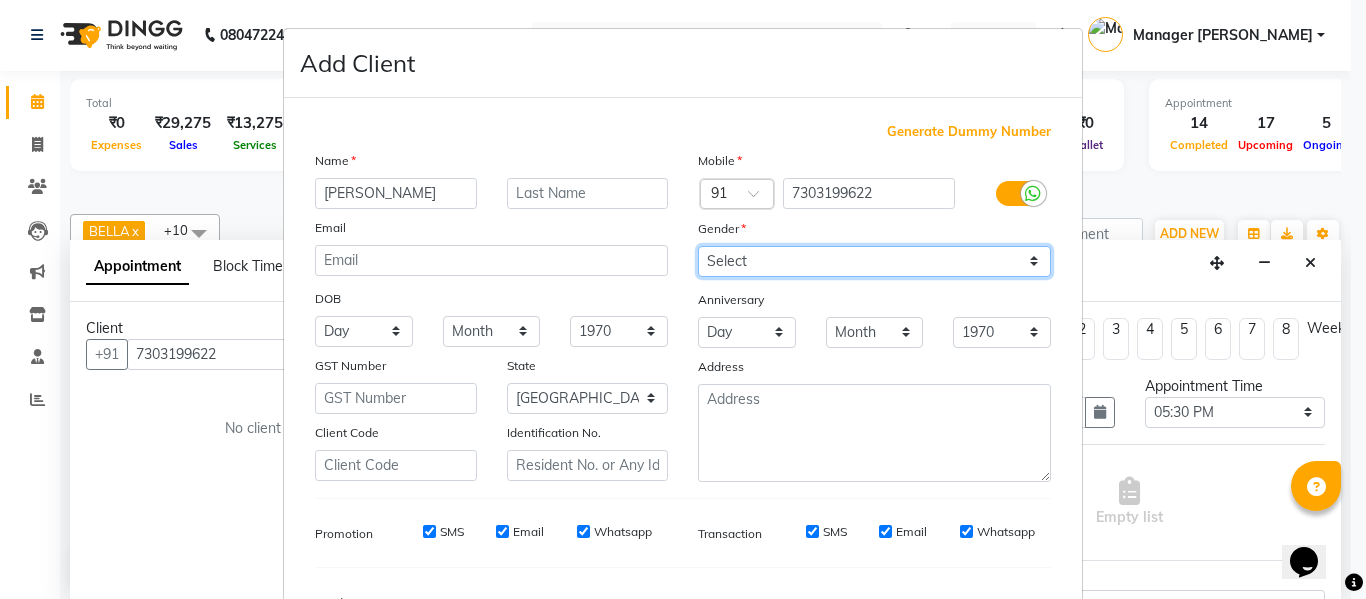 click on "Select Male Female Other Prefer Not To Say" at bounding box center [874, 261] 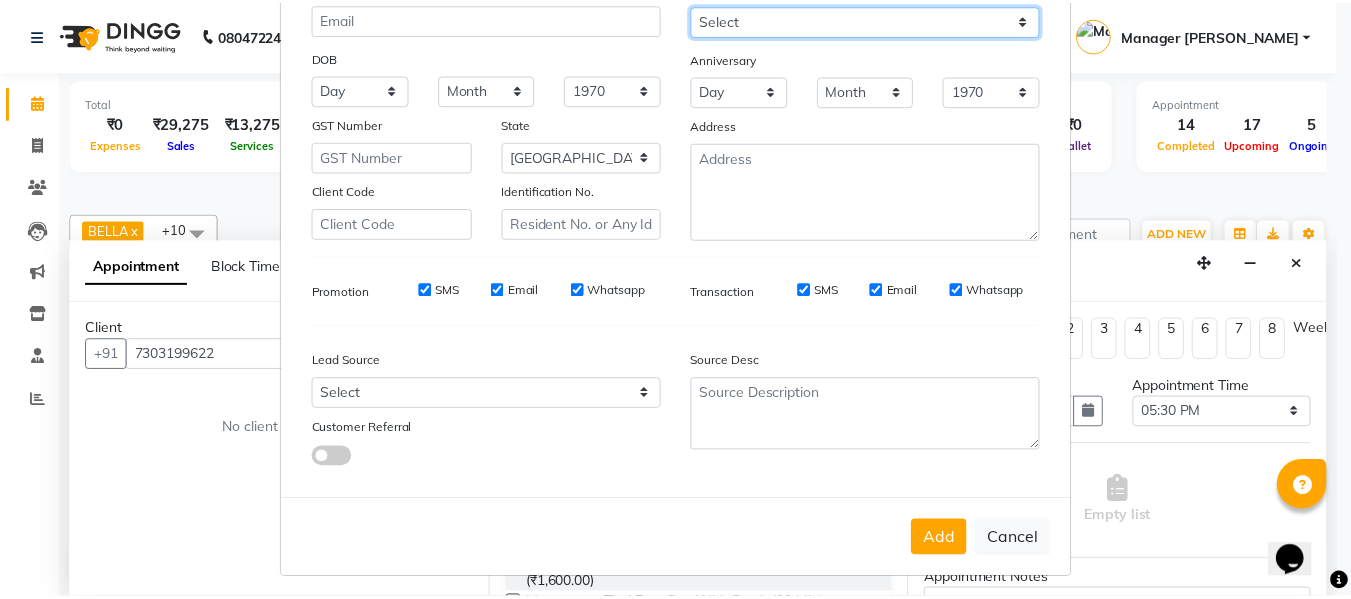 scroll, scrollTop: 250, scrollLeft: 0, axis: vertical 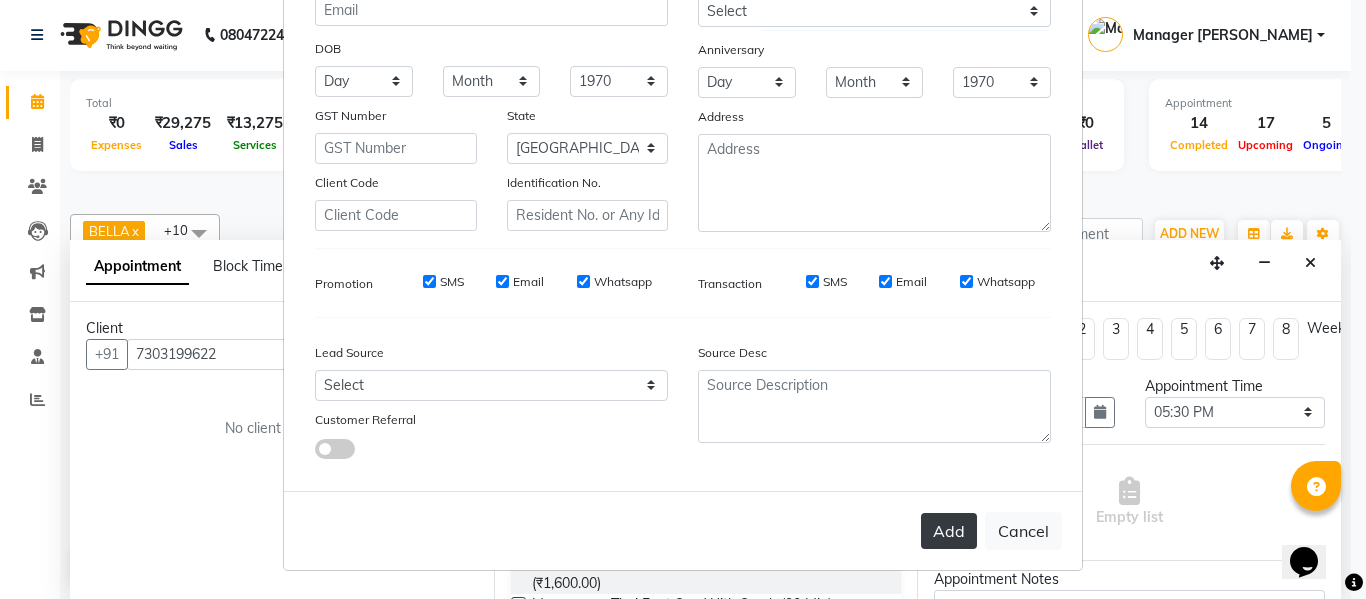 click on "Add" at bounding box center [949, 531] 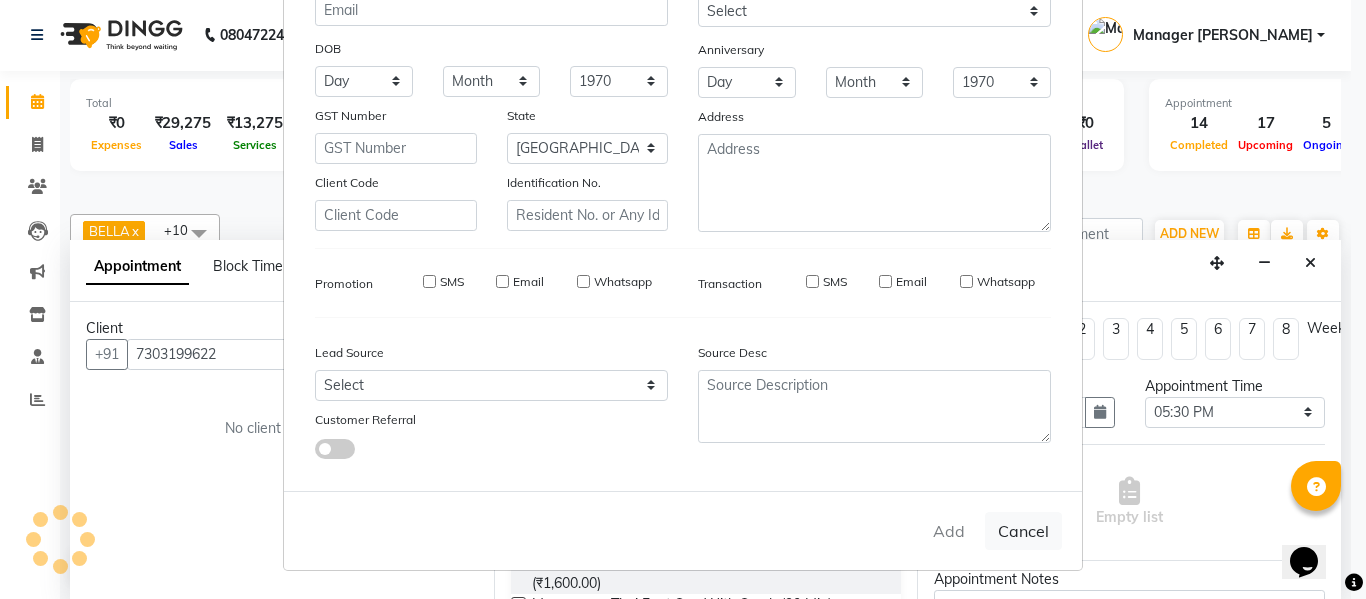 type 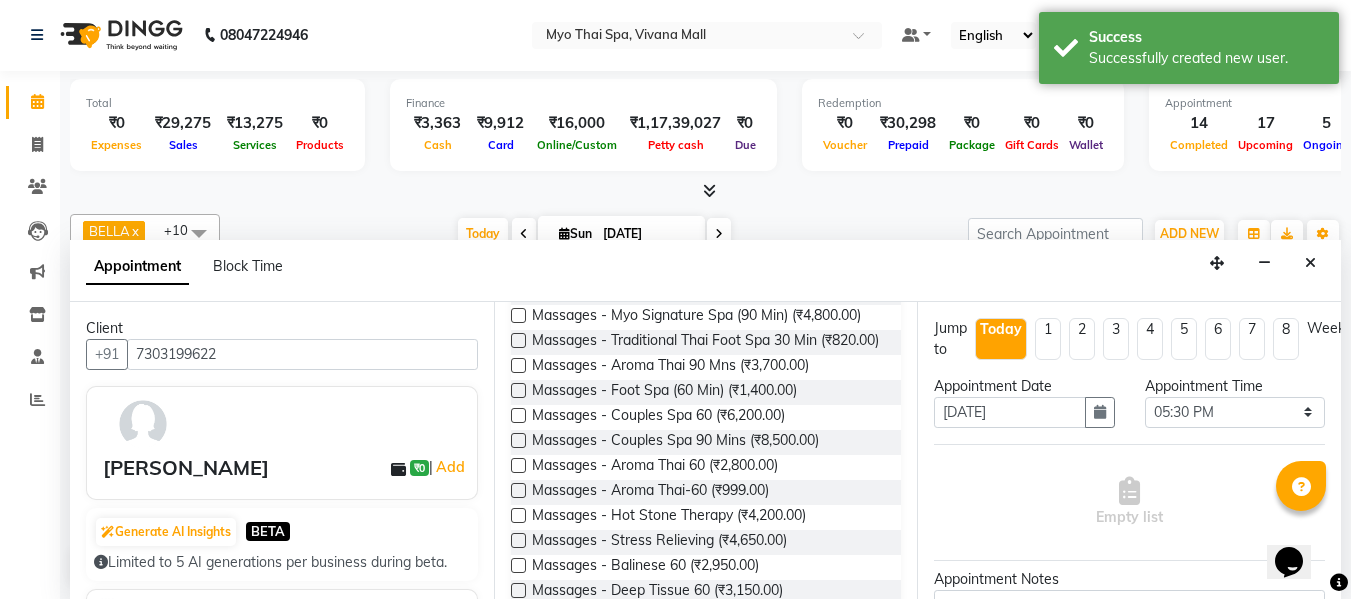 scroll, scrollTop: 800, scrollLeft: 0, axis: vertical 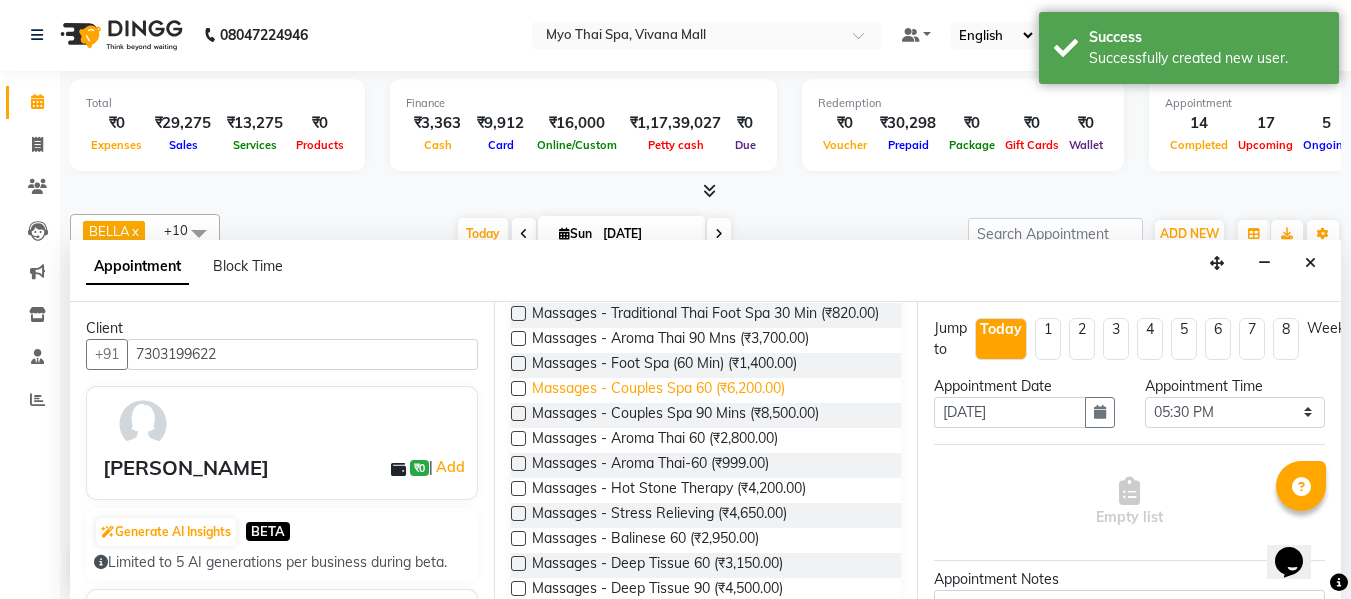 click on "Massages - Couples Spa 60 (₹6,200.00)" at bounding box center [658, 390] 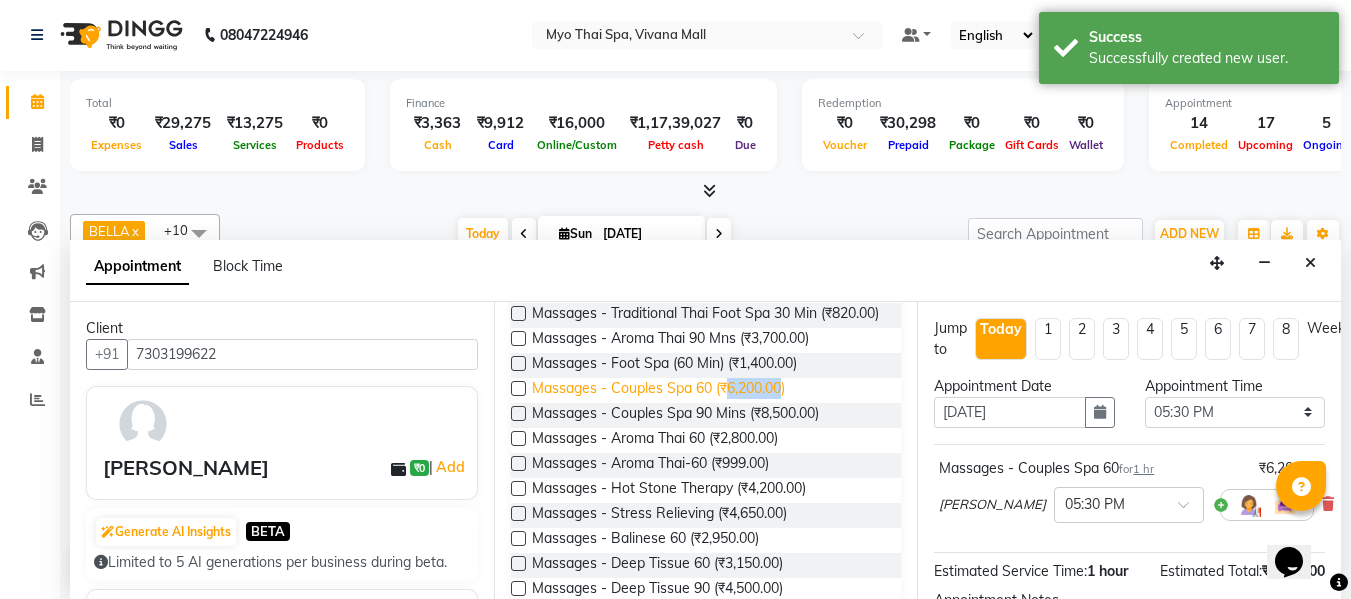 drag, startPoint x: 750, startPoint y: 463, endPoint x: 767, endPoint y: 463, distance: 17 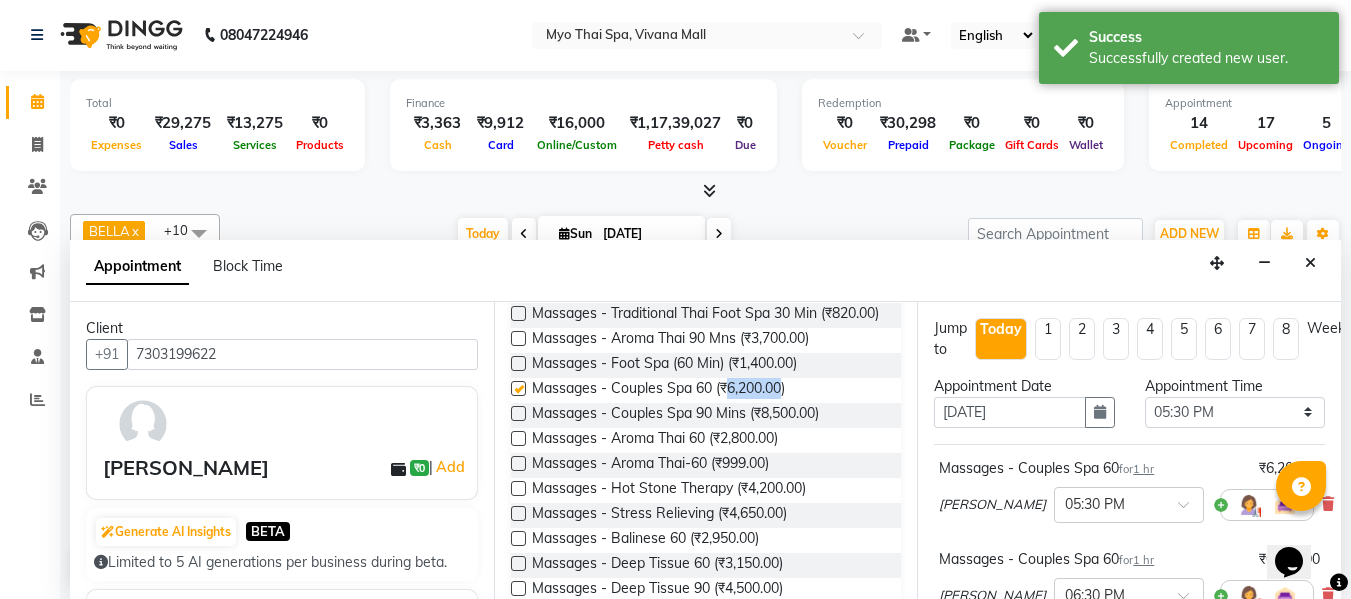 checkbox on "false" 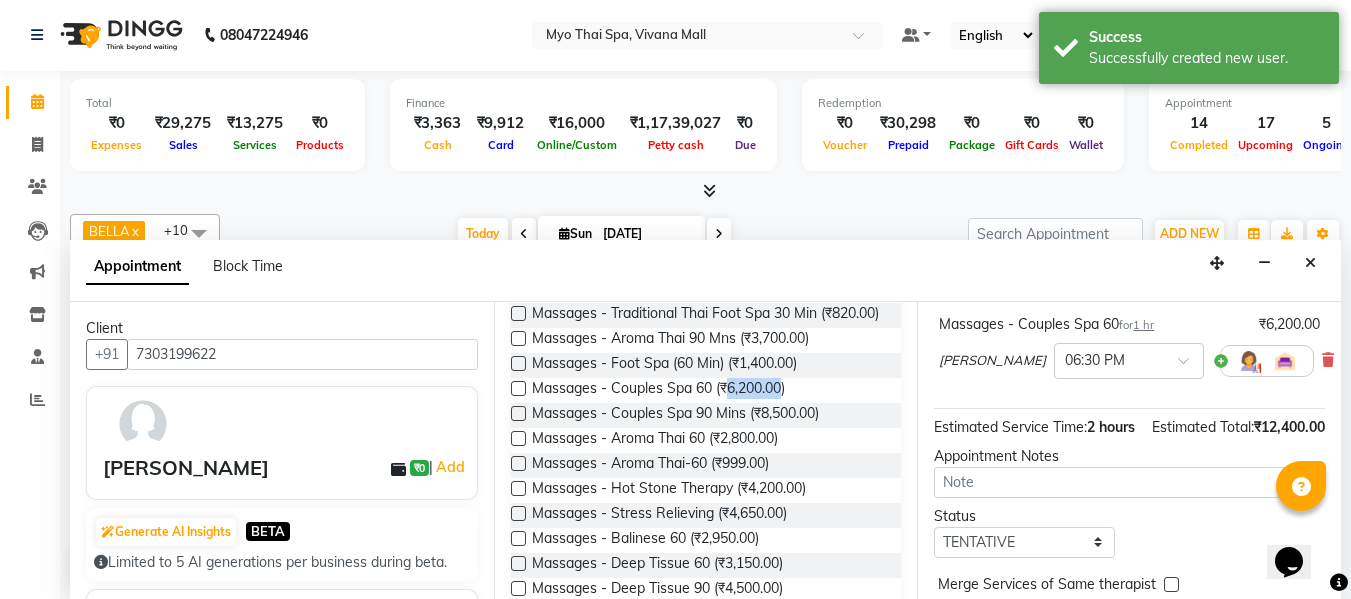 scroll, scrollTop: 200, scrollLeft: 0, axis: vertical 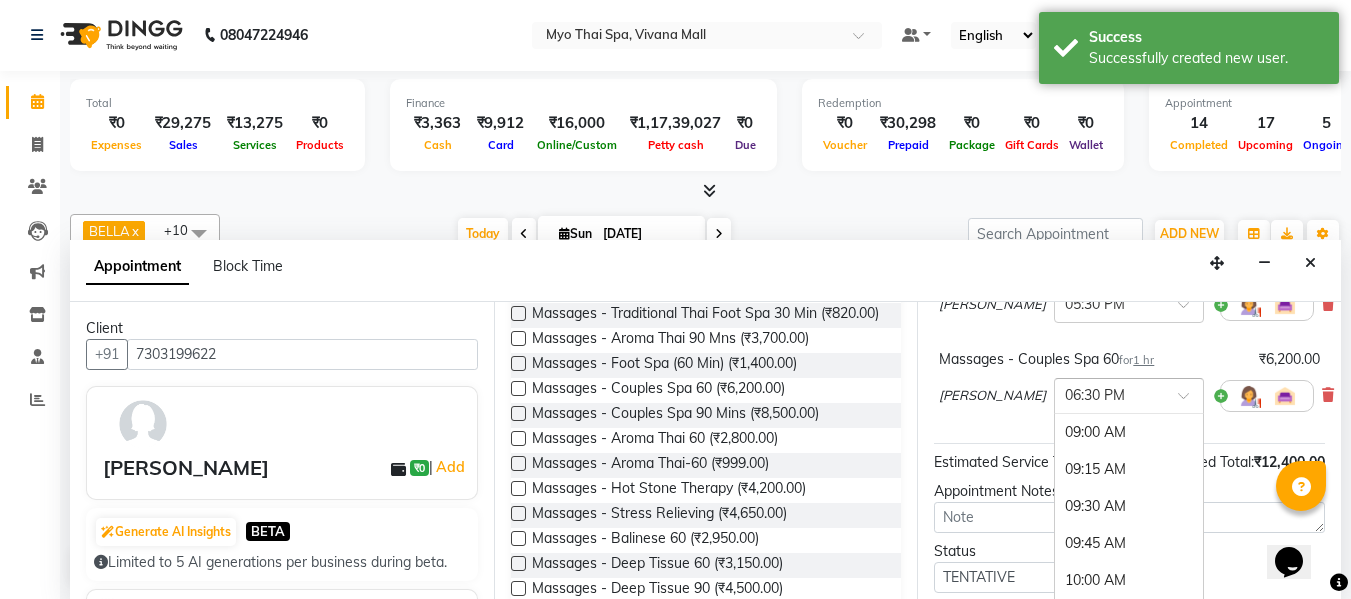 click at bounding box center (1109, 394) 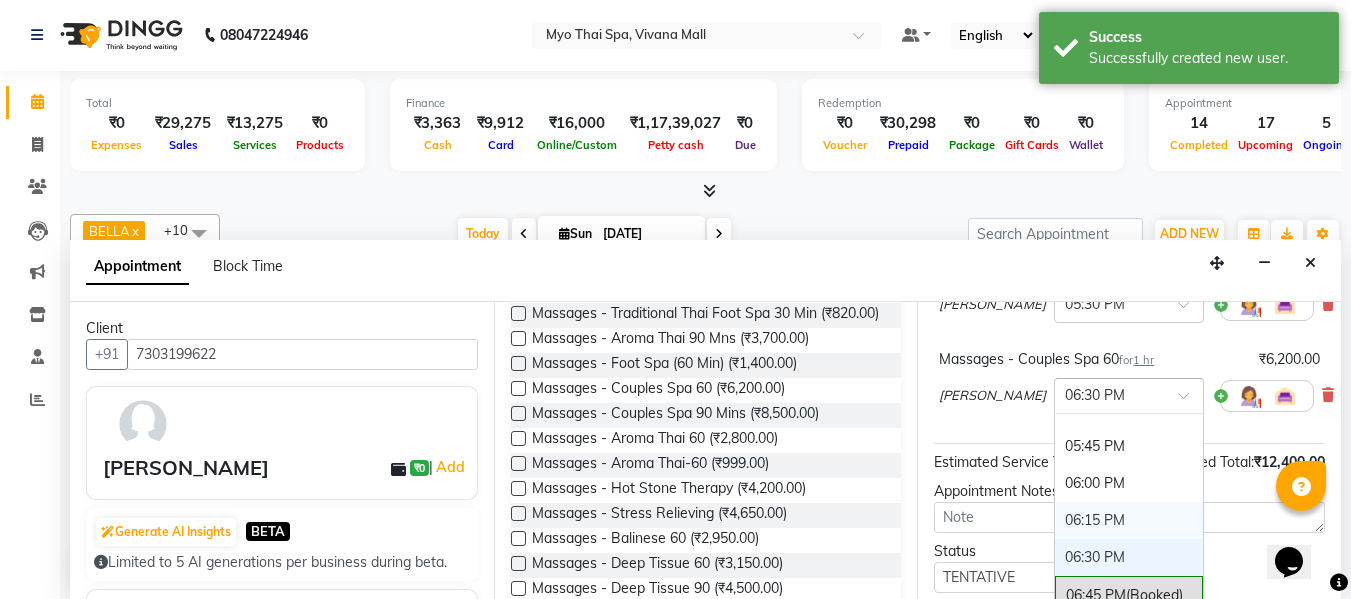scroll, scrollTop: 1226, scrollLeft: 0, axis: vertical 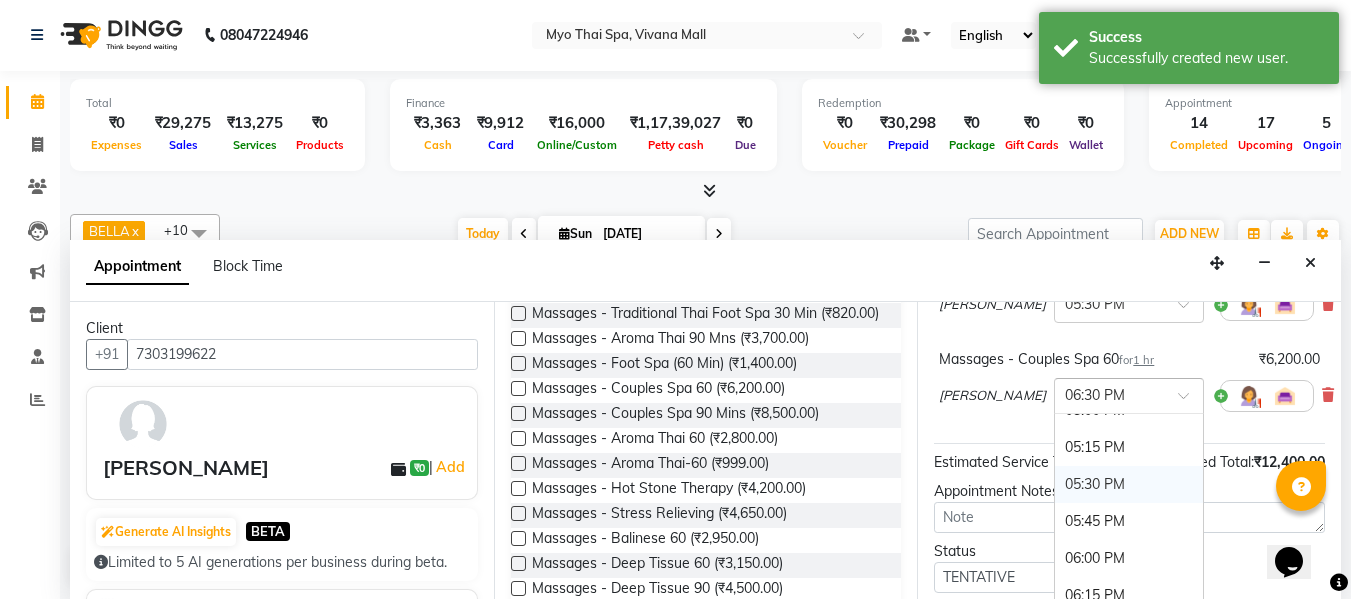 click on "05:30 PM" at bounding box center (1129, 484) 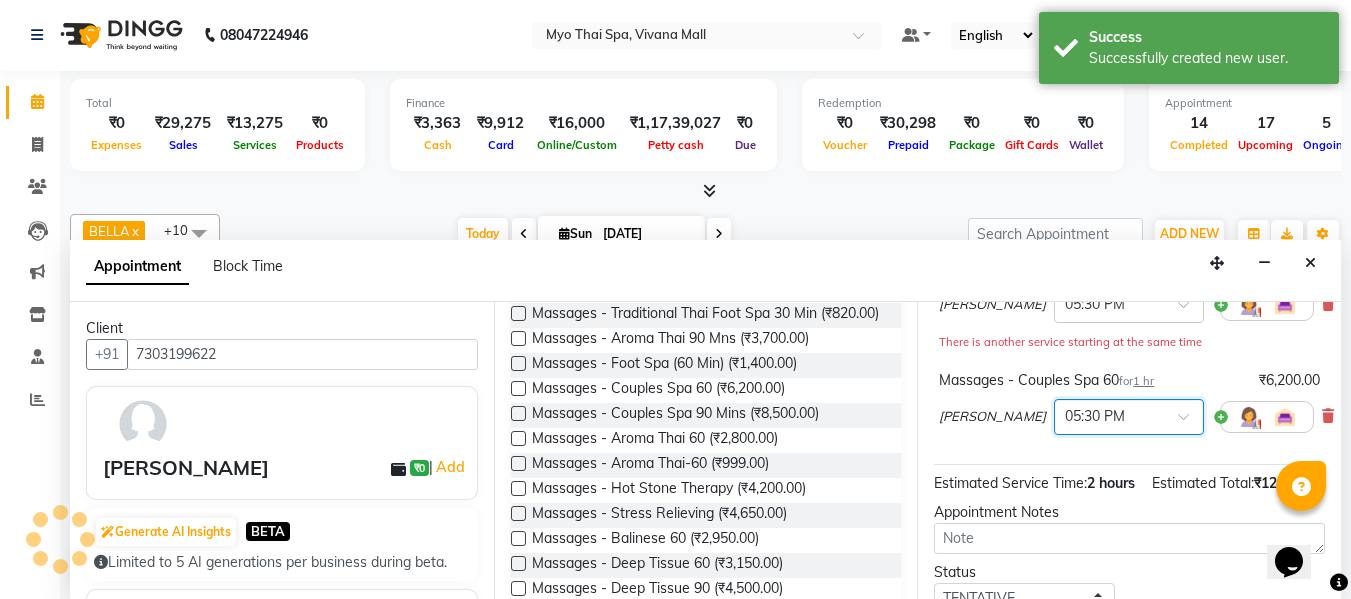 scroll, scrollTop: 377, scrollLeft: 0, axis: vertical 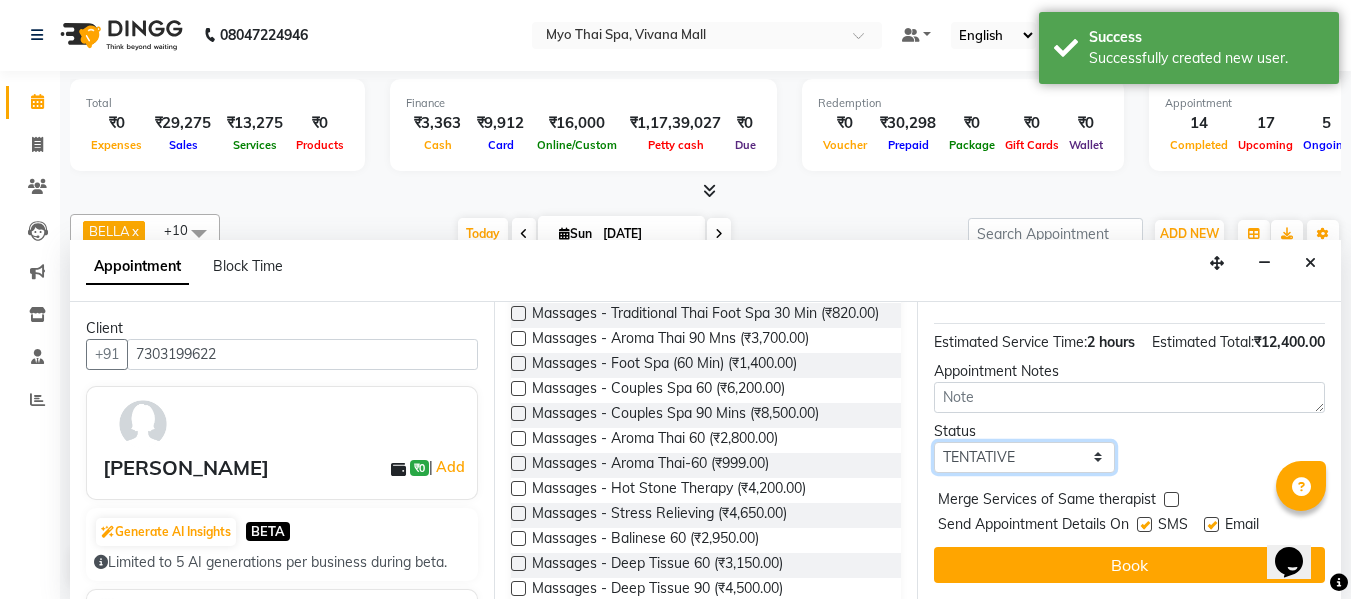 click on "Select TENTATIVE CONFIRM CHECK-IN UPCOMING" at bounding box center (1024, 457) 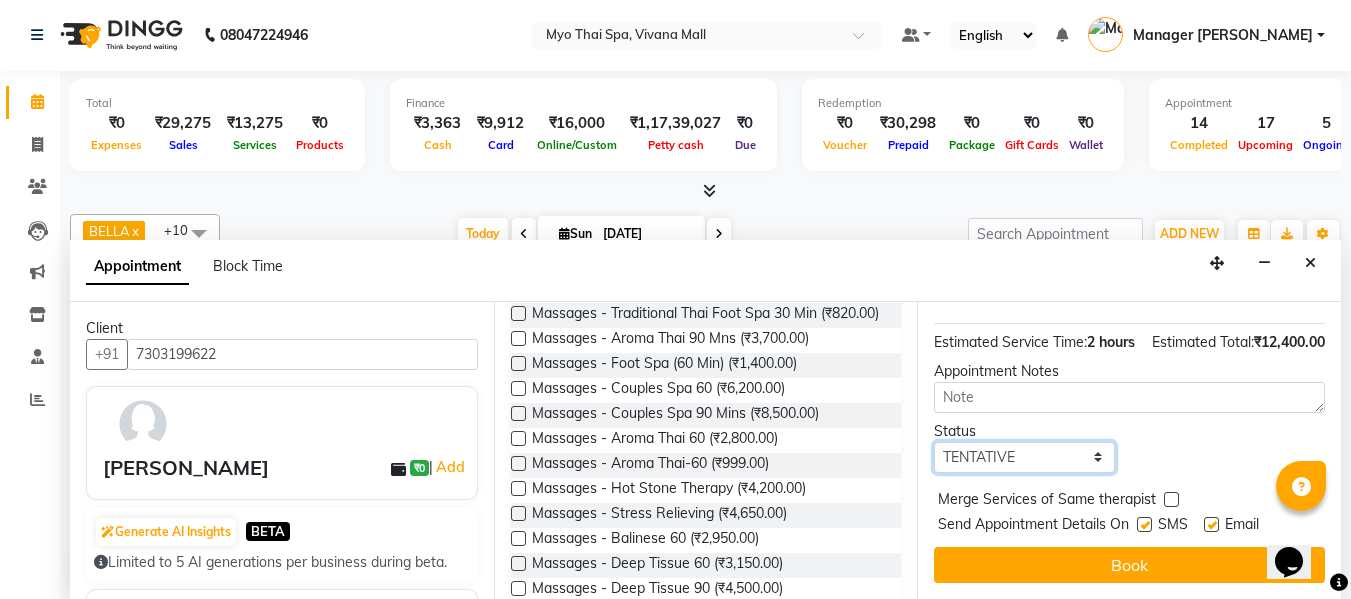 select on "confirm booking" 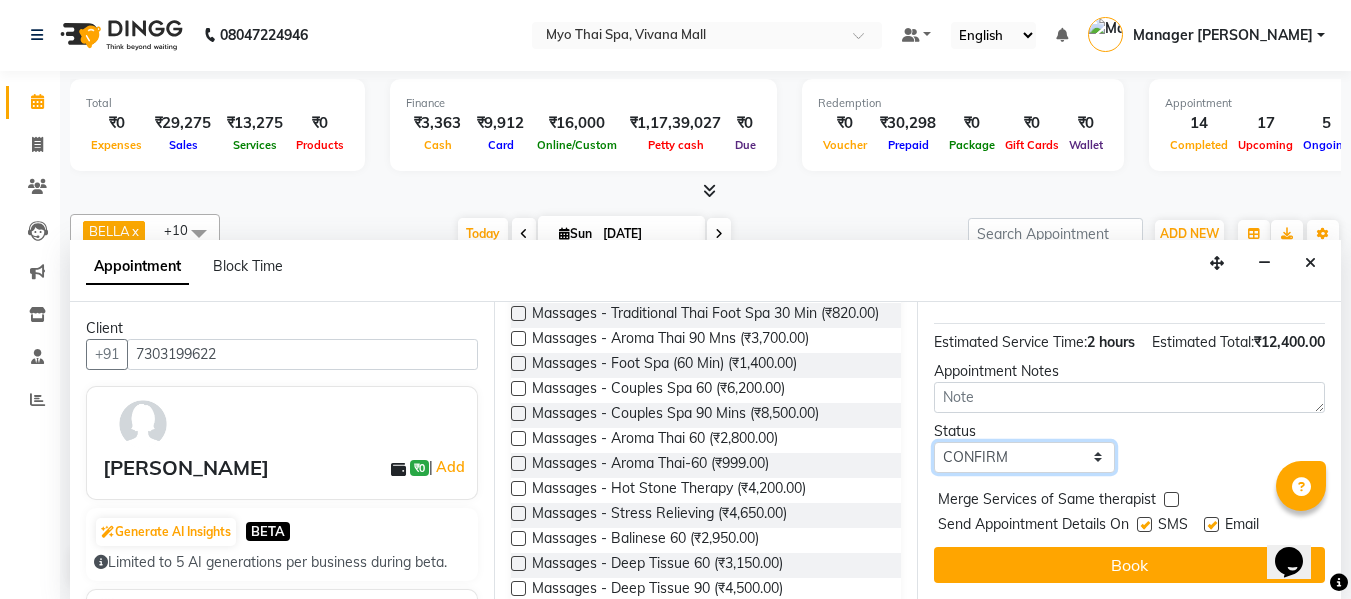 click on "Select TENTATIVE CONFIRM CHECK-IN UPCOMING" at bounding box center (1024, 457) 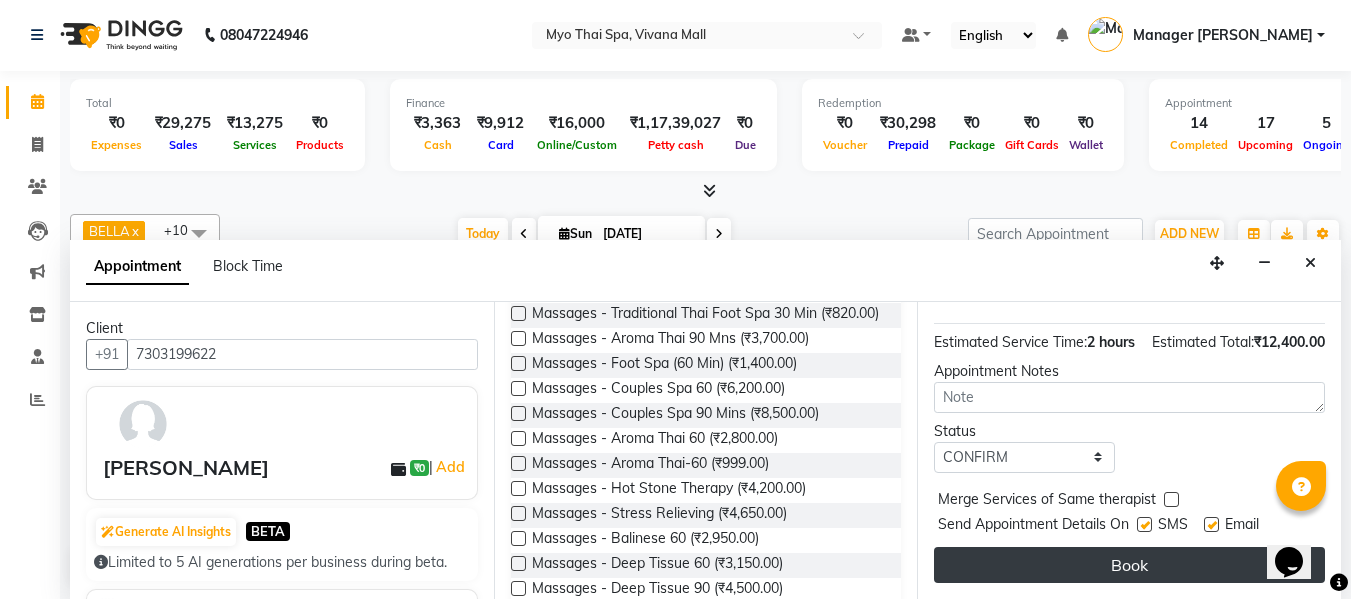 click on "Book" at bounding box center (1129, 565) 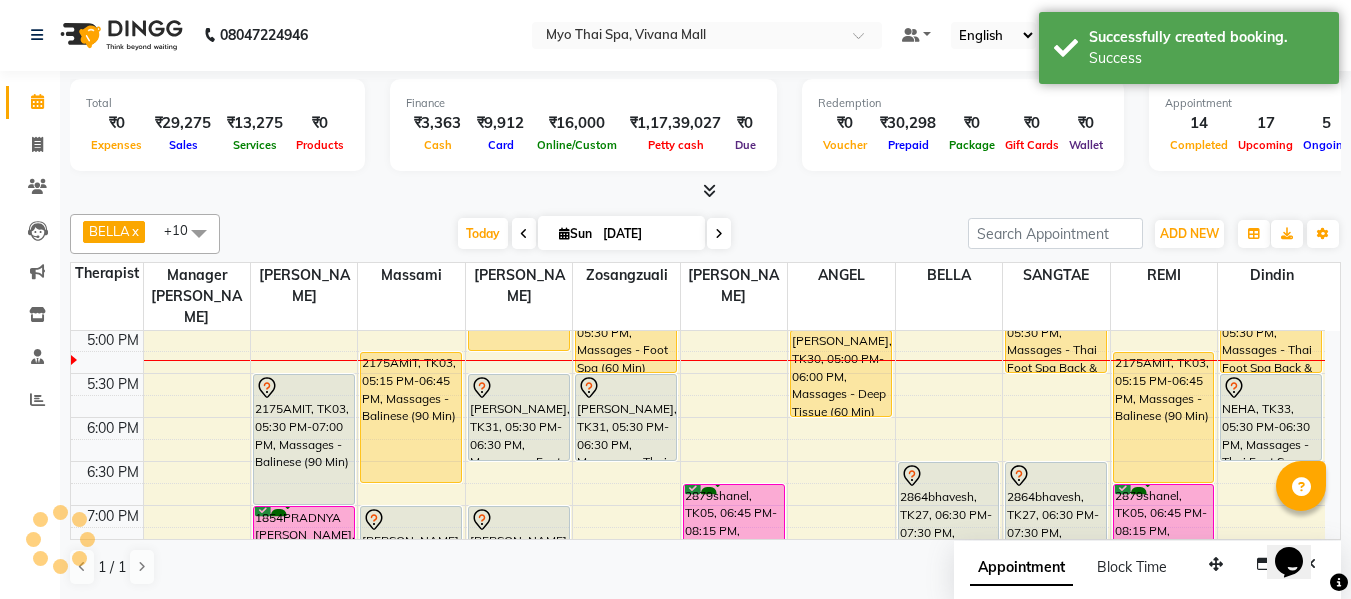 scroll, scrollTop: 0, scrollLeft: 0, axis: both 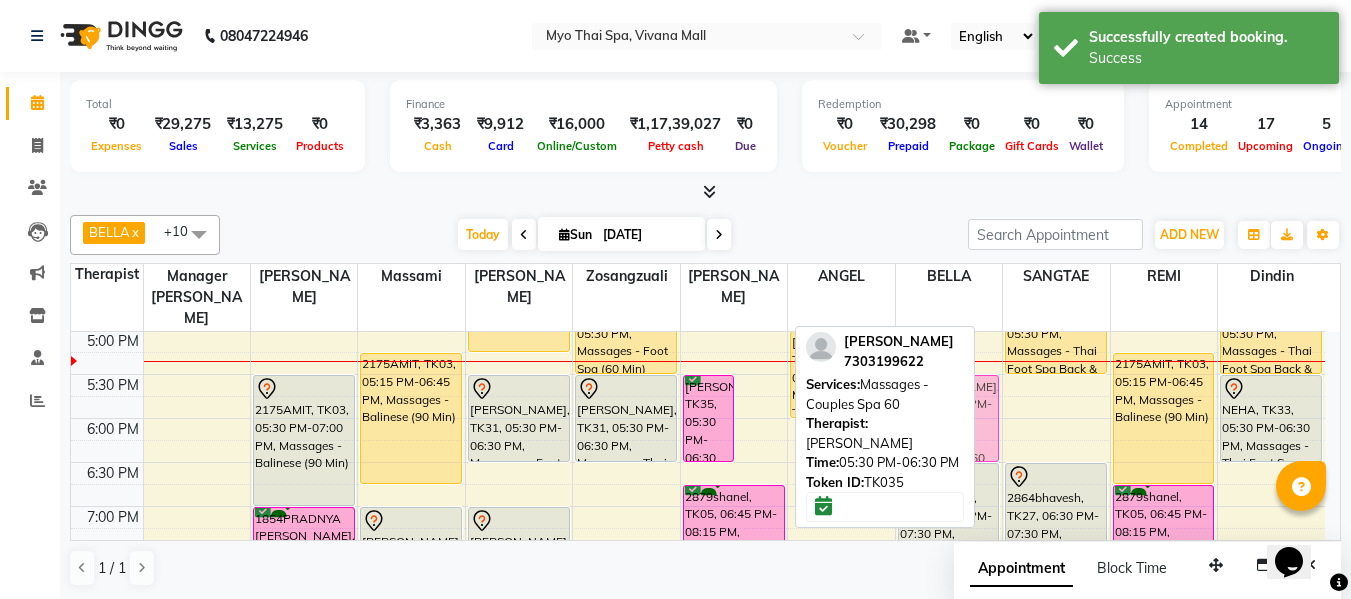 drag, startPoint x: 764, startPoint y: 384, endPoint x: 958, endPoint y: 386, distance: 194.01031 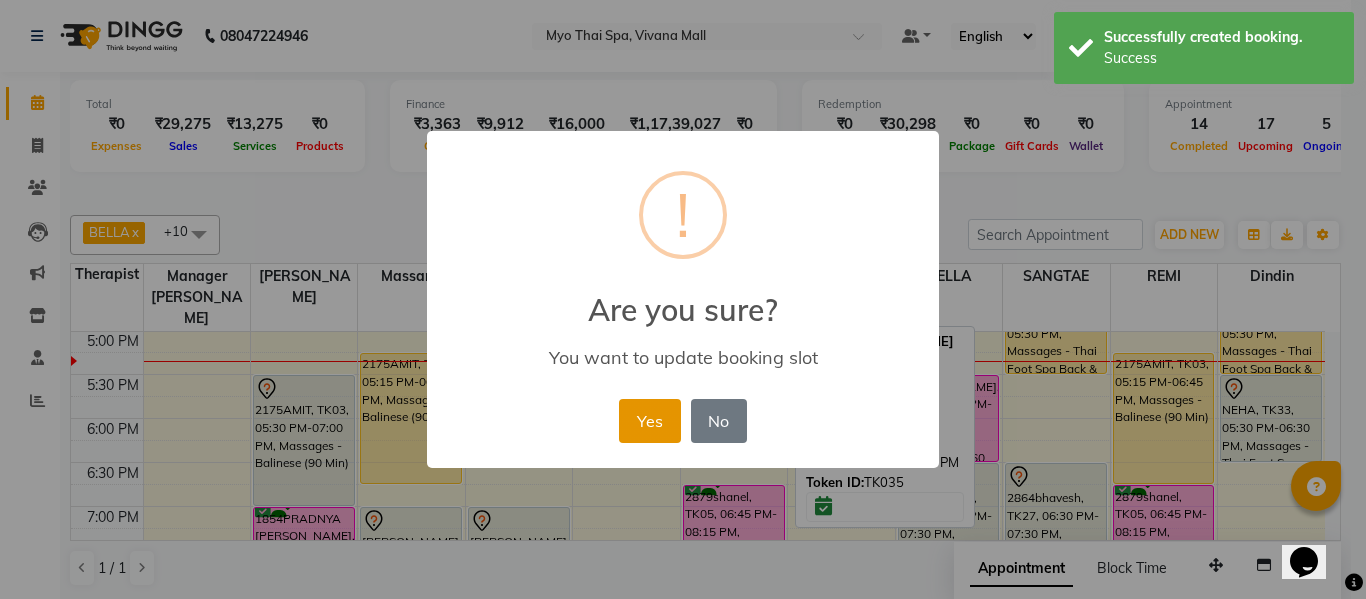 click on "Yes" at bounding box center [649, 421] 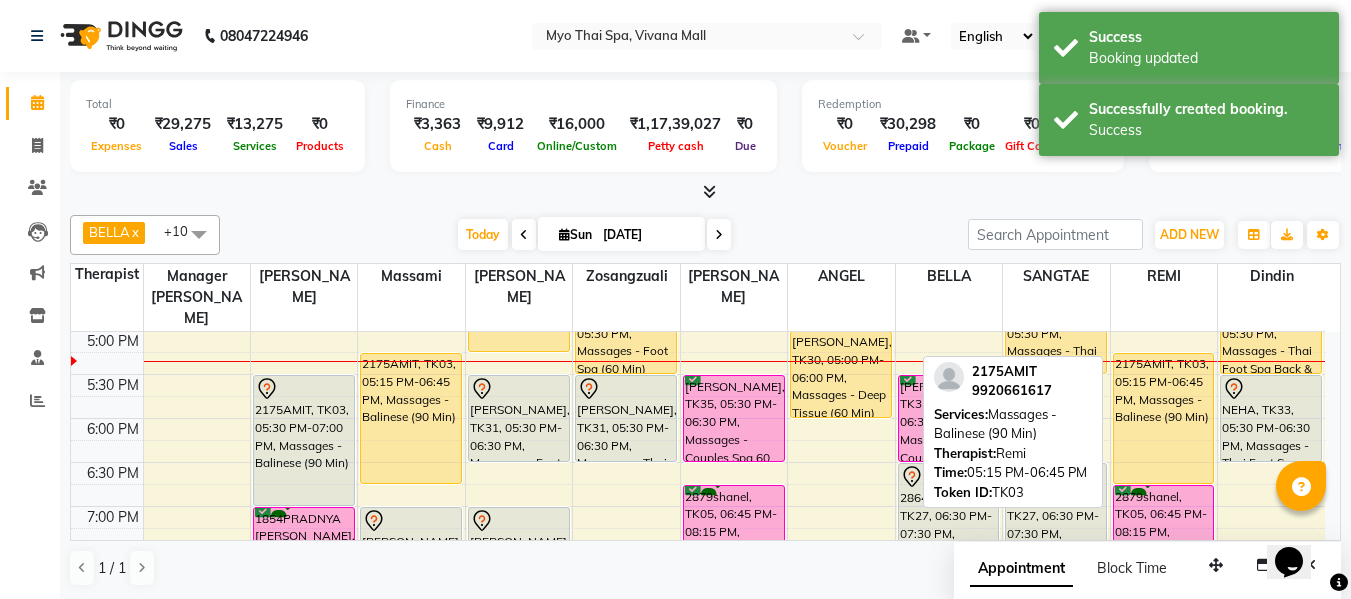 scroll, scrollTop: 693, scrollLeft: 0, axis: vertical 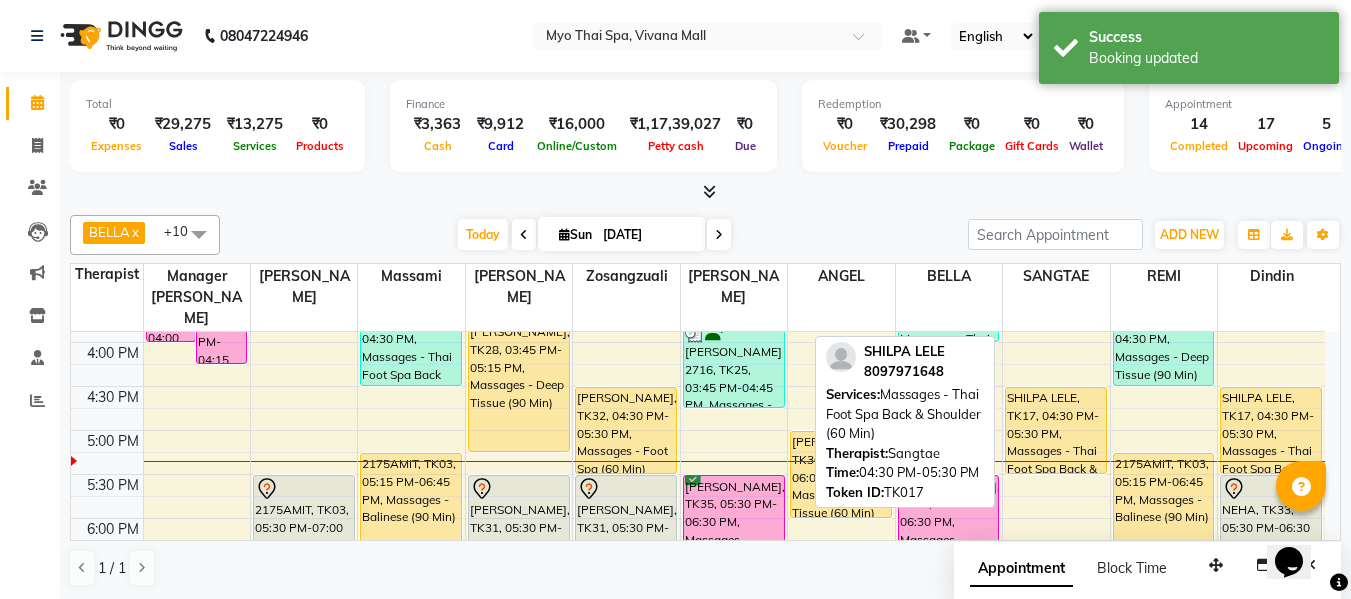 click on "SHILPA LELE, TK17, 04:30 PM-05:30 PM, Massages - Thai Foot Spa  Back & Shoulder (60 Min)" at bounding box center [1056, 430] 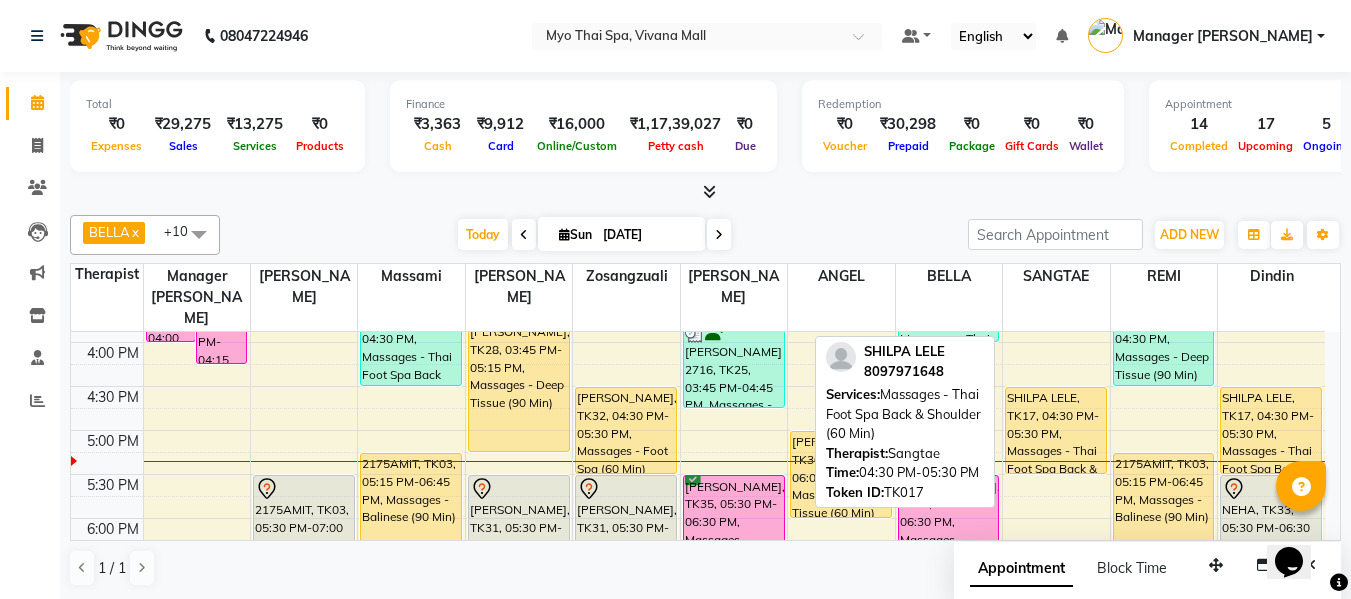 click on "SHILPA LELE, TK17, 04:30 PM-05:30 PM, Massages - Thai Foot Spa  Back & Shoulder (60 Min)" at bounding box center (1056, 430) 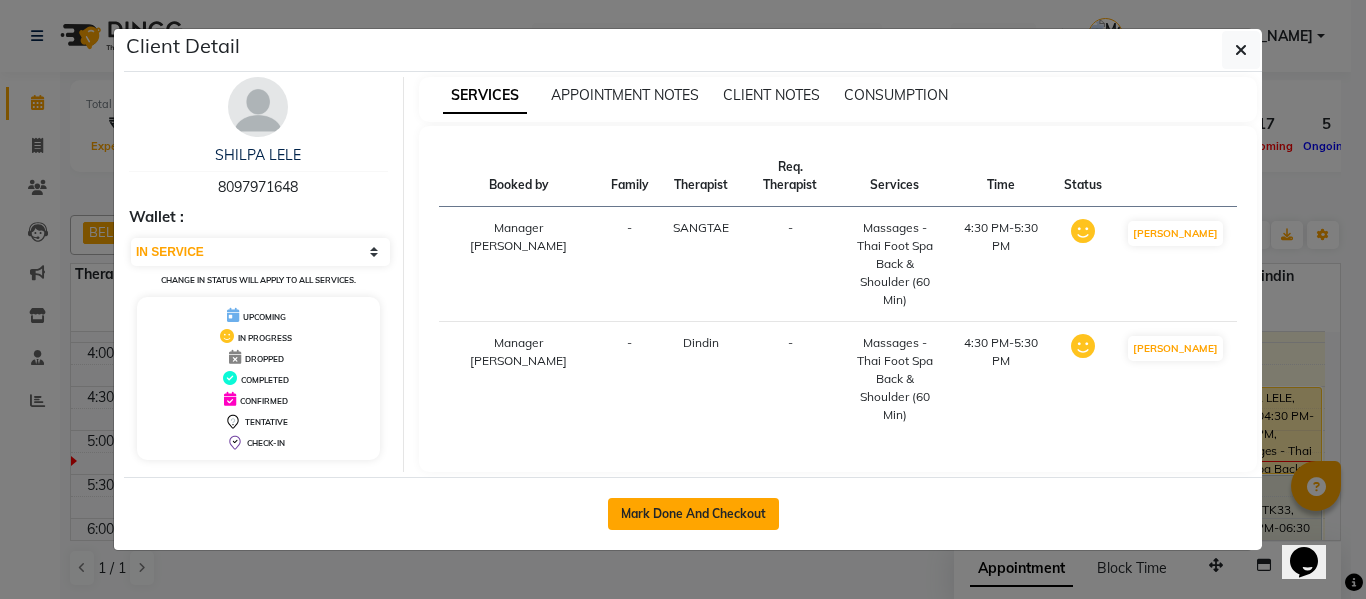 click on "Mark Done And Checkout" 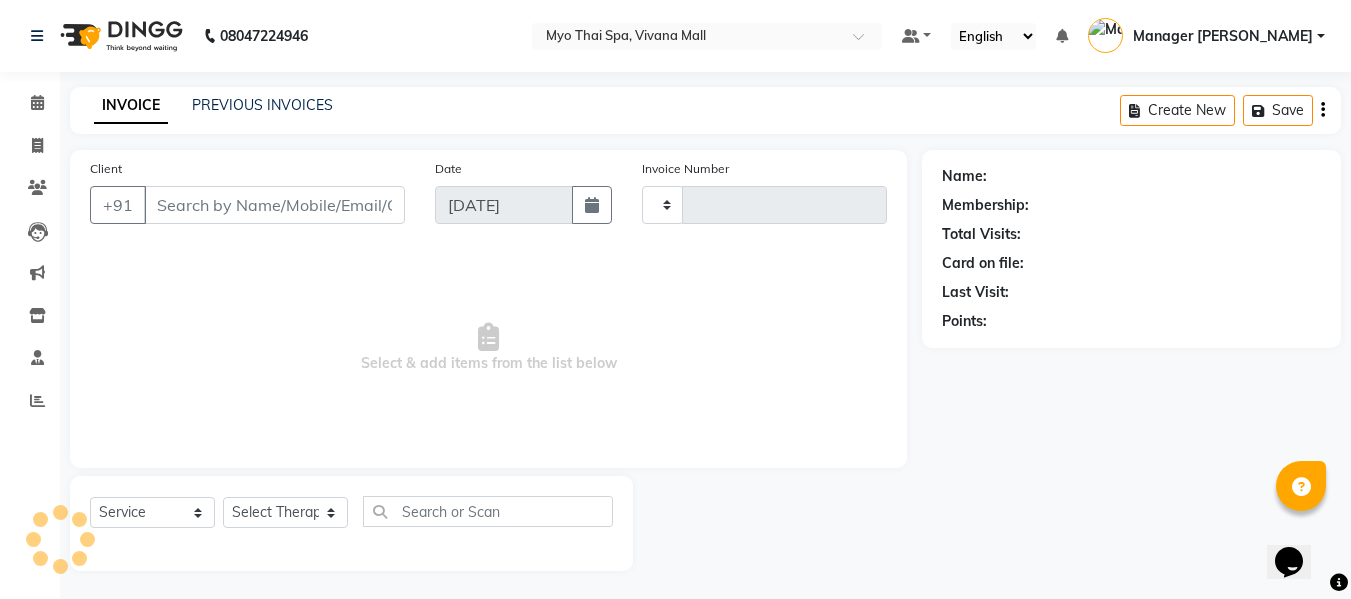 type on "2421" 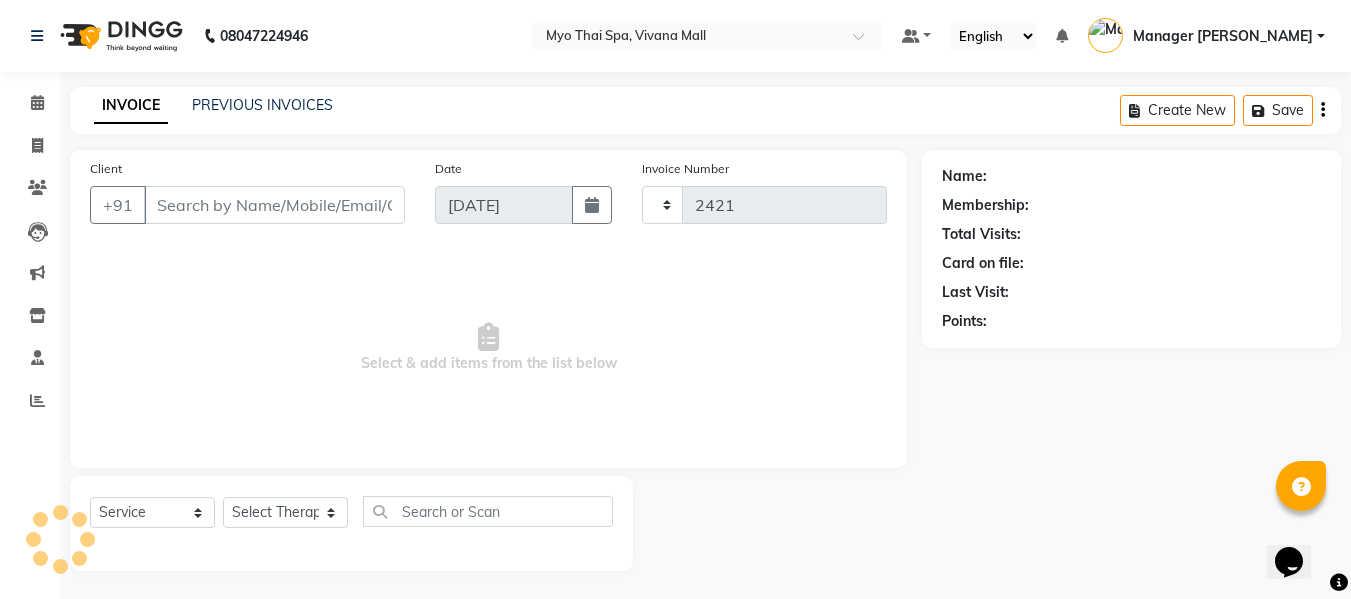 select on "3908" 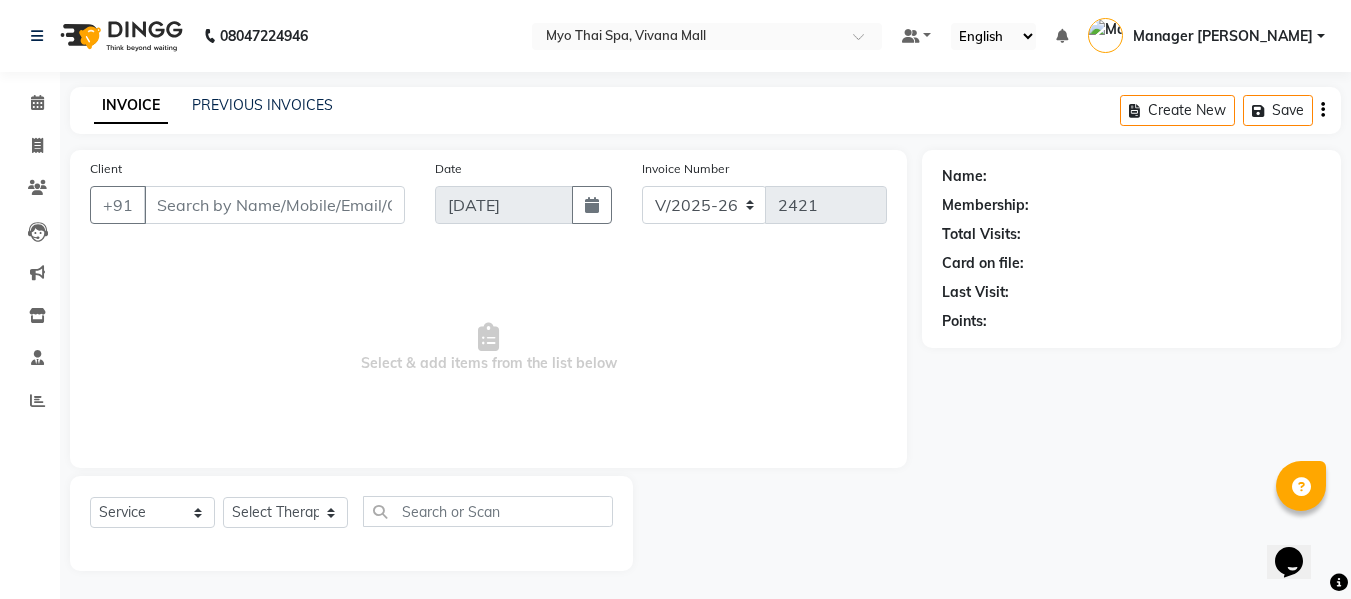 select on "V" 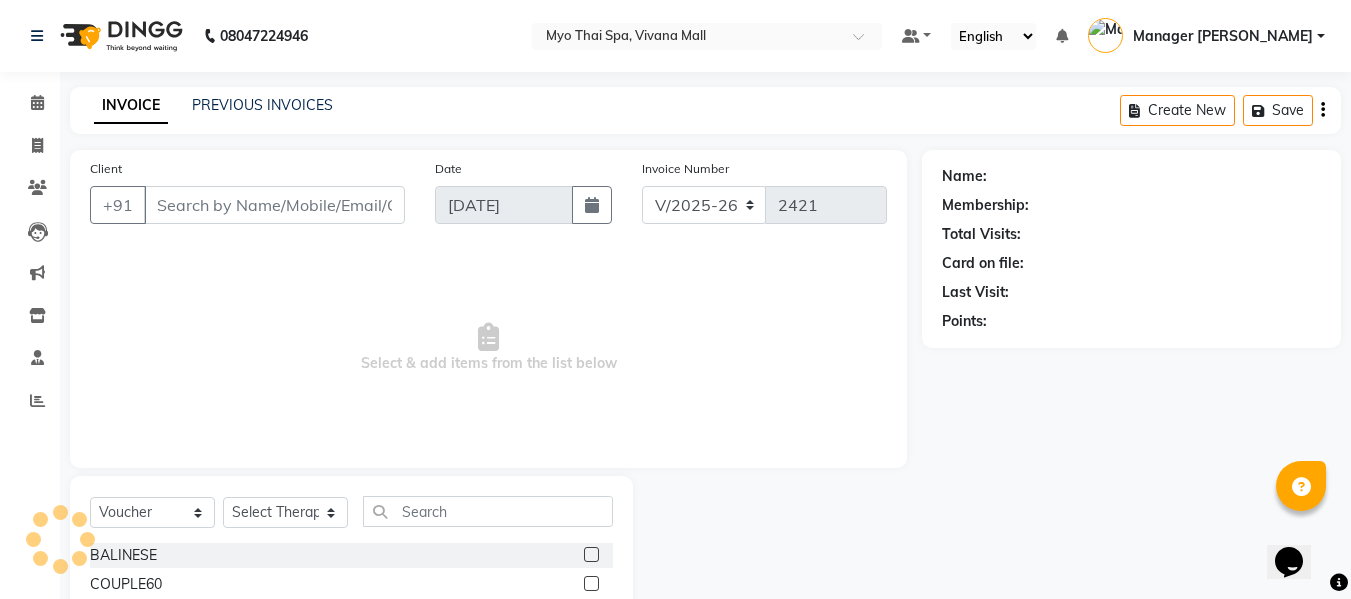 type on "8097971648" 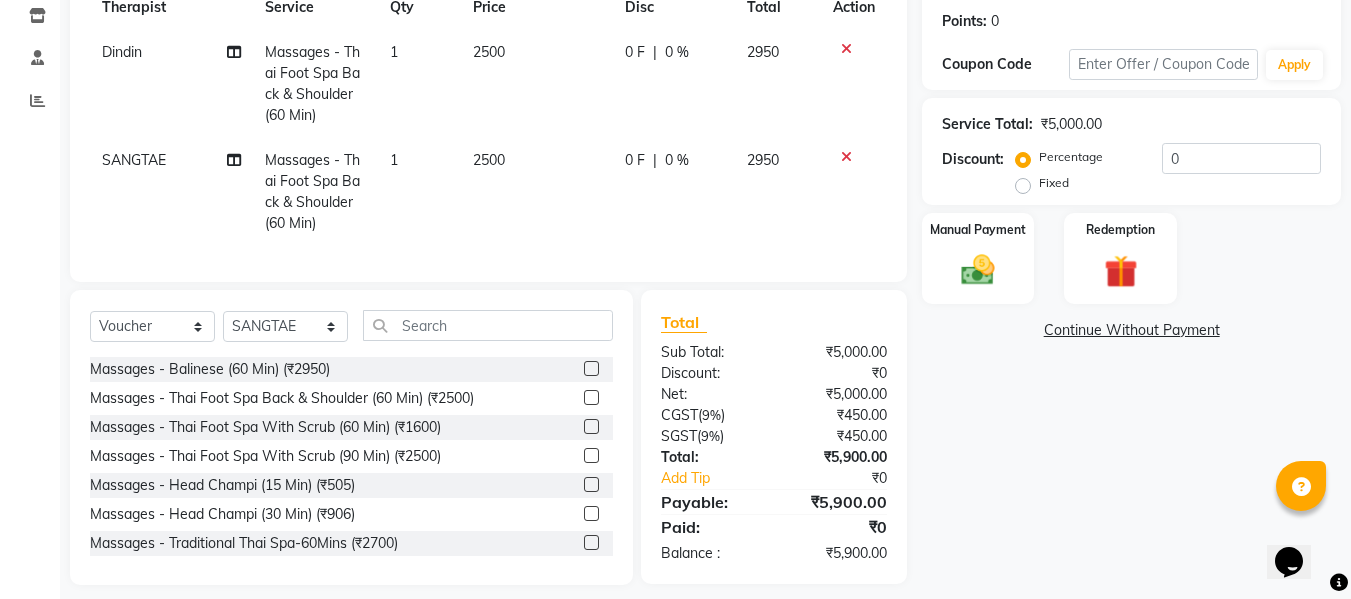 scroll, scrollTop: 331, scrollLeft: 0, axis: vertical 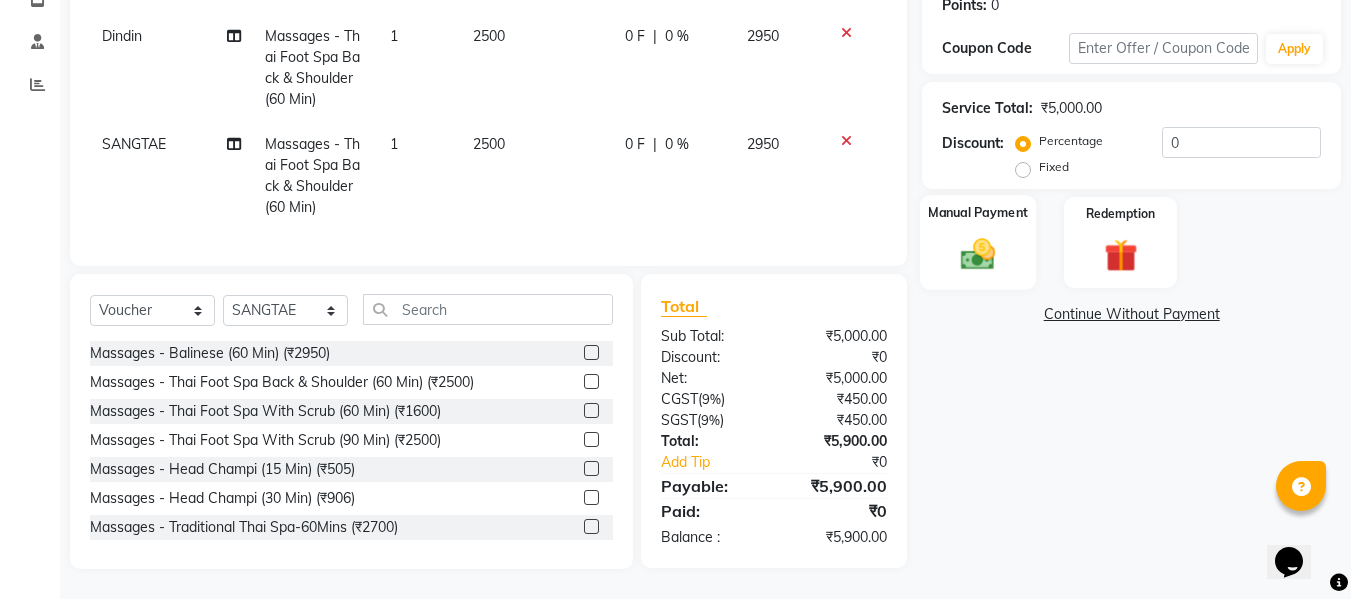 click 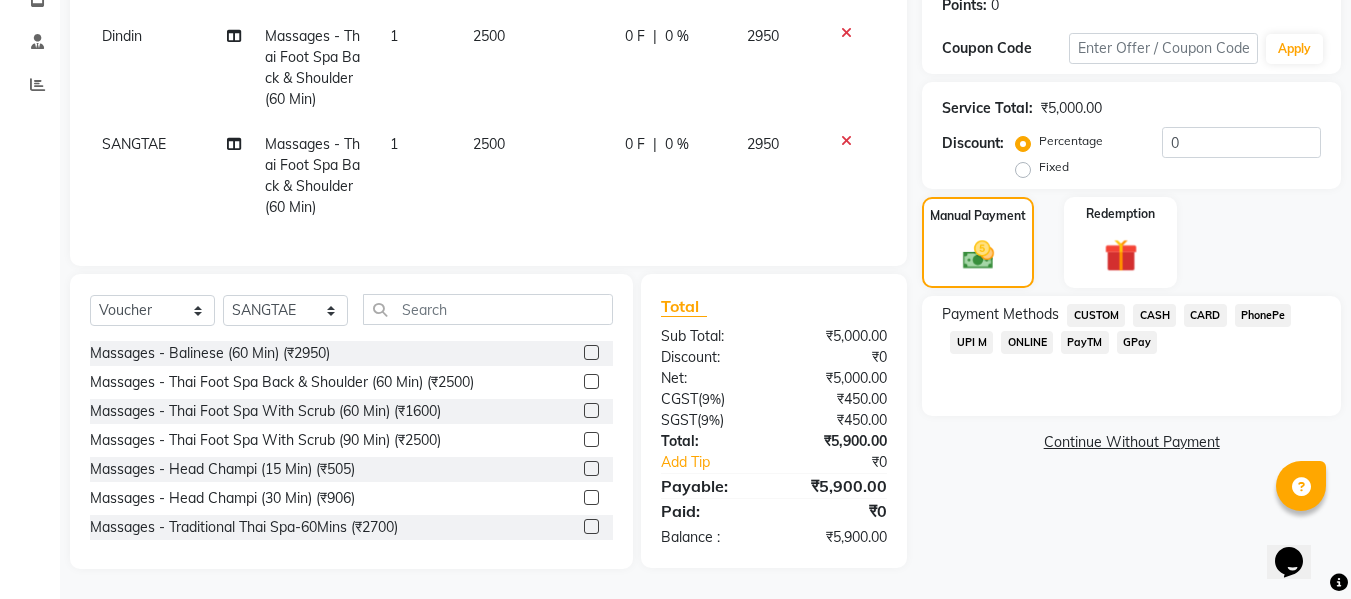 click on "CARD" 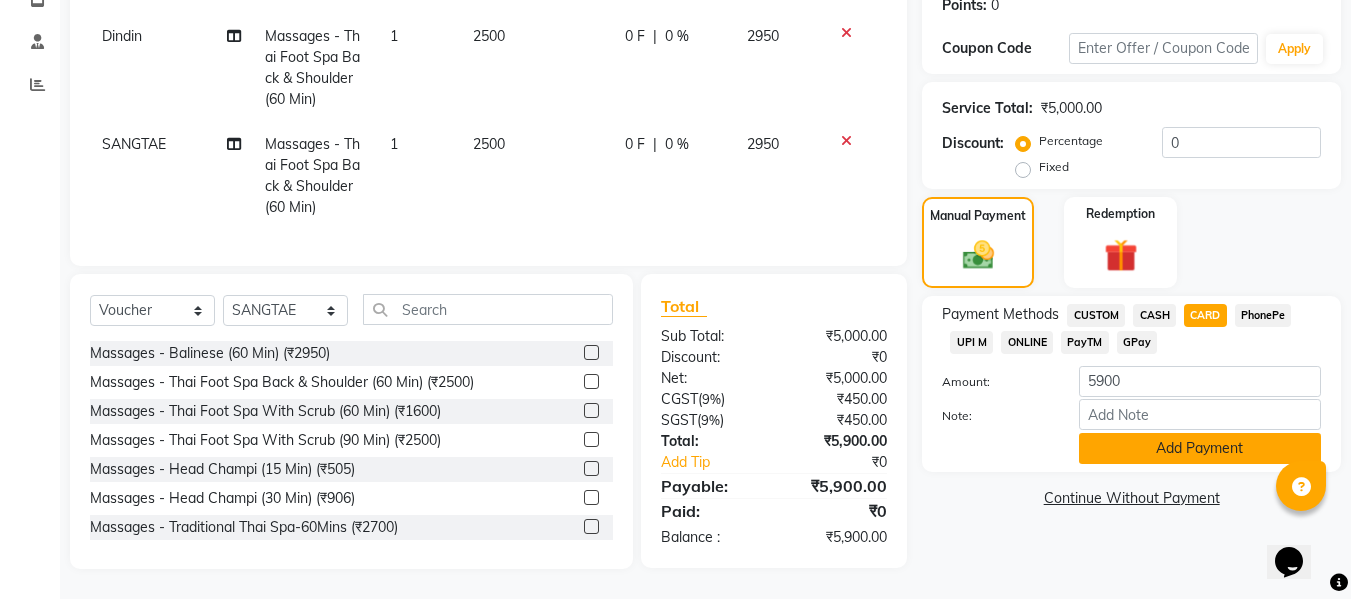 click on "Add Payment" 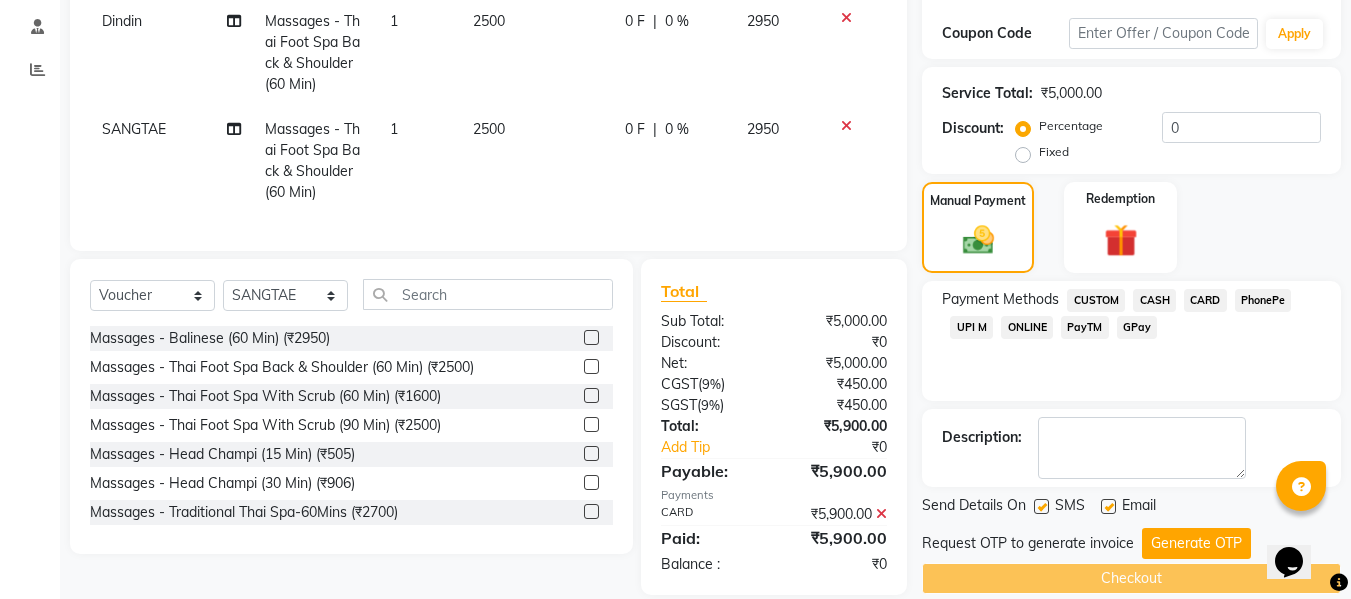 scroll, scrollTop: 372, scrollLeft: 0, axis: vertical 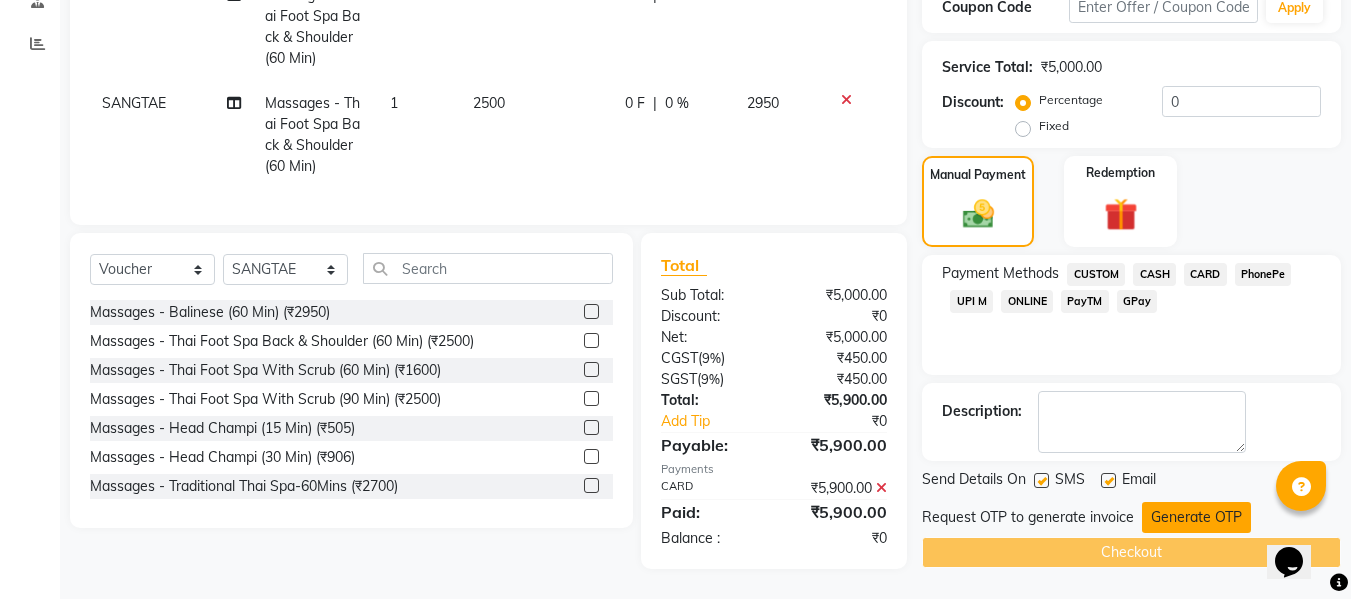 click on "Generate OTP" 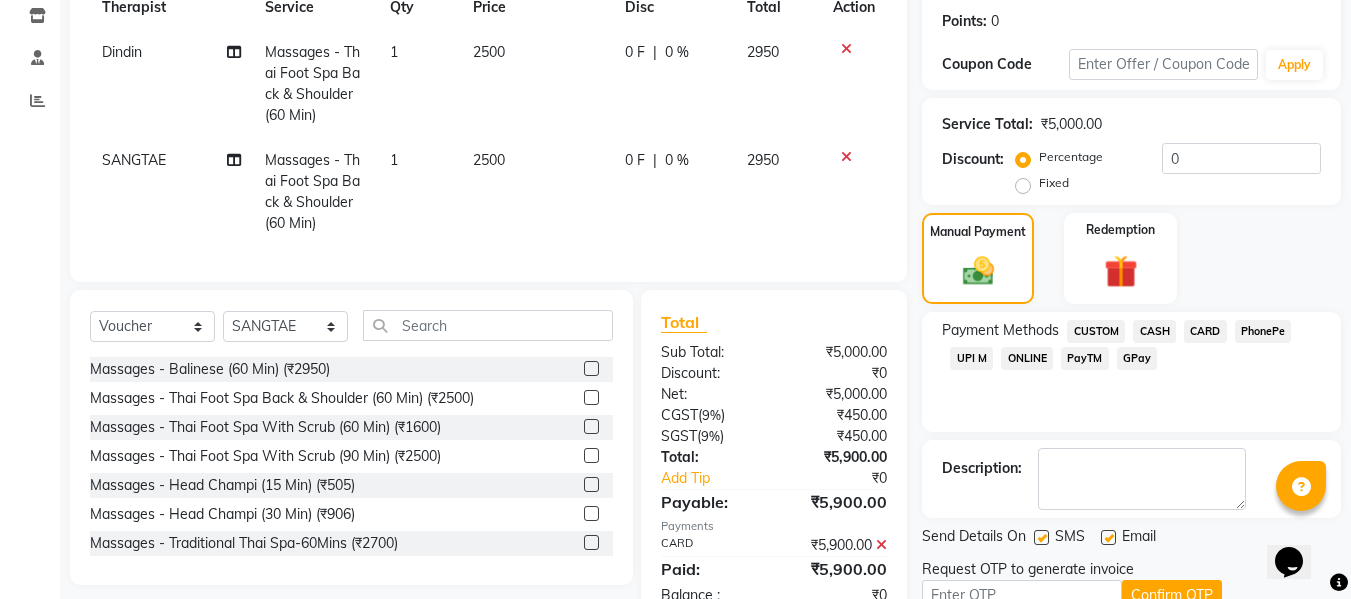 scroll, scrollTop: 394, scrollLeft: 0, axis: vertical 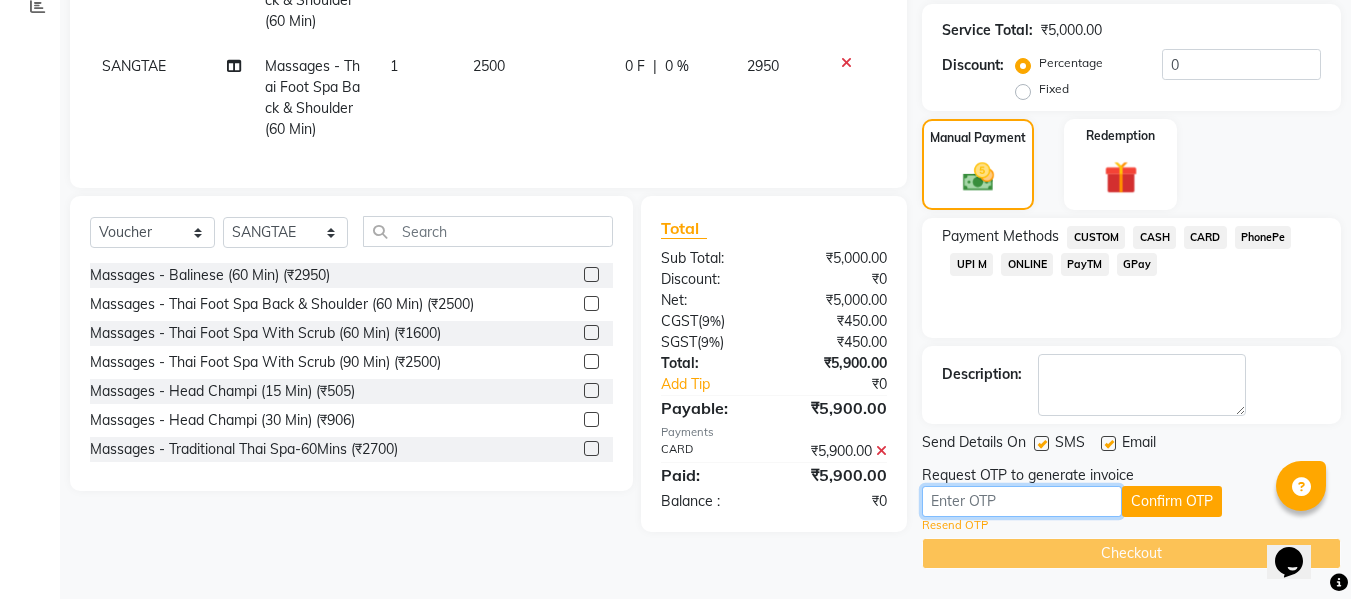 click at bounding box center [1022, 501] 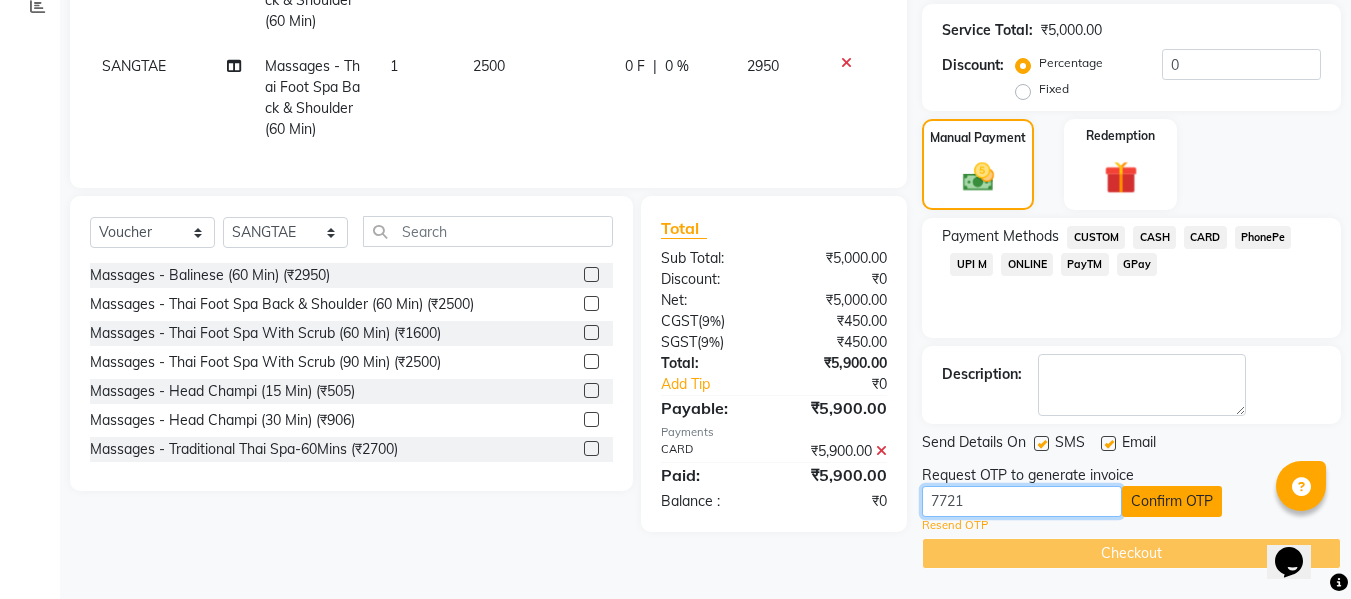 type on "7721" 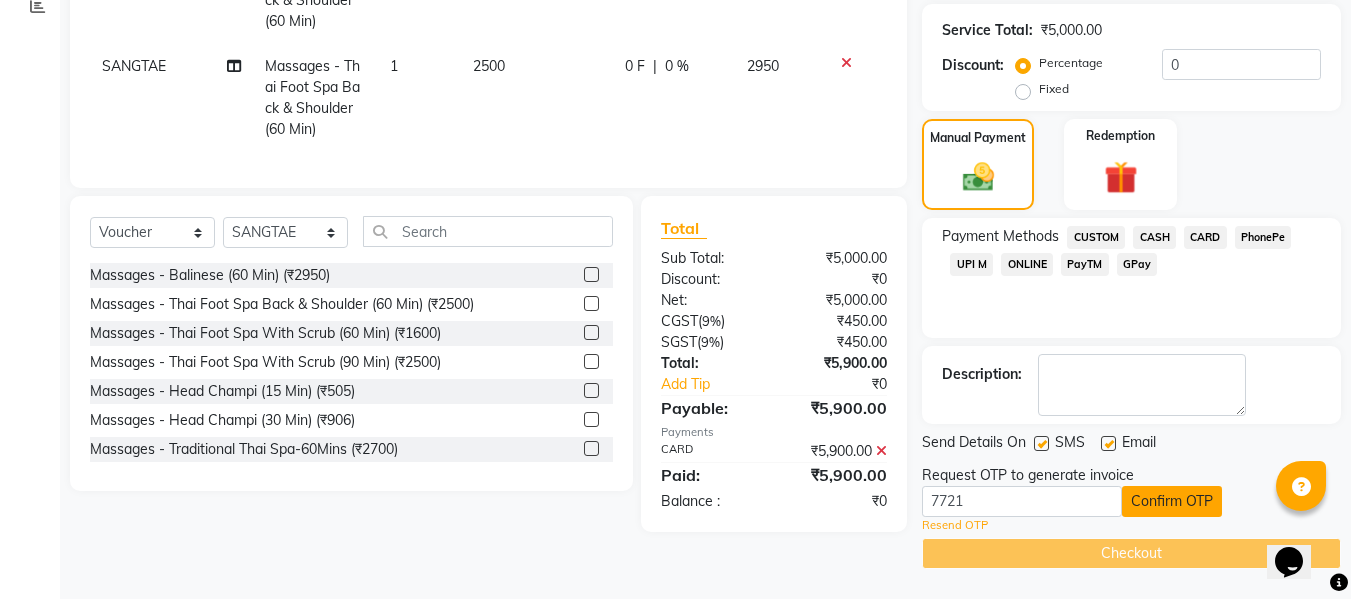 click on "Confirm OTP" 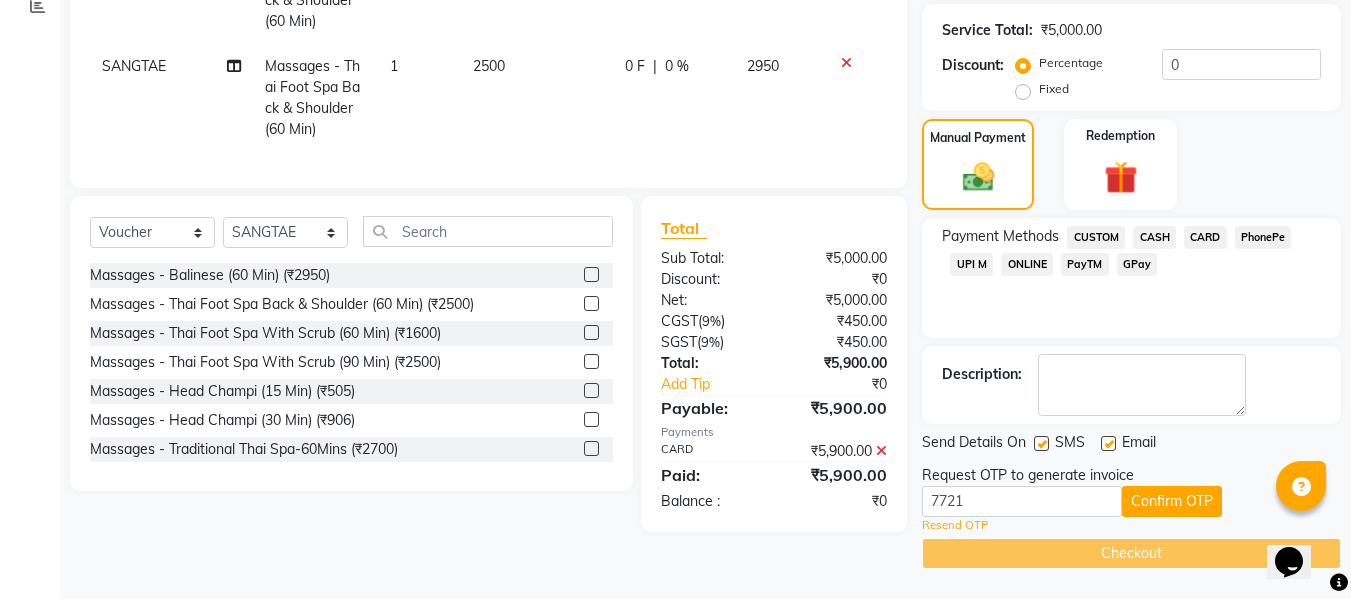 scroll, scrollTop: 372, scrollLeft: 0, axis: vertical 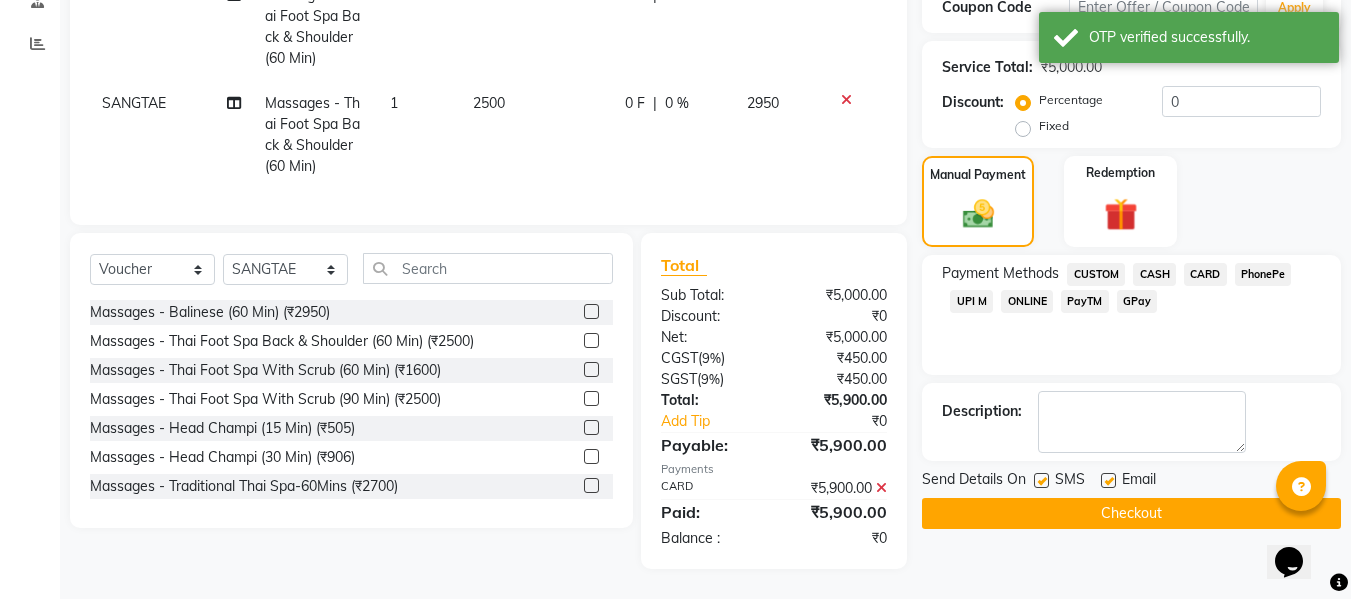 click on "Checkout" 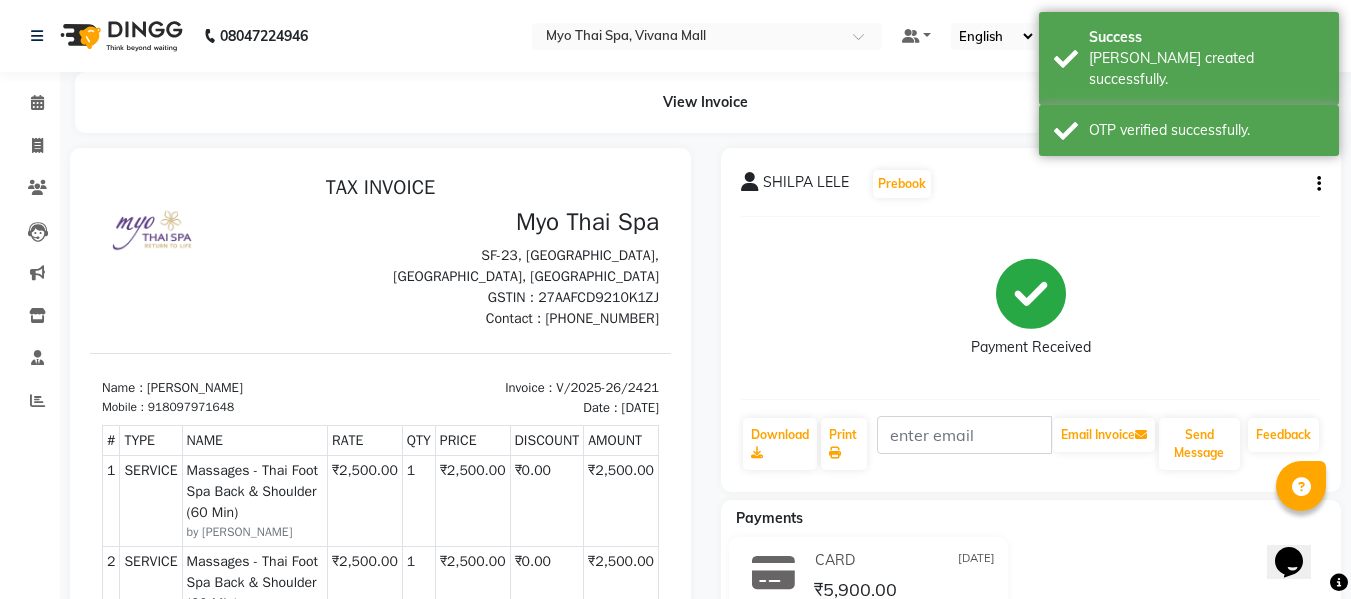 scroll, scrollTop: 0, scrollLeft: 0, axis: both 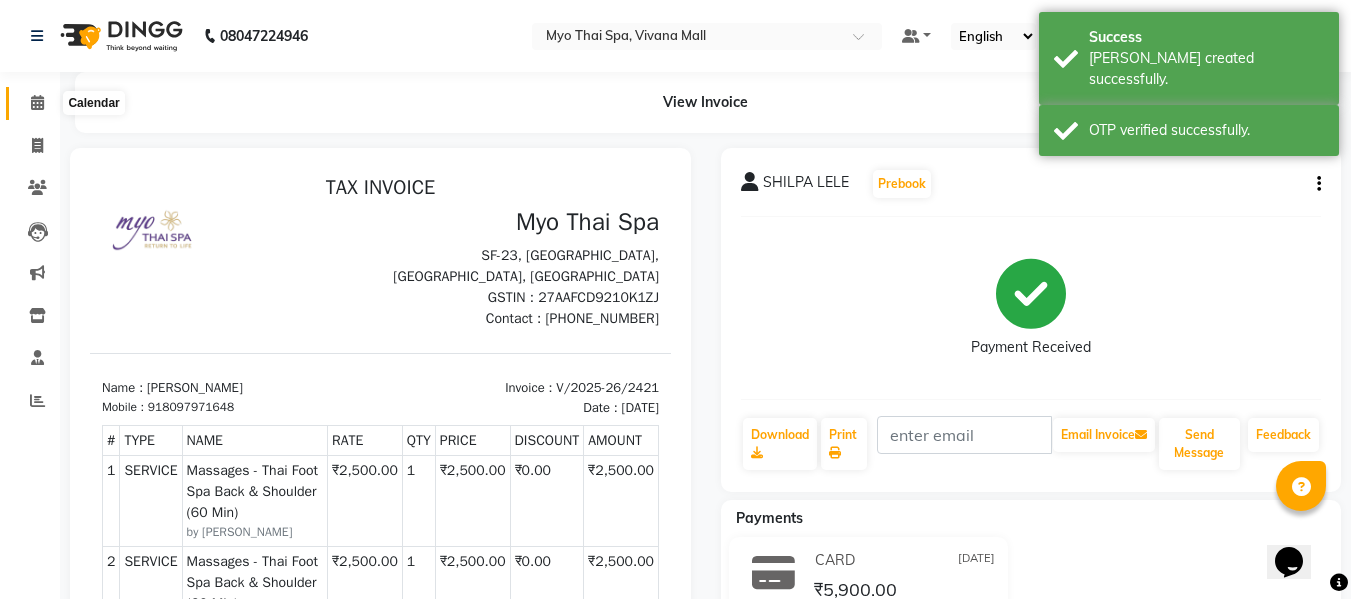 click 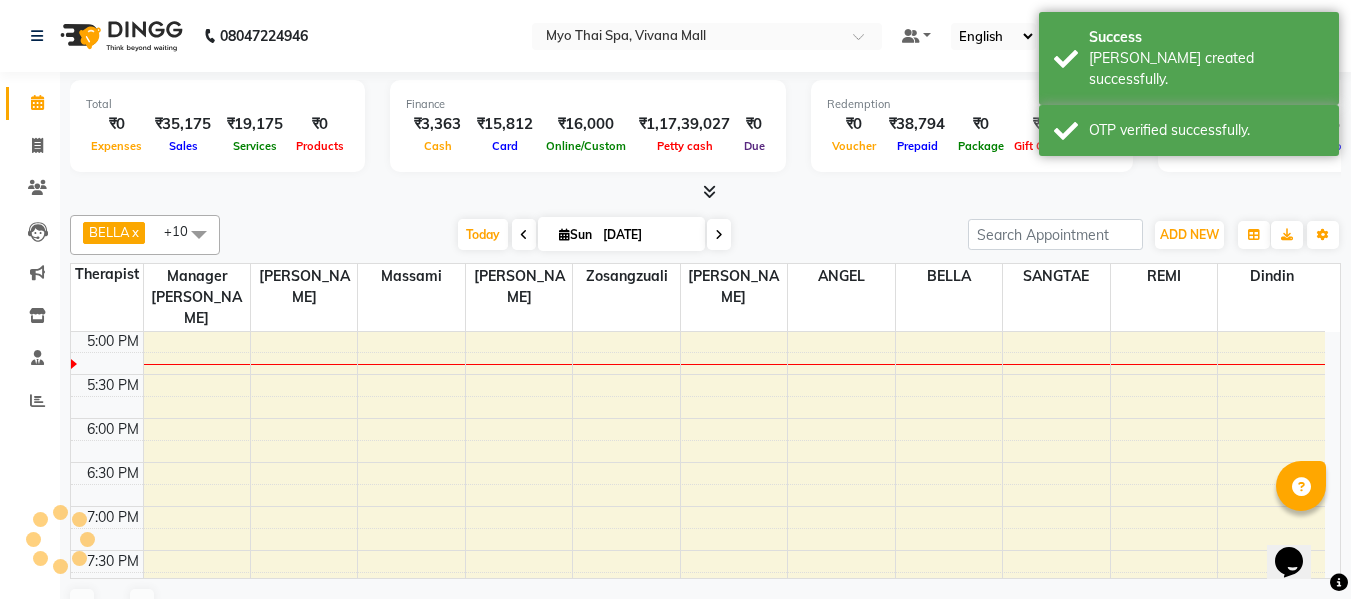 scroll, scrollTop: 0, scrollLeft: 0, axis: both 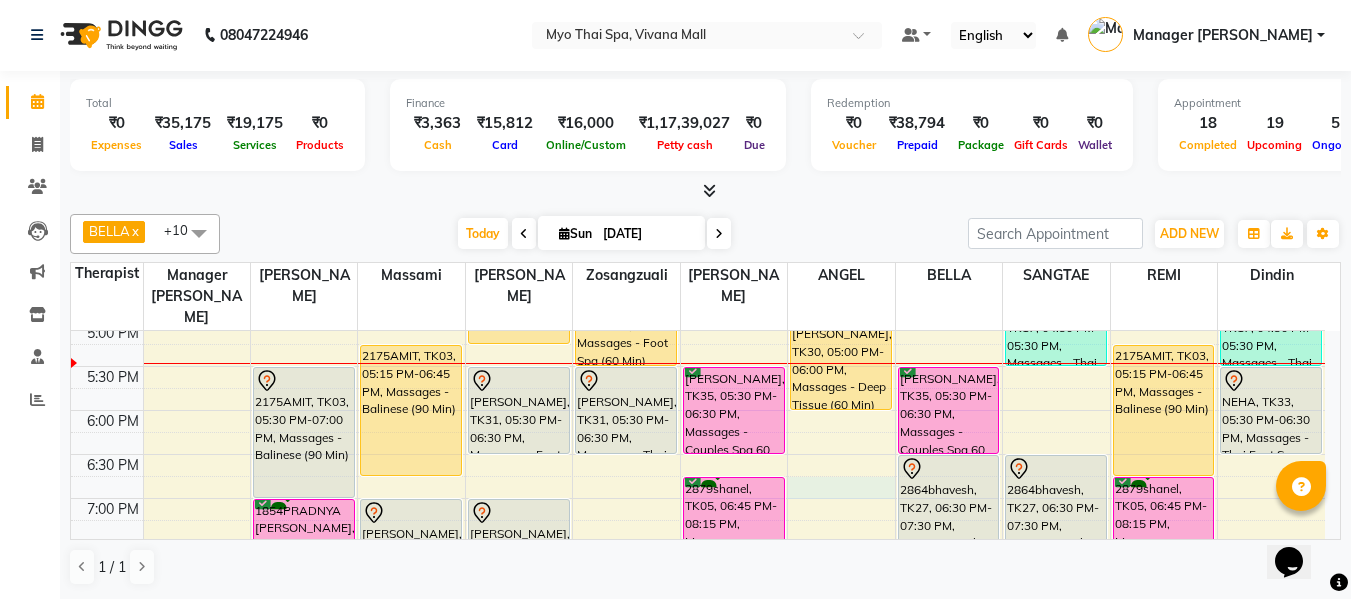 click on "8:00 AM 8:30 AM 9:00 AM 9:30 AM 10:00 AM 10:30 AM 11:00 AM 11:30 AM 12:00 PM 12:30 PM 1:00 PM 1:30 PM 2:00 PM 2:30 PM 3:00 PM 3:30 PM 4:00 PM 4:30 PM 5:00 PM 5:30 PM 6:00 PM 6:30 PM 7:00 PM 7:30 PM 8:00 PM 8:30 PM 9:00 PM 9:30 PM 10:00 PM 10:30 PM     ANUSHKA CHAWATHE, TK15, 12:45 PM-01:45 PM, Massages - Couples Spa 60             2867SANTOSH SWAMI, TK29, 01:00 PM-02:00 PM, Massages - Balinese (60 Min)     2618RUSHAL, TK16, 03:00 PM-04:00 PM, Massages - Couples Spa 60     2618RUSHAL, TK16, 03:15 PM-04:15 PM, Massages - Couples Spa 60     2416SHRADDHA DESHMUKH, TK04, 12:15 PM-01:15 PM, Massages - Foot Spa (60 Min)     2674POONAM.., TK24, 03:00 PM-03:30 PM, Massages - Head Champi (30 Min)             2175AMIT, TK03, 05:30 PM-07:00 PM, Massages - Balinese (90 Min)     1854PRADNYA MAHADIK, TK01, 07:00 PM-08:30 PM, Massages - Deep Tissue (90 Min)     Dr Ramya, TK14, 11:30 AM-12:30 PM, Massages - Balinese (60 Min)     2516JAYANT KHERA, TK20, 03:00 PM-04:30 PM, Massages - Thai Foot Spa Back &Shoulder (90 Min)" at bounding box center [698, 190] 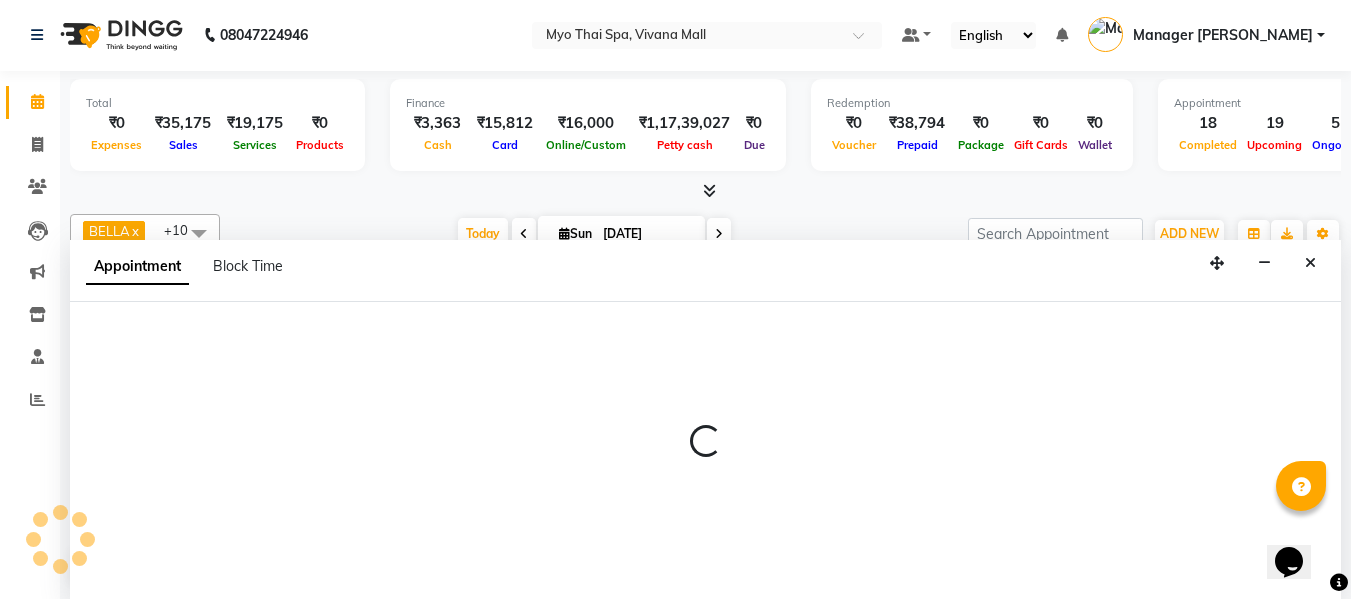 select on "70774" 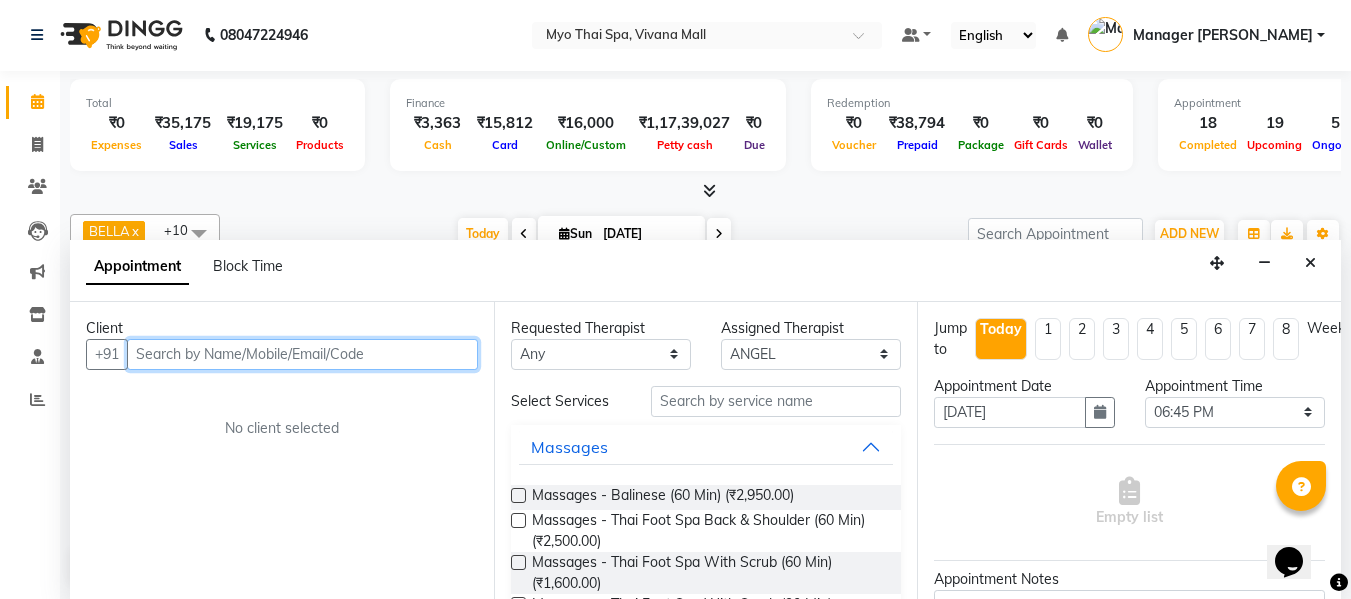click at bounding box center (302, 354) 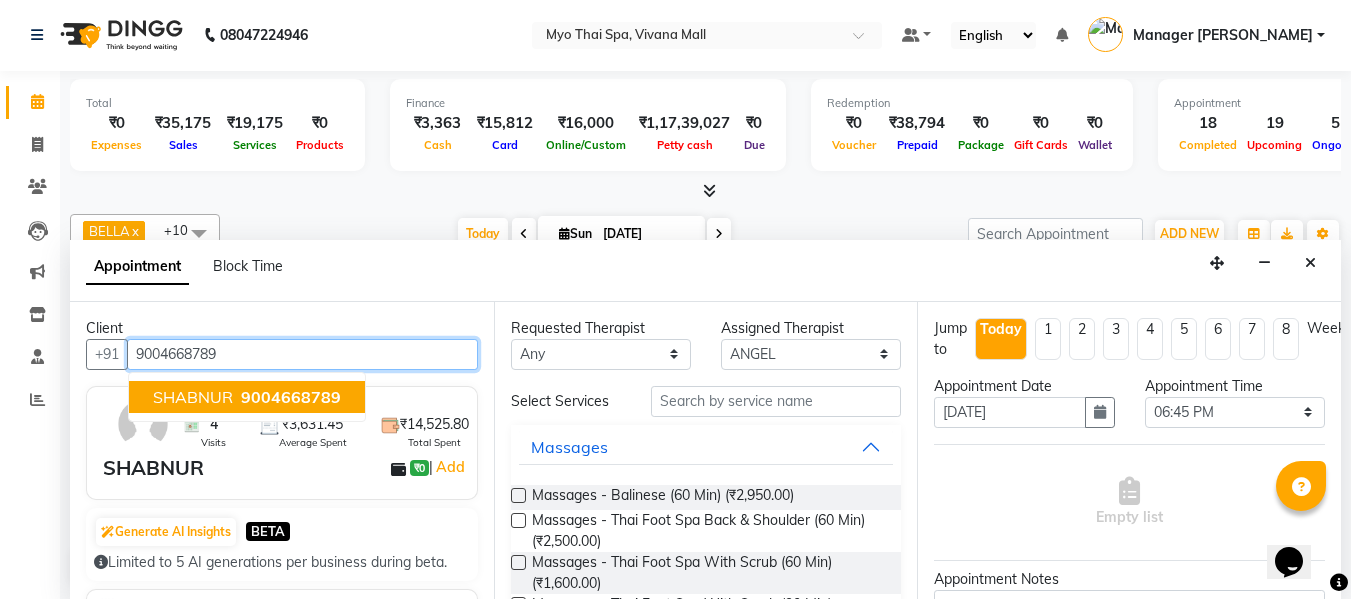 click on "SHABNUR" at bounding box center [193, 397] 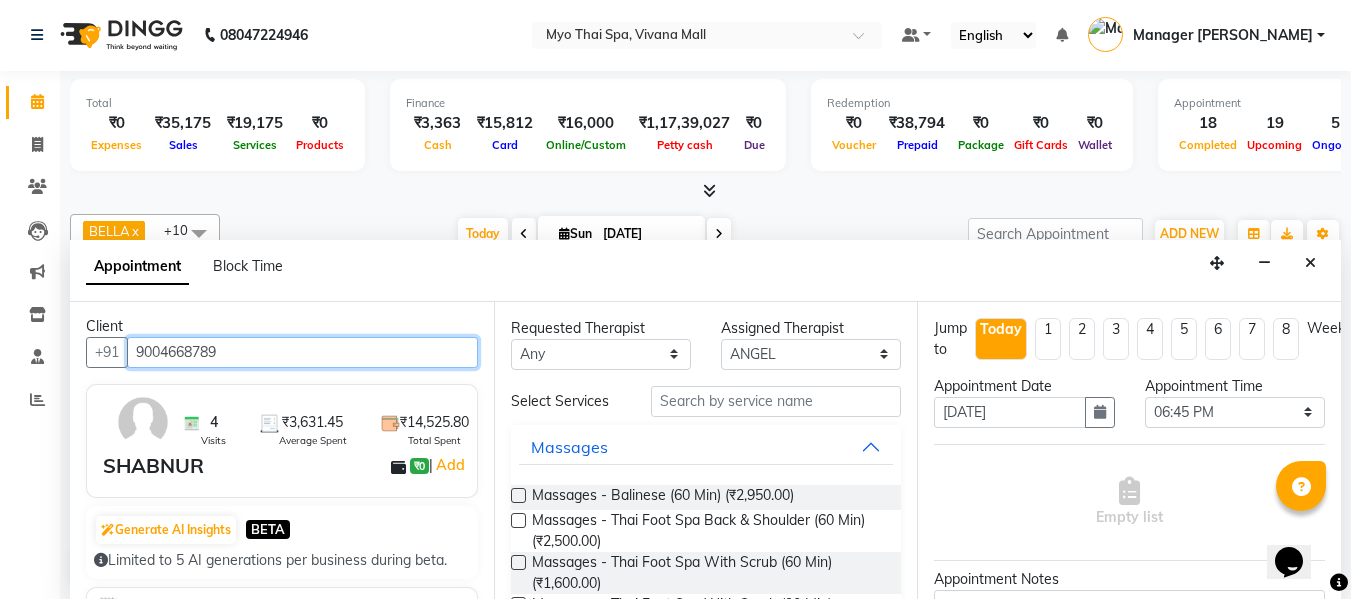 scroll, scrollTop: 0, scrollLeft: 0, axis: both 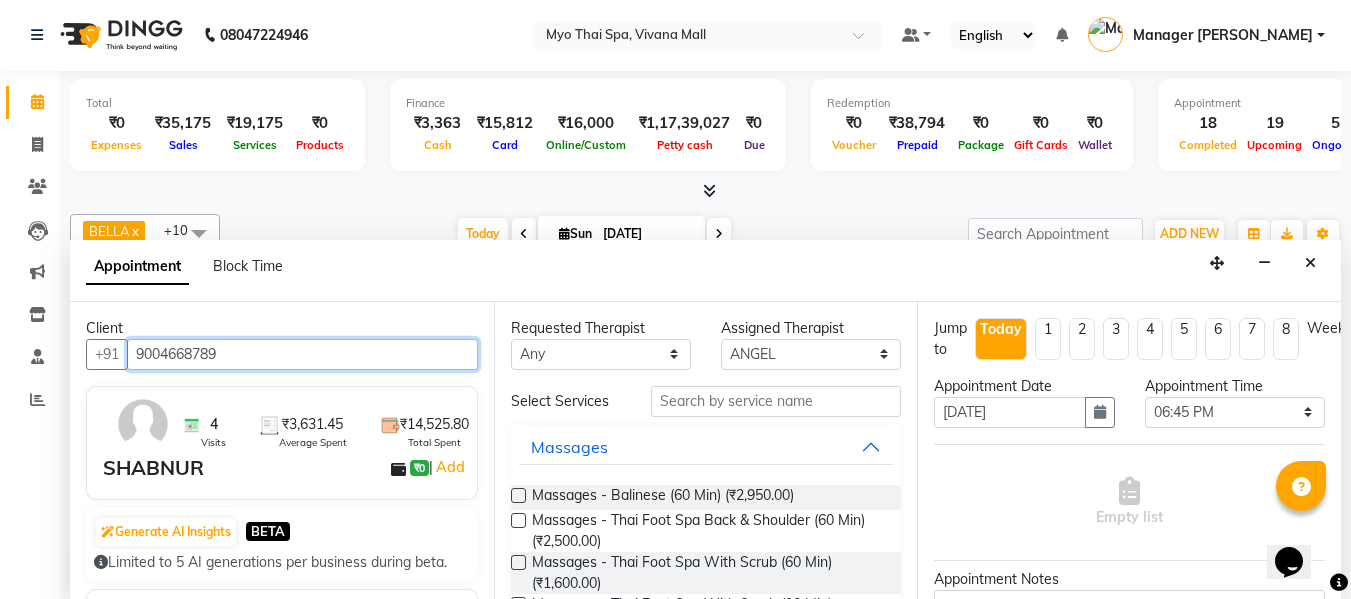 type on "9004668789" 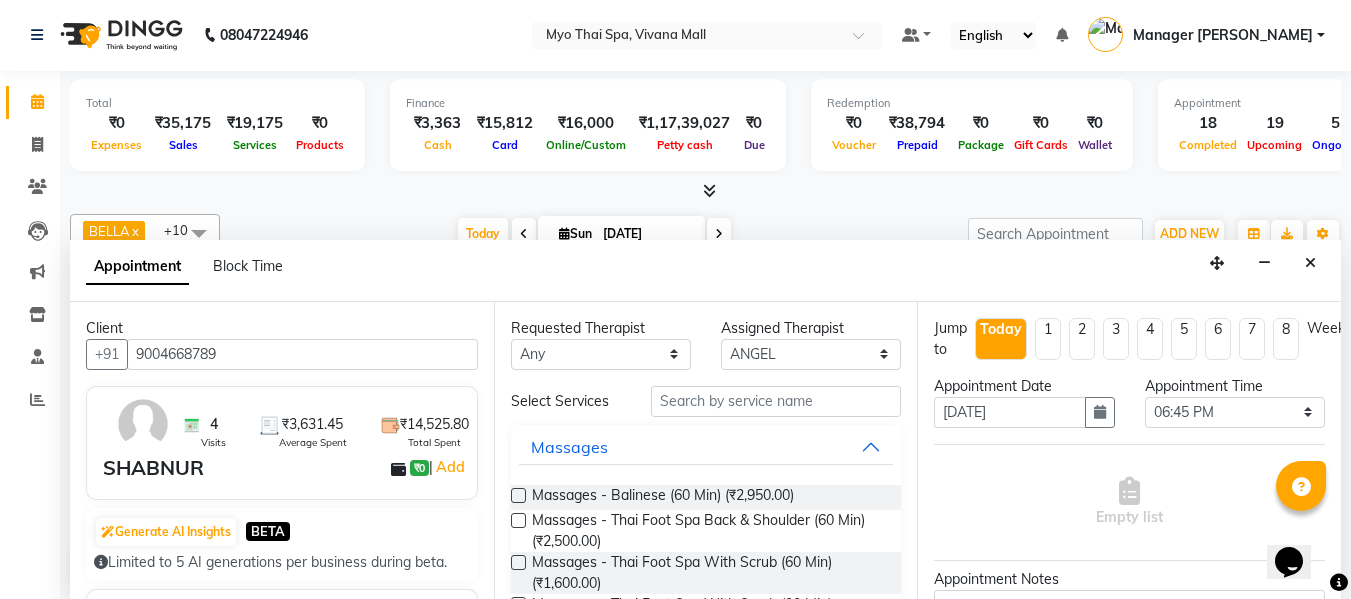 click at bounding box center [518, 495] 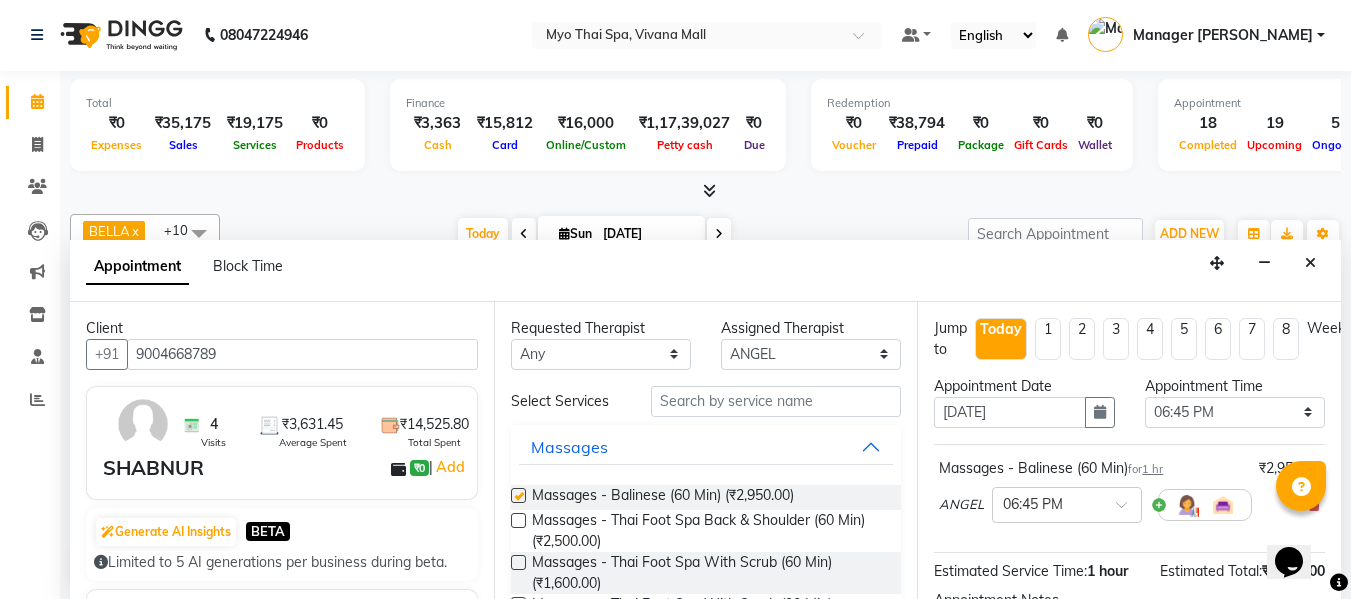 checkbox on "false" 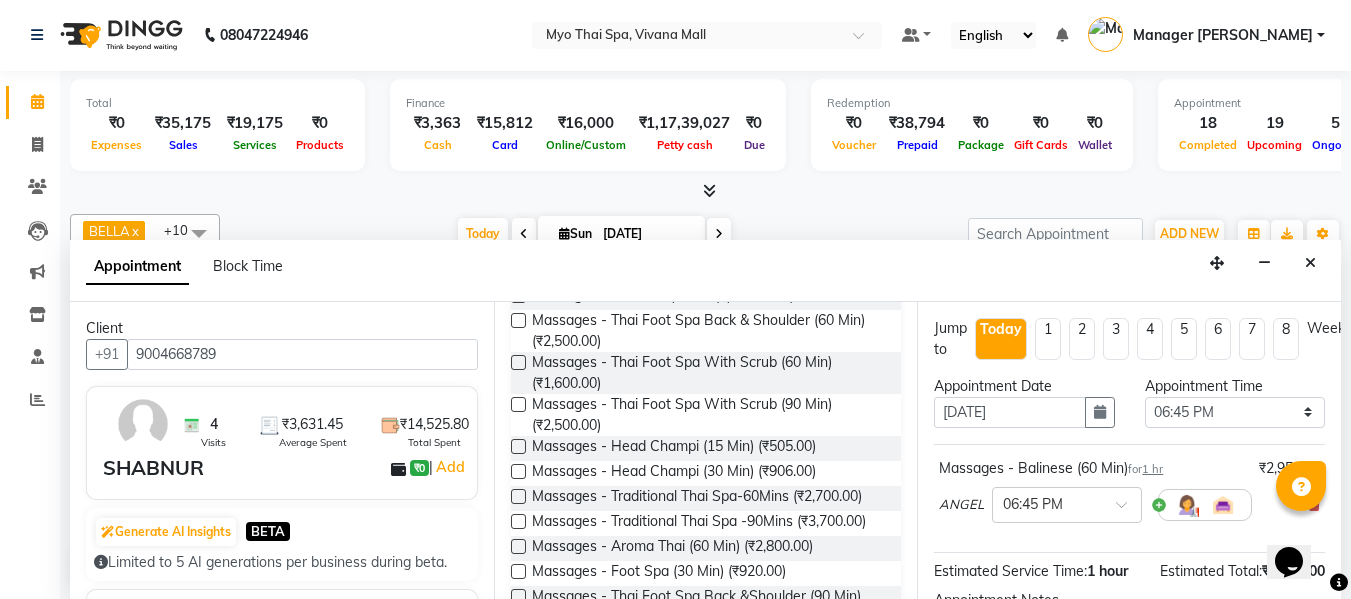 scroll, scrollTop: 100, scrollLeft: 0, axis: vertical 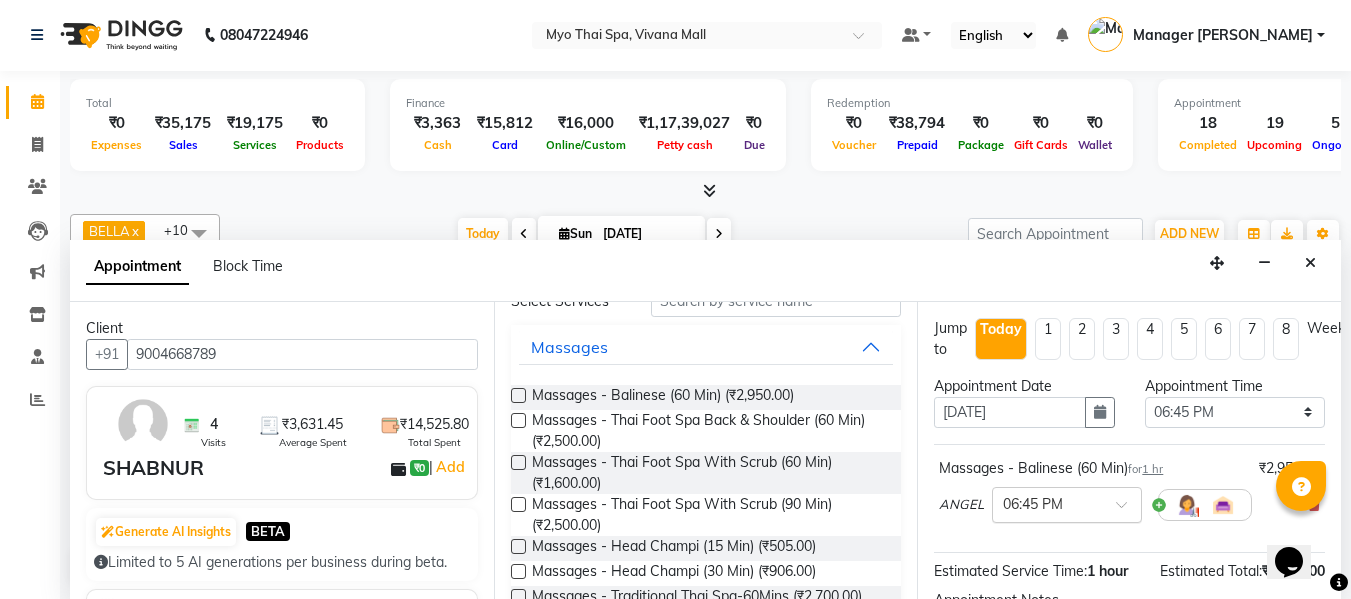 click at bounding box center (1047, 503) 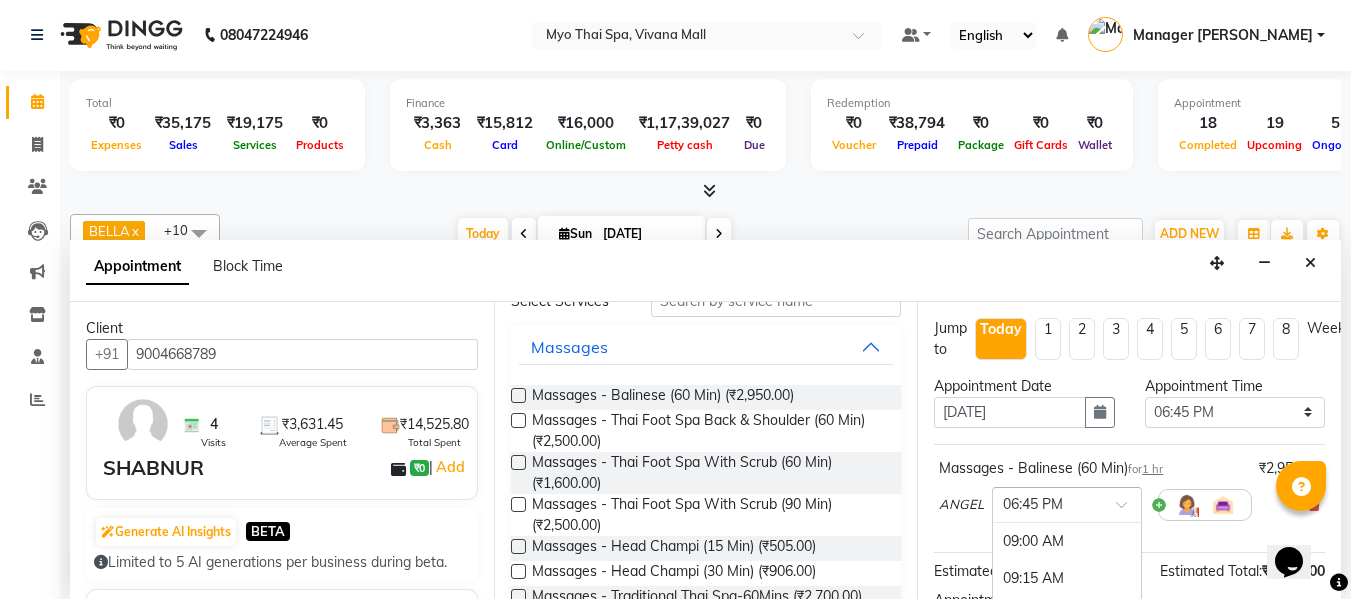 scroll, scrollTop: 1467, scrollLeft: 0, axis: vertical 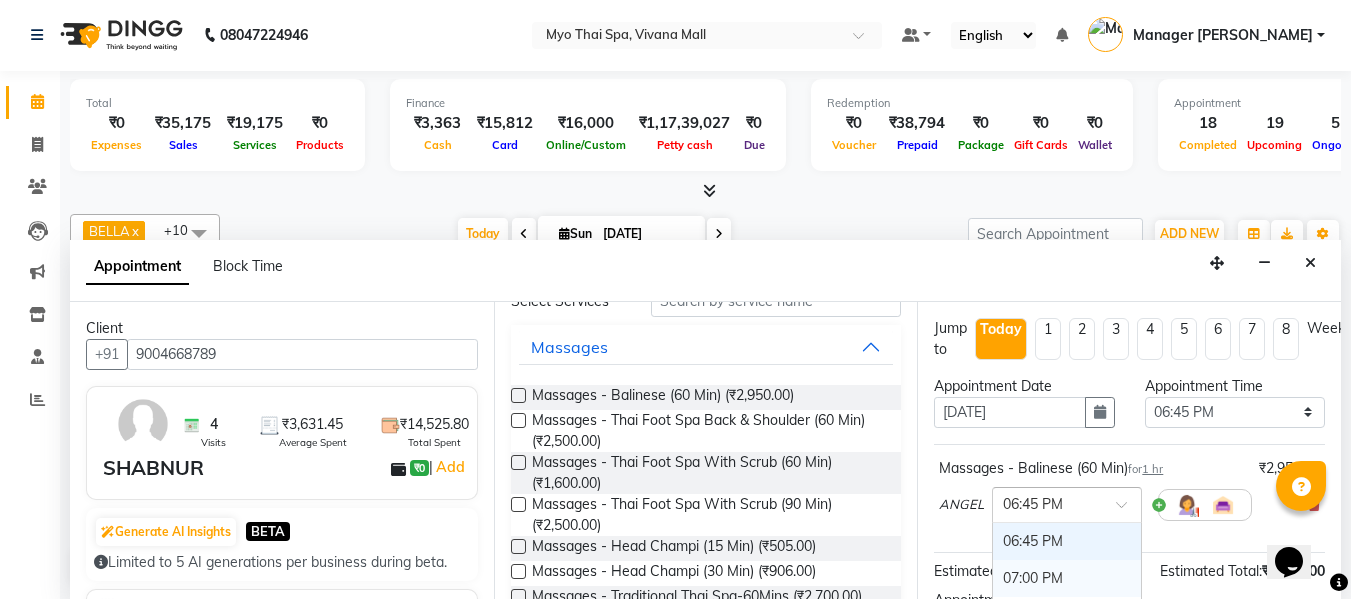 click on "07:00 PM" at bounding box center [1067, 578] 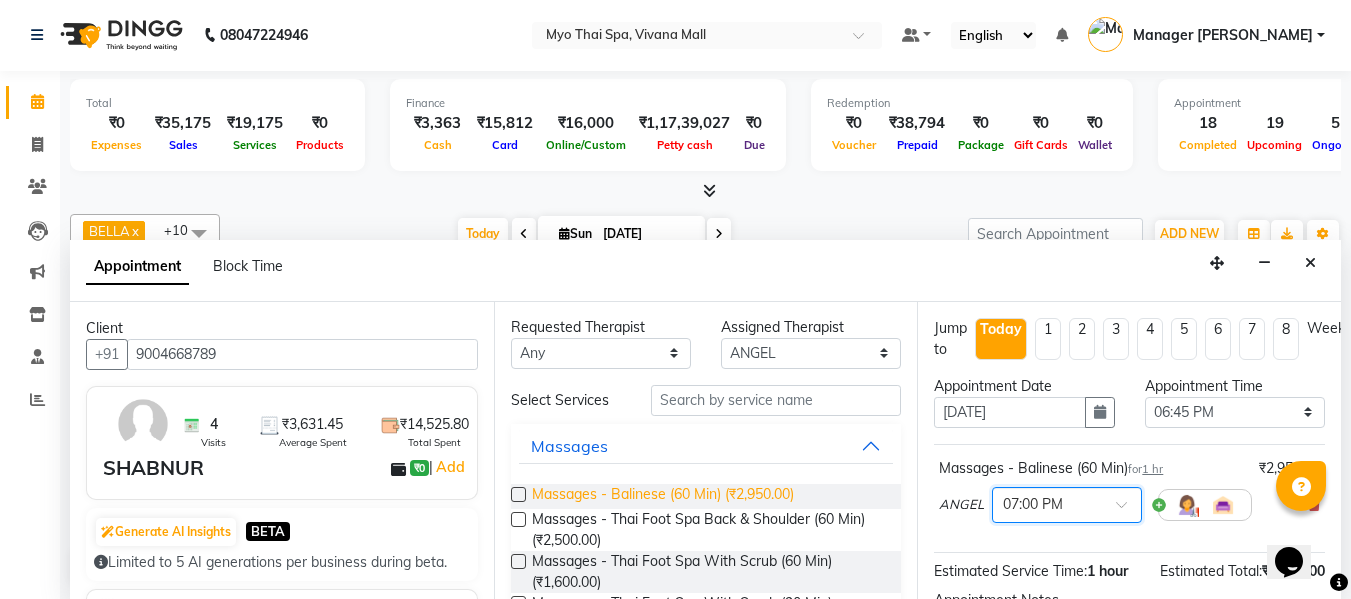 scroll, scrollTop: 0, scrollLeft: 0, axis: both 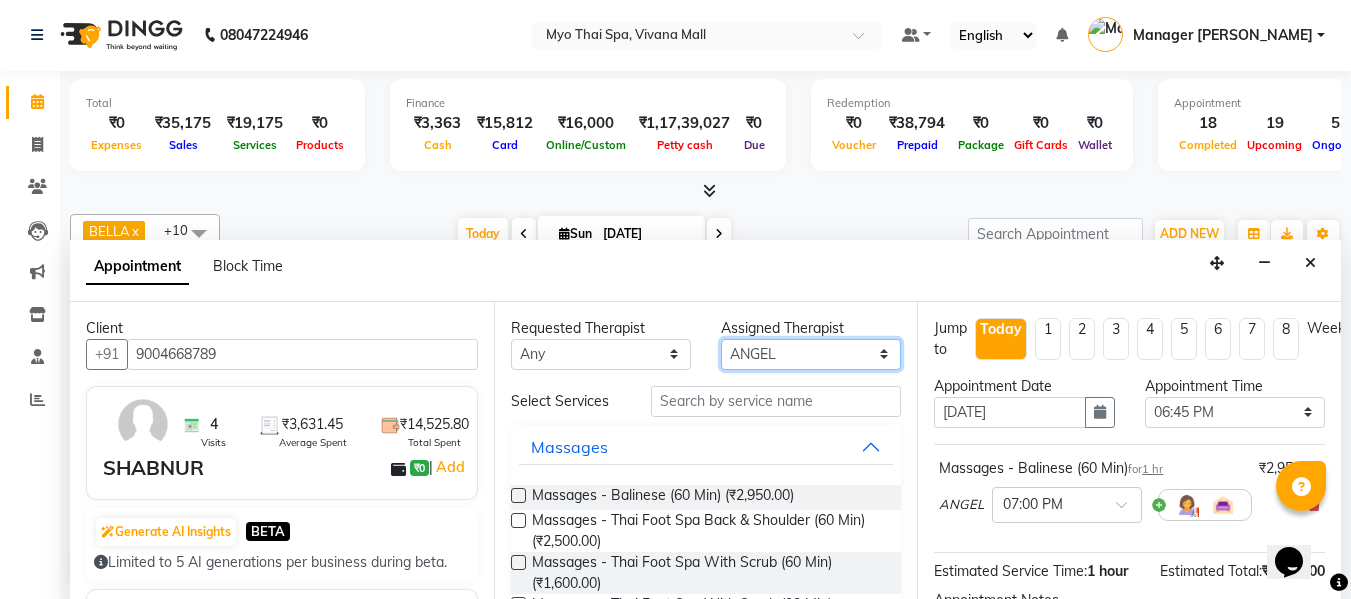 click on "Select ANGEL BELLA Dindin Jane JENNY Kristina Manager Churmurin Manager ISHA  Massami MAWII REMI SANGTAE Zosangzuali" at bounding box center (811, 354) 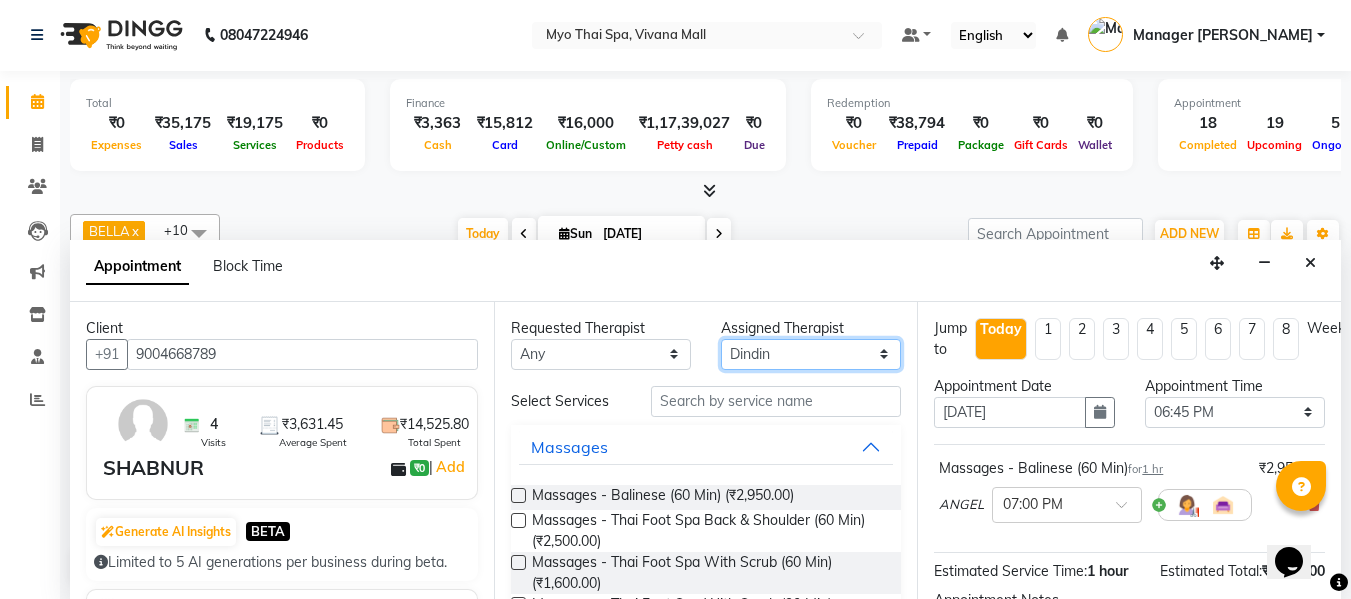 click on "Select ANGEL BELLA Dindin Jane JENNY Kristina Manager Churmurin Manager ISHA  Massami MAWII REMI SANGTAE Zosangzuali" at bounding box center (811, 354) 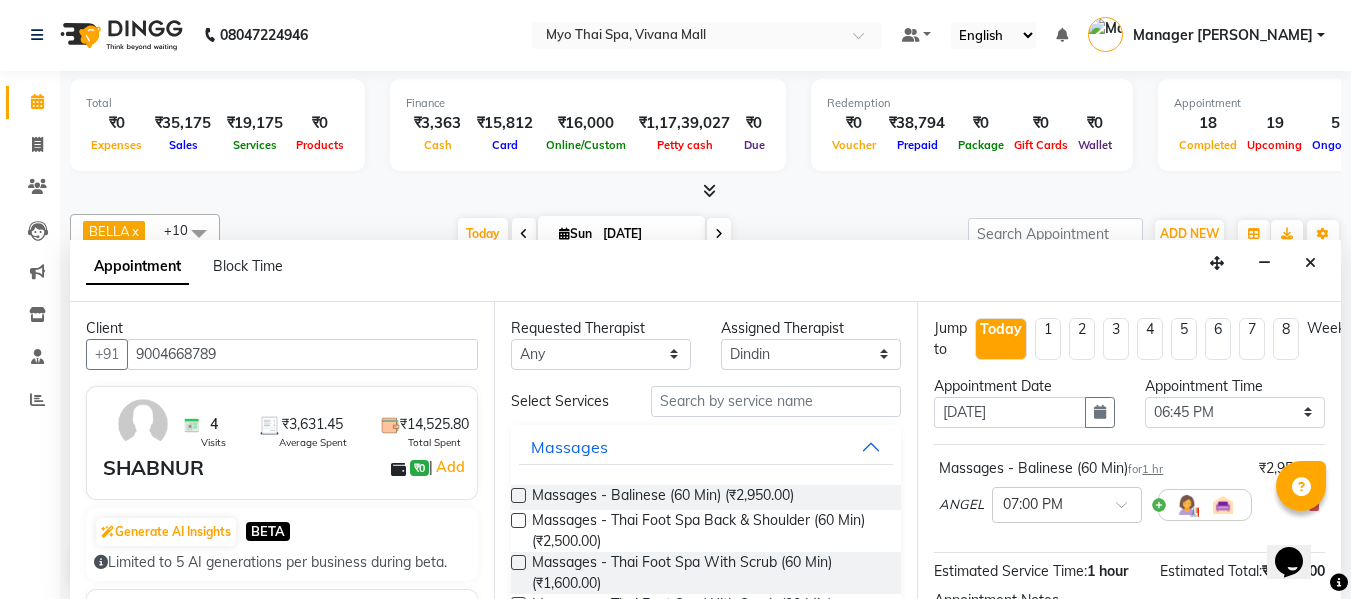 click at bounding box center (518, 495) 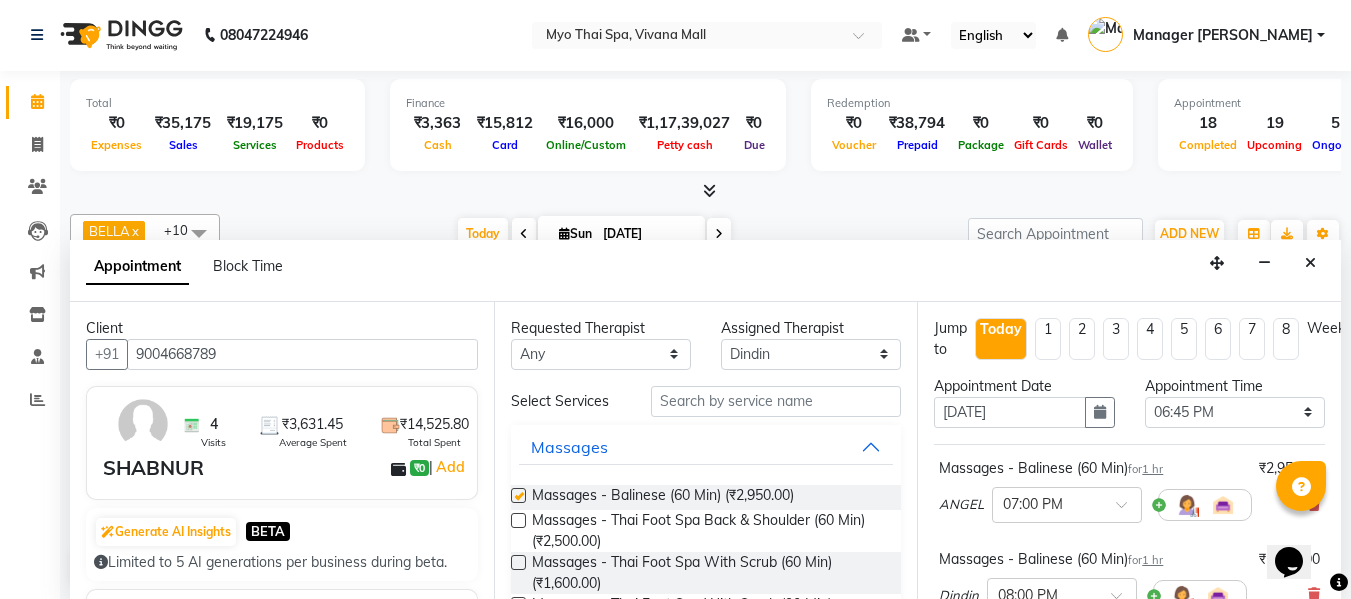 checkbox on "false" 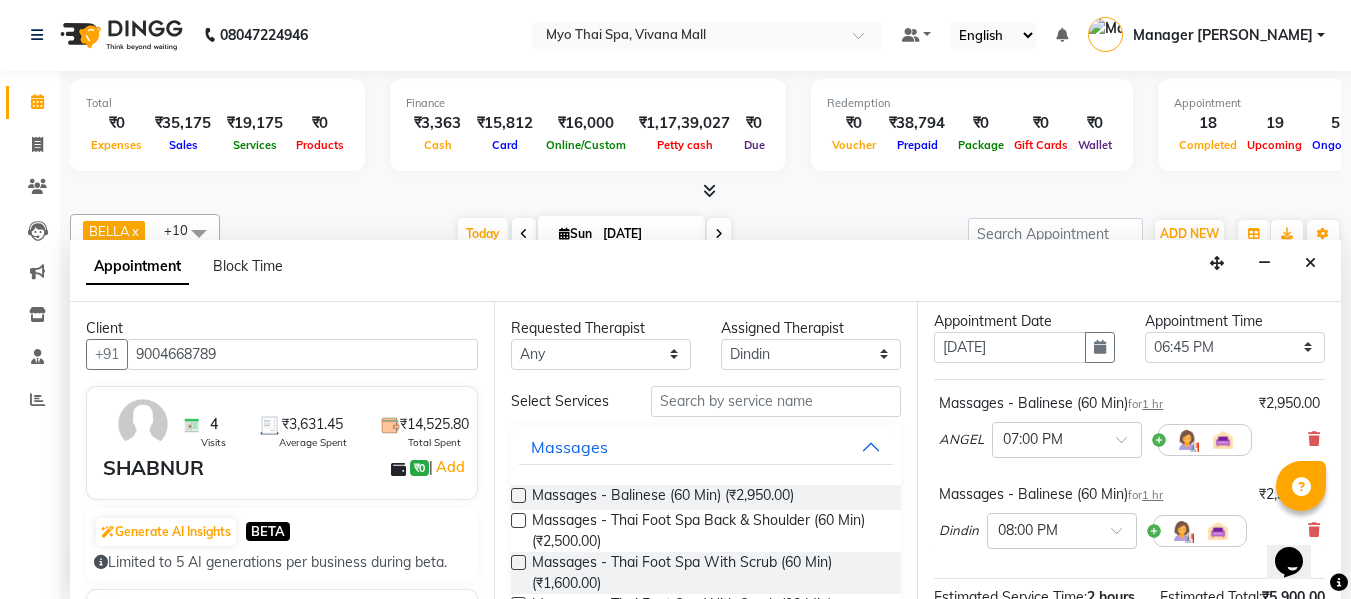 scroll, scrollTop: 100, scrollLeft: 0, axis: vertical 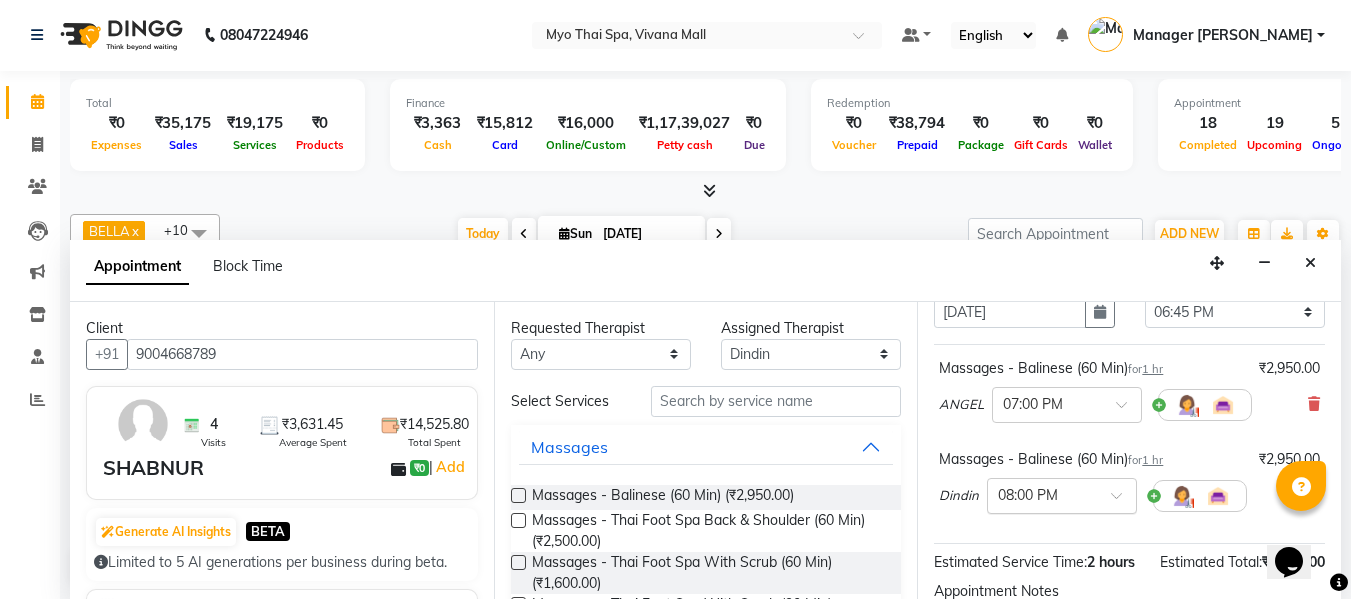 click at bounding box center [1042, 494] 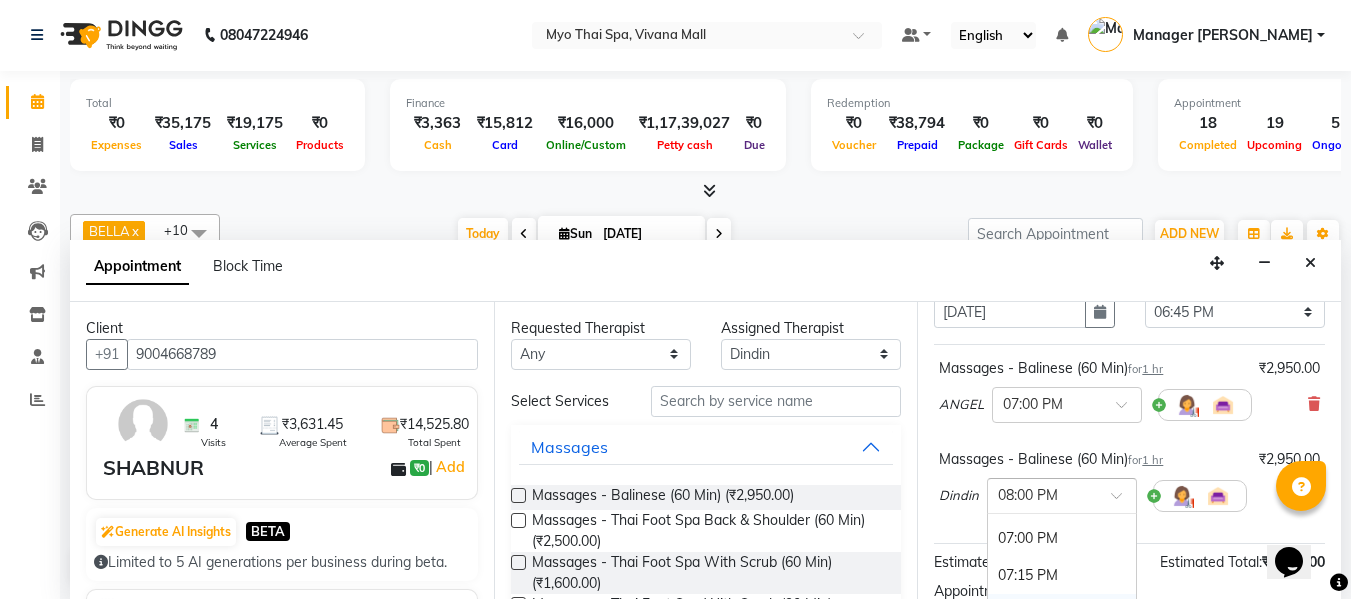 scroll, scrollTop: 1452, scrollLeft: 0, axis: vertical 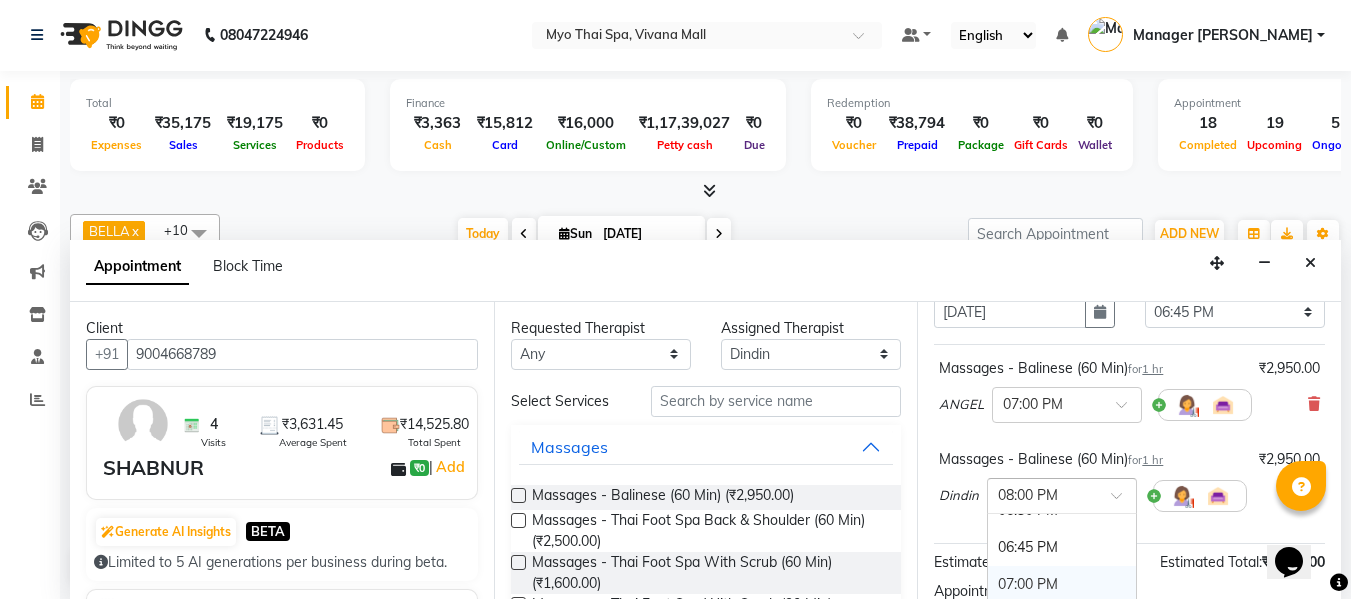 click on "07:00 PM" at bounding box center [1062, 584] 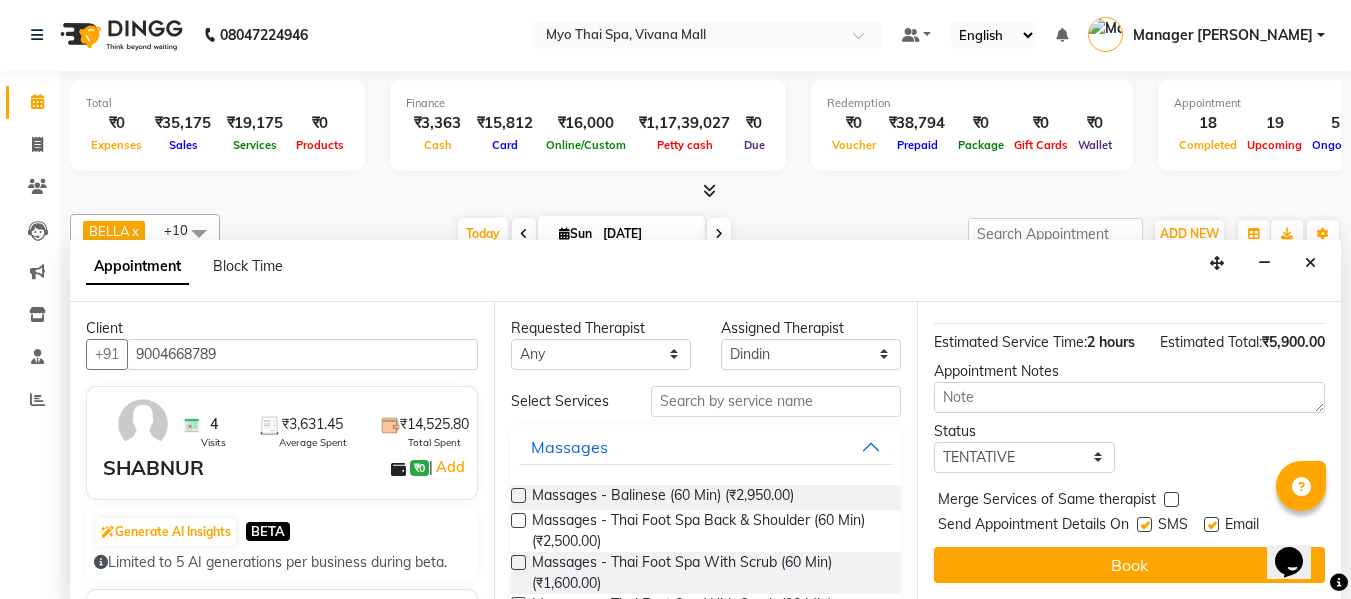 scroll, scrollTop: 377, scrollLeft: 0, axis: vertical 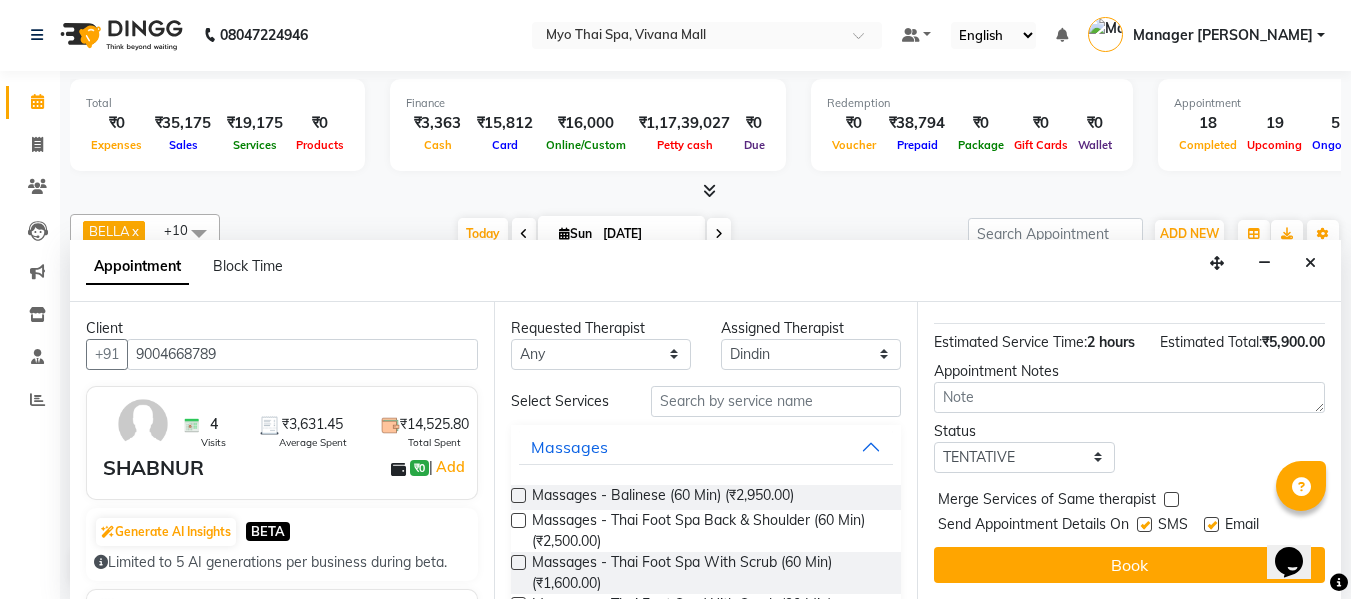 click on "Book" at bounding box center (1129, 565) 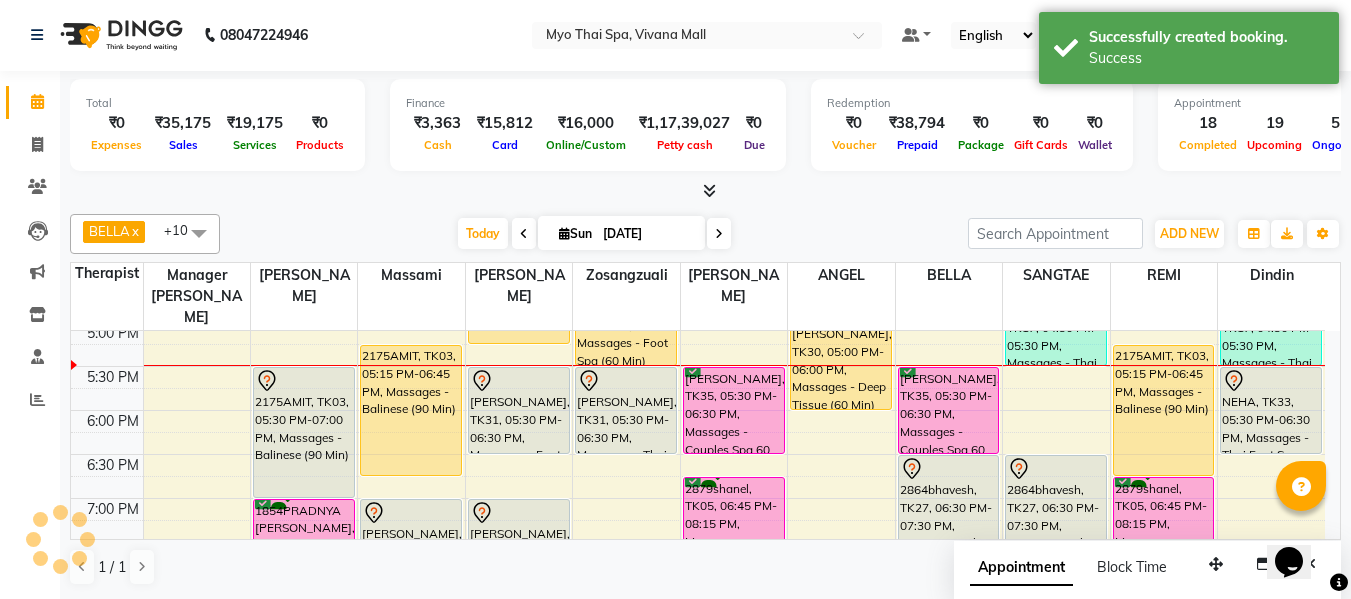 scroll, scrollTop: 0, scrollLeft: 0, axis: both 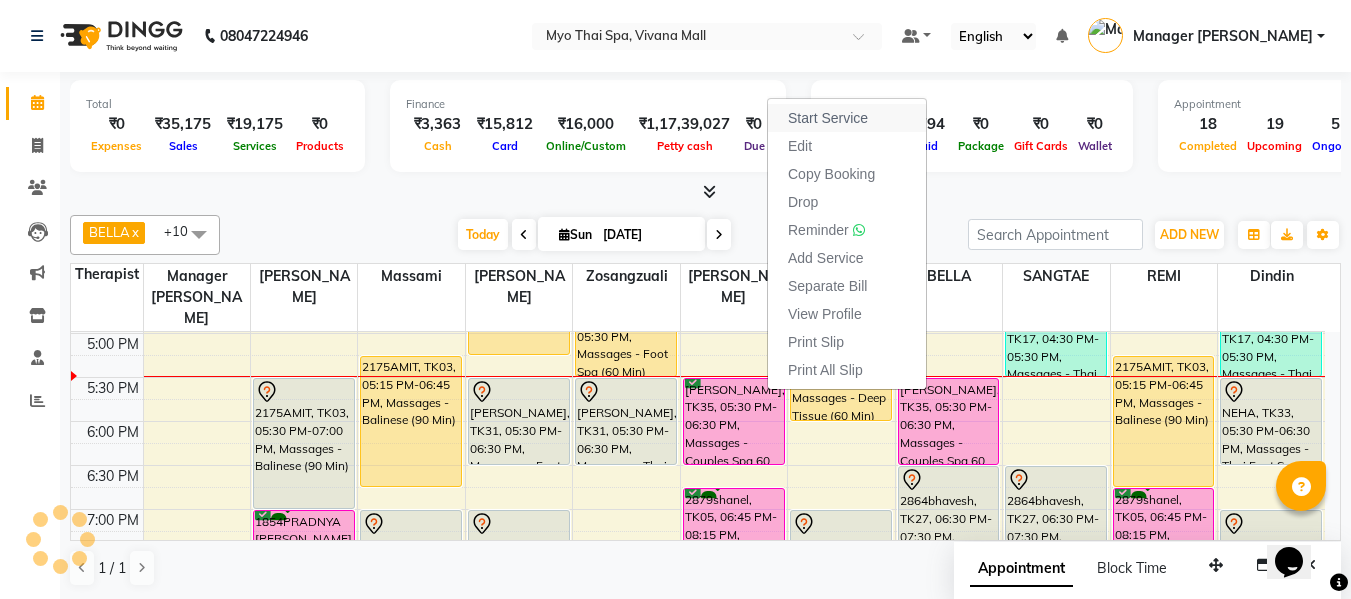 click on "Start Service" at bounding box center (828, 118) 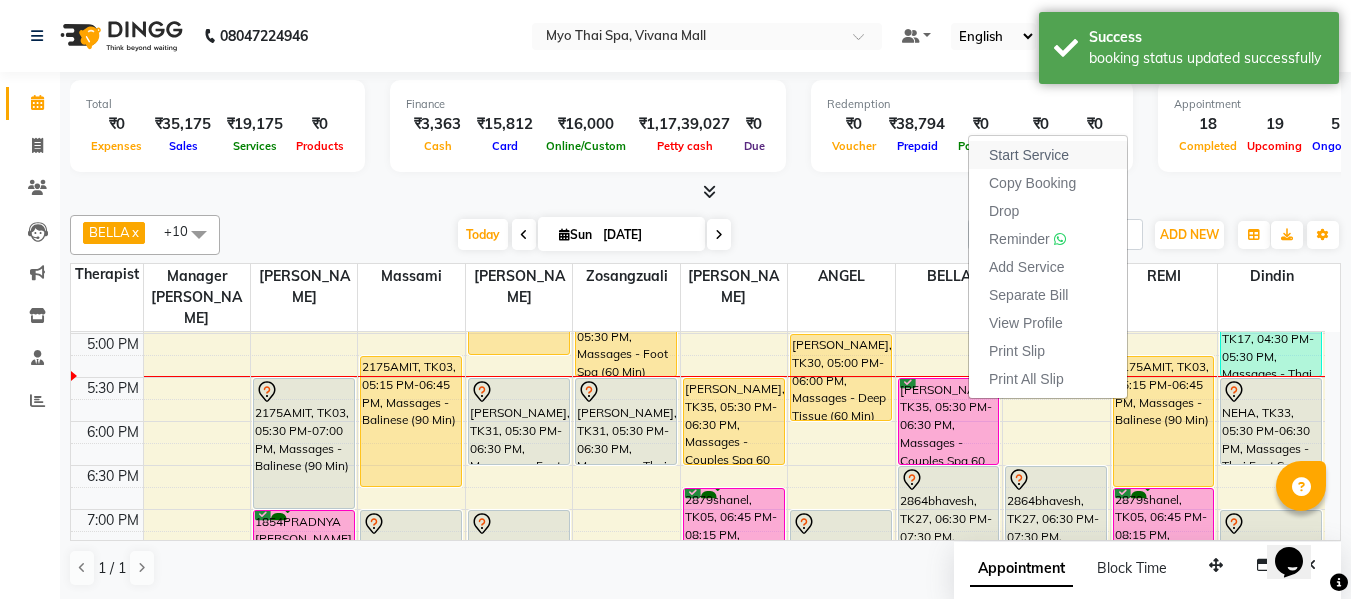 click on "Start Service" at bounding box center [1029, 155] 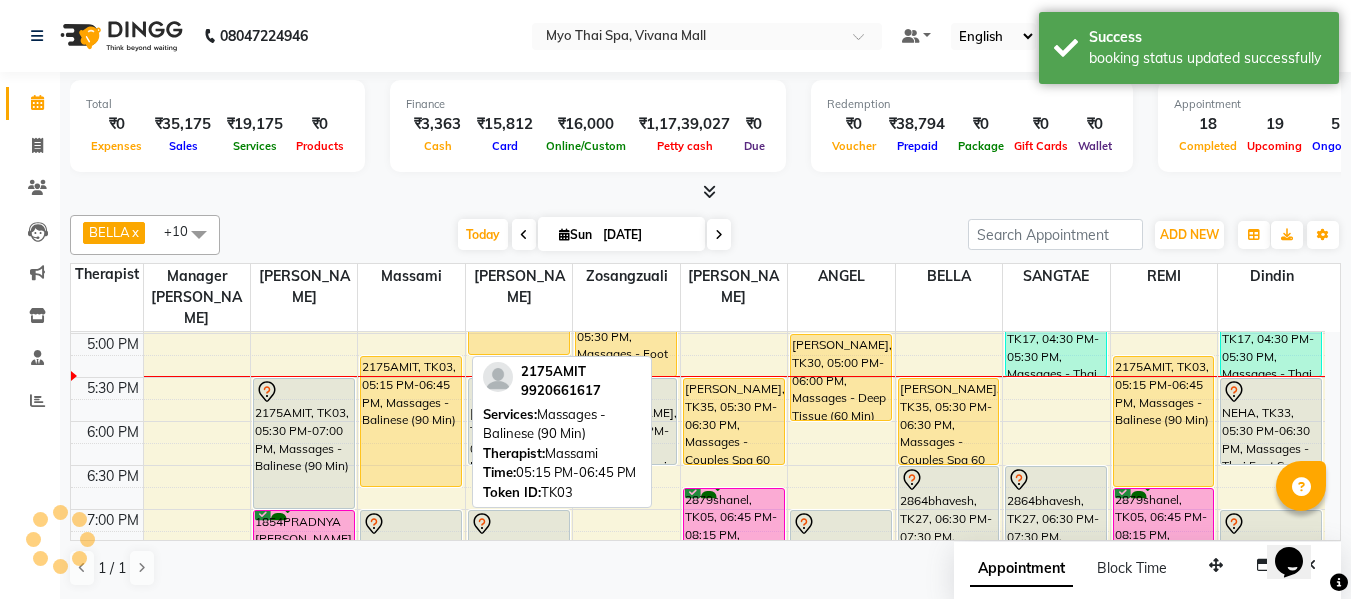 click on "2175AMIT, TK03, 05:15 PM-06:45 PM, Massages - Balinese (90 Min)" at bounding box center (411, 421) 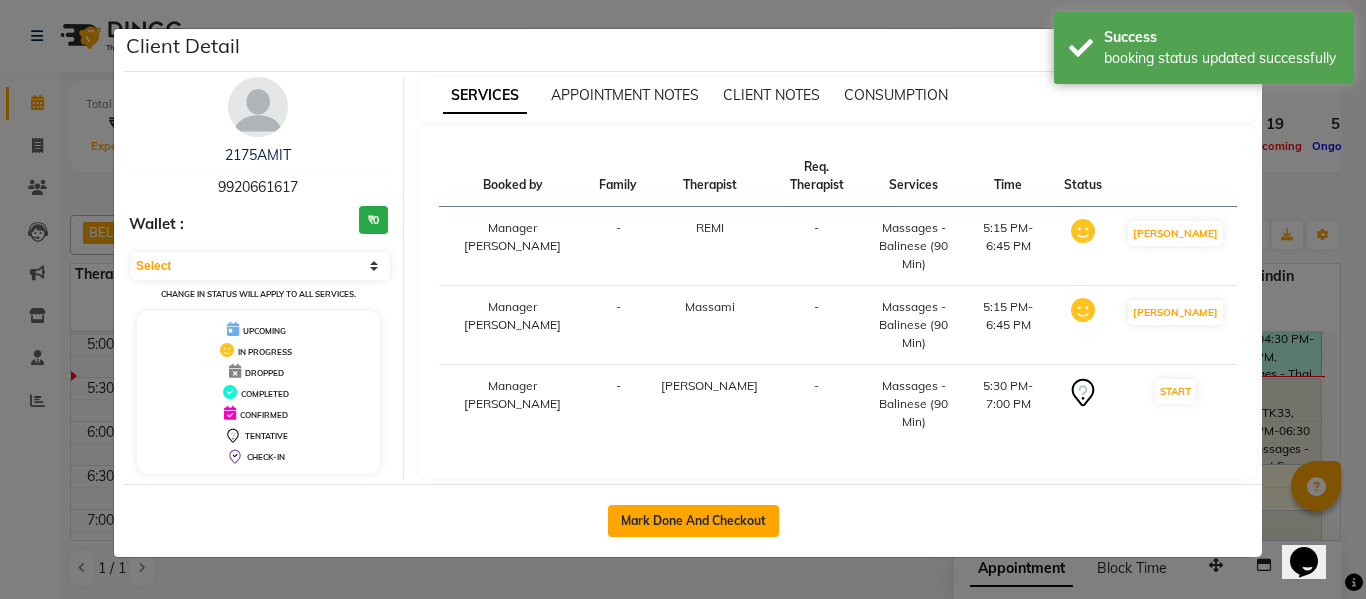 click on "Mark Done And Checkout" 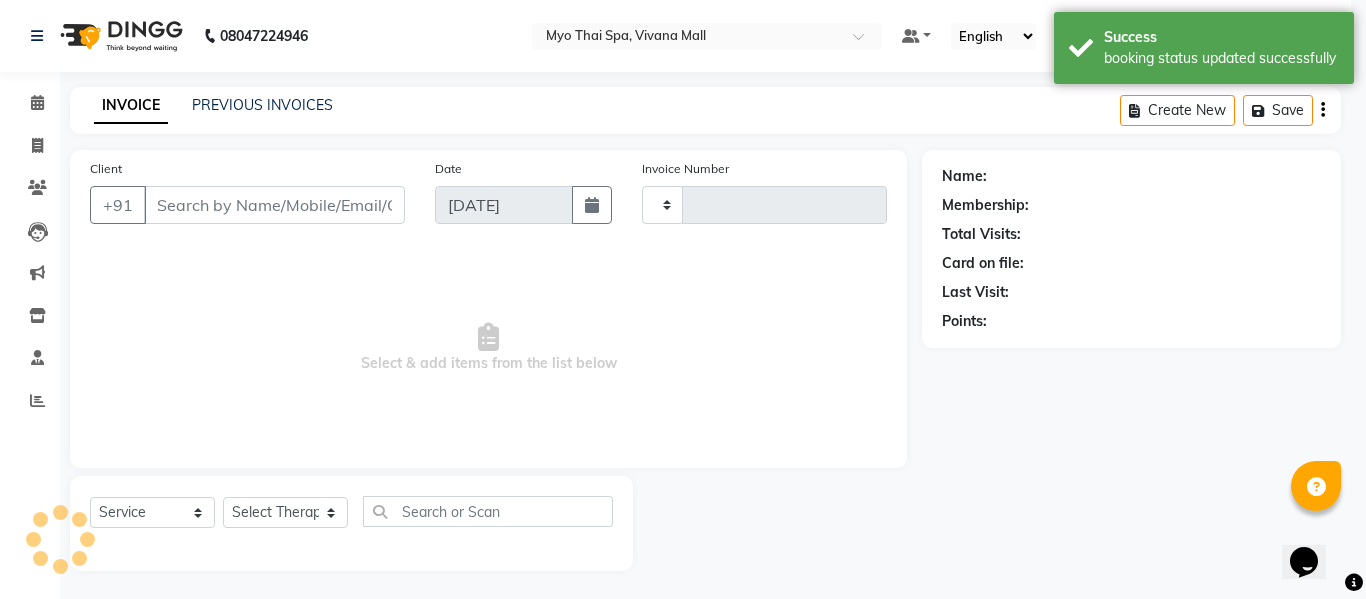 type on "2422" 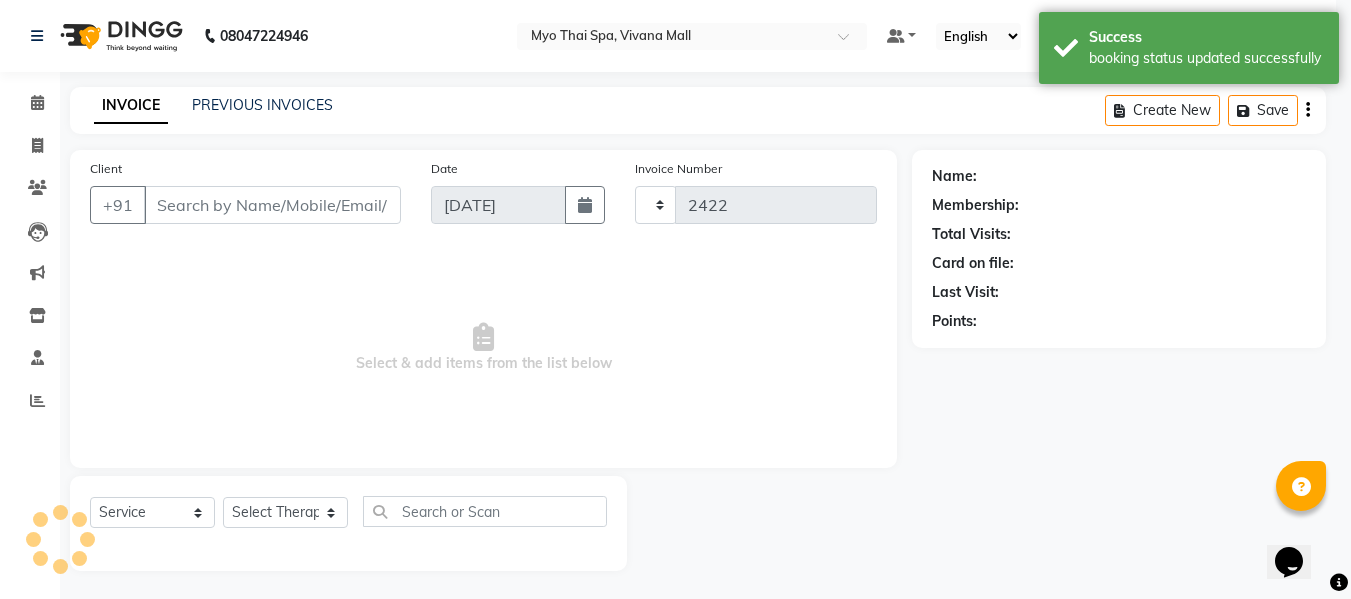 select on "3908" 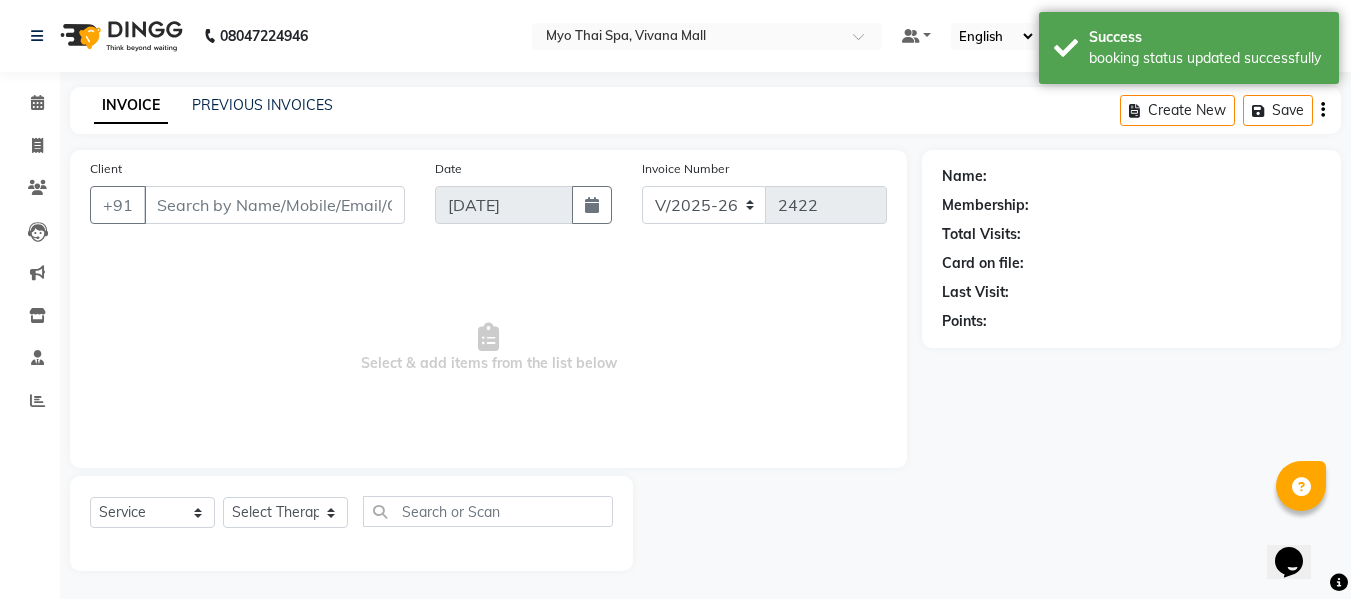 select on "V" 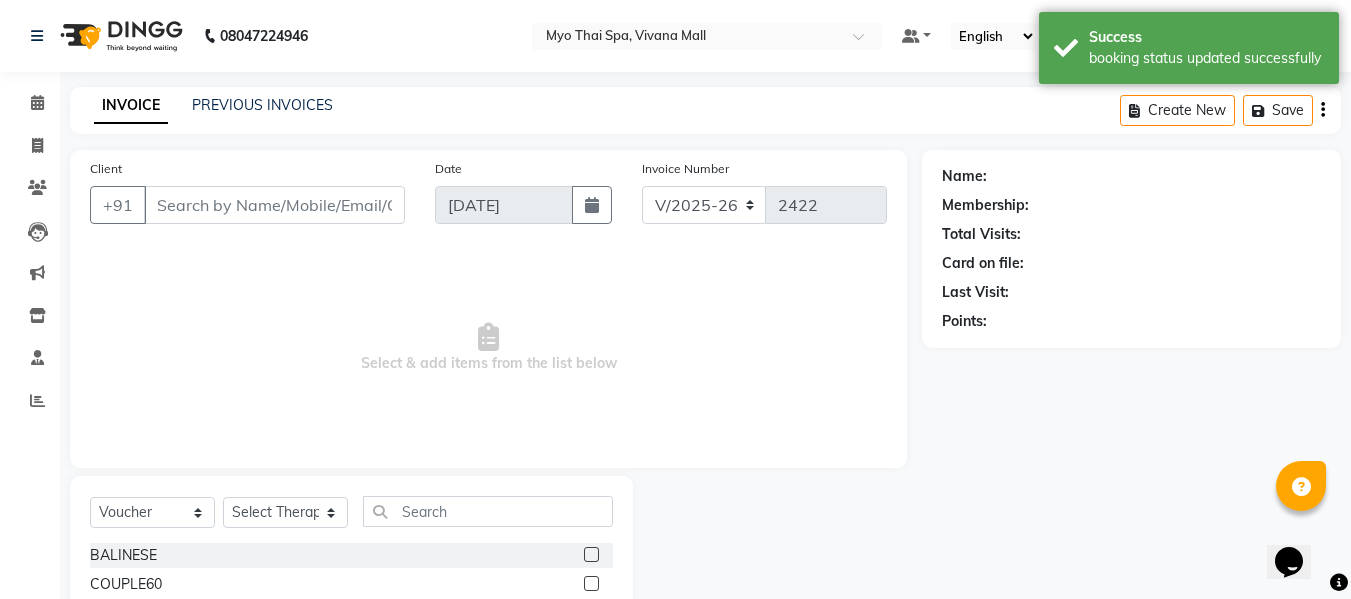type on "9920661617" 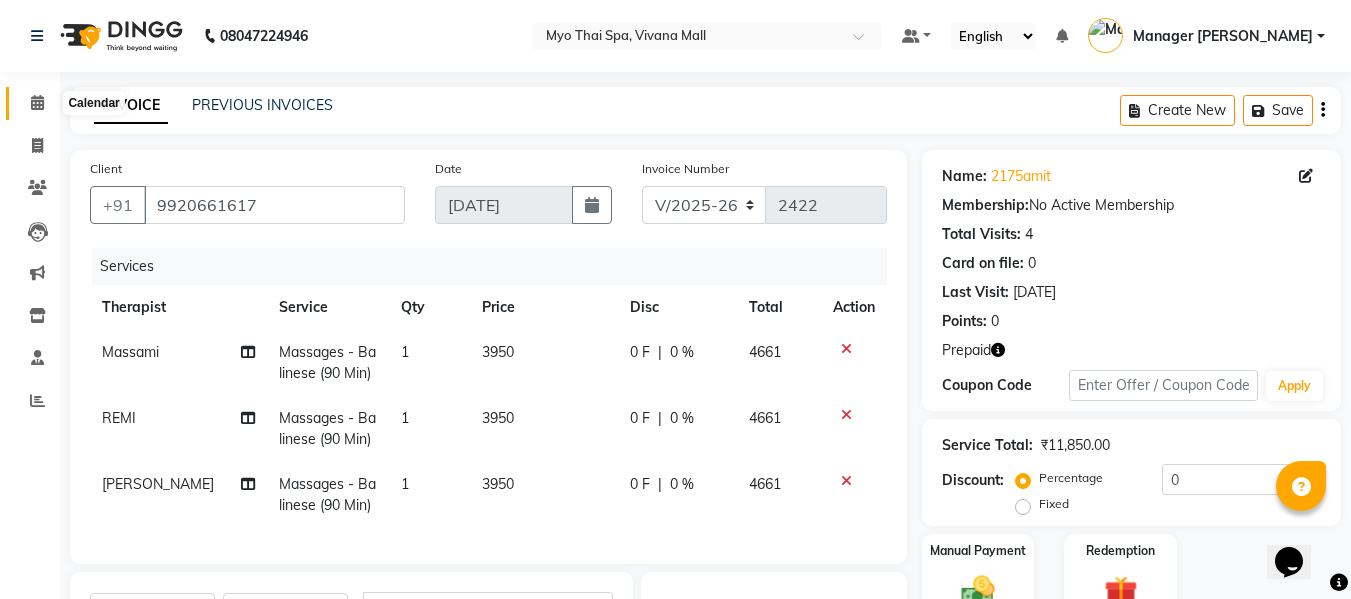 click 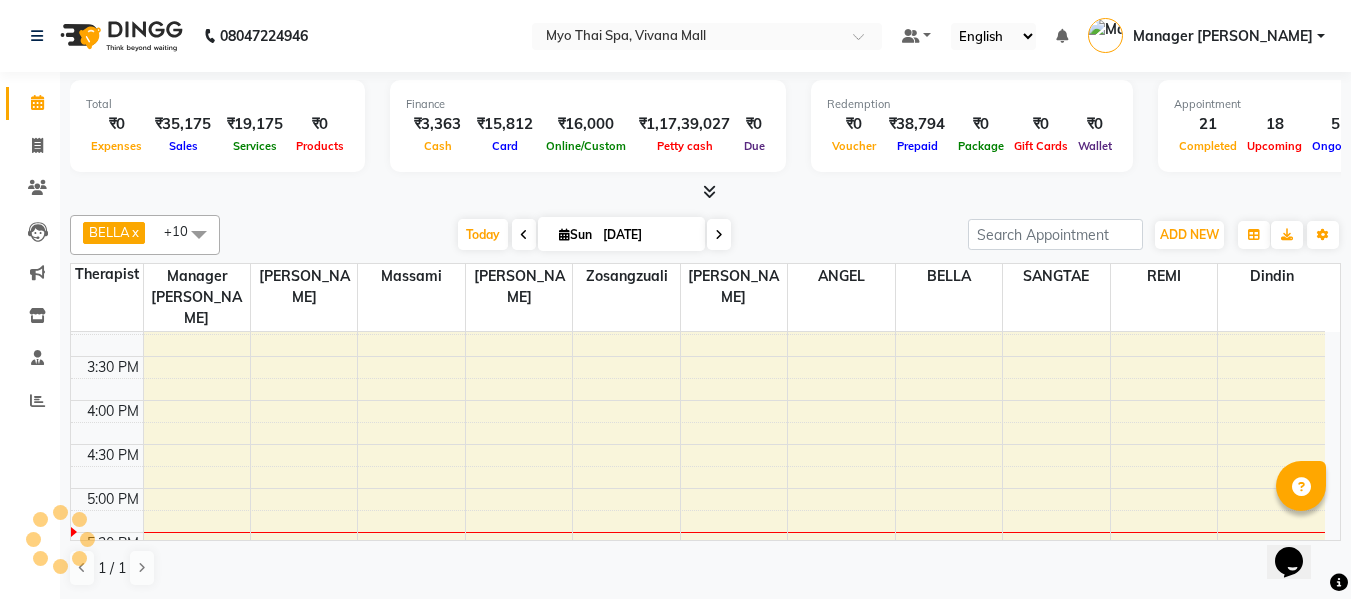 scroll, scrollTop: 590, scrollLeft: 0, axis: vertical 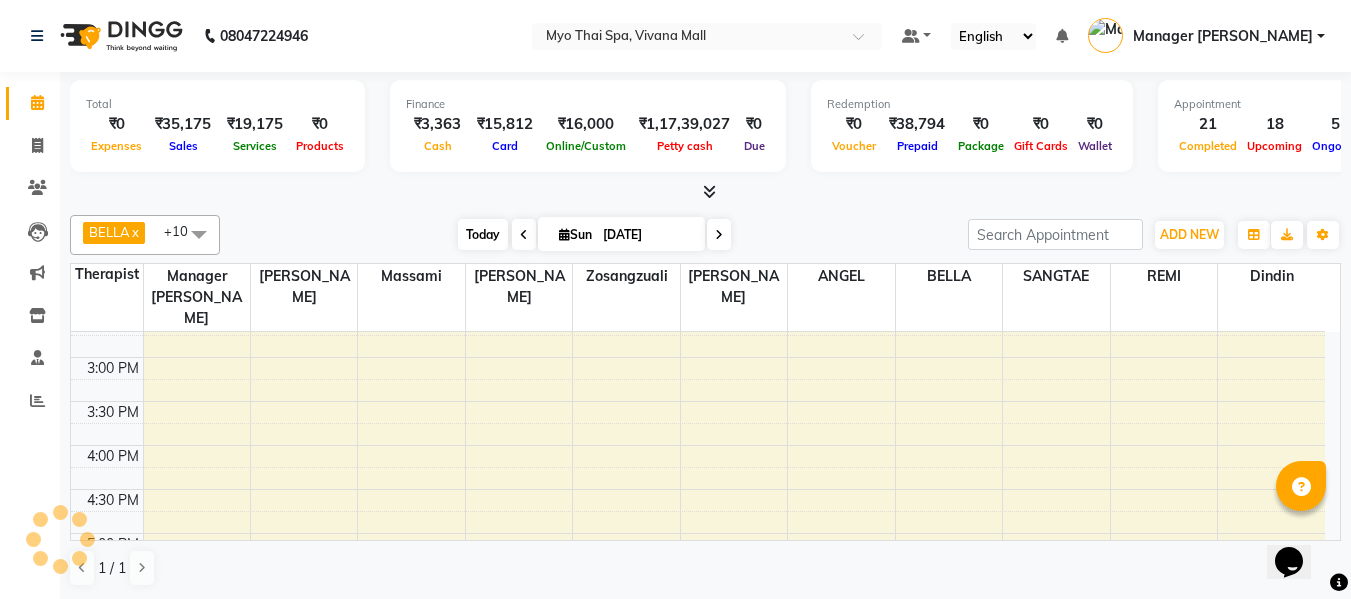 click on "Today" at bounding box center [483, 234] 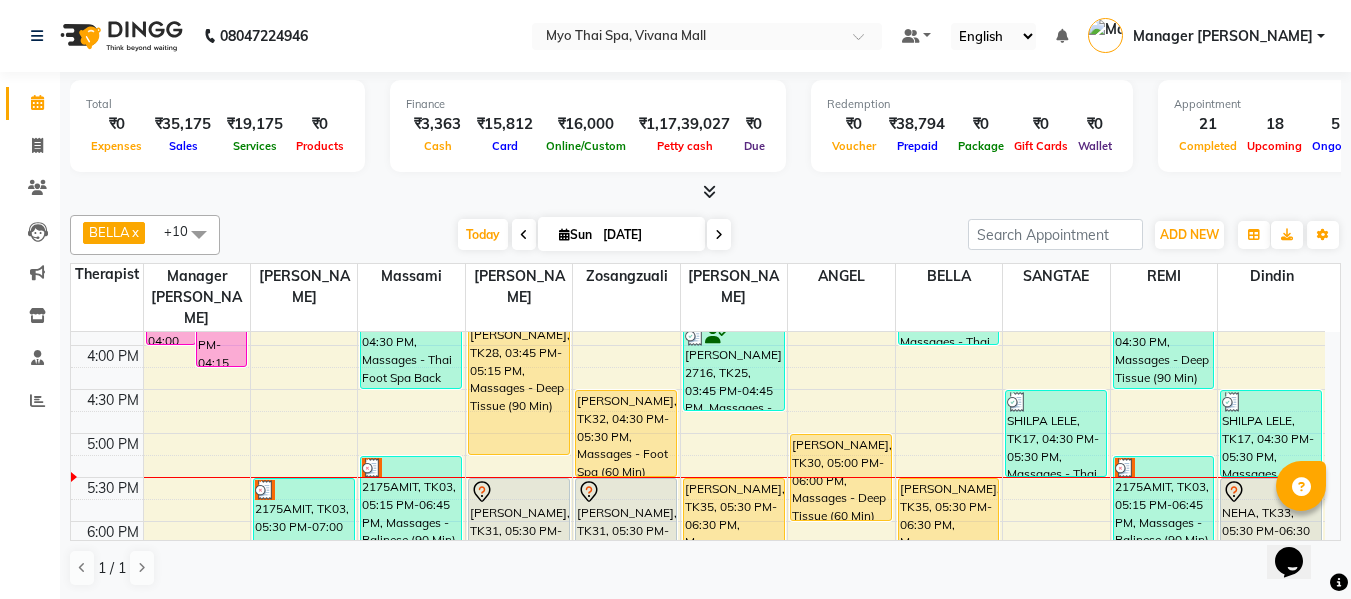 scroll, scrollTop: 790, scrollLeft: 0, axis: vertical 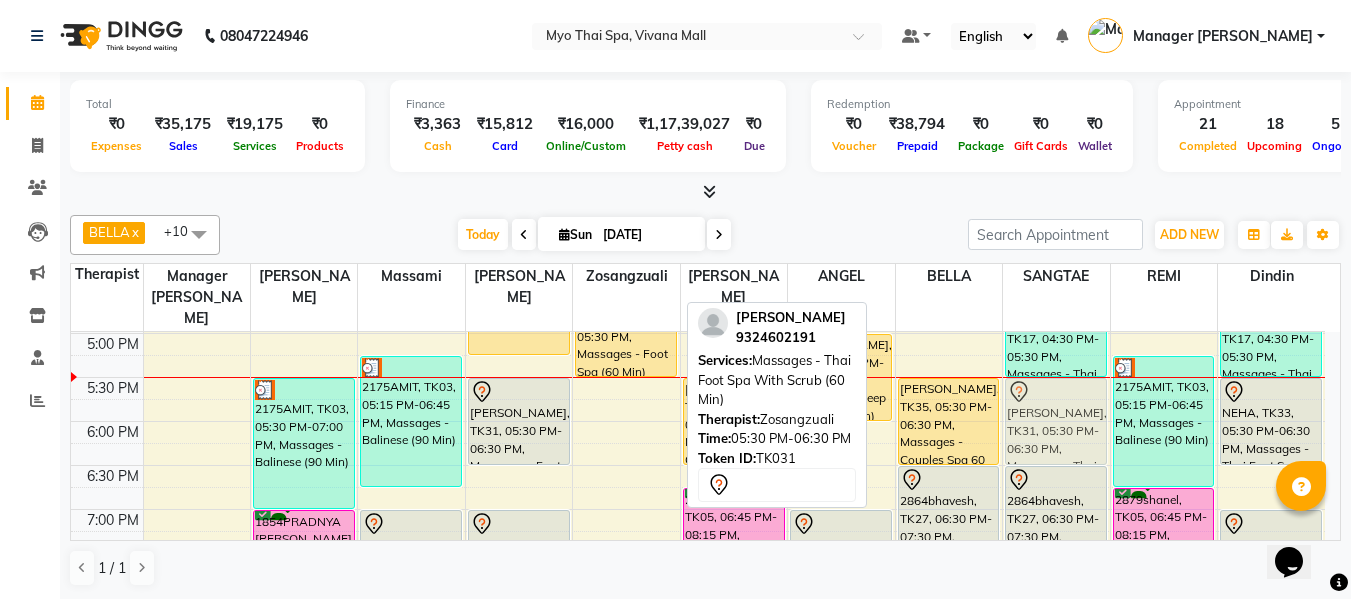 drag, startPoint x: 636, startPoint y: 378, endPoint x: 1044, endPoint y: 379, distance: 408.00122 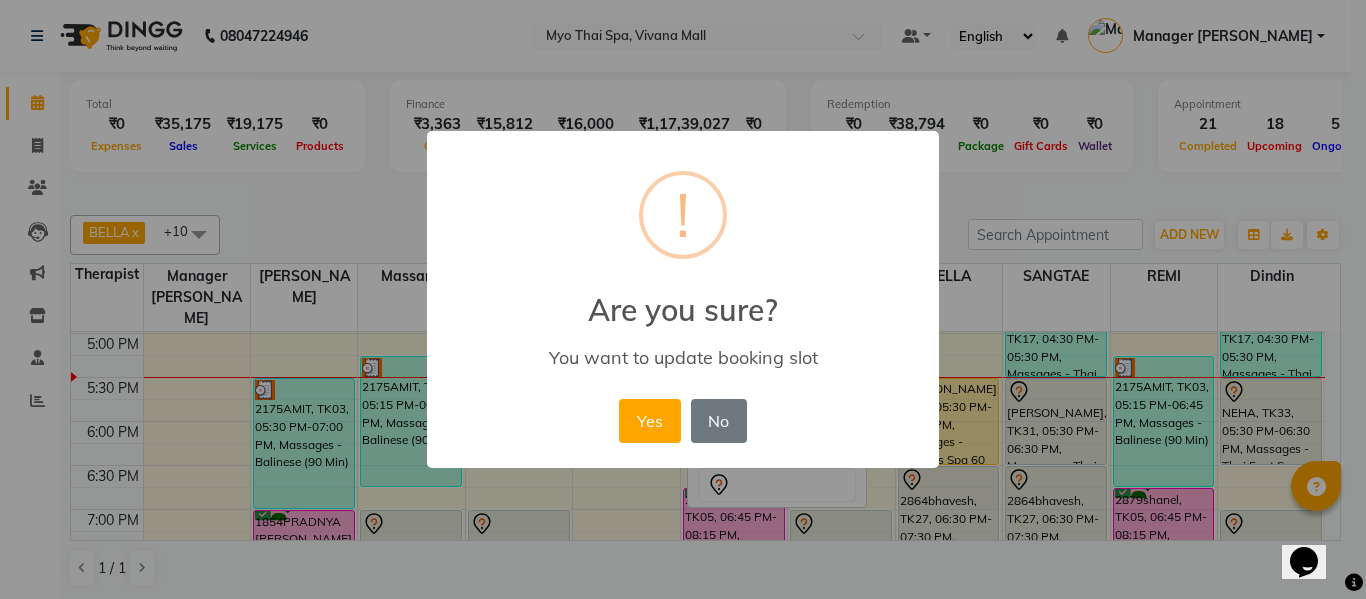 click on "Yes" at bounding box center (649, 421) 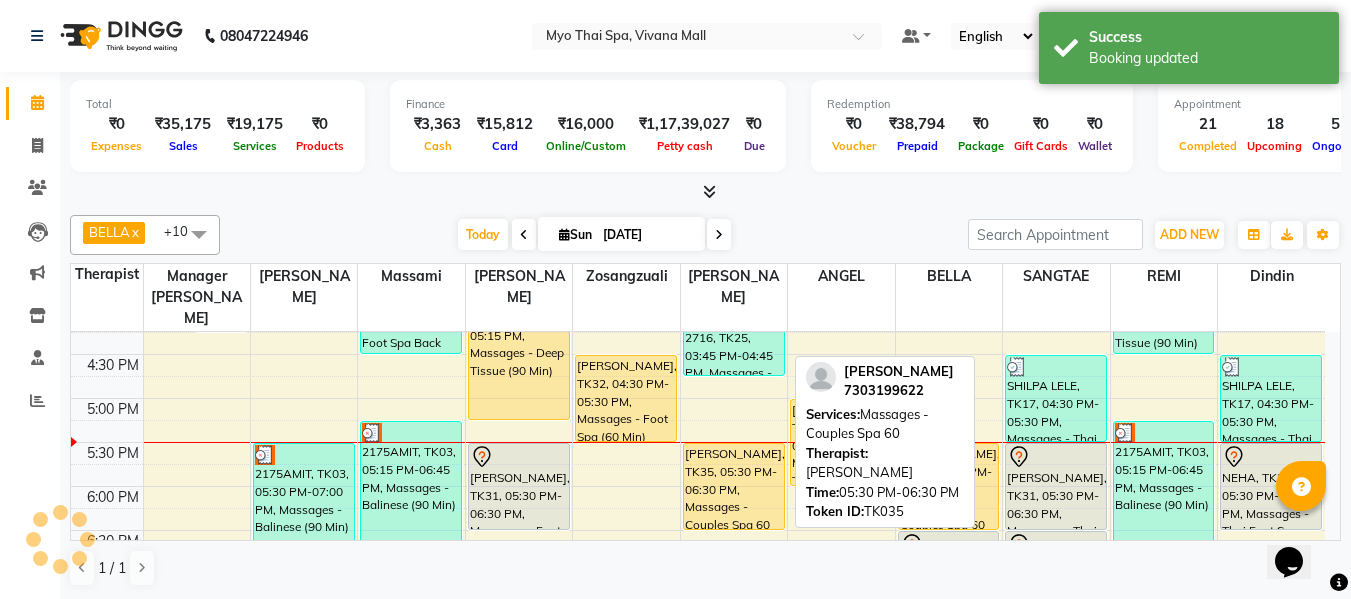 scroll, scrollTop: 690, scrollLeft: 0, axis: vertical 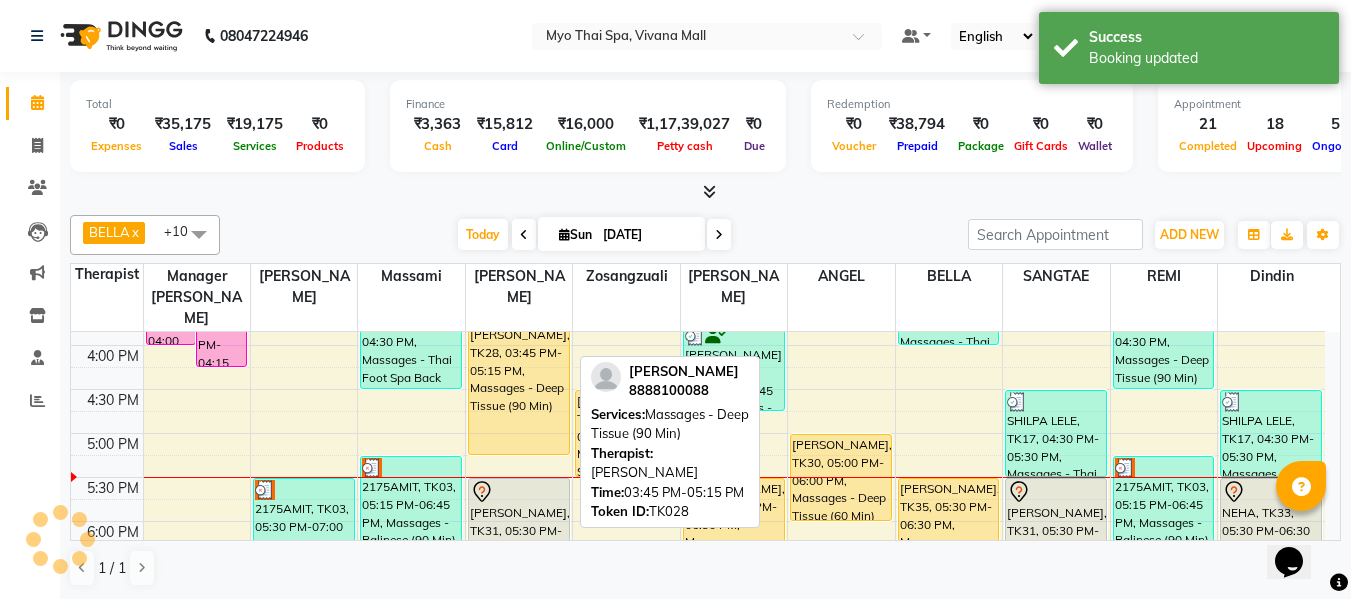 click on "jay, TK28, 03:45 PM-05:15 PM, Massages - Deep Tissue (90 Min)" at bounding box center (519, 389) 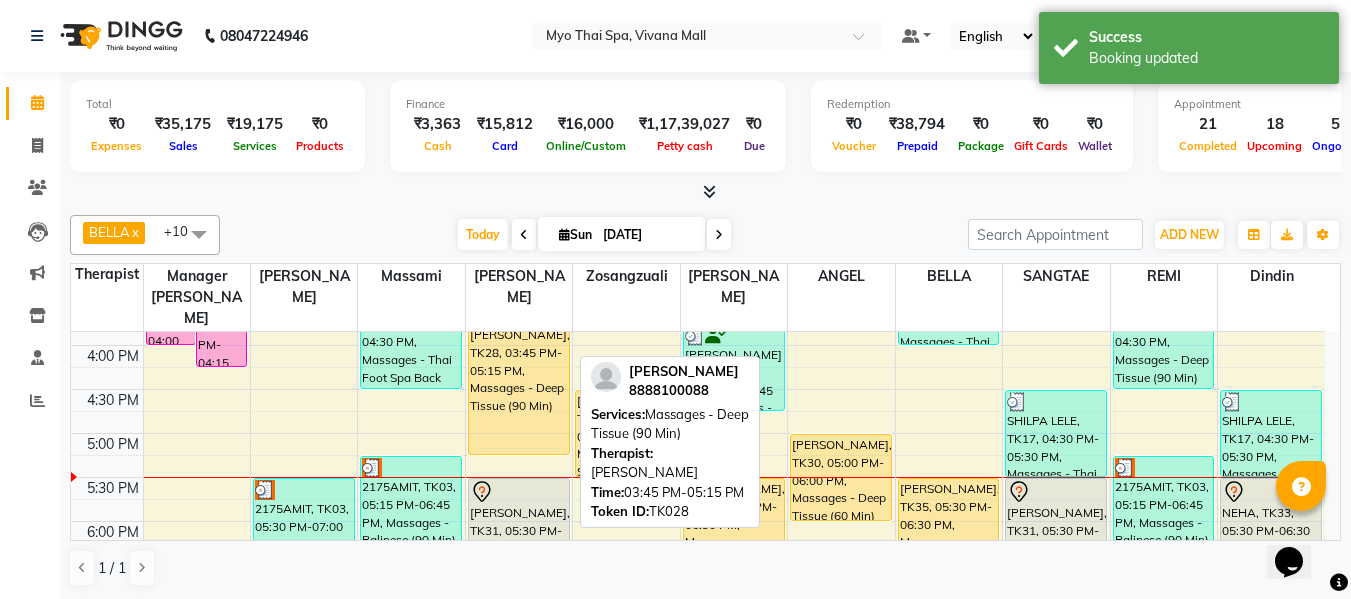 click on "jay, TK28, 03:45 PM-05:15 PM, Massages - Deep Tissue (90 Min)" at bounding box center (519, 389) 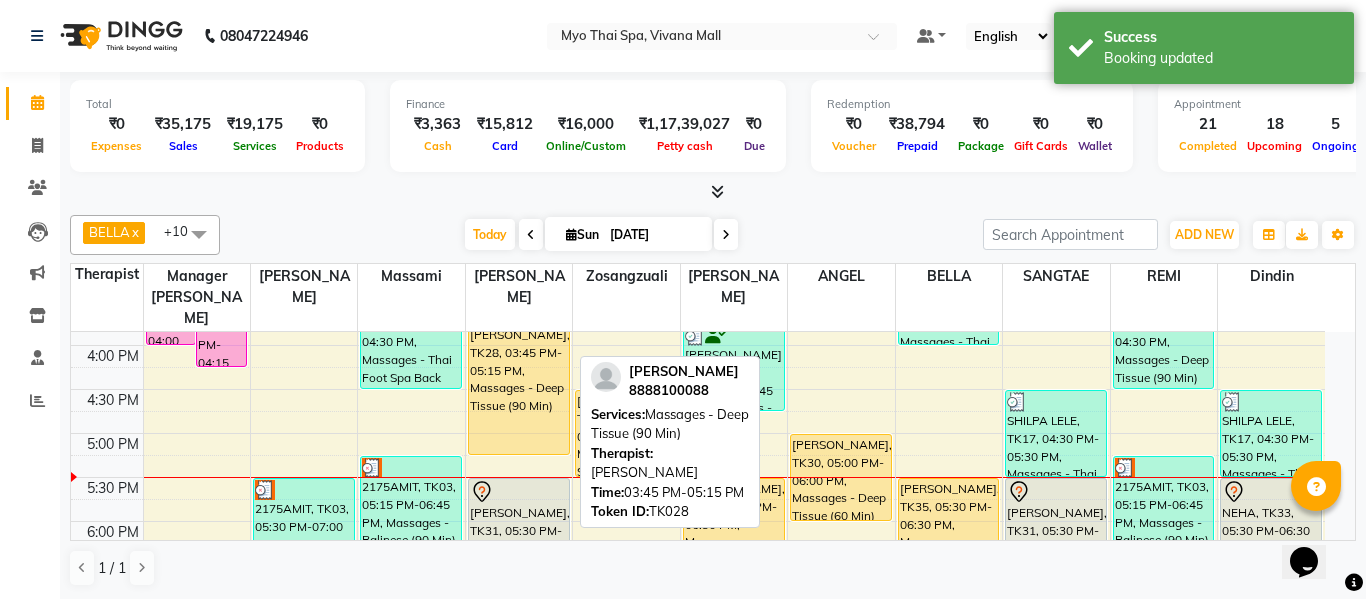 select on "1" 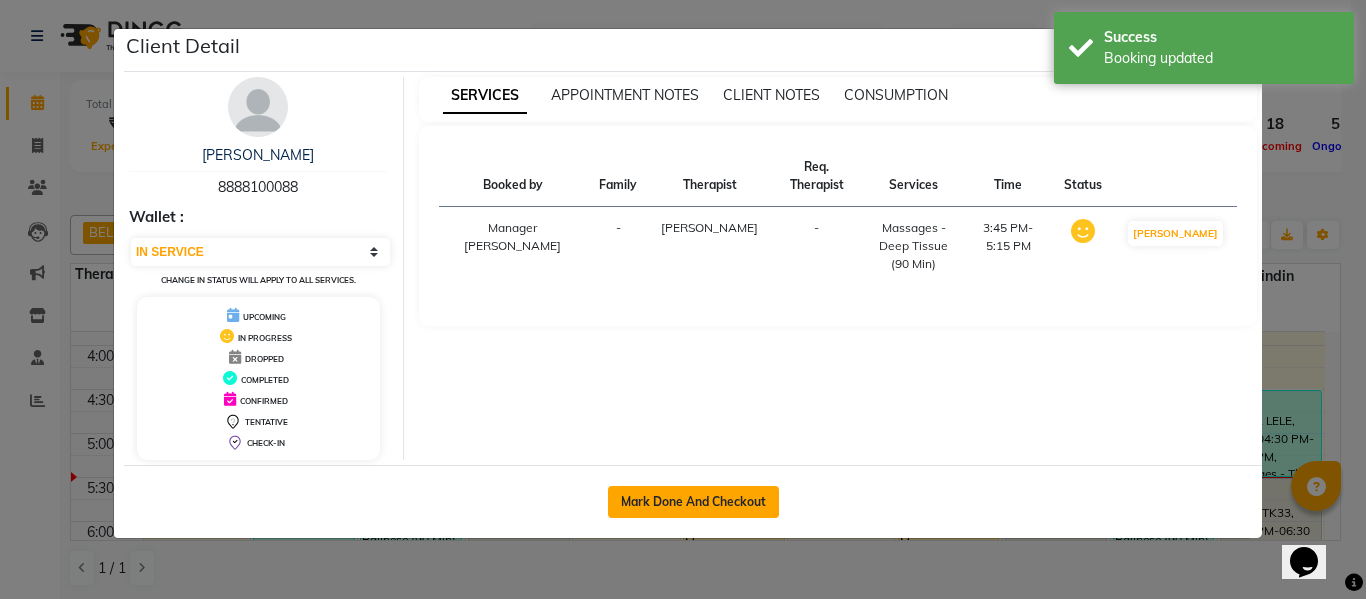 drag, startPoint x: 745, startPoint y: 492, endPoint x: 765, endPoint y: 487, distance: 20.615528 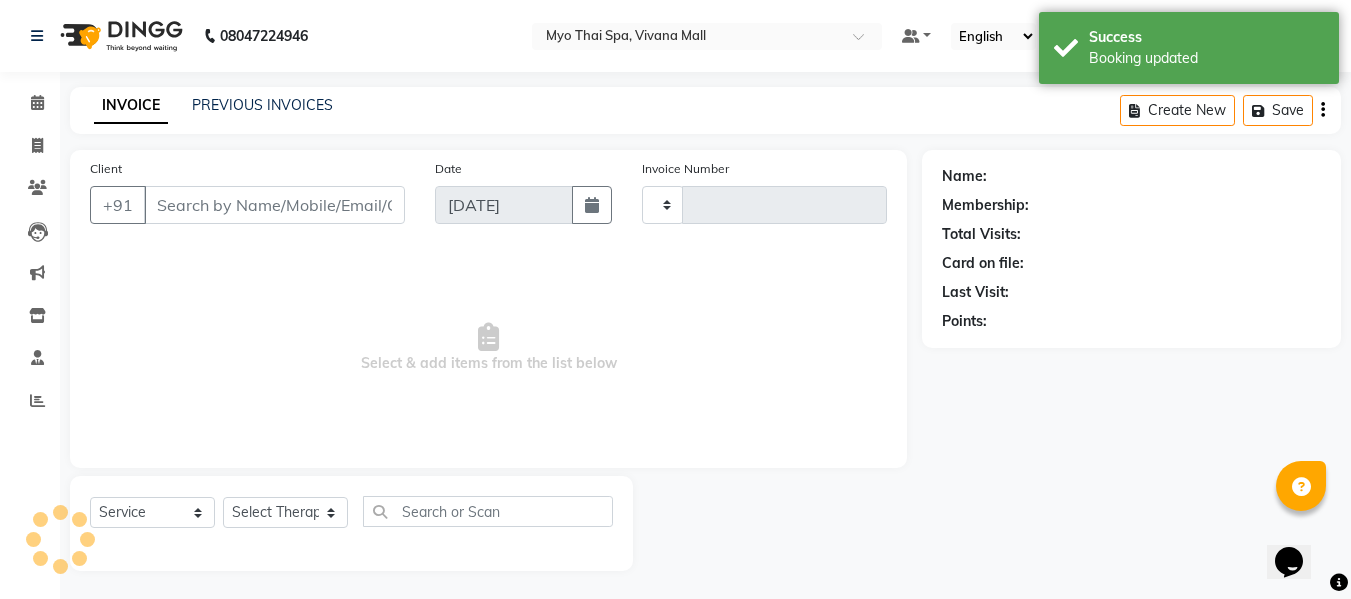 select on "V" 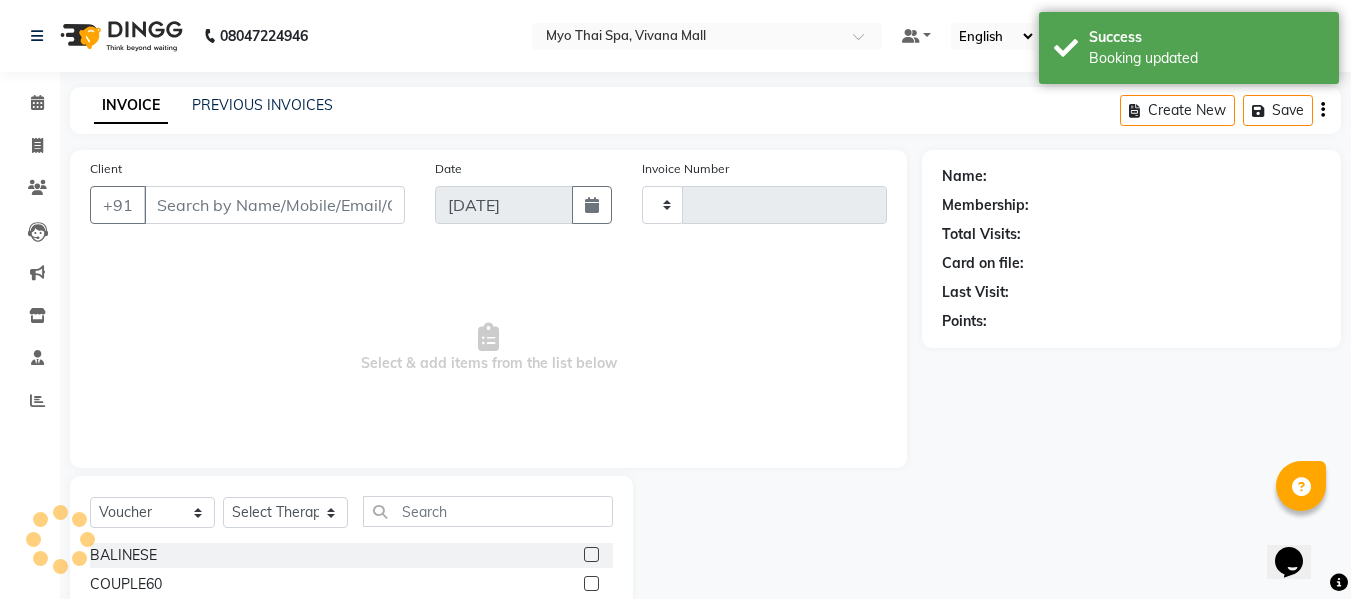 type on "8888100088" 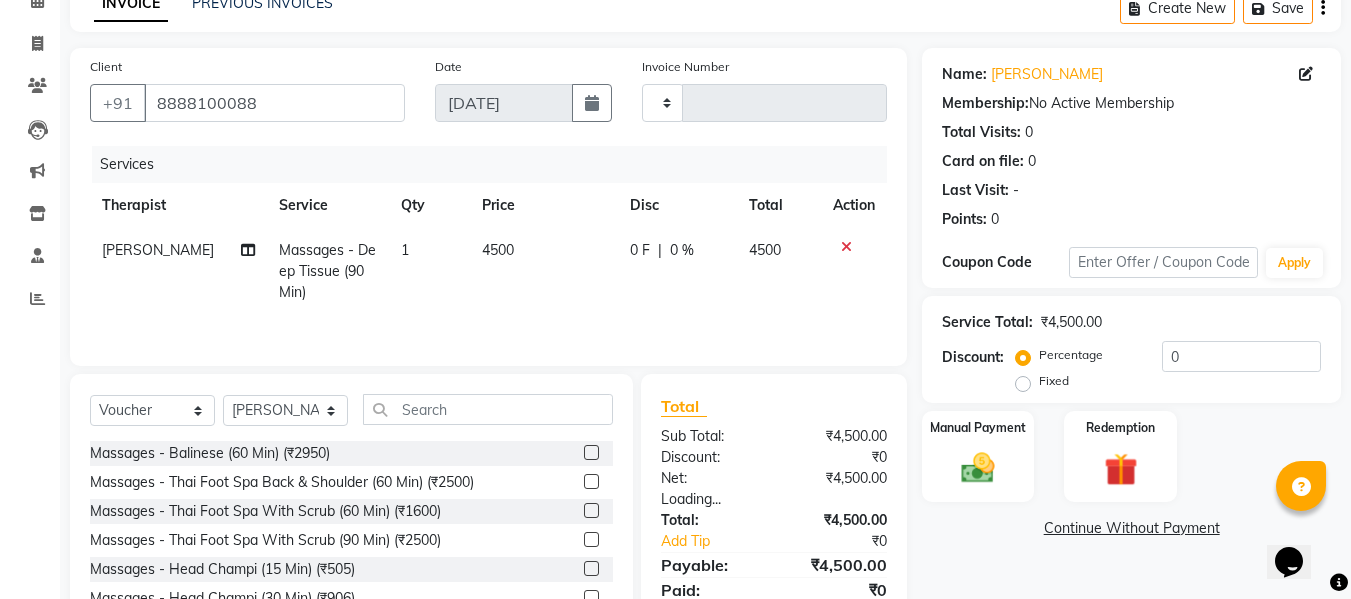 scroll, scrollTop: 0, scrollLeft: 0, axis: both 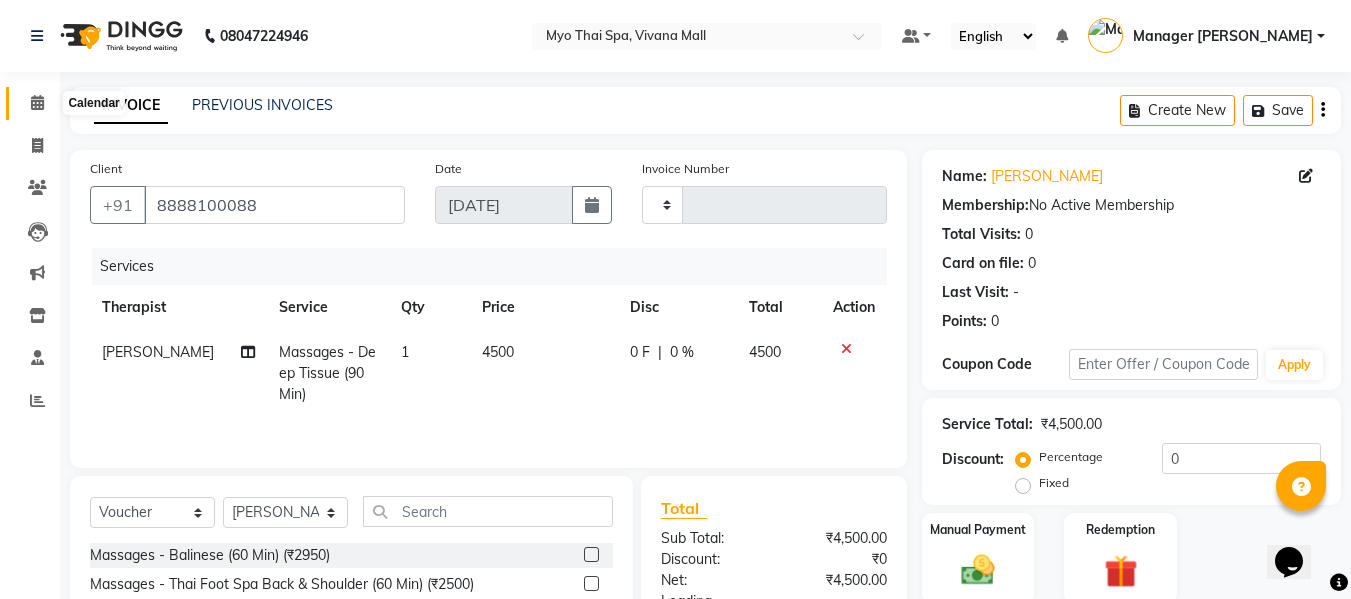 click 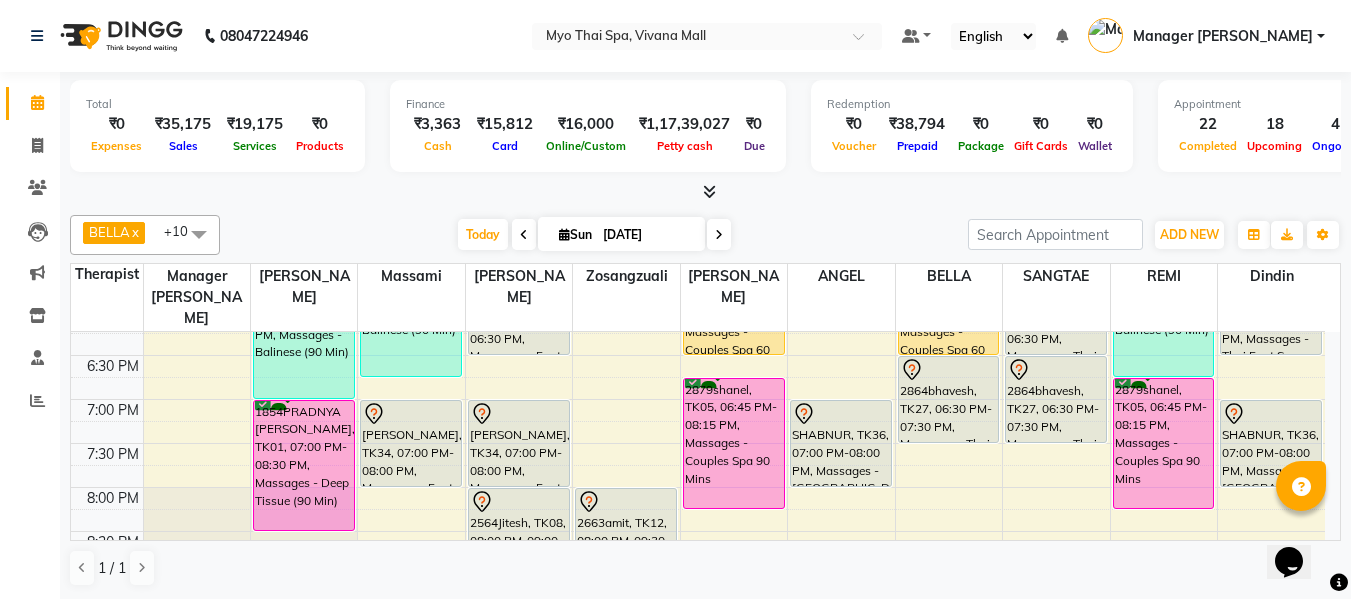 scroll, scrollTop: 800, scrollLeft: 0, axis: vertical 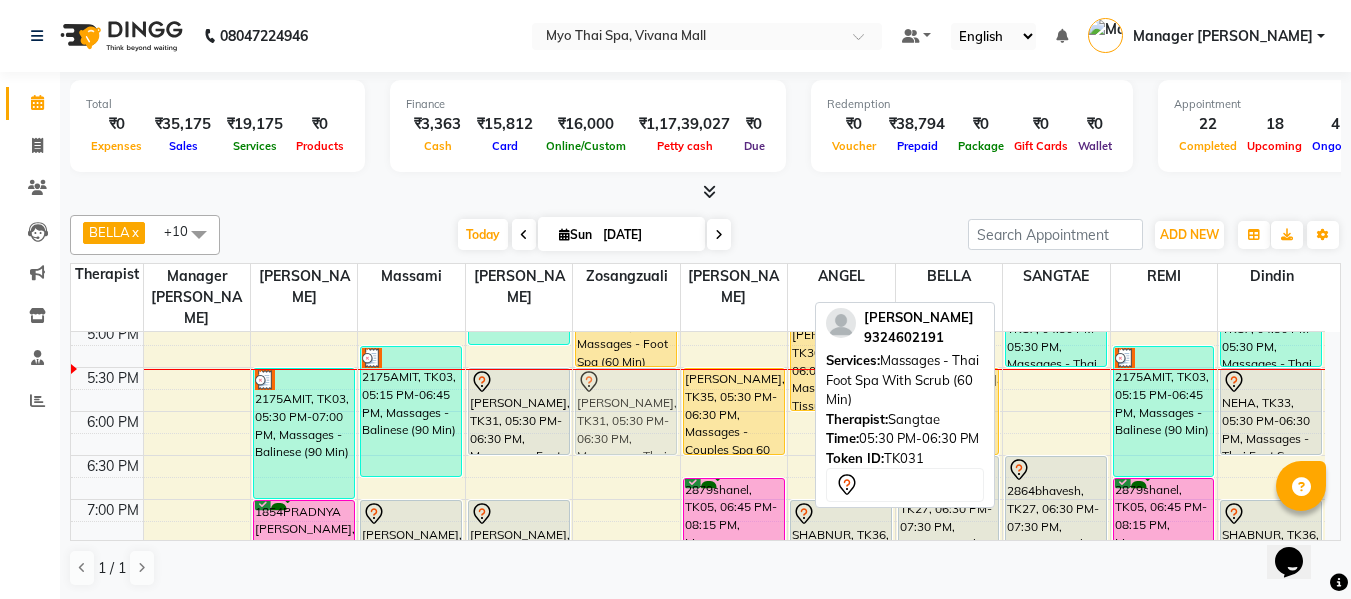 drag, startPoint x: 1046, startPoint y: 392, endPoint x: 653, endPoint y: 394, distance: 393.0051 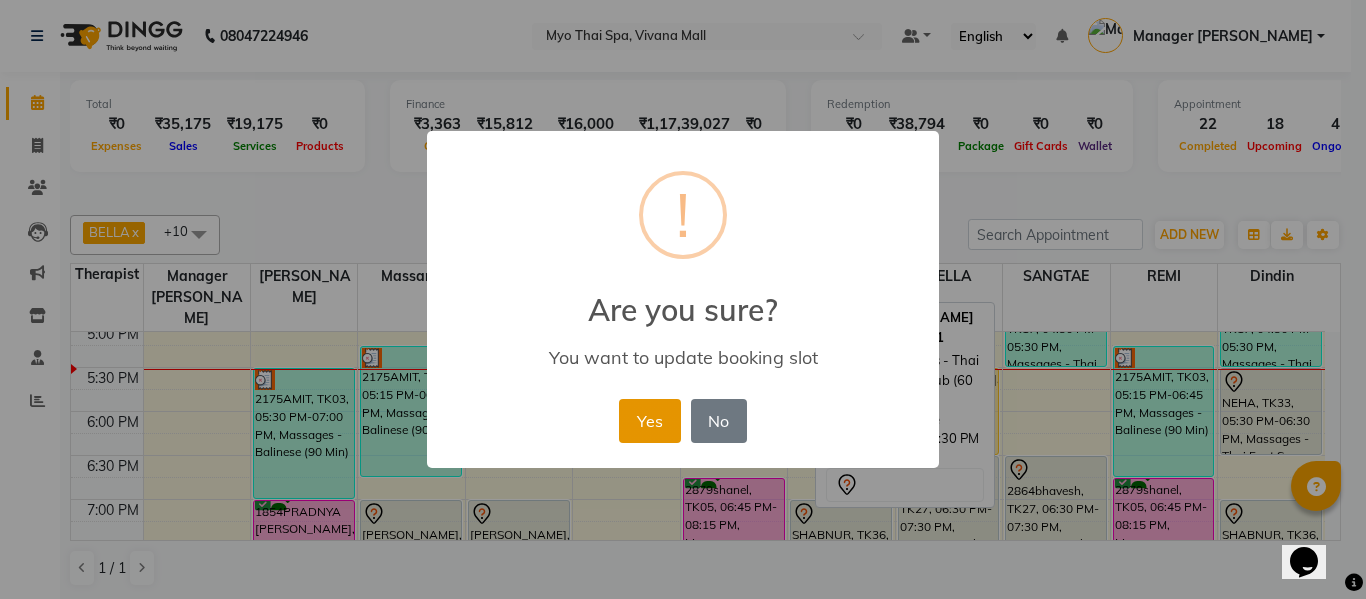 click on "Yes" at bounding box center [649, 421] 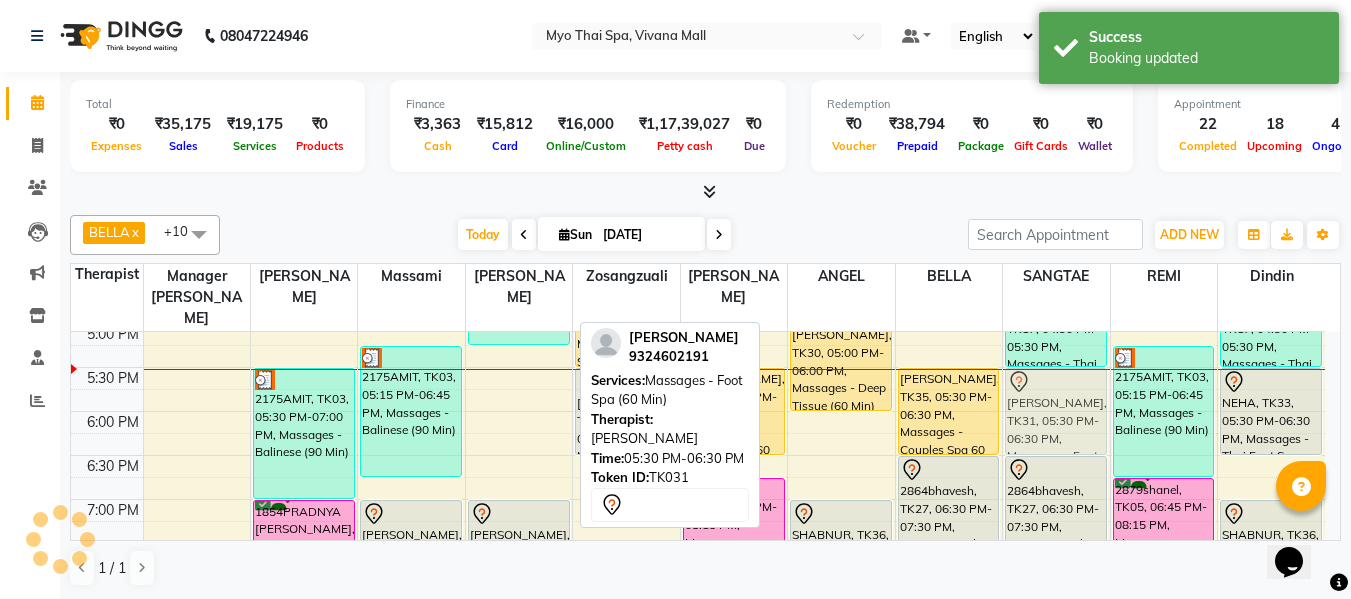 drag, startPoint x: 517, startPoint y: 372, endPoint x: 1097, endPoint y: 373, distance: 580.00085 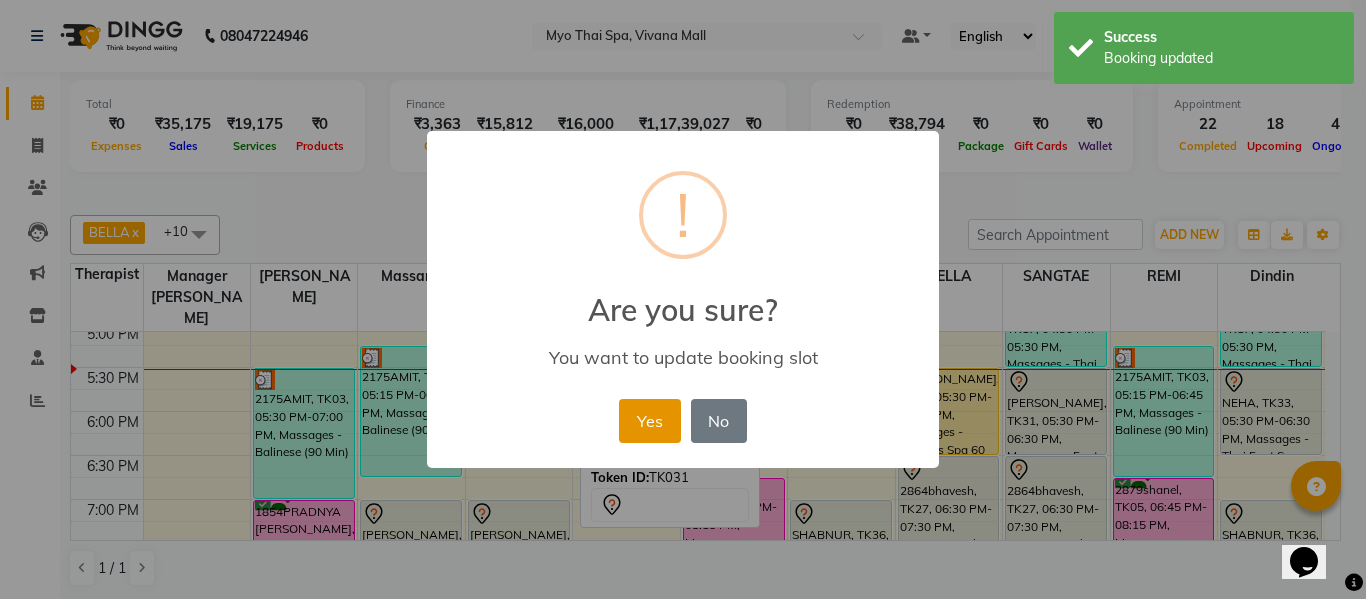 click on "Yes" at bounding box center [649, 421] 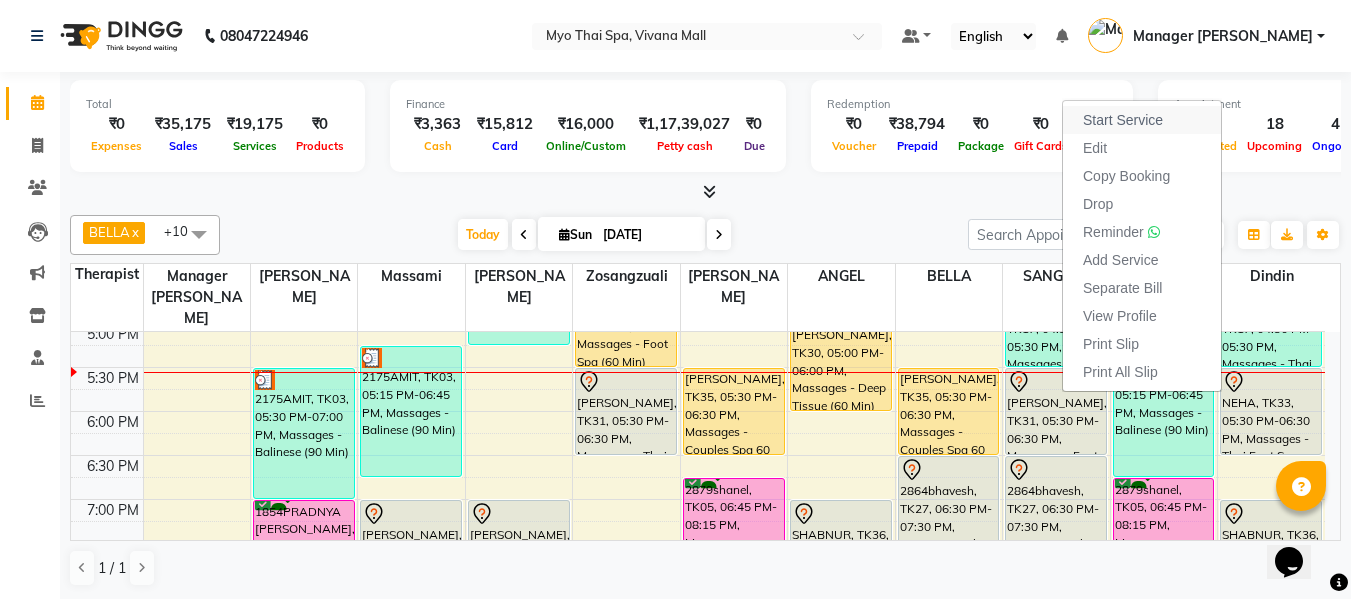 click on "Start Service" at bounding box center (1123, 120) 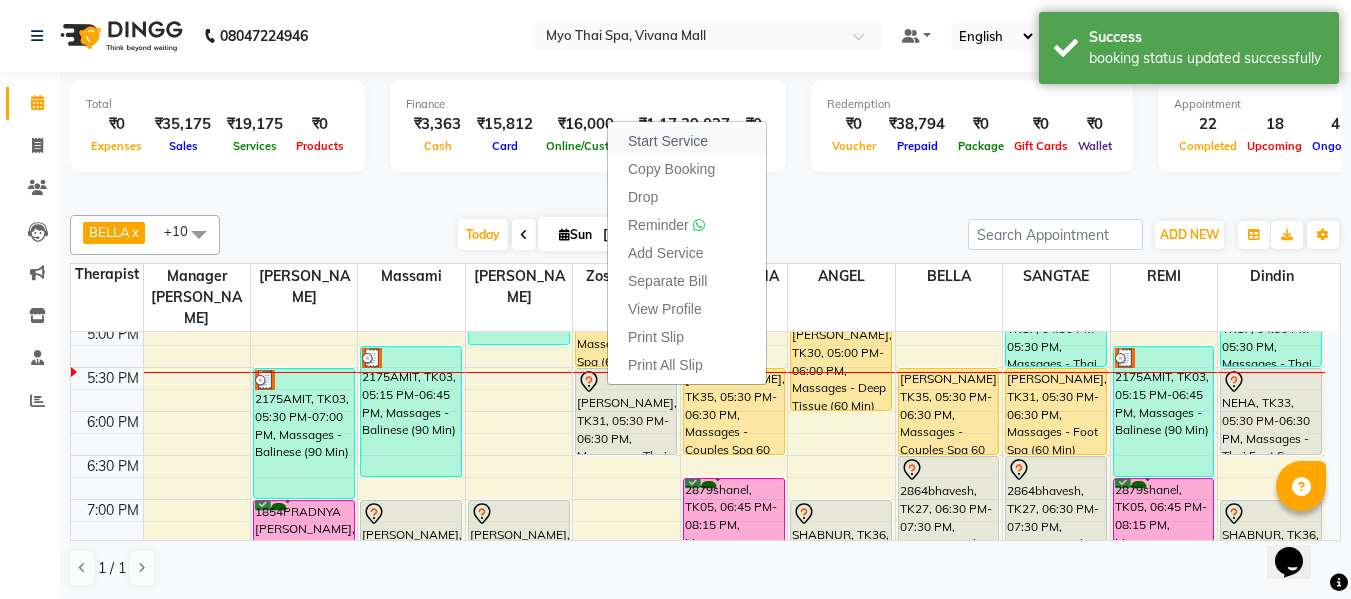 click on "Start Service" at bounding box center (668, 141) 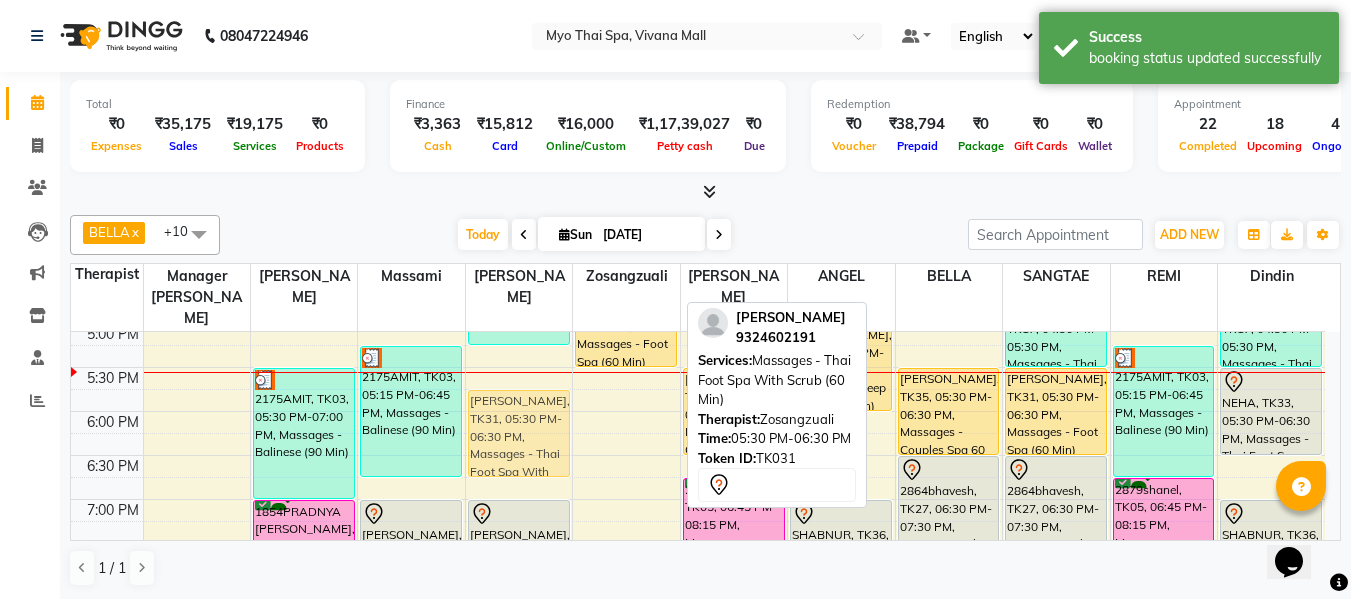 drag, startPoint x: 622, startPoint y: 381, endPoint x: 555, endPoint y: 393, distance: 68.06615 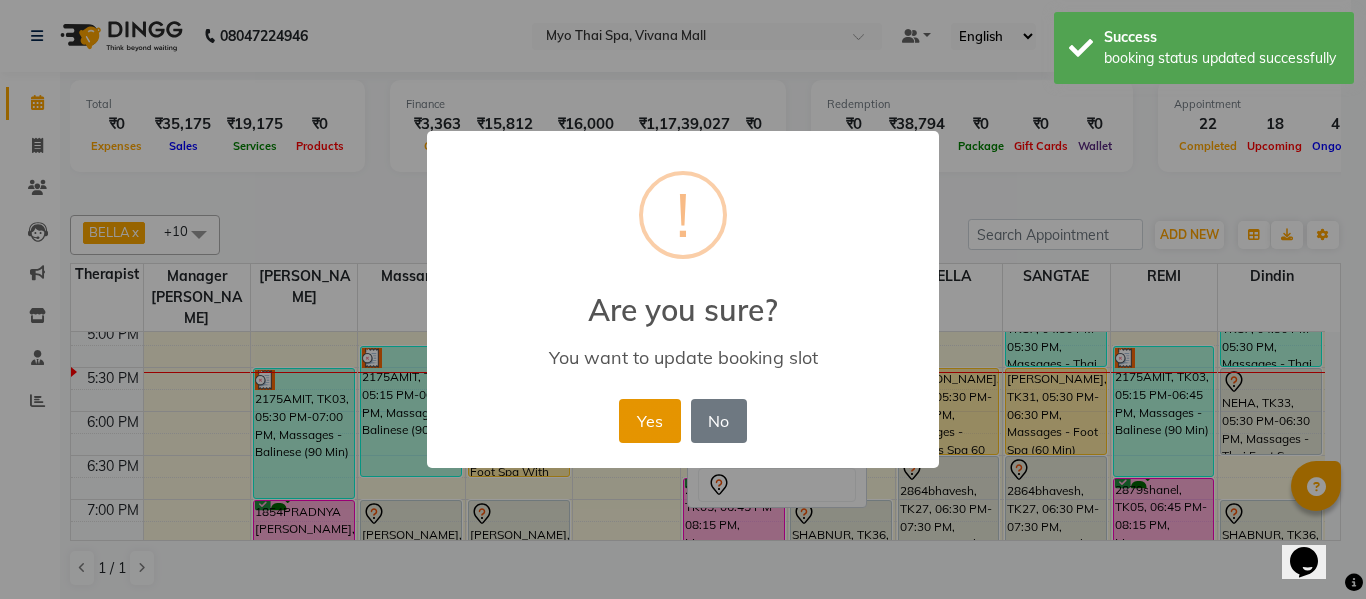 click on "Yes" at bounding box center [649, 421] 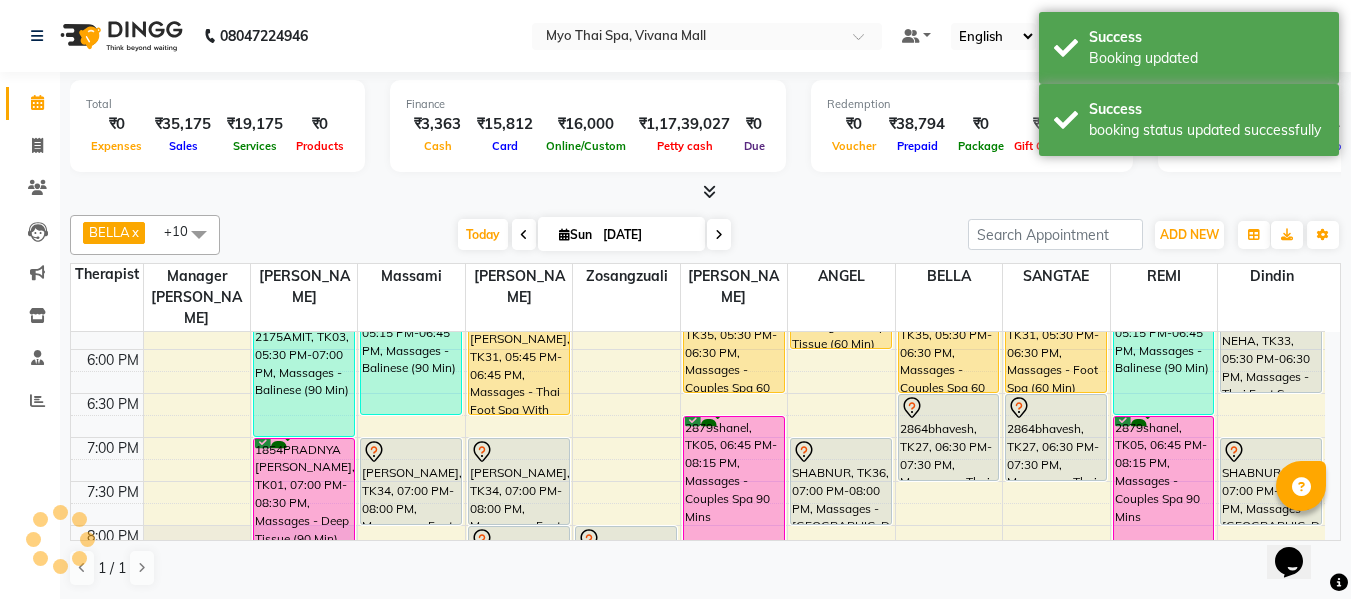 scroll, scrollTop: 900, scrollLeft: 0, axis: vertical 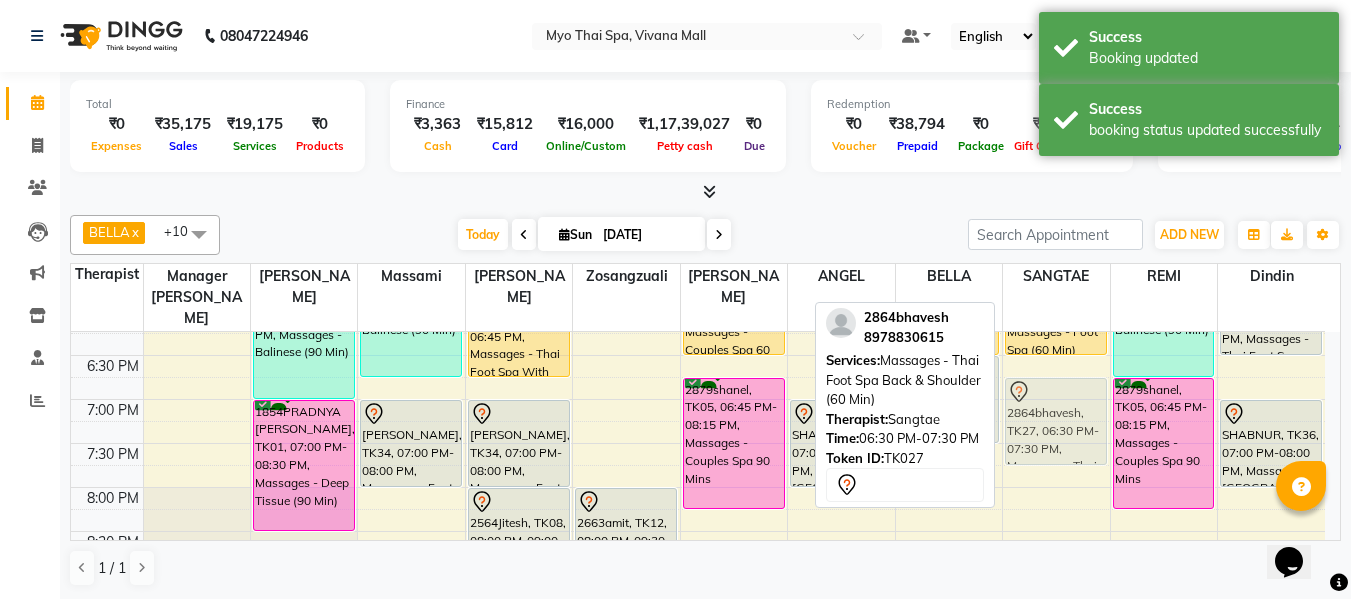 click on "2416SHRADDHA DESHMUKH, TK04, 12:15 PM-01:15 PM, Massages - Foot Spa (60 Min)     2674POONAM.., TK24, 03:00 PM-03:30 PM, Massages - Foot Spa (30 Min)     SHILPA LELE, TK17, 04:30 PM-05:30 PM, Massages - Thai Foot Spa  Back & Shoulder (60 Min)    SARISH JOSHI, TK31, 05:30 PM-06:30 PM, Massages - Foot Spa (60 Min)             2864bhavesh, TK27, 06:30 PM-07:30 PM, Massages - Thai Foot Spa  Back & Shoulder (60 Min)             2864bhavesh, TK27, 06:30 PM-07:30 PM, Massages - Thai Foot Spa  Back & Shoulder (60 Min)" at bounding box center [1056, 91] 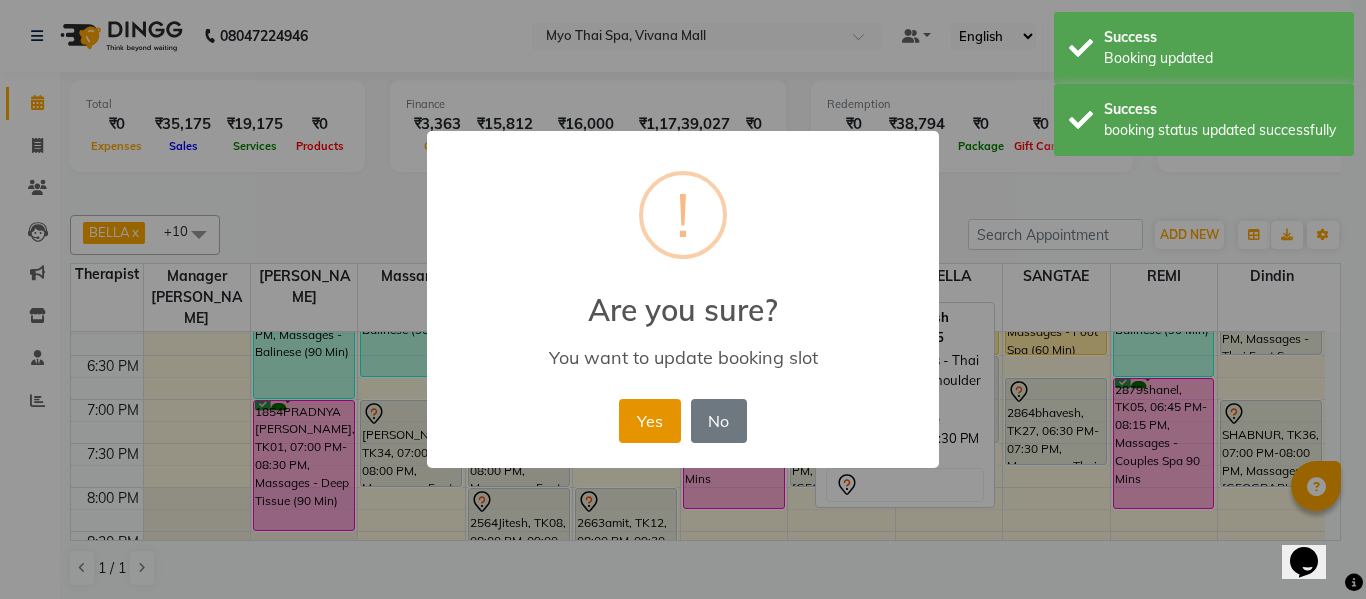 click on "Yes" at bounding box center [649, 421] 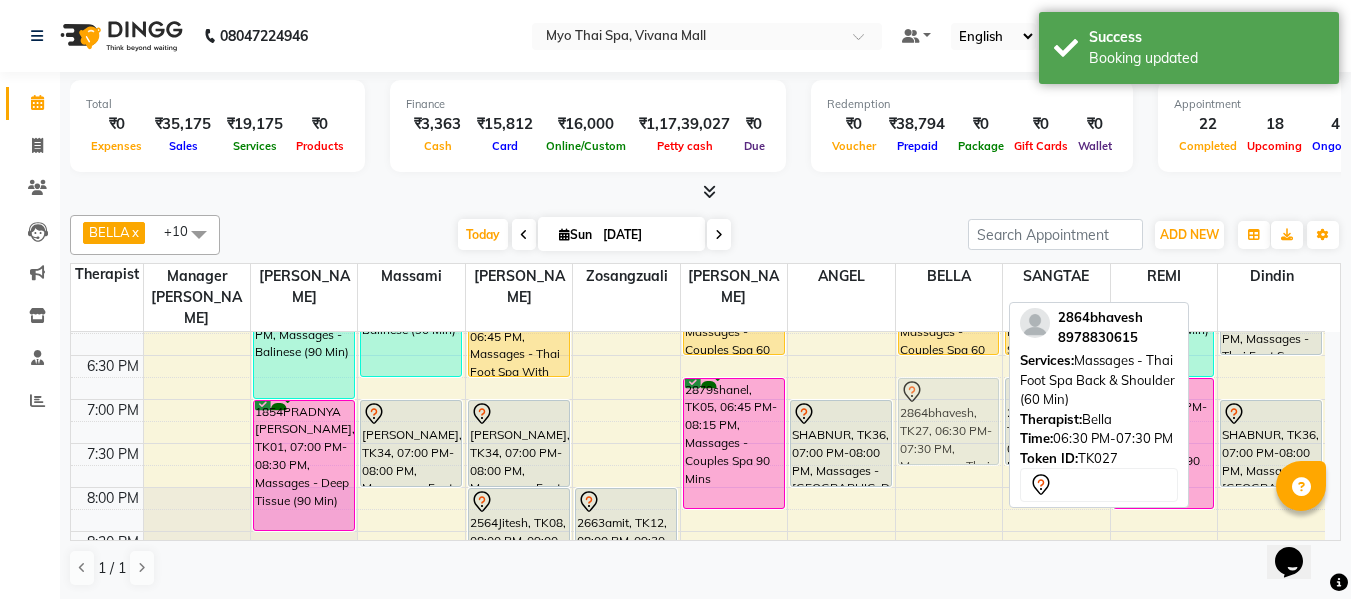 drag, startPoint x: 950, startPoint y: 381, endPoint x: 953, endPoint y: 399, distance: 18.248287 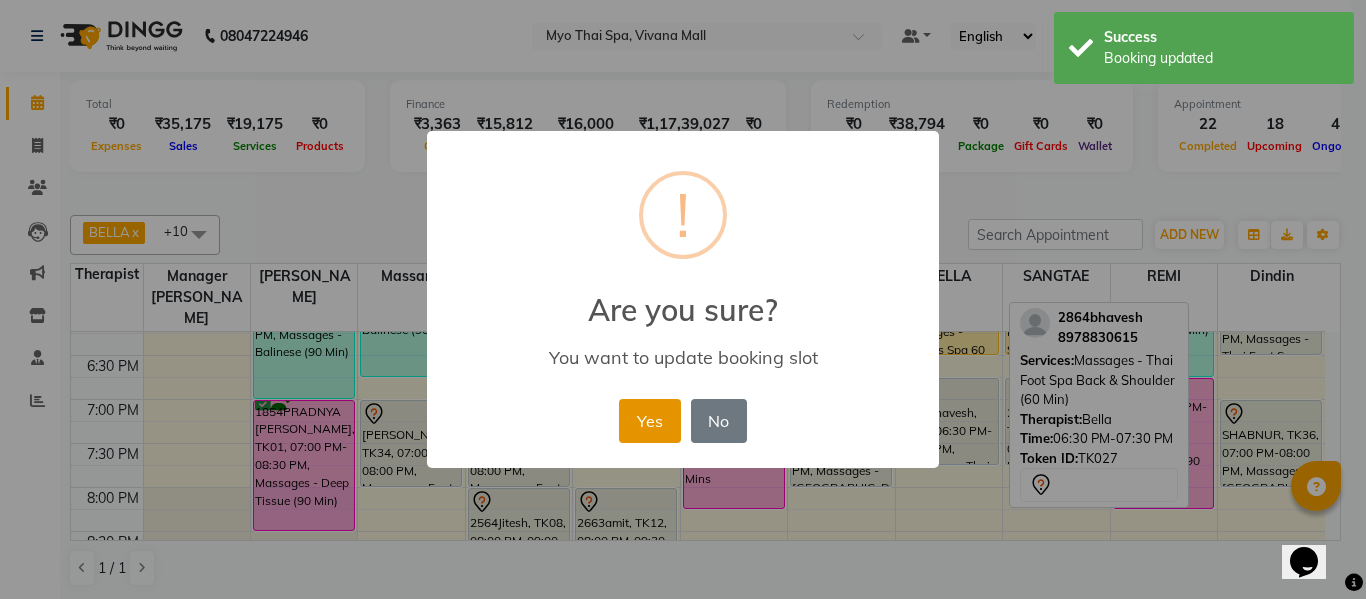 click on "Yes" at bounding box center [649, 421] 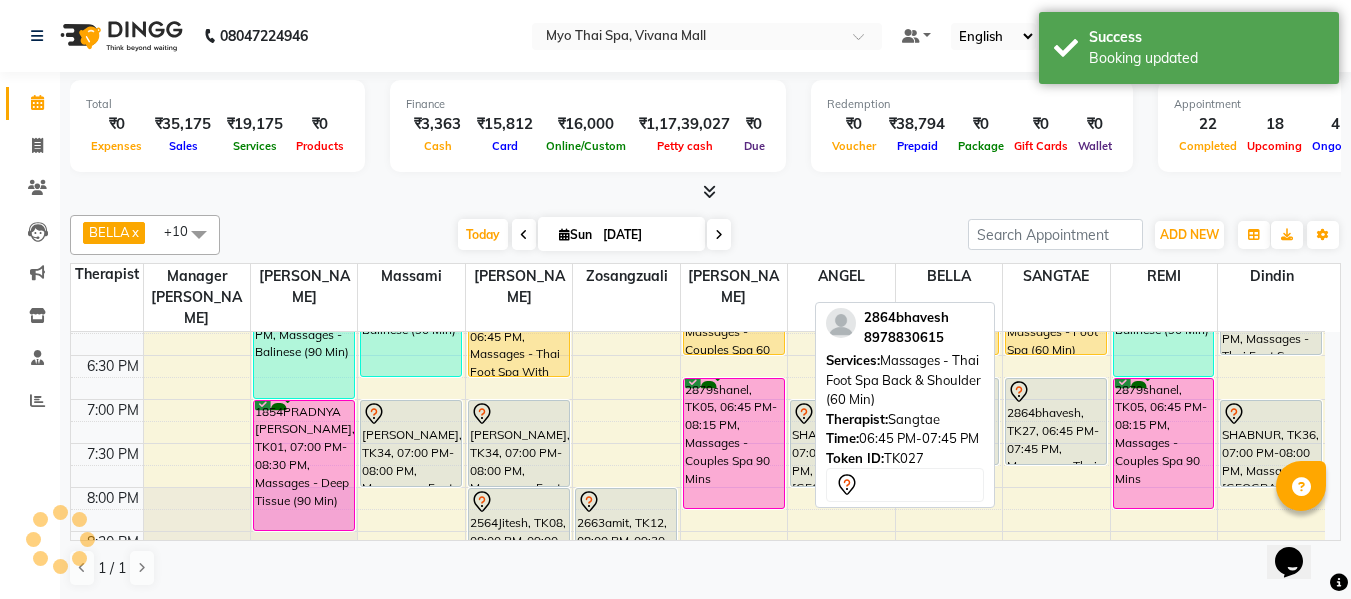 scroll, scrollTop: 800, scrollLeft: 0, axis: vertical 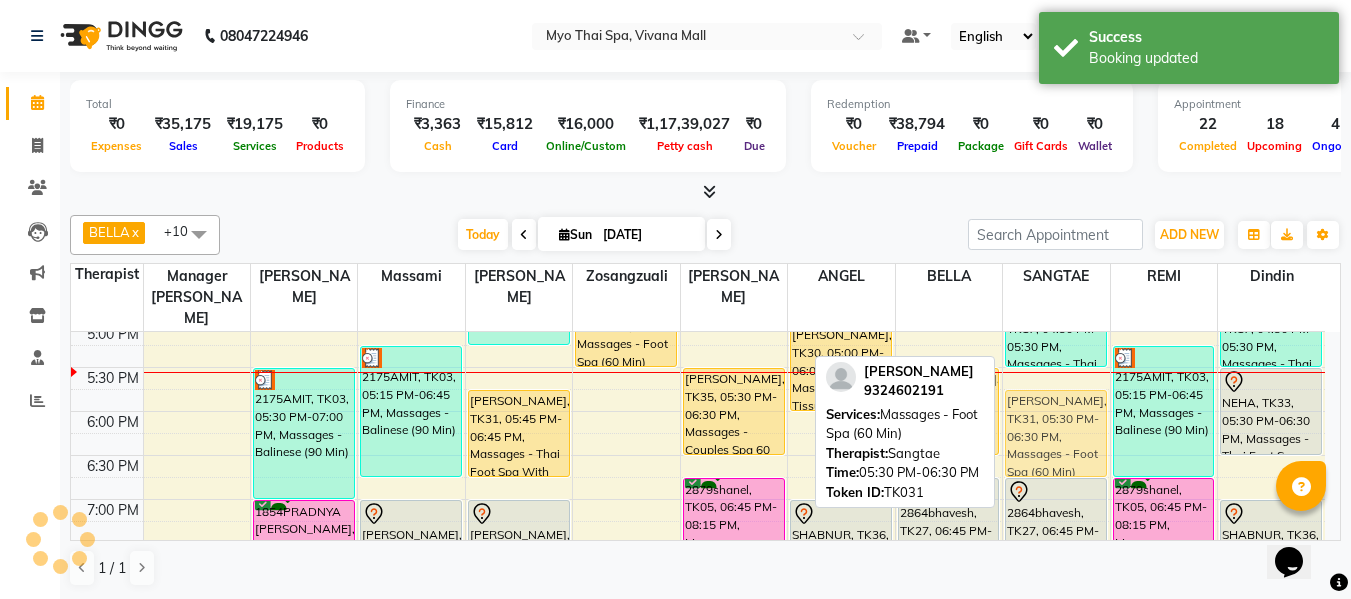 drag, startPoint x: 1040, startPoint y: 396, endPoint x: 1044, endPoint y: 409, distance: 13.601471 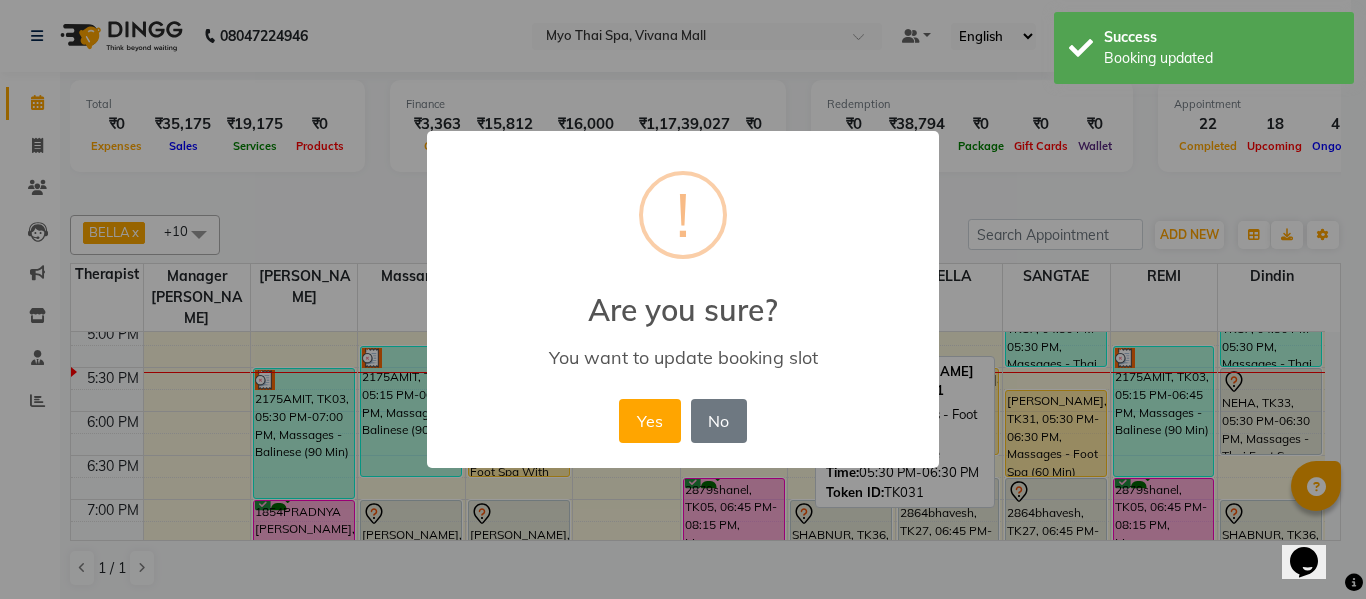 drag, startPoint x: 658, startPoint y: 420, endPoint x: 922, endPoint y: 375, distance: 267.80777 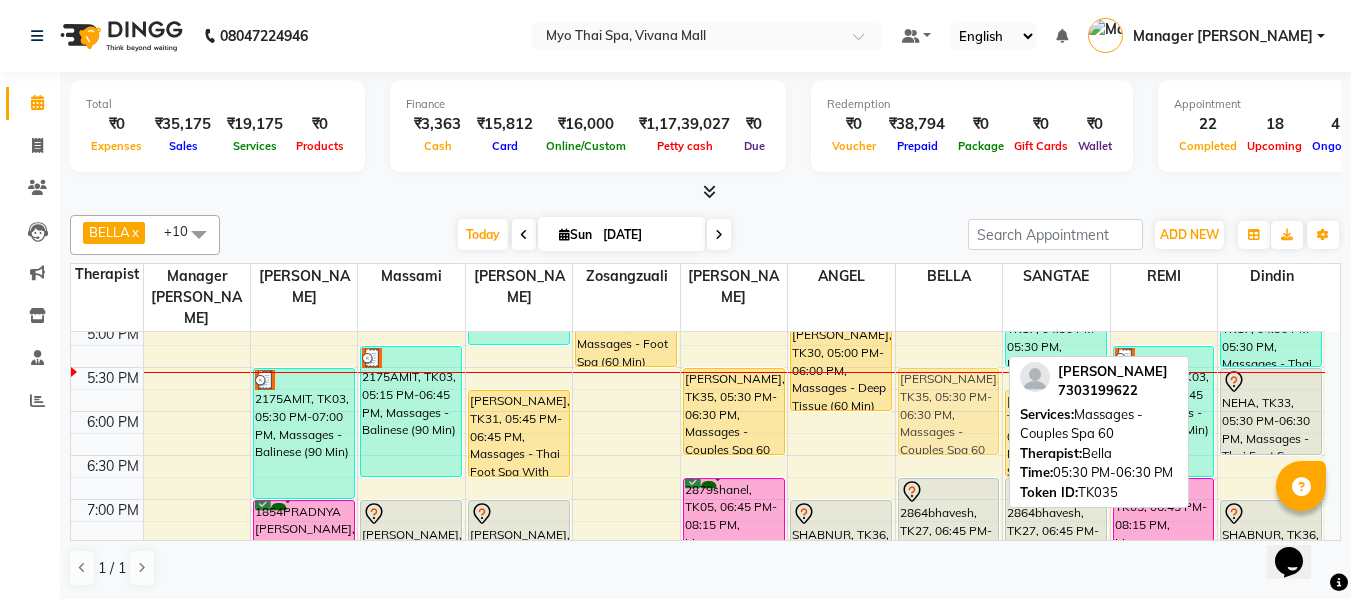 click on "2628Prateek, TK10, 01:45 PM-02:45 PM, Massages - Balinese (60 Min)     VISHAKHA KALIKAR, TK26, 03:00 PM-04:00 PM, Massages - Thai Foot Spa  Back & Shoulder (60 Min)    MONICA, TK35, 05:30 PM-06:30 PM, Massages - Couples Spa 60             2864bhavesh, TK27, 06:45 PM-07:45 PM, Massages - Thai Foot Spa  Back & Shoulder (60 Min)    MONICA, TK35, 05:30 PM-06:30 PM, Massages - Couples Spa 60" at bounding box center (949, 191) 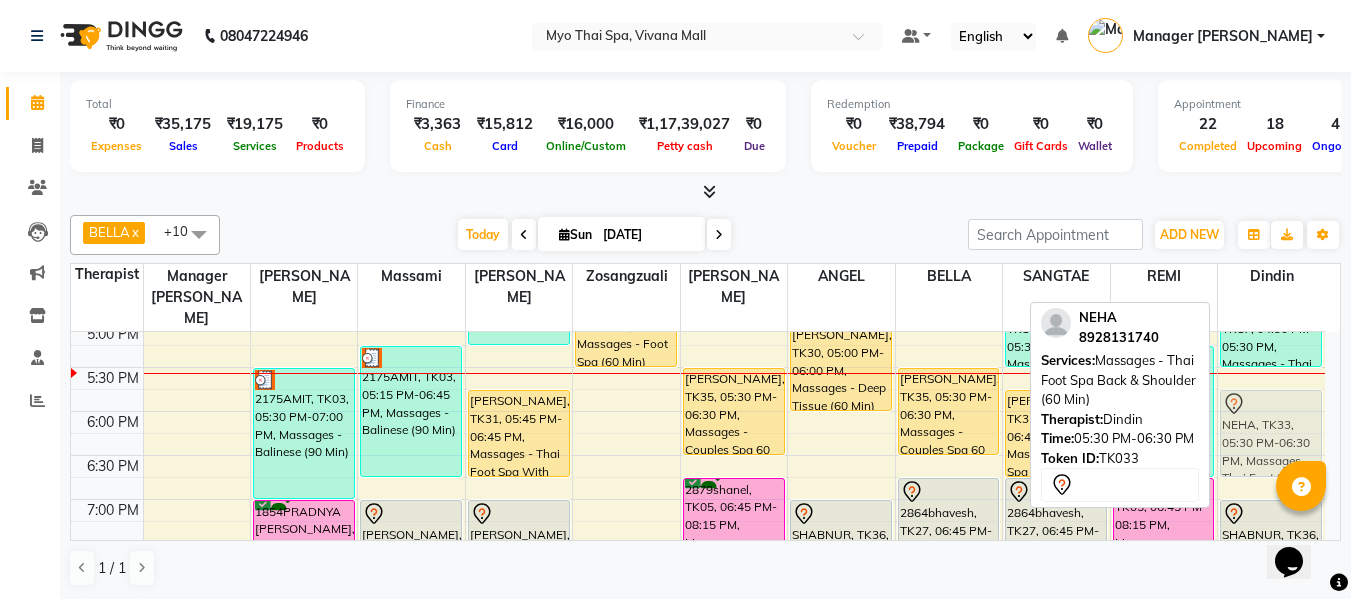 drag, startPoint x: 1272, startPoint y: 389, endPoint x: 1273, endPoint y: 408, distance: 19.026299 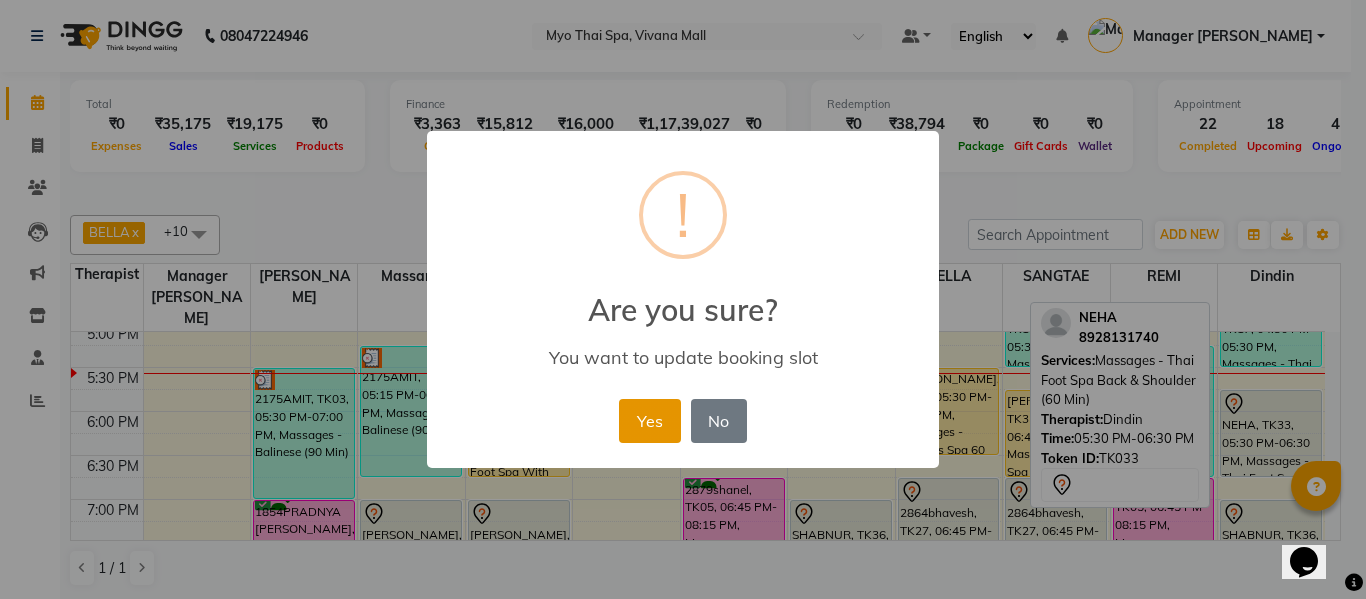 click on "Yes" at bounding box center [649, 421] 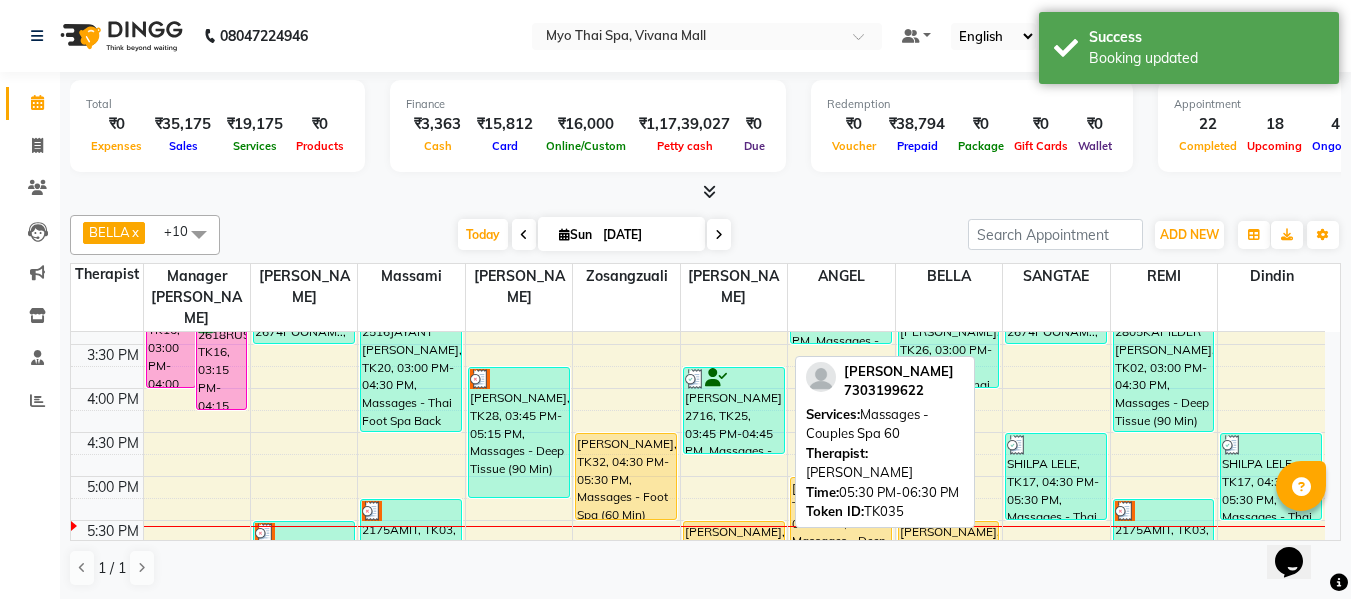 scroll, scrollTop: 600, scrollLeft: 0, axis: vertical 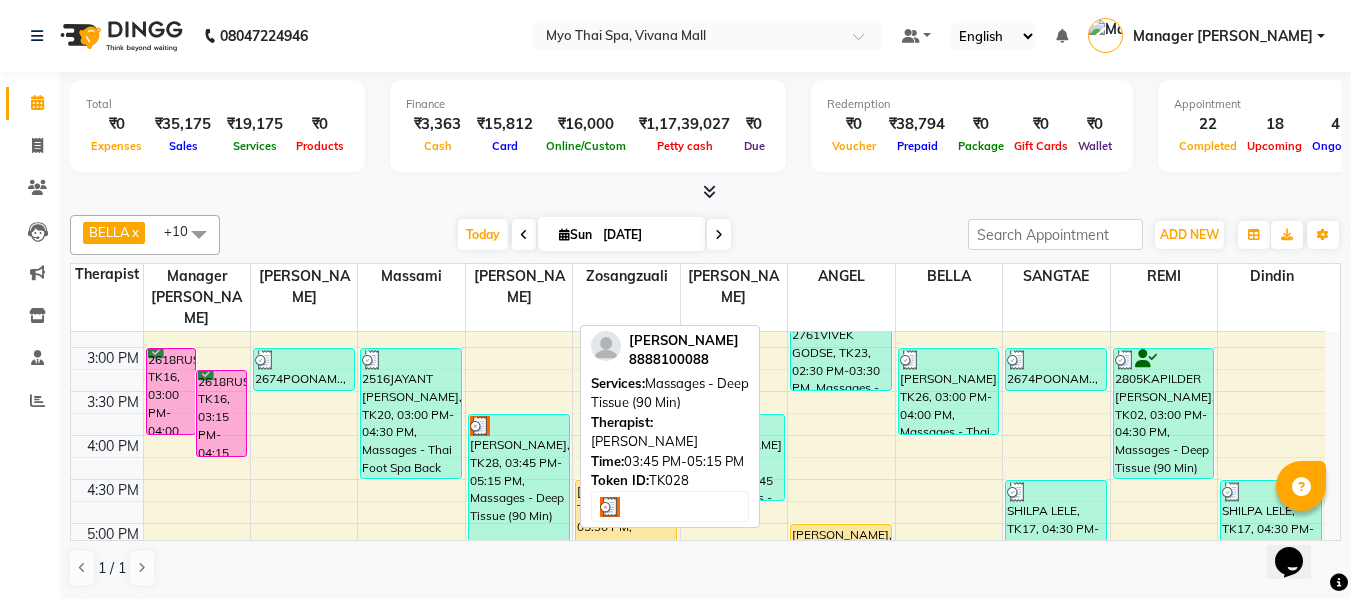 click at bounding box center [519, 426] 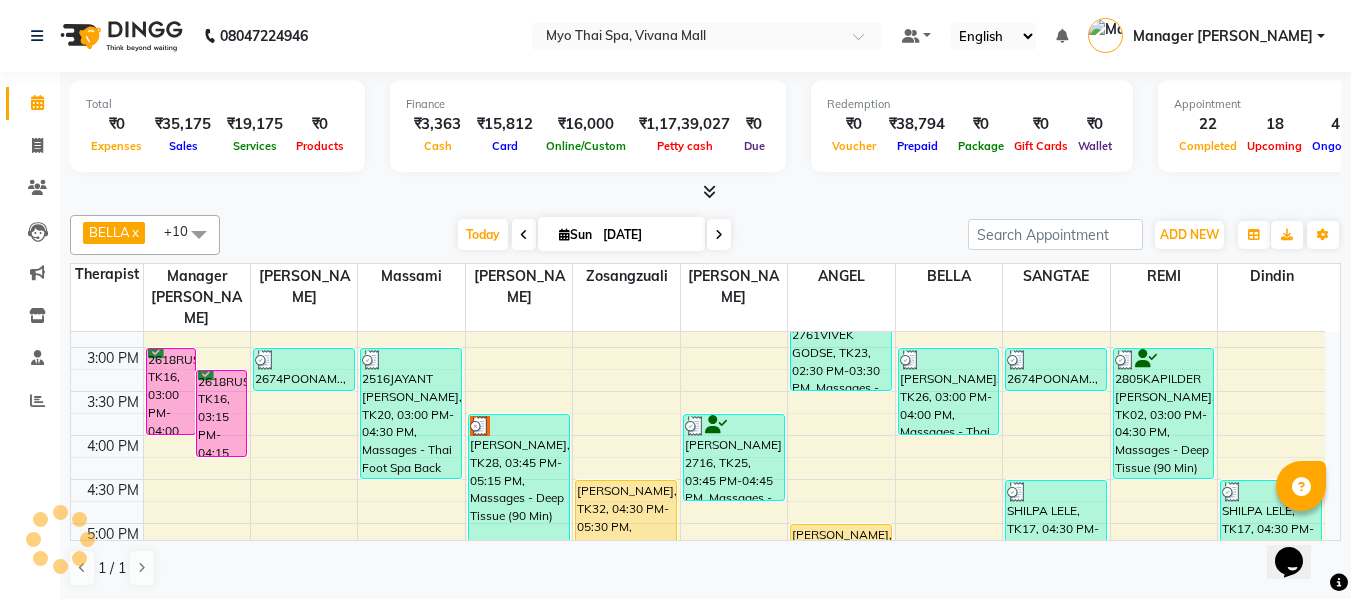 click at bounding box center [519, 426] 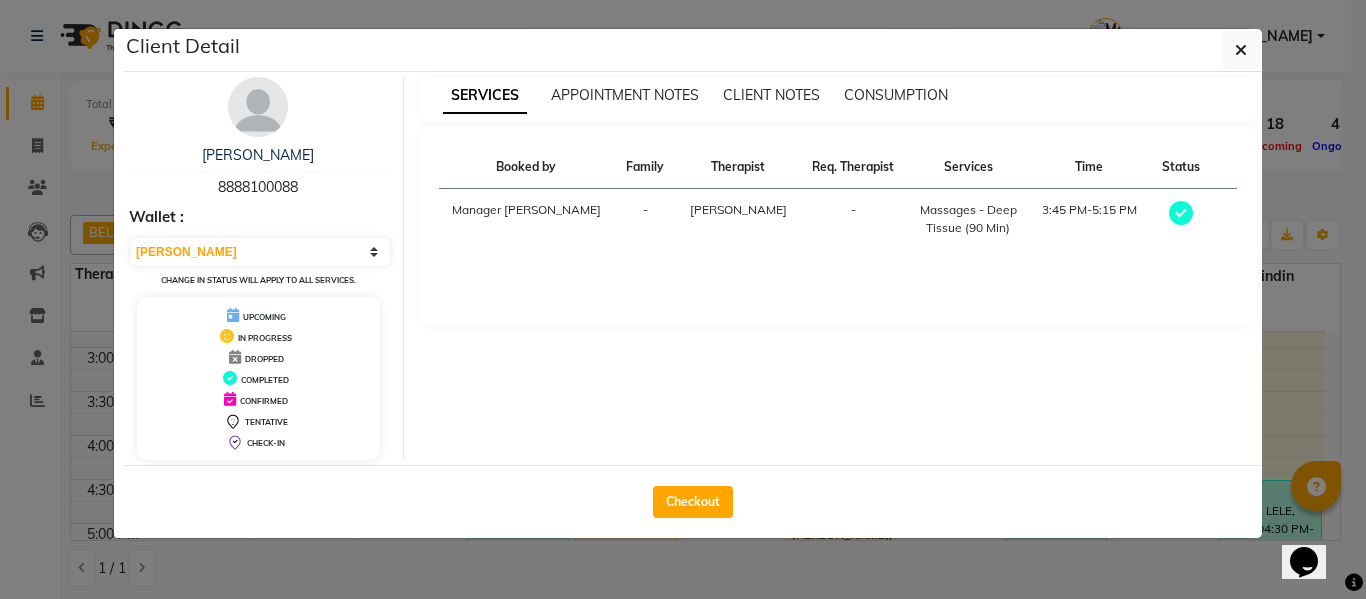 drag, startPoint x: 318, startPoint y: 182, endPoint x: 166, endPoint y: 191, distance: 152.26622 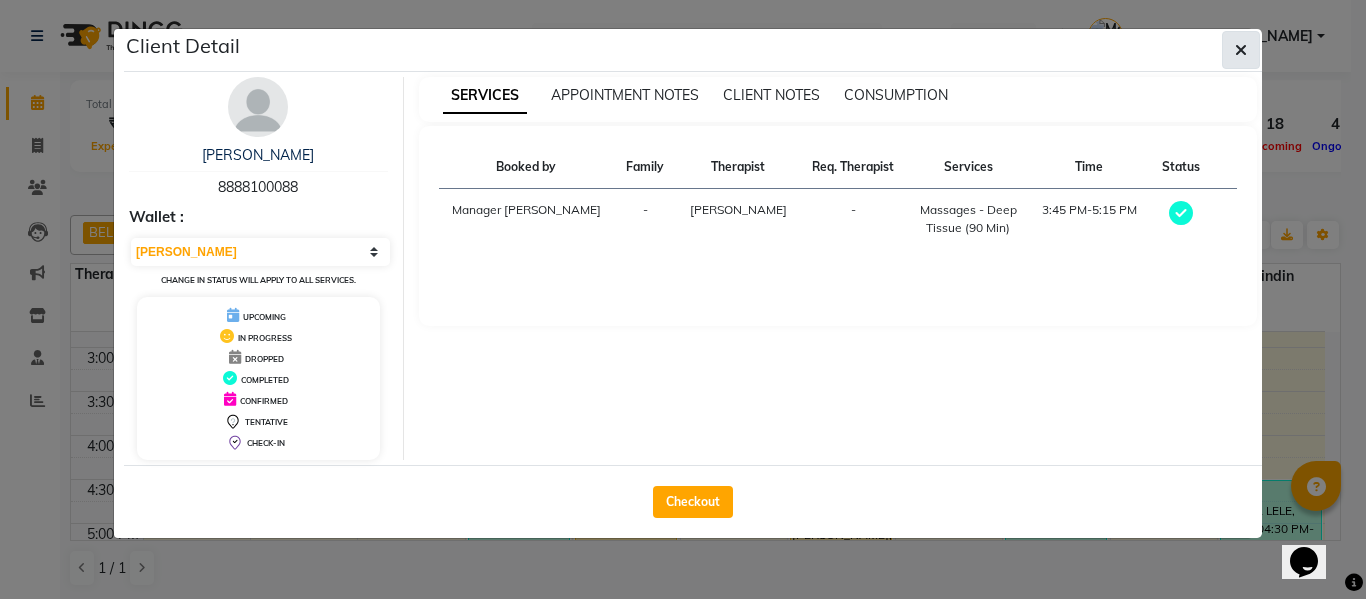 click 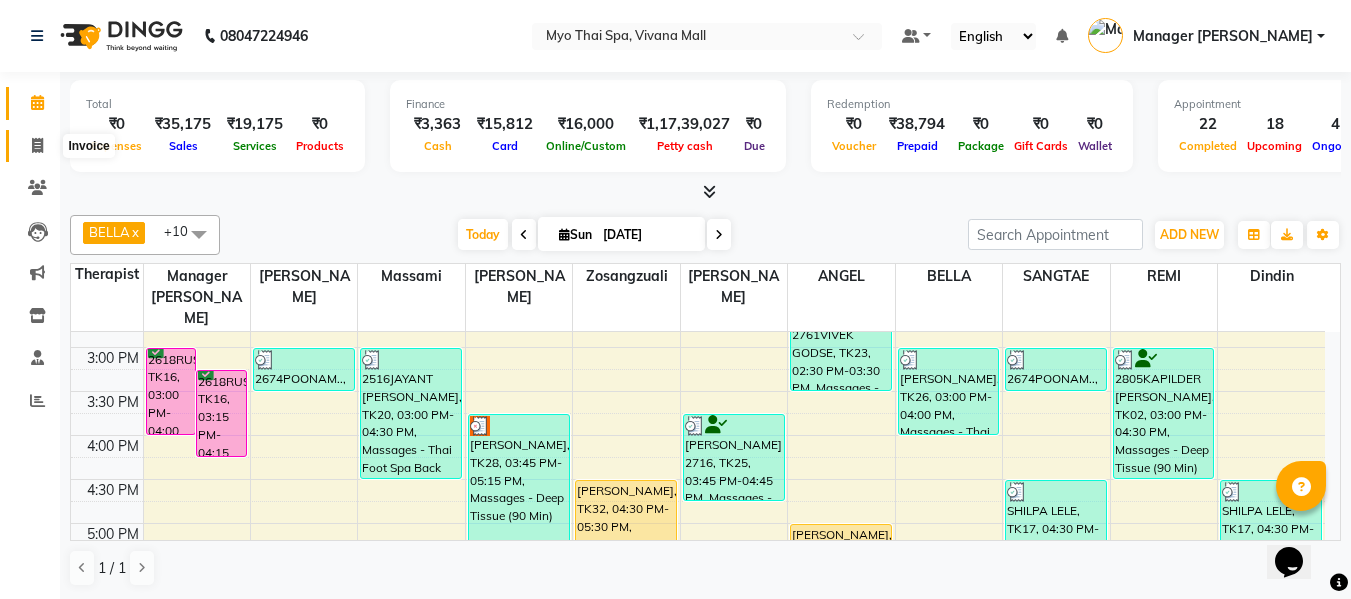 drag, startPoint x: 46, startPoint y: 138, endPoint x: 66, endPoint y: 147, distance: 21.931713 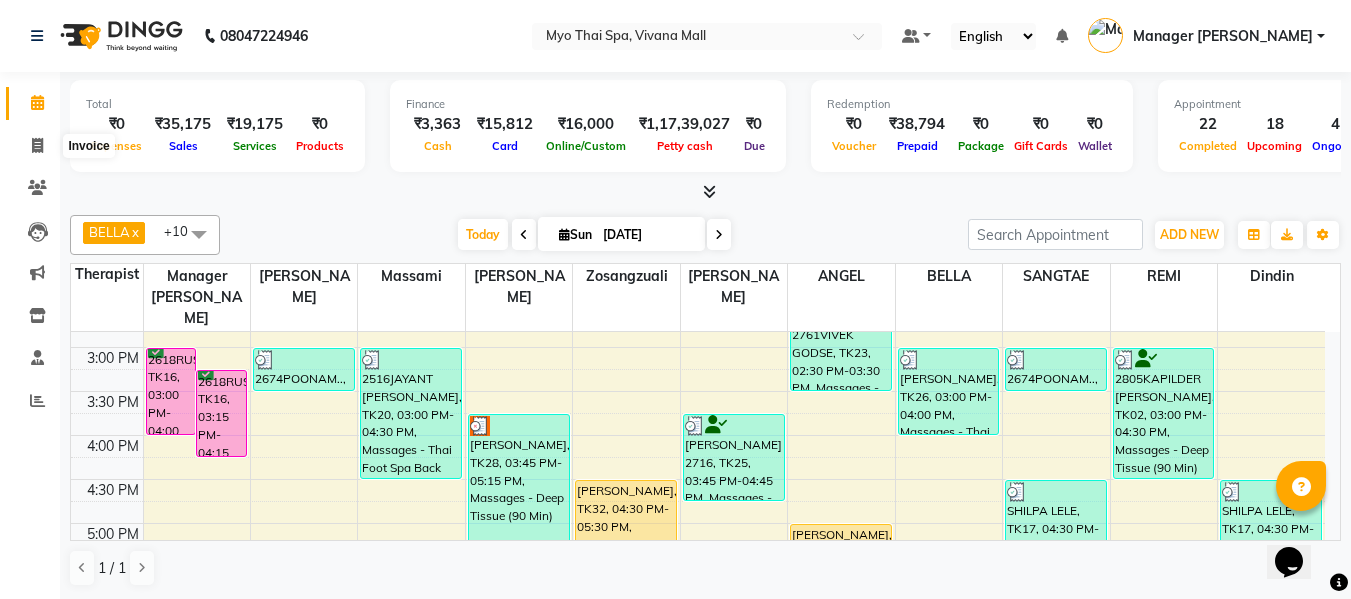 select on "service" 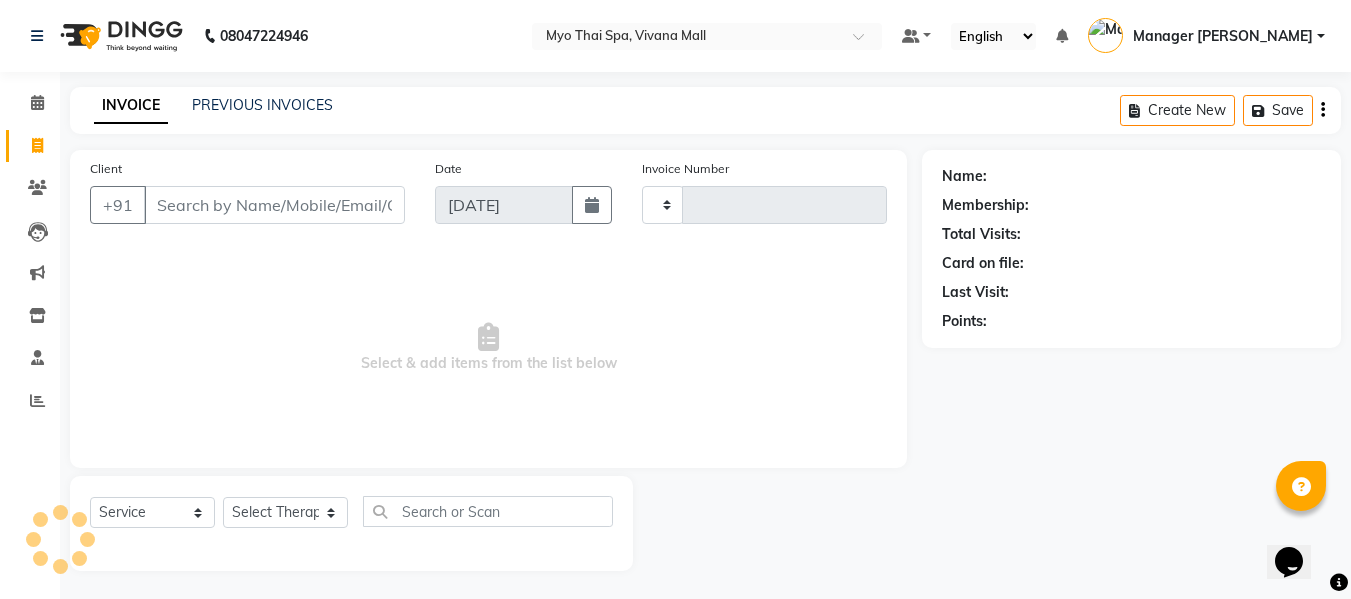 type on "2422" 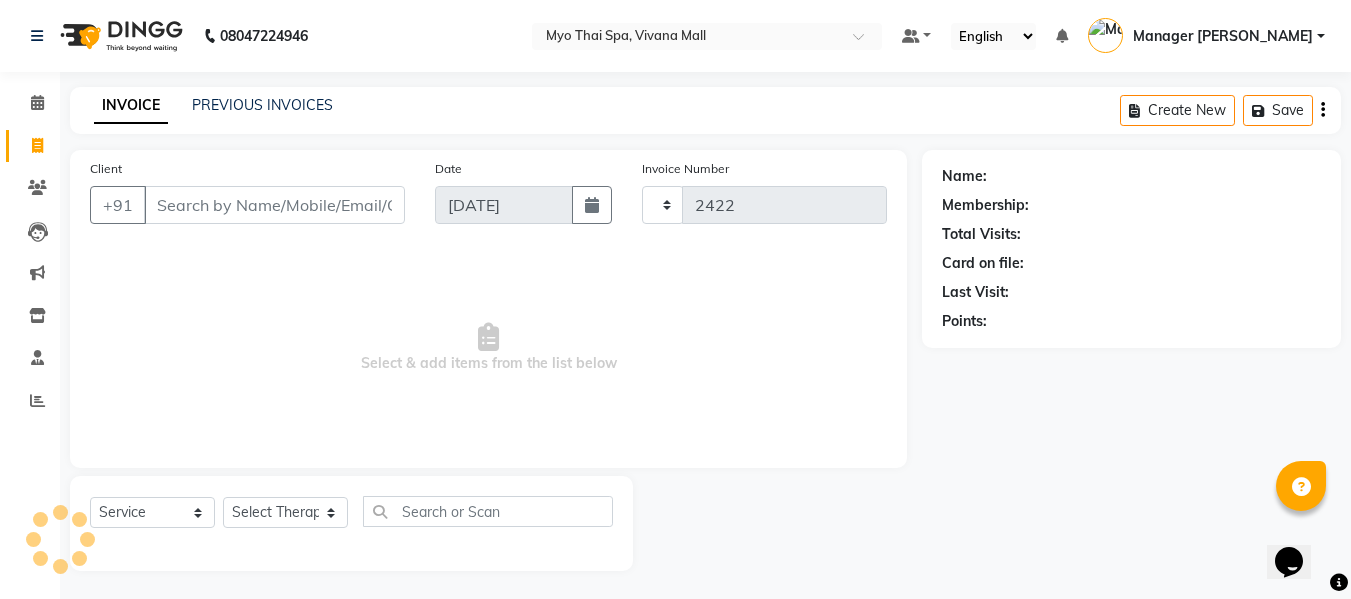 select on "3908" 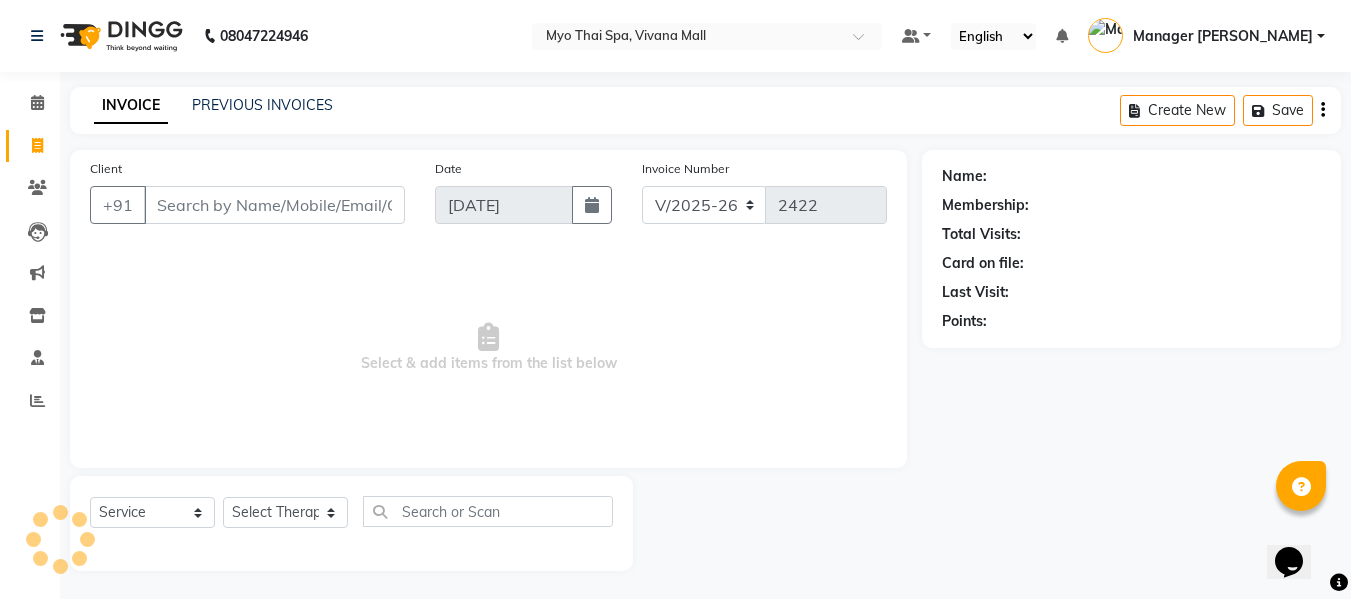 type on "8888100088" 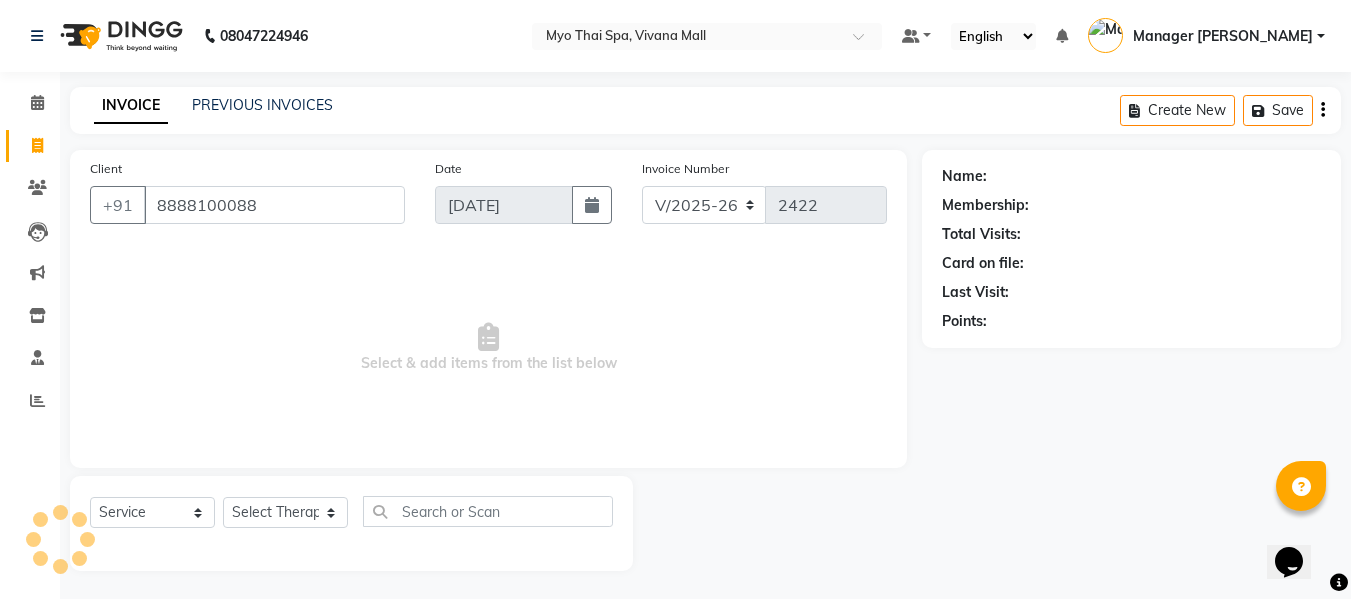 select on "V" 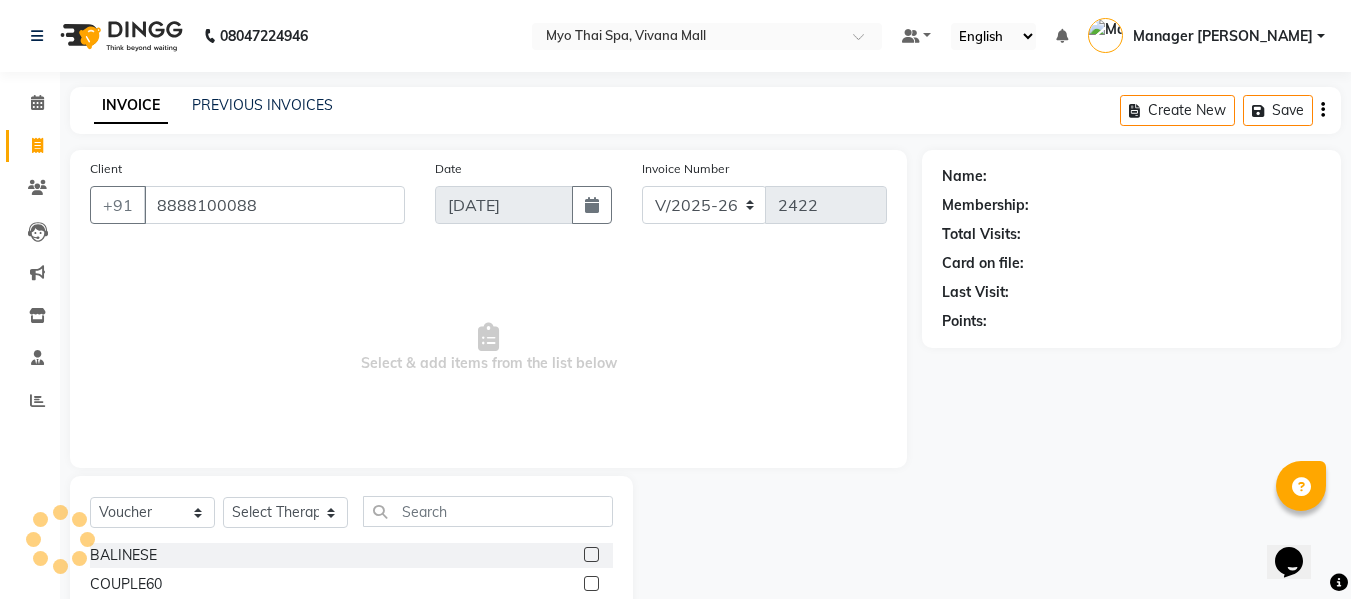 type on "8888100088" 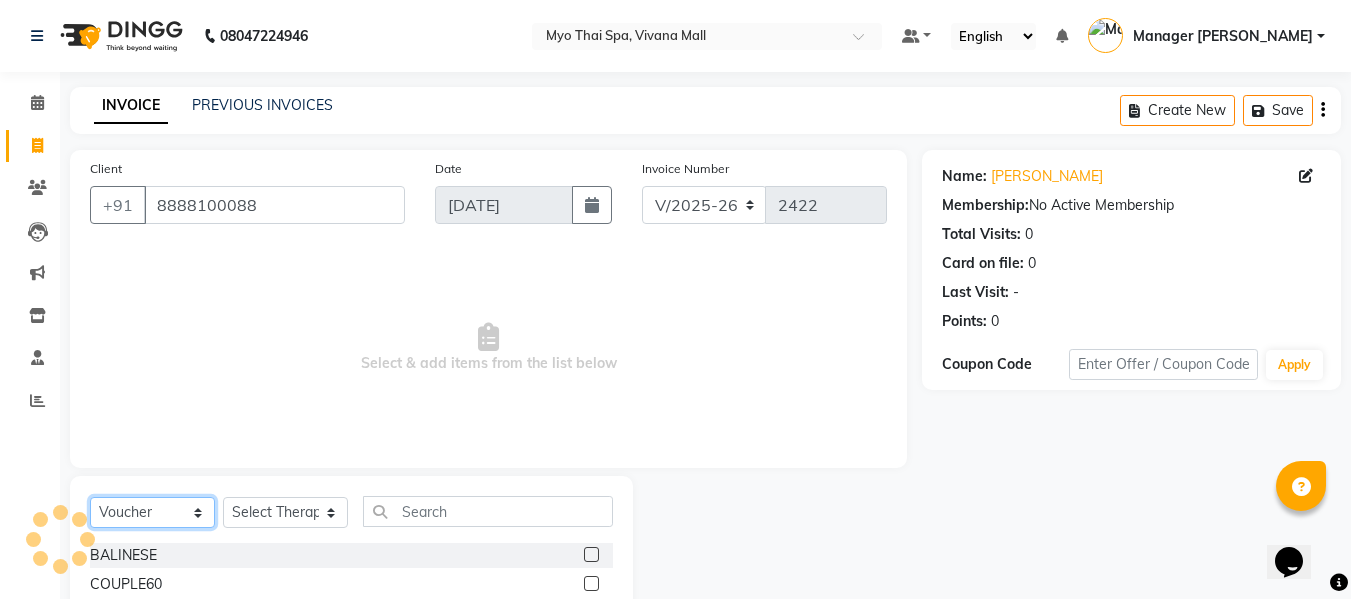 click on "Select  Service  Product  Membership  Package Voucher Prepaid Gift Card" 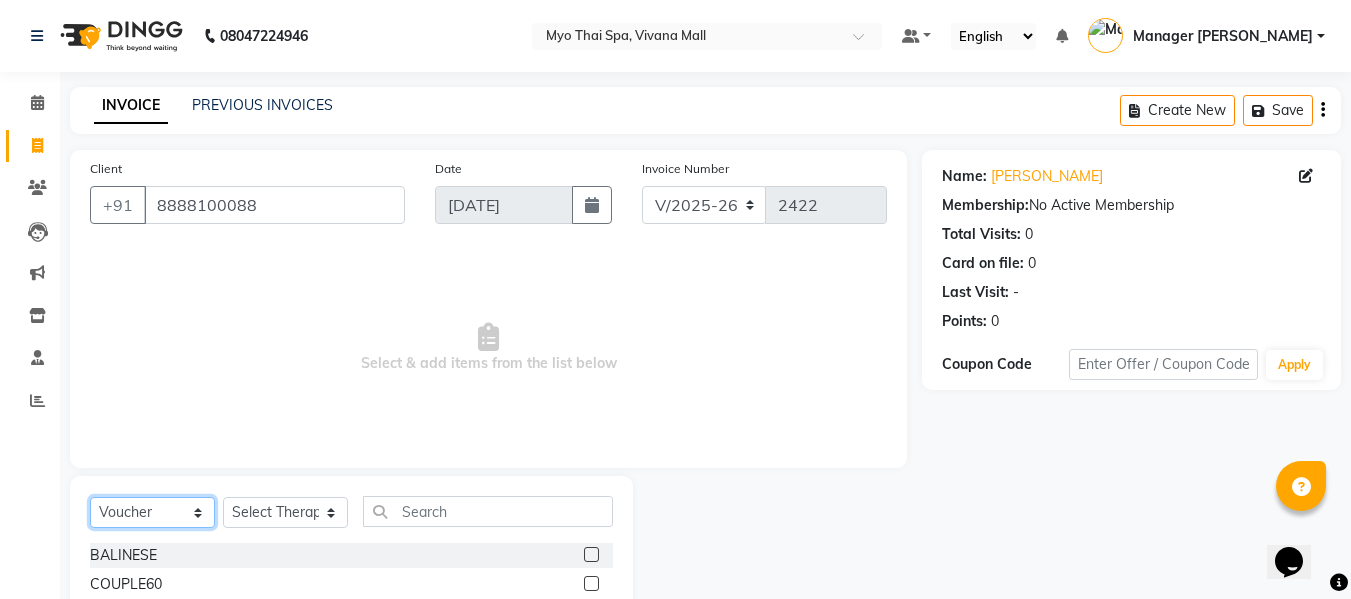 select on "P" 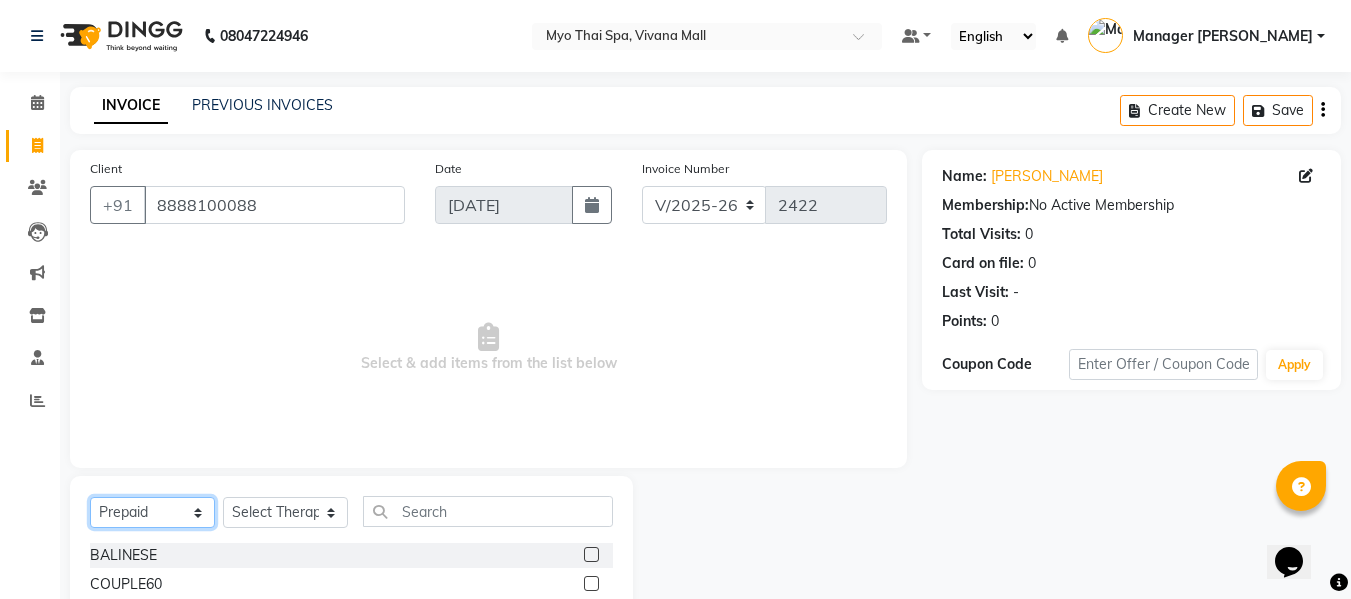 click on "Select  Service  Product  Membership  Package Voucher Prepaid Gift Card" 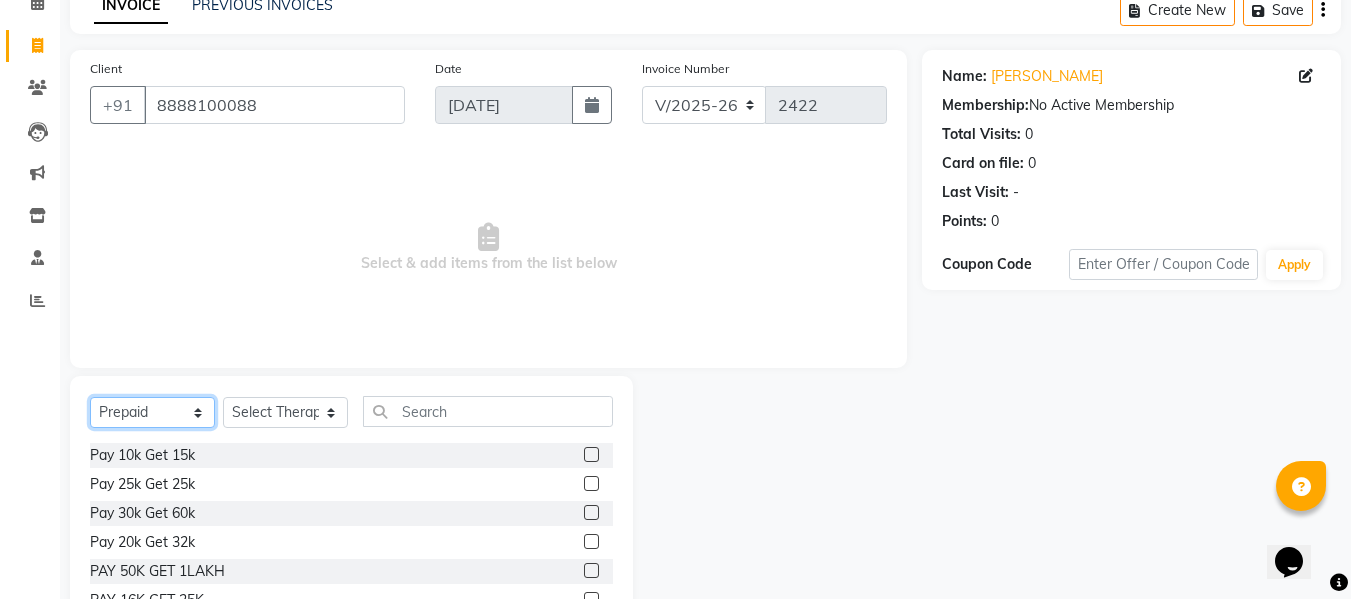 scroll, scrollTop: 176, scrollLeft: 0, axis: vertical 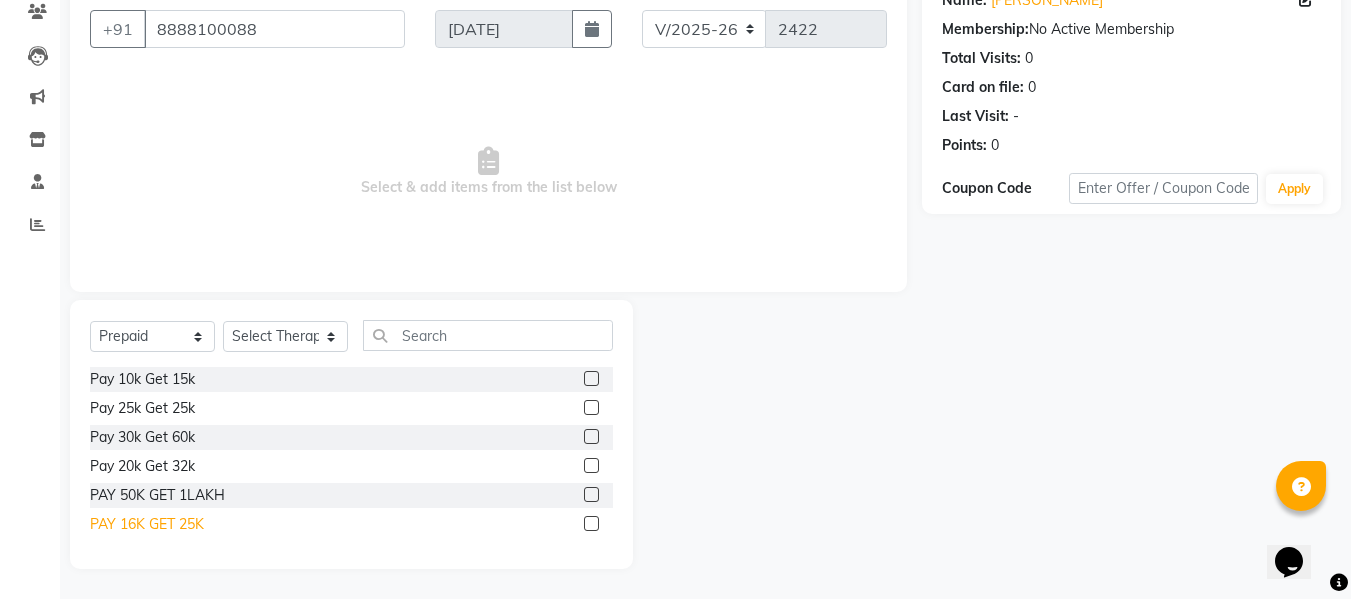 click on "PAY 16K GET 25K" 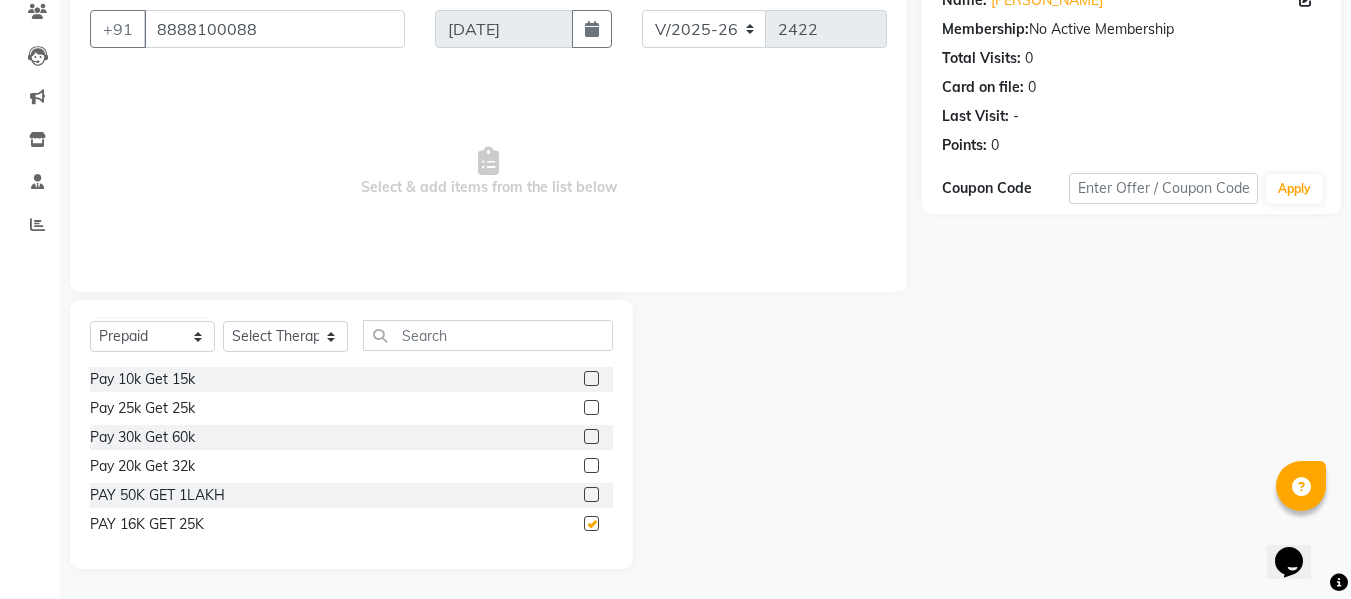 checkbox on "false" 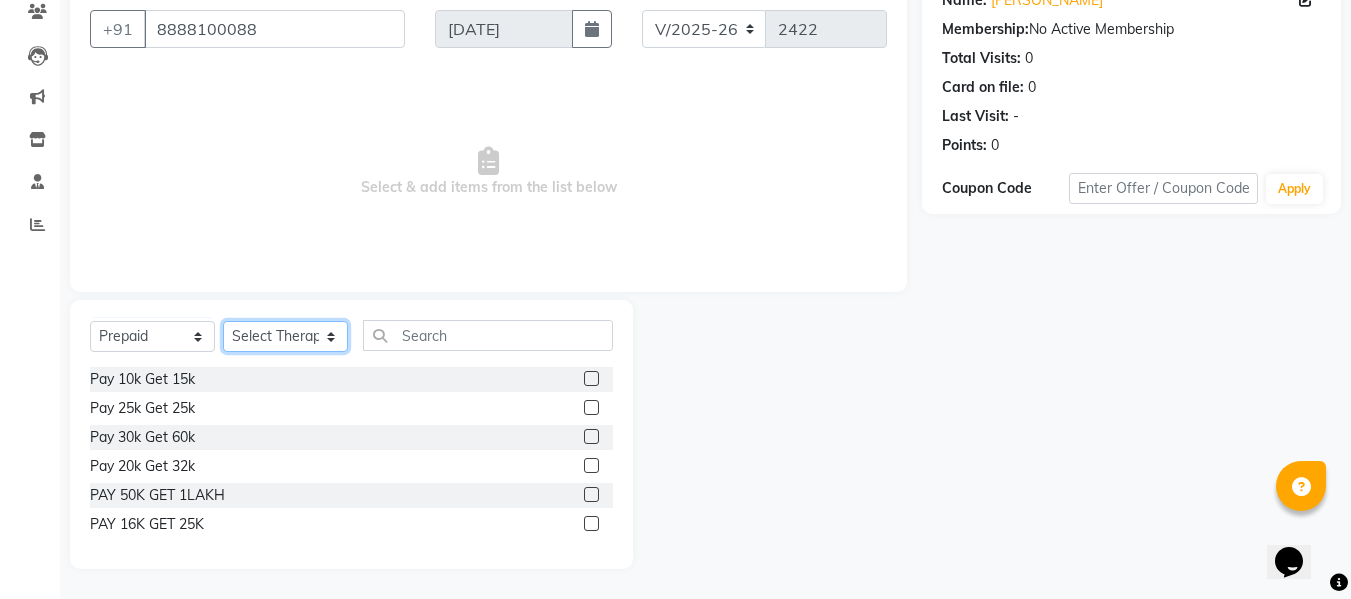 drag, startPoint x: 291, startPoint y: 347, endPoint x: 307, endPoint y: 338, distance: 18.35756 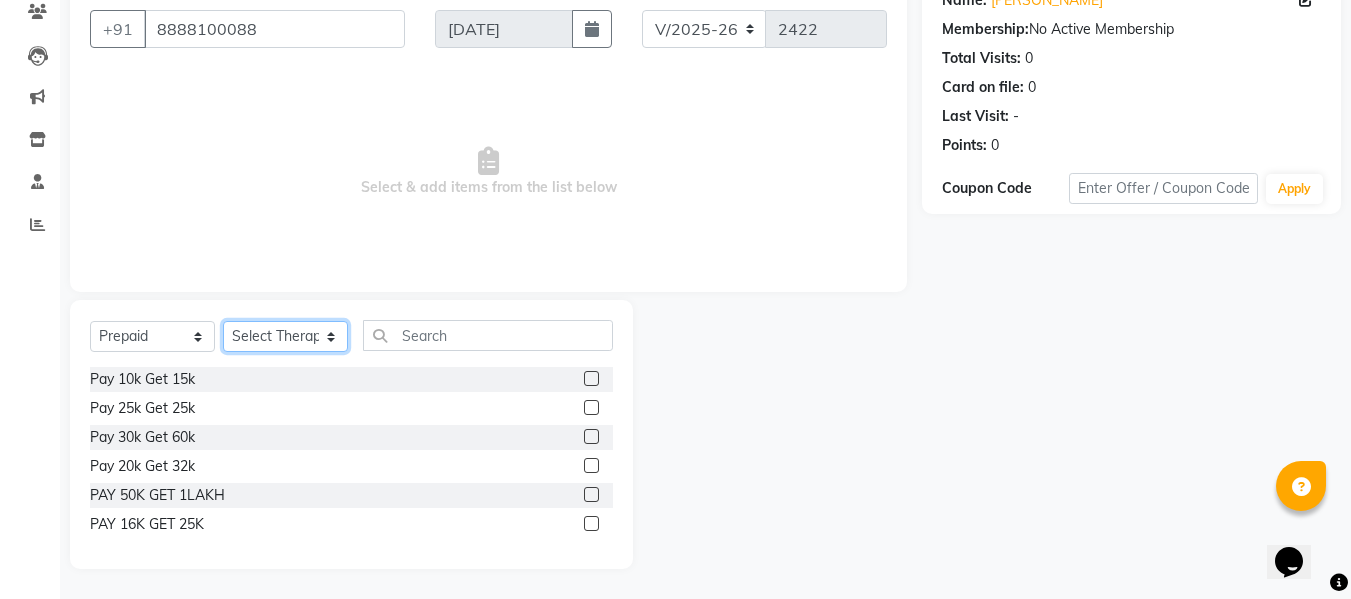 click on "Select Therapist ANGEL BELLA Dindin Jane JENNY Kristina Manager Churmurin Manager ISHA  Massami MAWII REMI SANGTAE Zosangzuali" 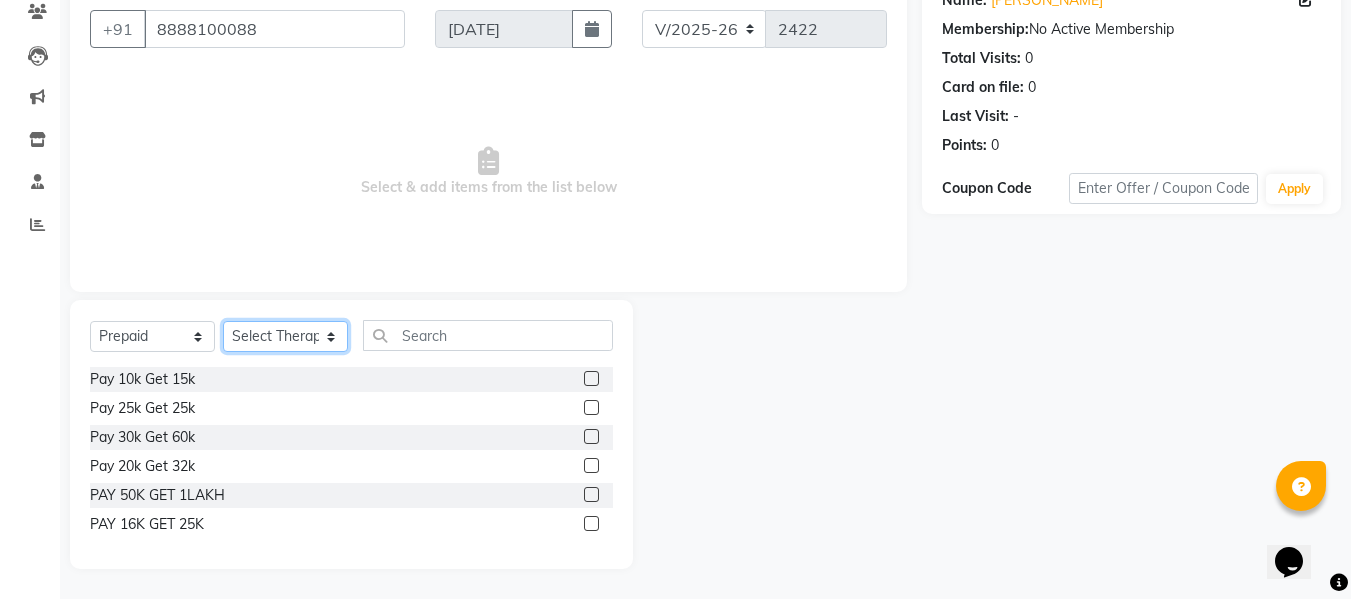 select on "20082" 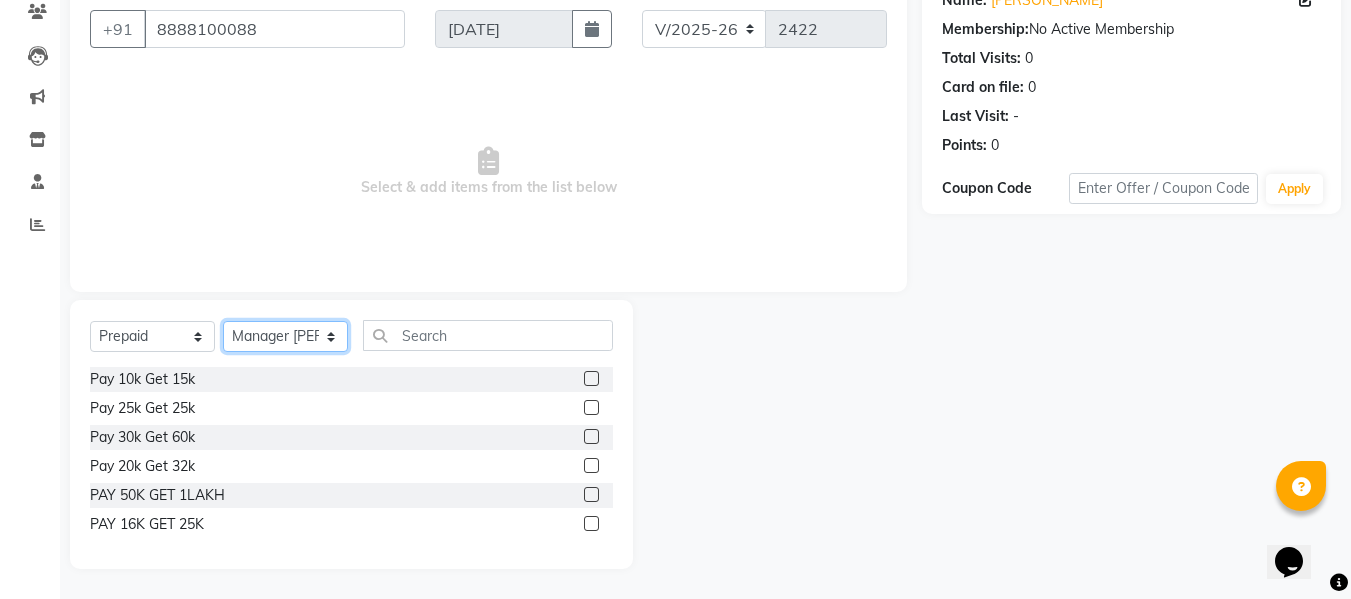 click on "Select Therapist ANGEL BELLA Dindin Jane JENNY Kristina Manager Churmurin Manager ISHA  Massami MAWII REMI SANGTAE Zosangzuali" 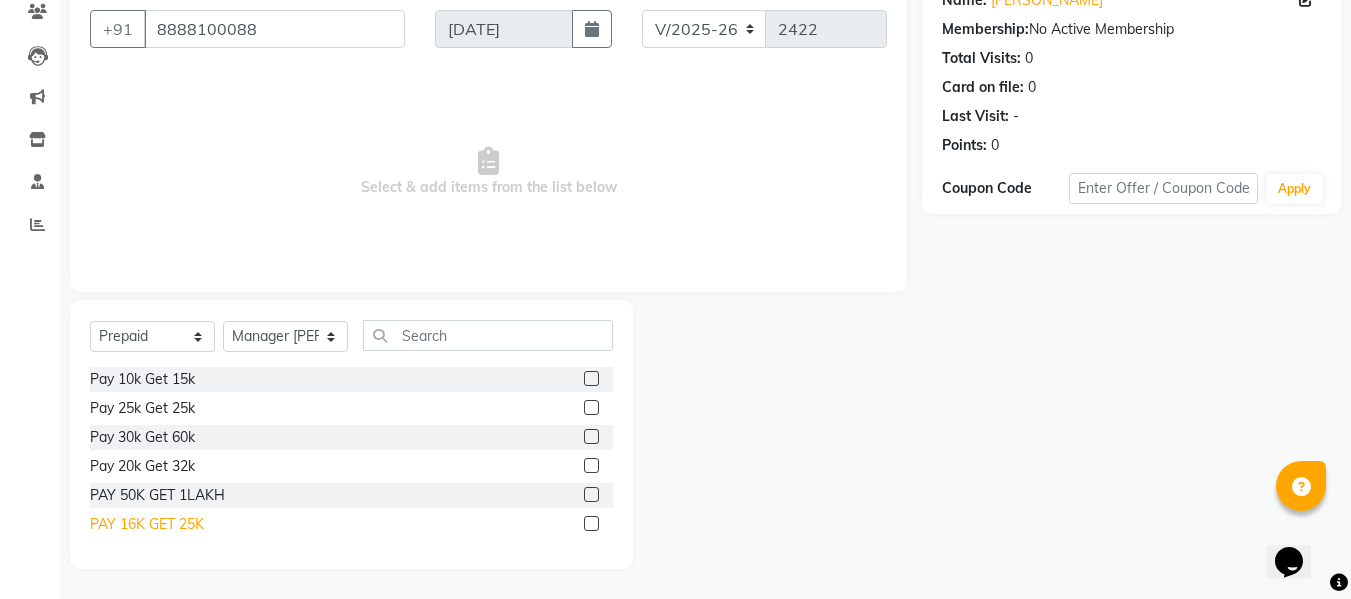 click on "PAY 16K GET 25K" 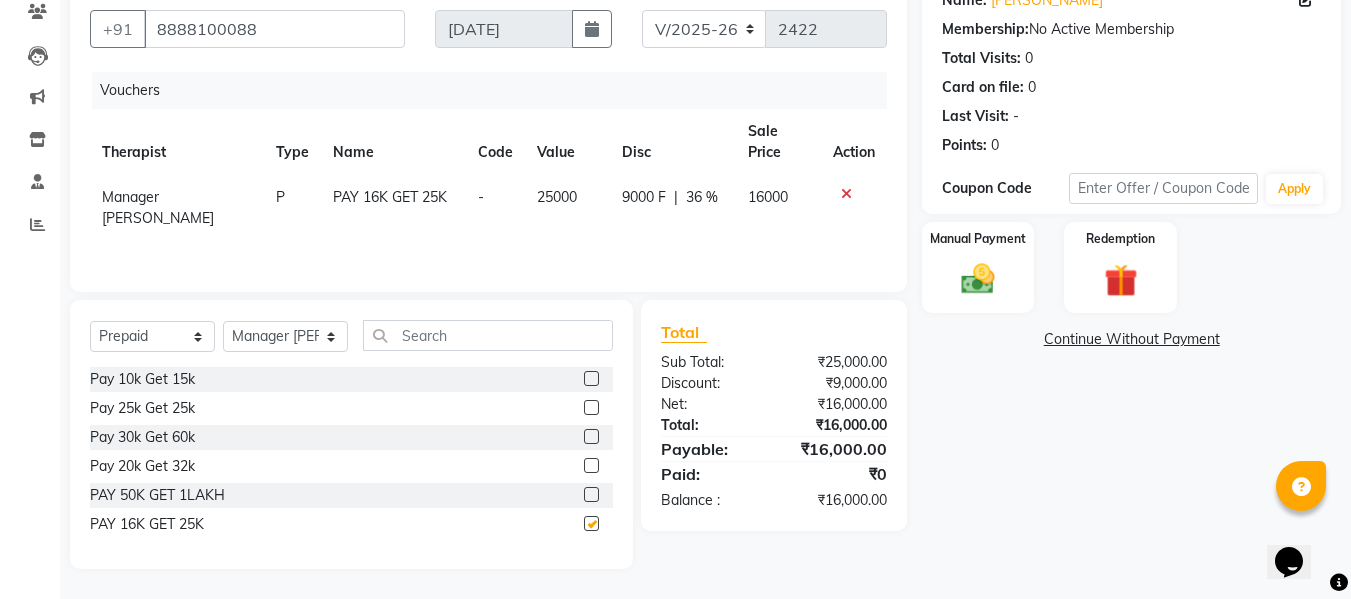 checkbox on "false" 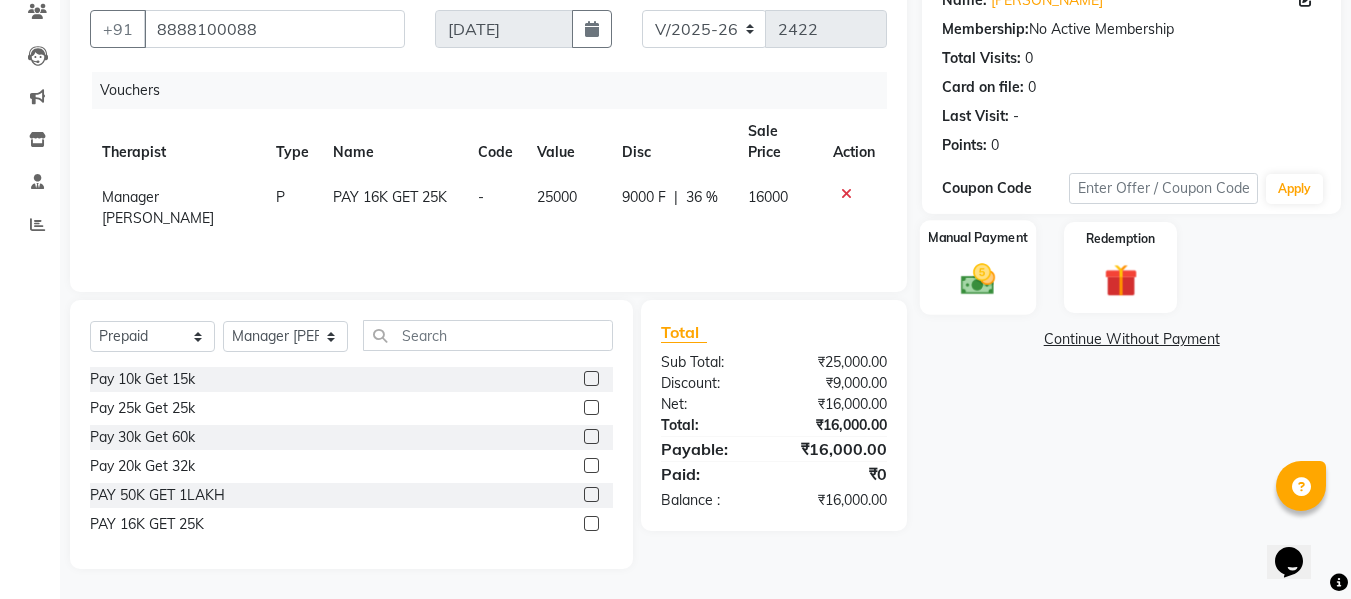 click 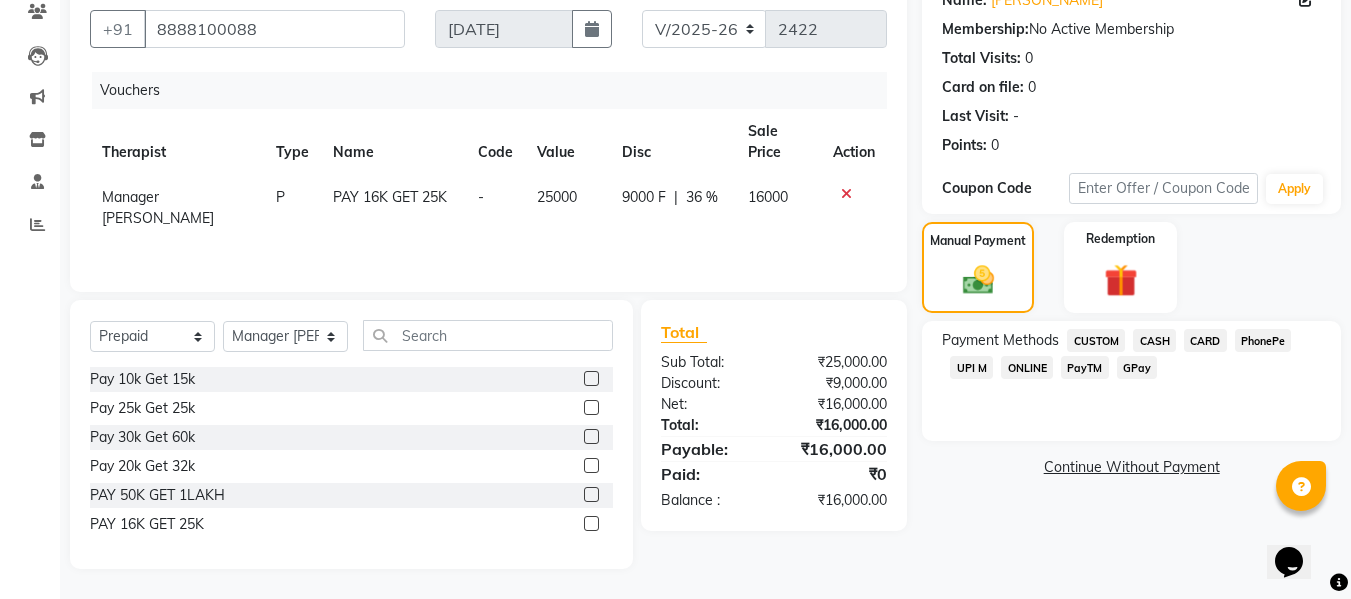 click on "CARD" 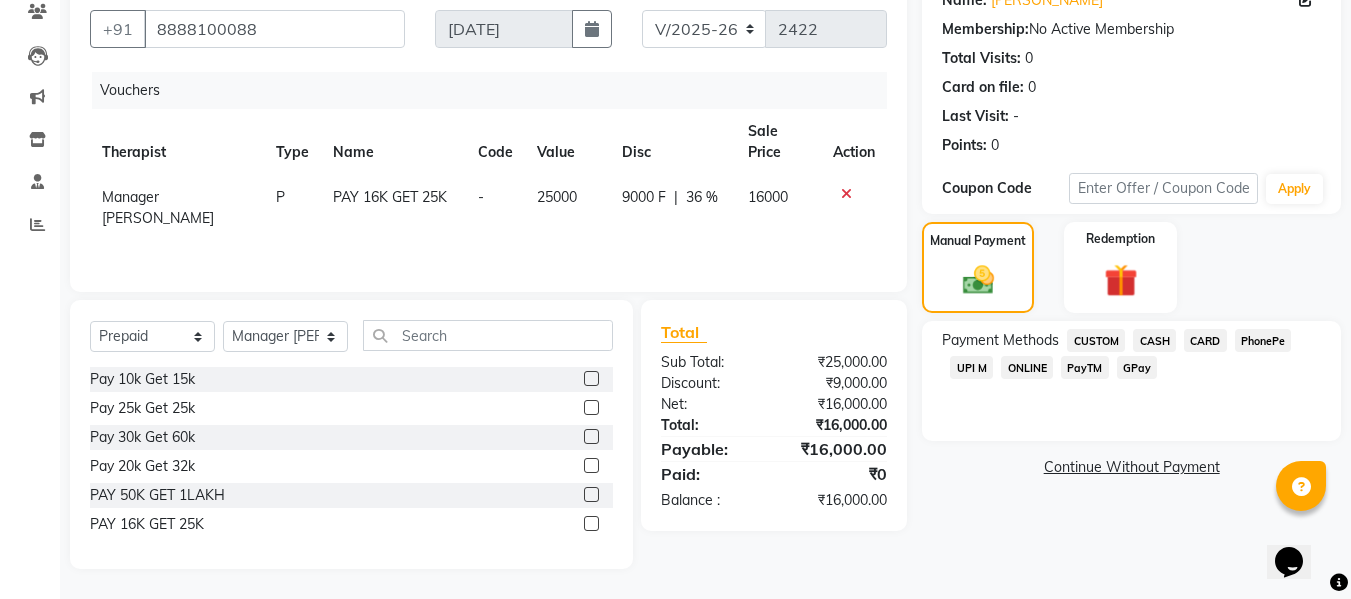 click on "CARD" 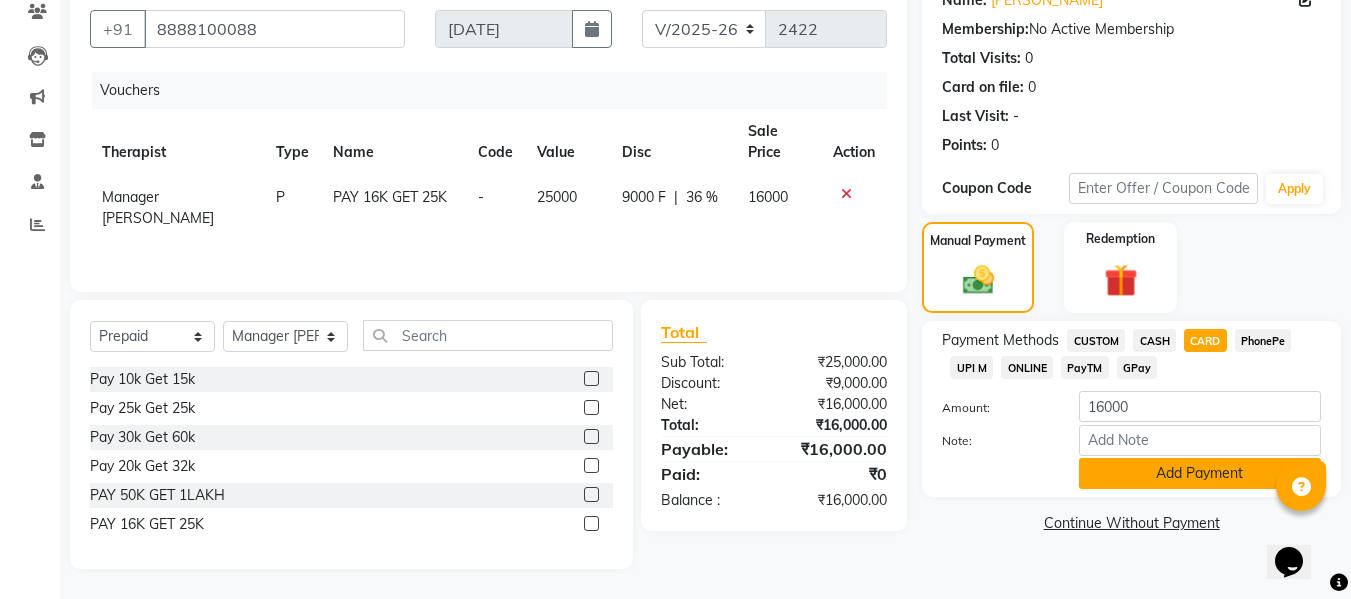 click on "Add Payment" 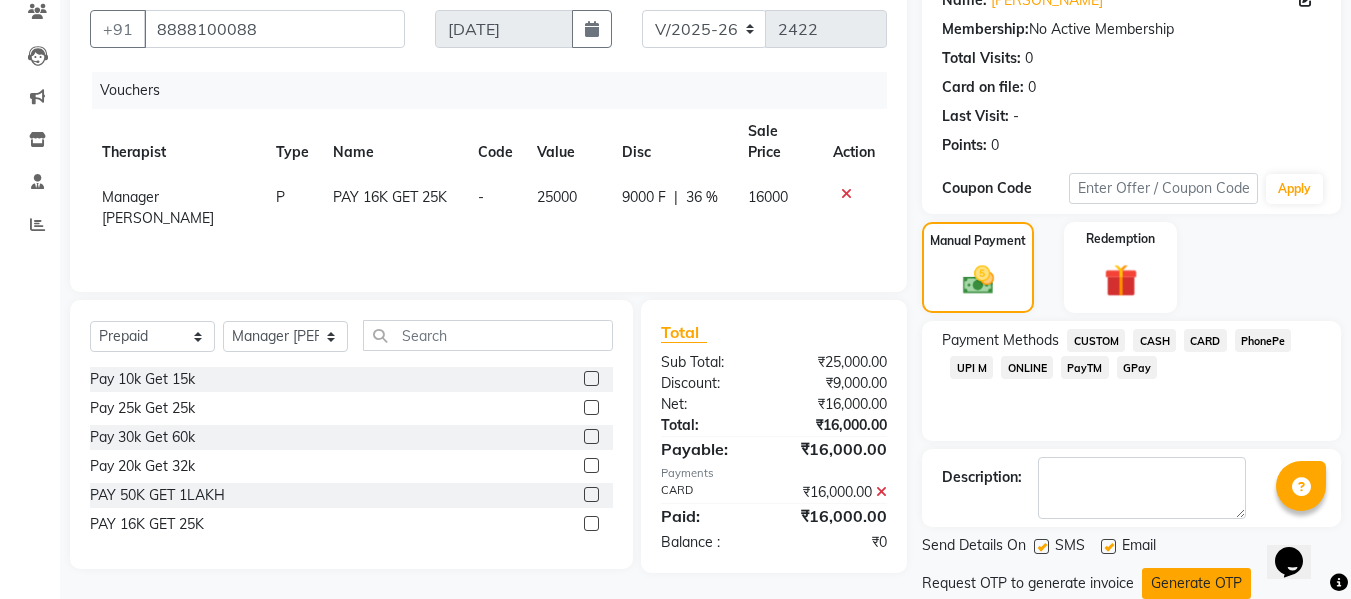 scroll, scrollTop: 241, scrollLeft: 0, axis: vertical 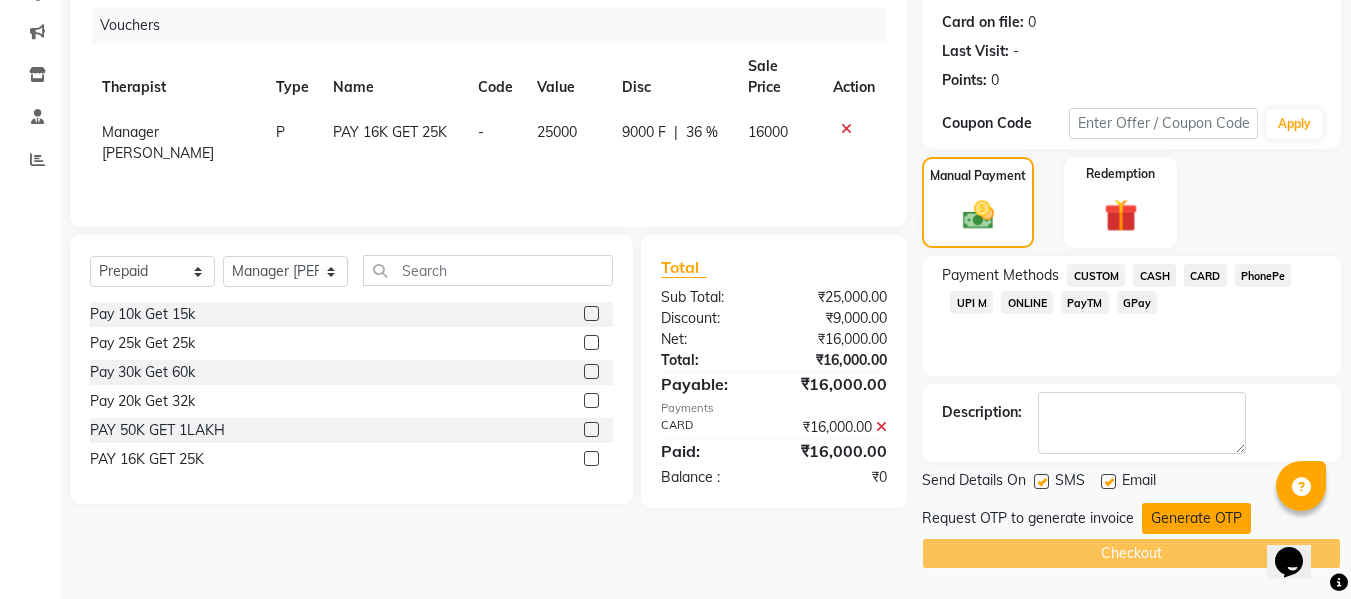 click on "Generate OTP" 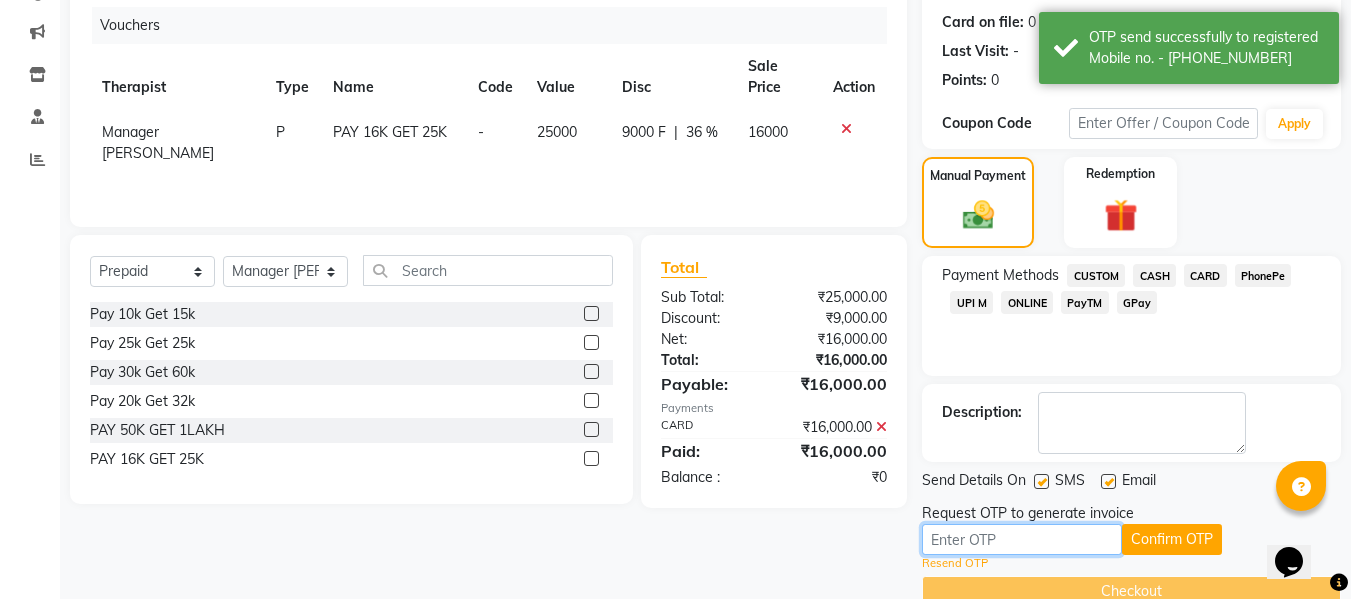 click at bounding box center [1022, 539] 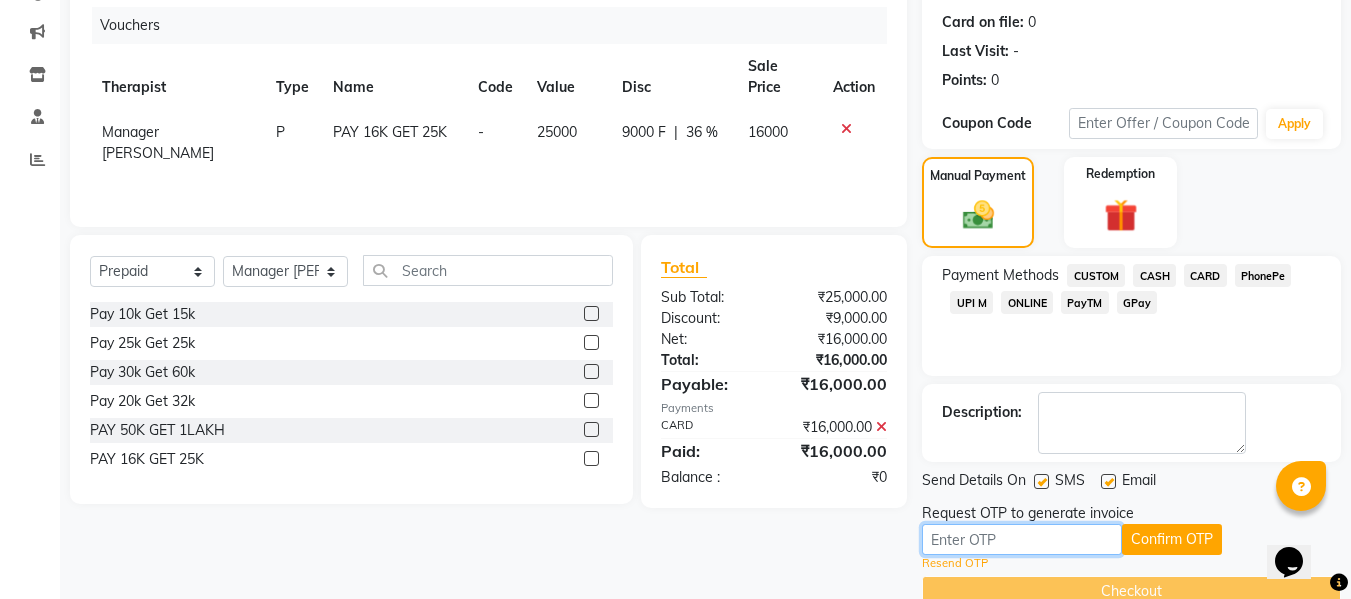 click at bounding box center [1022, 539] 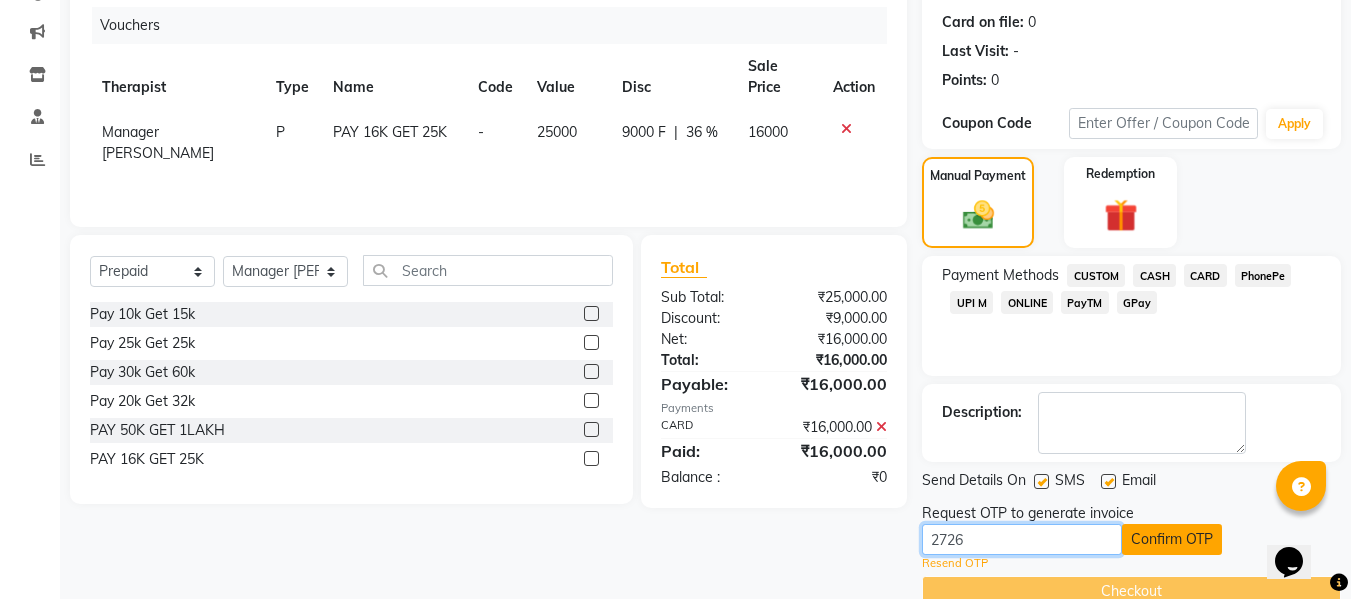 type on "2726" 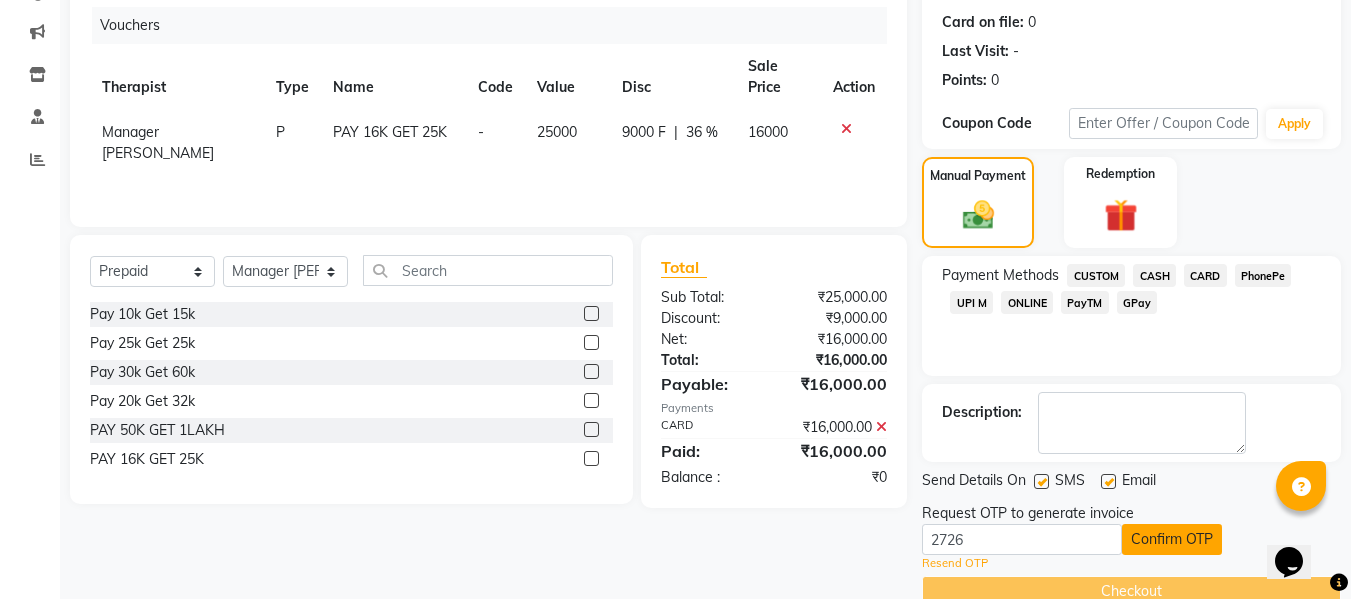 click on "Confirm OTP" 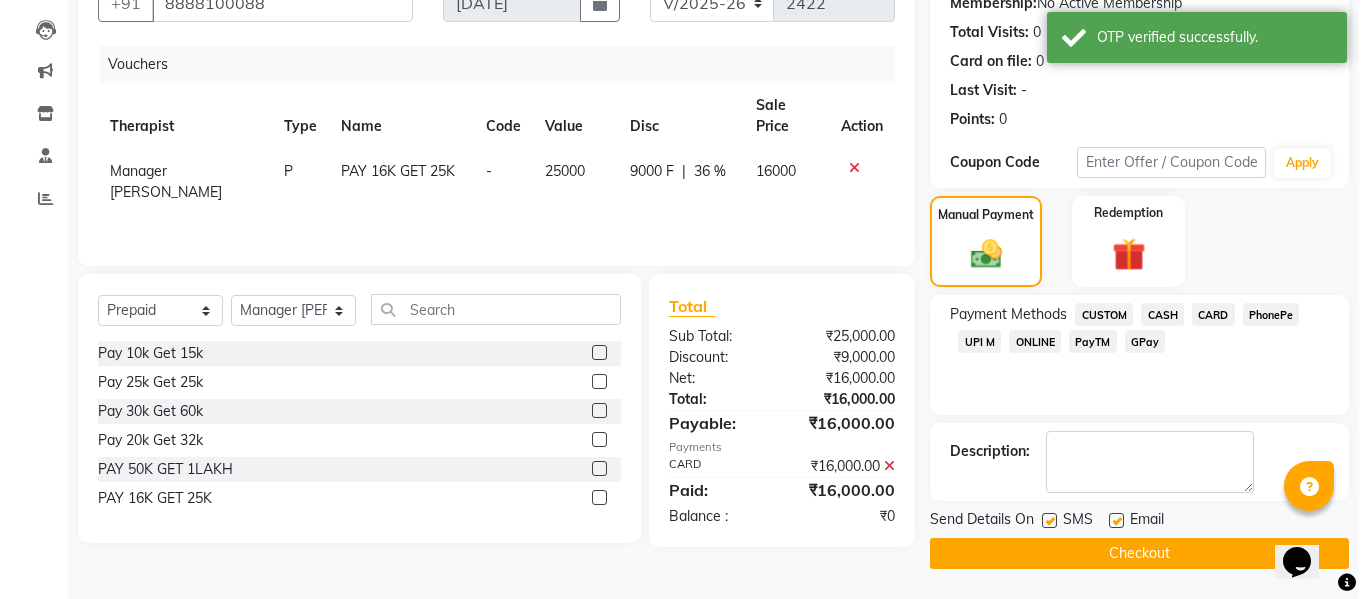scroll, scrollTop: 0, scrollLeft: 0, axis: both 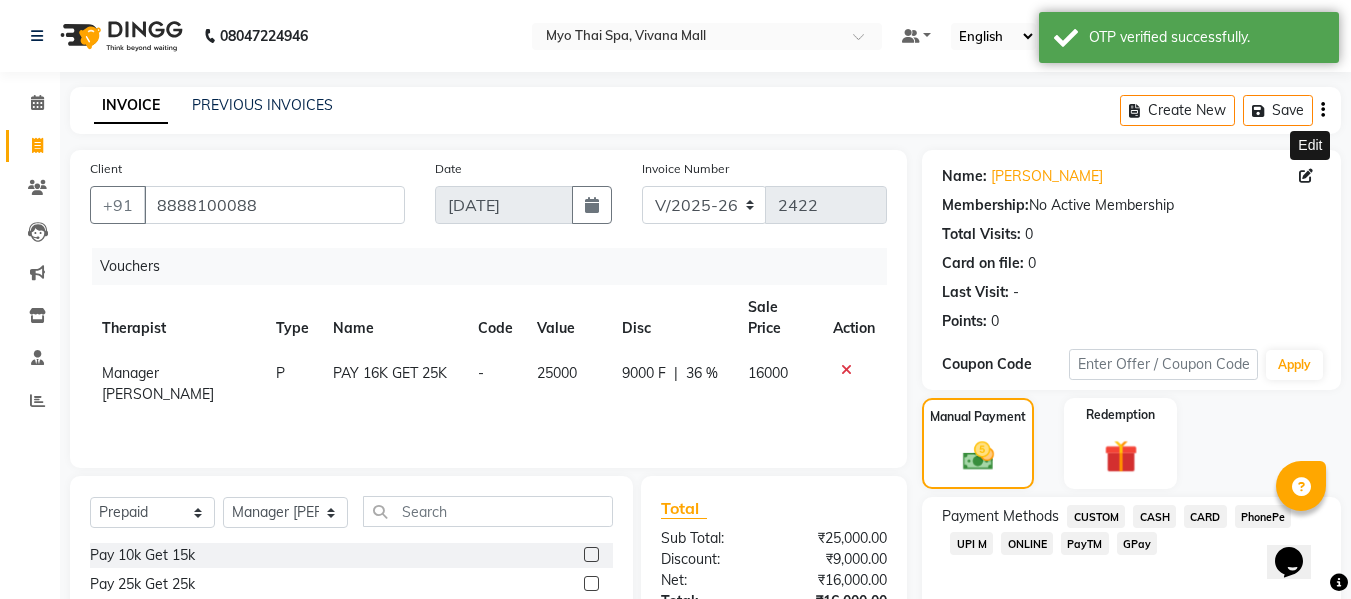 click 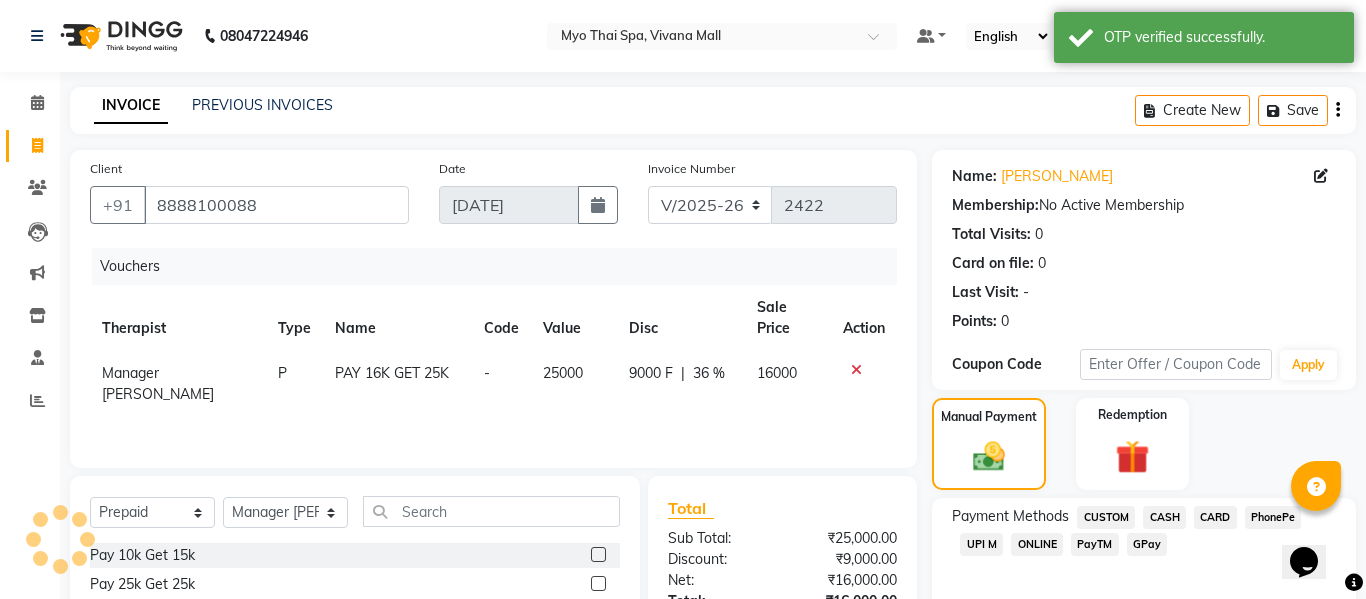 select on "22" 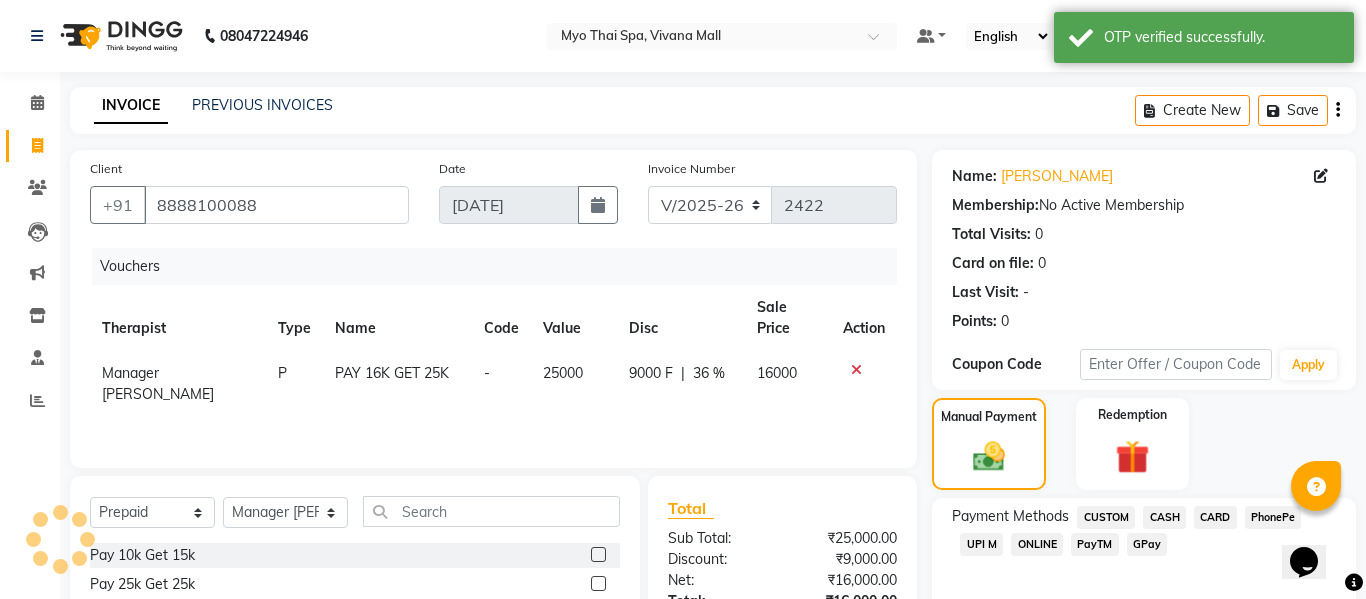 select on "[DEMOGRAPHIC_DATA]" 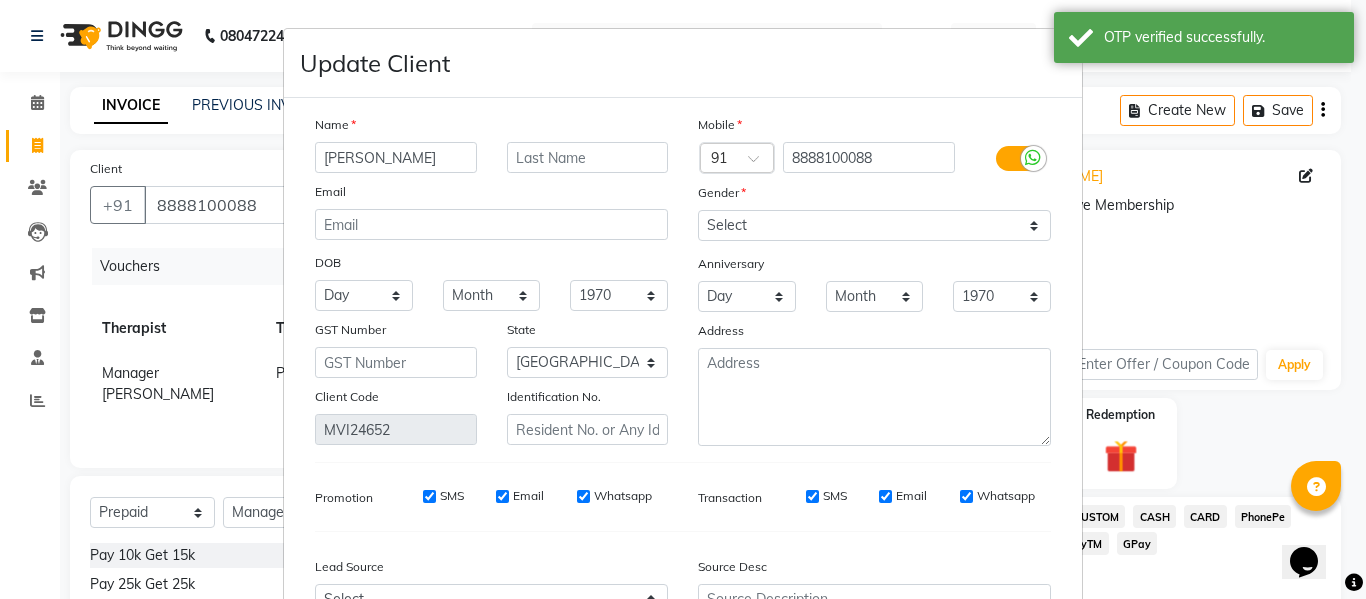 click on "jay" at bounding box center [396, 157] 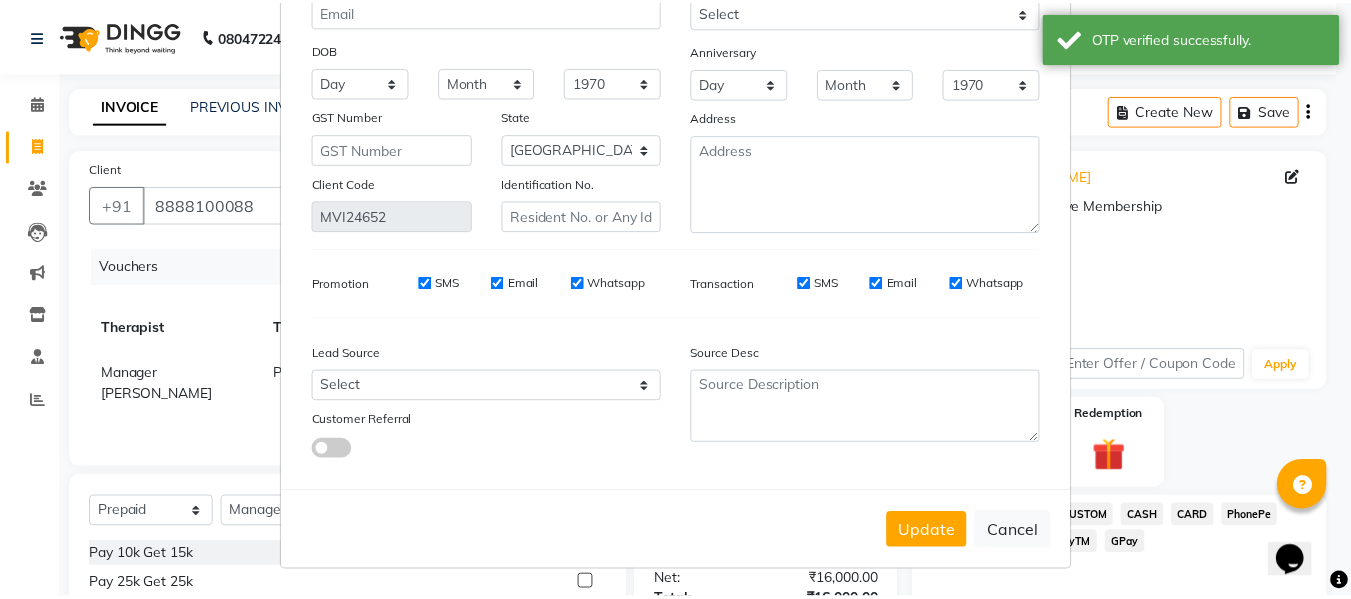 scroll, scrollTop: 214, scrollLeft: 0, axis: vertical 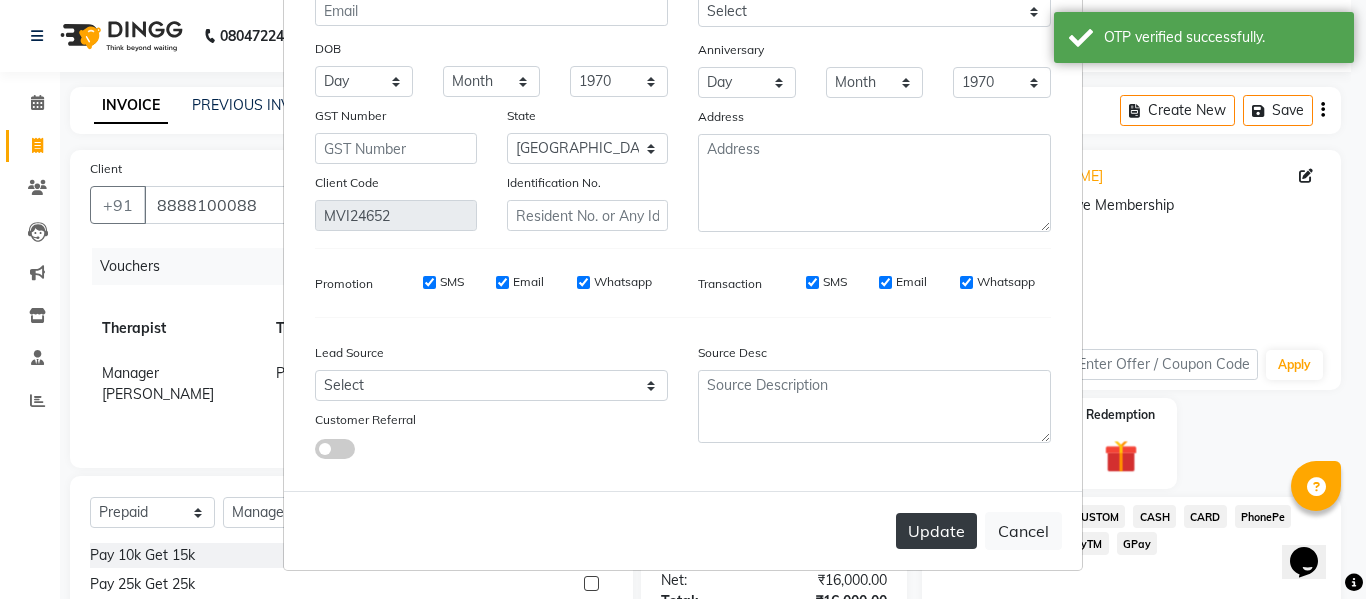 type on "2947jay" 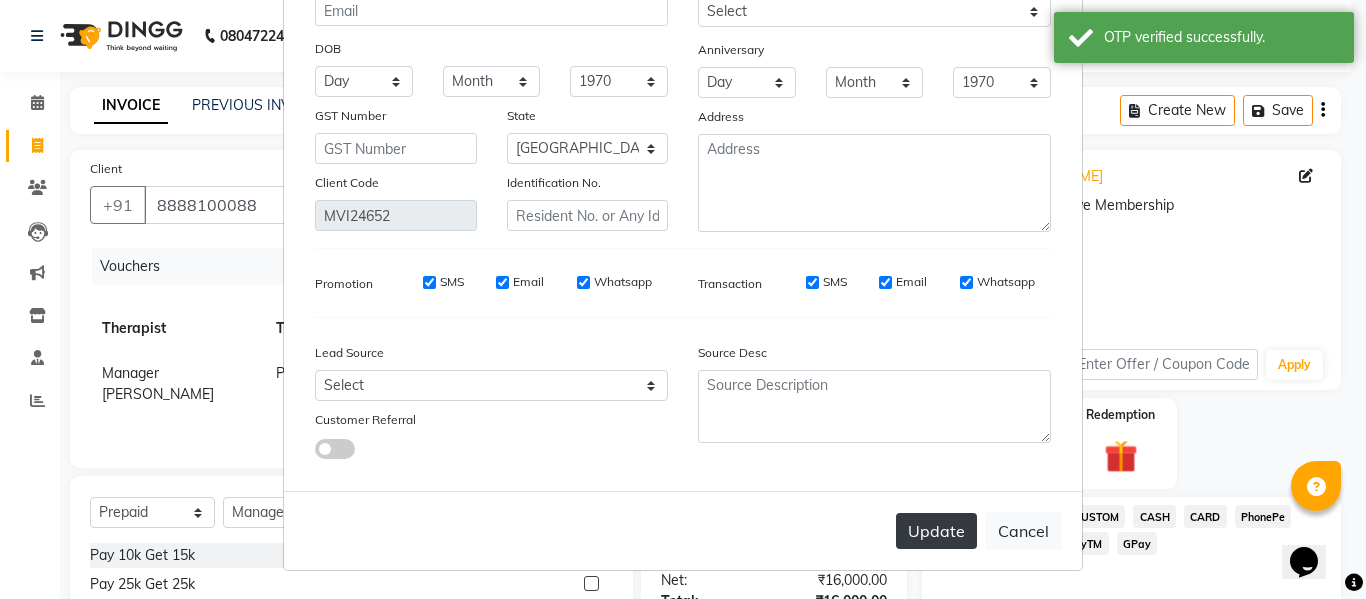 click on "Update" at bounding box center [936, 531] 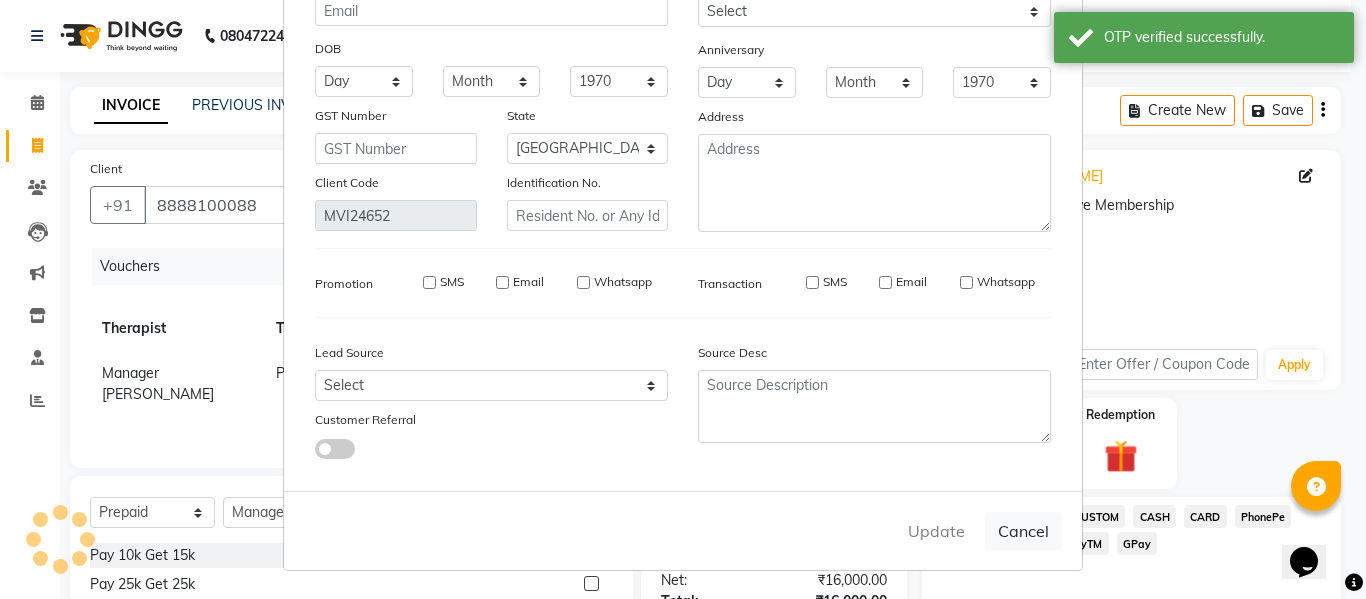 type 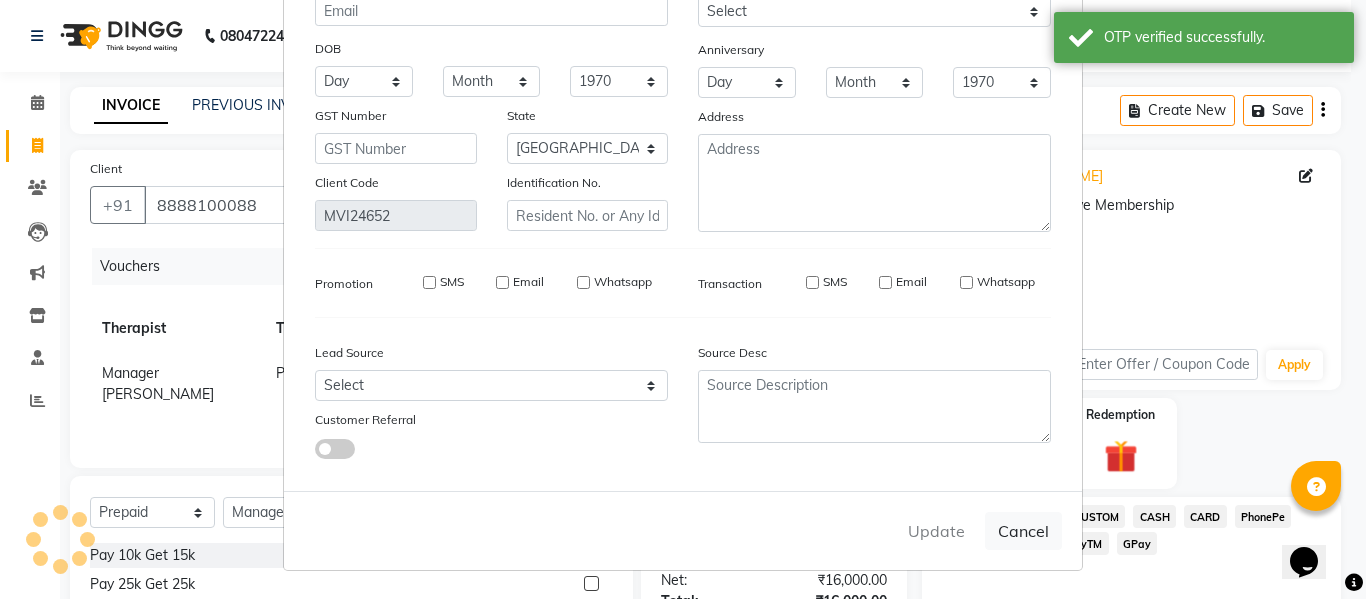 select 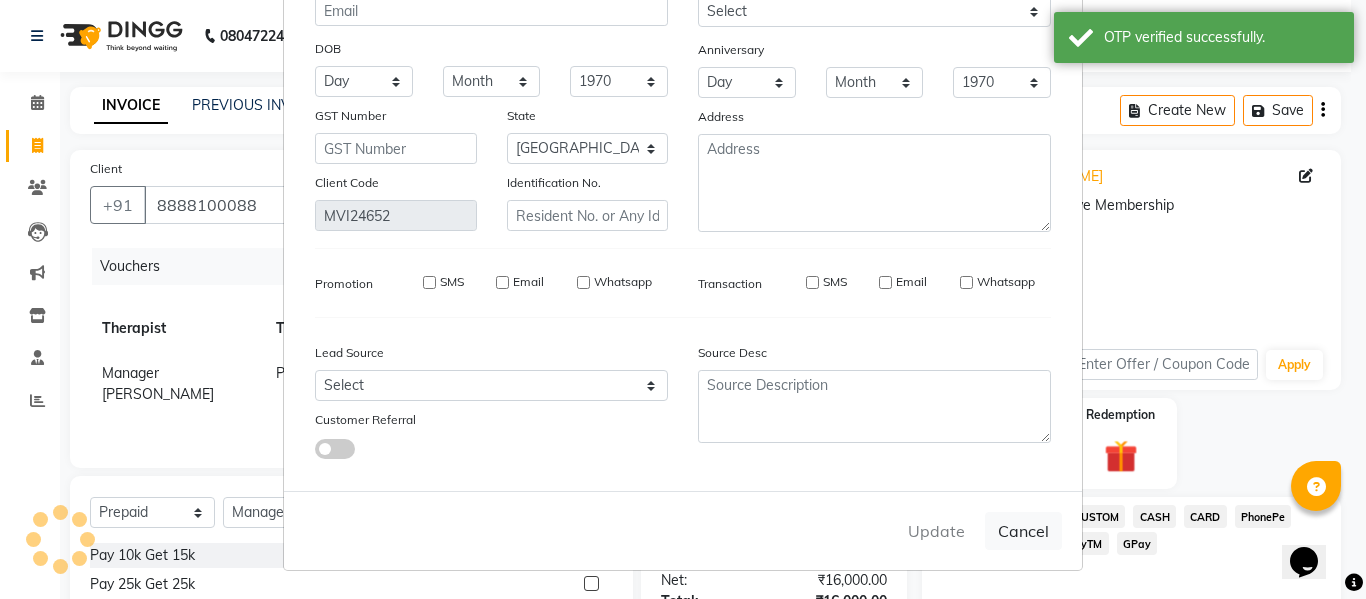 select 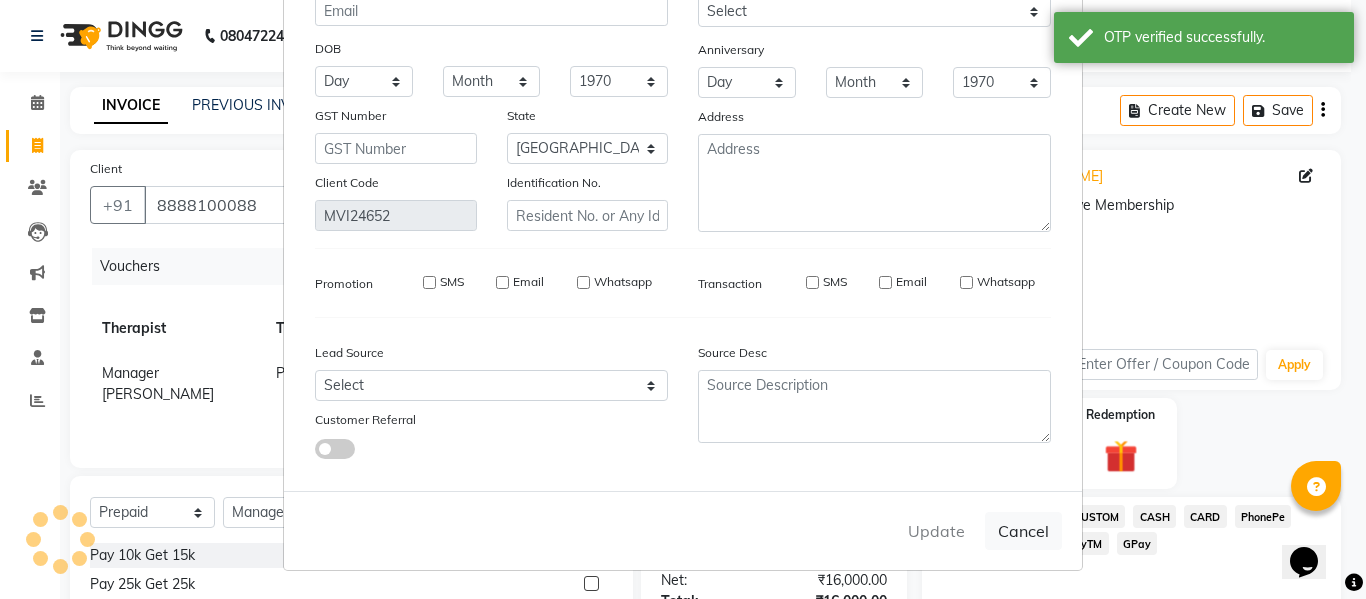 select on "null" 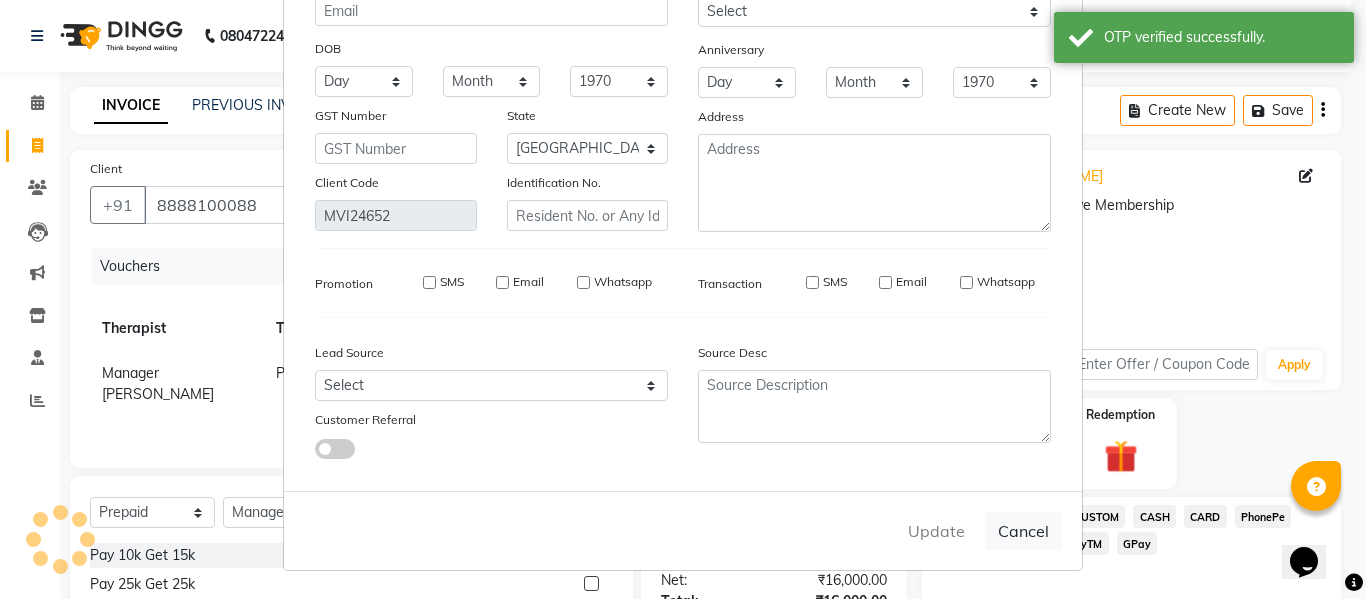 type 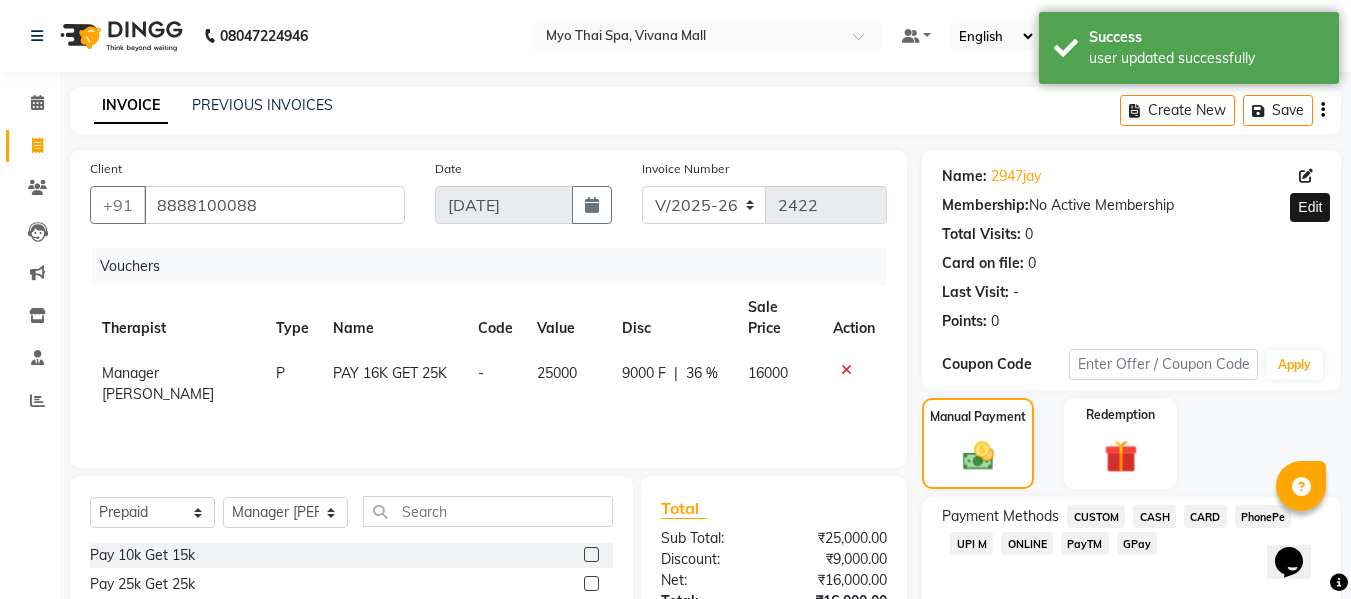scroll, scrollTop: 202, scrollLeft: 0, axis: vertical 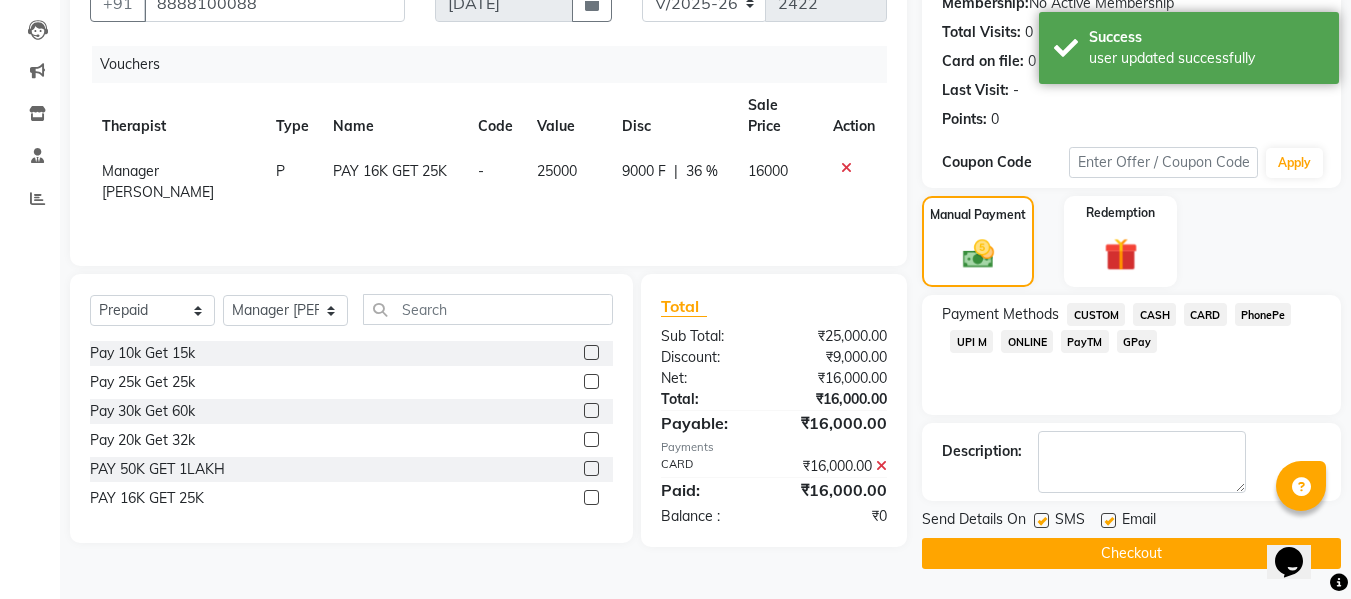 click on "Checkout" 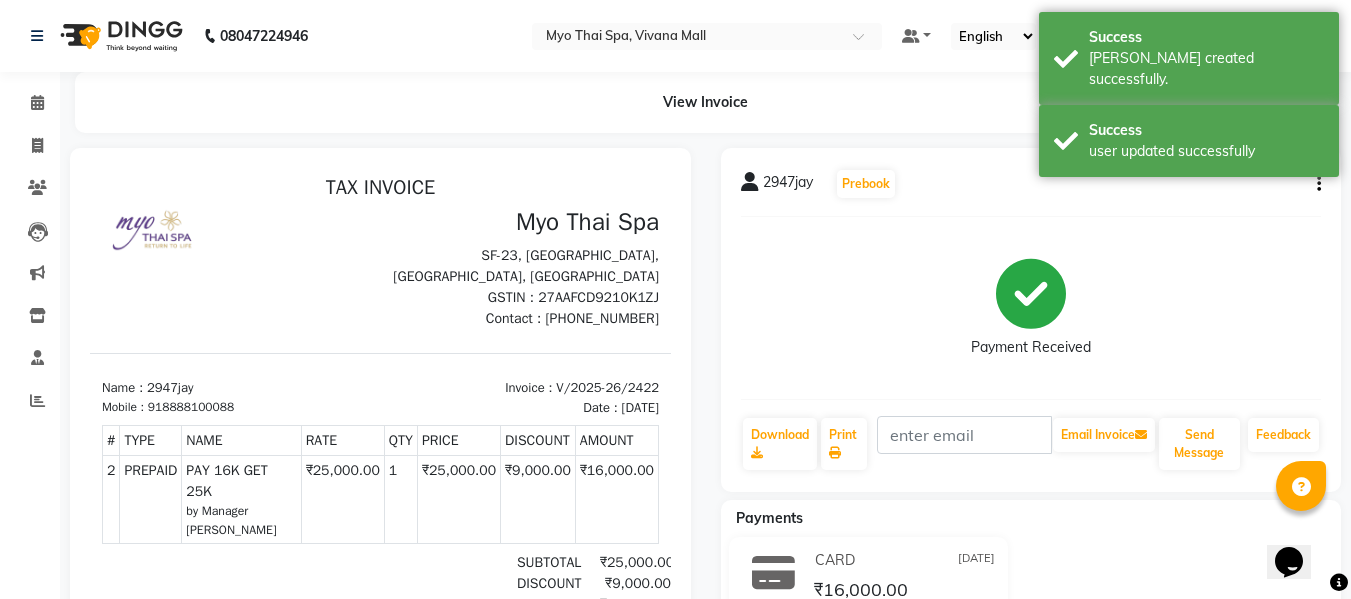 scroll, scrollTop: 0, scrollLeft: 0, axis: both 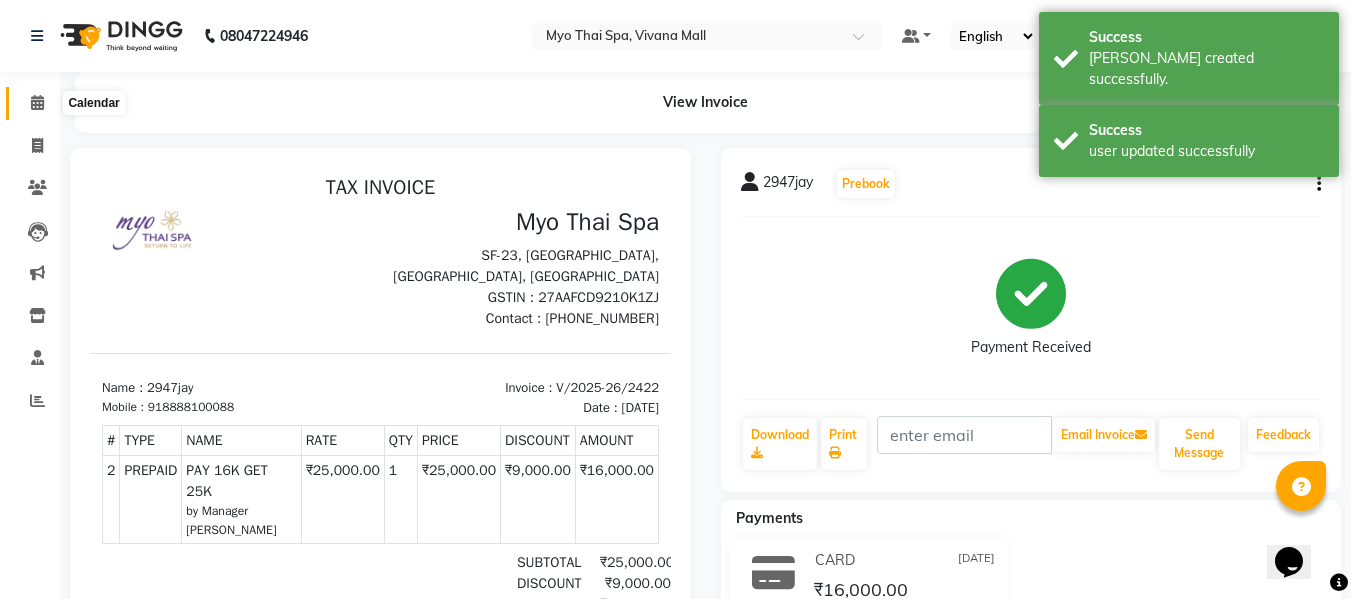 click 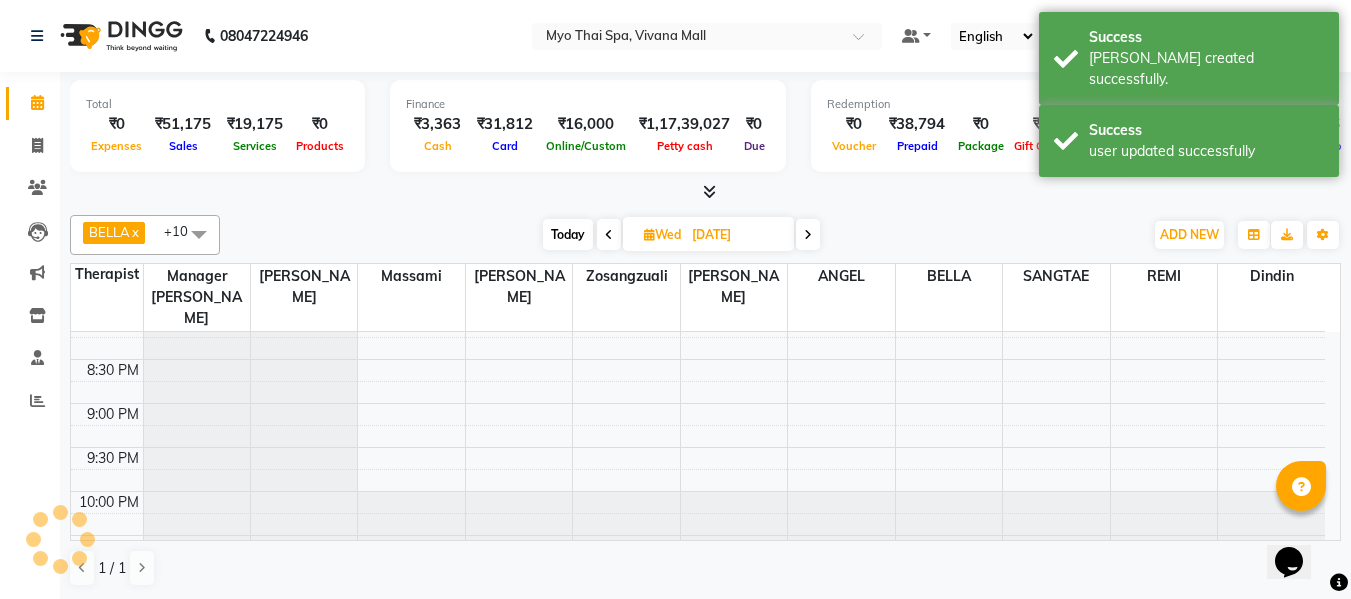 scroll, scrollTop: 1090, scrollLeft: 0, axis: vertical 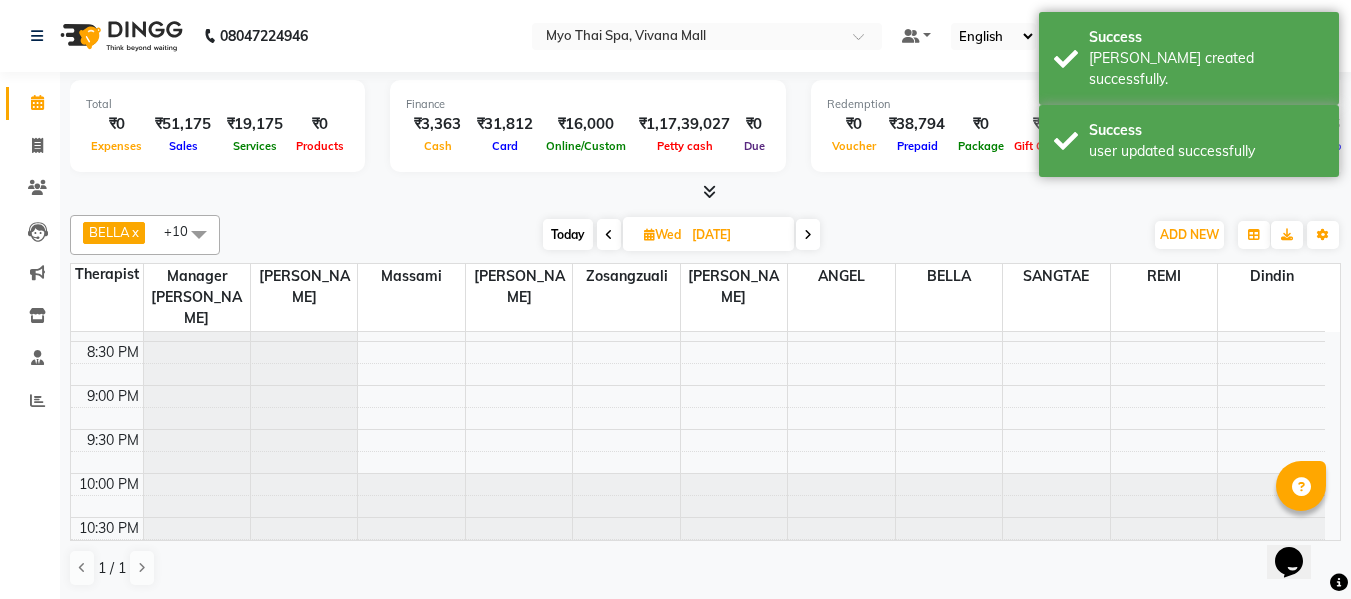 click on "Today" at bounding box center (568, 234) 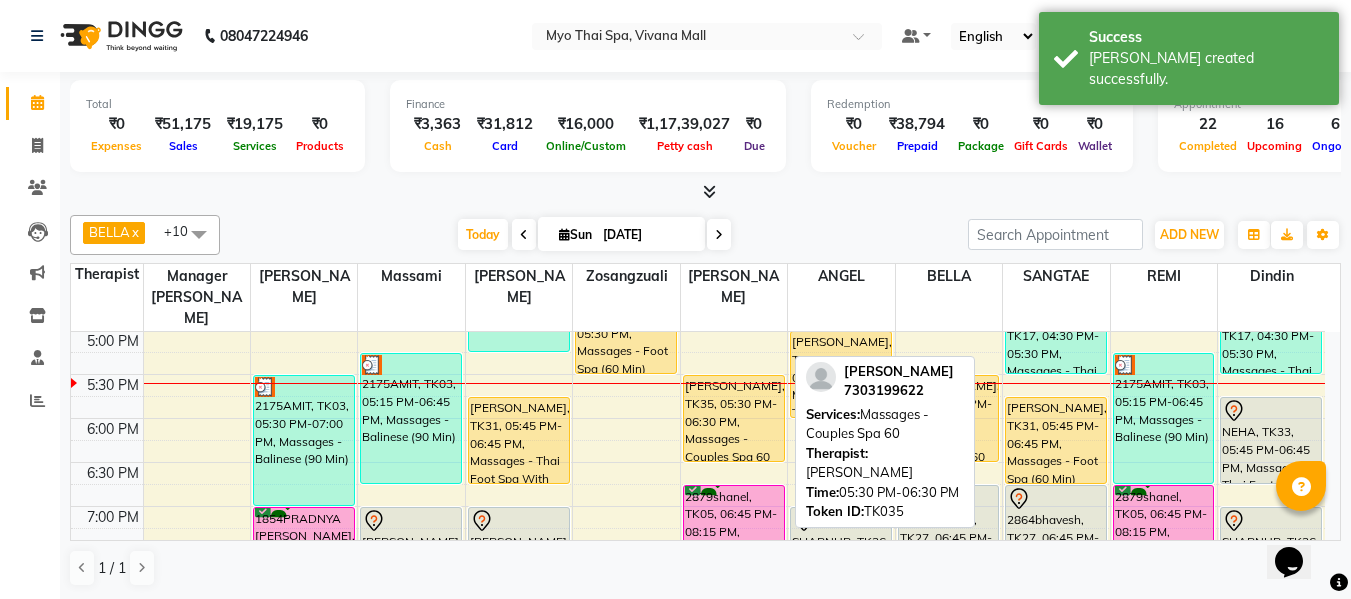scroll, scrollTop: 693, scrollLeft: 0, axis: vertical 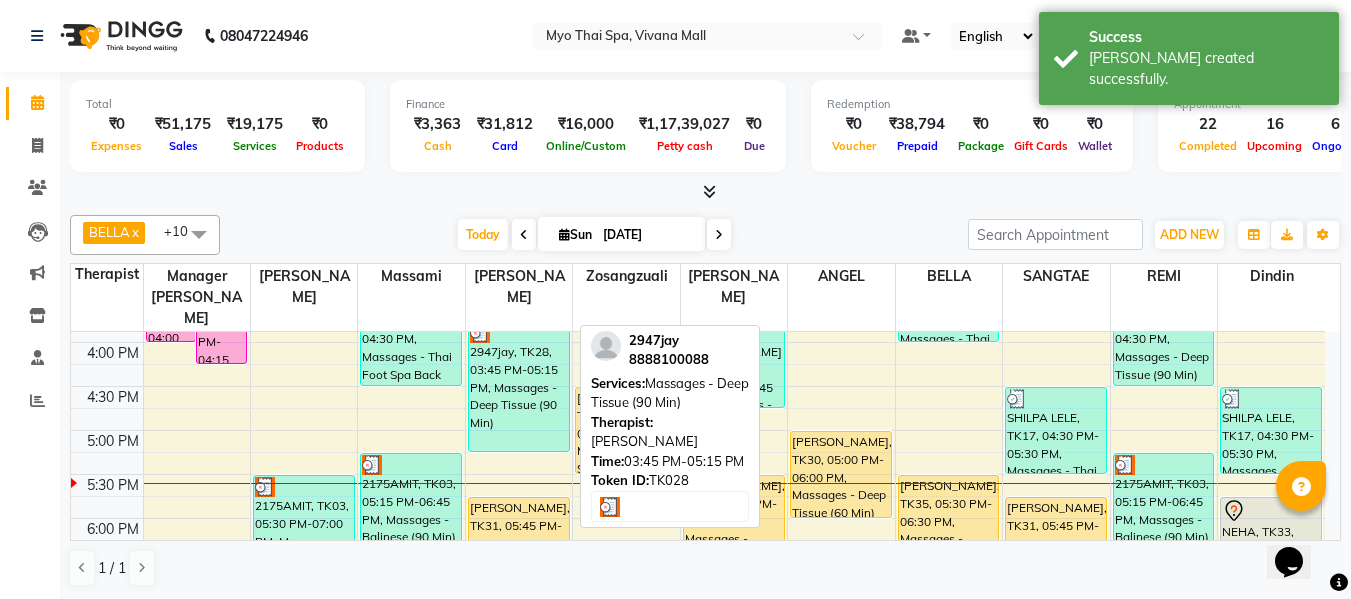 click on "2947jay, TK28, 03:45 PM-05:15 PM, Massages - Deep Tissue (90 Min)" at bounding box center (519, 386) 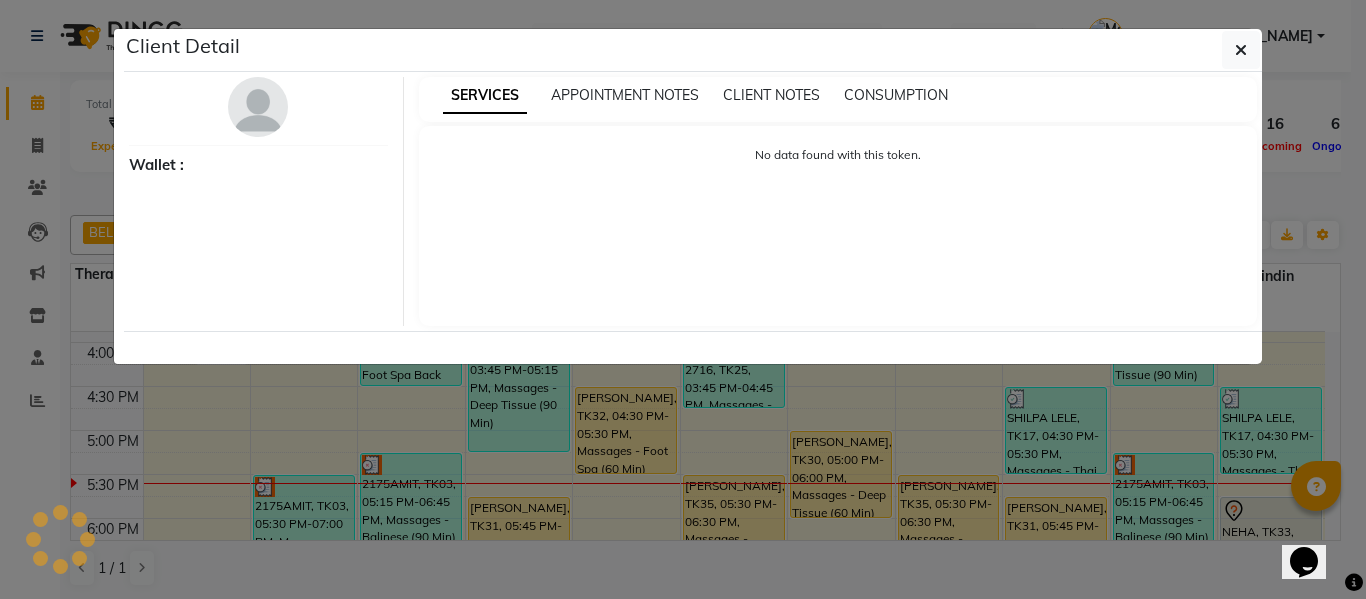 select on "3" 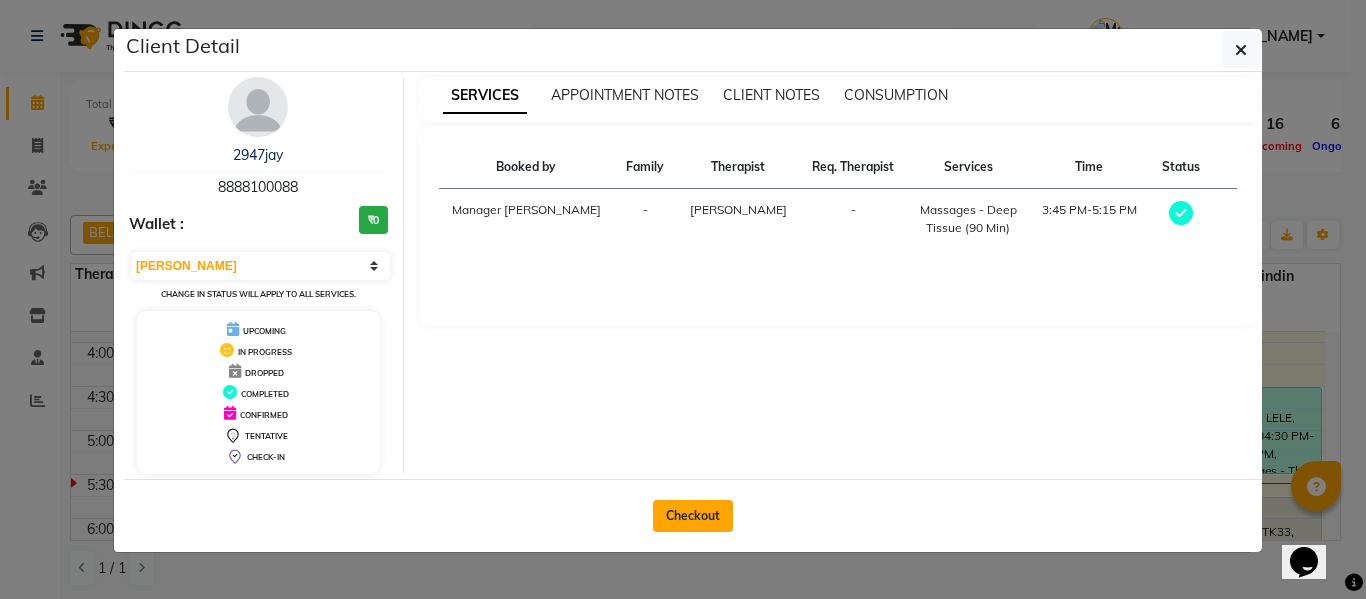 click on "Checkout" 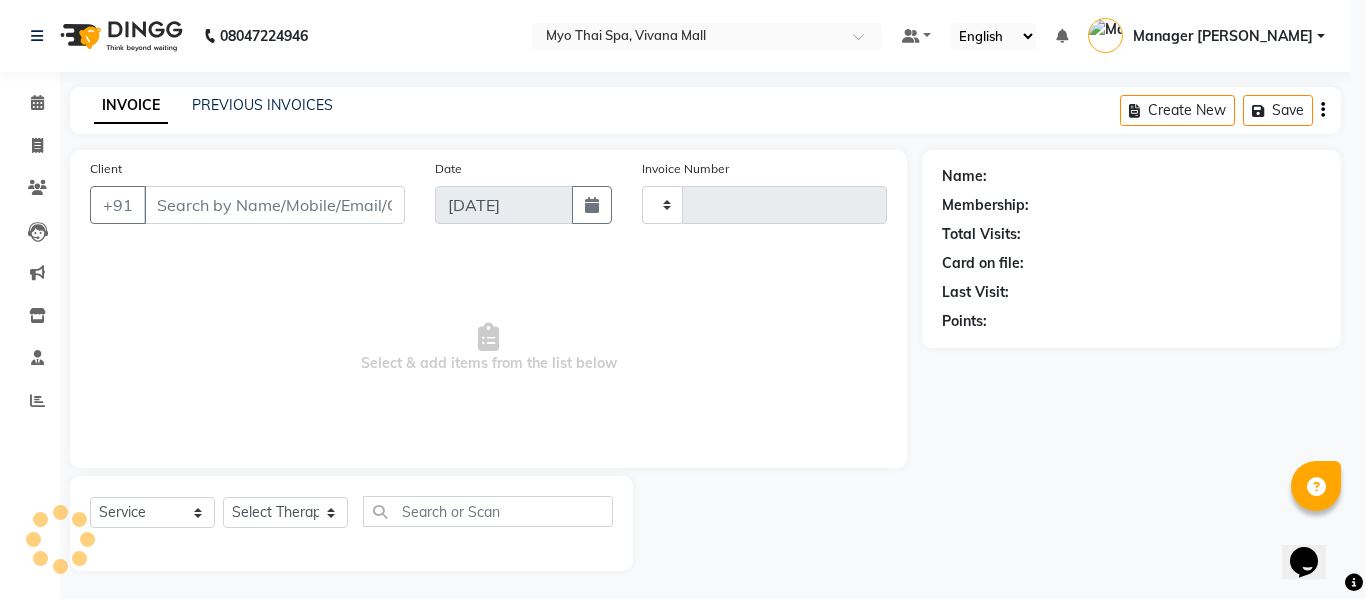 type on "2423" 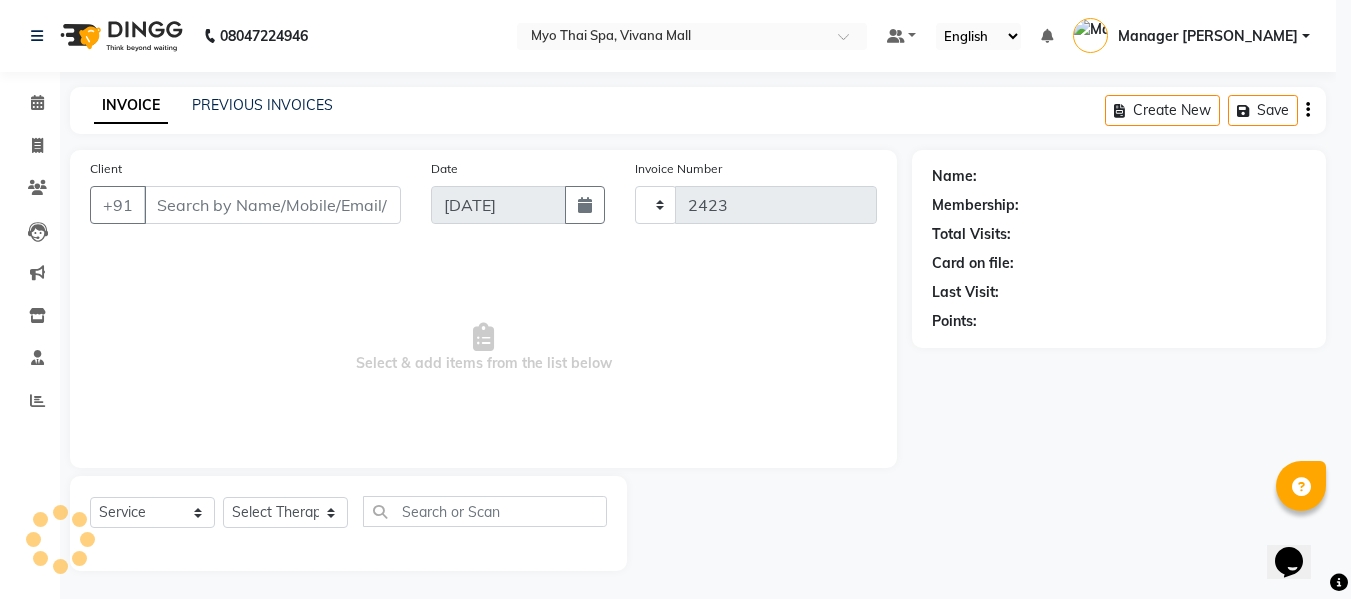 select on "3908" 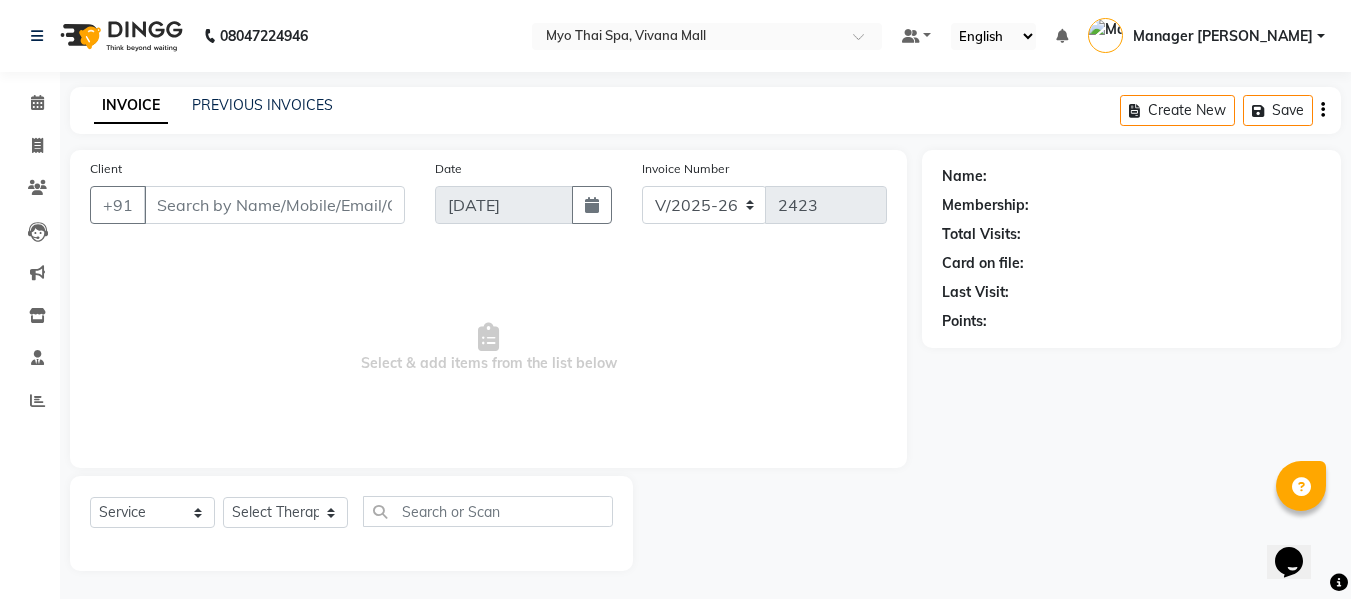 select on "V" 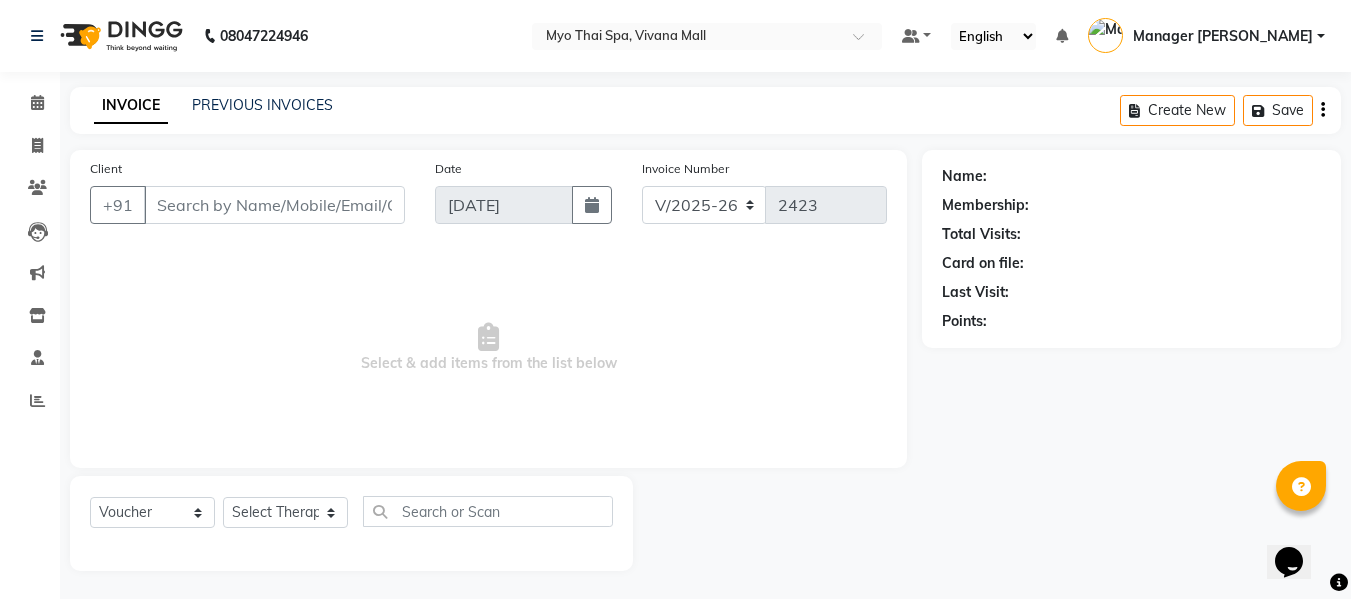type on "8888100088" 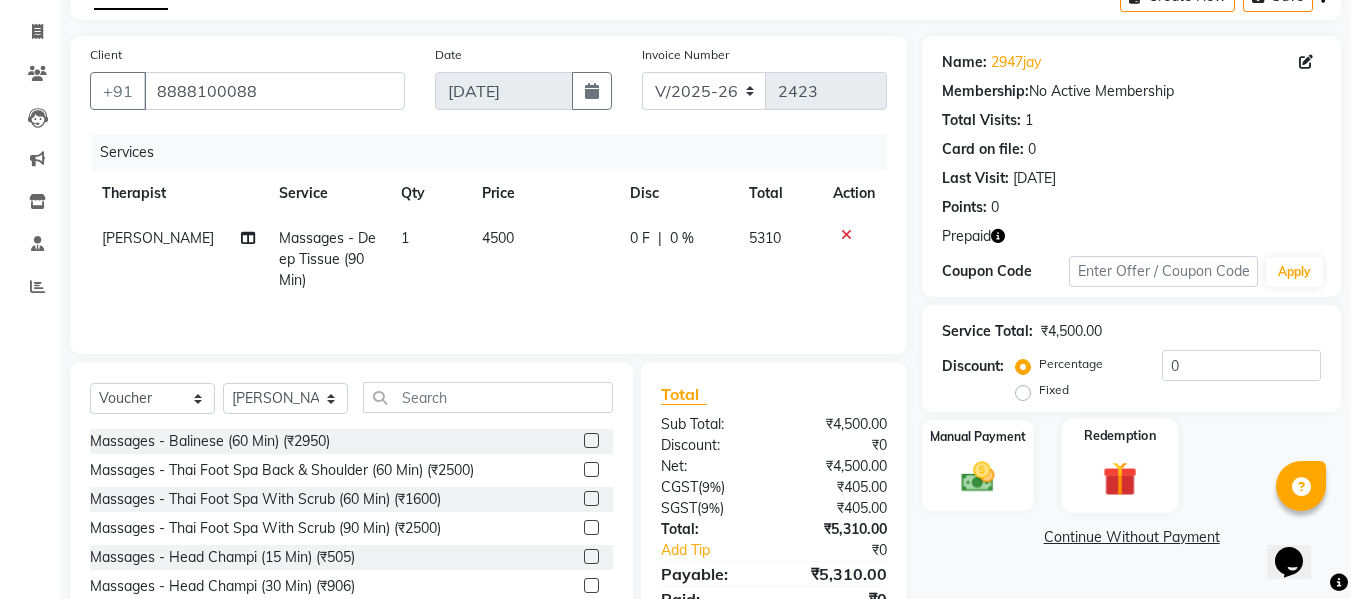 scroll, scrollTop: 200, scrollLeft: 0, axis: vertical 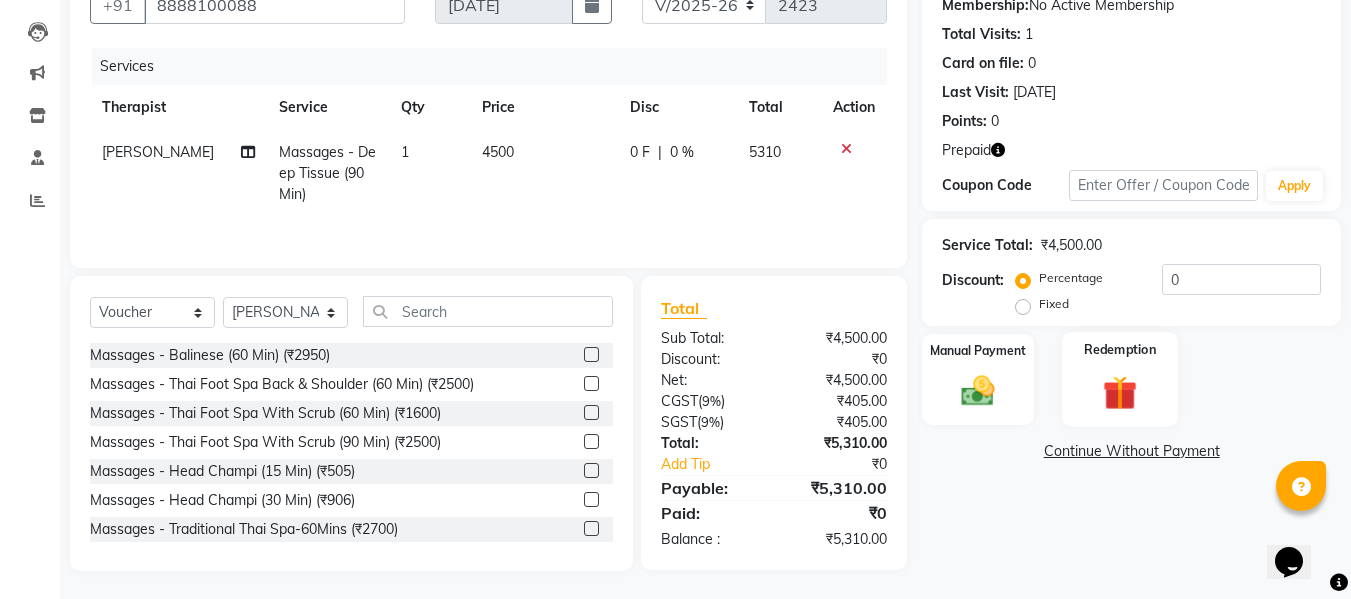 click 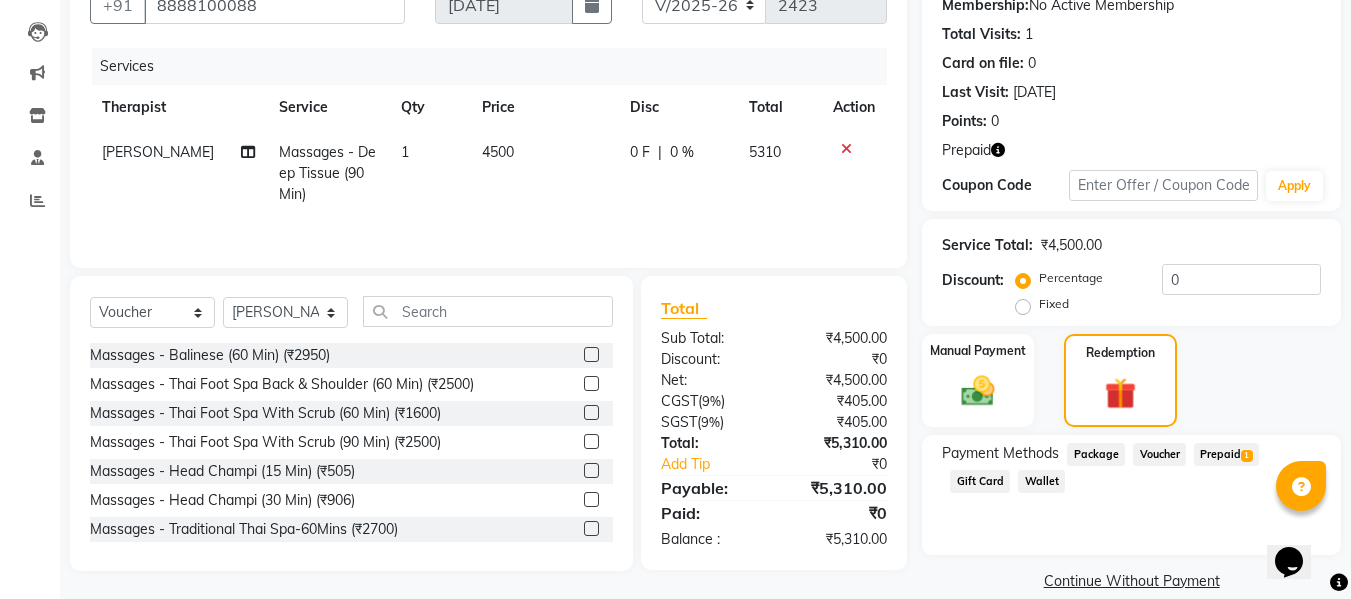 drag, startPoint x: 1232, startPoint y: 450, endPoint x: 1232, endPoint y: 461, distance: 11 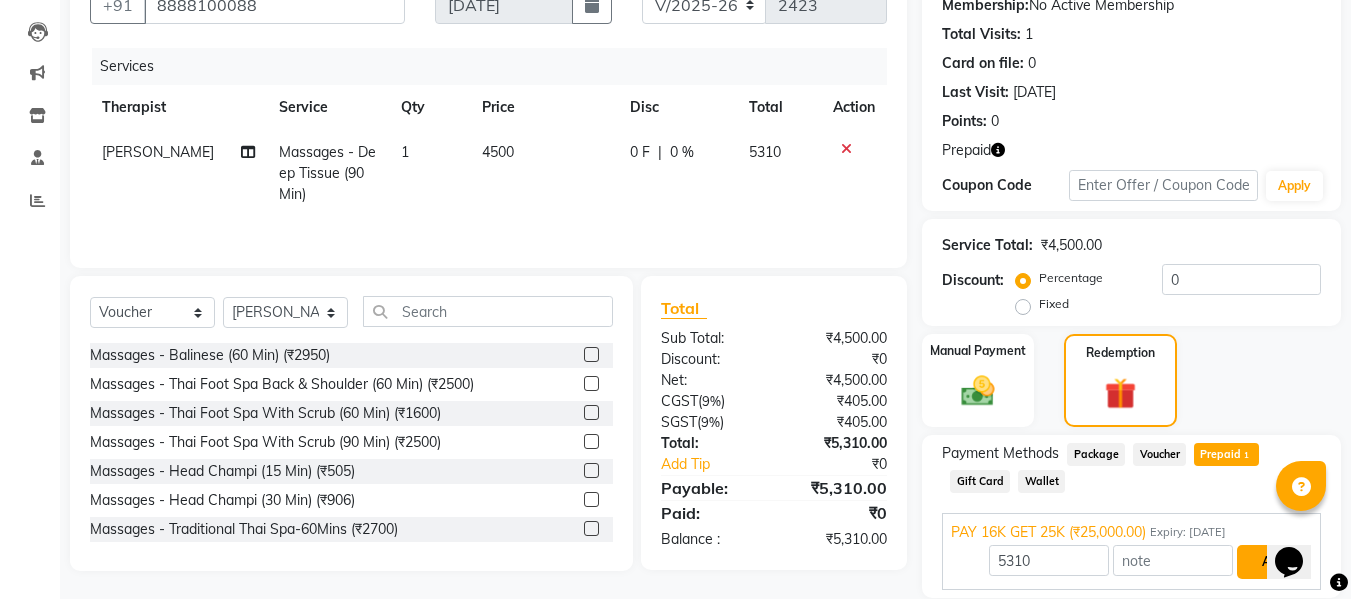 click on "Add" at bounding box center (1273, 562) 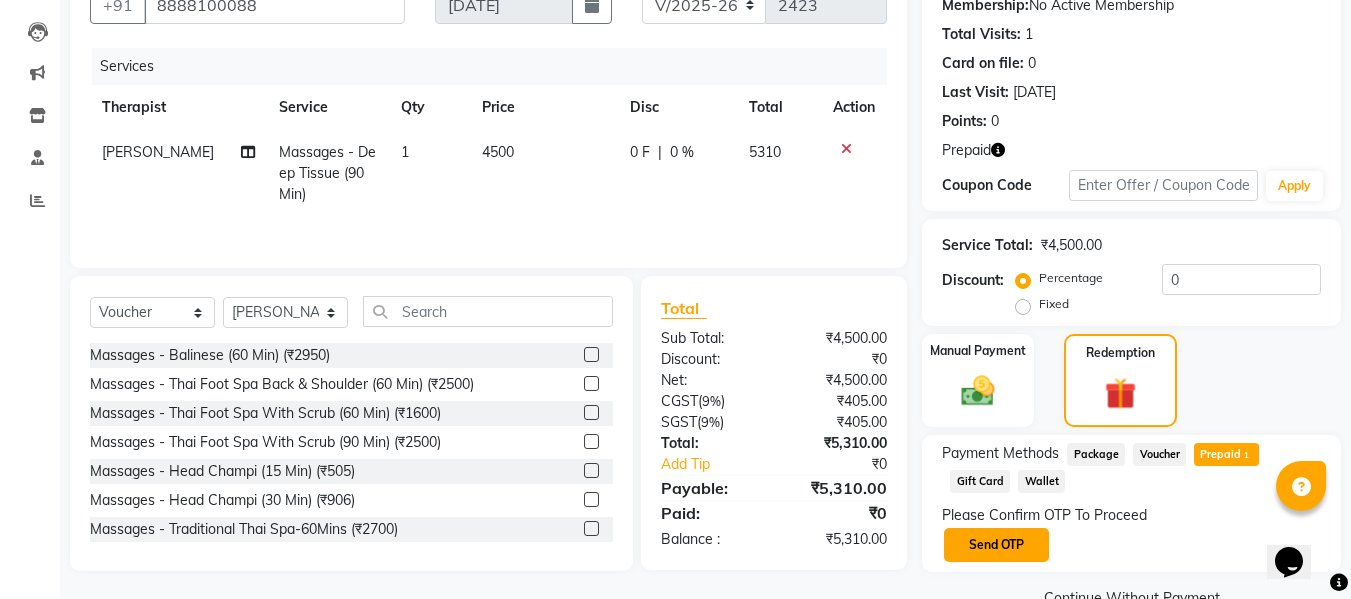 click on "Send OTP" 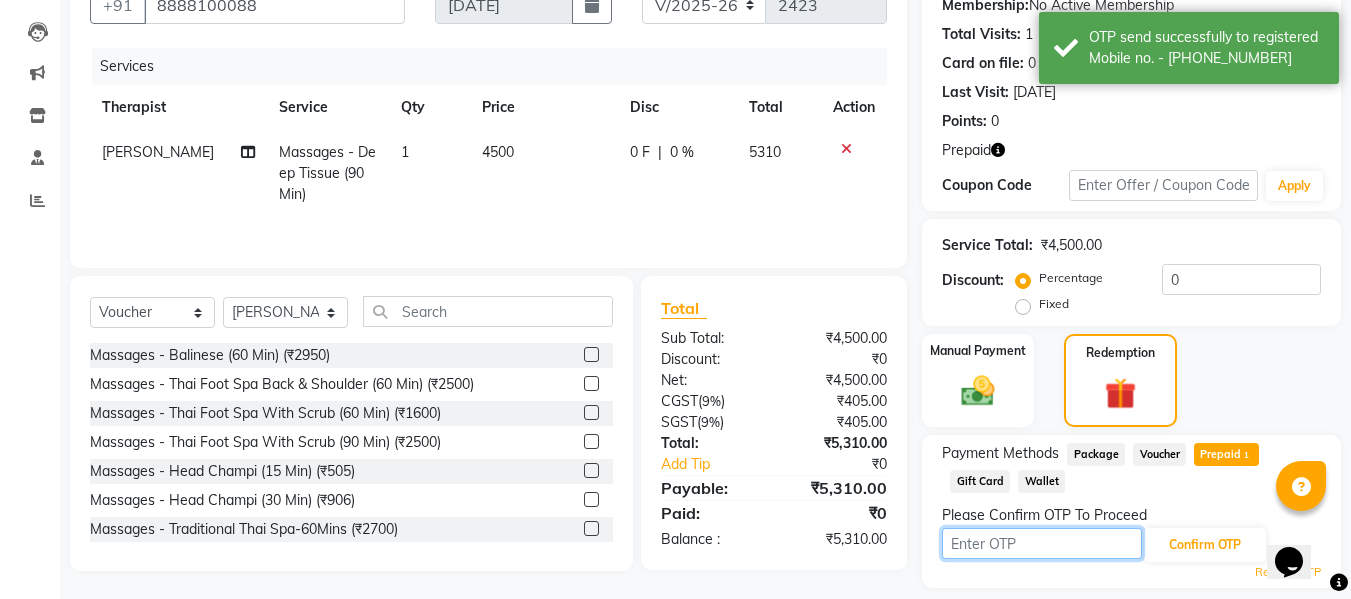 click at bounding box center (1042, 543) 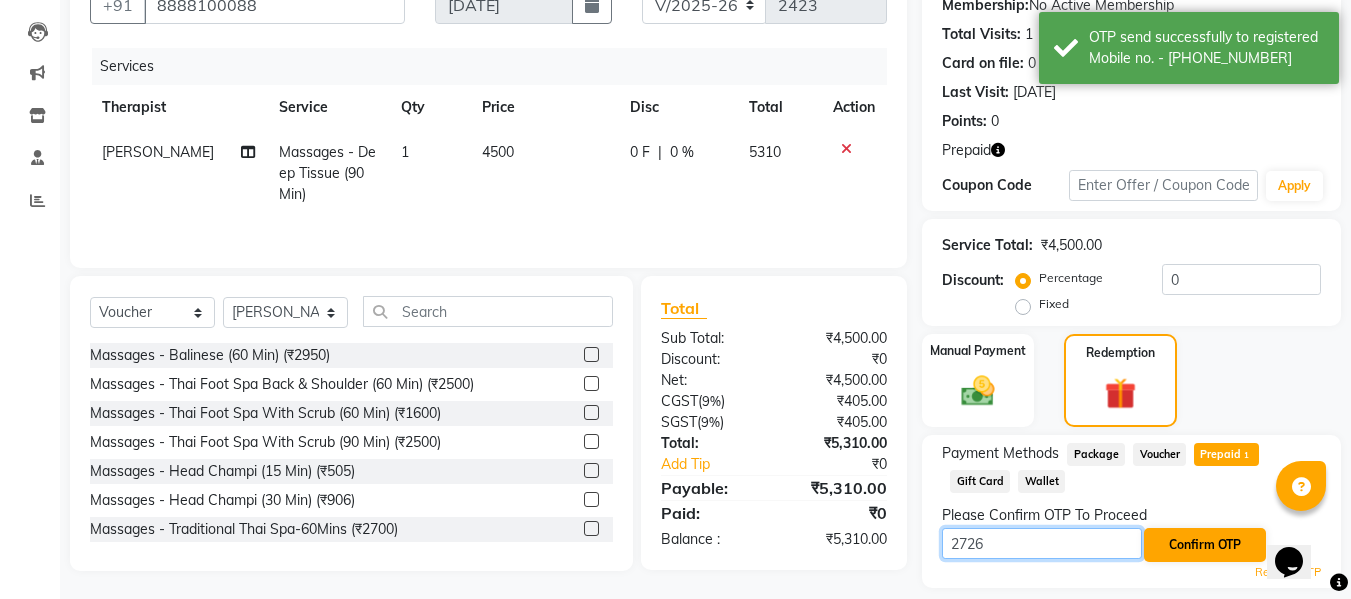 type on "2726" 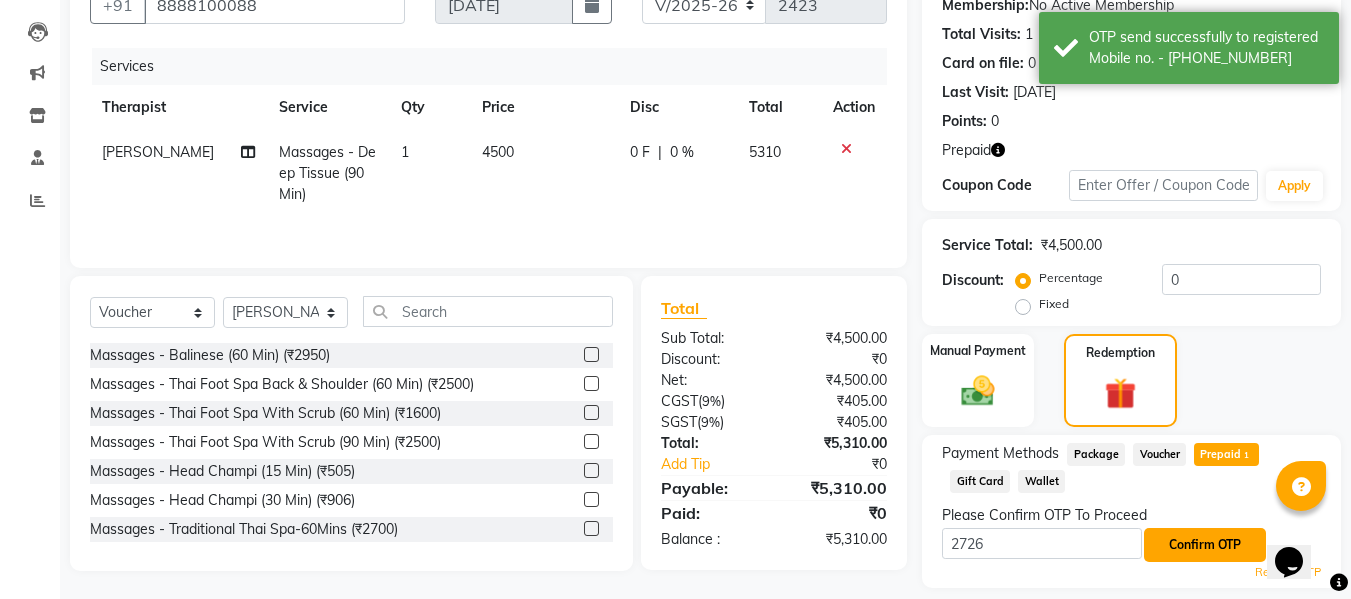 click on "Confirm OTP" 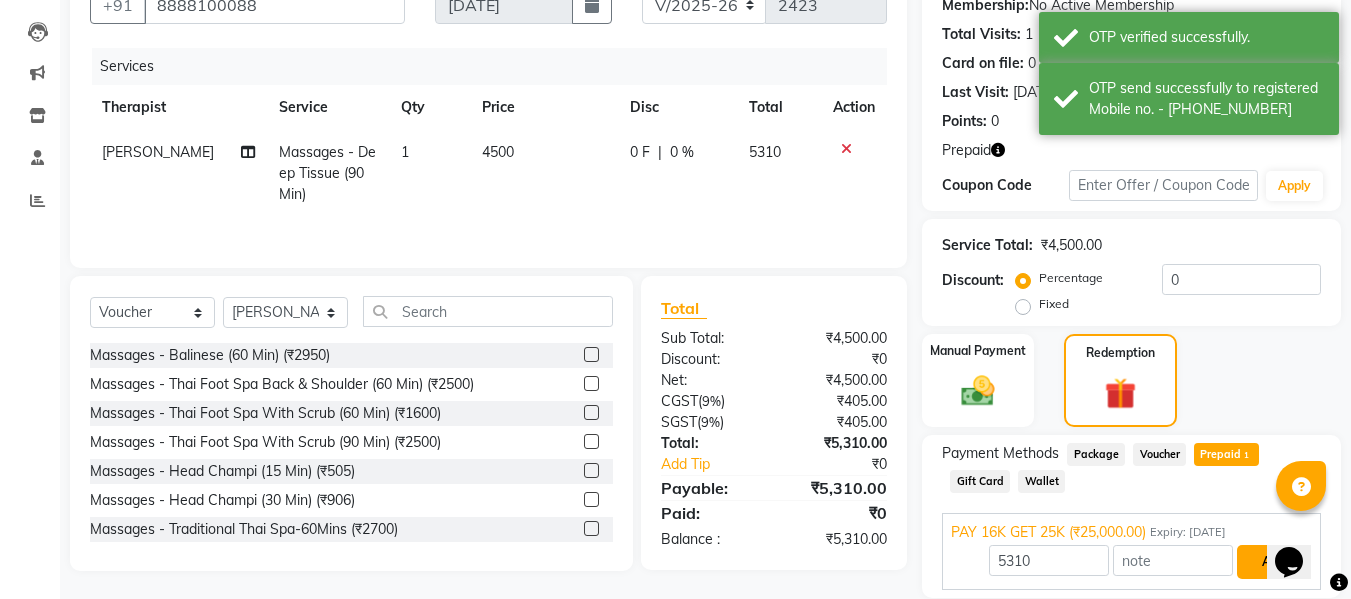 click on "Add" at bounding box center [1273, 562] 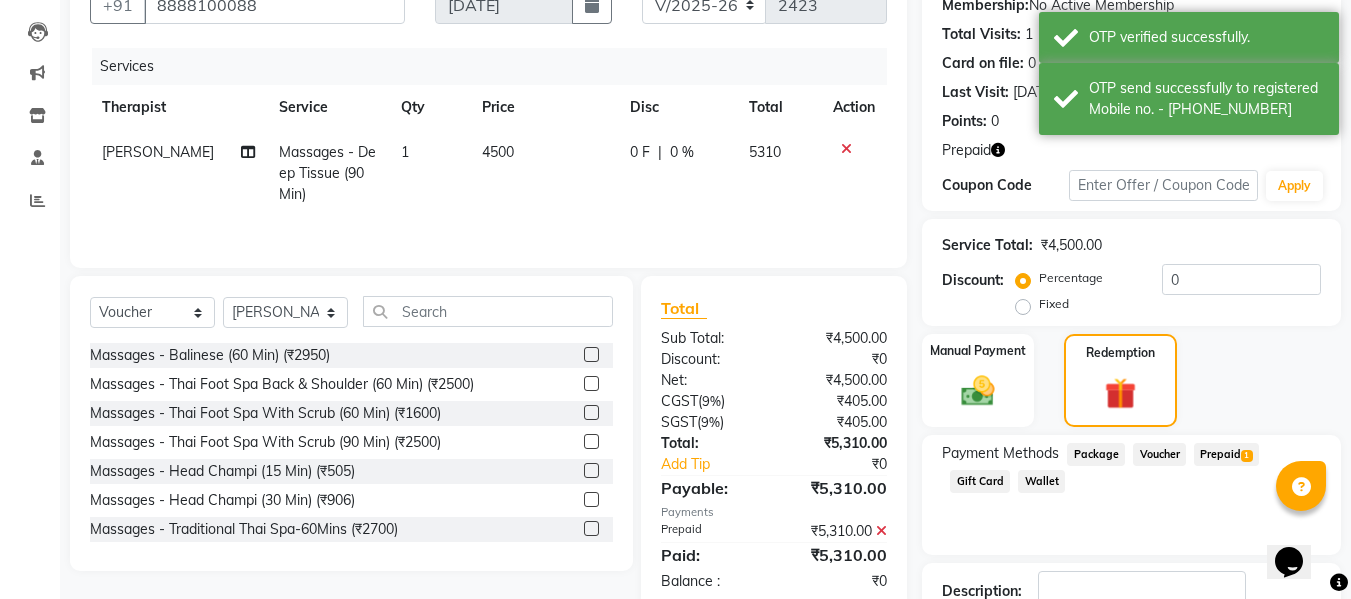 scroll, scrollTop: 340, scrollLeft: 0, axis: vertical 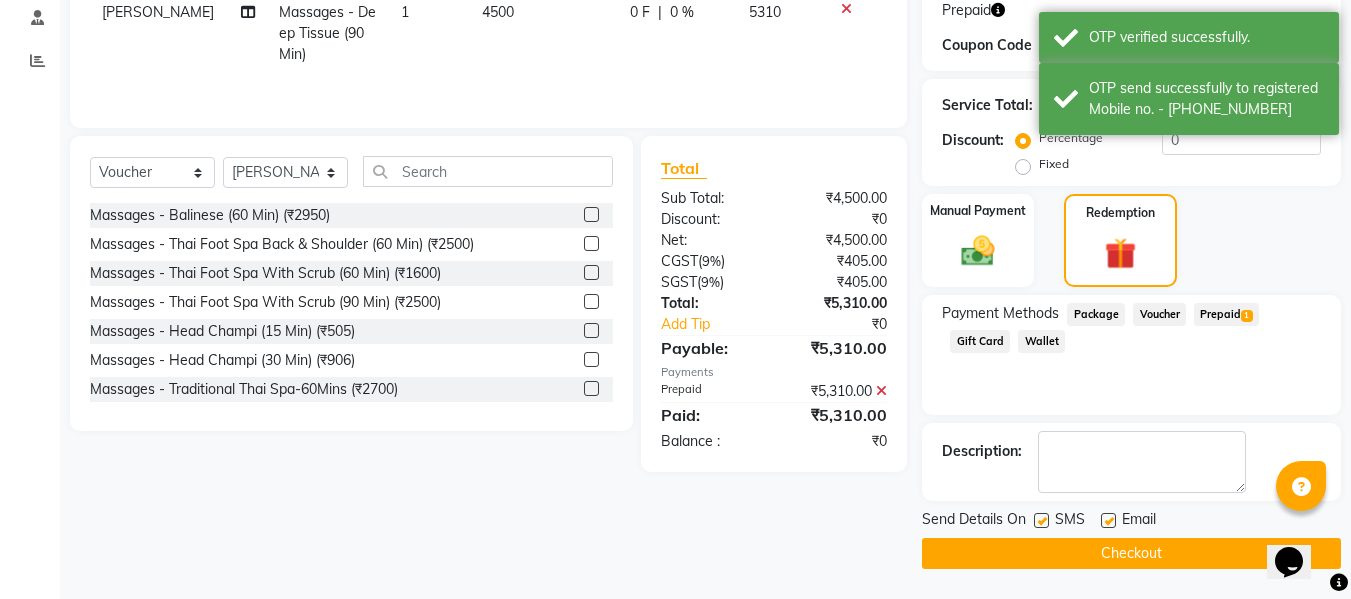 click on "Checkout" 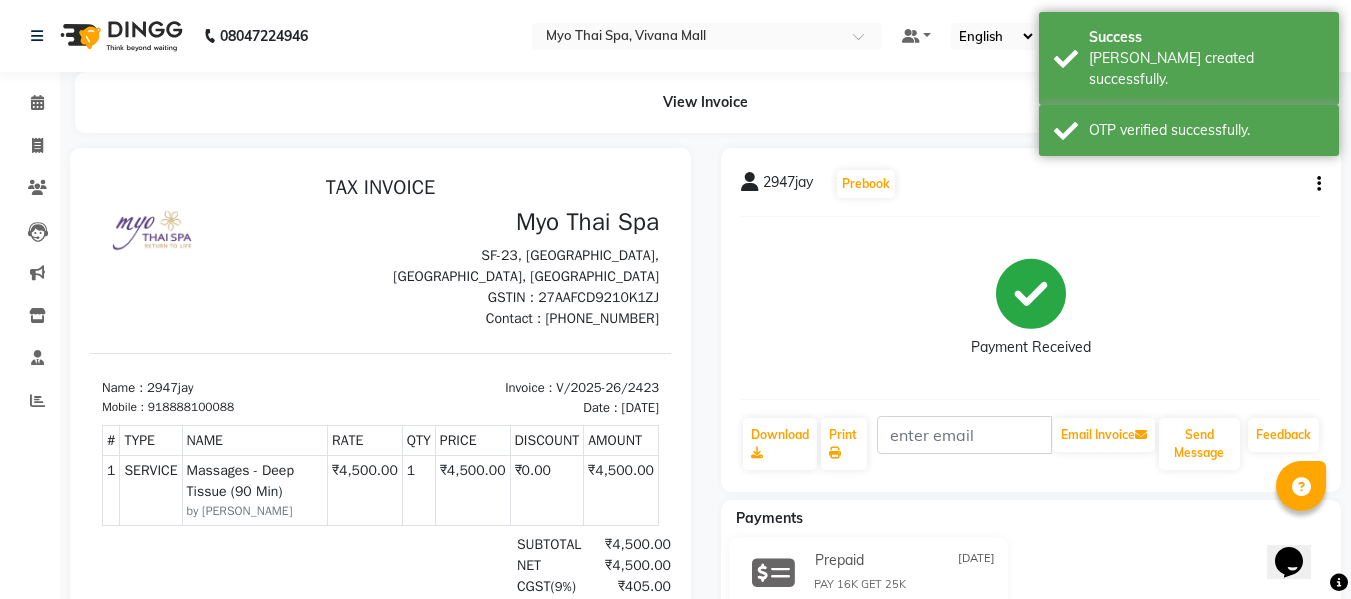 scroll, scrollTop: 0, scrollLeft: 0, axis: both 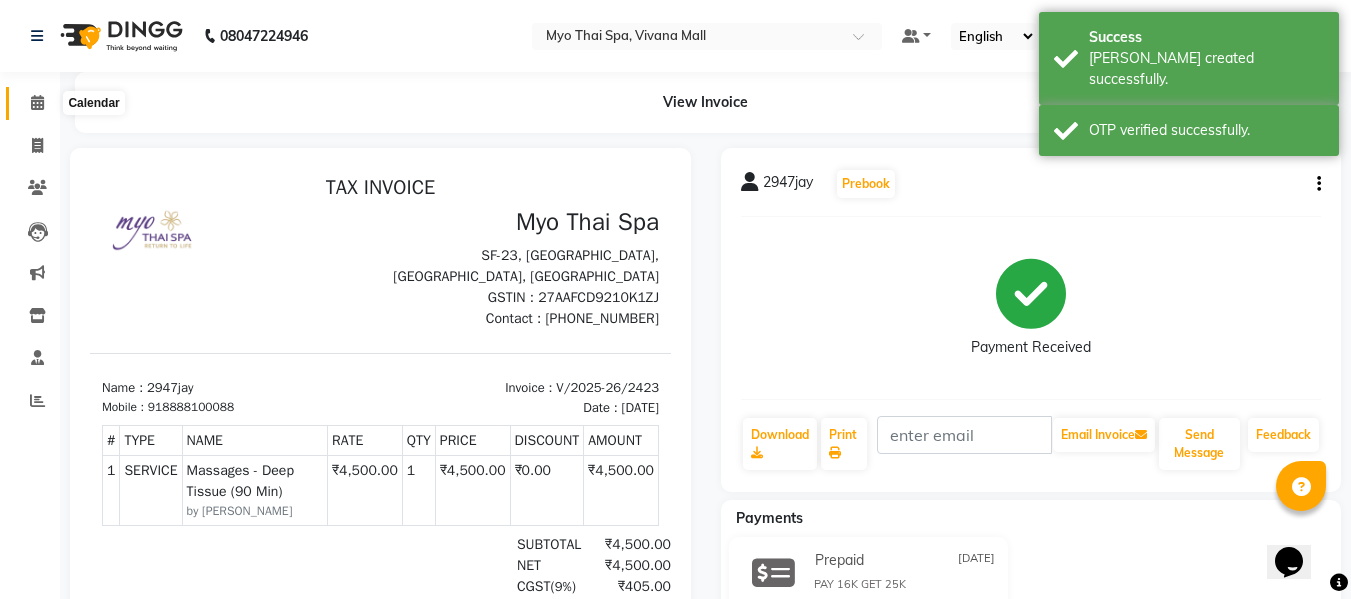 click 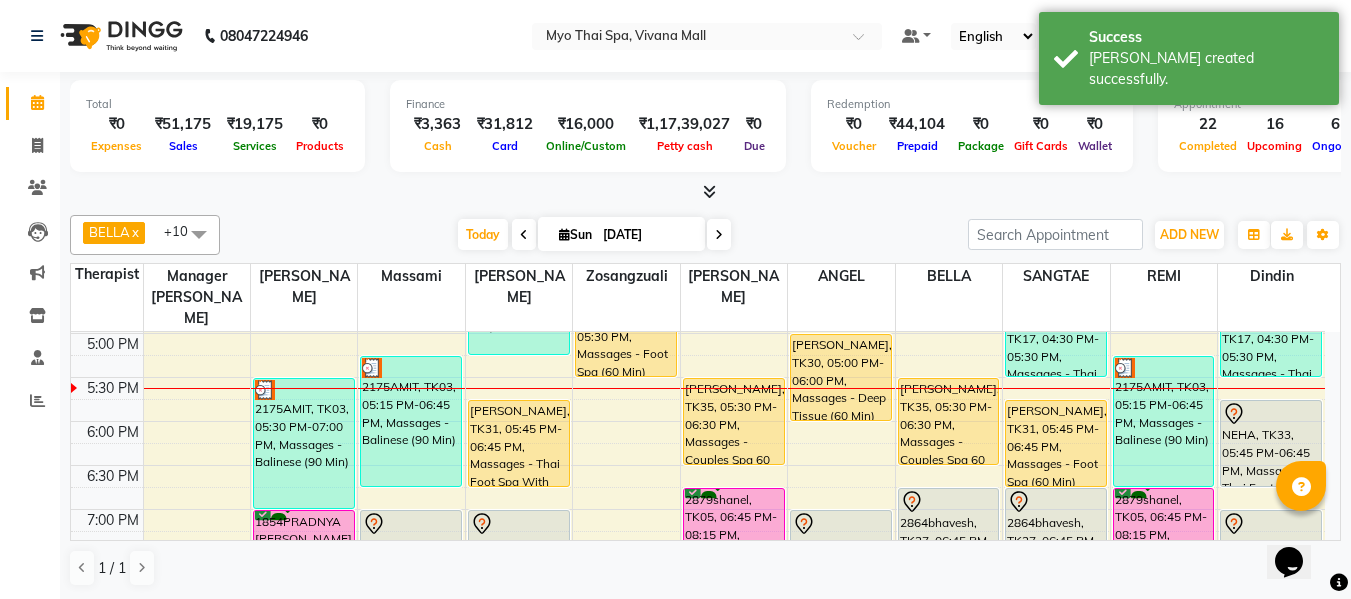 scroll, scrollTop: 890, scrollLeft: 0, axis: vertical 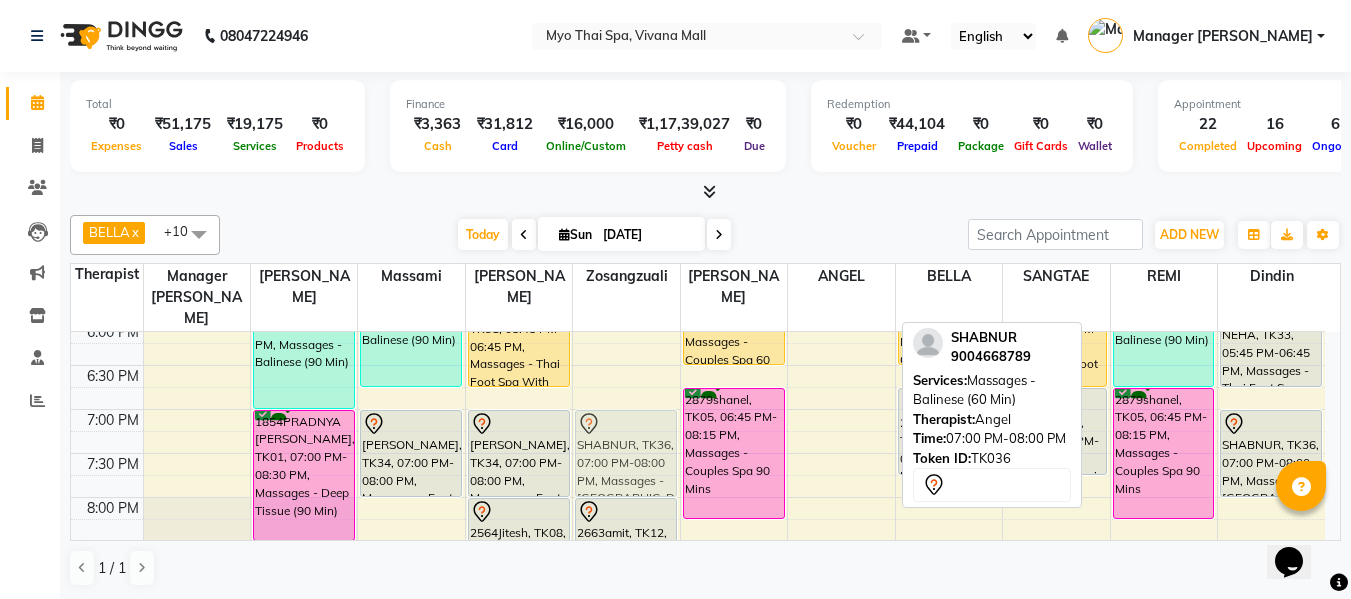 drag, startPoint x: 856, startPoint y: 424, endPoint x: 657, endPoint y: 416, distance: 199.16074 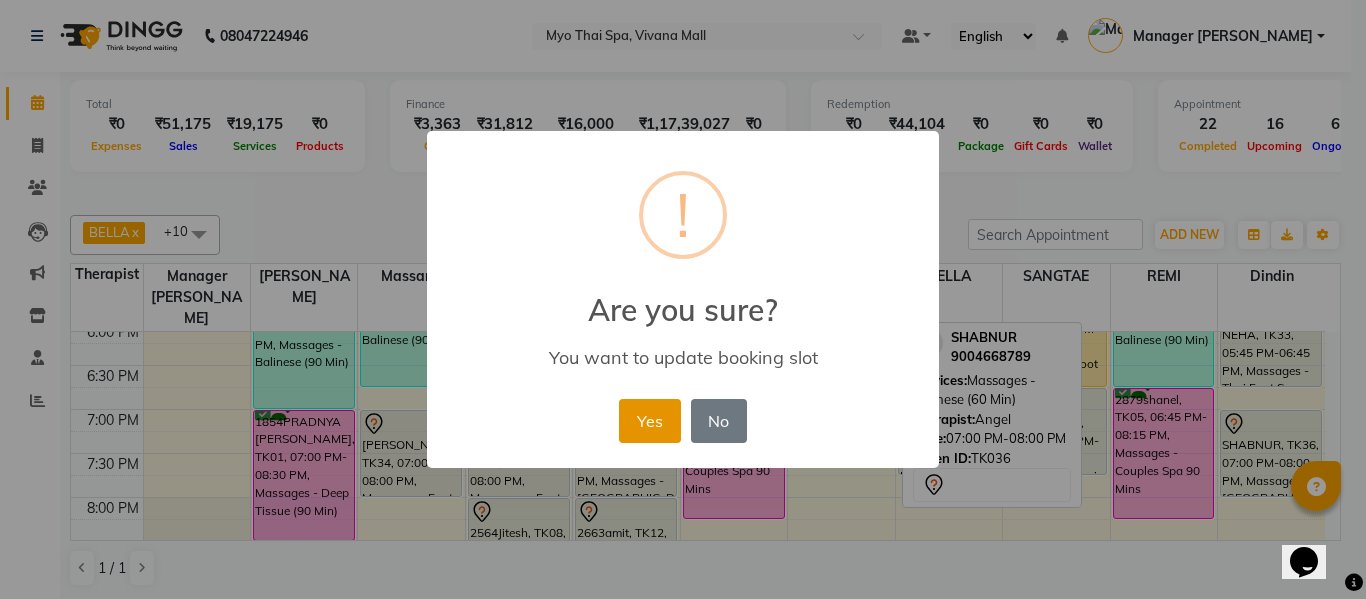 click on "Yes" at bounding box center (649, 421) 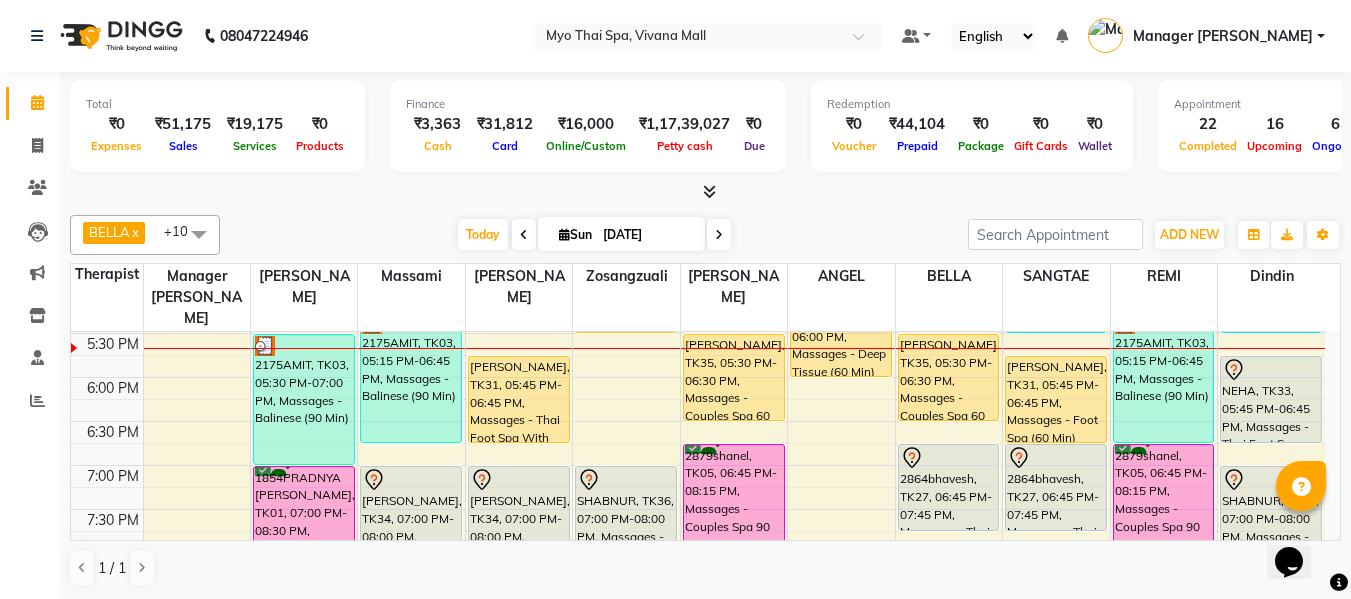 scroll, scrollTop: 790, scrollLeft: 0, axis: vertical 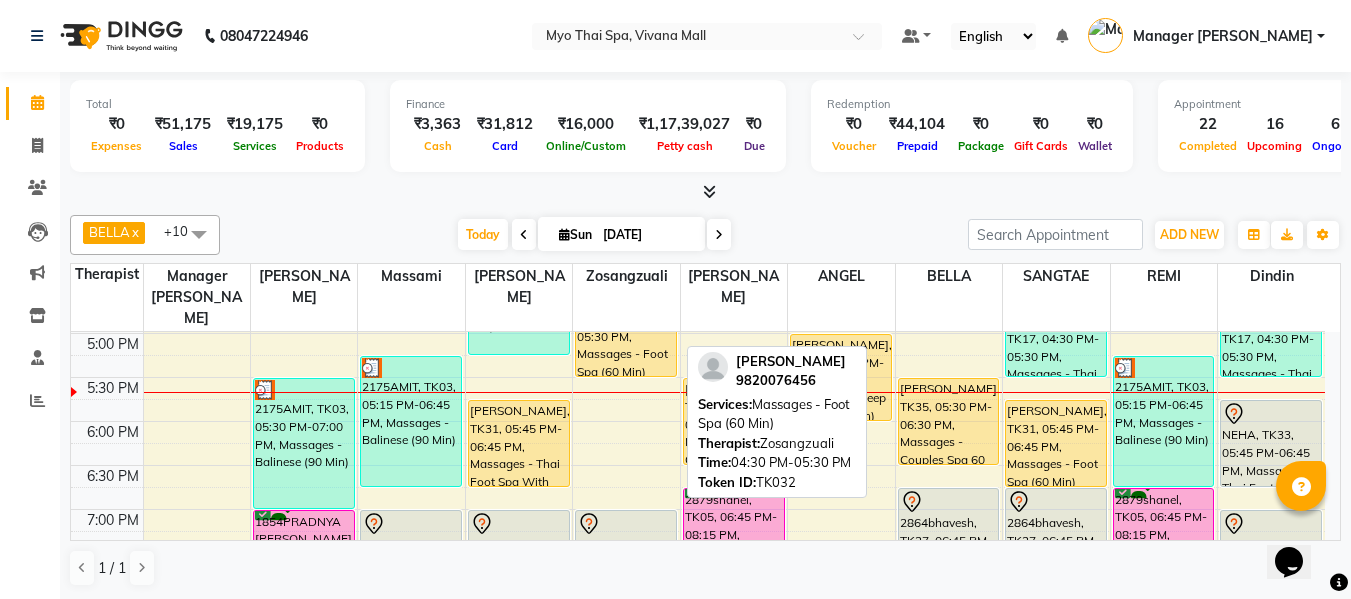 click on "[PERSON_NAME], TK32, 04:30 PM-05:30 PM, Massages - Foot Spa (60 Min)" at bounding box center (626, 333) 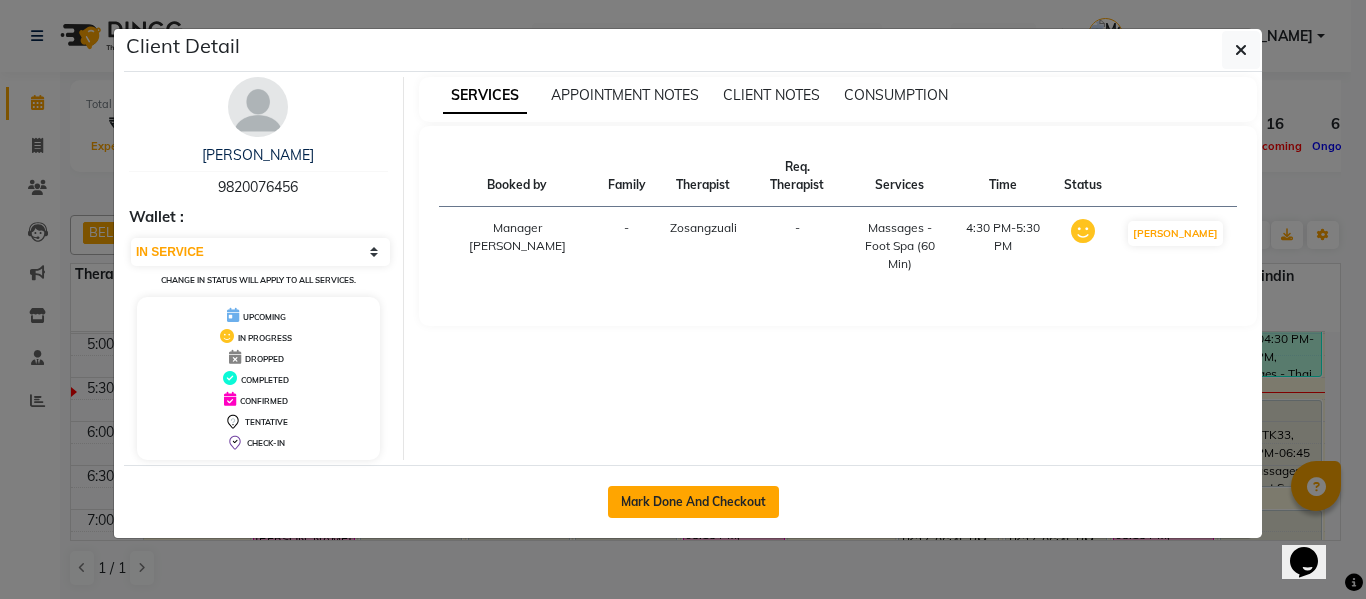 click on "Mark Done And Checkout" 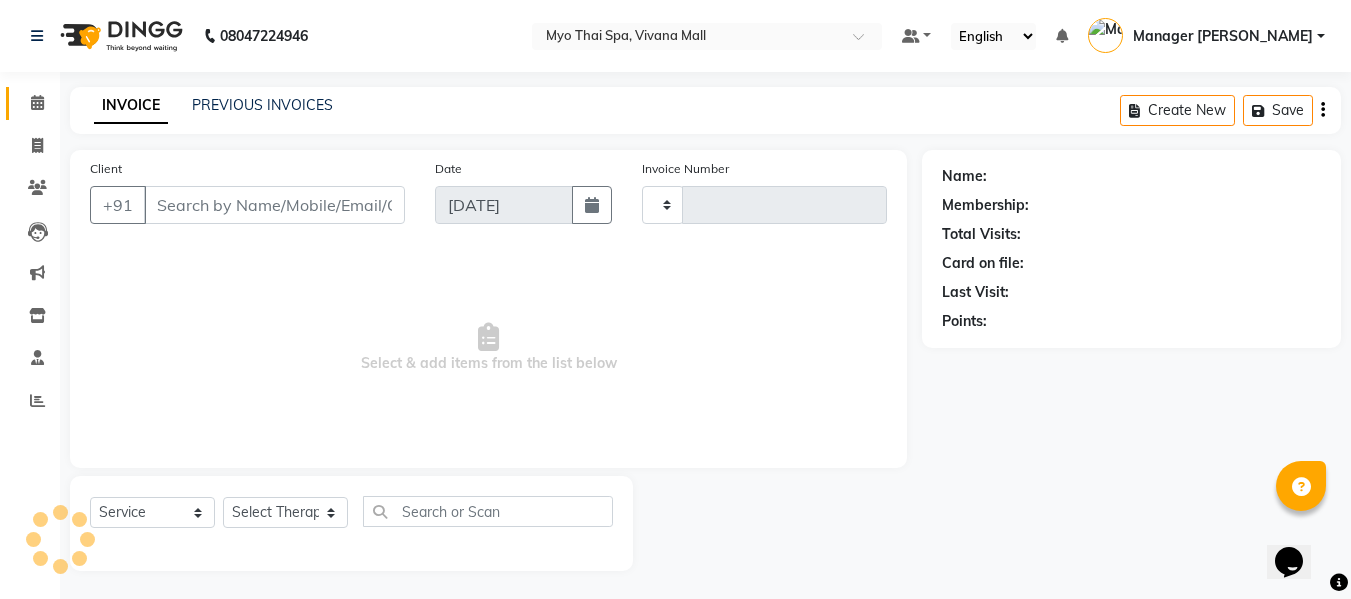 type on "2424" 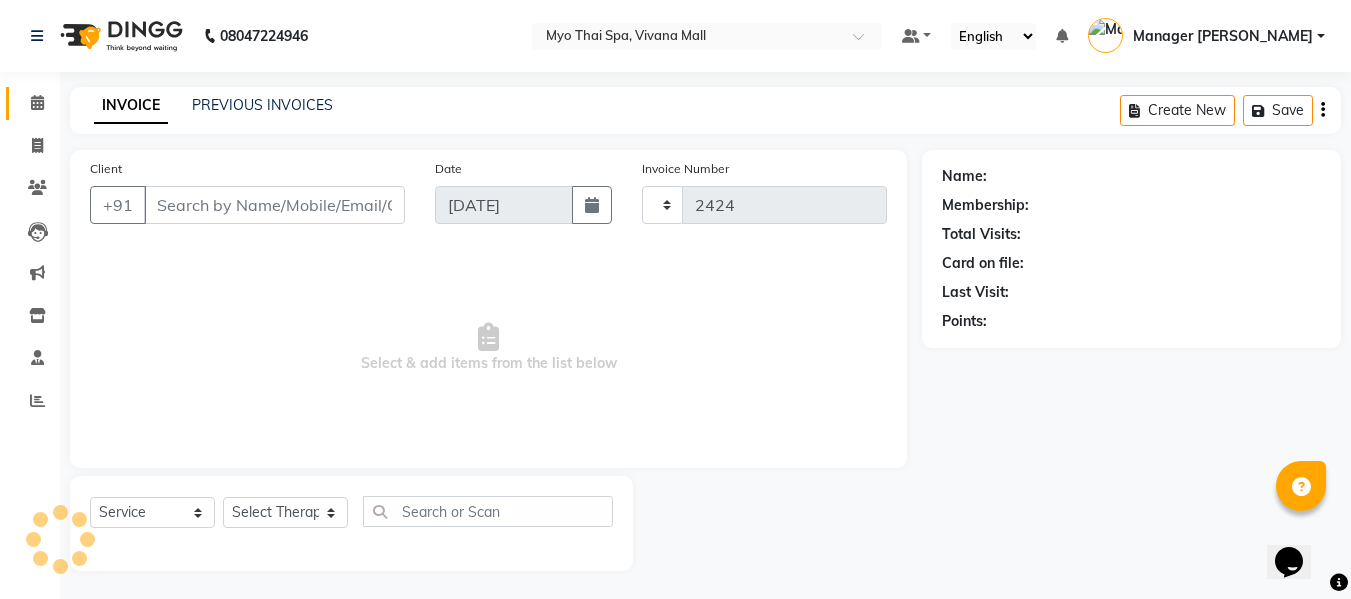 select on "3908" 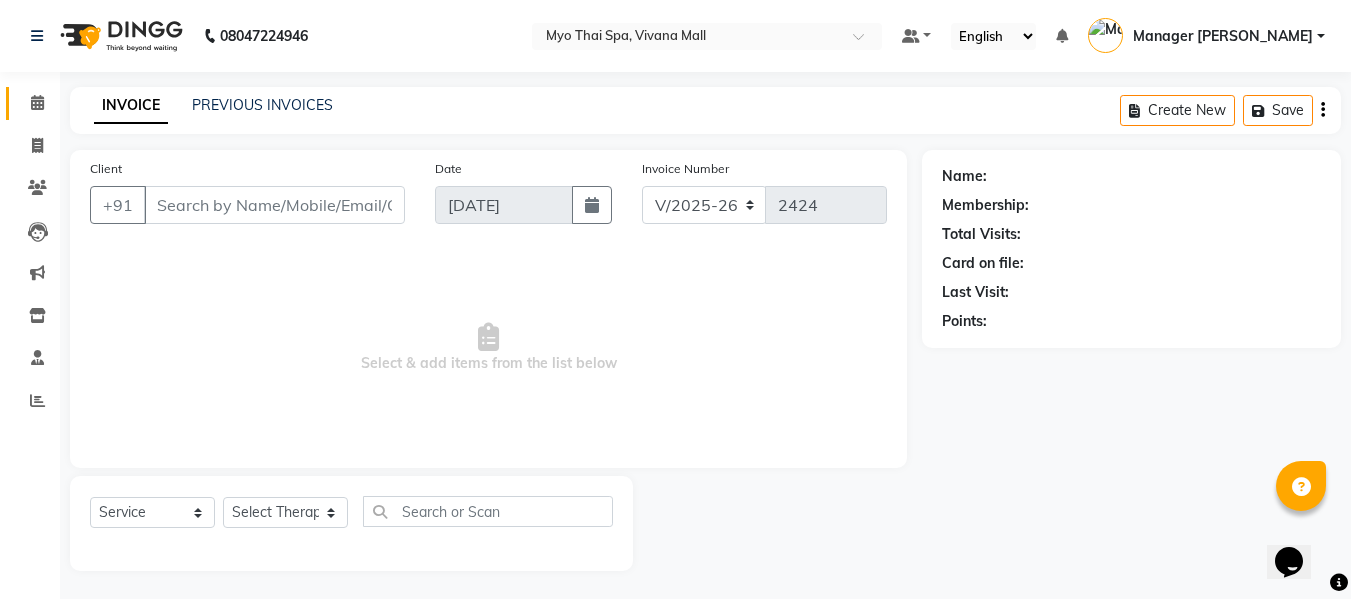 select on "V" 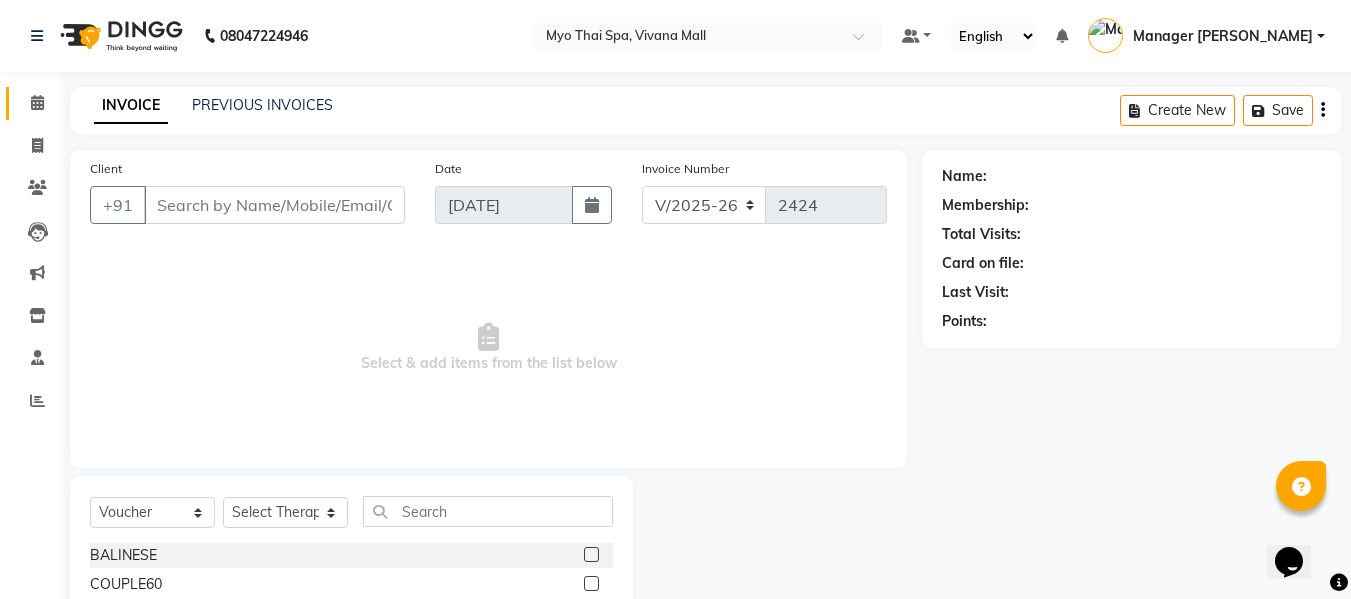 type on "9820076456" 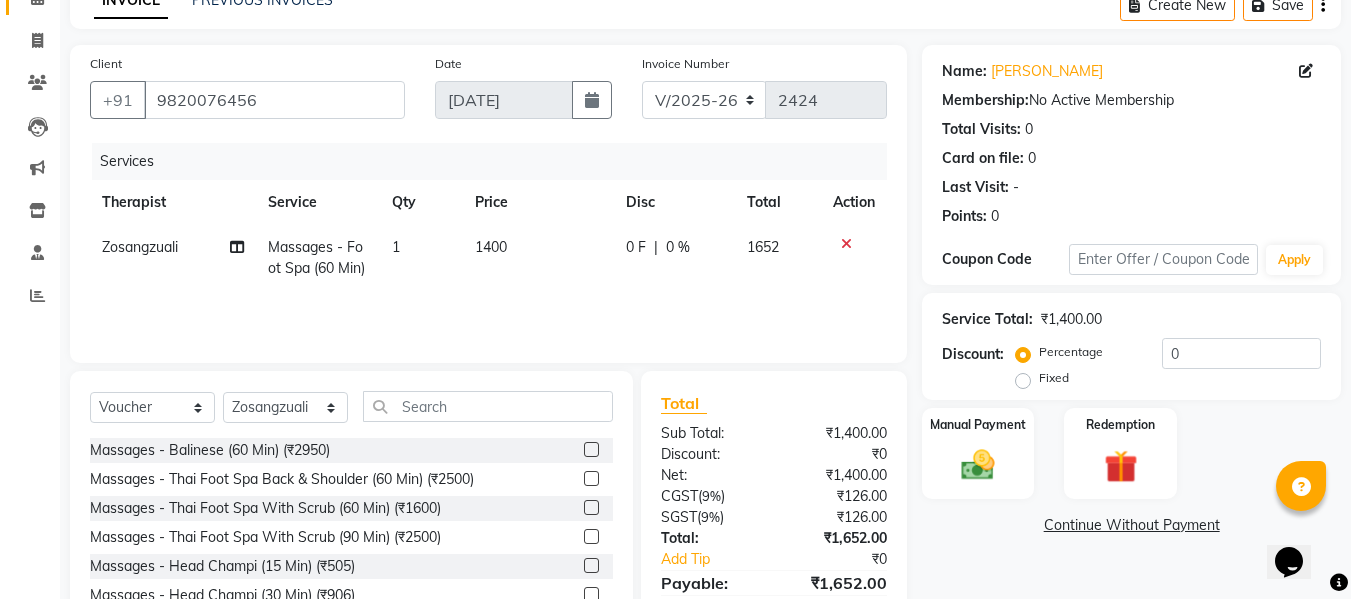 scroll, scrollTop: 202, scrollLeft: 0, axis: vertical 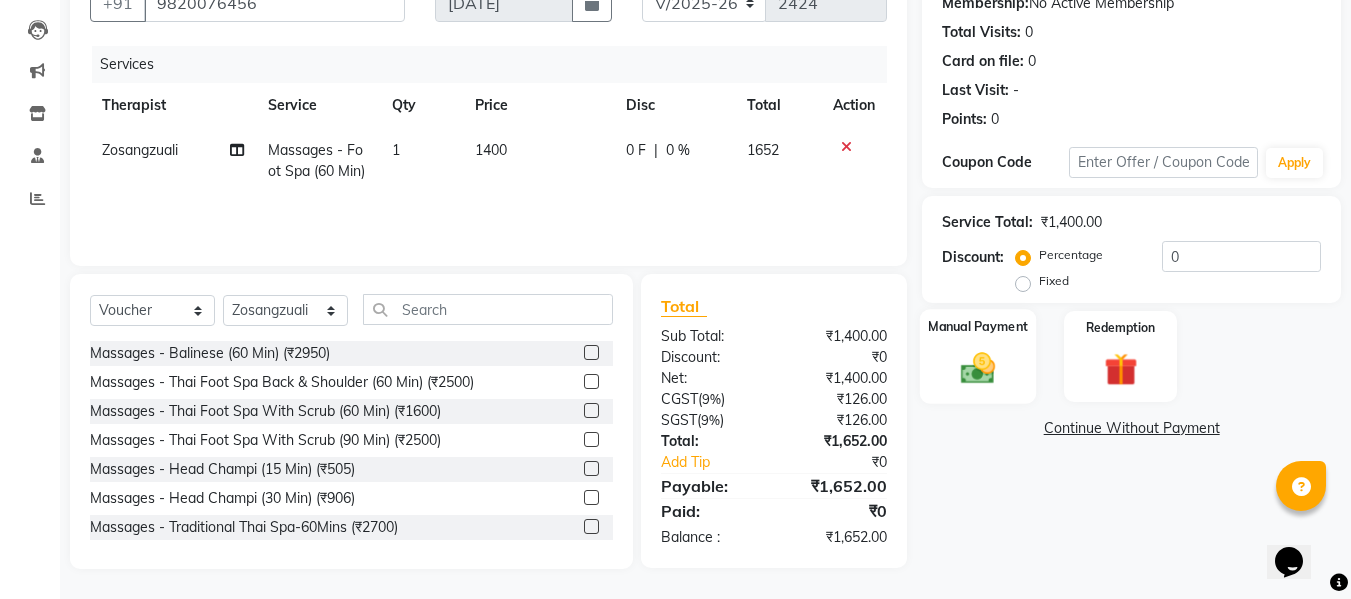 click 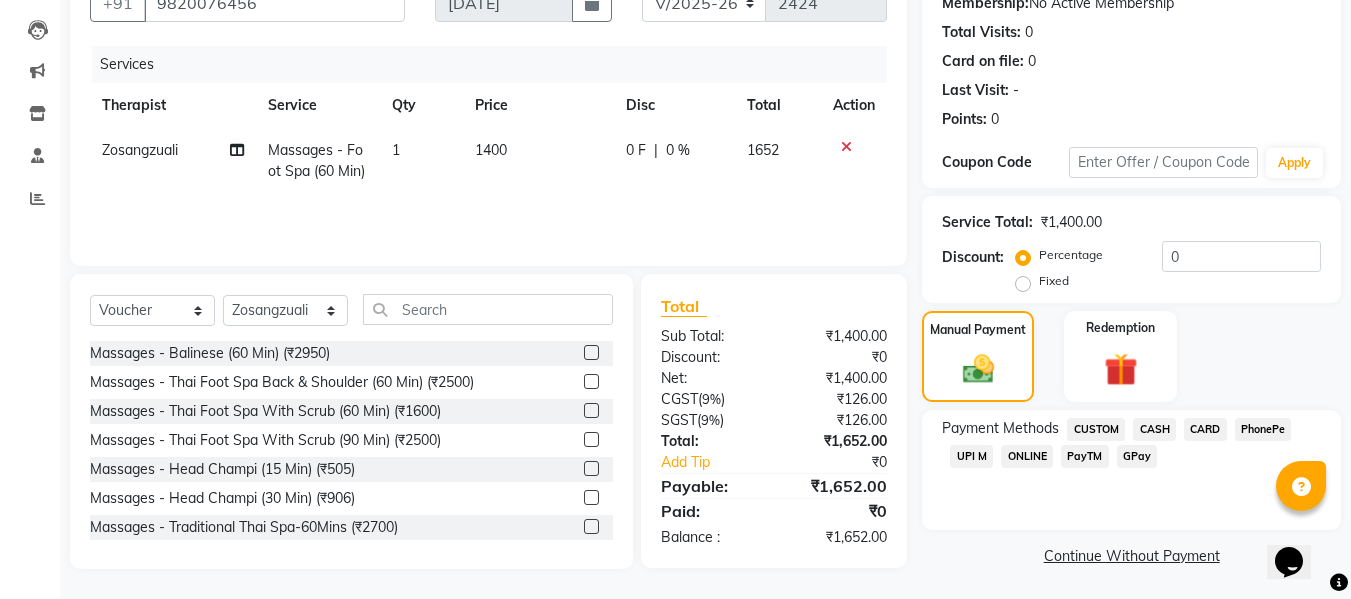 click on "CASH" 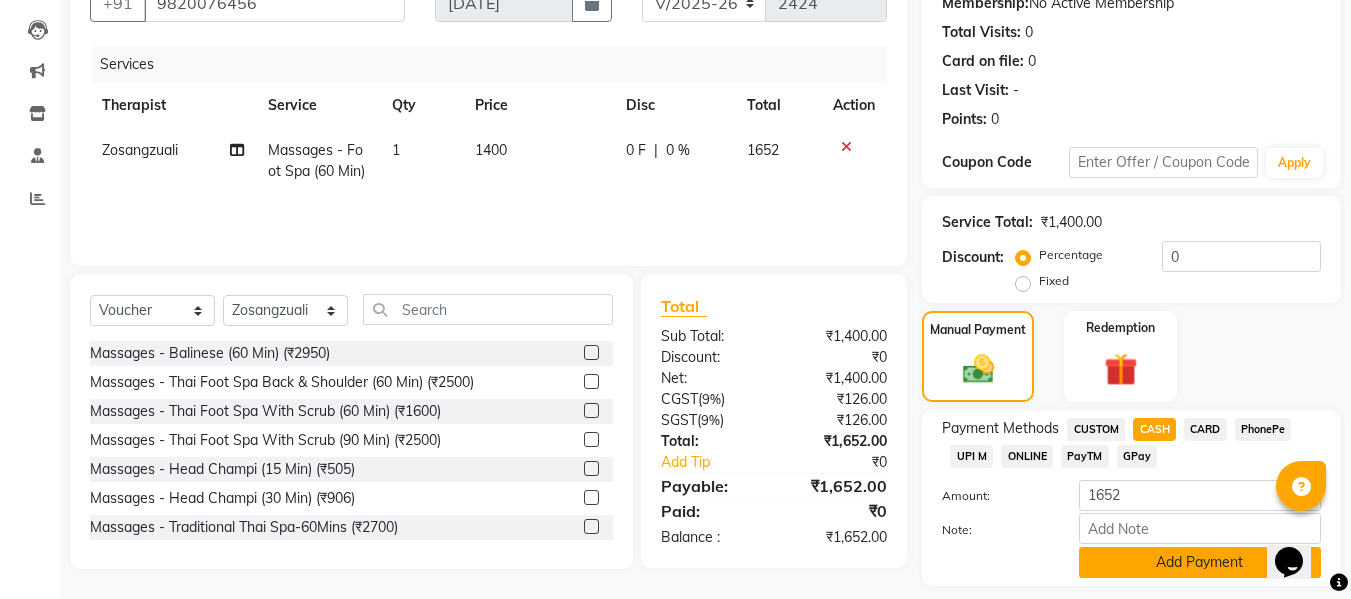 click on "Add Payment" 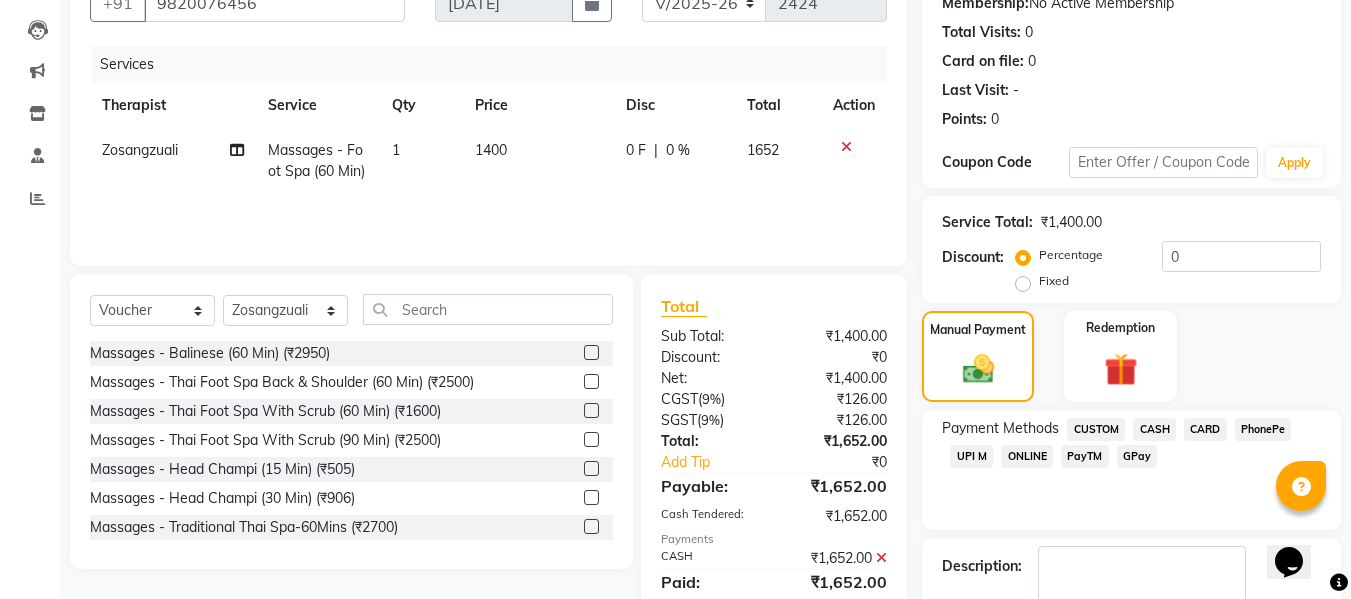 scroll, scrollTop: 302, scrollLeft: 0, axis: vertical 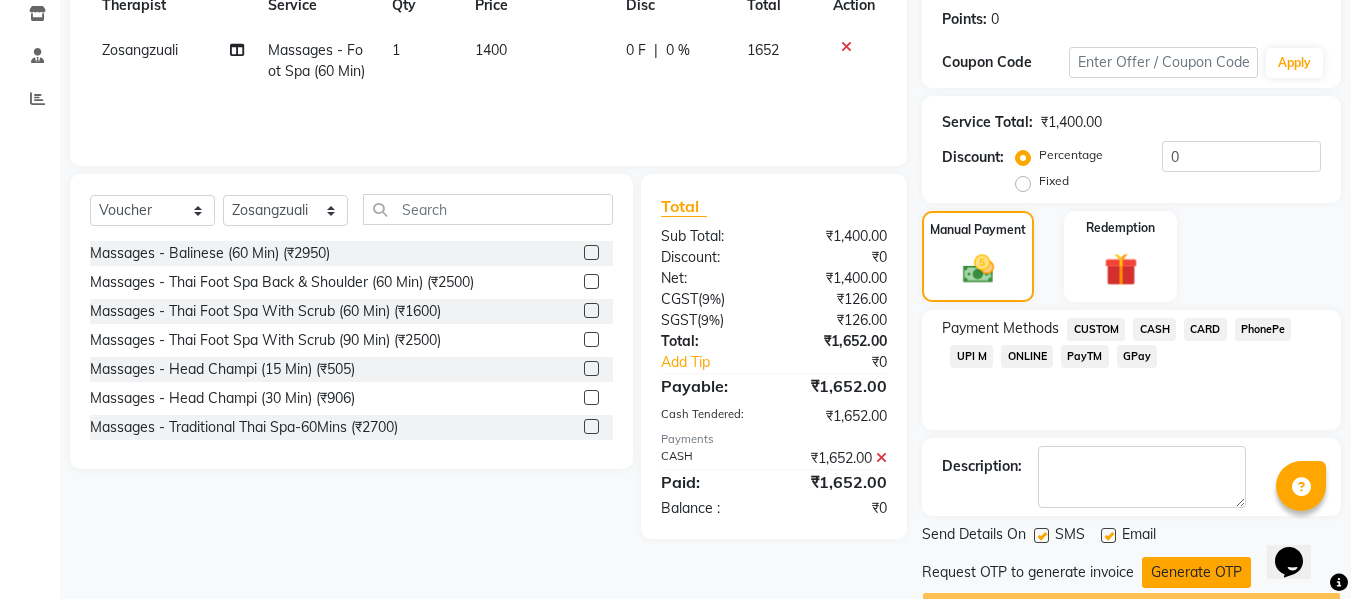 click on "Generate OTP" 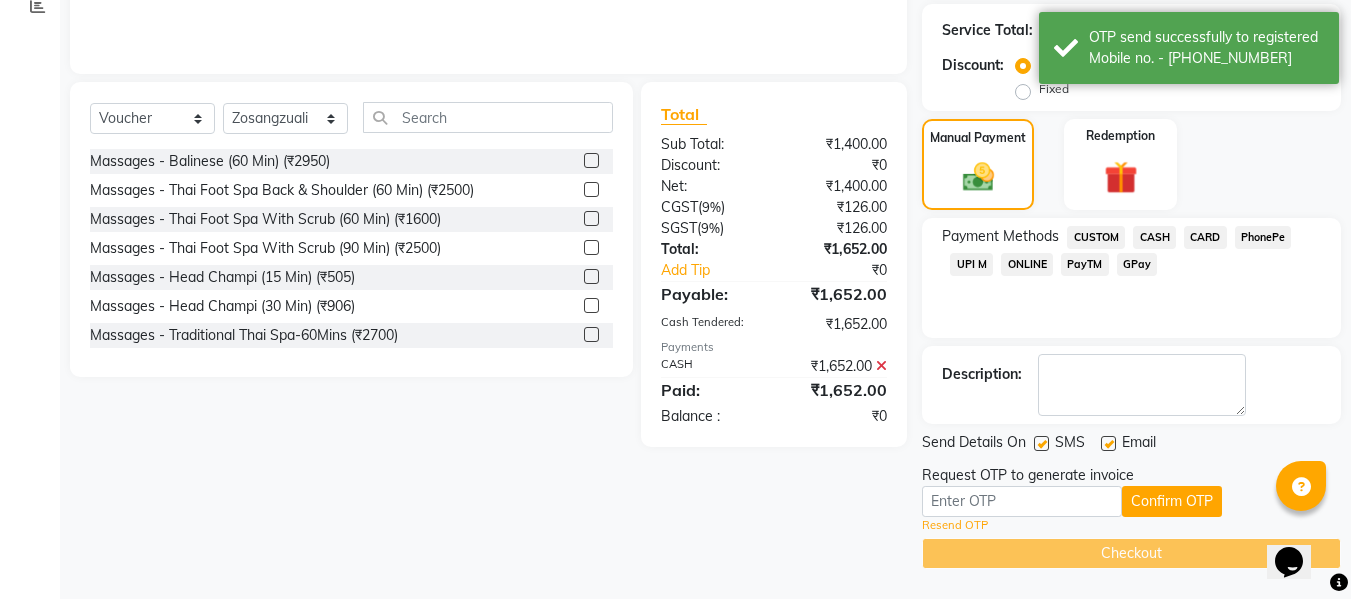 scroll, scrollTop: 294, scrollLeft: 0, axis: vertical 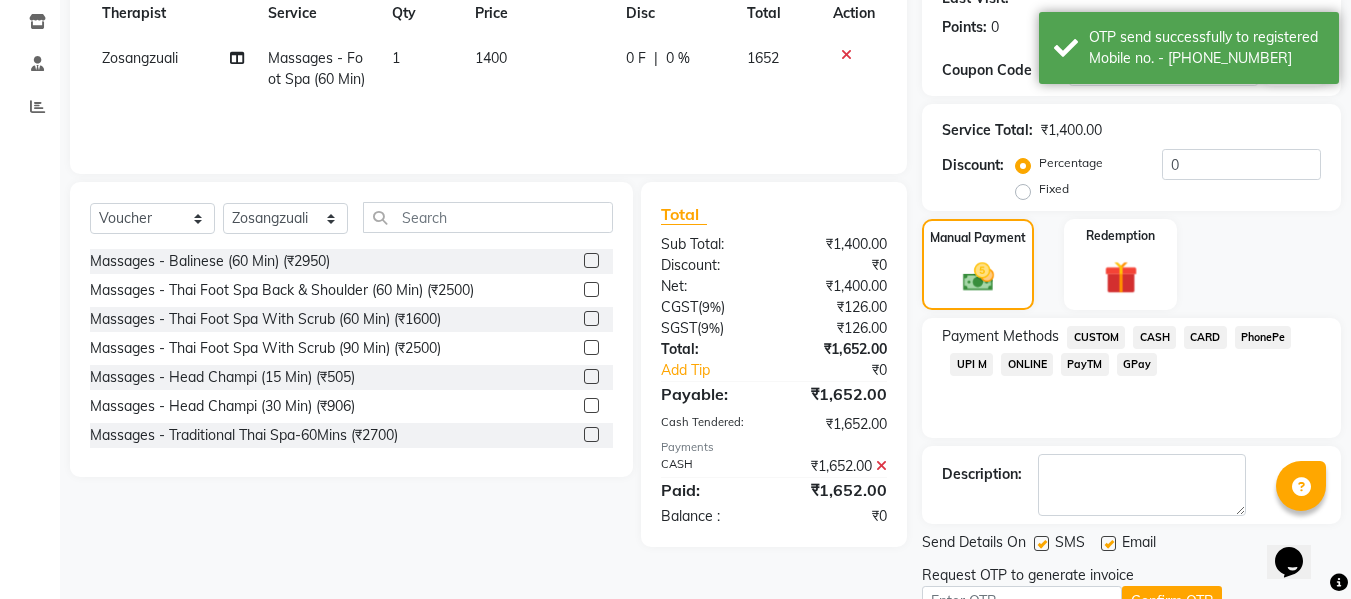 click on "Fixed" 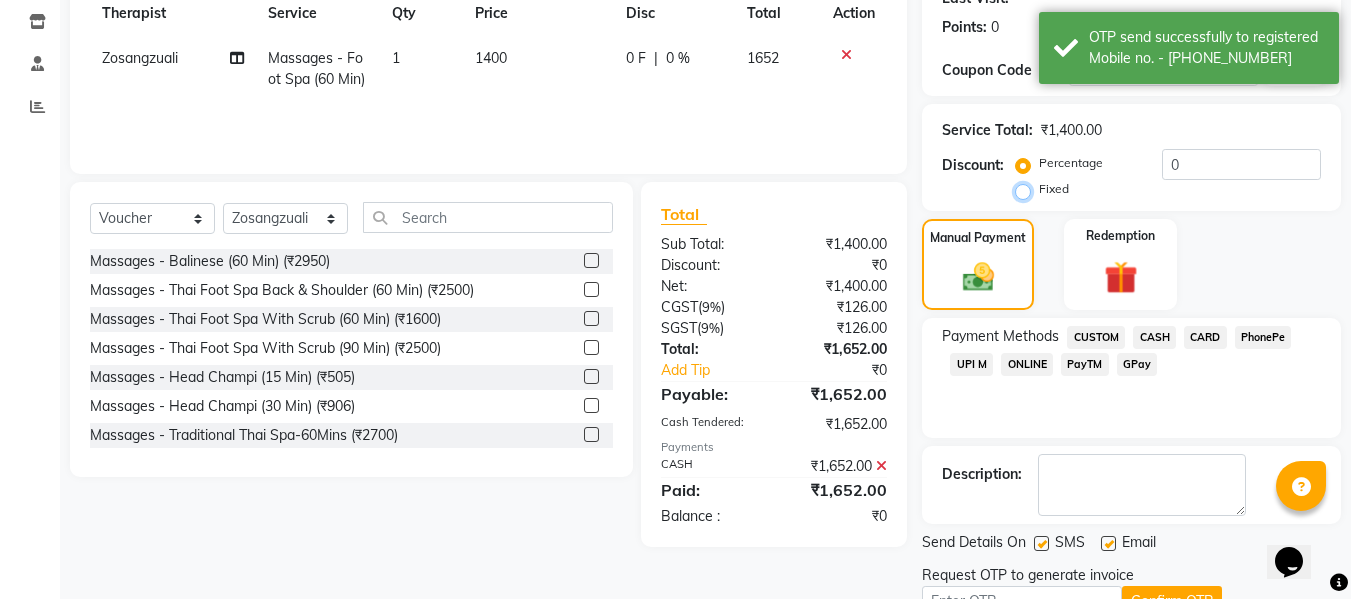 click on "Fixed" at bounding box center [1027, 189] 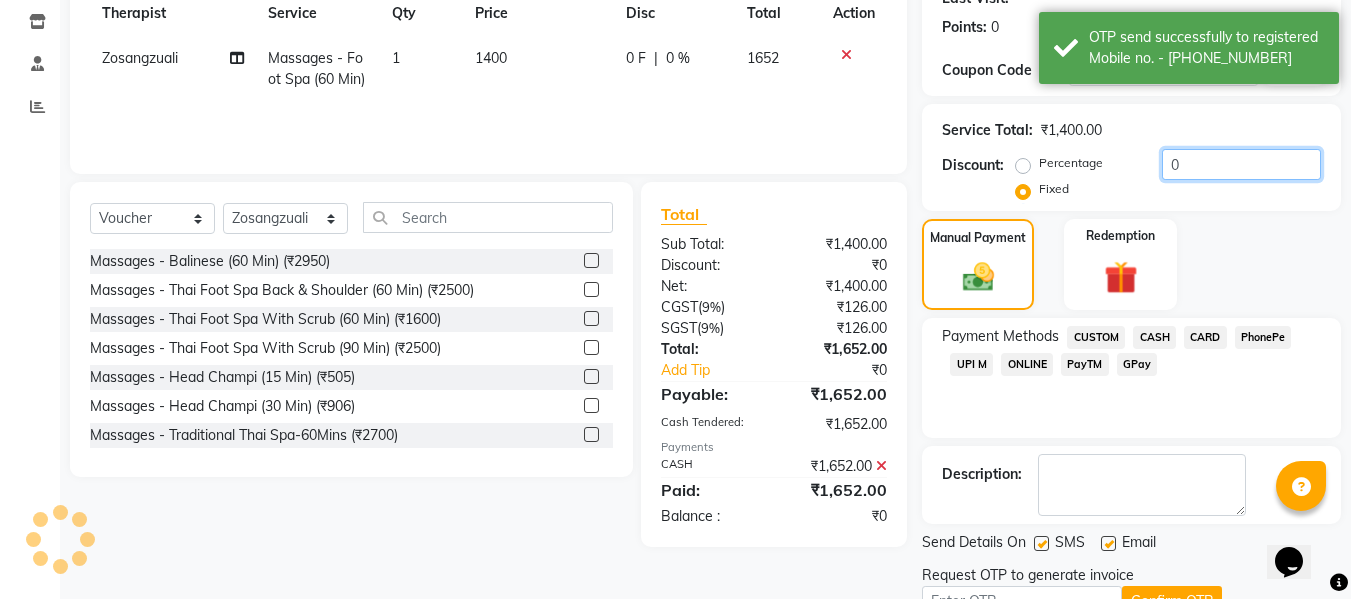 drag, startPoint x: 1191, startPoint y: 164, endPoint x: 1128, endPoint y: 162, distance: 63.03174 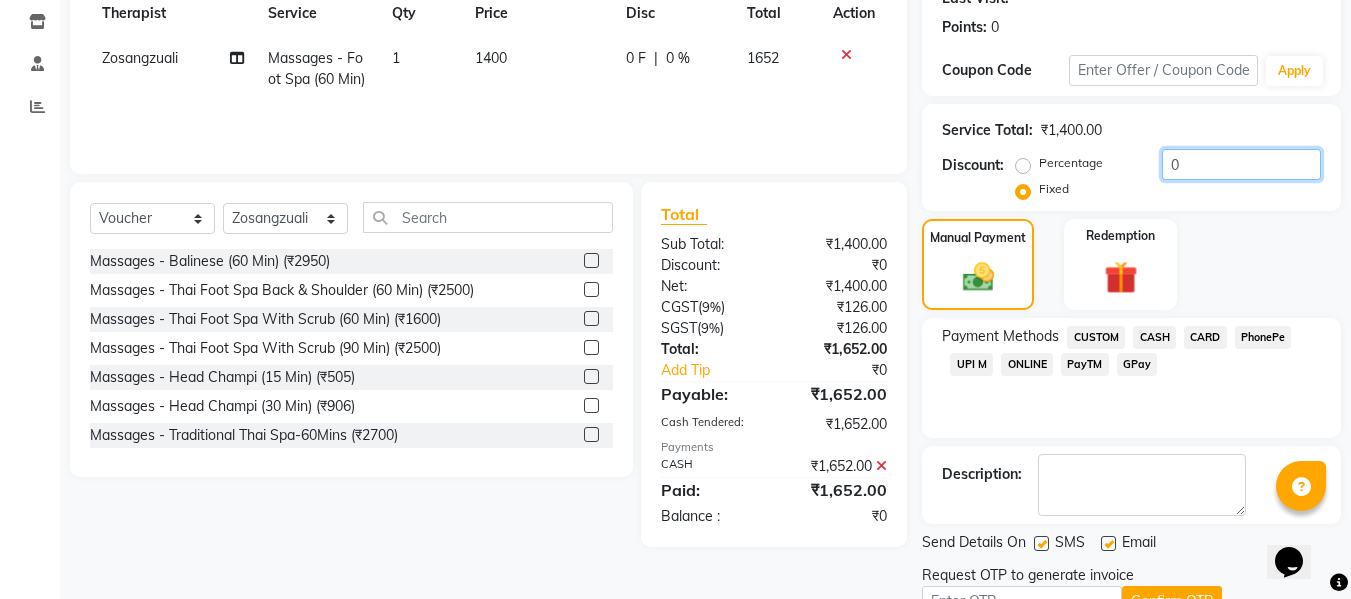scroll, scrollTop: 394, scrollLeft: 0, axis: vertical 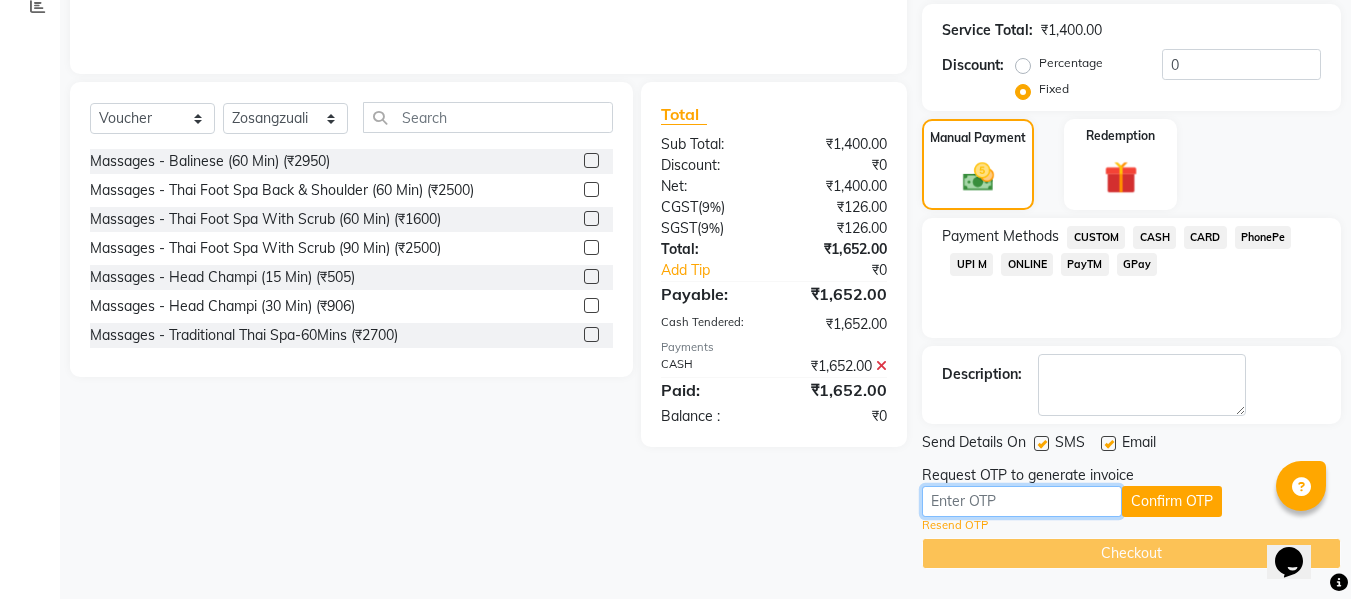click at bounding box center (1022, 501) 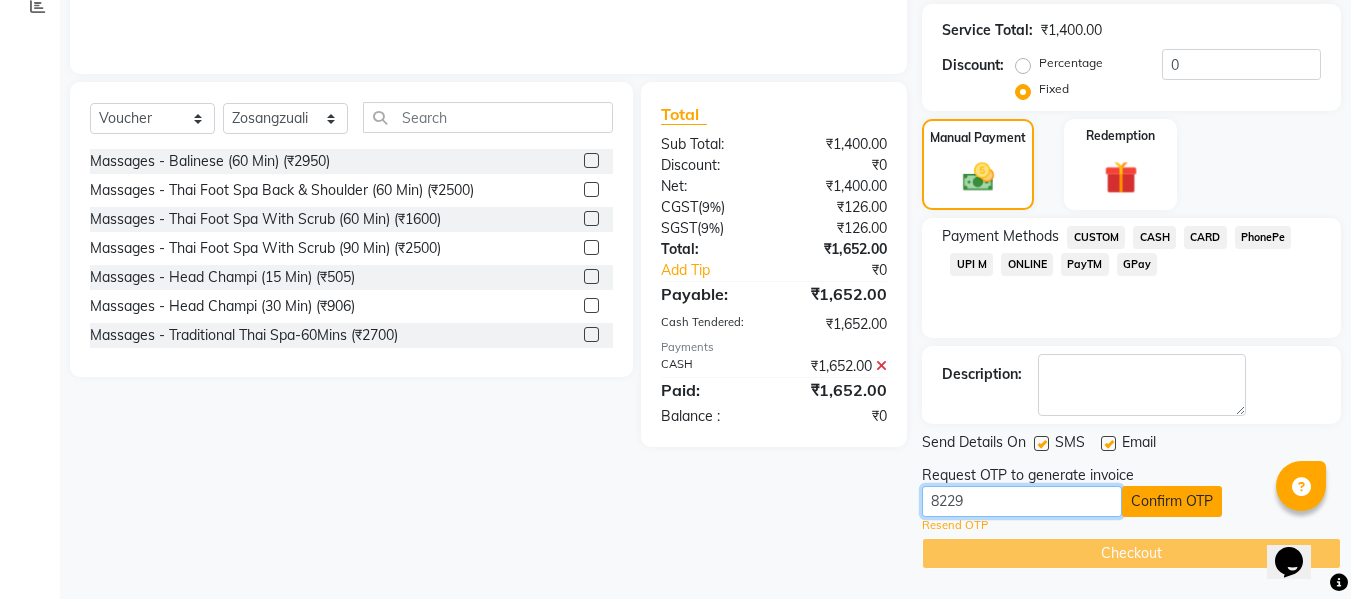 type on "8229" 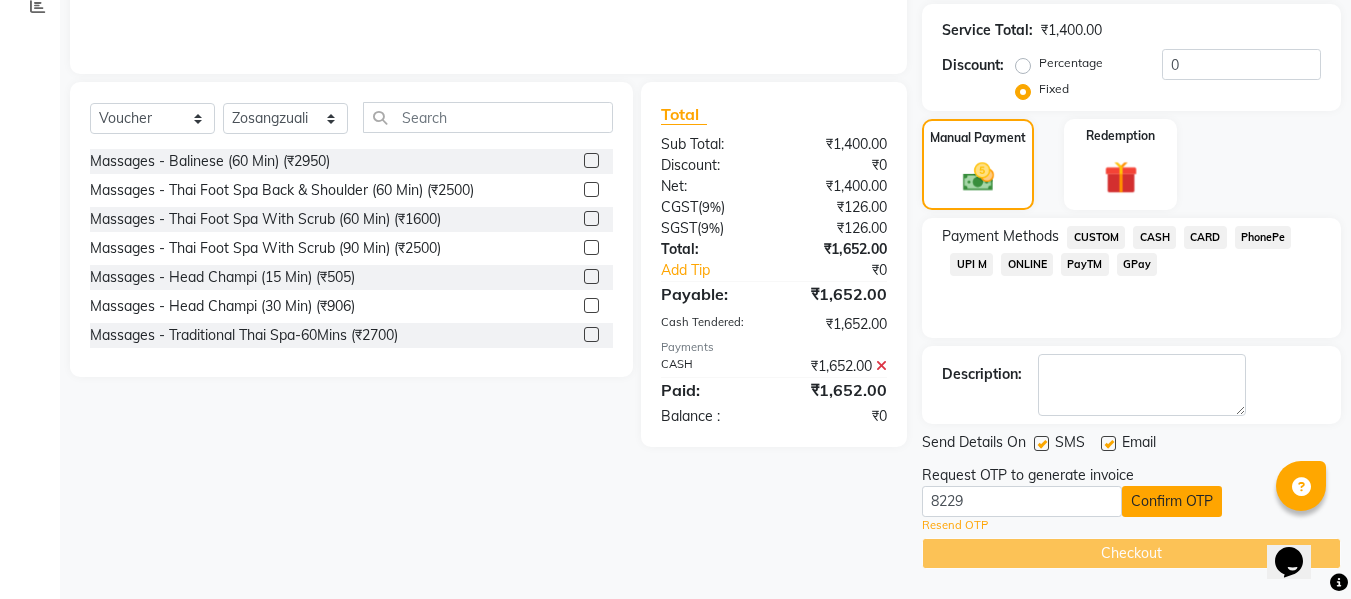 click on "Confirm OTP" 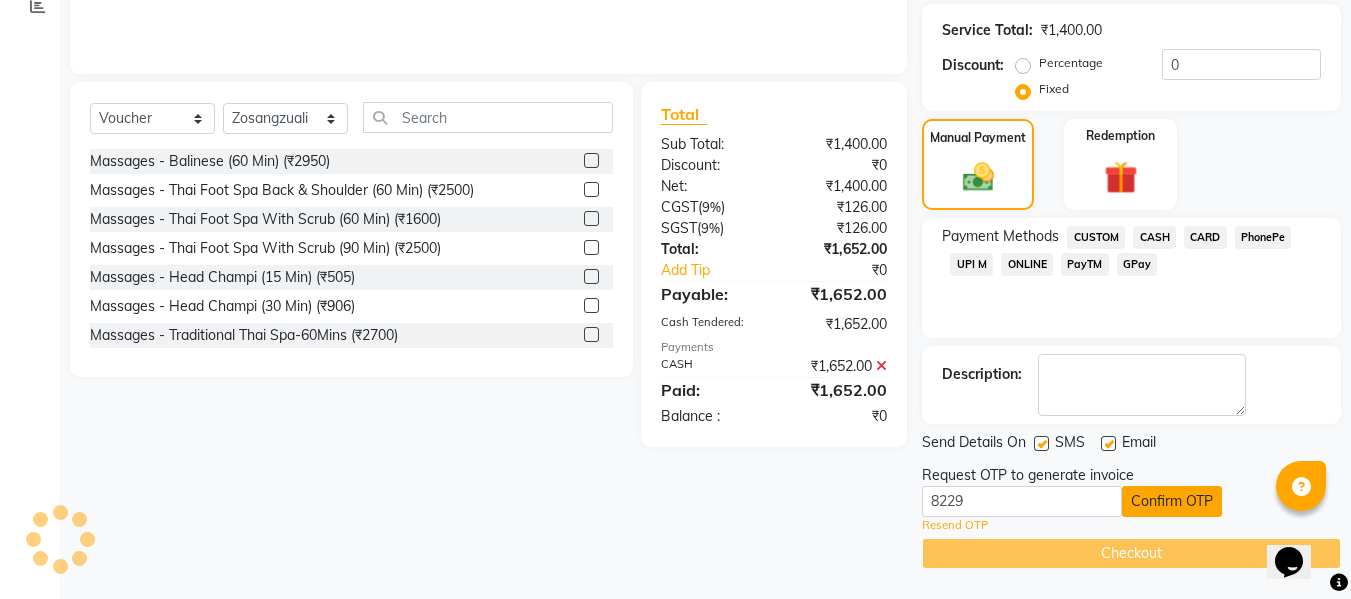 scroll, scrollTop: 317, scrollLeft: 0, axis: vertical 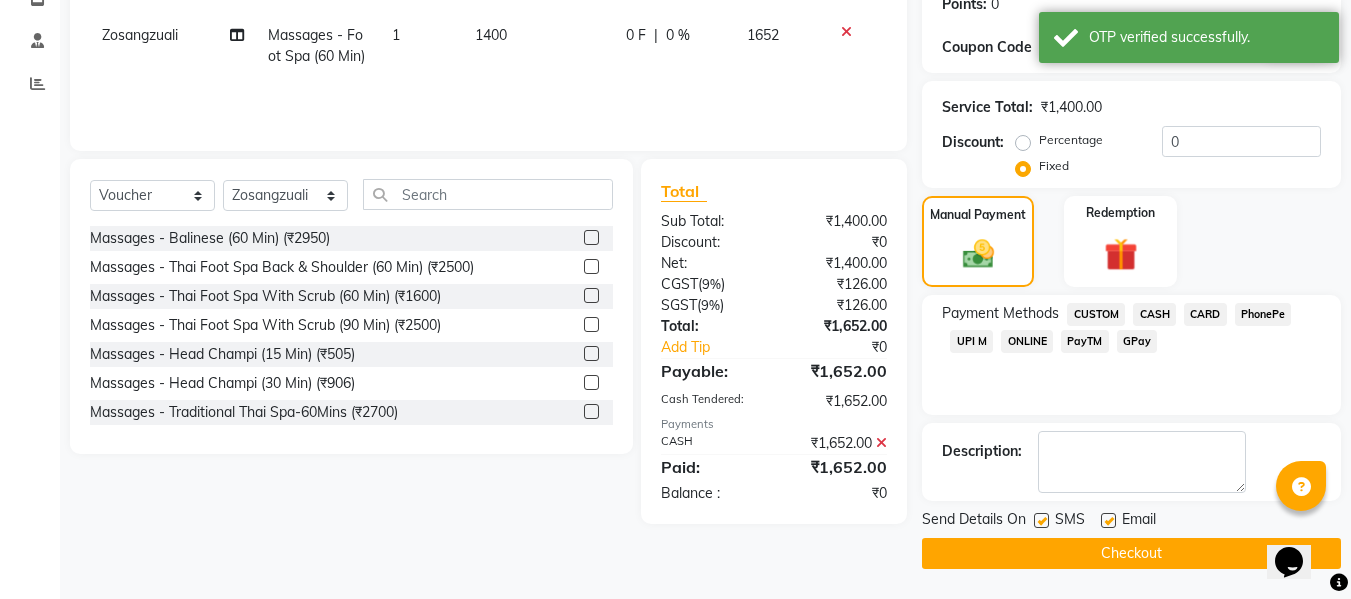 click on "Checkout" 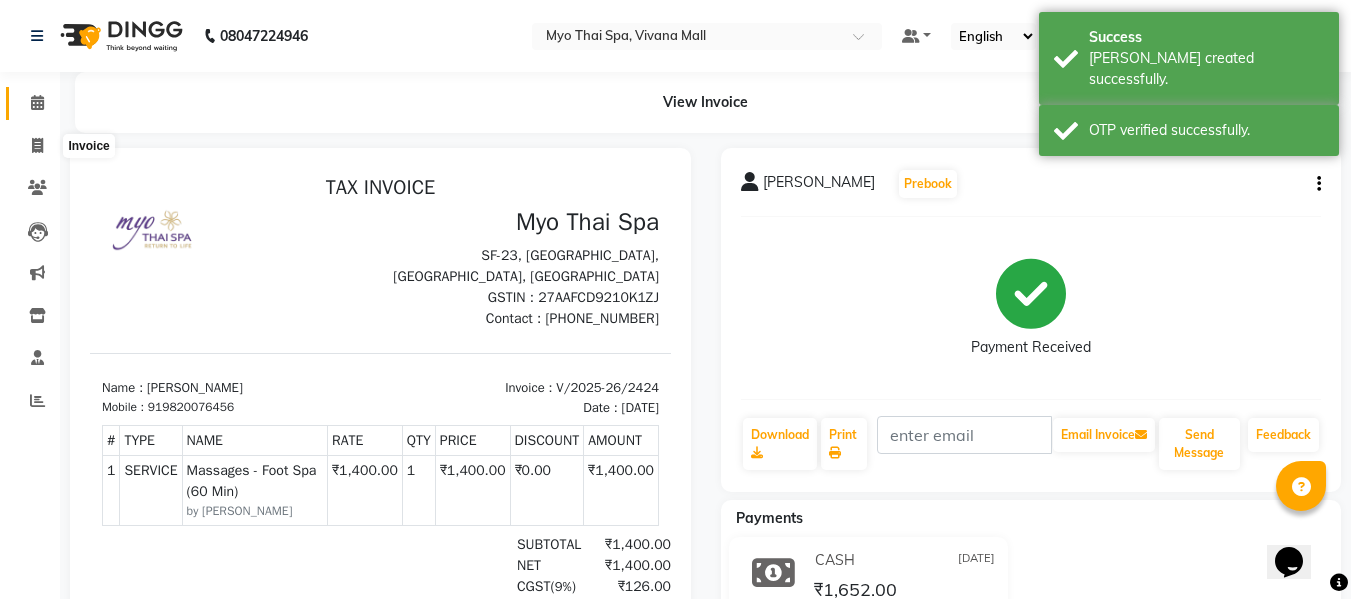 scroll, scrollTop: 0, scrollLeft: 0, axis: both 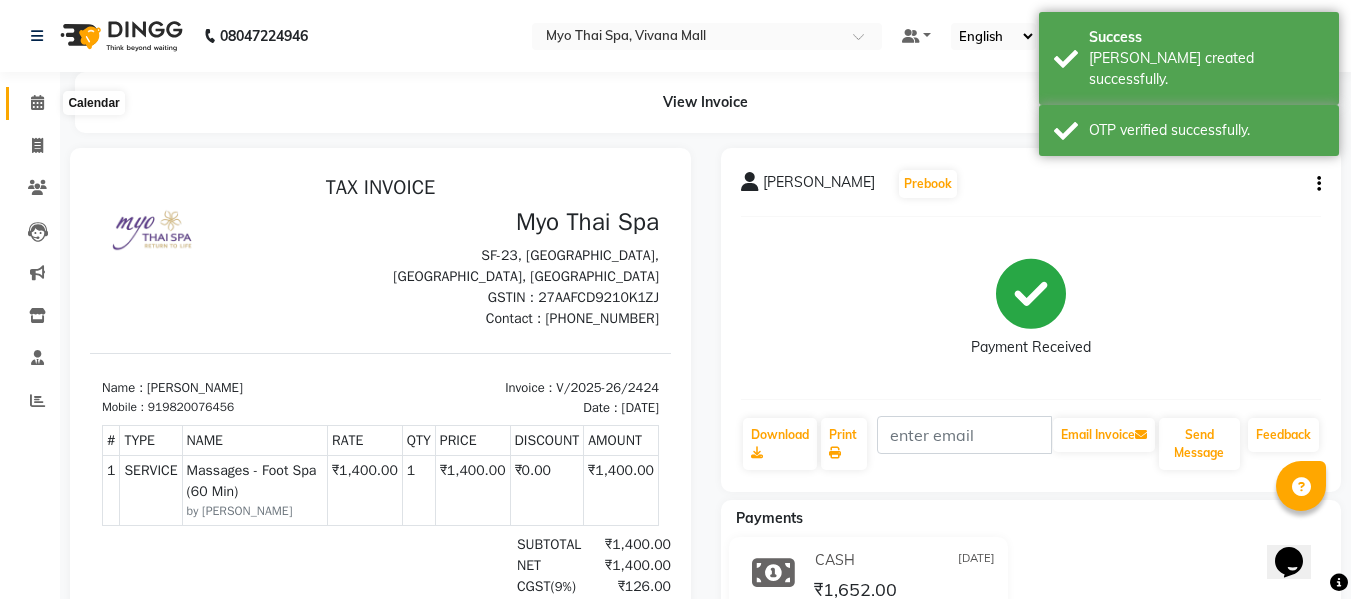 click 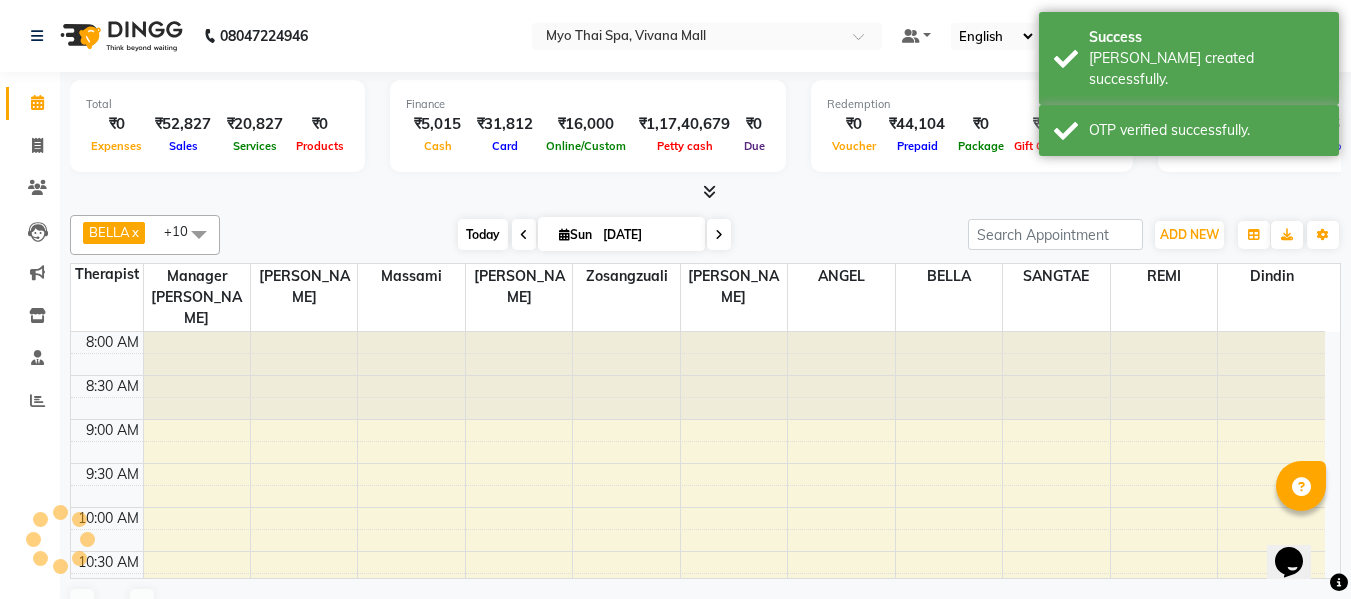 scroll, scrollTop: 0, scrollLeft: 0, axis: both 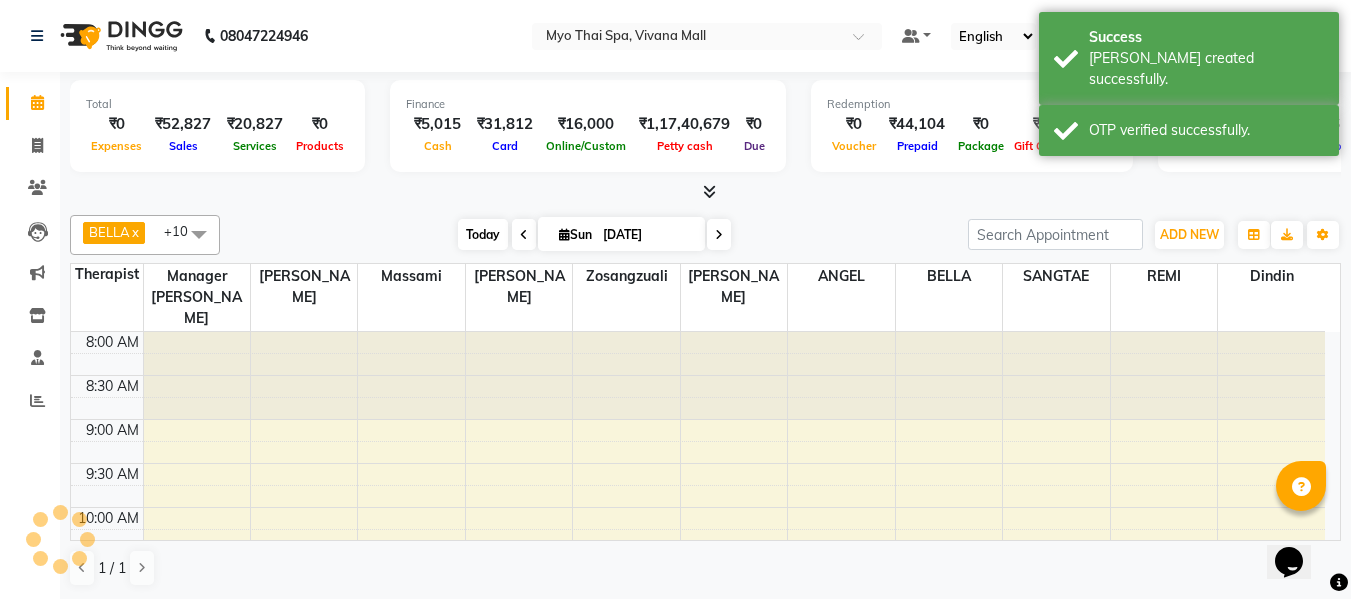 click on "Today" at bounding box center (483, 234) 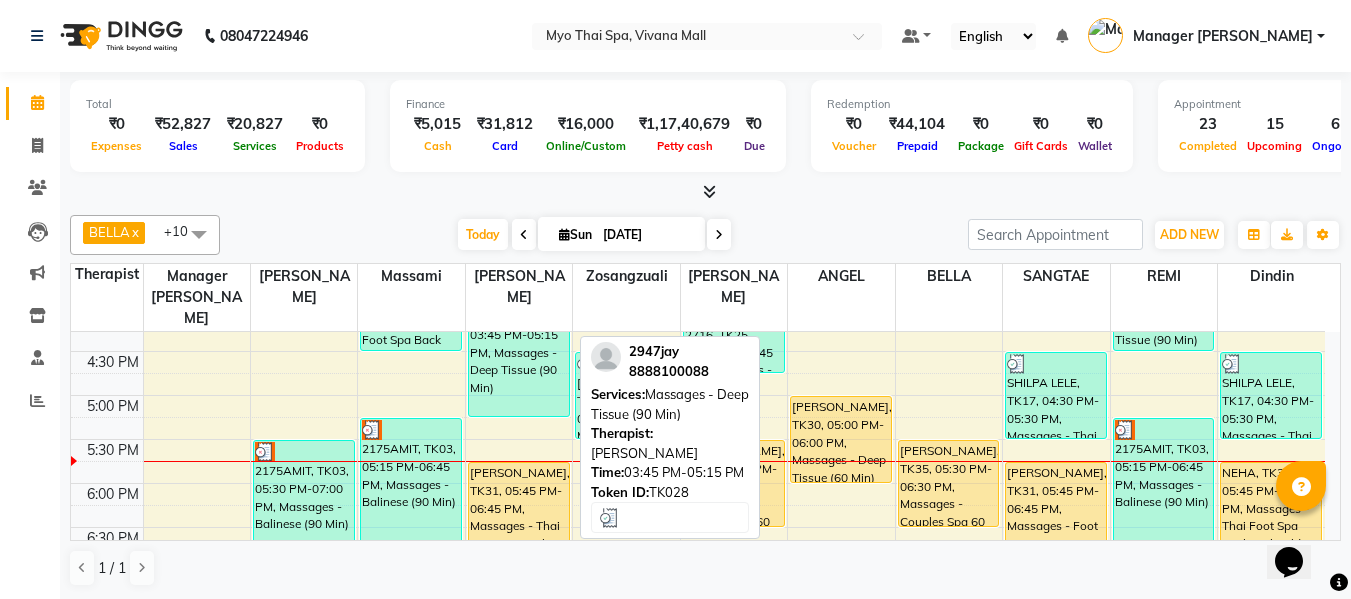 scroll, scrollTop: 693, scrollLeft: 0, axis: vertical 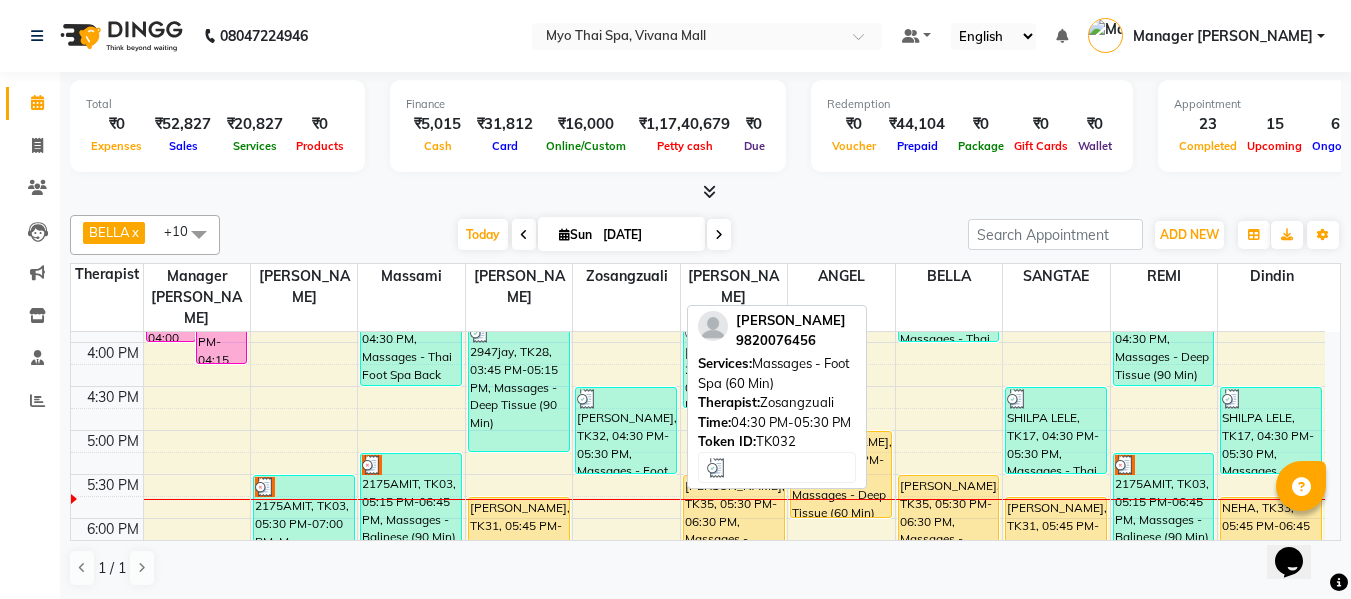 click on "[PERSON_NAME], TK32, 04:30 PM-05:30 PM, Massages - Foot Spa (60 Min)" at bounding box center [626, 430] 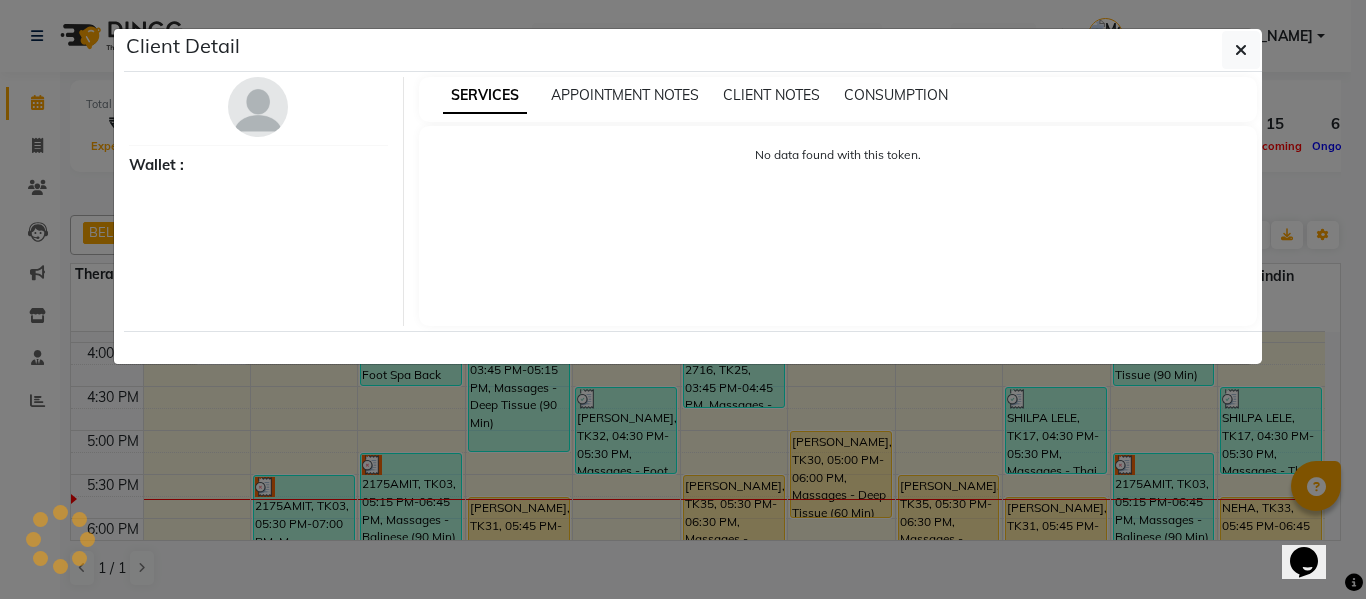 select on "3" 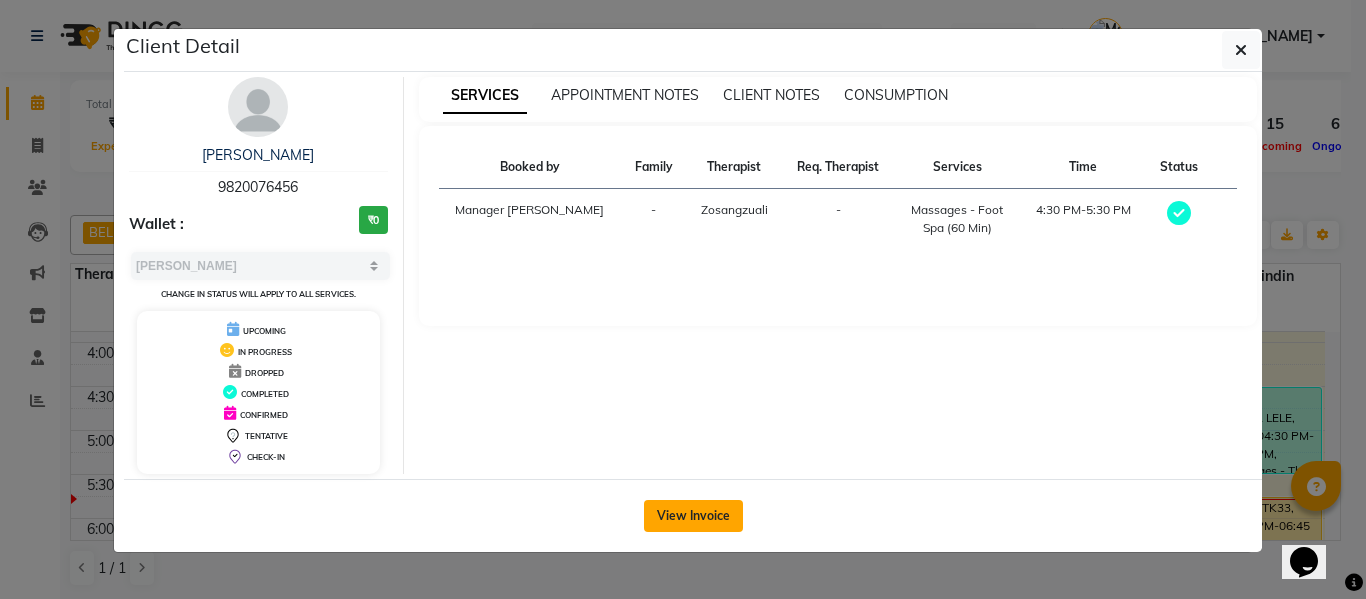 click on "View Invoice" 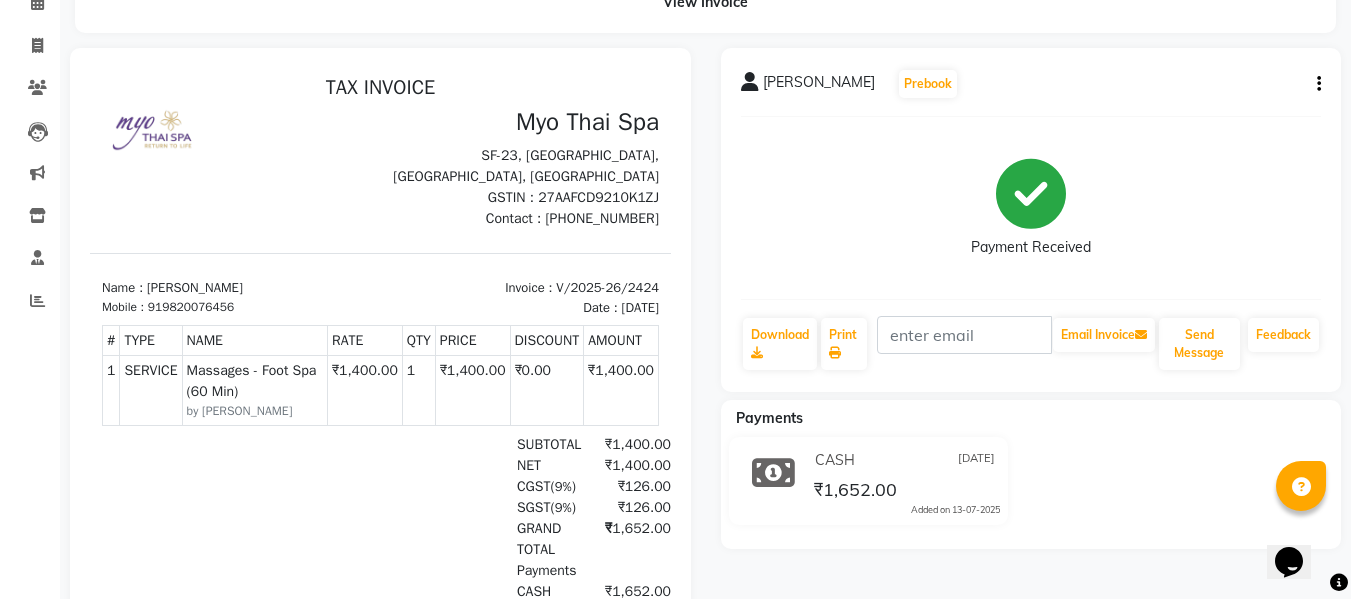scroll, scrollTop: 0, scrollLeft: 0, axis: both 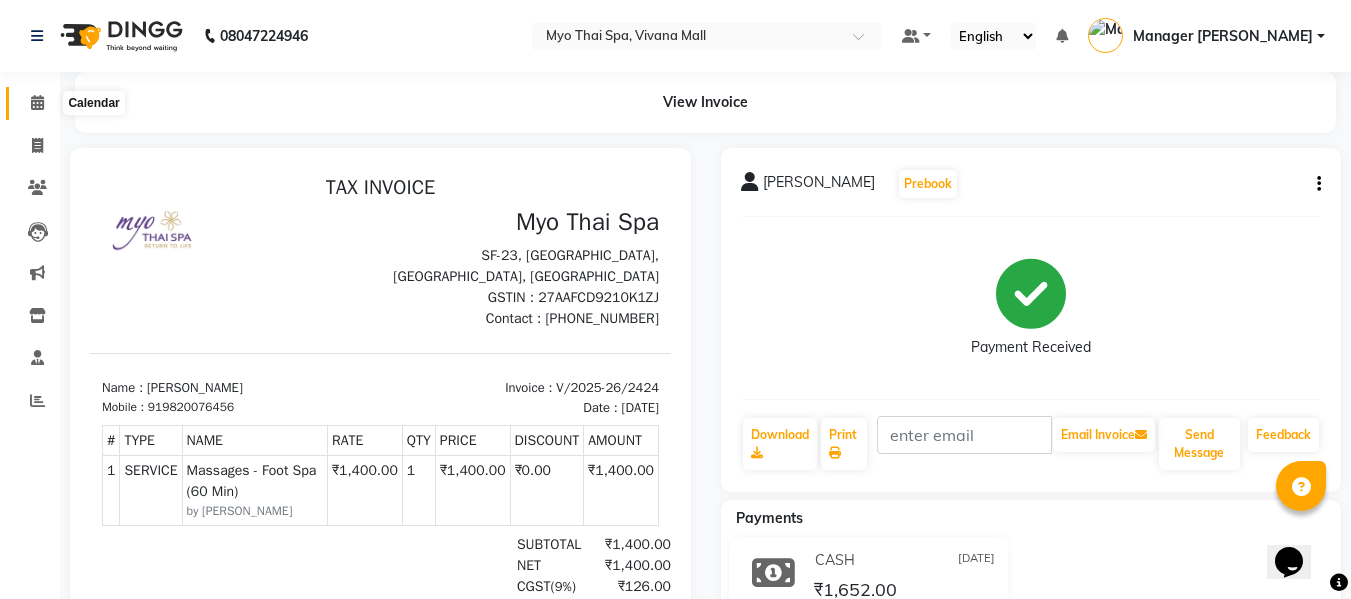 click 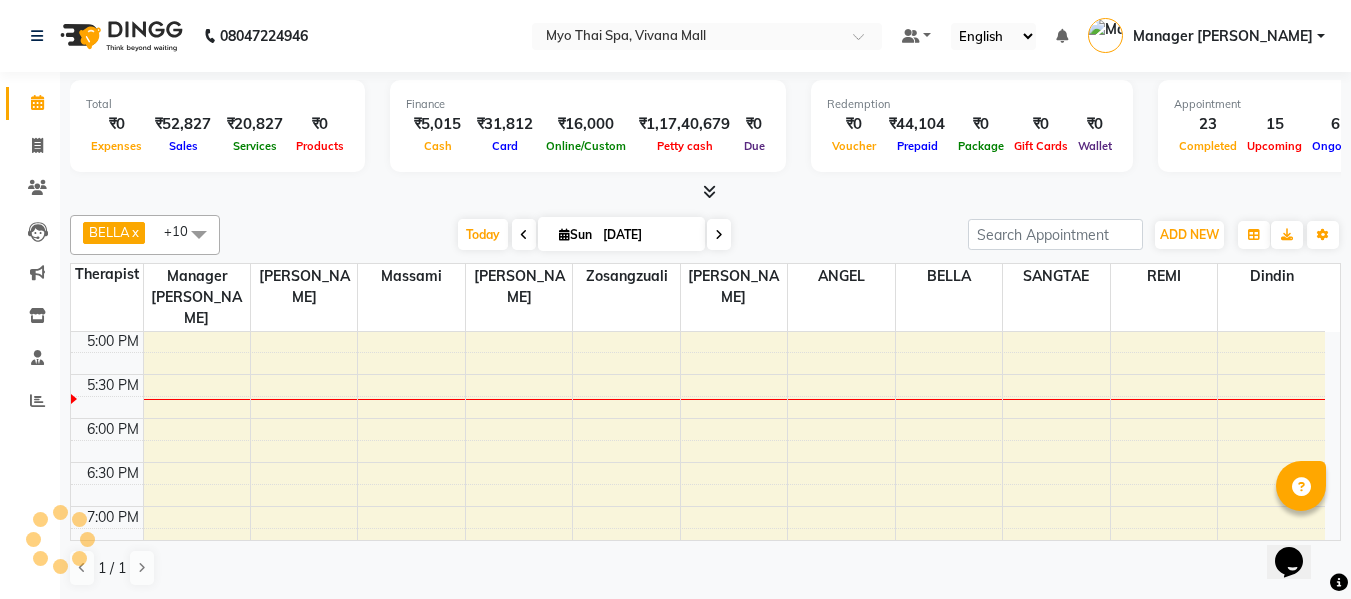 scroll, scrollTop: 0, scrollLeft: 0, axis: both 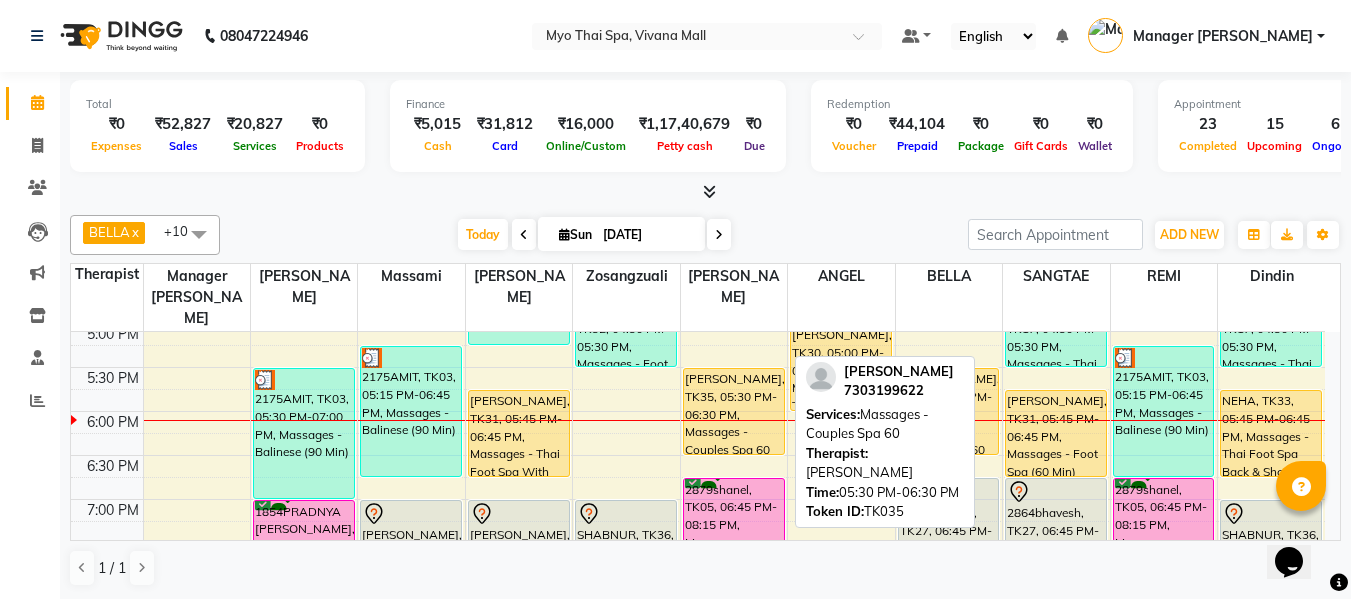 click on "[PERSON_NAME], TK35, 05:30 PM-06:30 PM, Massages - Couples Spa 60" at bounding box center [734, 411] 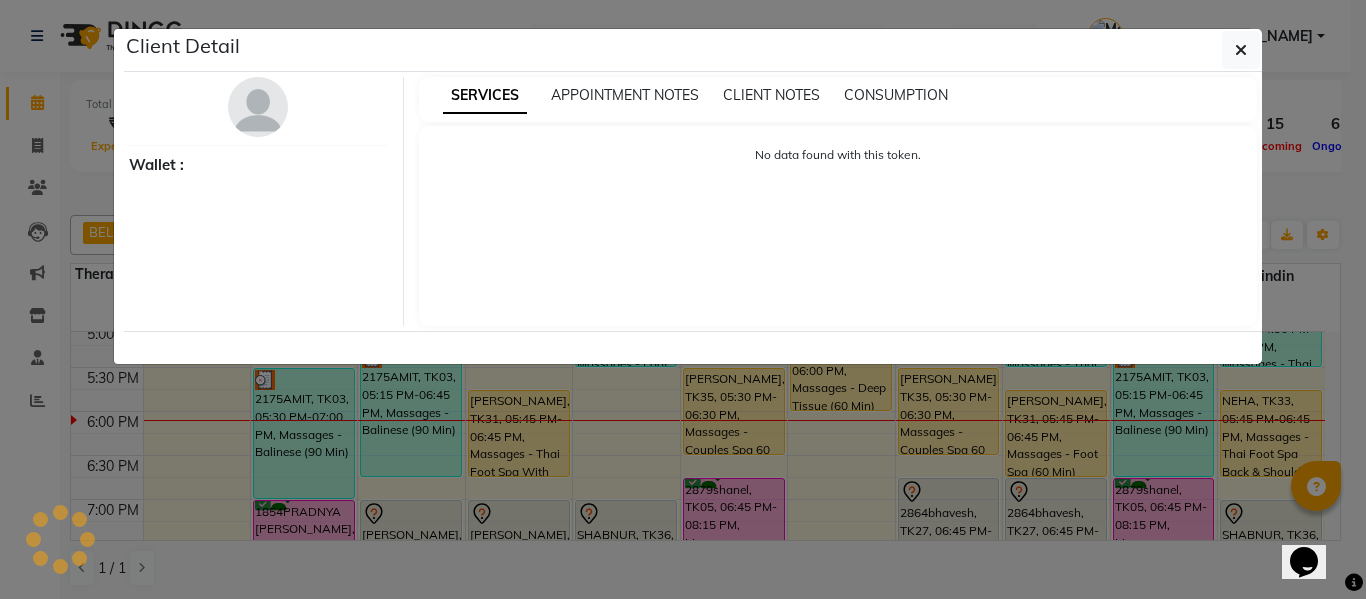 select on "1" 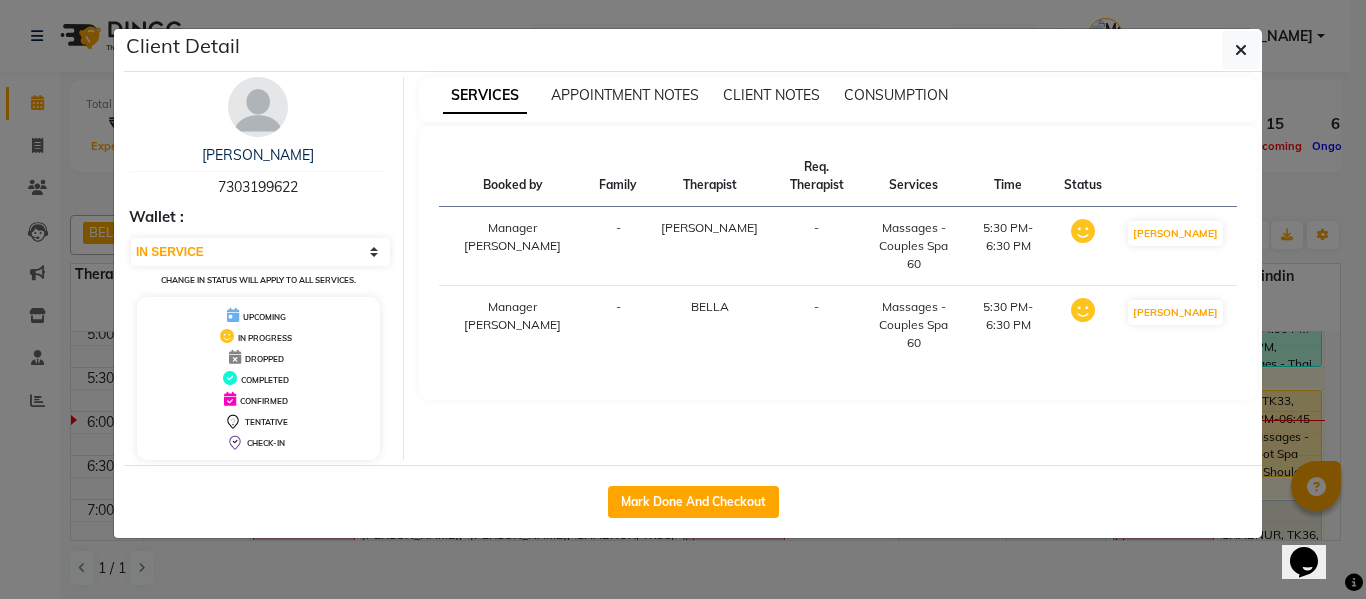 click on "7303199622" at bounding box center (258, 187) 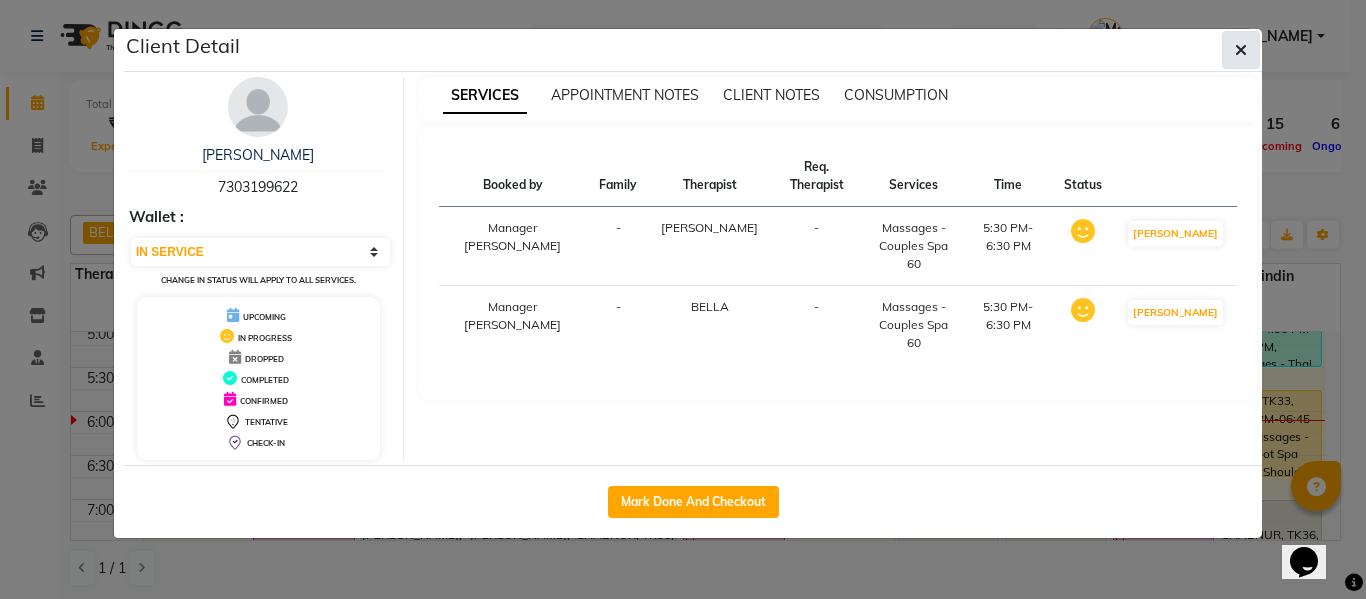 click 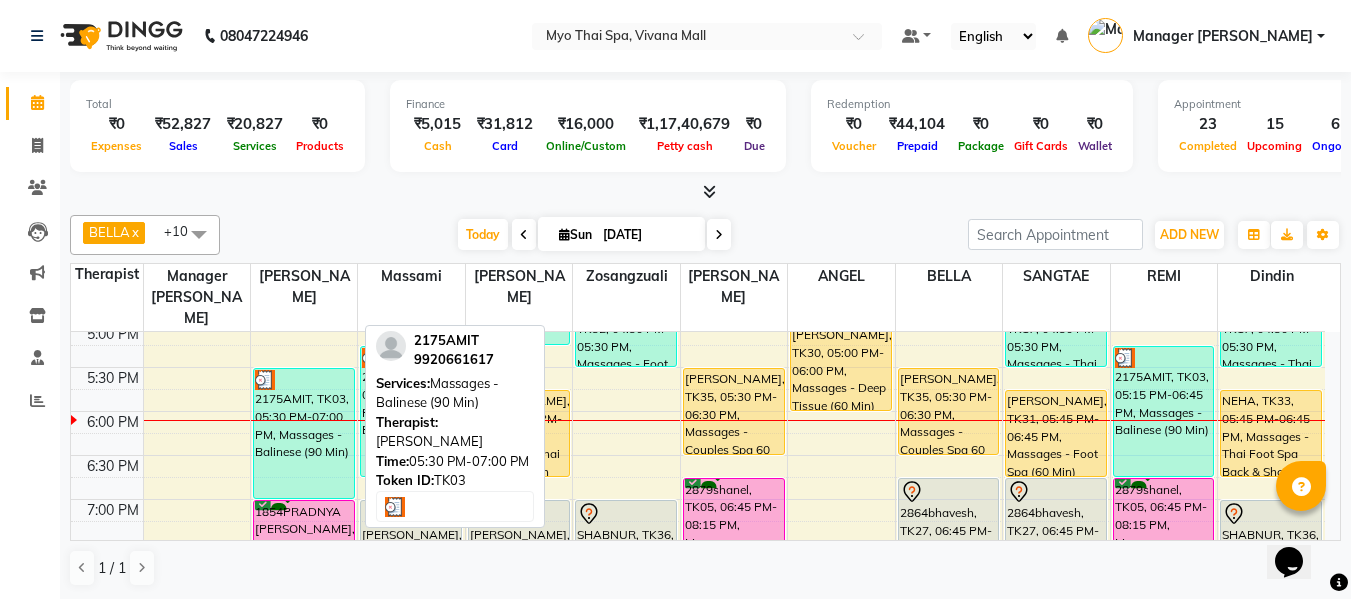 click on "2175AMIT, TK03, 05:30 PM-07:00 PM, Massages - Balinese (90 Min)" at bounding box center [304, 433] 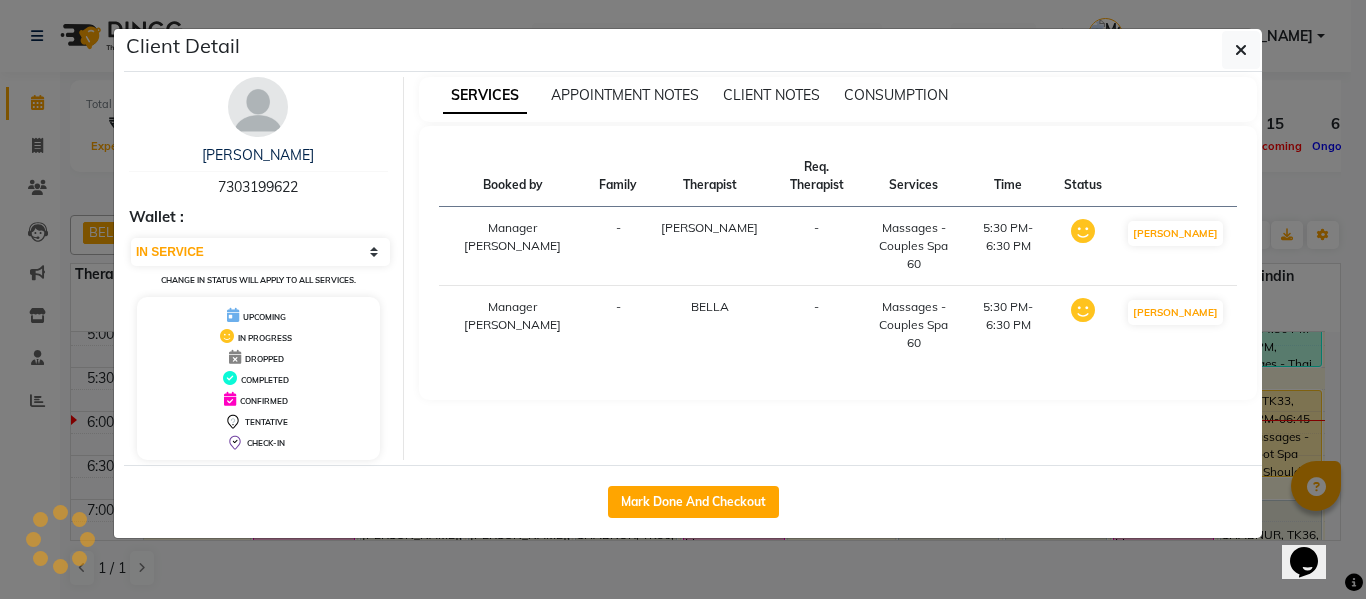 select on "3" 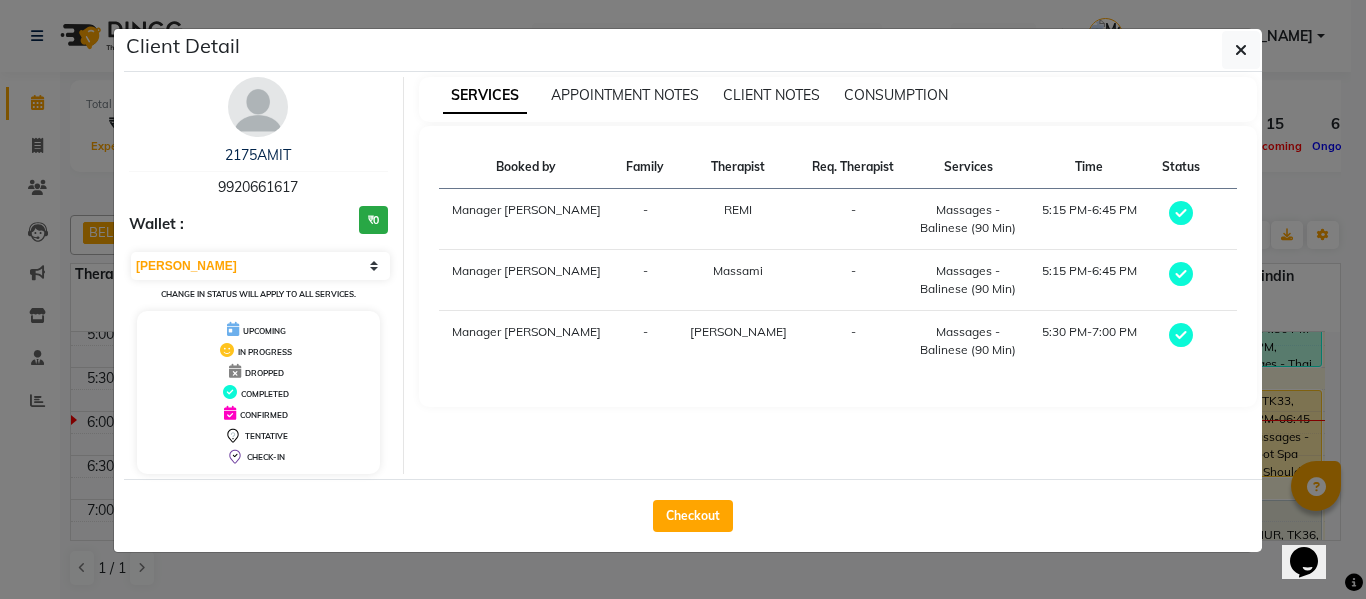 click on "9920661617" at bounding box center [258, 187] 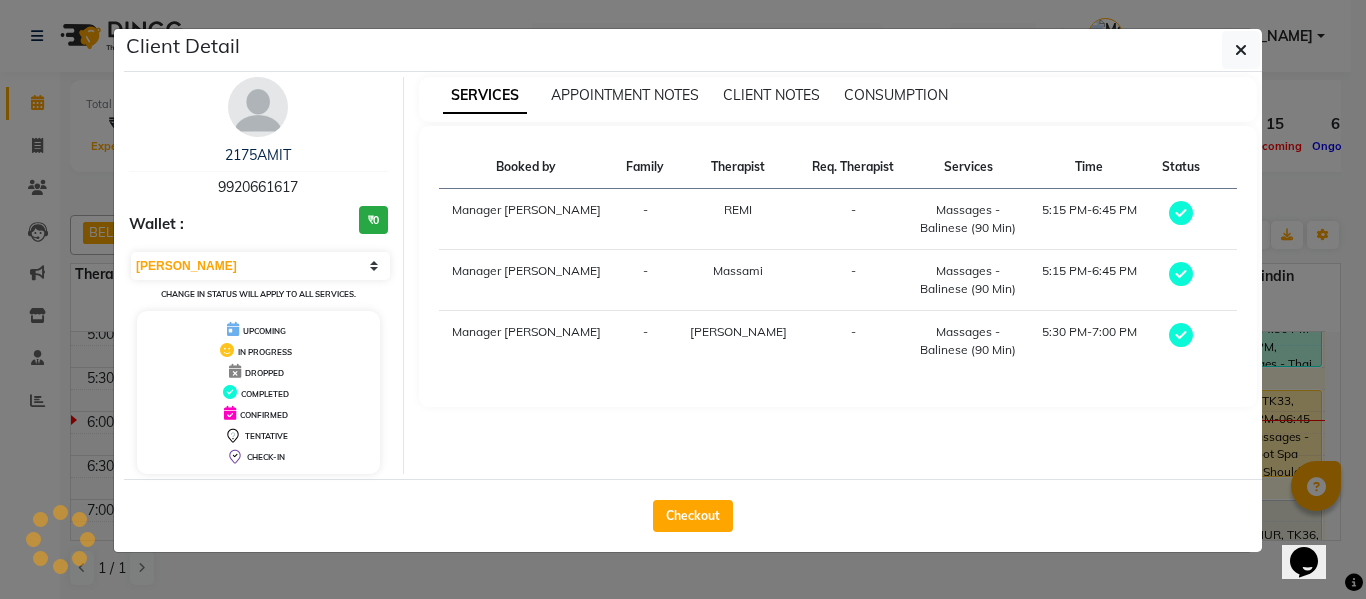 copy on "9920661617" 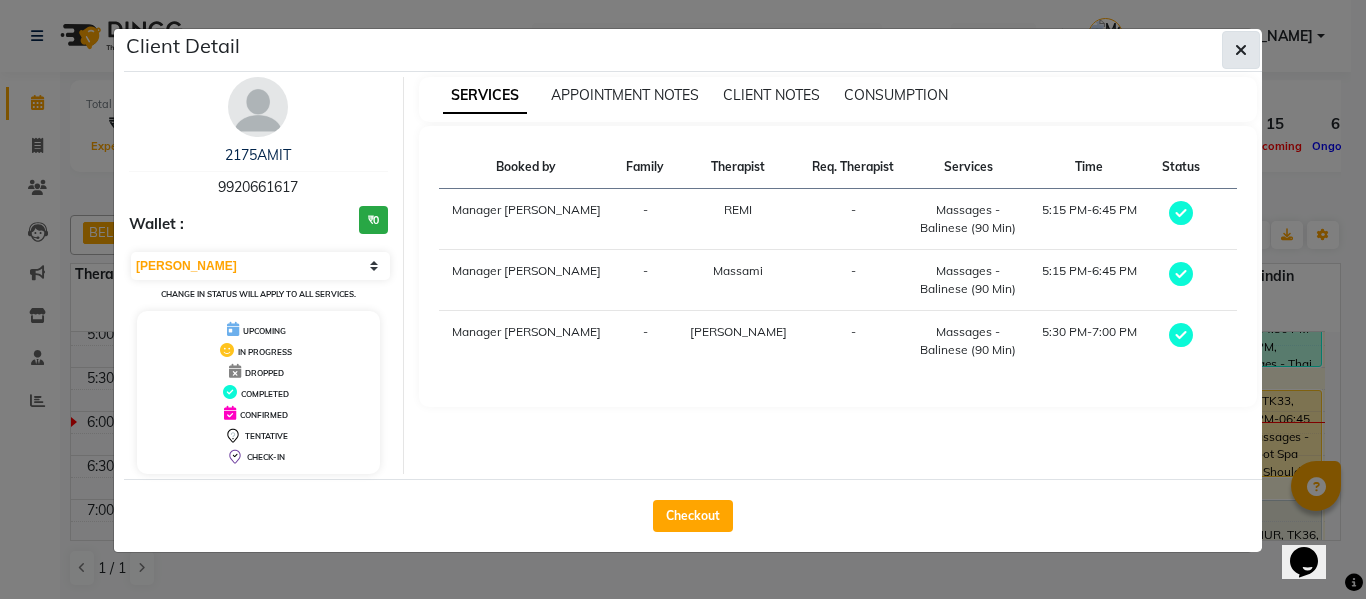 click 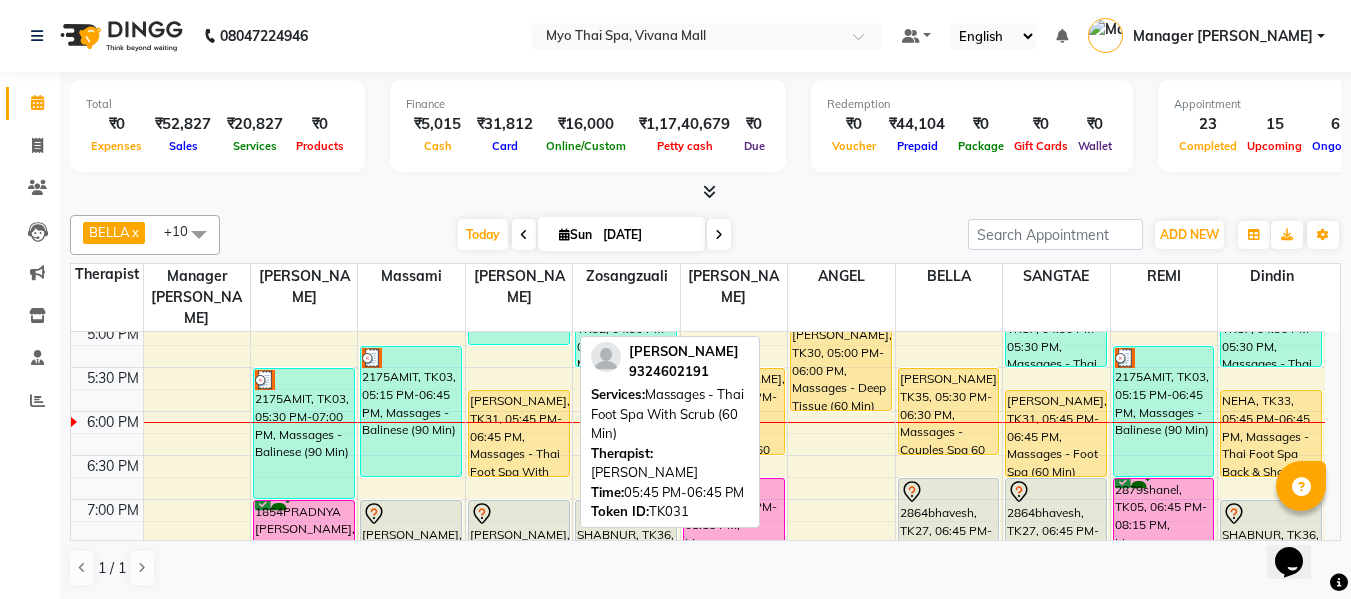 click on "[PERSON_NAME], TK31, 05:45 PM-06:45 PM, Massages - Thai Foot Spa With Scrub (60 Min)" at bounding box center (519, 433) 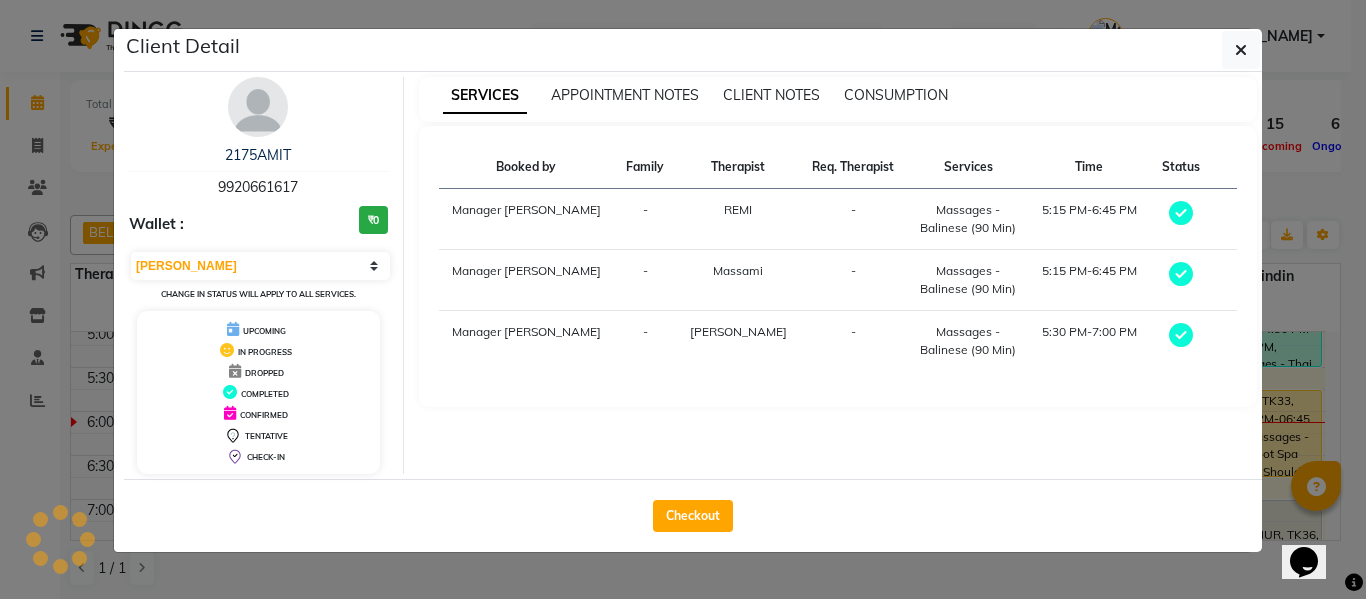 select on "1" 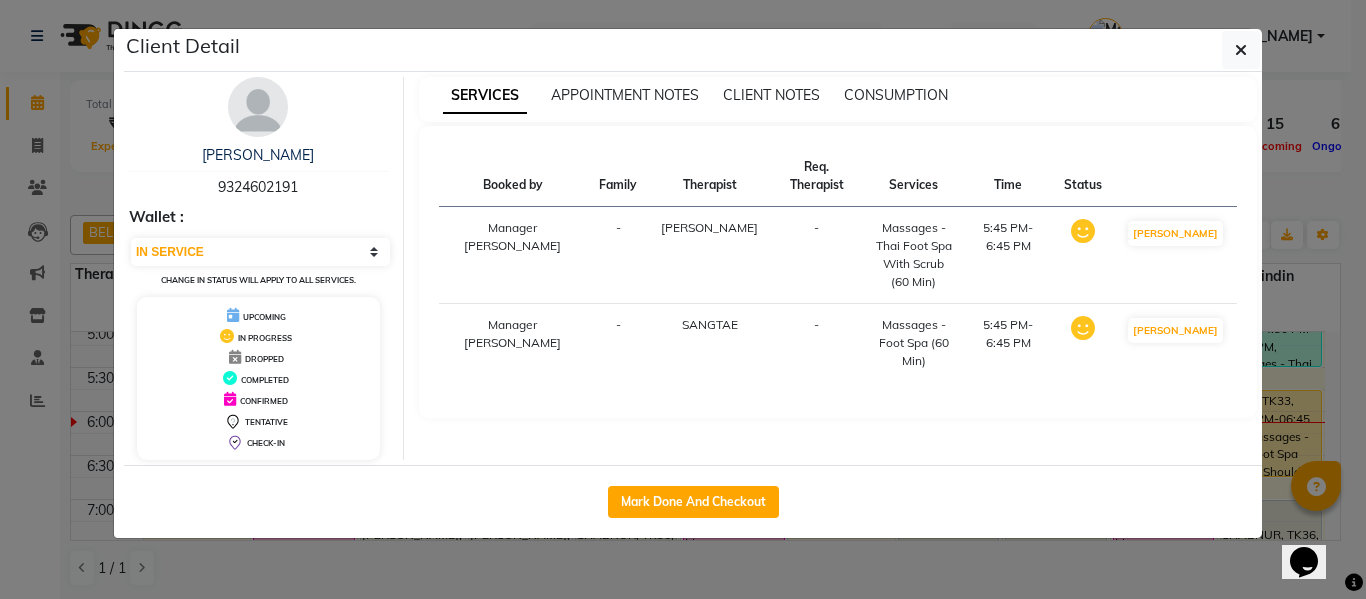 click on "9324602191" at bounding box center (258, 187) 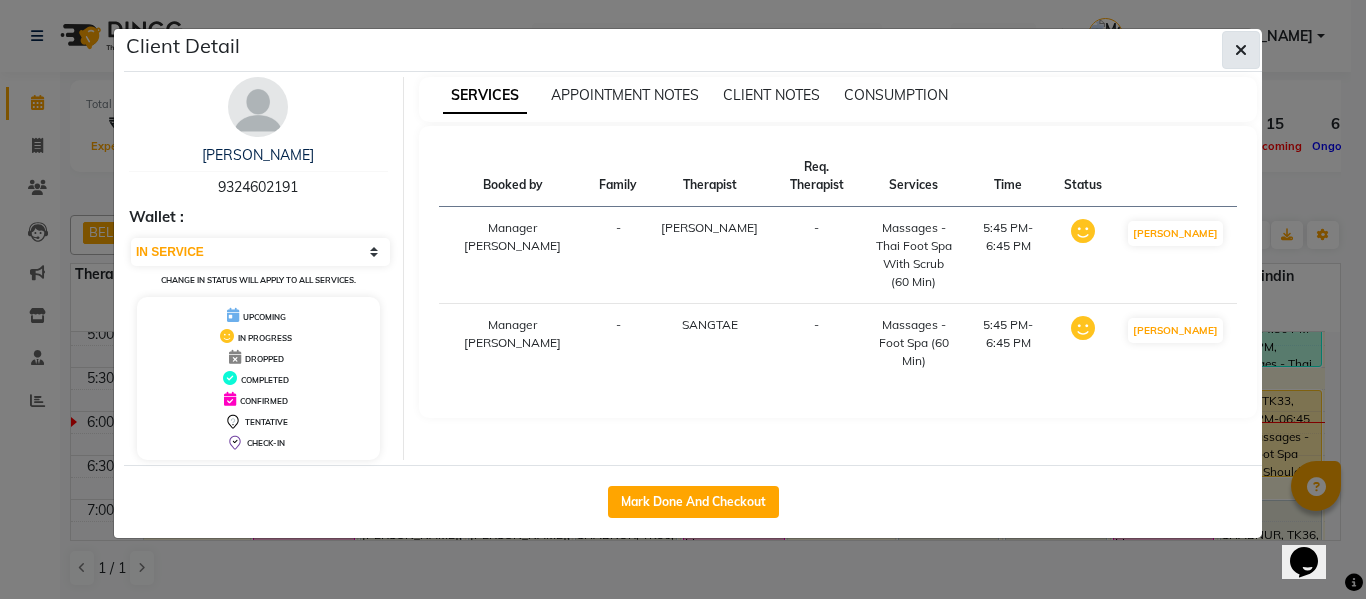 click 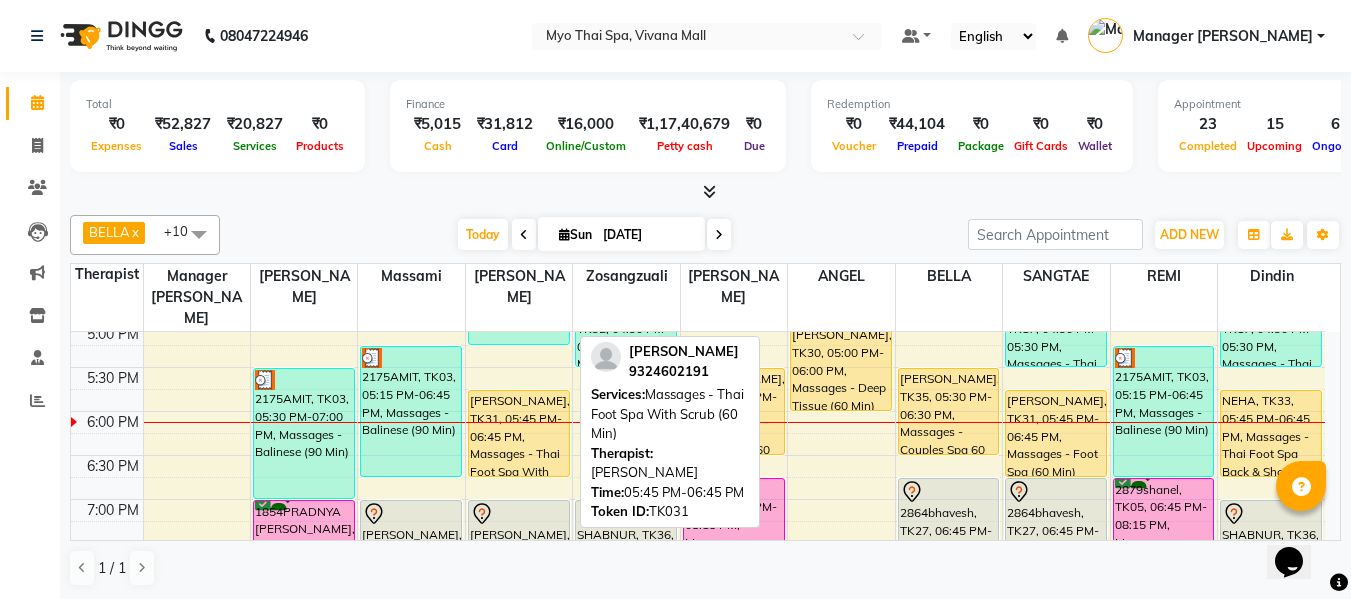 click on "[PERSON_NAME], TK31, 05:45 PM-06:45 PM, Massages - Thai Foot Spa With Scrub (60 Min)" at bounding box center [519, 433] 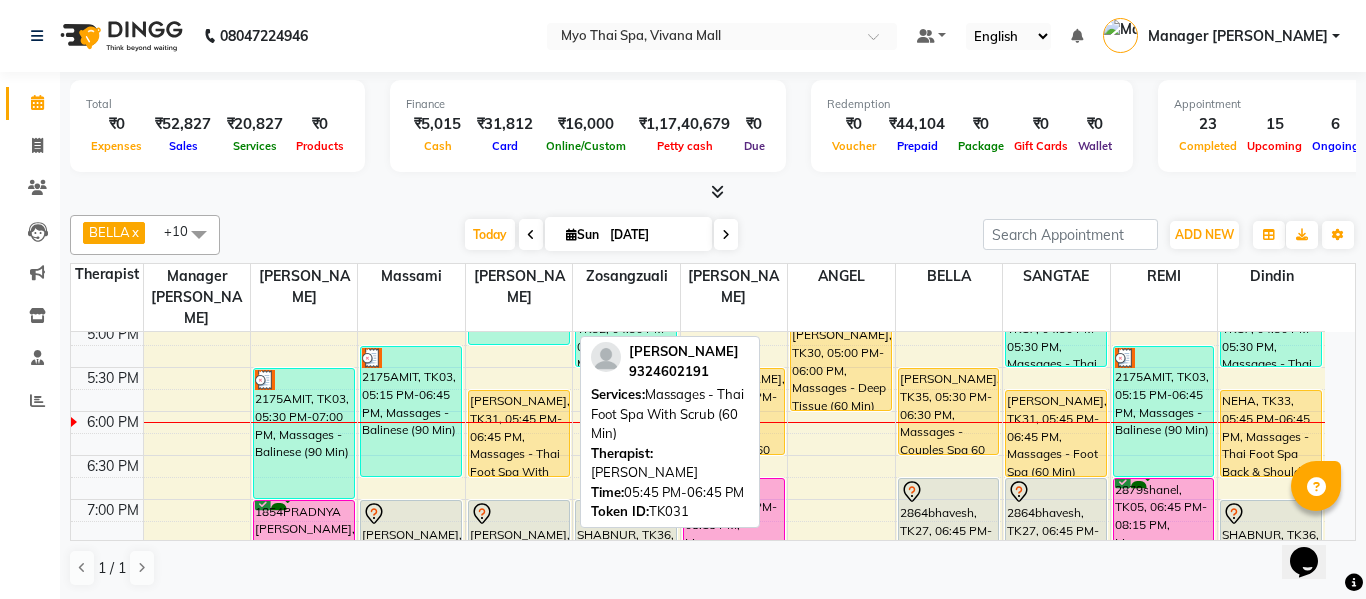 select on "1" 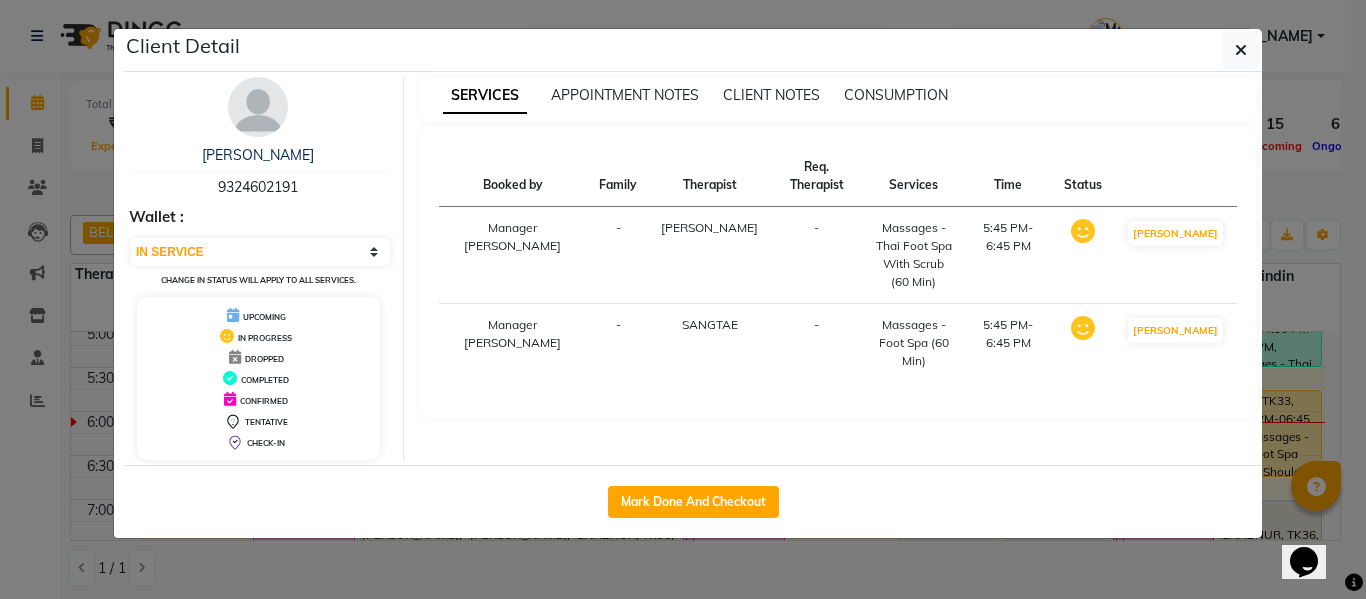 type 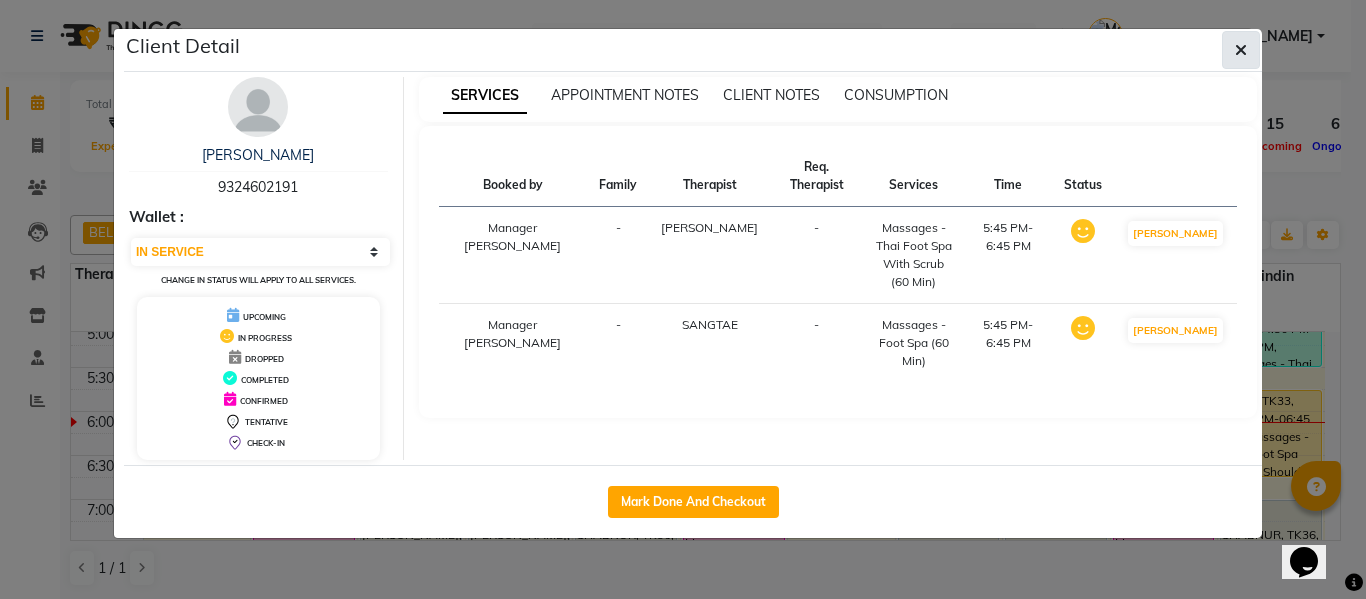 click 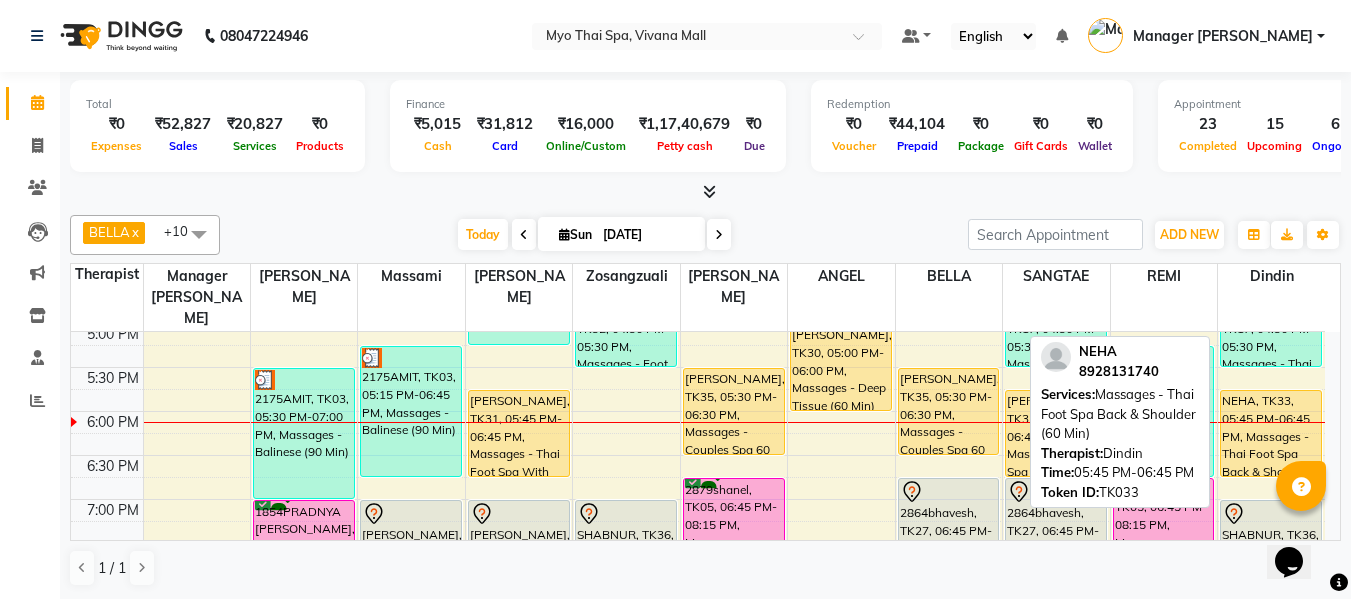 click on "NEHA, TK33, 05:45 PM-06:45 PM, Massages - Thai Foot Spa  Back & Shoulder (60 Min)" at bounding box center (1271, 433) 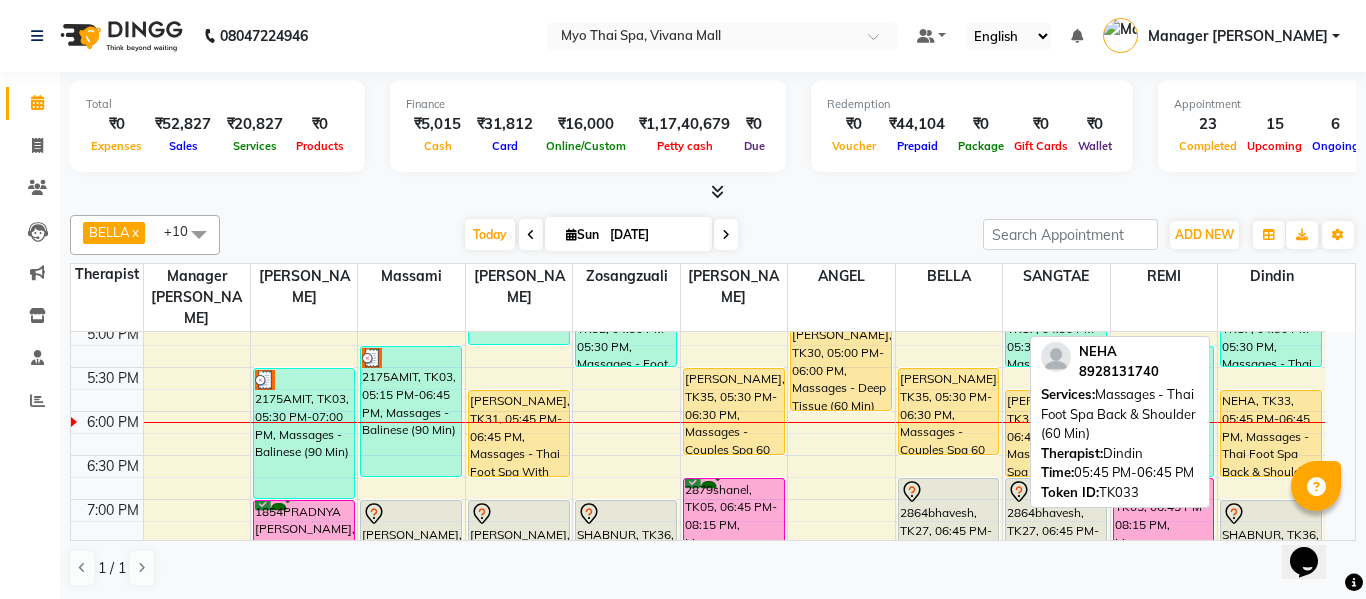 select on "1" 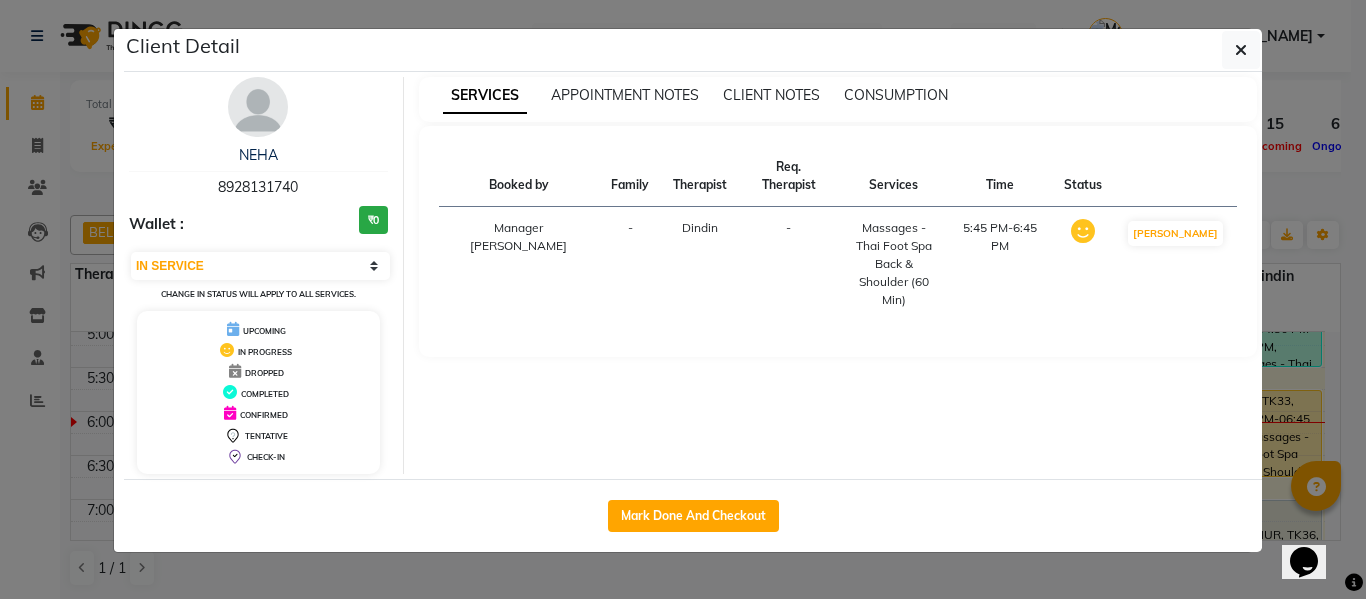 click on "8928131740" at bounding box center (258, 187) 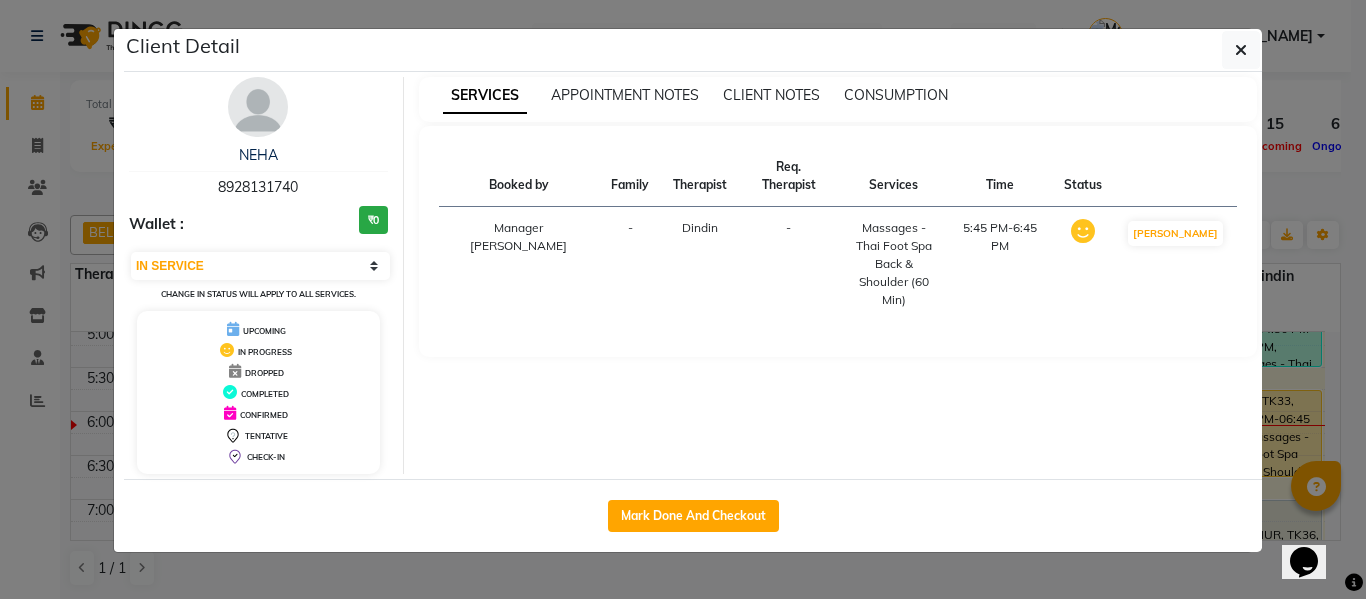 drag, startPoint x: 1234, startPoint y: 55, endPoint x: 1240, endPoint y: 73, distance: 18.973665 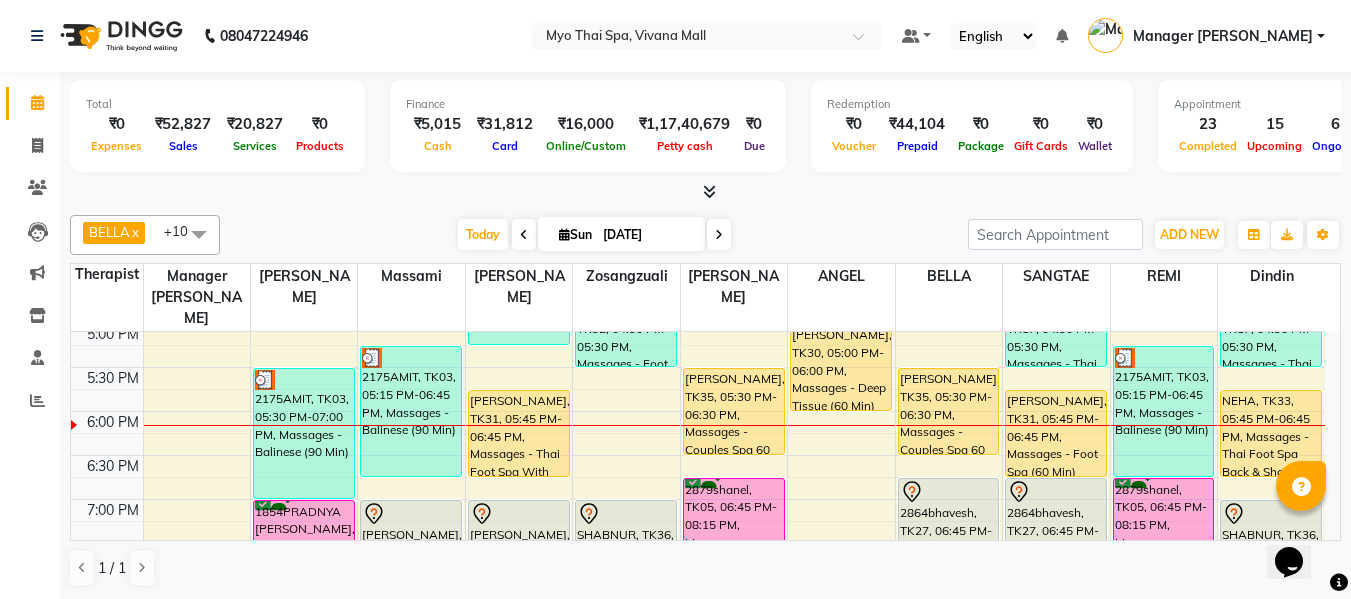 scroll, scrollTop: 1, scrollLeft: 0, axis: vertical 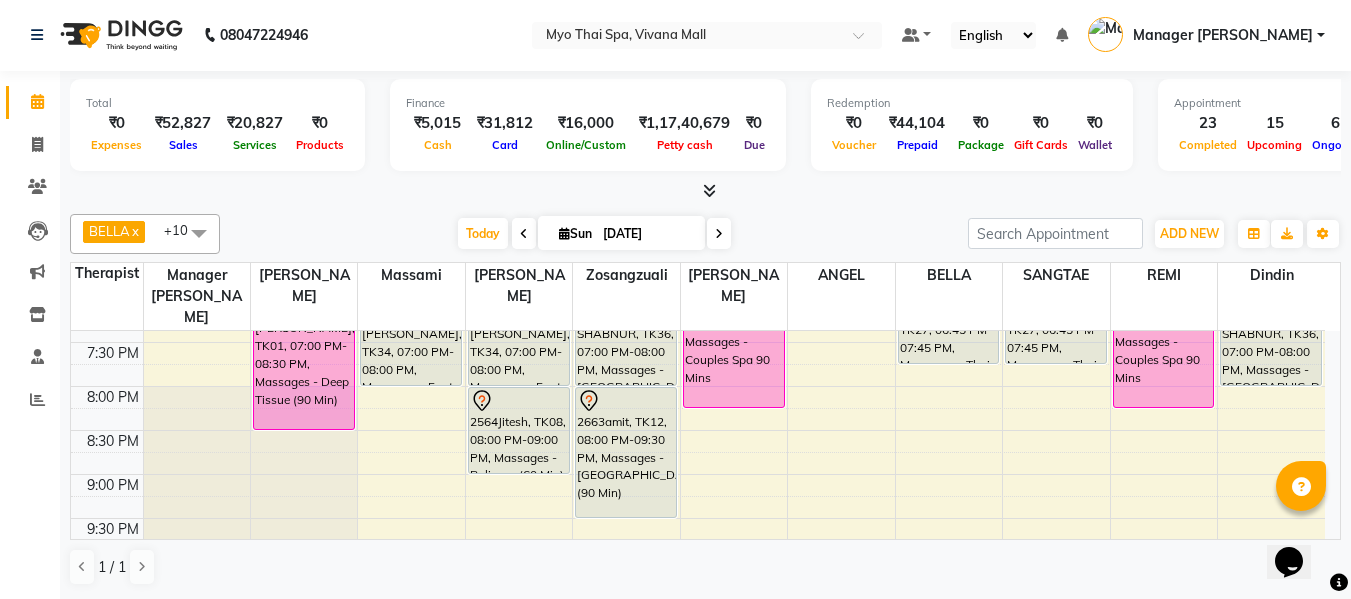 click on "8:00 AM 8:30 AM 9:00 AM 9:30 AM 10:00 AM 10:30 AM 11:00 AM 11:30 AM 12:00 PM 12:30 PM 1:00 PM 1:30 PM 2:00 PM 2:30 PM 3:00 PM 3:30 PM 4:00 PM 4:30 PM 5:00 PM 5:30 PM 6:00 PM 6:30 PM 7:00 PM 7:30 PM 8:00 PM 8:30 PM 9:00 PM 9:30 PM 10:00 PM 10:30 PM     ANUSHKA CHAWATHE, TK15, 12:45 PM-01:45 PM, Massages - Couples Spa 60             2867SANTOSH SWAMI, TK29, 01:00 PM-02:00 PM, Massages - Balinese (60 Min)     2618RUSHAL, TK16, 03:00 PM-04:00 PM, Massages - Couples Spa 60     2618RUSHAL, TK16, 03:15 PM-04:15 PM, Massages - Couples Spa 60     2416SHRADDHA DESHMUKH, TK04, 12:15 PM-01:15 PM, Massages - Foot Spa (60 Min)     2674POONAM.., TK24, 03:00 PM-03:30 PM, Massages - Head Champi (30 Min)     2175AMIT, TK03, 05:30 PM-07:00 PM, Massages - Balinese (90 Min)     1854PRADNYA MAHADIK, TK01, 07:00 PM-08:30 PM, Massages - Deep Tissue (90 Min)     Dr Ramya, TK14, 11:30 AM-12:30 PM, Massages - Balinese (60 Min)     2516JAYANT KHERA, TK20, 03:00 PM-04:30 PM, Massages - Thai Foot Spa Back &Shoulder (90 Min)" at bounding box center [698, -10] 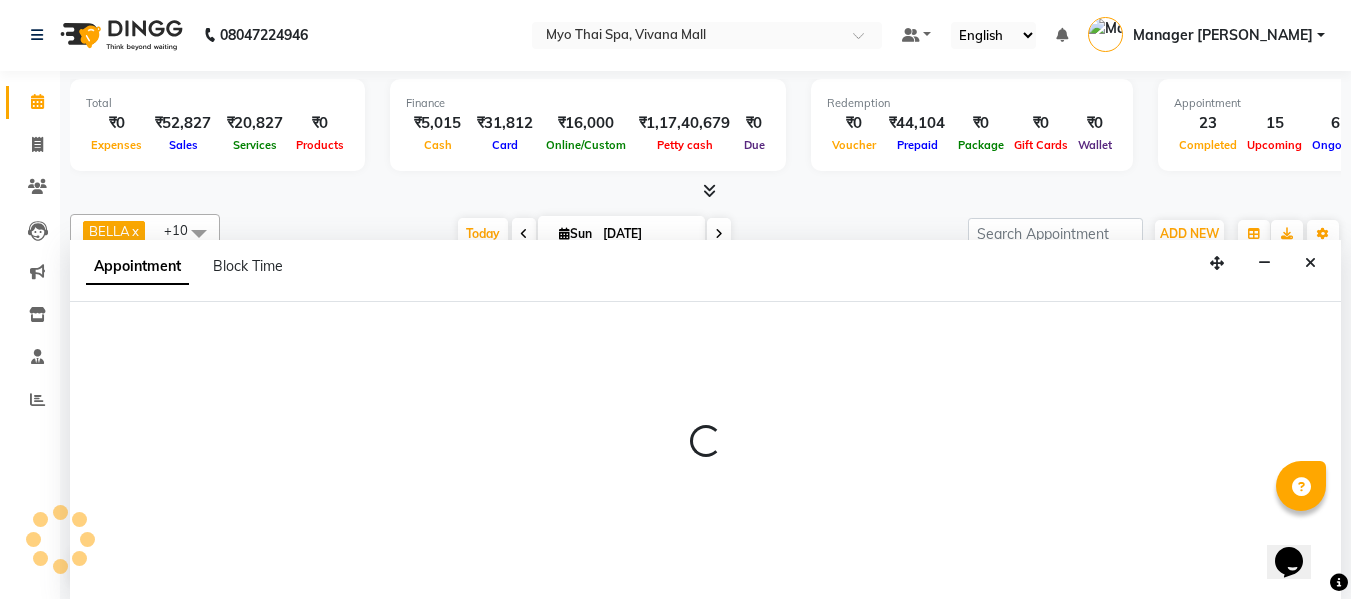 select on "70774" 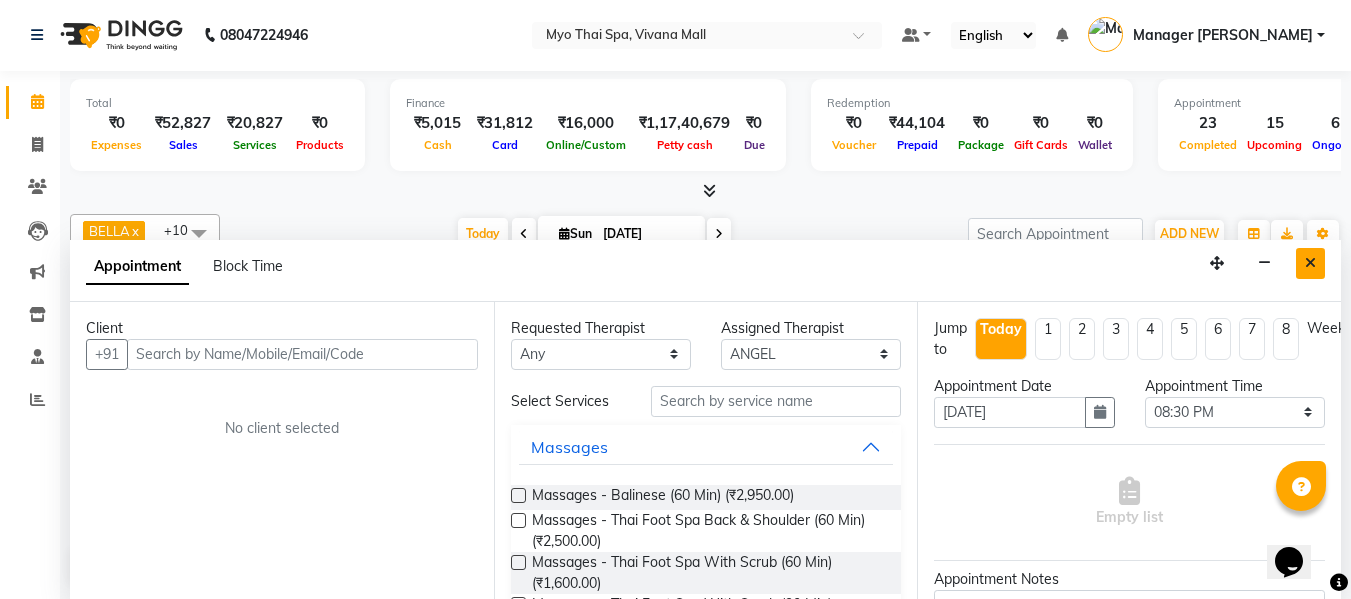 click at bounding box center (1310, 263) 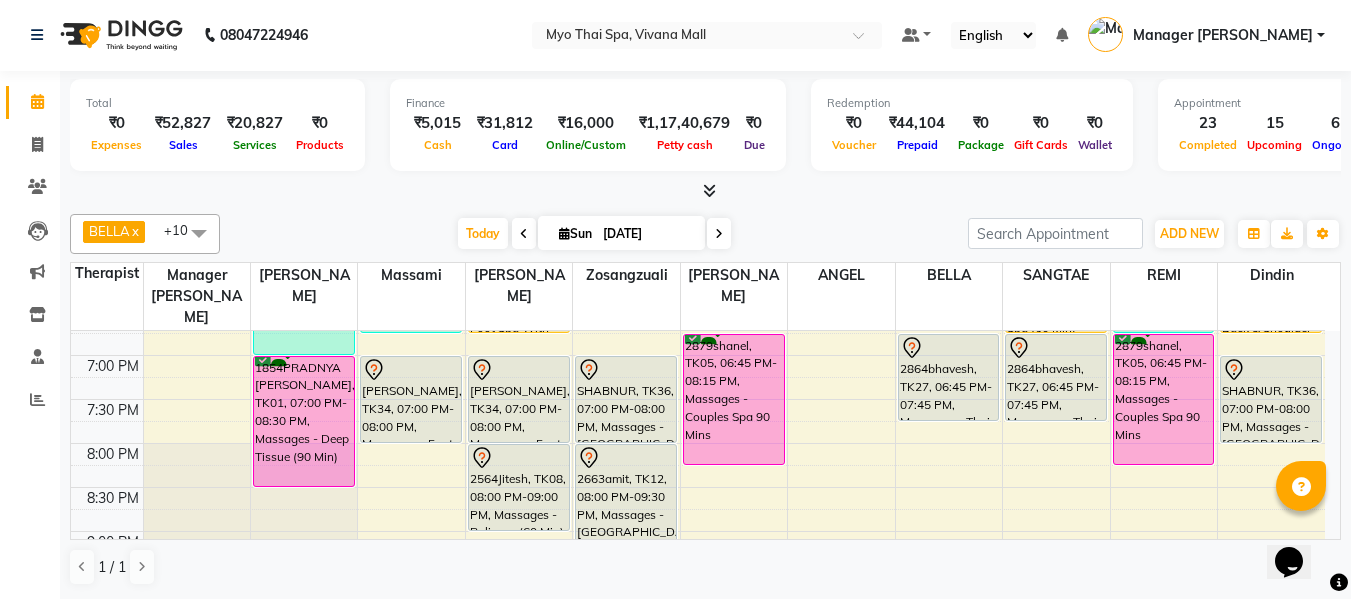 scroll, scrollTop: 990, scrollLeft: 0, axis: vertical 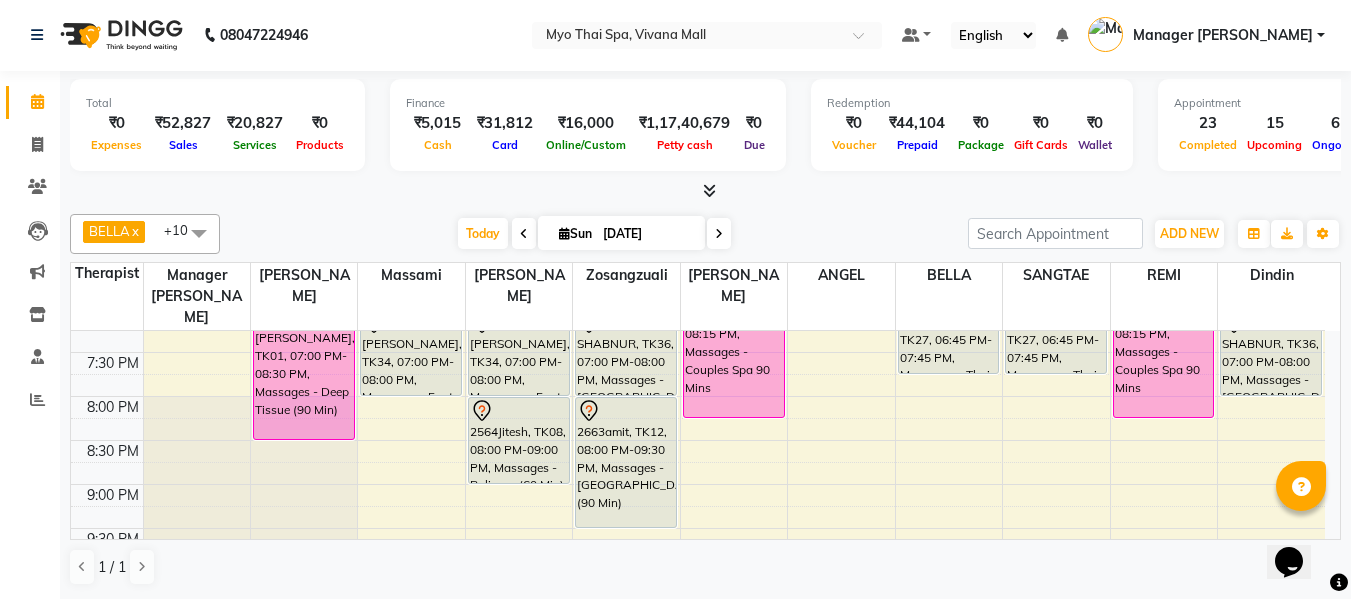 click at bounding box center [719, 234] 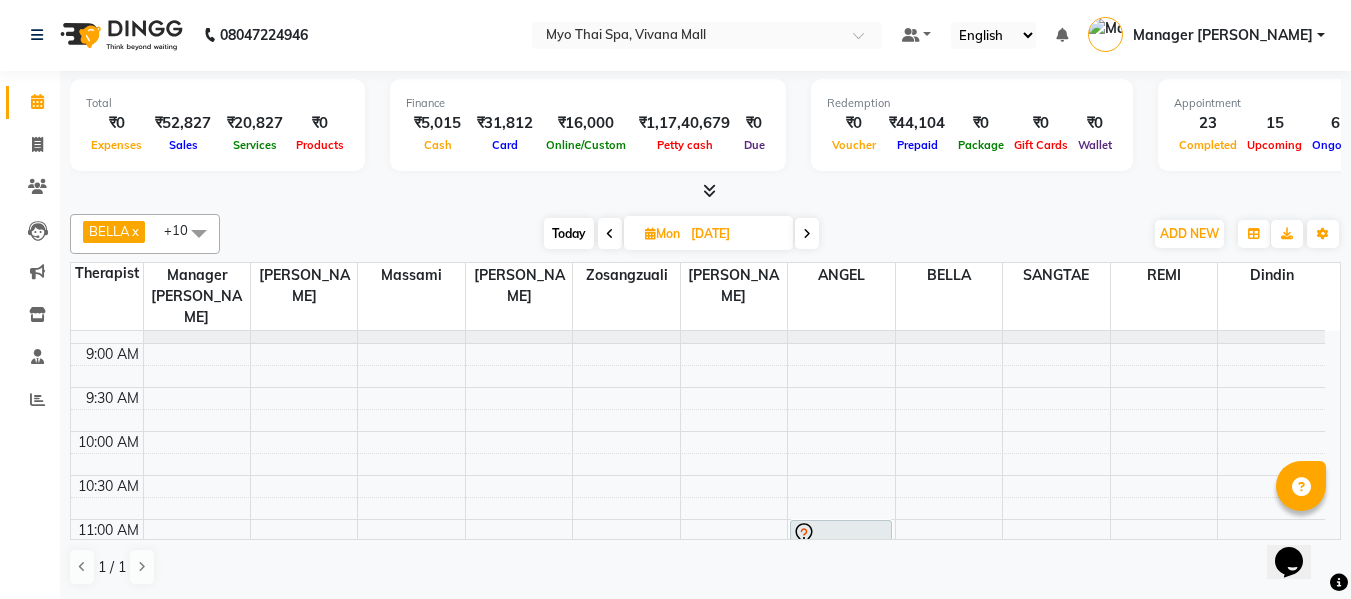 scroll, scrollTop: 0, scrollLeft: 0, axis: both 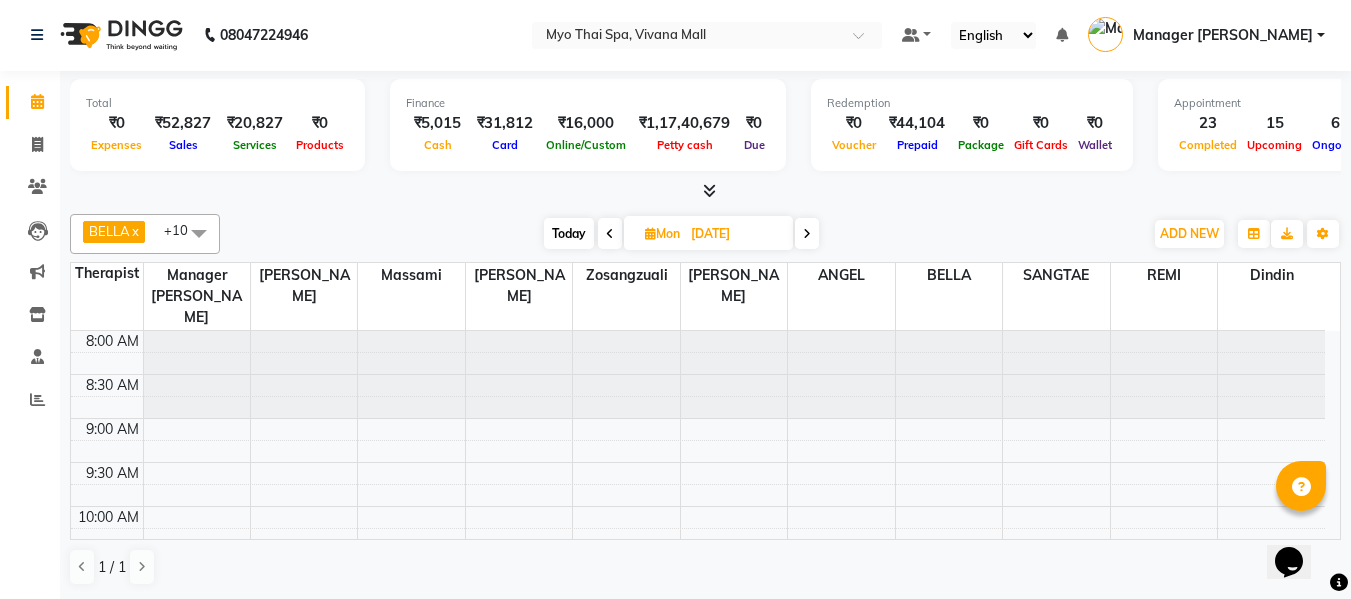 click on "Today" at bounding box center (569, 233) 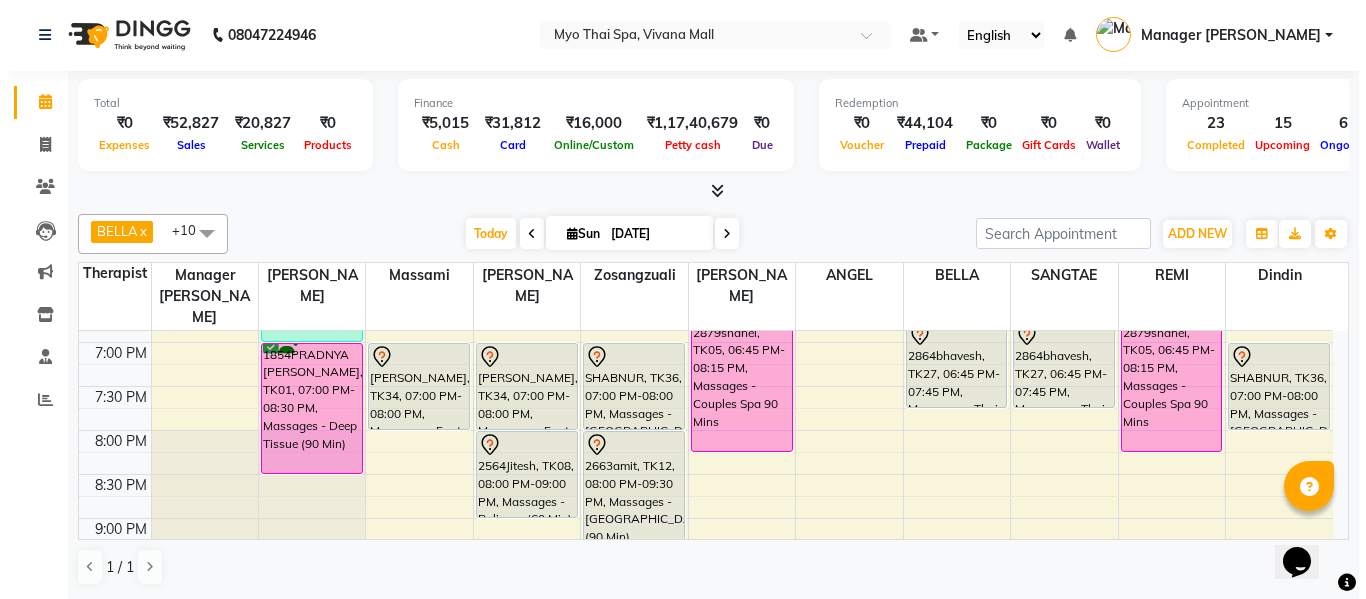 scroll, scrollTop: 990, scrollLeft: 0, axis: vertical 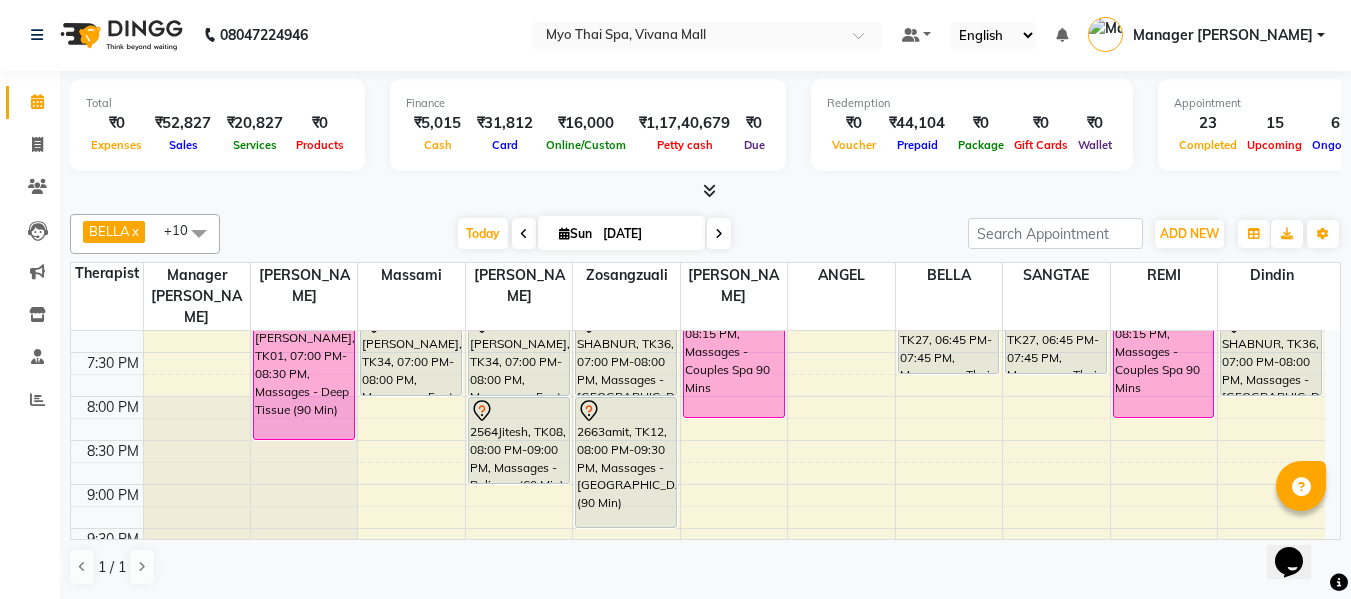 click on "8:00 AM 8:30 AM 9:00 AM 9:30 AM 10:00 AM 10:30 AM 11:00 AM 11:30 AM 12:00 PM 12:30 PM 1:00 PM 1:30 PM 2:00 PM 2:30 PM 3:00 PM 3:30 PM 4:00 PM 4:30 PM 5:00 PM 5:30 PM 6:00 PM 6:30 PM 7:00 PM 7:30 PM 8:00 PM 8:30 PM 9:00 PM 9:30 PM 10:00 PM 10:30 PM     ANUSHKA CHAWATHE, TK15, 12:45 PM-01:45 PM, Massages - Couples Spa 60             2867SANTOSH SWAMI, TK29, 01:00 PM-02:00 PM, Massages - Balinese (60 Min)     2618RUSHAL, TK16, 03:00 PM-04:00 PM, Massages - Couples Spa 60     2618RUSHAL, TK16, 03:15 PM-04:15 PM, Massages - Couples Spa 60     2416SHRADDHA DESHMUKH, TK04, 12:15 PM-01:15 PM, Massages - Foot Spa (60 Min)     2674POONAM.., TK24, 03:00 PM-03:30 PM, Massages - Head Champi (30 Min)     2175AMIT, TK03, 05:30 PM-07:00 PM, Massages - Balinese (90 Min)     1854PRADNYA MAHADIK, TK01, 07:00 PM-08:30 PM, Massages - Deep Tissue (90 Min)     Dr Ramya, TK14, 11:30 AM-12:30 PM, Massages - Balinese (60 Min)     2516JAYANT KHERA, TK20, 03:00 PM-04:30 PM, Massages - Thai Foot Spa Back &Shoulder (90 Min)" at bounding box center [698, 0] 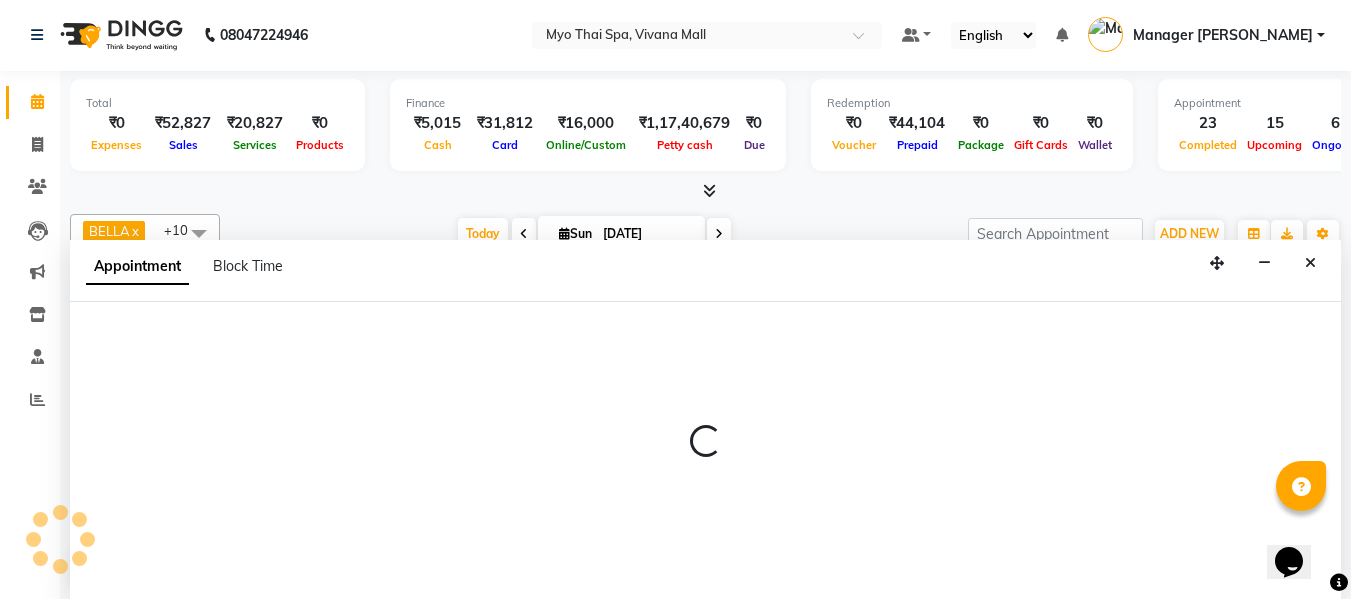 select on "70775" 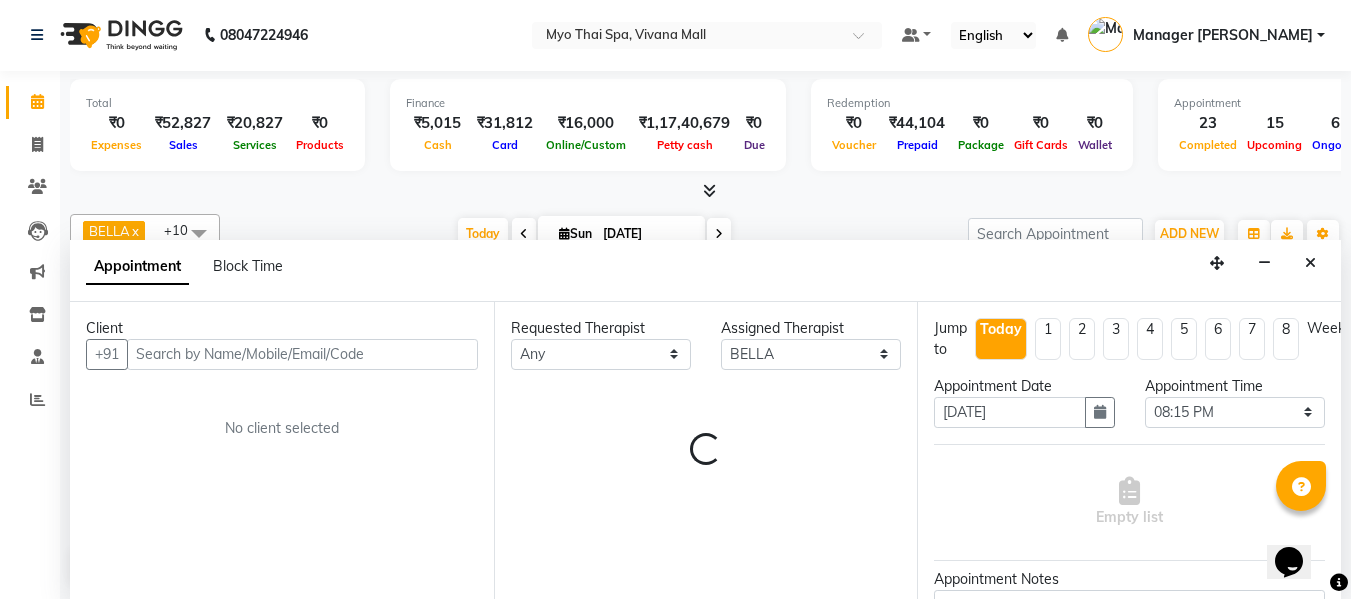 click at bounding box center (302, 354) 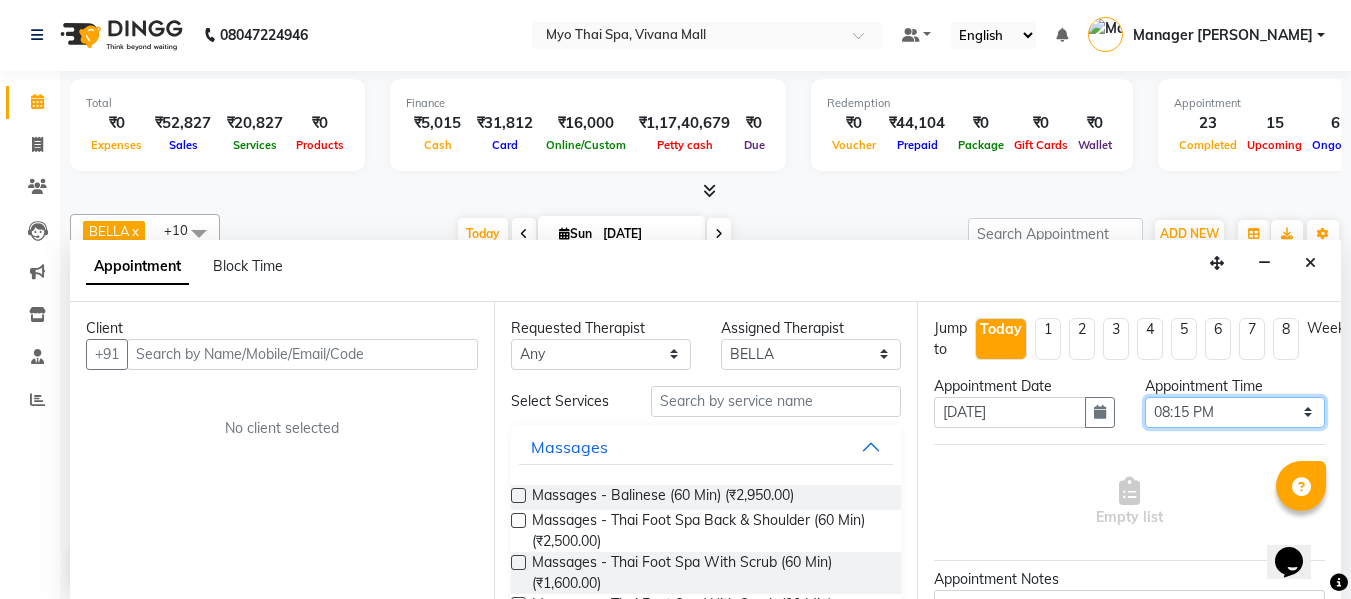 click on "Select 09:00 AM 09:15 AM 09:30 AM 09:45 AM 10:00 AM 10:15 AM 10:30 AM 10:45 AM 11:00 AM 11:15 AM 11:30 AM 11:45 AM 12:00 PM 12:15 PM 12:30 PM 12:45 PM 01:00 PM 01:15 PM 01:30 PM 01:45 PM 02:00 PM 02:15 PM 02:30 PM 02:45 PM 03:00 PM 03:15 PM 03:30 PM 03:45 PM 04:00 PM 04:15 PM 04:30 PM 04:45 PM 05:00 PM 05:15 PM 05:30 PM 05:45 PM 06:00 PM 06:15 PM 06:30 PM 06:45 PM 07:00 PM 07:15 PM 07:30 PM 07:45 PM 08:00 PM 08:15 PM 08:30 PM 08:45 PM 09:00 PM 09:15 PM 09:30 PM 09:45 PM 10:00 PM" at bounding box center (1235, 412) 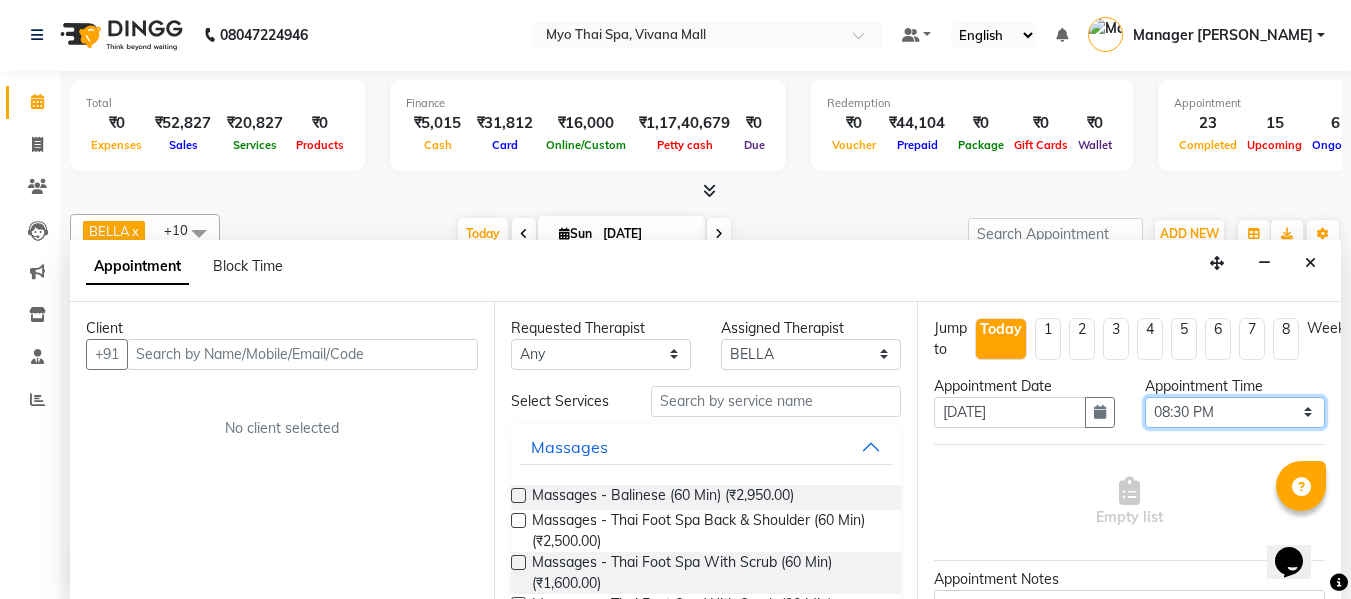 click on "Select 09:00 AM 09:15 AM 09:30 AM 09:45 AM 10:00 AM 10:15 AM 10:30 AM 10:45 AM 11:00 AM 11:15 AM 11:30 AM 11:45 AM 12:00 PM 12:15 PM 12:30 PM 12:45 PM 01:00 PM 01:15 PM 01:30 PM 01:45 PM 02:00 PM 02:15 PM 02:30 PM 02:45 PM 03:00 PM 03:15 PM 03:30 PM 03:45 PM 04:00 PM 04:15 PM 04:30 PM 04:45 PM 05:00 PM 05:15 PM 05:30 PM 05:45 PM 06:00 PM 06:15 PM 06:30 PM 06:45 PM 07:00 PM 07:15 PM 07:30 PM 07:45 PM 08:00 PM 08:15 PM 08:30 PM 08:45 PM 09:00 PM 09:15 PM 09:30 PM 09:45 PM 10:00 PM" at bounding box center [1235, 412] 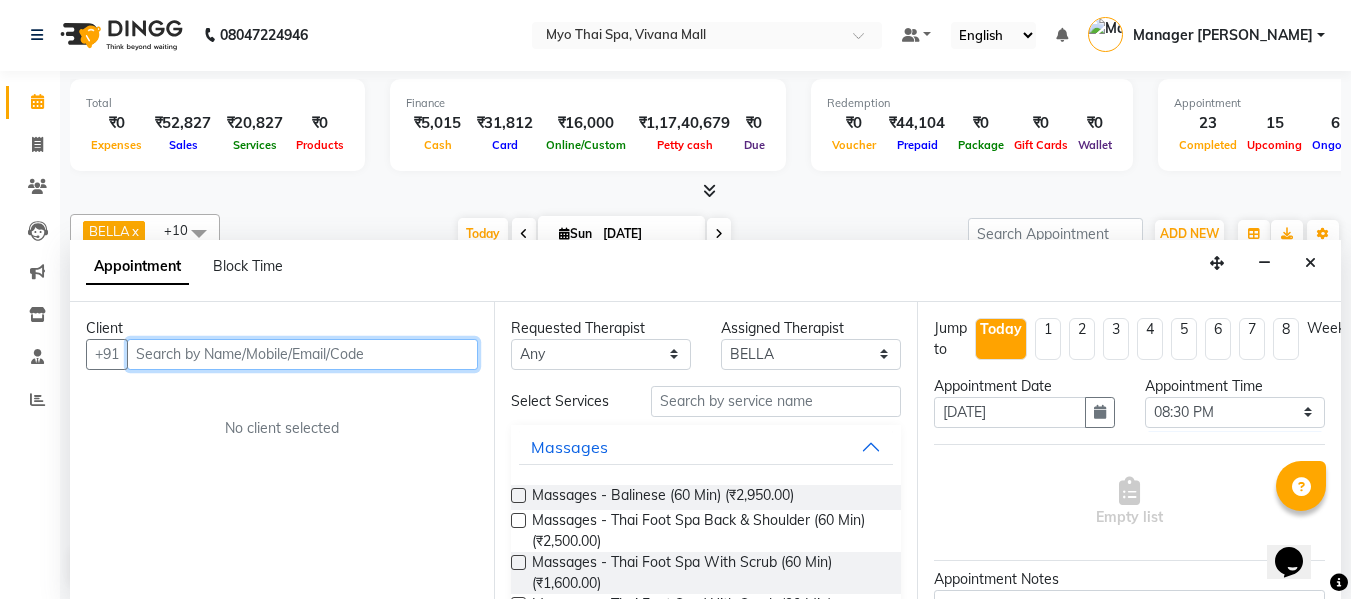 click at bounding box center [302, 354] 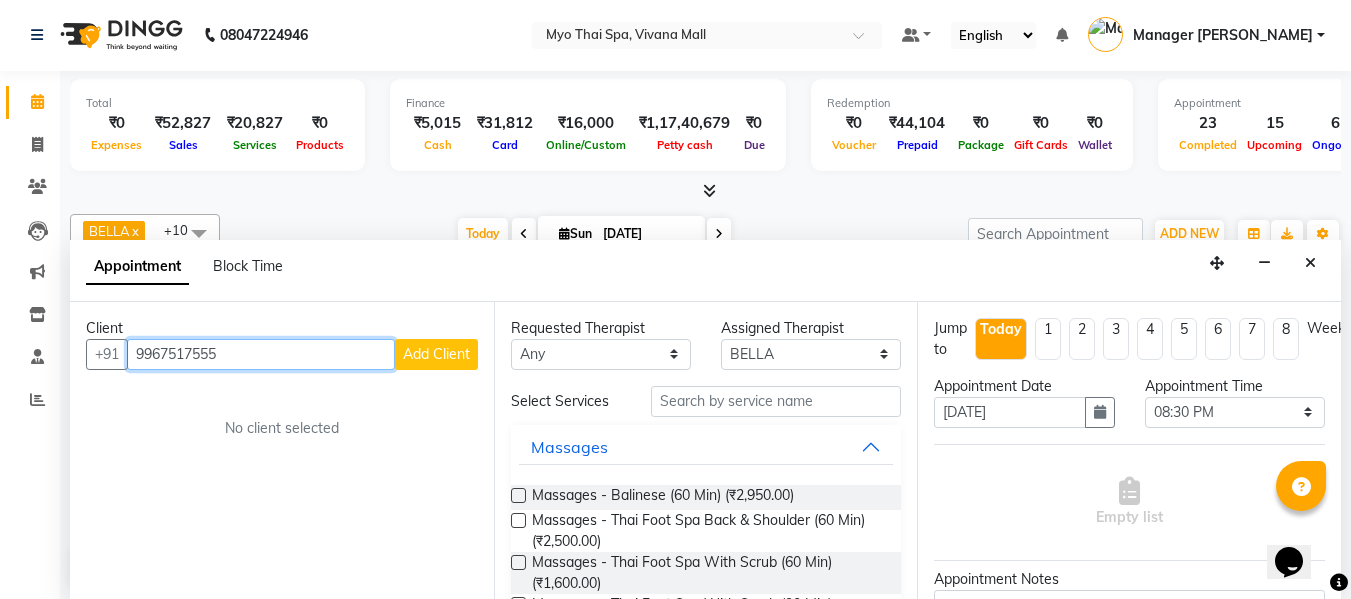 type on "9967517555" 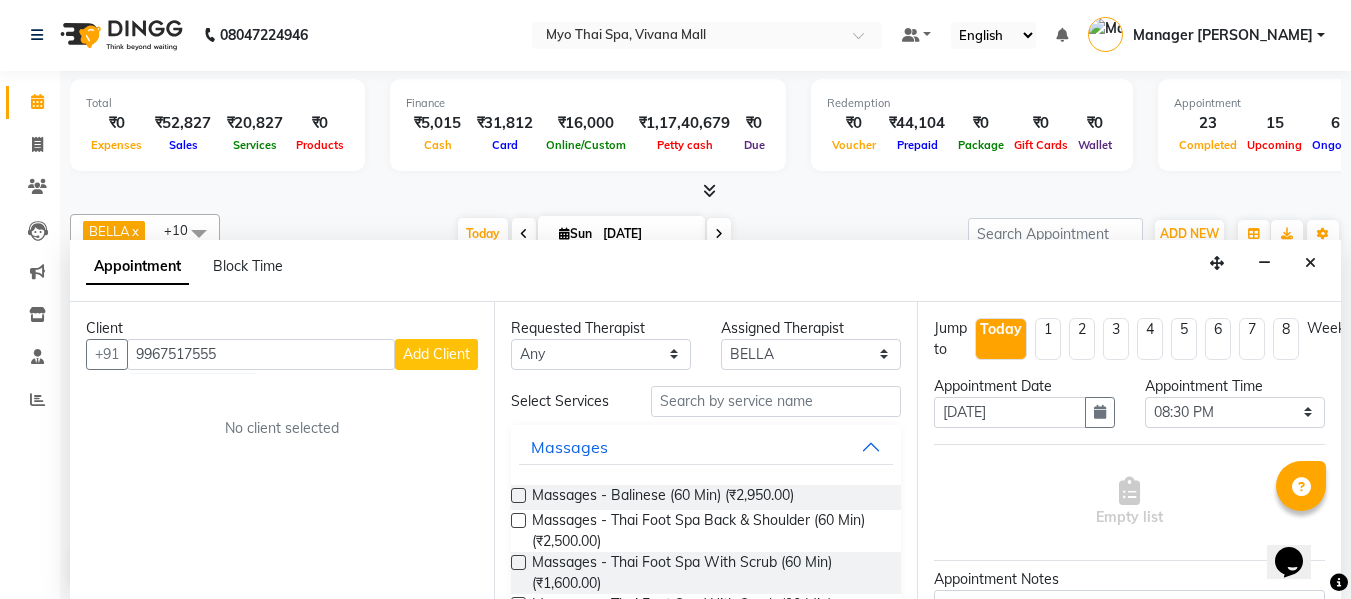 click on "Add Client" at bounding box center (436, 354) 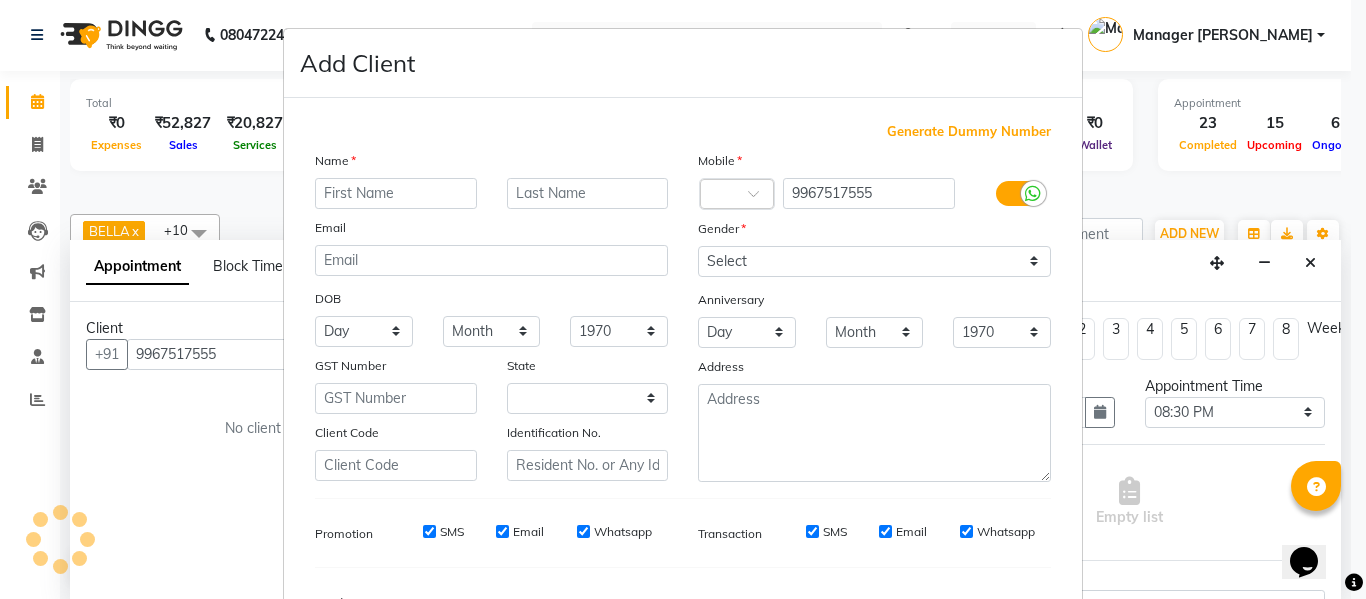 select on "22" 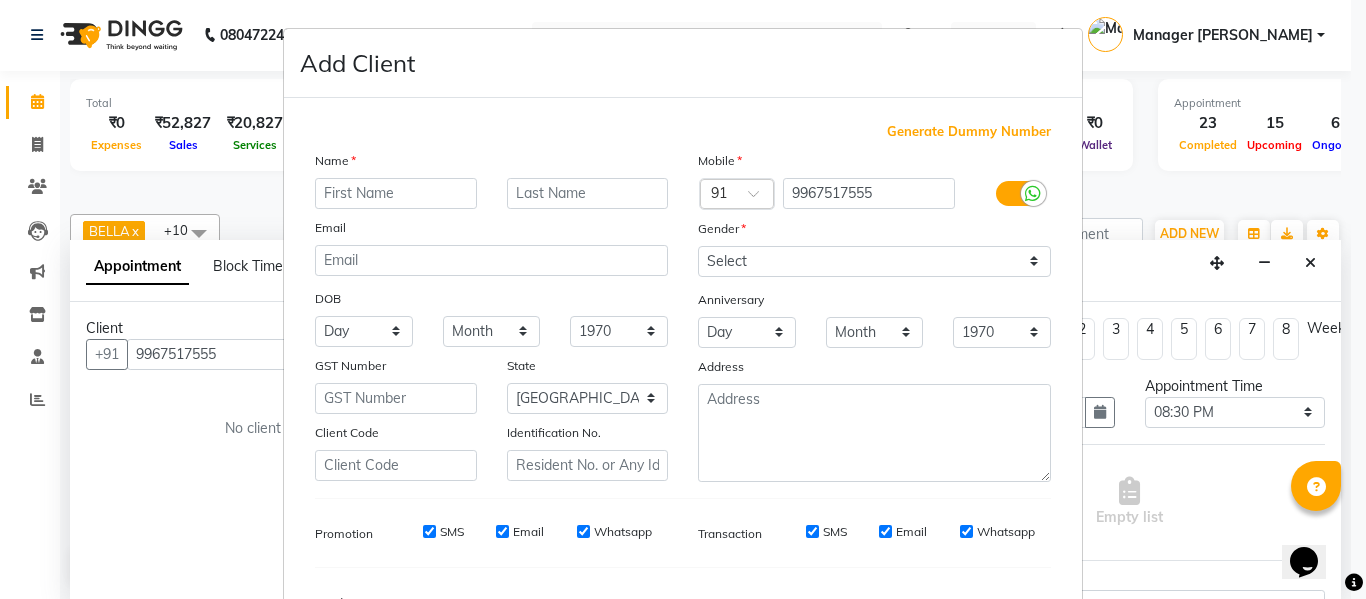click at bounding box center [396, 193] 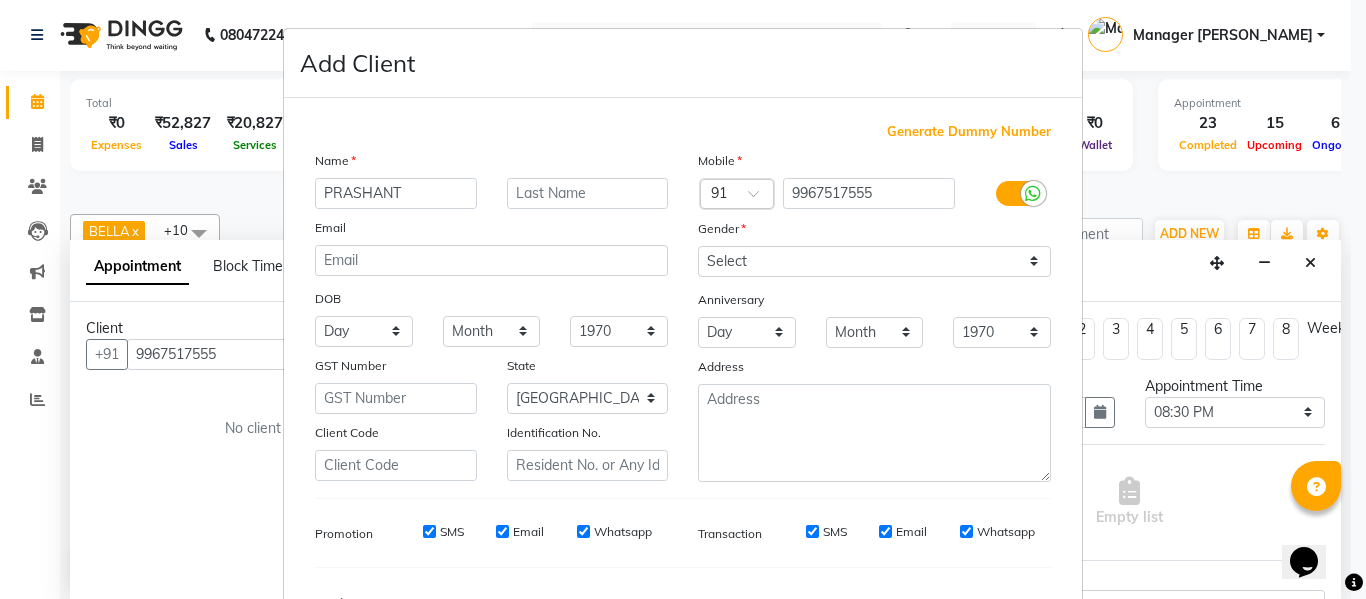 type on "PRASHANT" 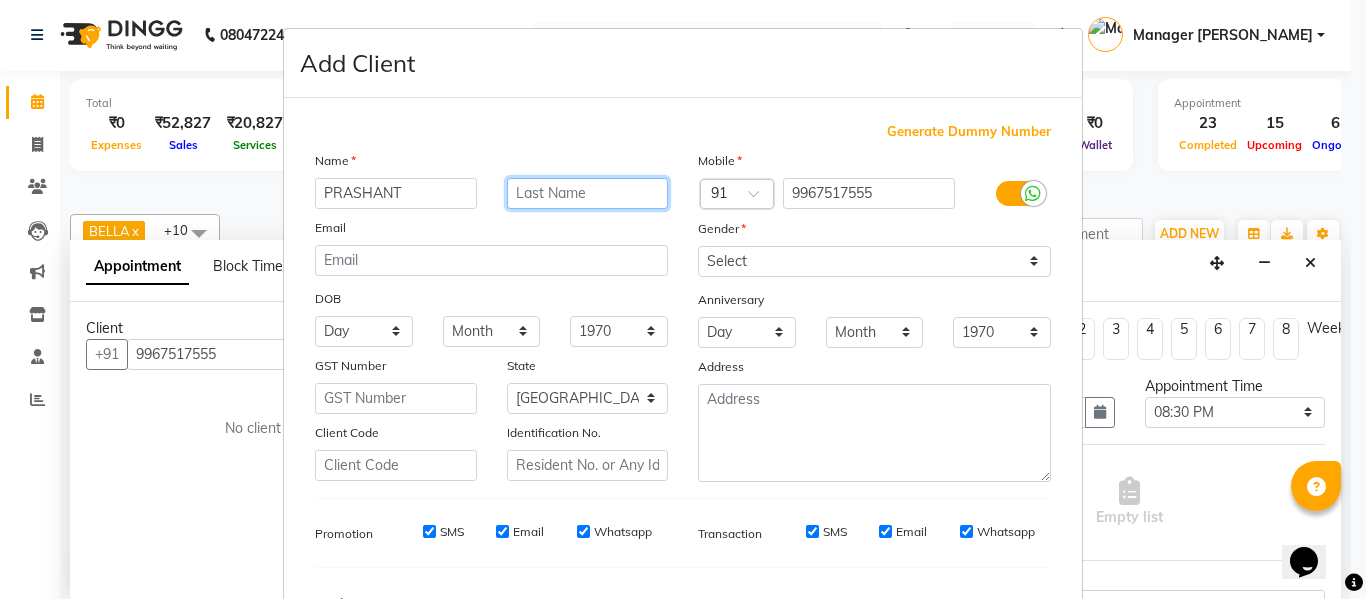 click at bounding box center (588, 193) 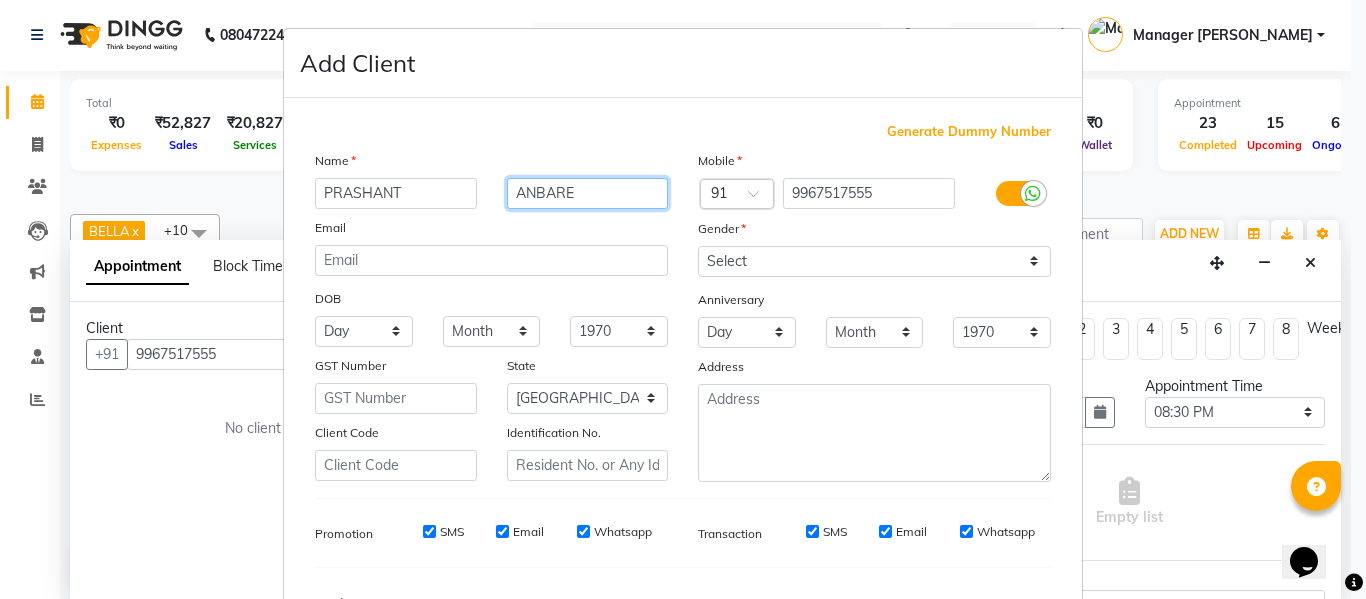 type on "ANBARE" 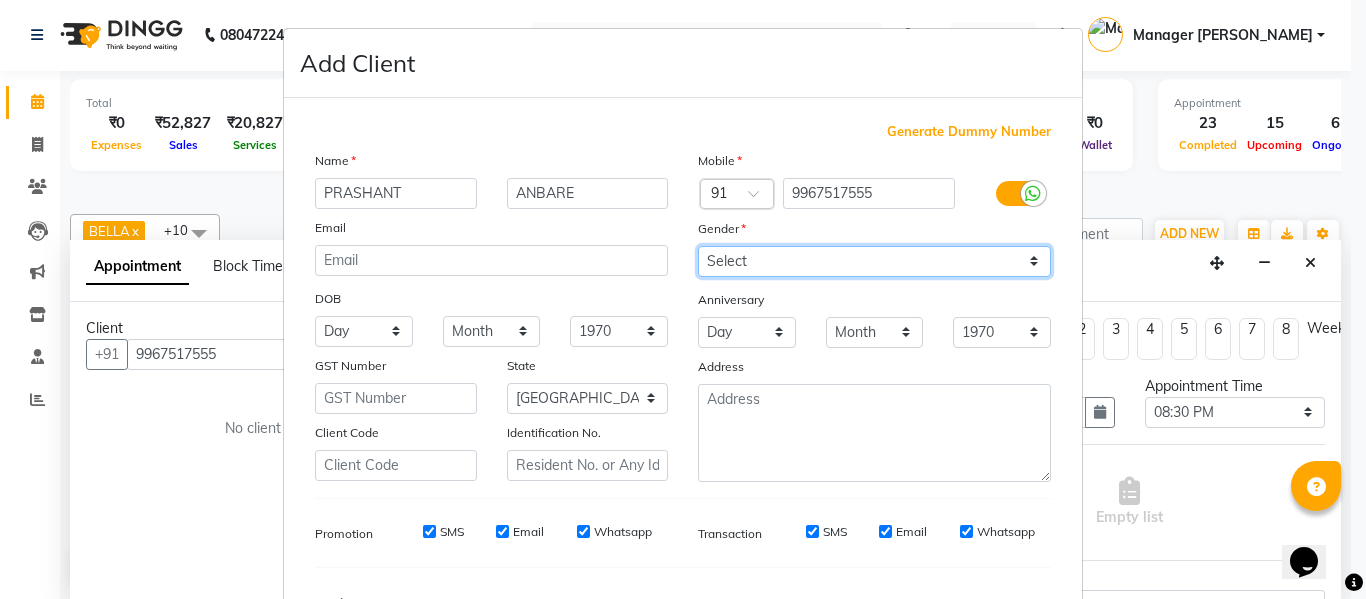 click on "Select Male Female Other Prefer Not To Say" at bounding box center [874, 261] 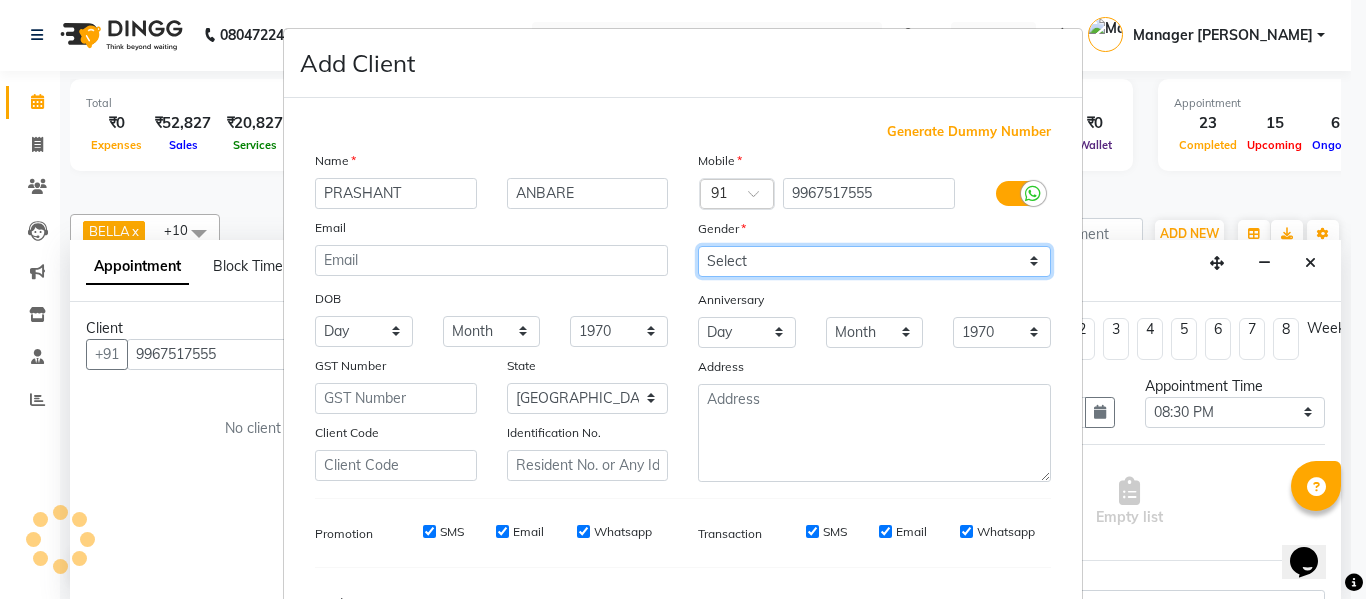 select on "[DEMOGRAPHIC_DATA]" 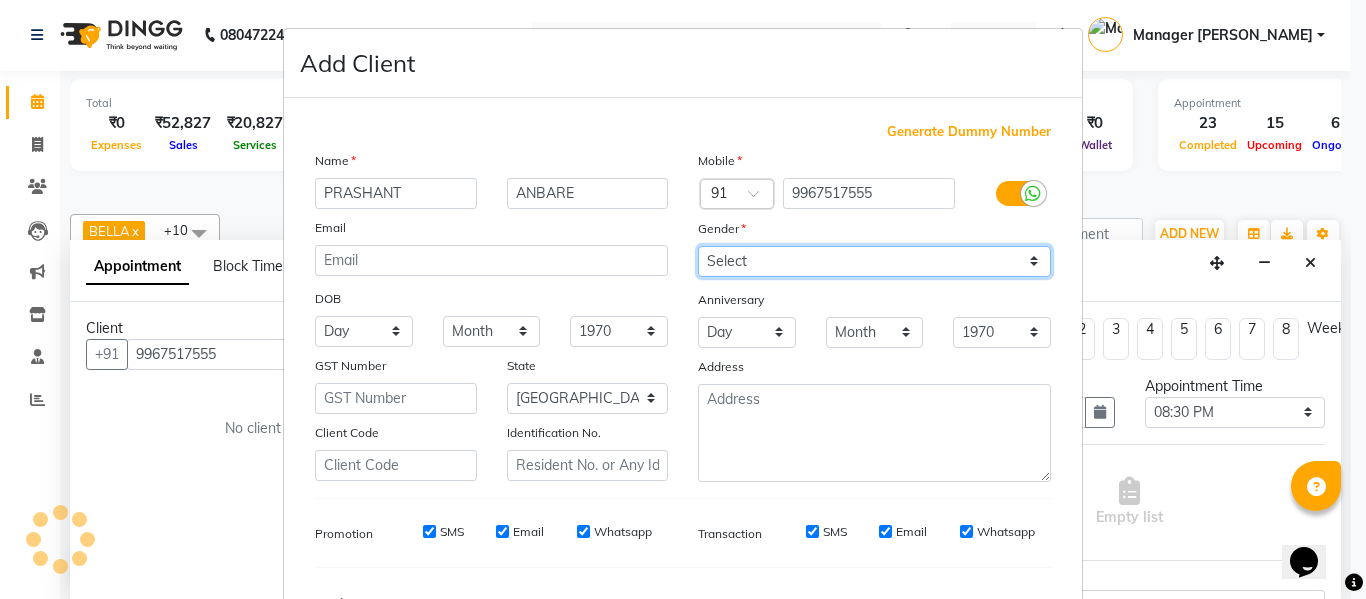click on "Select Male Female Other Prefer Not To Say" at bounding box center [874, 261] 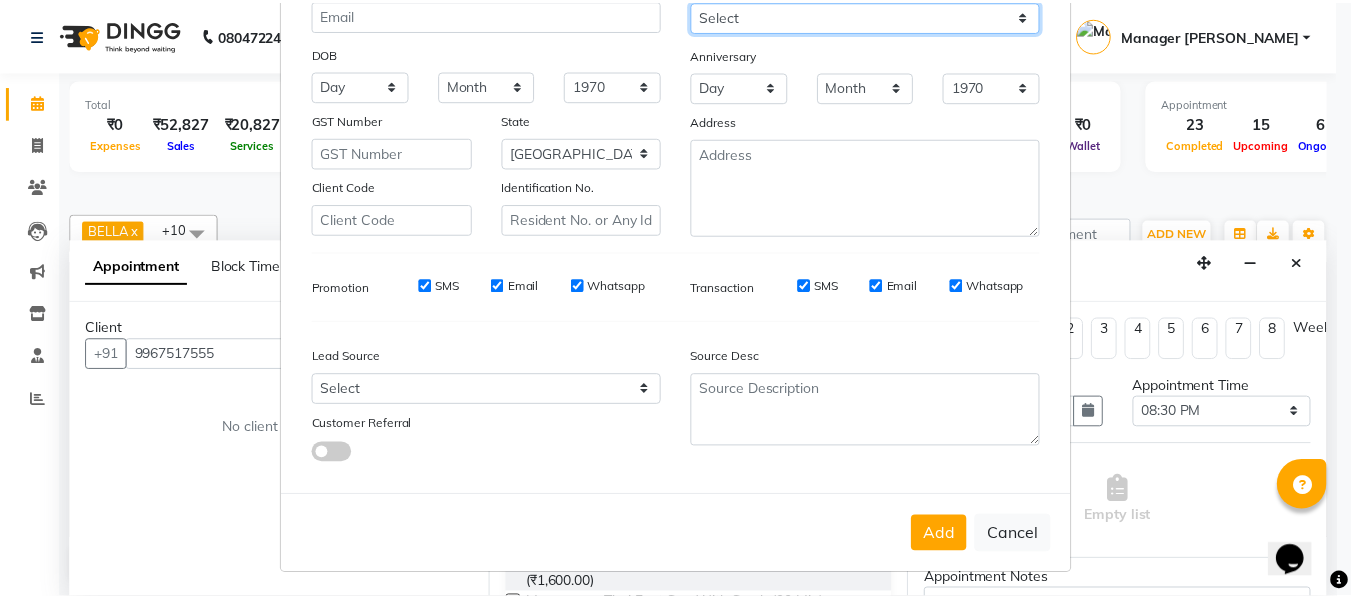 scroll, scrollTop: 250, scrollLeft: 0, axis: vertical 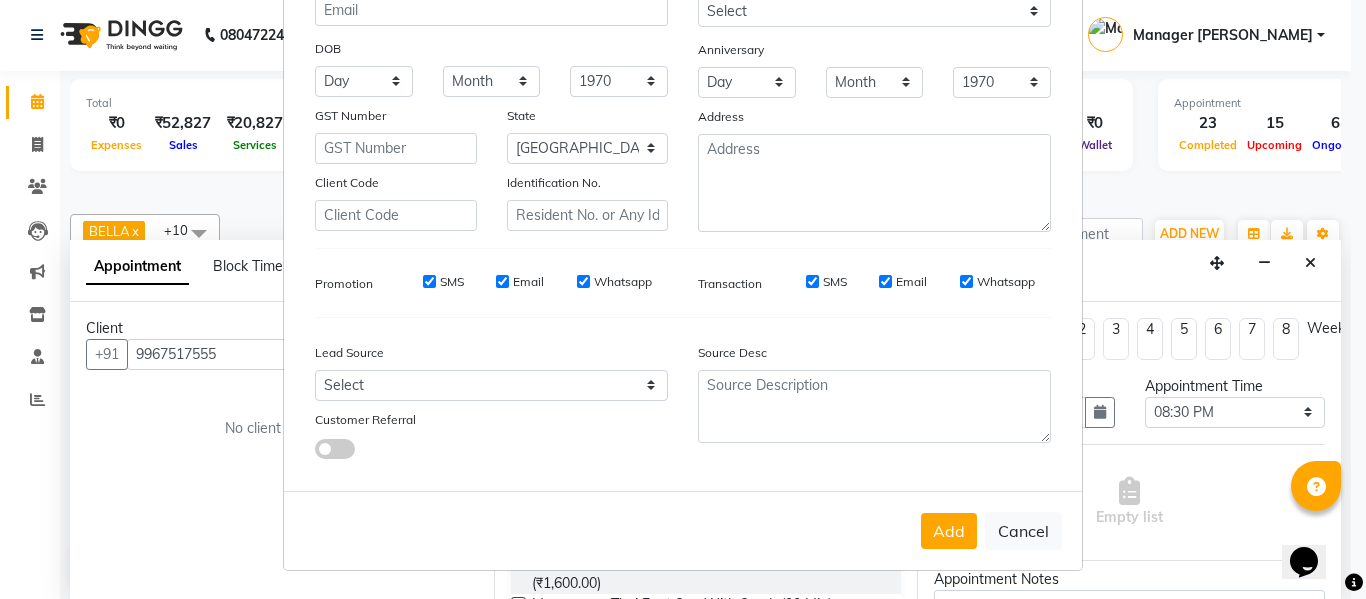 click on "Add" at bounding box center (949, 531) 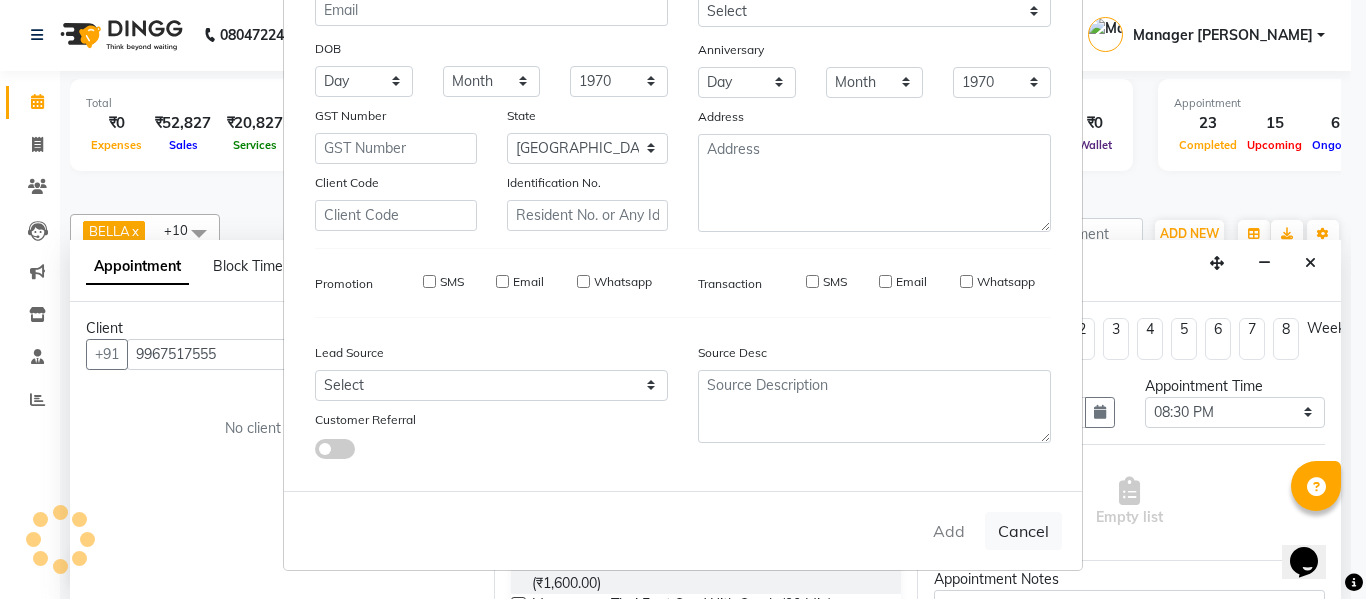 type 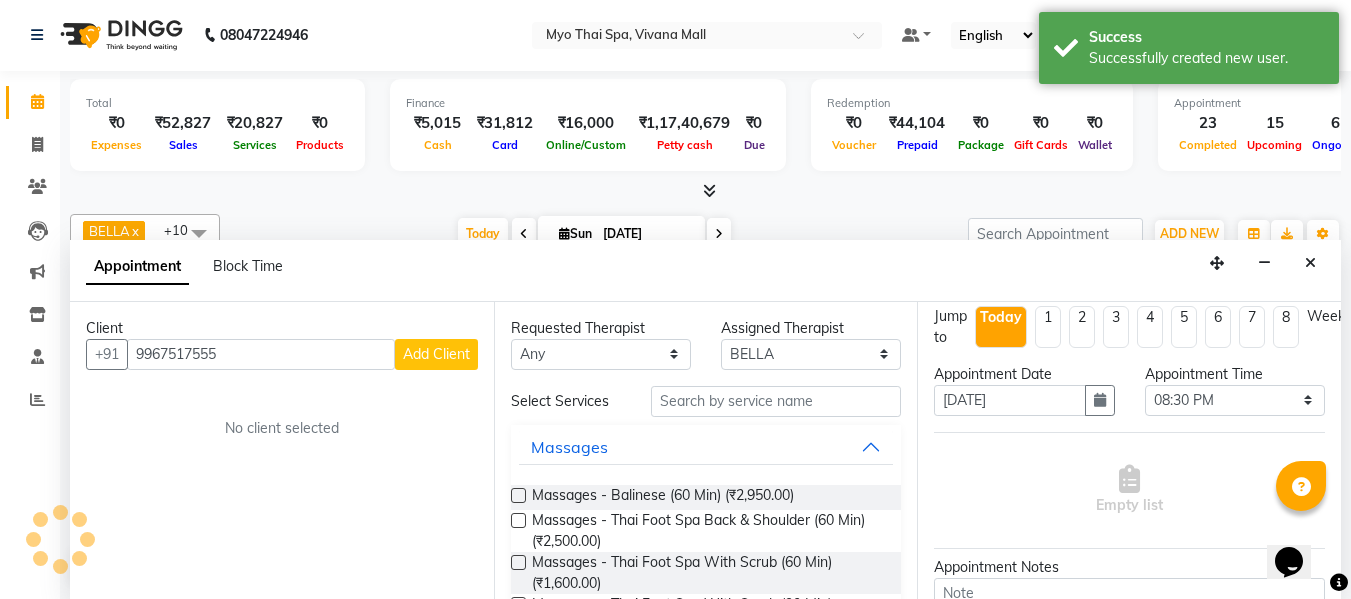 scroll, scrollTop: 0, scrollLeft: 0, axis: both 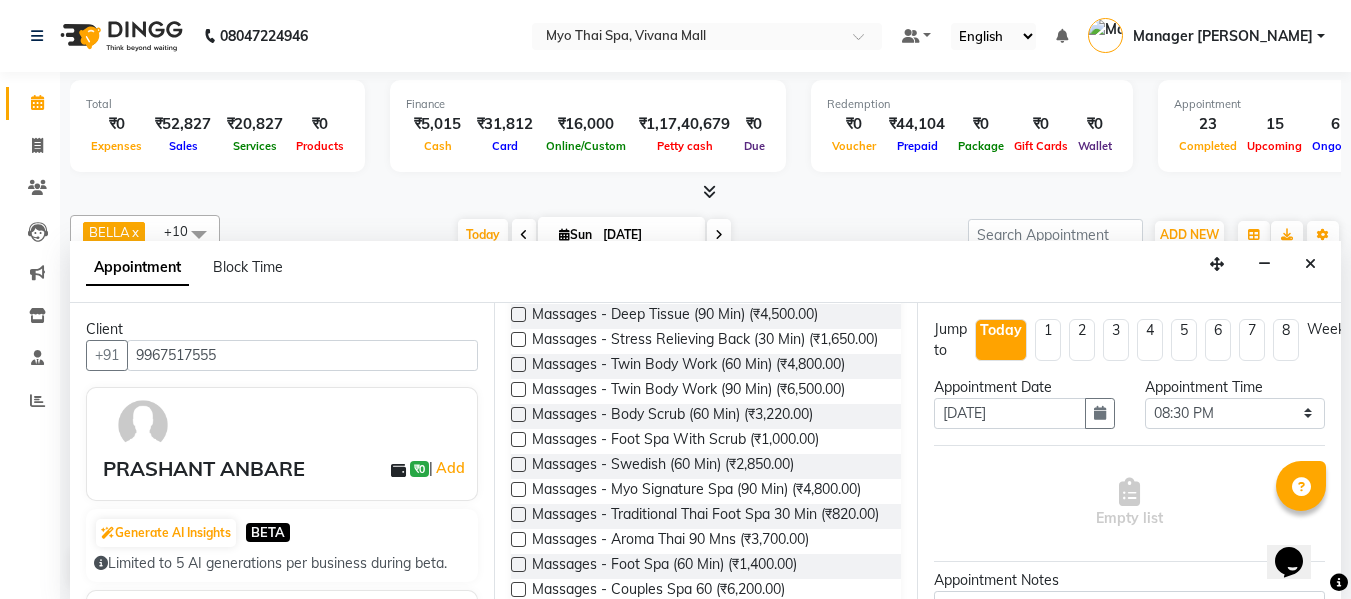 drag, startPoint x: 1306, startPoint y: 266, endPoint x: 1247, endPoint y: 308, distance: 72.42237 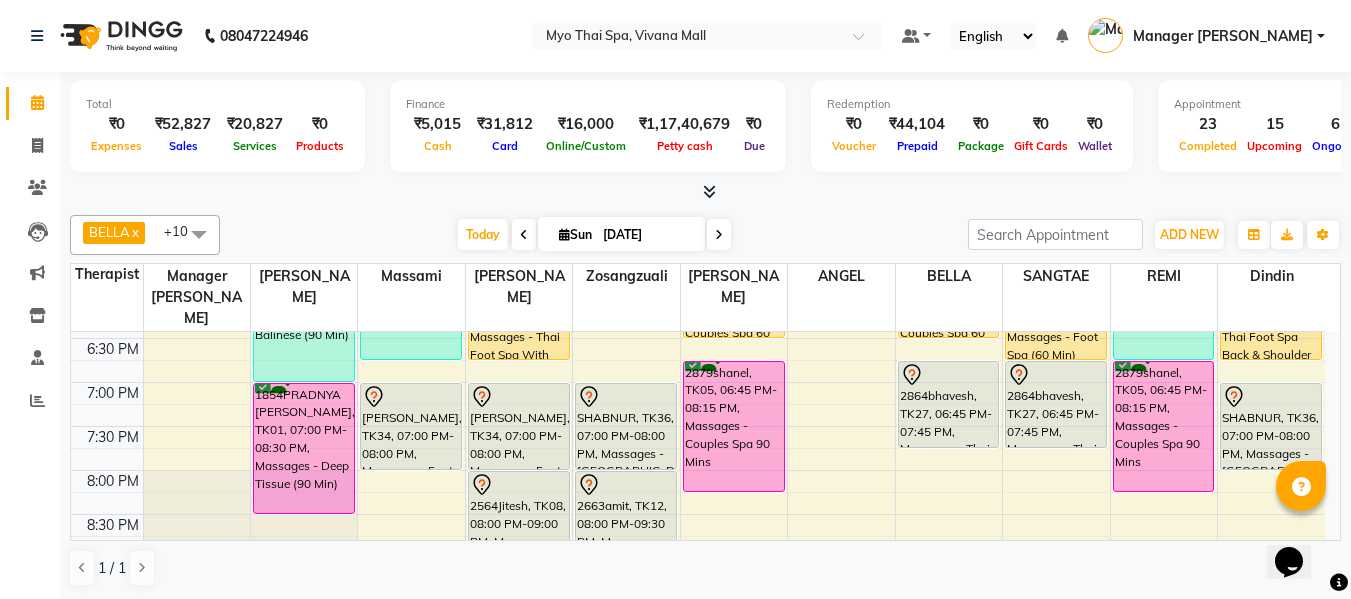 scroll, scrollTop: 990, scrollLeft: 0, axis: vertical 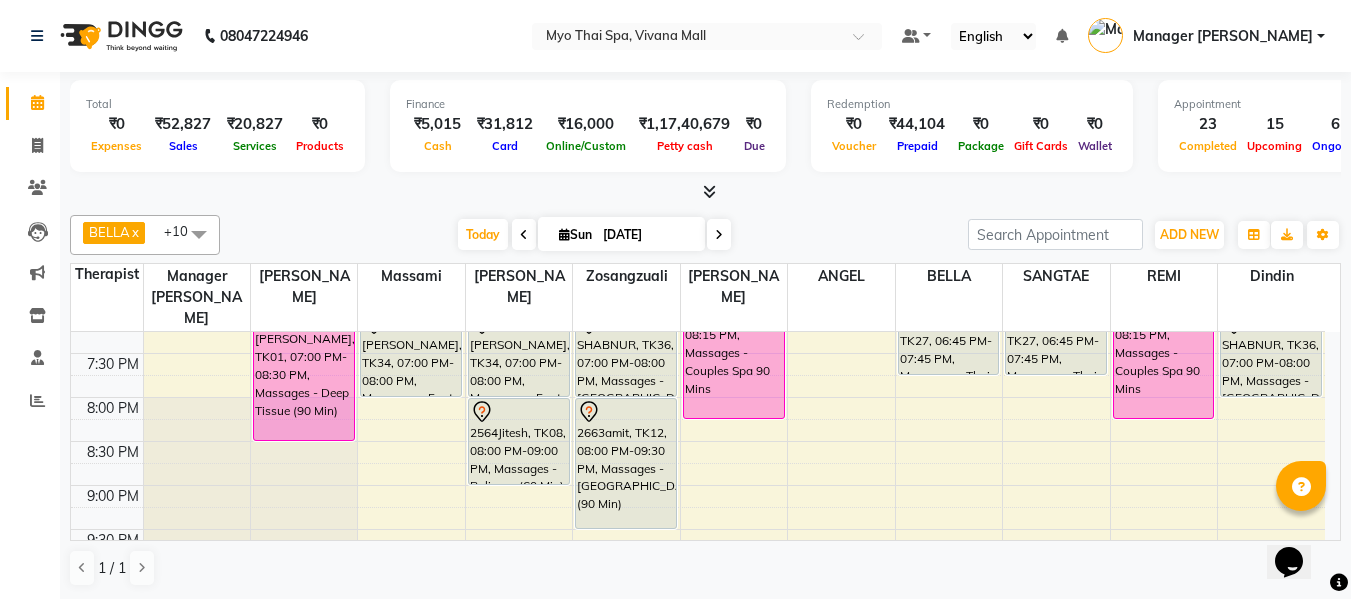 click on "8:00 AM 8:30 AM 9:00 AM 9:30 AM 10:00 AM 10:30 AM 11:00 AM 11:30 AM 12:00 PM 12:30 PM 1:00 PM 1:30 PM 2:00 PM 2:30 PM 3:00 PM 3:30 PM 4:00 PM 4:30 PM 5:00 PM 5:30 PM 6:00 PM 6:30 PM 7:00 PM 7:30 PM 8:00 PM 8:30 PM 9:00 PM 9:30 PM 10:00 PM 10:30 PM     ANUSHKA CHAWATHE, TK15, 12:45 PM-01:45 PM, Massages - Couples Spa 60             2867SANTOSH SWAMI, TK29, 01:00 PM-02:00 PM, Massages - Balinese (60 Min)     2618RUSHAL, TK16, 03:00 PM-04:00 PM, Massages - Couples Spa 60     2618RUSHAL, TK16, 03:15 PM-04:15 PM, Massages - Couples Spa 60     2416SHRADDHA DESHMUKH, TK04, 12:15 PM-01:15 PM, Massages - Foot Spa (60 Min)     2674POONAM.., TK24, 03:00 PM-03:30 PM, Massages - Head Champi (30 Min)     2175AMIT, TK03, 05:30 PM-07:00 PM, Massages - Balinese (90 Min)     1854PRADNYA MAHADIK, TK01, 07:00 PM-08:30 PM, Massages - Deep Tissue (90 Min)     Dr Ramya, TK14, 11:30 AM-12:30 PM, Massages - Balinese (60 Min)     2516JAYANT KHERA, TK20, 03:00 PM-04:30 PM, Massages - Thai Foot Spa Back &Shoulder (90 Min)" at bounding box center (698, 1) 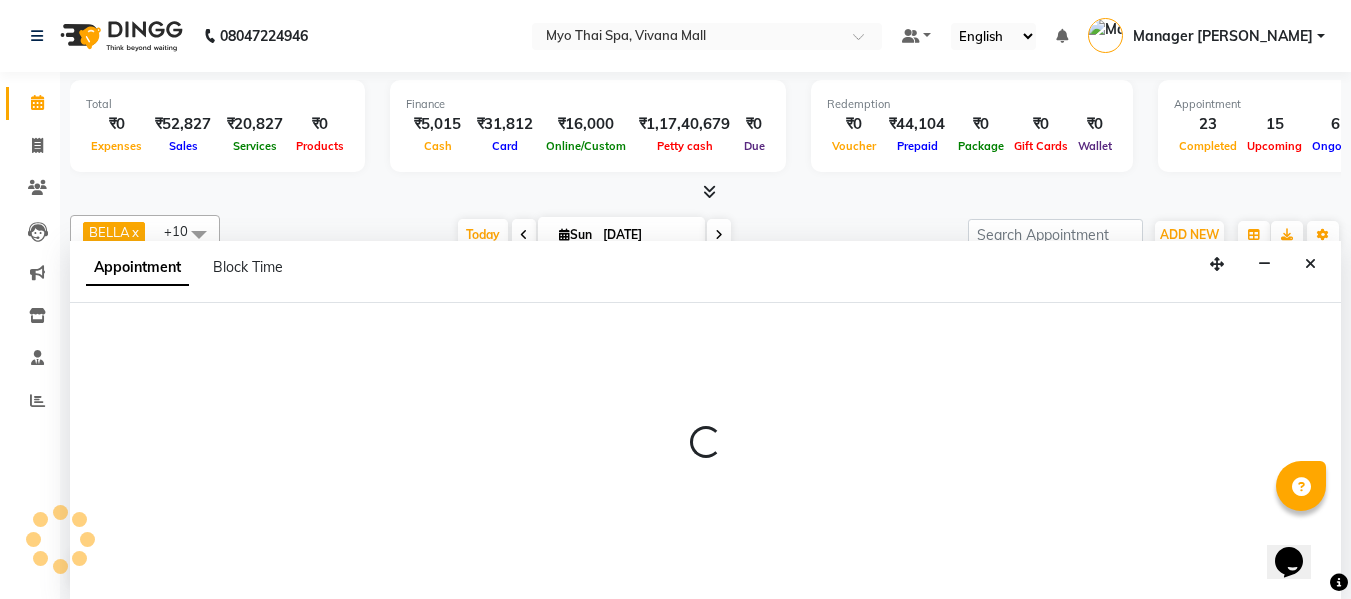 select on "70775" 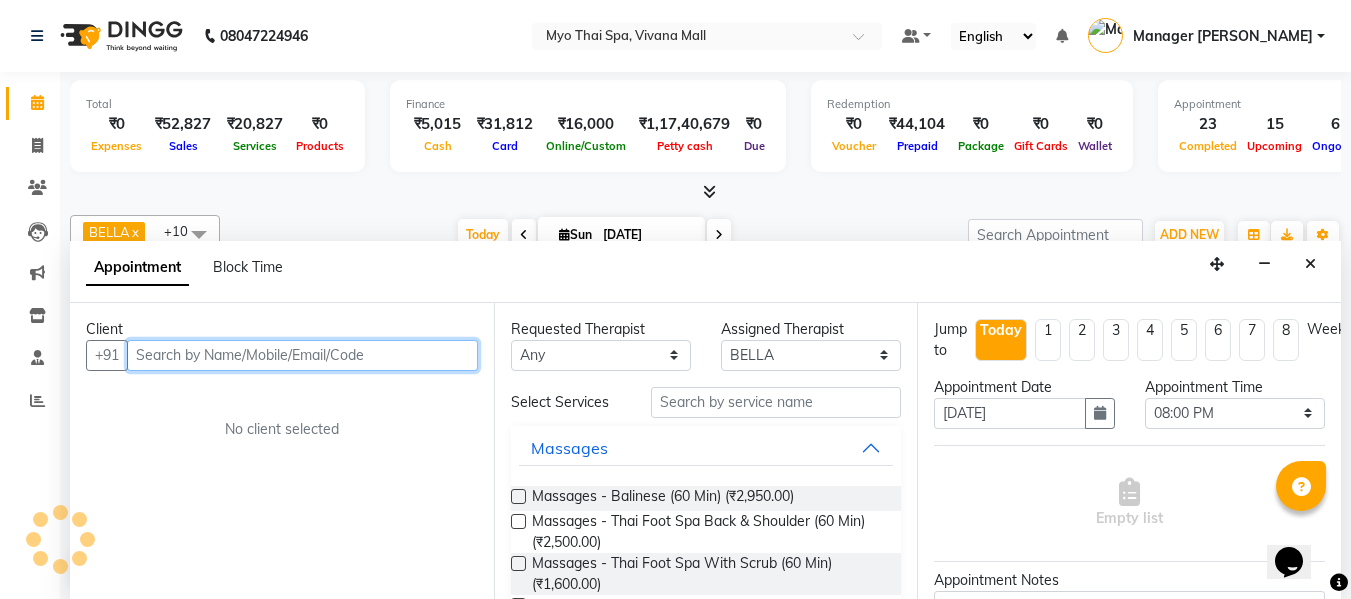 scroll, scrollTop: 1, scrollLeft: 0, axis: vertical 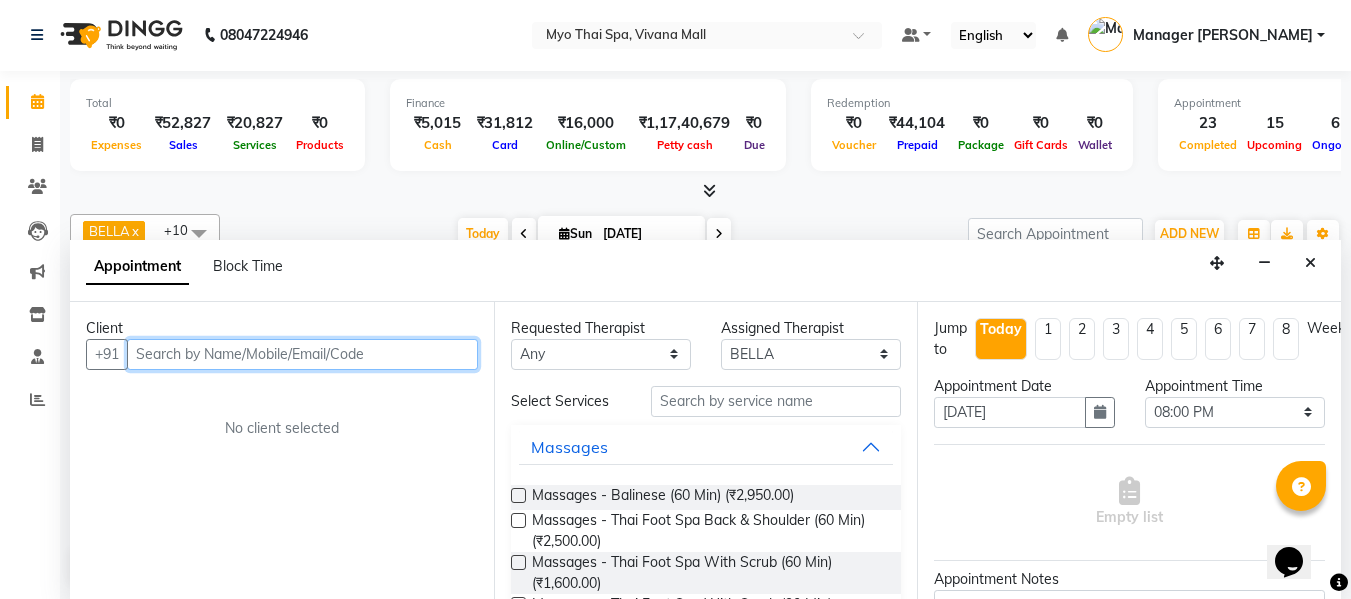 click at bounding box center [302, 354] 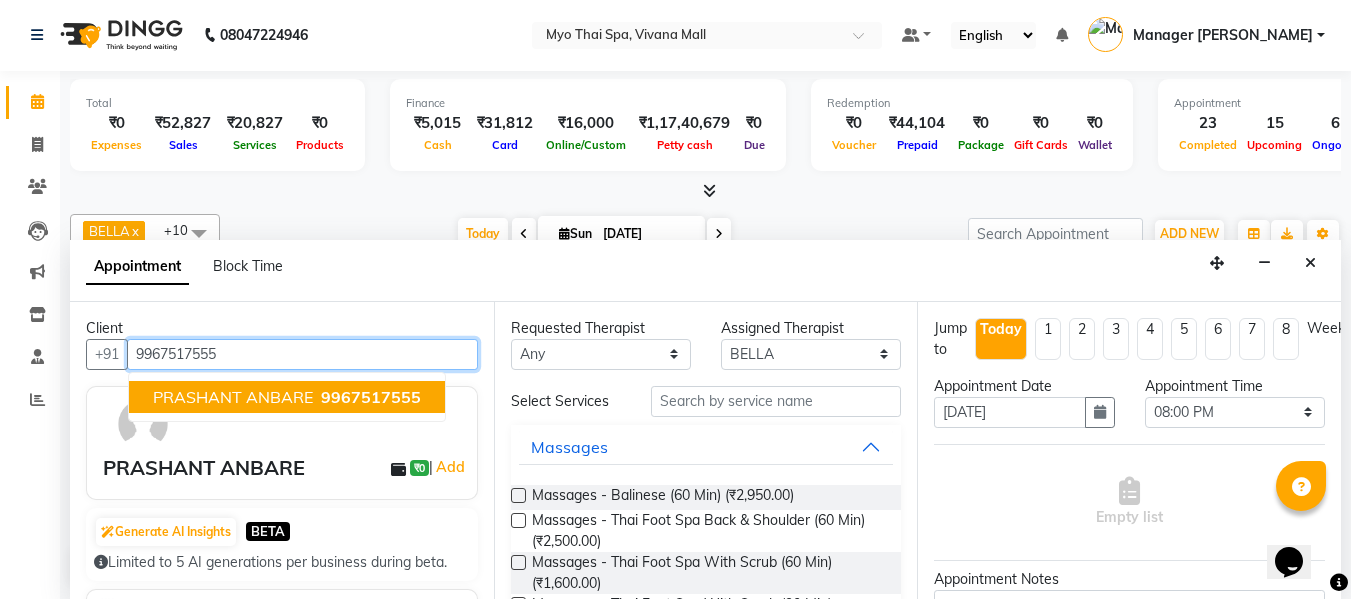 click on "PRASHANT ANBARE" at bounding box center [233, 397] 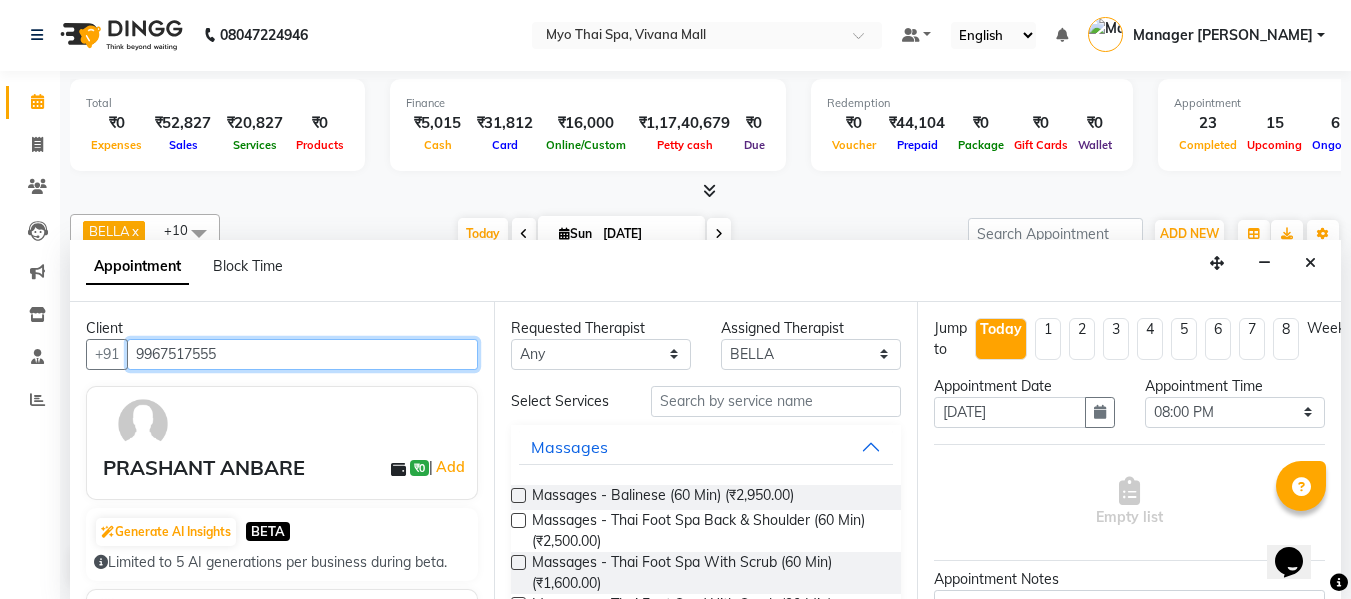 type on "9967517555" 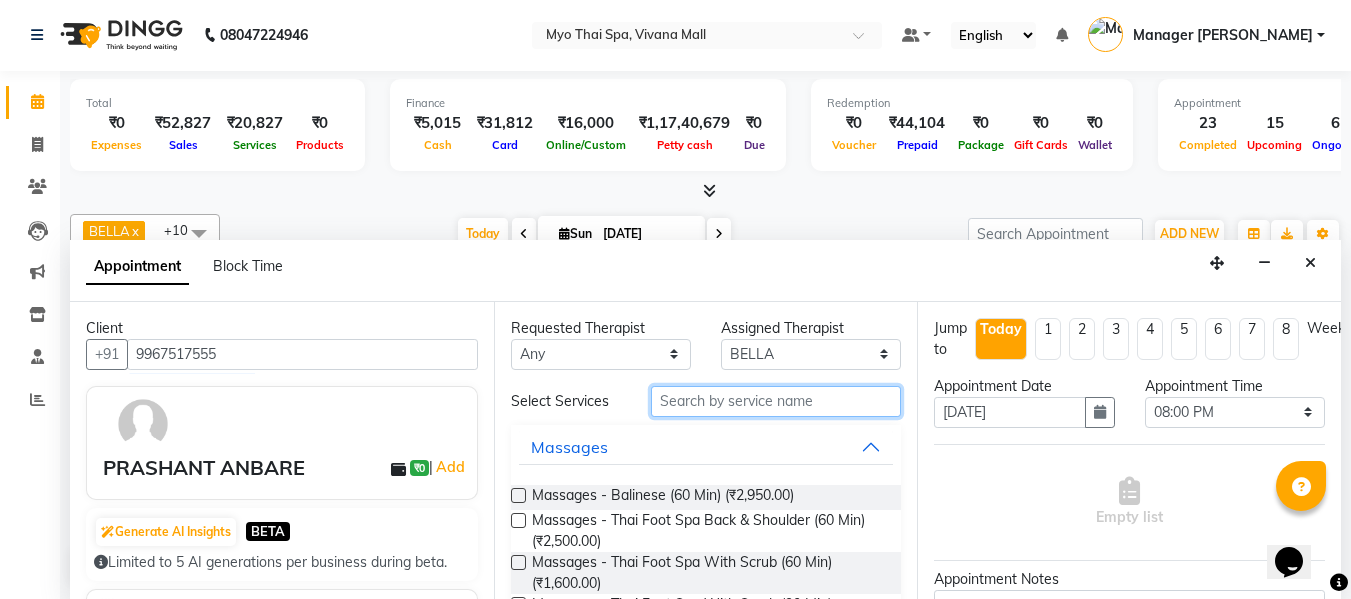 click at bounding box center [776, 401] 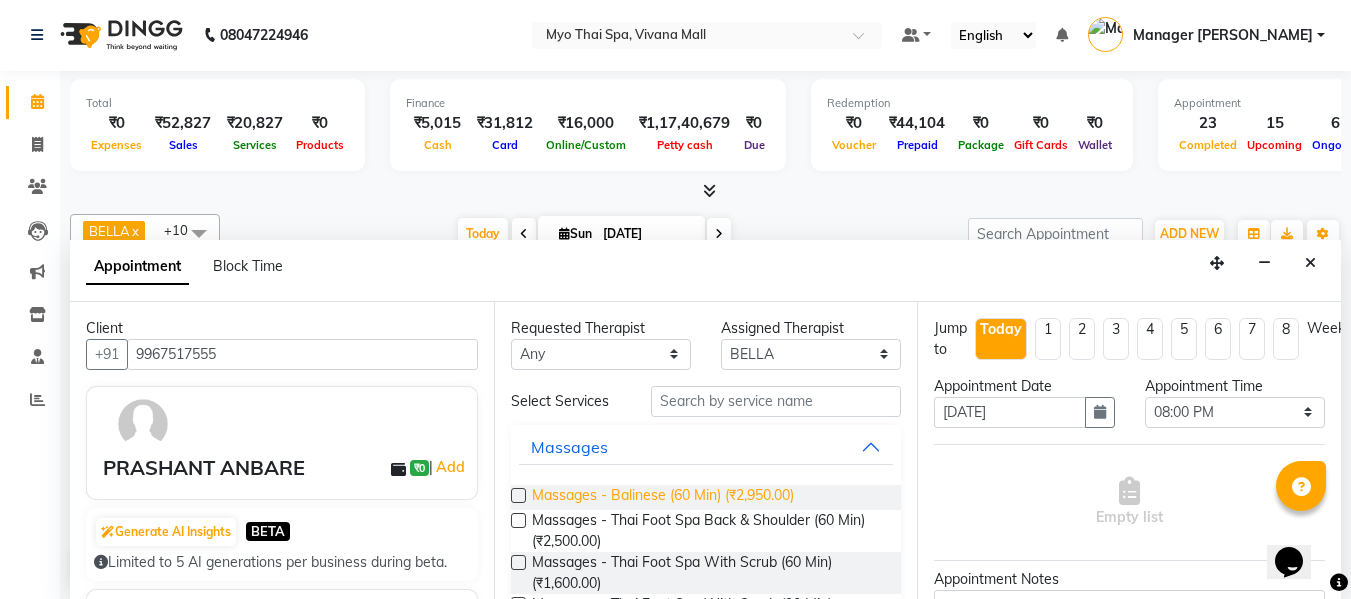 drag, startPoint x: 520, startPoint y: 498, endPoint x: 576, endPoint y: 487, distance: 57.070133 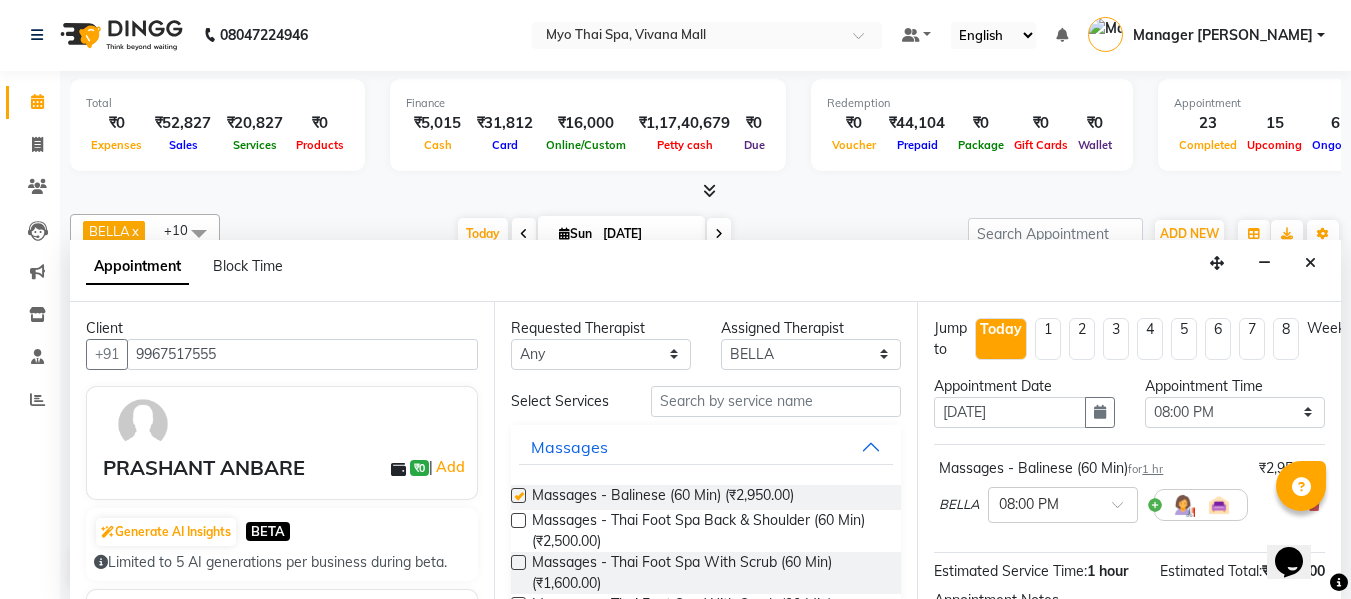 checkbox on "false" 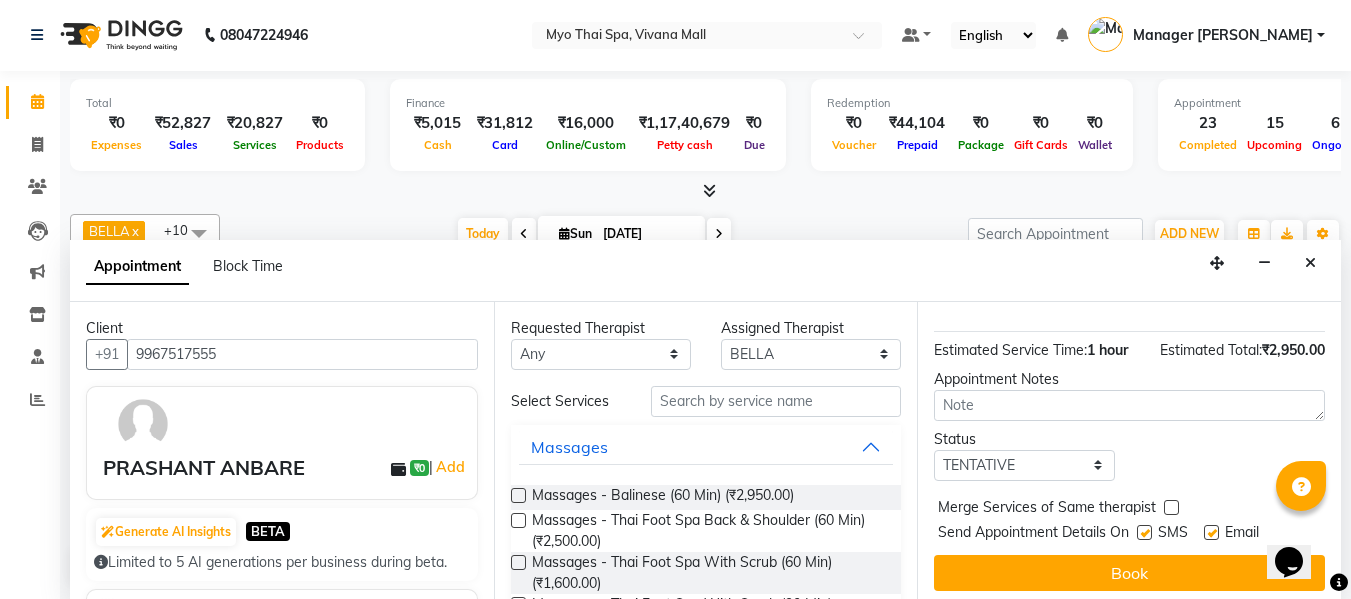 scroll, scrollTop: 244, scrollLeft: 0, axis: vertical 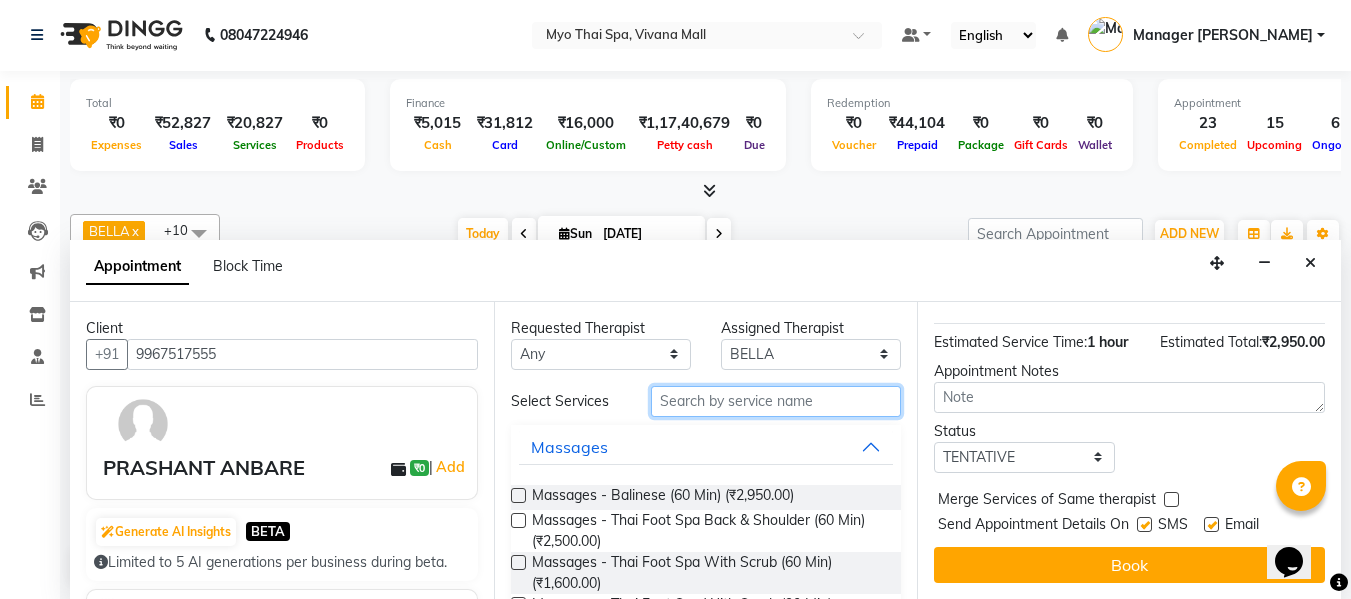 click at bounding box center (776, 401) 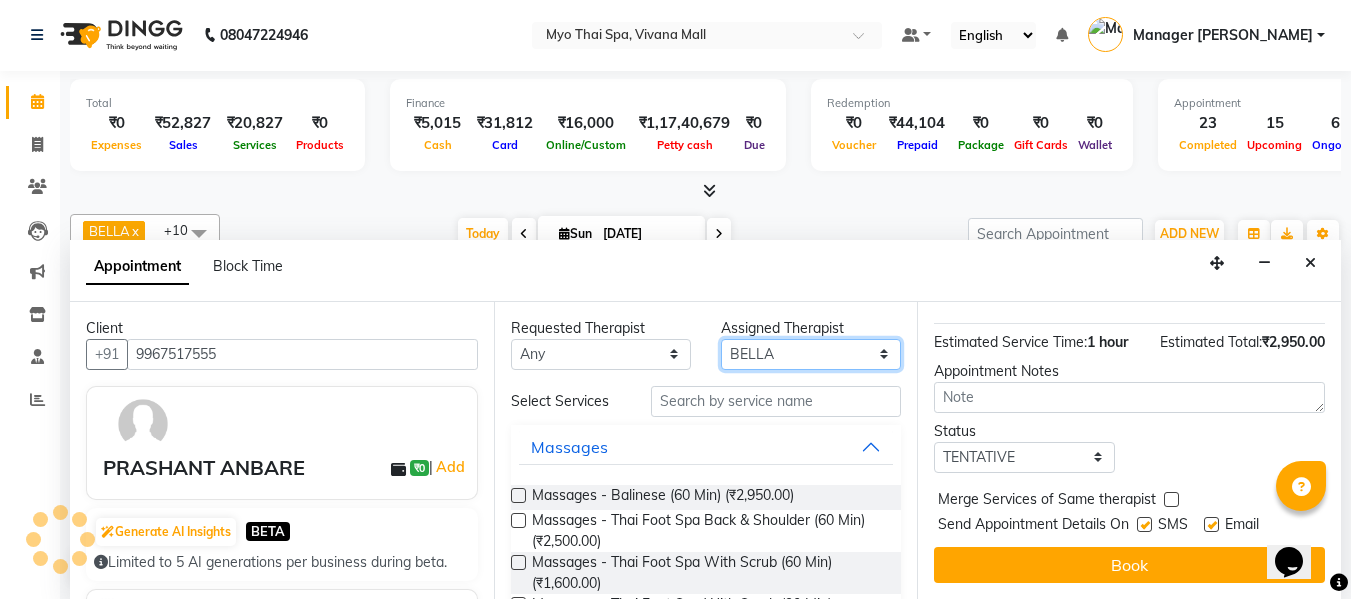 click on "Select ANGEL BELLA Dindin Jane JENNY Kristina Manager Churmurin Manager ISHA  Massami MAWII REMI SANGTAE Zosangzuali" at bounding box center (811, 354) 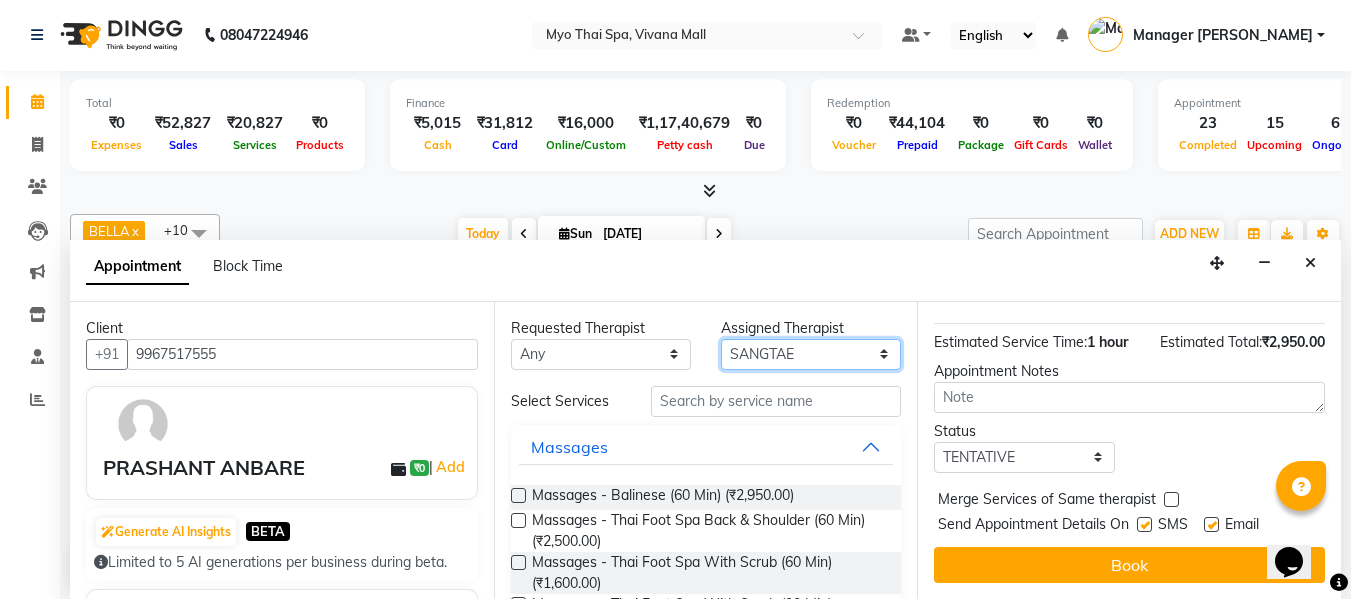 click on "Select ANGEL BELLA Dindin Jane JENNY Kristina Manager Churmurin Manager ISHA  Massami MAWII REMI SANGTAE Zosangzuali" at bounding box center [811, 354] 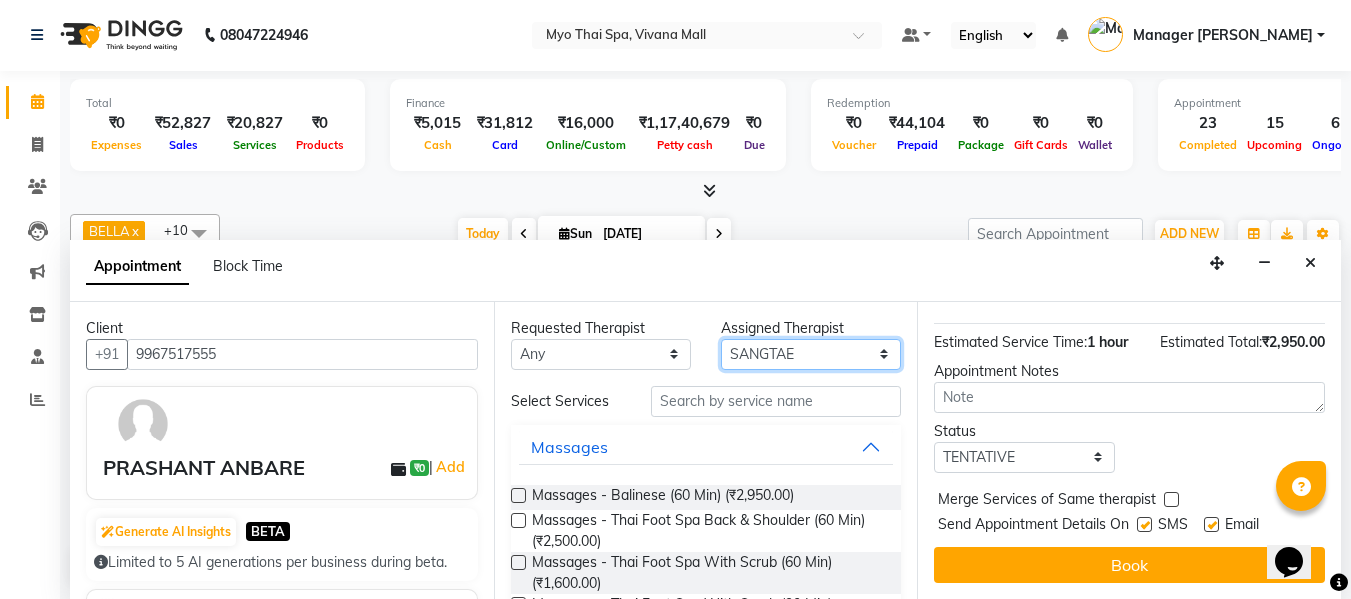 select on "81135" 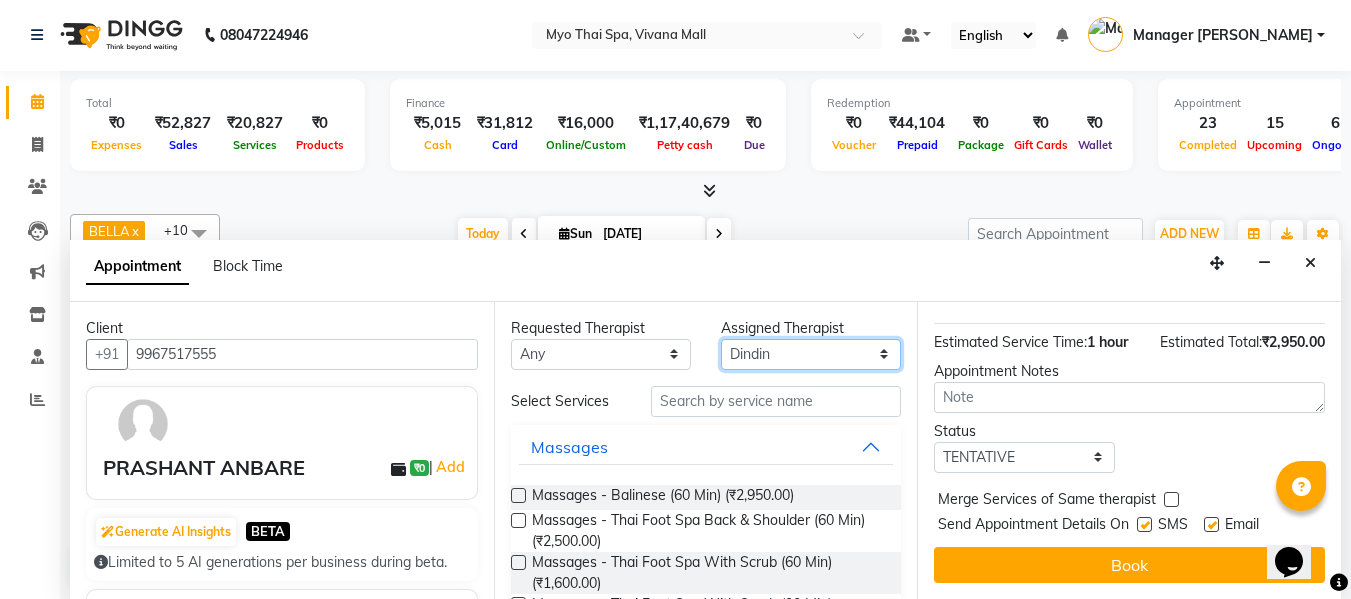 click on "Select ANGEL BELLA Dindin Jane JENNY Kristina Manager Churmurin Manager ISHA  Massami MAWII REMI SANGTAE Zosangzuali" at bounding box center (811, 354) 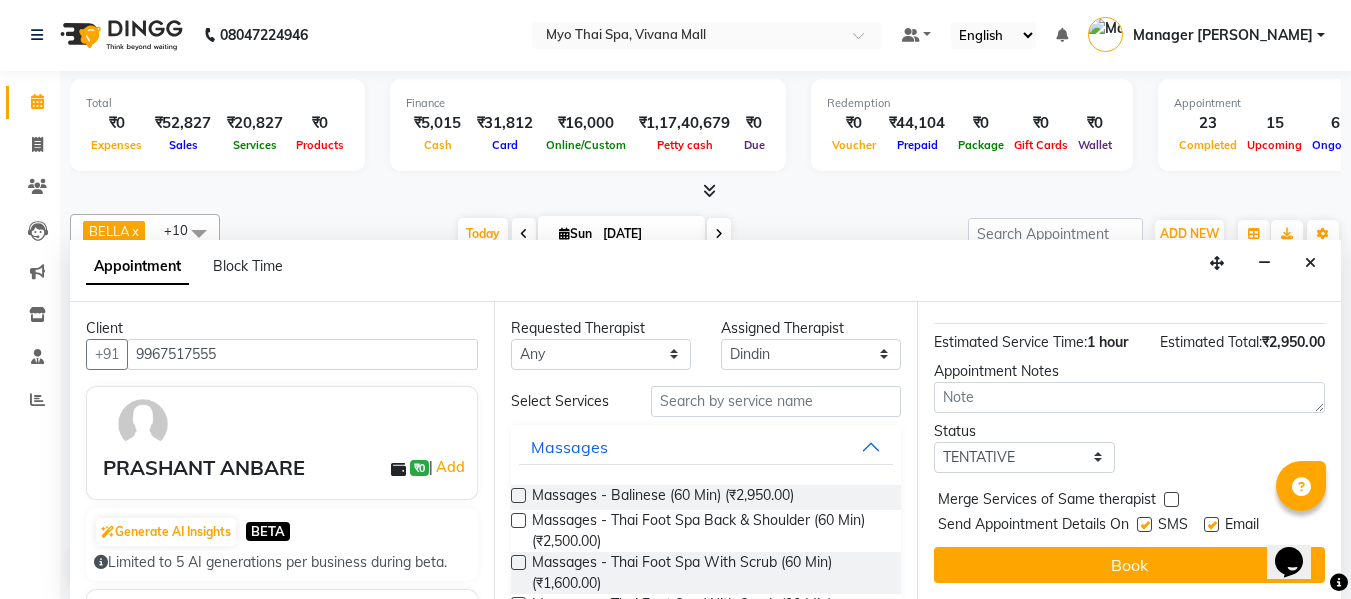 click at bounding box center (518, 495) 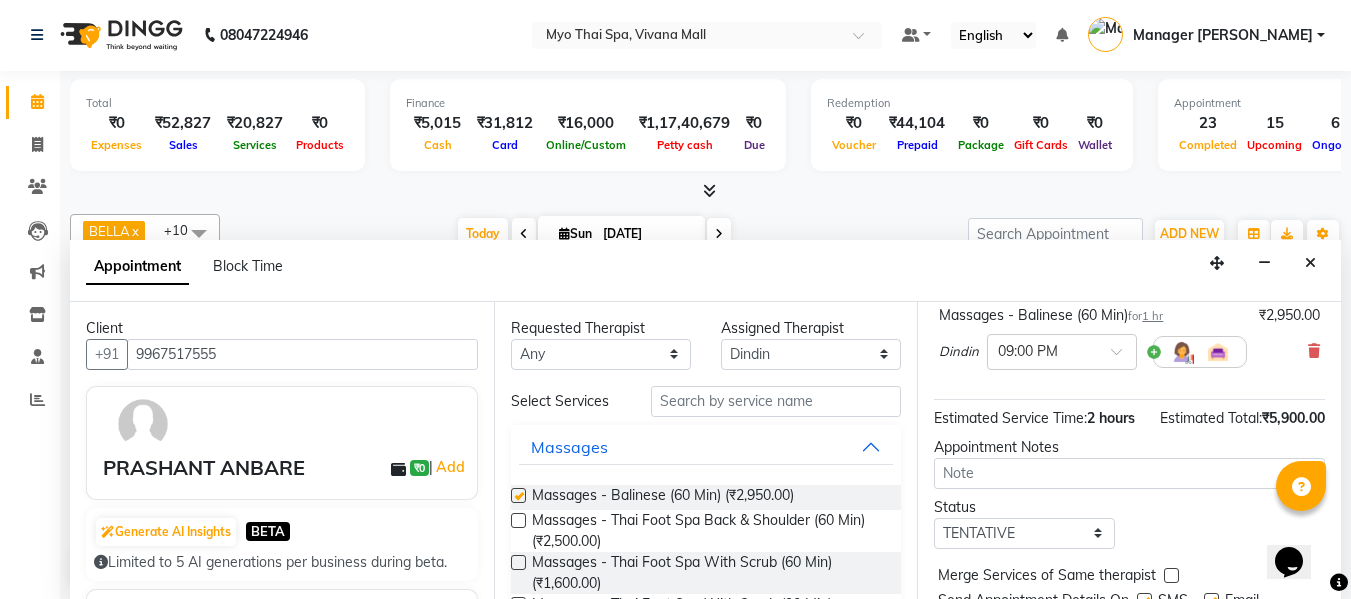 checkbox on "false" 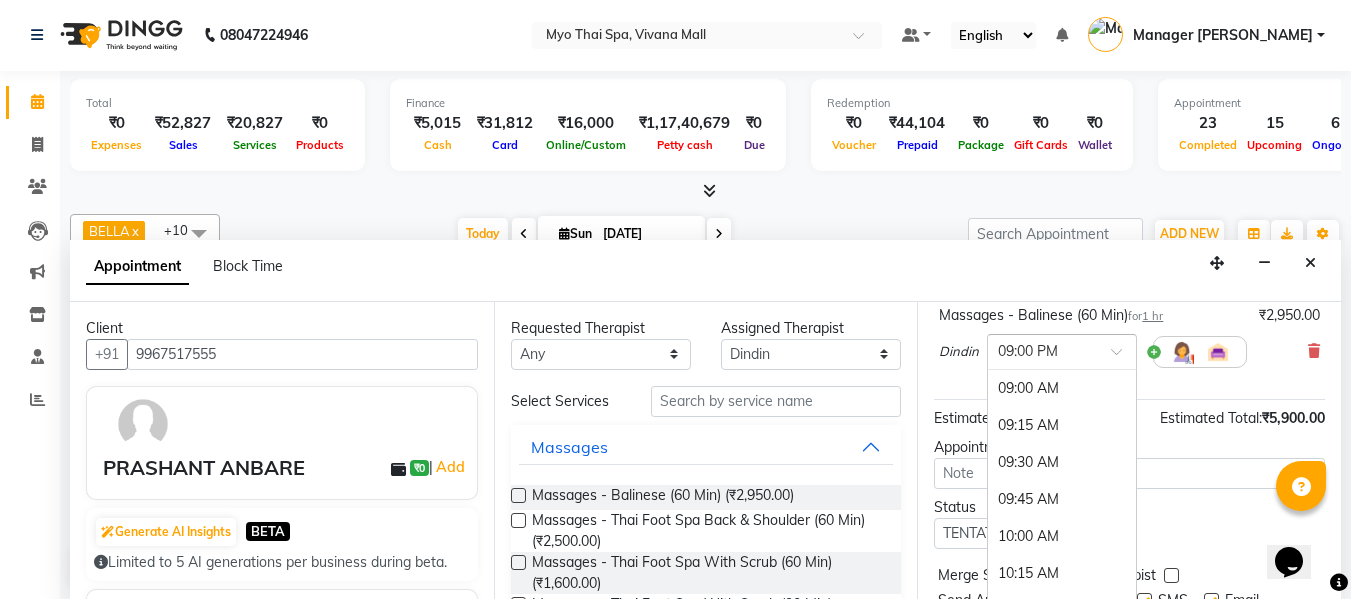 click at bounding box center [1042, 350] 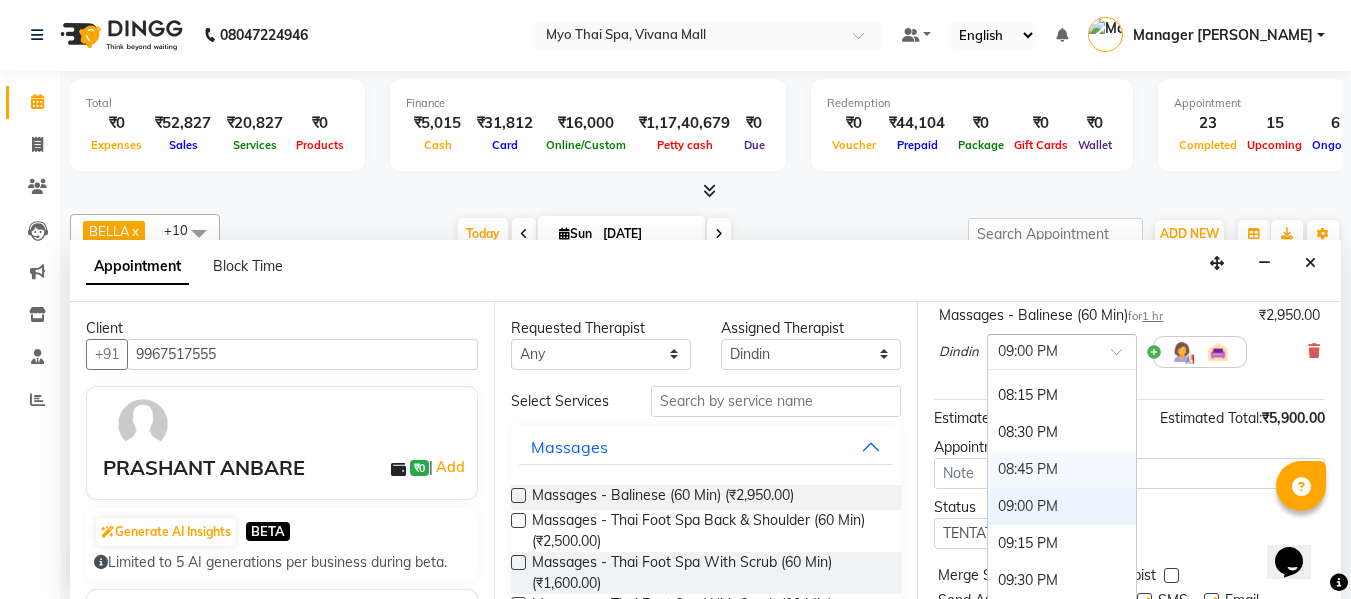 scroll, scrollTop: 1655, scrollLeft: 0, axis: vertical 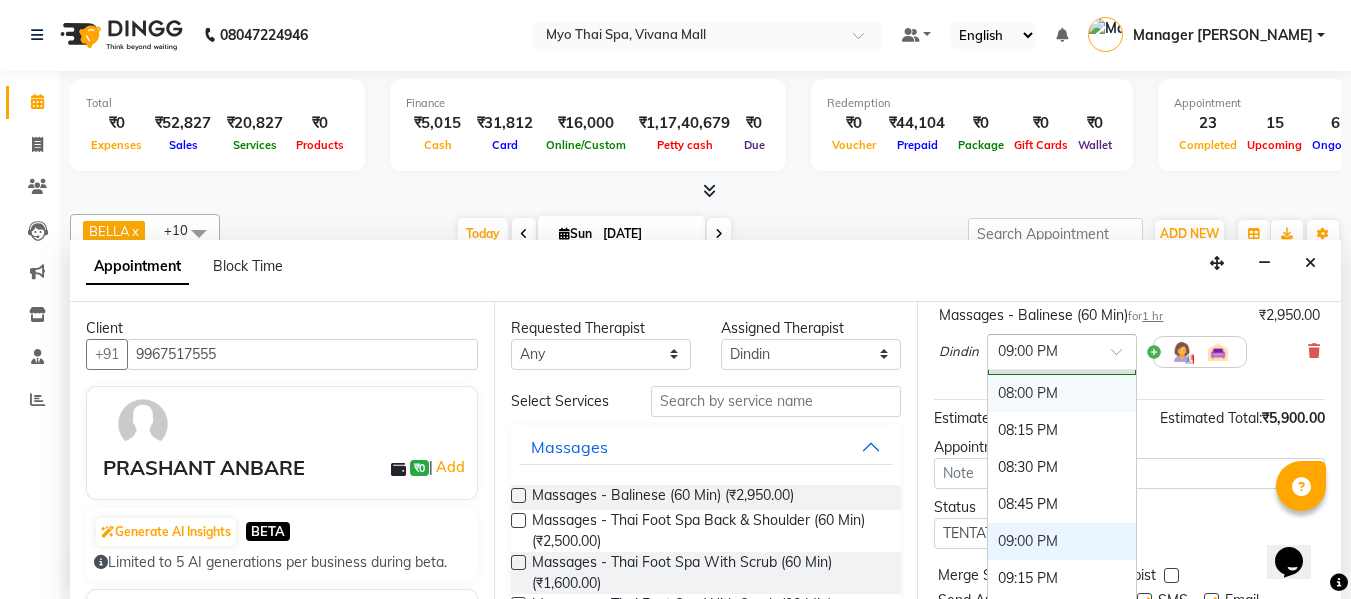 click on "08:00 PM" at bounding box center (1062, 393) 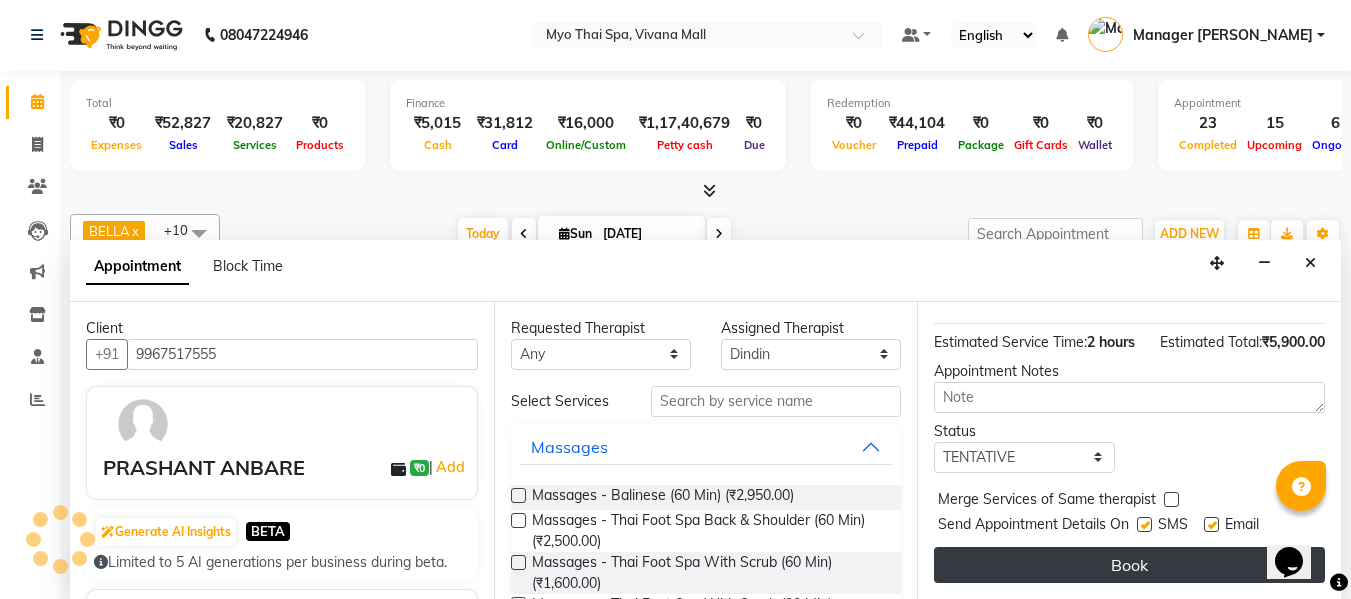 scroll, scrollTop: 377, scrollLeft: 0, axis: vertical 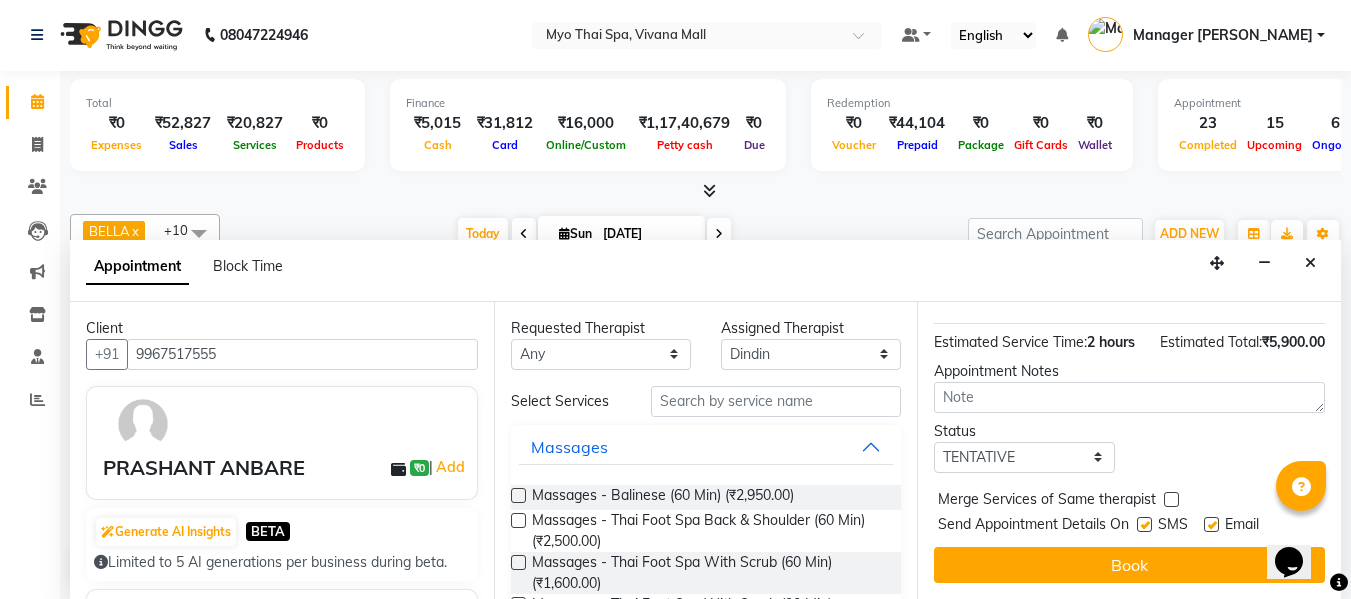 click on "Book" at bounding box center [1129, 565] 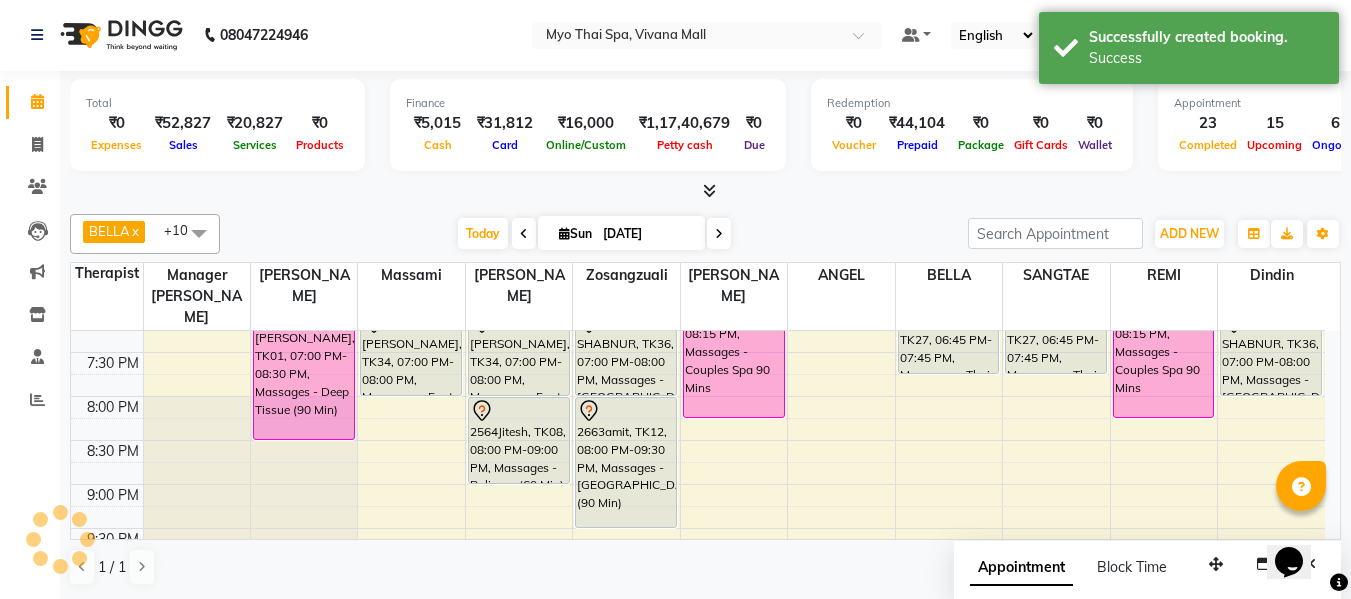 scroll, scrollTop: 0, scrollLeft: 0, axis: both 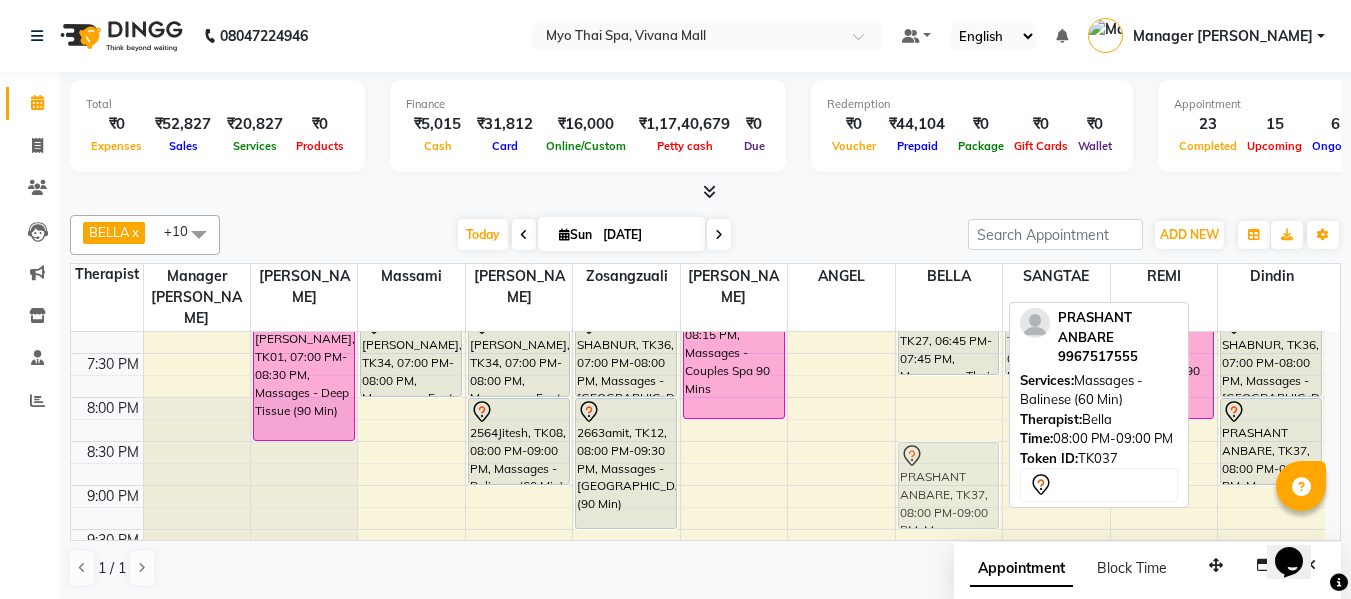 drag, startPoint x: 937, startPoint y: 412, endPoint x: 936, endPoint y: 448, distance: 36.013885 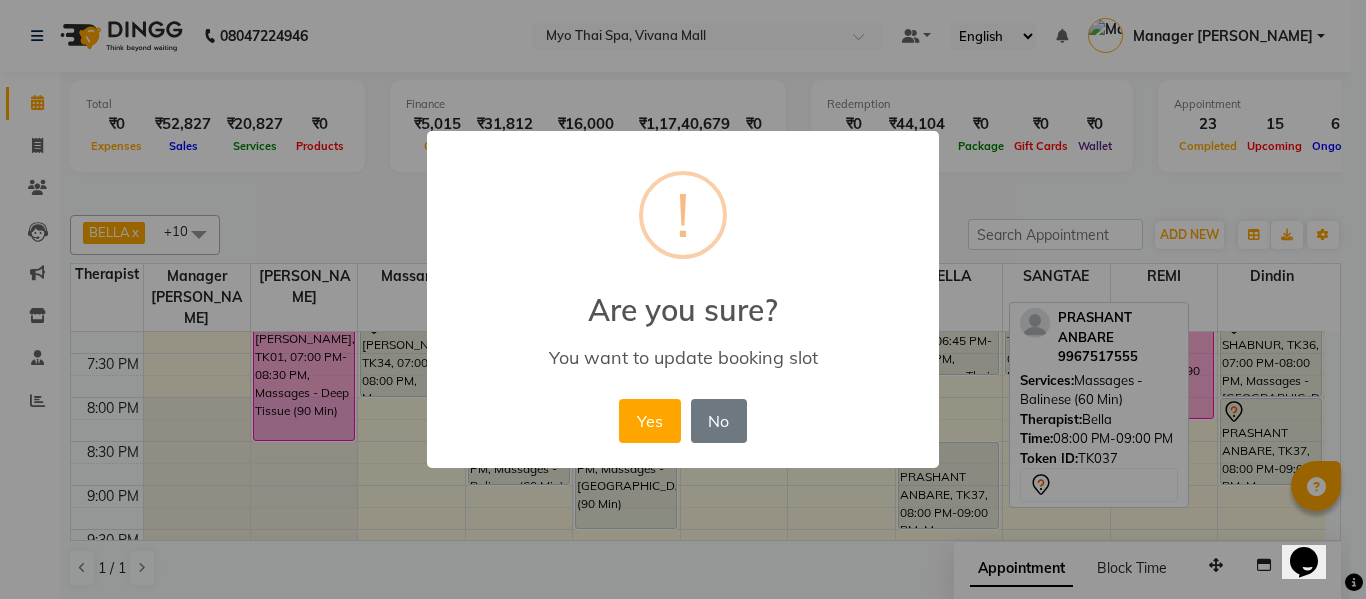 click on "Yes" at bounding box center [649, 421] 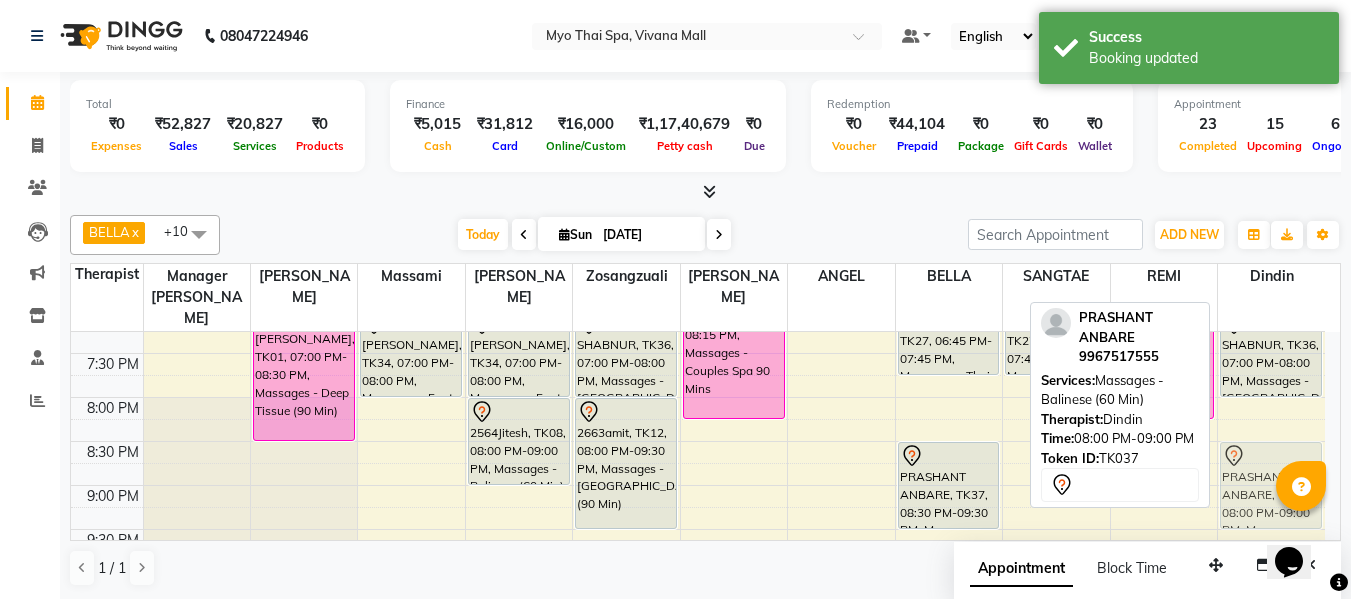drag, startPoint x: 1259, startPoint y: 417, endPoint x: 1259, endPoint y: 467, distance: 50 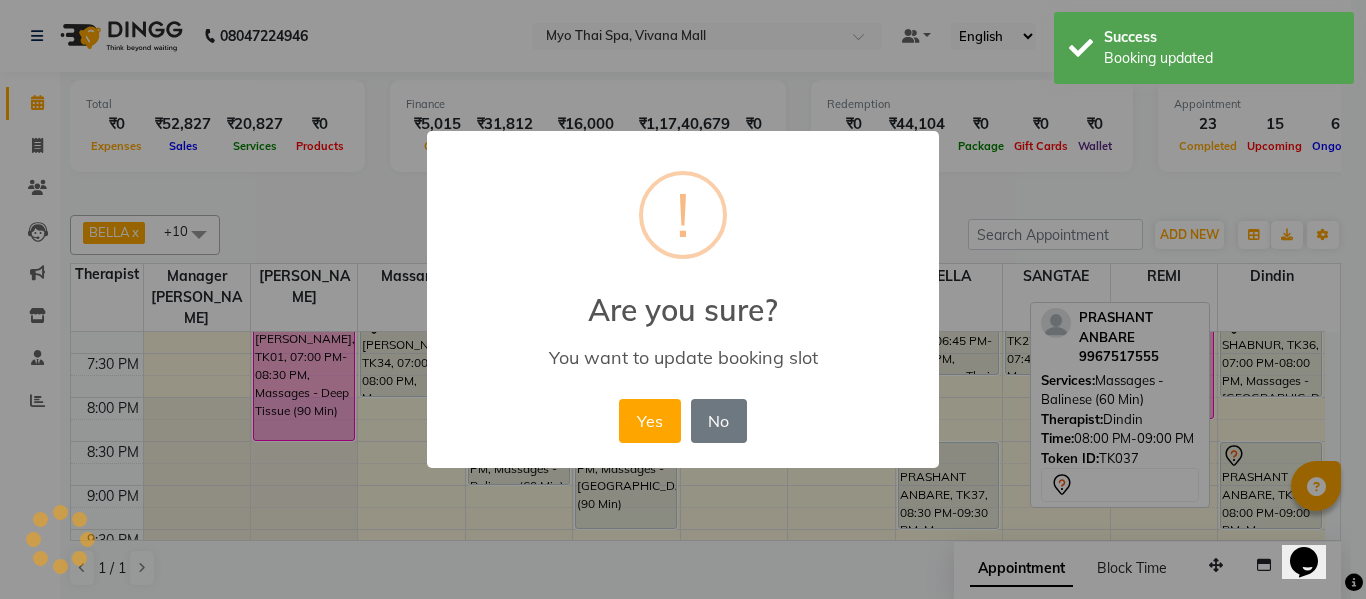 click on "Yes" at bounding box center (649, 421) 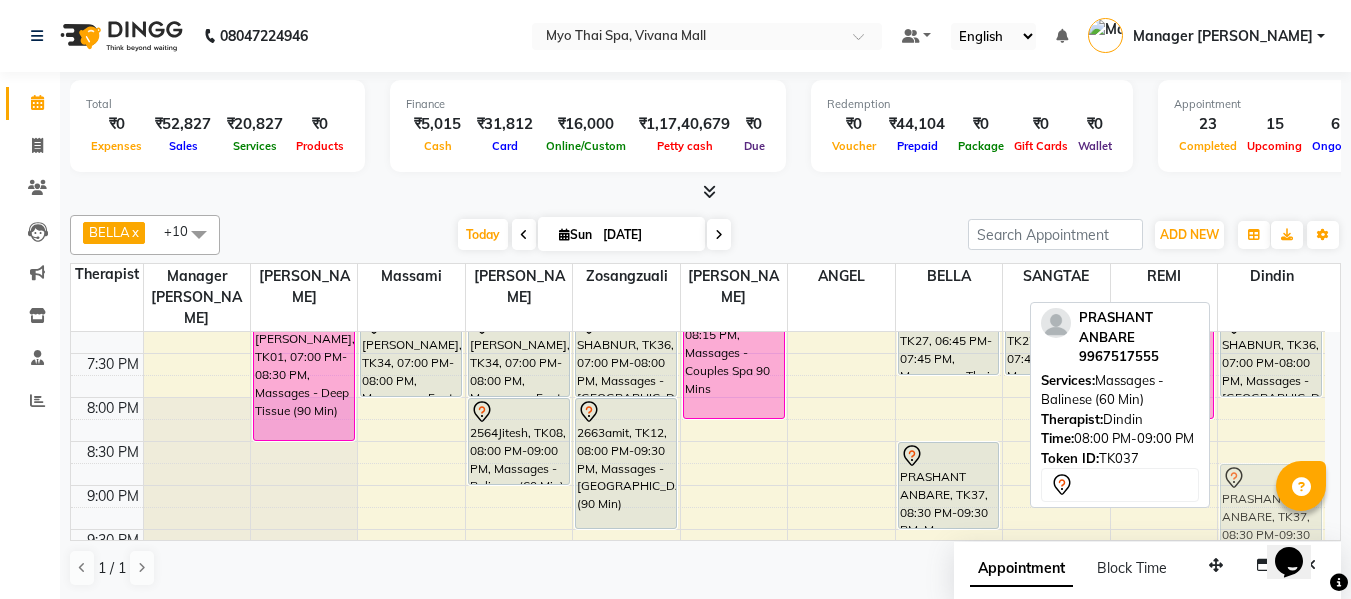 drag, startPoint x: 1249, startPoint y: 449, endPoint x: 1248, endPoint y: 461, distance: 12.0415945 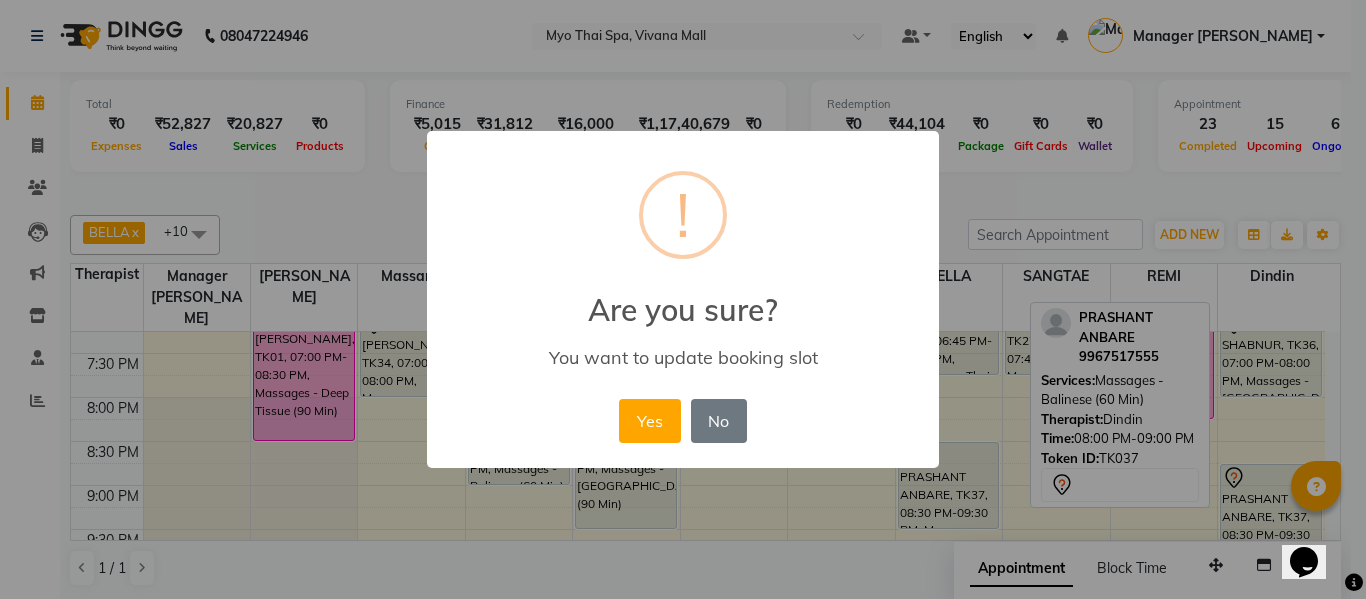 drag, startPoint x: 651, startPoint y: 432, endPoint x: 681, endPoint y: 422, distance: 31.622776 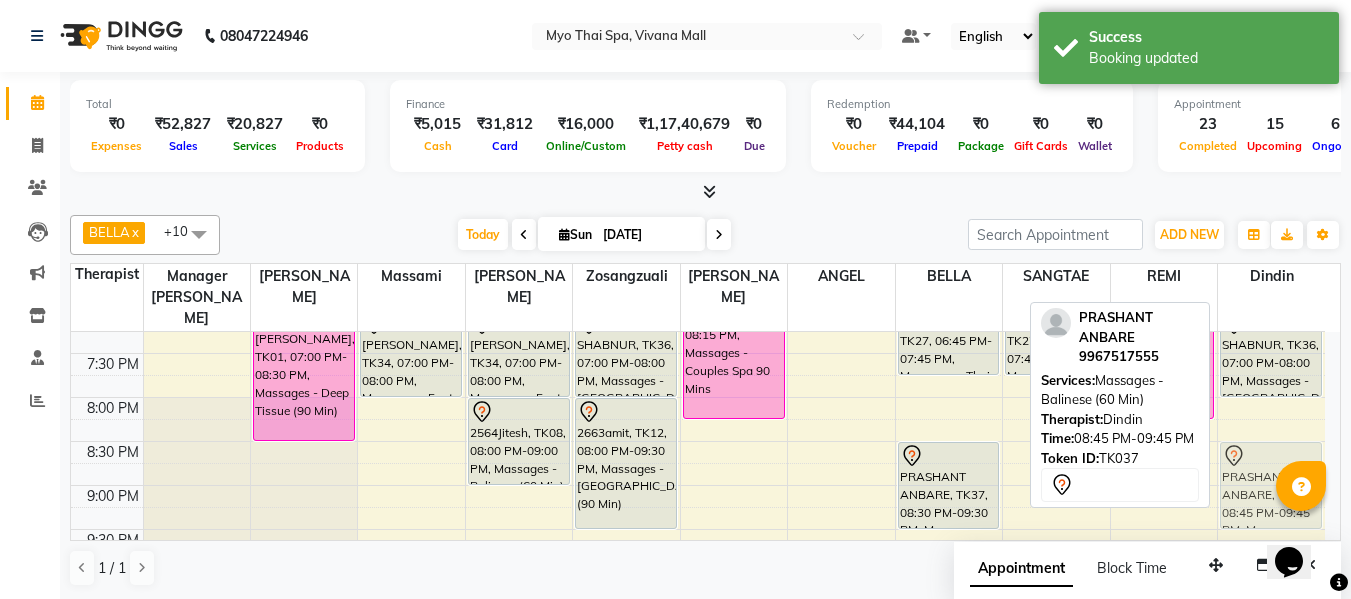 drag, startPoint x: 1255, startPoint y: 464, endPoint x: 1255, endPoint y: 452, distance: 12 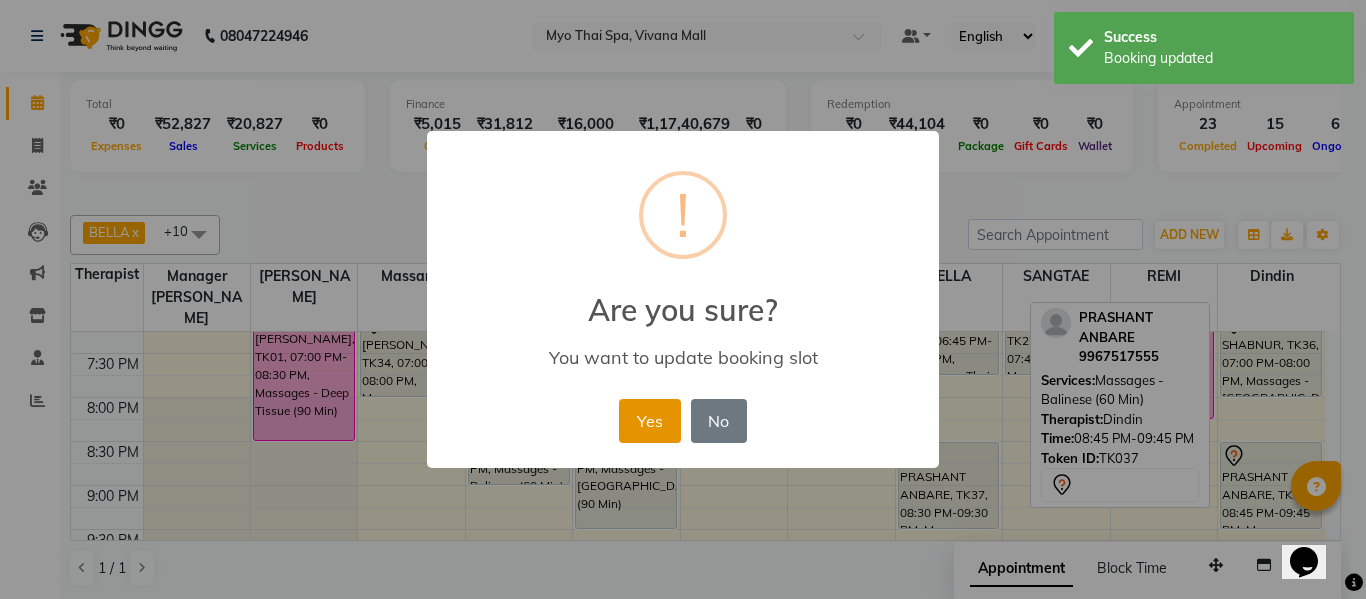 click on "Yes" at bounding box center [649, 421] 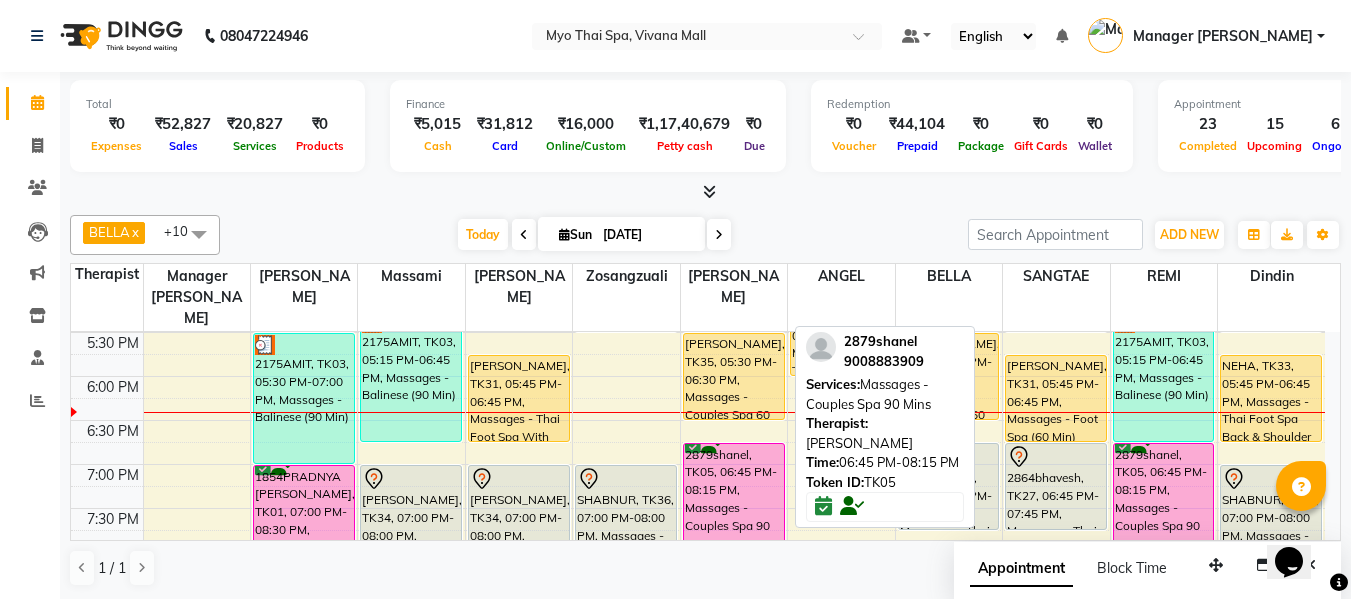scroll, scrollTop: 790, scrollLeft: 0, axis: vertical 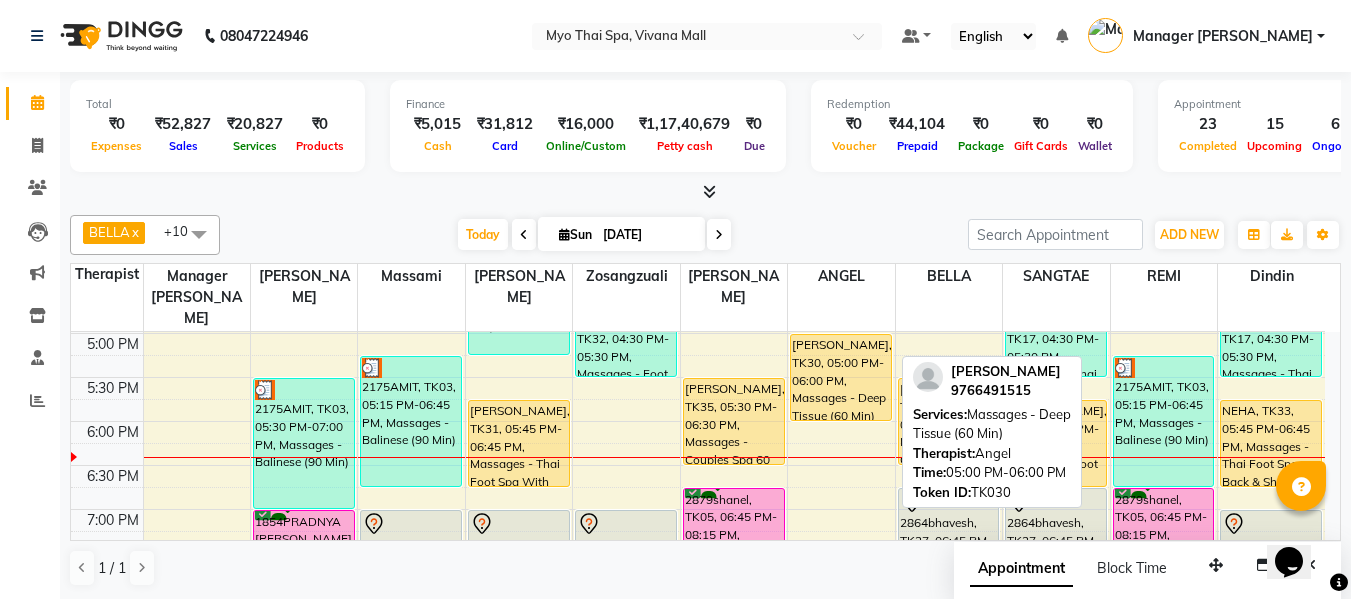 click on "[PERSON_NAME], TK30, 05:00 PM-06:00 PM, Massages - Deep Tissue (60 Min)" at bounding box center [841, 377] 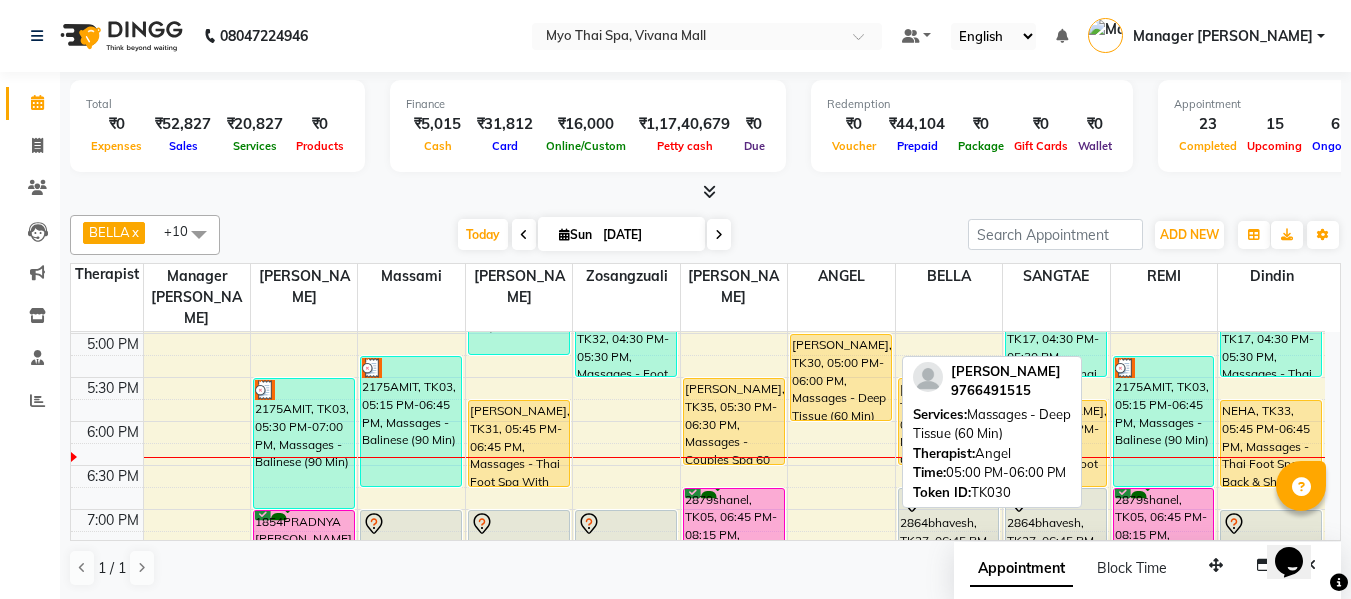click on "[PERSON_NAME], TK30, 05:00 PM-06:00 PM, Massages - Deep Tissue (60 Min)" at bounding box center [841, 377] 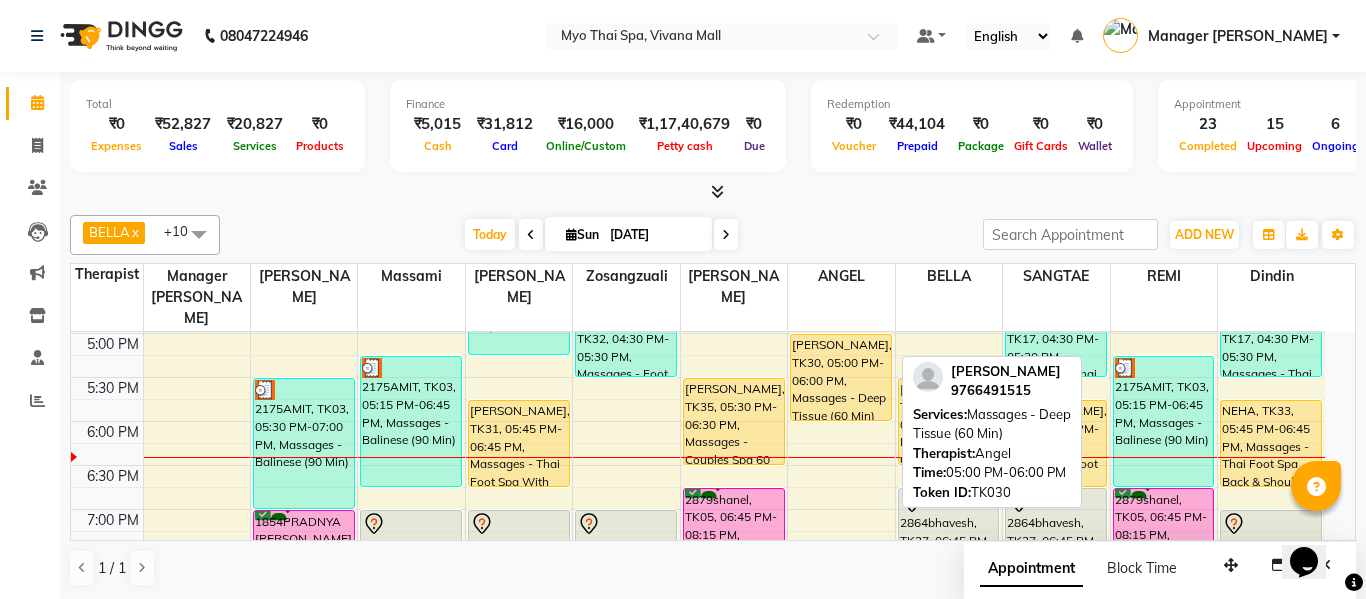 select on "1" 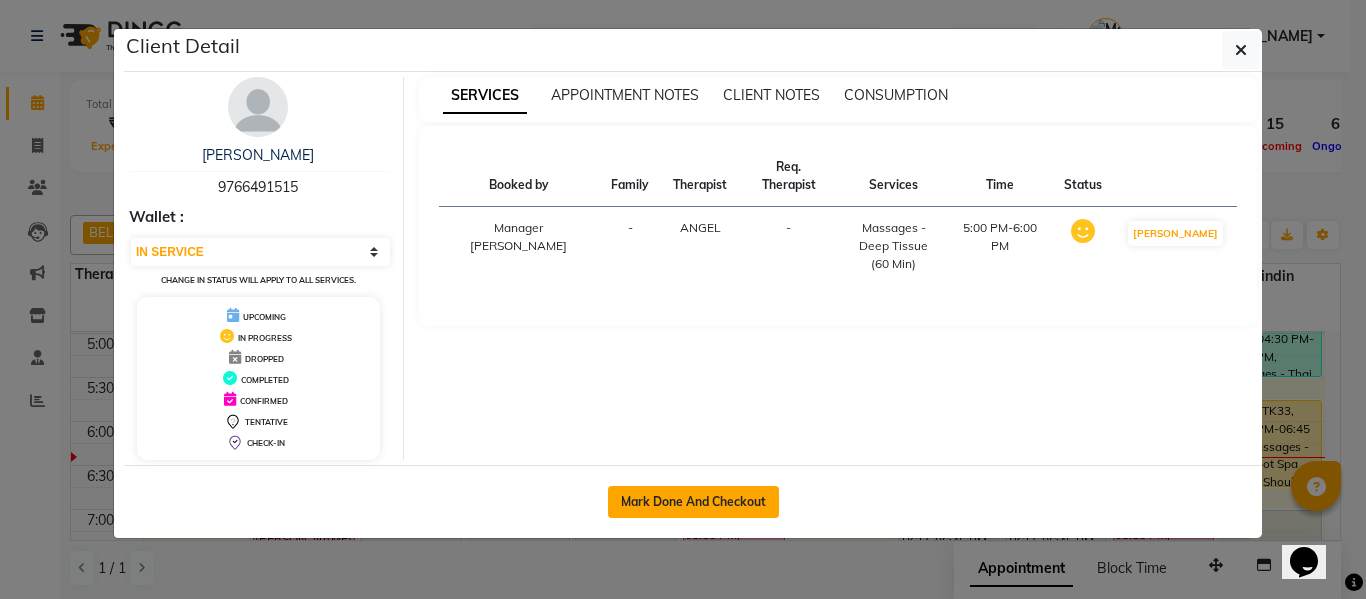 click on "Mark Done And Checkout" 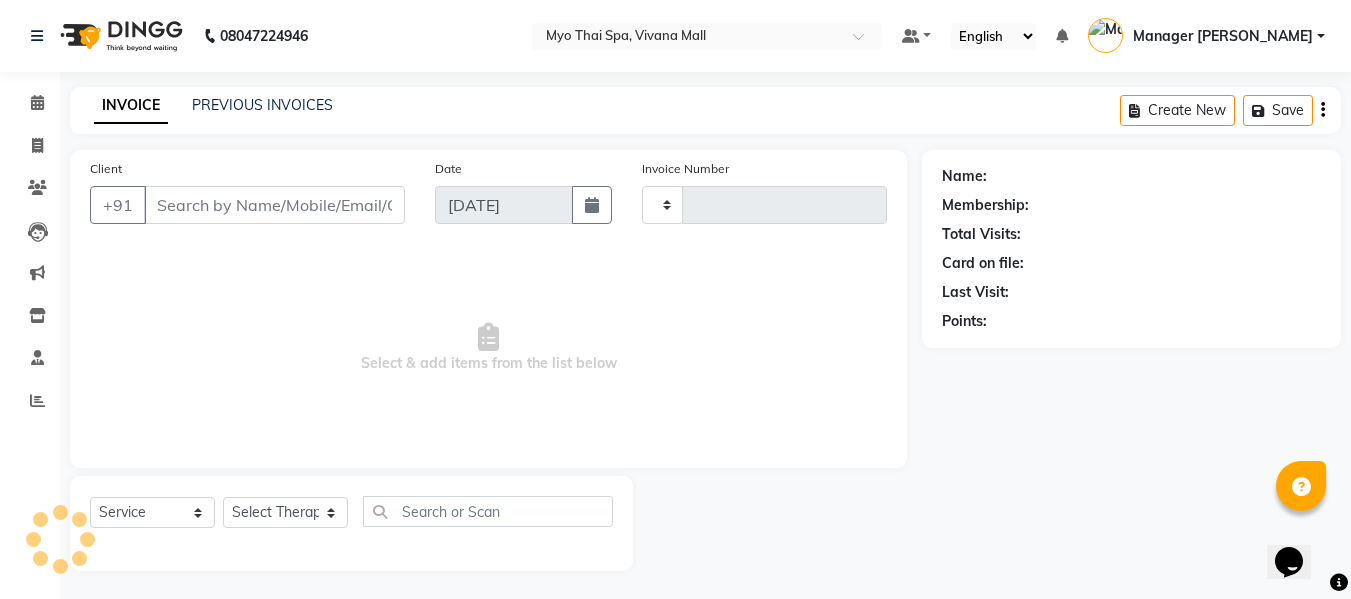 type on "2425" 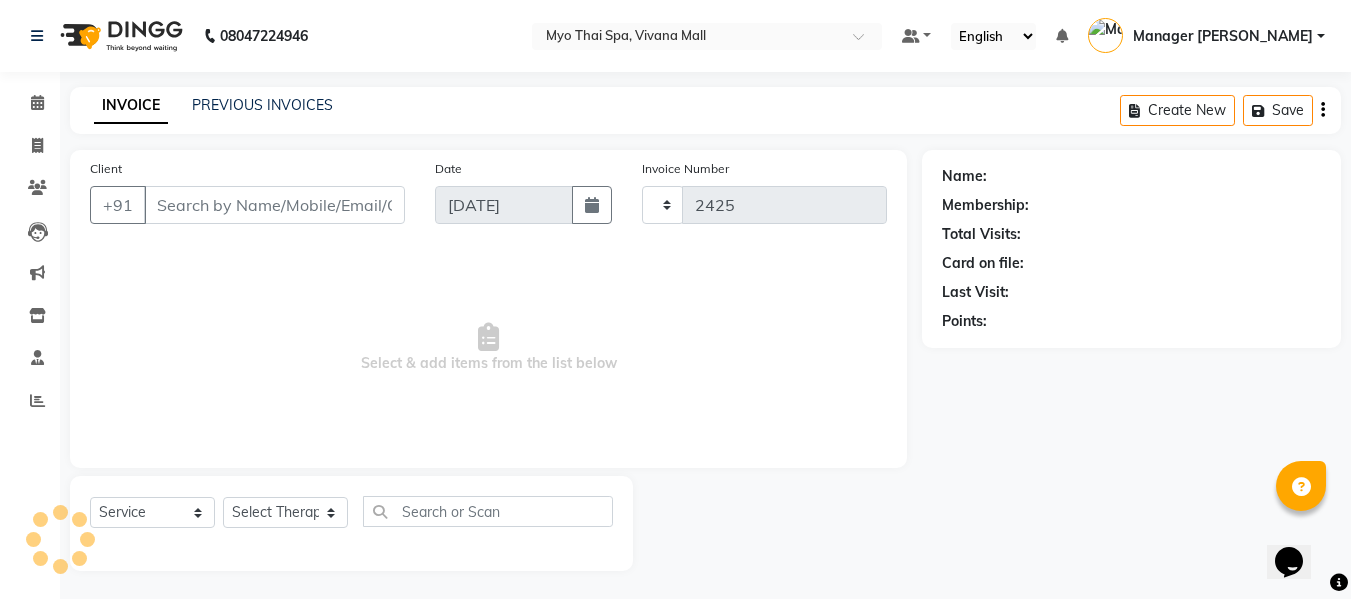 select on "3908" 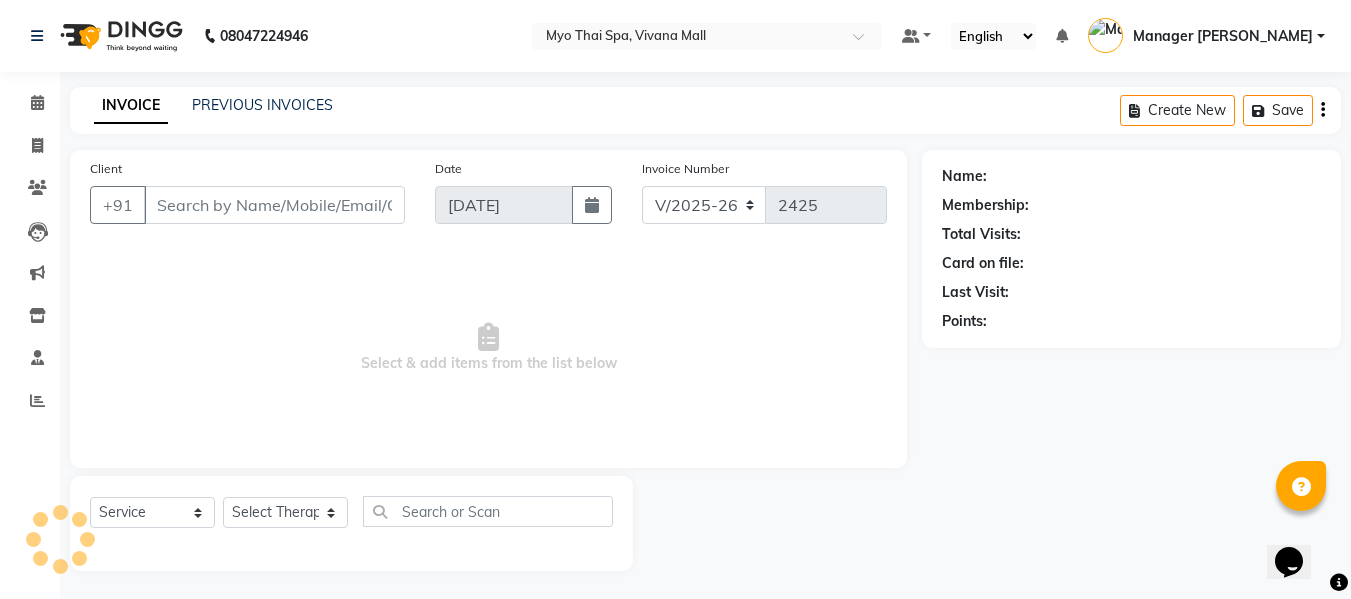 select on "V" 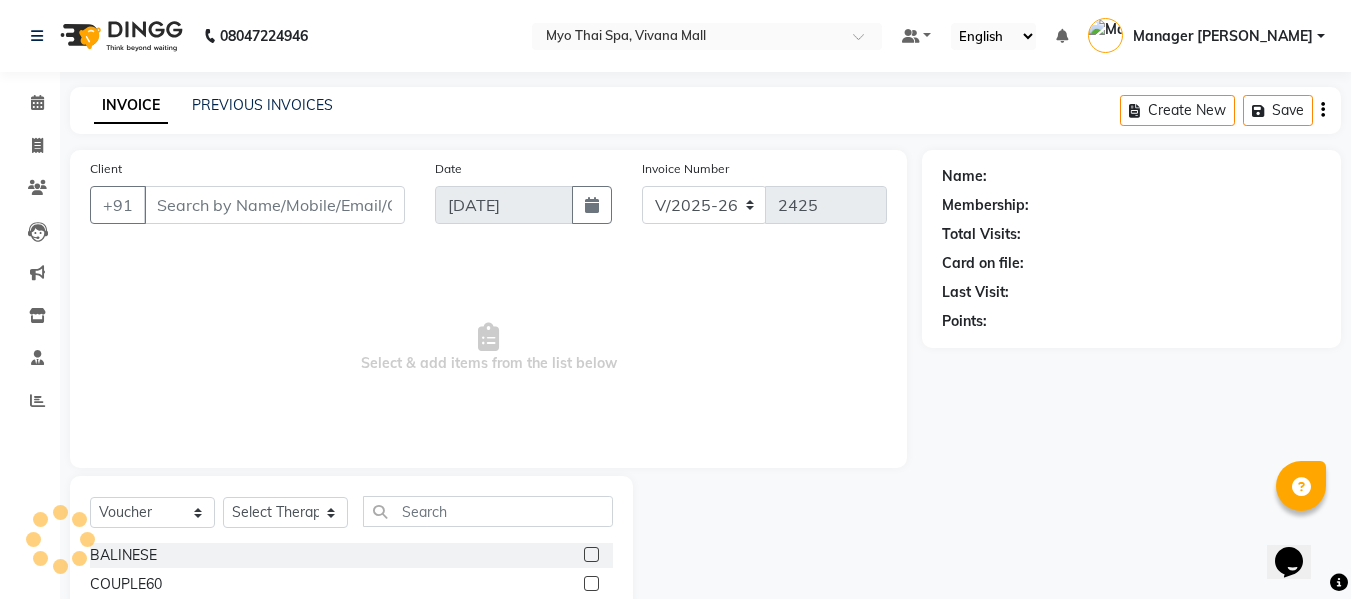type on "9766491515" 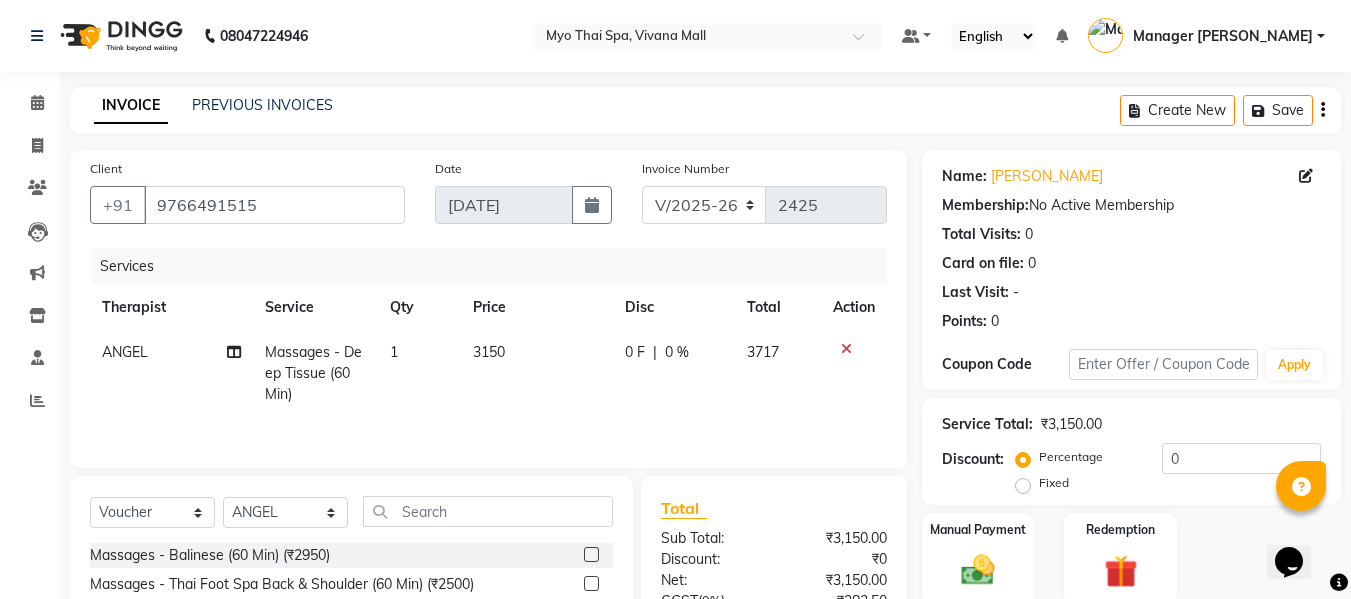 scroll, scrollTop: 200, scrollLeft: 0, axis: vertical 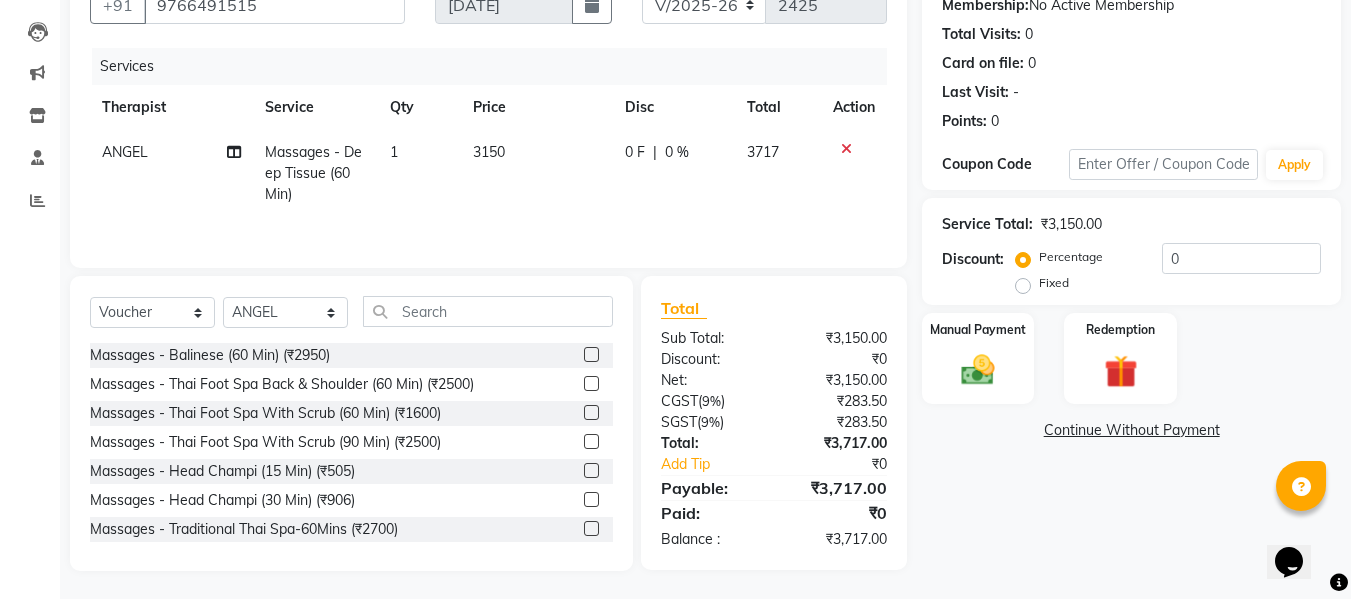 click on "Fixed" 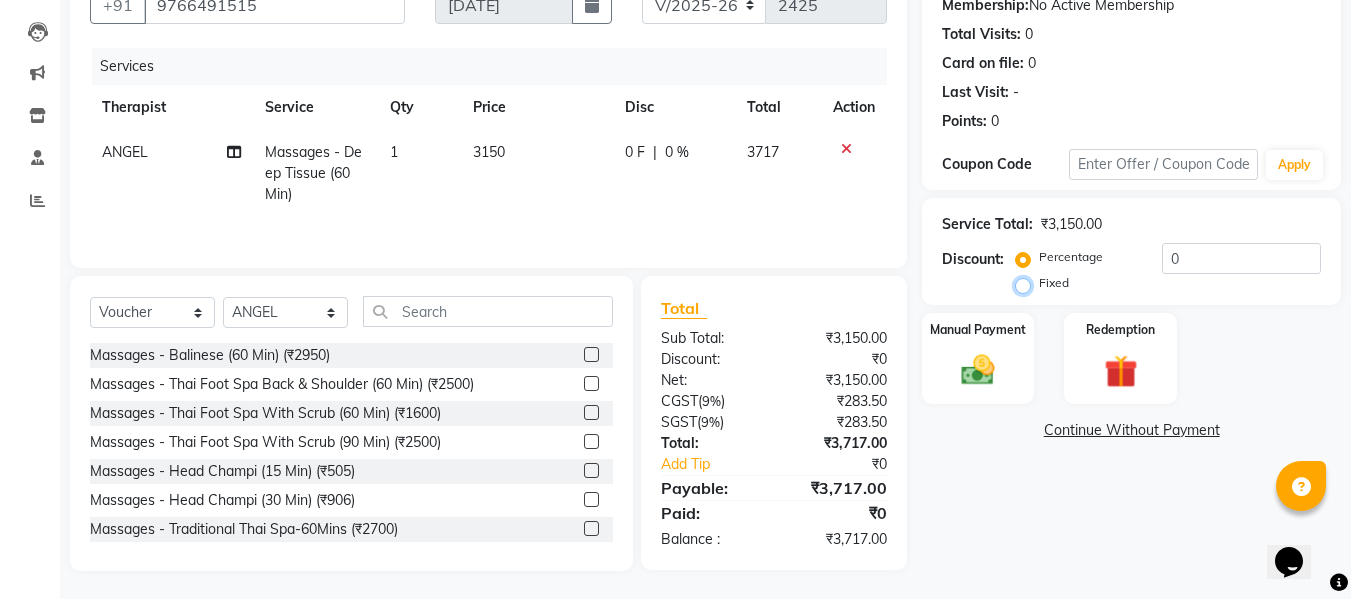 click on "Fixed" at bounding box center [1027, 283] 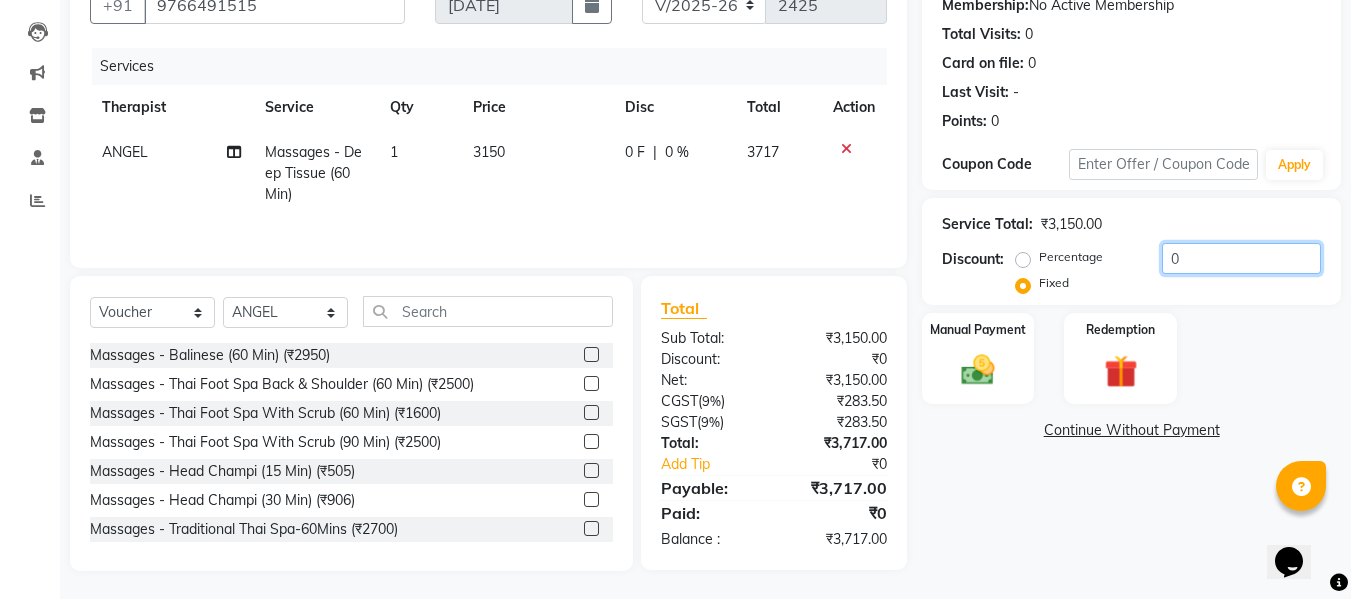 click on "0" 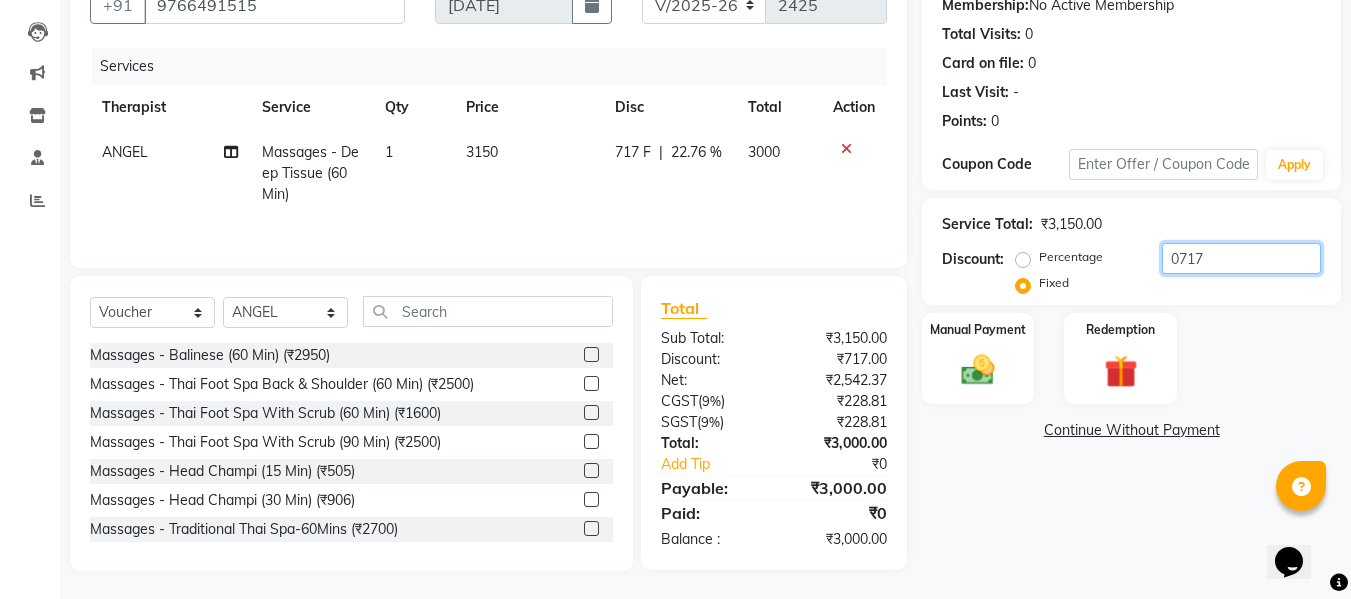 click on "0717" 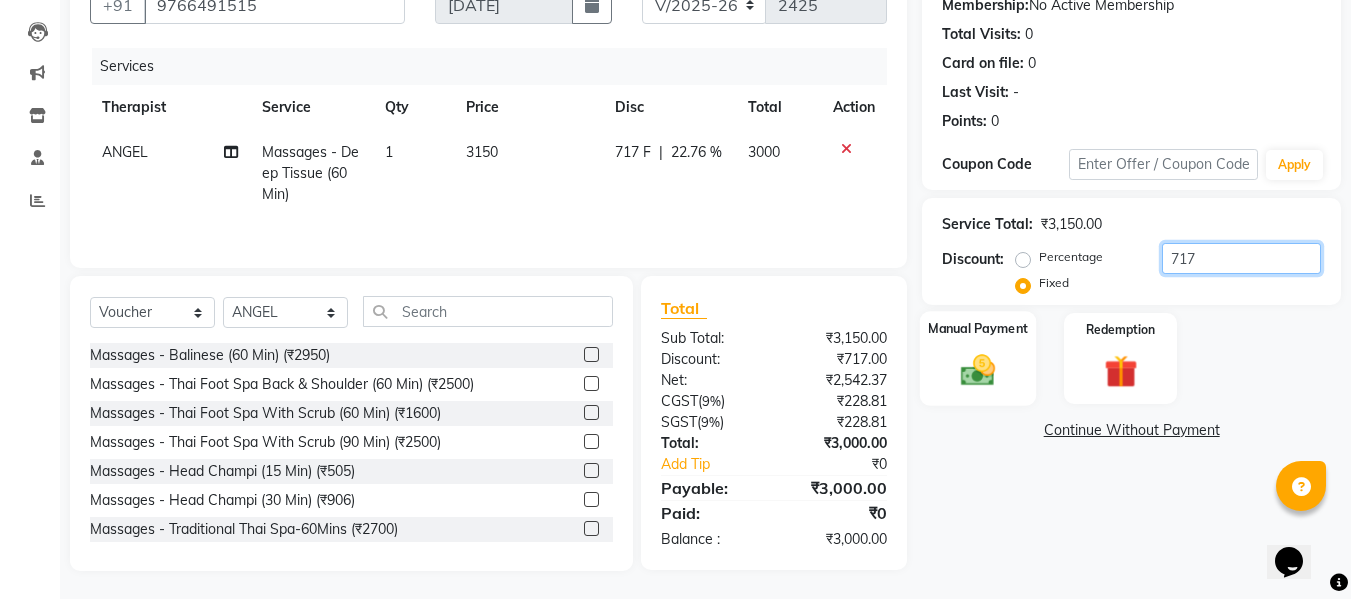 type on "717" 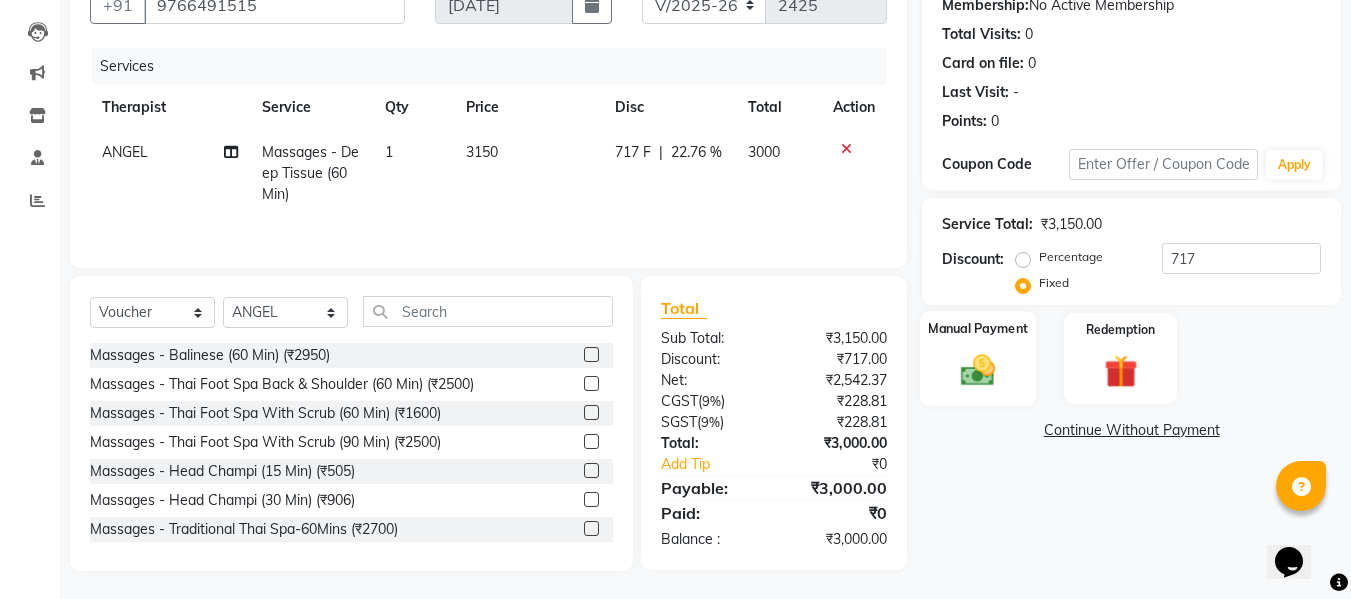 drag, startPoint x: 971, startPoint y: 359, endPoint x: 985, endPoint y: 356, distance: 14.3178215 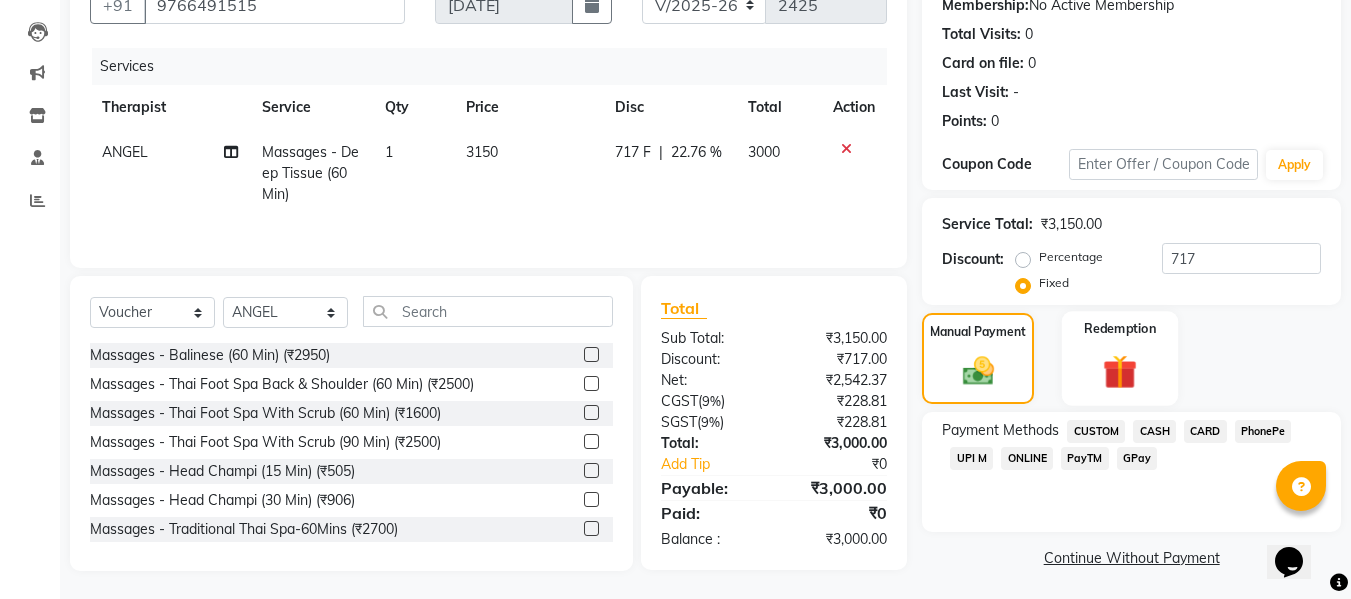 scroll, scrollTop: 204, scrollLeft: 0, axis: vertical 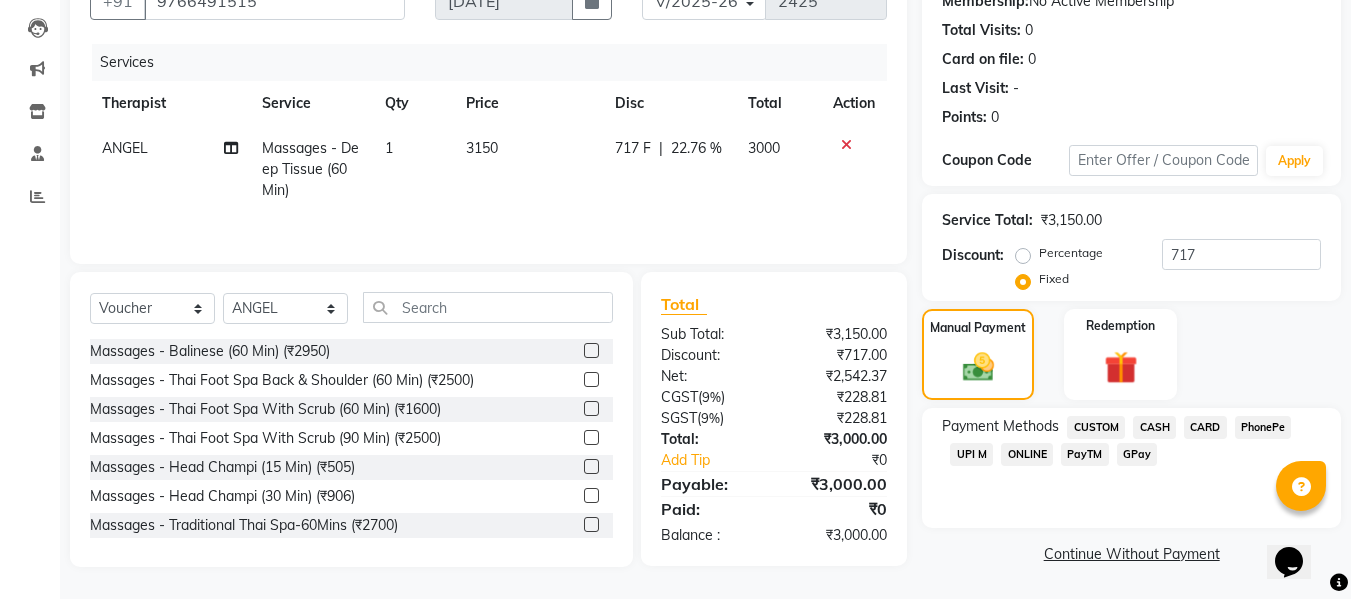 click on "UPI M" 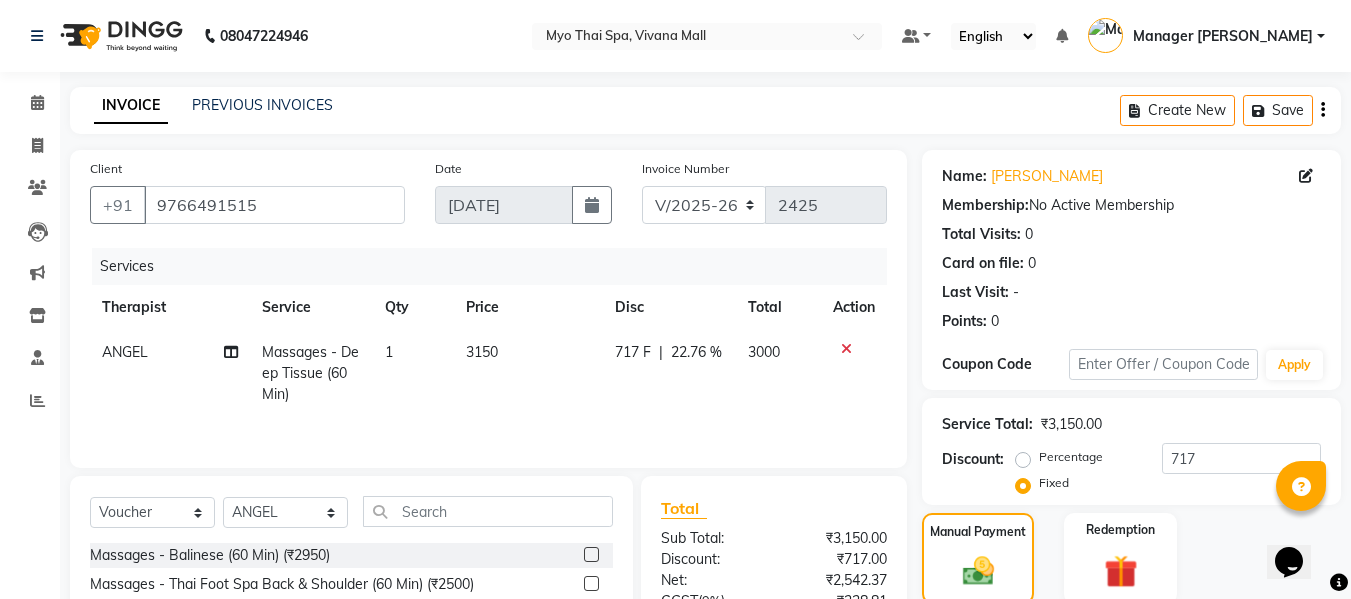 scroll, scrollTop: 260, scrollLeft: 0, axis: vertical 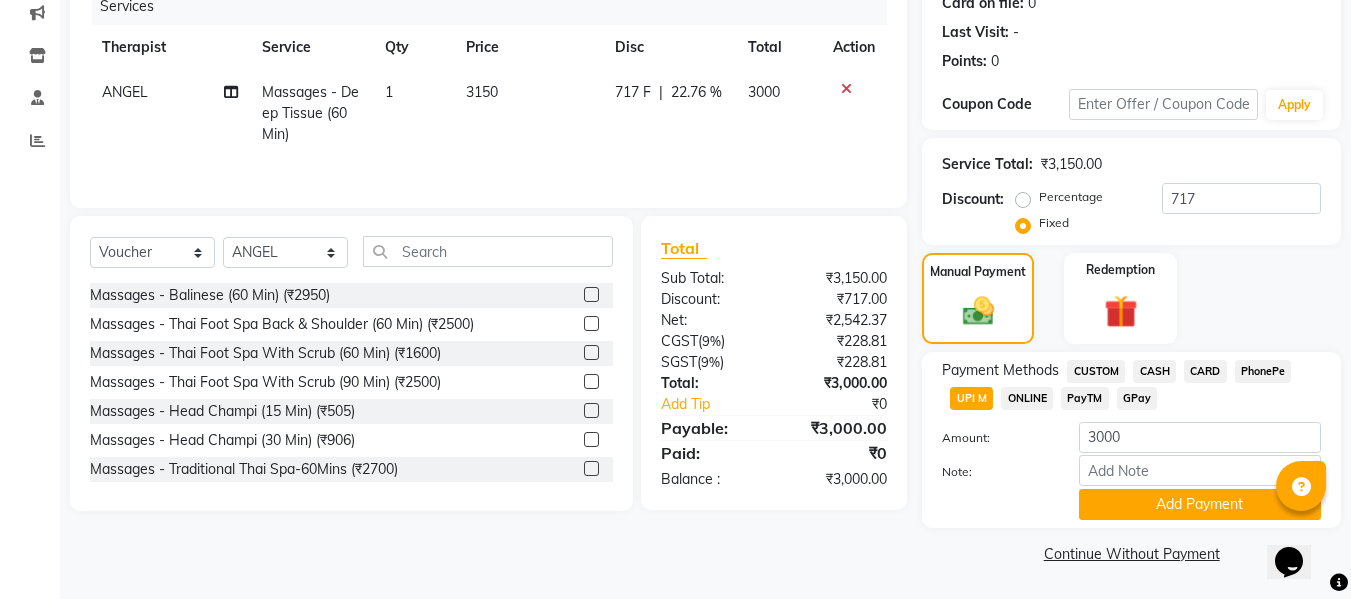 drag, startPoint x: 1162, startPoint y: 365, endPoint x: 1143, endPoint y: 370, distance: 19.646883 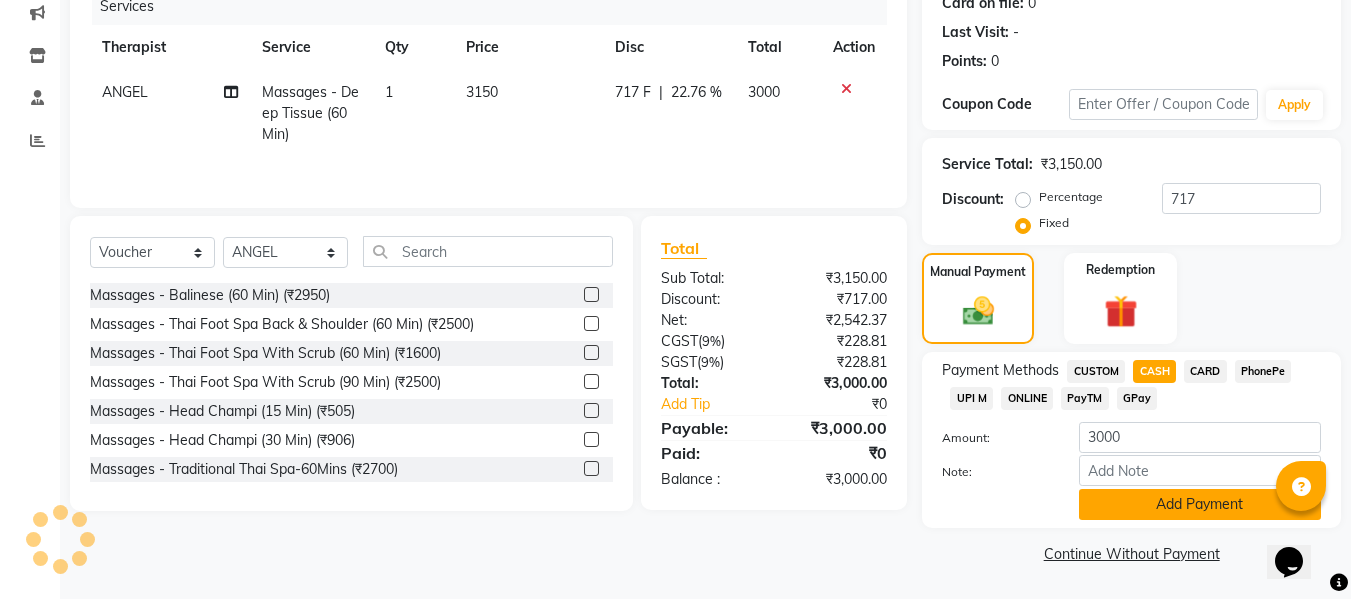 click on "Add Payment" 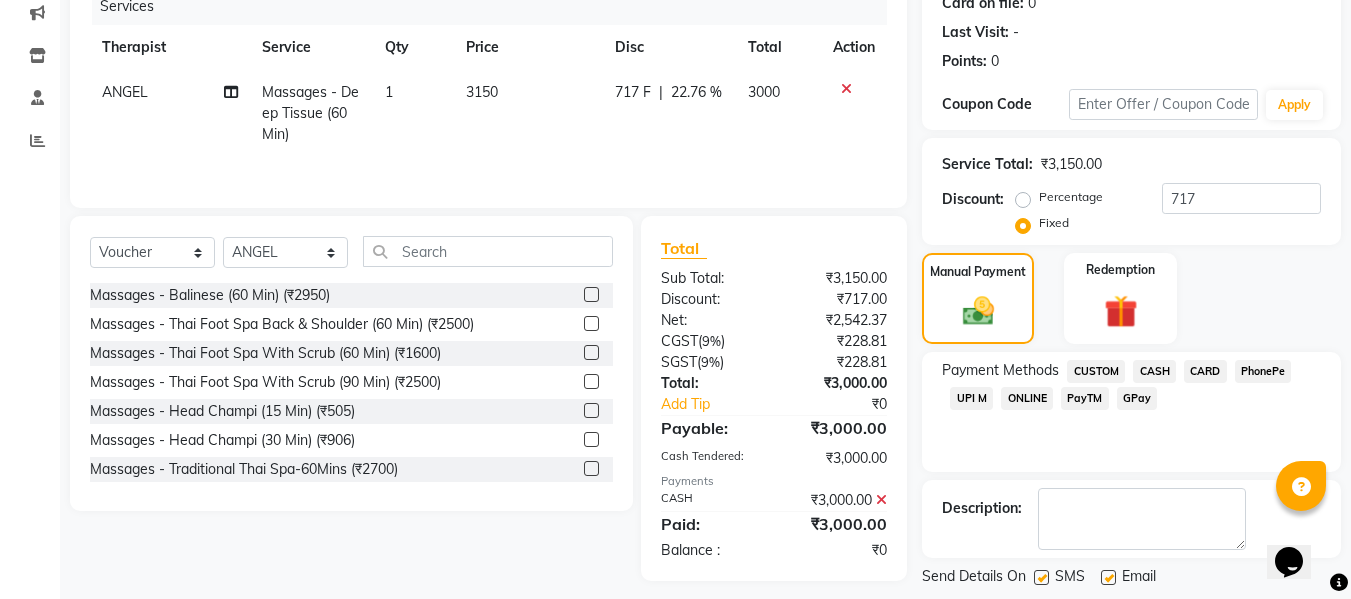 scroll, scrollTop: 356, scrollLeft: 0, axis: vertical 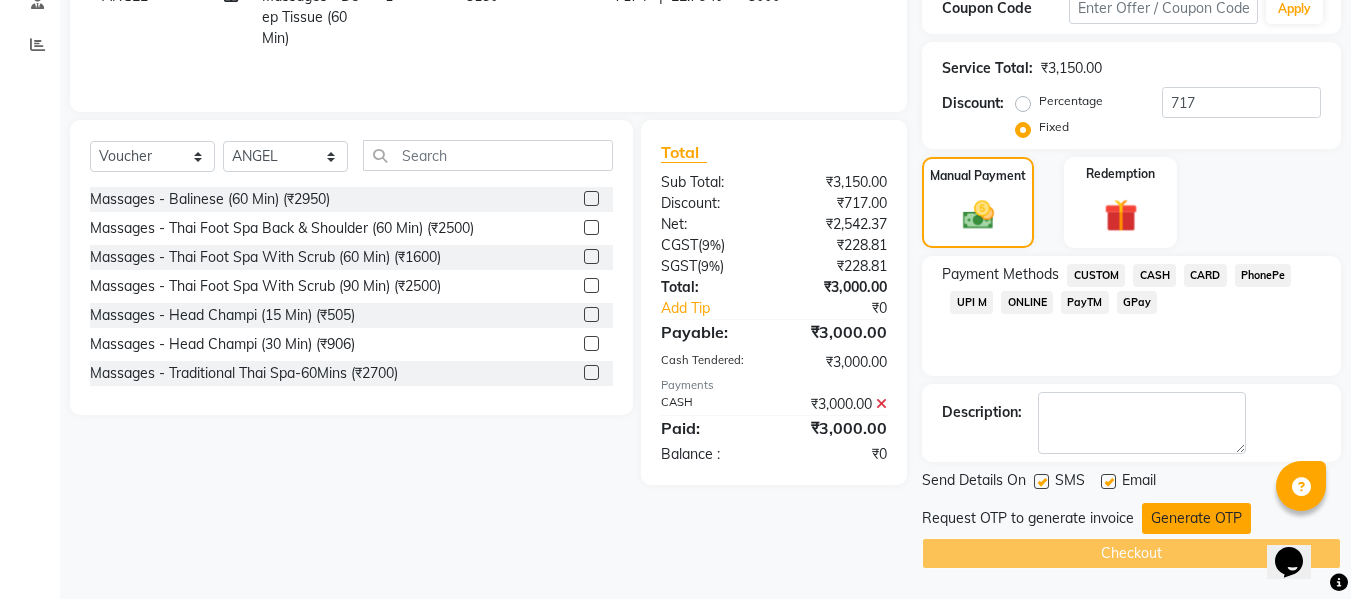 click on "Generate OTP" 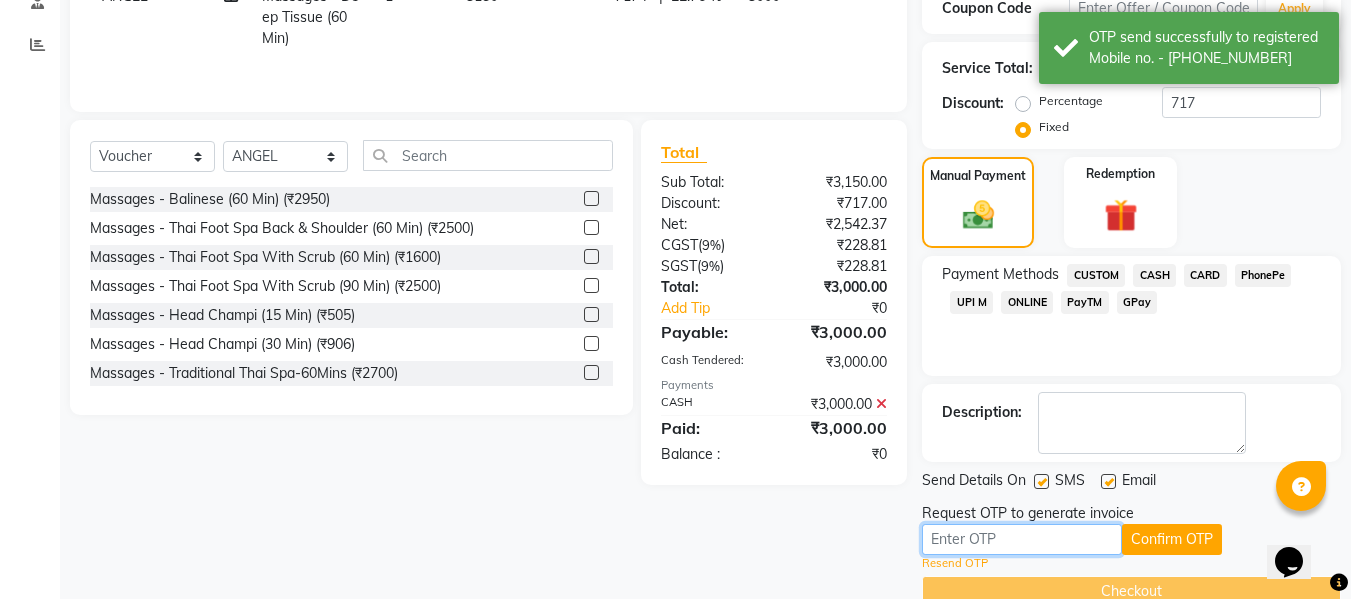 click at bounding box center [1022, 539] 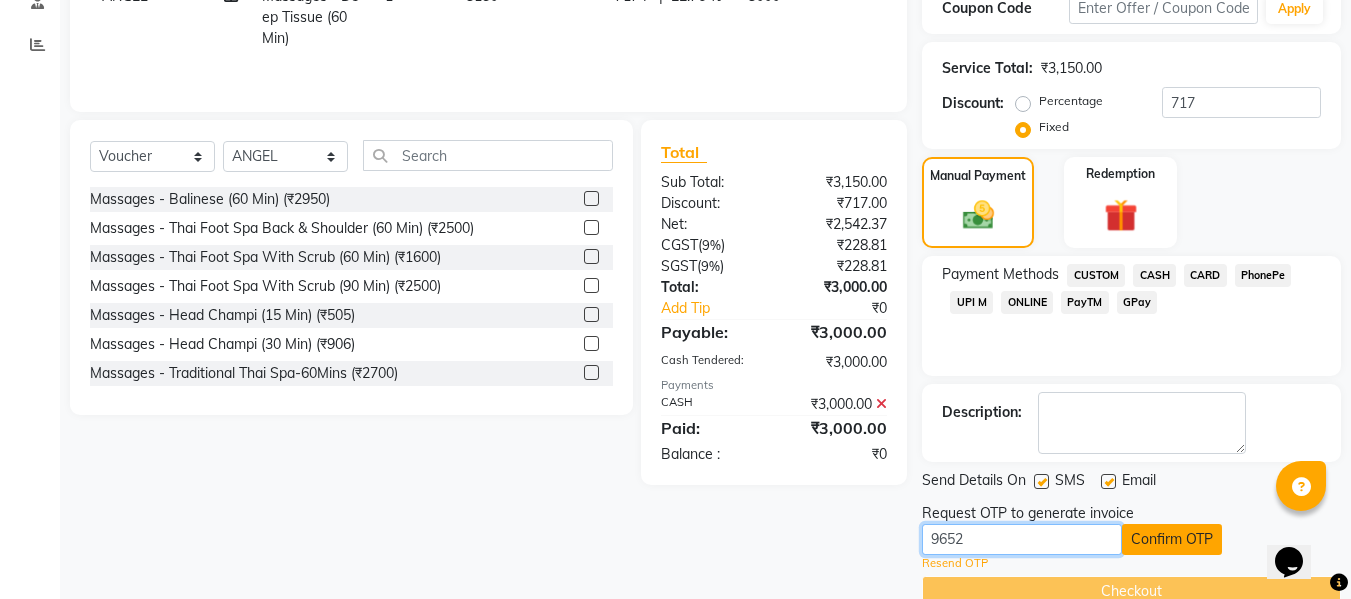 type on "9652" 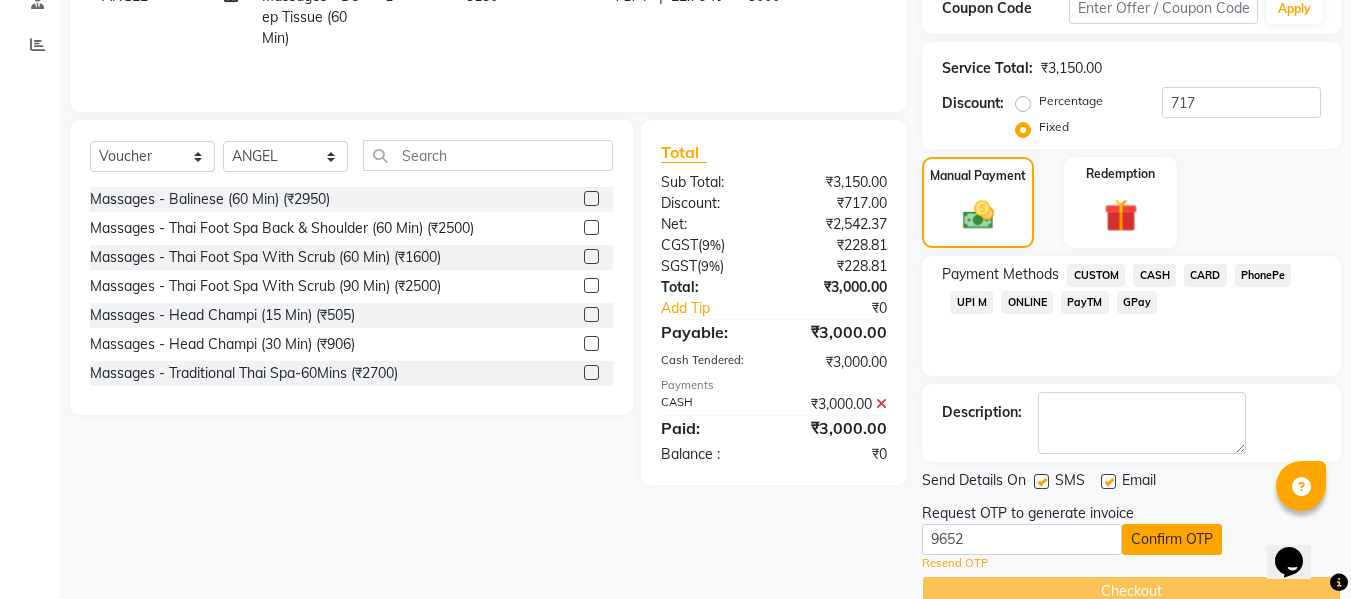 click on "Confirm OTP" 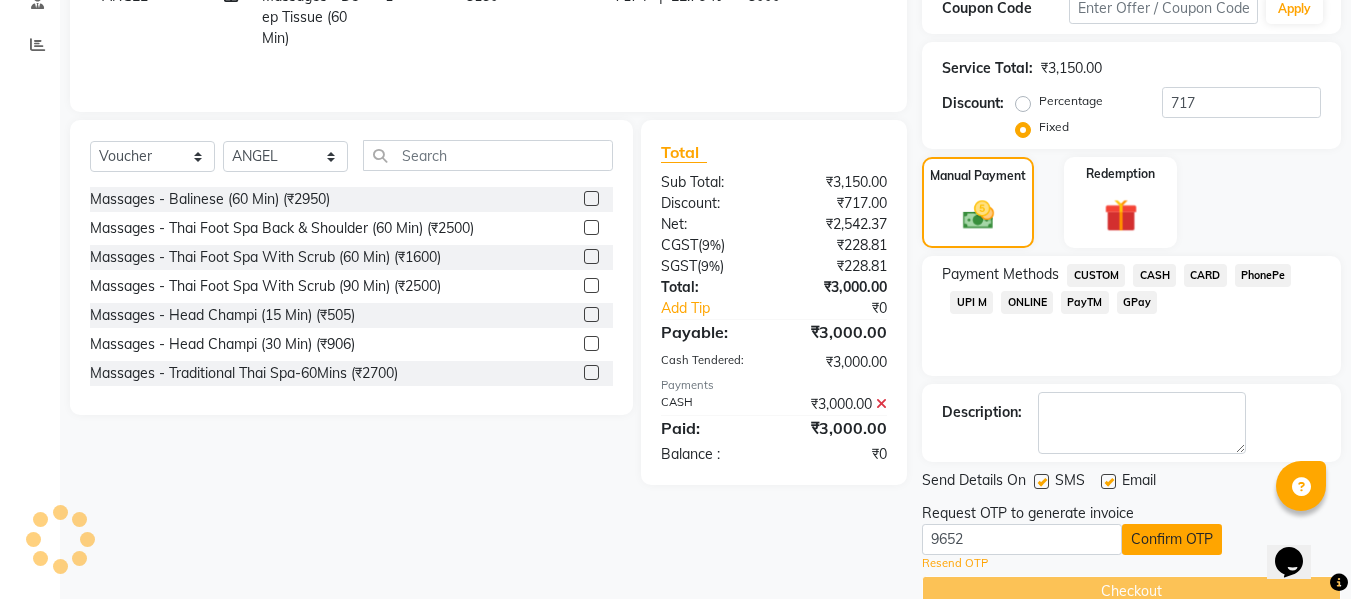 scroll, scrollTop: 317, scrollLeft: 0, axis: vertical 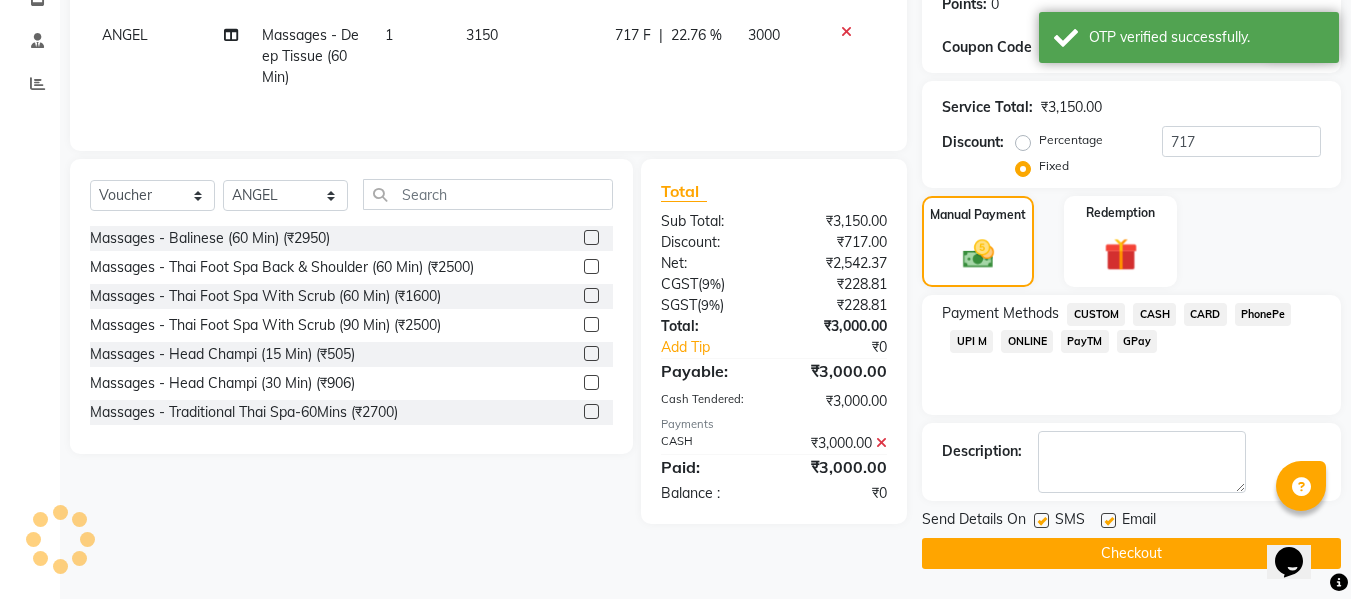 click on "Checkout" 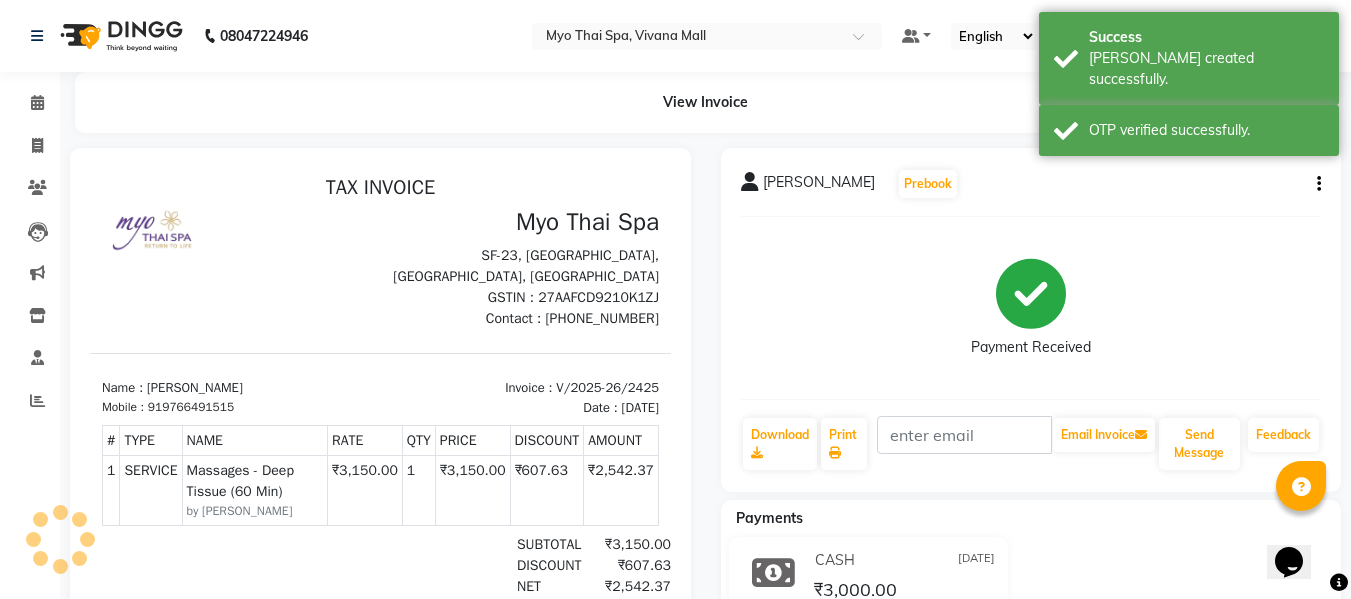 scroll, scrollTop: 0, scrollLeft: 0, axis: both 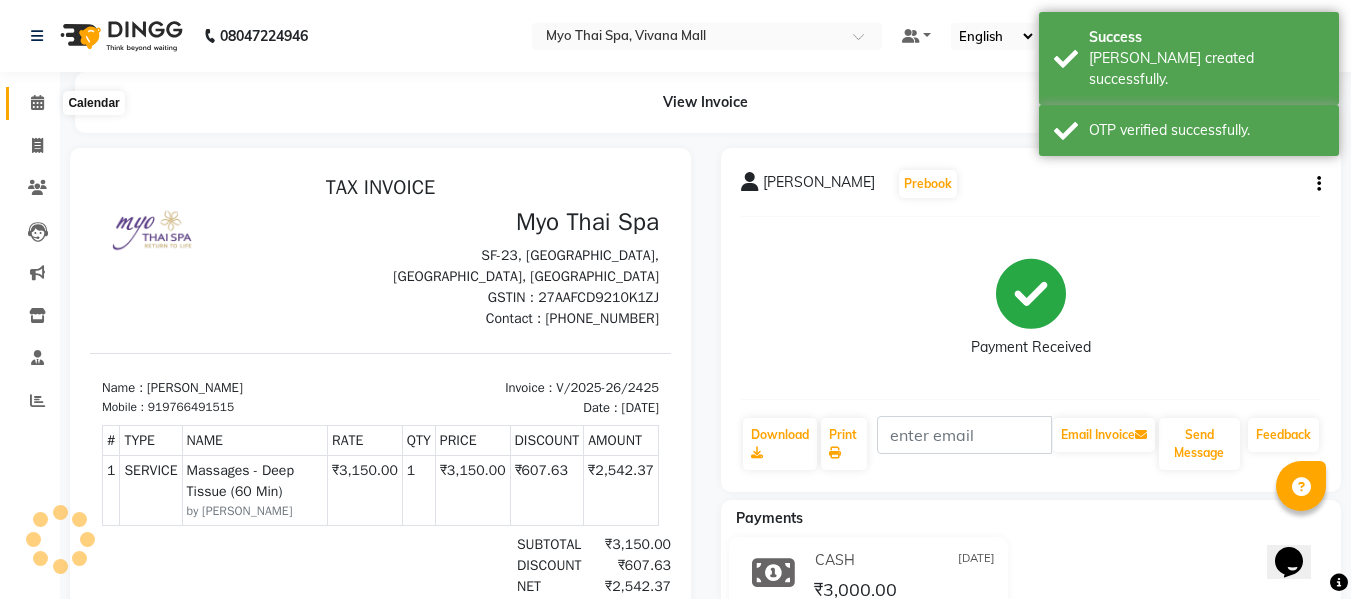 click 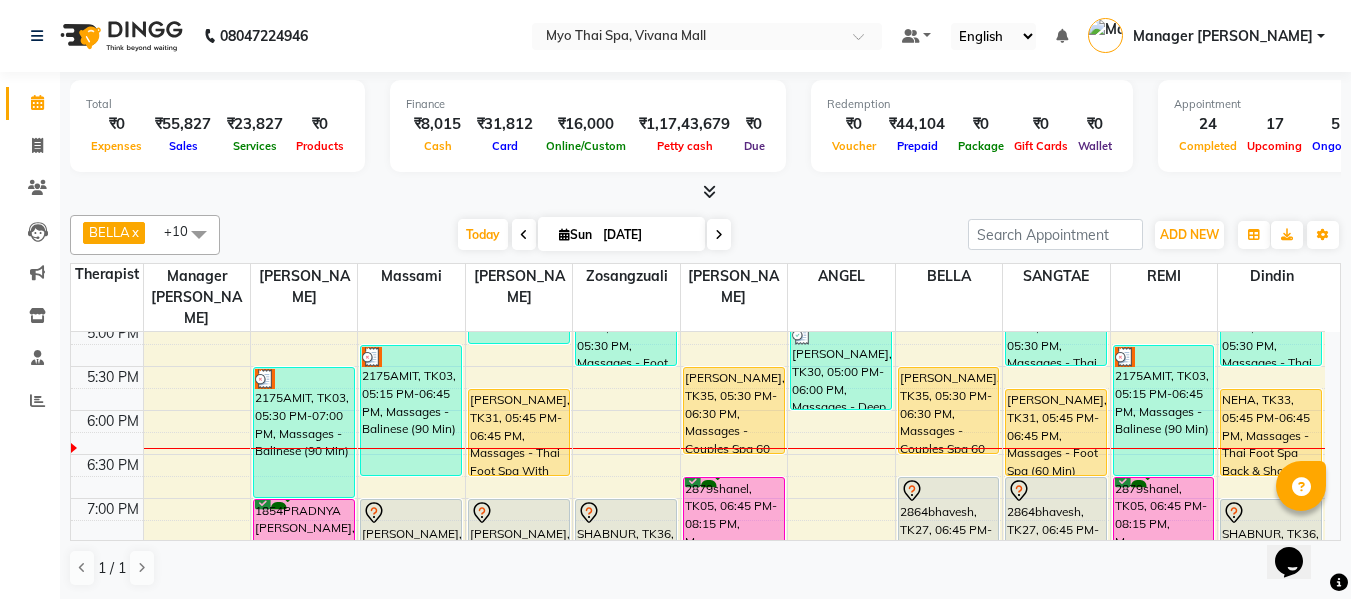 scroll, scrollTop: 800, scrollLeft: 0, axis: vertical 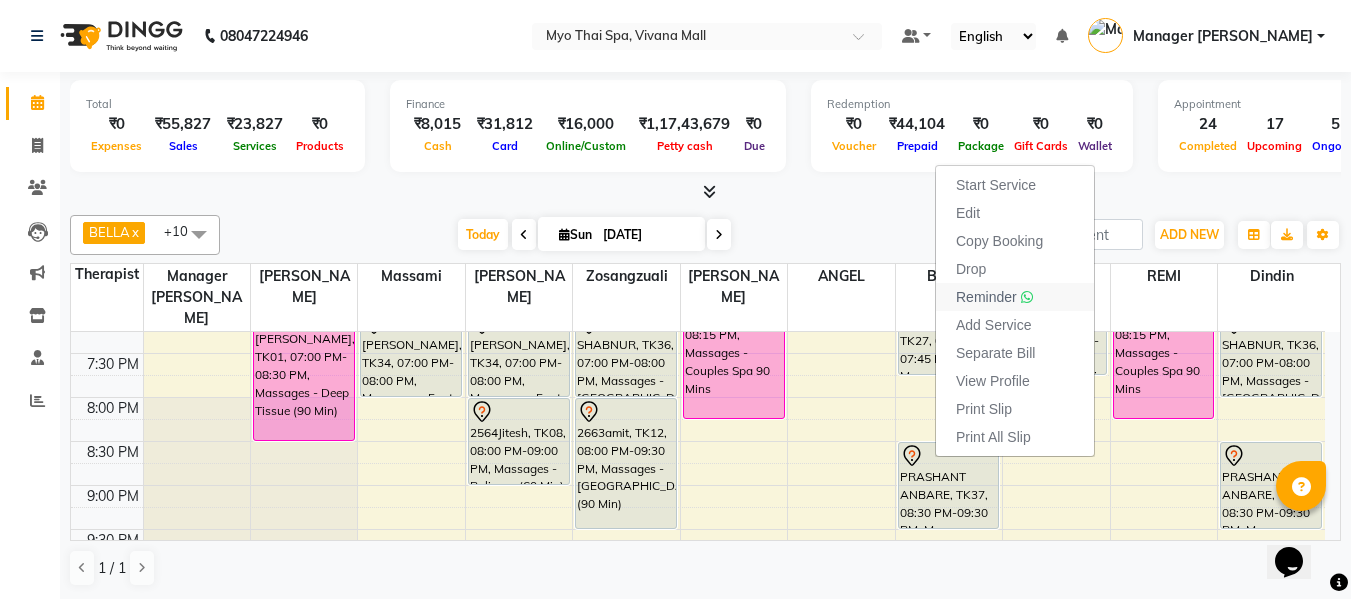 click on "Reminder" at bounding box center [986, 297] 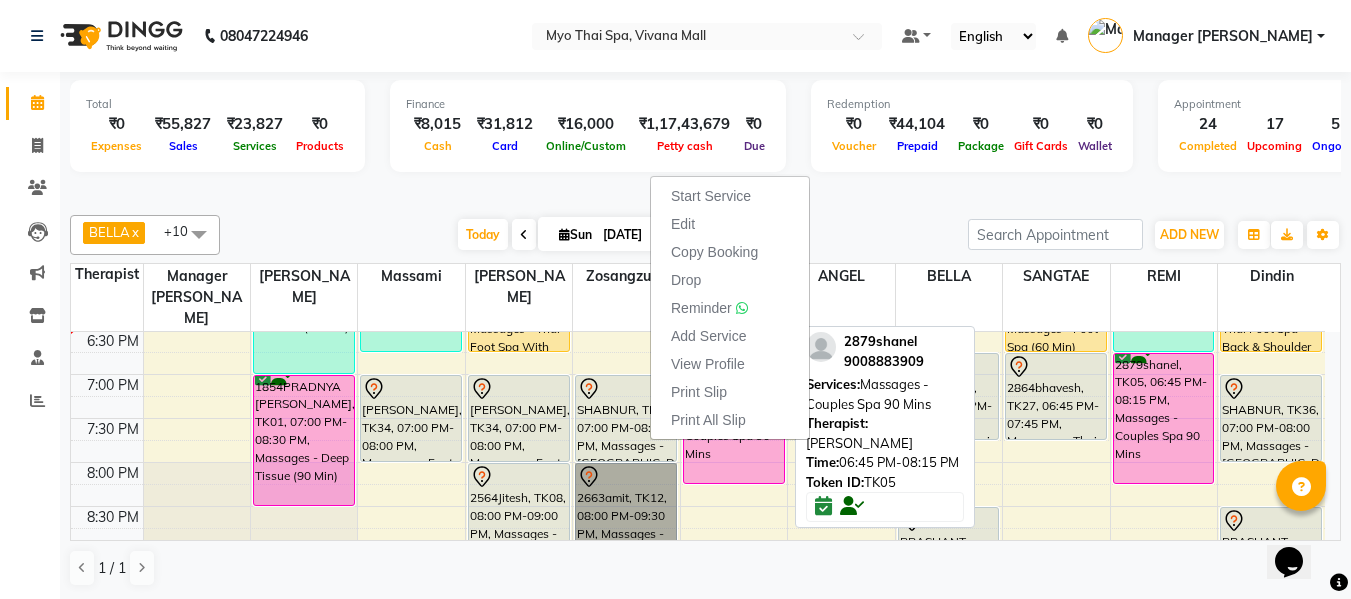 scroll, scrollTop: 890, scrollLeft: 0, axis: vertical 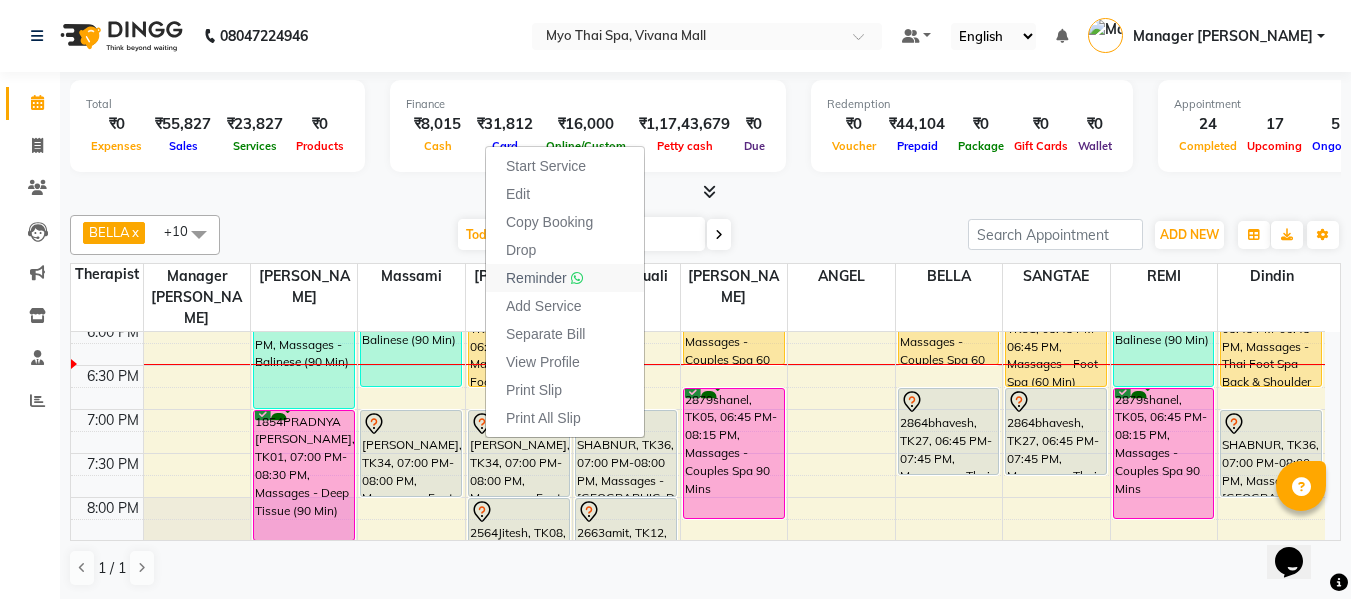 click on "Reminder" at bounding box center (536, 278) 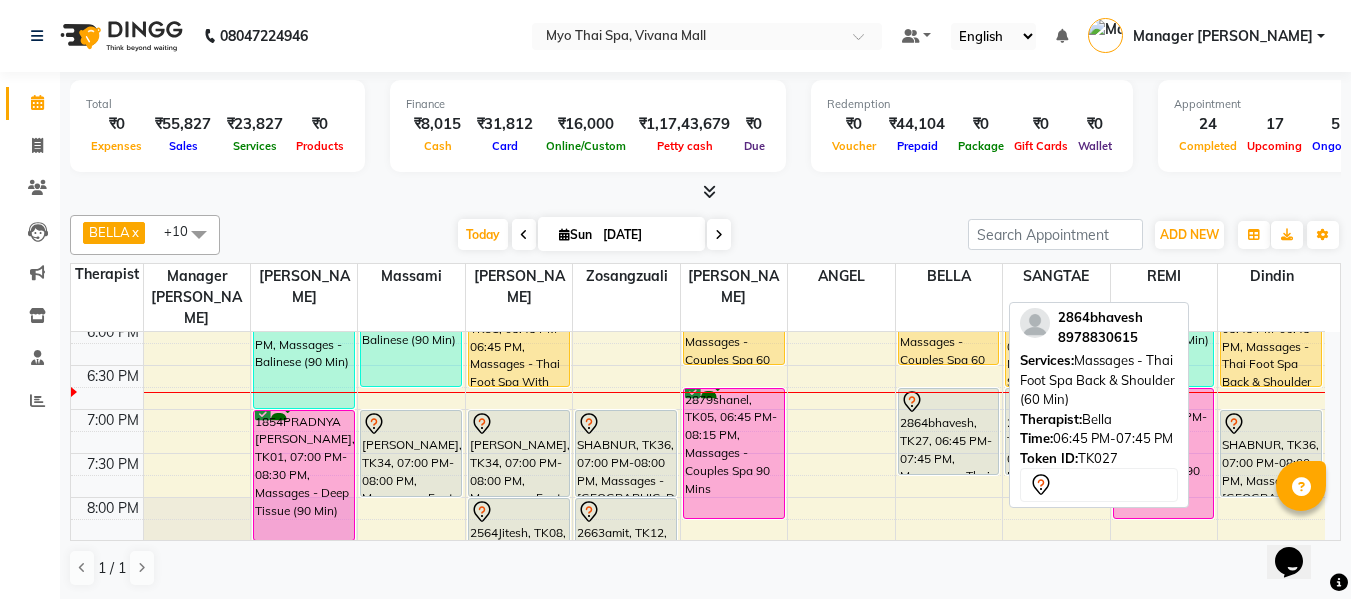 scroll, scrollTop: 790, scrollLeft: 0, axis: vertical 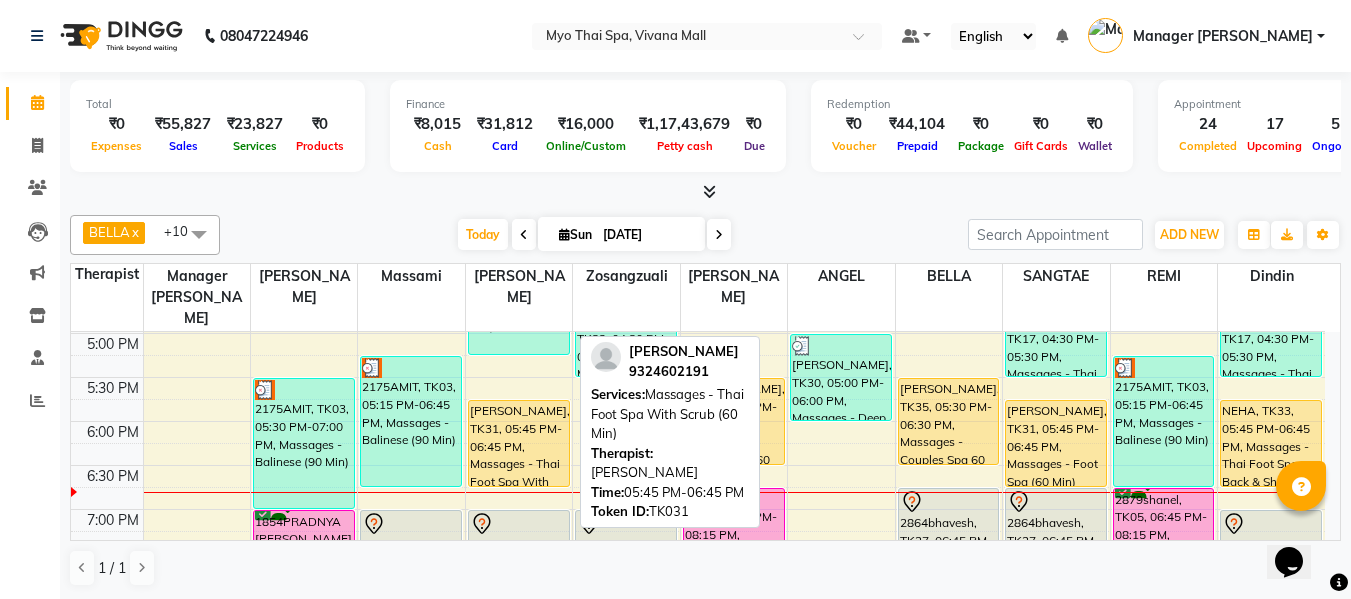 click on "[PERSON_NAME], TK31, 05:45 PM-06:45 PM, Massages - Thai Foot Spa With Scrub (60 Min)" at bounding box center (519, 443) 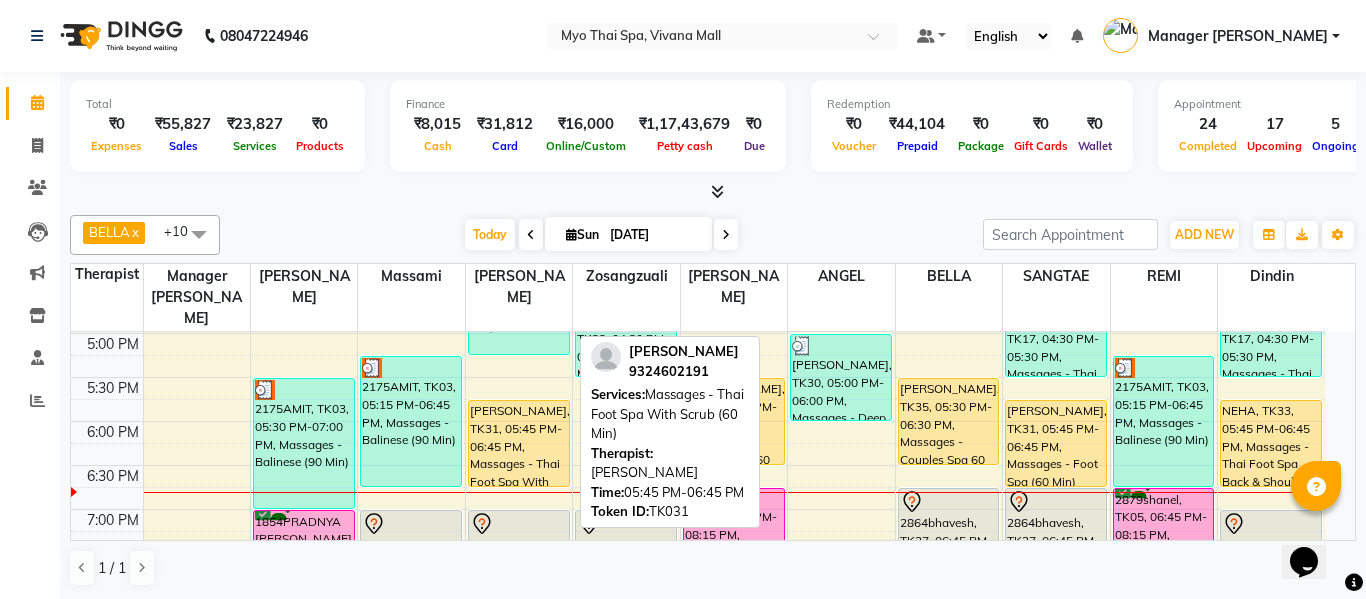 select on "3" 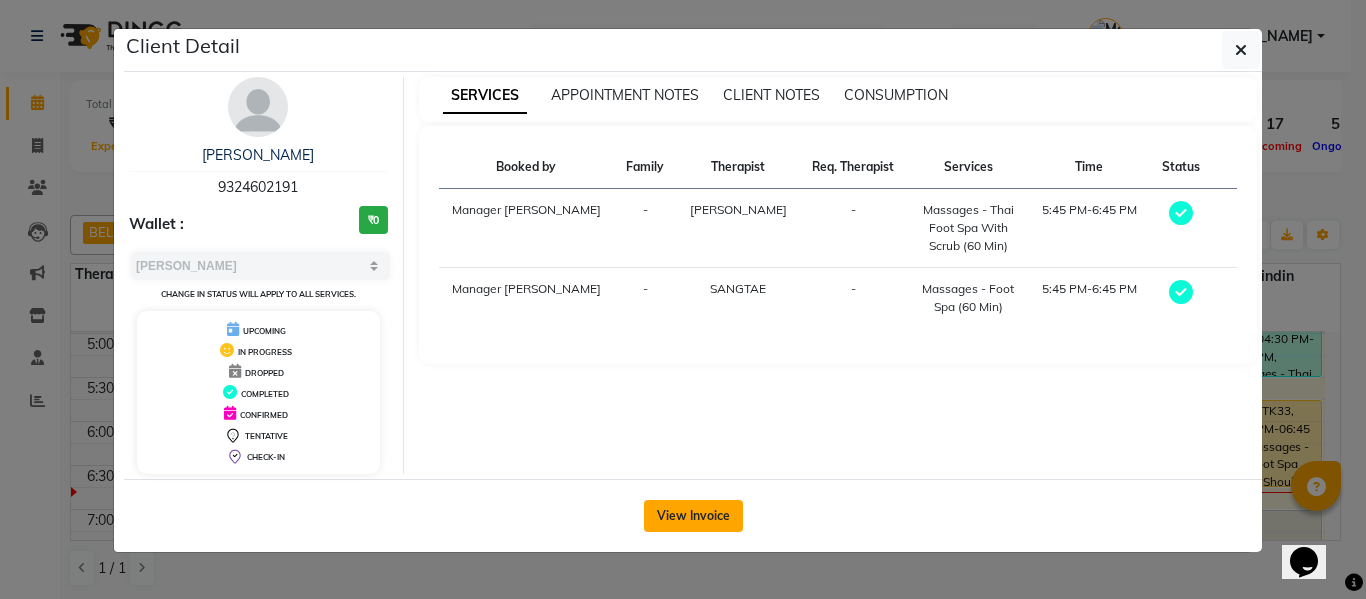 click on "View Invoice" 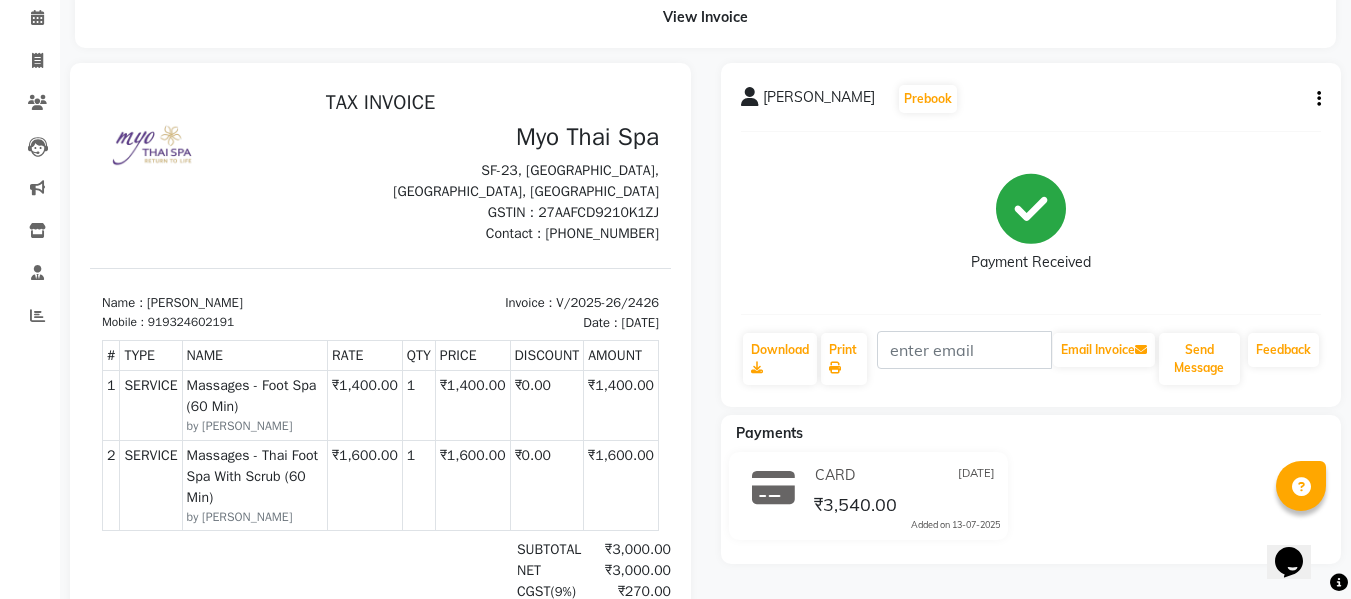 scroll, scrollTop: 0, scrollLeft: 0, axis: both 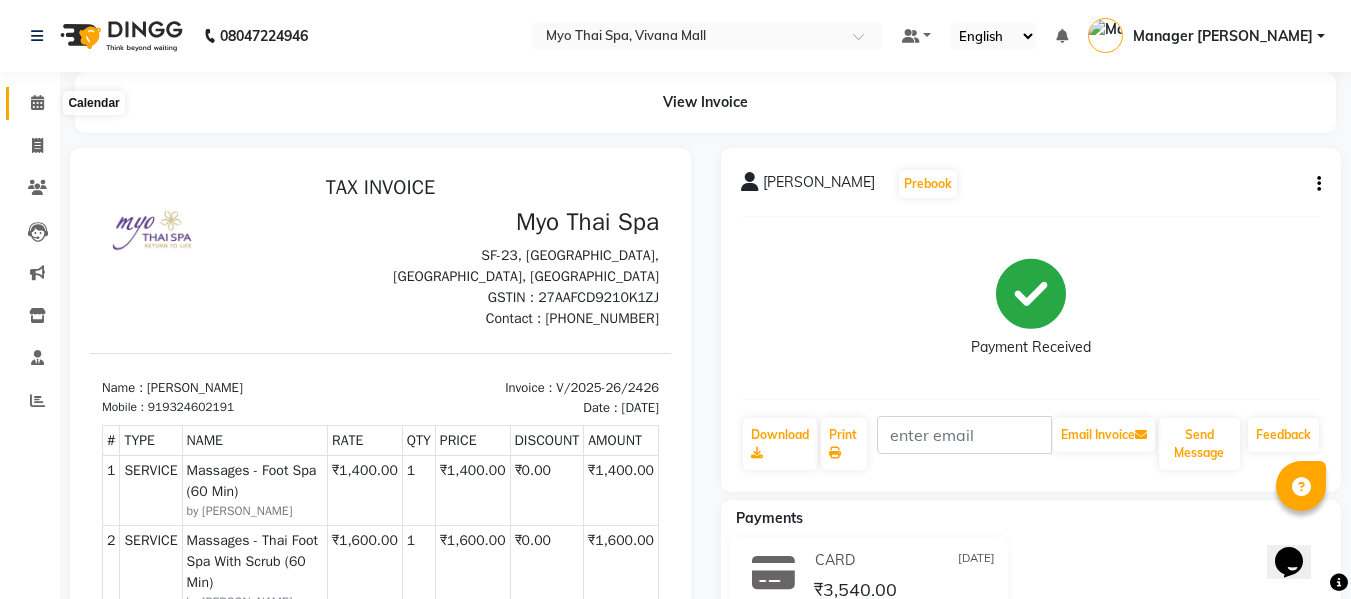 click 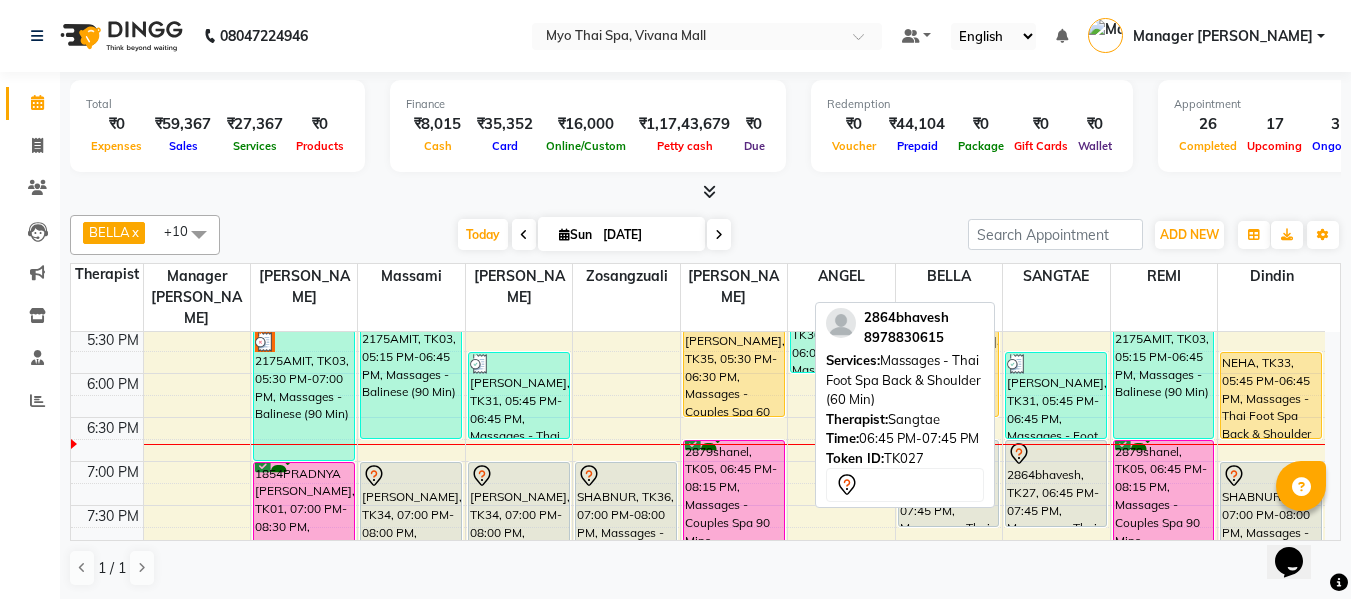 scroll, scrollTop: 790, scrollLeft: 0, axis: vertical 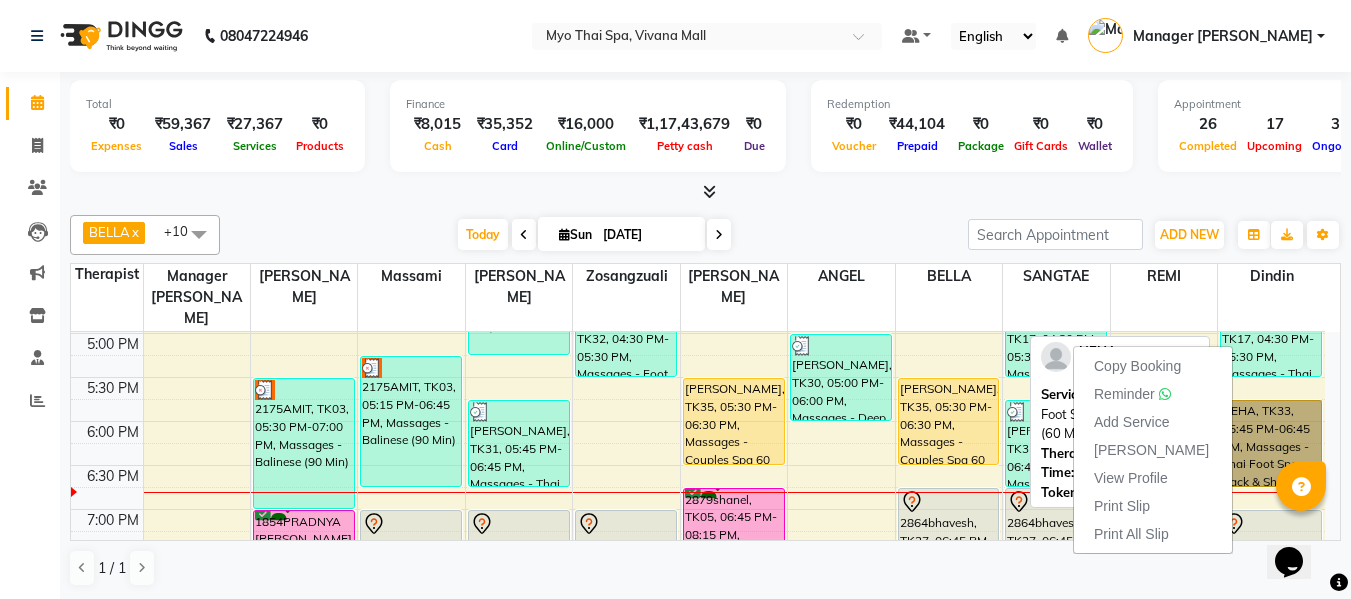 click on "NEHA, TK33, 05:45 PM-06:45 PM, Massages - Thai Foot Spa  Back & Shoulder (60 Min)" at bounding box center (1271, 443) 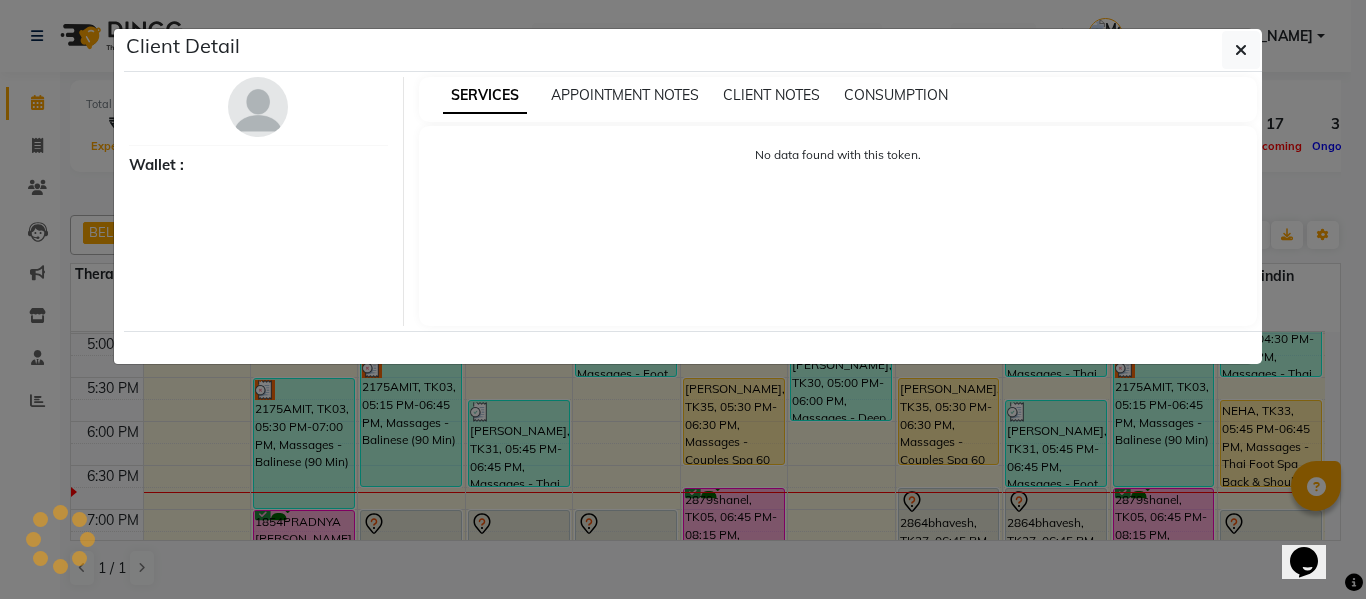 select on "1" 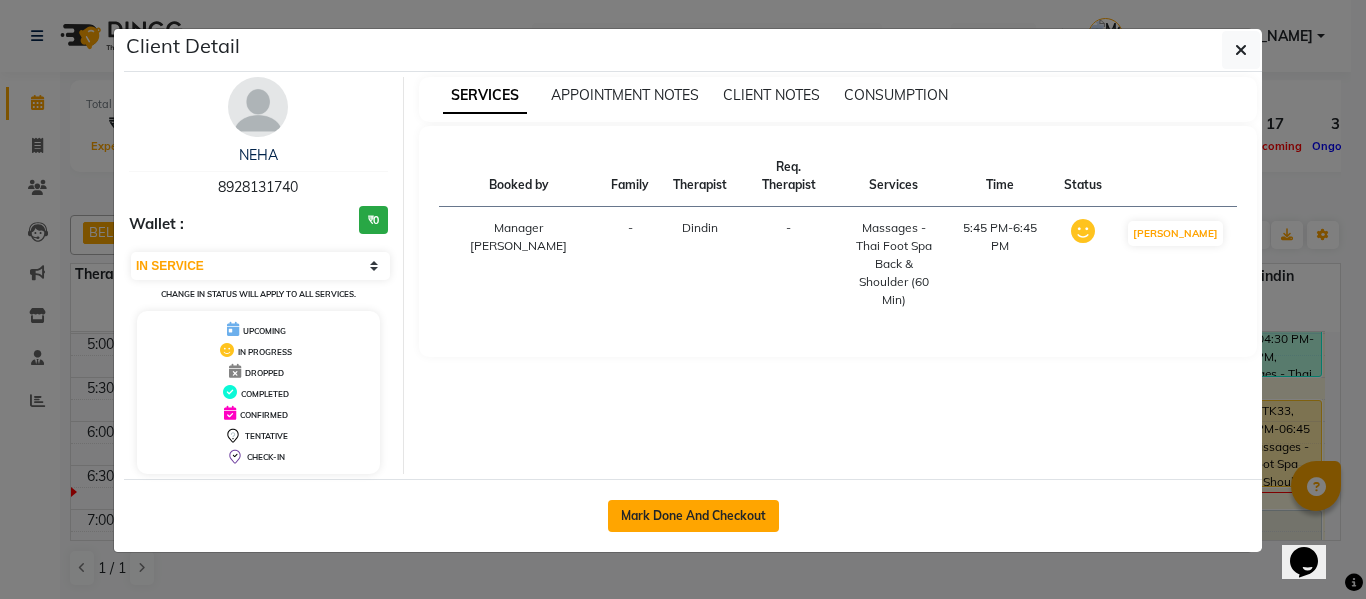 drag, startPoint x: 697, startPoint y: 513, endPoint x: 711, endPoint y: 508, distance: 14.866069 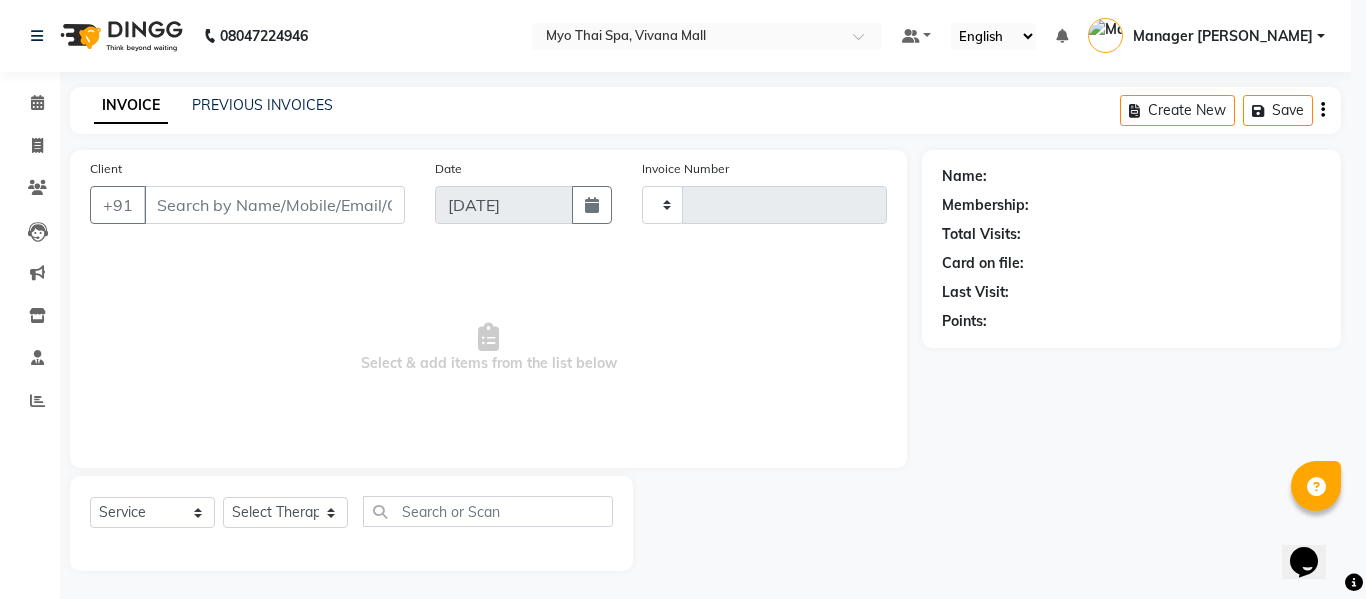 type on "2427" 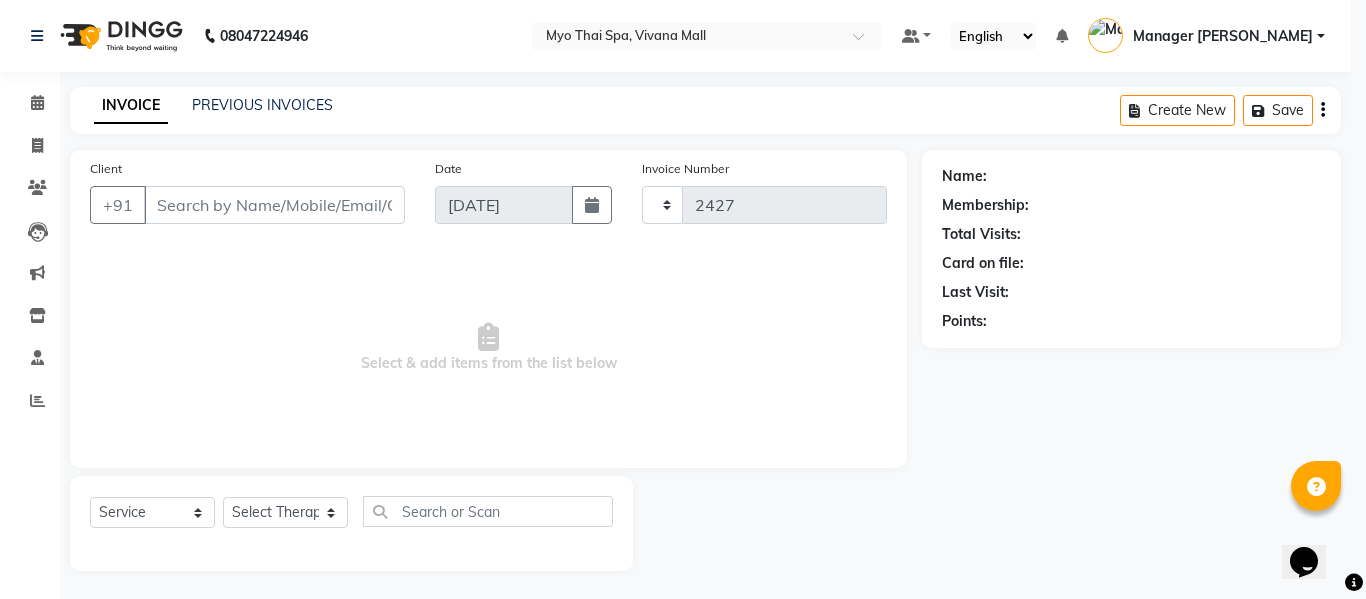 select on "3" 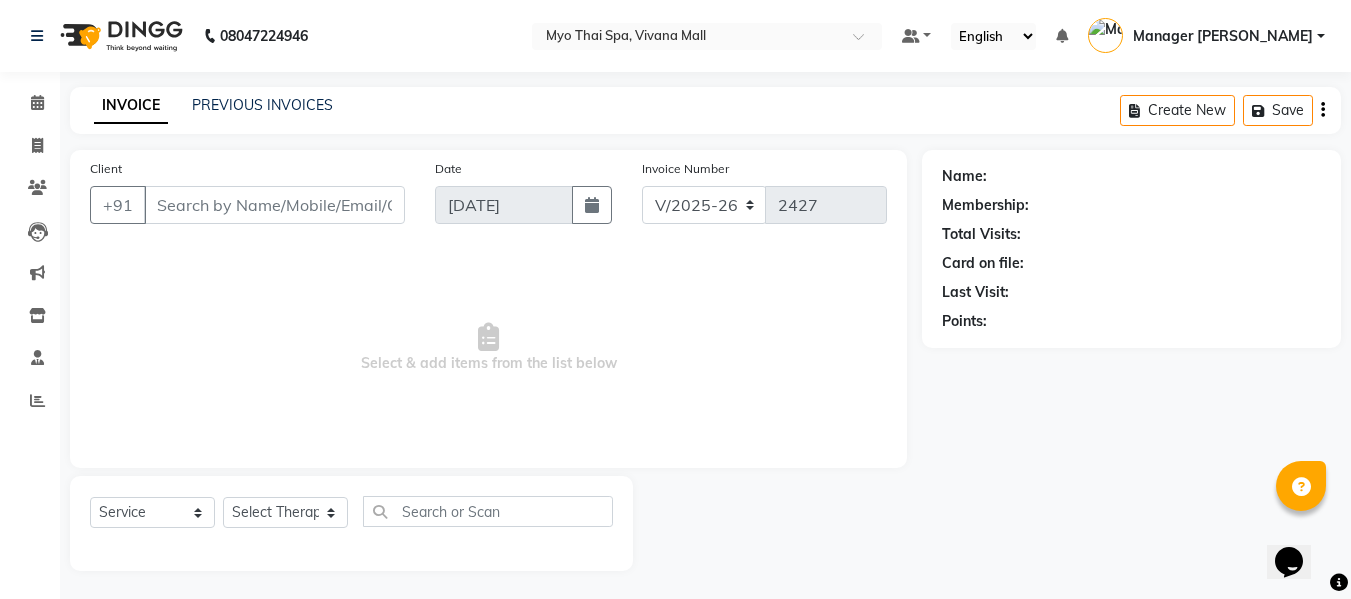 select on "V" 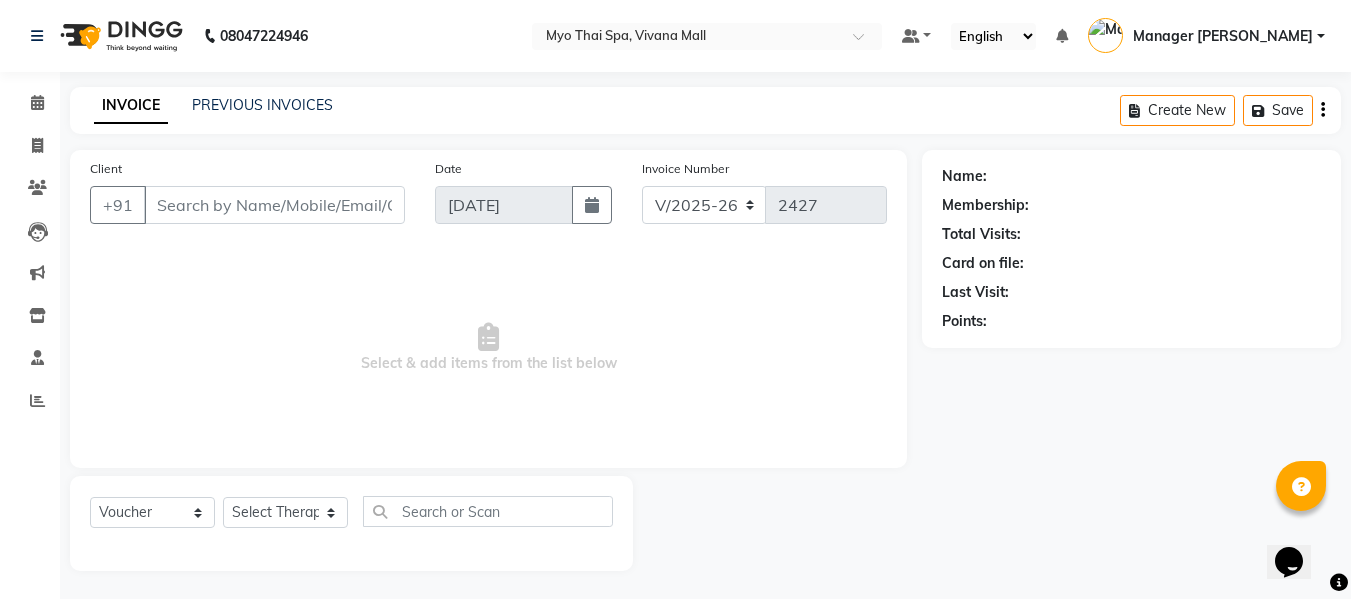 type on "8928131740" 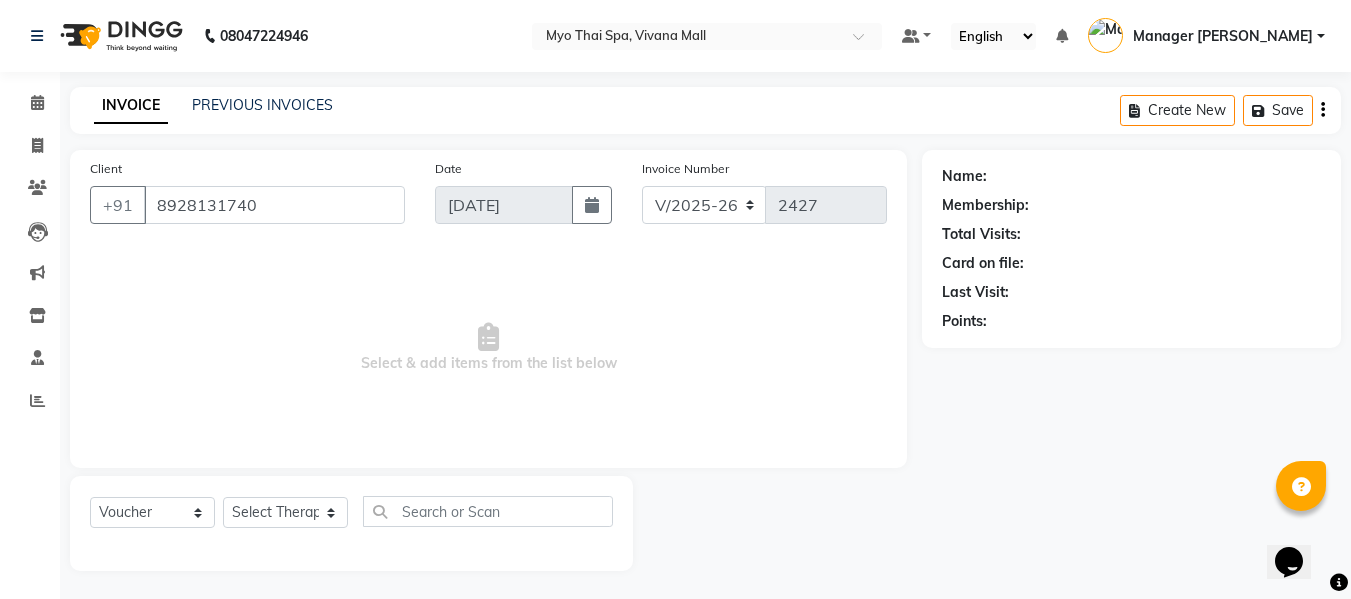 select on "81135" 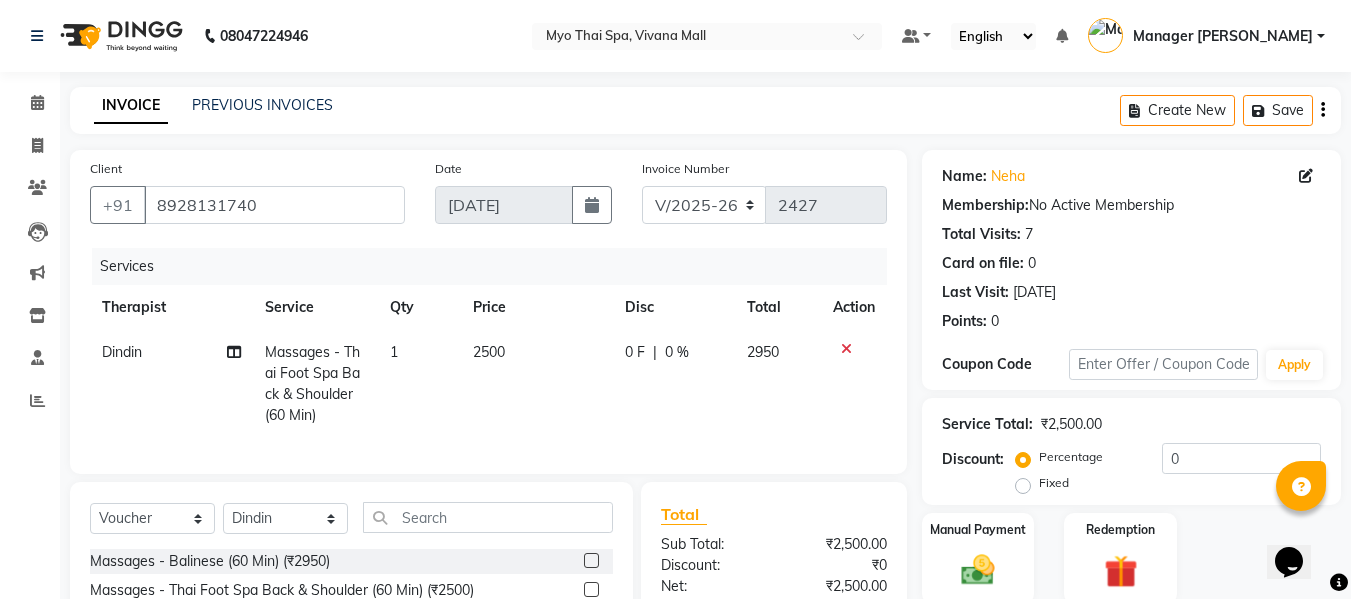 scroll, scrollTop: 223, scrollLeft: 0, axis: vertical 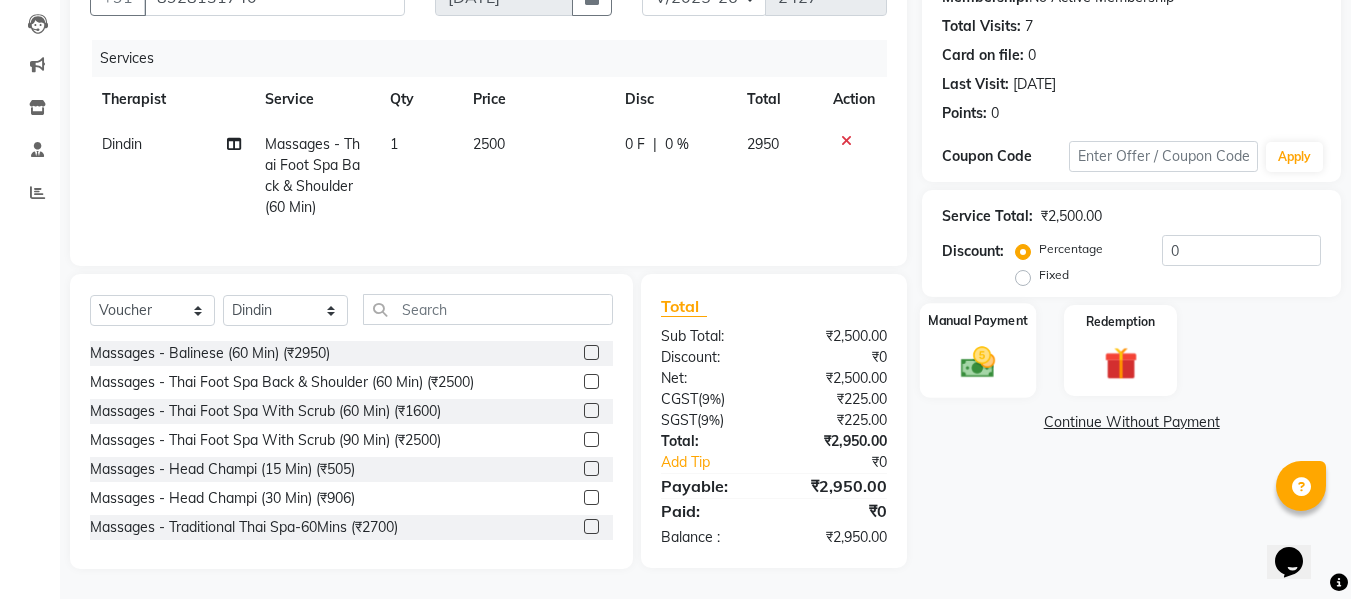 click 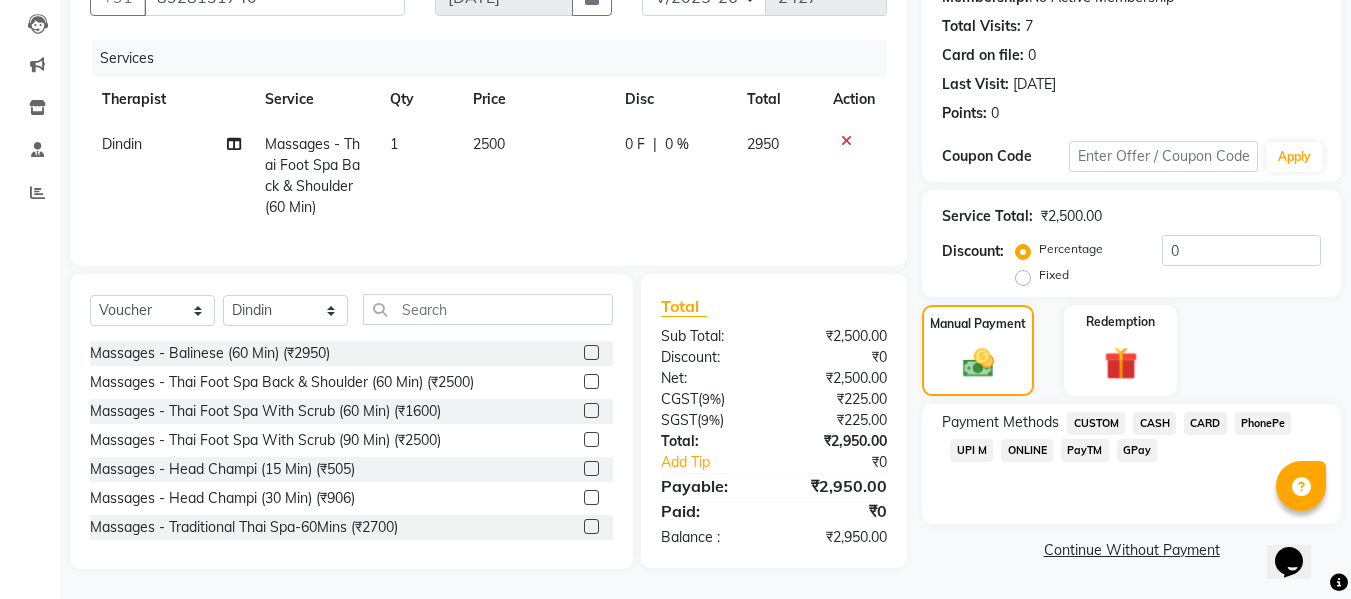 click on "CARD" 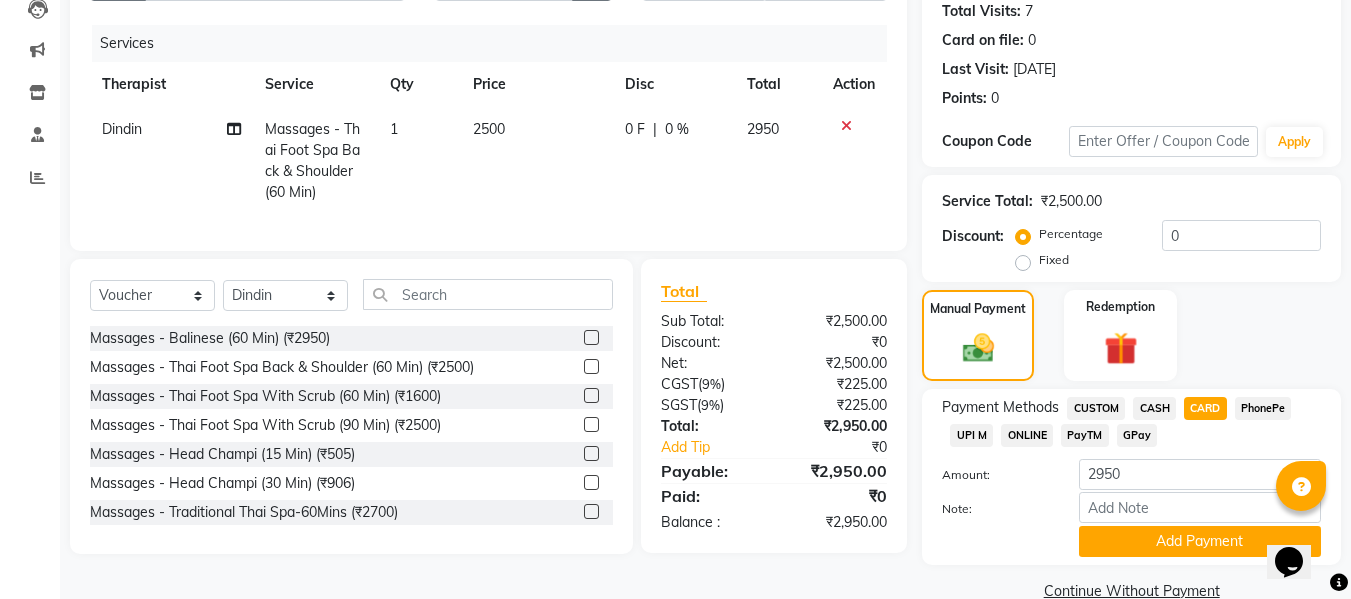 scroll, scrollTop: 260, scrollLeft: 0, axis: vertical 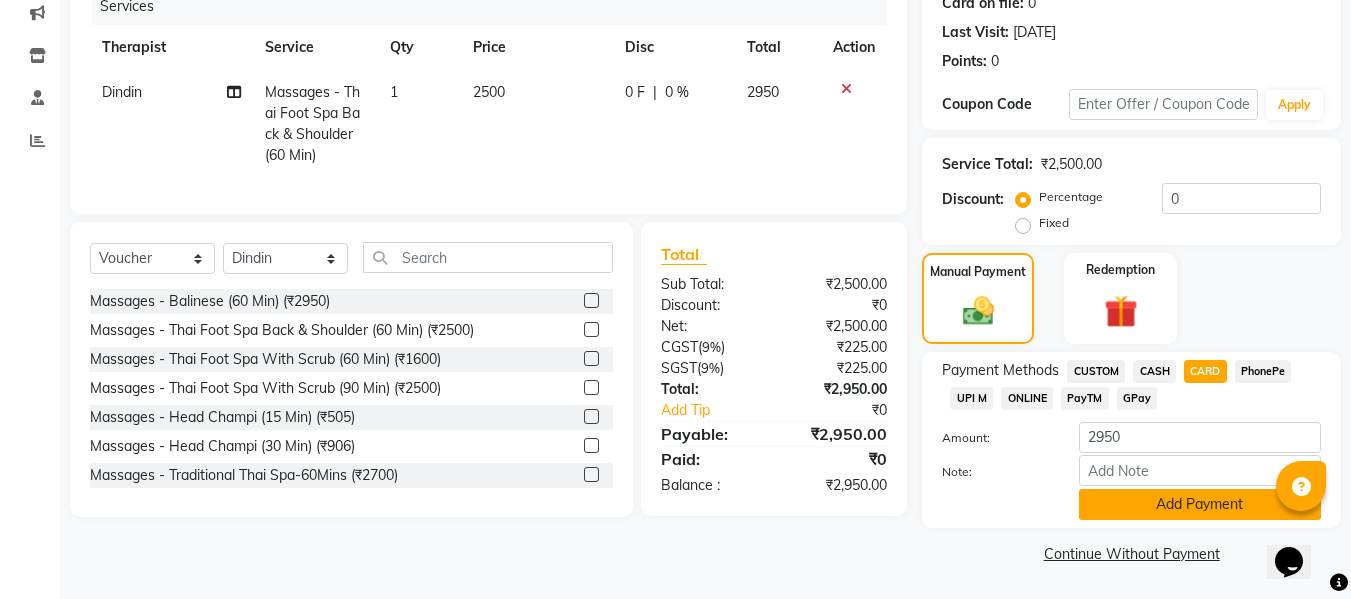 click on "Add Payment" 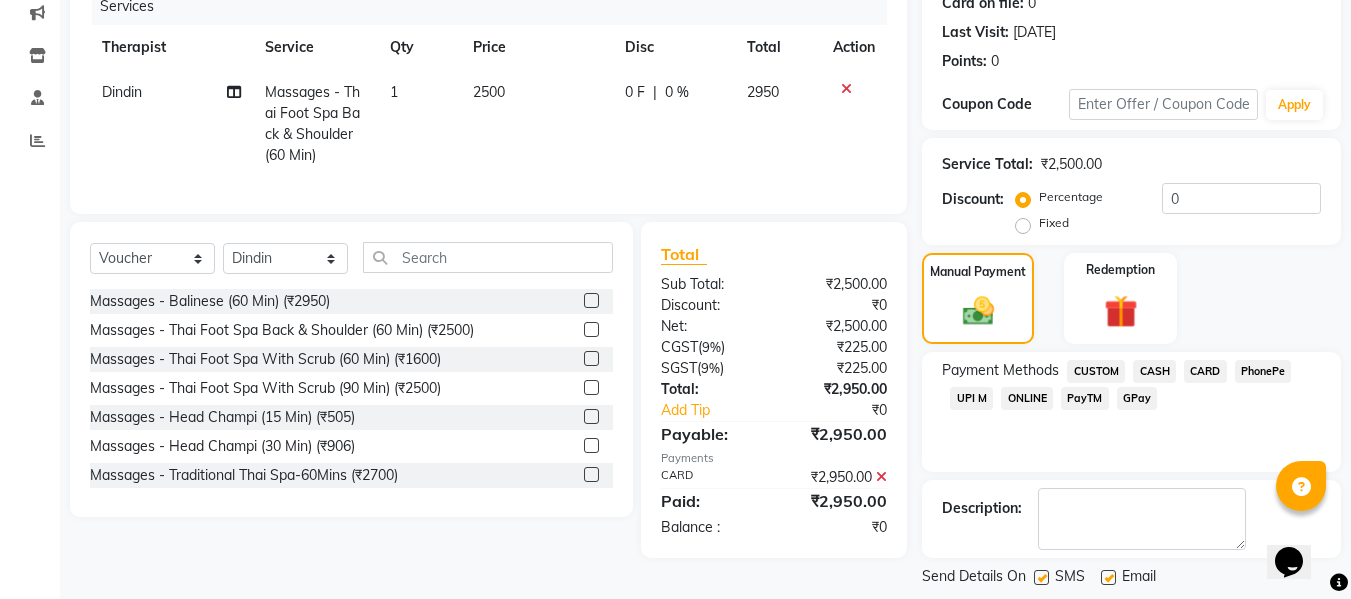 scroll, scrollTop: 356, scrollLeft: 0, axis: vertical 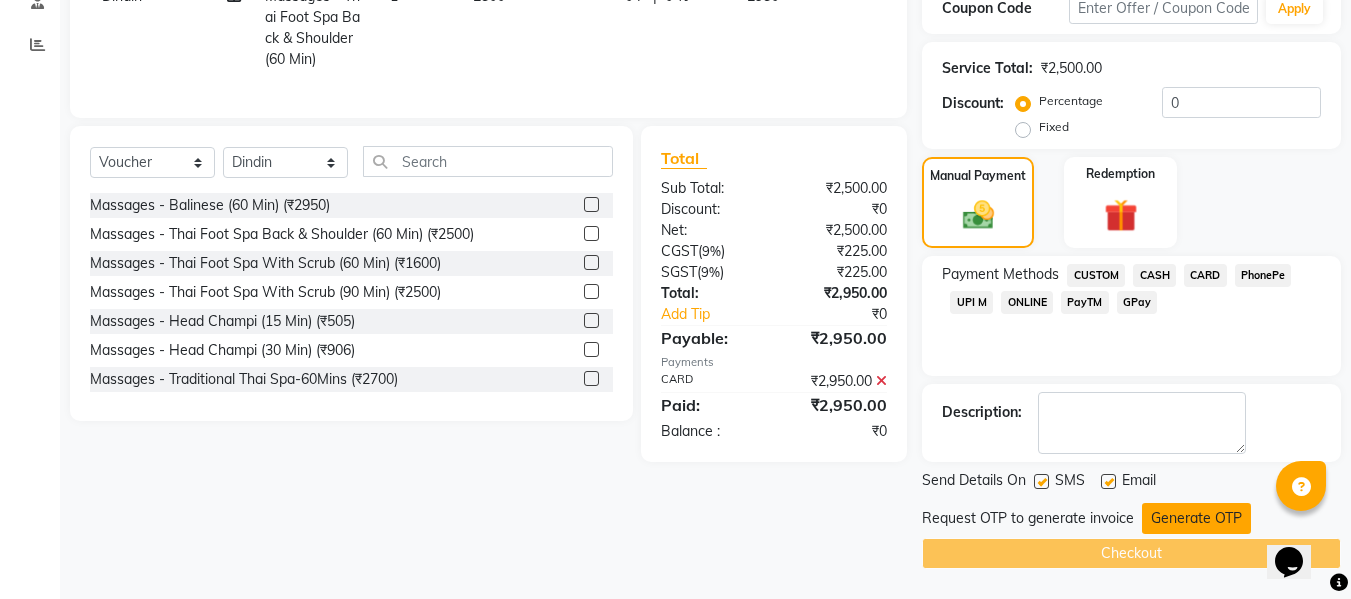 click on "Generate OTP" 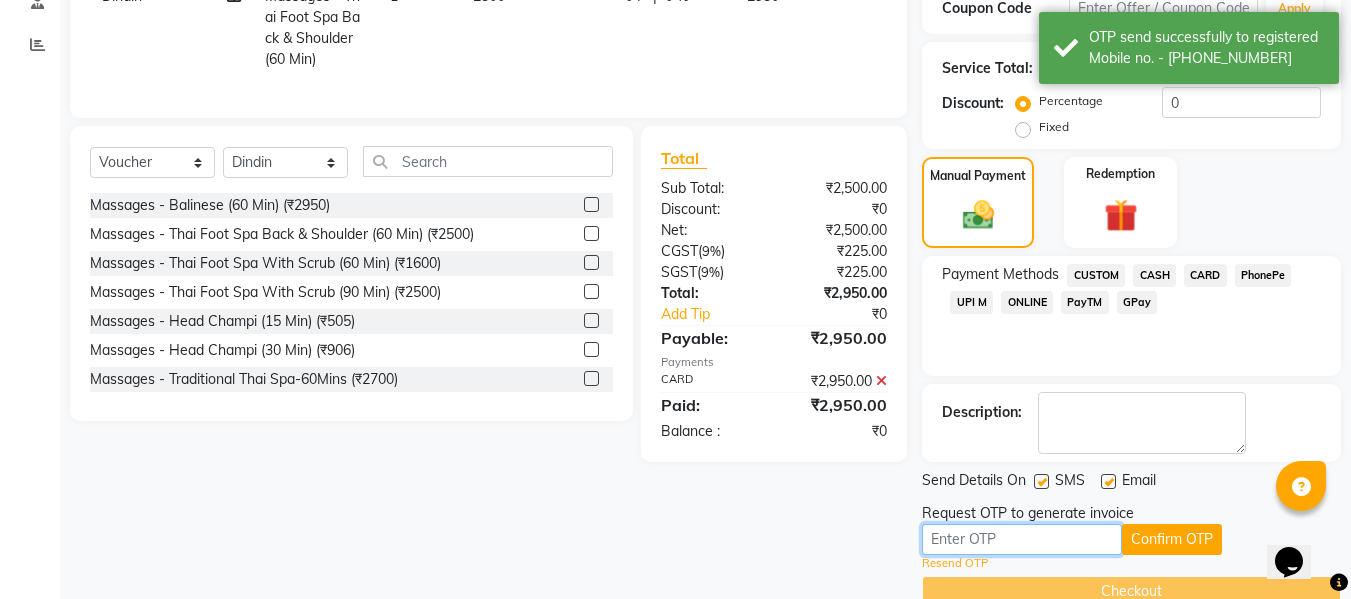 click at bounding box center (1022, 539) 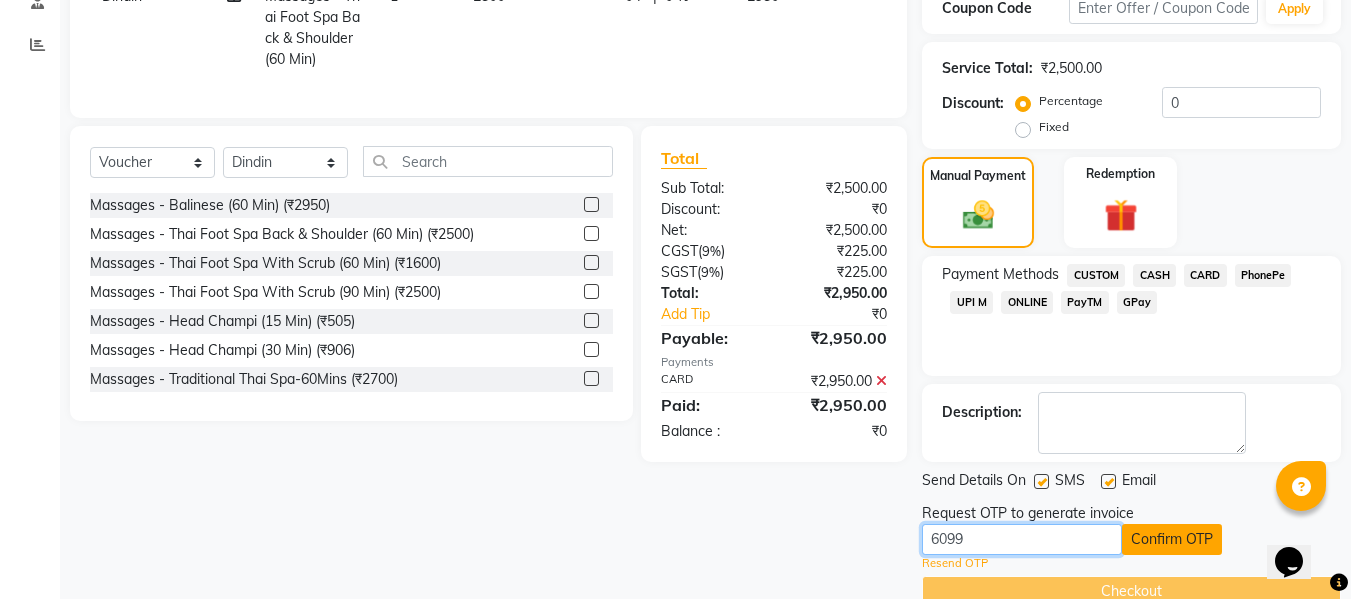 type on "6099" 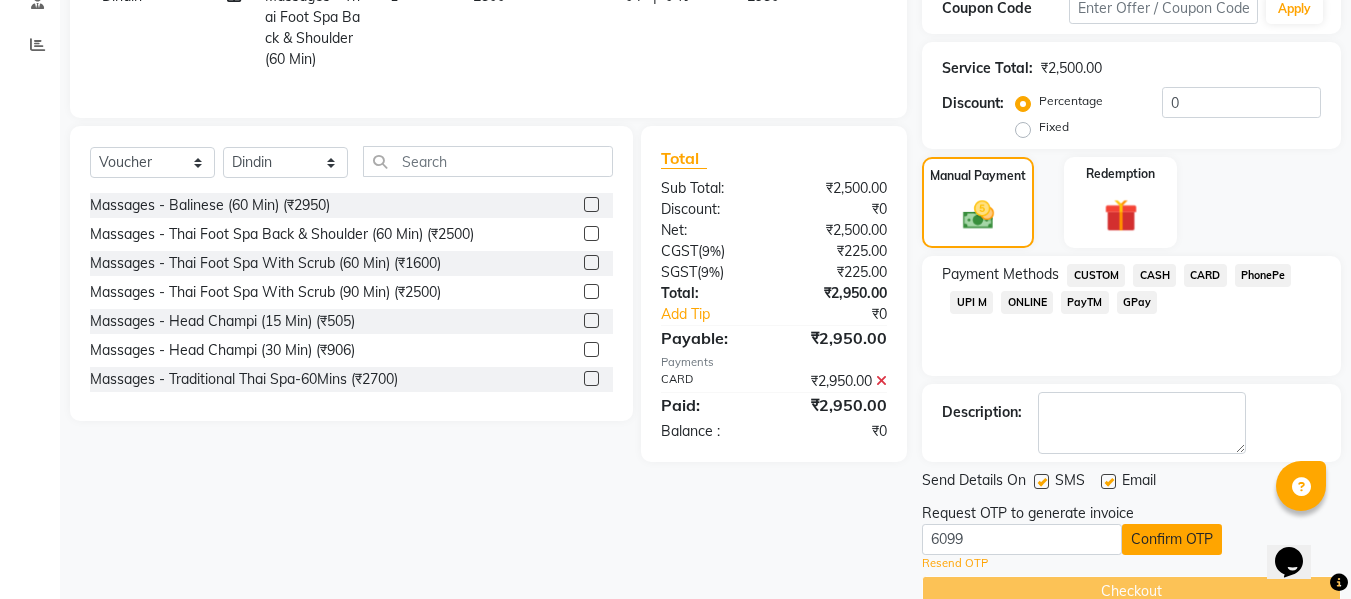 click on "Confirm OTP" 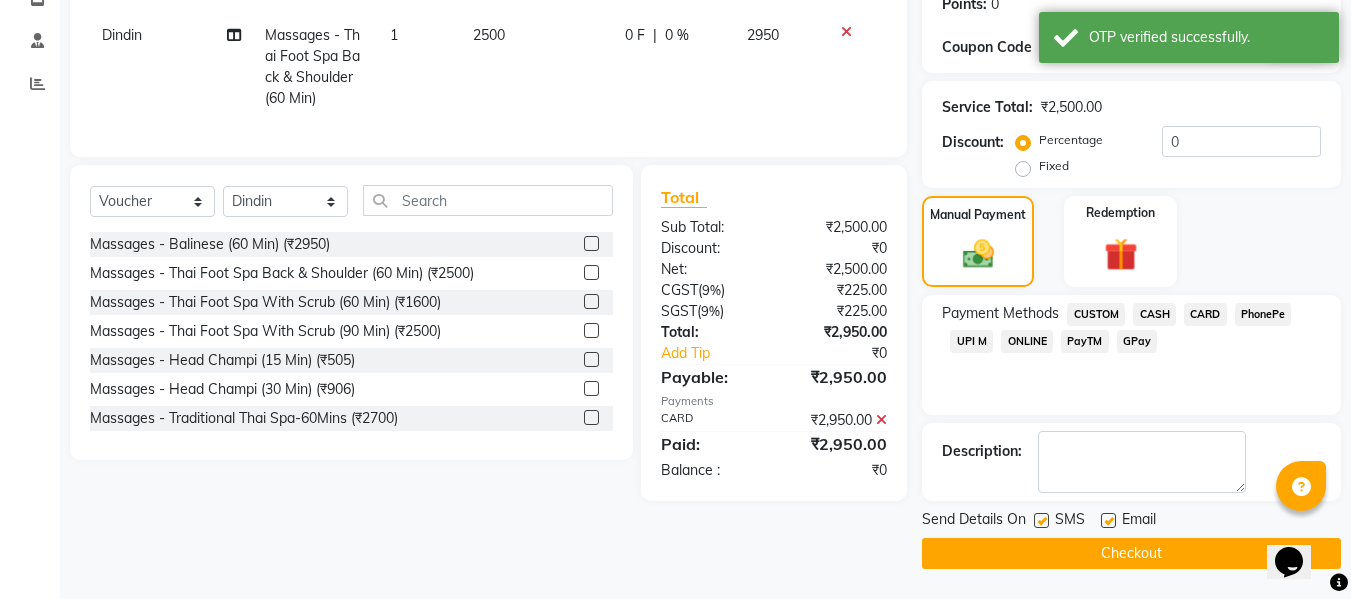 scroll, scrollTop: 317, scrollLeft: 0, axis: vertical 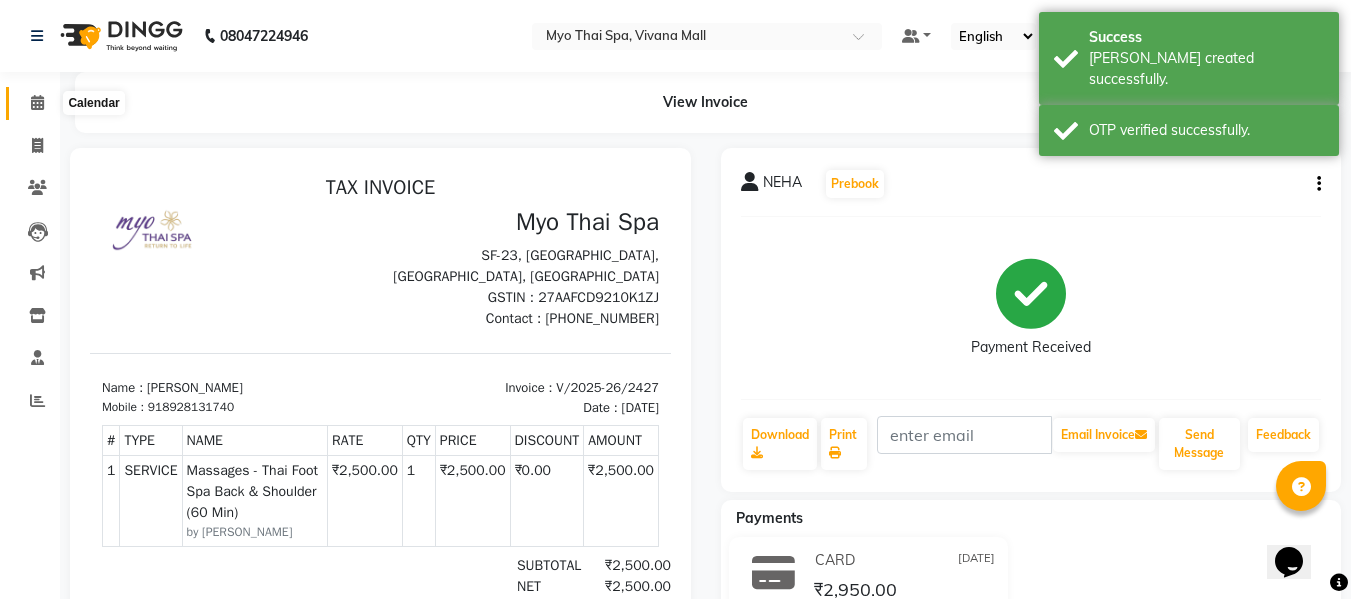 click 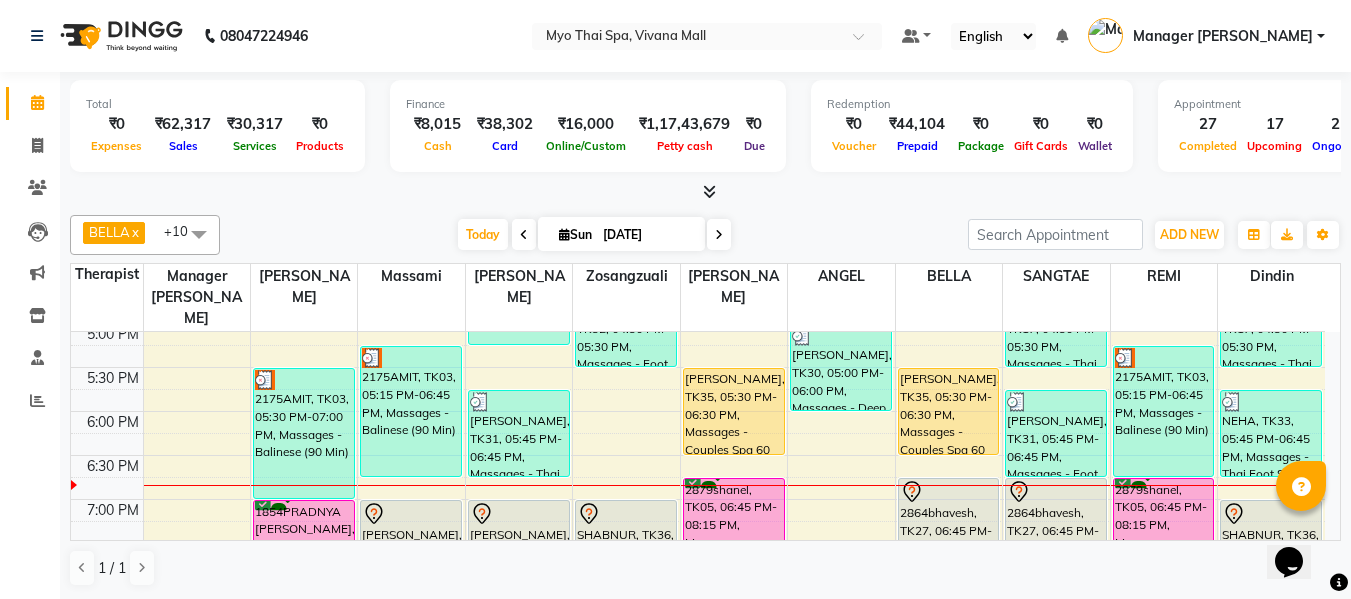 scroll, scrollTop: 900, scrollLeft: 0, axis: vertical 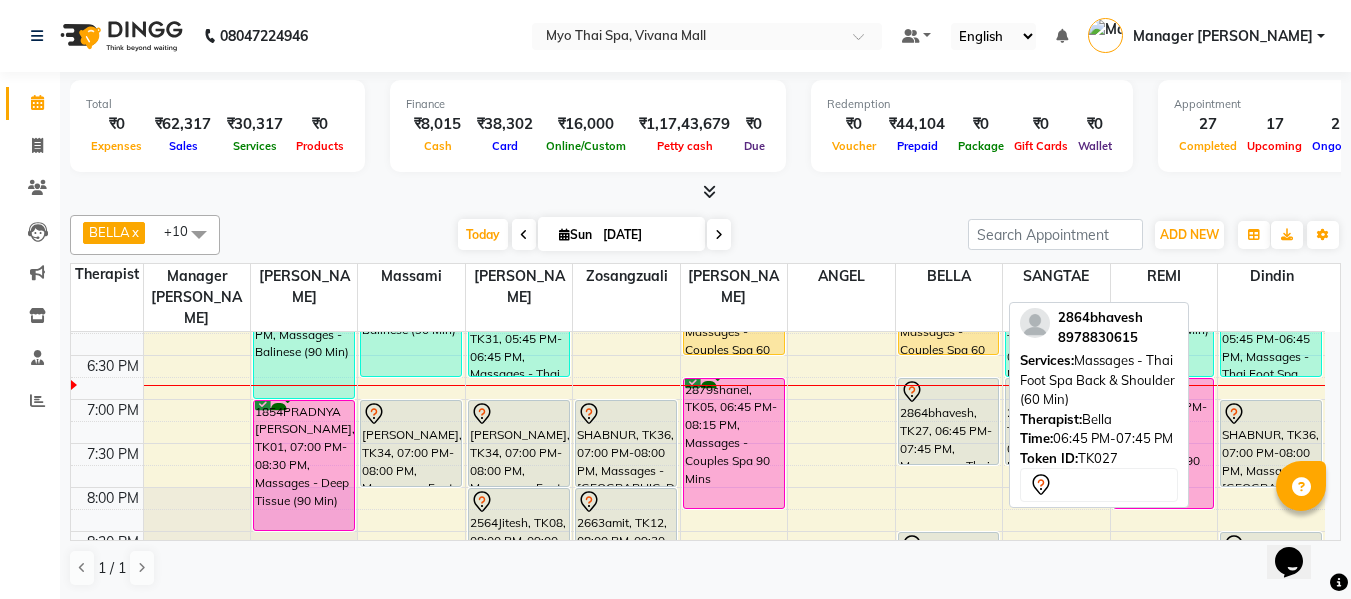click on "2864bhavesh, TK27, 06:45 PM-07:45 PM, Massages - Thai Foot Spa  Back & Shoulder (60 Min)" at bounding box center [949, 421] 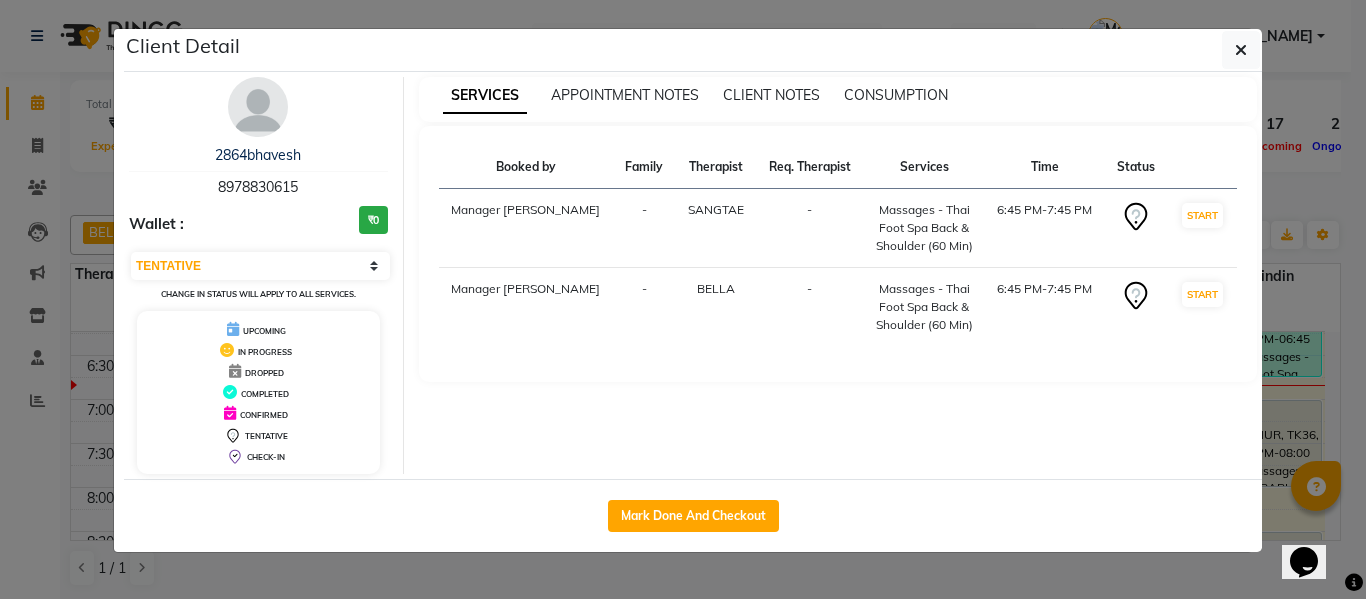 drag, startPoint x: 1238, startPoint y: 54, endPoint x: 1230, endPoint y: 64, distance: 12.806249 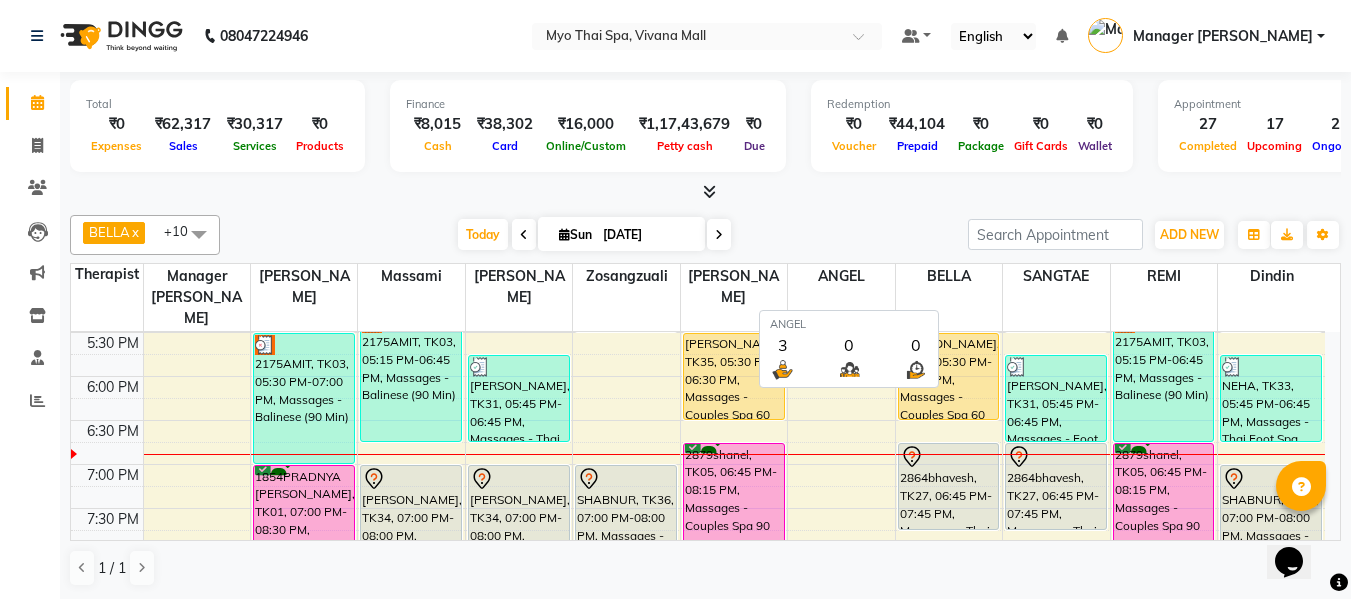 scroll, scrollTop: 800, scrollLeft: 0, axis: vertical 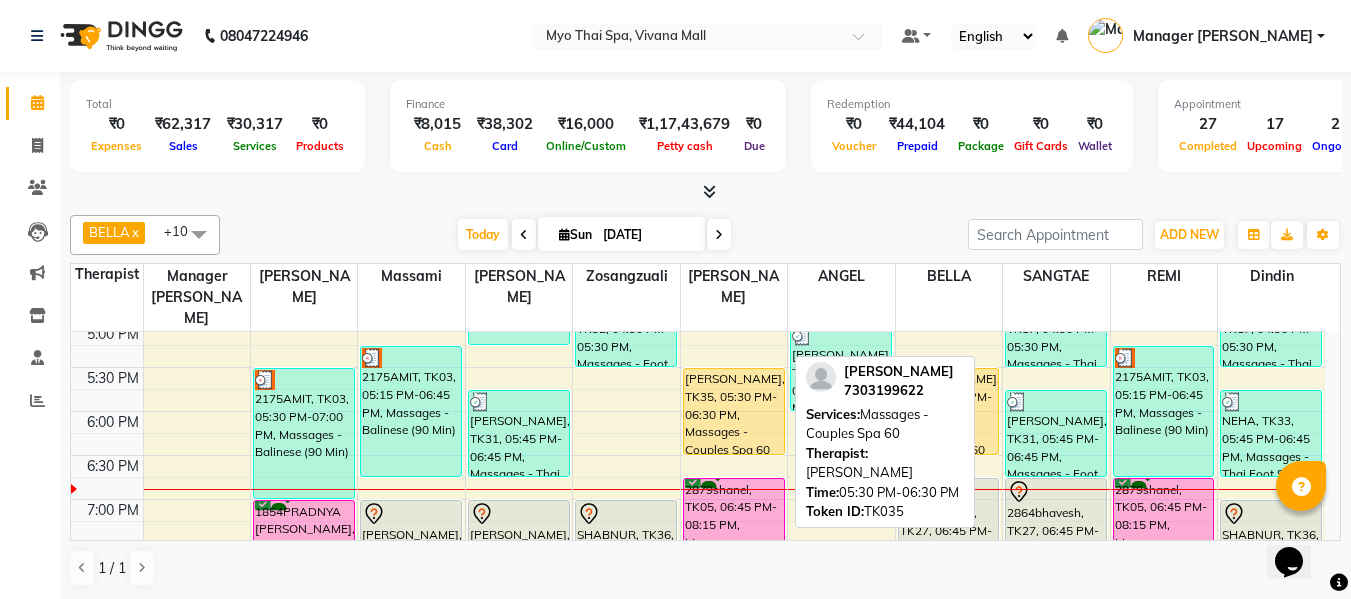 click on "[PERSON_NAME], TK35, 05:30 PM-06:30 PM, Massages - Couples Spa 60" at bounding box center (734, 411) 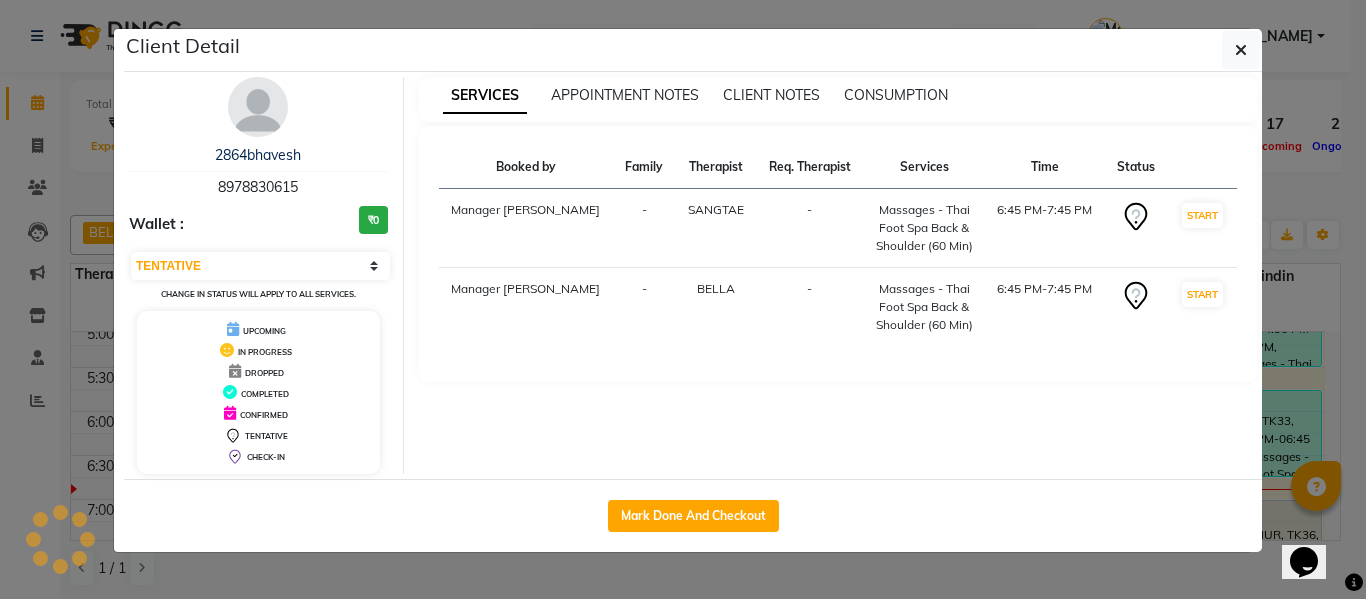 select on "1" 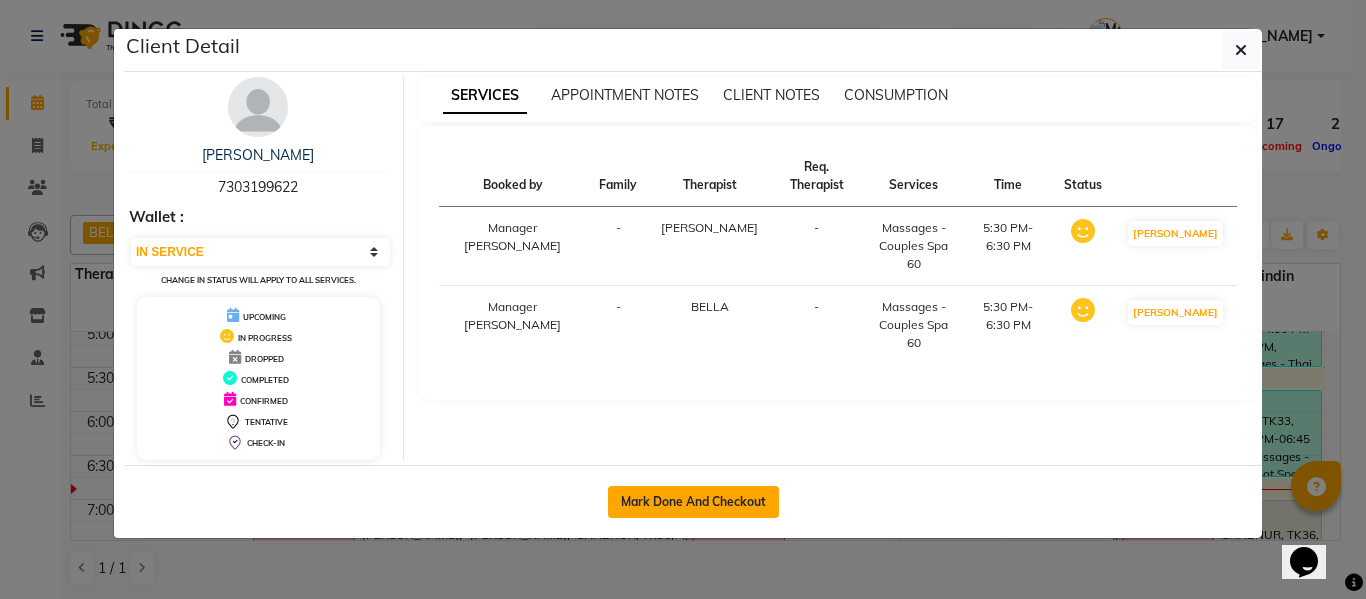 click on "Mark Done And Checkout" 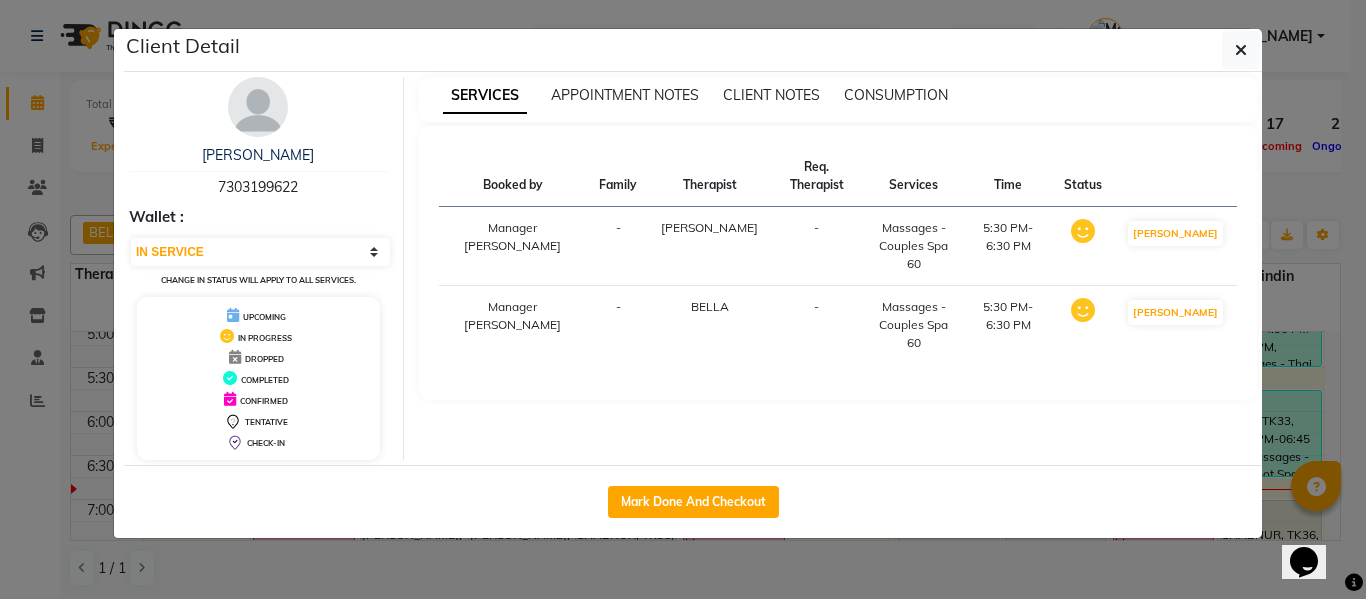 select on "service" 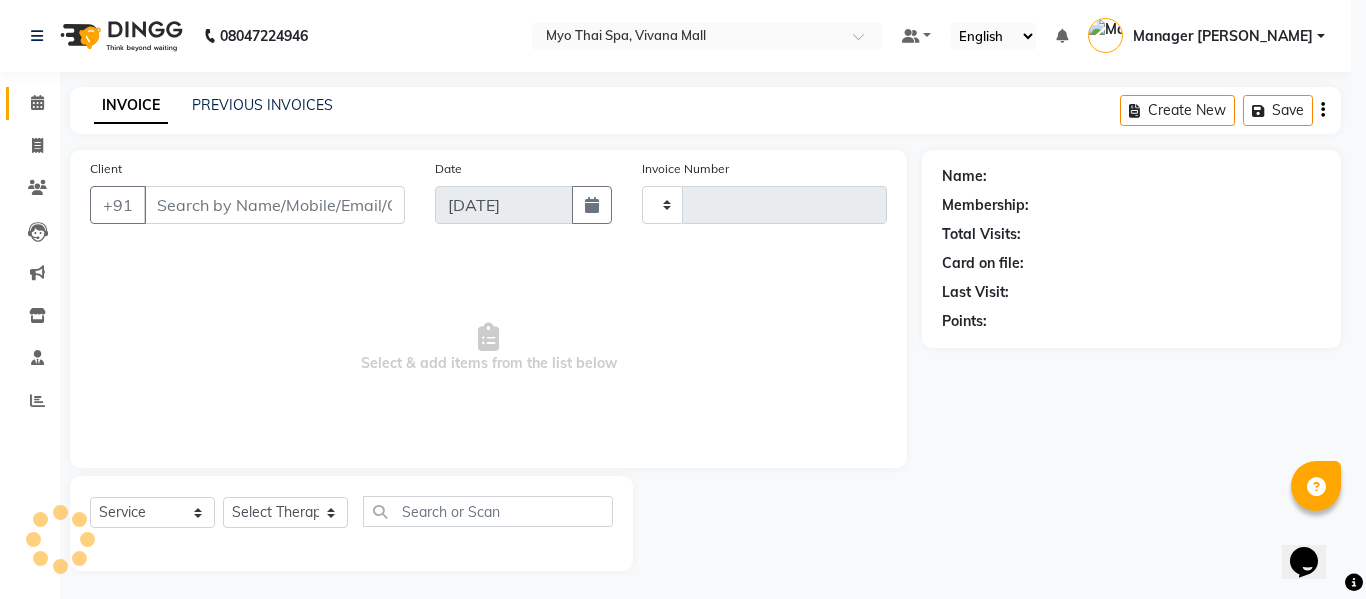 type on "2428" 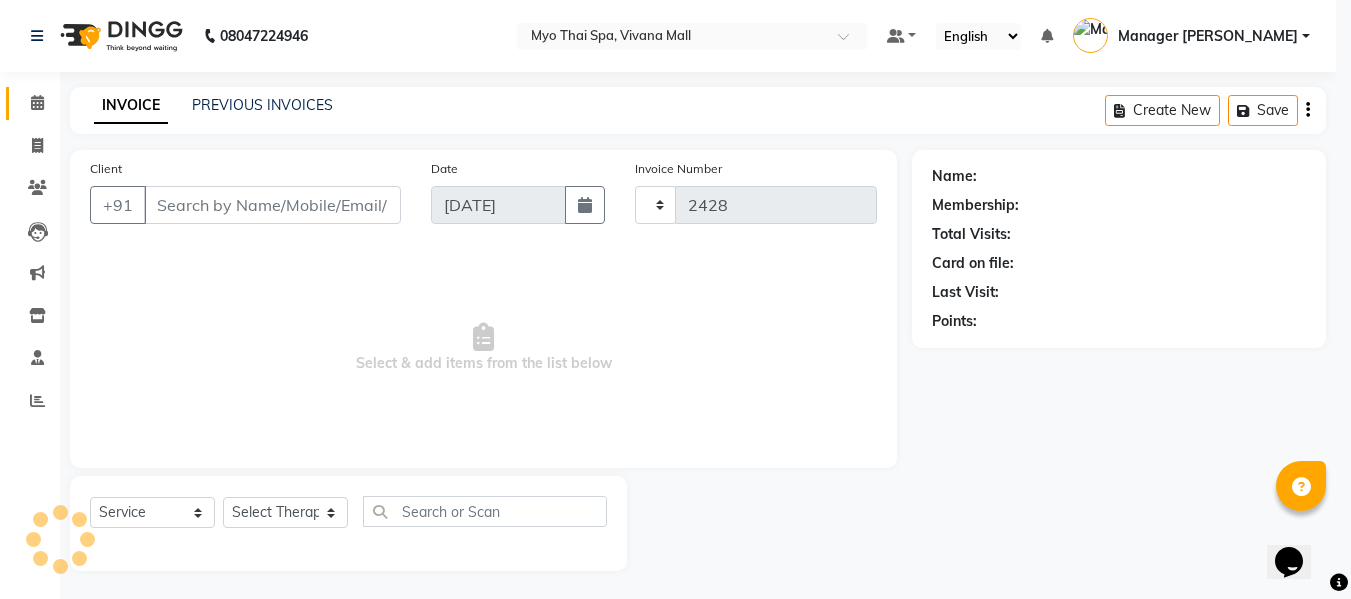 select on "3908" 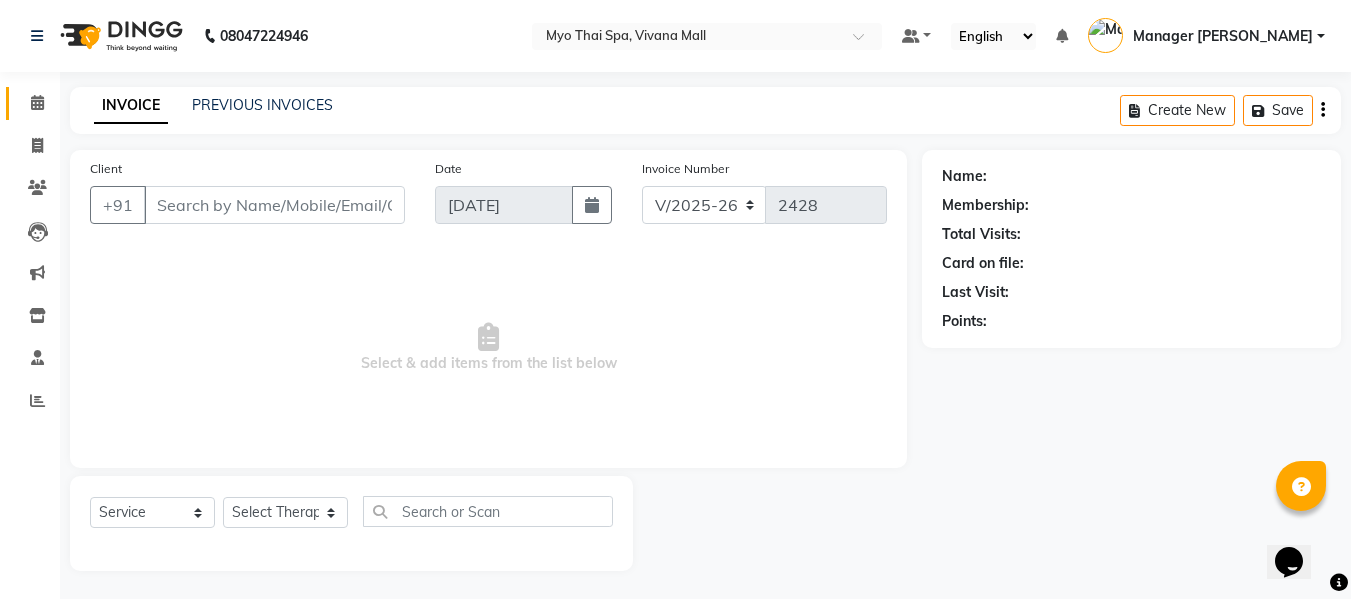 type 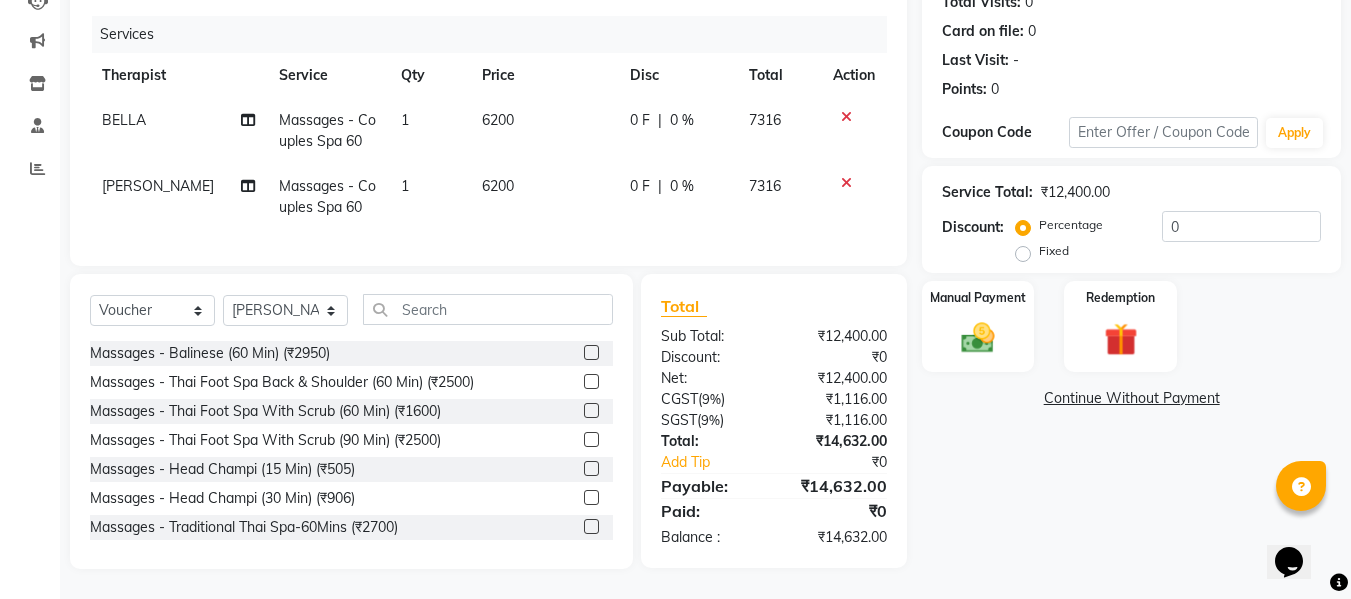 scroll, scrollTop: 0, scrollLeft: 0, axis: both 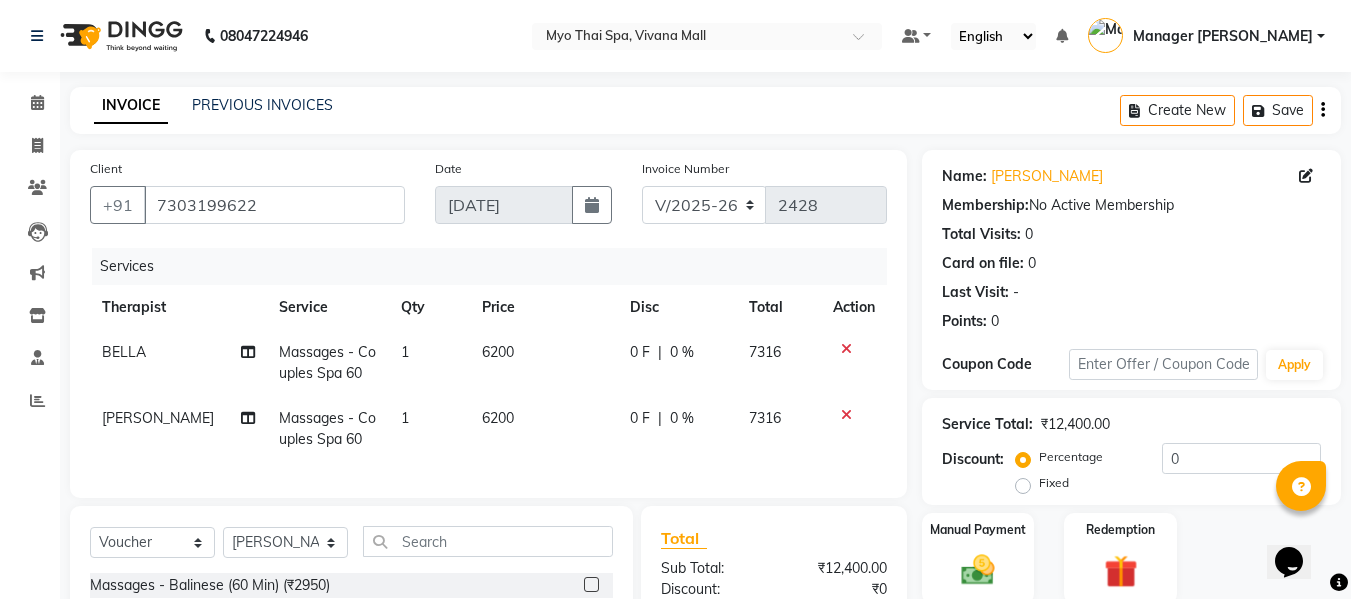 click 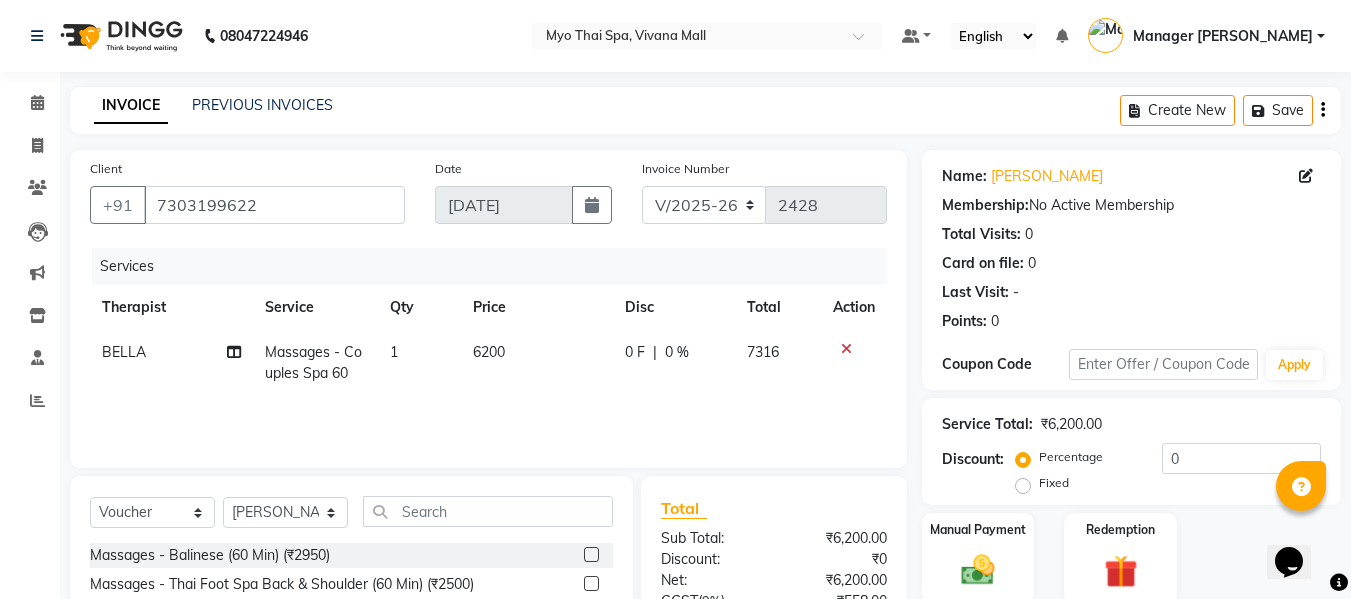 click on "Massages - Couples Spa 60" 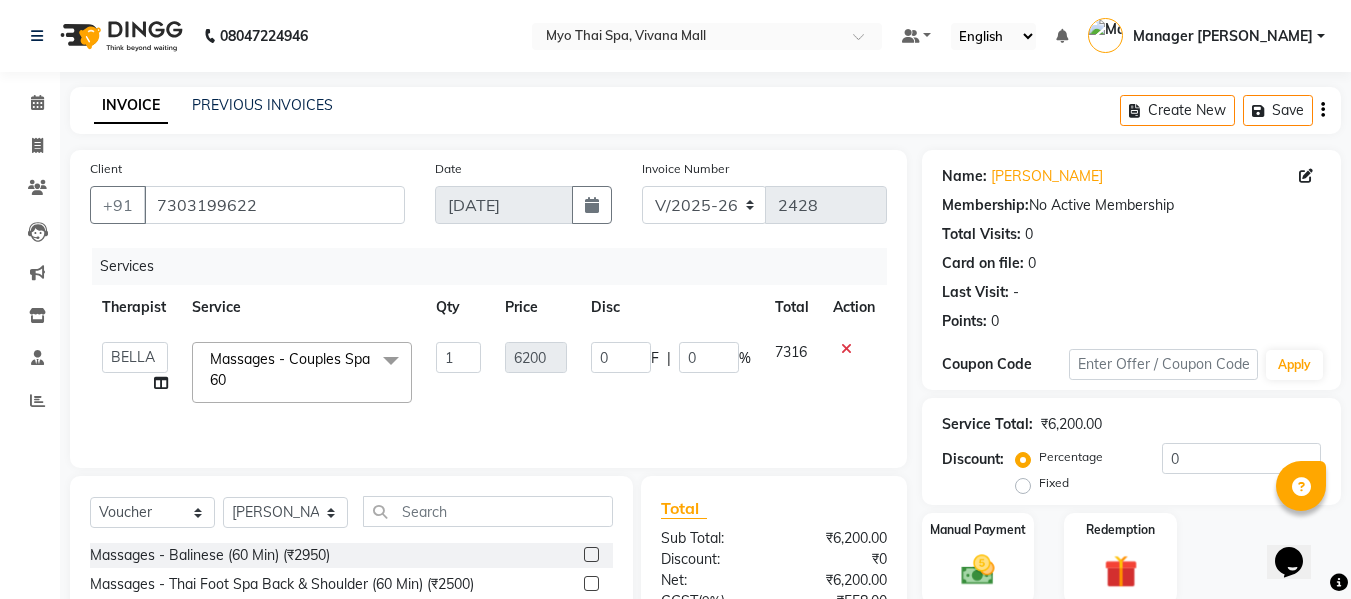 click on "Massages - Couples Spa 60" 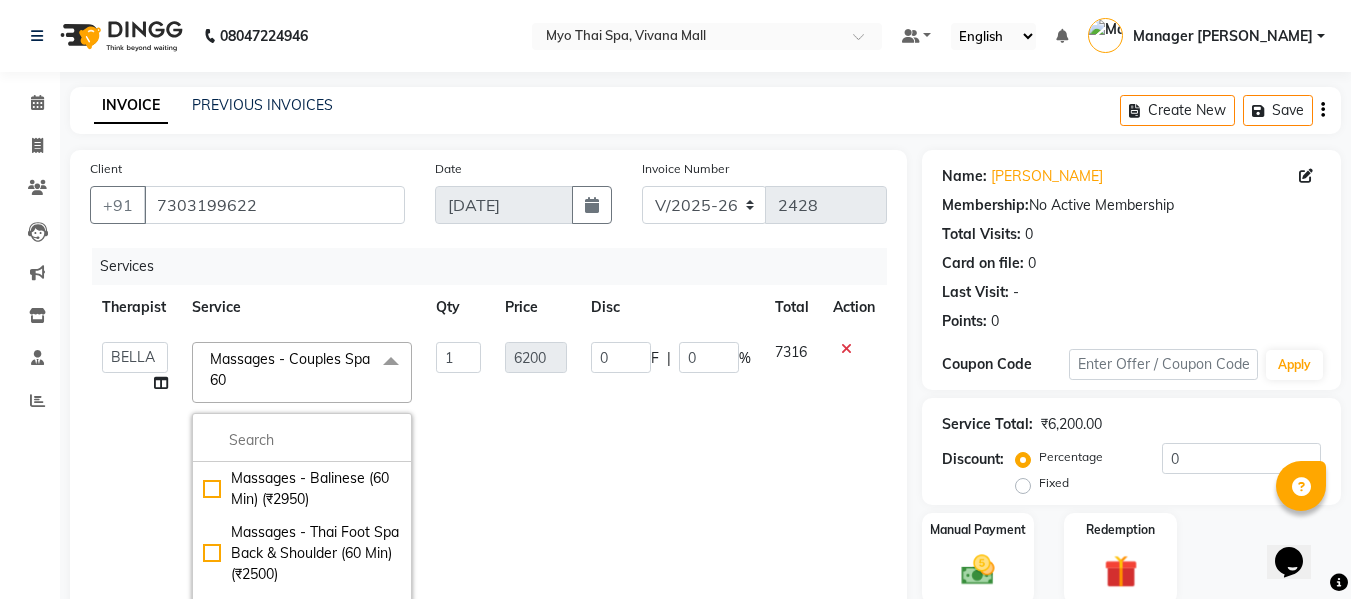 click on "Massages - Couples Spa 60  x" 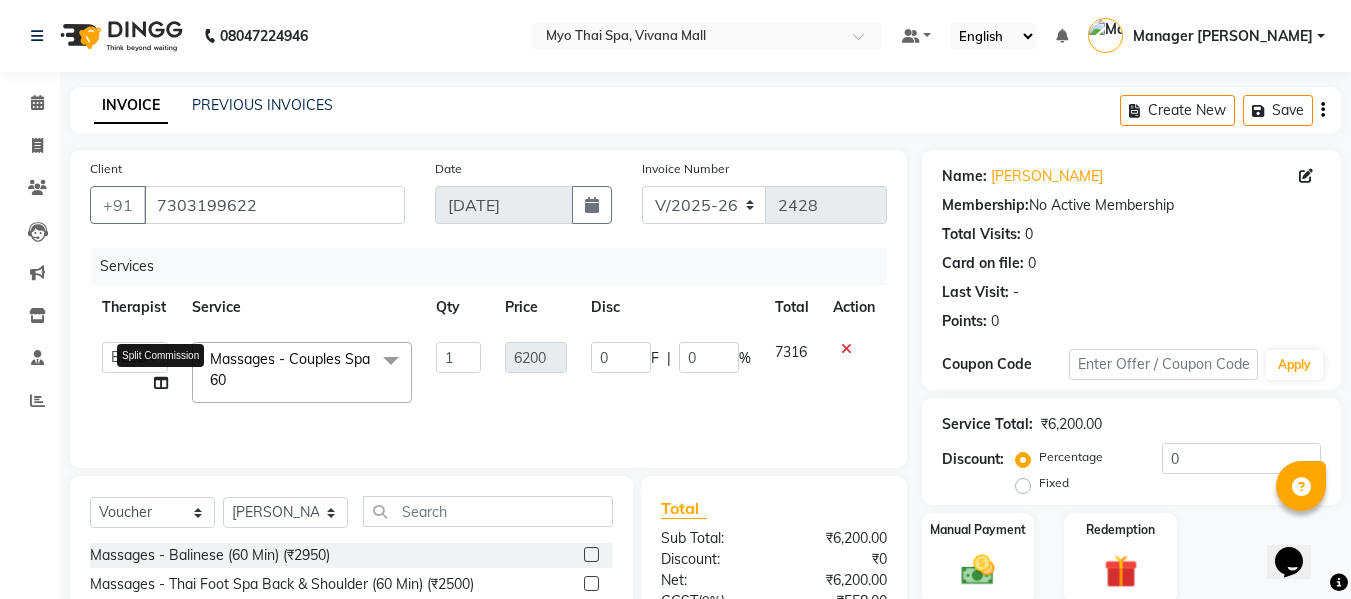click 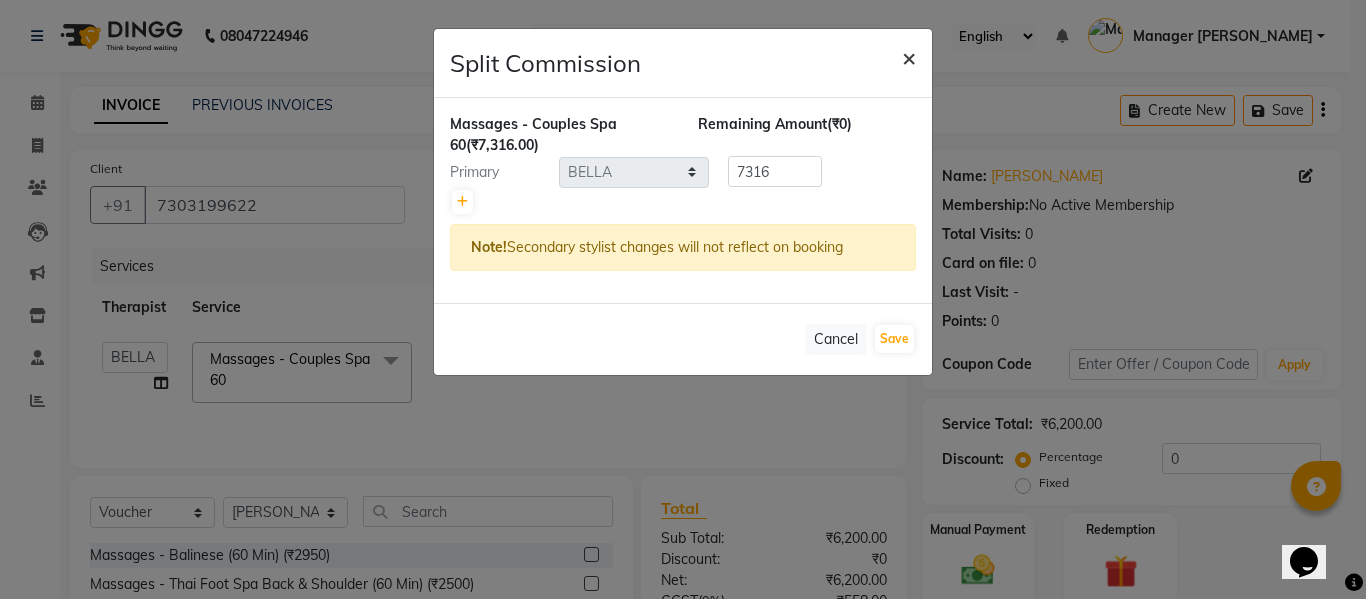 click on "×" 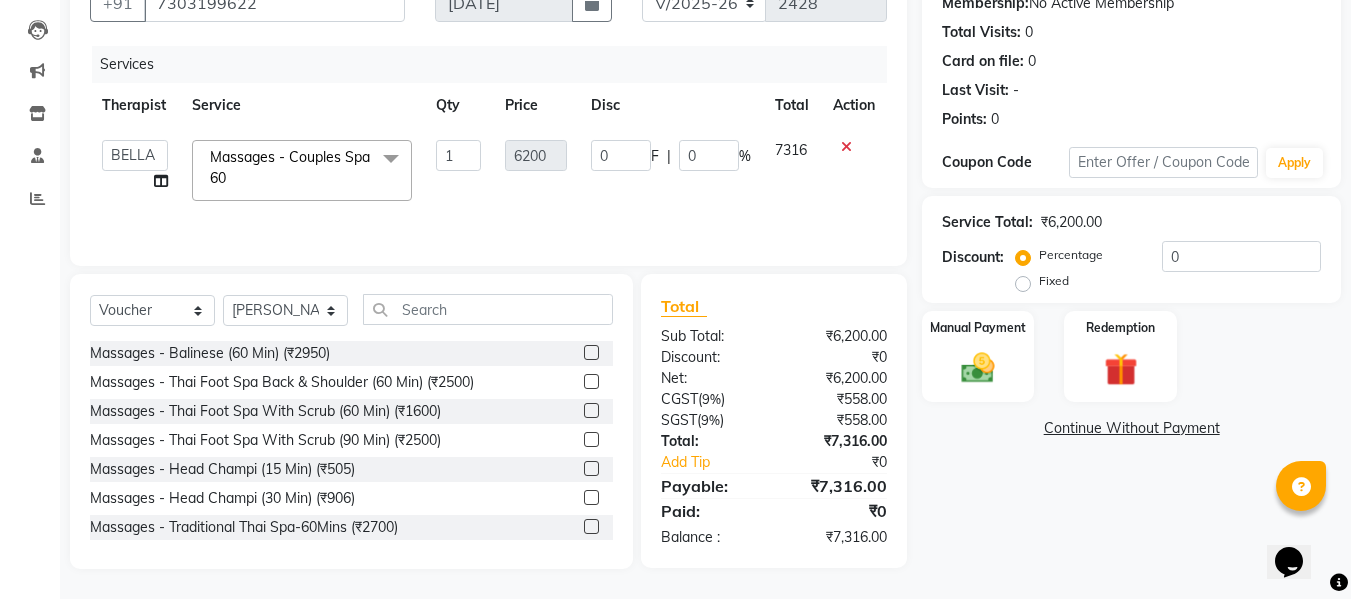 scroll, scrollTop: 102, scrollLeft: 0, axis: vertical 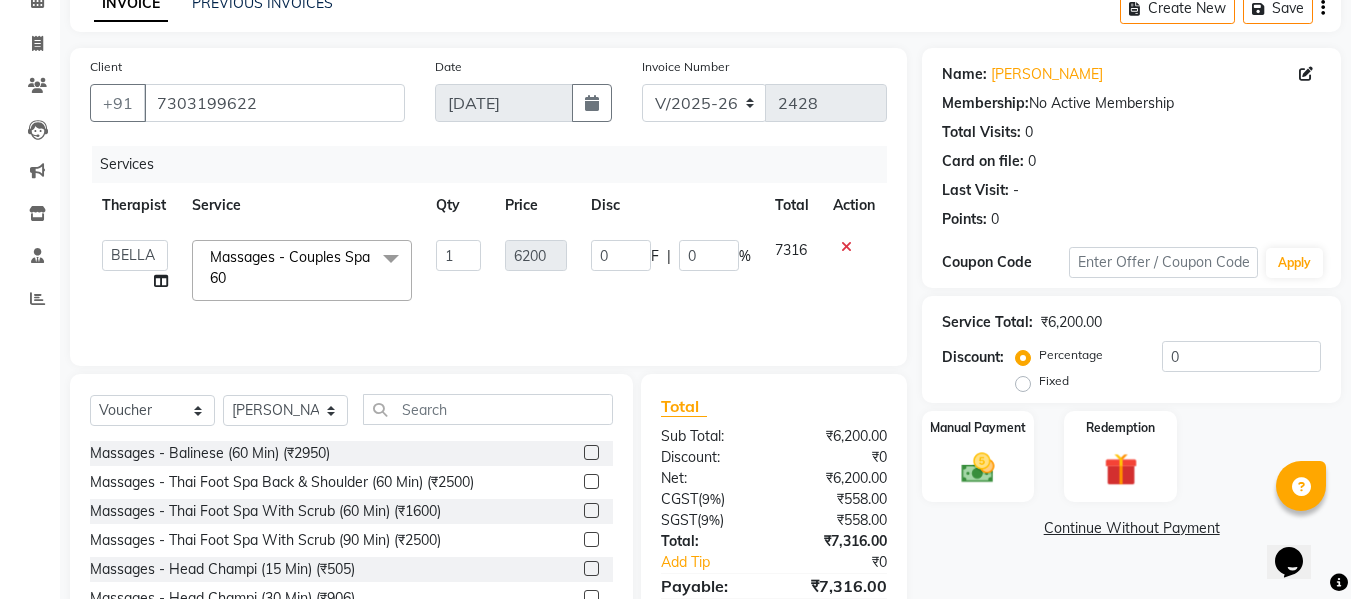 click on "Massages - Couples Spa 60  x" 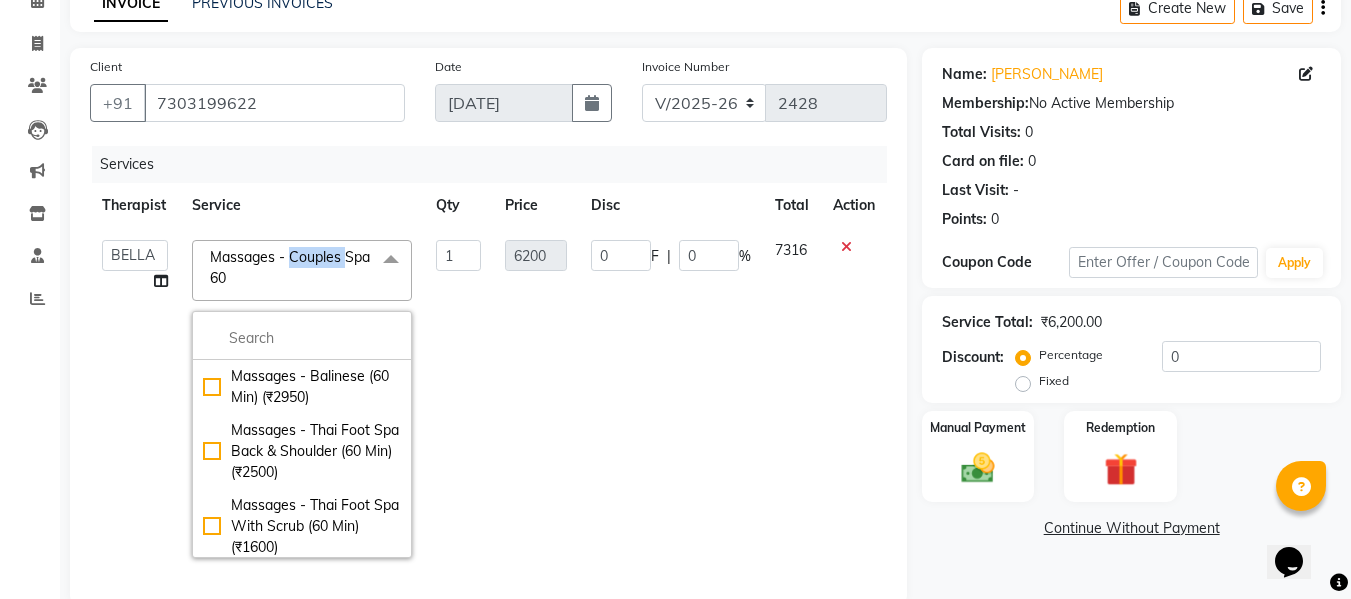 click on "Massages - Couples Spa 60  x" 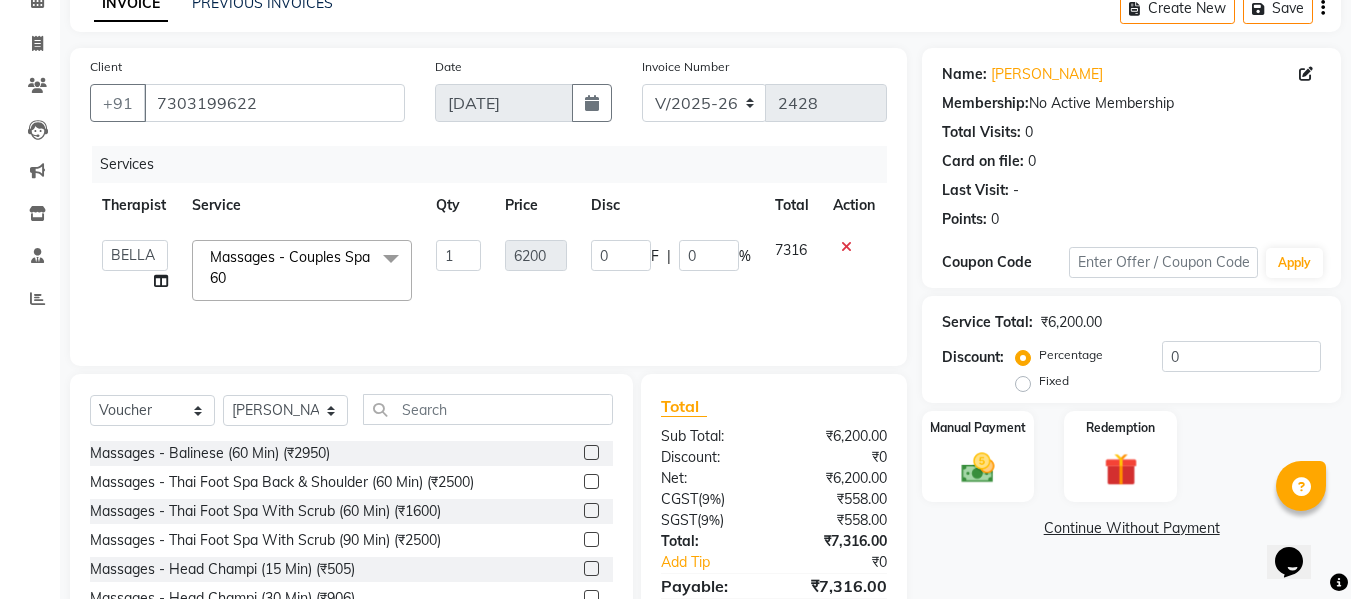 click 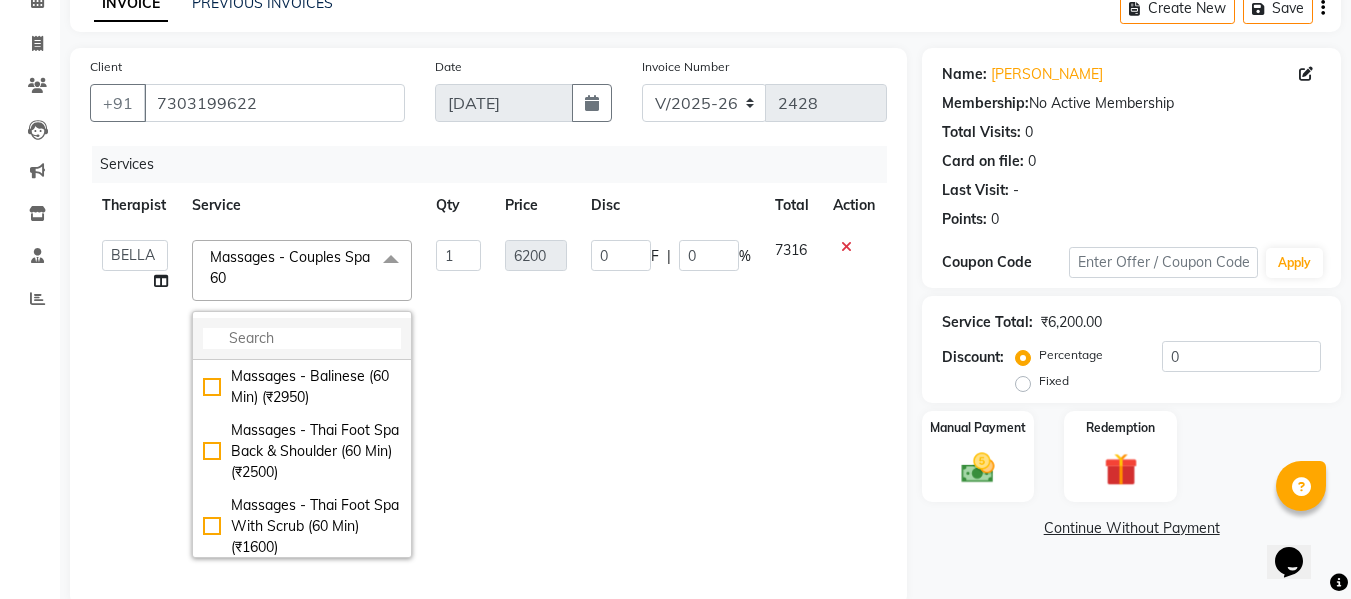 click 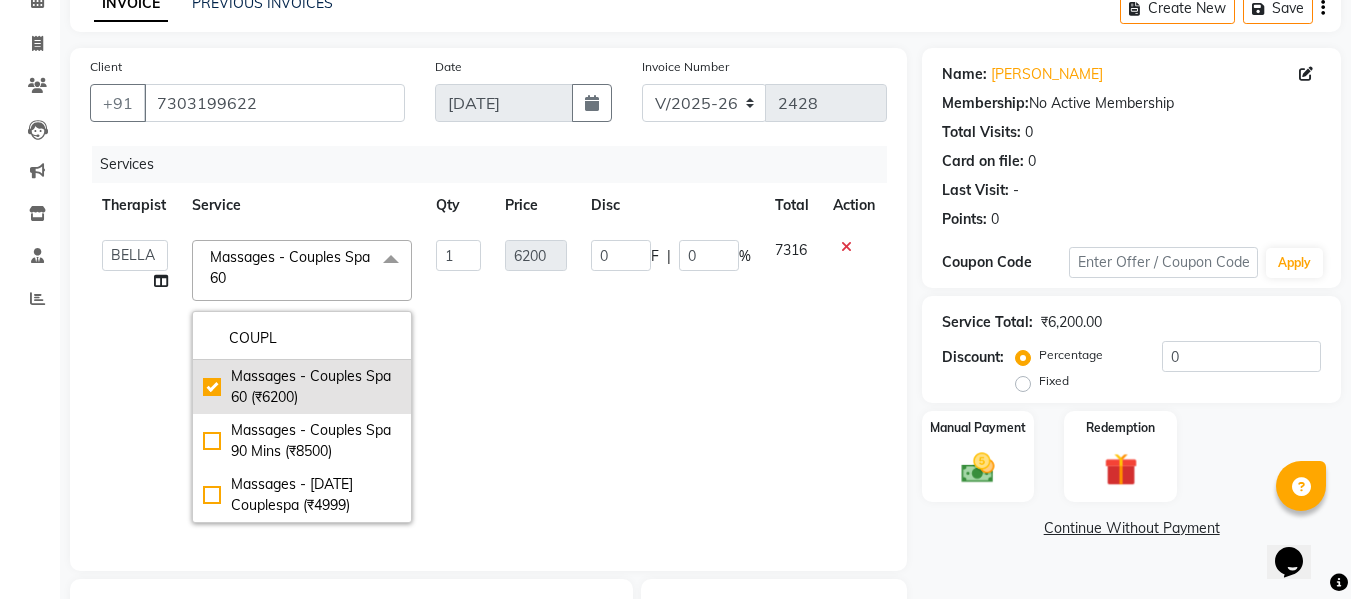 click on "Massages - Couples Spa 60 (₹6200)" 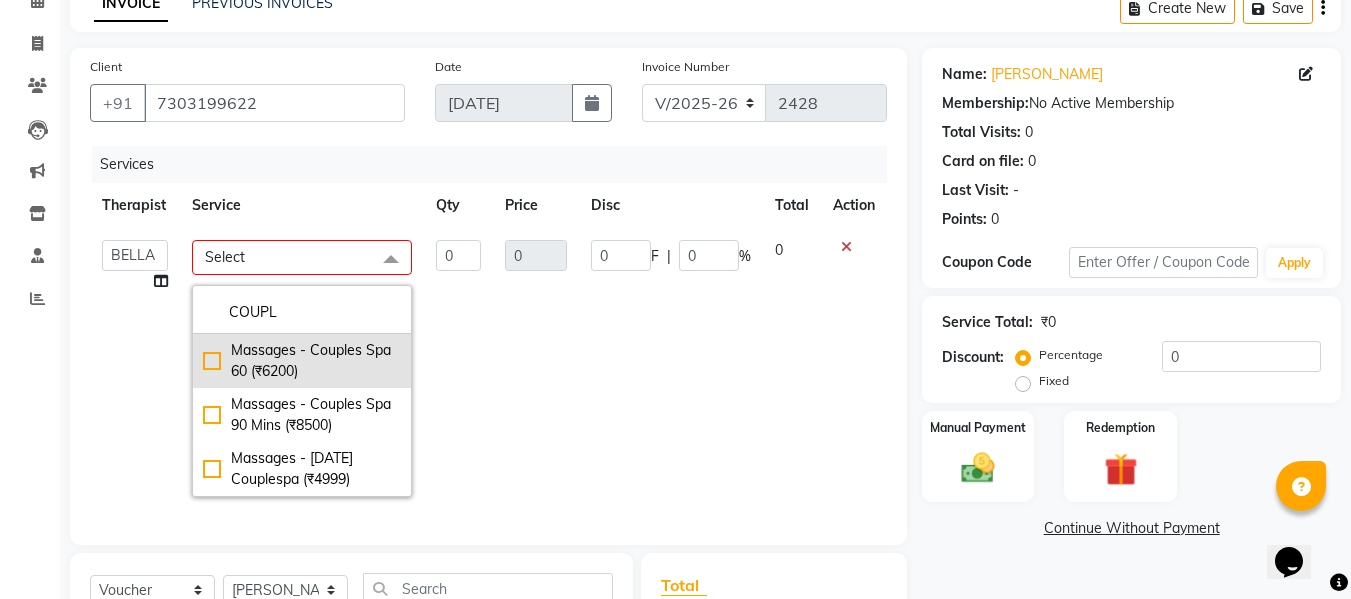 click on "Massages - Couples Spa 60 (₹6200)" 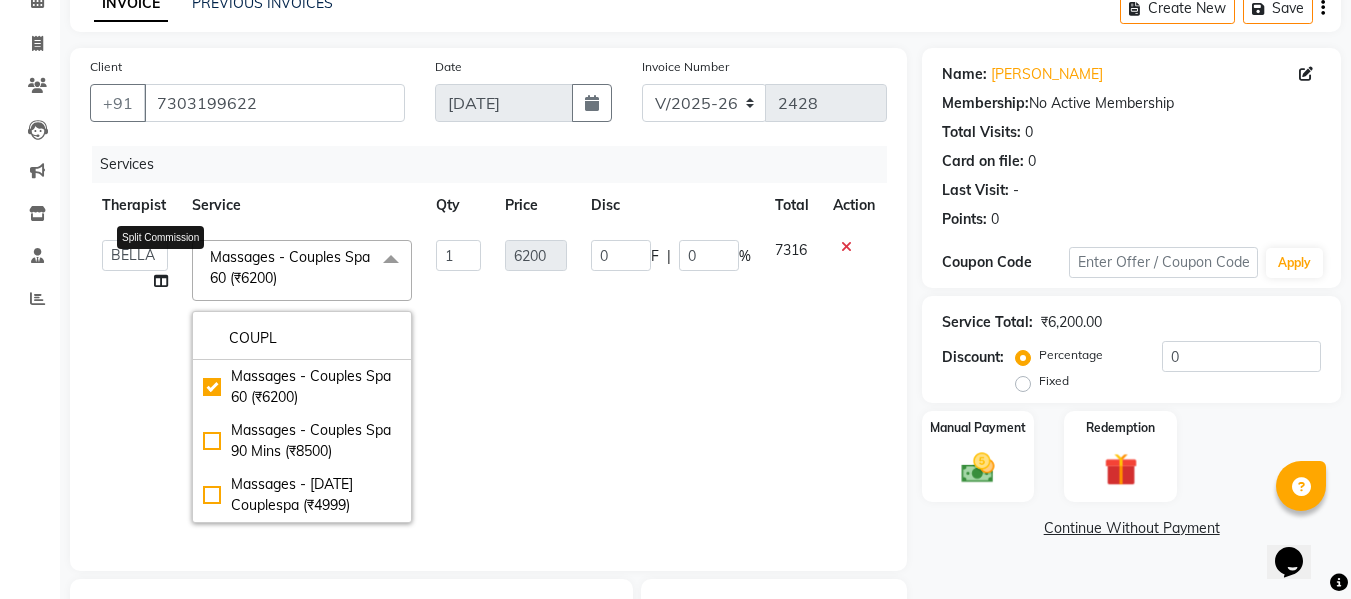 click 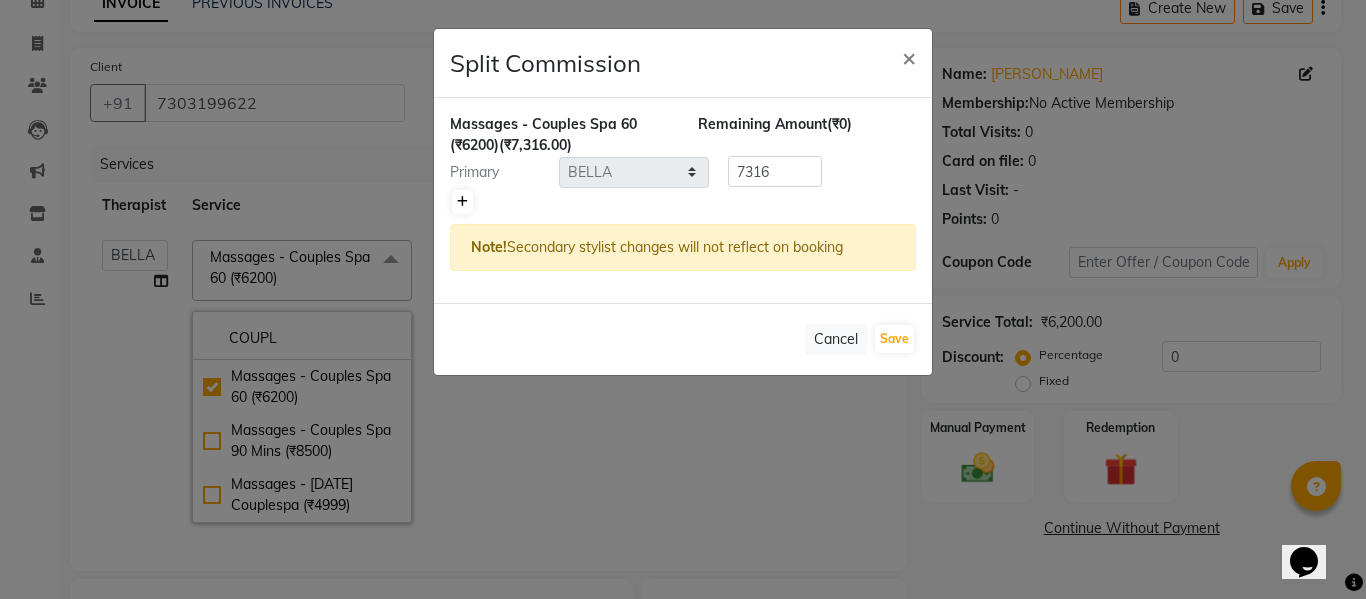 click 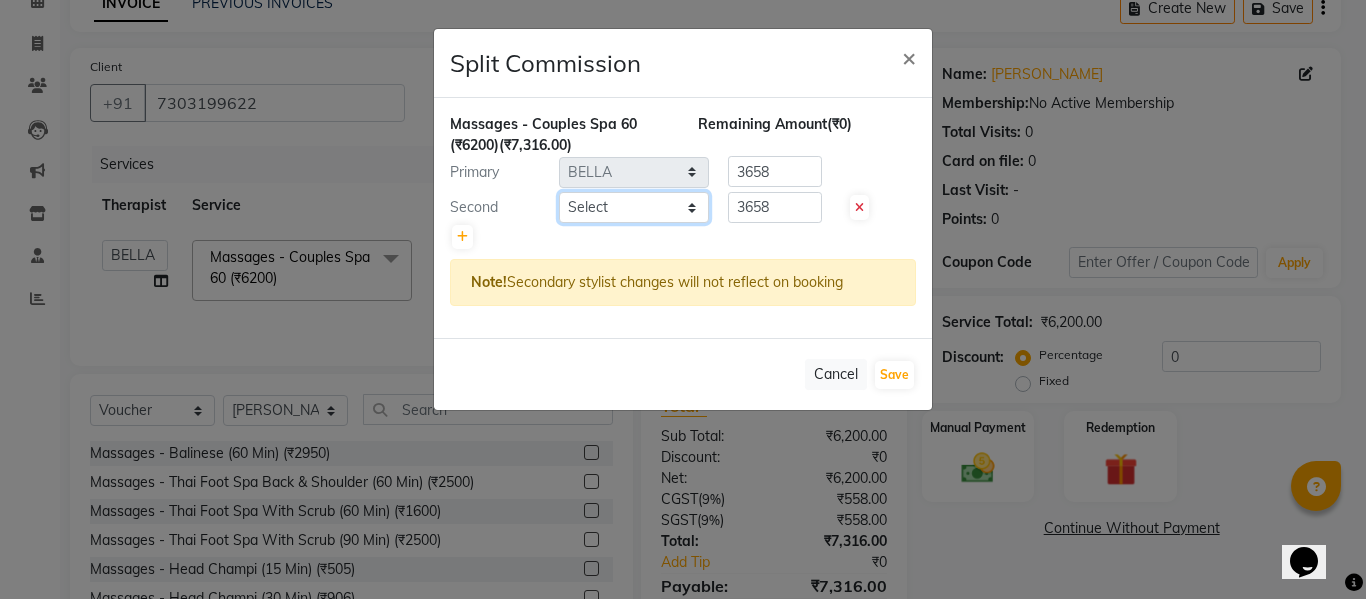 click on "Select  ANGEL   BELLA   Dindin   Jane   JENNY   Kristina   Manager Churmurin   Manager ISHA    Massami   MAWII   REMI   SANGTAE   Zosangzuali" 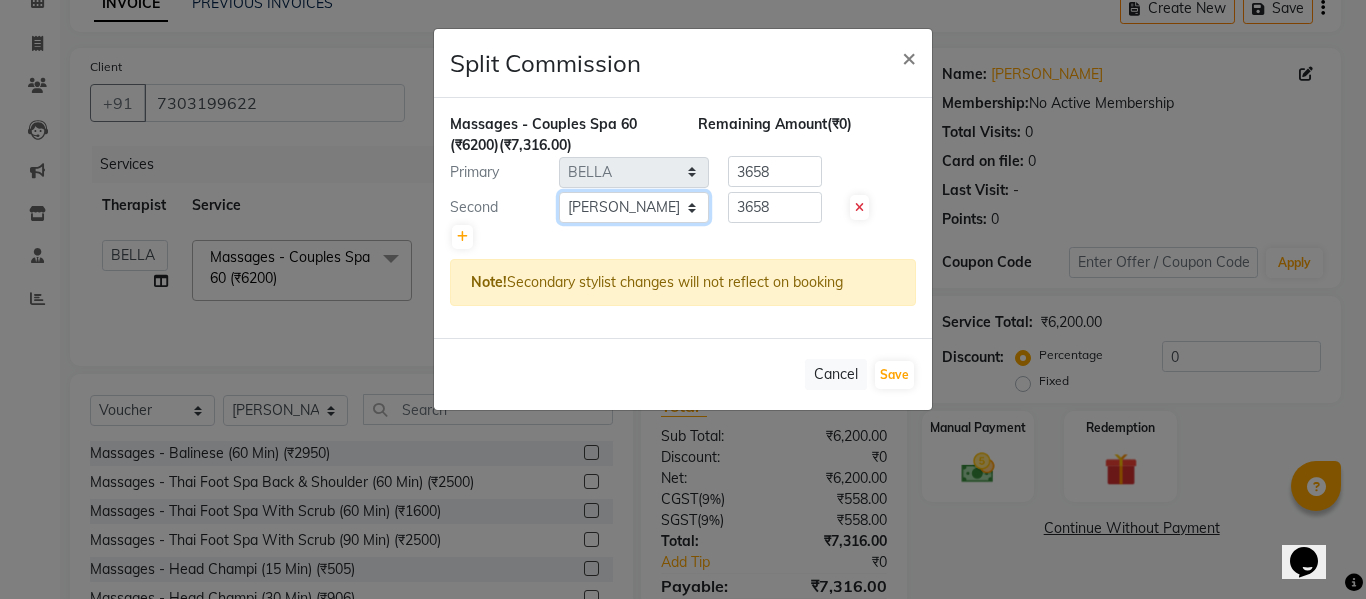 click on "Select  ANGEL   BELLA   Dindin   Jane   JENNY   Kristina   Manager Churmurin   Manager ISHA    Massami   MAWII   REMI   SANGTAE   Zosangzuali" 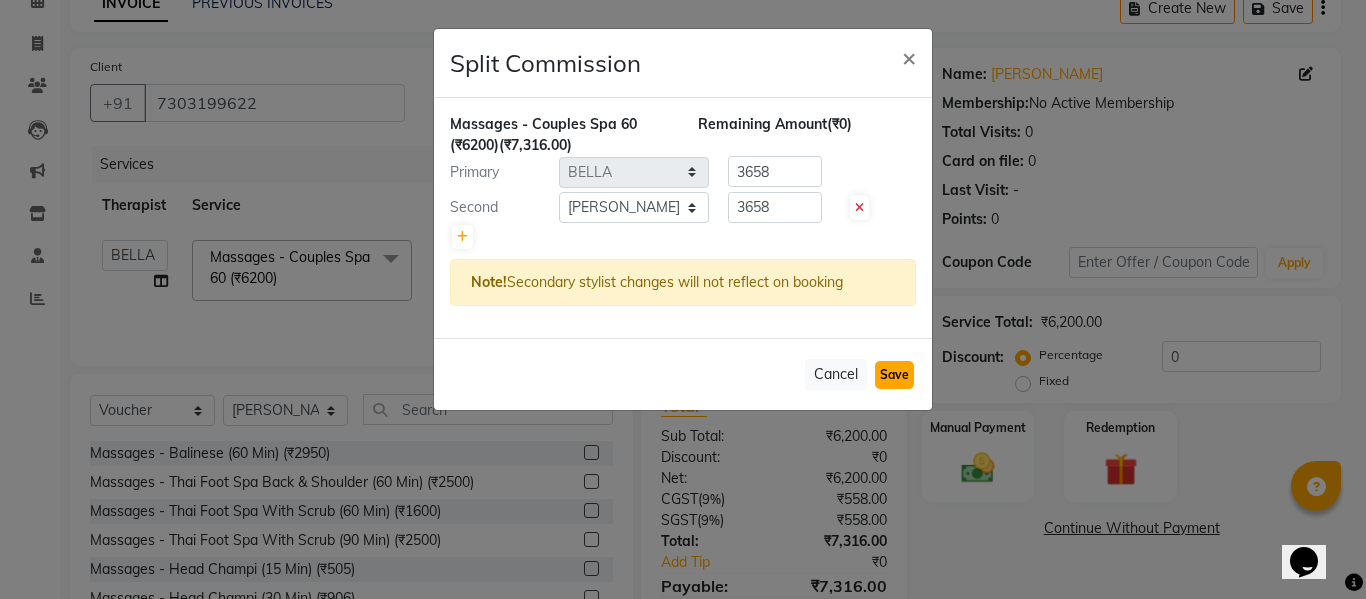 click on "Save" 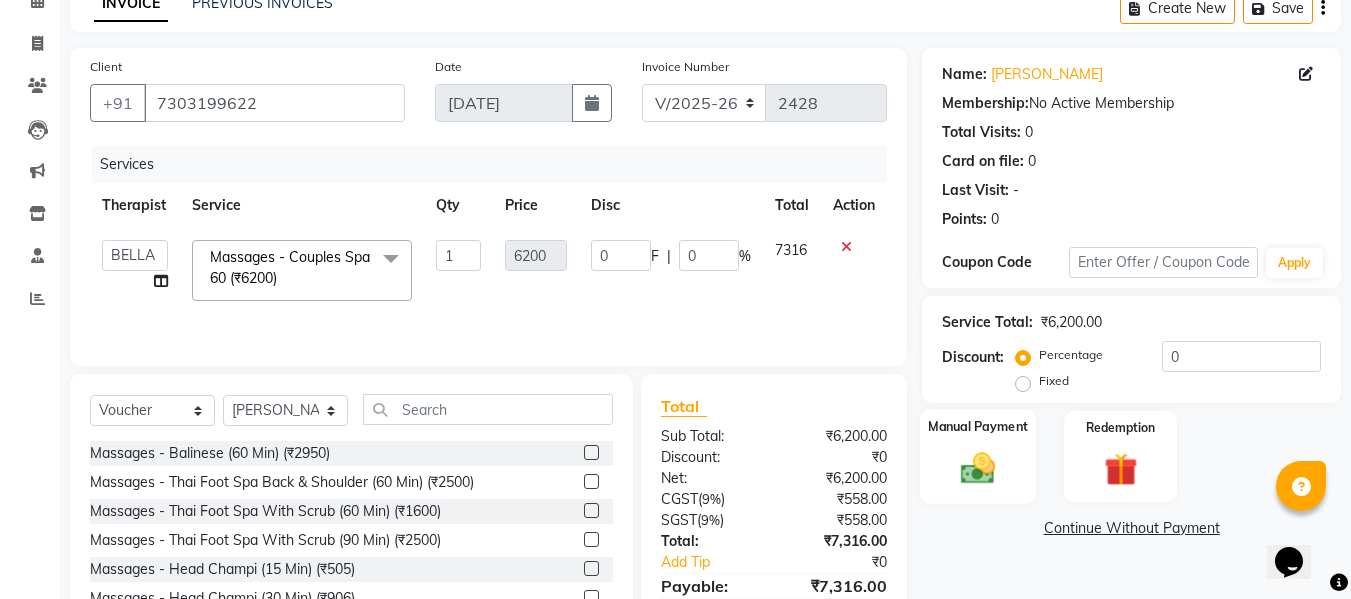 scroll, scrollTop: 202, scrollLeft: 0, axis: vertical 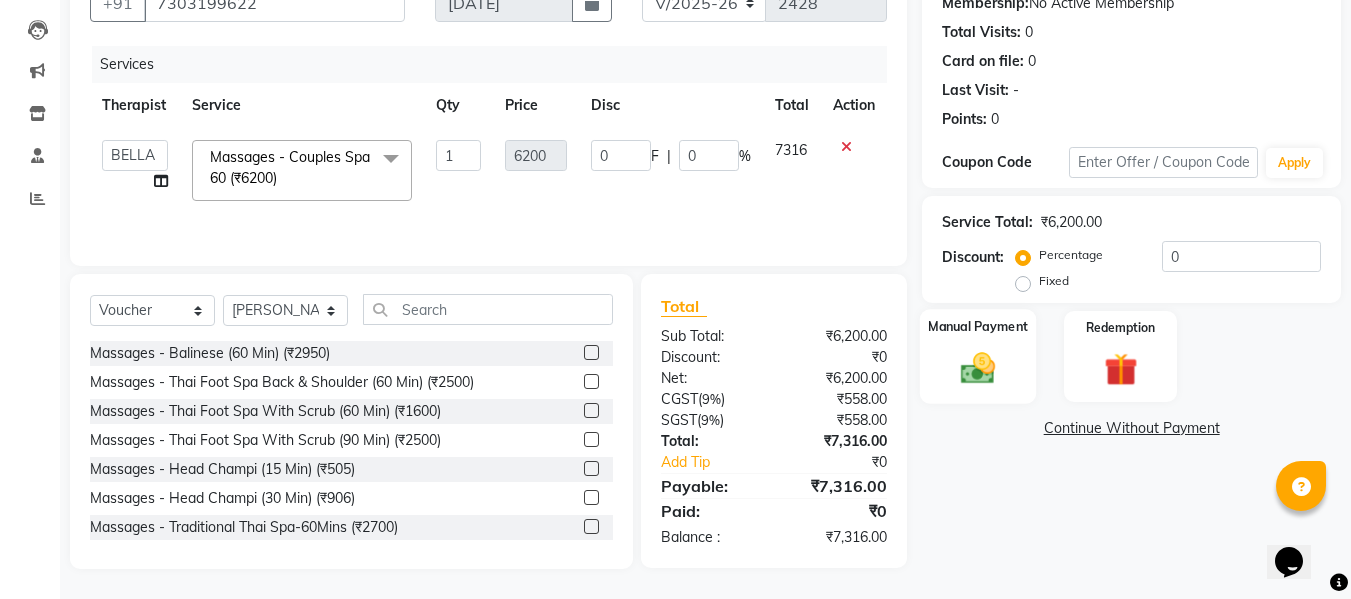 click 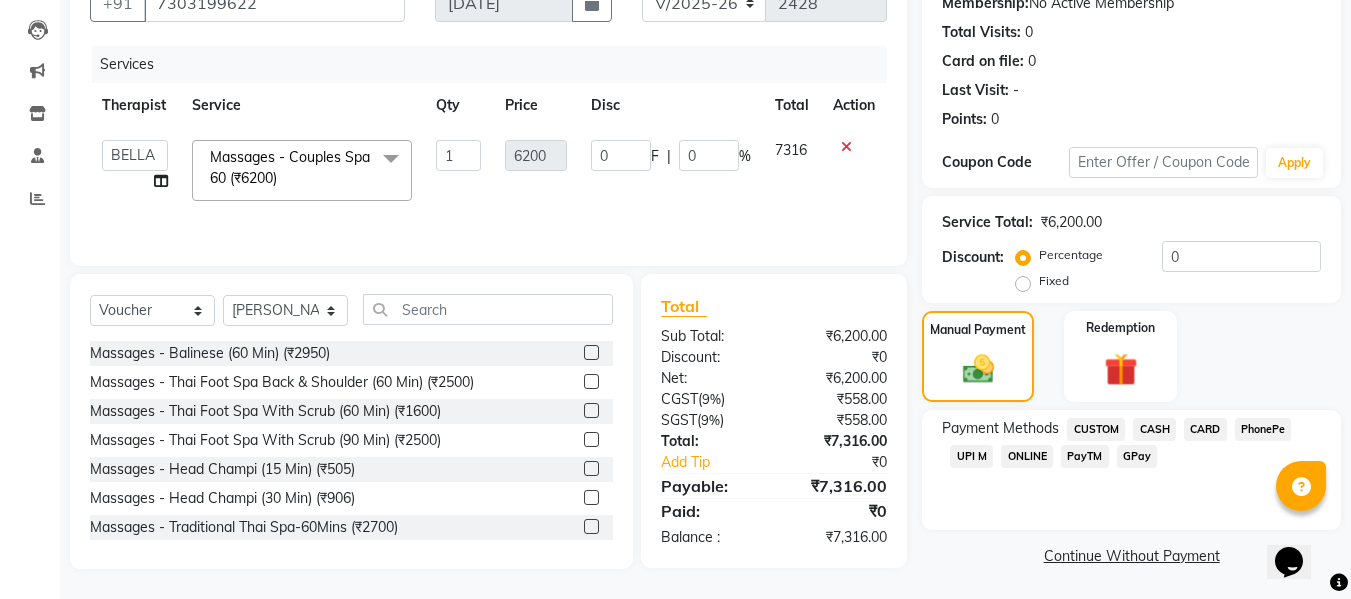 scroll, scrollTop: 204, scrollLeft: 0, axis: vertical 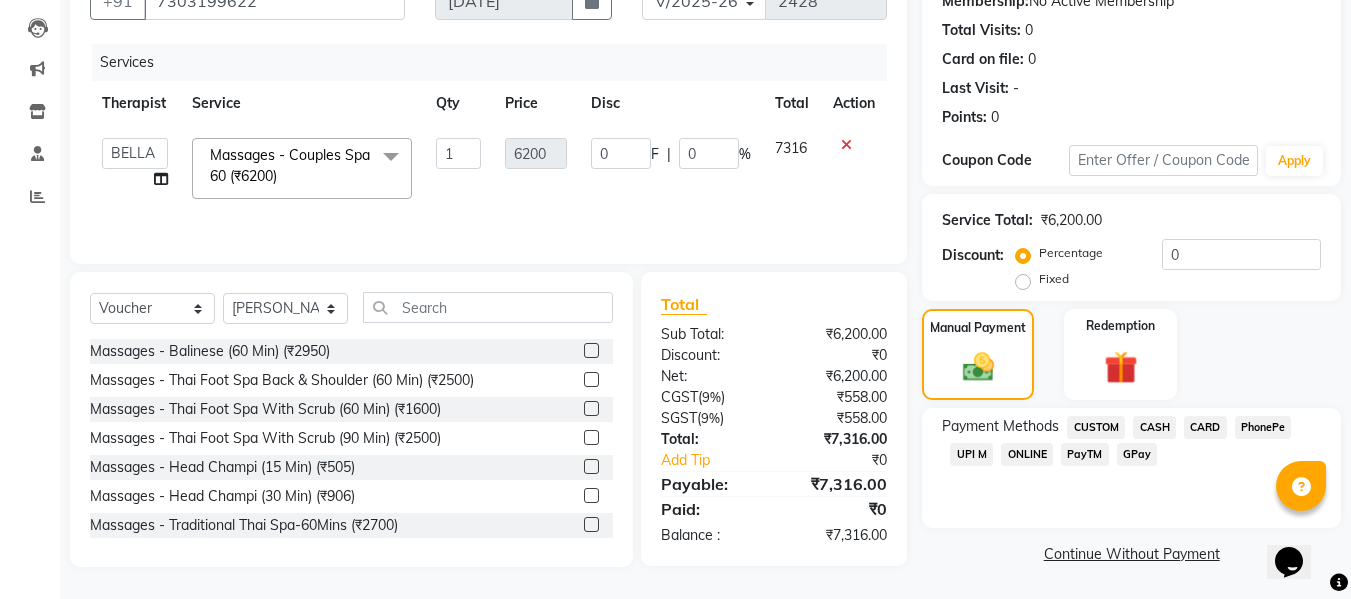 drag, startPoint x: 968, startPoint y: 453, endPoint x: 993, endPoint y: 447, distance: 25.70992 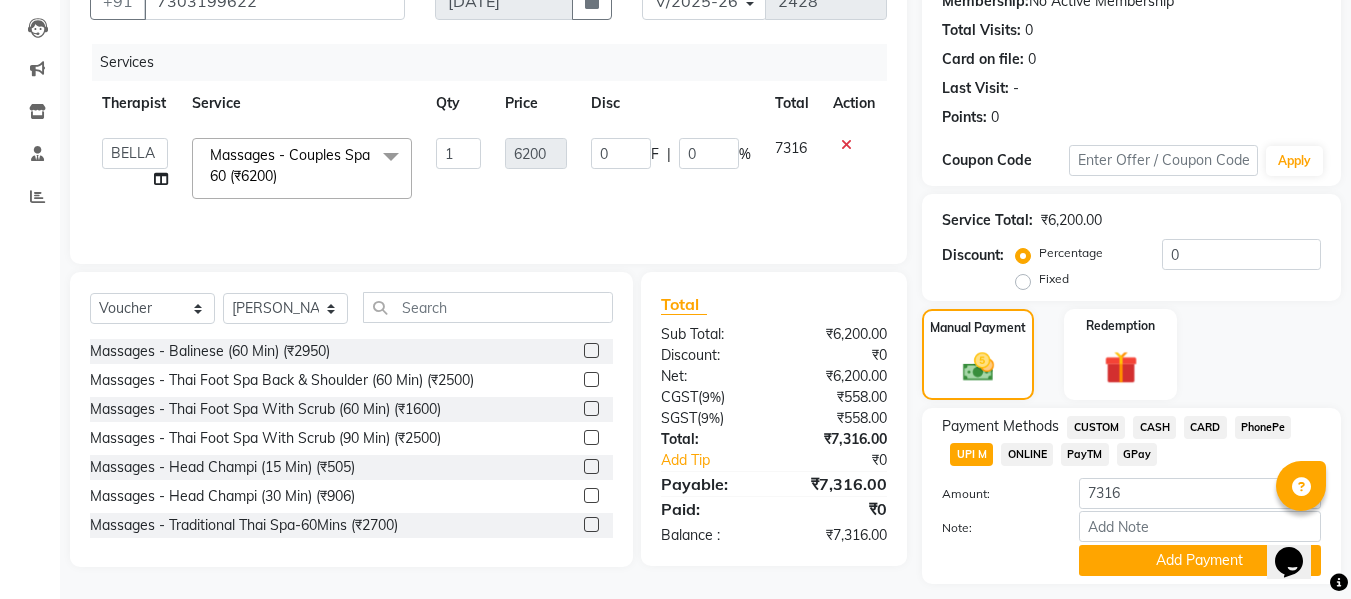 scroll, scrollTop: 260, scrollLeft: 0, axis: vertical 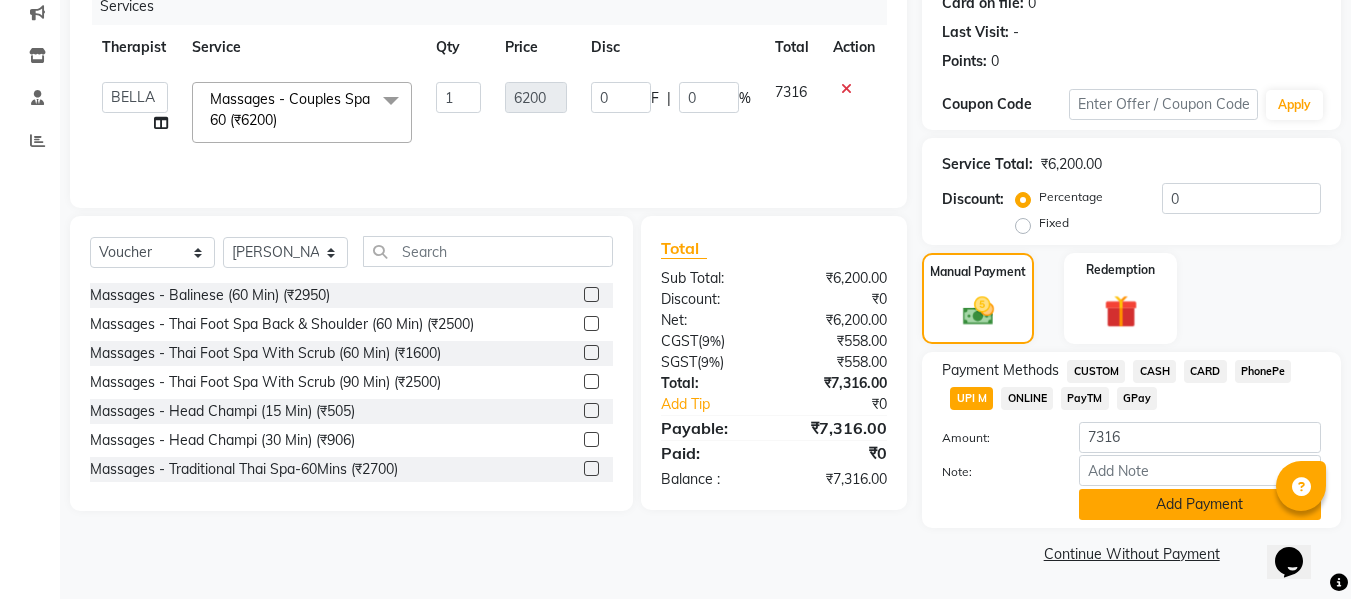 click on "Add Payment" 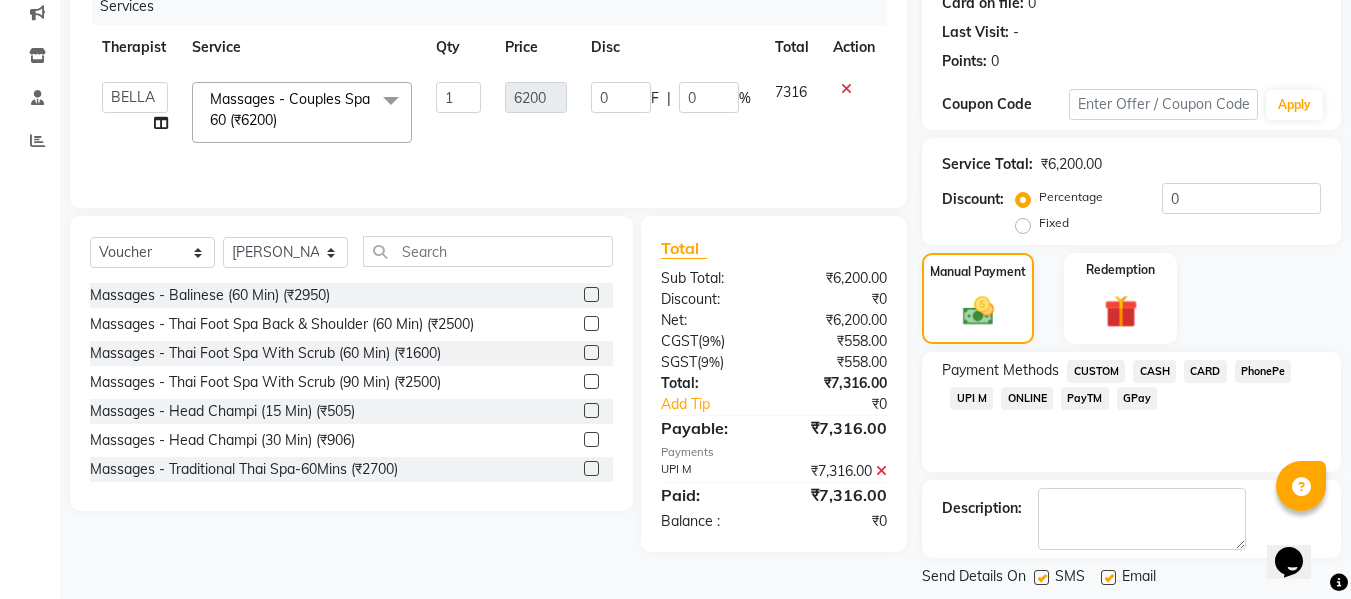 scroll, scrollTop: 356, scrollLeft: 0, axis: vertical 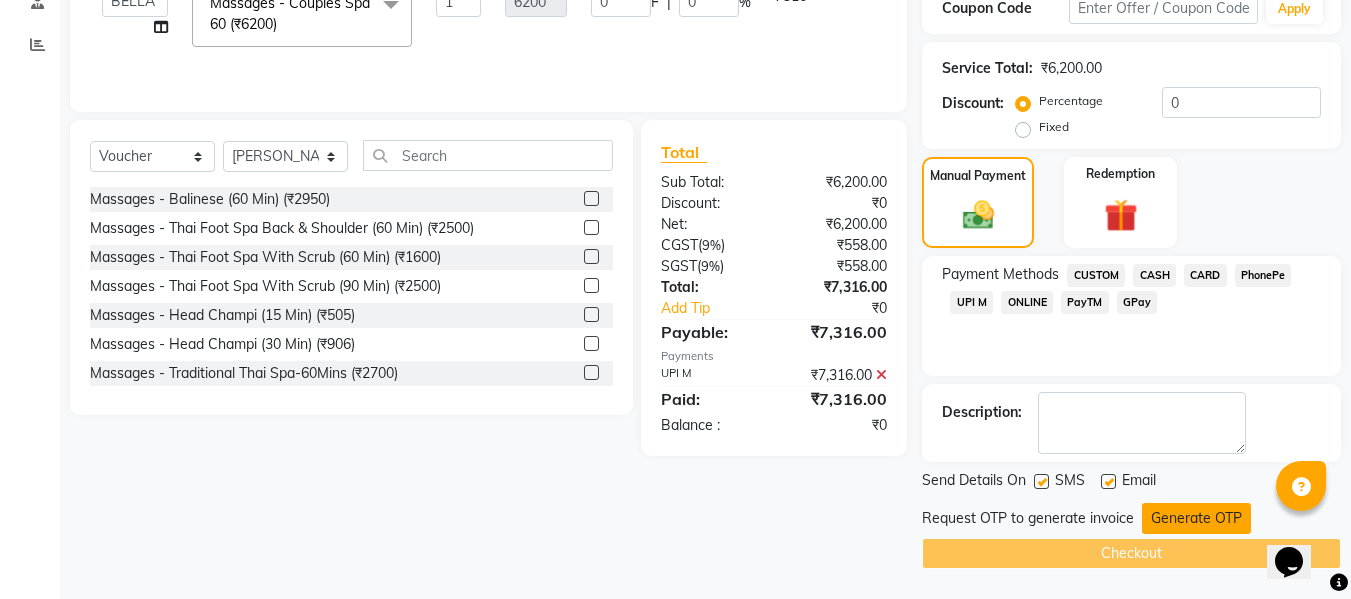 click on "Generate OTP" 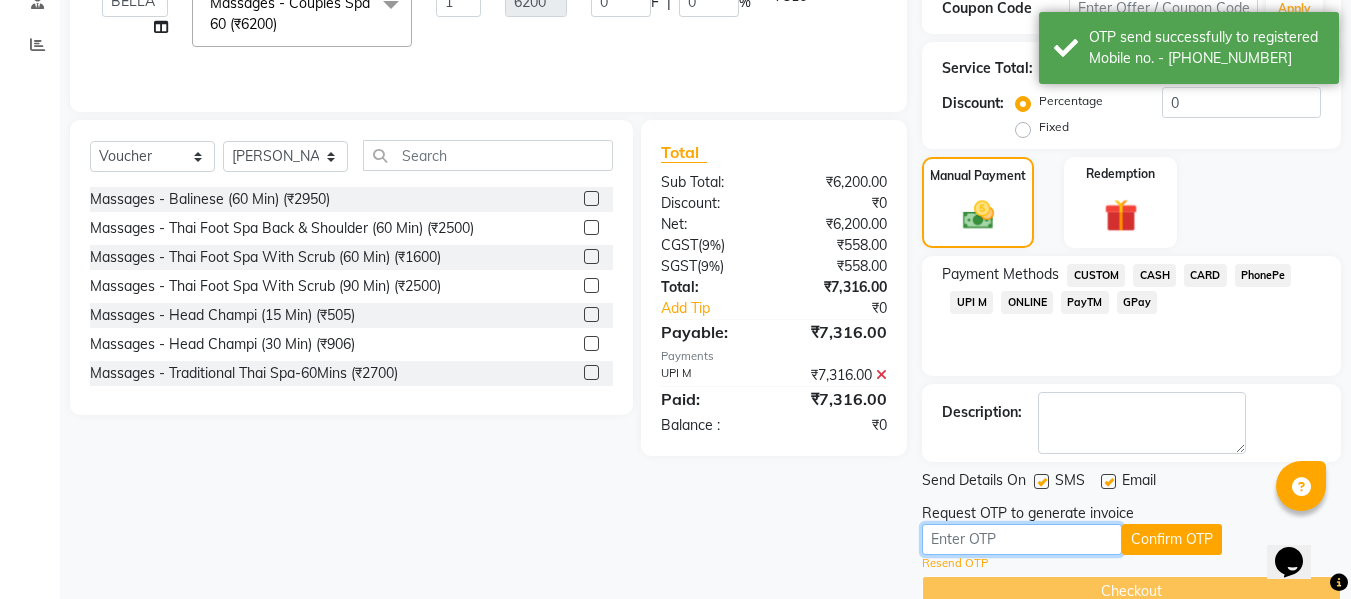 click at bounding box center (1022, 539) 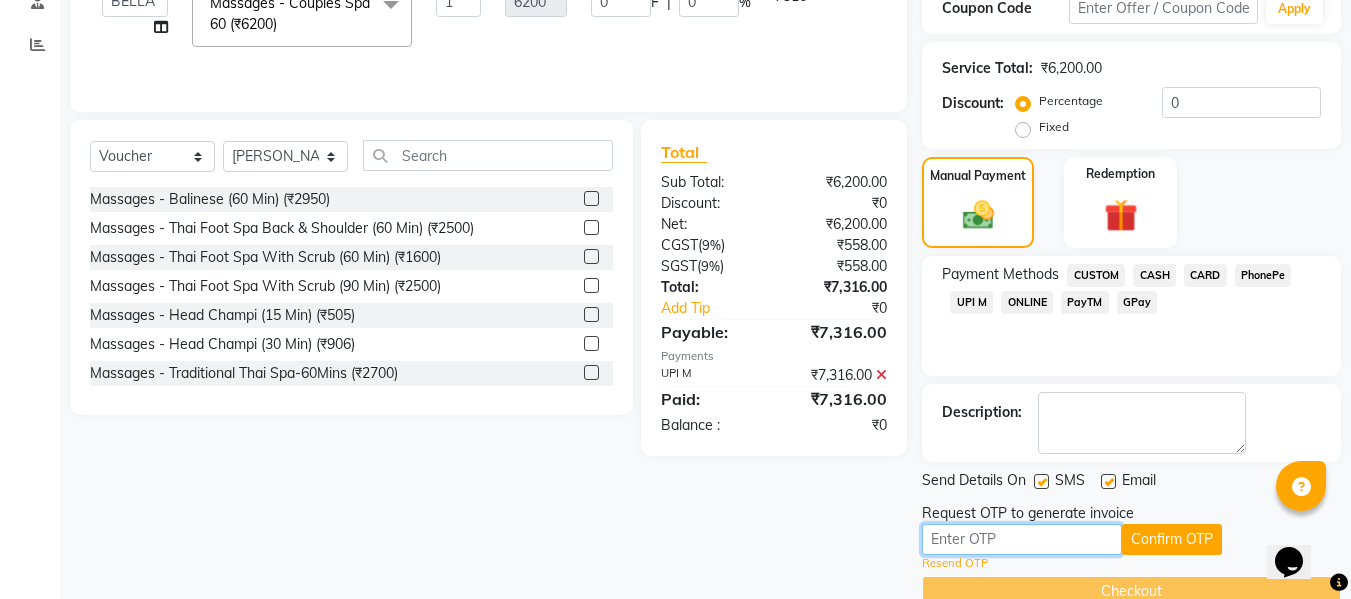 click at bounding box center [1022, 539] 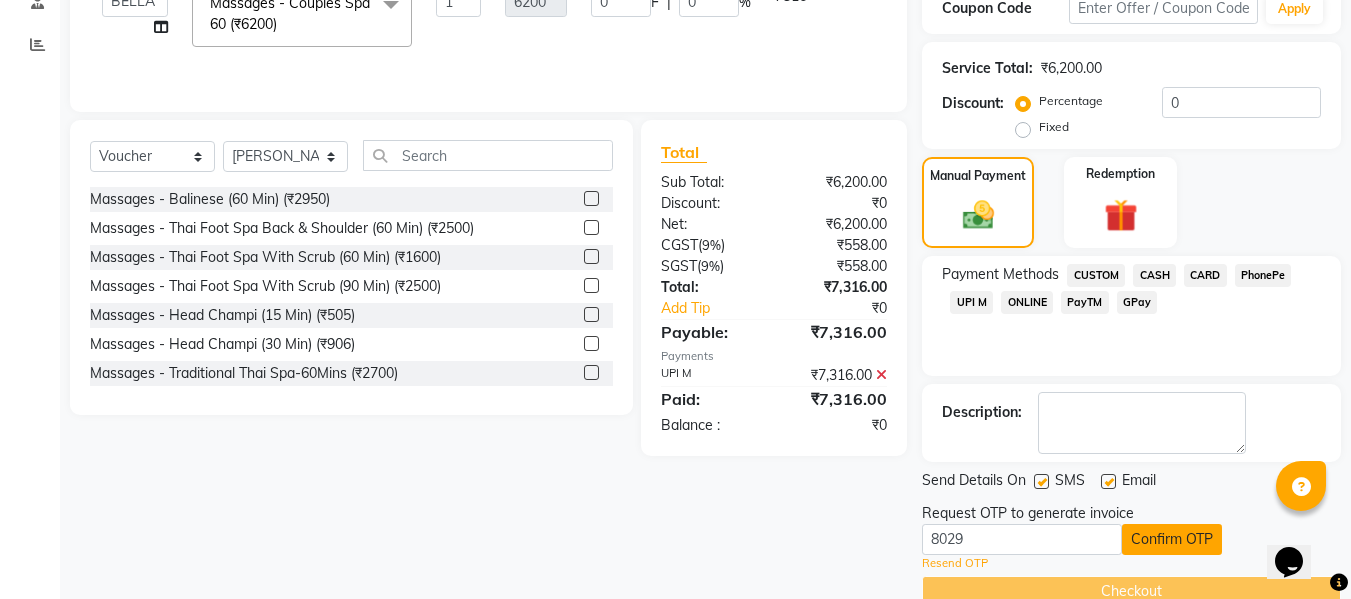 click on "Confirm OTP" 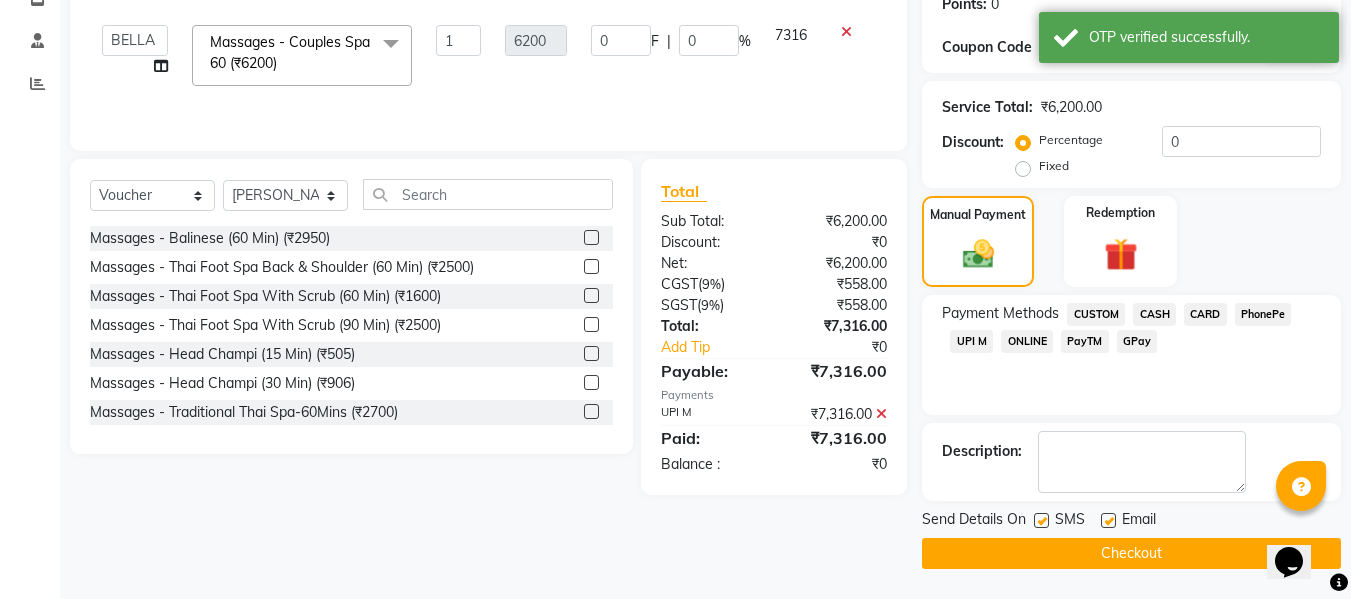 scroll, scrollTop: 317, scrollLeft: 0, axis: vertical 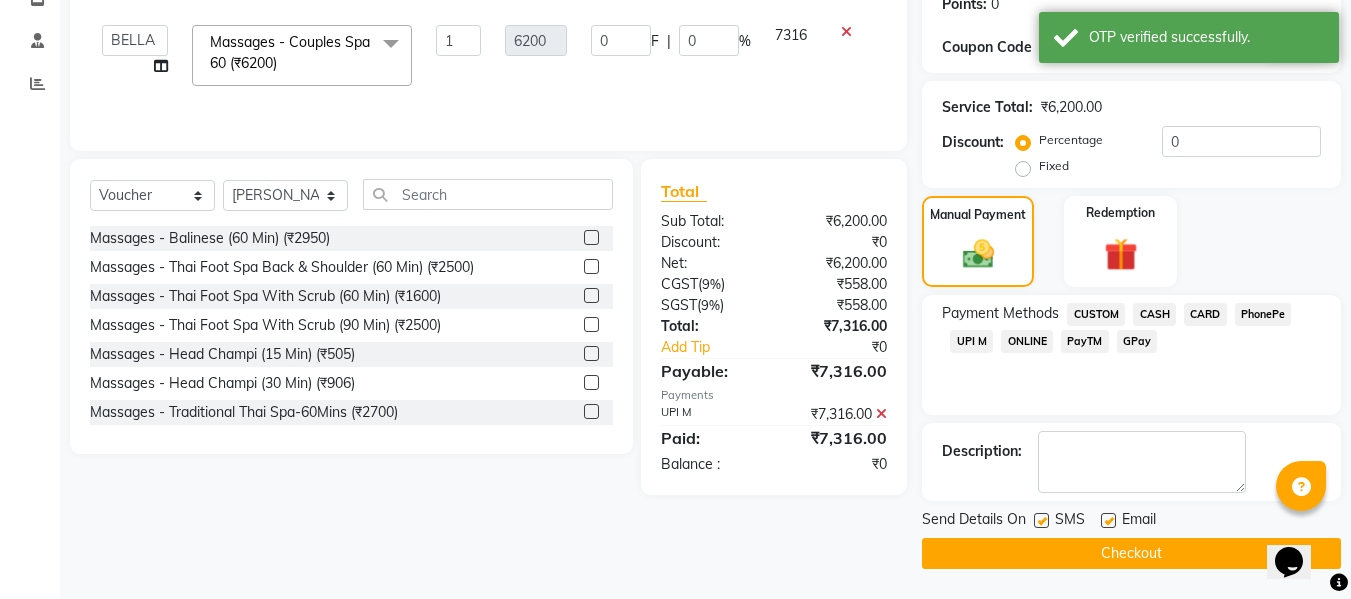 click on "Checkout" 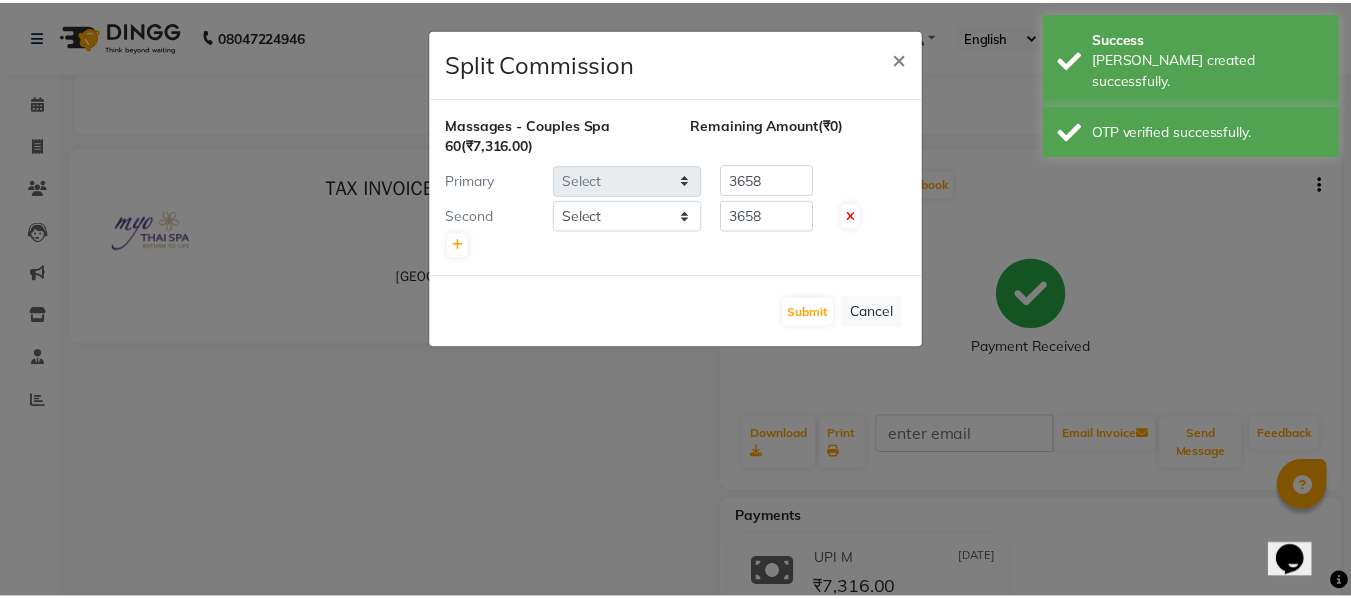 scroll, scrollTop: 0, scrollLeft: 0, axis: both 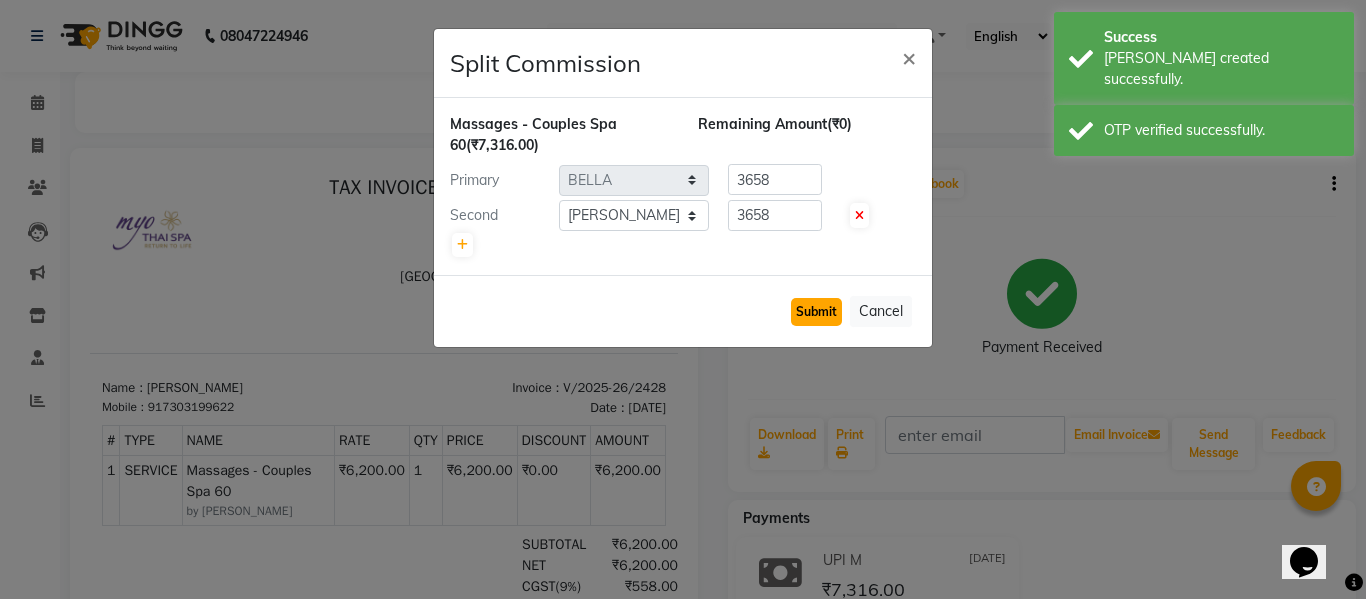 click on "Submit" 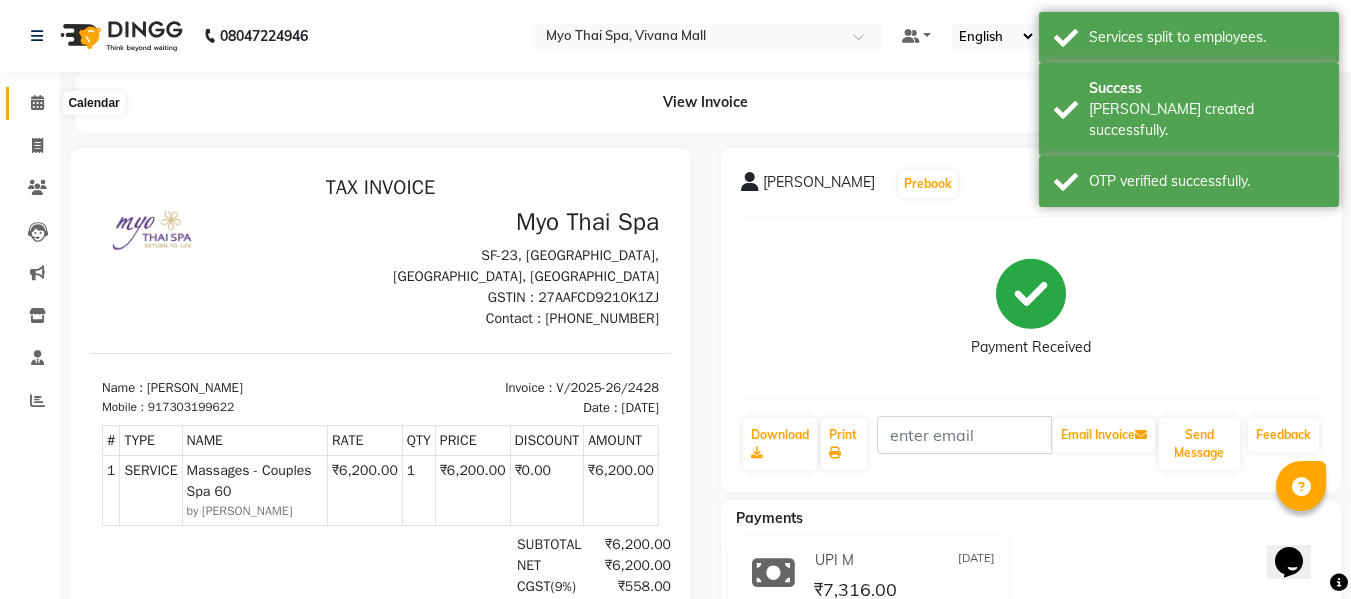 click 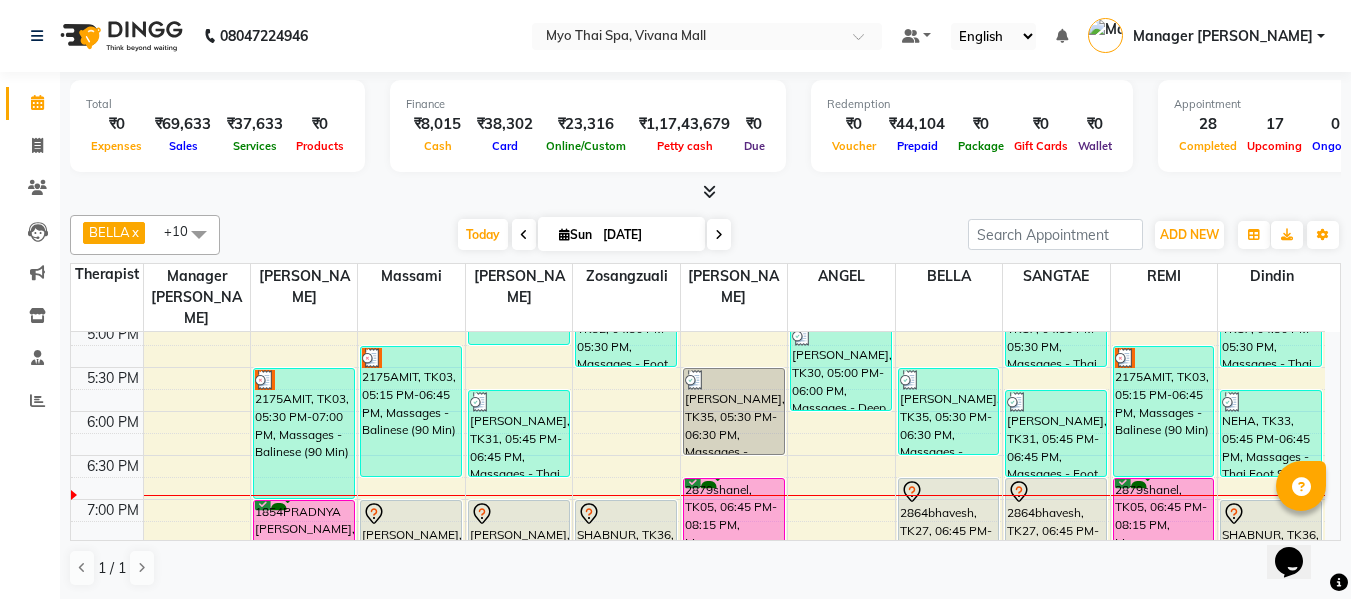 scroll, scrollTop: 900, scrollLeft: 0, axis: vertical 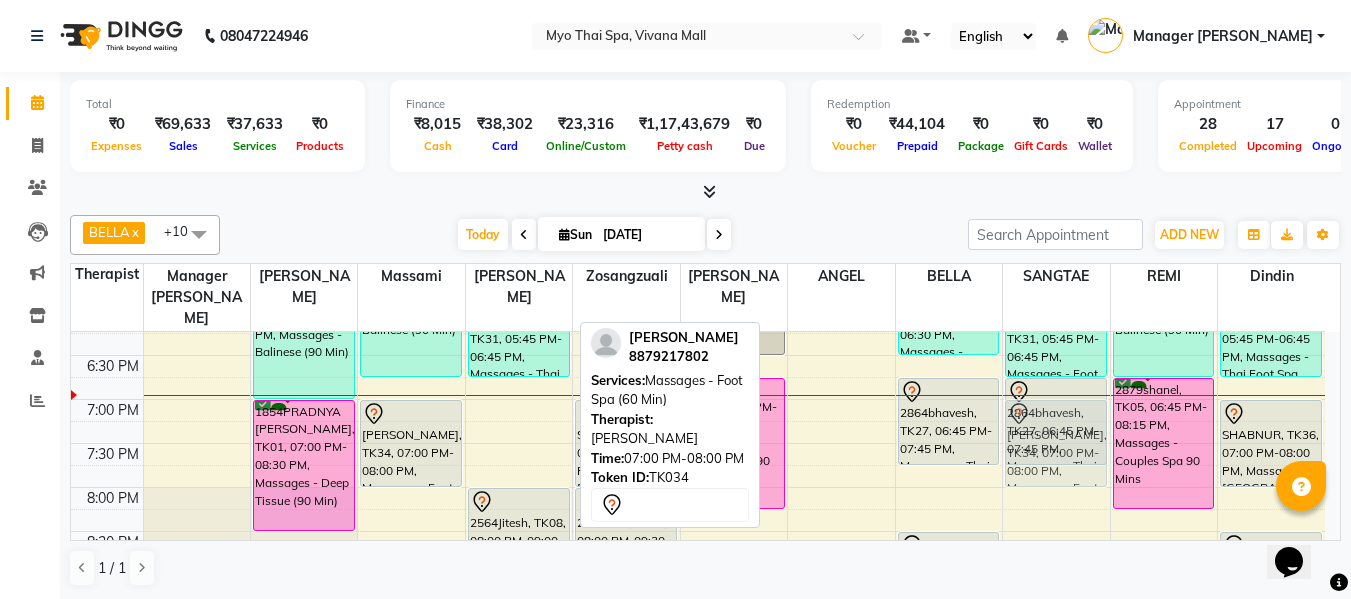 drag, startPoint x: 537, startPoint y: 401, endPoint x: 1039, endPoint y: 395, distance: 502.03586 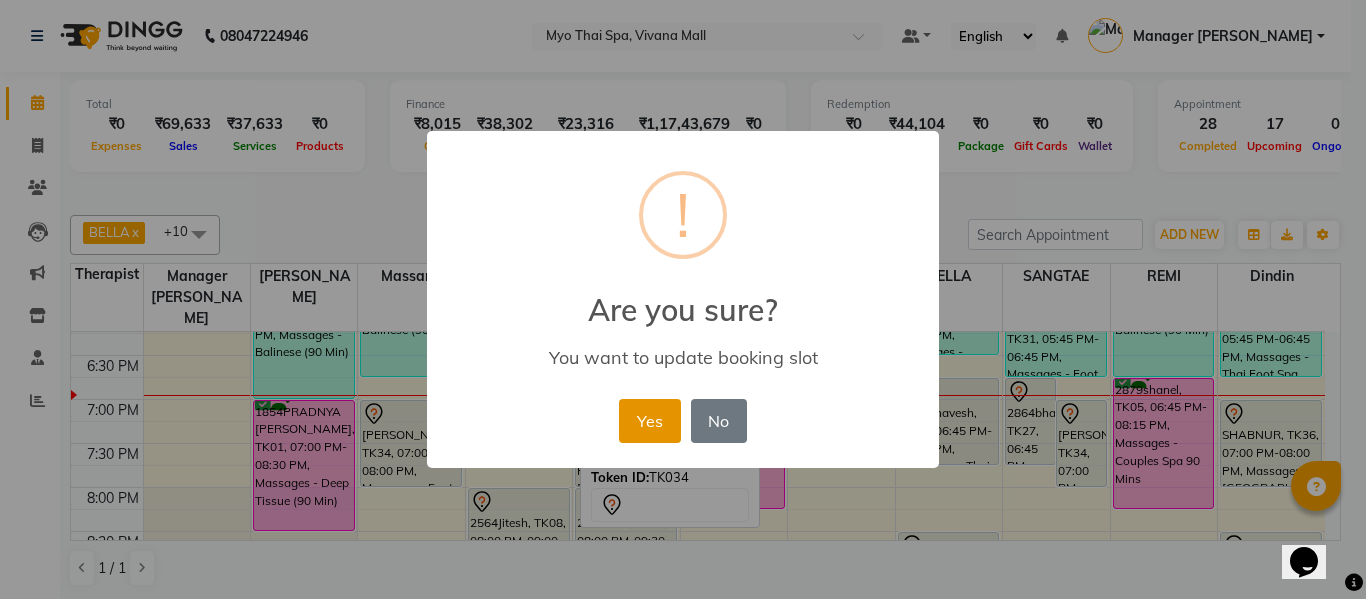 click on "Yes" at bounding box center [649, 421] 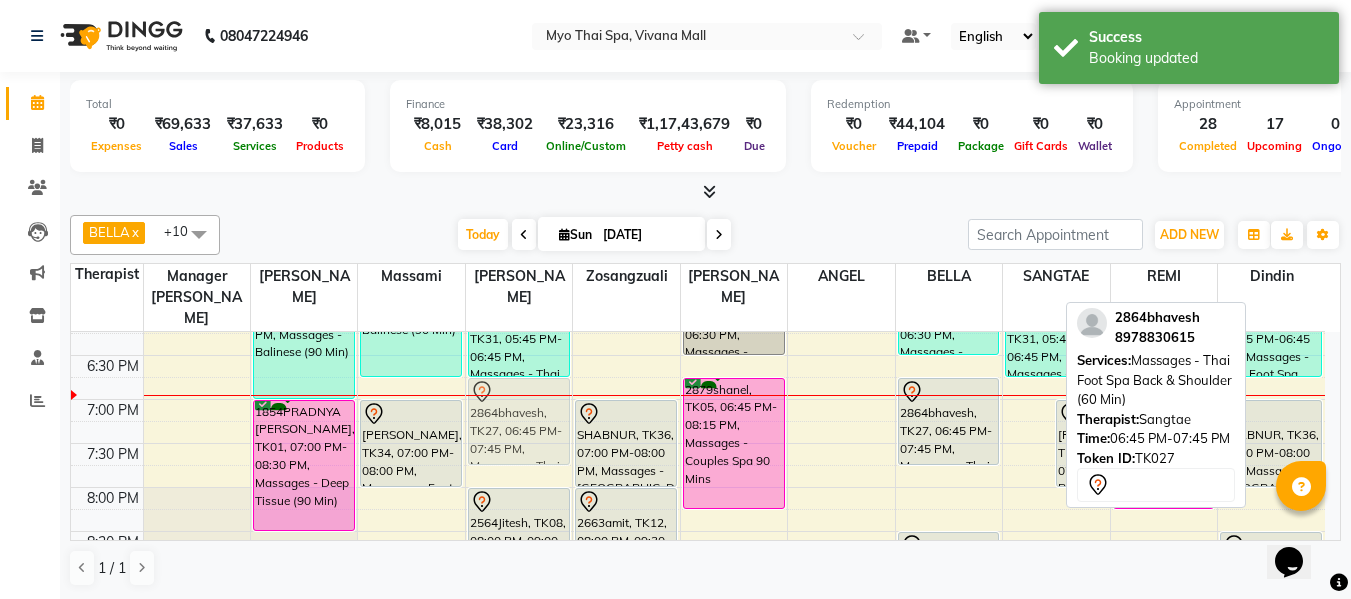 drag, startPoint x: 1031, startPoint y: 378, endPoint x: 564, endPoint y: 379, distance: 467.00107 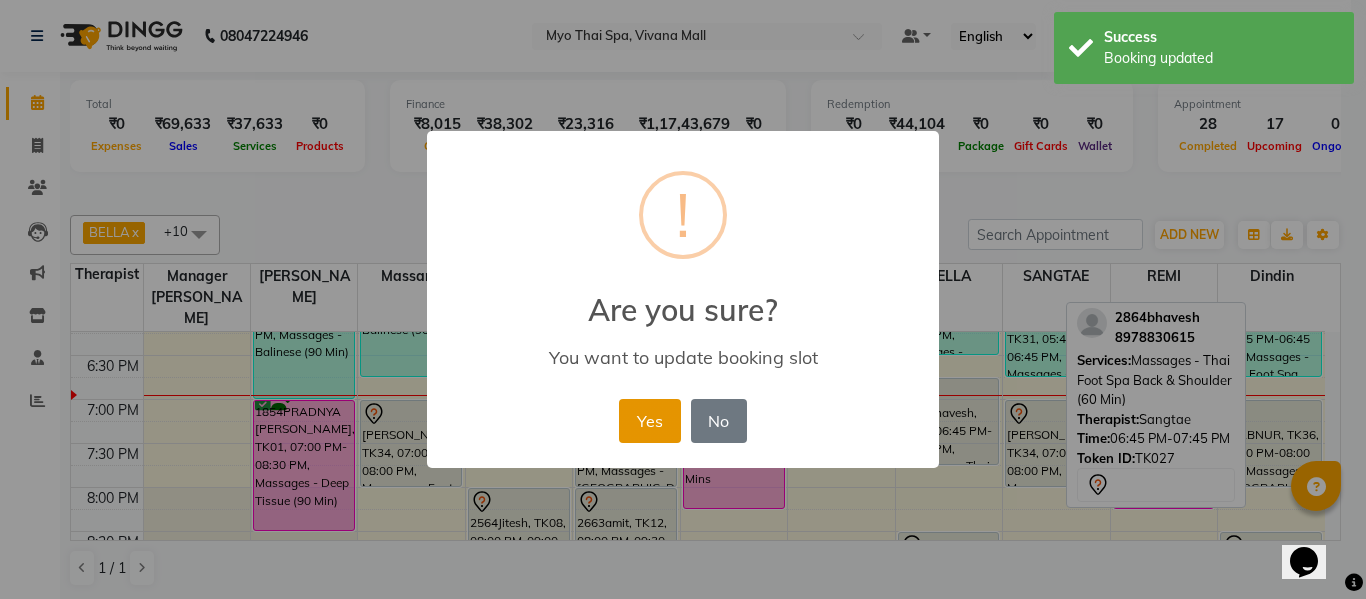 click on "Yes" at bounding box center (649, 421) 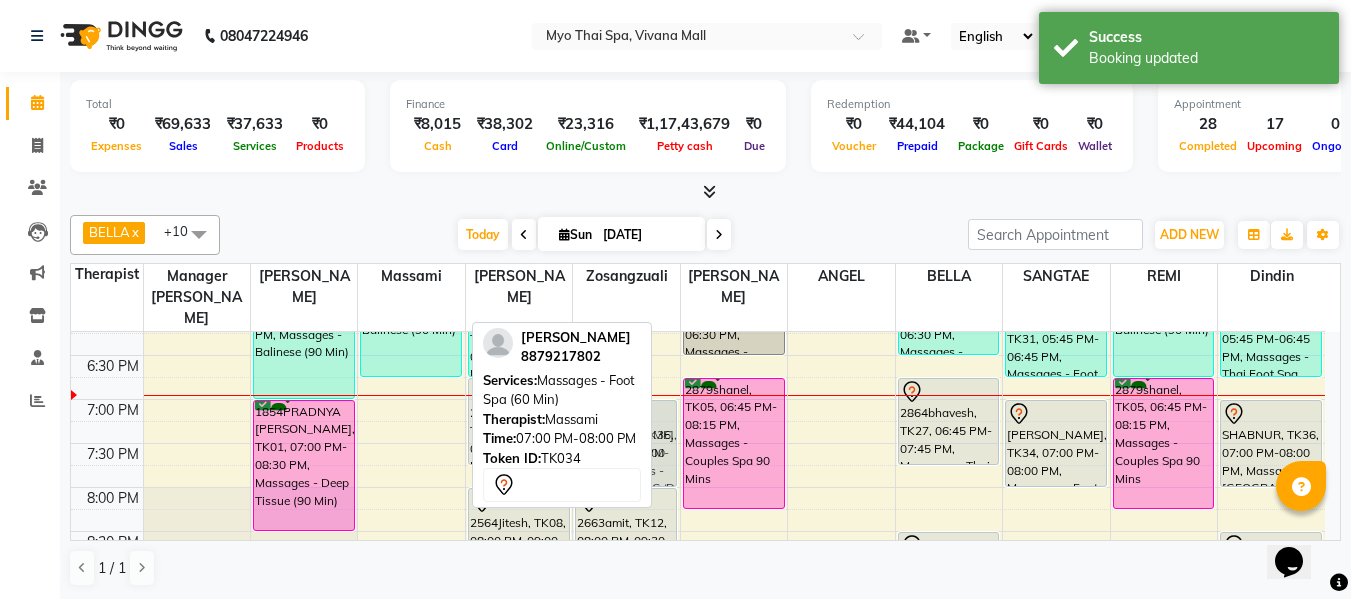 drag, startPoint x: 407, startPoint y: 396, endPoint x: 633, endPoint y: 404, distance: 226.14156 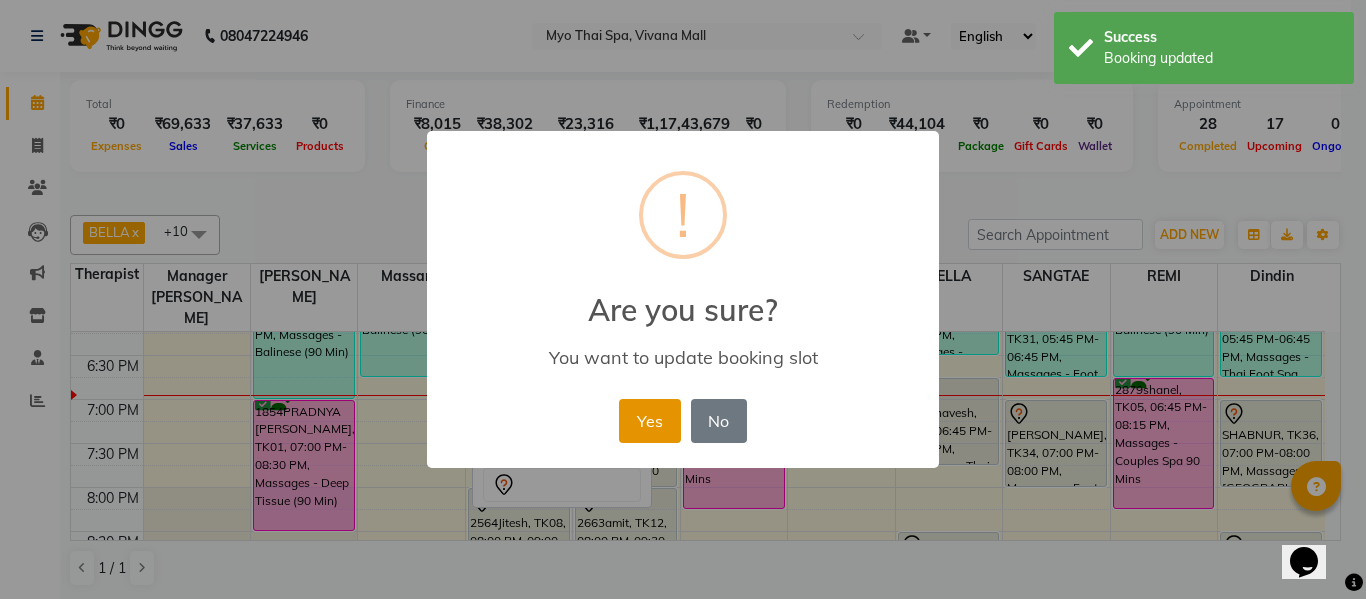 click on "Yes" at bounding box center (649, 421) 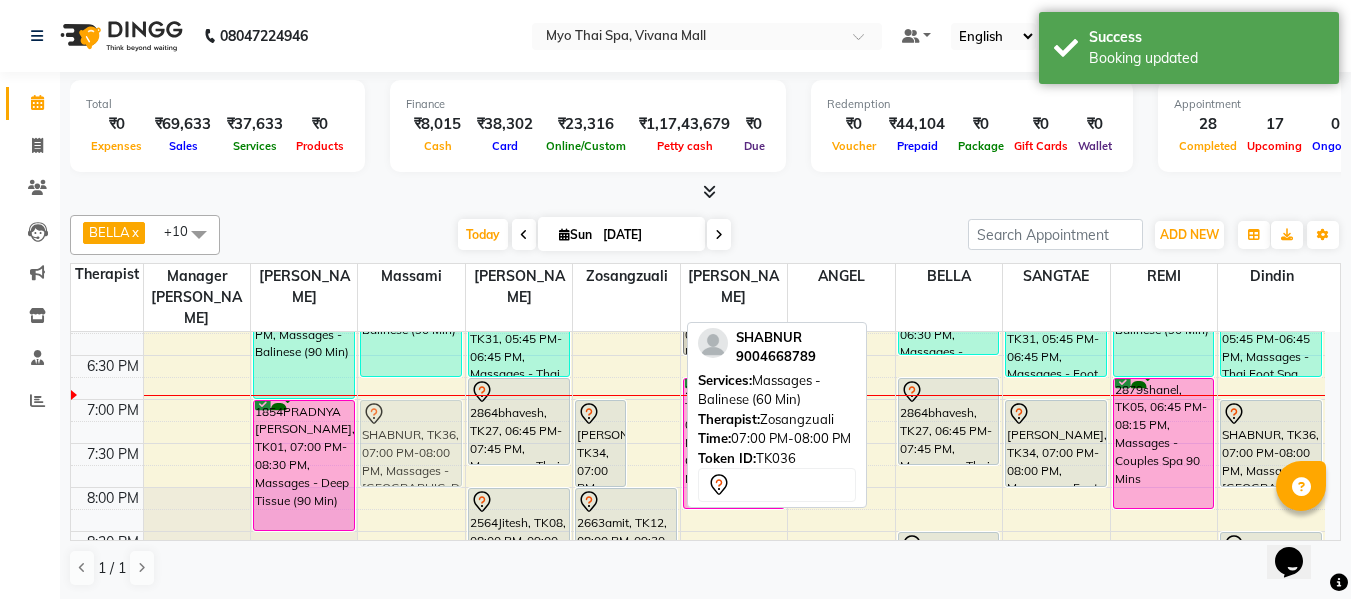 drag, startPoint x: 656, startPoint y: 411, endPoint x: 432, endPoint y: 418, distance: 224.10934 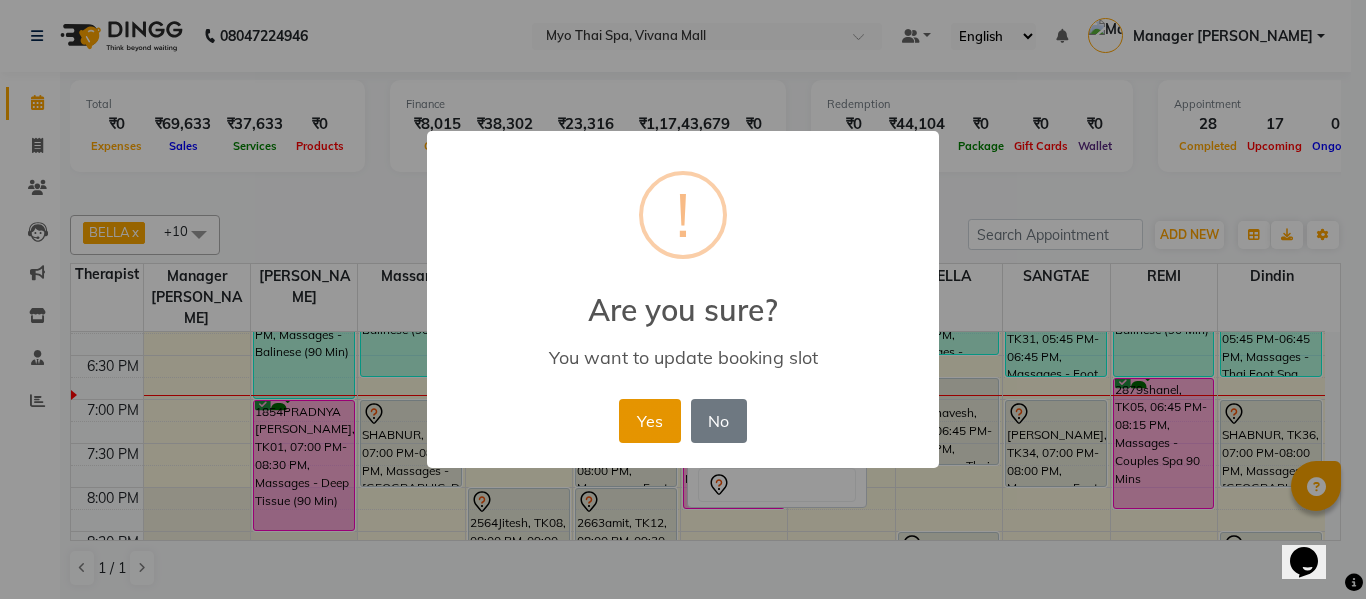 click on "Yes" at bounding box center (649, 421) 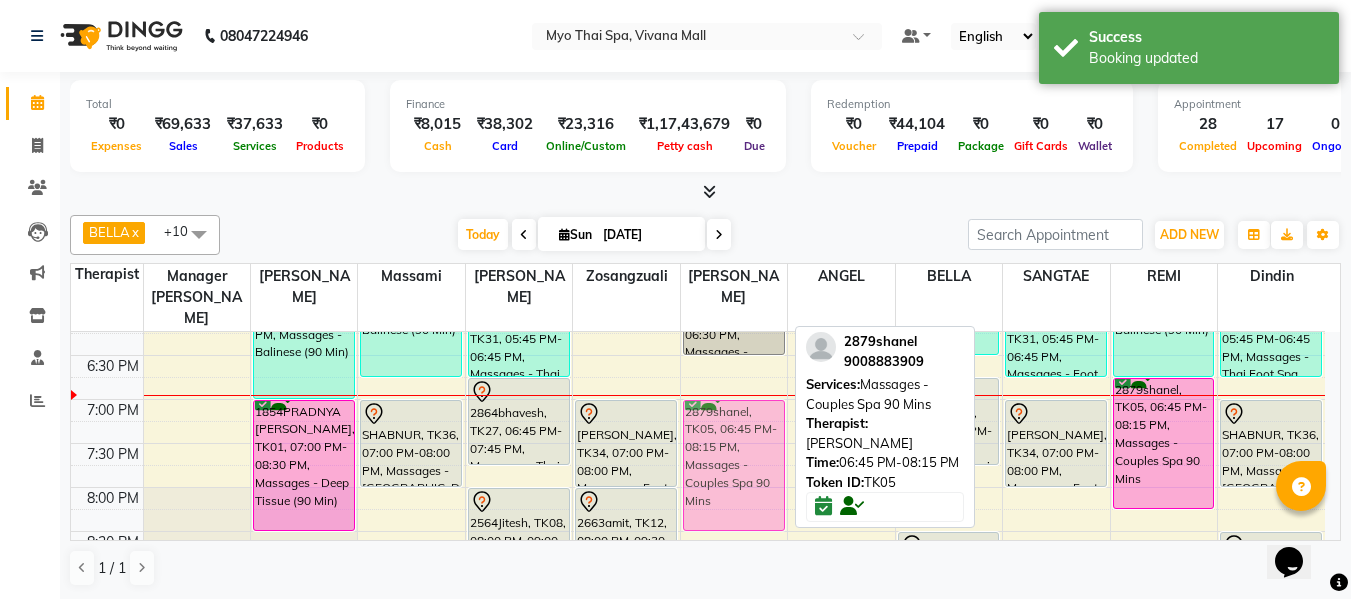 drag, startPoint x: 754, startPoint y: 406, endPoint x: 753, endPoint y: 431, distance: 25.019993 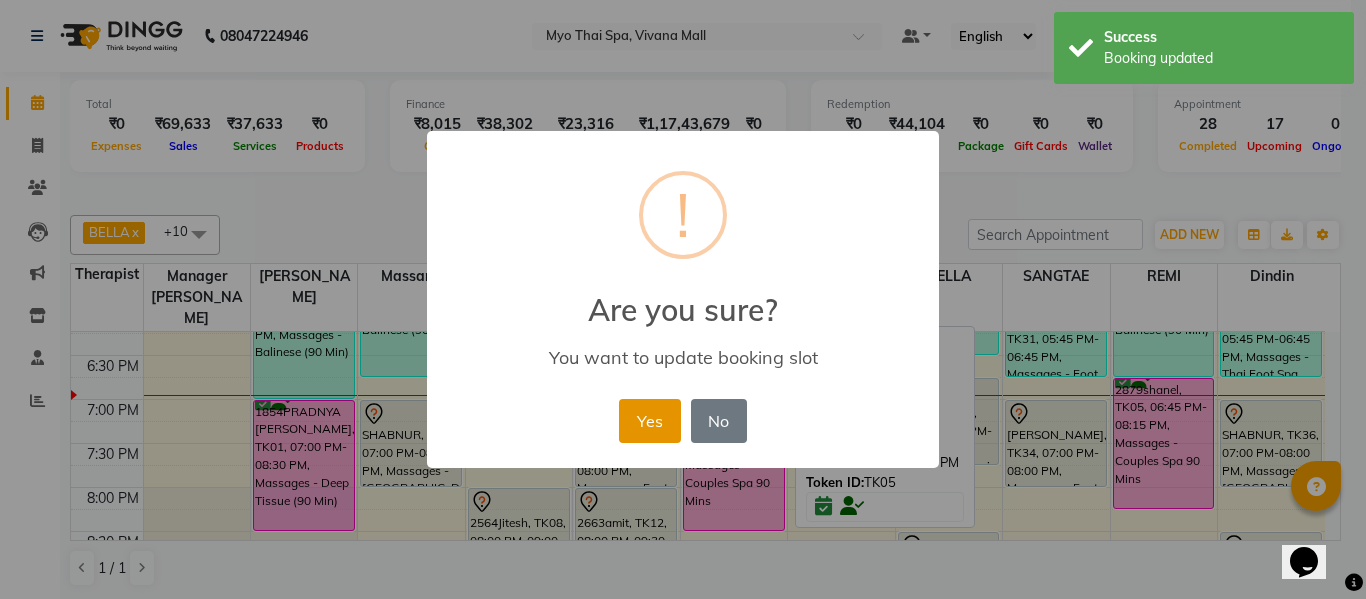 click on "Yes" at bounding box center [649, 421] 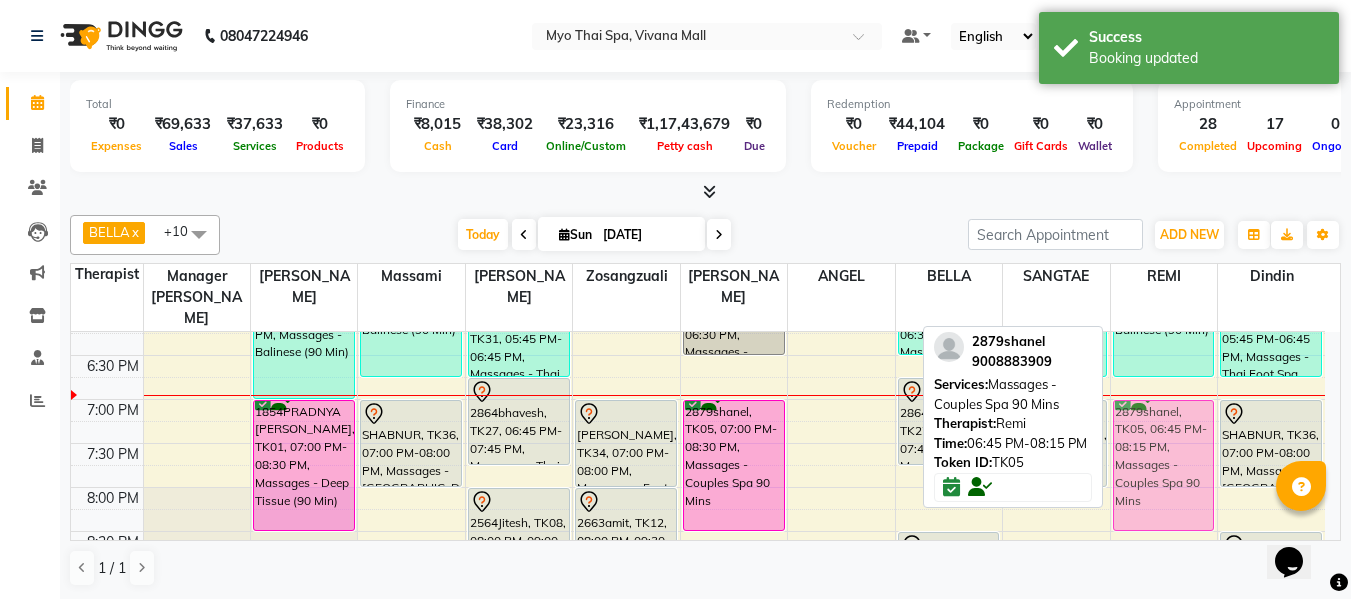 drag, startPoint x: 1186, startPoint y: 397, endPoint x: 1182, endPoint y: 411, distance: 14.56022 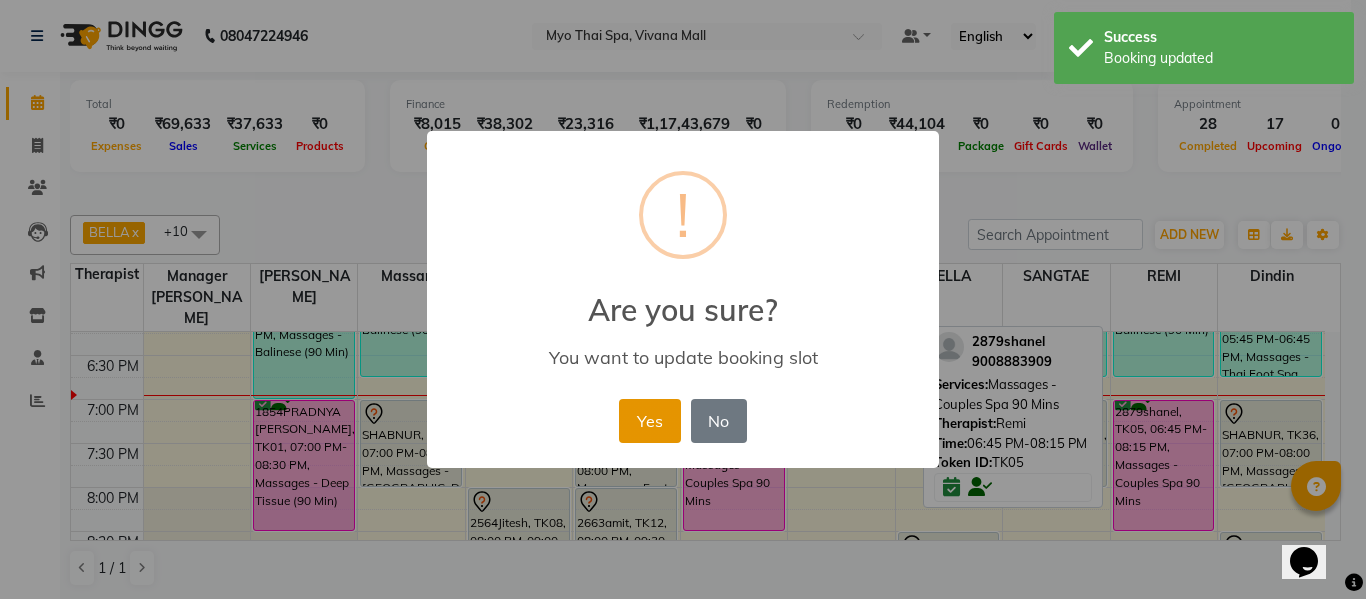 click on "Yes" at bounding box center (649, 421) 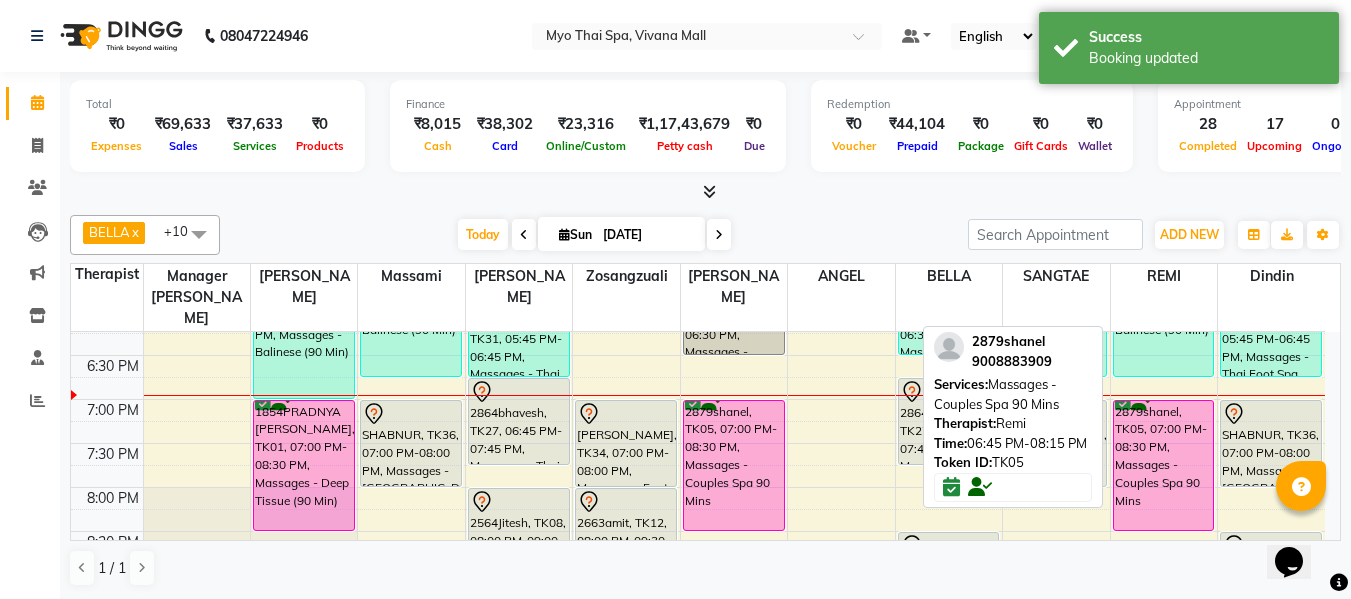click at bounding box center (199, 234) 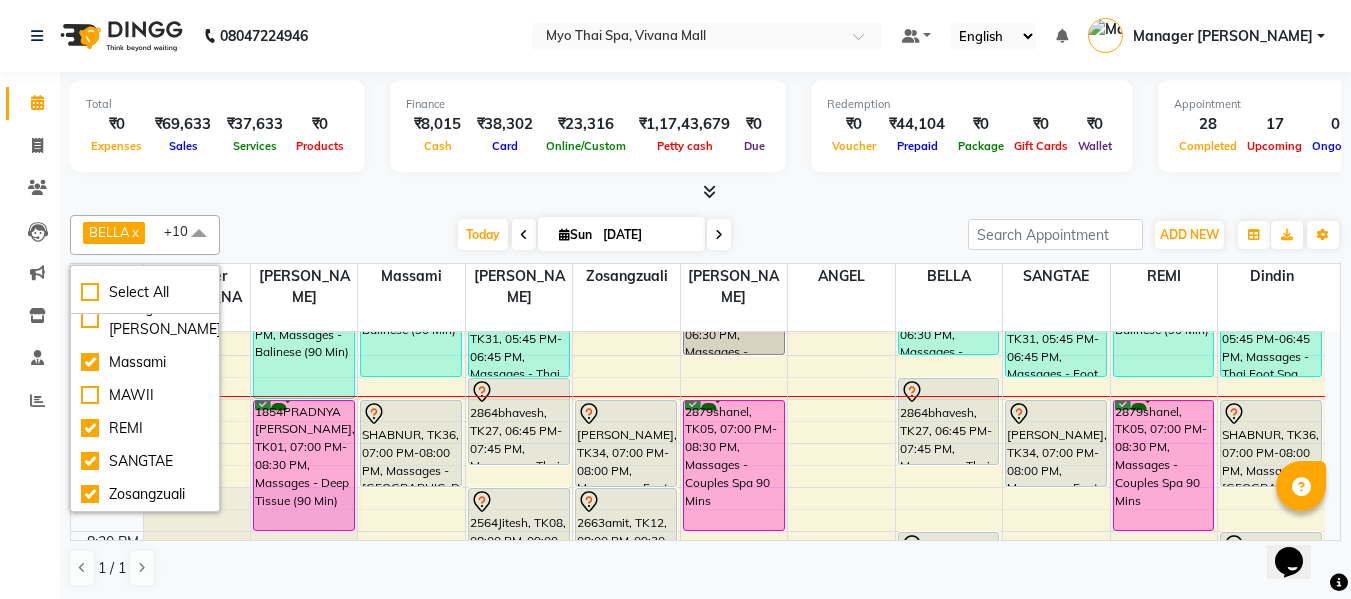 scroll, scrollTop: 0, scrollLeft: 0, axis: both 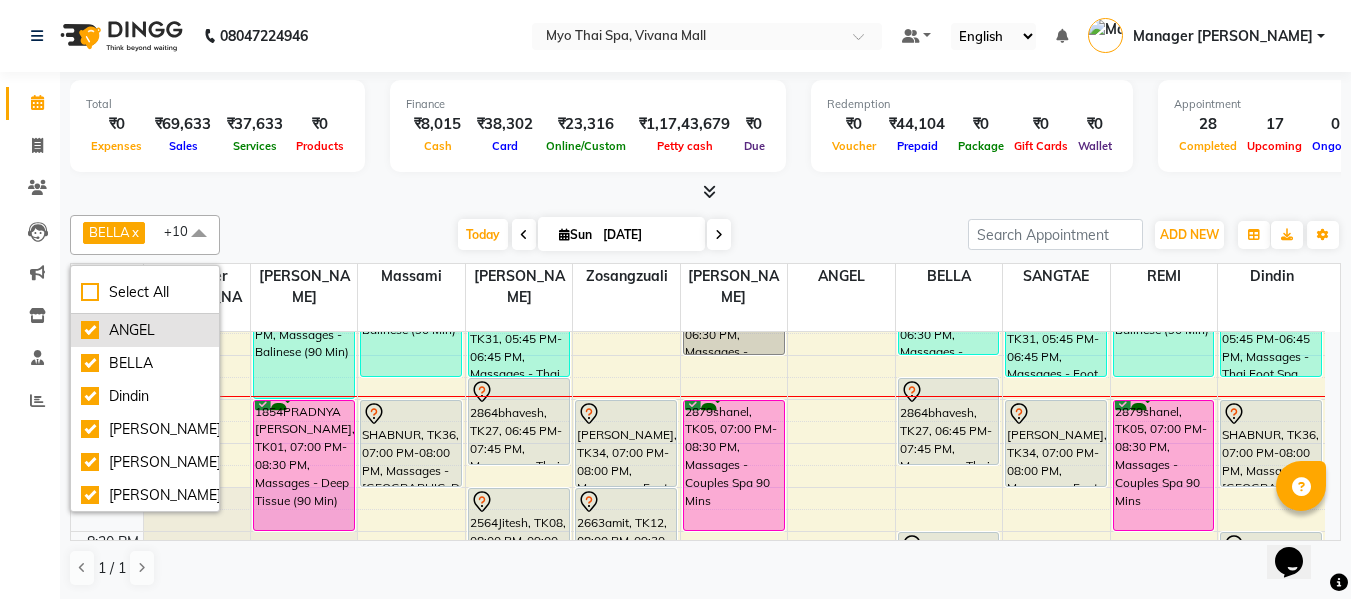 click on "ANGEL" at bounding box center [145, 330] 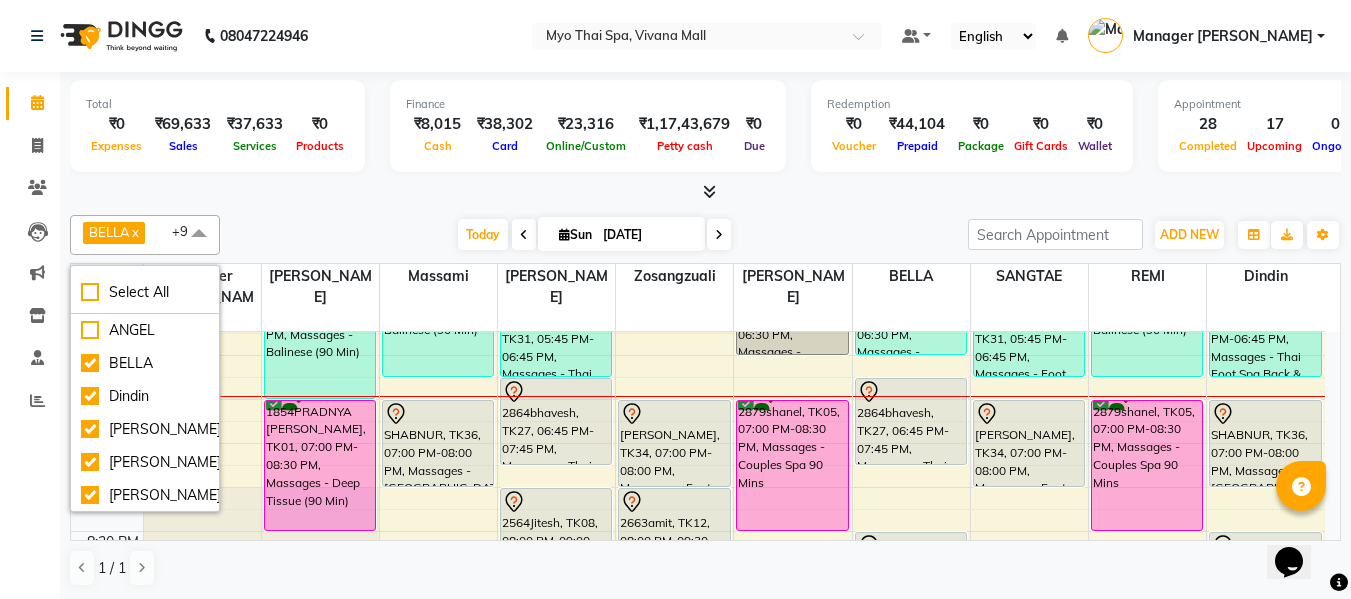 click on "Today  Sun 13-07-2025" at bounding box center [594, 235] 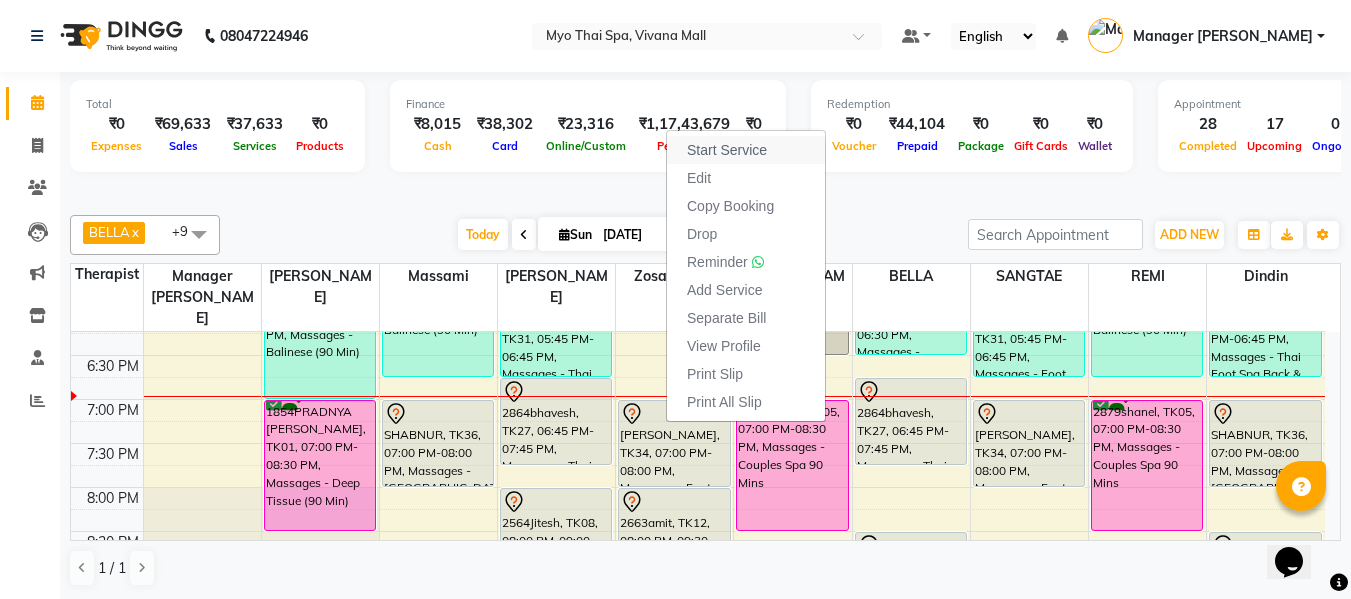 click on "Start Service" at bounding box center [727, 150] 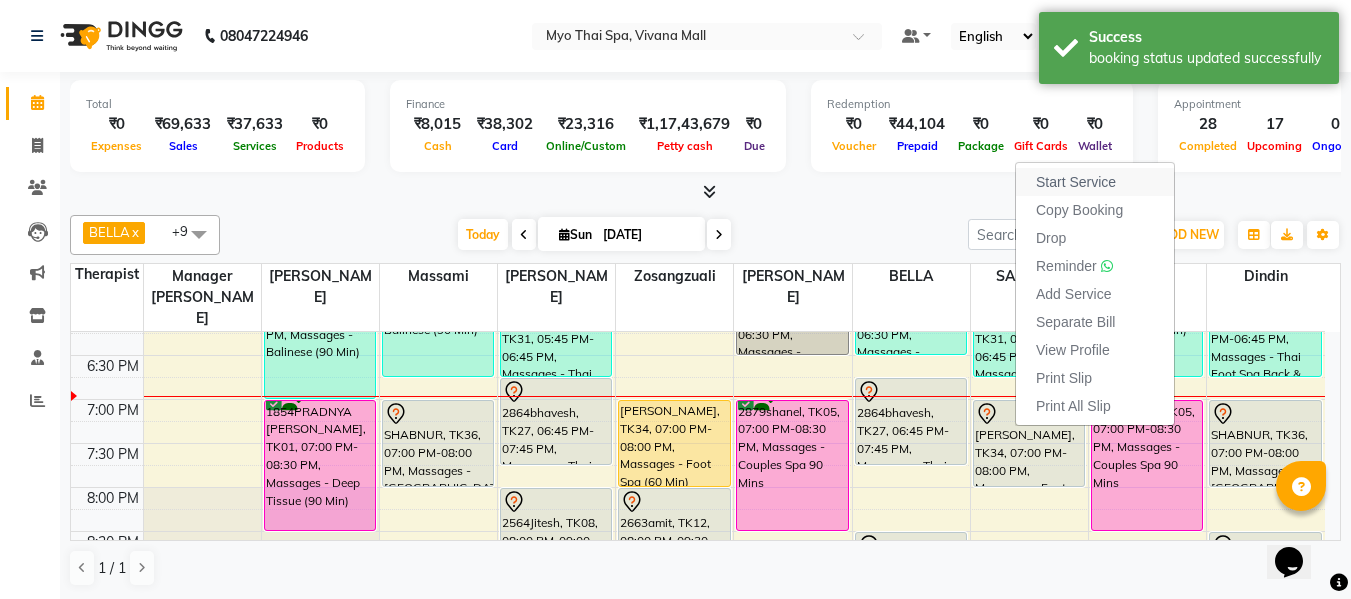 click on "Start Service" at bounding box center [1076, 182] 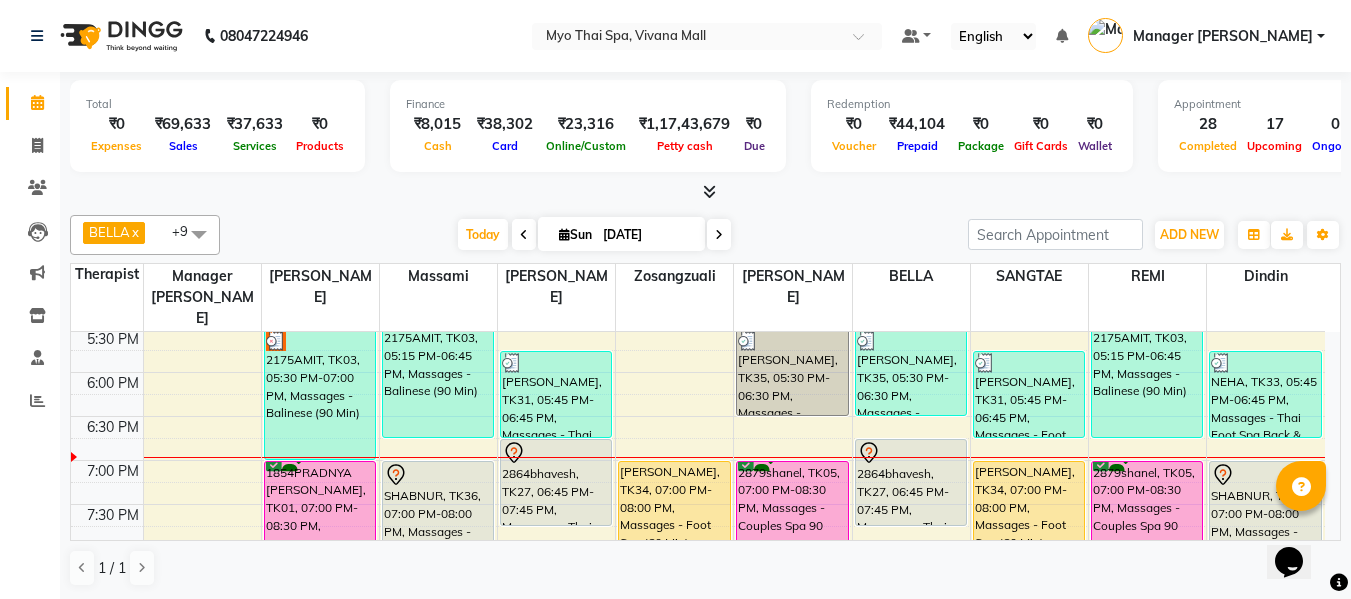 scroll, scrollTop: 790, scrollLeft: 0, axis: vertical 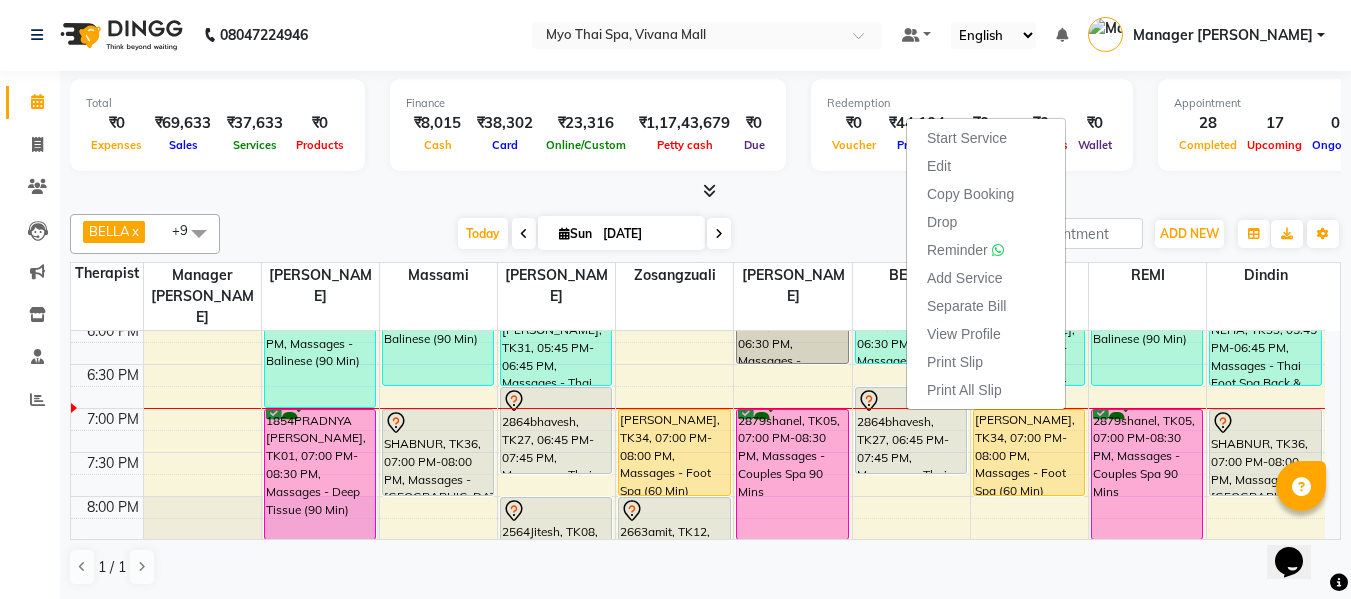 click at bounding box center [705, 191] 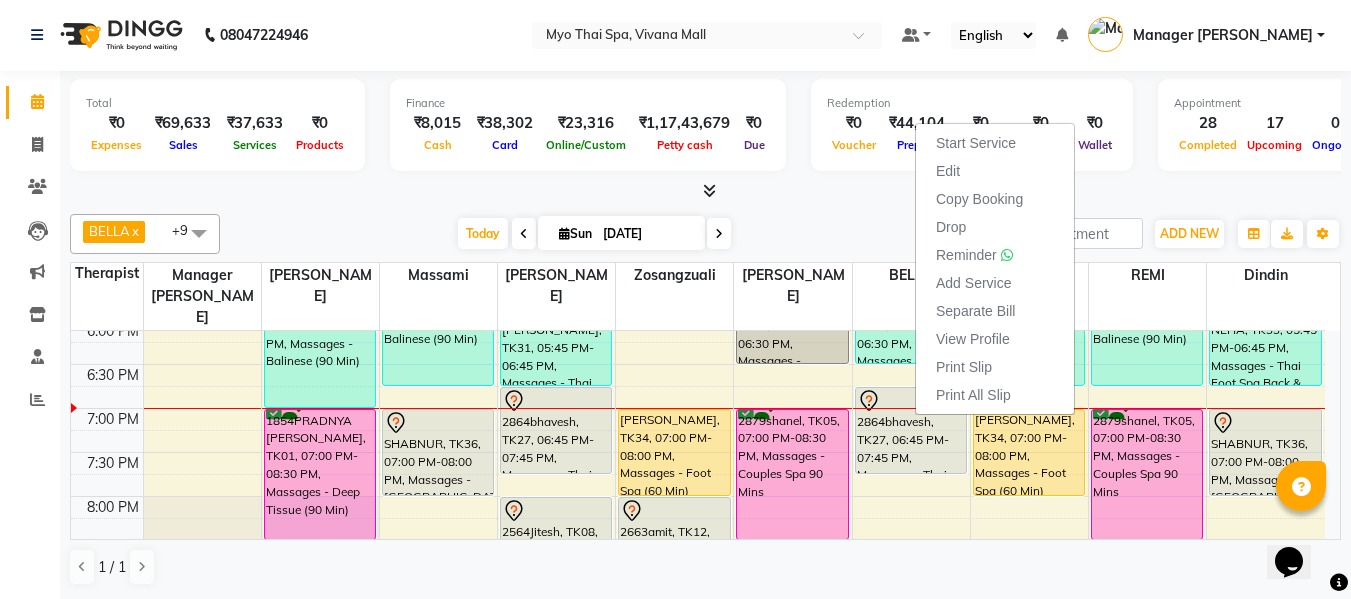 click at bounding box center (705, 191) 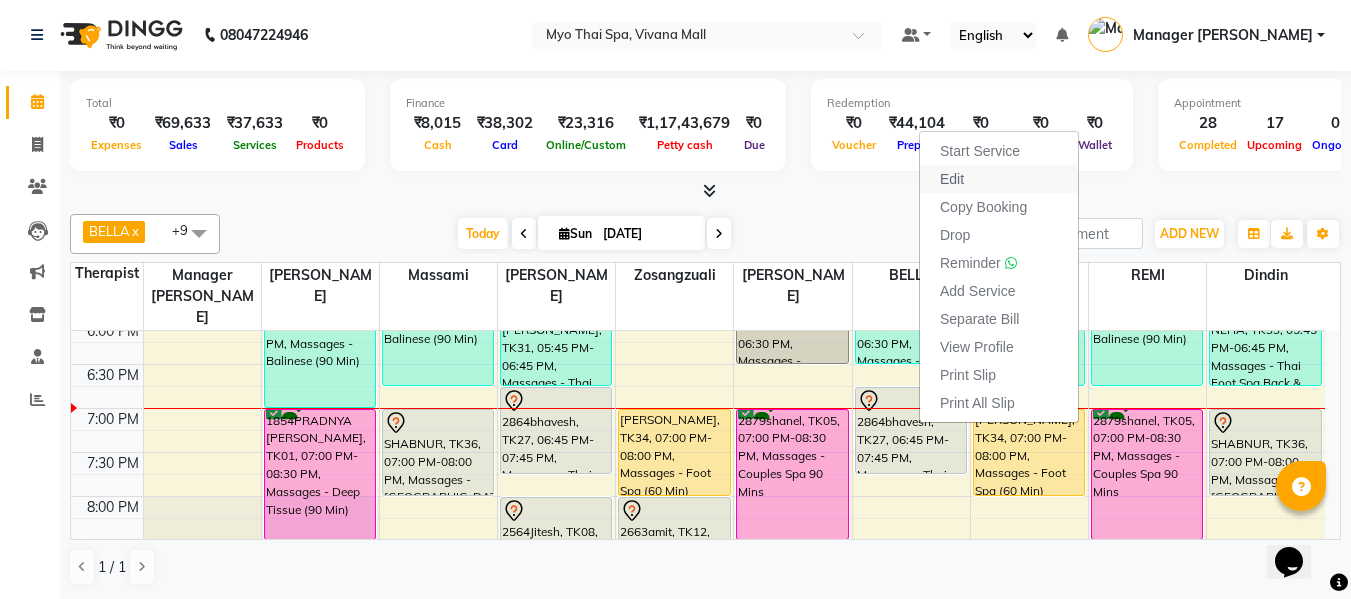 click on "Edit" at bounding box center (952, 179) 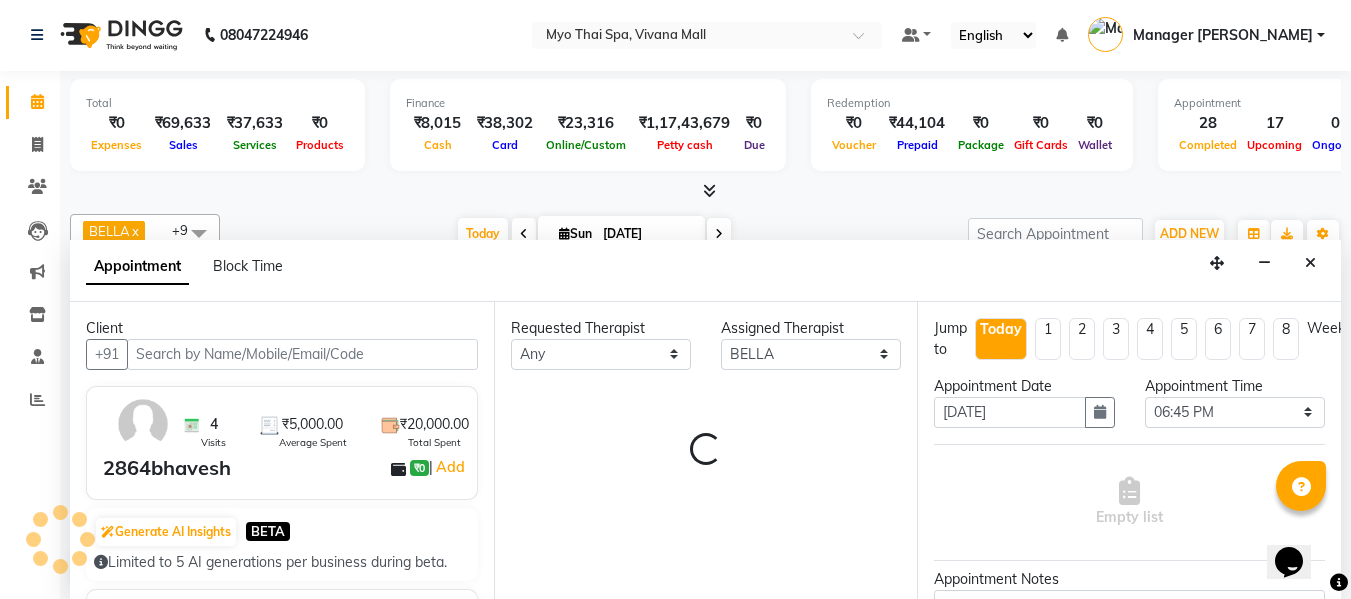 scroll, scrollTop: 969, scrollLeft: 0, axis: vertical 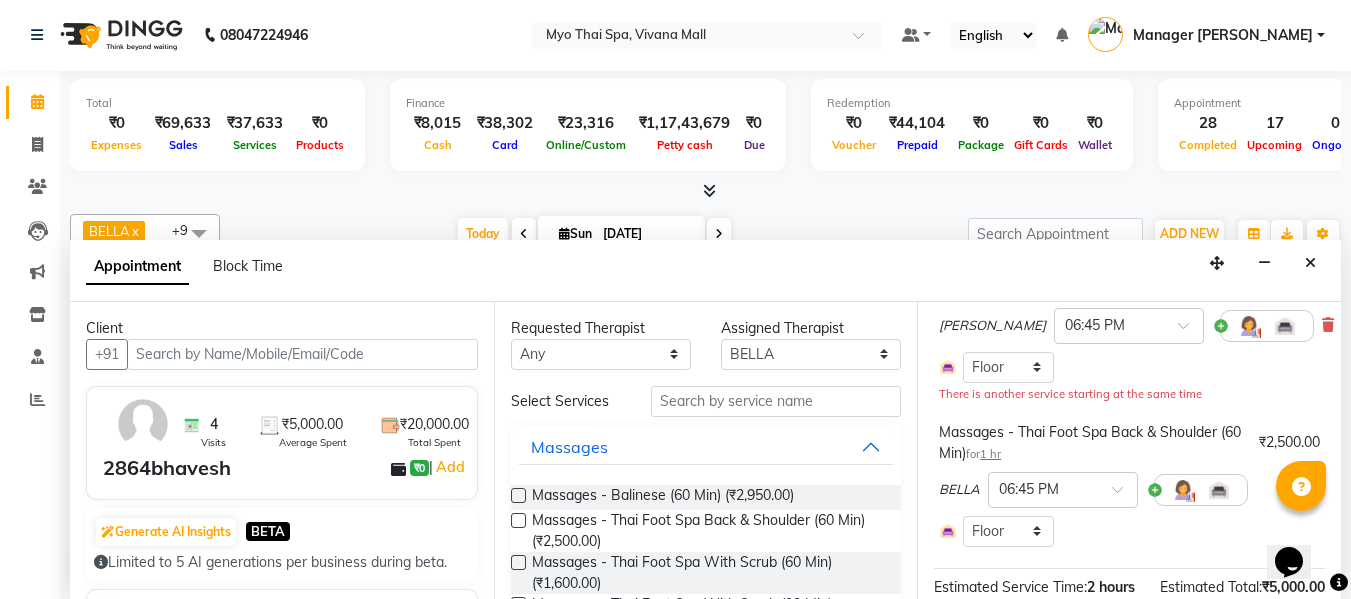 drag, startPoint x: 1297, startPoint y: 319, endPoint x: 1277, endPoint y: 340, distance: 29 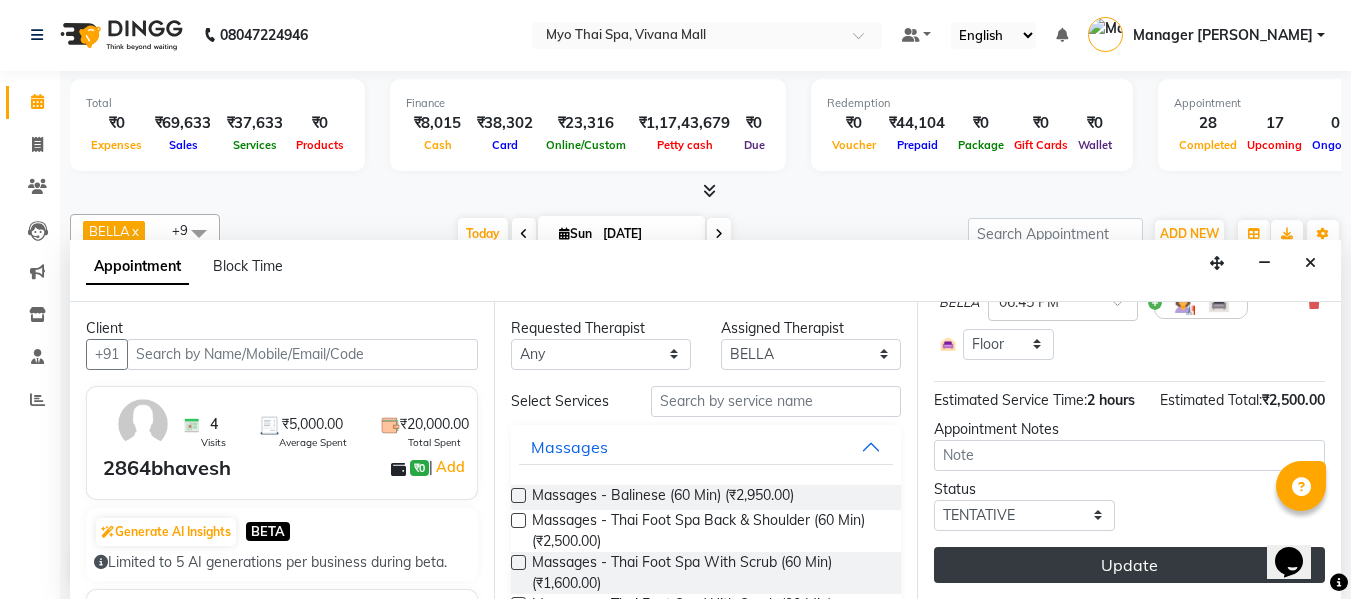 scroll, scrollTop: 277, scrollLeft: 0, axis: vertical 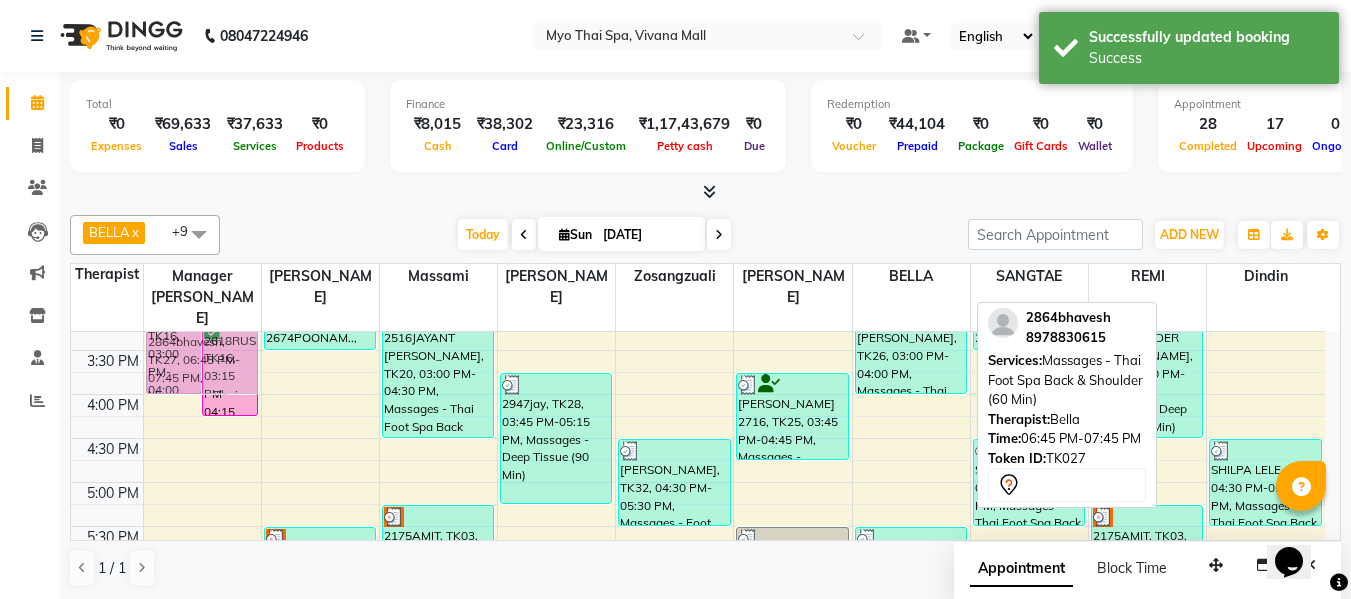 drag, startPoint x: 932, startPoint y: 435, endPoint x: 189, endPoint y: 325, distance: 751.0985 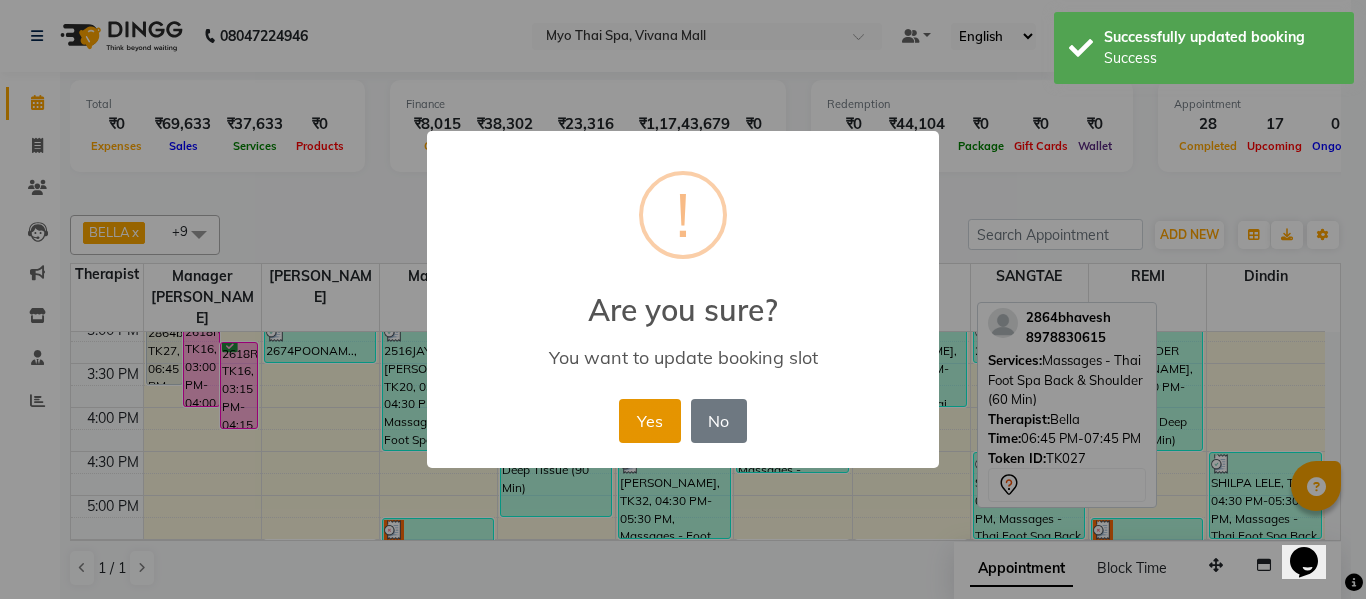 click on "Yes" at bounding box center [649, 421] 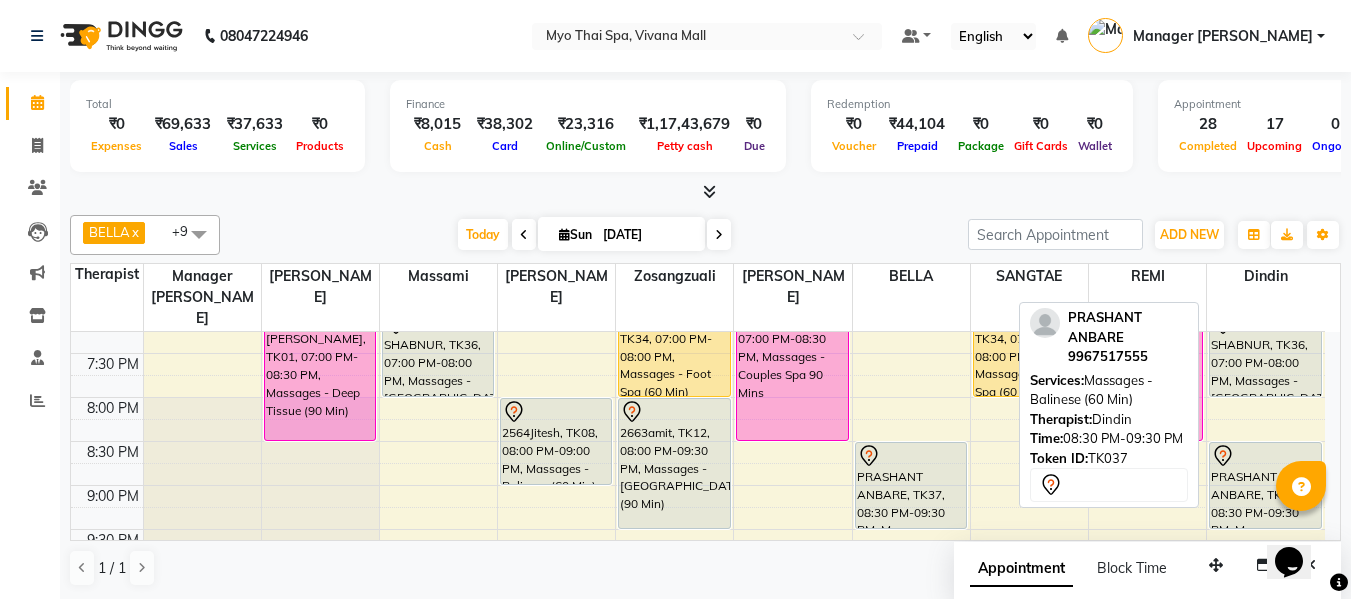 scroll, scrollTop: 890, scrollLeft: 0, axis: vertical 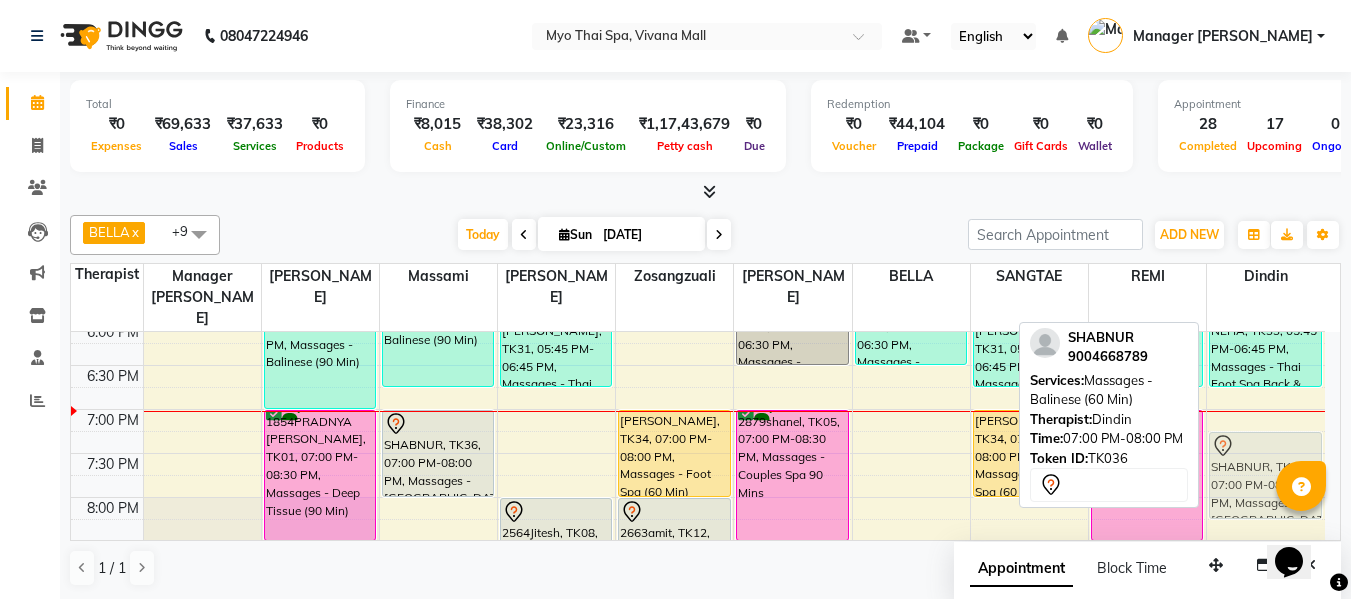 click on "Dev, TK22, 01:30 PM-02:30 PM, Massages - Swedish (60 Min)     SHILPA LELE, TK17, 04:30 PM-05:30 PM, Massages - Thai Foot Spa  Back & Shoulder (60 Min)     NEHA, TK33, 05:45 PM-06:45 PM, Massages - Thai Foot Spa  Back & Shoulder (60 Min)             SHABNUR, TK36, 07:00 PM-08:00 PM, Massages - Balinese (60 Min)             PRASHANT ANBARE, TK37, 08:30 PM-09:30 PM, Massages - Balinese (60 Min)             SHABNUR, TK36, 07:00 PM-08:00 PM, Massages - Balinese (60 Min)" at bounding box center [1266, 101] 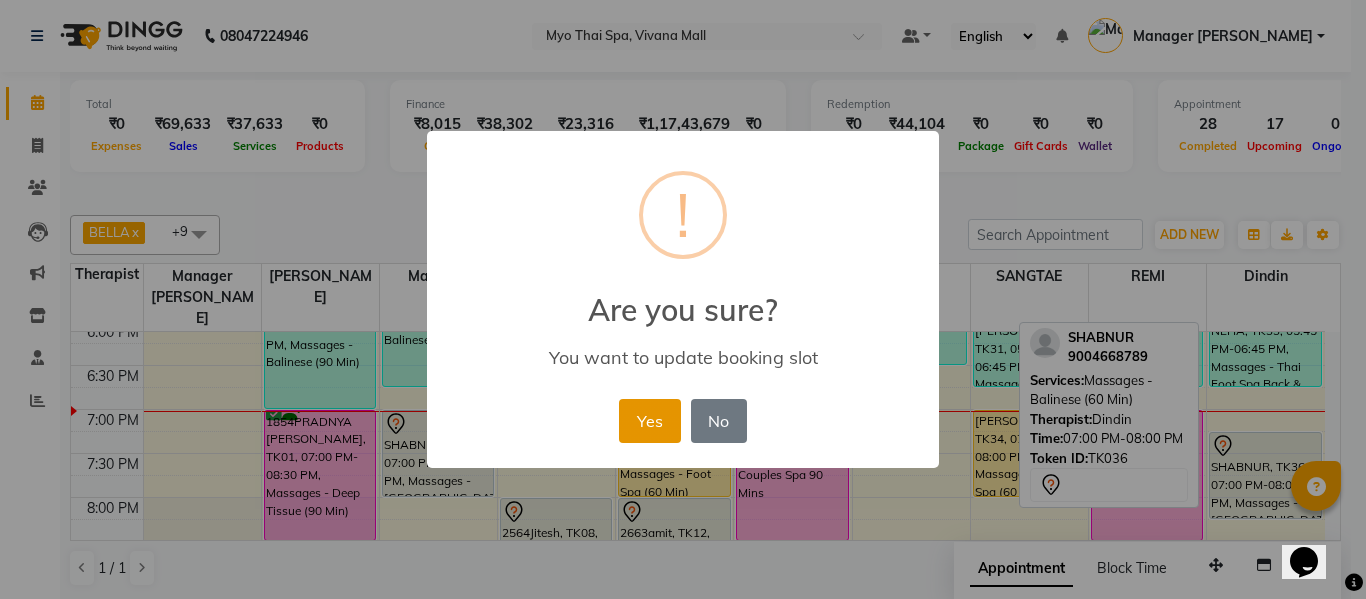 click on "Yes" at bounding box center (649, 421) 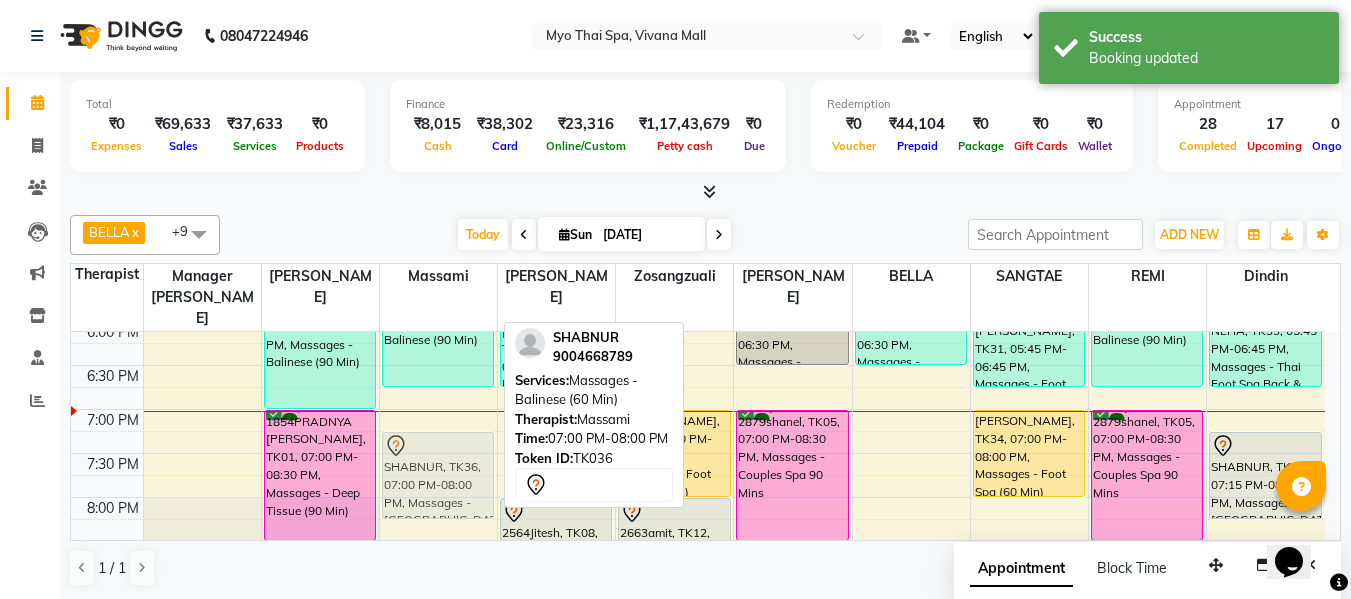 drag, startPoint x: 421, startPoint y: 432, endPoint x: 430, endPoint y: 448, distance: 18.35756 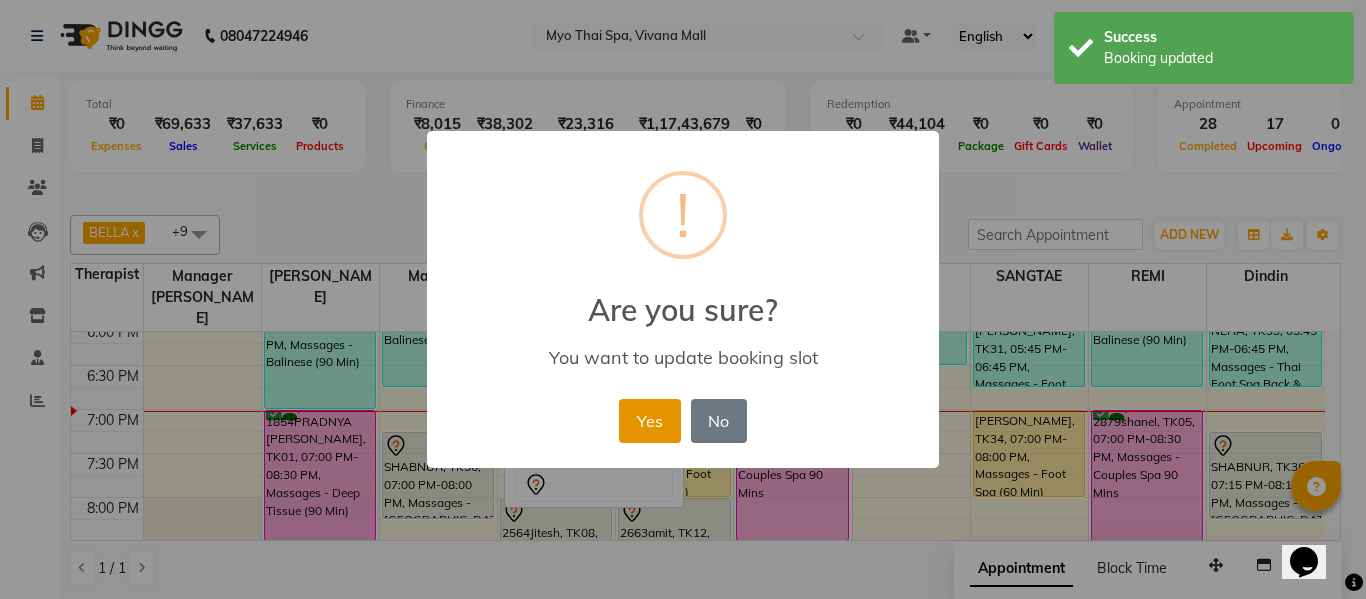 click on "Yes" at bounding box center [649, 421] 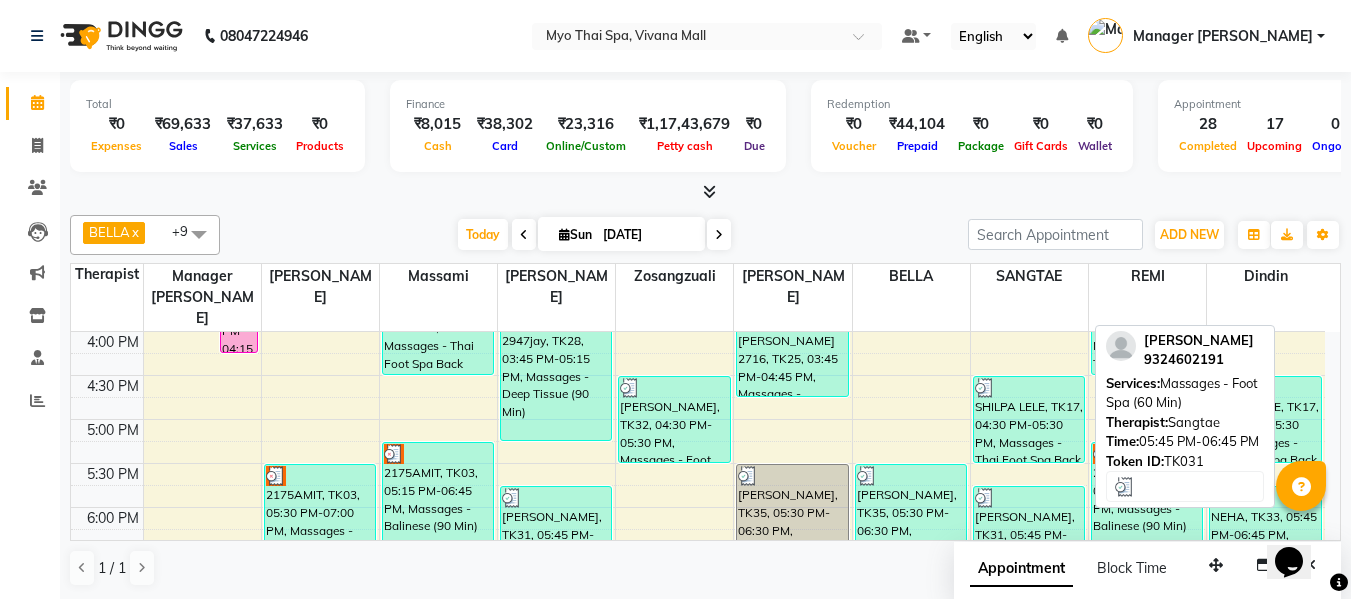 scroll, scrollTop: 890, scrollLeft: 0, axis: vertical 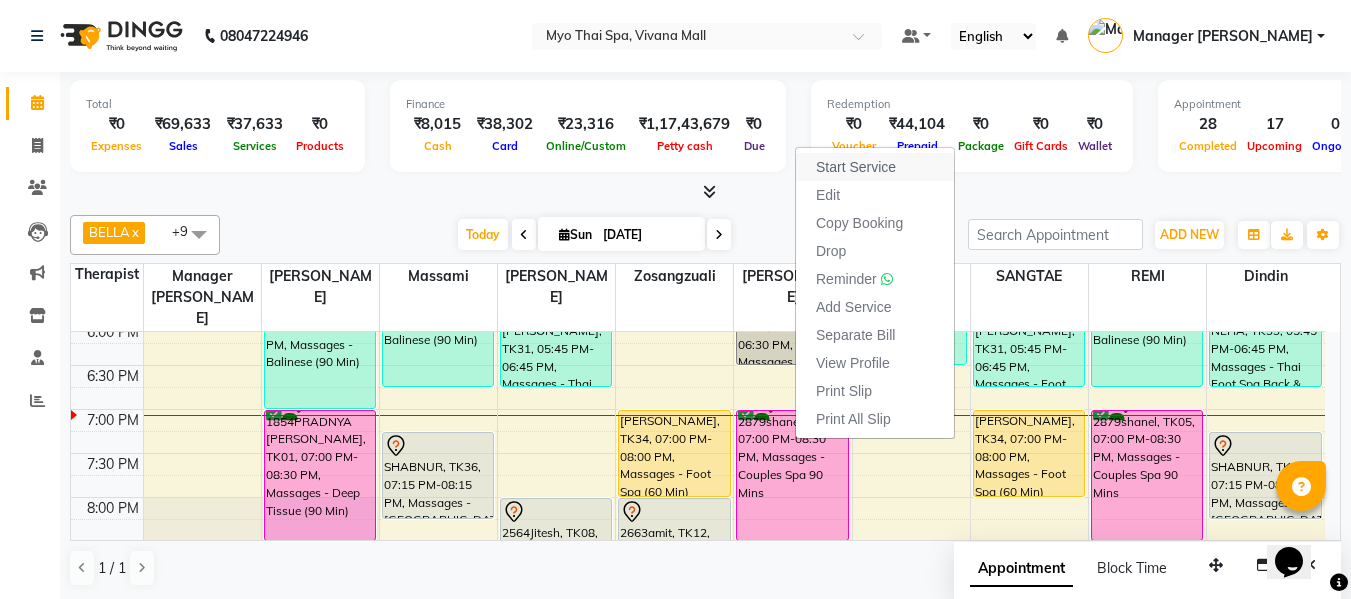 click on "Start Service" at bounding box center (856, 167) 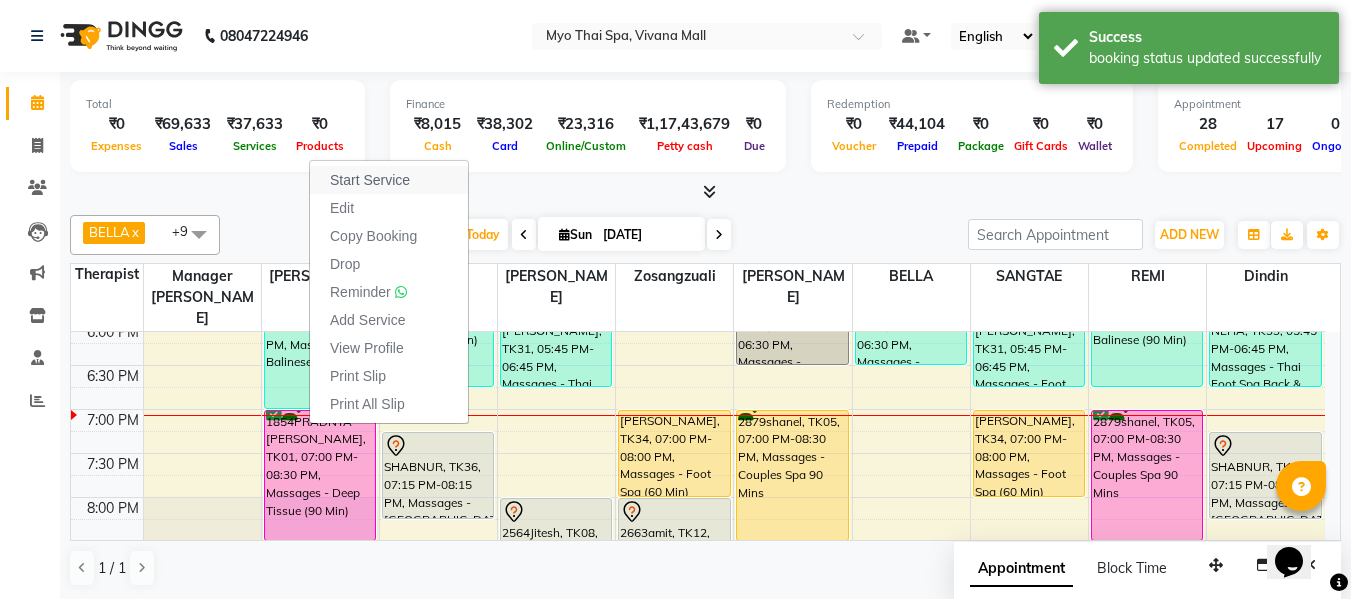 click on "Start Service" at bounding box center [389, 180] 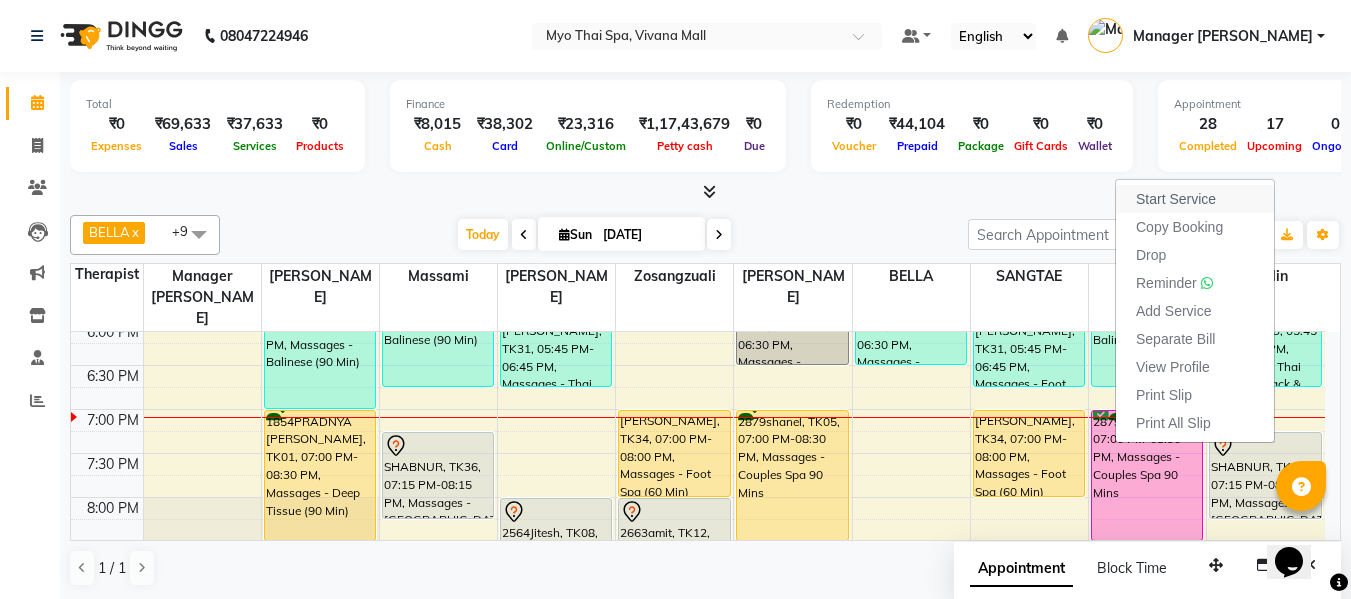 click on "Start Service" at bounding box center [1176, 199] 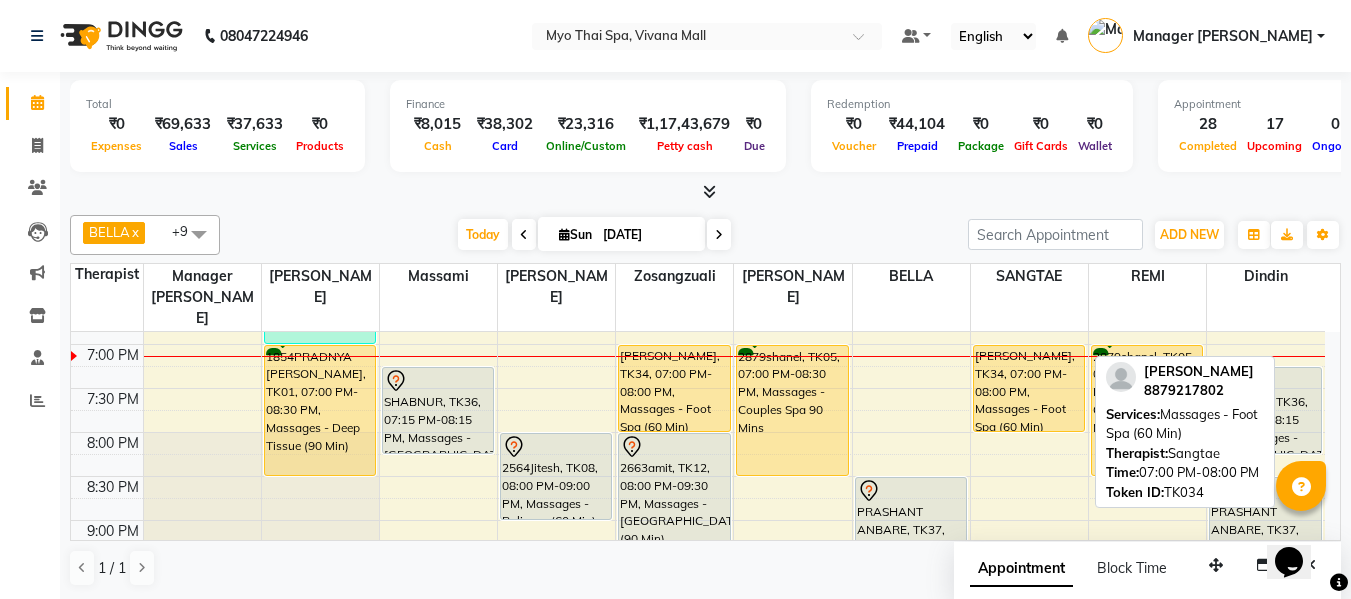 scroll, scrollTop: 990, scrollLeft: 0, axis: vertical 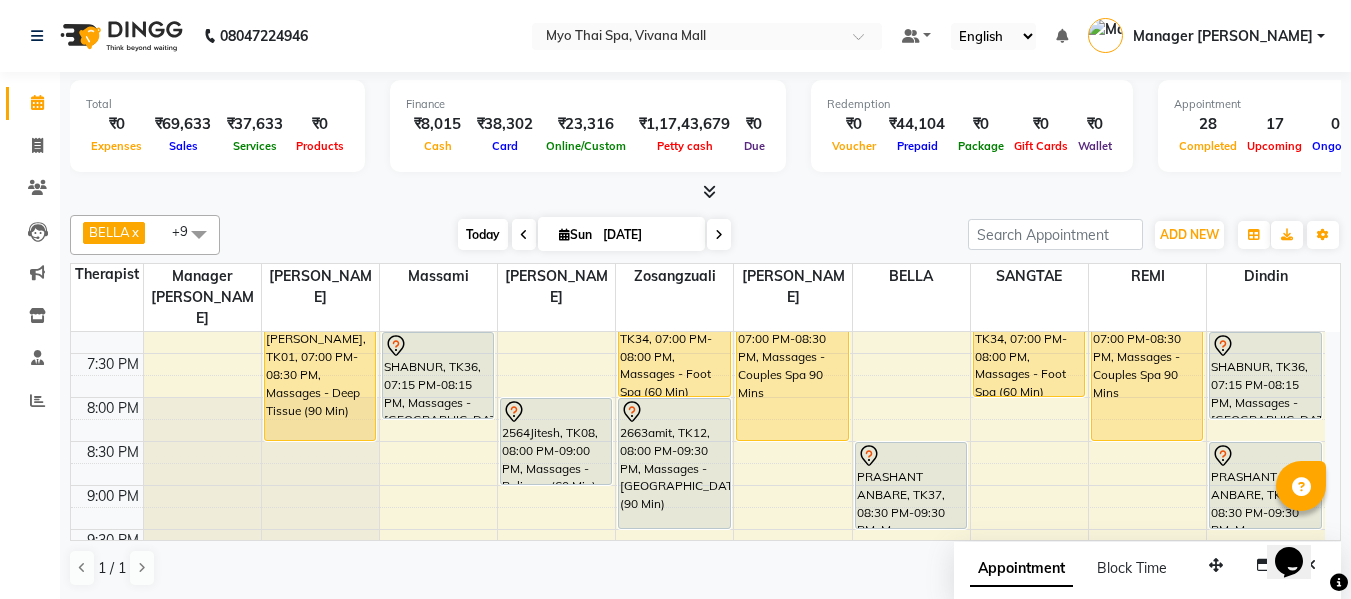 click on "Today" at bounding box center (483, 234) 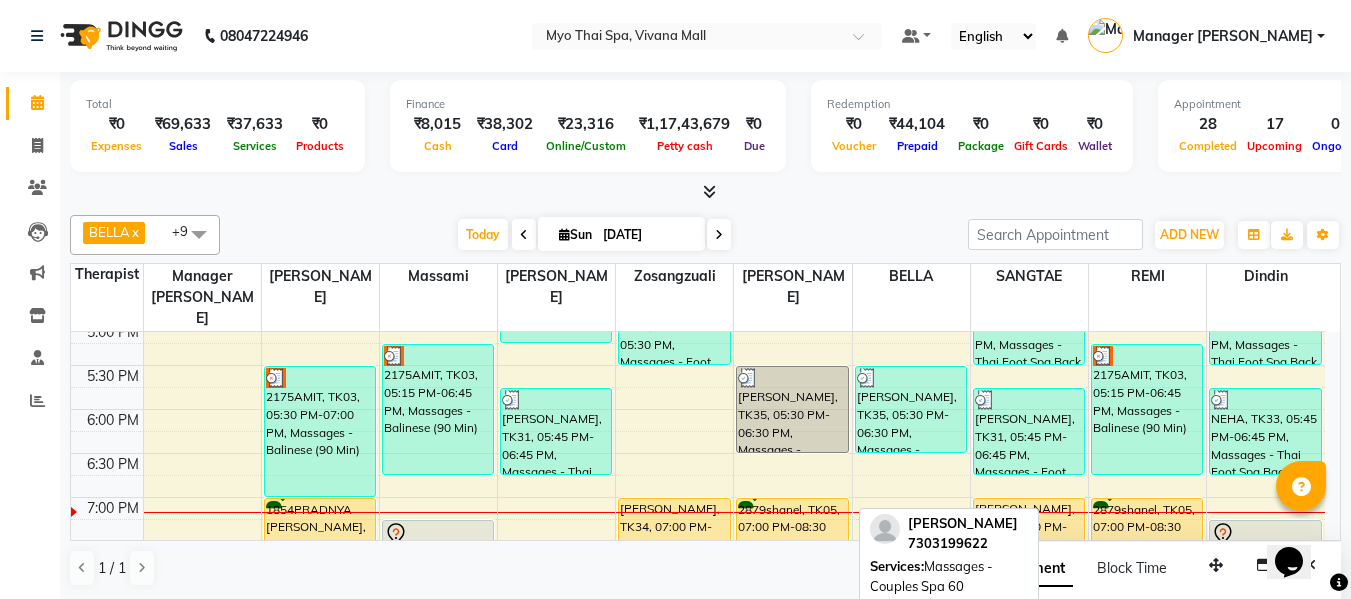 scroll, scrollTop: 769, scrollLeft: 0, axis: vertical 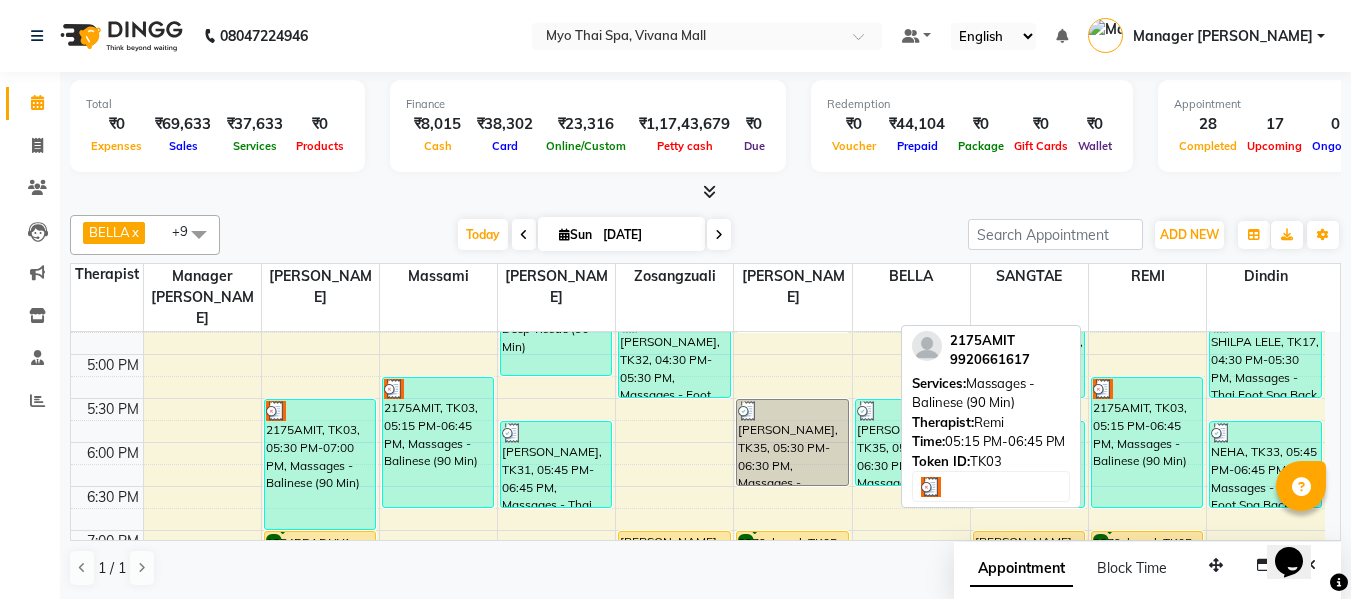 click on "2175AMIT, TK03, 05:15 PM-06:45 PM, Massages - Balinese (90 Min)" at bounding box center (1147, 442) 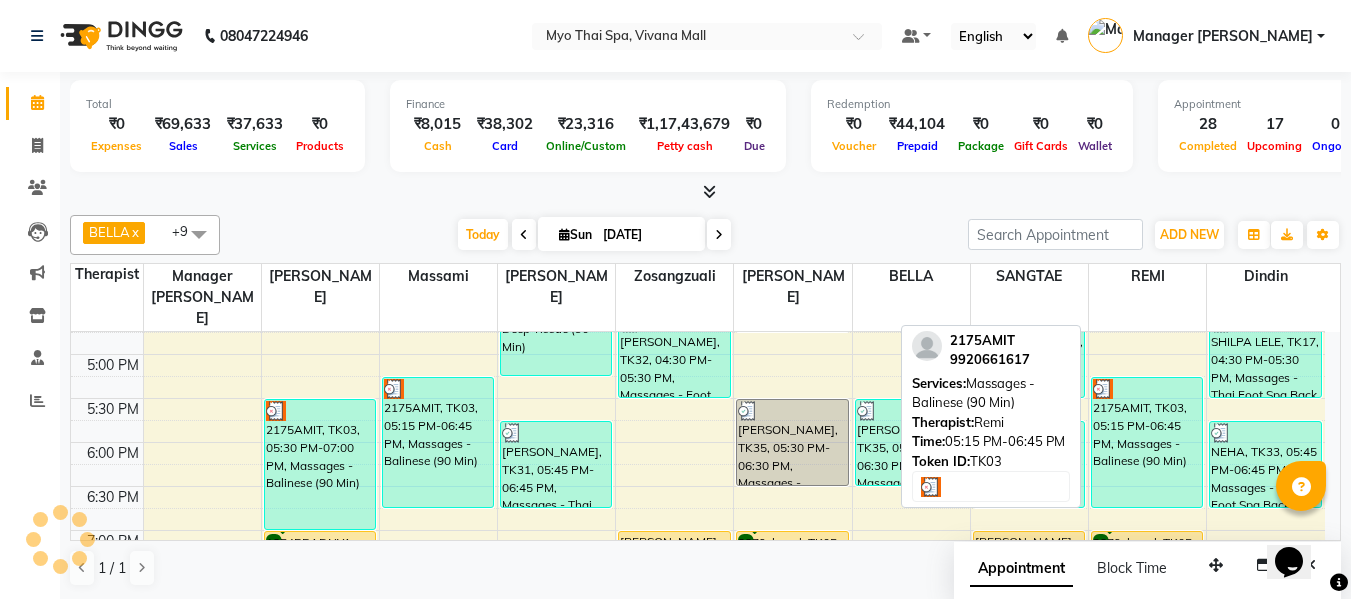 click on "2175AMIT, TK03, 05:15 PM-06:45 PM, Massages - Balinese (90 Min)" at bounding box center (1147, 442) 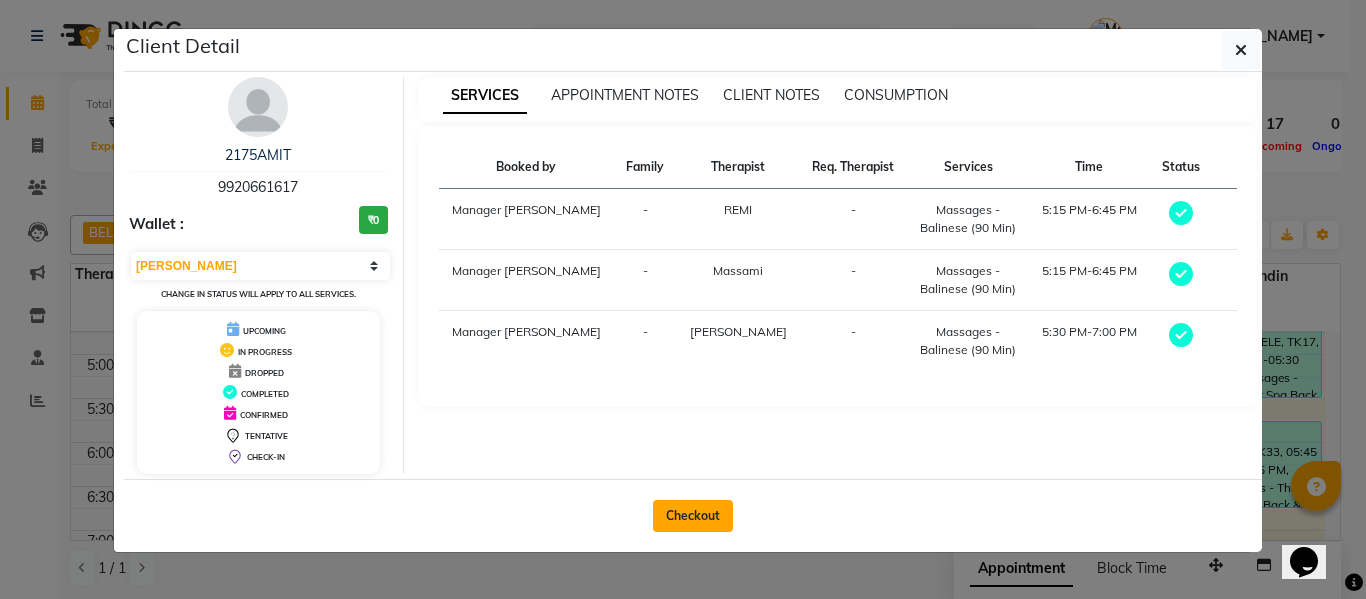 click on "Checkout" 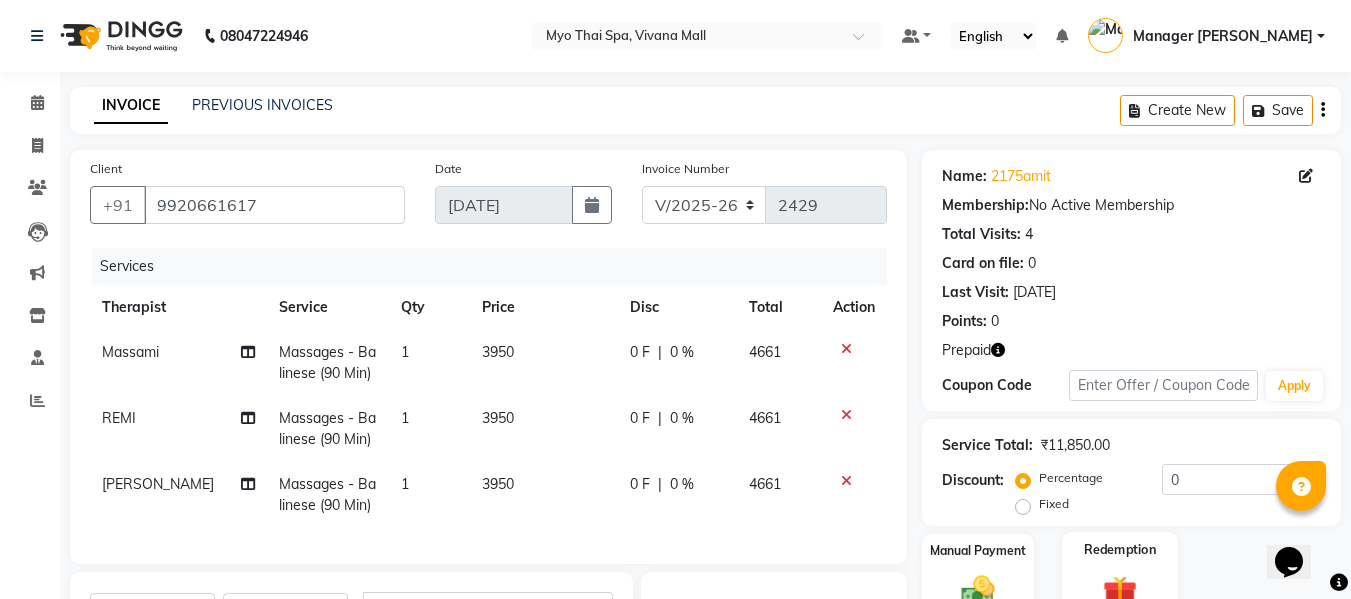 scroll, scrollTop: 300, scrollLeft: 0, axis: vertical 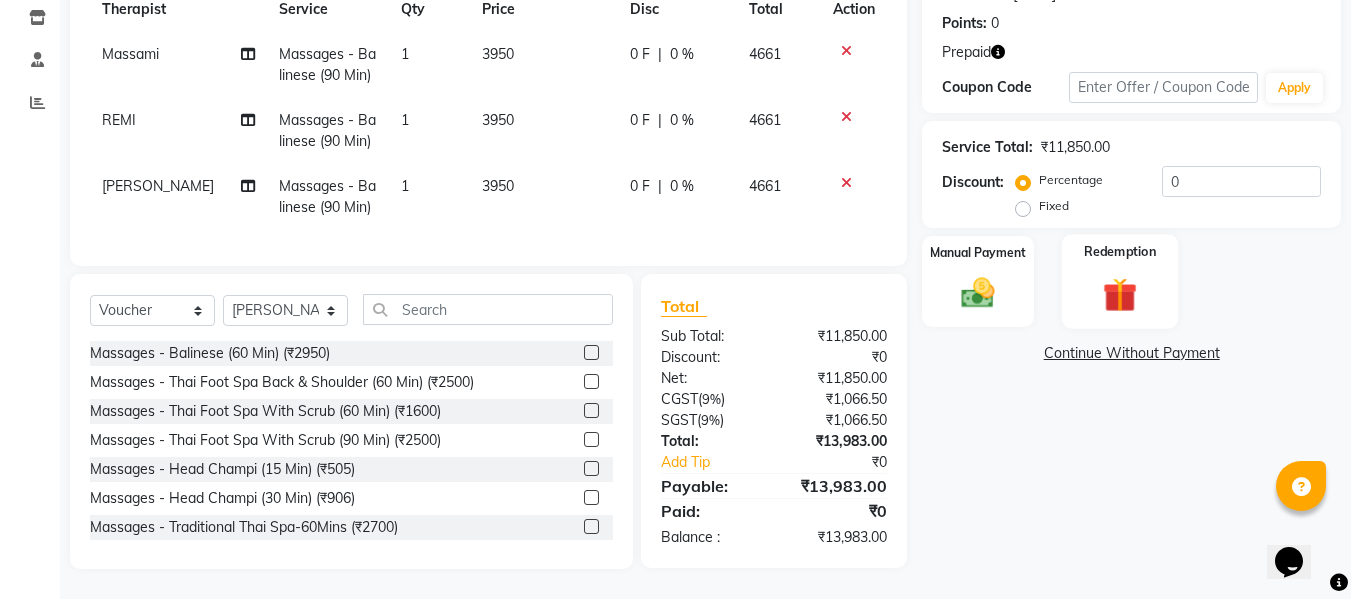 click 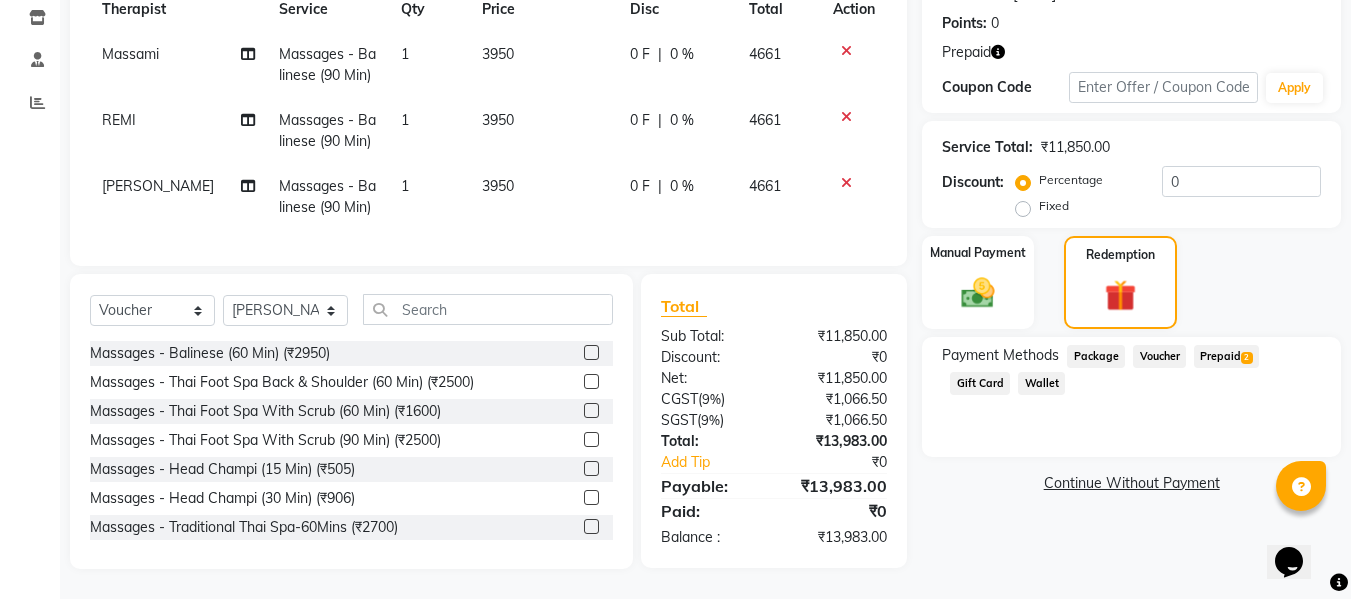 click on "Prepaid  2" 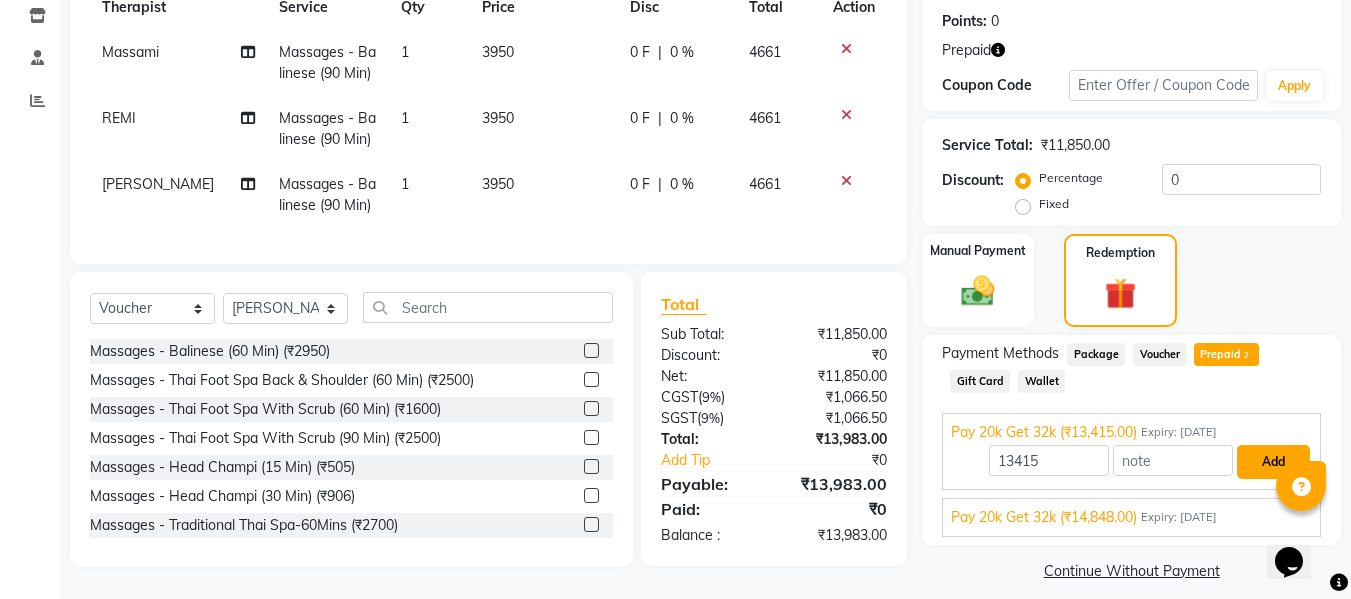 click on "Add" at bounding box center [1273, 462] 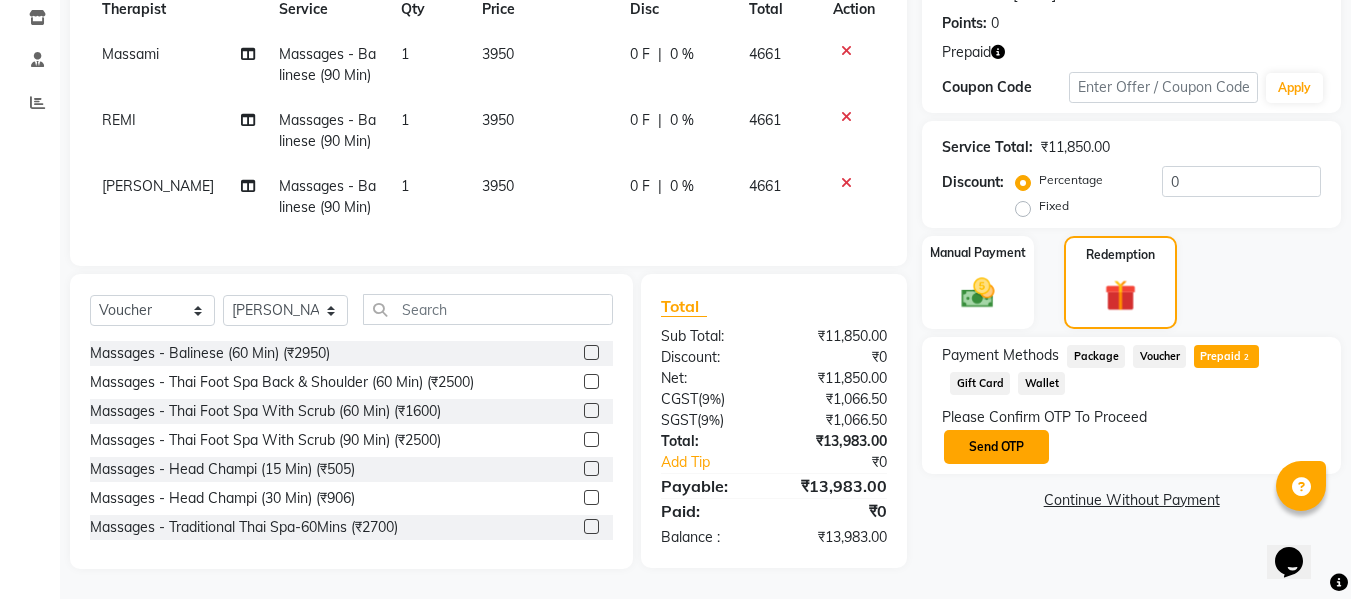 click on "Send OTP" 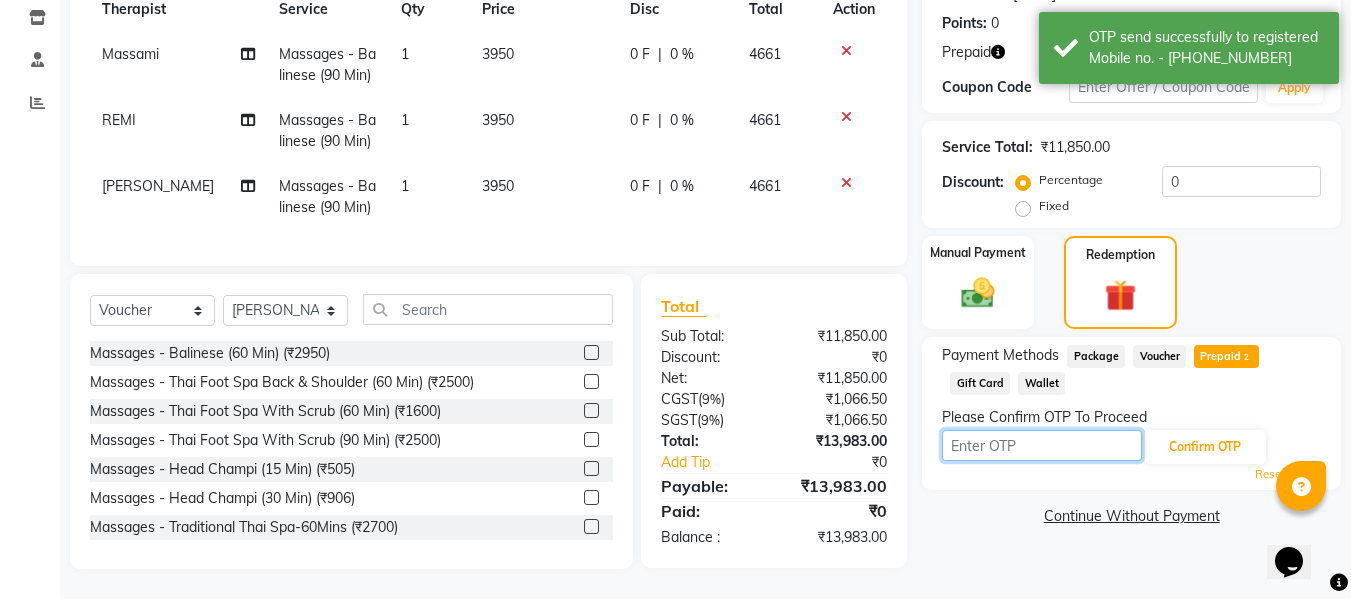 click at bounding box center (1042, 445) 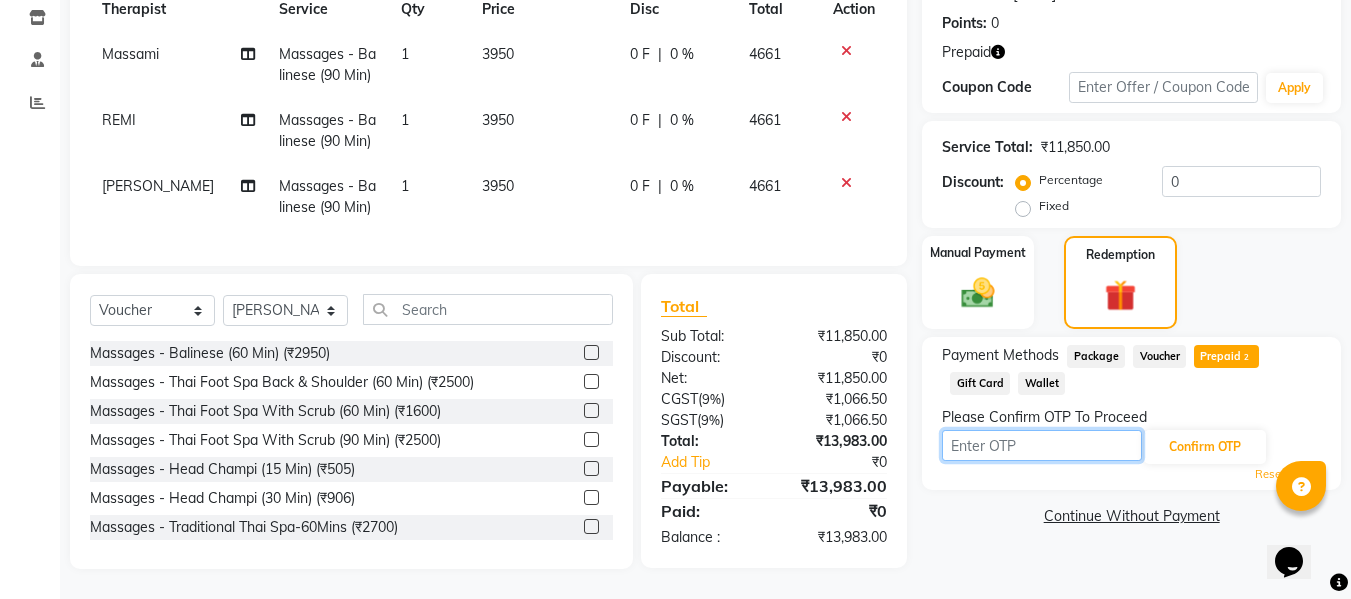 scroll, scrollTop: 0, scrollLeft: 0, axis: both 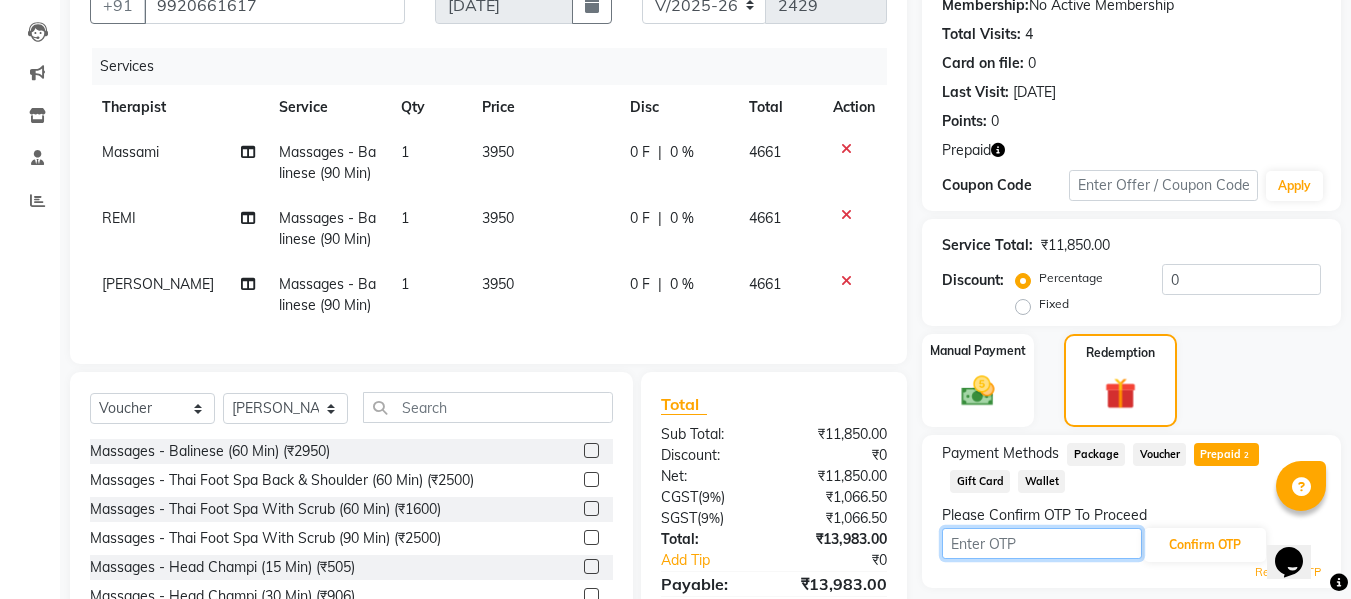 click at bounding box center (1042, 543) 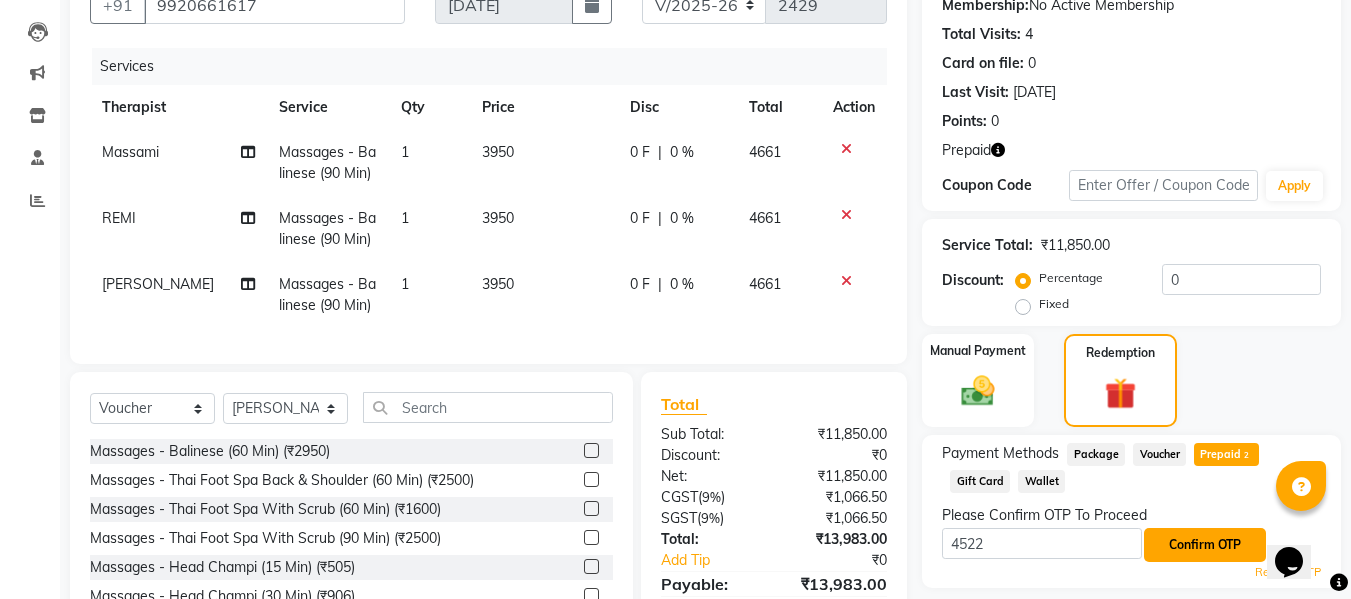 click on "Confirm OTP" 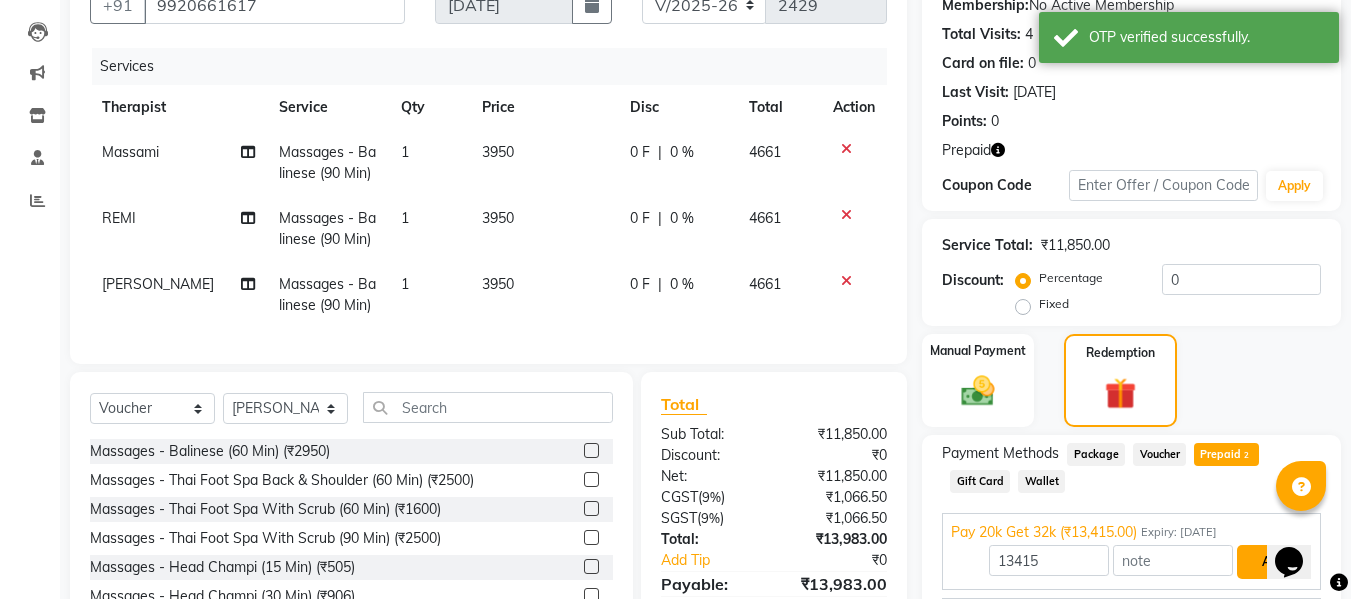 click on "Add" at bounding box center [1273, 562] 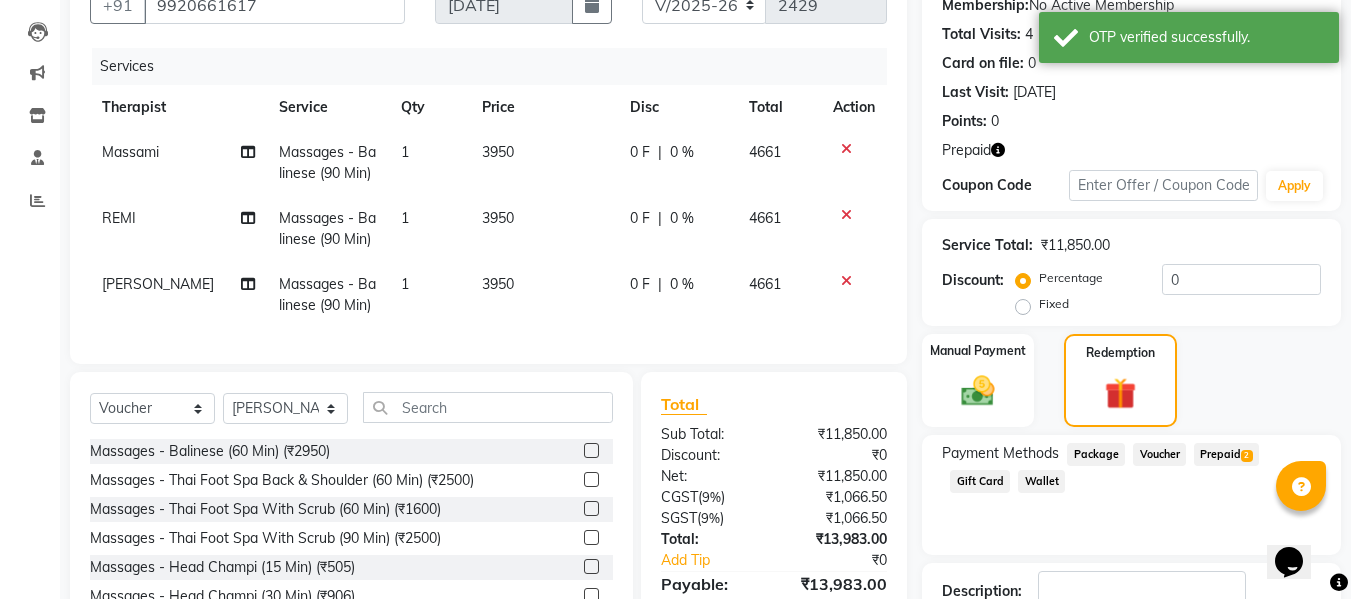 scroll, scrollTop: 354, scrollLeft: 0, axis: vertical 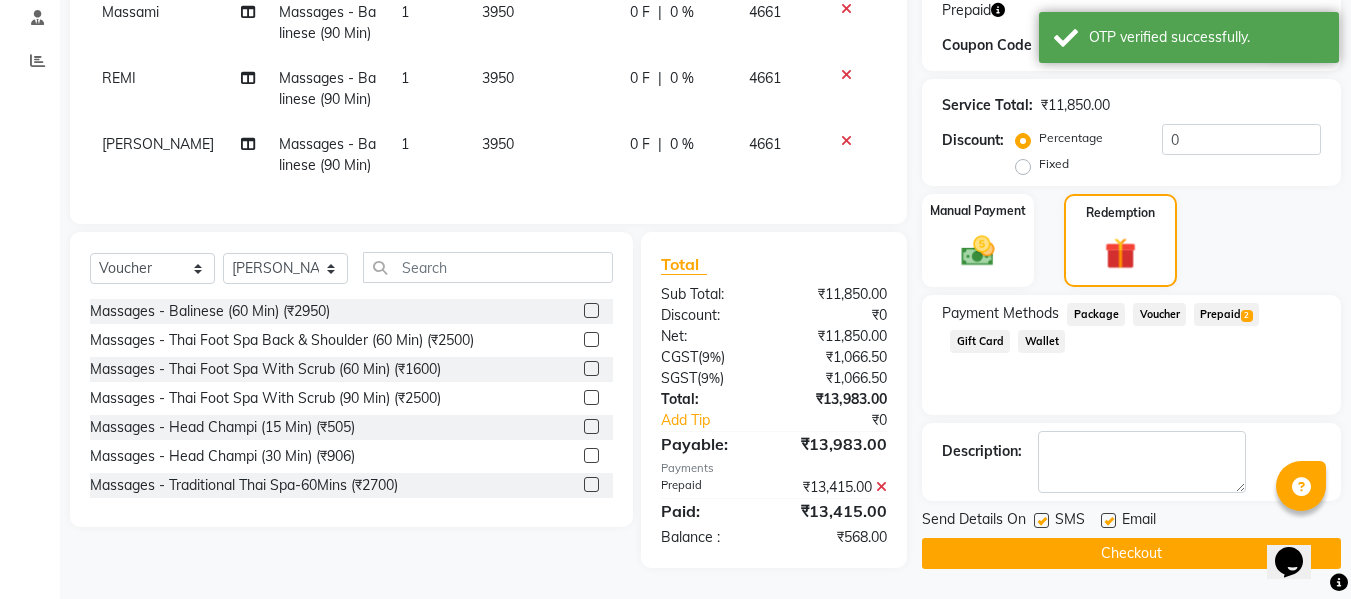 click on "Payment Methods  Package   Voucher   Prepaid  2  Gift Card   Wallet" 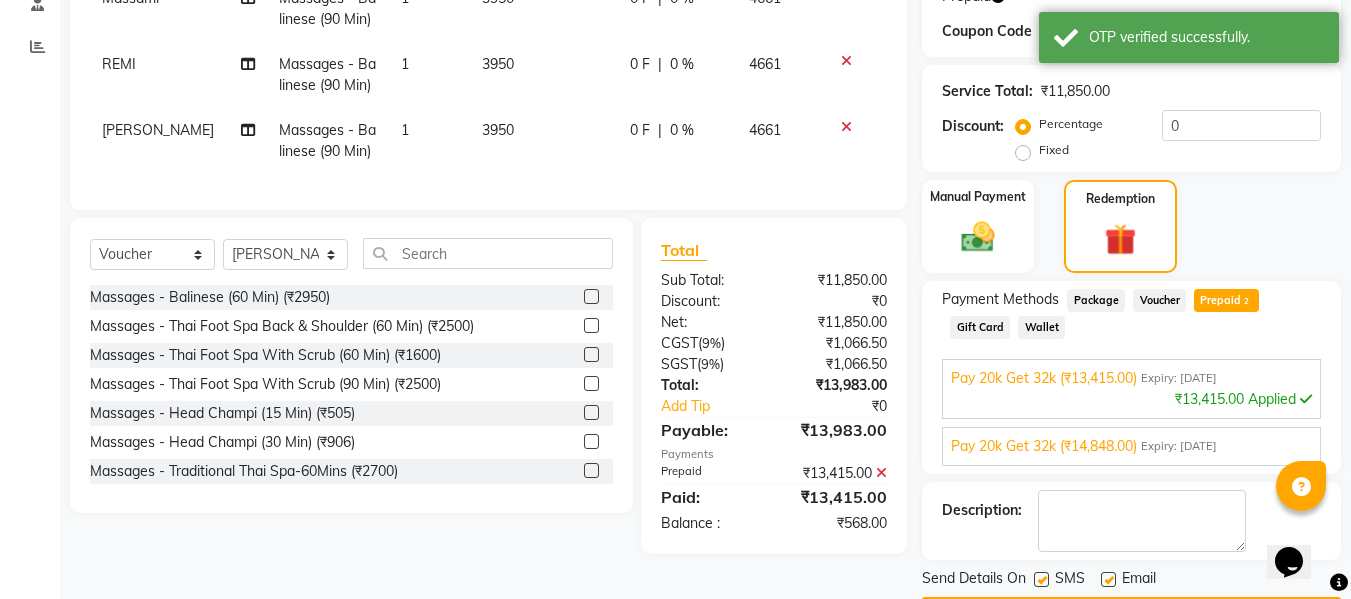 click on "Pay 20k Get 32k (₹14,848.00)" at bounding box center (1044, 446) 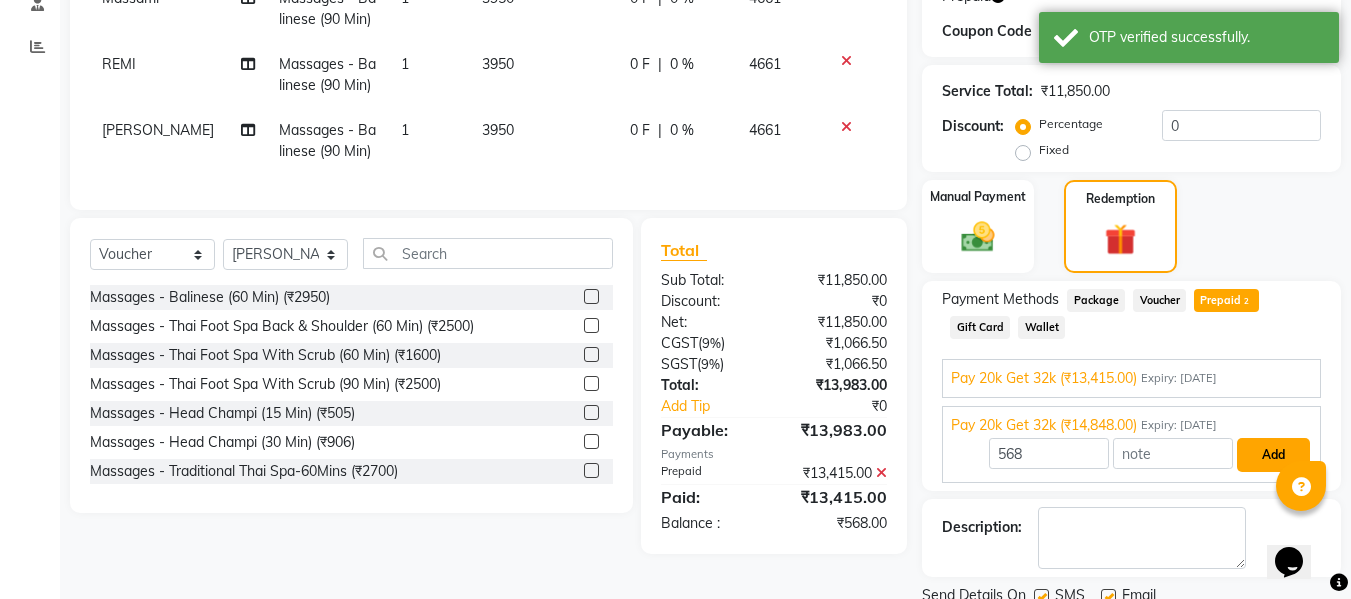 click on "Add" at bounding box center (1273, 455) 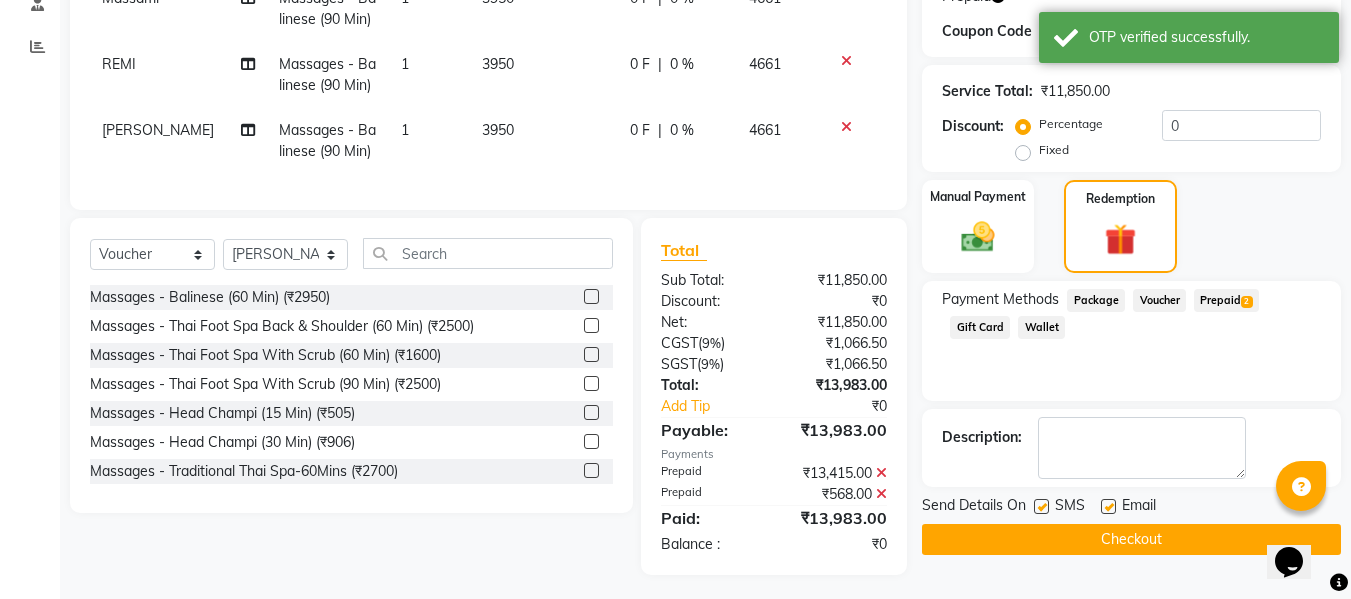 click on "Name: 2175amit  Membership:  No Active Membership  Total Visits:  4 Card on file:  0 Last Visit:   15-02-2025 Points:   0  Prepaid Coupon Code Apply Service Total:  ₹11,850.00  Discount:  Percentage   Fixed  0 Manual Payment Redemption Payment Methods  Package   Voucher   Prepaid  2  Gift Card   Wallet  Description:                  Send Details On SMS Email  Checkout" 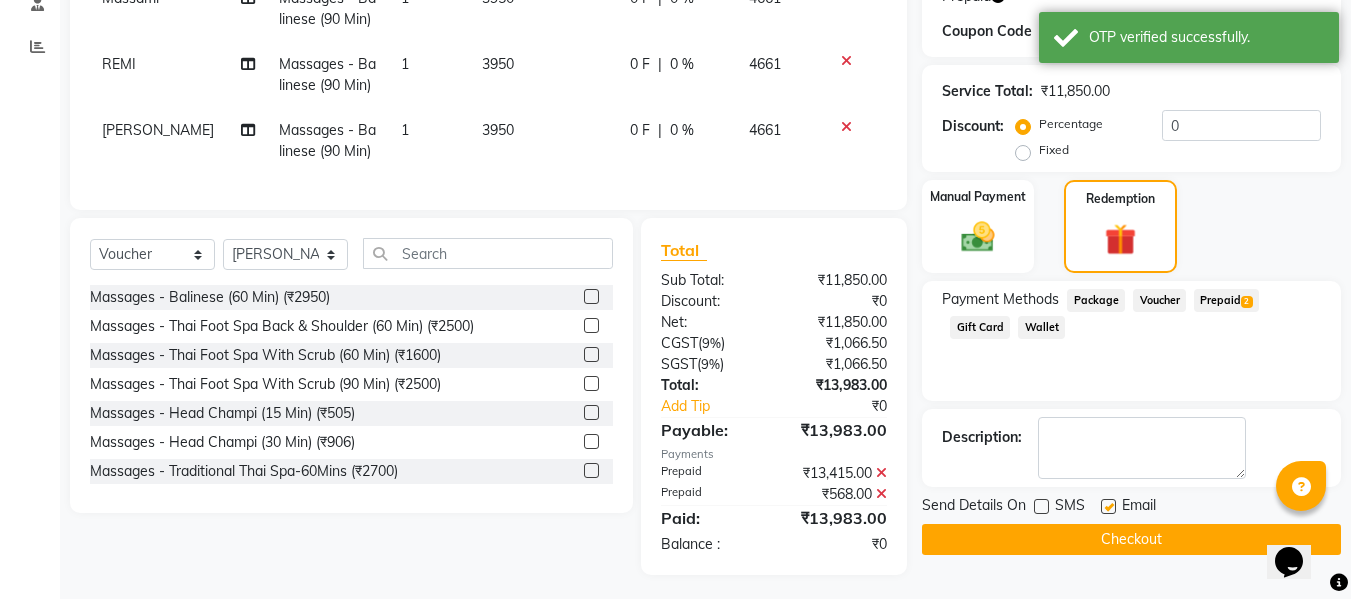 click on "Checkout" 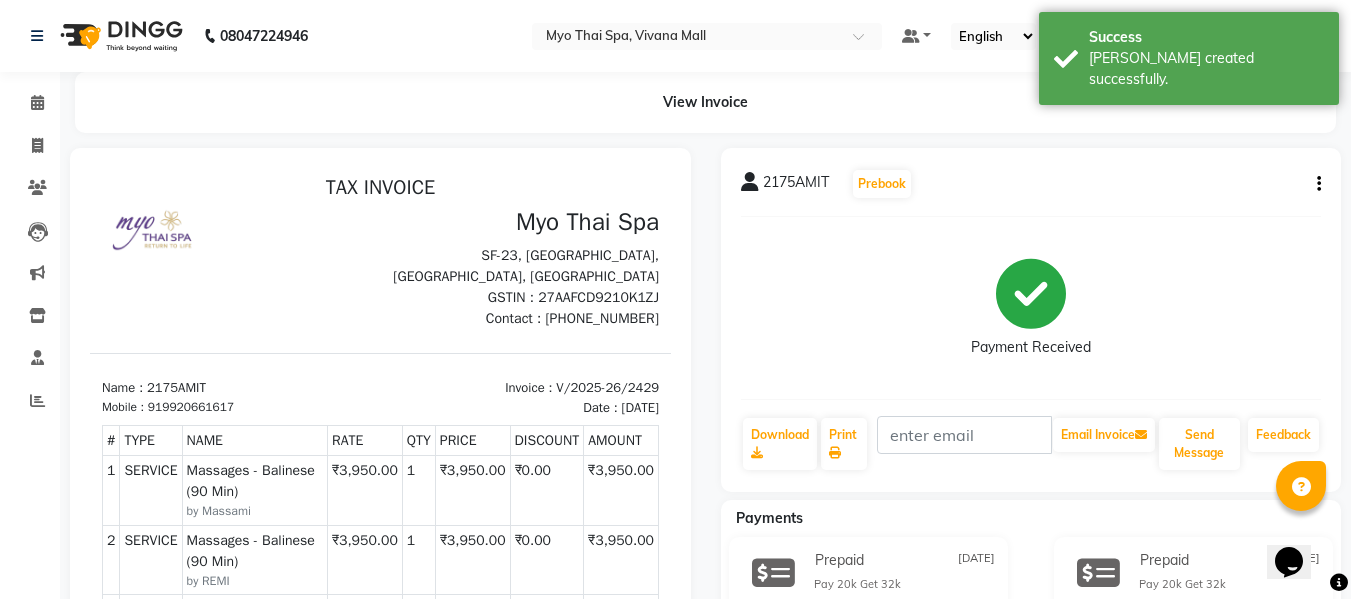 scroll, scrollTop: 0, scrollLeft: 0, axis: both 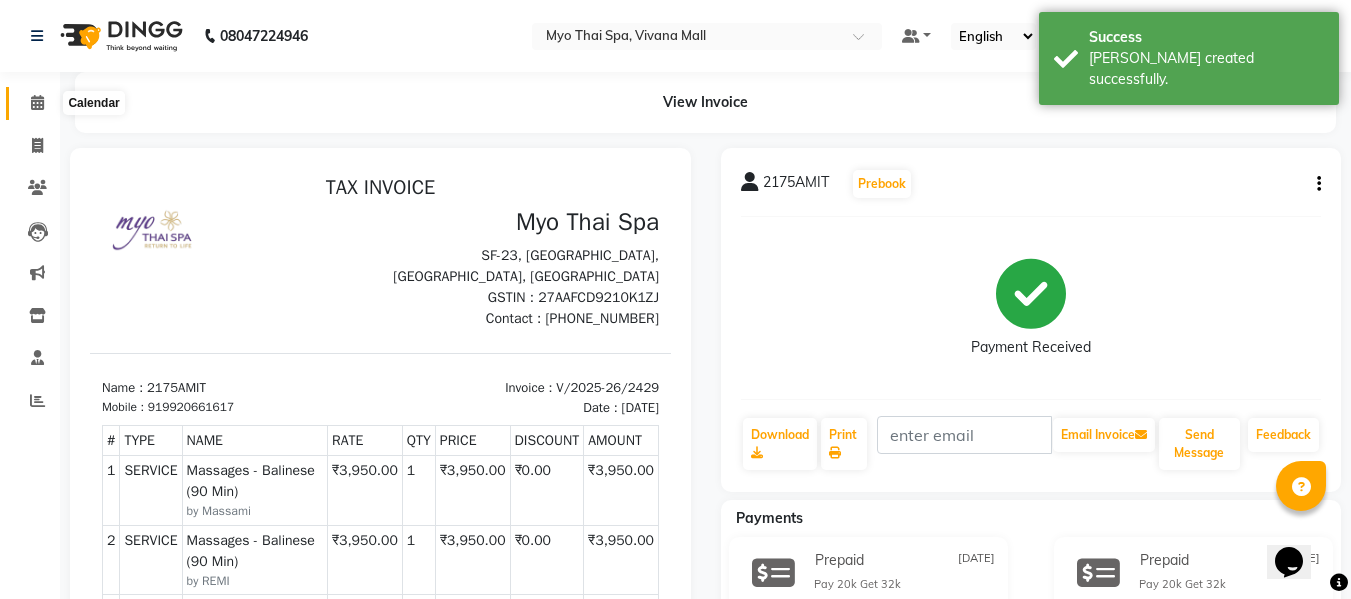 click 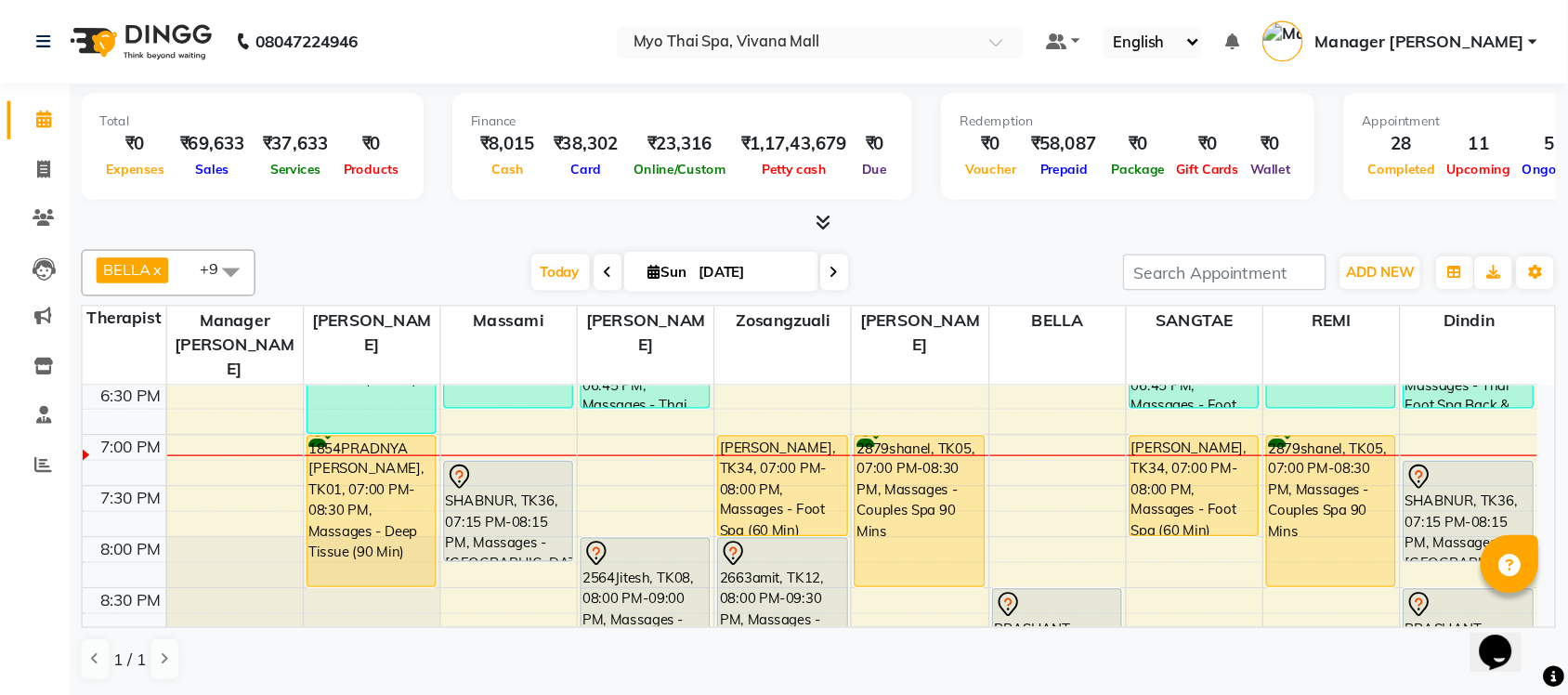 scroll, scrollTop: 827, scrollLeft: 0, axis: vertical 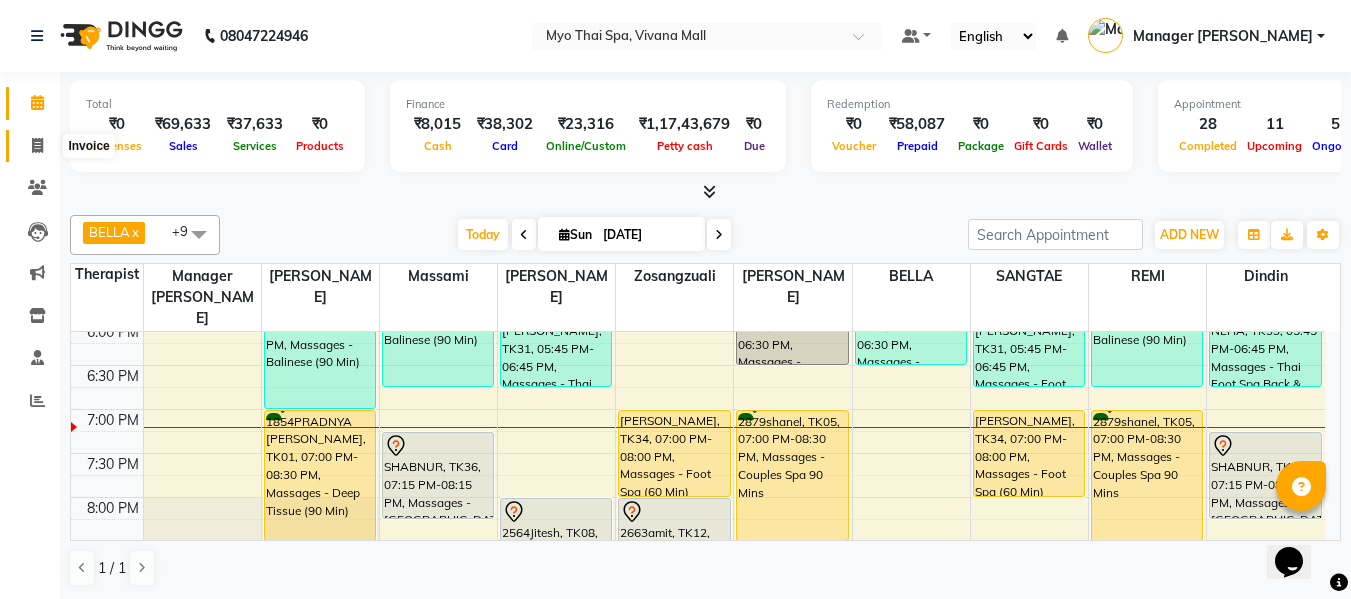 click 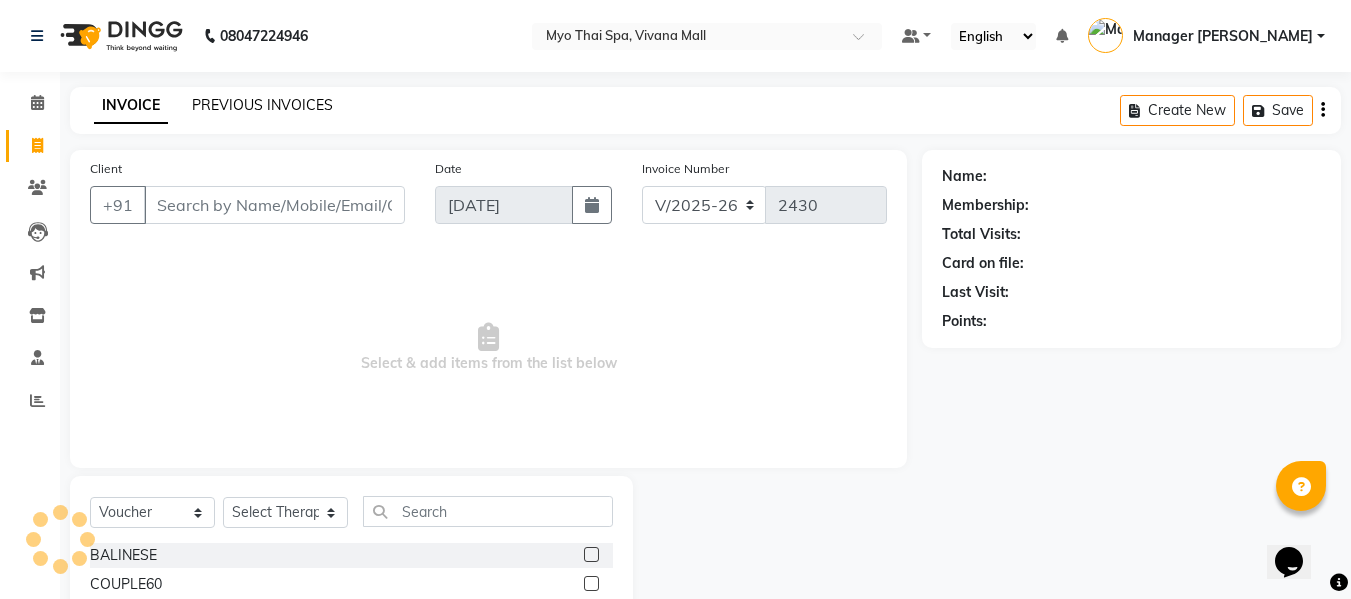 click on "PREVIOUS INVOICES" 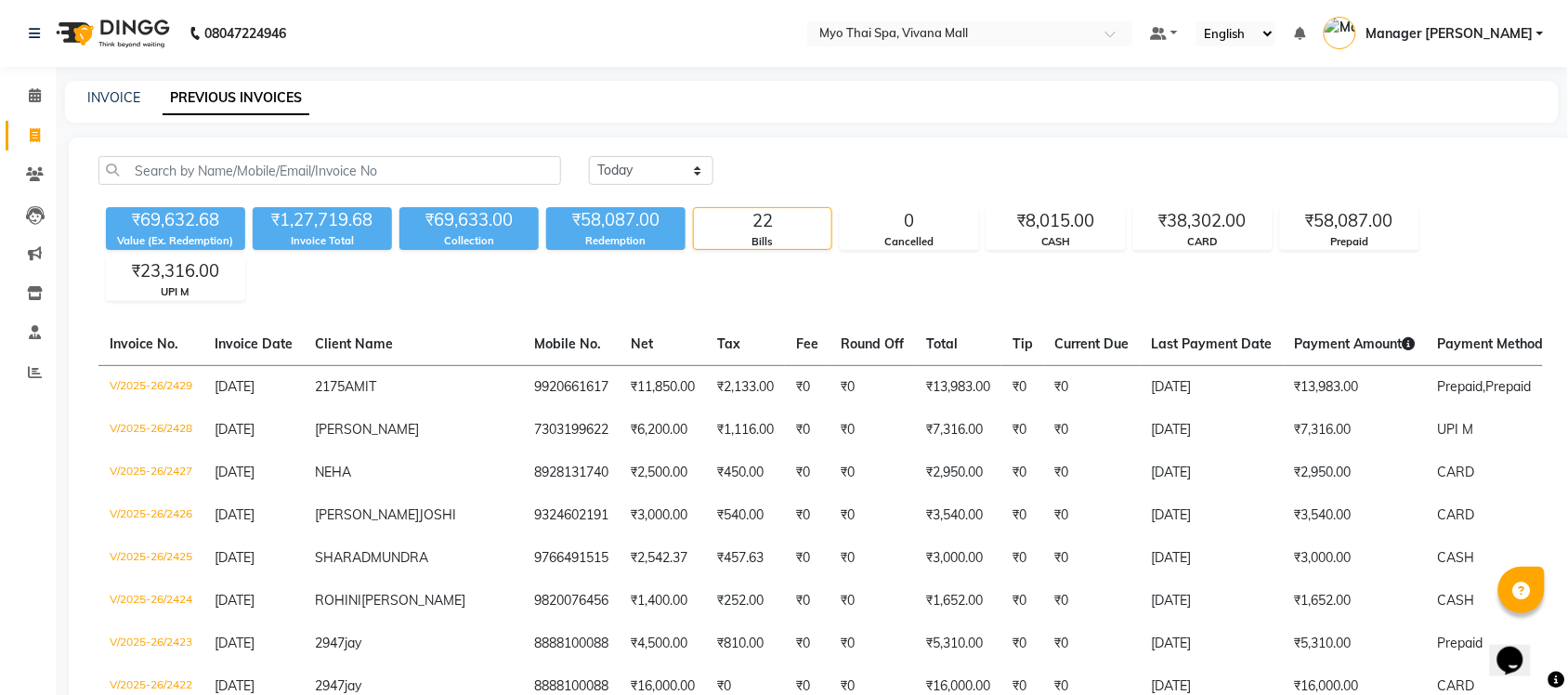 drag, startPoint x: 1169, startPoint y: 14, endPoint x: 941, endPoint y: 174, distance: 278.53905 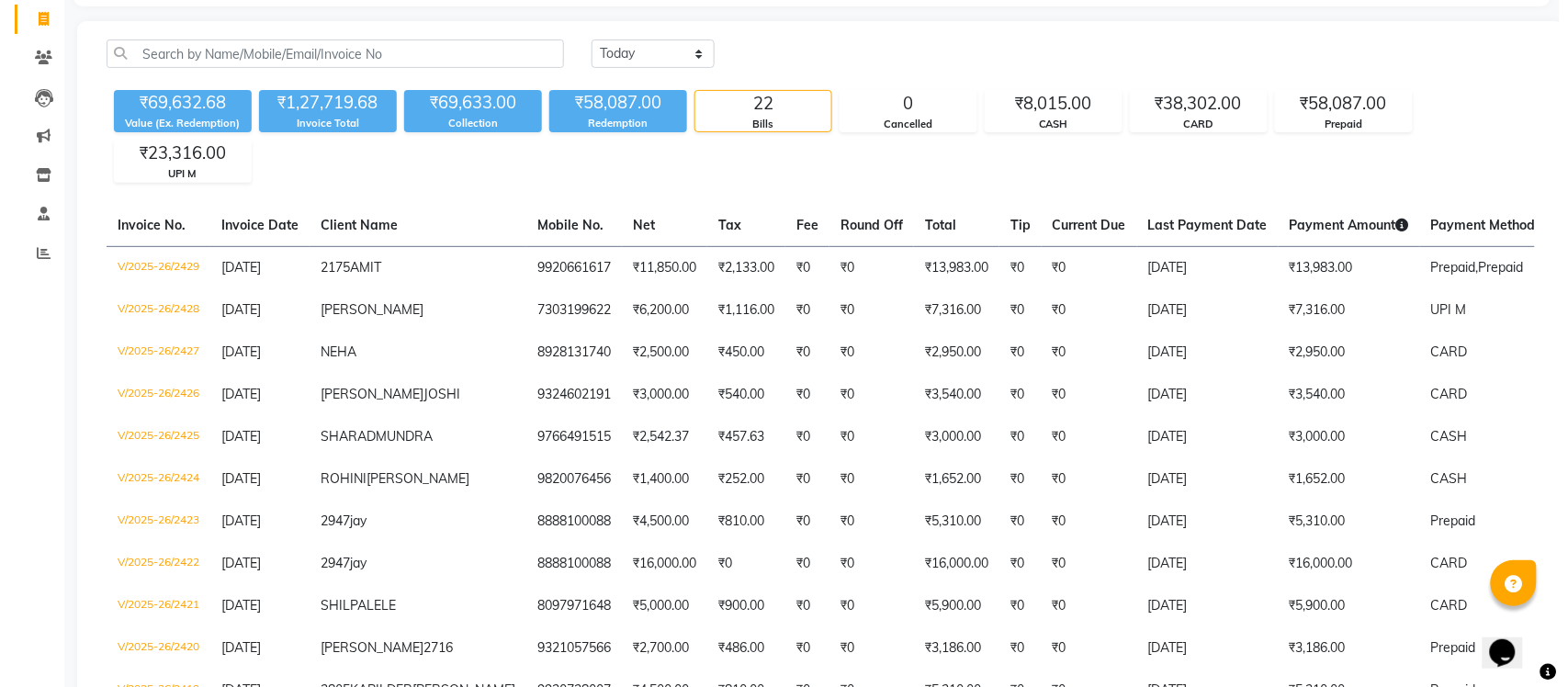 scroll, scrollTop: 0, scrollLeft: 0, axis: both 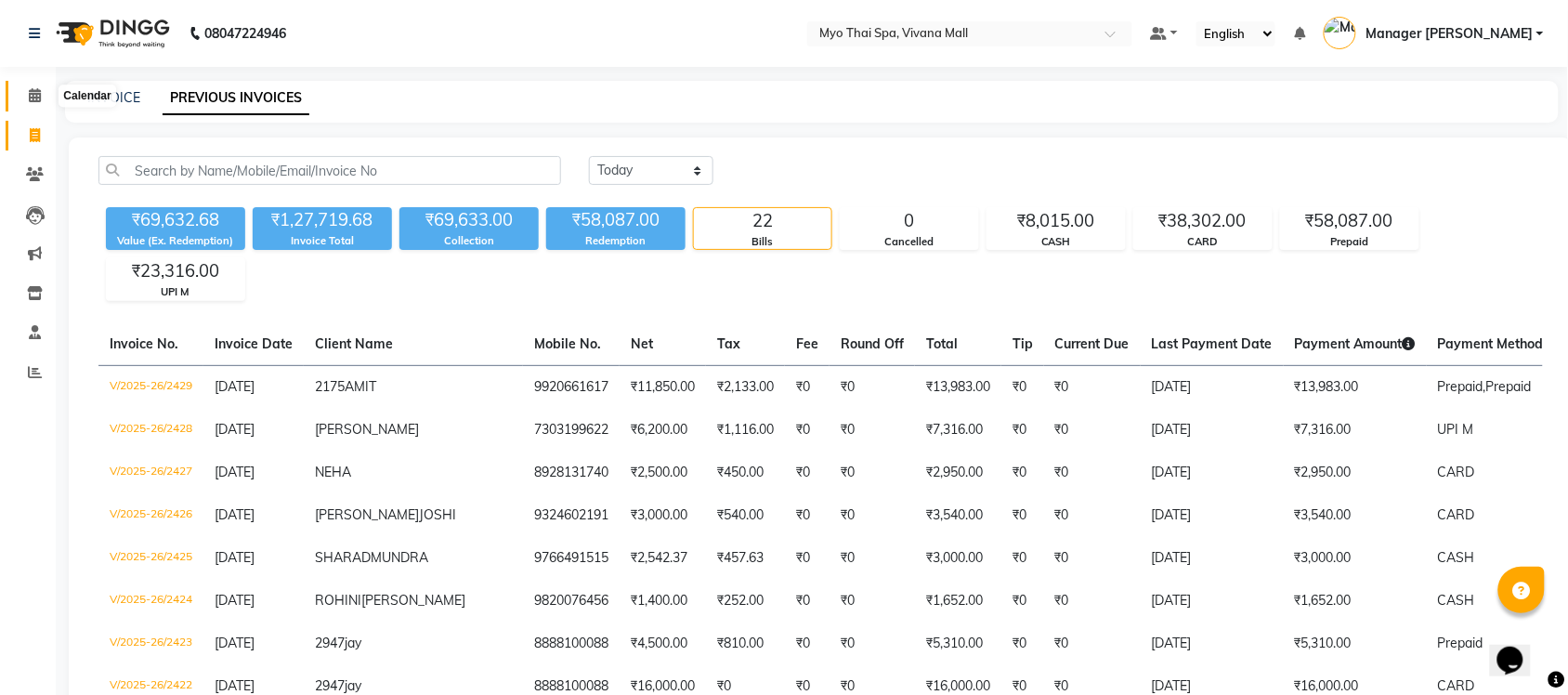 click 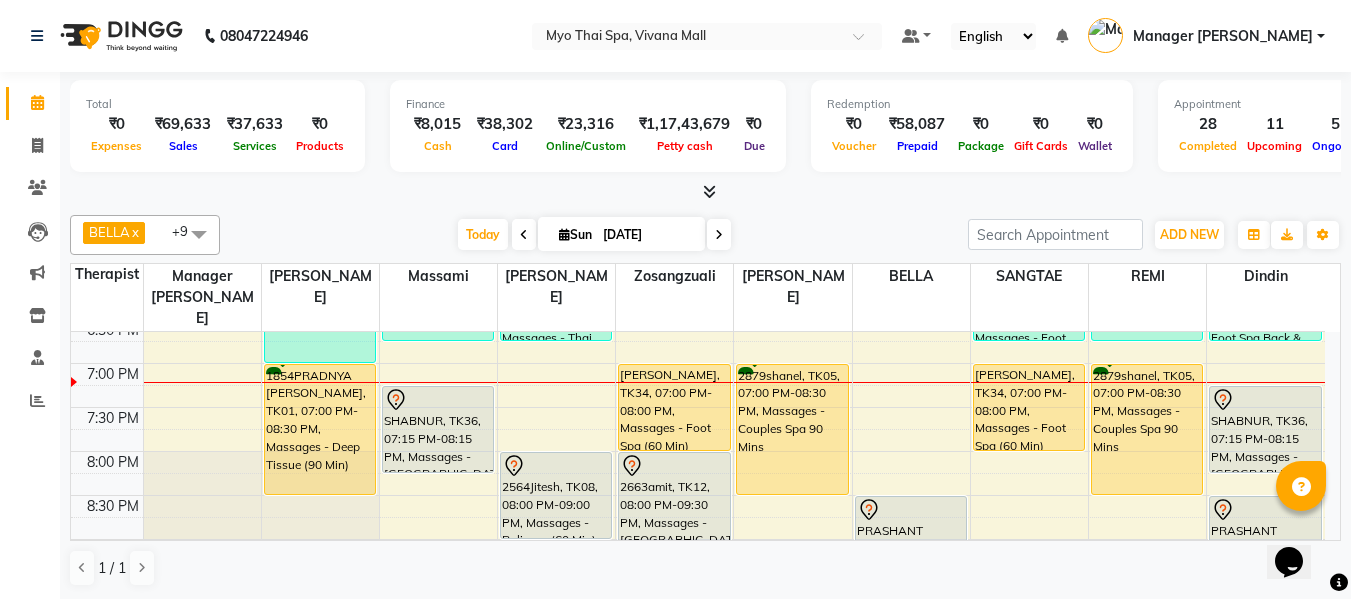 scroll, scrollTop: 937, scrollLeft: 0, axis: vertical 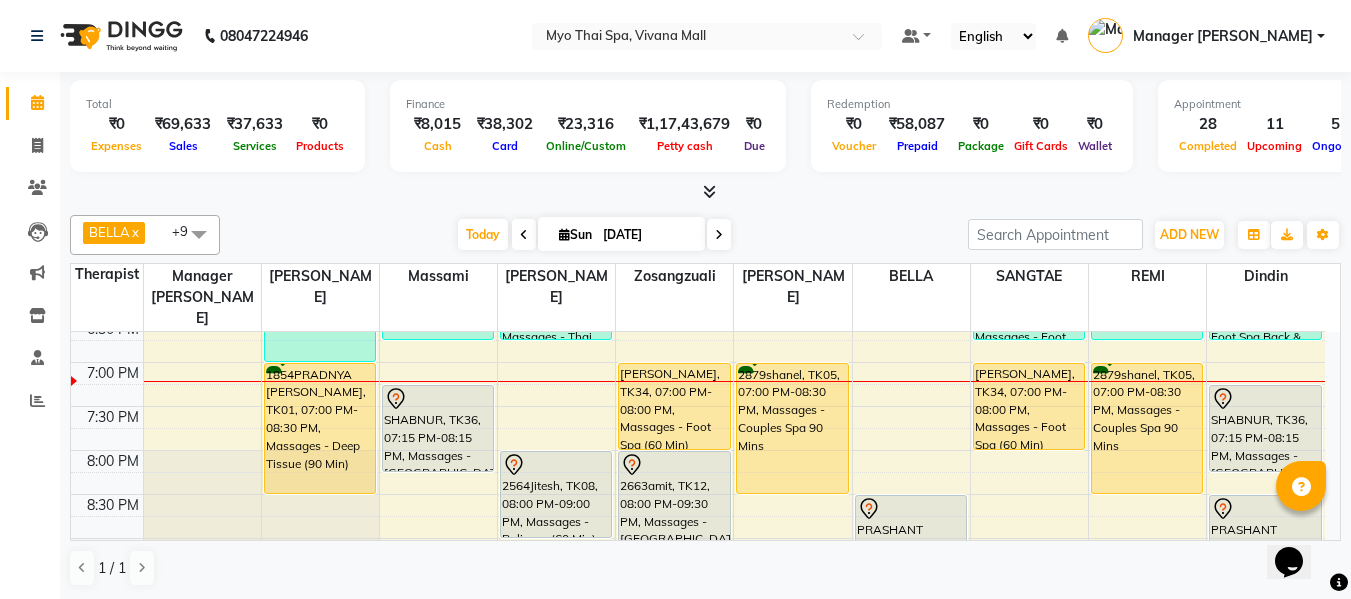 drag, startPoint x: 1692, startPoint y: 1, endPoint x: 910, endPoint y: 239, distance: 817.41547 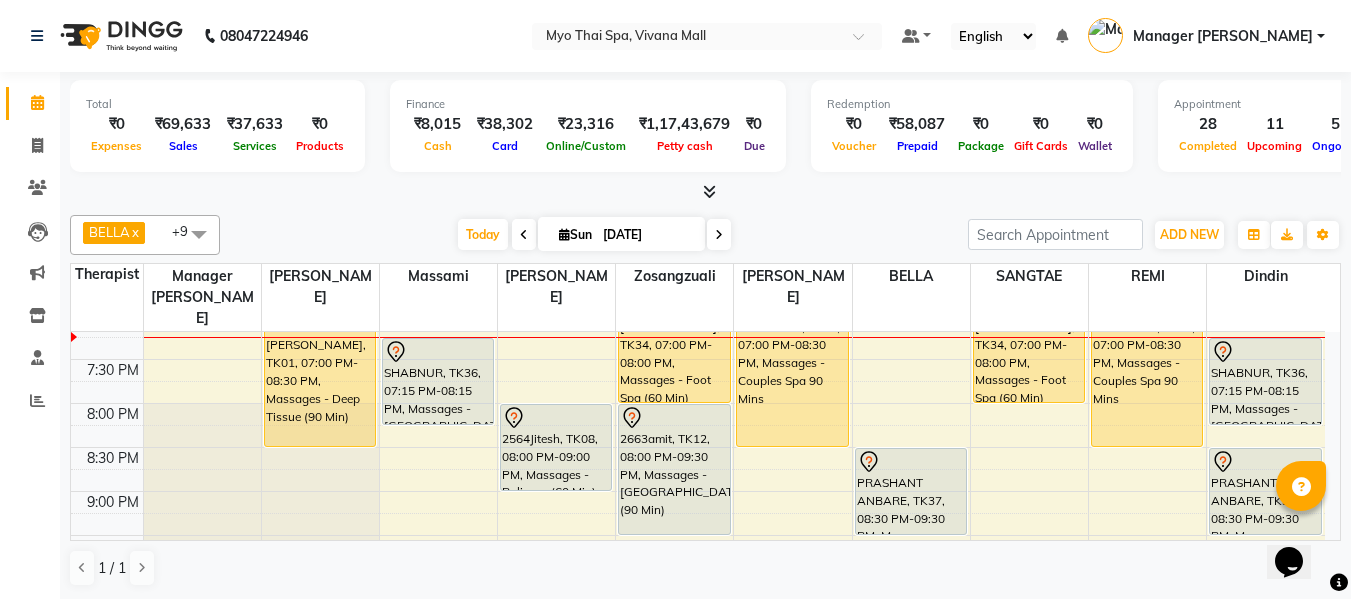 scroll, scrollTop: 937, scrollLeft: 0, axis: vertical 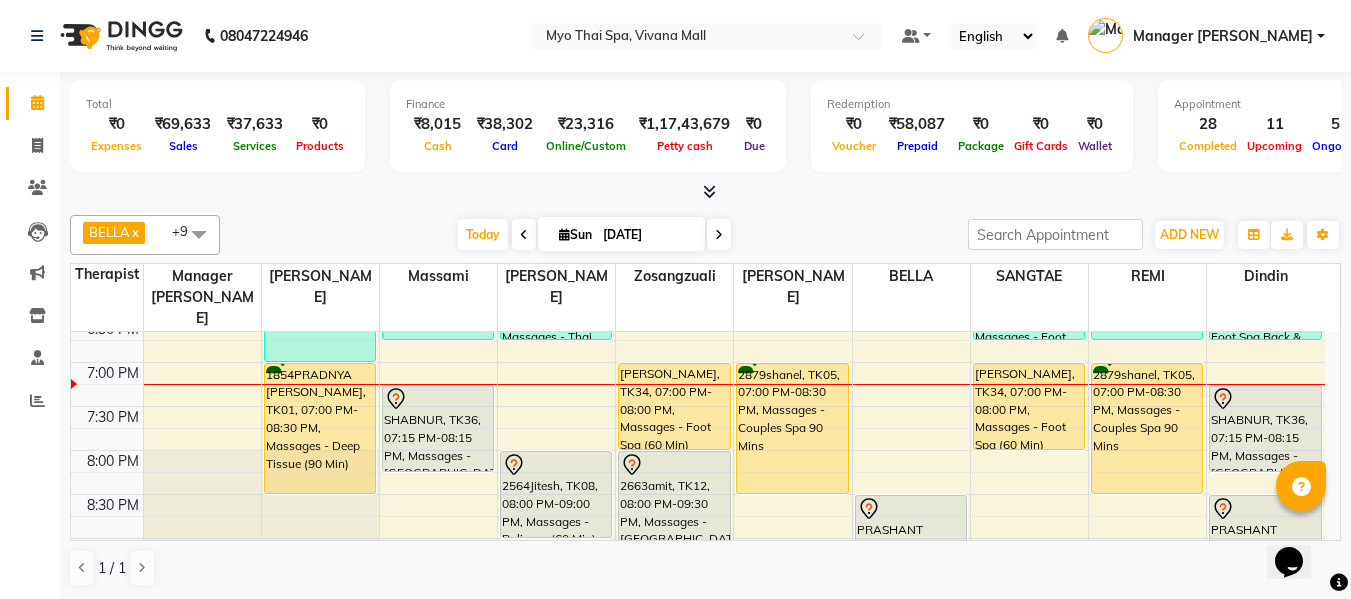 click on "8:00 AM 8:30 AM 9:00 AM 9:30 AM 10:00 AM 10:30 AM 11:00 AM 11:30 AM 12:00 PM 12:30 PM 1:00 PM 1:30 PM 2:00 PM 2:30 PM 3:00 PM 3:30 PM 4:00 PM 4:30 PM 5:00 PM 5:30 PM 6:00 PM 6:30 PM 7:00 PM 7:30 PM 8:00 PM 8:30 PM 9:00 PM 9:30 PM 10:00 PM 10:30 PM             2864bhavesh, TK27, 02:45 PM-03:45 PM, Massages - Thai Foot Spa  Back & Shoulder (60 Min)     2618RUSHAL, TK16, 03:00 PM-04:00 PM, Massages - Couples Spa 60     2618RUSHAL, TK16, 03:15 PM-04:15 PM, Massages - Couples Spa 60     ANUSHKA CHAWATHE, TK15, 12:45 PM-01:45 PM, Massages - Couples Spa 60             2867SANTOSH SWAMI, TK29, 01:00 PM-02:00 PM, Massages - Balinese (60 Min)     2416SHRADDHA DESHMUKH, TK04, 12:15 PM-01:15 PM, Massages - Foot Spa (60 Min)     2674POONAM.., TK24, 03:00 PM-03:30 PM, Massages - Head Champi (30 Min)     2175AMIT, TK03, 05:30 PM-07:00 PM, Massages - Balinese (90 Min)     1854PRADNYA MAHADIK, TK01, 07:00 PM-08:30 PM, Massages - Deep Tissue (90 Min)     Dr Ramya, TK14, 11:30 AM-12:30 PM, Massages - Balinese (60 Min)" at bounding box center [698, 54] 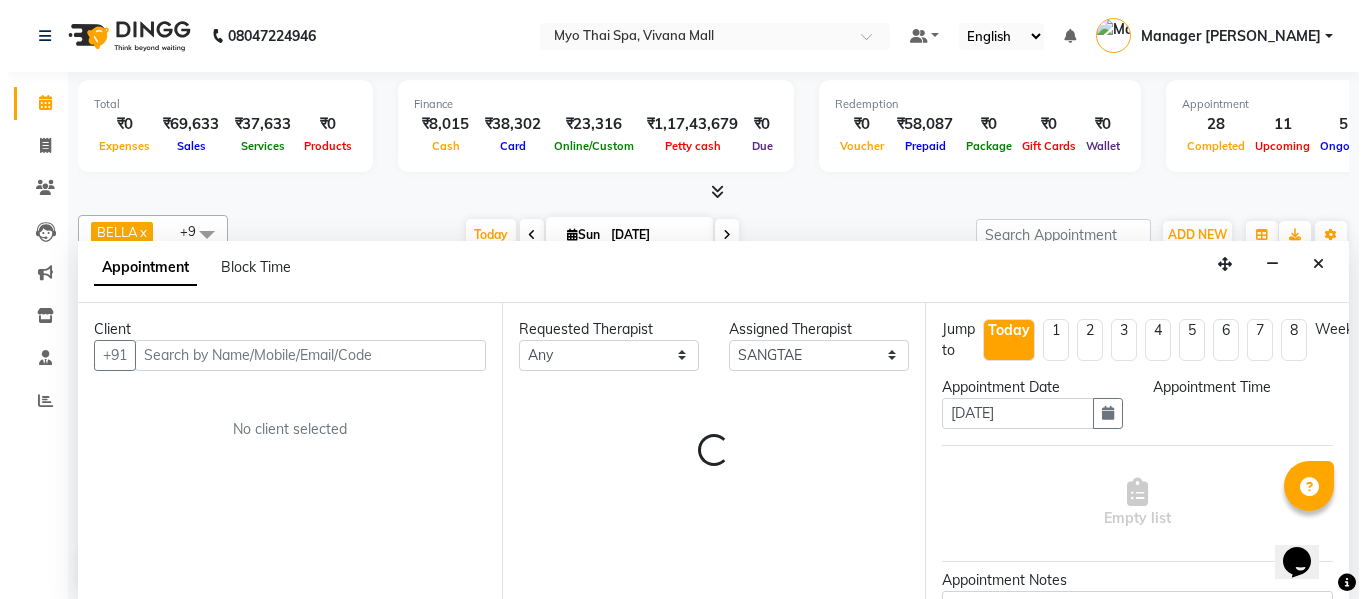 scroll, scrollTop: 1, scrollLeft: 0, axis: vertical 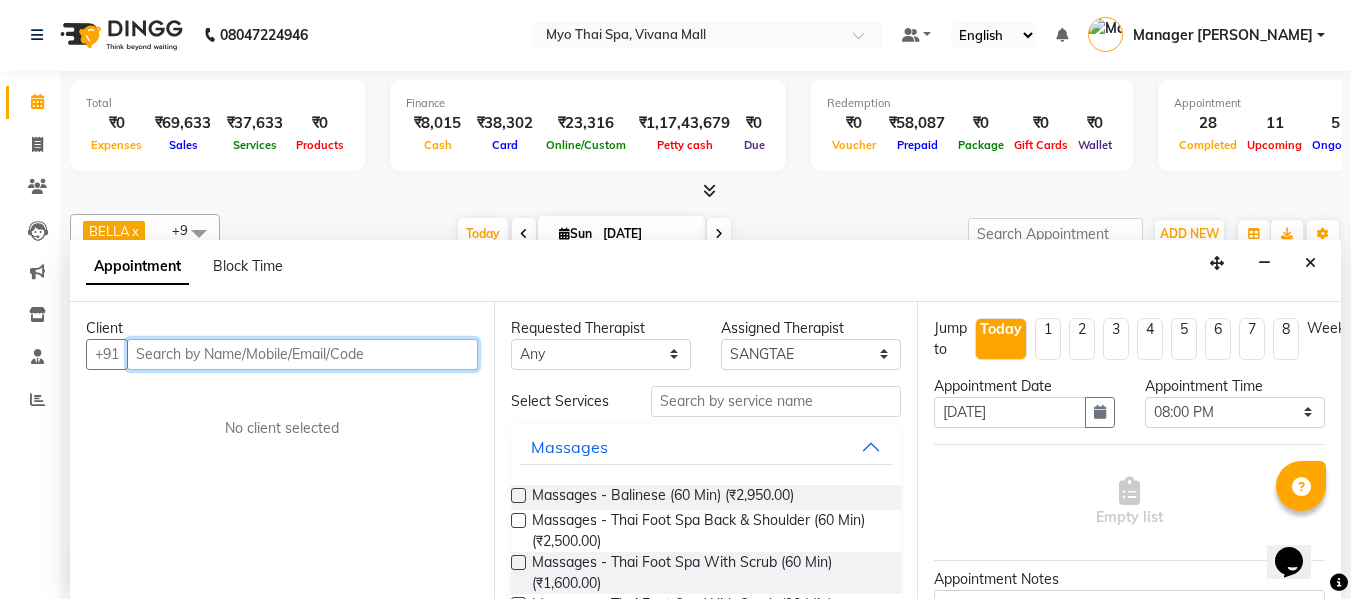 click at bounding box center [302, 354] 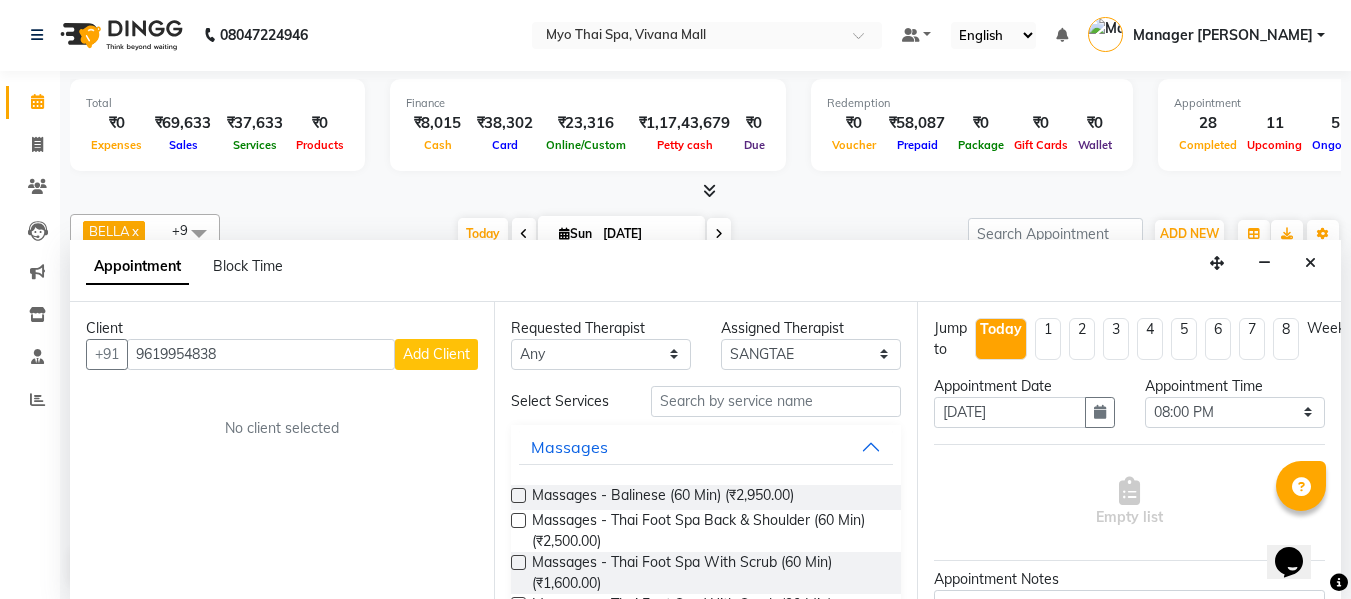 click on "Add Client" at bounding box center [436, 354] 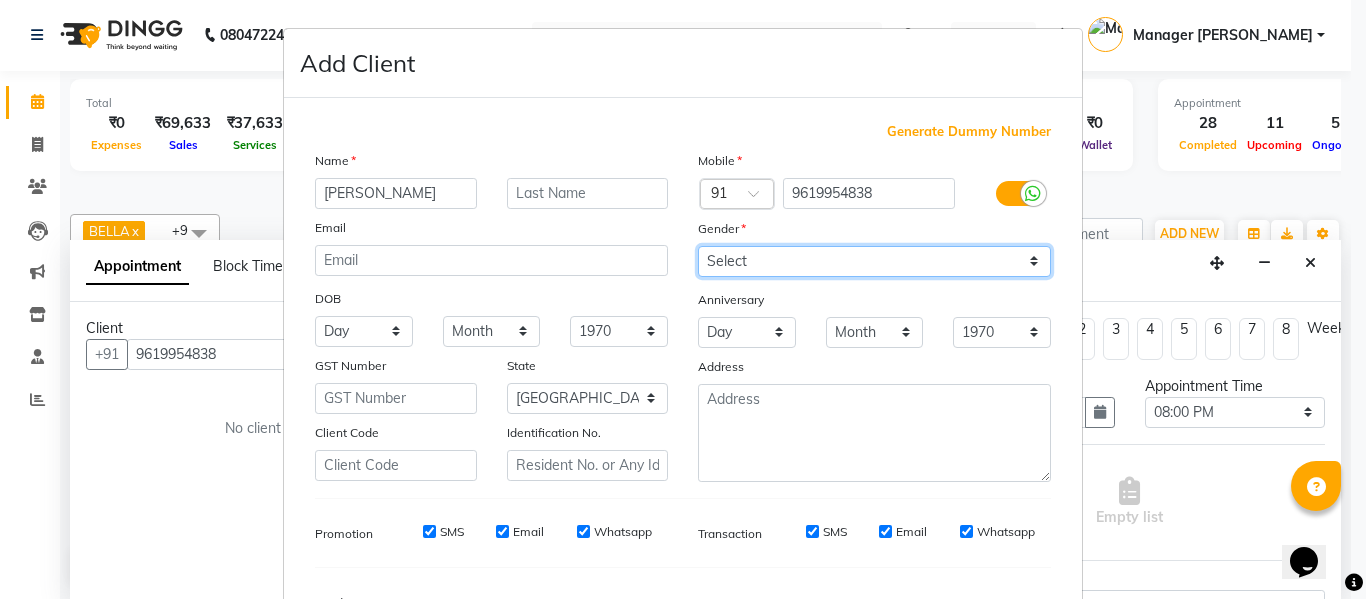 click on "Select Male Female Other Prefer Not To Say" at bounding box center [874, 261] 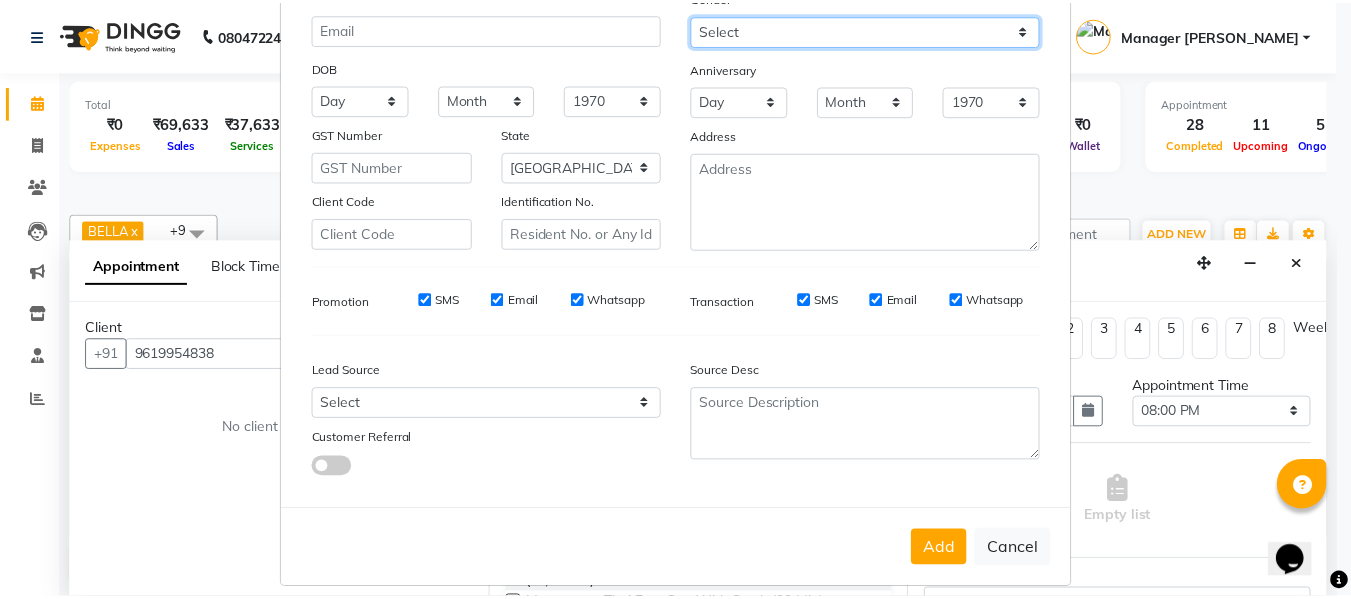 scroll, scrollTop: 250, scrollLeft: 0, axis: vertical 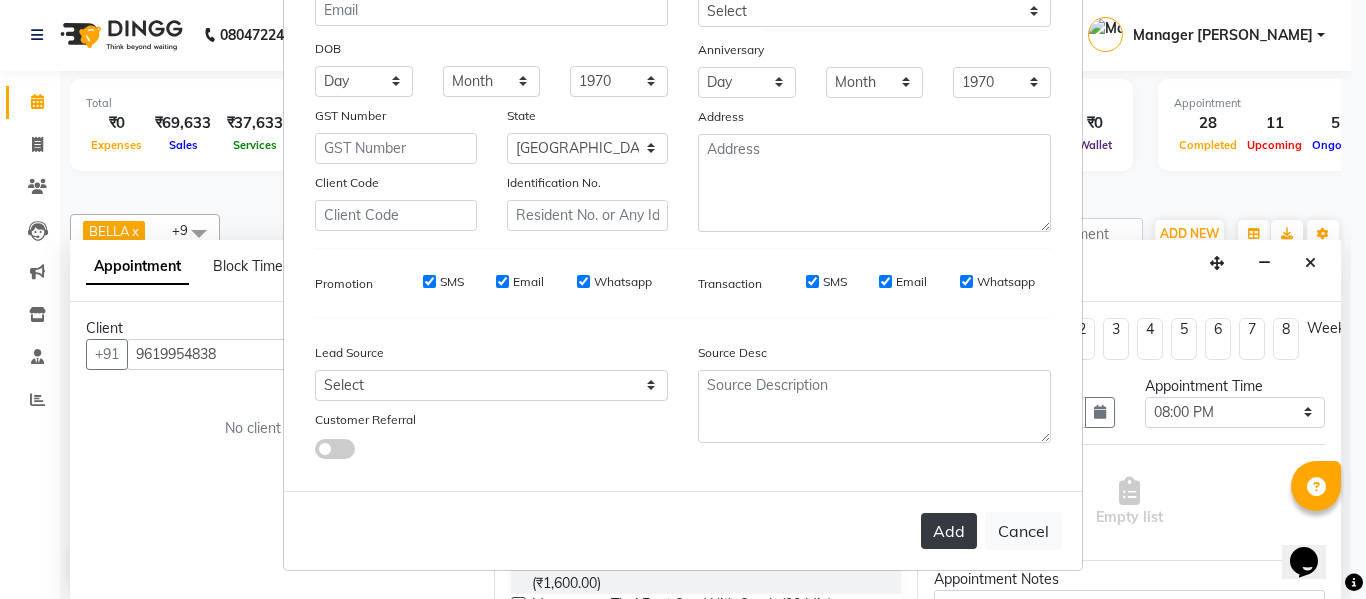 click on "Add" at bounding box center [949, 531] 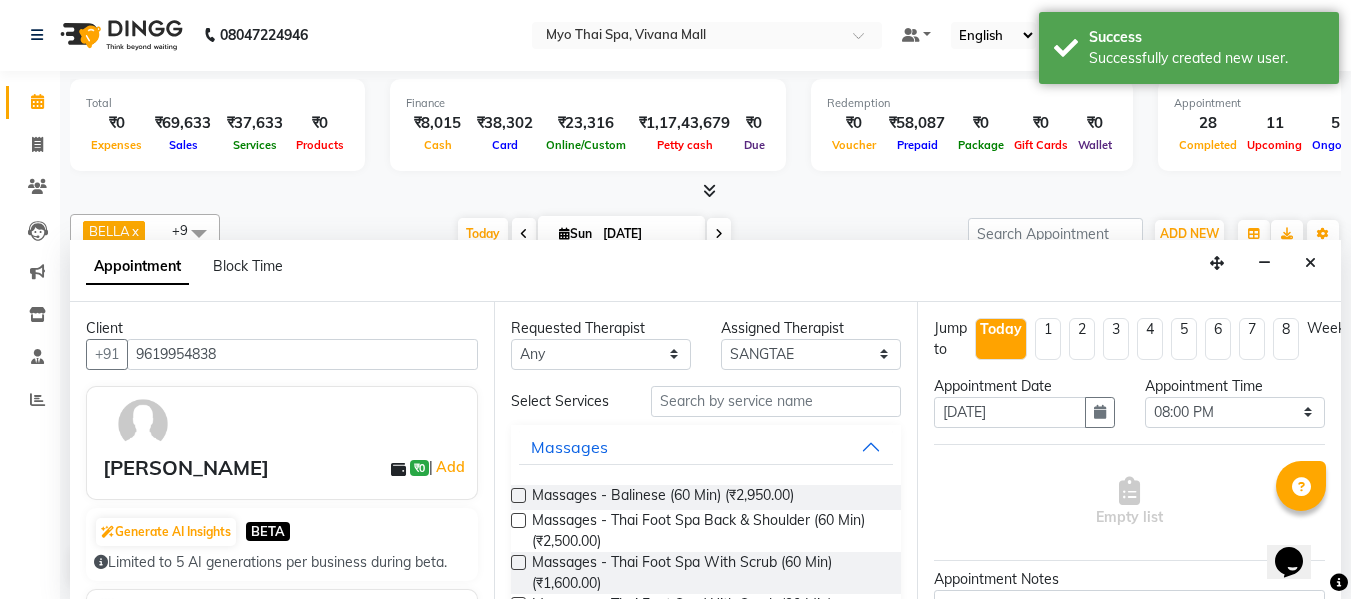 scroll, scrollTop: 100, scrollLeft: 0, axis: vertical 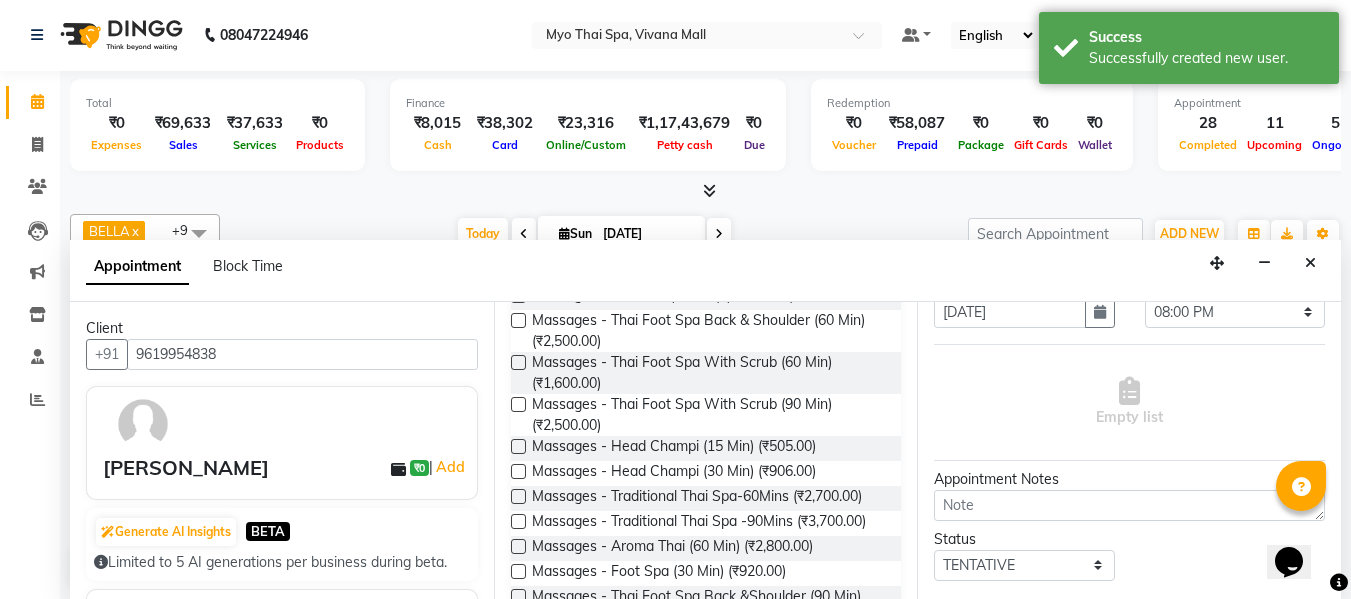 click at bounding box center [518, 471] 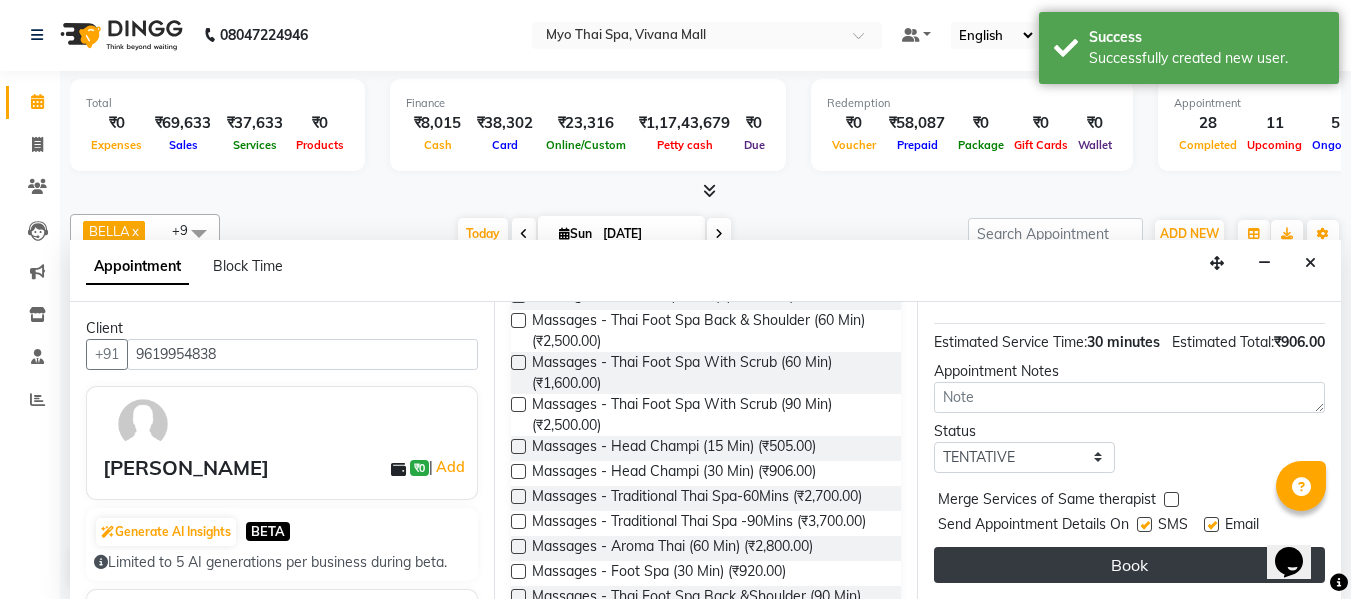 scroll, scrollTop: 265, scrollLeft: 0, axis: vertical 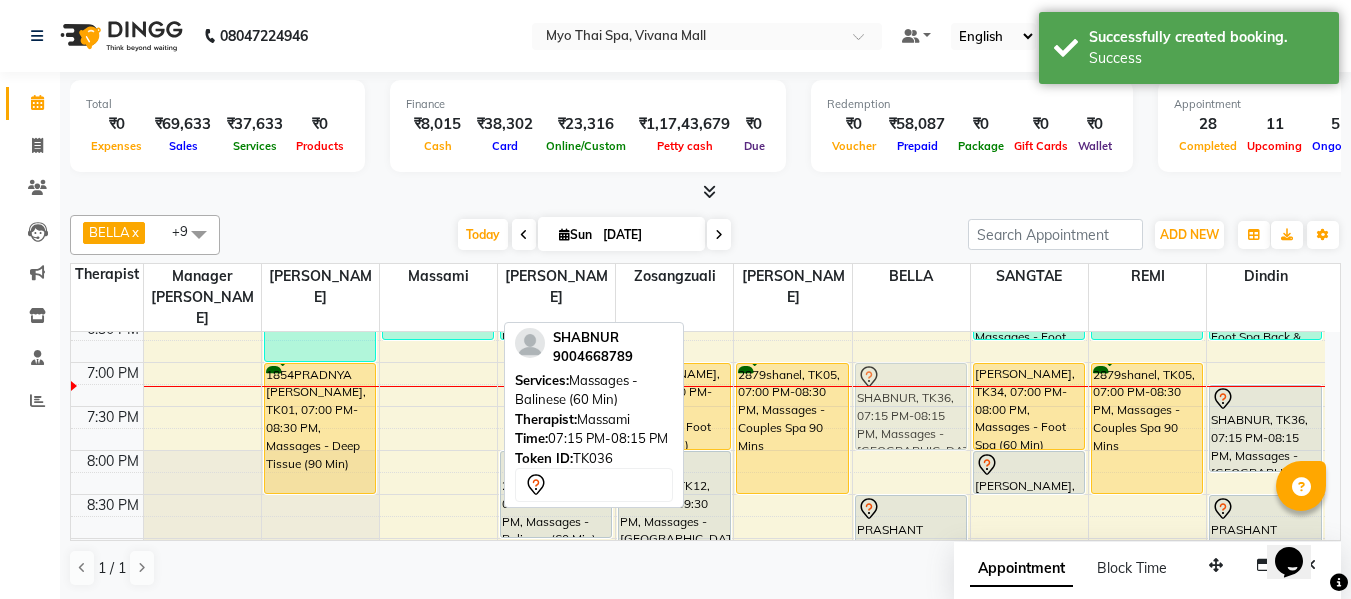 drag, startPoint x: 421, startPoint y: 380, endPoint x: 886, endPoint y: 368, distance: 465.15482 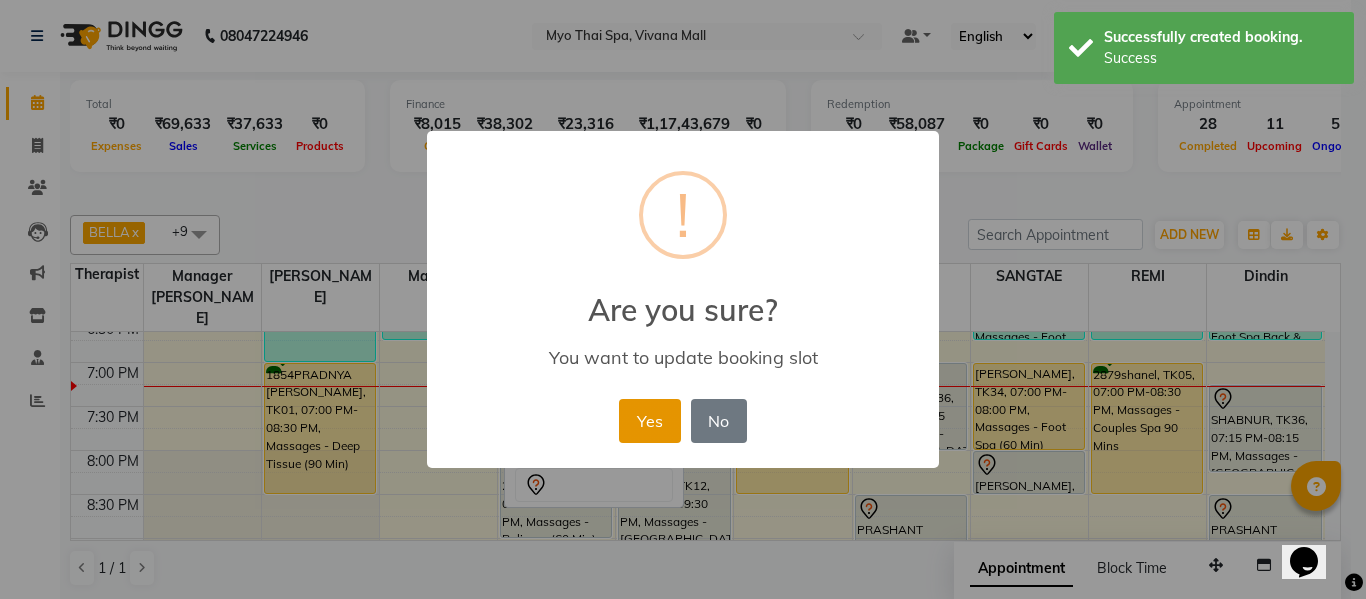 click on "Yes" at bounding box center (649, 421) 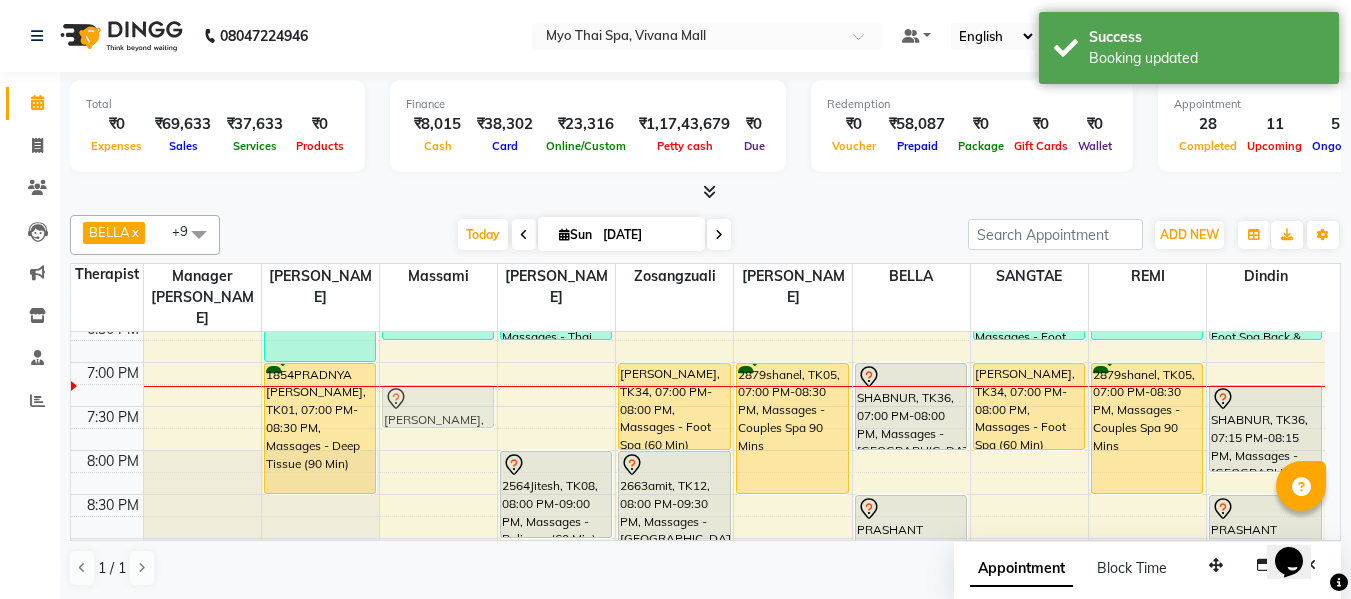 drag, startPoint x: 996, startPoint y: 443, endPoint x: 440, endPoint y: 375, distance: 560.1428 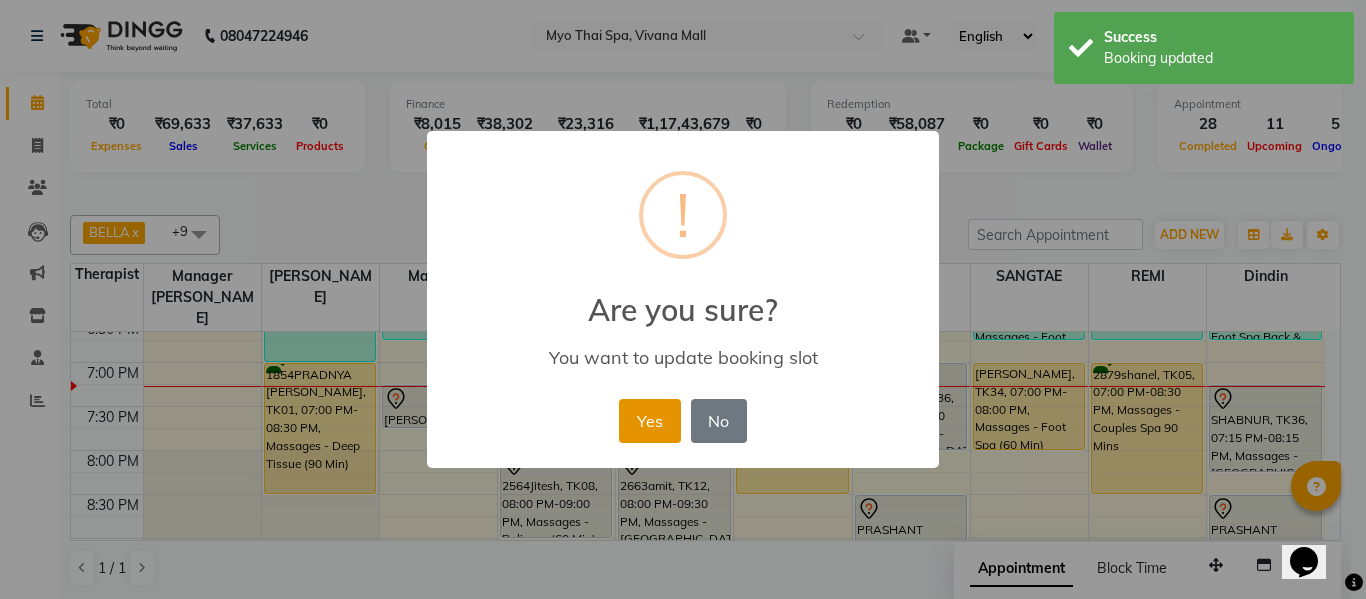 click on "Yes" at bounding box center [649, 421] 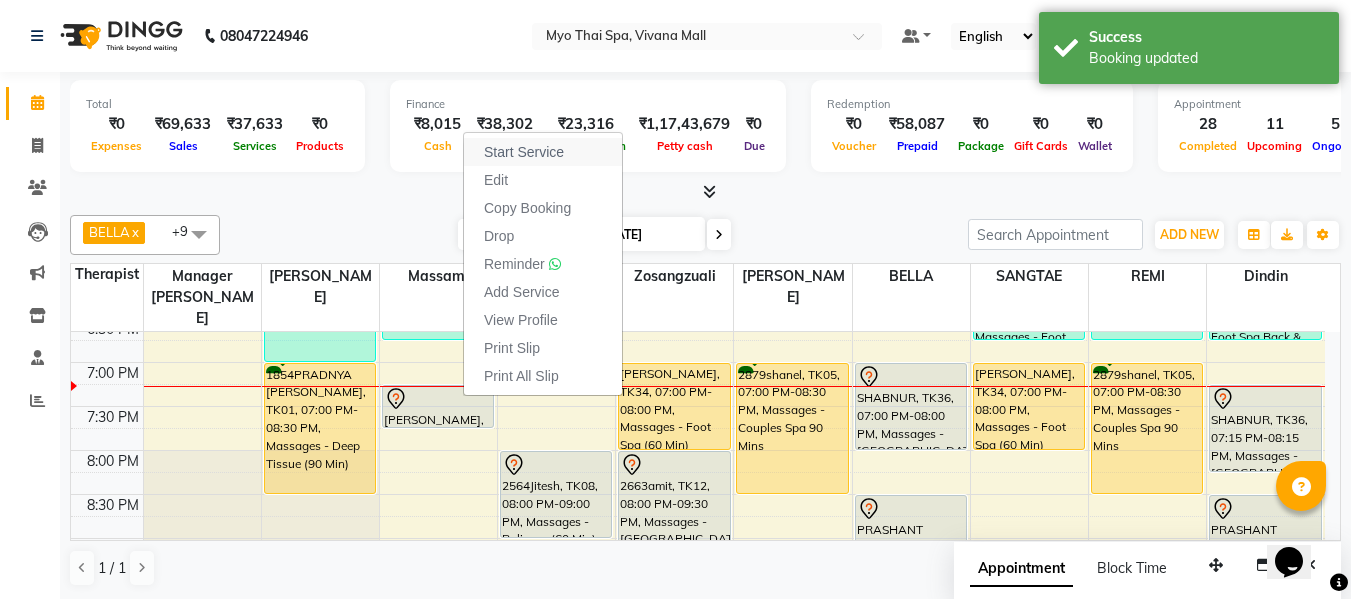 click on "Start Service" at bounding box center [524, 152] 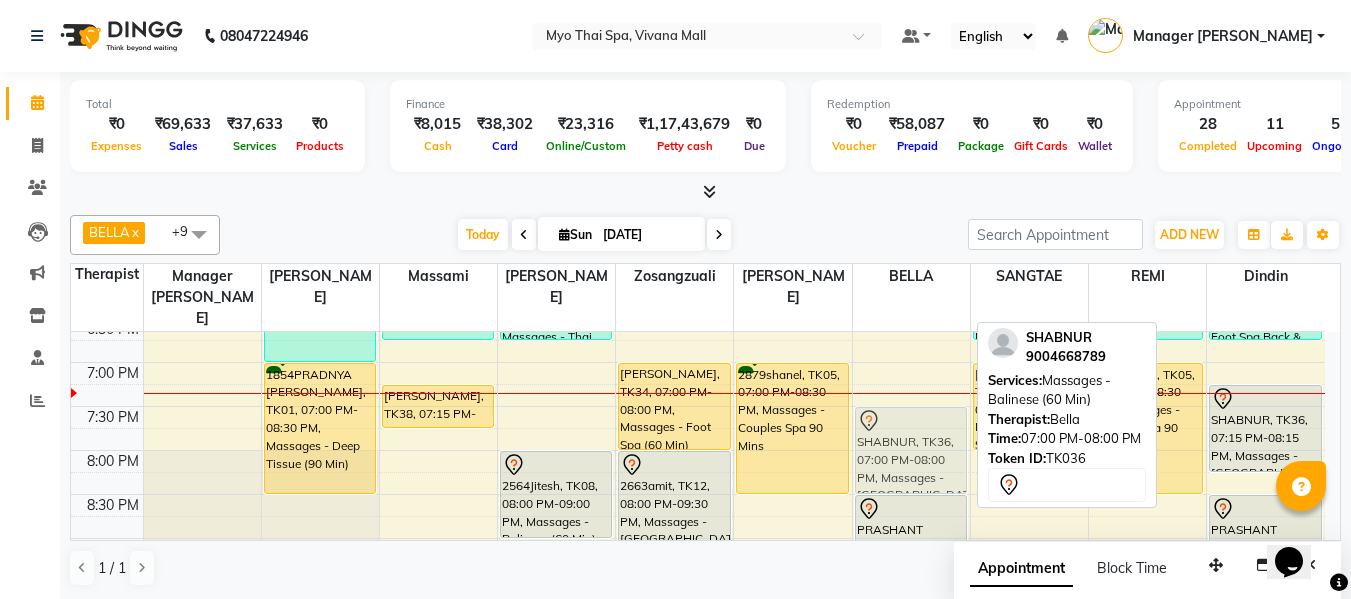 drag, startPoint x: 927, startPoint y: 381, endPoint x: 933, endPoint y: 422, distance: 41.4367 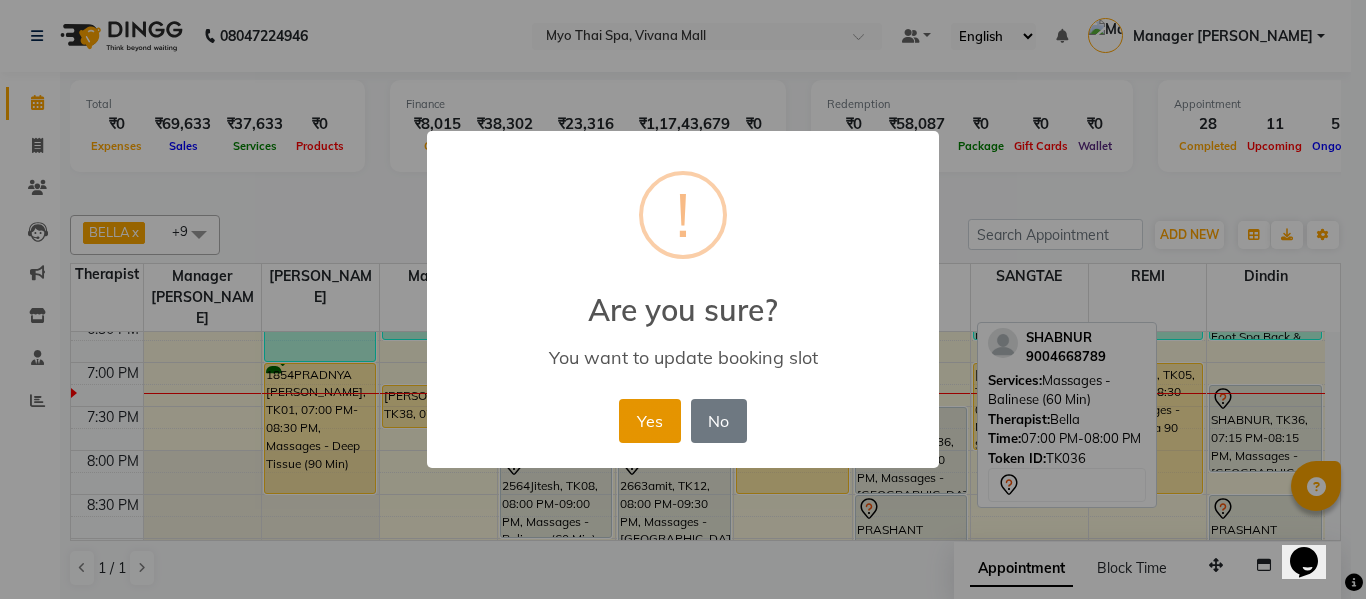 click on "Yes" at bounding box center [649, 421] 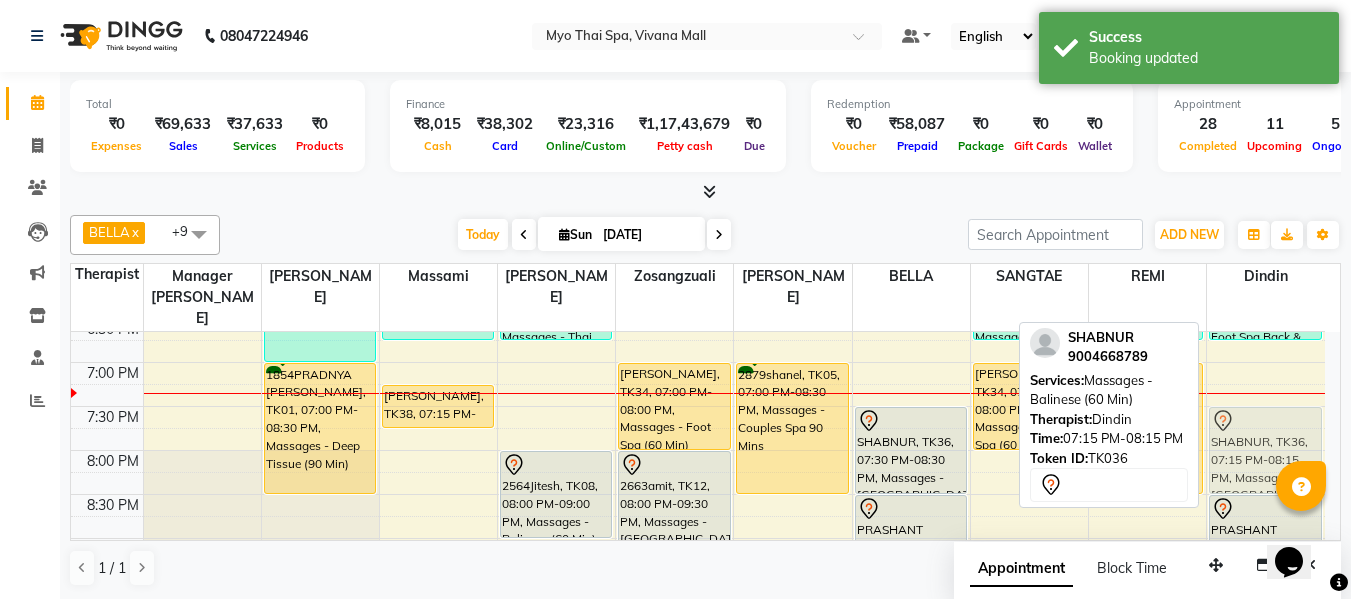 click on "Dev, TK22, 01:30 PM-02:30 PM, Massages - Swedish (60 Min)     SHILPA LELE, TK17, 04:30 PM-05:30 PM, Massages - Thai Foot Spa  Back & Shoulder (60 Min)     NEHA, TK33, 05:45 PM-06:45 PM, Massages - Thai Foot Spa  Back & Shoulder (60 Min)             SHABNUR, TK36, 07:15 PM-08:15 PM, Massages - Balinese (60 Min)             PRASHANT ANBARE, TK37, 08:30 PM-09:30 PM, Massages - Balinese (60 Min)             SHABNUR, TK36, 07:15 PM-08:15 PM, Massages - Balinese (60 Min)" at bounding box center [1266, 54] 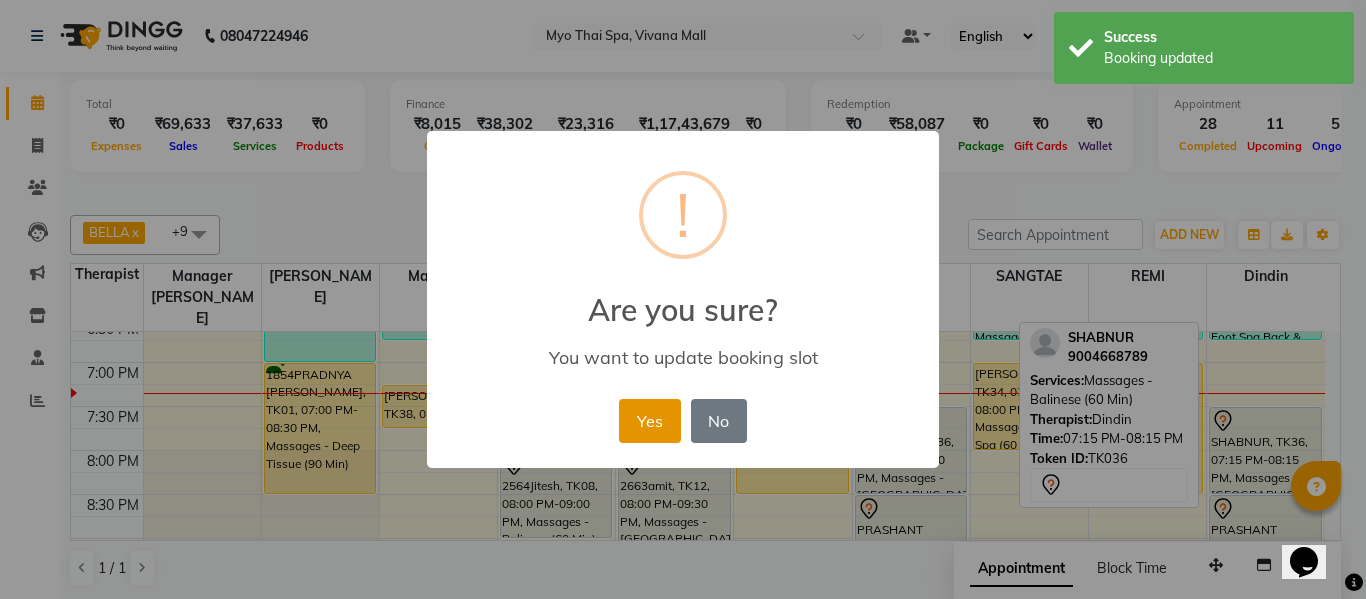 click on "Yes" at bounding box center [649, 421] 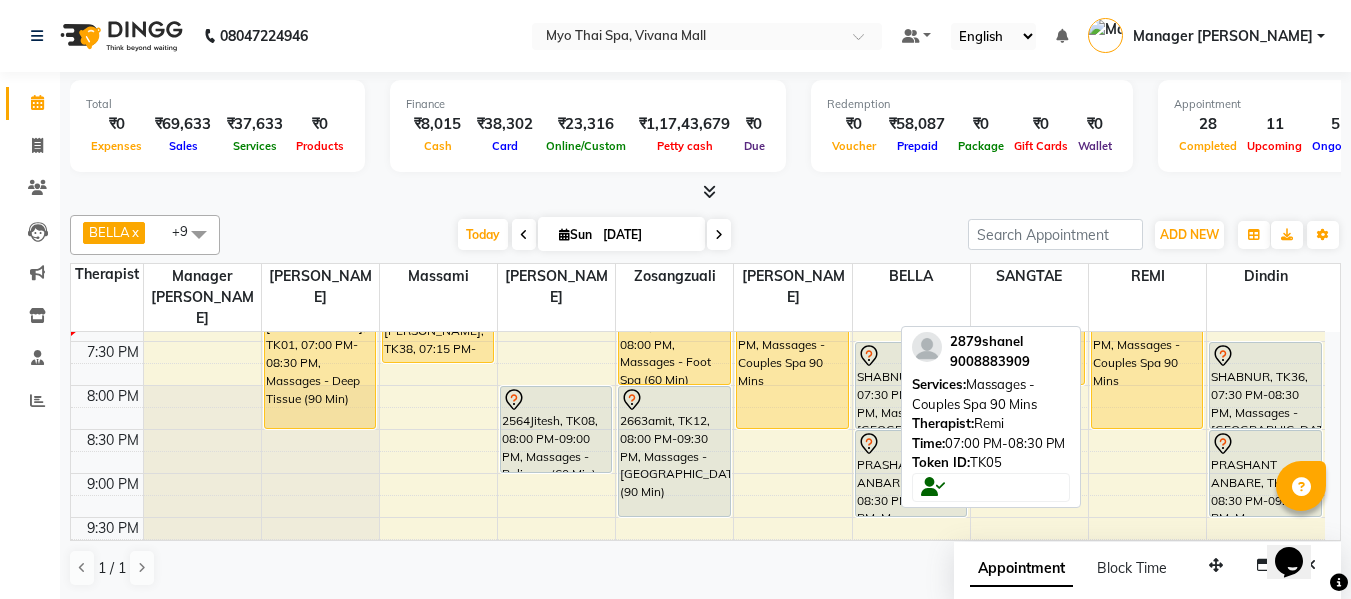 scroll, scrollTop: 1037, scrollLeft: 0, axis: vertical 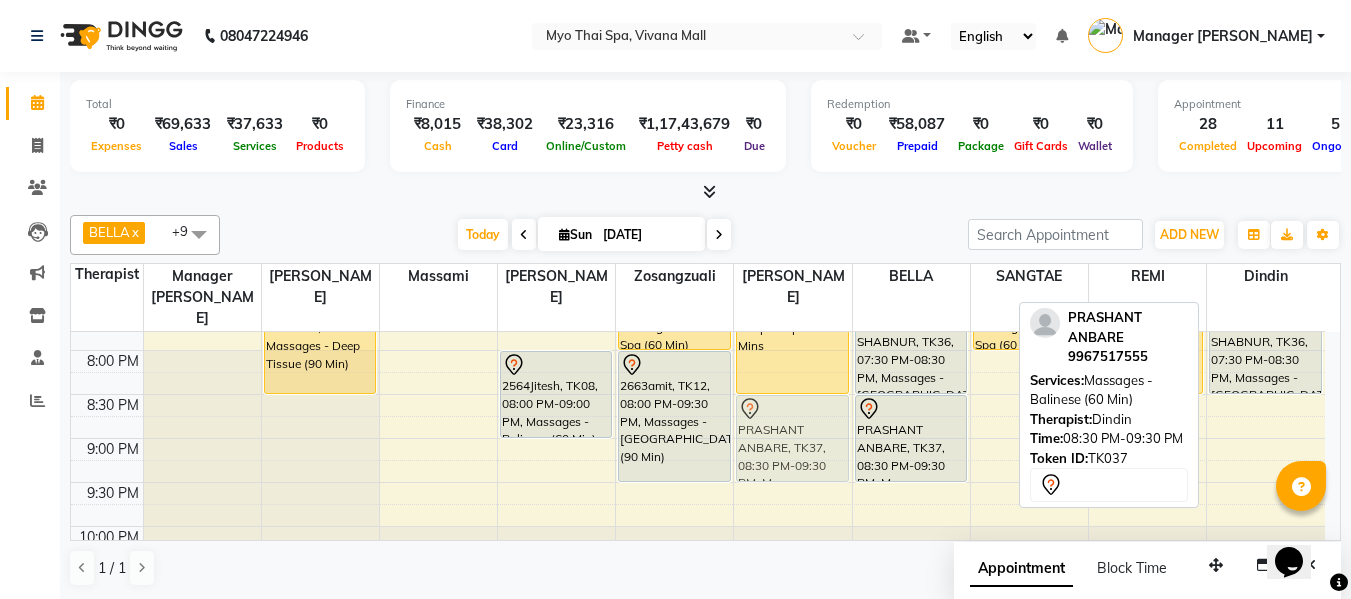 drag, startPoint x: 1269, startPoint y: 400, endPoint x: 792, endPoint y: 396, distance: 477.01678 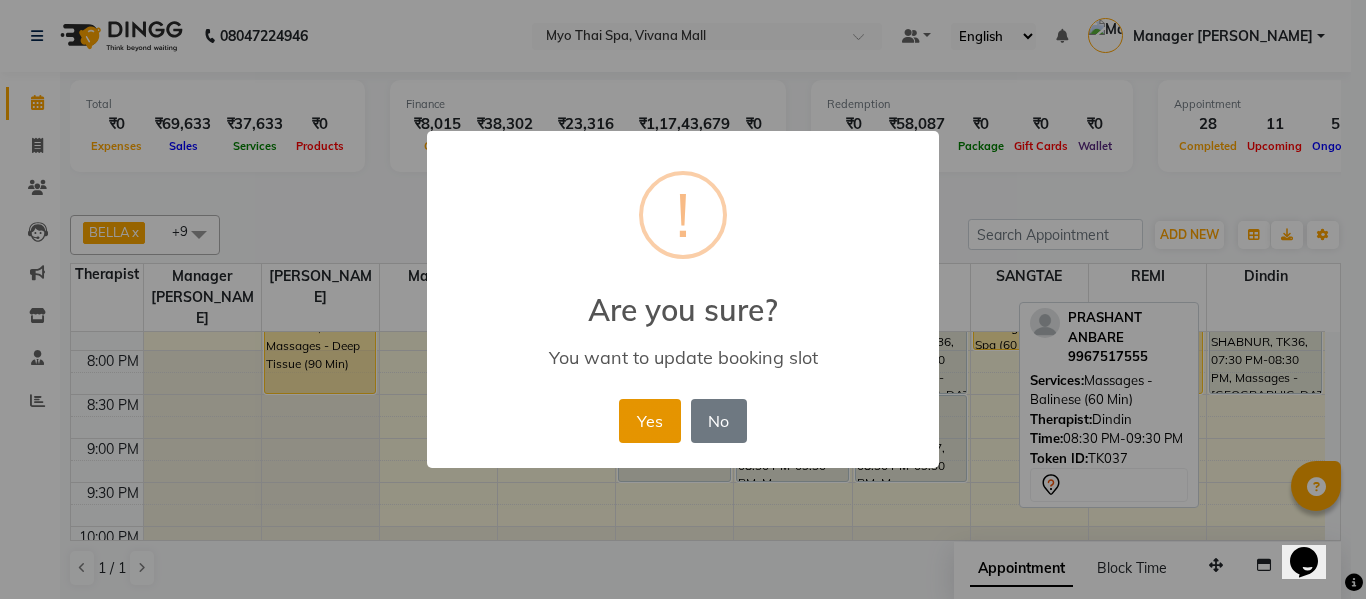 click on "Yes" at bounding box center [649, 421] 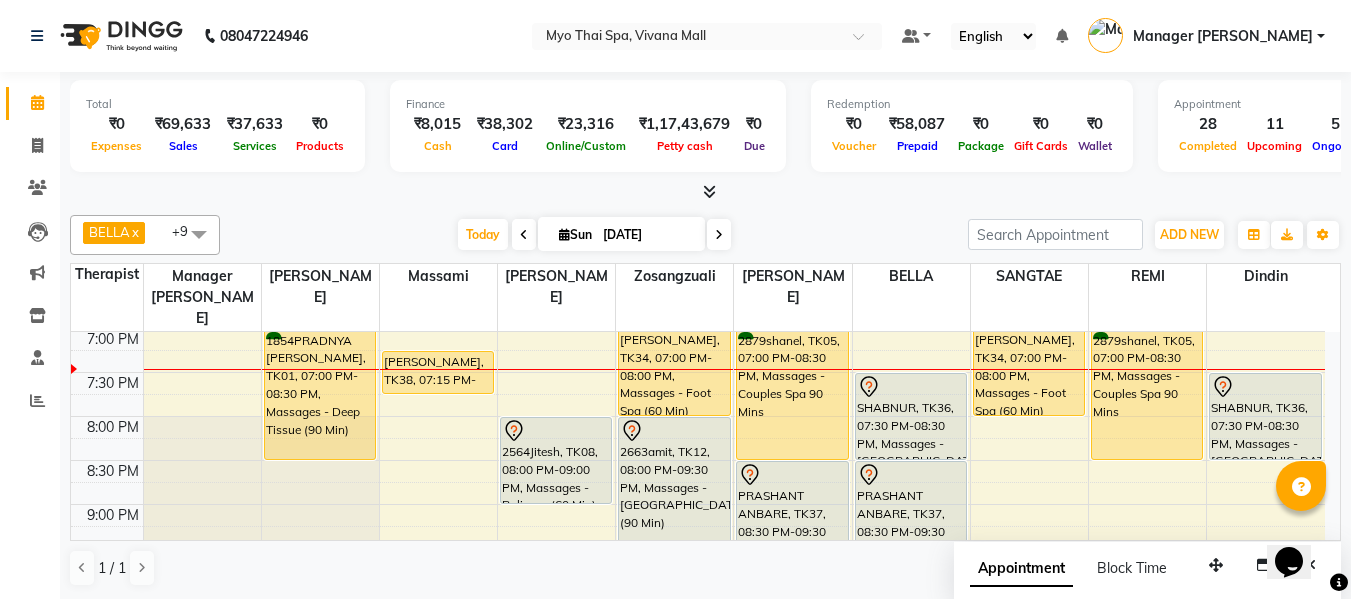 scroll, scrollTop: 937, scrollLeft: 0, axis: vertical 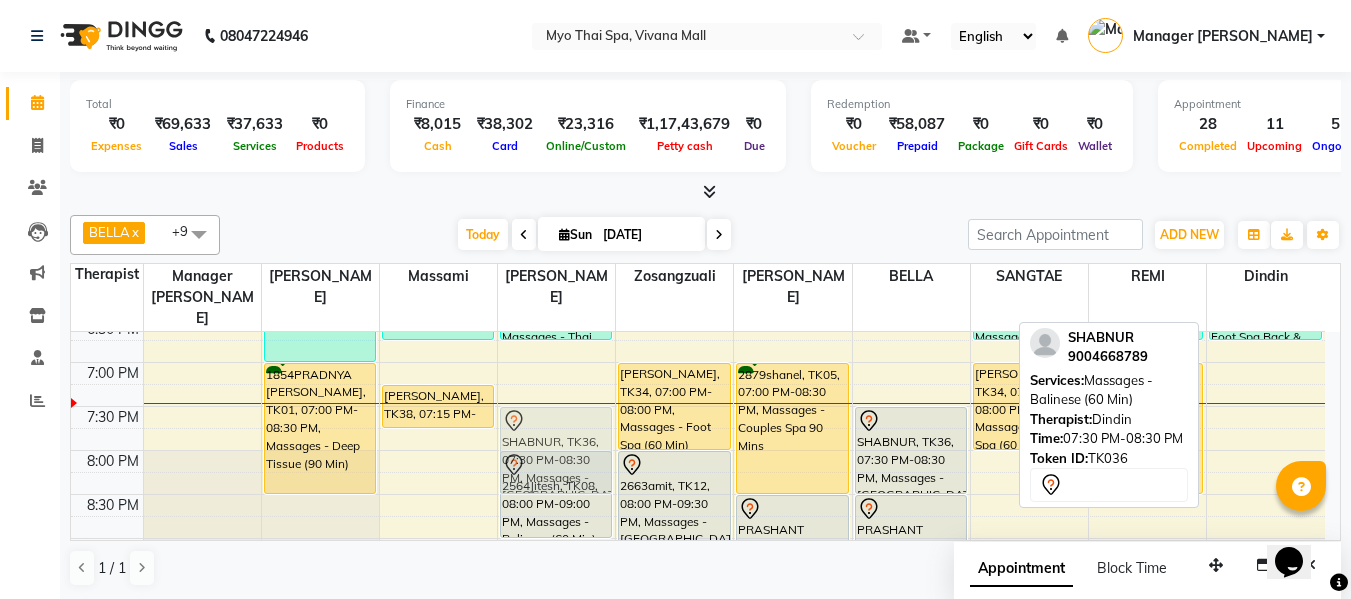 drag, startPoint x: 1243, startPoint y: 414, endPoint x: 552, endPoint y: 414, distance: 691 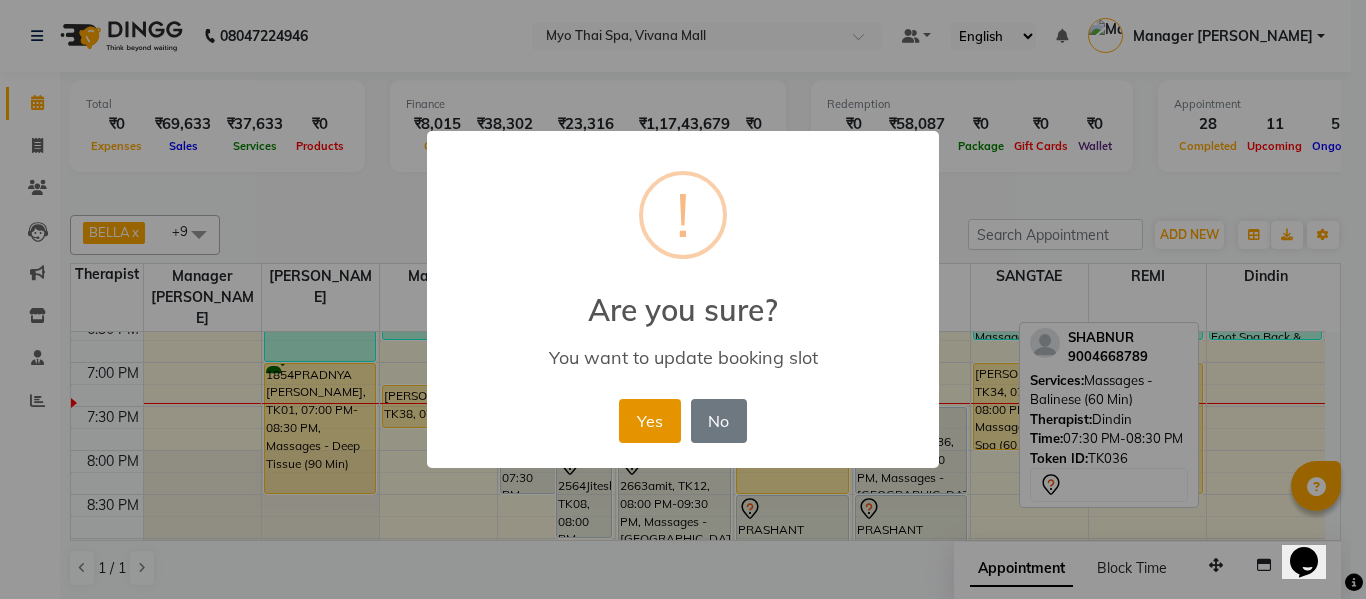 click on "Yes" at bounding box center (649, 421) 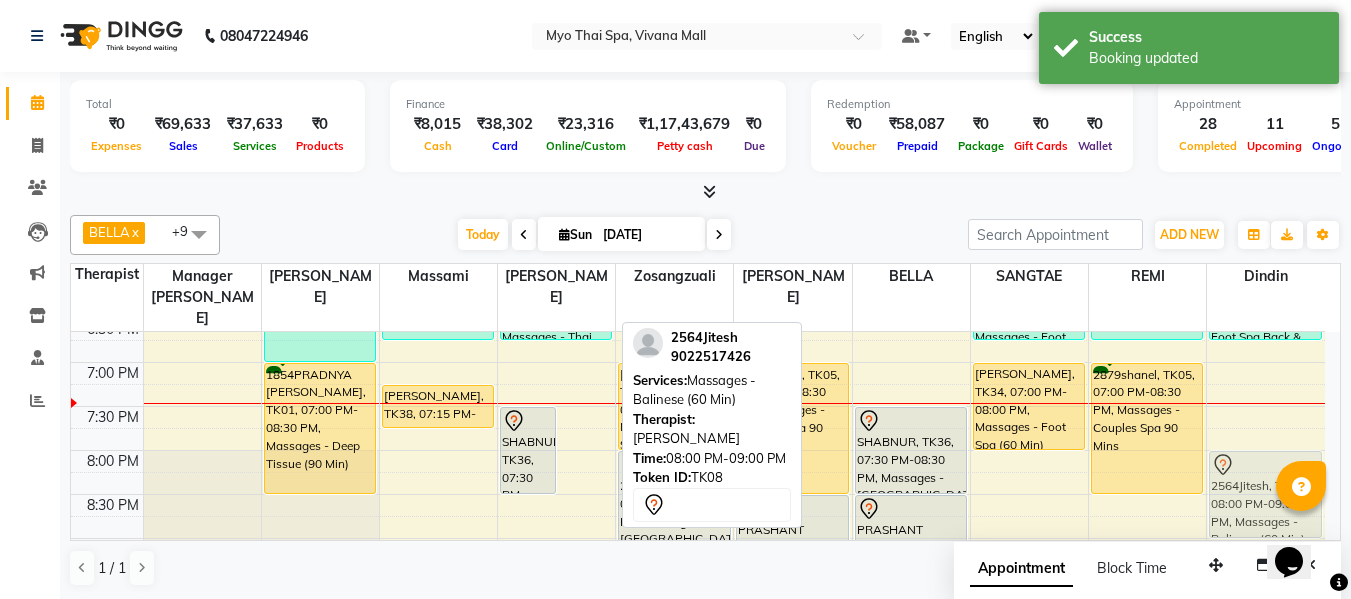 drag, startPoint x: 594, startPoint y: 449, endPoint x: 1267, endPoint y: 452, distance: 673.0067 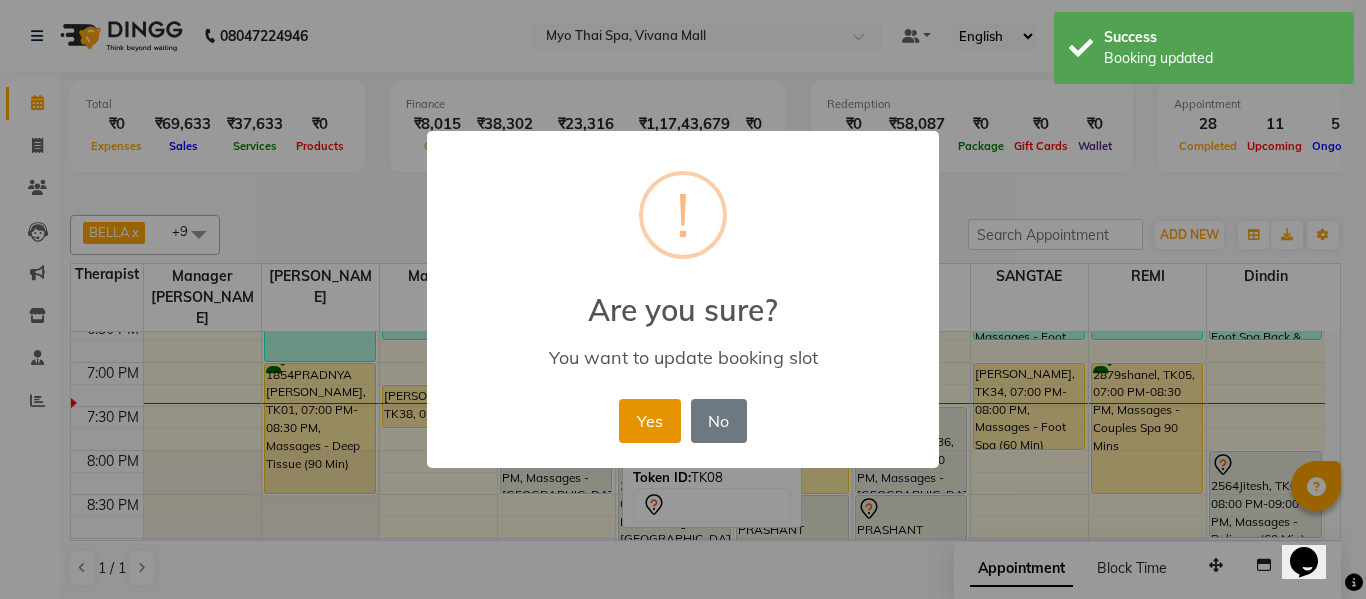 click on "Yes" at bounding box center [649, 421] 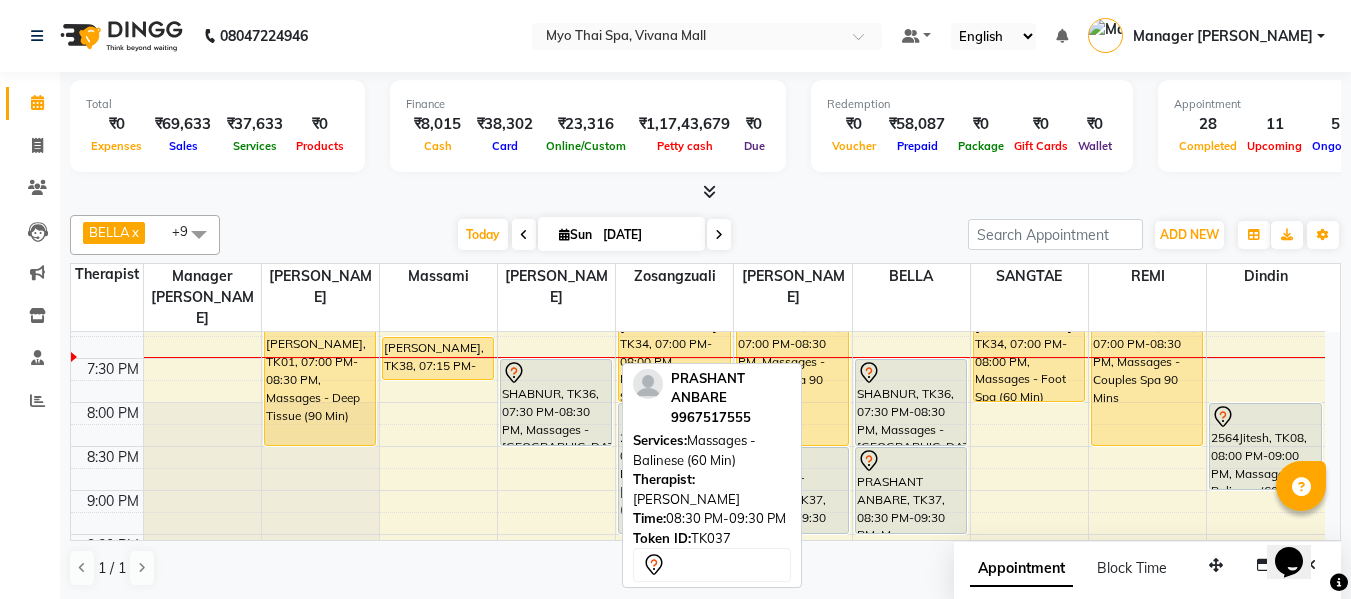 scroll, scrollTop: 937, scrollLeft: 0, axis: vertical 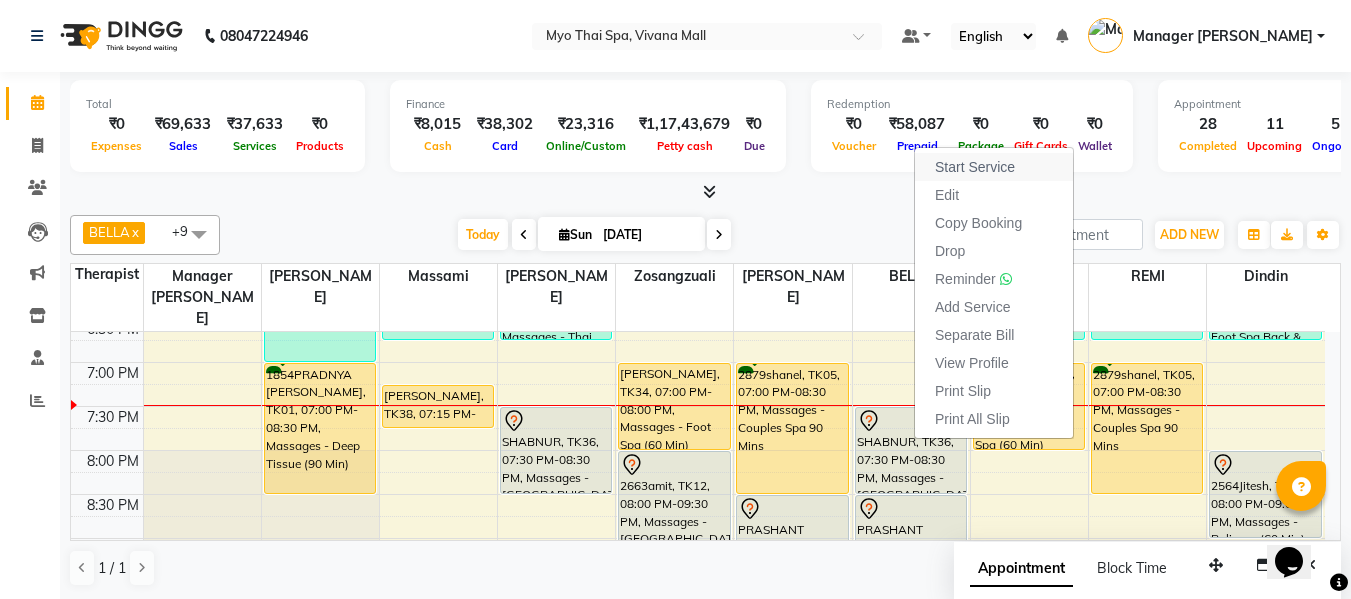 click on "Start Service" at bounding box center (975, 167) 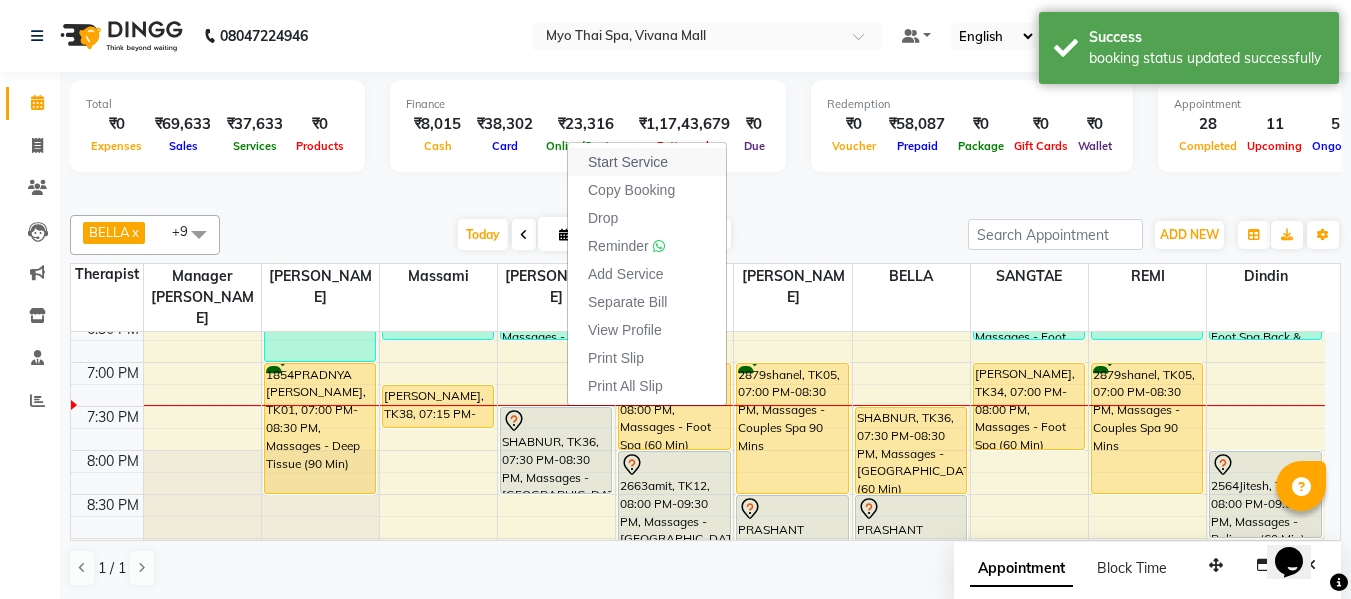 click on "Start Service" at bounding box center [628, 162] 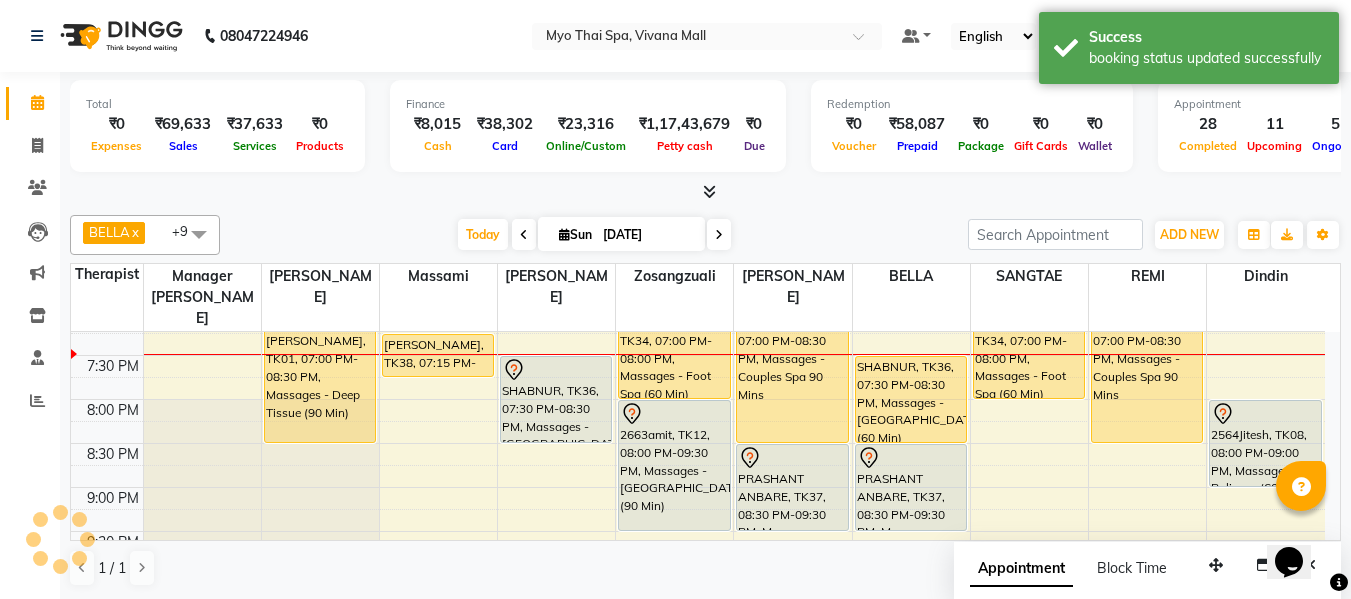 scroll, scrollTop: 1037, scrollLeft: 0, axis: vertical 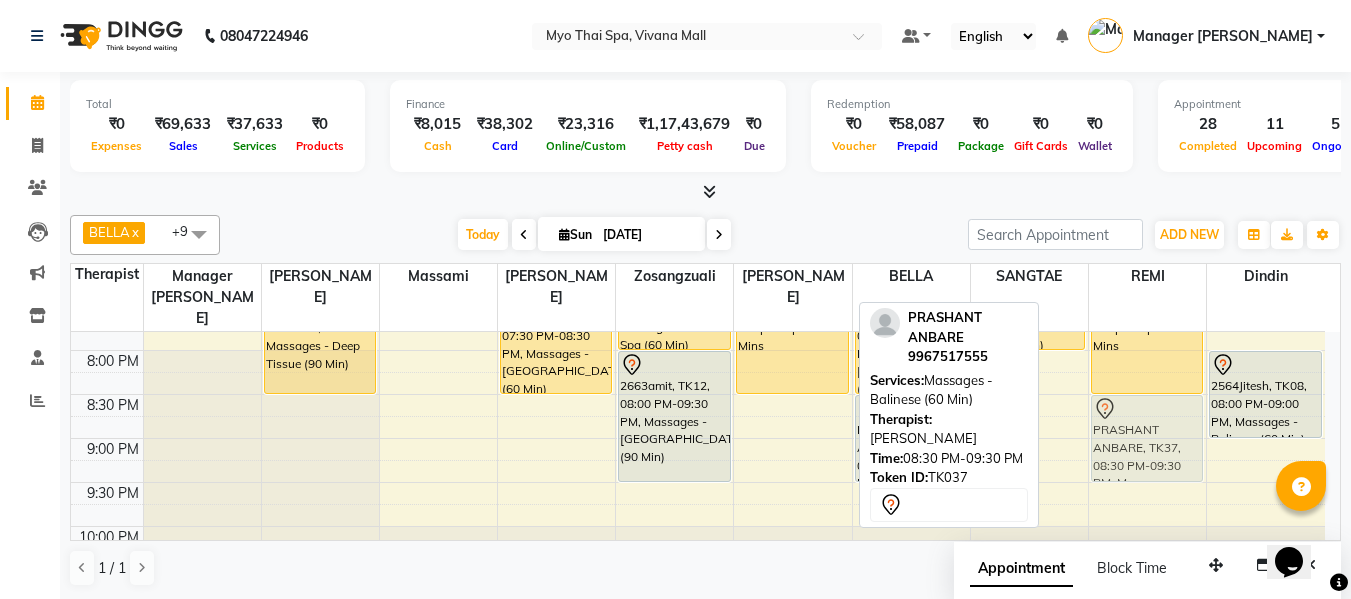 drag, startPoint x: 780, startPoint y: 400, endPoint x: 1169, endPoint y: 410, distance: 389.1285 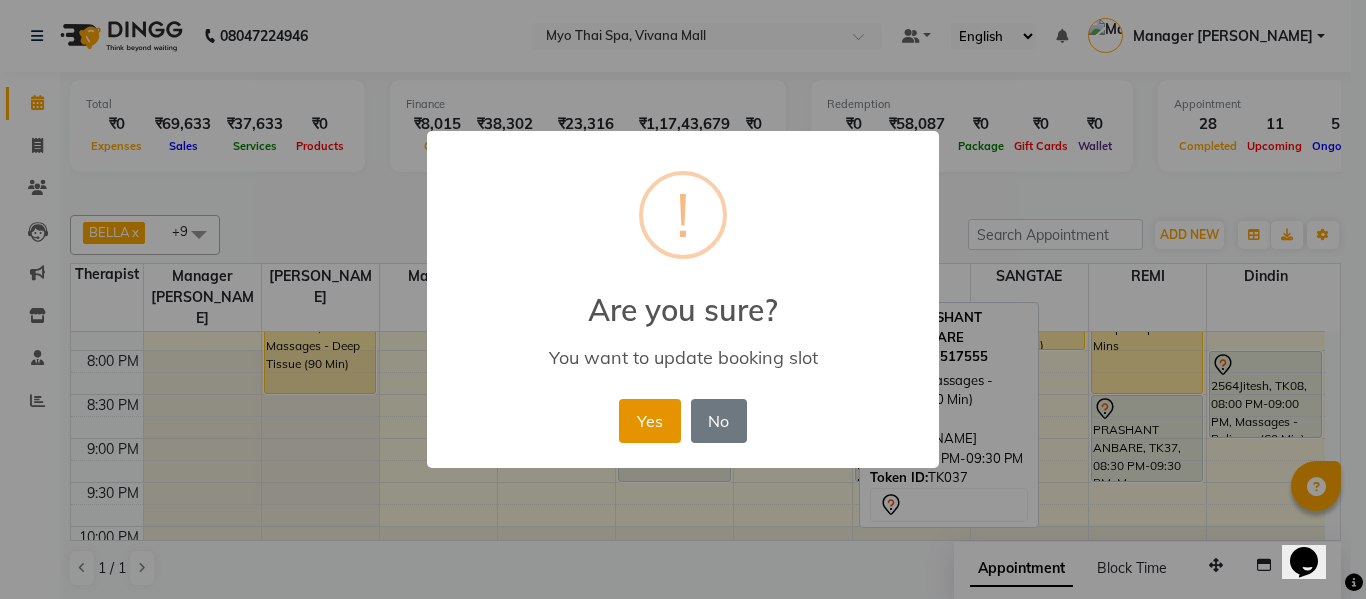 click on "Yes" at bounding box center (649, 421) 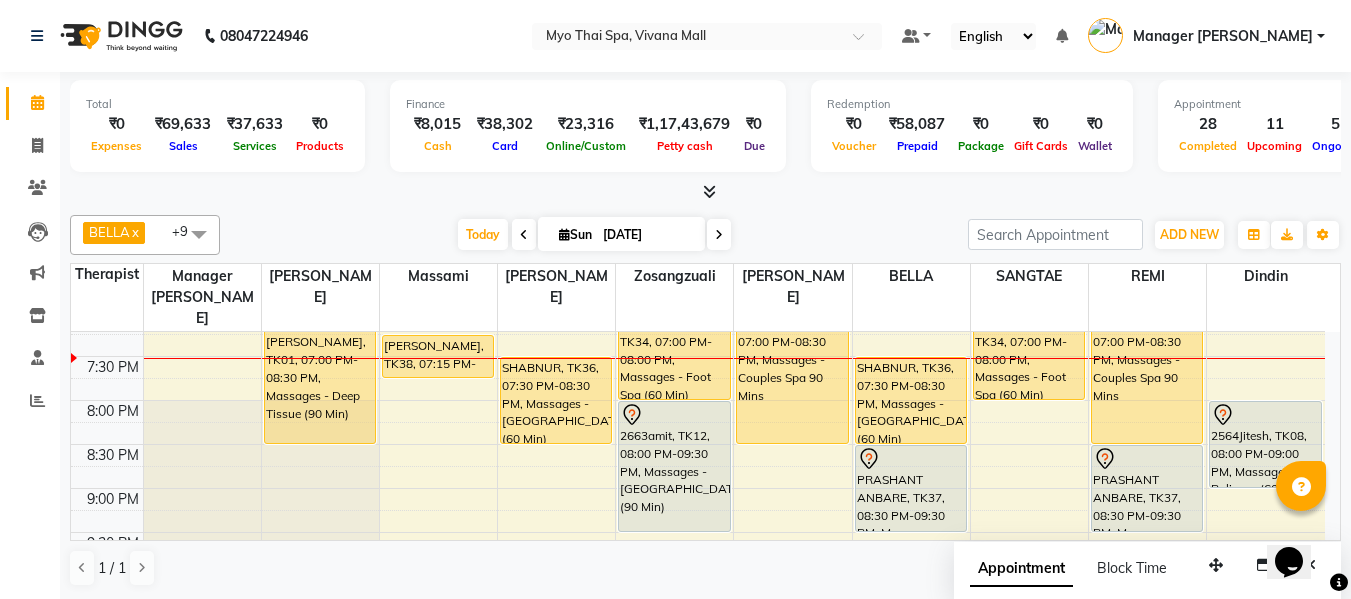 scroll, scrollTop: 937, scrollLeft: 0, axis: vertical 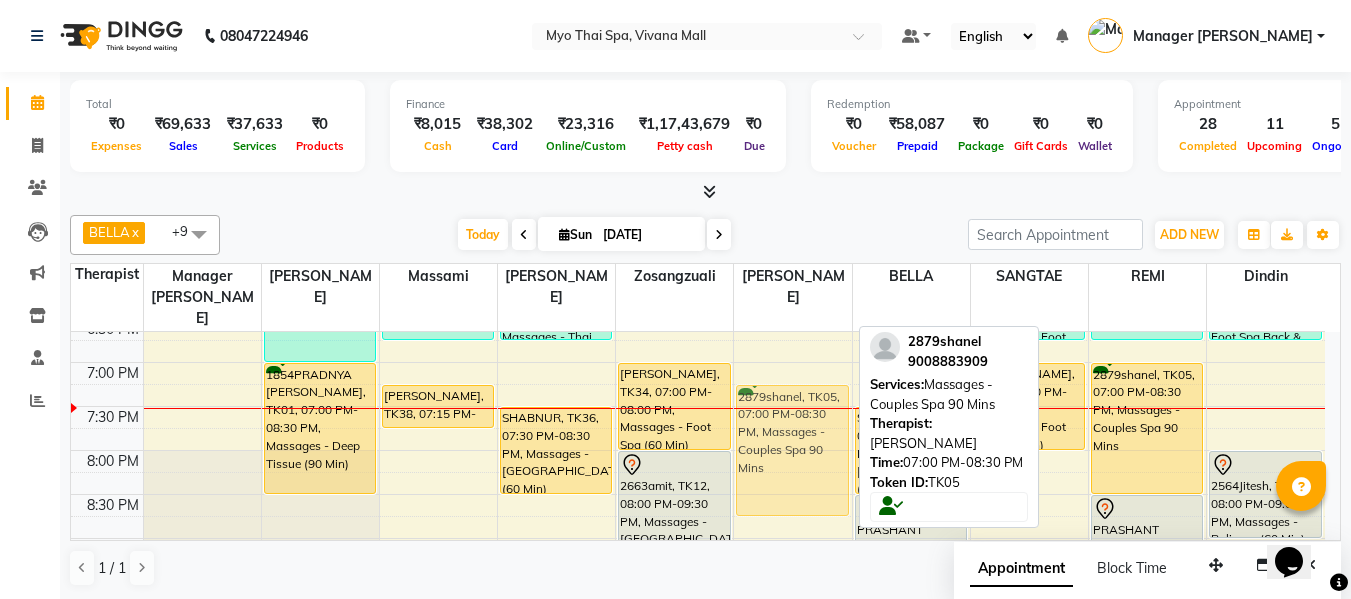 drag, startPoint x: 822, startPoint y: 403, endPoint x: 821, endPoint y: 420, distance: 17.029387 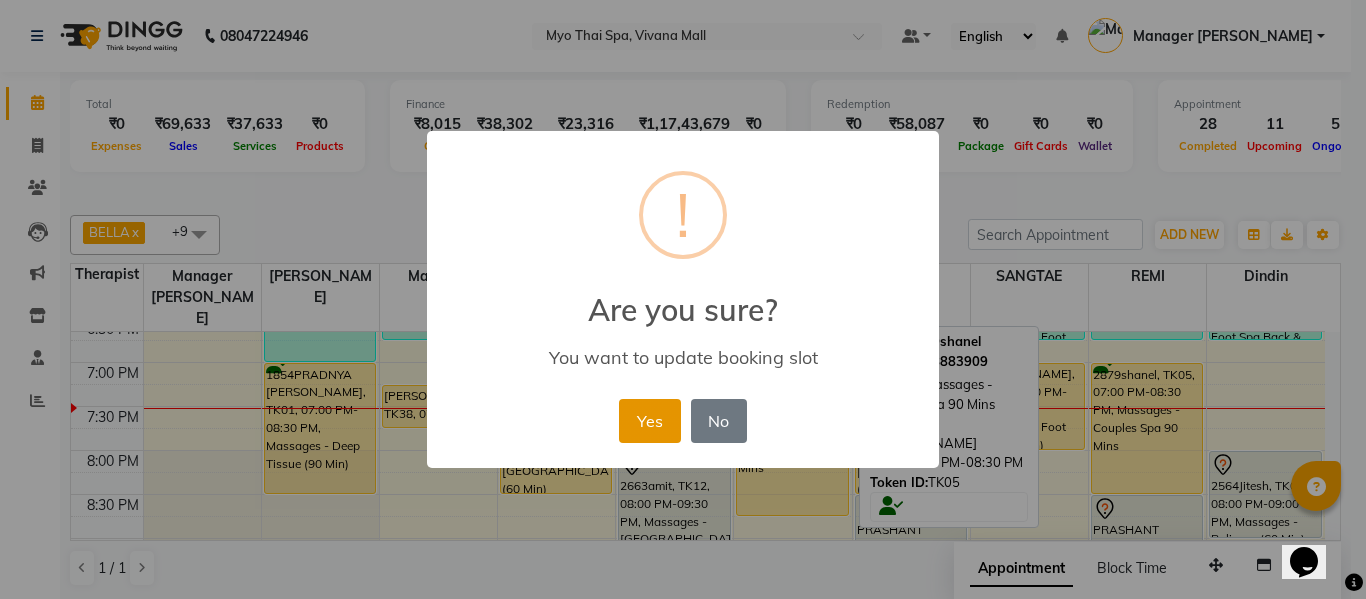 click on "Yes" at bounding box center [649, 421] 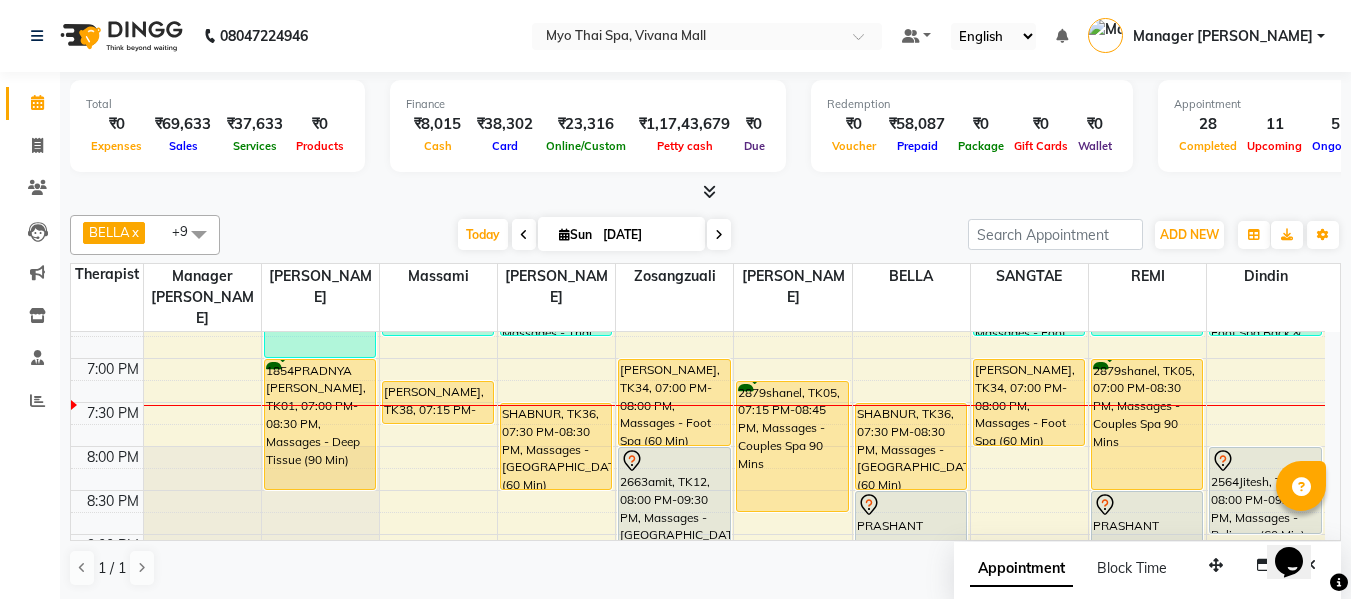 scroll, scrollTop: 990, scrollLeft: 0, axis: vertical 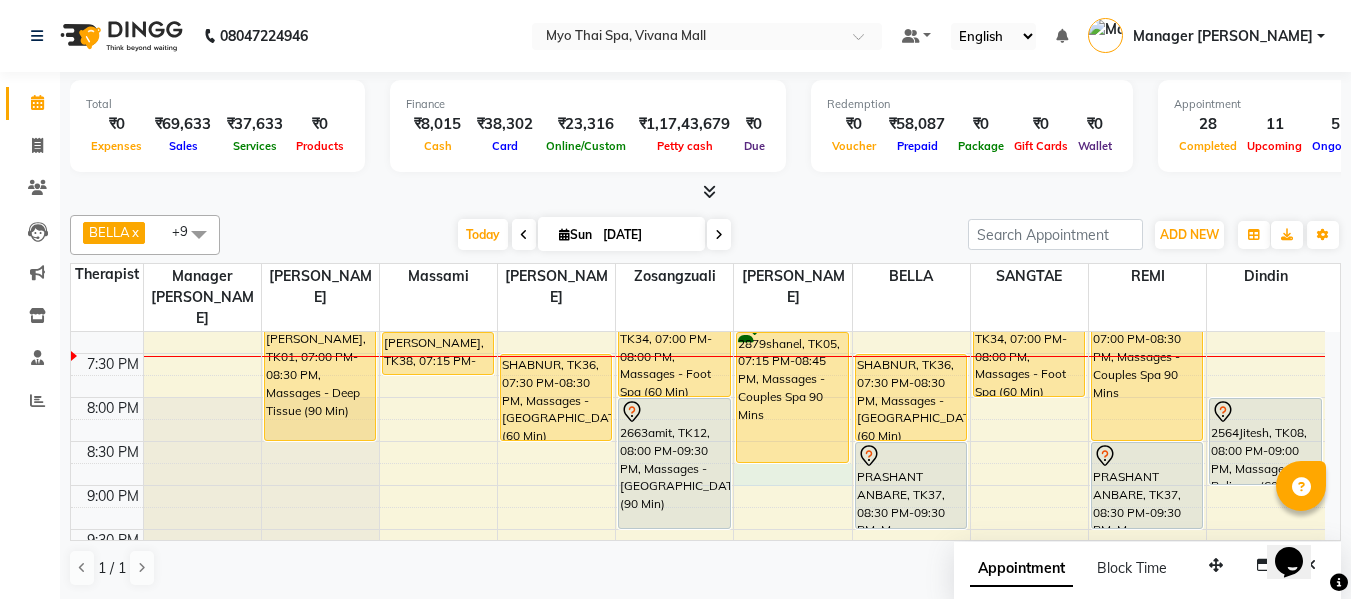 click on "8:00 AM 8:30 AM 9:00 AM 9:30 AM 10:00 AM 10:30 AM 11:00 AM 11:30 AM 12:00 PM 12:30 PM 1:00 PM 1:30 PM 2:00 PM 2:30 PM 3:00 PM 3:30 PM 4:00 PM 4:30 PM 5:00 PM 5:30 PM 6:00 PM 6:30 PM 7:00 PM 7:30 PM 8:00 PM 8:30 PM 9:00 PM 9:30 PM 10:00 PM 10:30 PM             2864bhavesh, TK27, 02:45 PM-03:45 PM, Massages - Thai Foot Spa  Back & Shoulder (60 Min)     2618RUSHAL, TK16, 03:00 PM-04:00 PM, Massages - Couples Spa 60     2618RUSHAL, TK16, 03:15 PM-04:15 PM, Massages - Couples Spa 60     ANUSHKA CHAWATHE, TK15, 12:45 PM-01:45 PM, Massages - Couples Spa 60             2867SANTOSH SWAMI, TK29, 01:00 PM-02:00 PM, Massages - Balinese (60 Min)     2416SHRADDHA DESHMUKH, TK04, 12:15 PM-01:15 PM, Massages - Foot Spa (60 Min)     2674POONAM.., TK24, 03:00 PM-03:30 PM, Massages - Head Champi (30 Min)     2175AMIT, TK03, 05:30 PM-07:00 PM, Massages - Balinese (90 Min)     1854PRADNYA MAHADIK, TK01, 07:00 PM-08:30 PM, Massages - Deep Tissue (90 Min)     Dr Ramya, TK14, 11:30 AM-12:30 PM, Massages - Balinese (60 Min)" at bounding box center (698, 1) 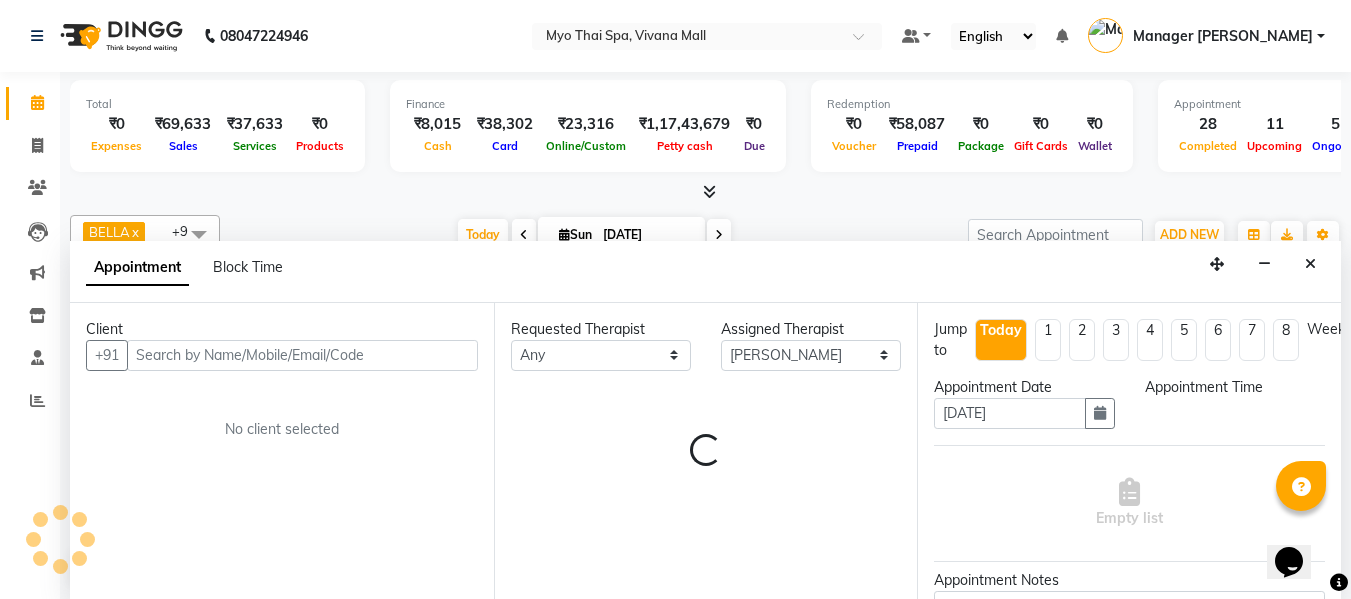 scroll, scrollTop: 1, scrollLeft: 0, axis: vertical 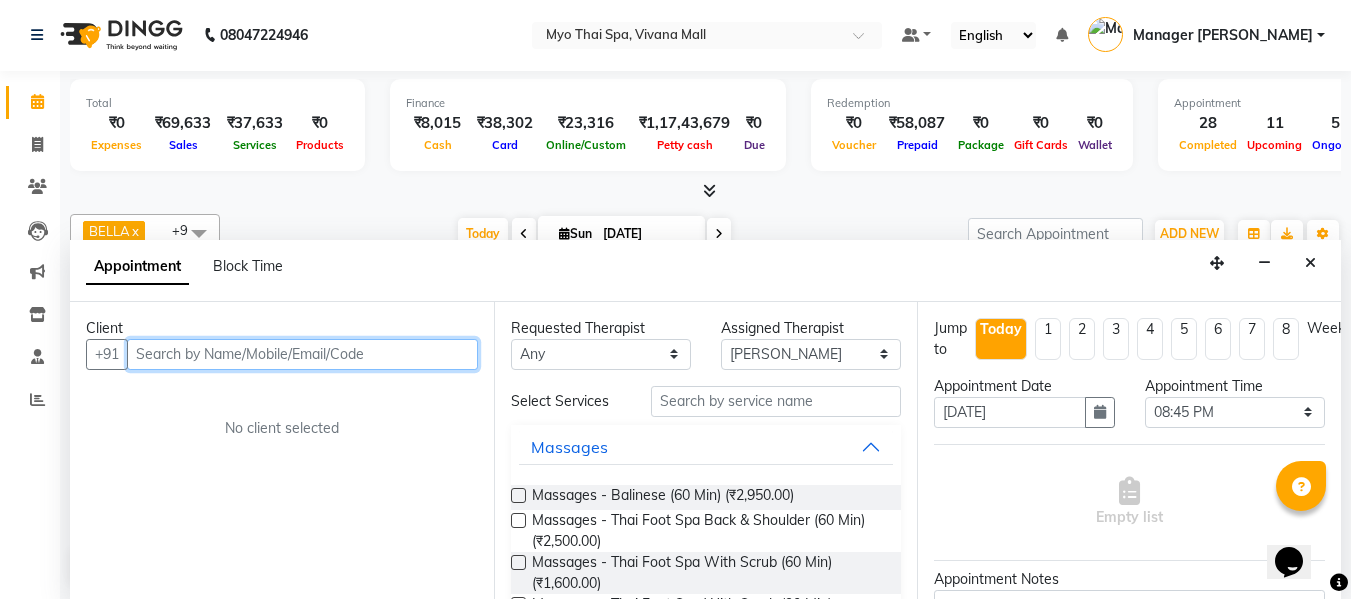 paste on "9819664400" 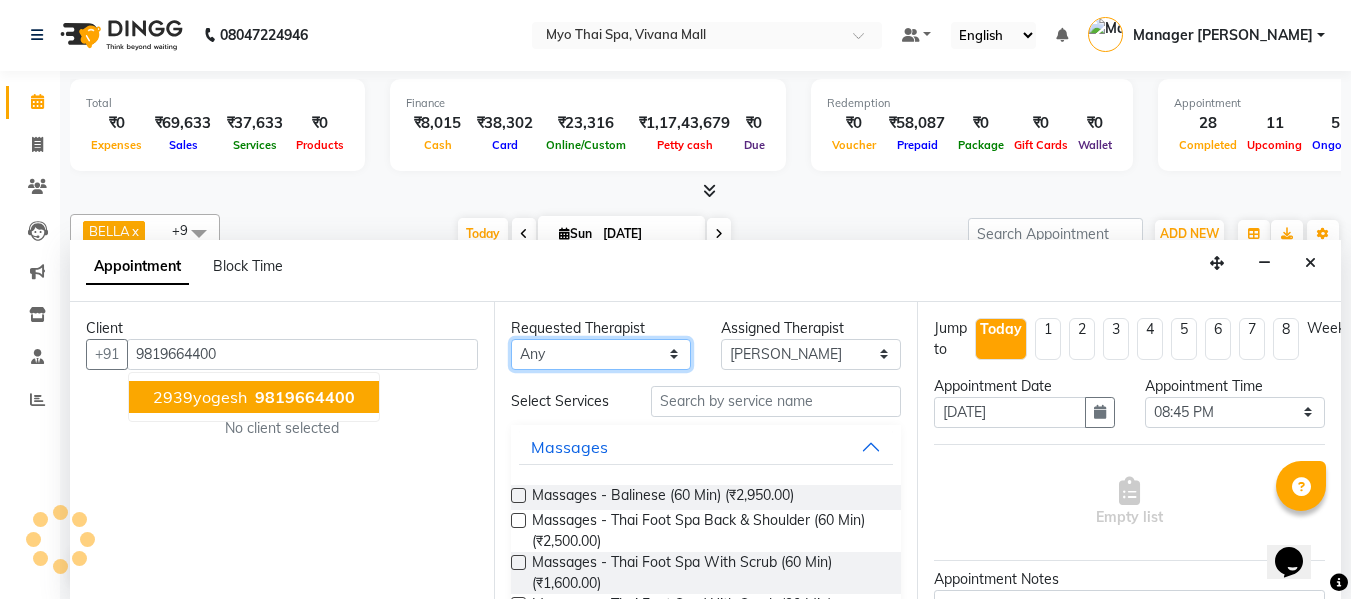 click on "Any ANGEL BELLA Dindin Jane JENNY Kristina Manager Churmurin Manager ISHA  Massami MAWII REMI SANGTAE Zosangzuali" at bounding box center [601, 354] 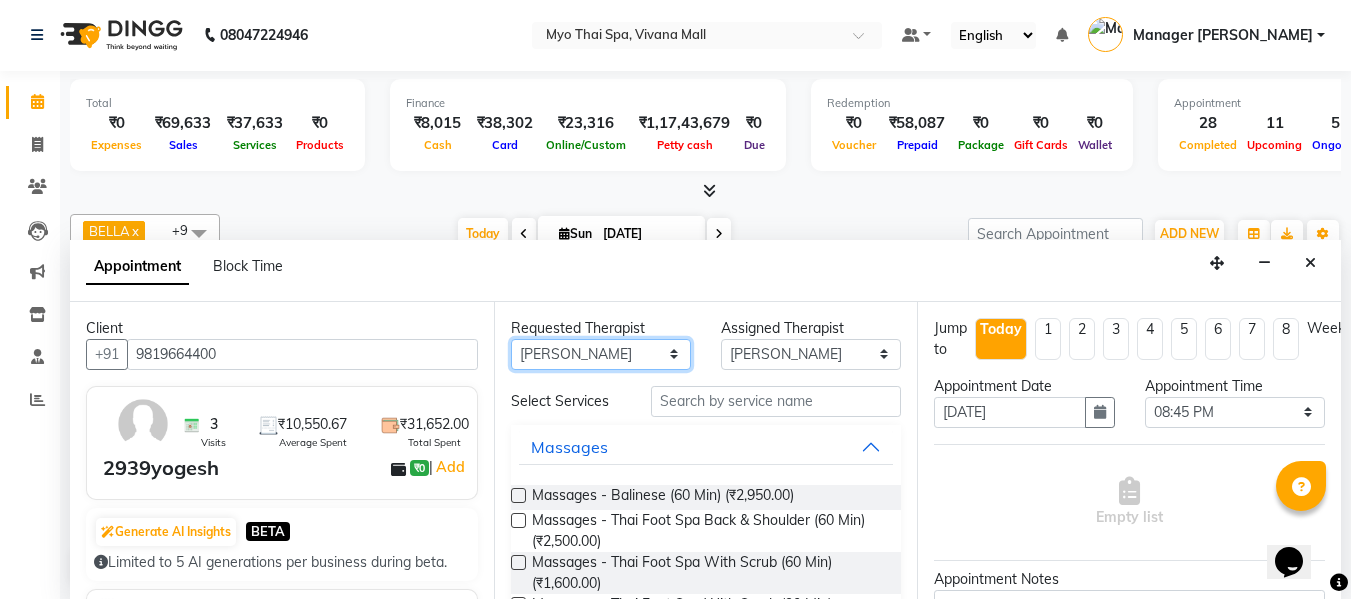 click on "Any ANGEL BELLA Dindin Jane JENNY Kristina Manager Churmurin Manager ISHA  Massami MAWII REMI SANGTAE Zosangzuali" at bounding box center [601, 354] 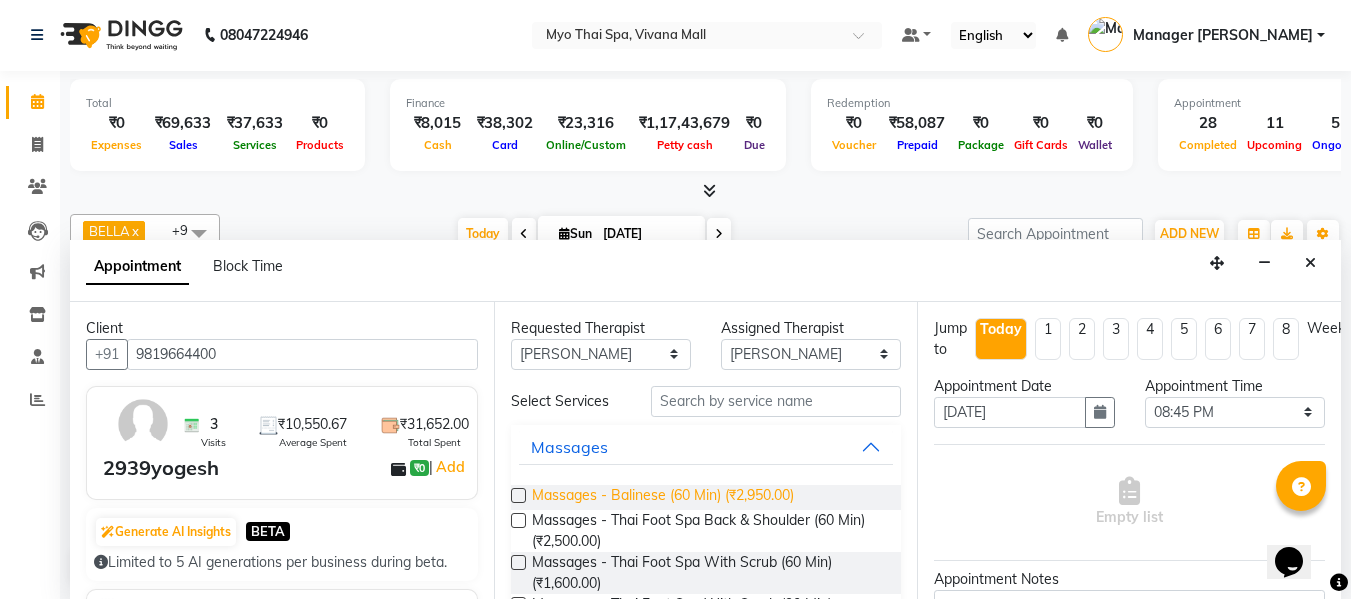 click on "Massages - Balinese (60 Min) (₹2,950.00)" at bounding box center (663, 497) 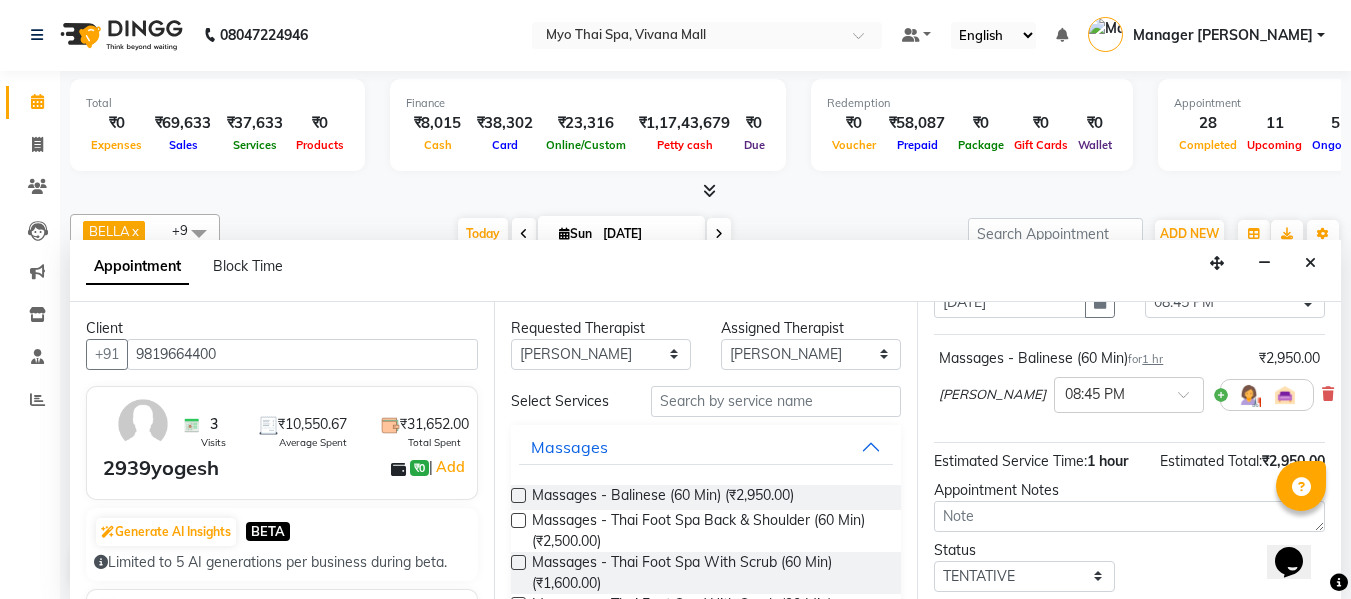 scroll, scrollTop: 244, scrollLeft: 0, axis: vertical 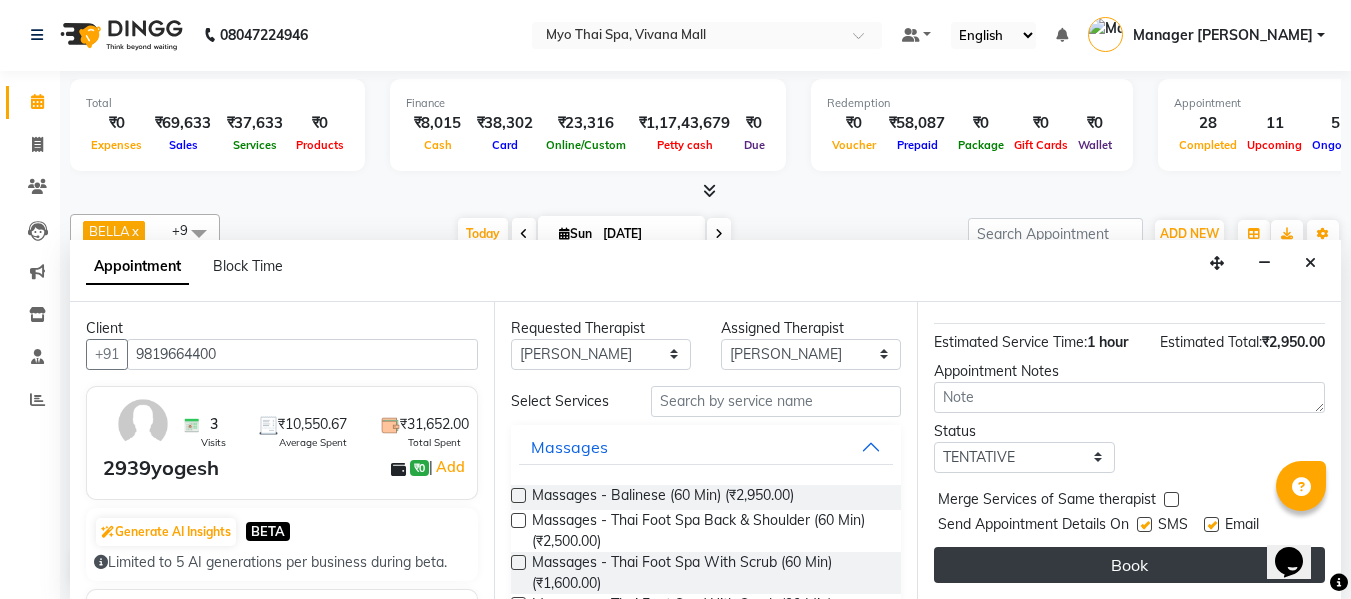 click on "Book" at bounding box center [1129, 565] 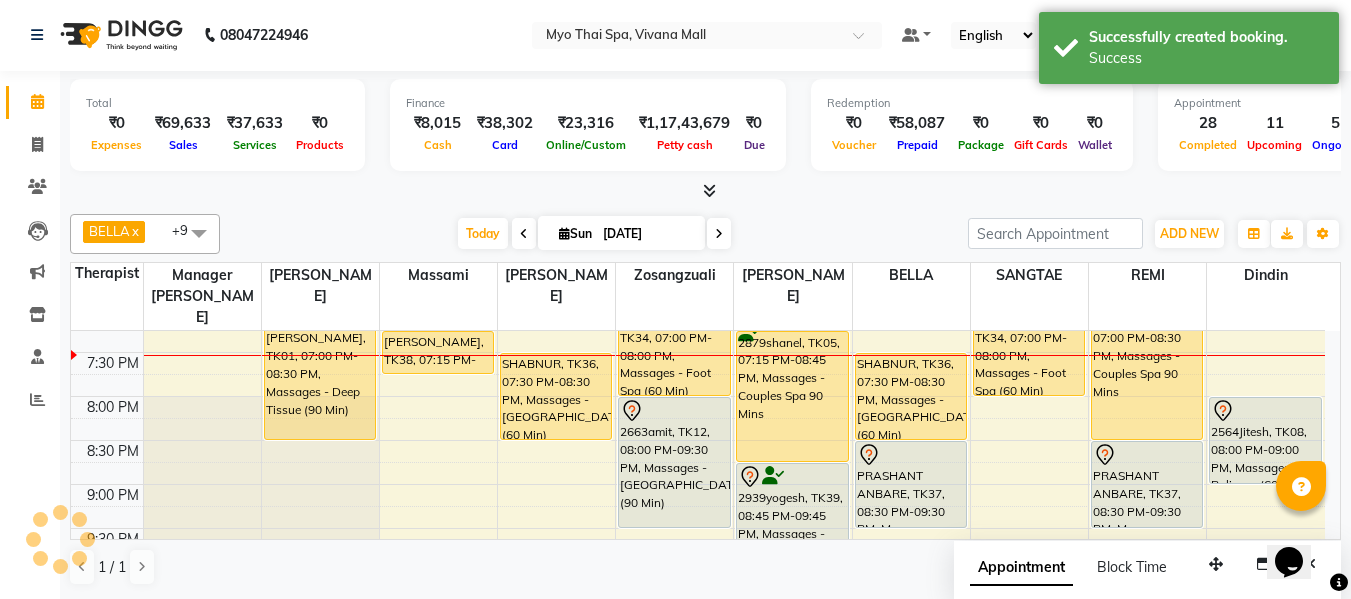 scroll, scrollTop: 0, scrollLeft: 0, axis: both 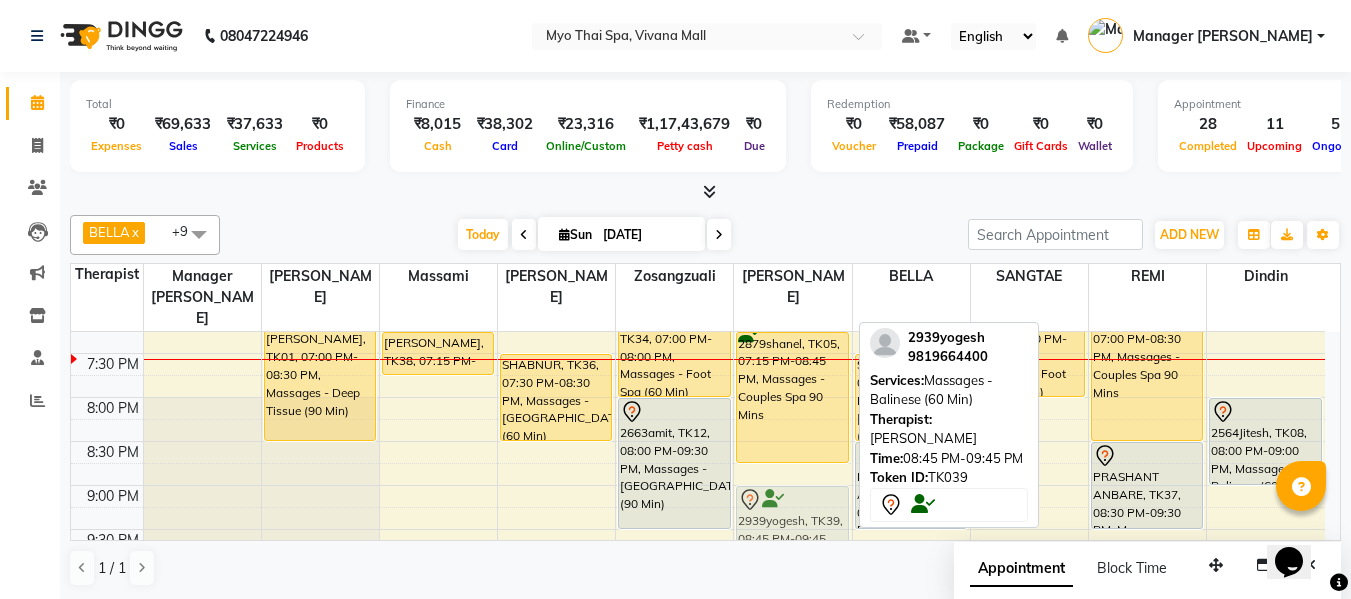 click on "2575CHAITRA, TK07, 01:15 PM-02:45 PM, Massages - Swedish (90 Min)     PINKESH 2716, TK25, 03:45 PM-04:45 PM, Massages - Traditional Thai Spa-60Mins     MONICA, TK35, 05:30 PM-06:30 PM, Massages - Couples Spa 60     2879shanel, TK05, 07:15 PM-08:45 PM, Massages - Couples Spa 90 Mins             2939yogesh, TK39, 08:45 PM-09:45 PM, Massages - Balinese (60 Min)             2939yogesh, TK39, 08:45 PM-09:45 PM, Massages - Balinese (60 Min)" at bounding box center (792, 1) 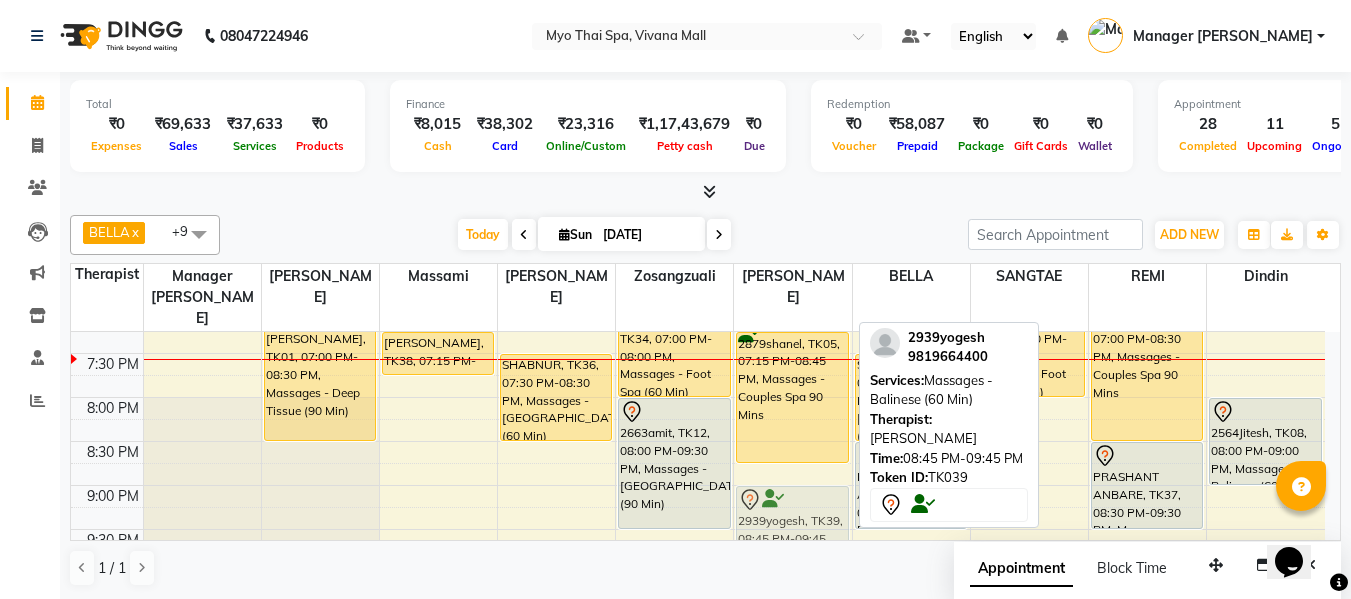 scroll, scrollTop: 991, scrollLeft: 0, axis: vertical 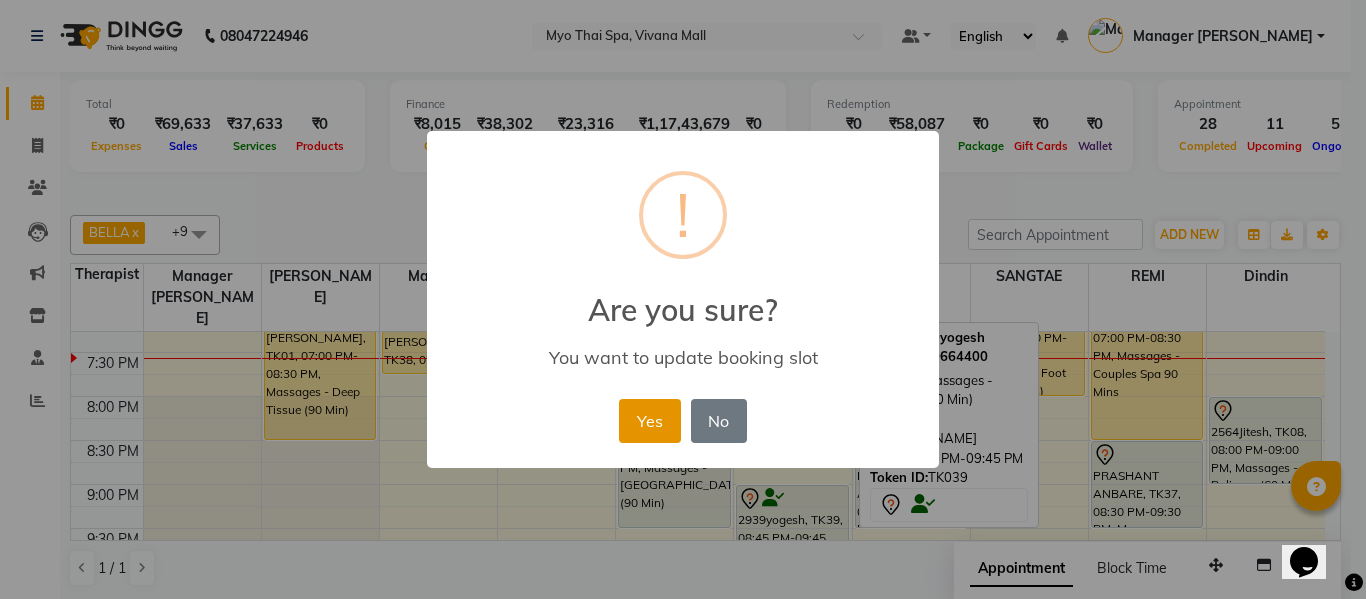 click on "Yes" at bounding box center [649, 421] 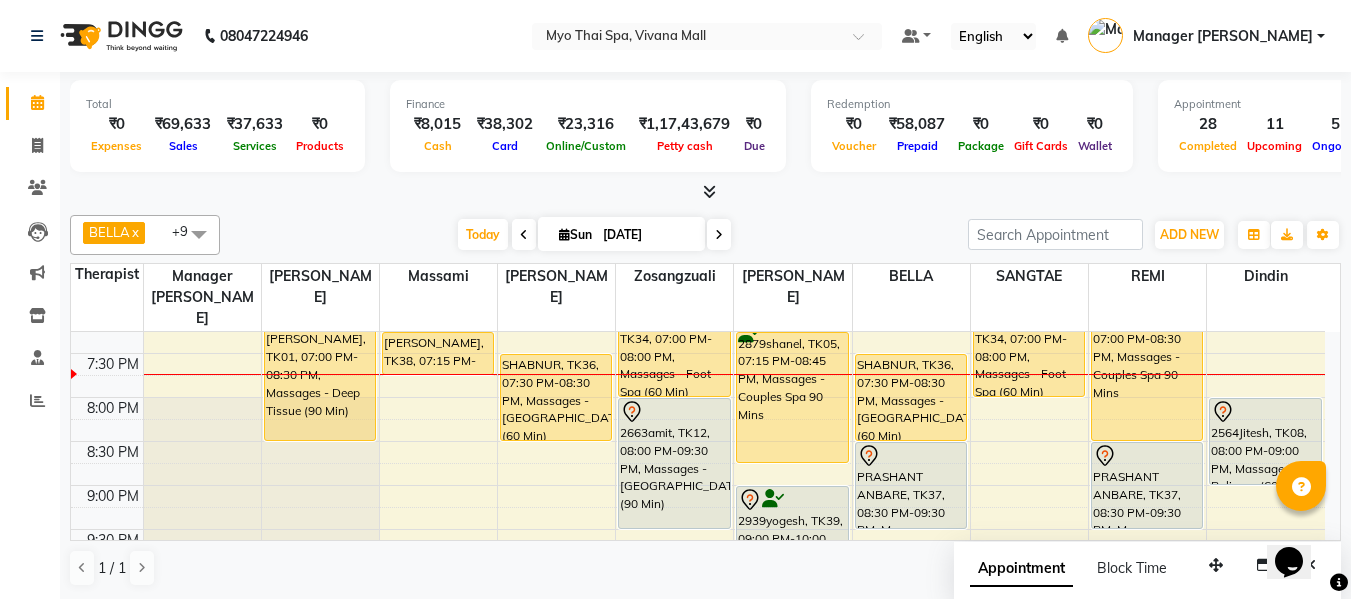 scroll, scrollTop: 890, scrollLeft: 0, axis: vertical 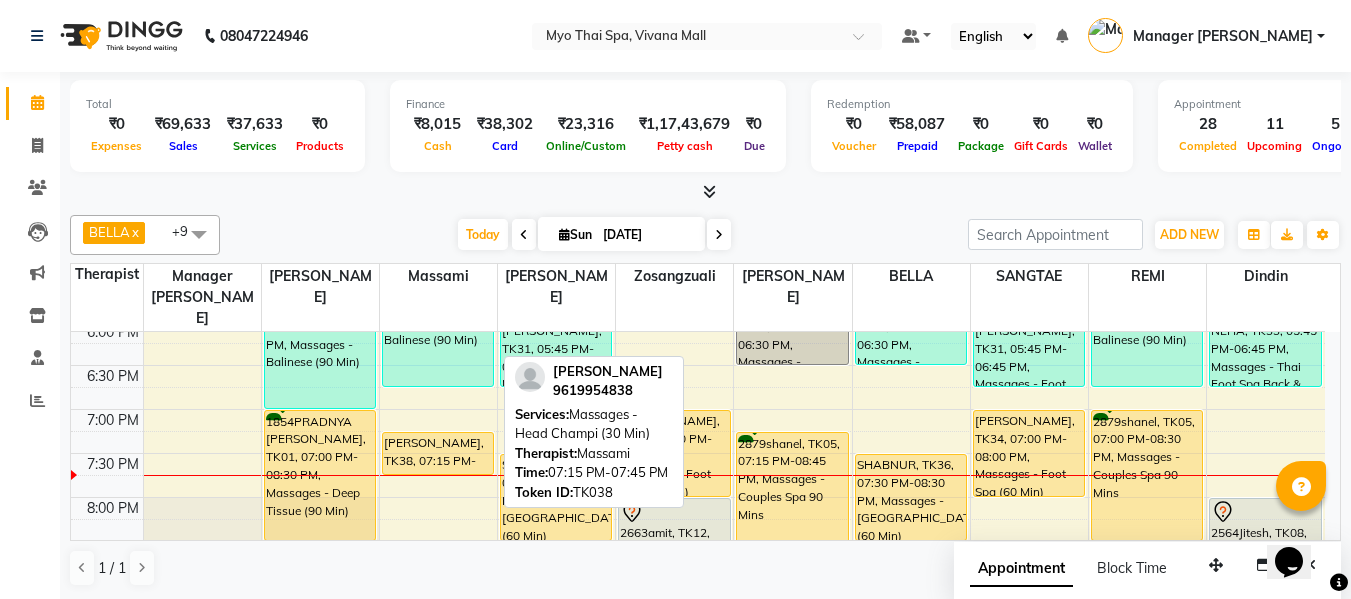 click on "[PERSON_NAME], TK38, 07:15 PM-07:45 PM, Massages - Head Champi (30 Min)" at bounding box center (438, 453) 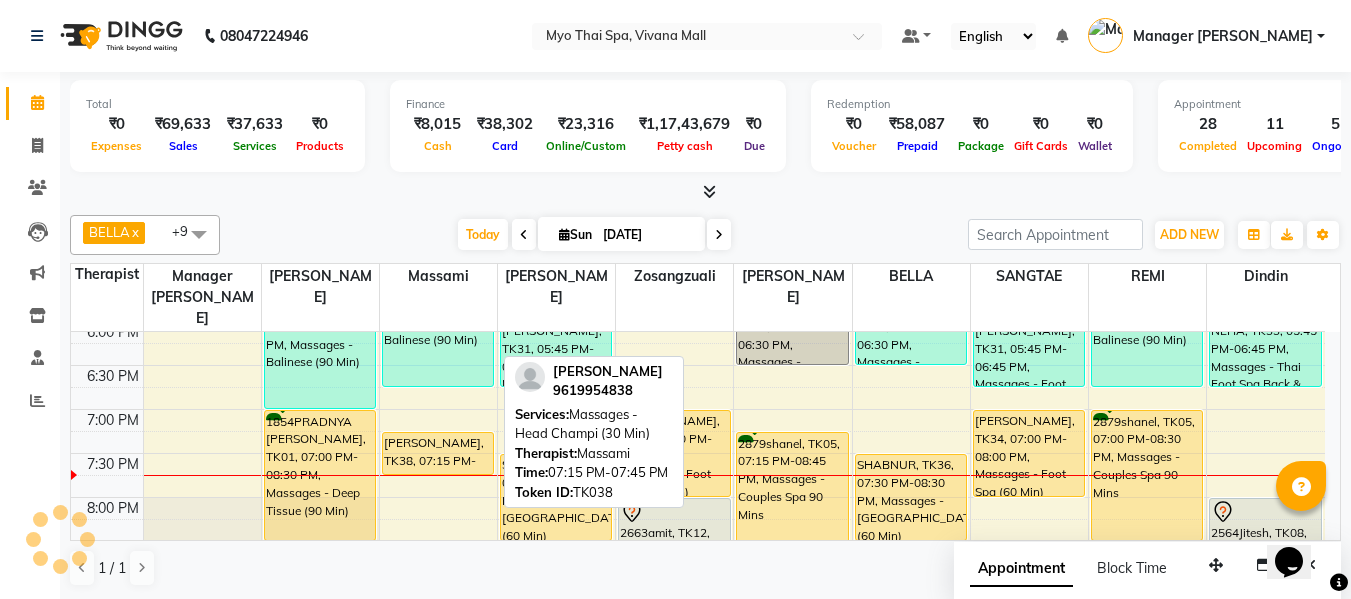 click on "[PERSON_NAME], TK38, 07:15 PM-07:45 PM, Massages - Head Champi (30 Min)" at bounding box center (438, 453) 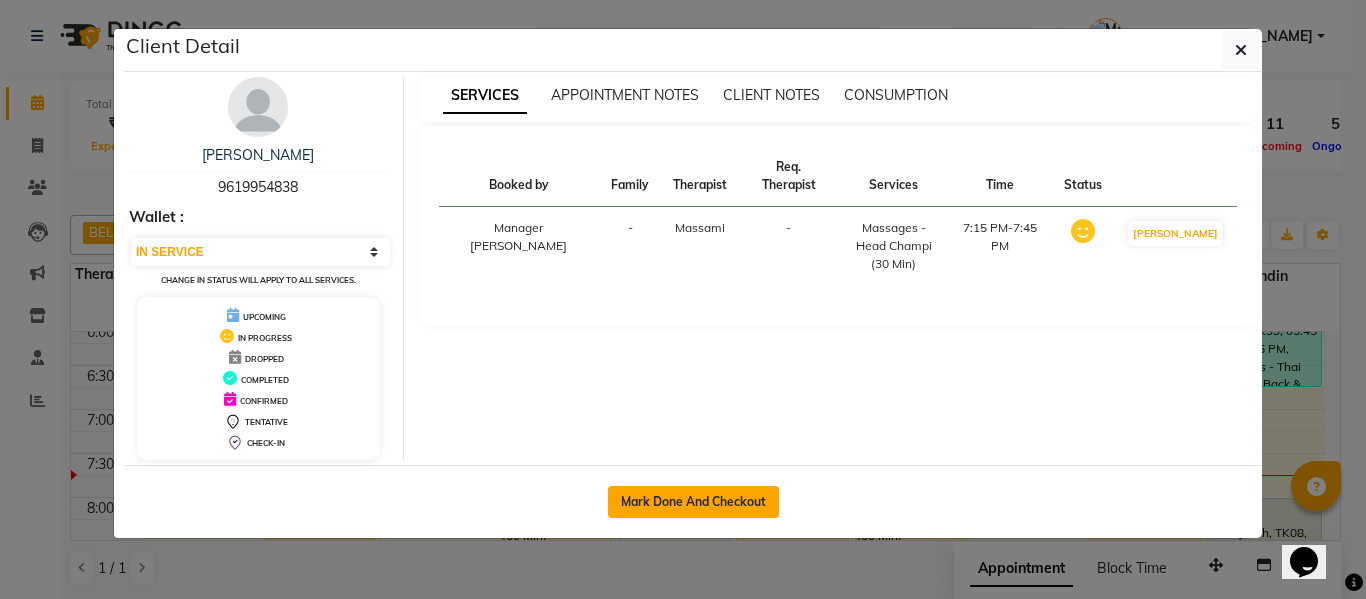 click on "Mark Done And Checkout" 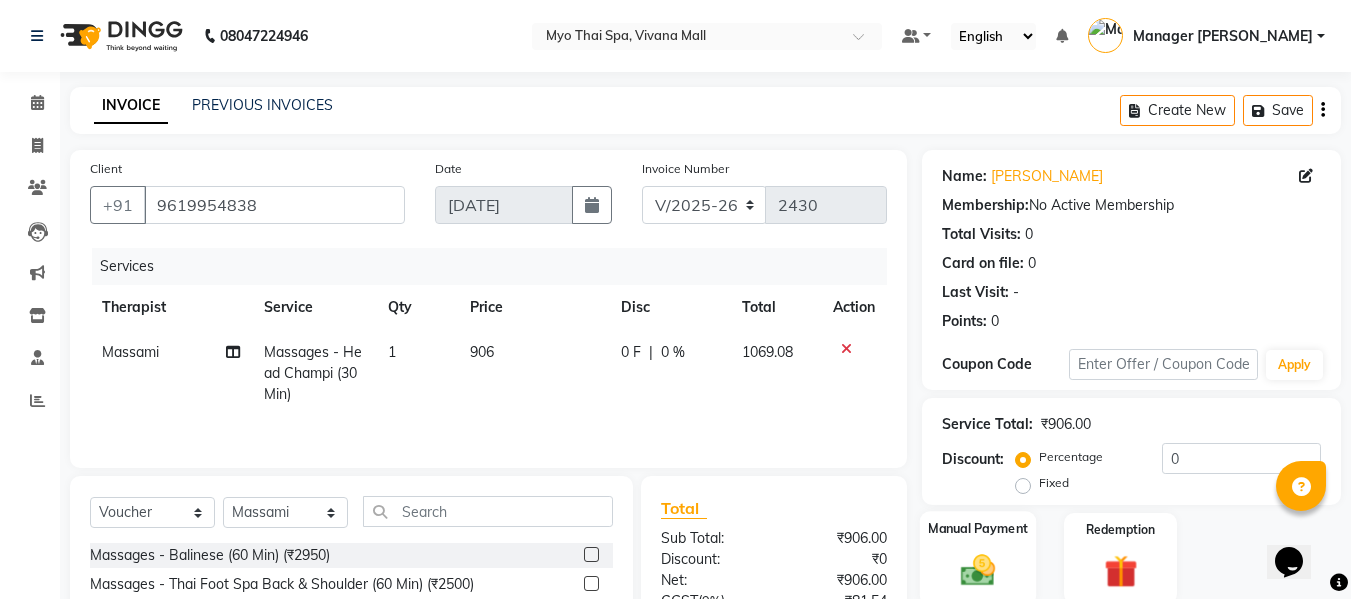 scroll, scrollTop: 222, scrollLeft: 0, axis: vertical 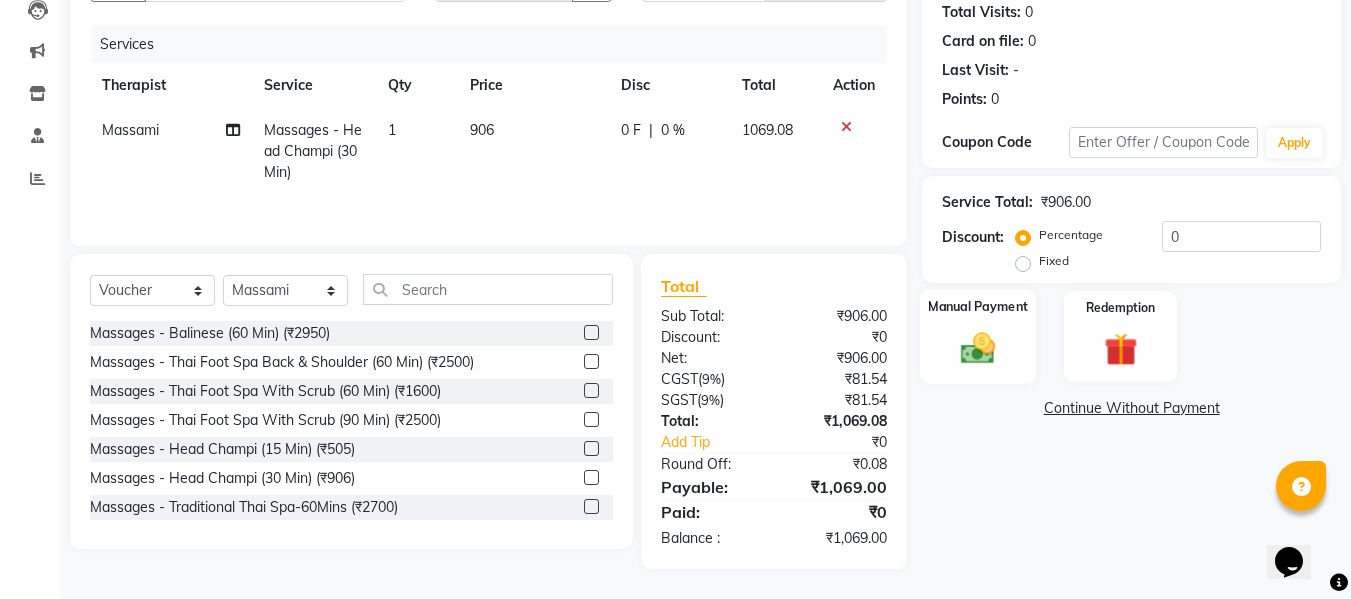 click 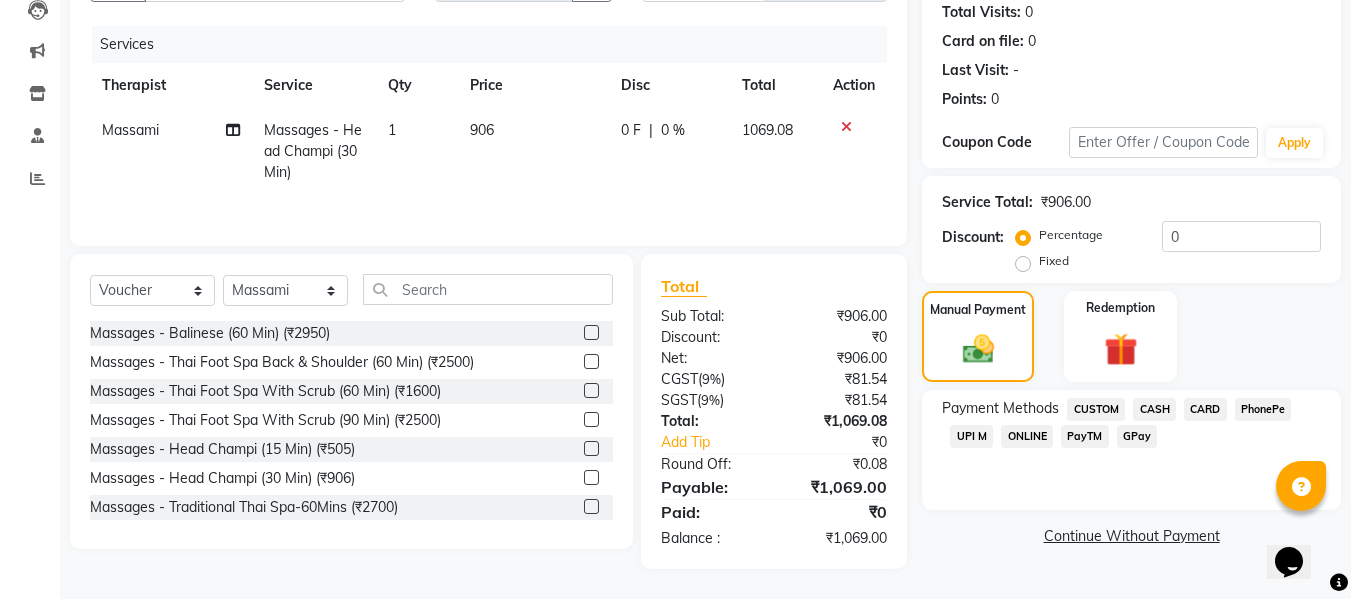 click on "UPI M" 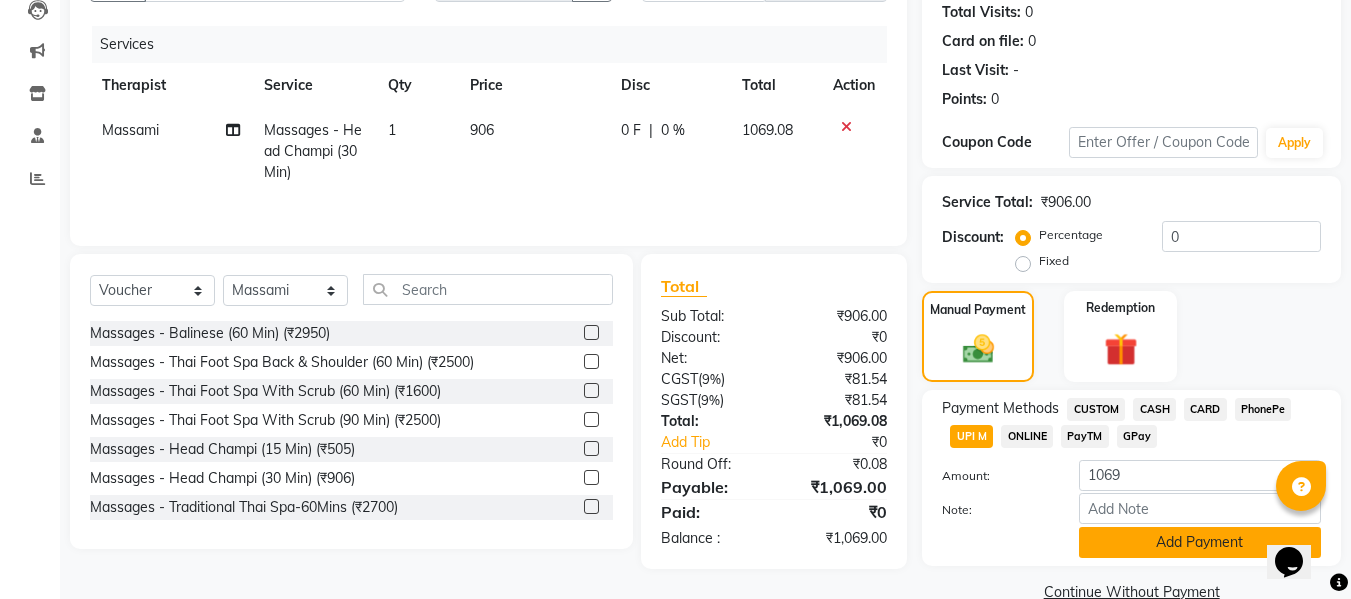 click on "Add Payment" 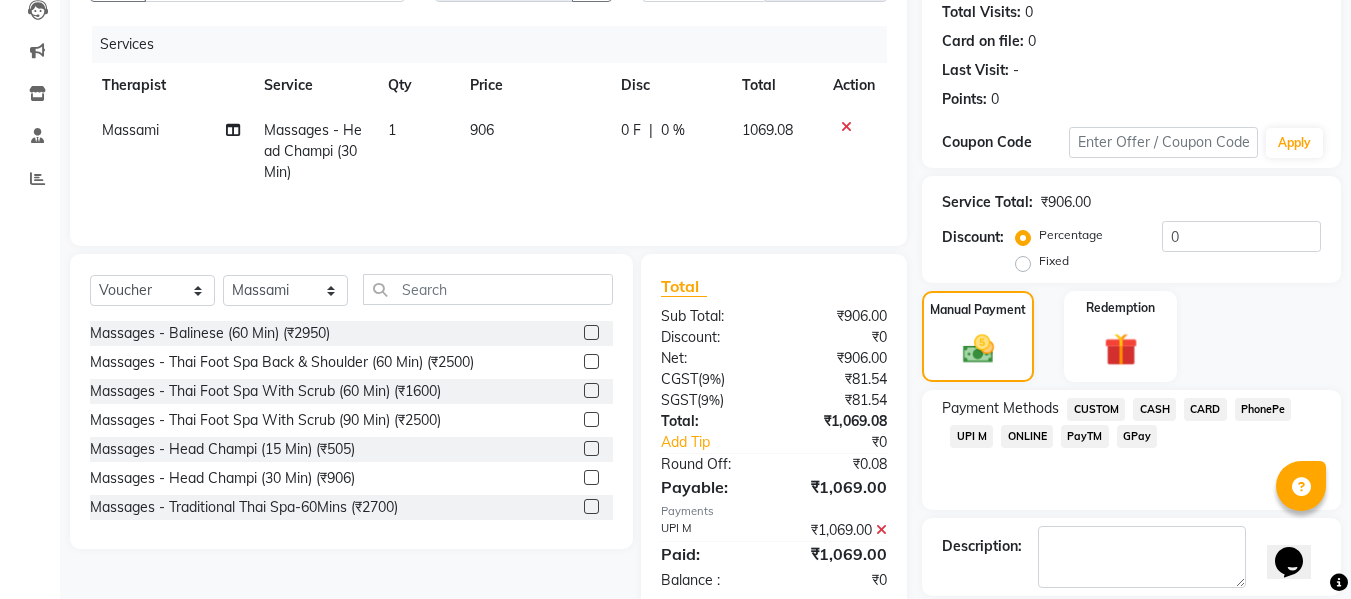 scroll, scrollTop: 356, scrollLeft: 0, axis: vertical 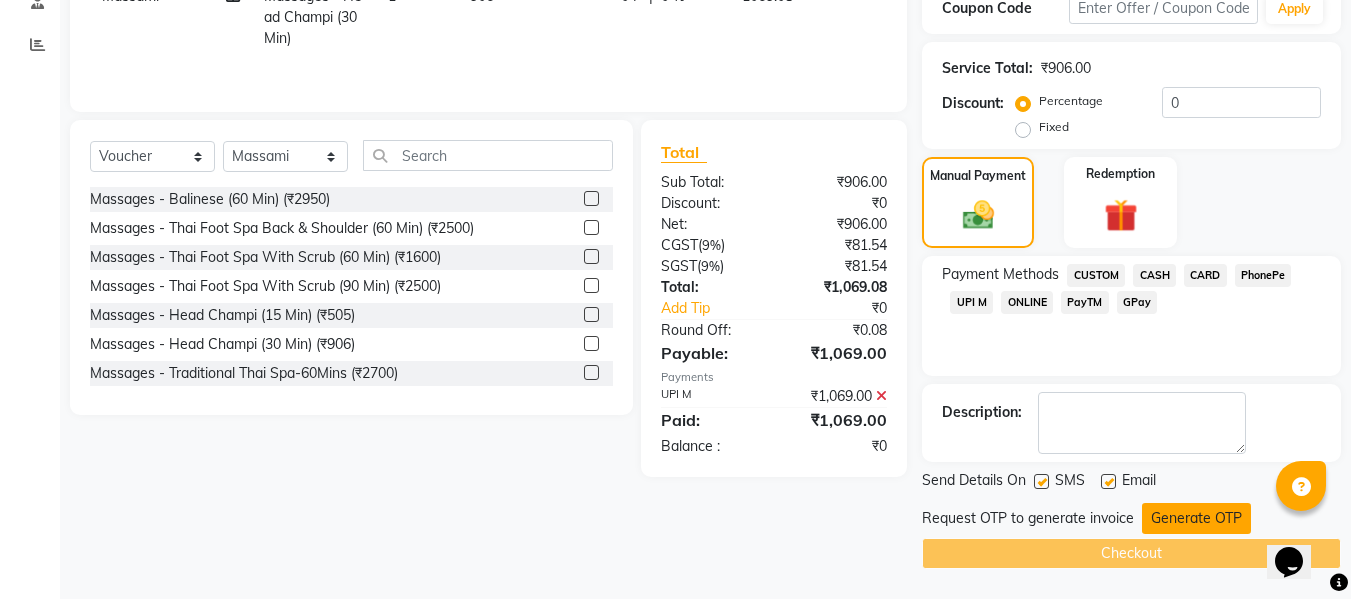 click on "Generate OTP" 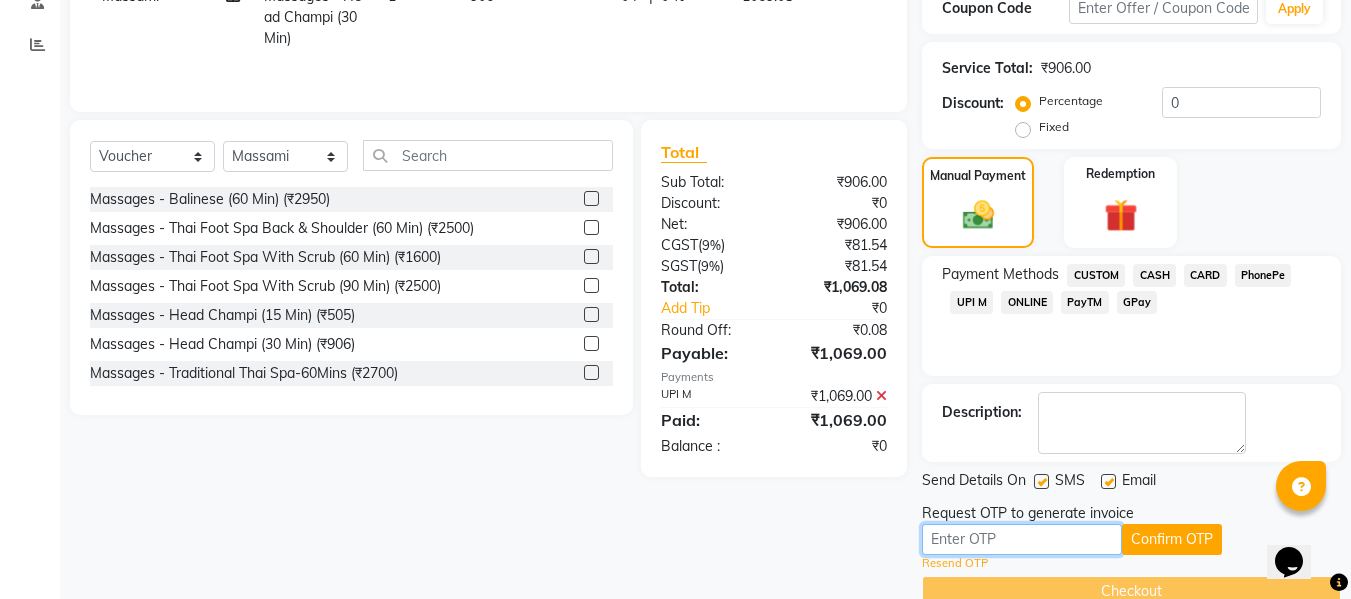 scroll, scrollTop: 394, scrollLeft: 0, axis: vertical 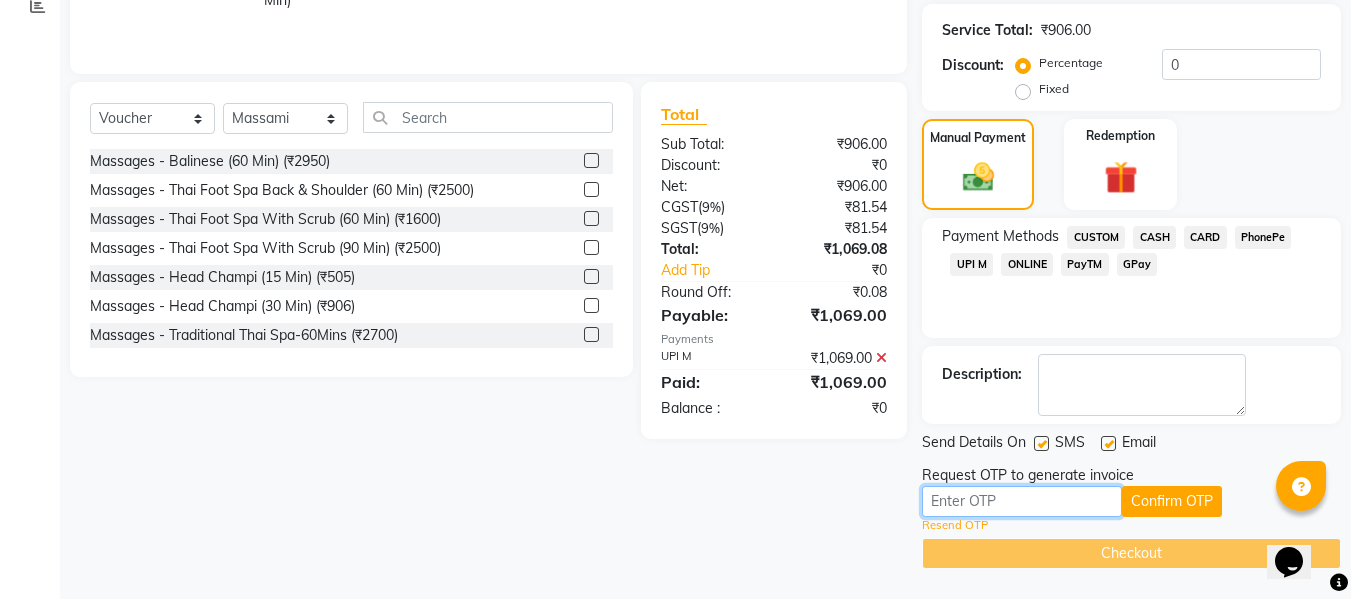 click at bounding box center (1022, 501) 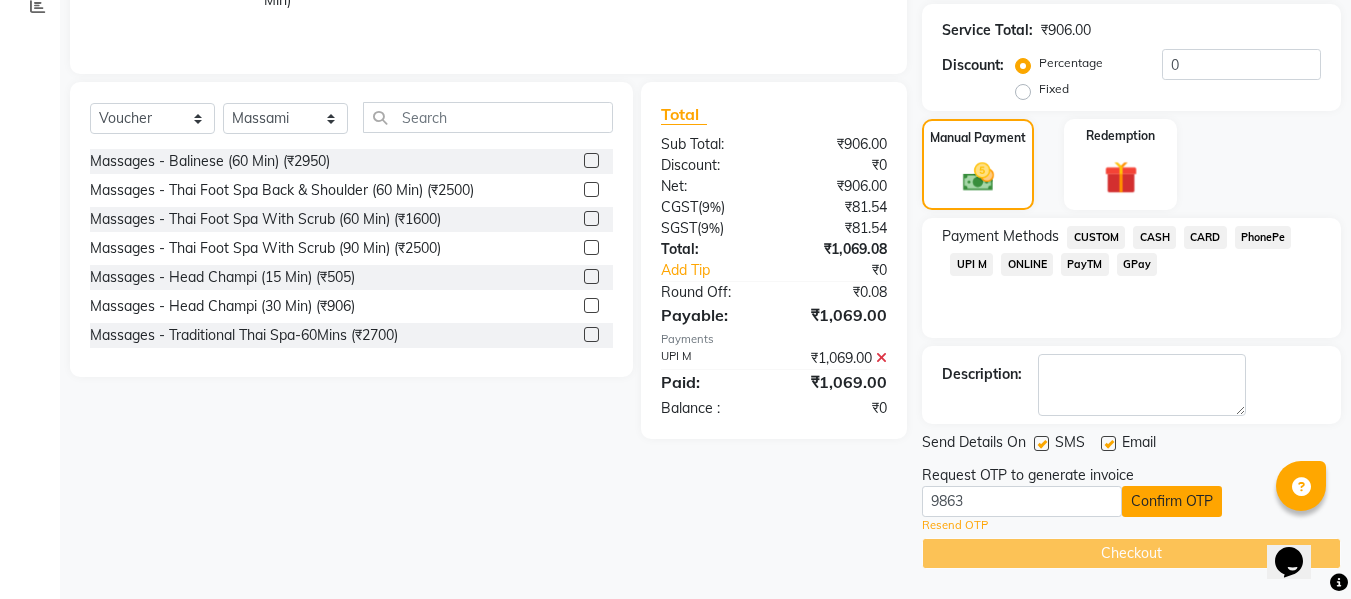 click on "Confirm OTP" 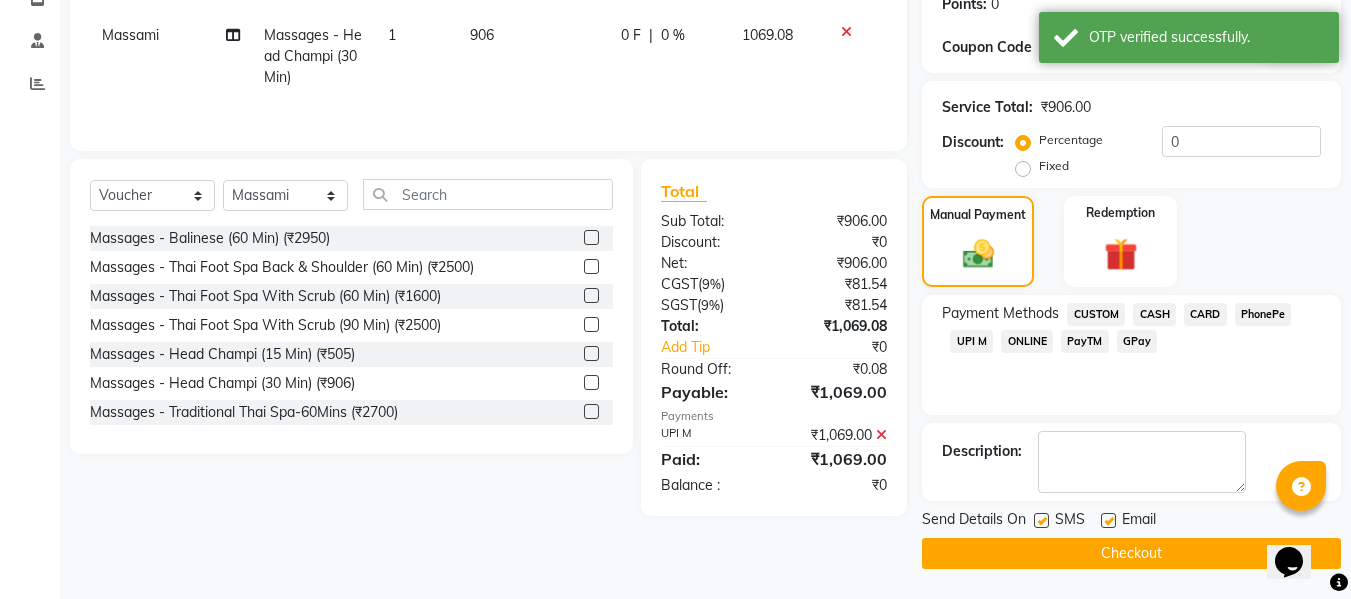 scroll, scrollTop: 317, scrollLeft: 0, axis: vertical 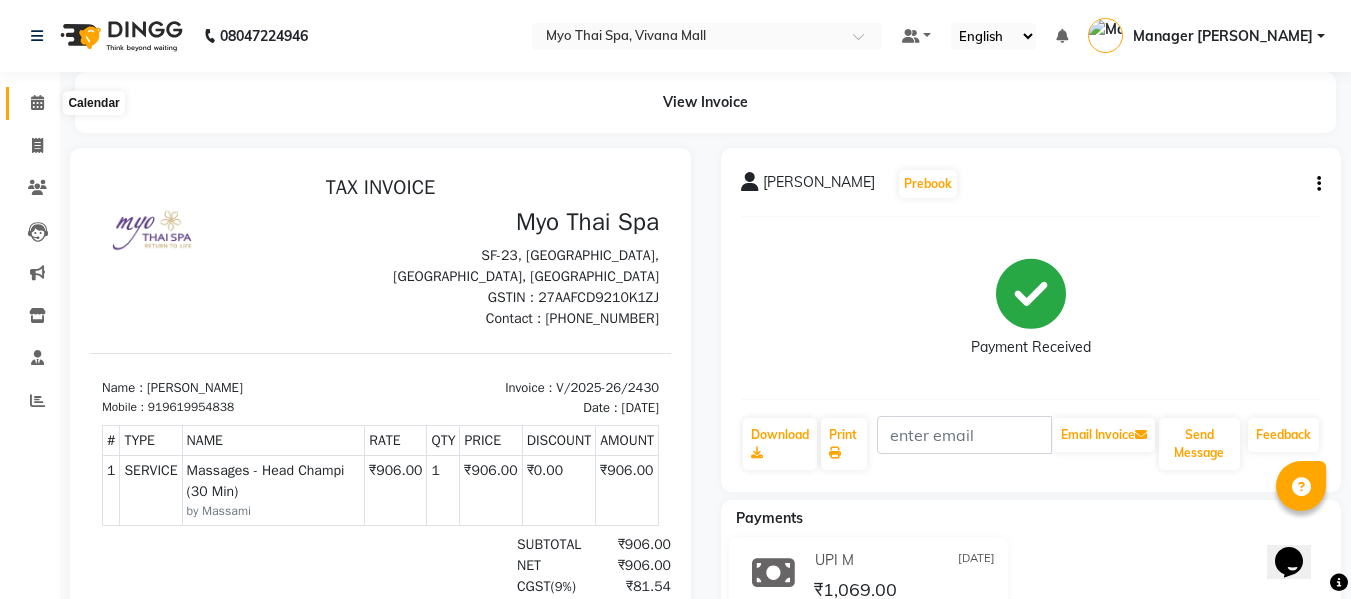 click 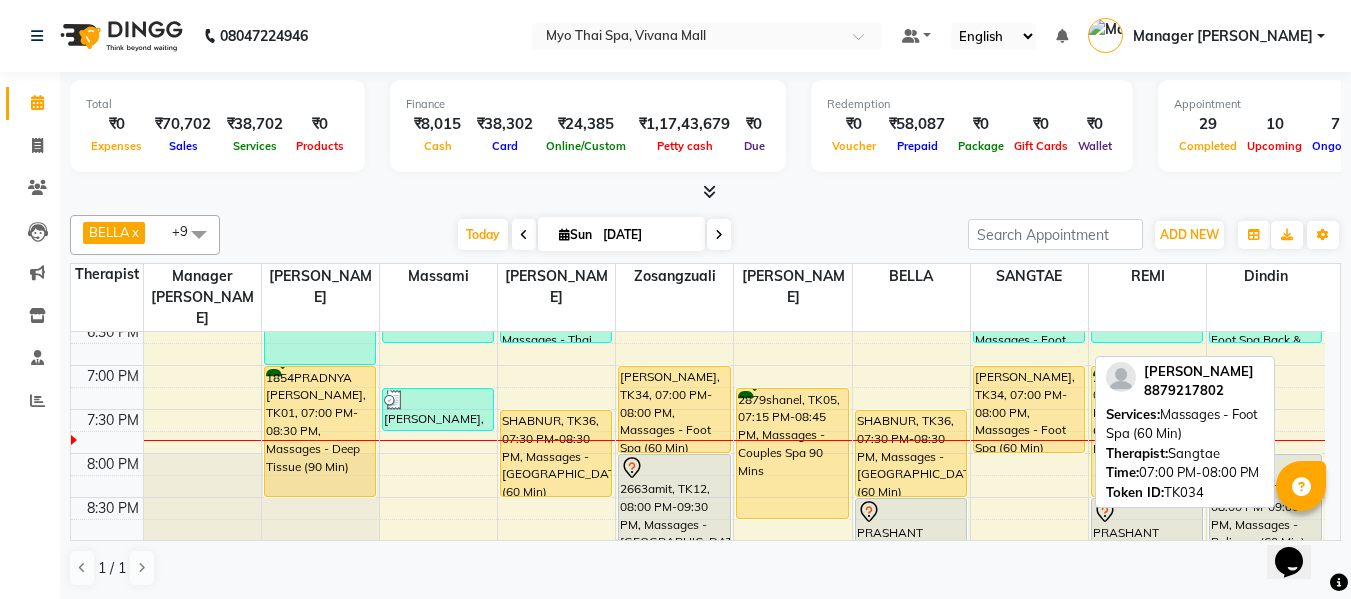 scroll, scrollTop: 969, scrollLeft: 0, axis: vertical 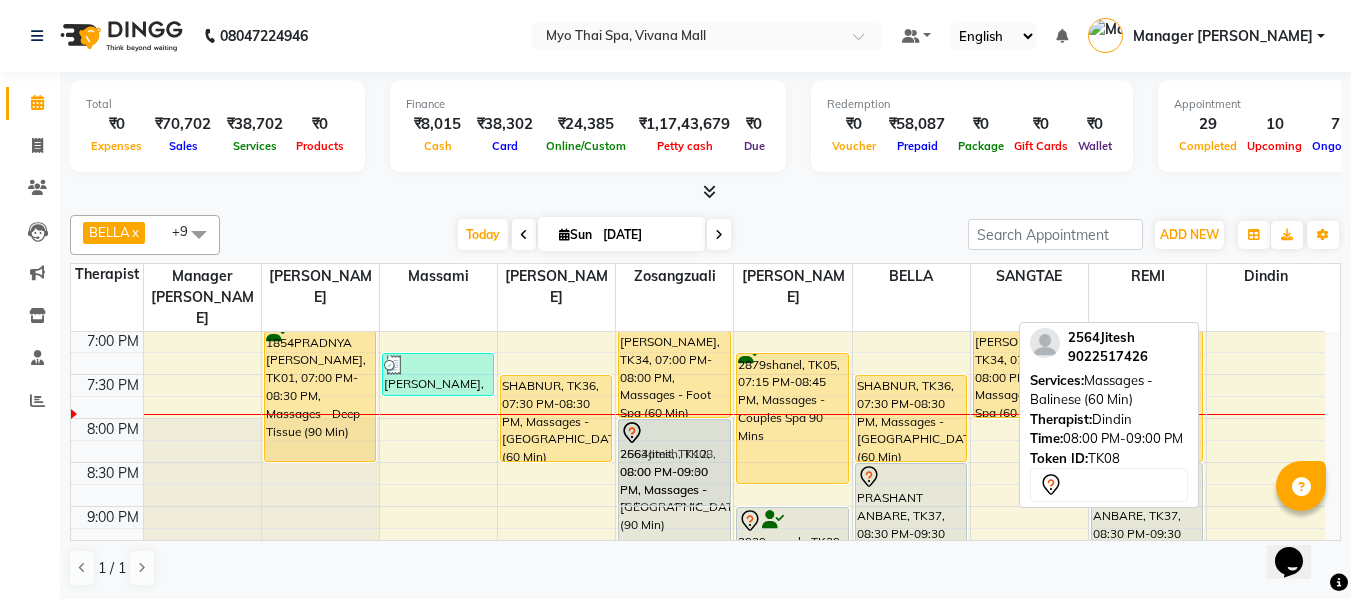 drag, startPoint x: 1276, startPoint y: 430, endPoint x: 680, endPoint y: 438, distance: 596.0537 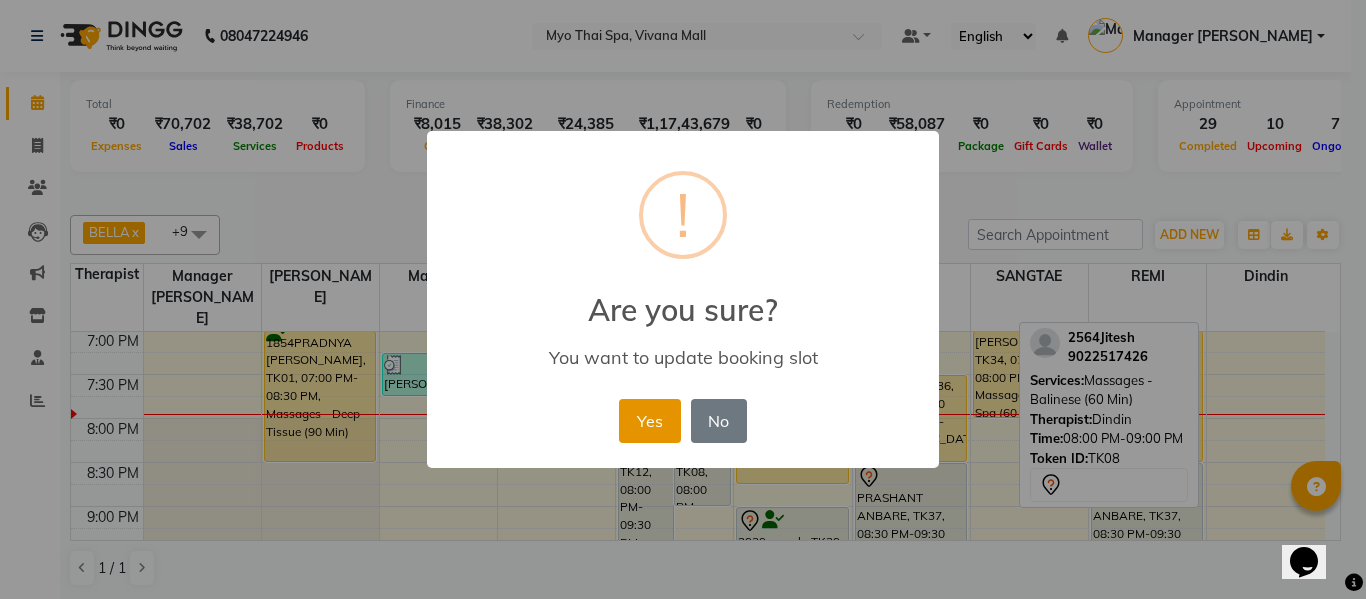 click on "Yes" at bounding box center (649, 421) 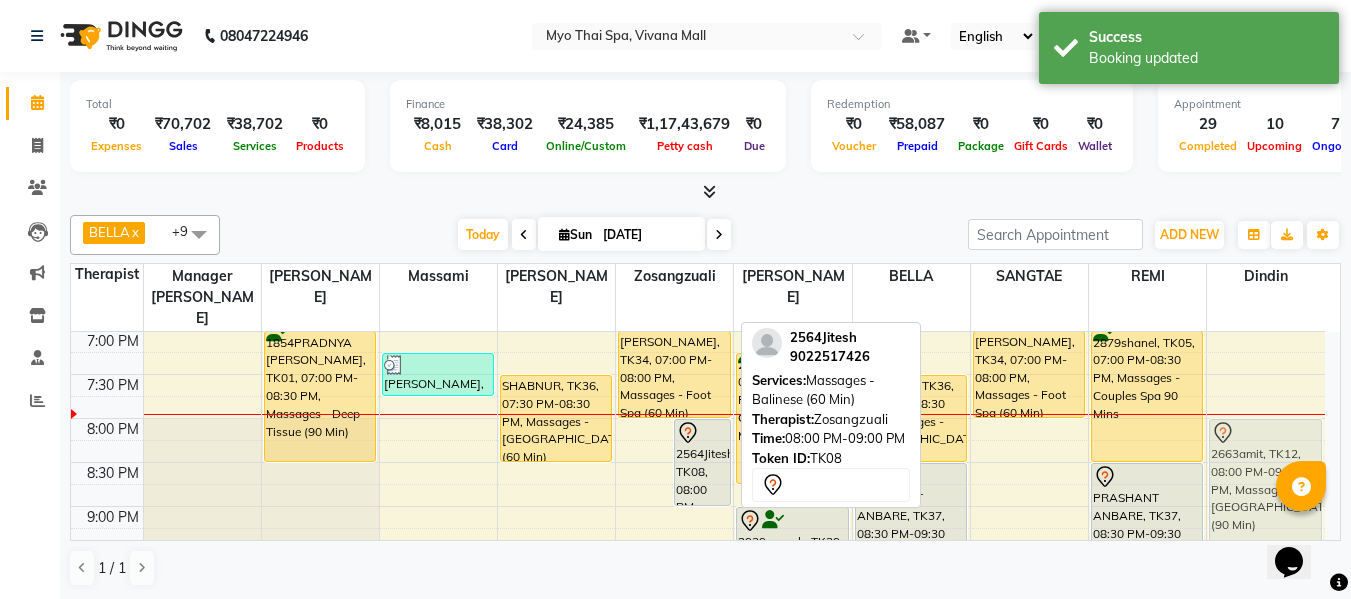 drag, startPoint x: 655, startPoint y: 431, endPoint x: 1289, endPoint y: 434, distance: 634.0071 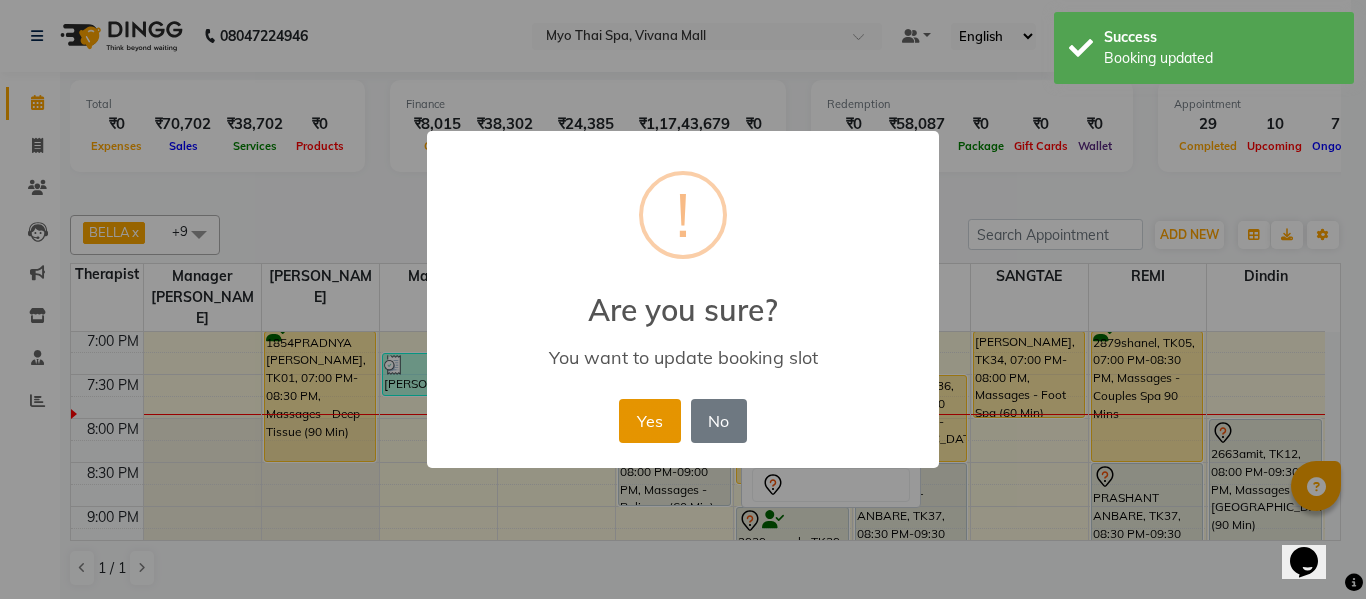 click on "Yes" at bounding box center (649, 421) 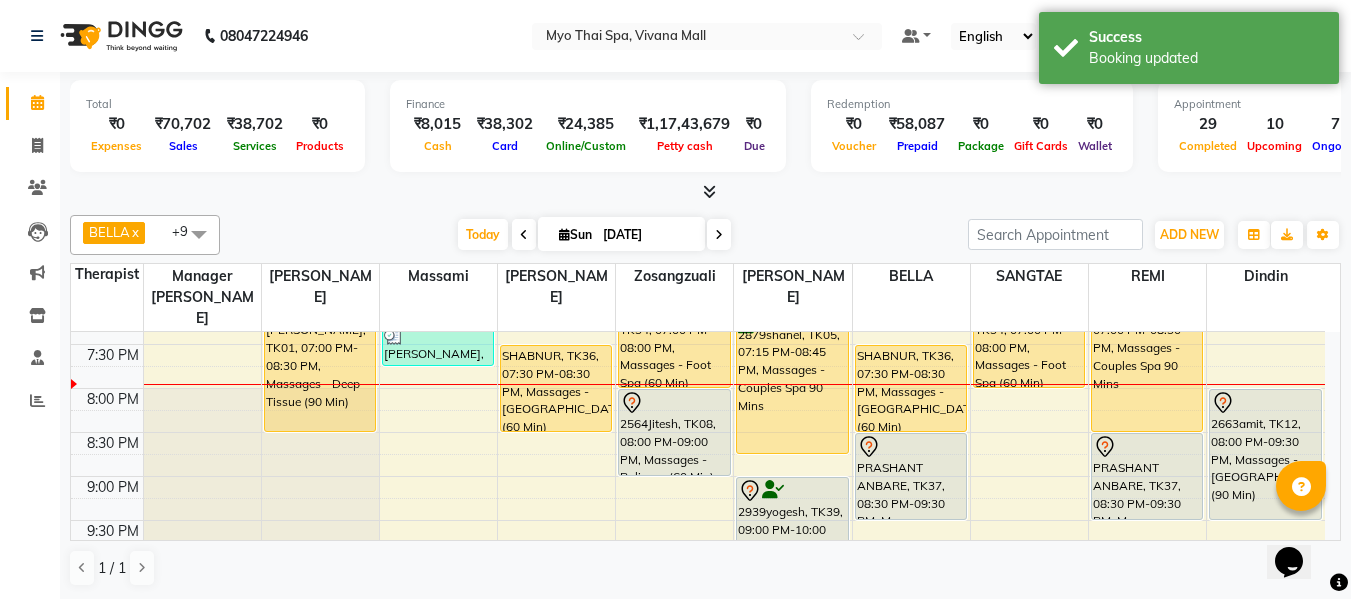 scroll, scrollTop: 1000, scrollLeft: 0, axis: vertical 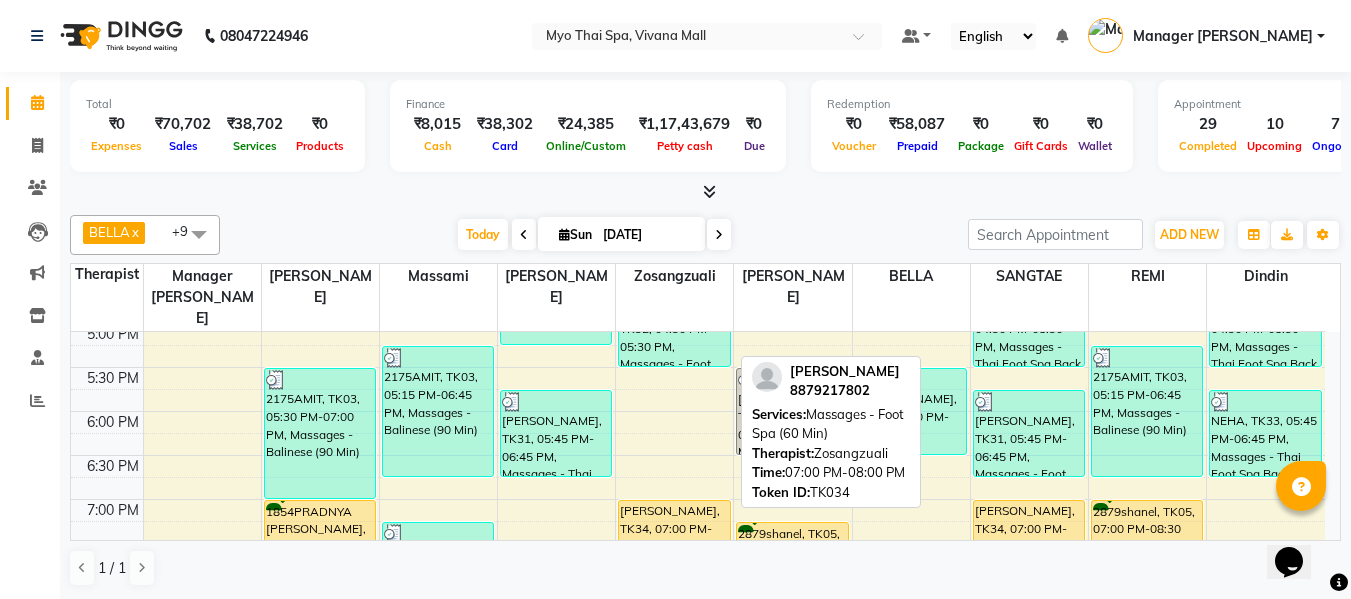 click on "[PERSON_NAME], TK34, 07:00 PM-08:00 PM, Massages - Foot Spa (60 Min)" at bounding box center (674, 543) 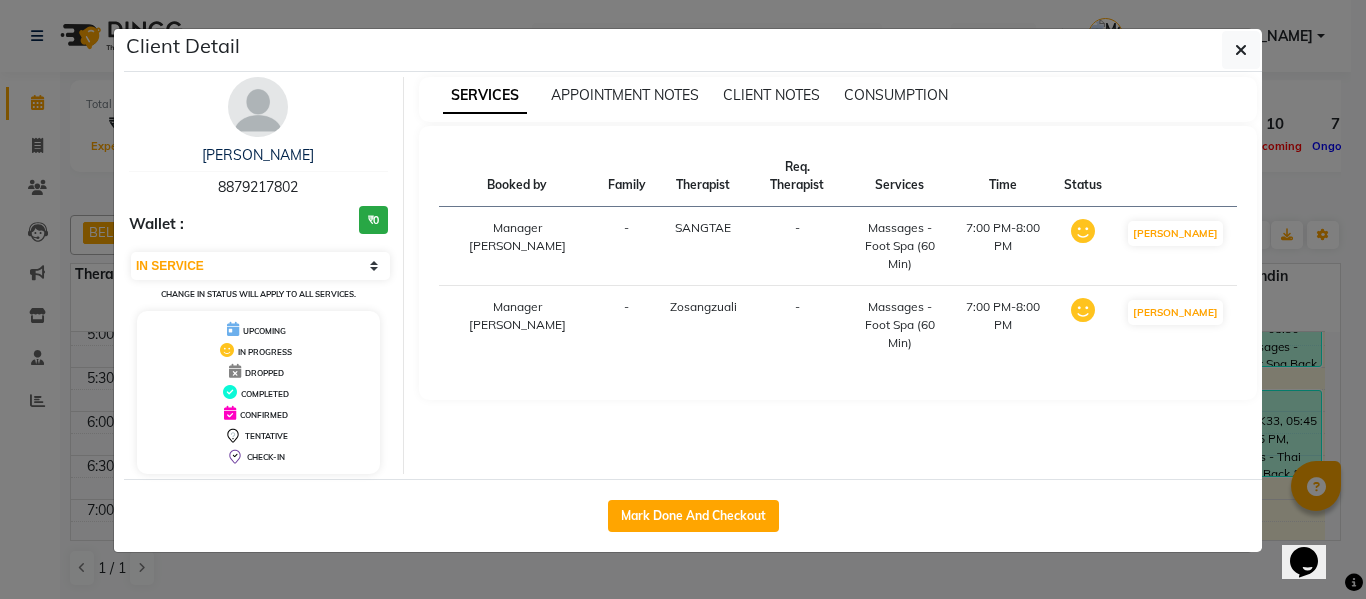 drag, startPoint x: 314, startPoint y: 184, endPoint x: 184, endPoint y: 194, distance: 130.38405 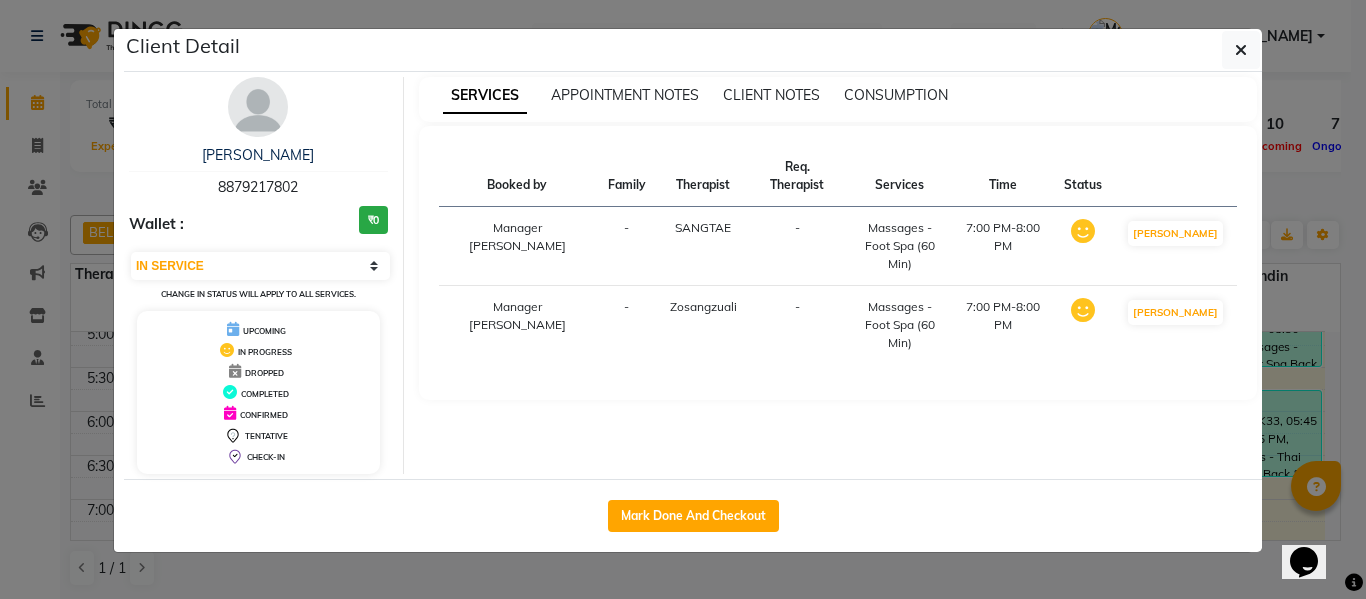 copy on "8879217802" 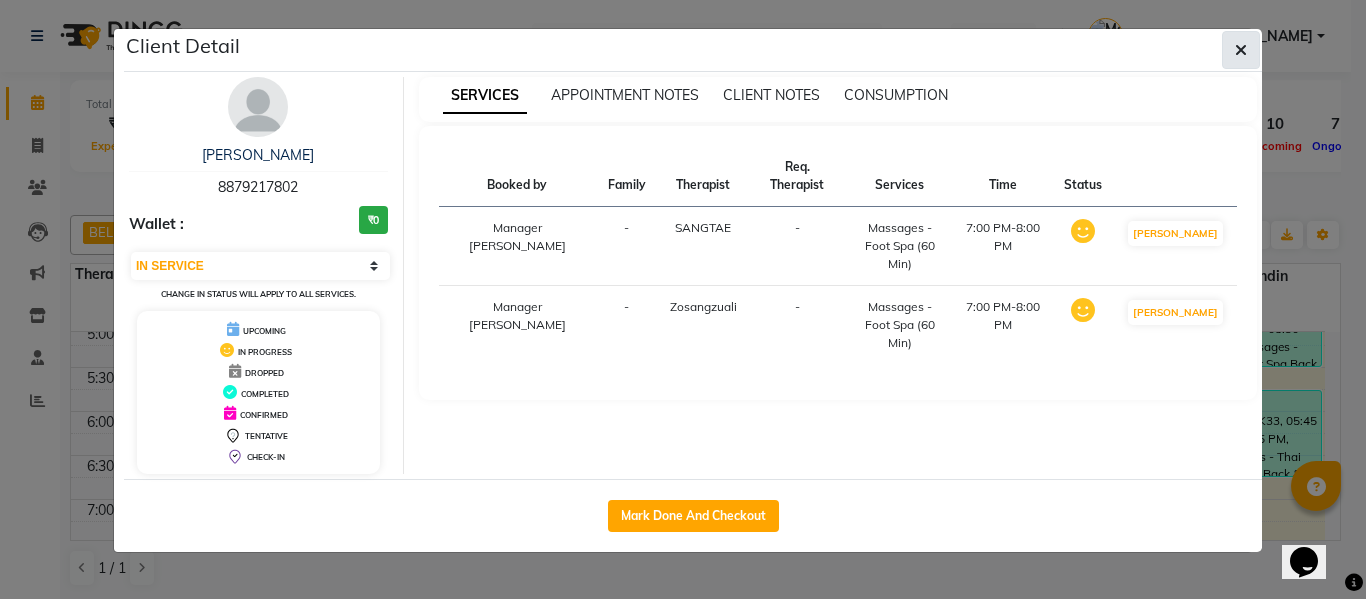 click 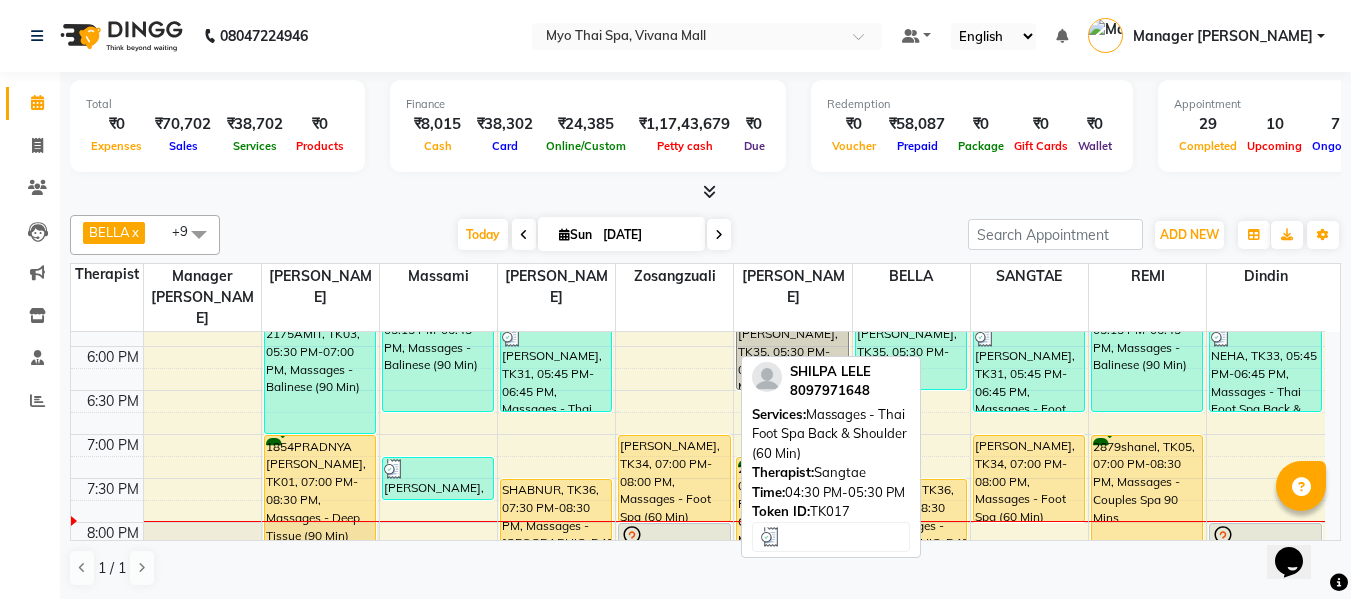scroll, scrollTop: 900, scrollLeft: 0, axis: vertical 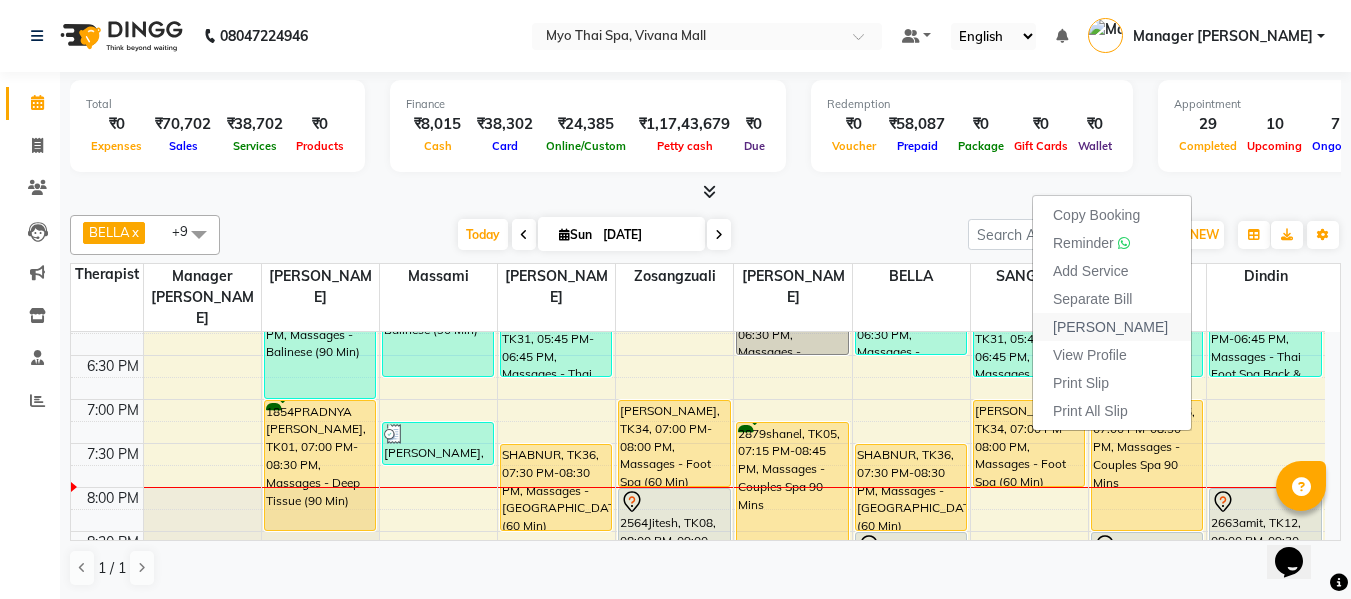 click on "Mark Done" at bounding box center [1112, 327] 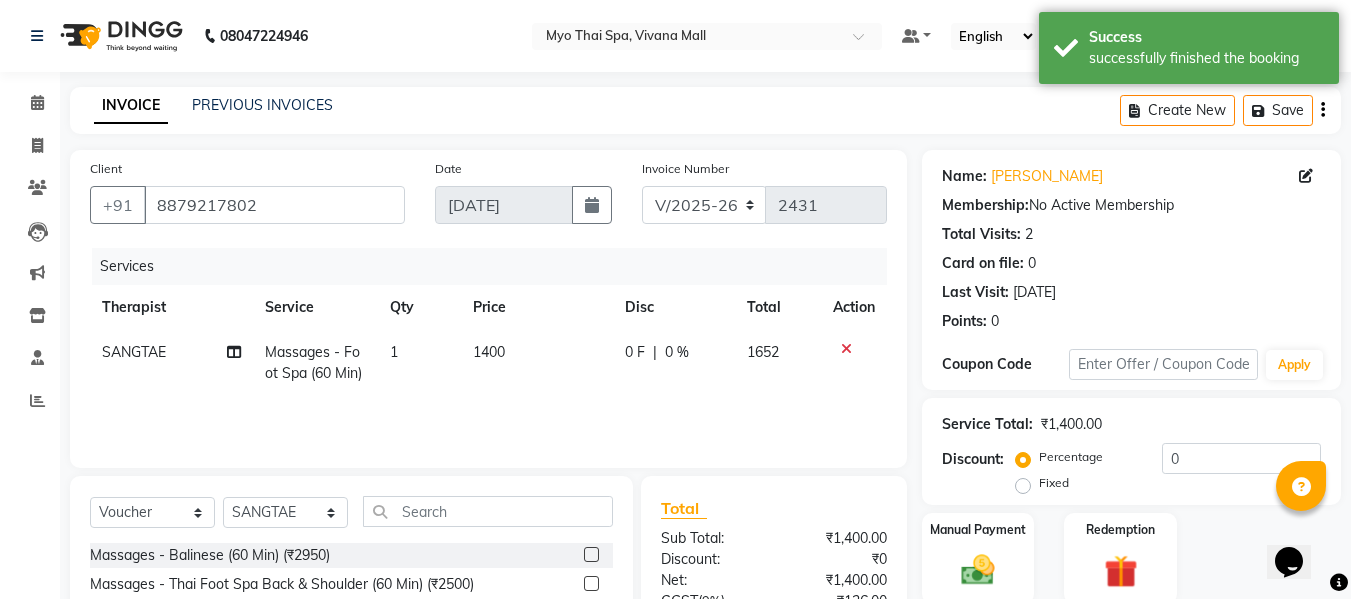 scroll, scrollTop: 202, scrollLeft: 0, axis: vertical 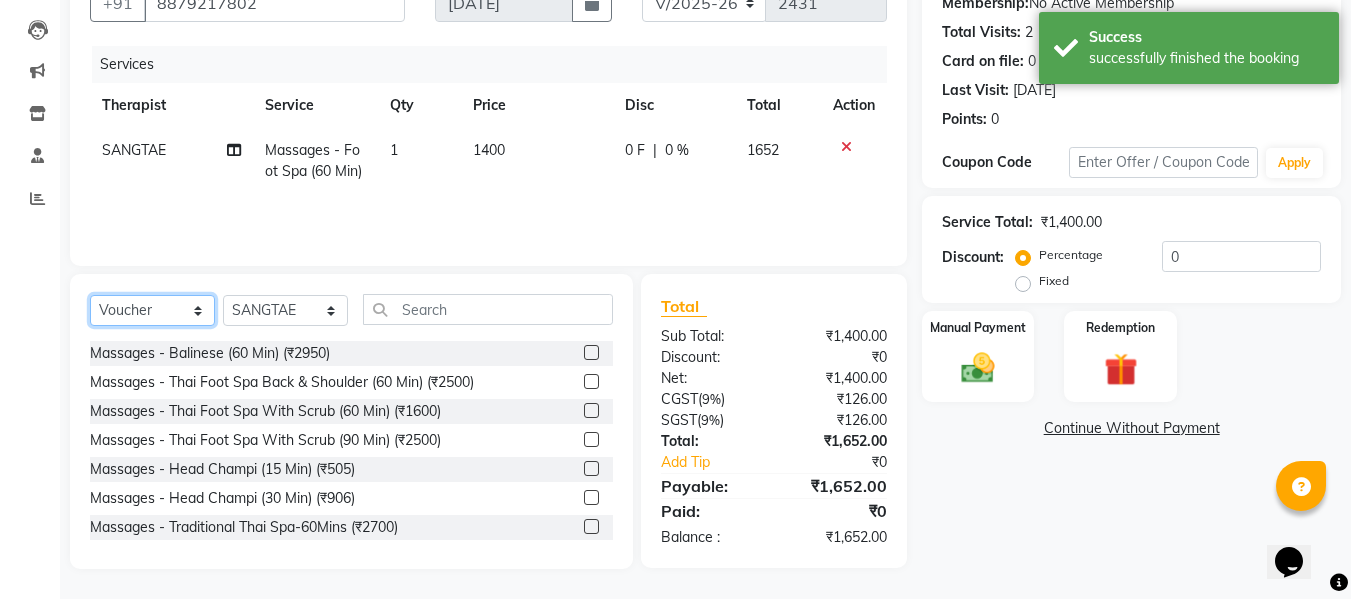 click on "Select  Service  Product  Membership  Package Voucher Prepaid Gift Card" 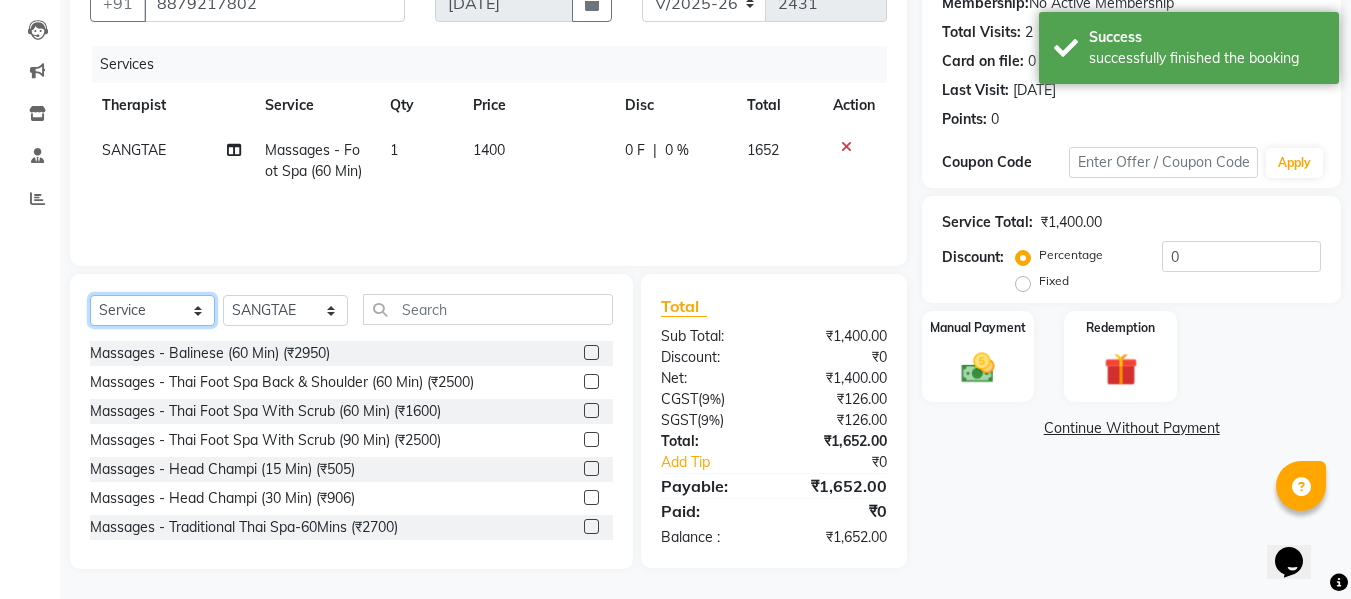click on "Select  Service  Product  Membership  Package Voucher Prepaid Gift Card" 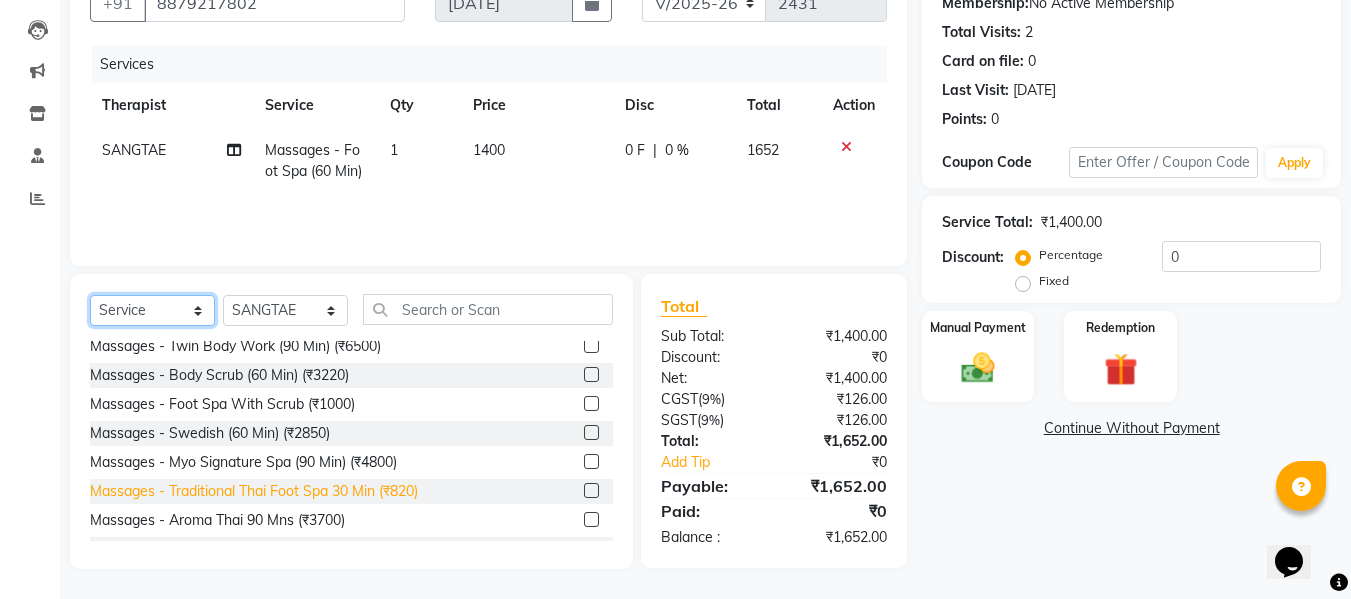 scroll, scrollTop: 600, scrollLeft: 0, axis: vertical 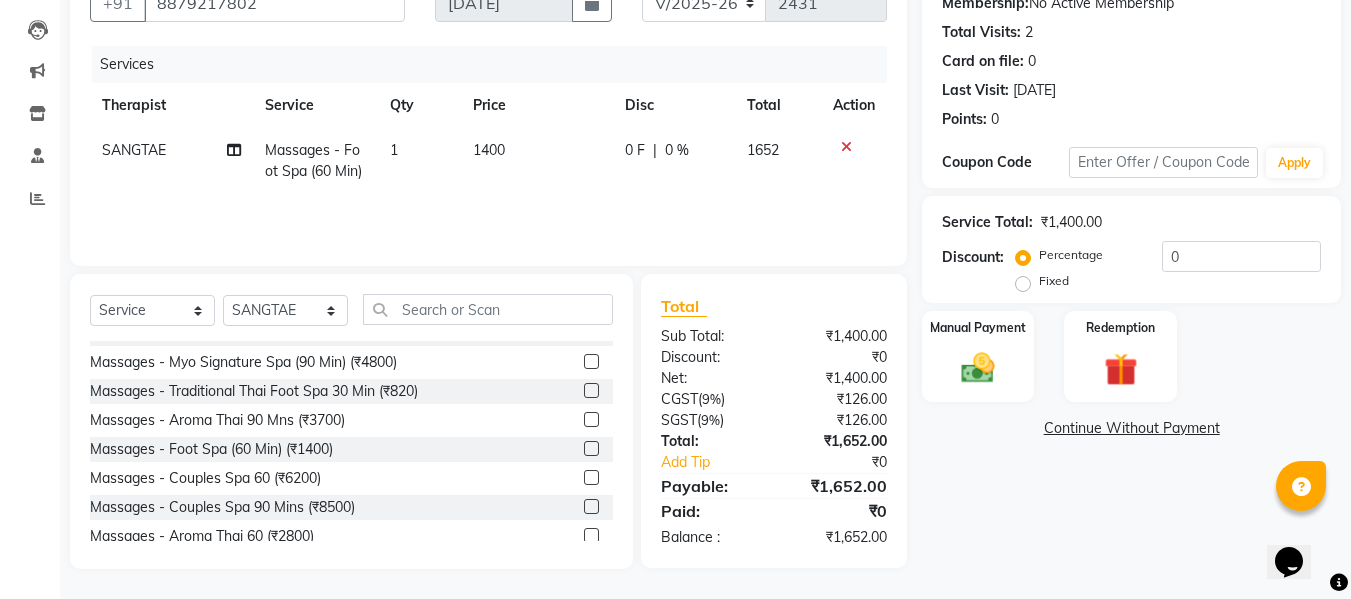 click 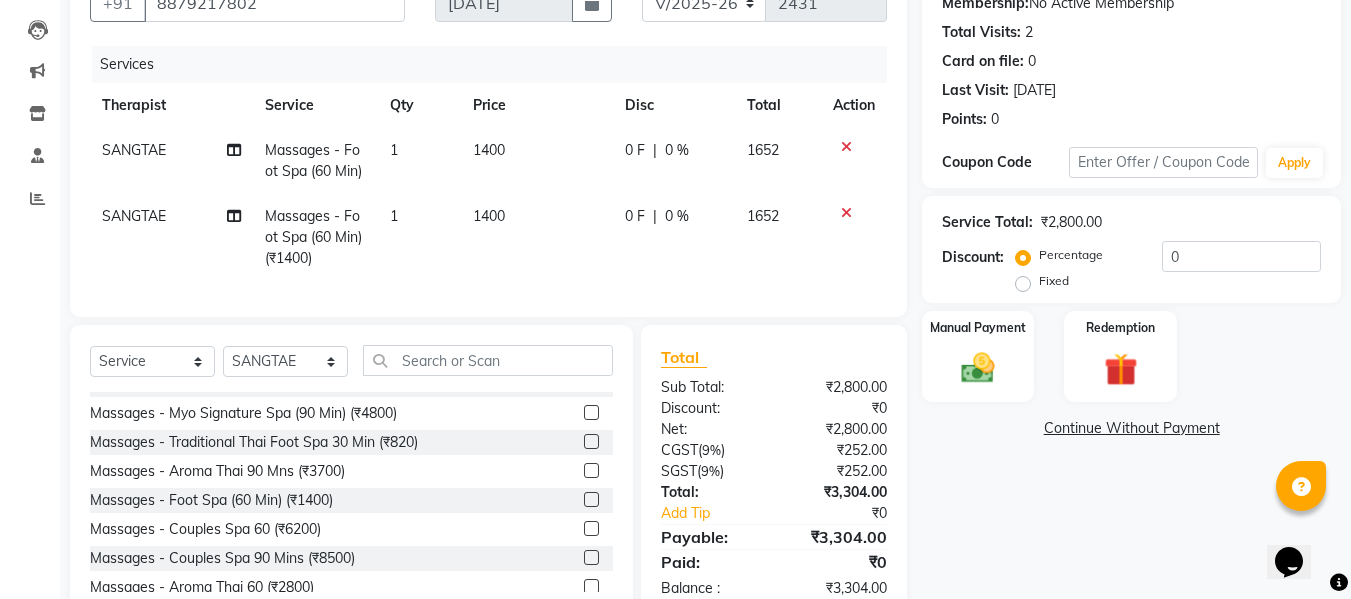 click on "SANGTAE" 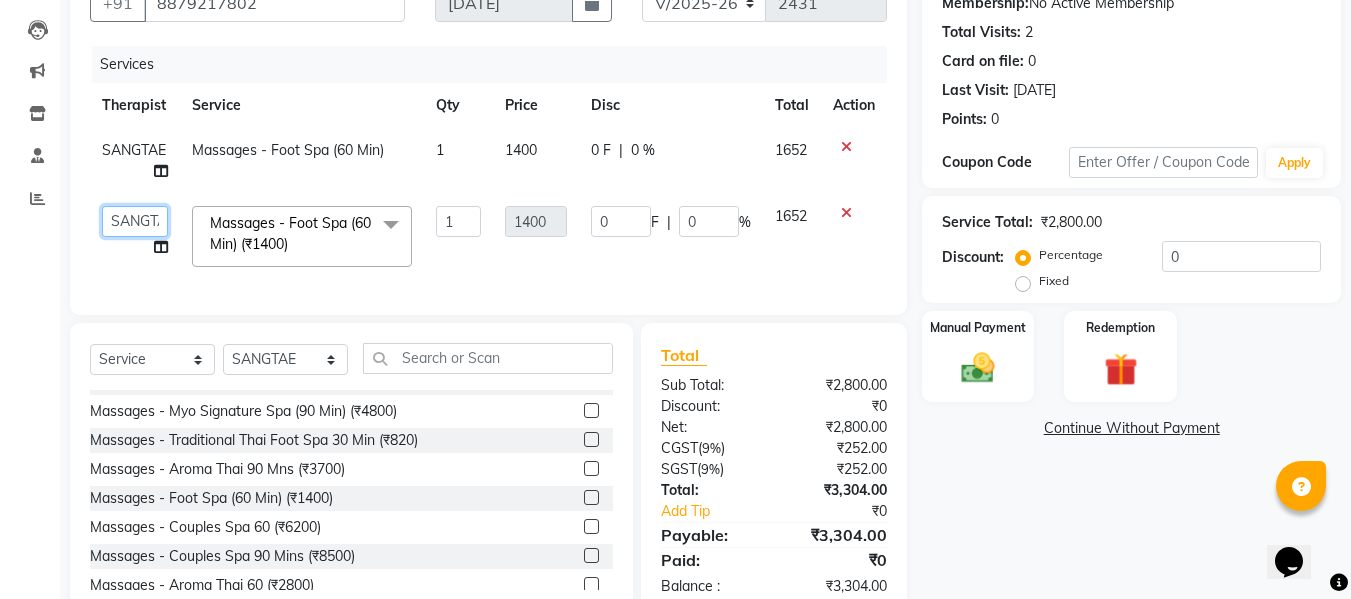 click on "ANGEL   BELLA   Dindin   Jane   JENNY   Kristina   Manager Churmurin   Manager ISHA    Massami   MAWII   REMI   SANGTAE   Zosangzuali" 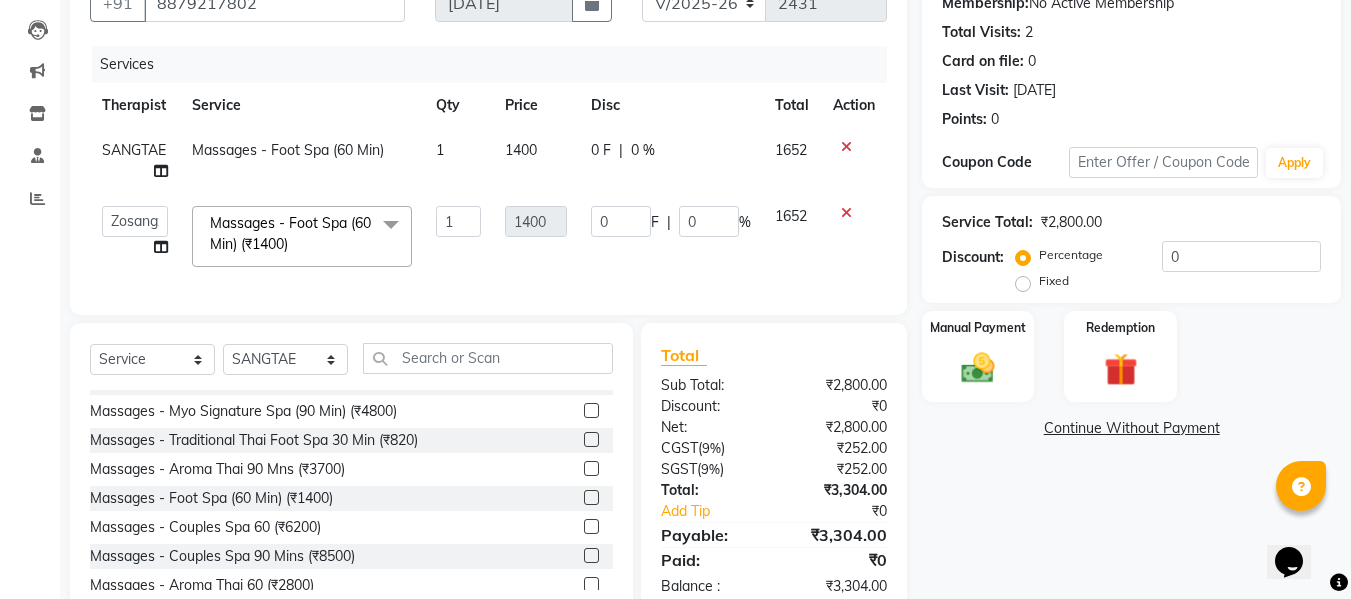 click on "0 F | 0 %" 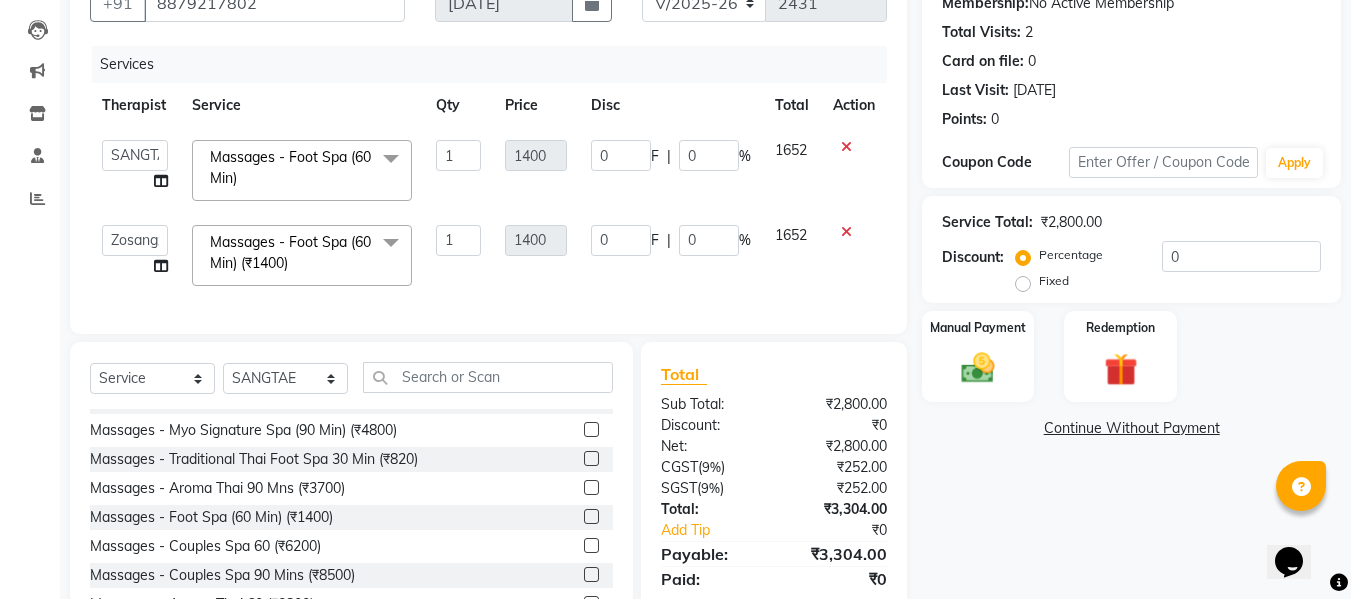 scroll, scrollTop: 285, scrollLeft: 0, axis: vertical 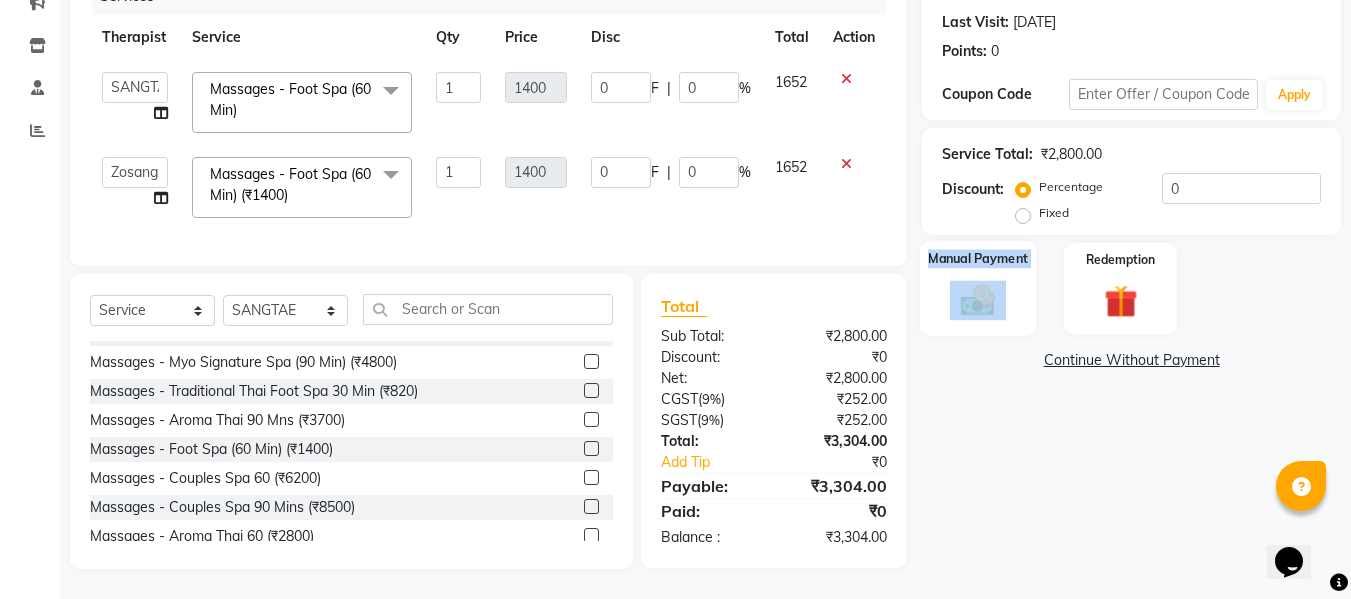 click on "Manual Payment" 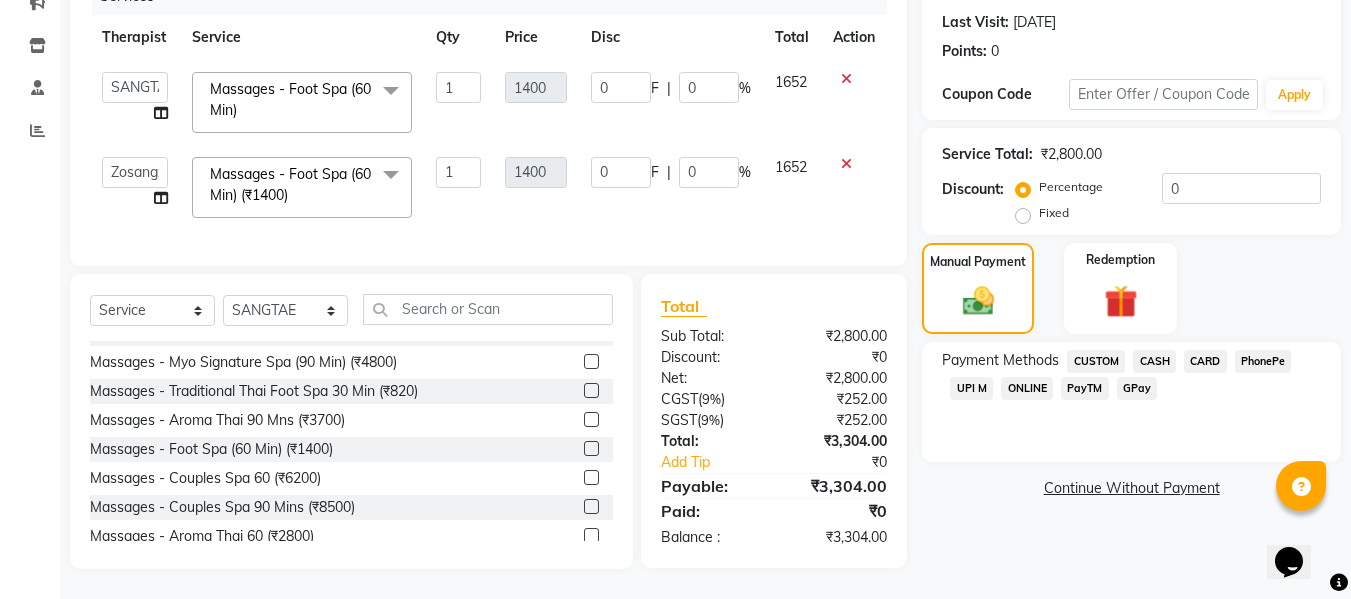 click on "CARD" 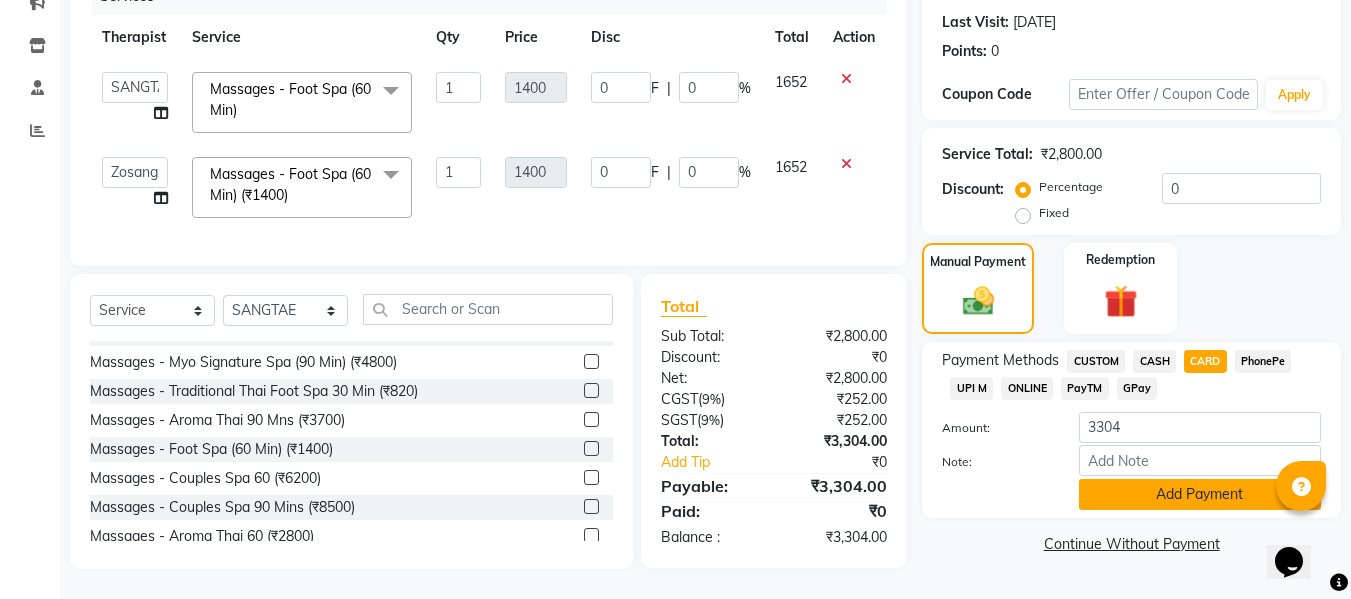 click on "Add Payment" 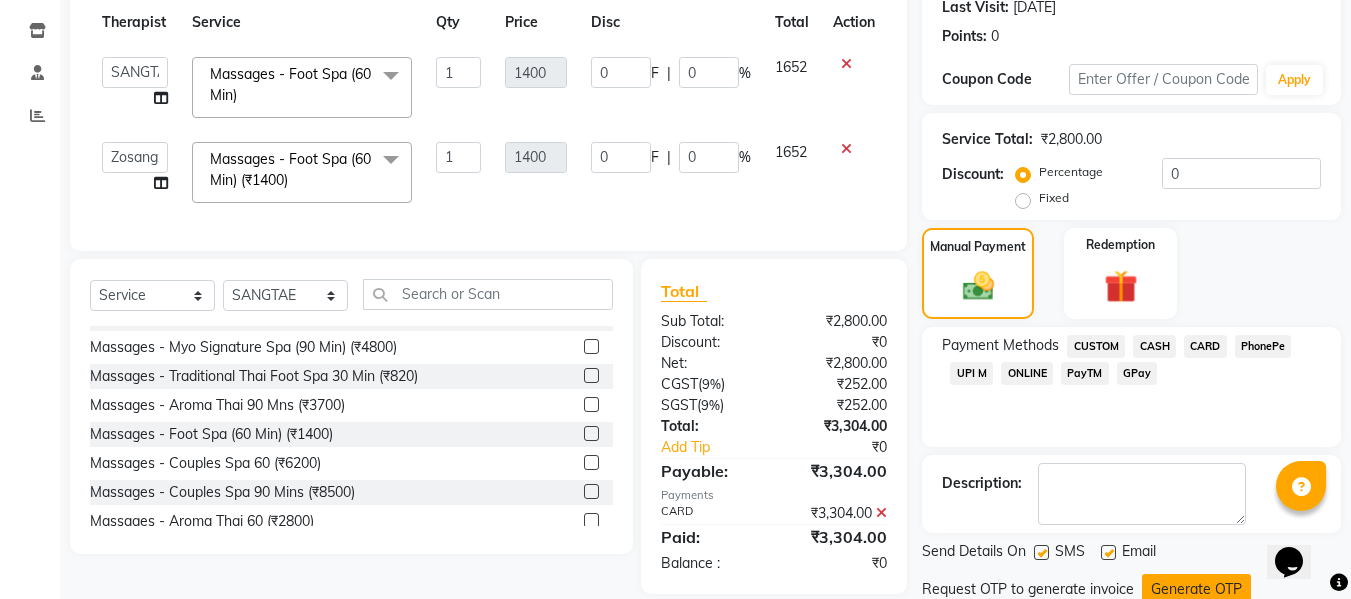 click on "Generate OTP" 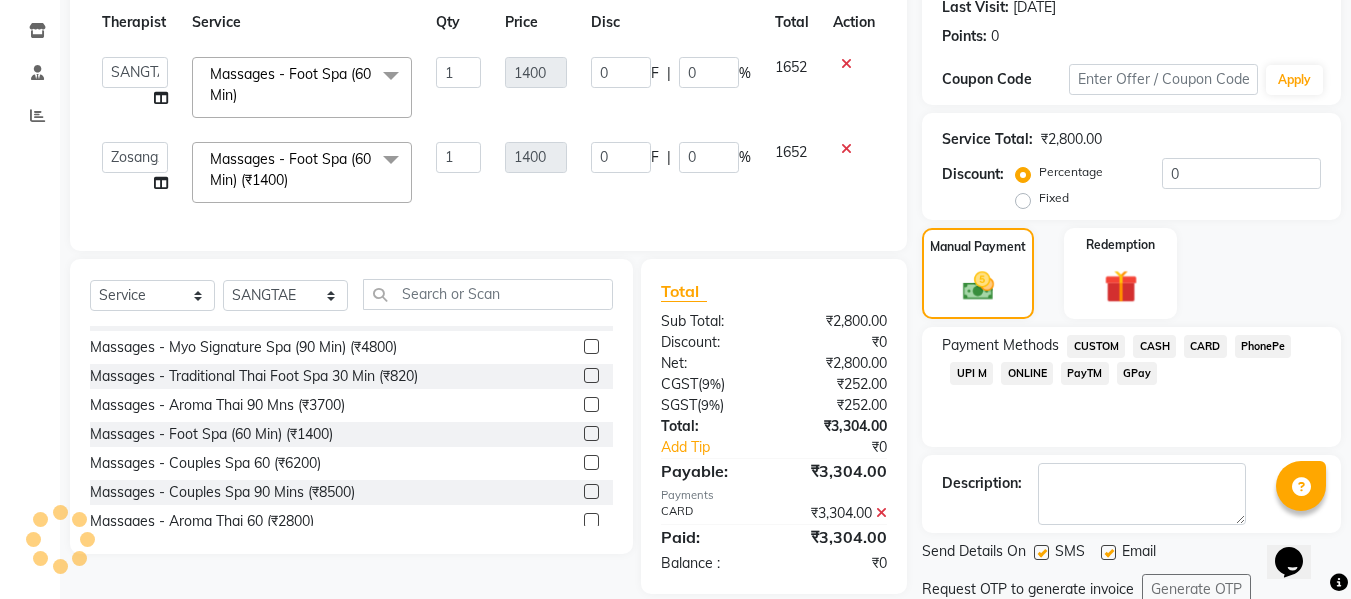 scroll, scrollTop: 356, scrollLeft: 0, axis: vertical 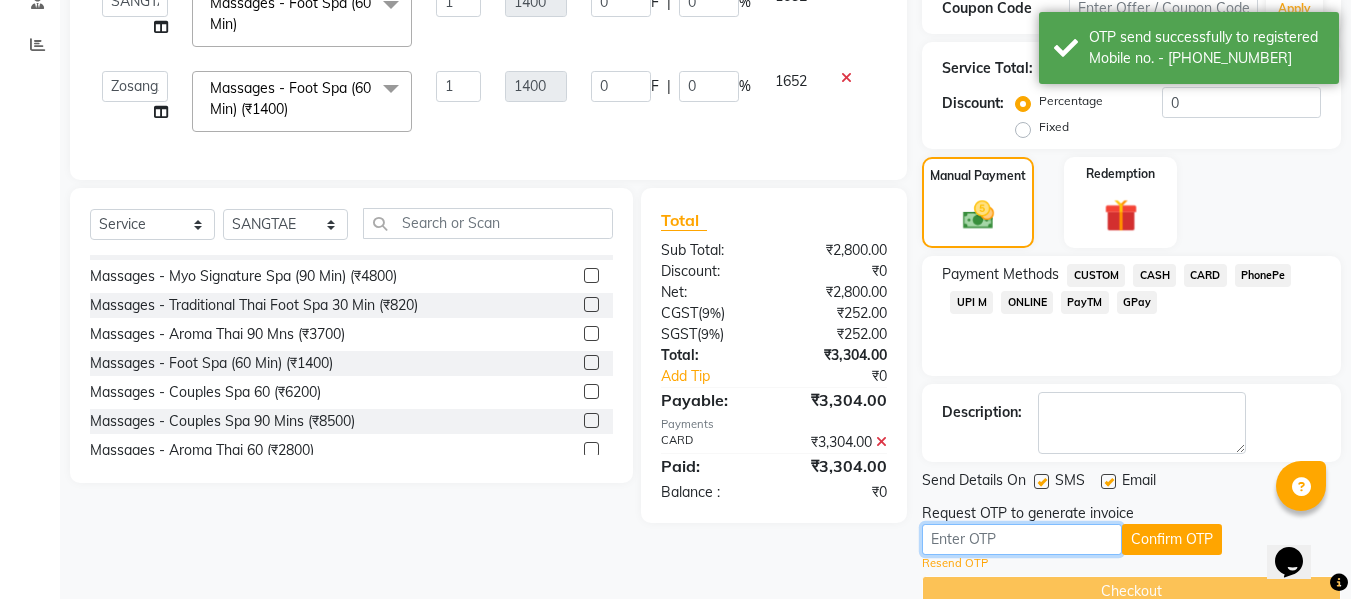click at bounding box center (1022, 539) 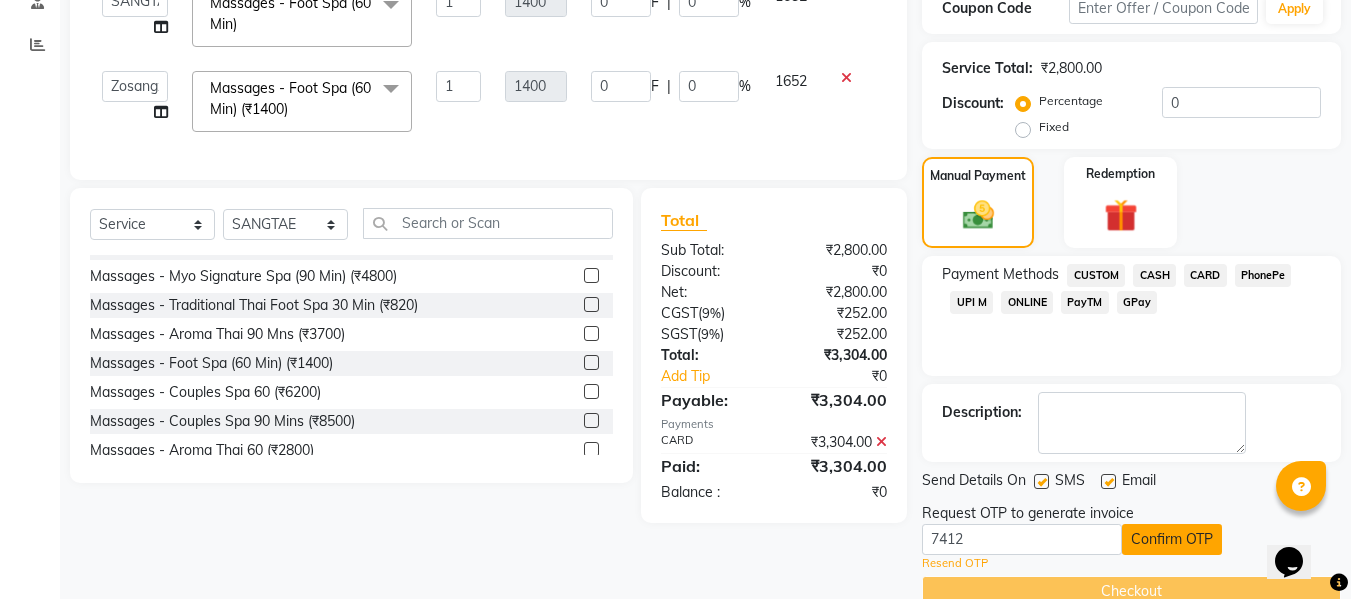 click on "Confirm OTP" 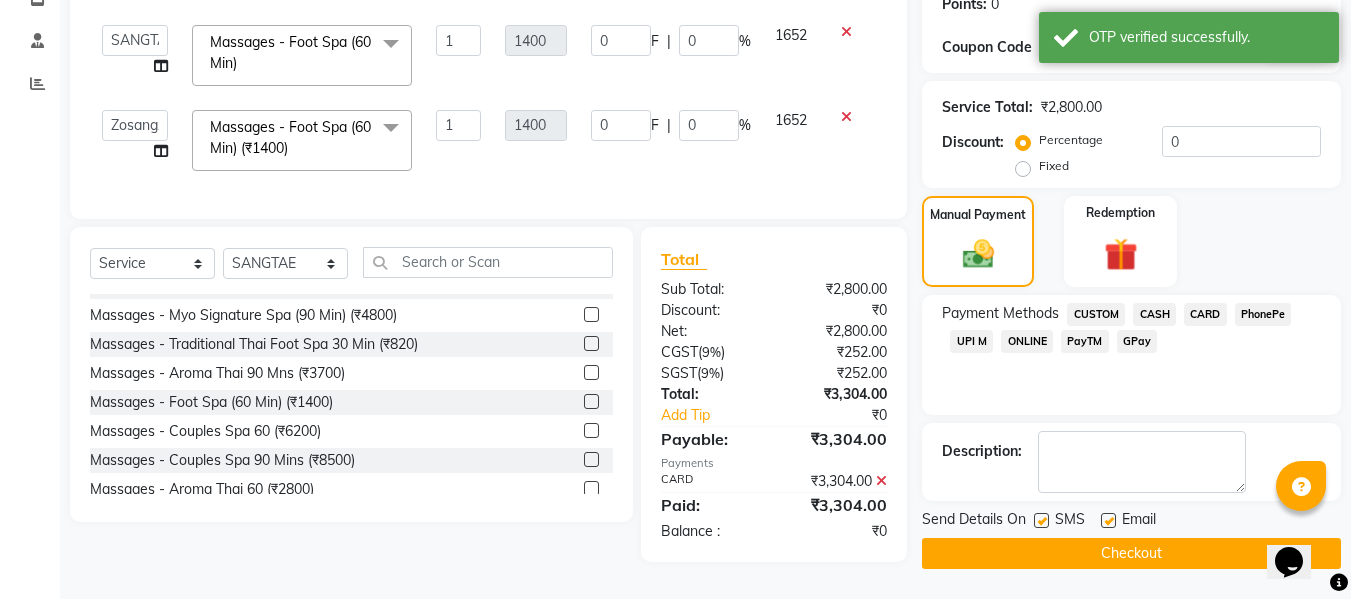 scroll, scrollTop: 325, scrollLeft: 0, axis: vertical 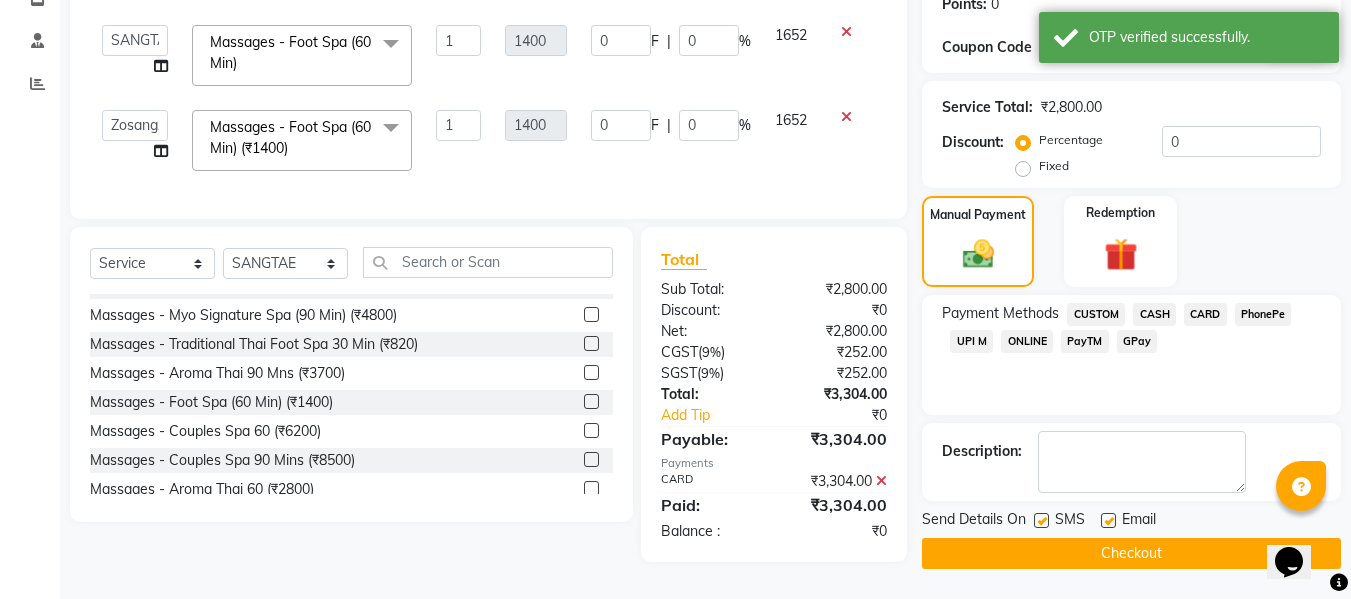 click on "Checkout" 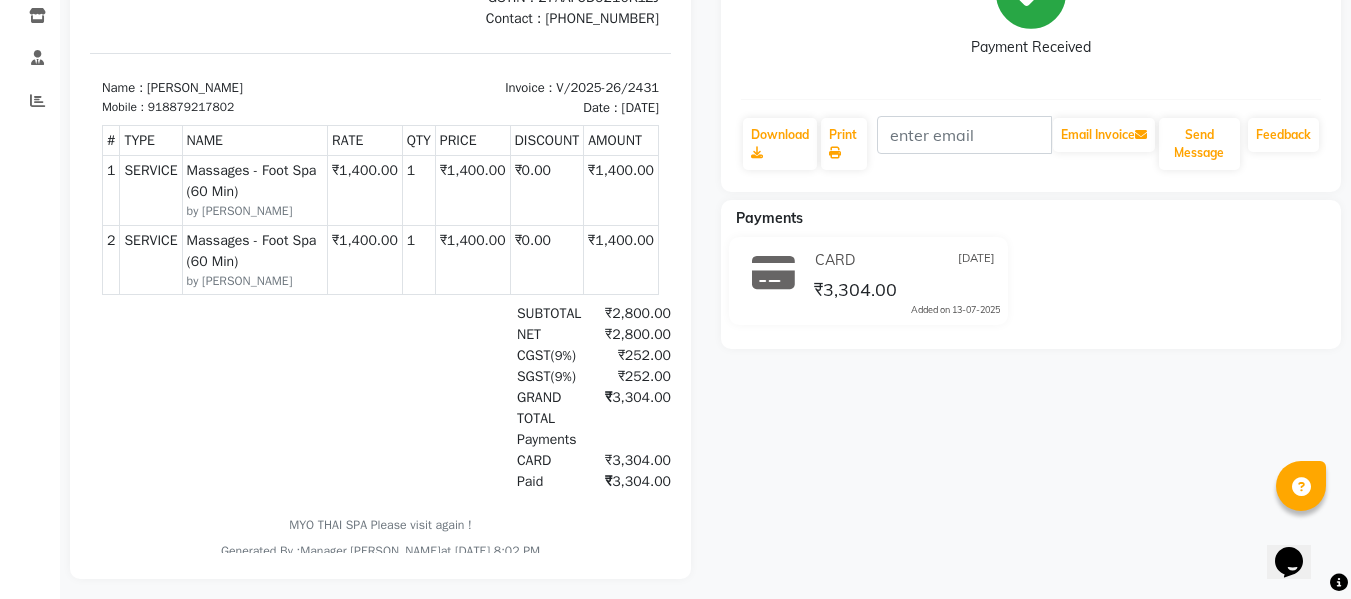scroll, scrollTop: 0, scrollLeft: 0, axis: both 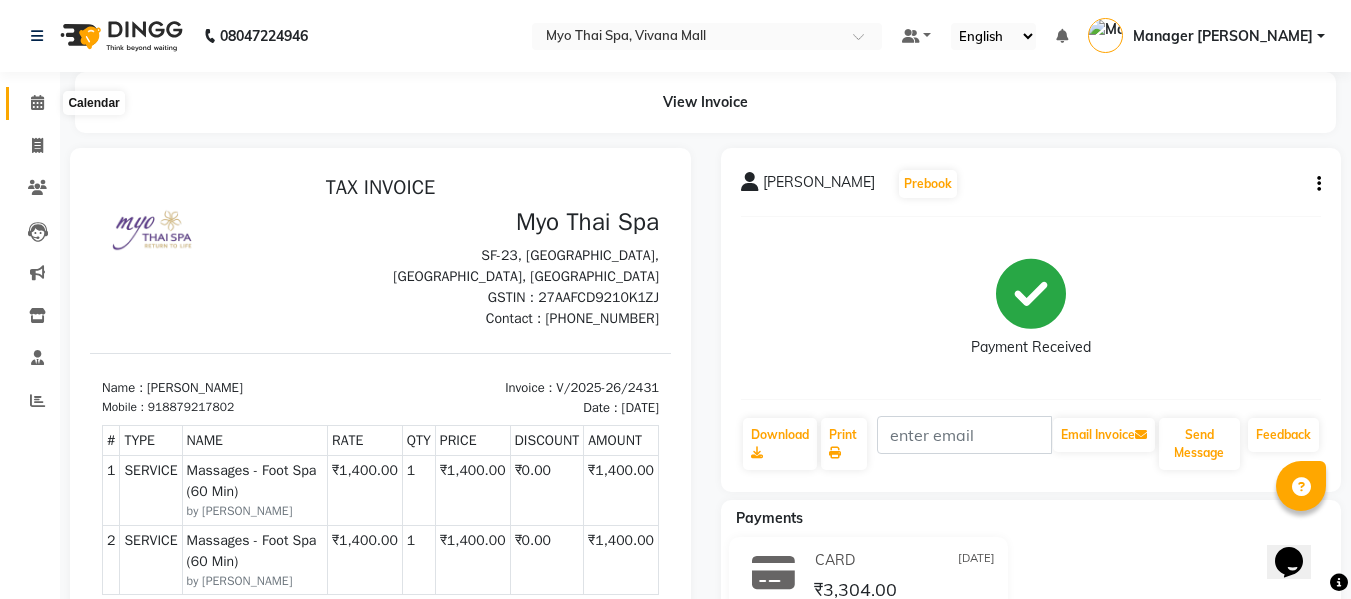click 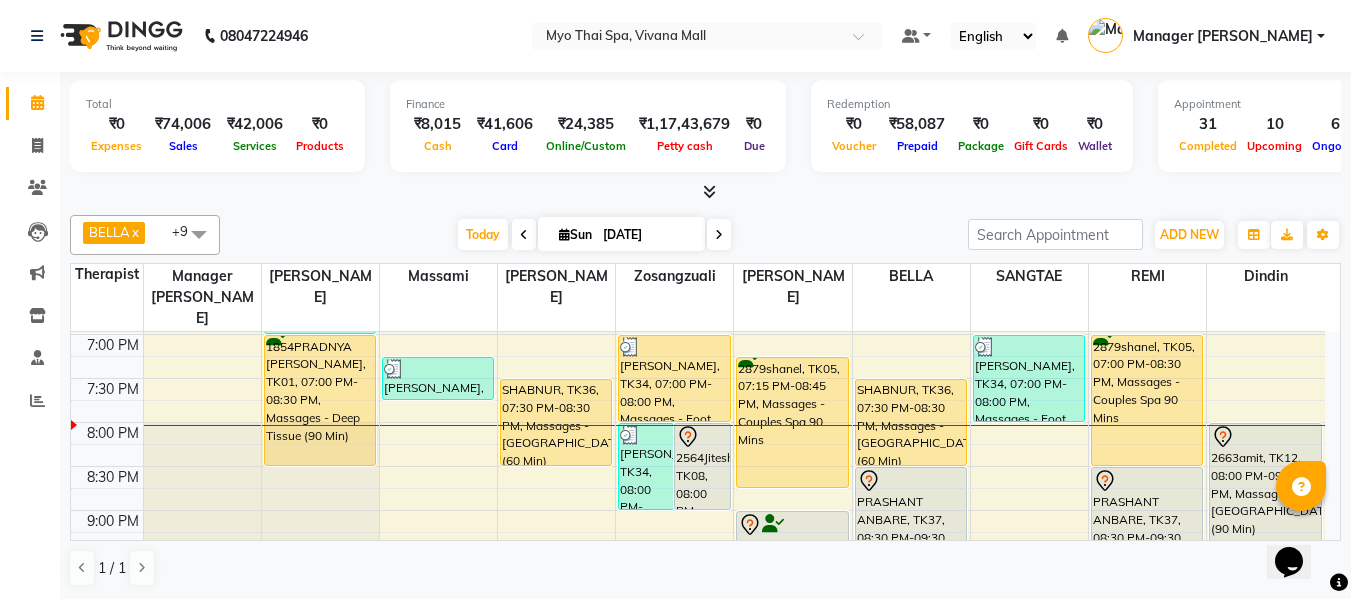 scroll, scrollTop: 1000, scrollLeft: 0, axis: vertical 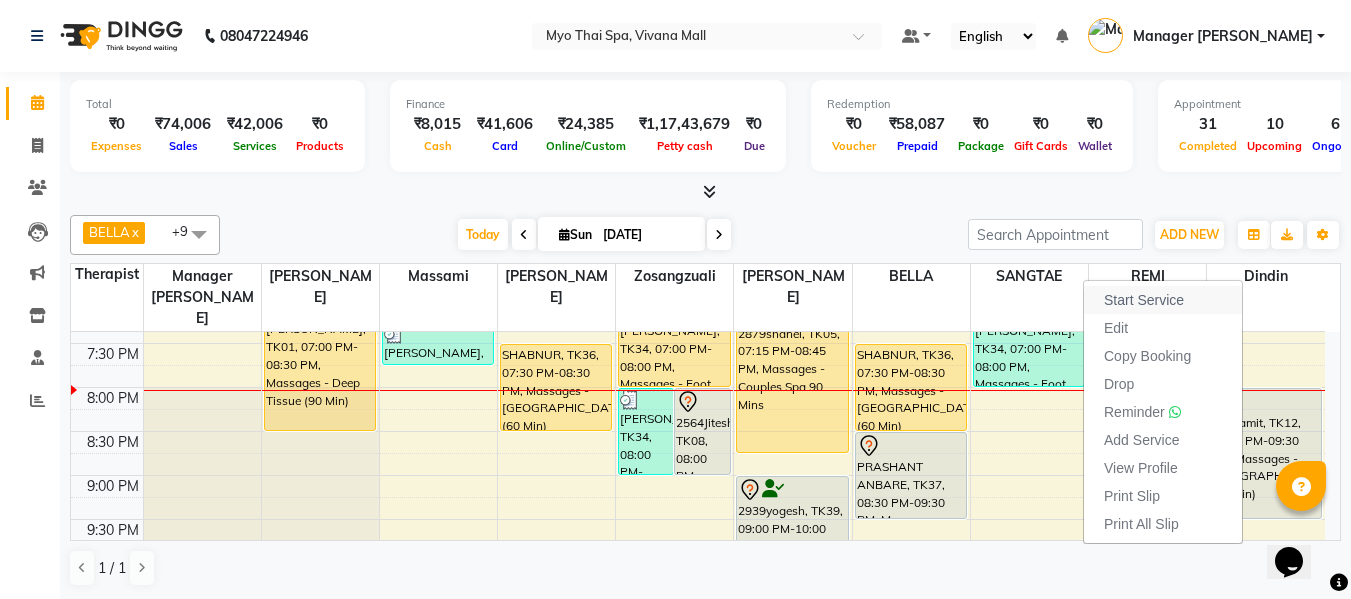 click on "Start Service" at bounding box center [1144, 300] 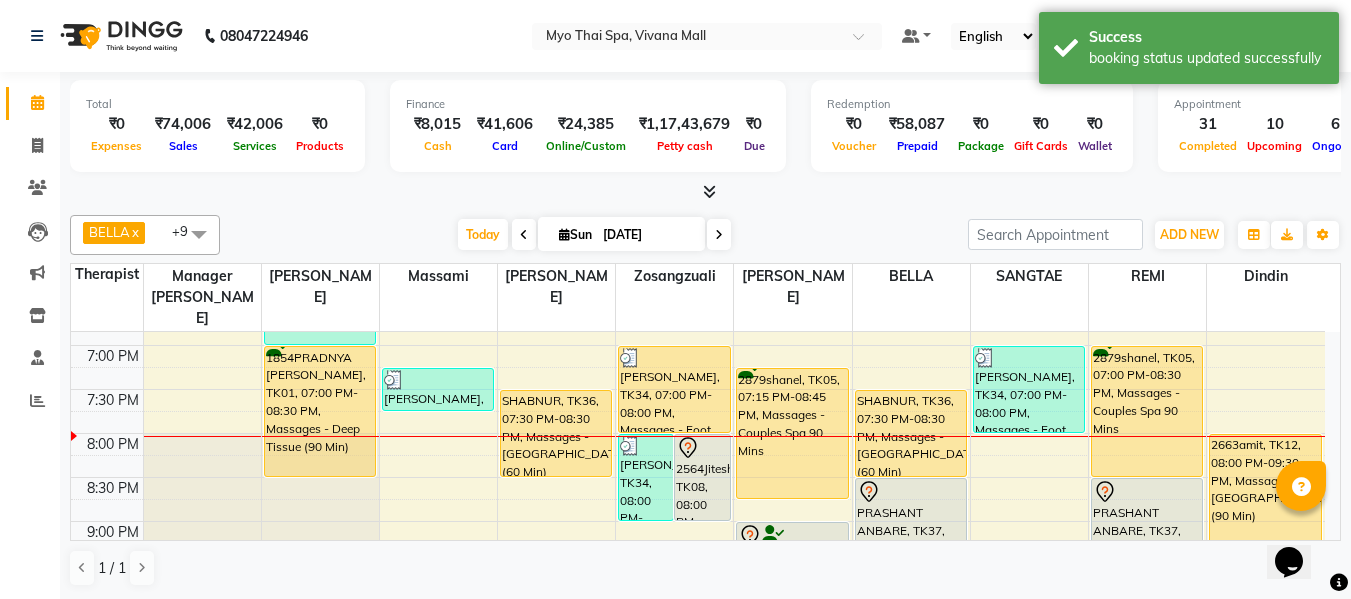 scroll, scrollTop: 1000, scrollLeft: 0, axis: vertical 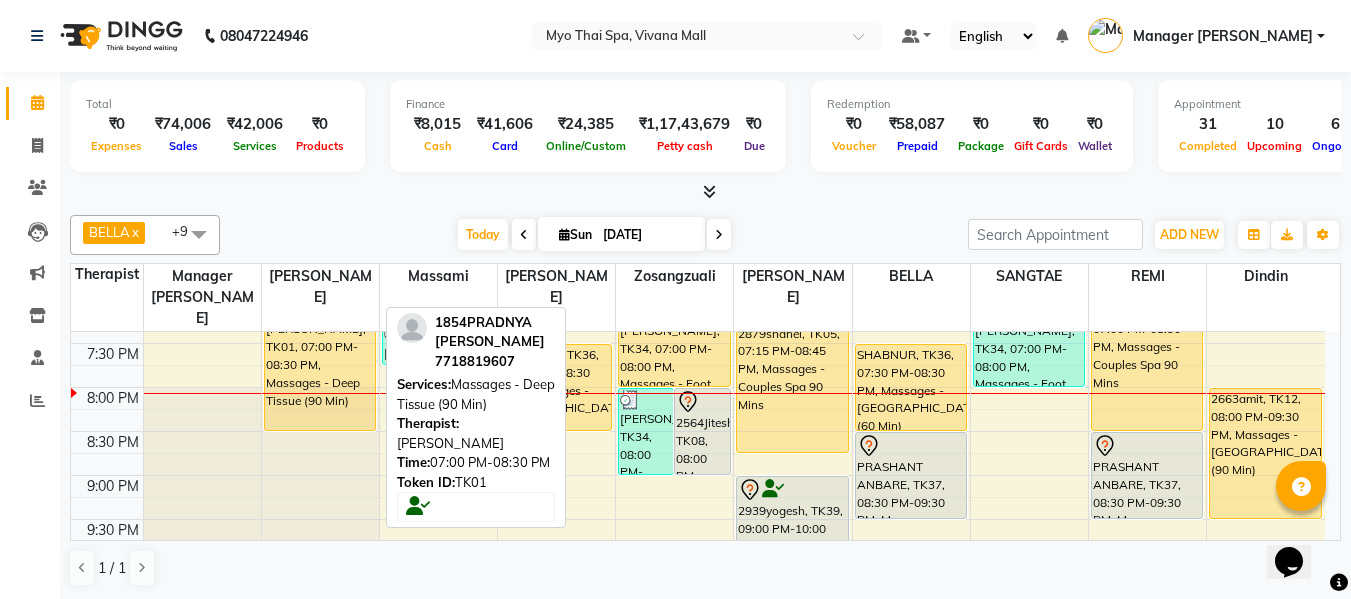 click on "1854PRADNYA [PERSON_NAME], TK01, 07:00 PM-08:30 PM, Massages - Deep Tissue (90 Min)" at bounding box center (320, 365) 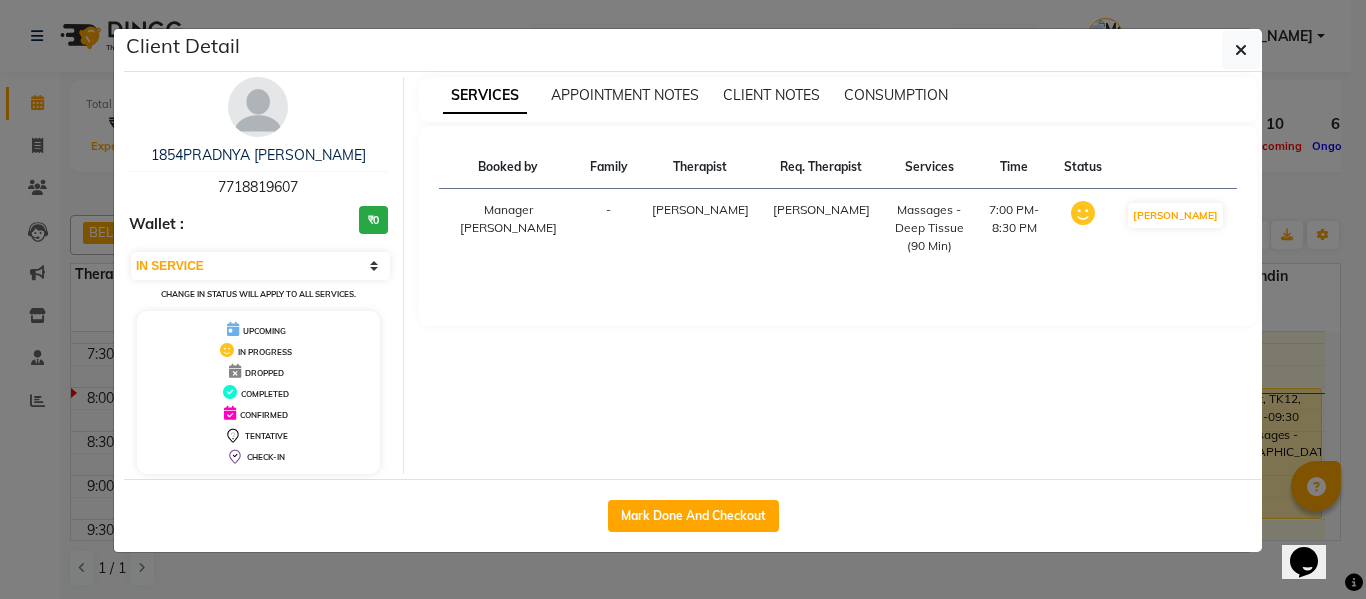 drag, startPoint x: 286, startPoint y: 185, endPoint x: 148, endPoint y: 183, distance: 138.0145 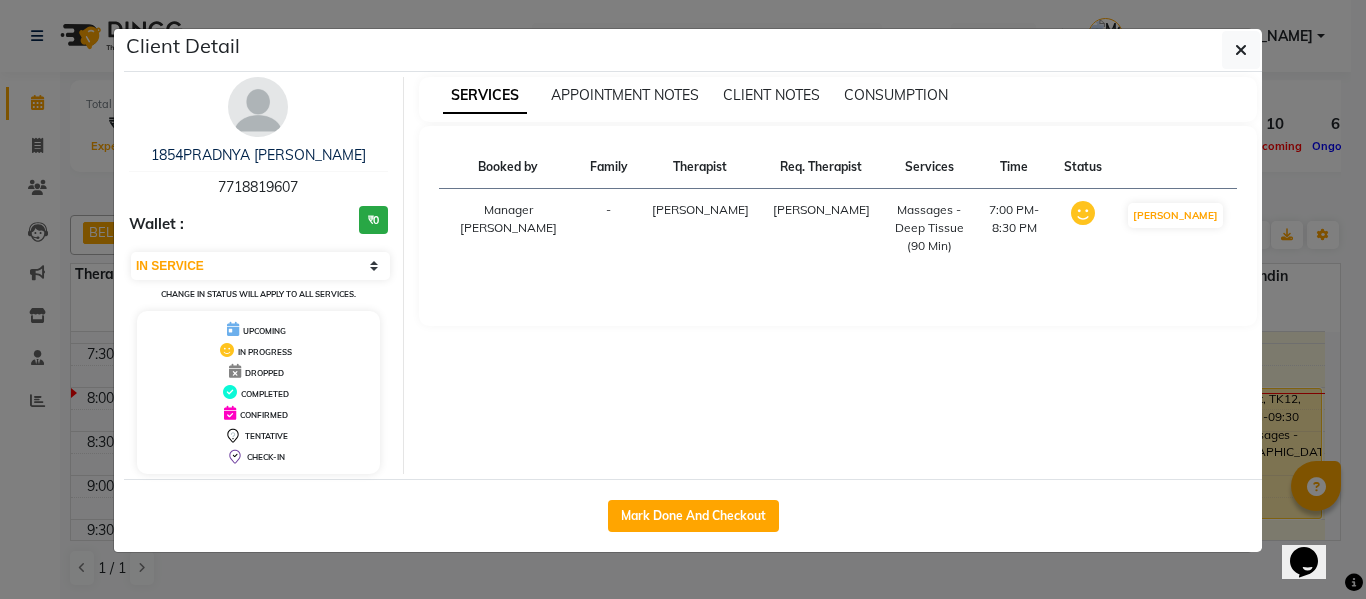 copy on "7718819607" 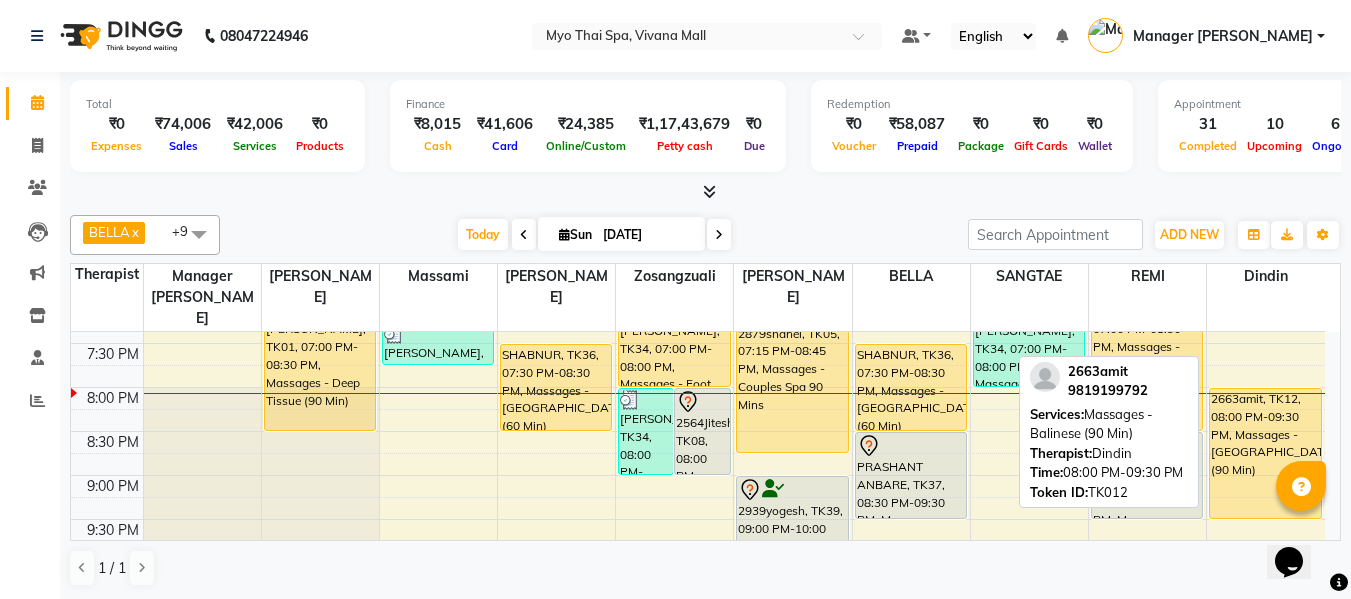 click on "2663amit, TK12, 08:00 PM-09:30 PM, Massages - [GEOGRAPHIC_DATA] (90 Min)" at bounding box center [1265, 453] 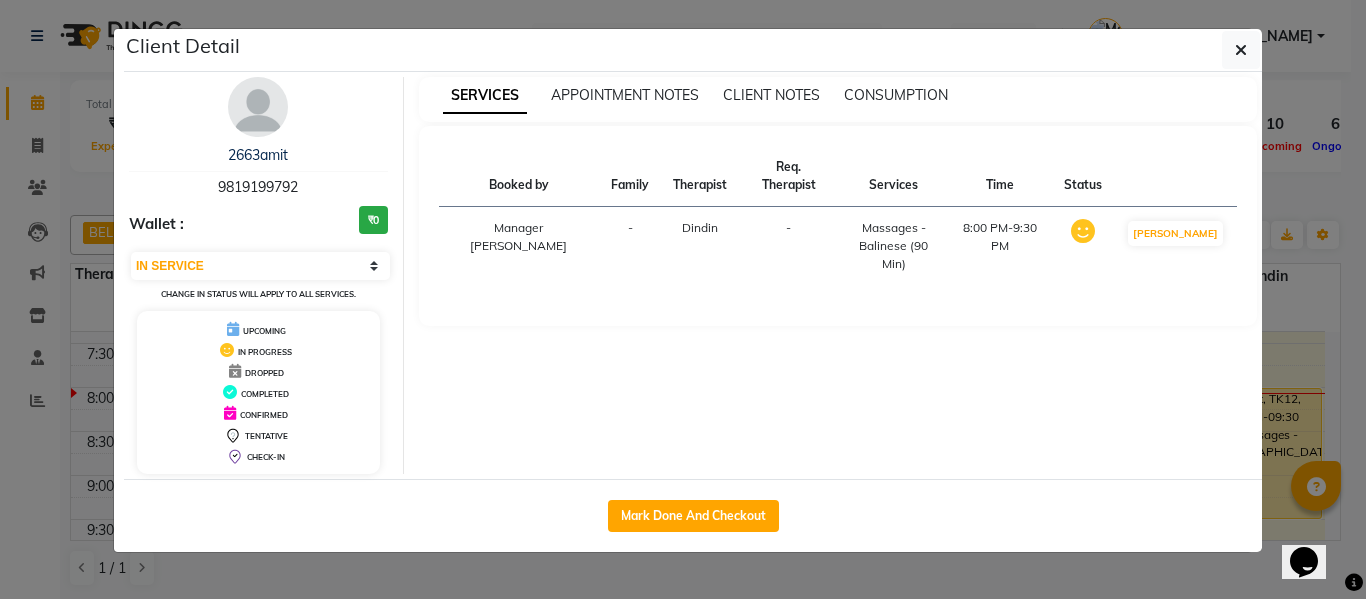 click on "Client Detail  2663amit    9819199792 Wallet : ₹0 Select IN SERVICE CONFIRMED TENTATIVE CHECK IN MARK DONE DROPPED UPCOMING Change in status will apply to all services. UPCOMING IN PROGRESS DROPPED COMPLETED CONFIRMED TENTATIVE CHECK-IN SERVICES APPOINTMENT NOTES CLIENT NOTES CONSUMPTION Booked by Family Therapist Req. Therapist Services Time Status  Manager ISHA   - Dindin -  Massages - Balinese (90 Min)   8:00 PM-9:30 PM   MARK DONE   Mark Done And Checkout" 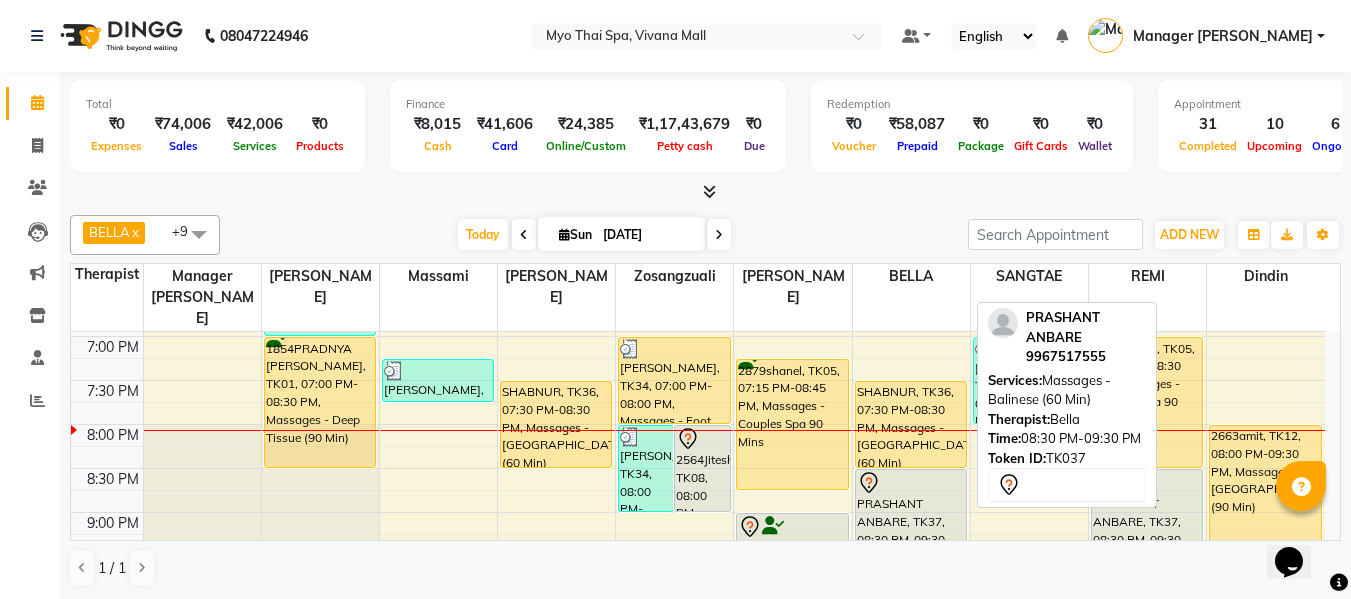 scroll, scrollTop: 900, scrollLeft: 0, axis: vertical 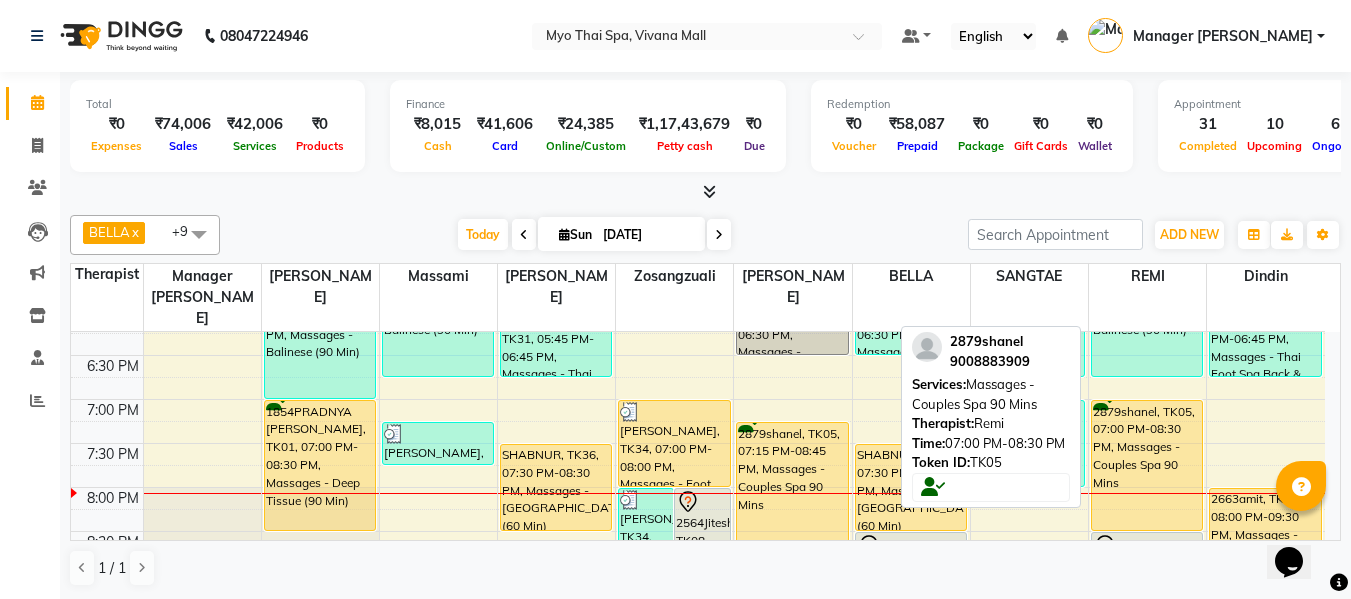 click on "2879shanel, TK05, 07:00 PM-08:30 PM, Massages - Couples Spa 90 Mins" at bounding box center (1147, 465) 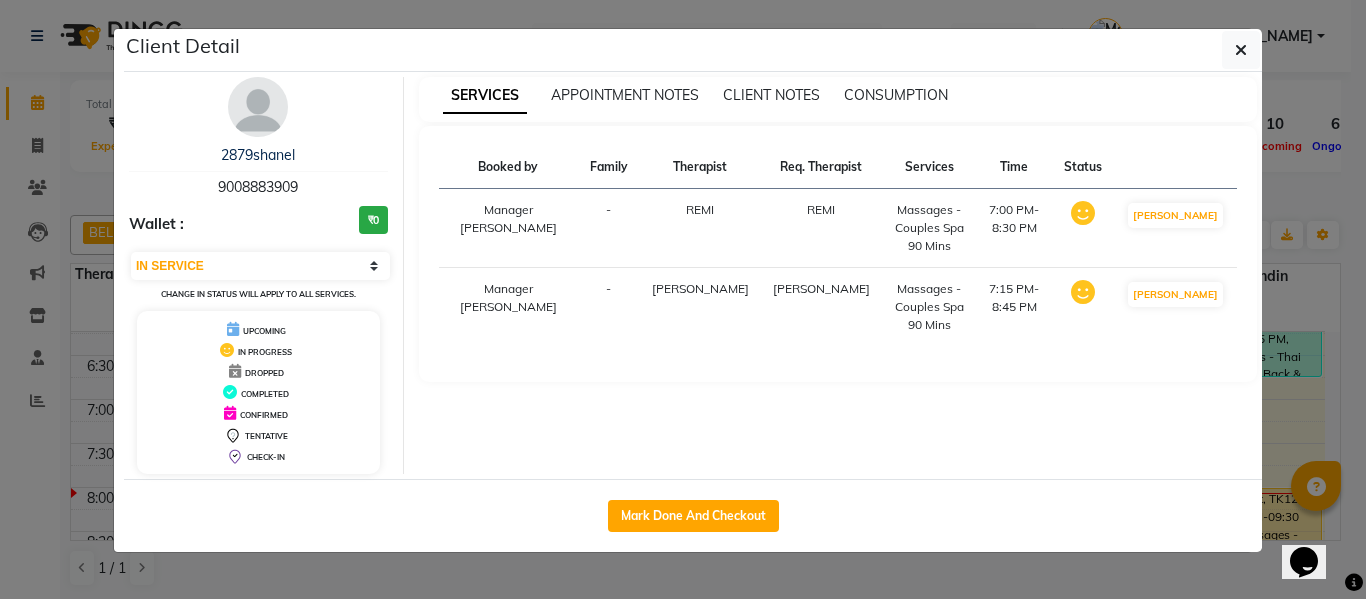drag, startPoint x: 335, startPoint y: 183, endPoint x: 177, endPoint y: 177, distance: 158.11388 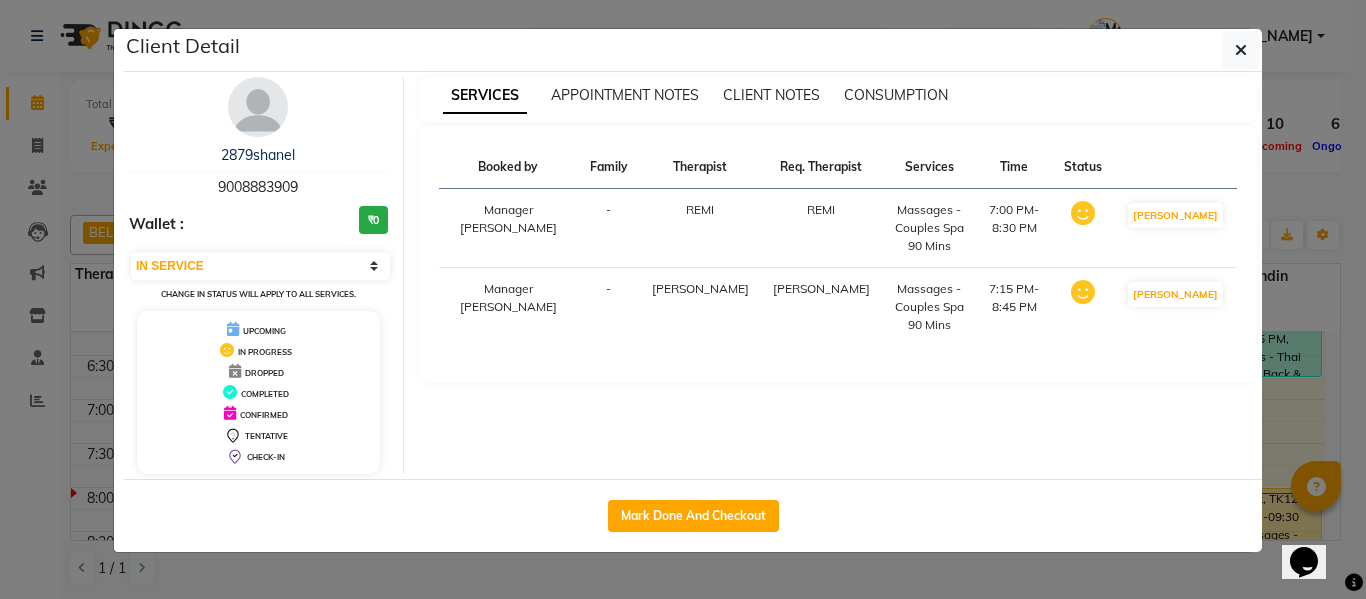 copy on "9008883909" 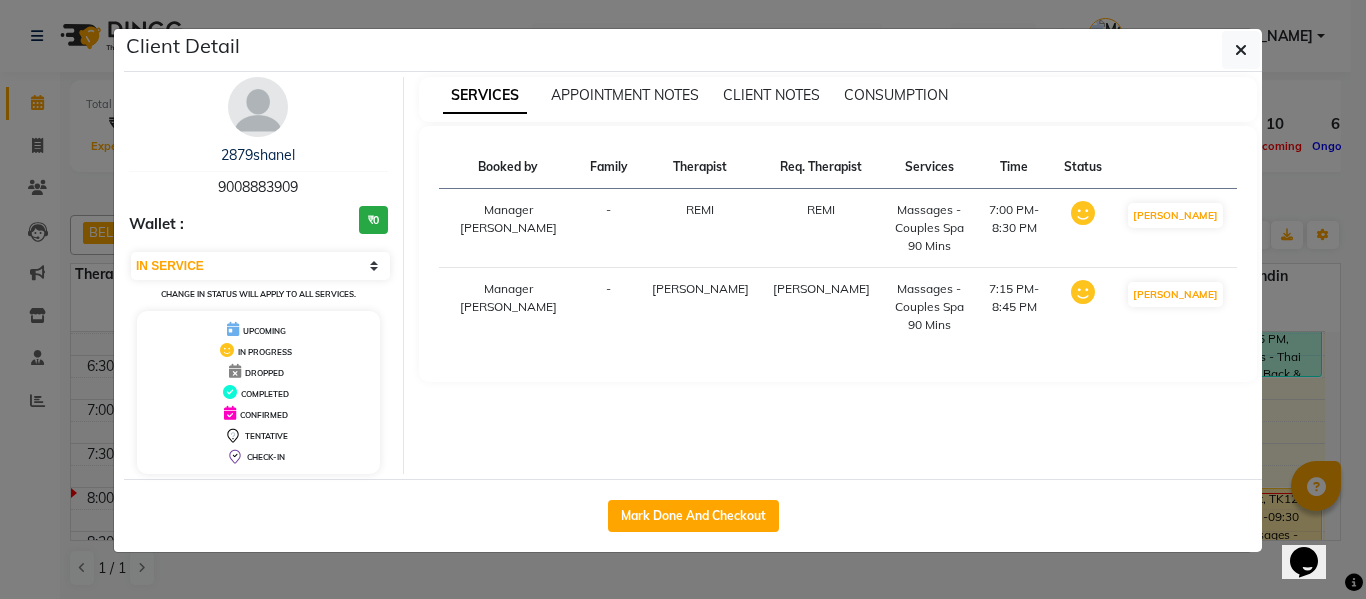 click on "Client Detail  2879shanel    9008883909 Wallet : ₹0 Select IN SERVICE CONFIRMED TENTATIVE CHECK IN MARK DONE DROPPED UPCOMING Change in status will apply to all services. UPCOMING IN PROGRESS DROPPED COMPLETED CONFIRMED TENTATIVE CHECK-IN SERVICES APPOINTMENT NOTES CLIENT NOTES CONSUMPTION Booked by Family Therapist Req. Therapist Services Time Status  Manager ISHA   - REMI REMI  Massages - Couples Spa 90 Mins   7:00 PM-8:30 PM   MARK DONE   Manager ISHA   - Jane Jane  Massages - Couples Spa 90 Mins   7:15 PM-8:45 PM   MARK DONE   Mark Done And Checkout" 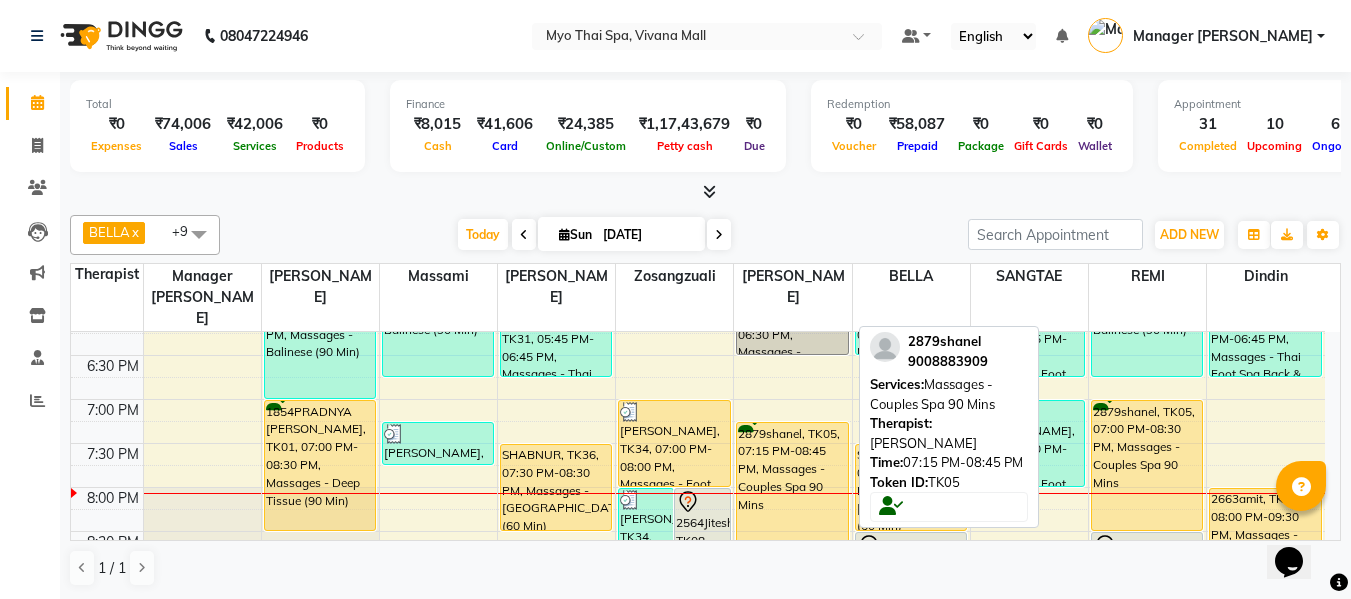 scroll, scrollTop: 800, scrollLeft: 0, axis: vertical 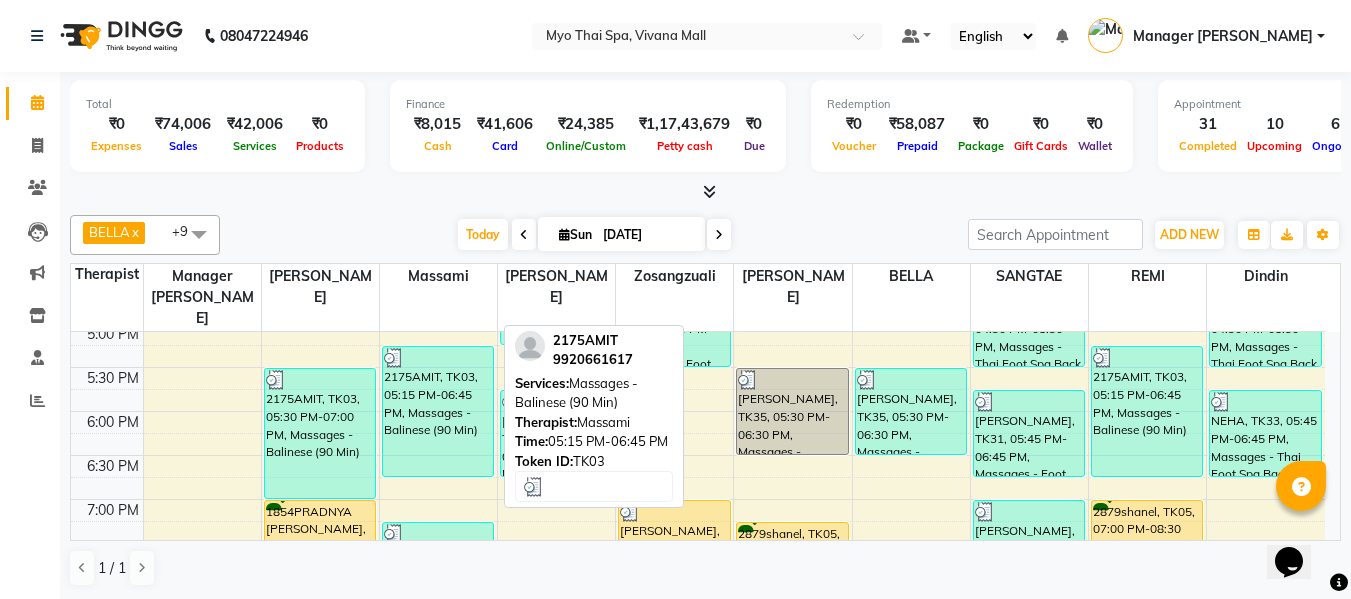 click on "2175AMIT, TK03, 05:15 PM-06:45 PM, Massages - Balinese (90 Min)" at bounding box center [438, 411] 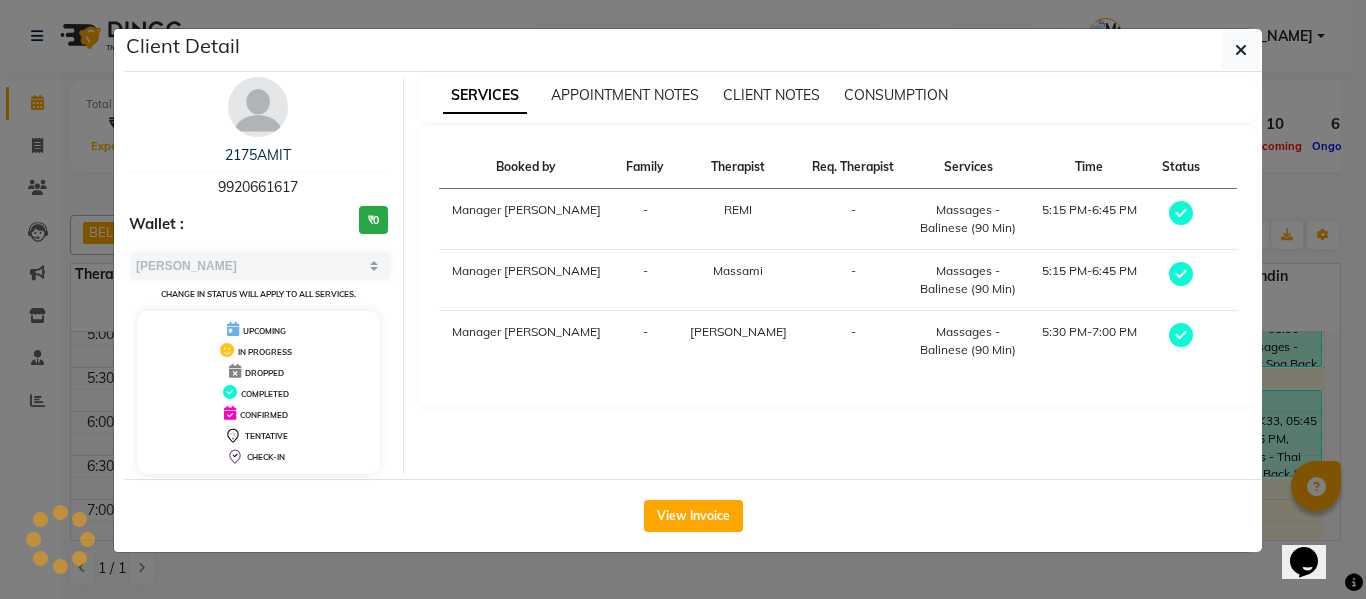 drag, startPoint x: 335, startPoint y: 180, endPoint x: 118, endPoint y: 195, distance: 217.51782 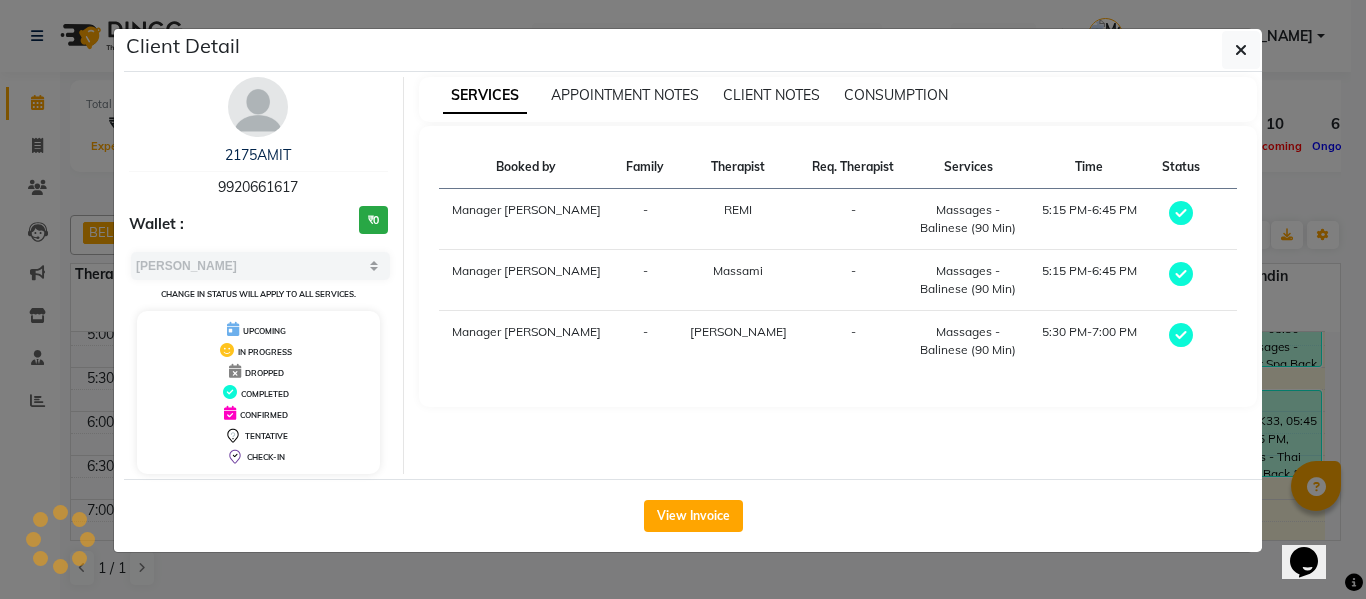 copy on "9920661617" 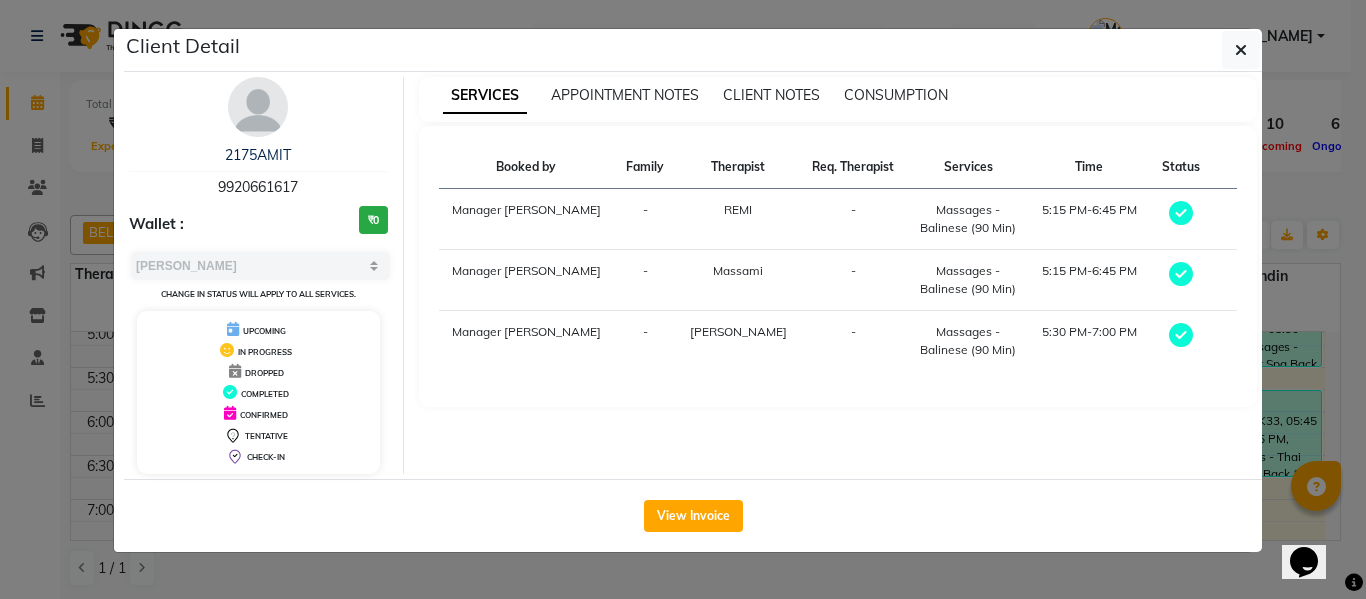 click on "Client Detail  2175AMIT    9920661617 Wallet : ₹0 Select MARK DONE UPCOMING Change in status will apply to all services. UPCOMING IN PROGRESS DROPPED COMPLETED CONFIRMED TENTATIVE CHECK-IN SERVICES APPOINTMENT NOTES CLIENT NOTES CONSUMPTION Booked by Family Therapist Req. Therapist Services Time Status  Manager ISHA   - REMI -  Massages - Balinese (90 Min)   5:15 PM-6:45 PM   Manager ISHA   - Massami -  Massages - Balinese (90 Min)   5:15 PM-6:45 PM   Manager ISHA   - Kristina -  Massages - Balinese (90 Min)   5:30 PM-7:00 PM   View Invoice" 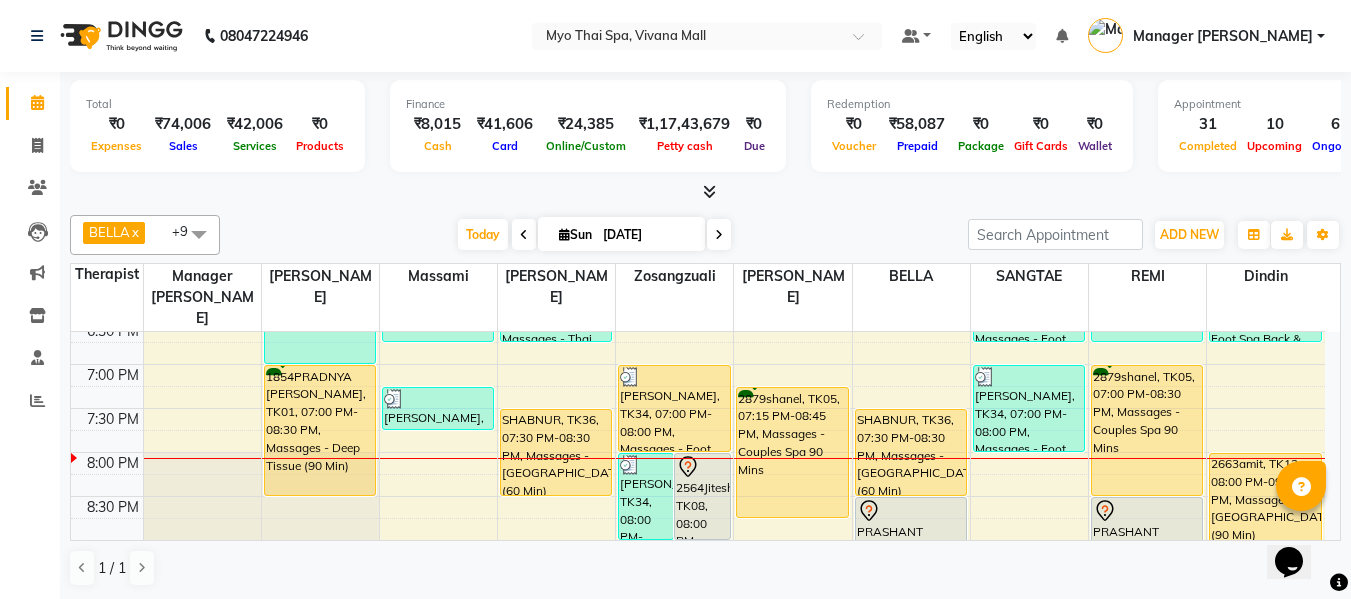 scroll, scrollTop: 900, scrollLeft: 0, axis: vertical 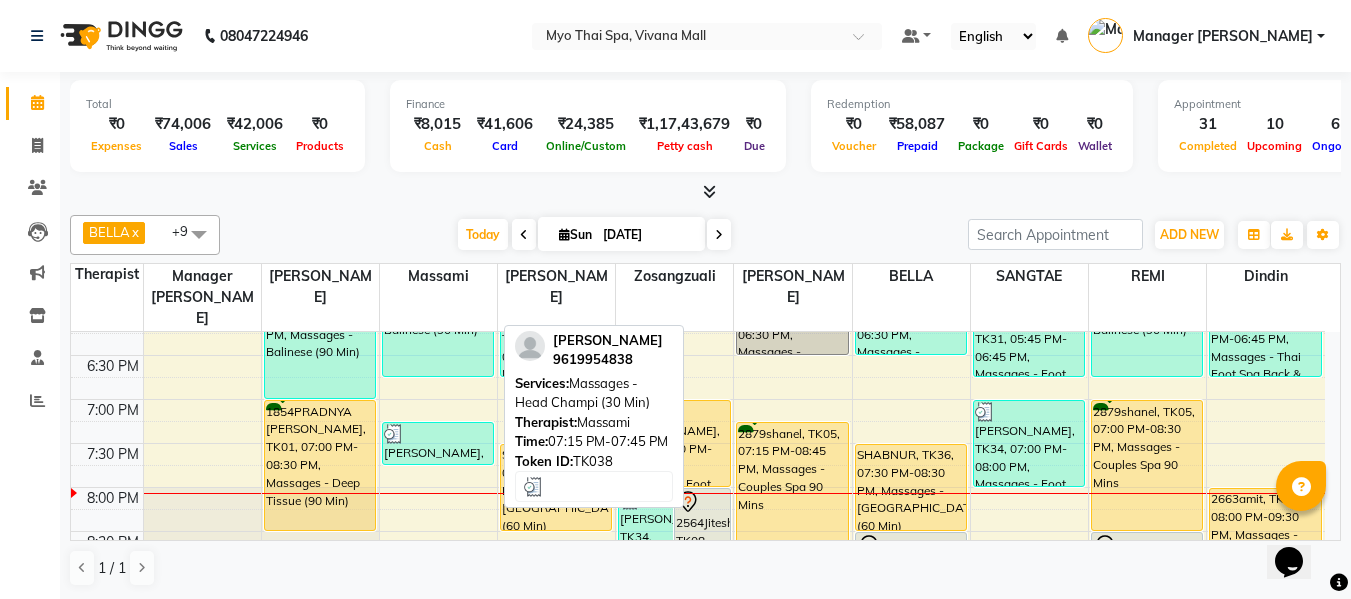 click at bounding box center [438, 434] 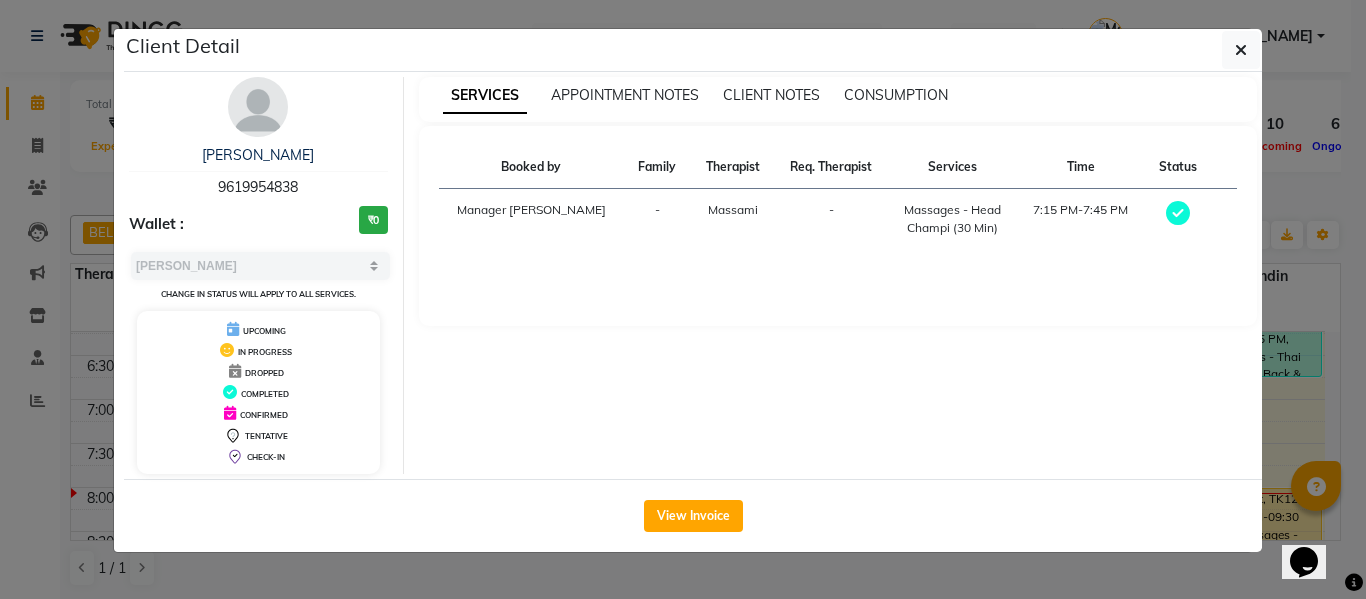 drag, startPoint x: 325, startPoint y: 185, endPoint x: 186, endPoint y: 177, distance: 139.23003 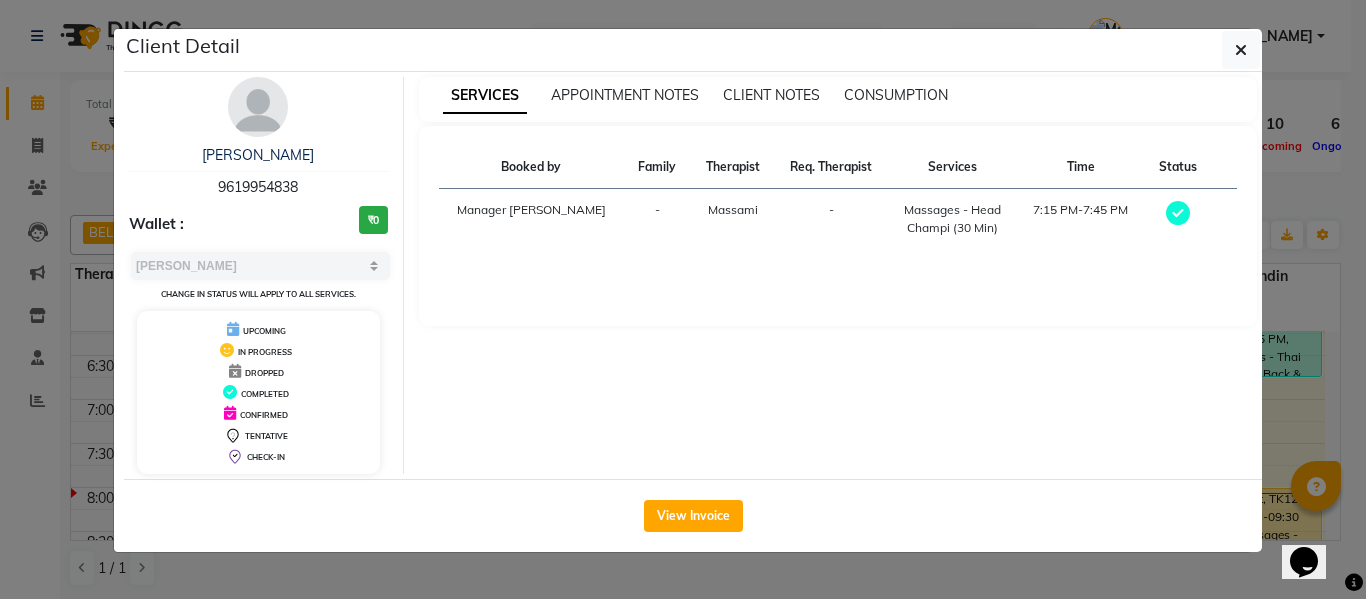 copy on "9619954838" 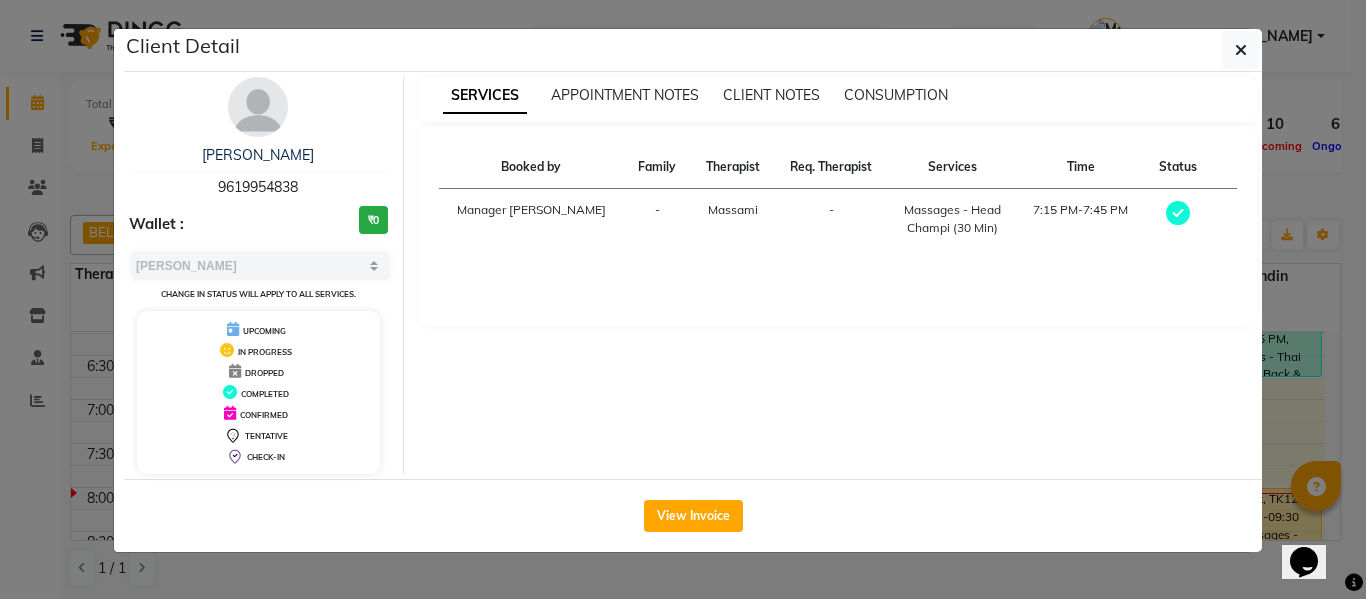 click on "Client Detail  vicky    9619954838 Wallet : ₹0 Select MARK DONE UPCOMING Change in status will apply to all services. UPCOMING IN PROGRESS DROPPED COMPLETED CONFIRMED TENTATIVE CHECK-IN SERVICES APPOINTMENT NOTES CLIENT NOTES CONSUMPTION Booked by Family Therapist Req. Therapist Services Time Status  Manager ISHA   - Massami -  Massages - Head Champi (30 Min)   7:15 PM-7:45 PM   View Invoice" 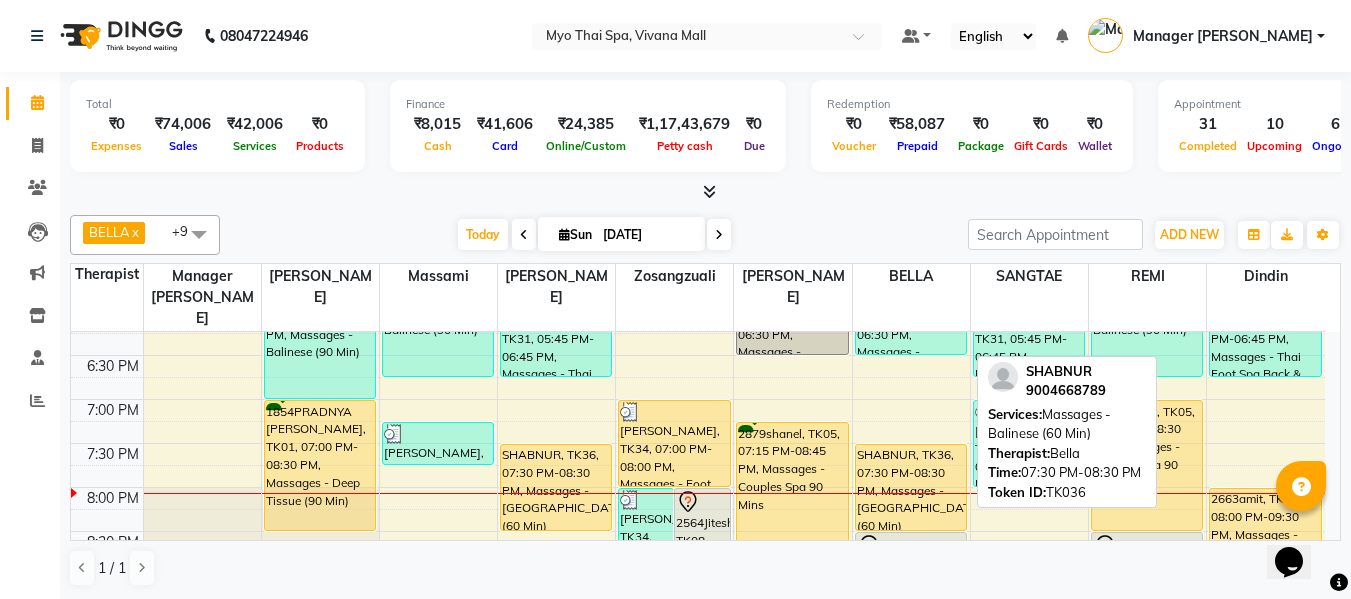 click on "SHABNUR, TK36, 07:30 PM-08:30 PM, Massages - Balinese (60 Min)" at bounding box center [911, 487] 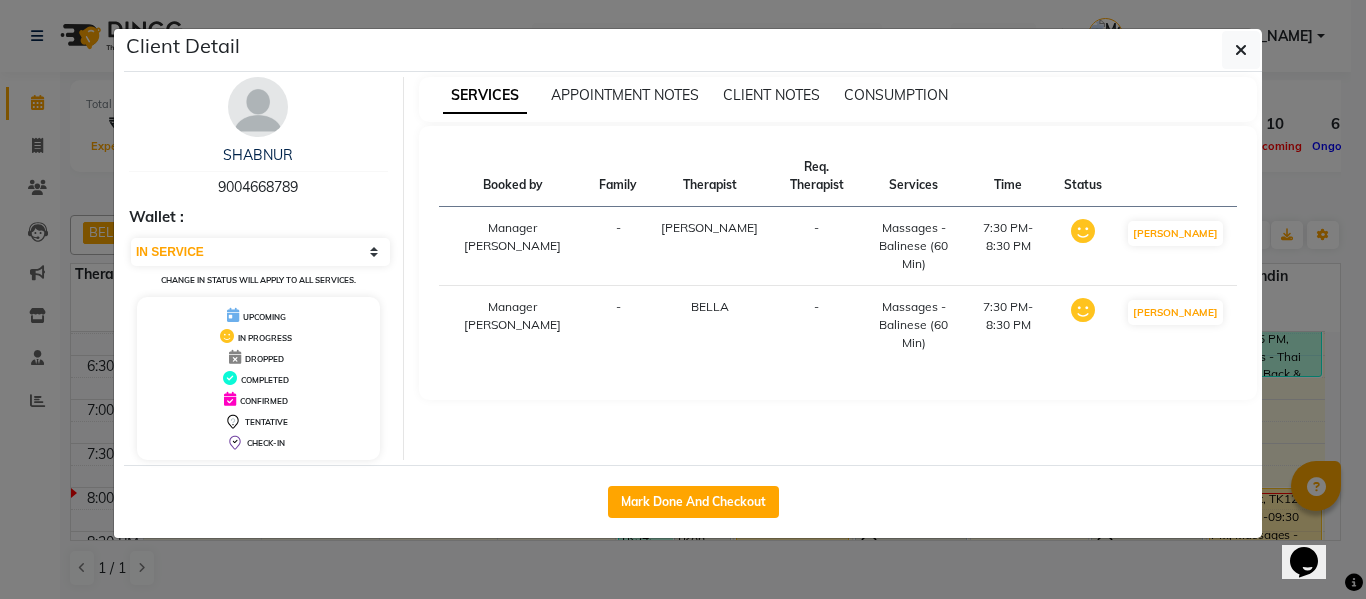 drag, startPoint x: 322, startPoint y: 185, endPoint x: 164, endPoint y: 187, distance: 158.01266 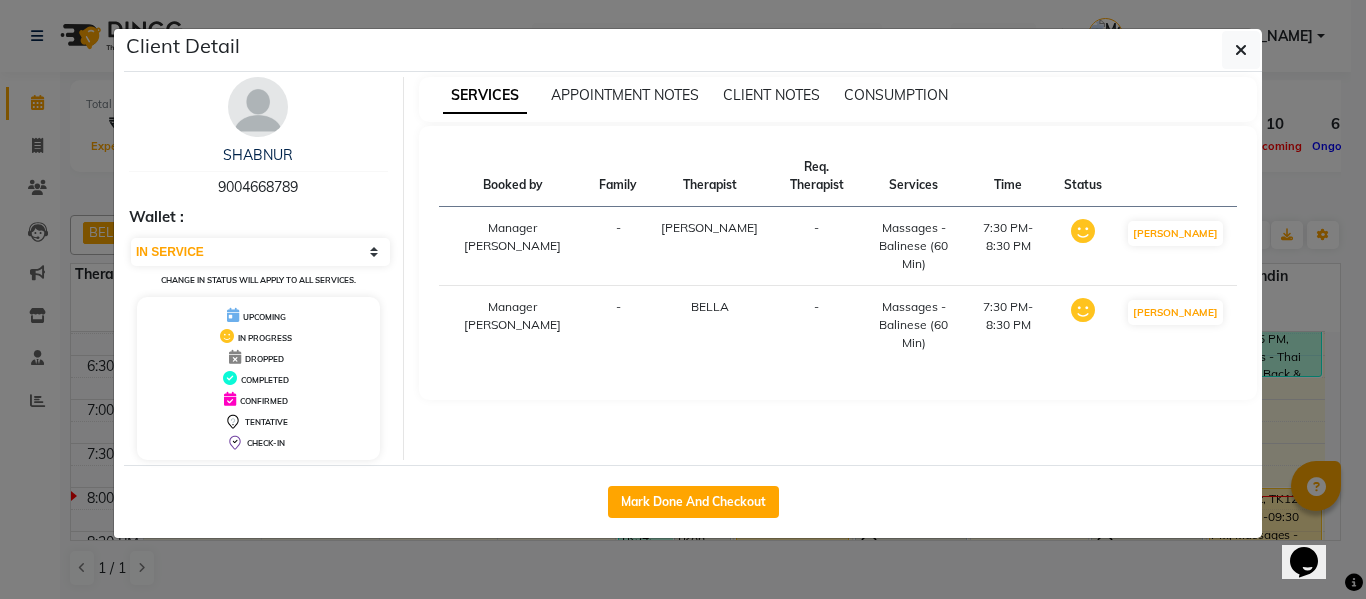 click on "Client Detail  SHABNUR    9004668789 Wallet : Select IN SERVICE CONFIRMED TENTATIVE CHECK IN MARK DONE DROPPED UPCOMING Change in status will apply to all services. UPCOMING IN PROGRESS DROPPED COMPLETED CONFIRMED TENTATIVE CHECK-IN SERVICES APPOINTMENT NOTES CLIENT NOTES CONSUMPTION Booked by Family Therapist Req. Therapist Services Time Status  Manager ISHA   - JENNY -  Massages - Balinese (60 Min)   7:30 PM-8:30 PM   MARK DONE   Manager ISHA   - BELLA -  Massages - Balinese (60 Min)   7:30 PM-8:30 PM   MARK DONE   Mark Done And Checkout" 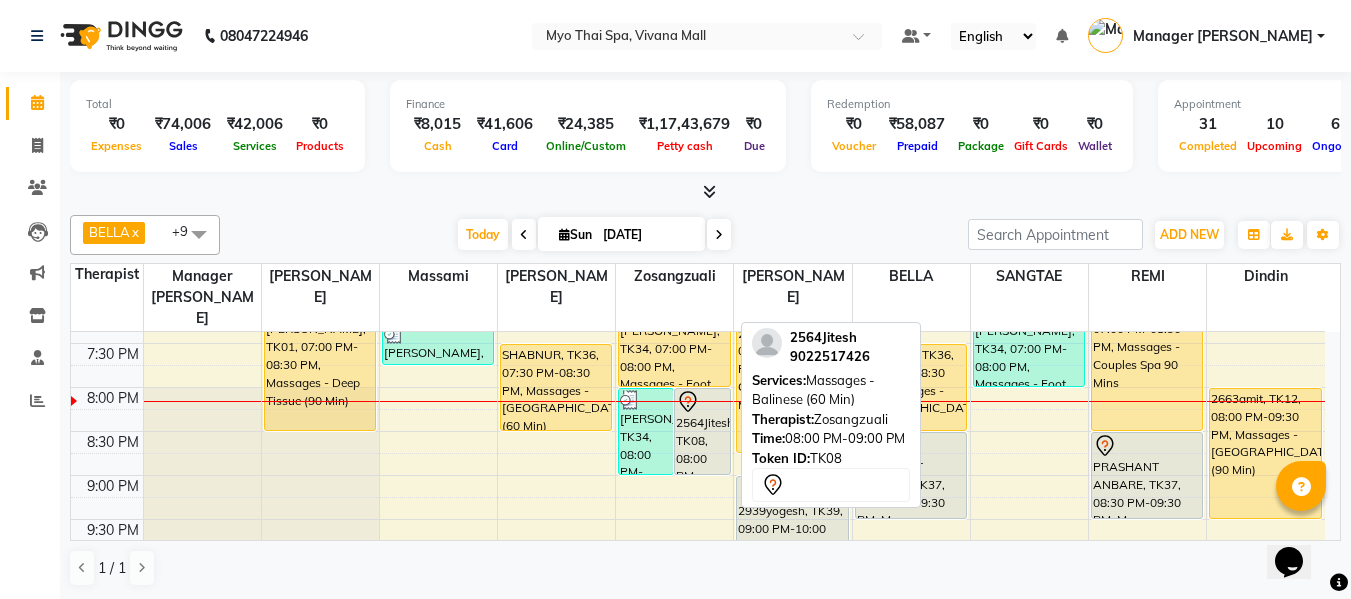 scroll, scrollTop: 900, scrollLeft: 0, axis: vertical 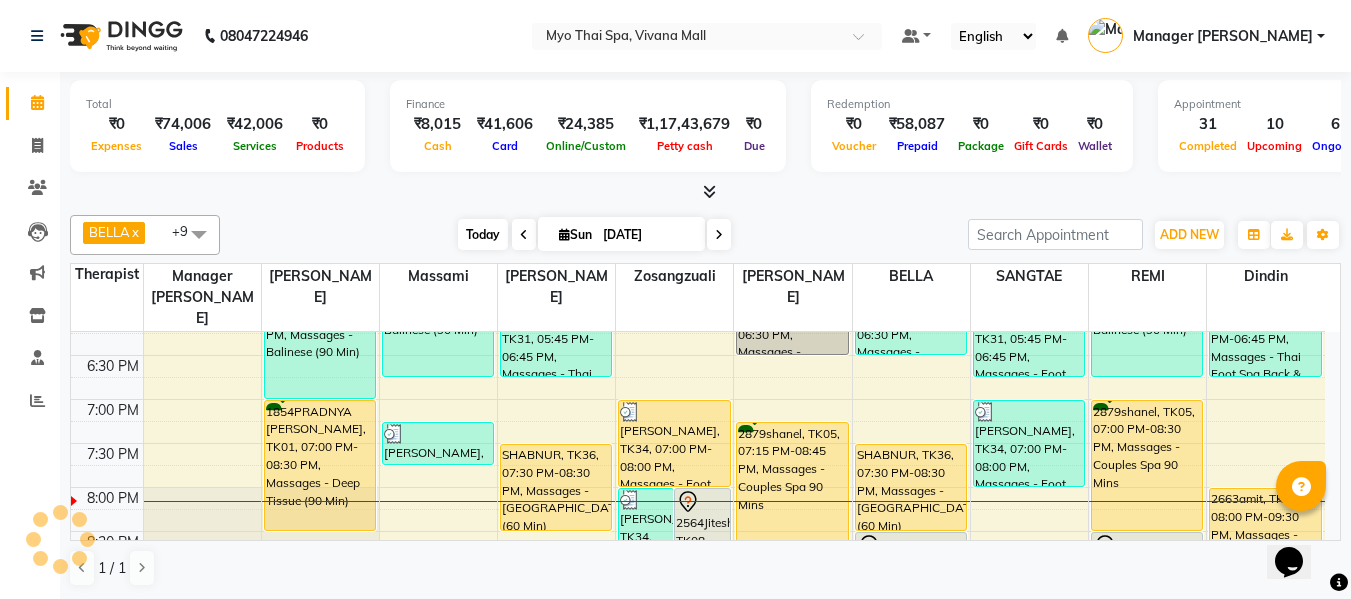 click on "Today" at bounding box center [483, 234] 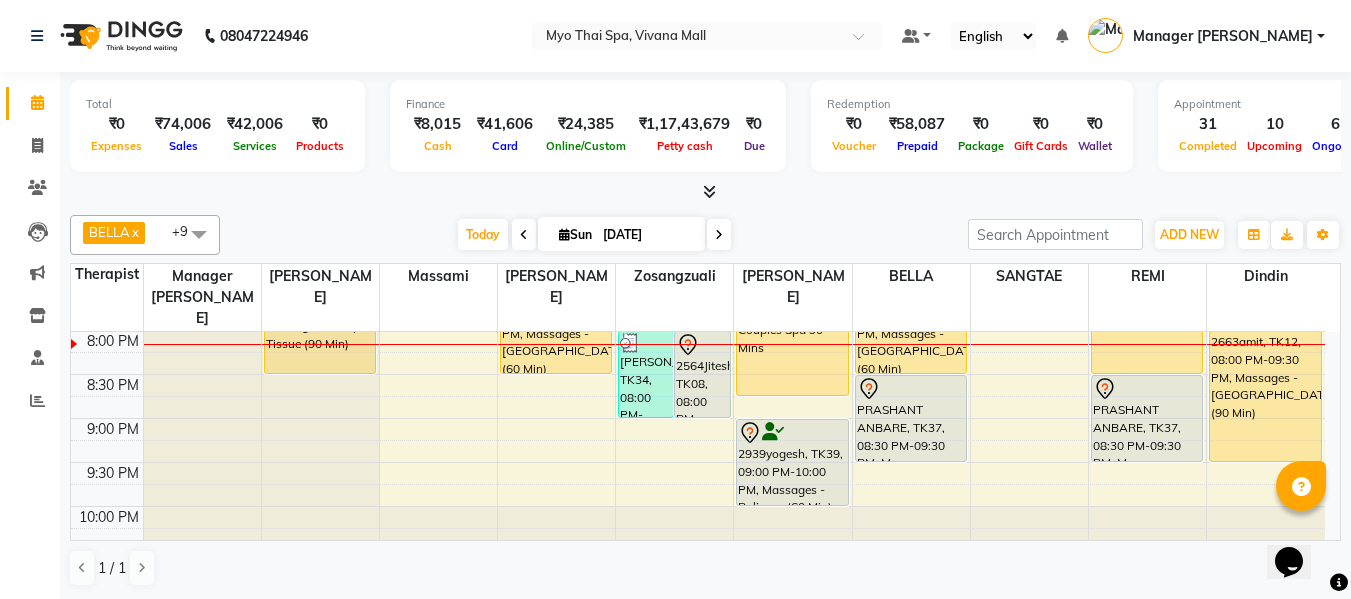 scroll, scrollTop: 957, scrollLeft: 0, axis: vertical 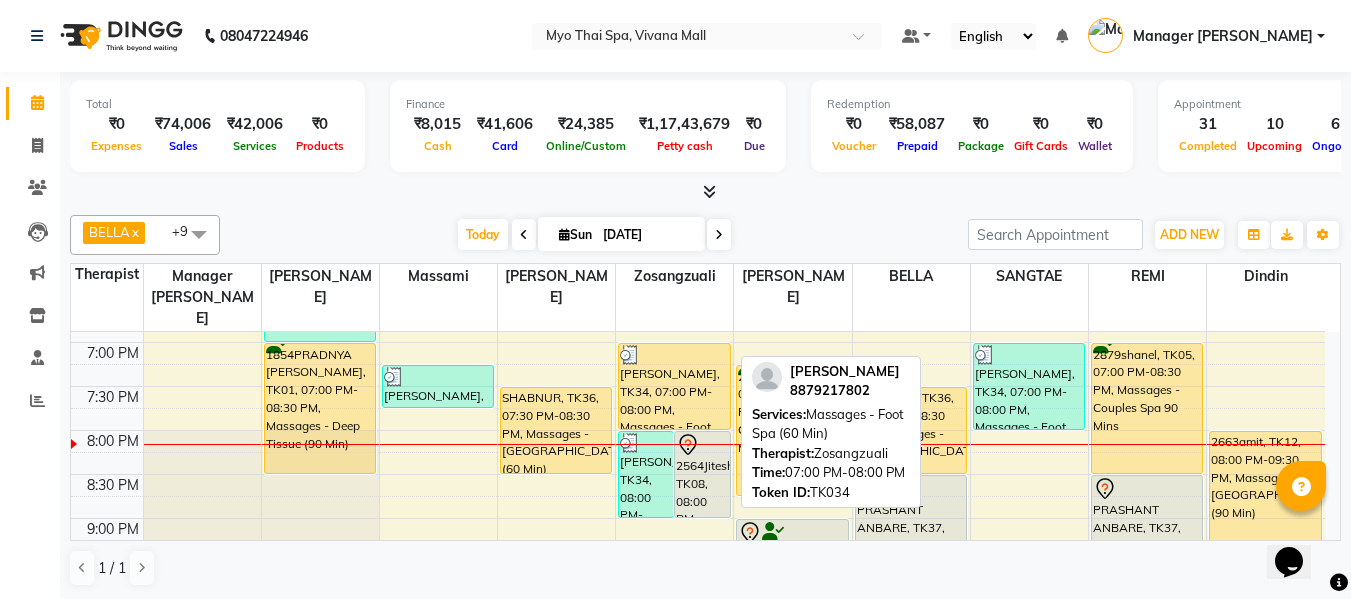 click on "[PERSON_NAME], TK34, 07:00 PM-08:00 PM, Massages - Foot Spa (60 Min)" at bounding box center (674, 386) 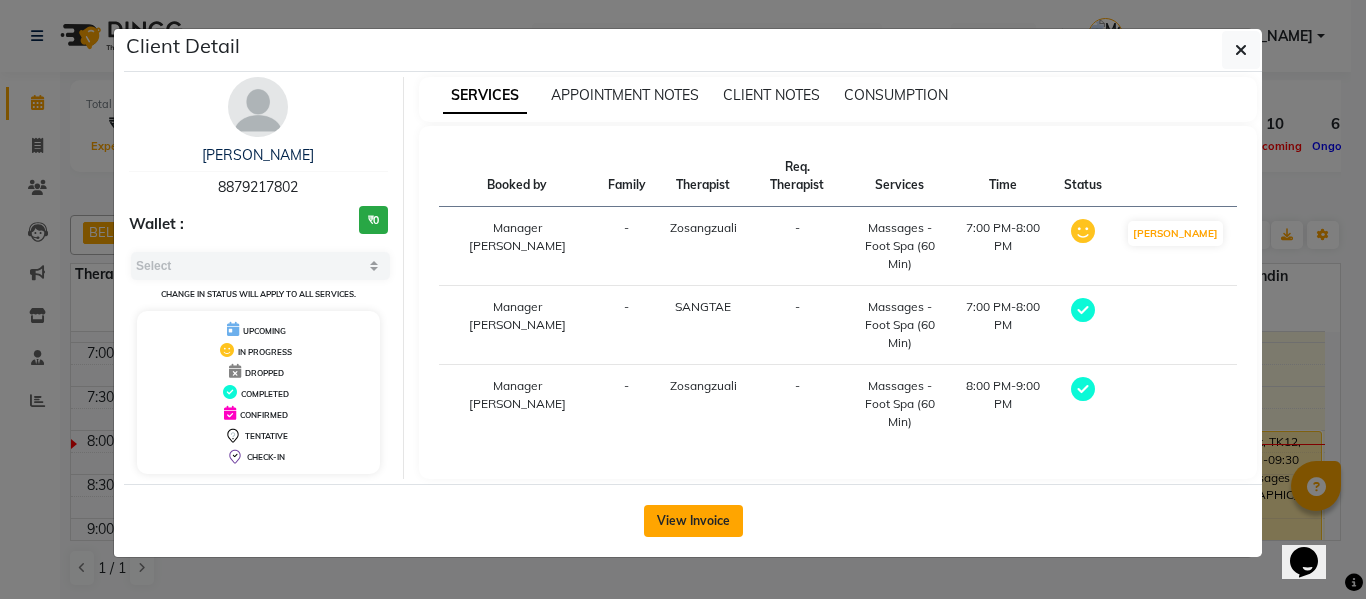 click on "View Invoice" 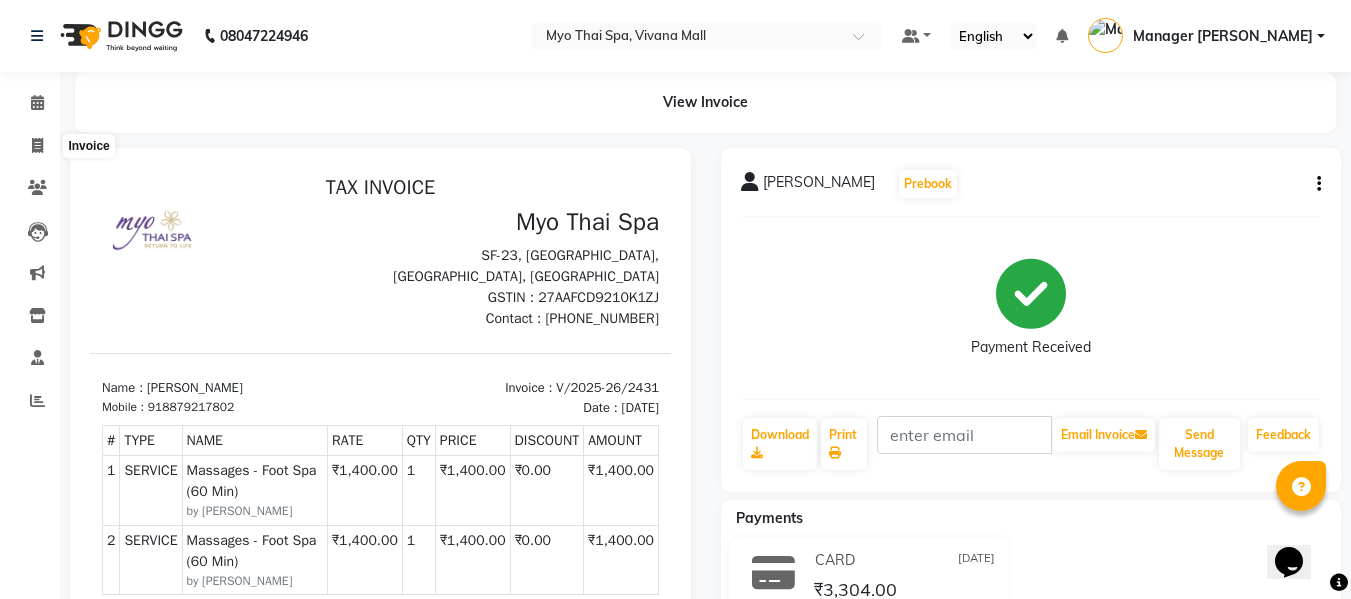scroll, scrollTop: 0, scrollLeft: 0, axis: both 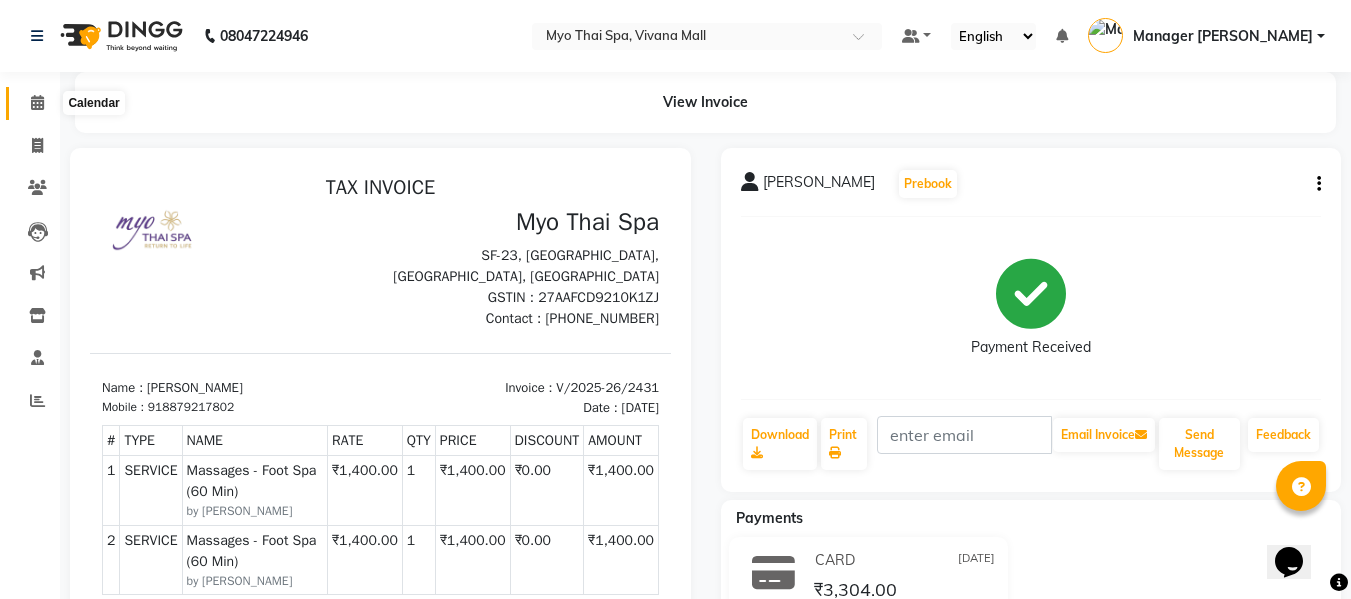 click 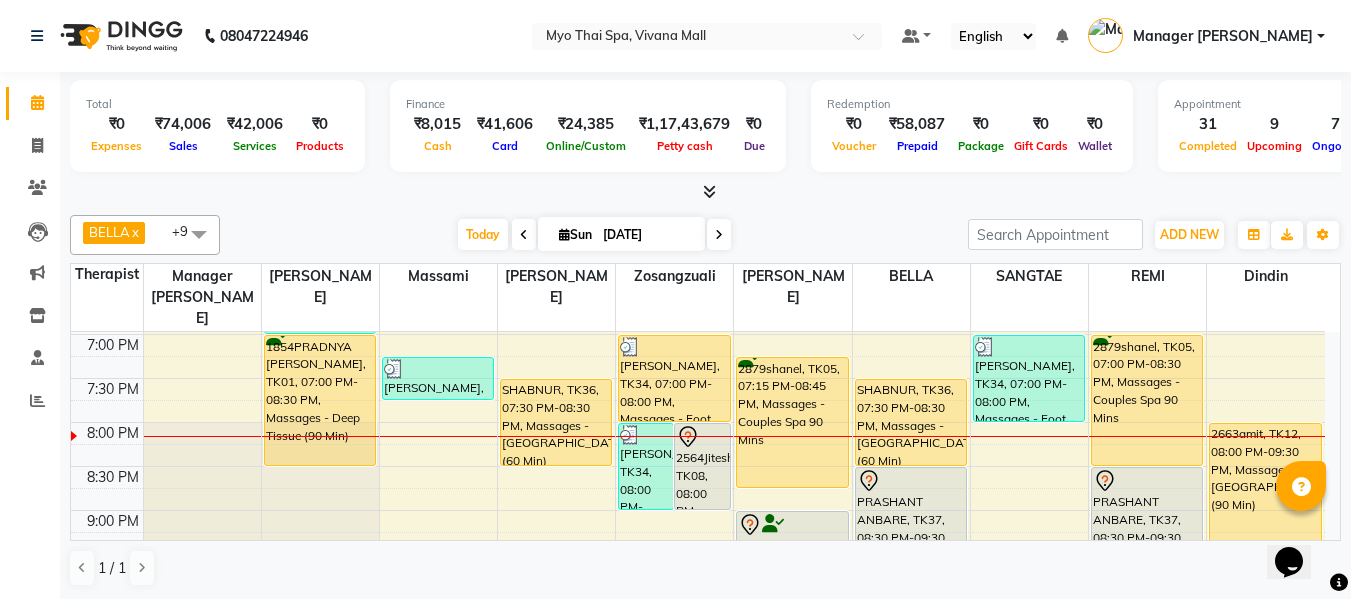 scroll, scrollTop: 1000, scrollLeft: 0, axis: vertical 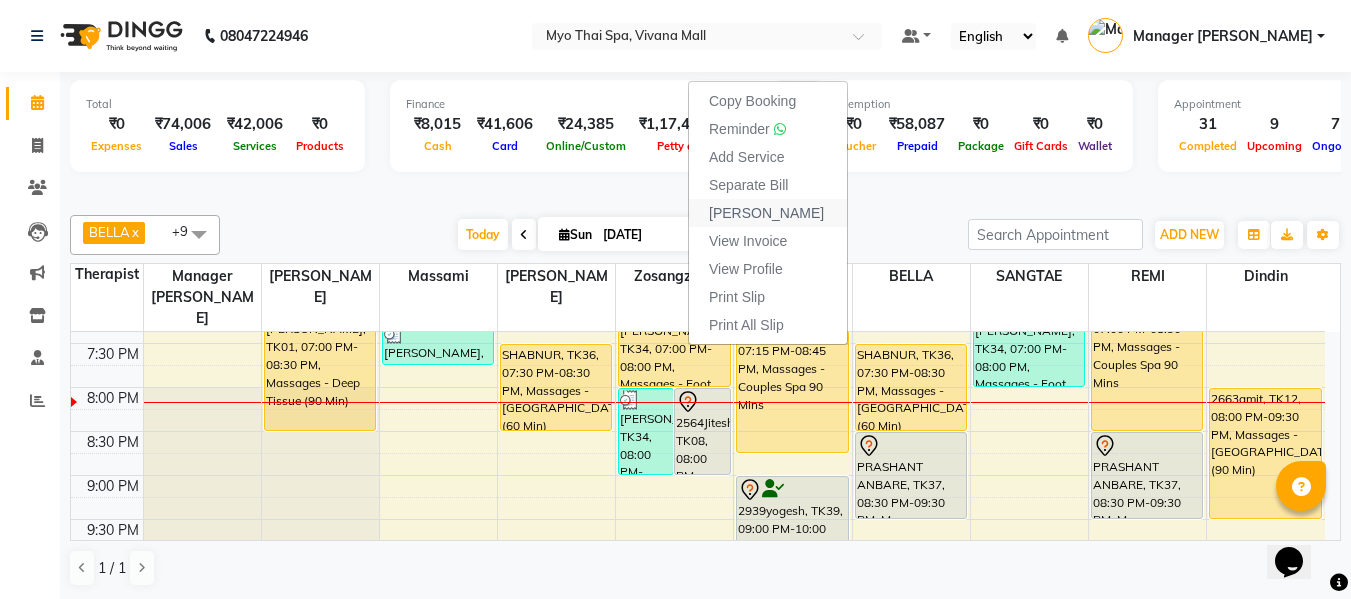 click on "Mark Done" at bounding box center (768, 213) 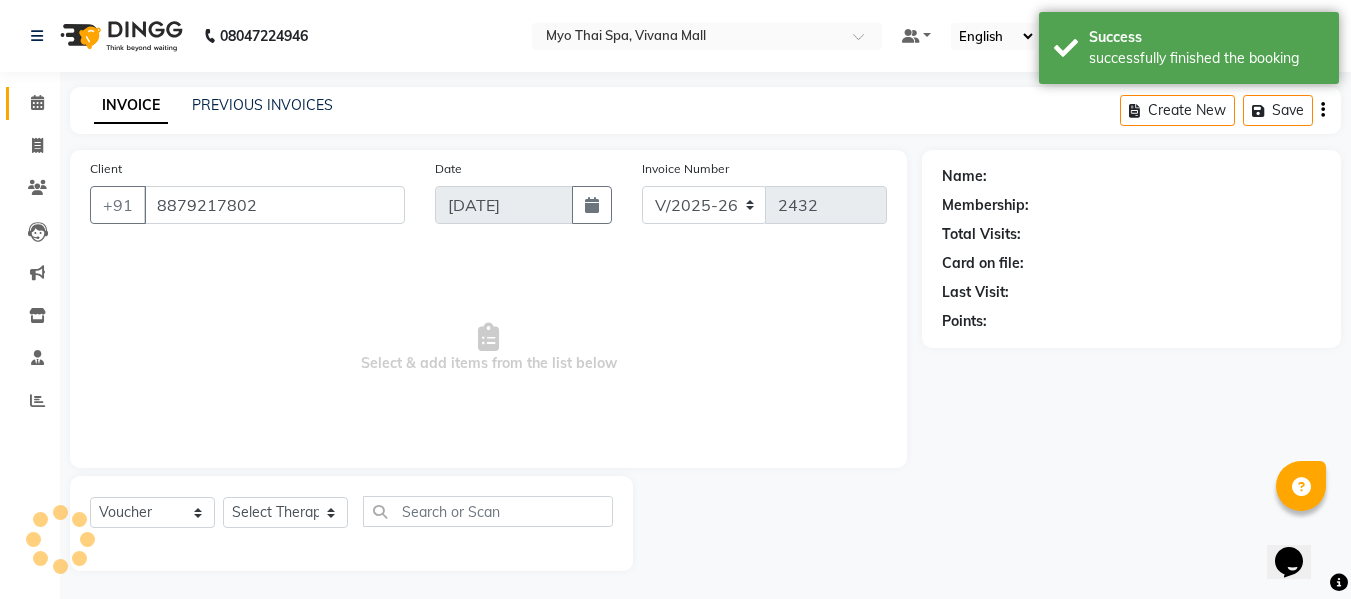 click 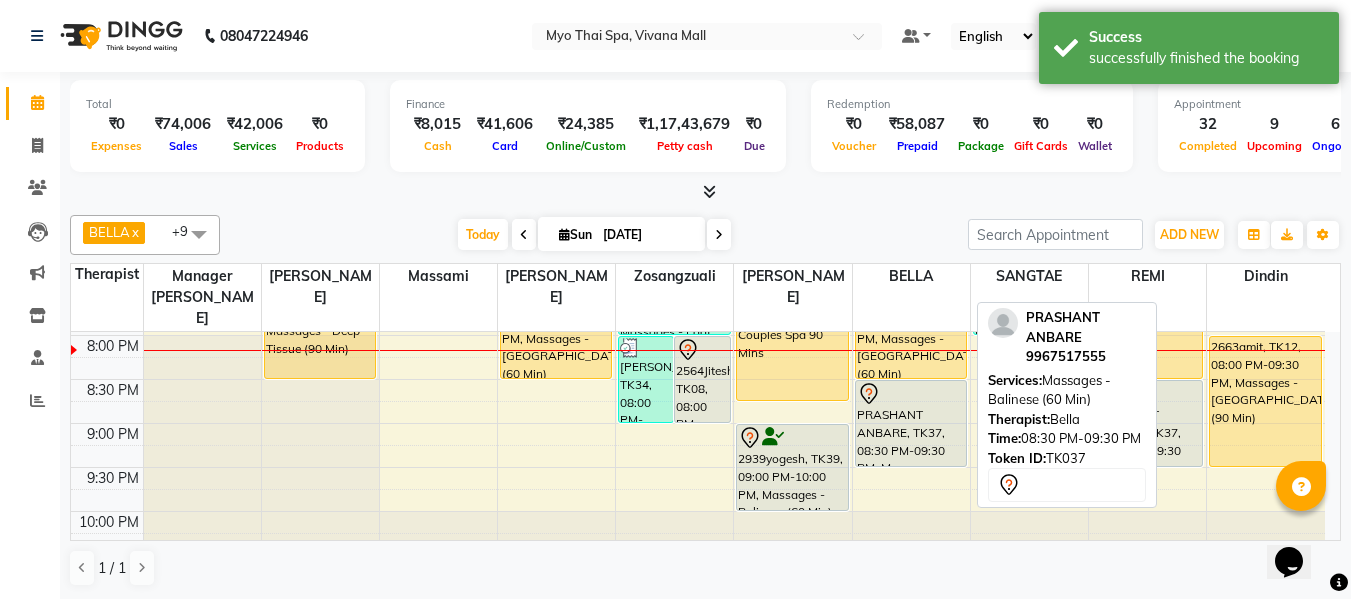 scroll, scrollTop: 952, scrollLeft: 0, axis: vertical 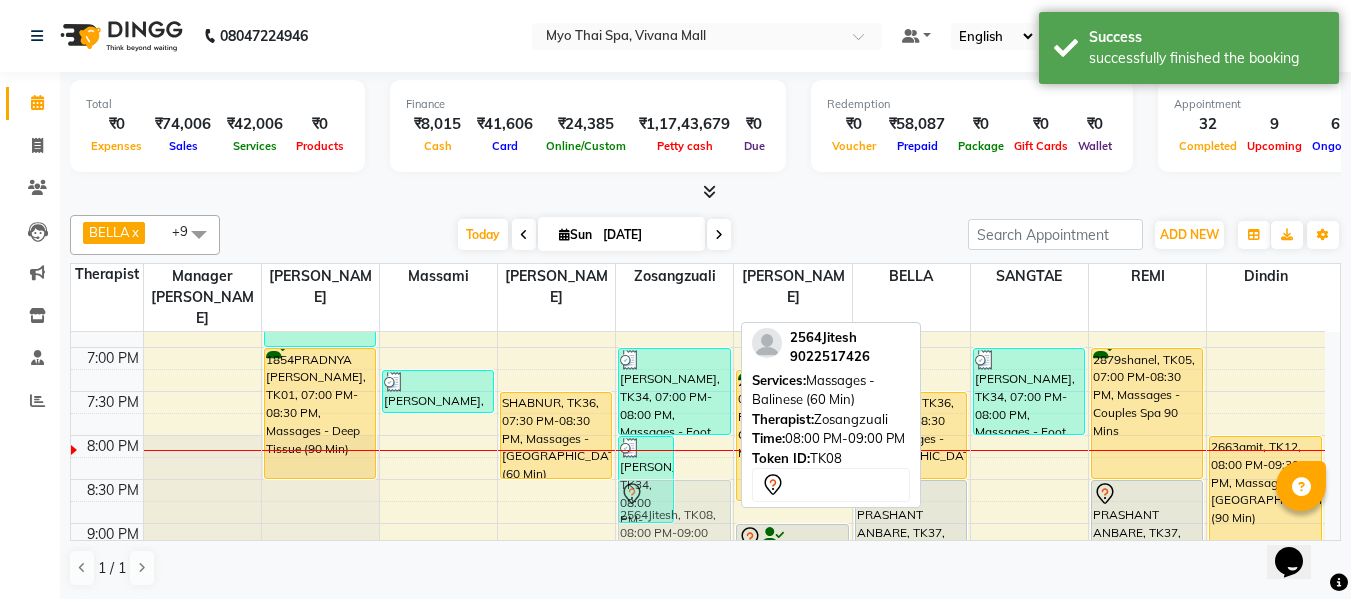 drag, startPoint x: 709, startPoint y: 435, endPoint x: 708, endPoint y: 473, distance: 38.013157 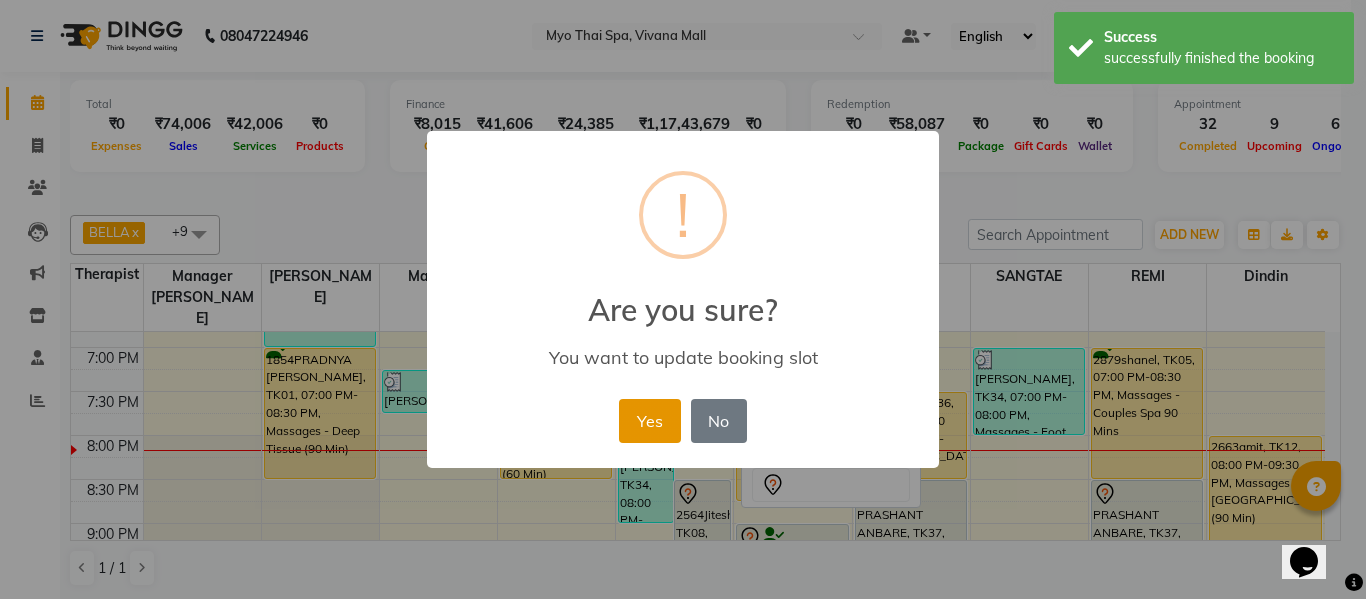 click on "Yes" at bounding box center (649, 421) 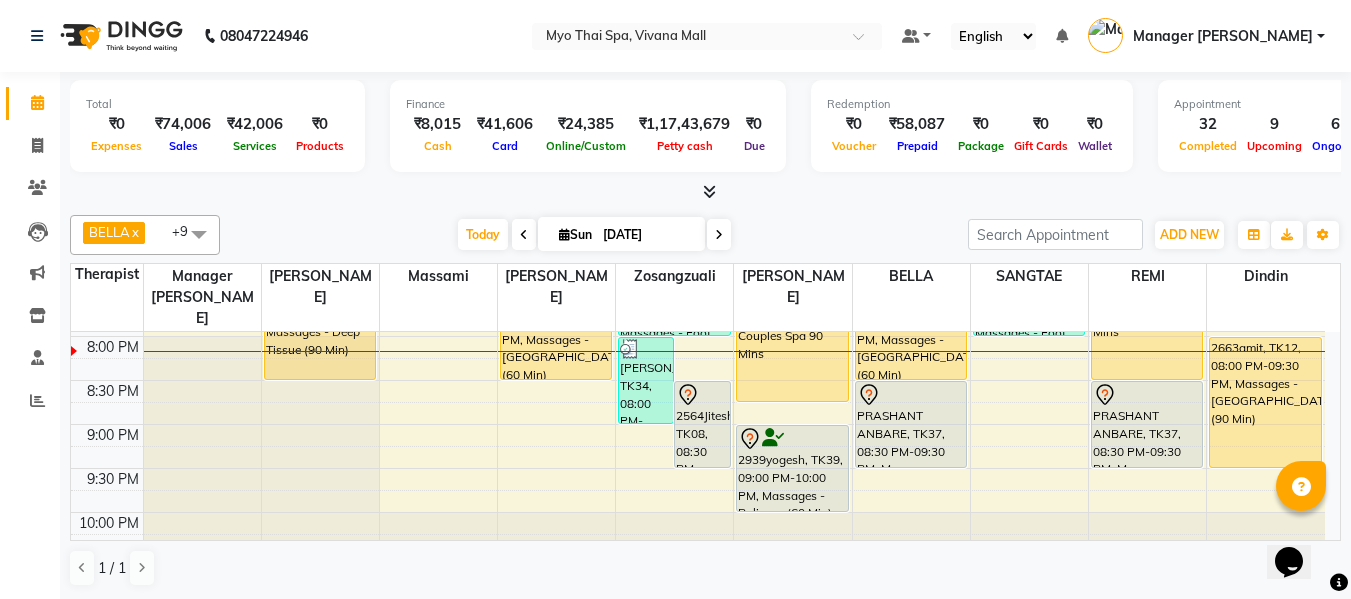 scroll, scrollTop: 1052, scrollLeft: 0, axis: vertical 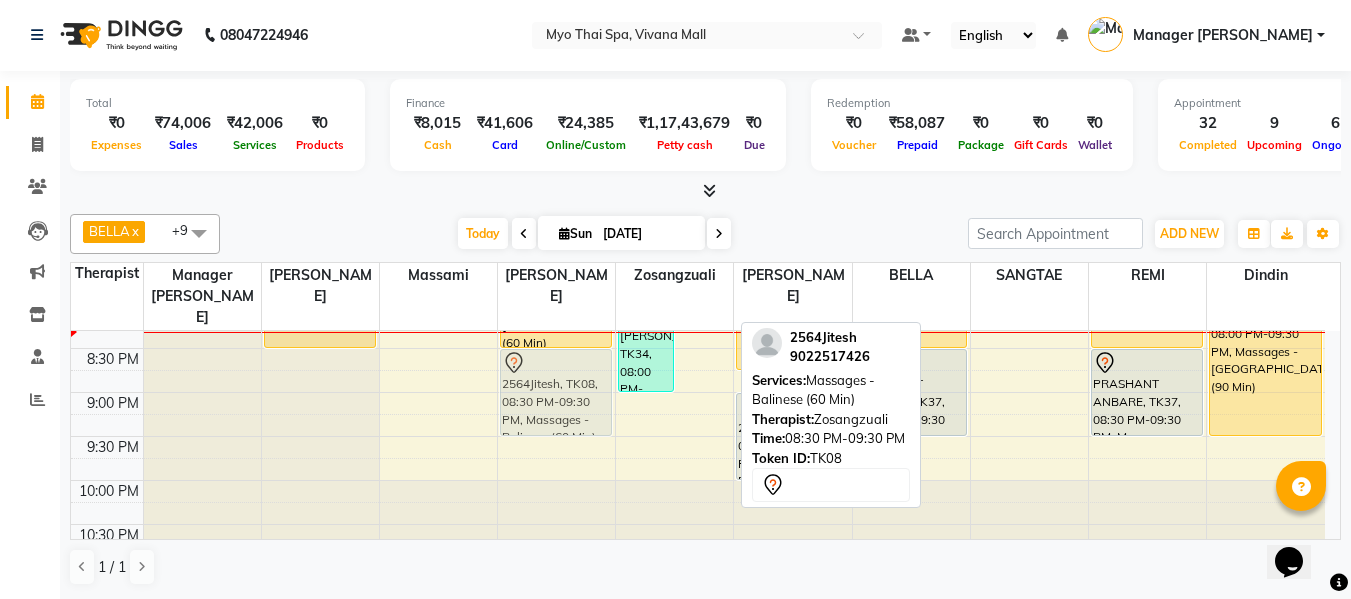 drag, startPoint x: 696, startPoint y: 336, endPoint x: 604, endPoint y: 346, distance: 92.541885 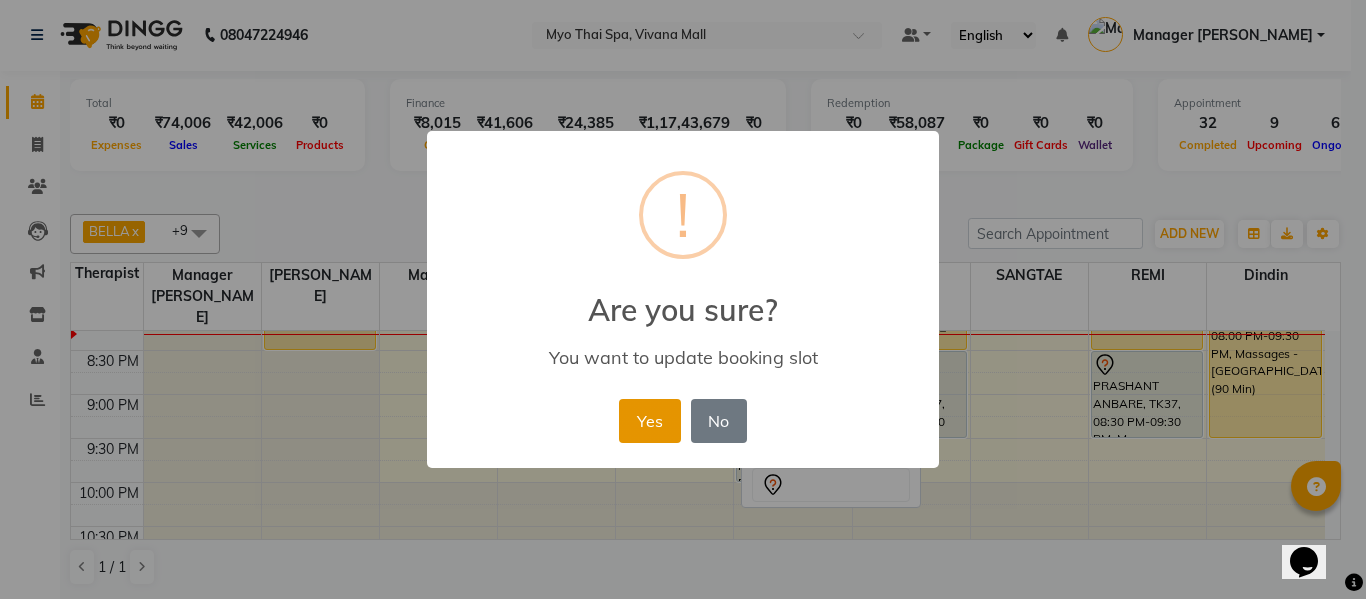 click on "Yes" at bounding box center [649, 421] 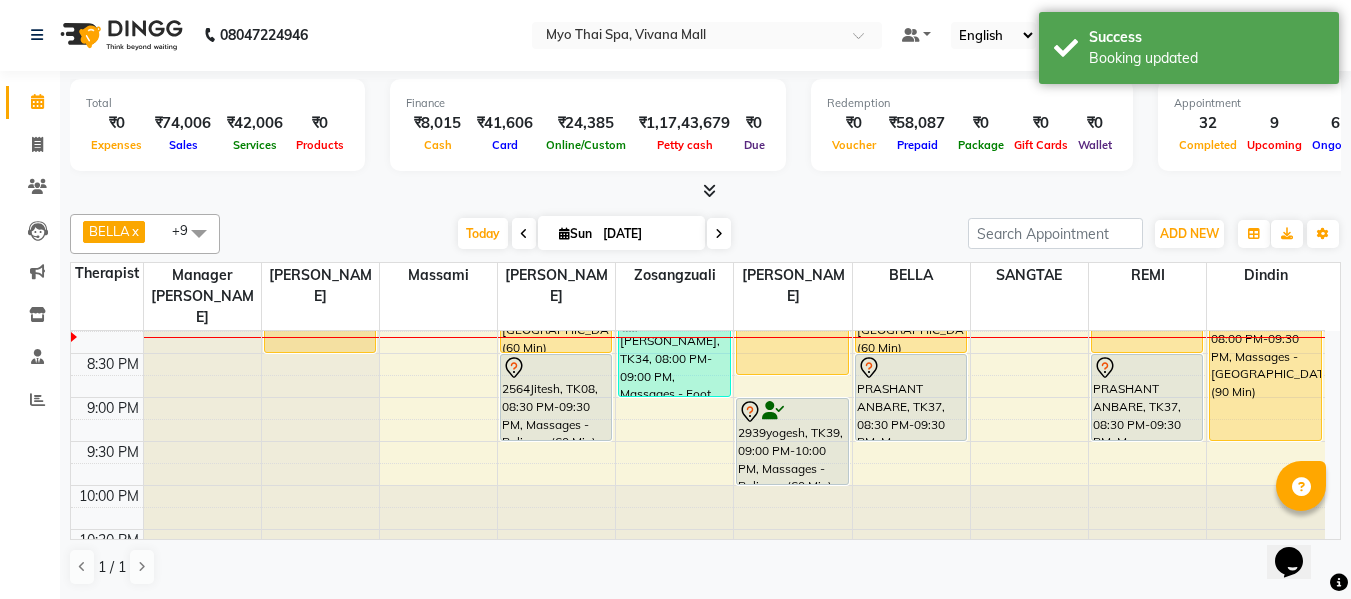 scroll, scrollTop: 1080, scrollLeft: 0, axis: vertical 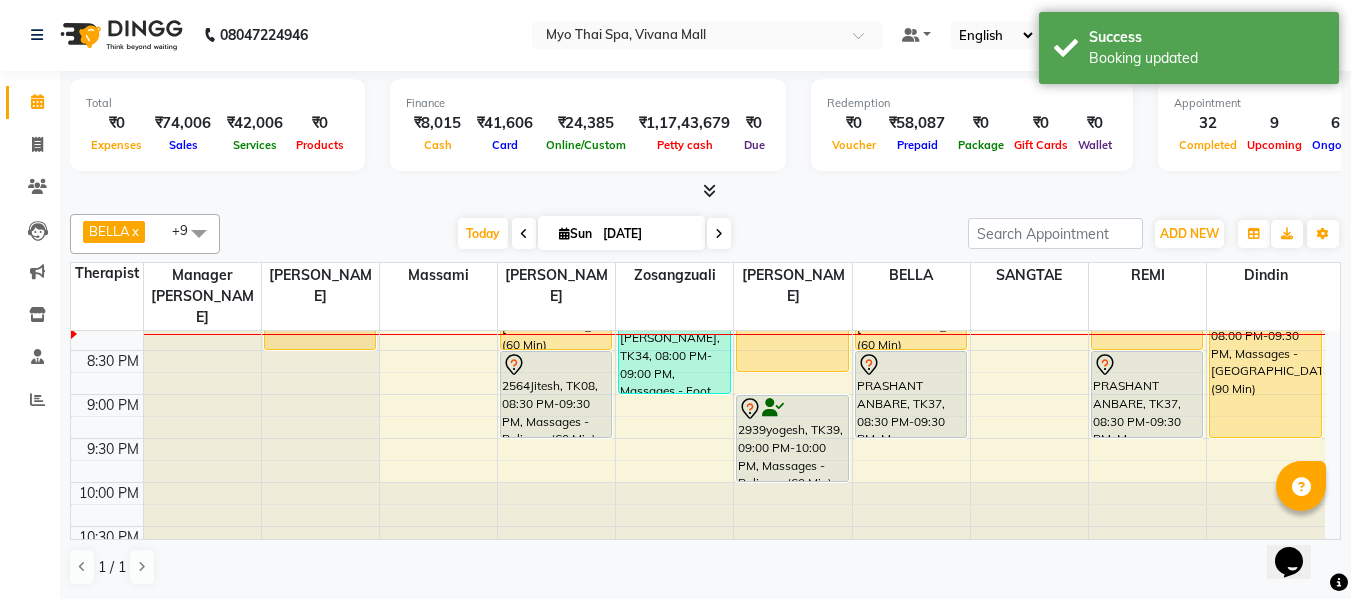click on "Today  Sun 13-07-2025" at bounding box center (594, 234) 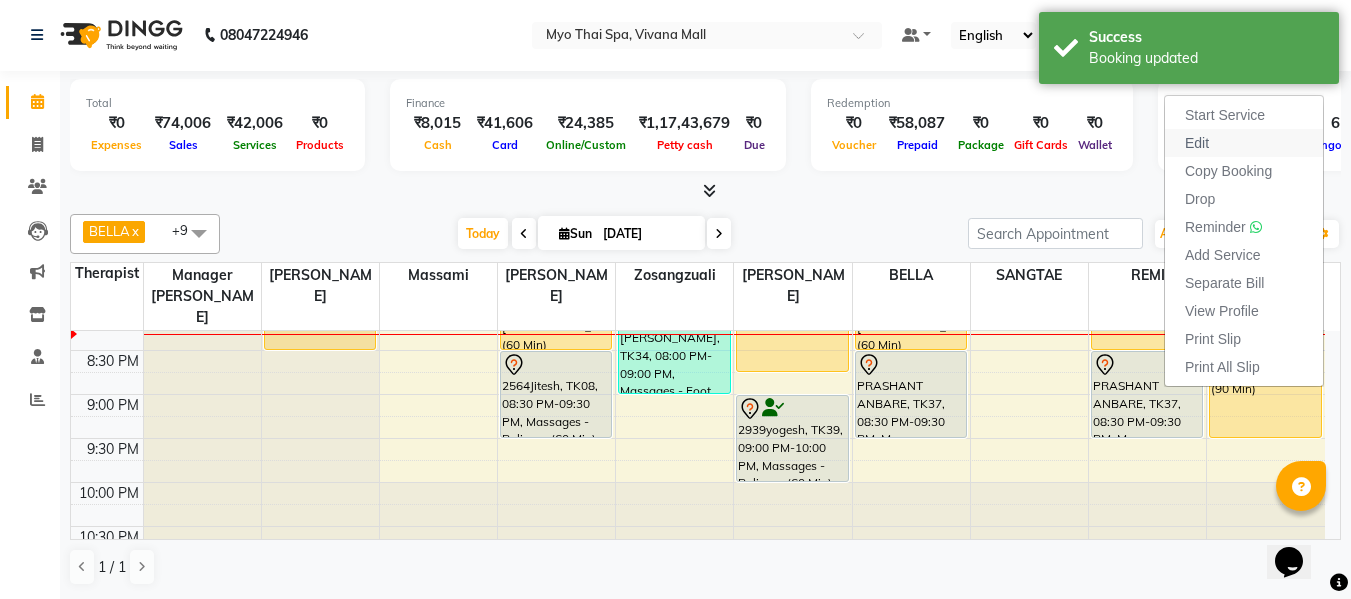 click on "Edit" at bounding box center (1197, 143) 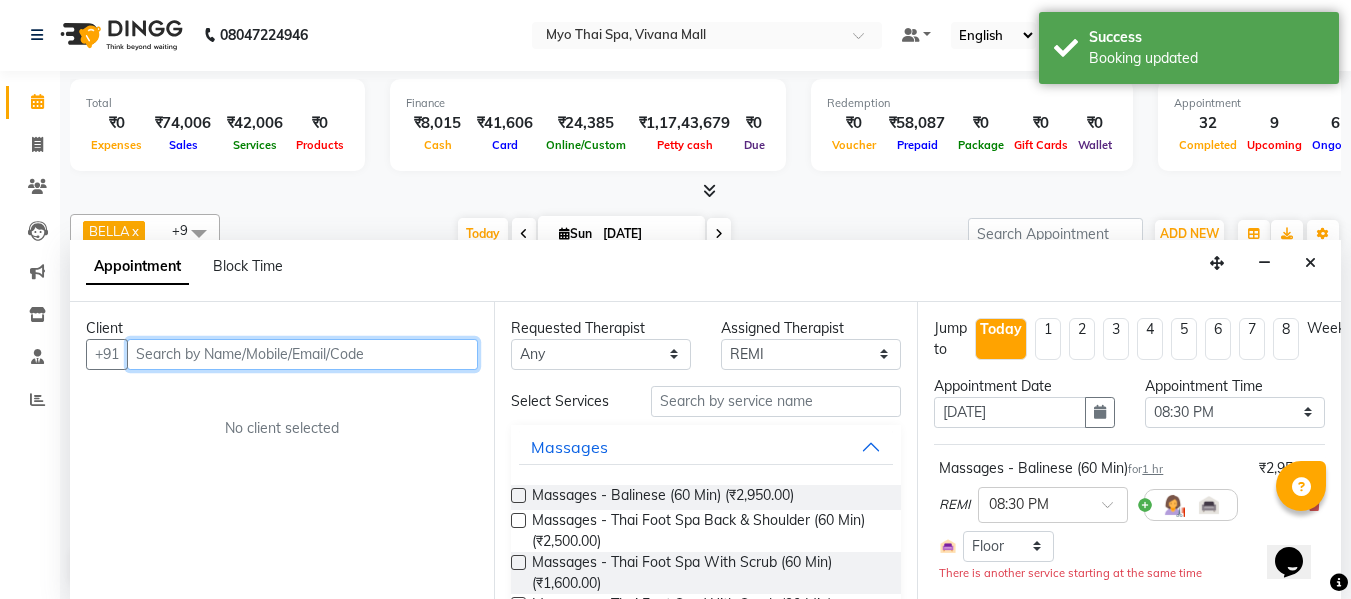 scroll, scrollTop: 1057, scrollLeft: 0, axis: vertical 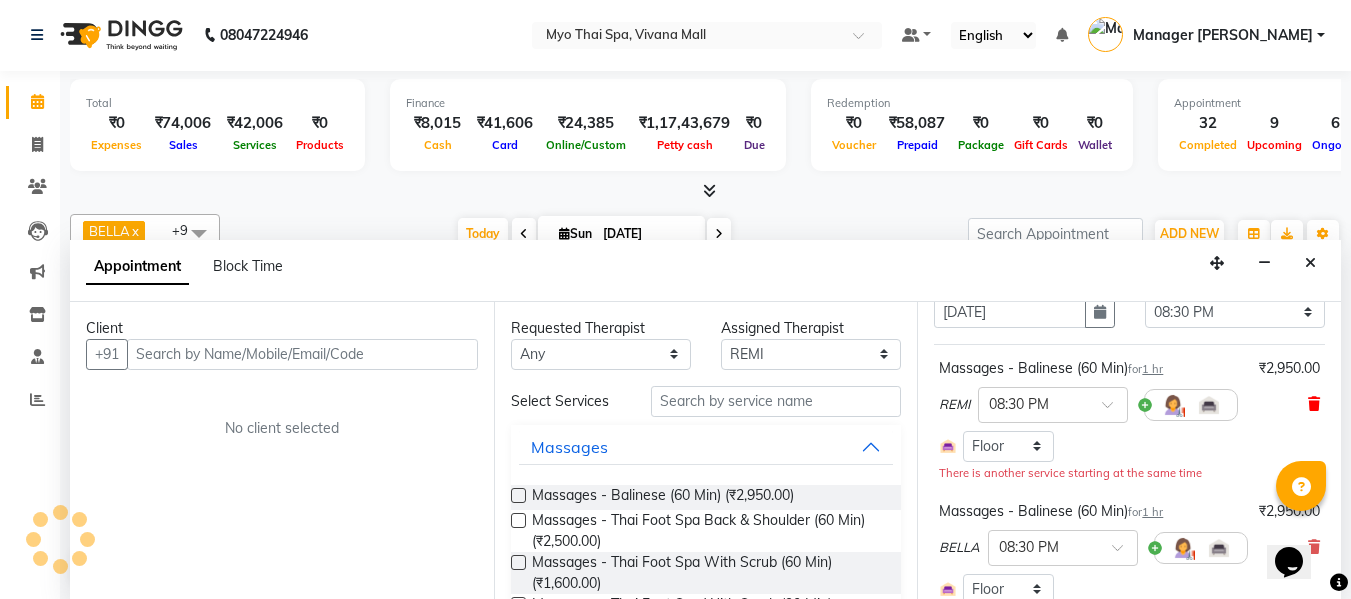 click at bounding box center (1314, 404) 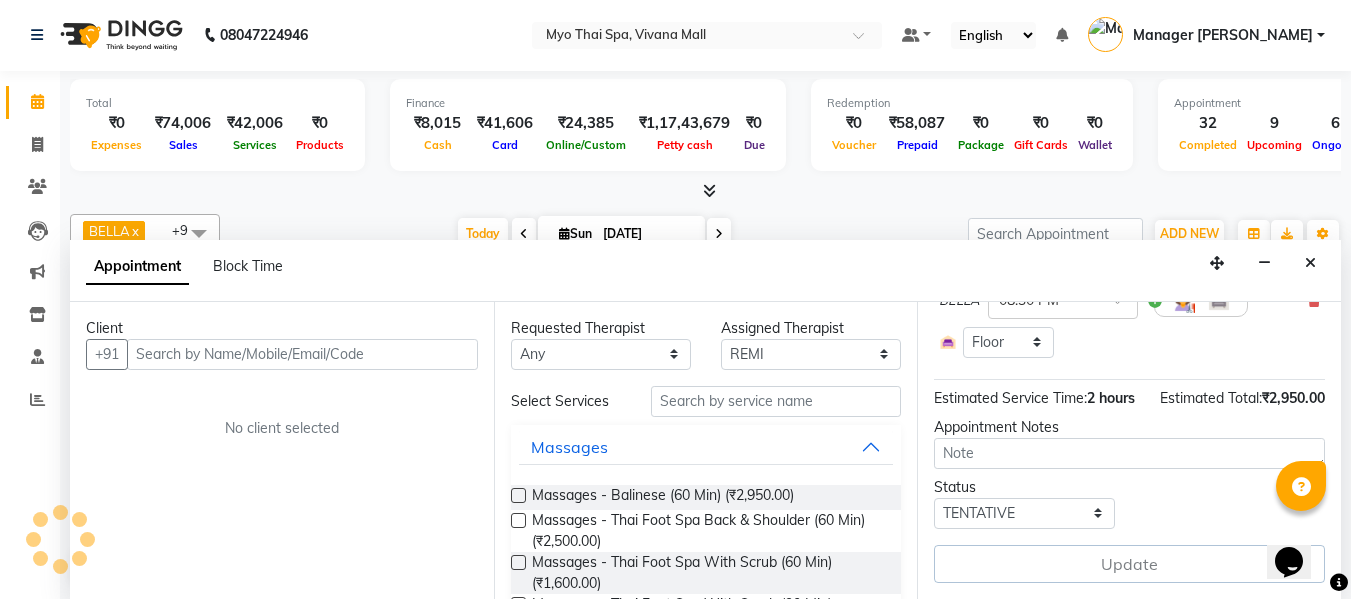 scroll, scrollTop: 256, scrollLeft: 0, axis: vertical 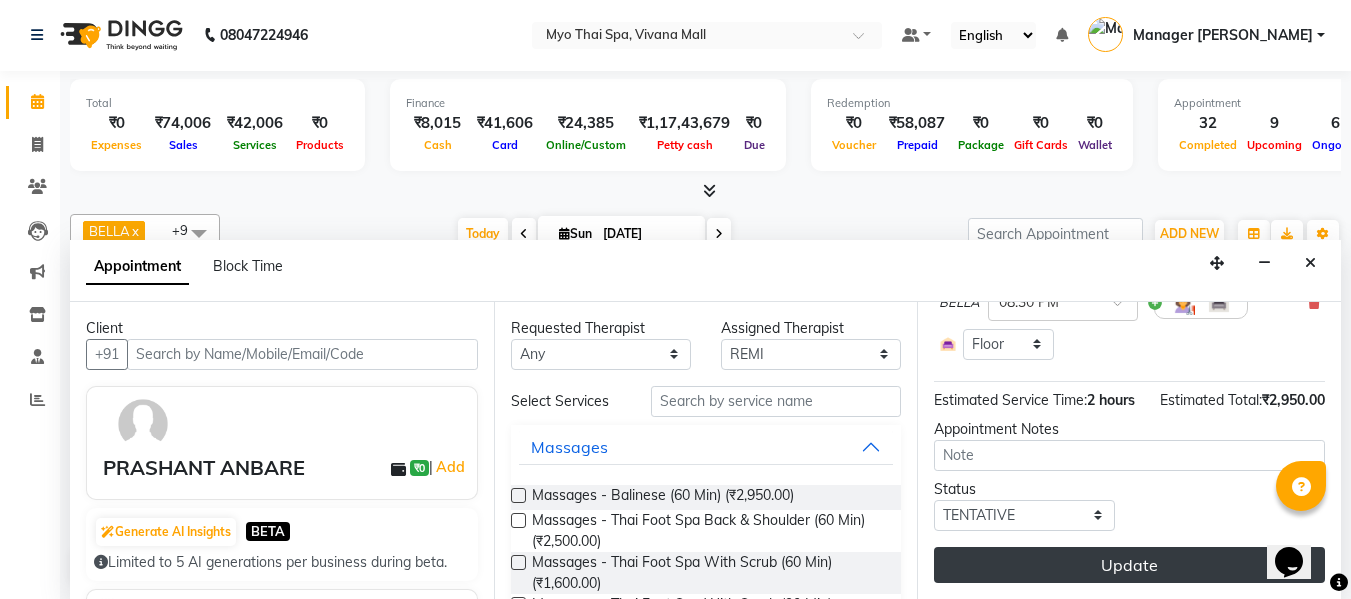 click on "Update" at bounding box center (1129, 565) 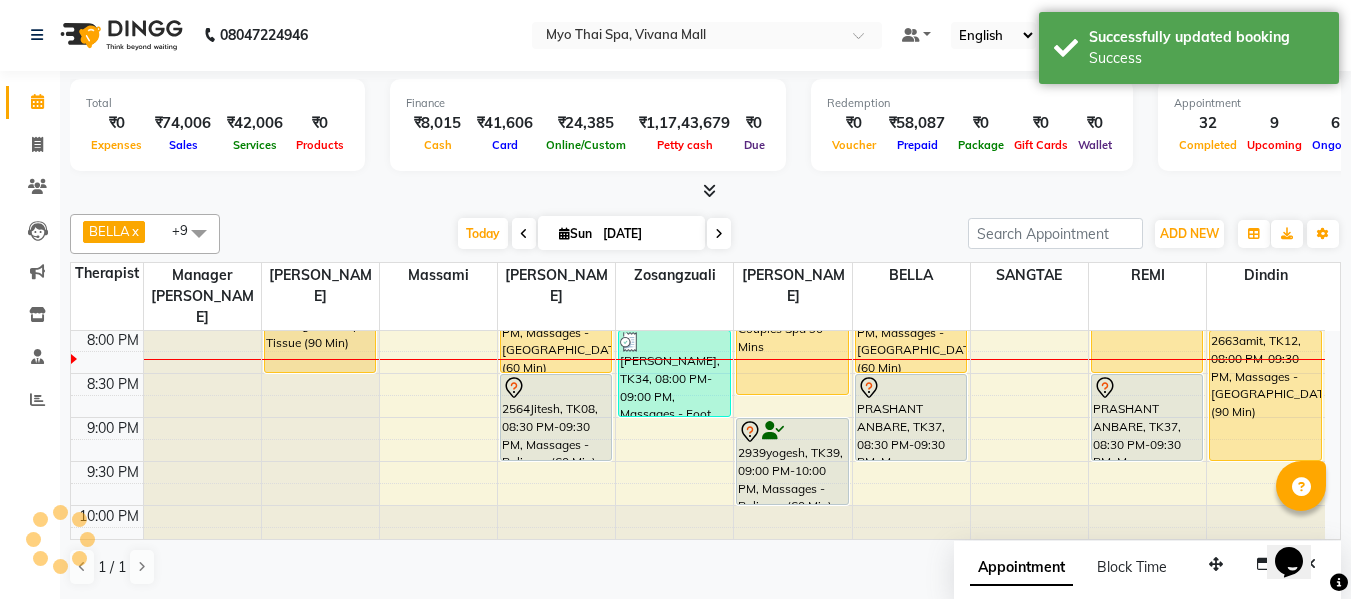 scroll, scrollTop: 0, scrollLeft: 0, axis: both 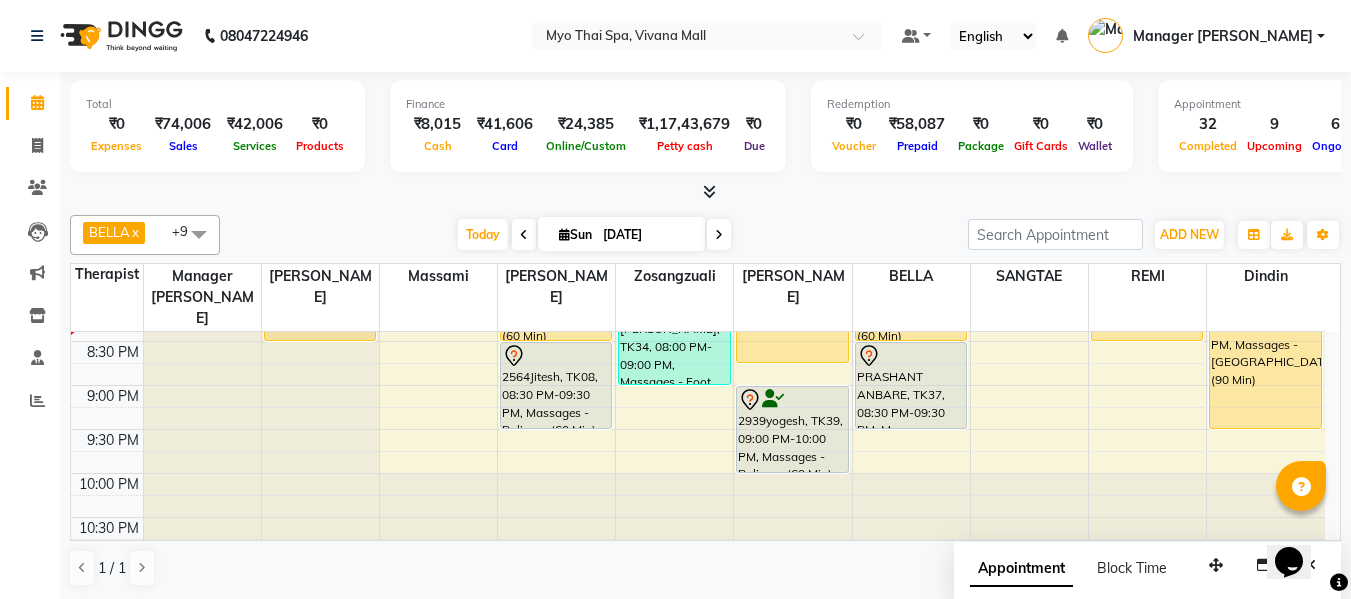 click at bounding box center (199, 234) 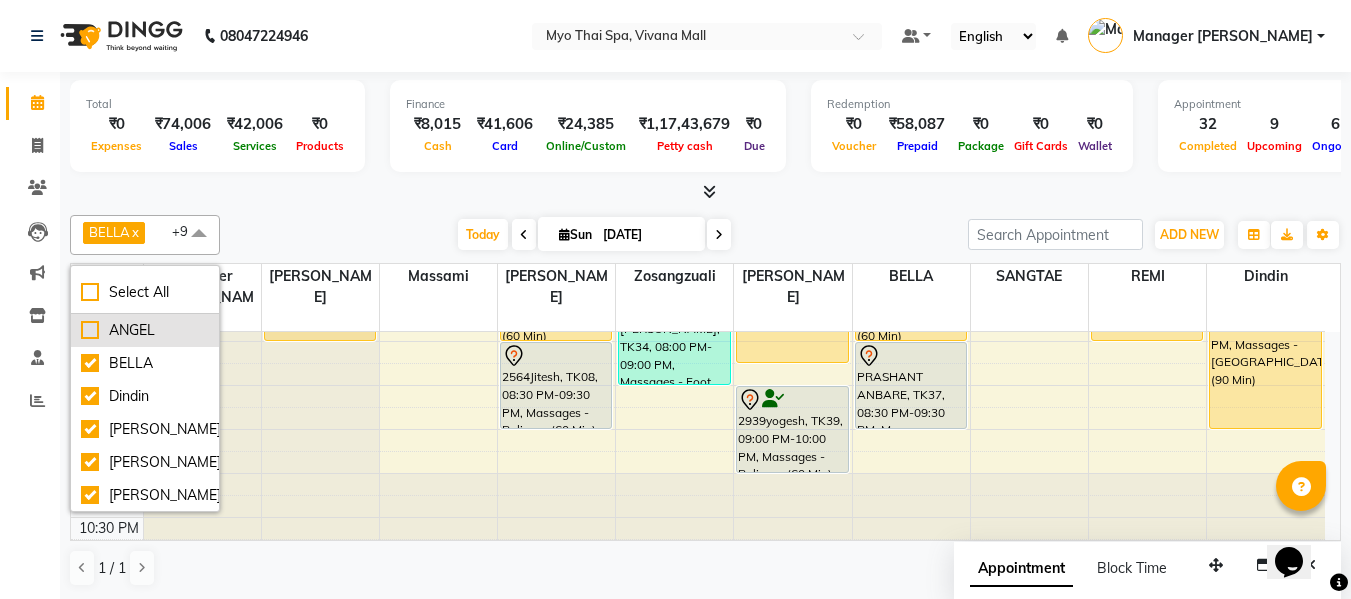 click on "ANGEL" at bounding box center [145, 330] 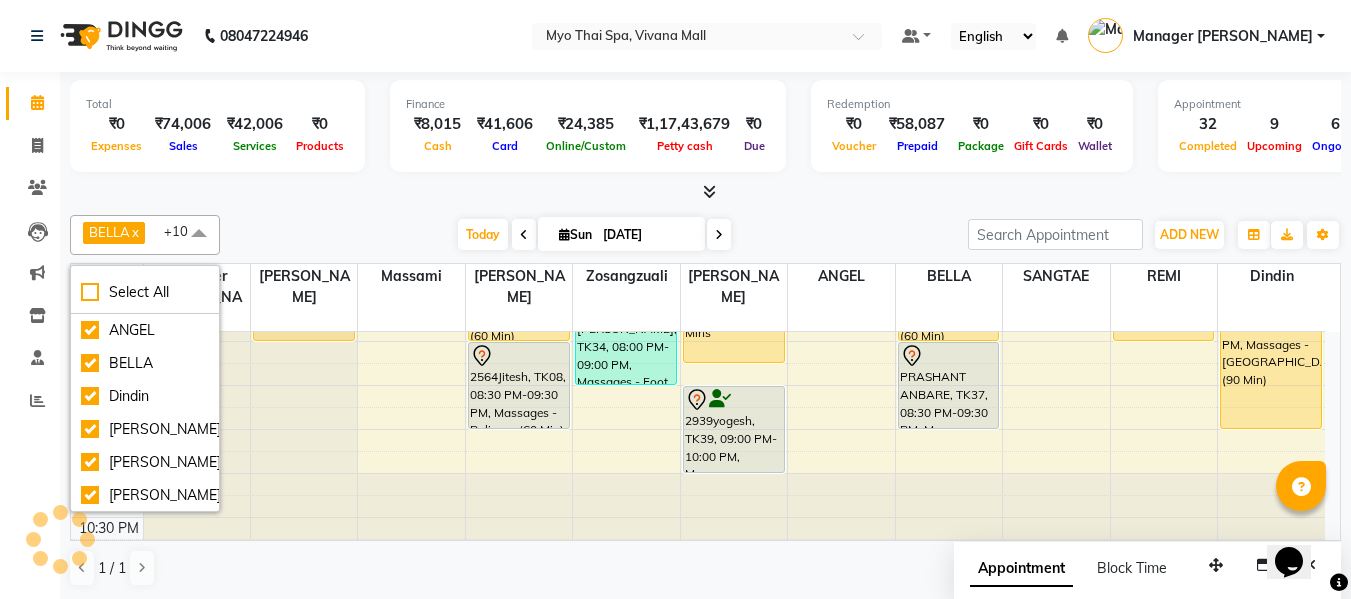 click at bounding box center (705, 192) 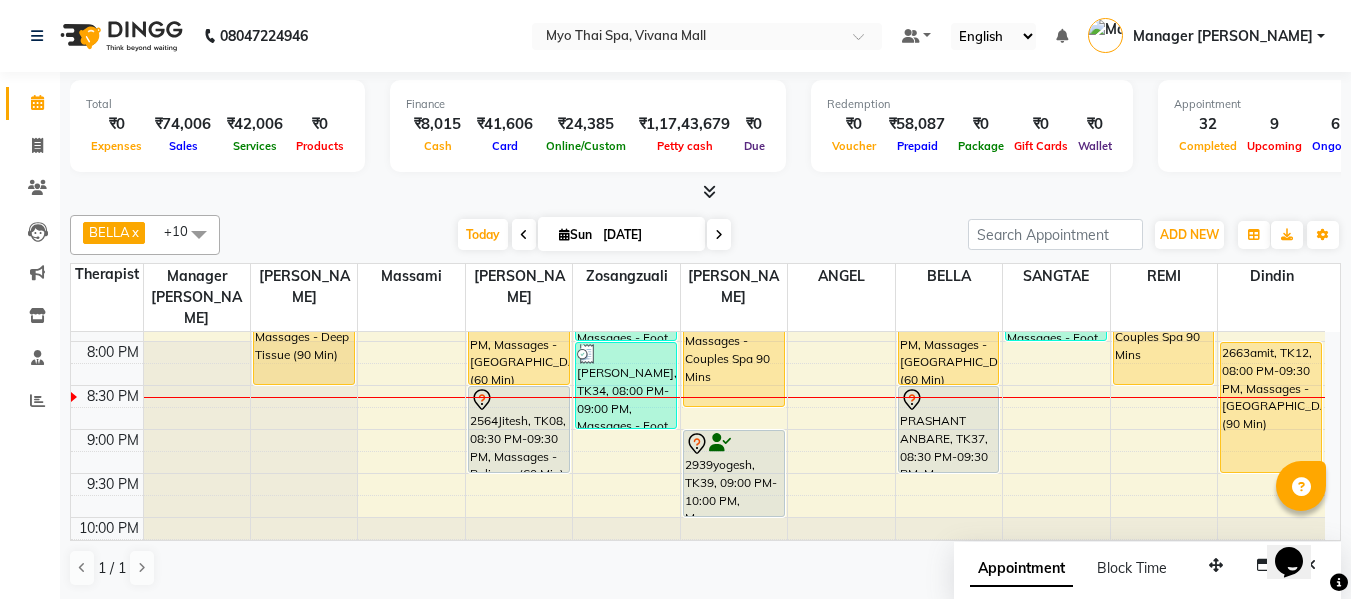 scroll, scrollTop: 1057, scrollLeft: 0, axis: vertical 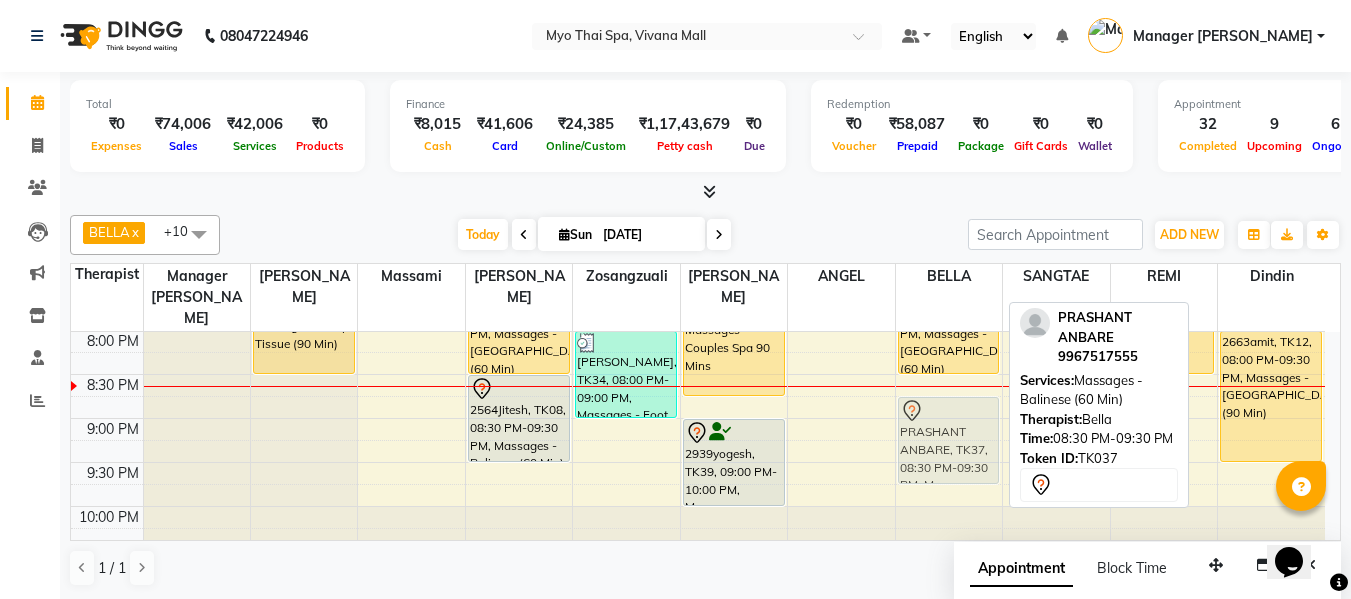 drag, startPoint x: 934, startPoint y: 405, endPoint x: 936, endPoint y: 428, distance: 23.086792 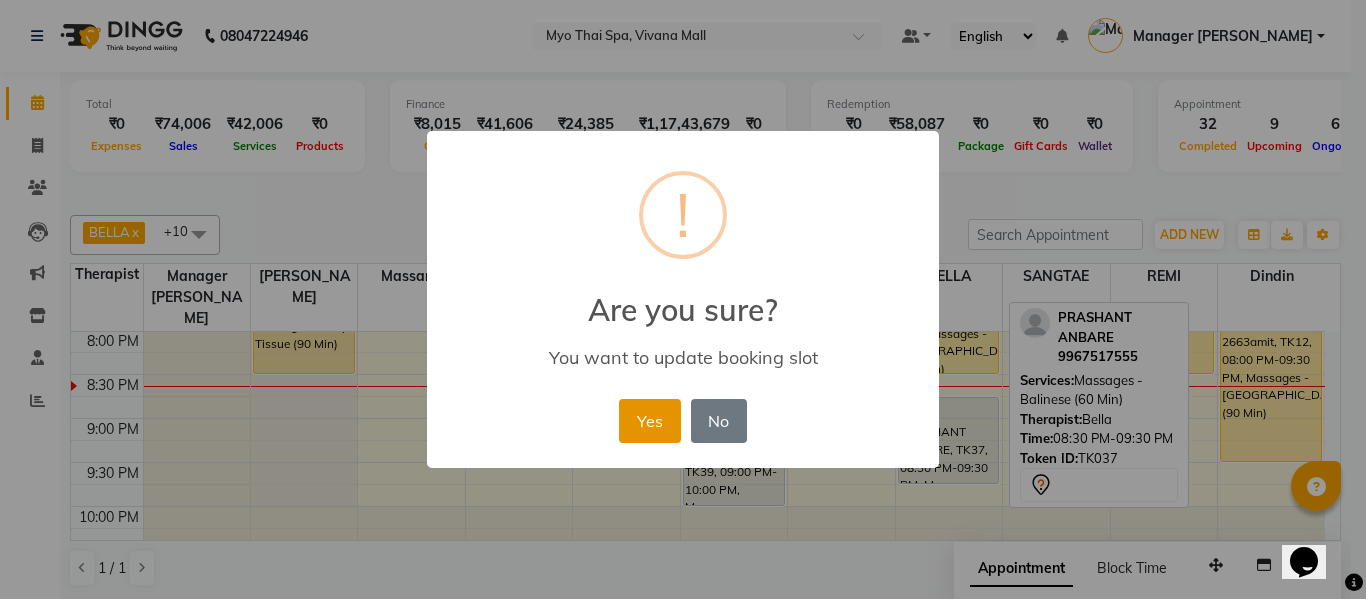 click on "Yes" at bounding box center (649, 421) 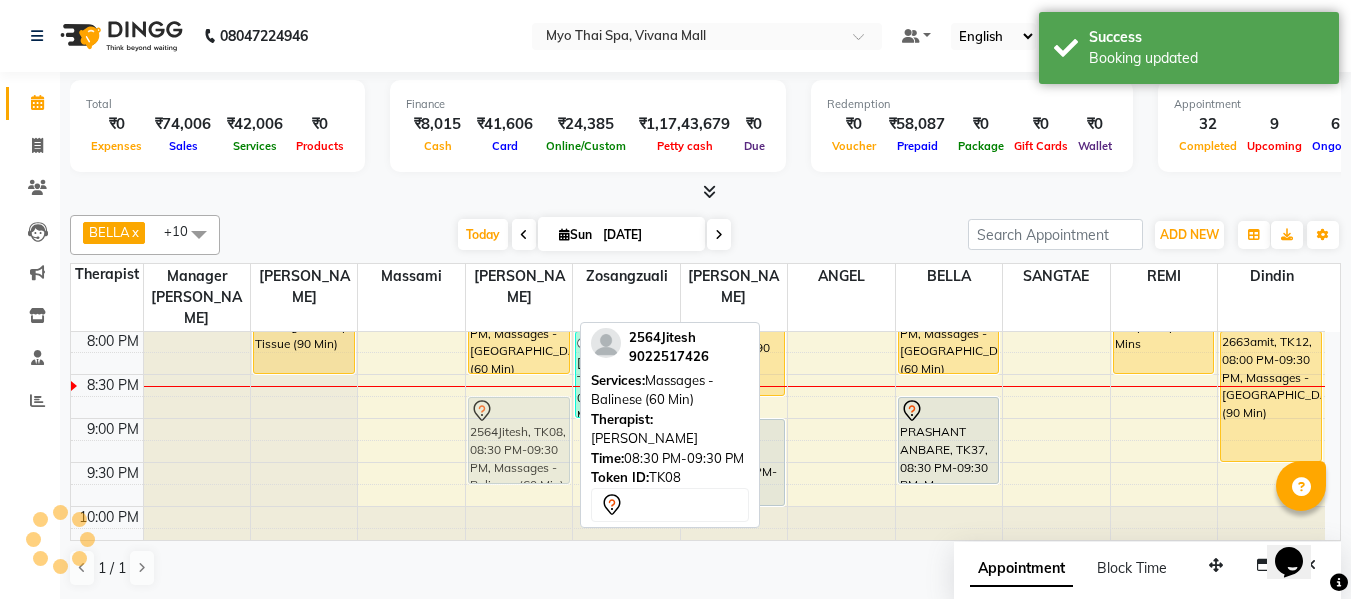 drag, startPoint x: 538, startPoint y: 382, endPoint x: 540, endPoint y: 403, distance: 21.095022 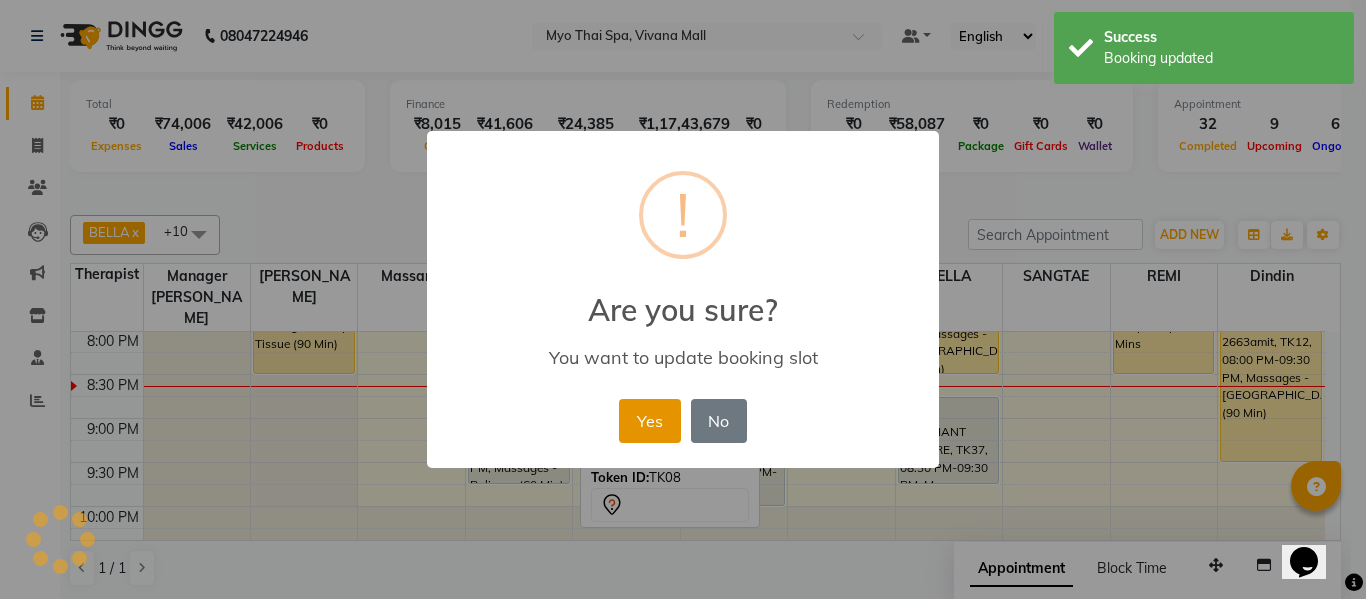 click on "Yes" at bounding box center (649, 421) 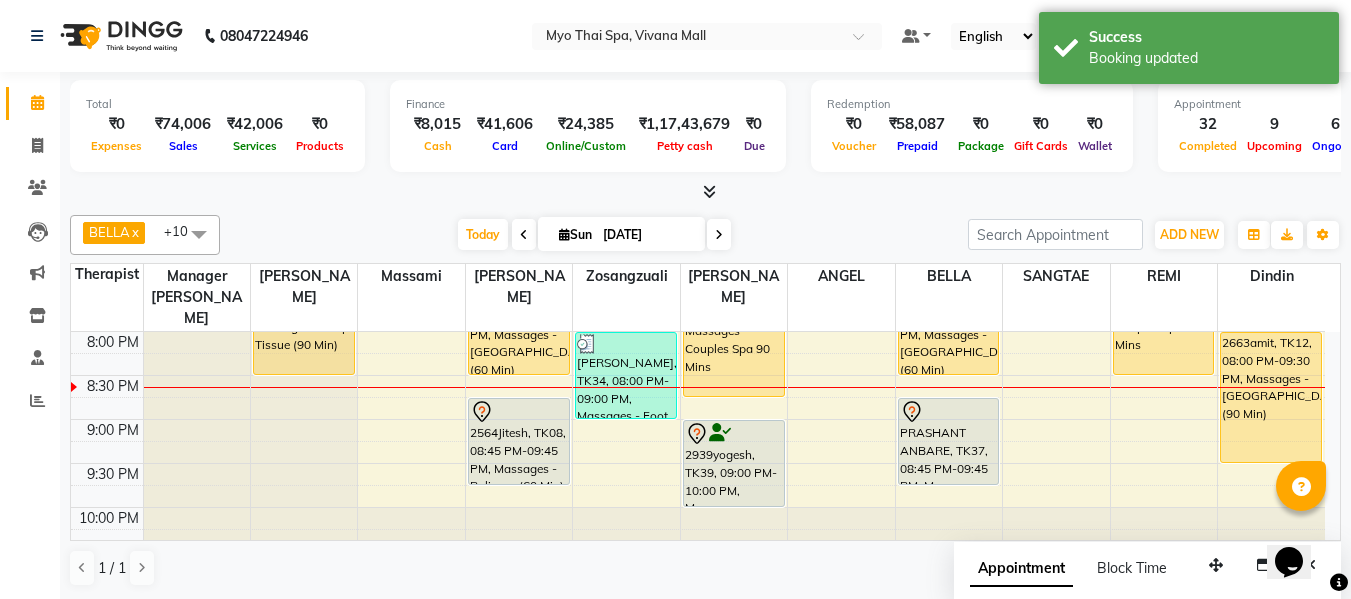 scroll, scrollTop: 1057, scrollLeft: 0, axis: vertical 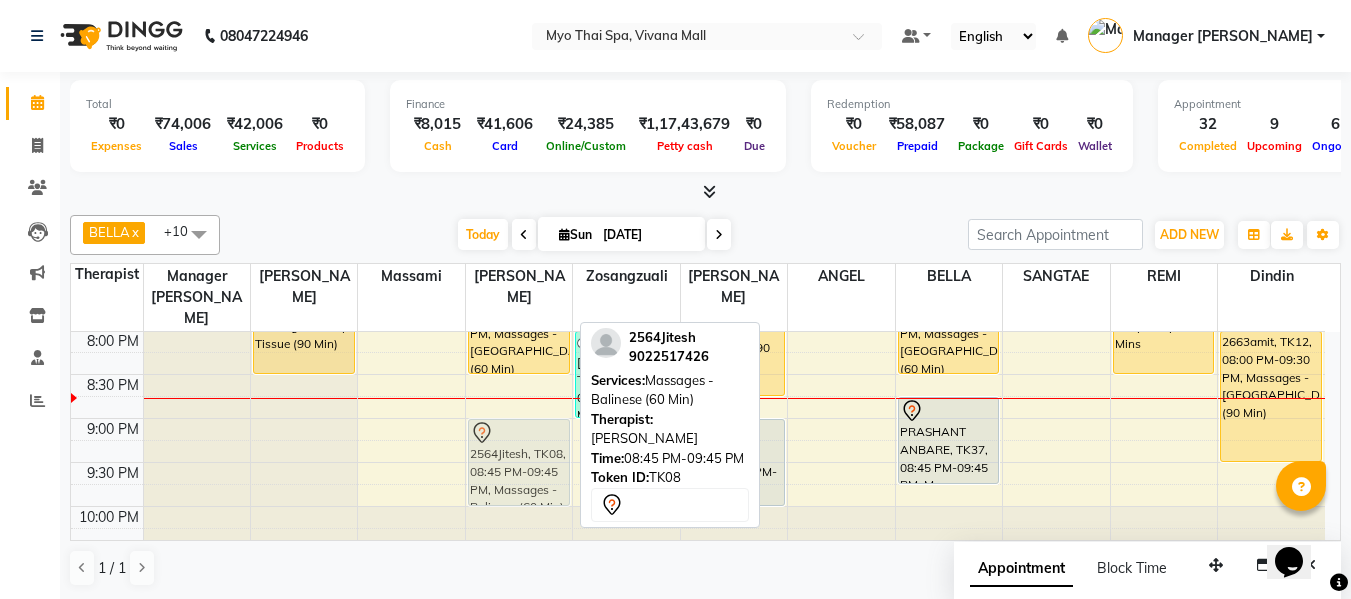 drag, startPoint x: 554, startPoint y: 413, endPoint x: 561, endPoint y: 431, distance: 19.313208 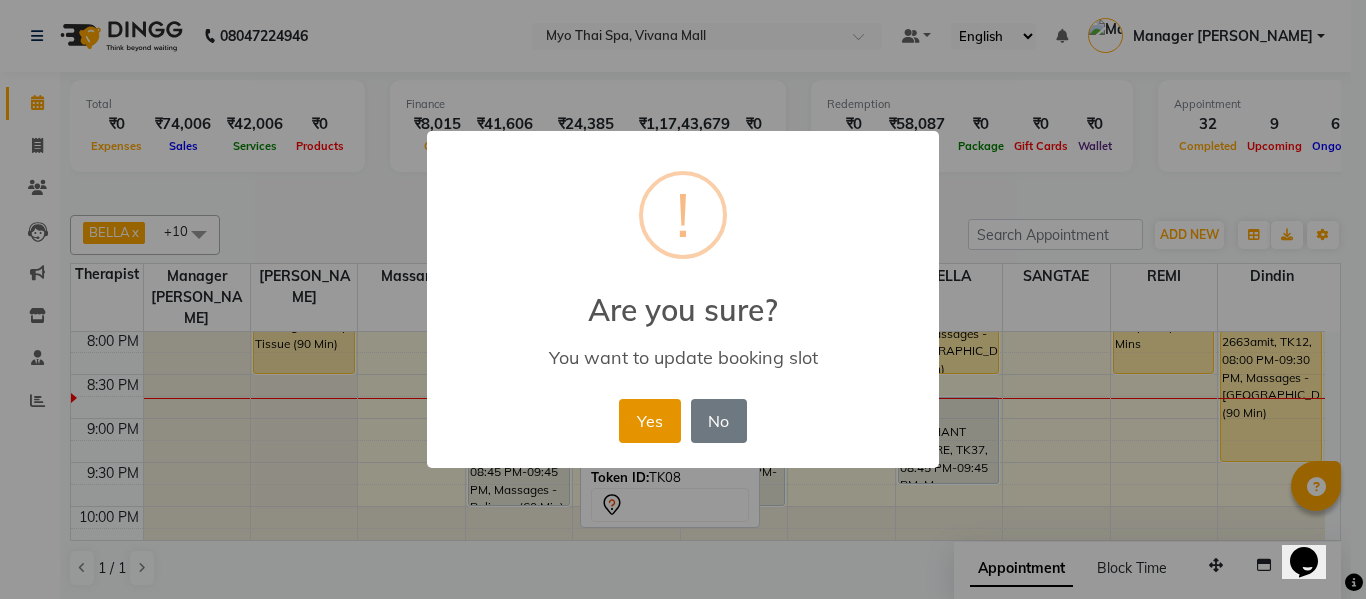 click on "Yes" at bounding box center (649, 421) 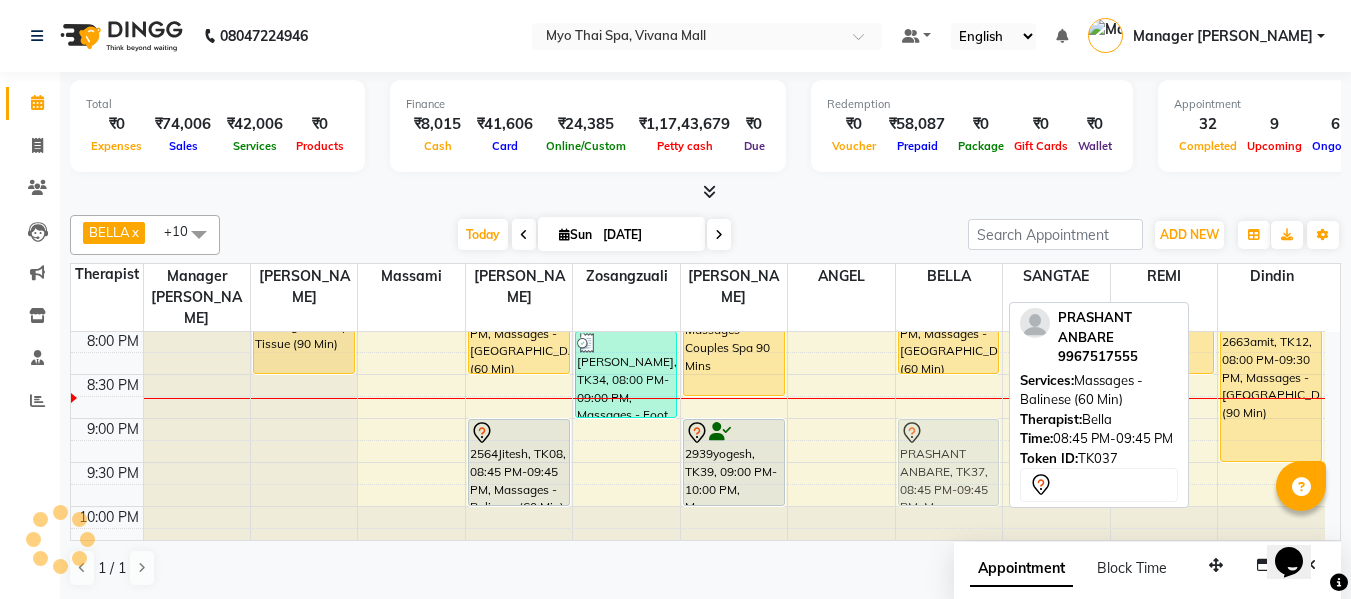 drag, startPoint x: 947, startPoint y: 408, endPoint x: 946, endPoint y: 426, distance: 18.027756 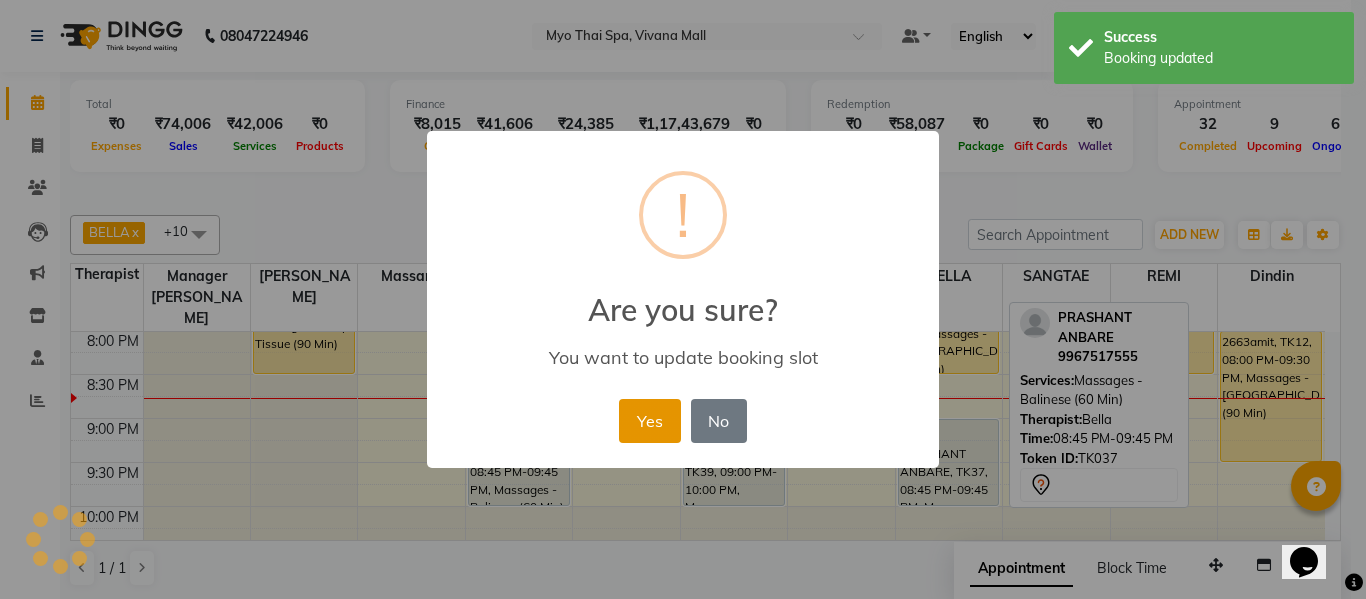 click on "Yes" at bounding box center [649, 421] 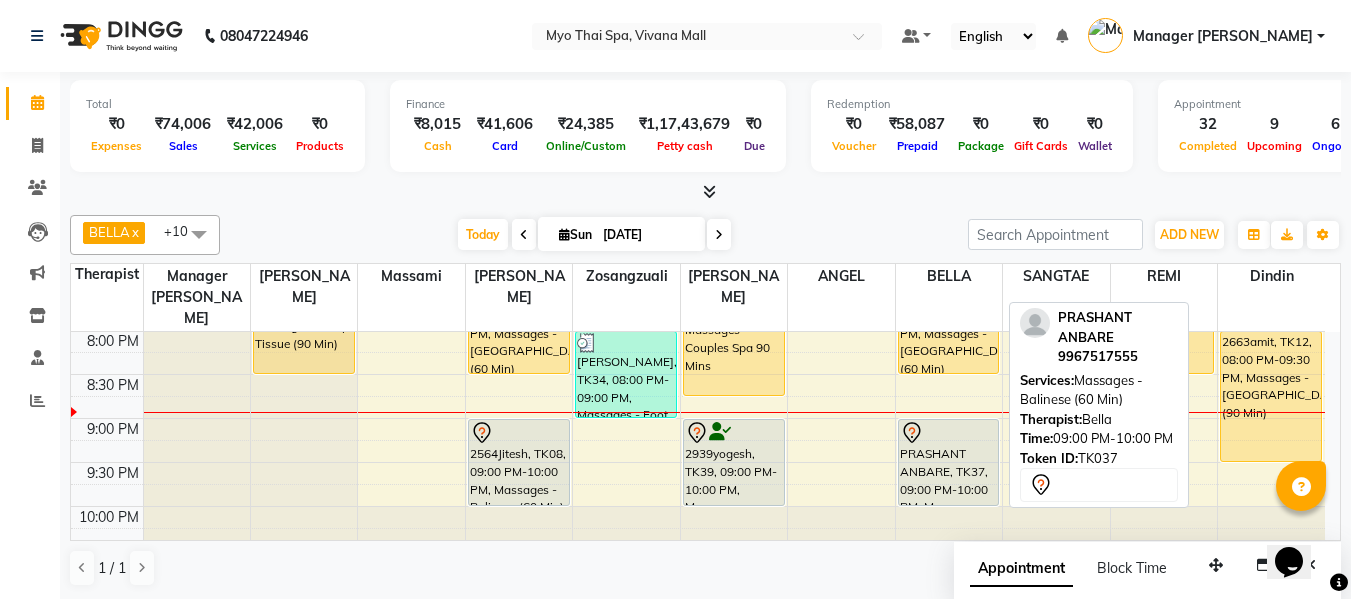 scroll, scrollTop: 1, scrollLeft: 0, axis: vertical 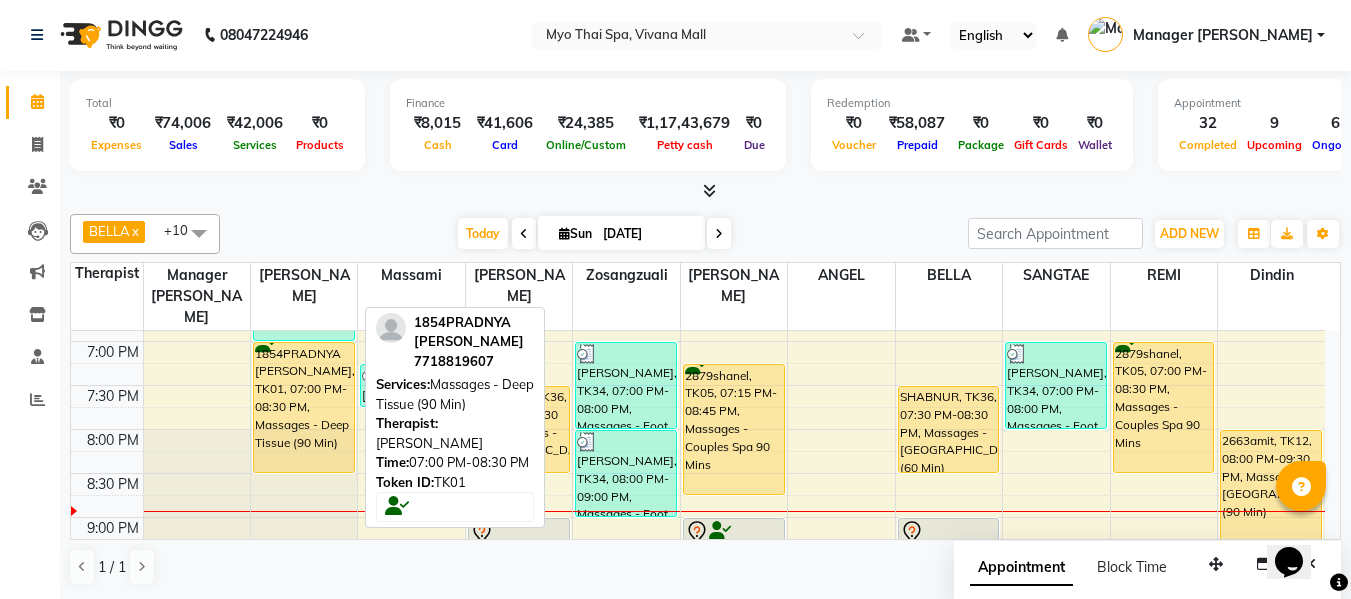 click on "1854PRADNYA [PERSON_NAME], TK01, 07:00 PM-08:30 PM, Massages - Deep Tissue (90 Min)" at bounding box center (304, 407) 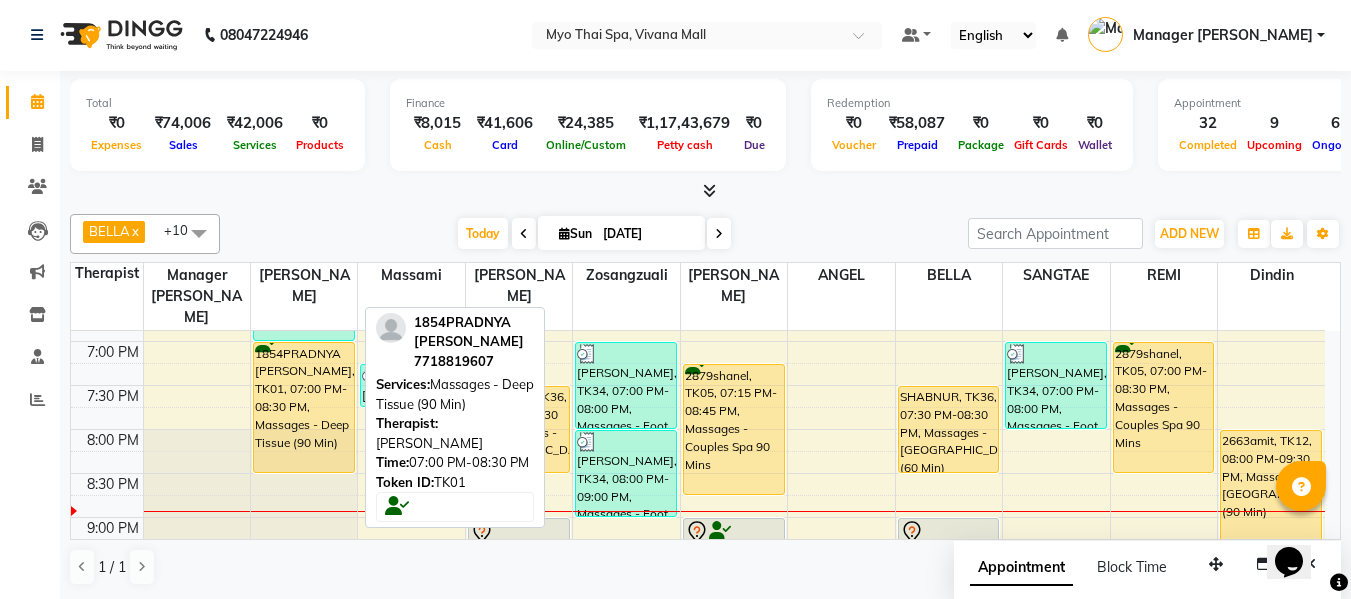 click on "1854PRADNYA [PERSON_NAME], TK01, 07:00 PM-08:30 PM, Massages - Deep Tissue (90 Min)" at bounding box center (304, 407) 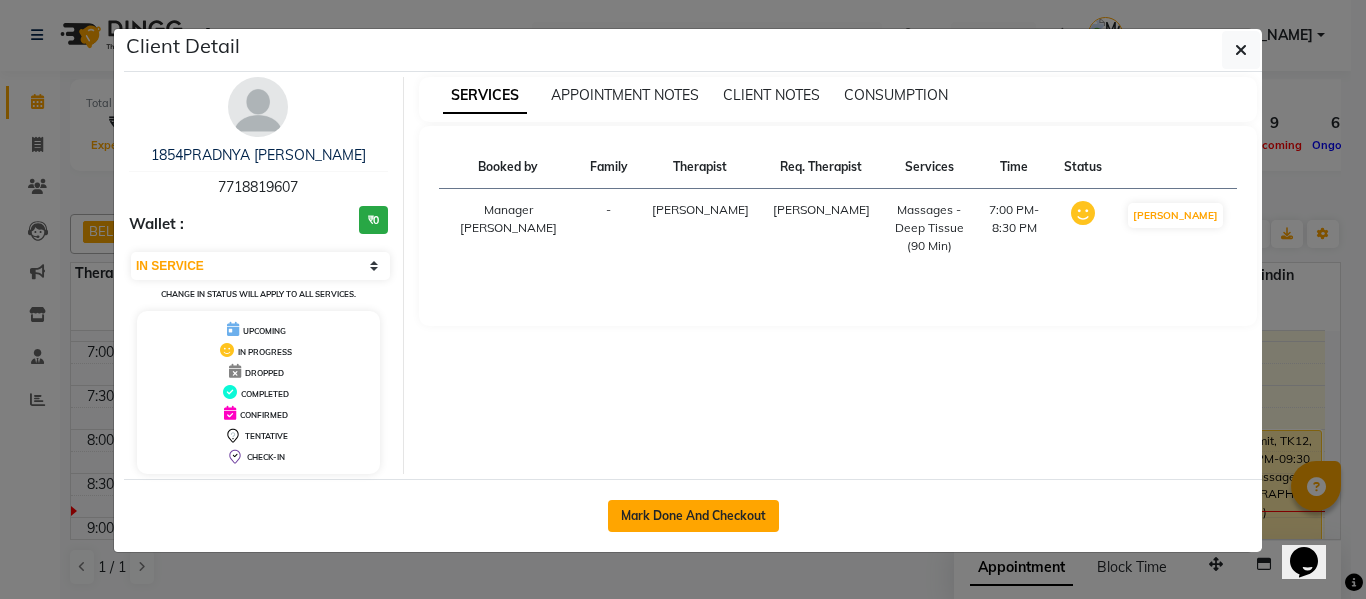 click on "Mark Done And Checkout" 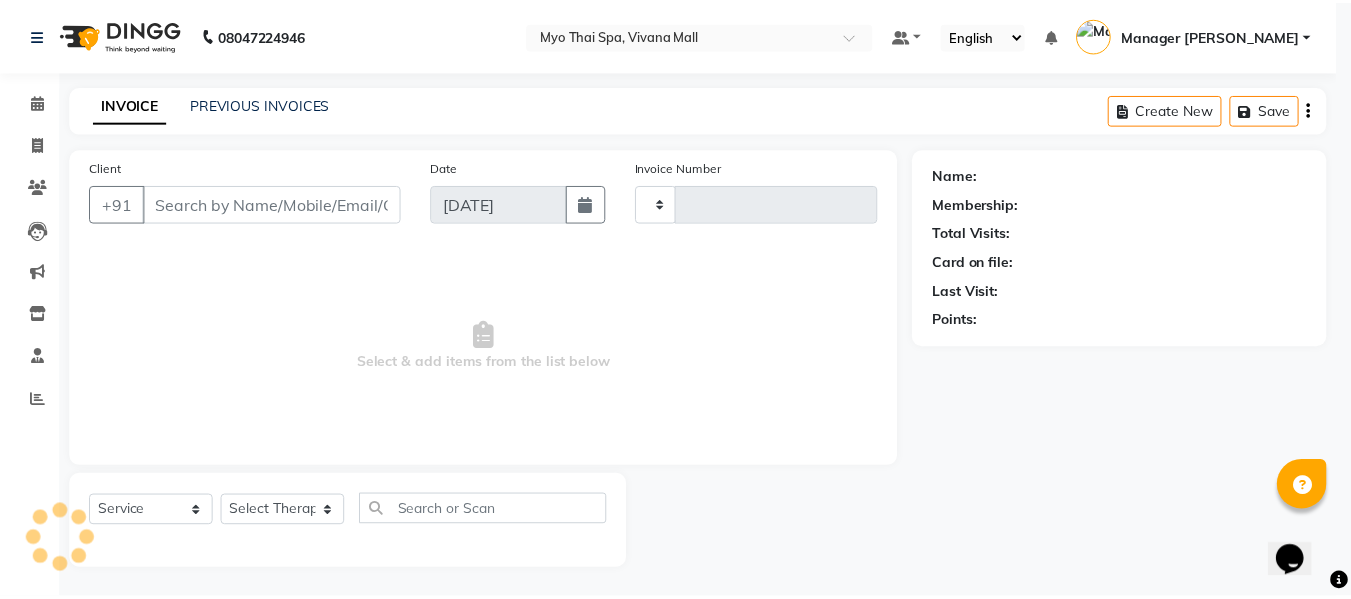 scroll, scrollTop: 0, scrollLeft: 0, axis: both 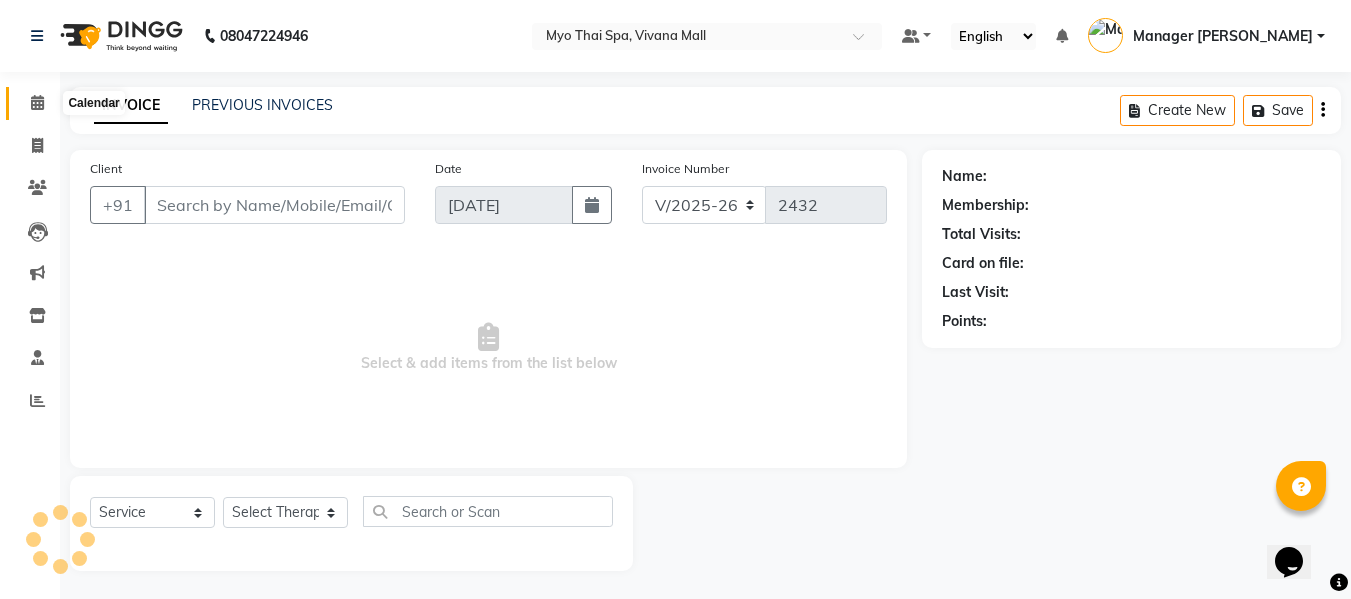 click 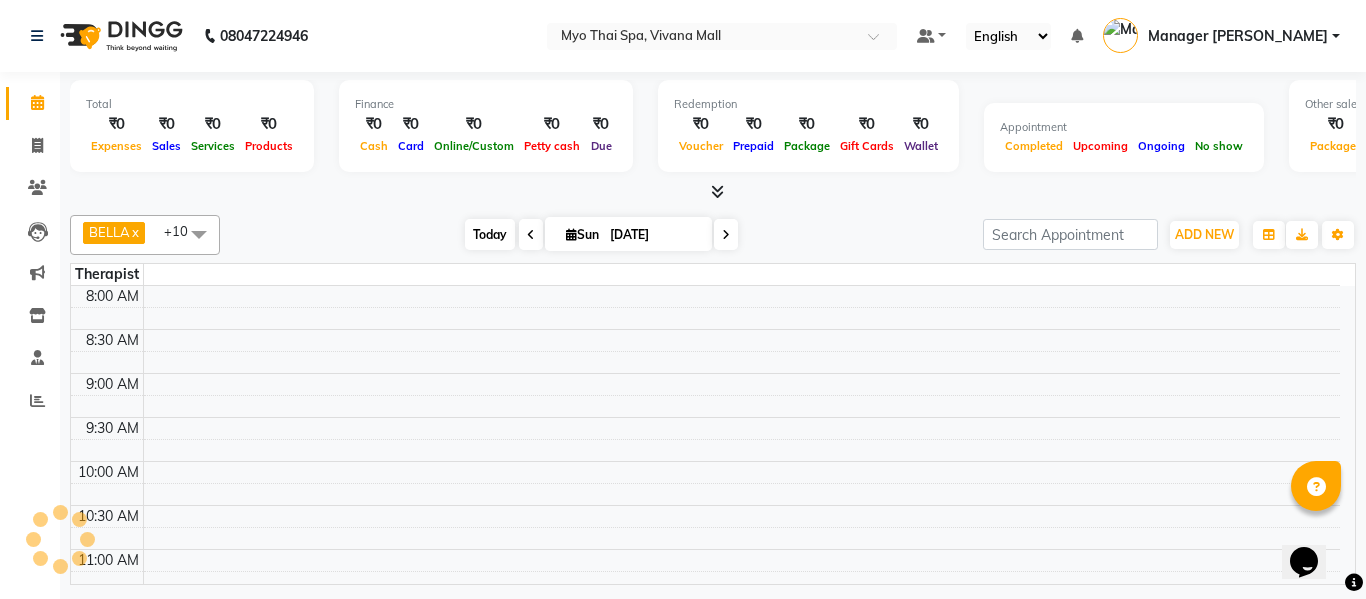 click on "Today" at bounding box center (490, 234) 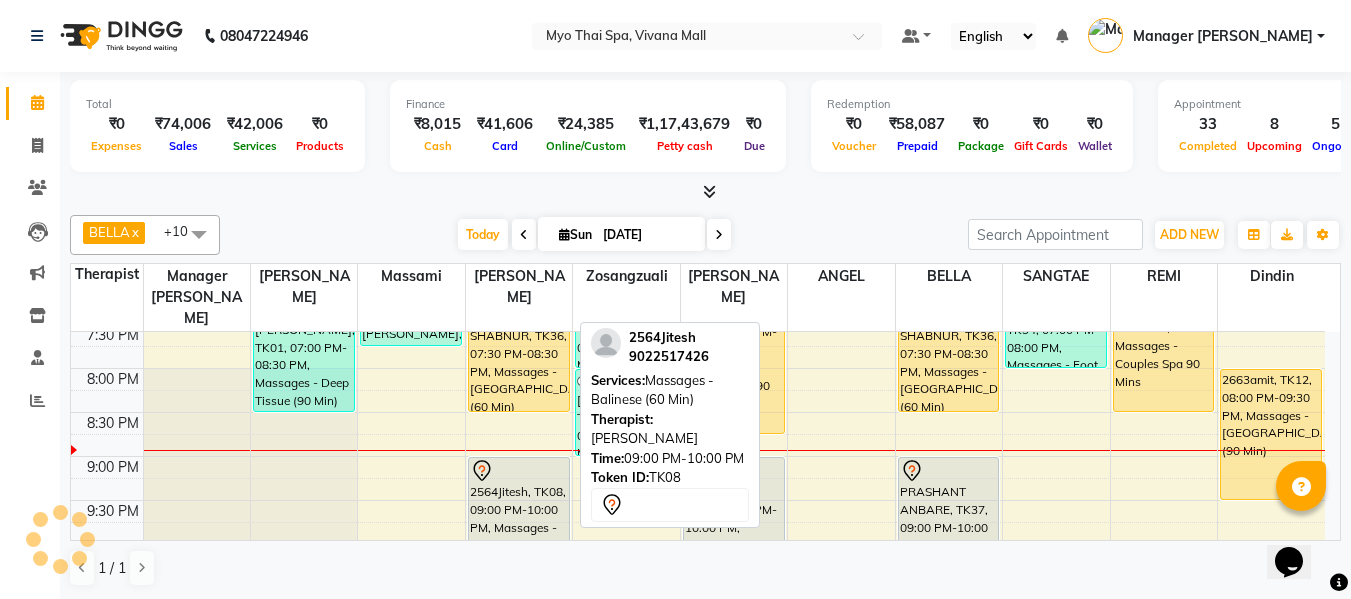 scroll, scrollTop: 957, scrollLeft: 0, axis: vertical 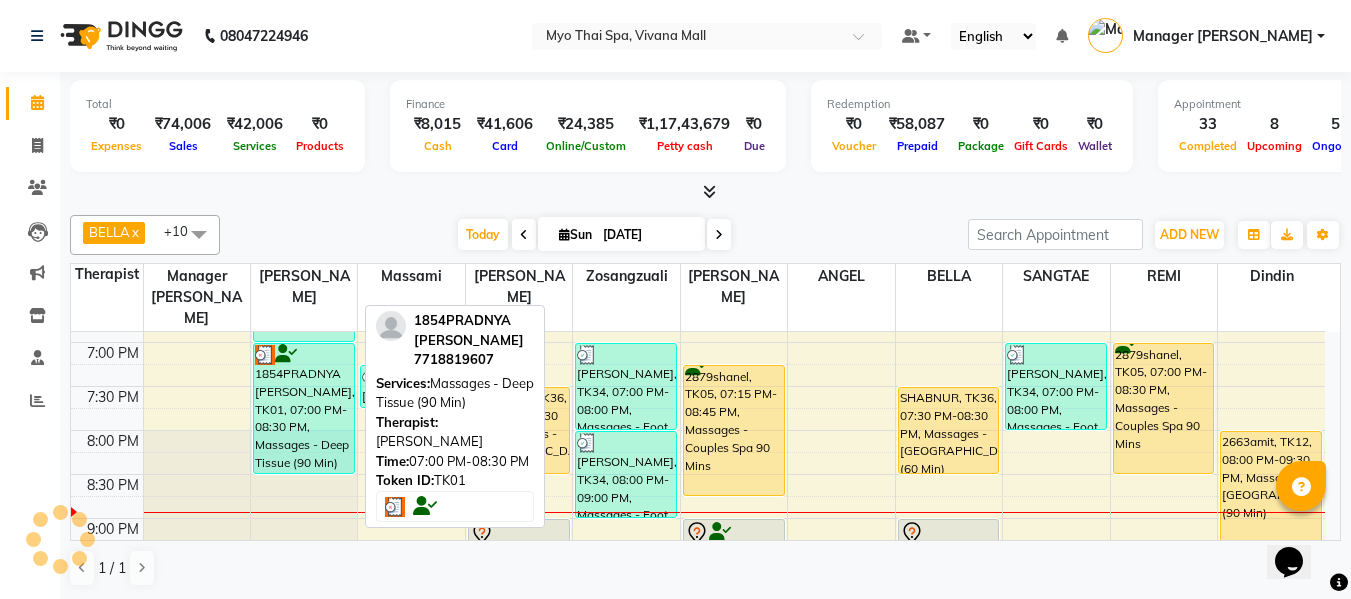 click on "1854PRADNYA [PERSON_NAME], TK01, 07:00 PM-08:30 PM, Massages - Deep Tissue (90 Min)" at bounding box center (304, 408) 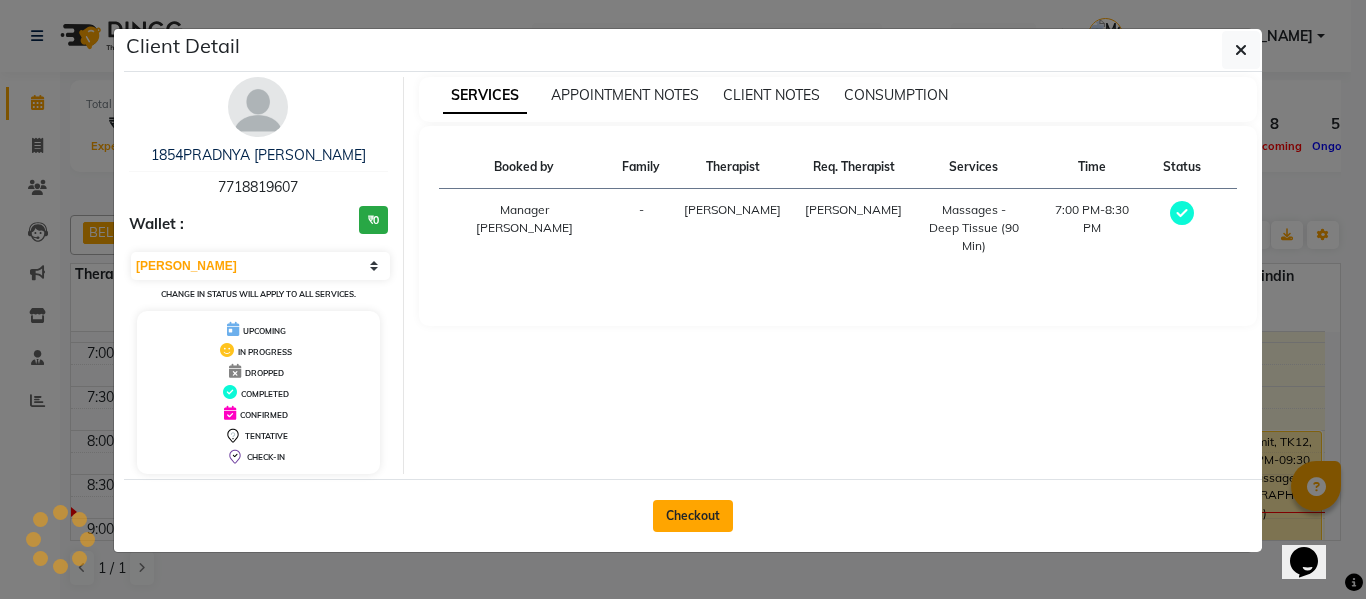 click on "Checkout" 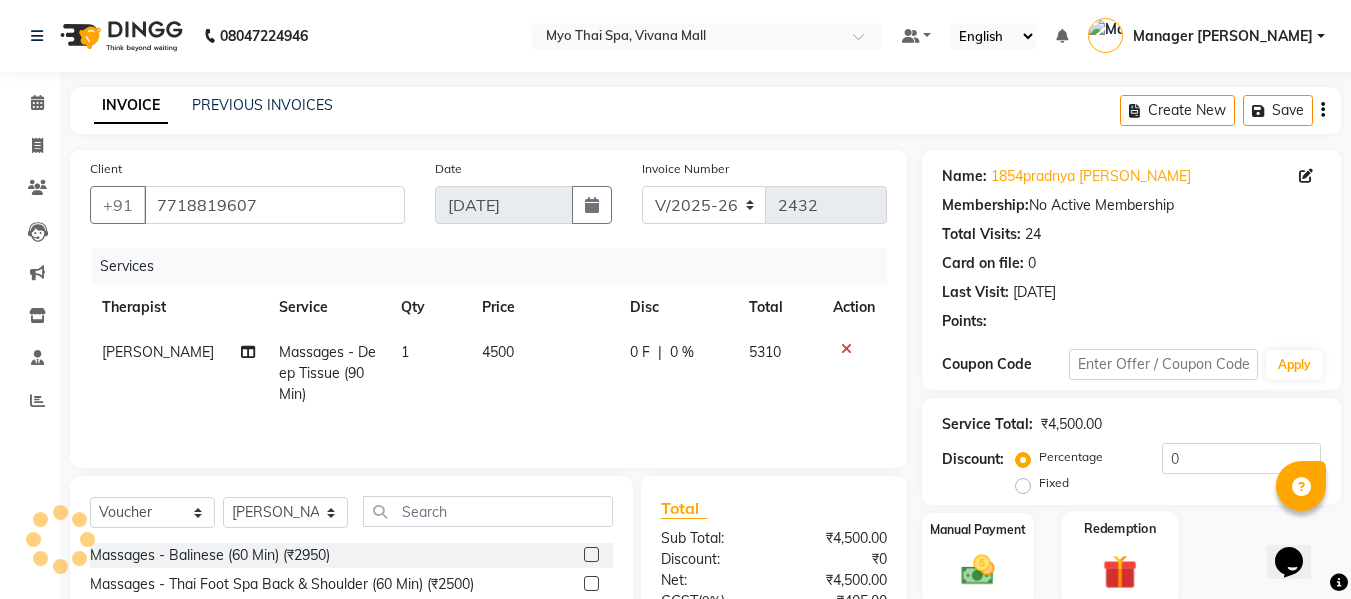 scroll, scrollTop: 202, scrollLeft: 0, axis: vertical 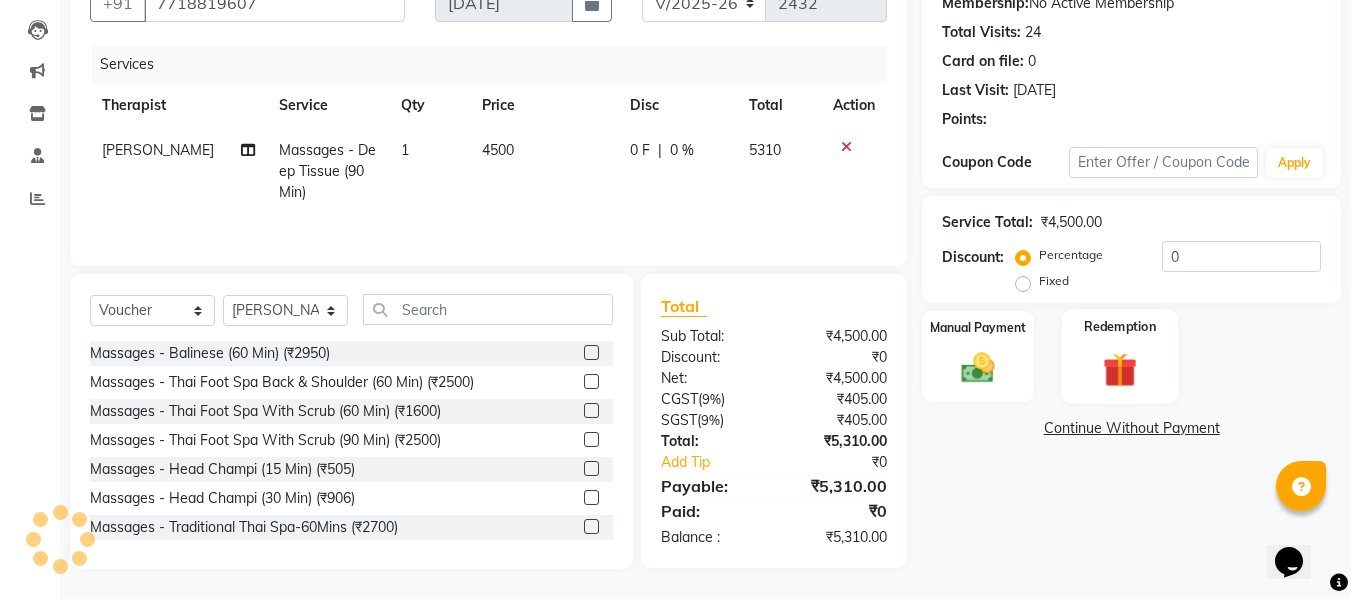 click 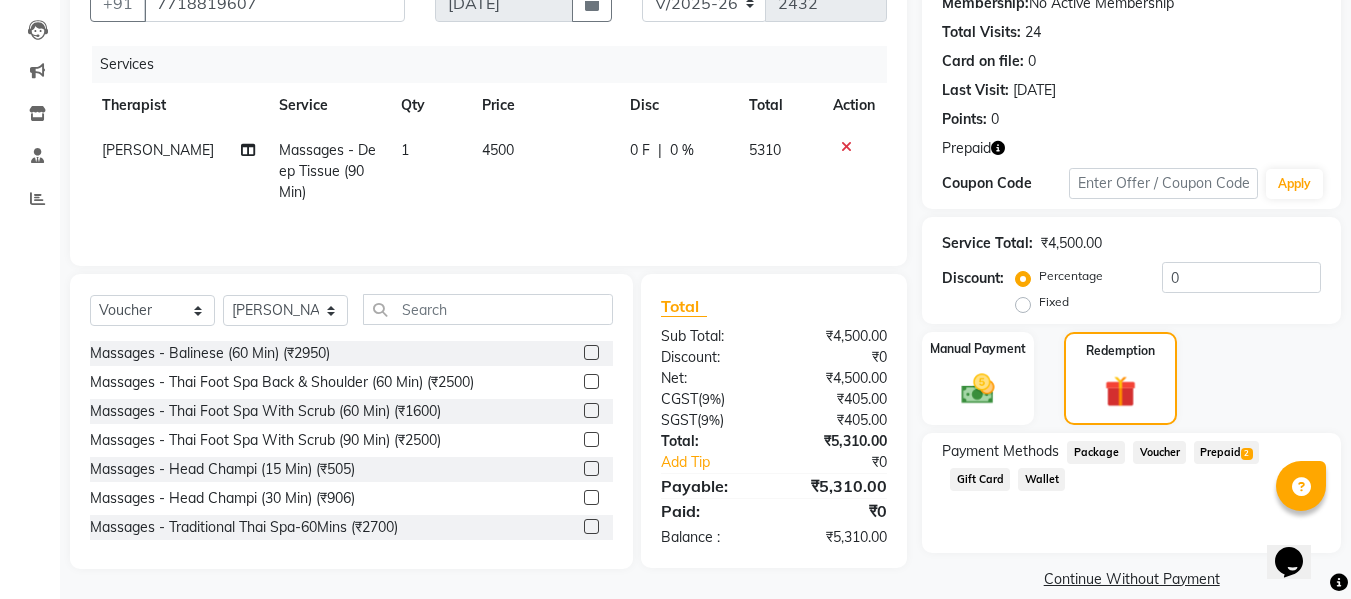 click on "Prepaid  2" 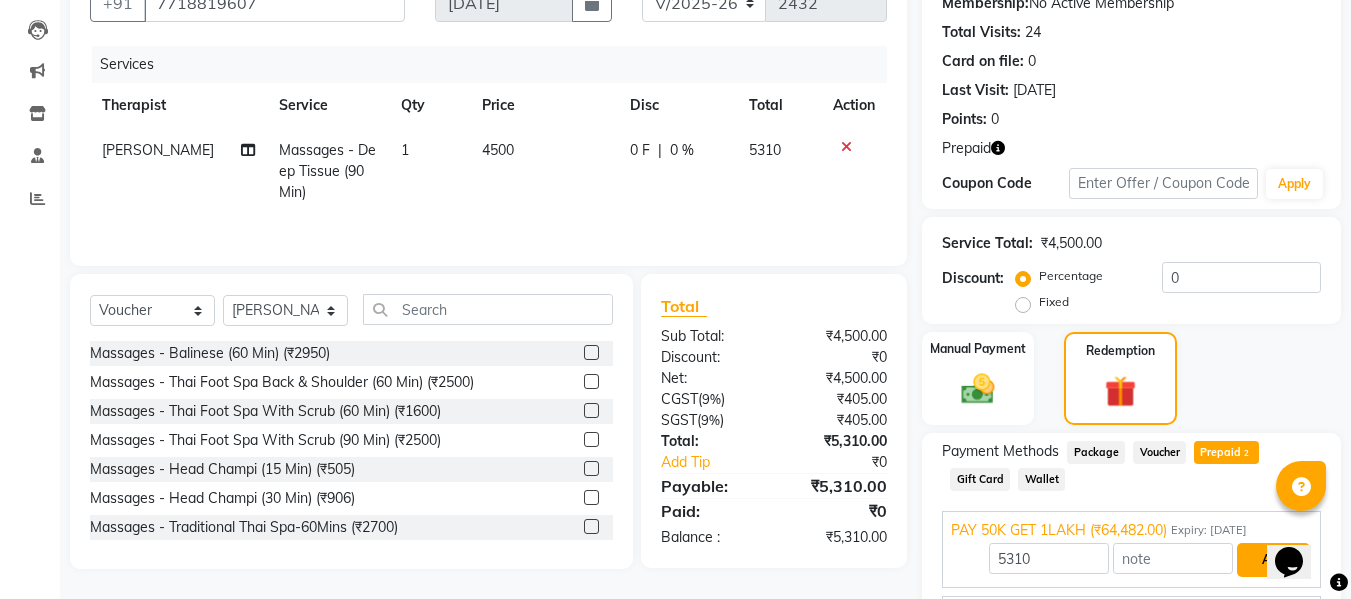 click on "Add" at bounding box center [1273, 560] 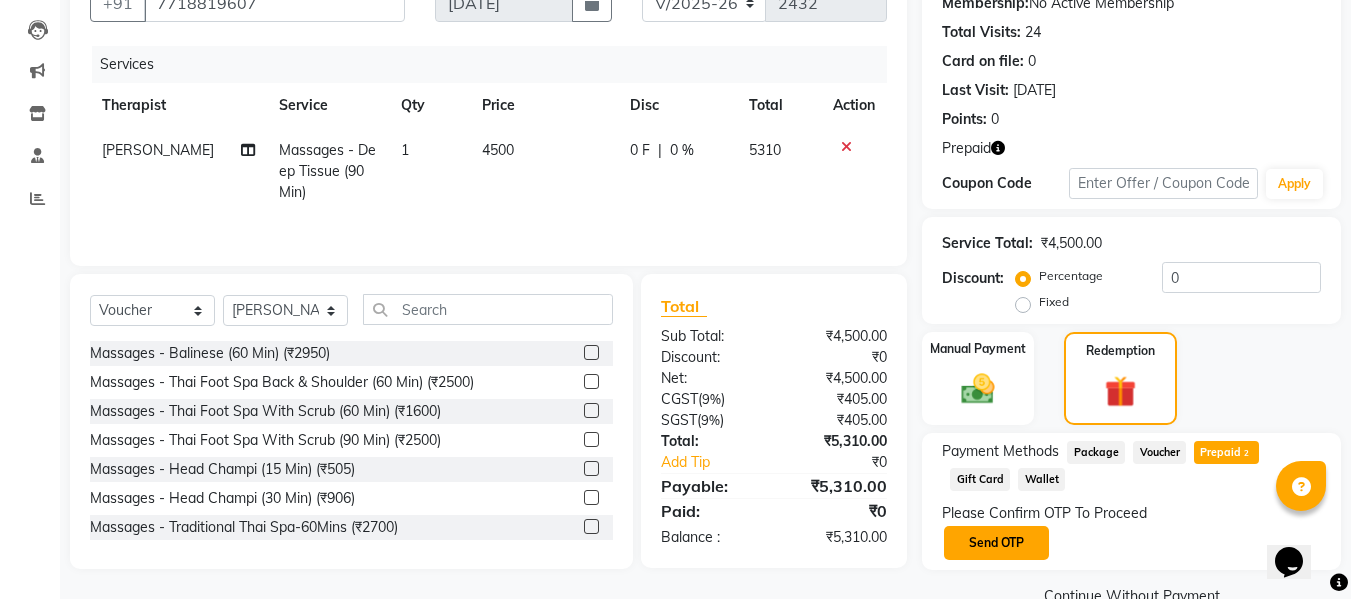 click on "Send OTP" 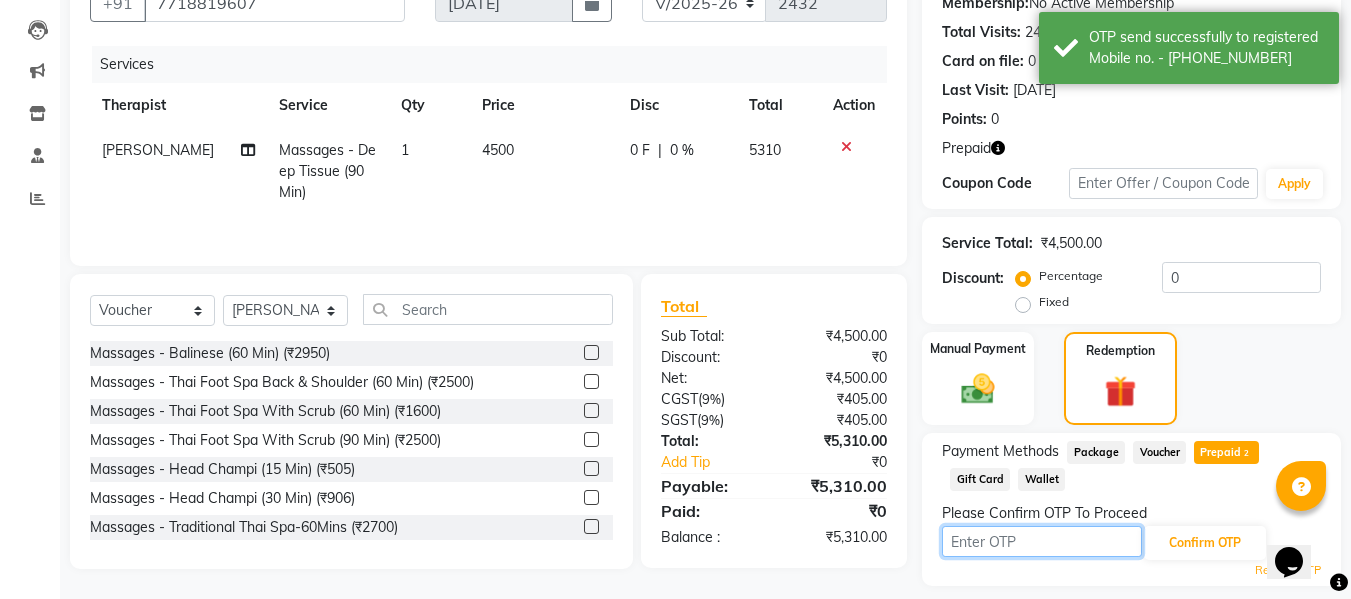 click at bounding box center [1042, 541] 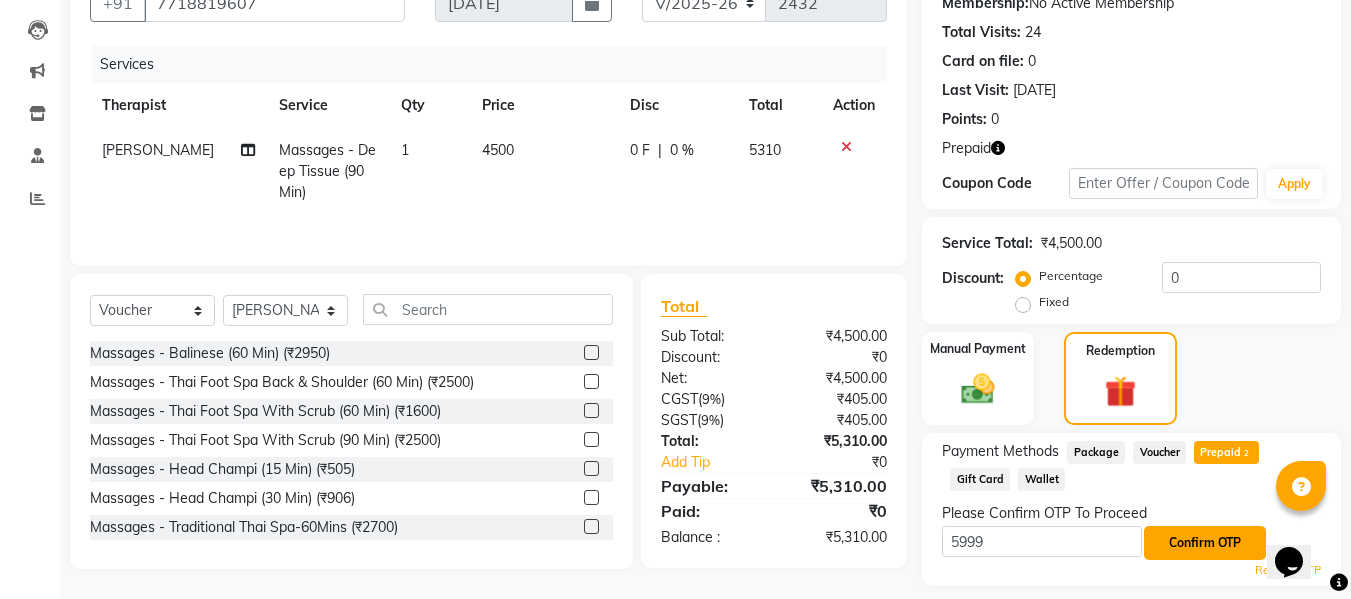 click on "Confirm OTP" 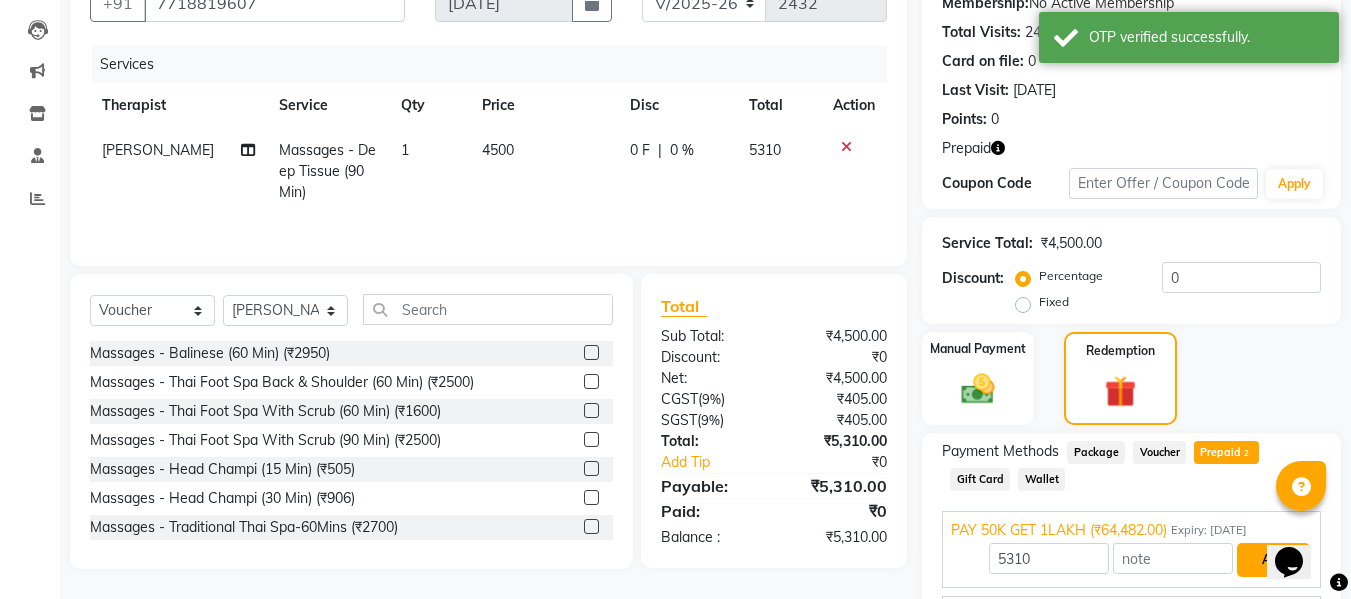 click on "Add" at bounding box center [1273, 560] 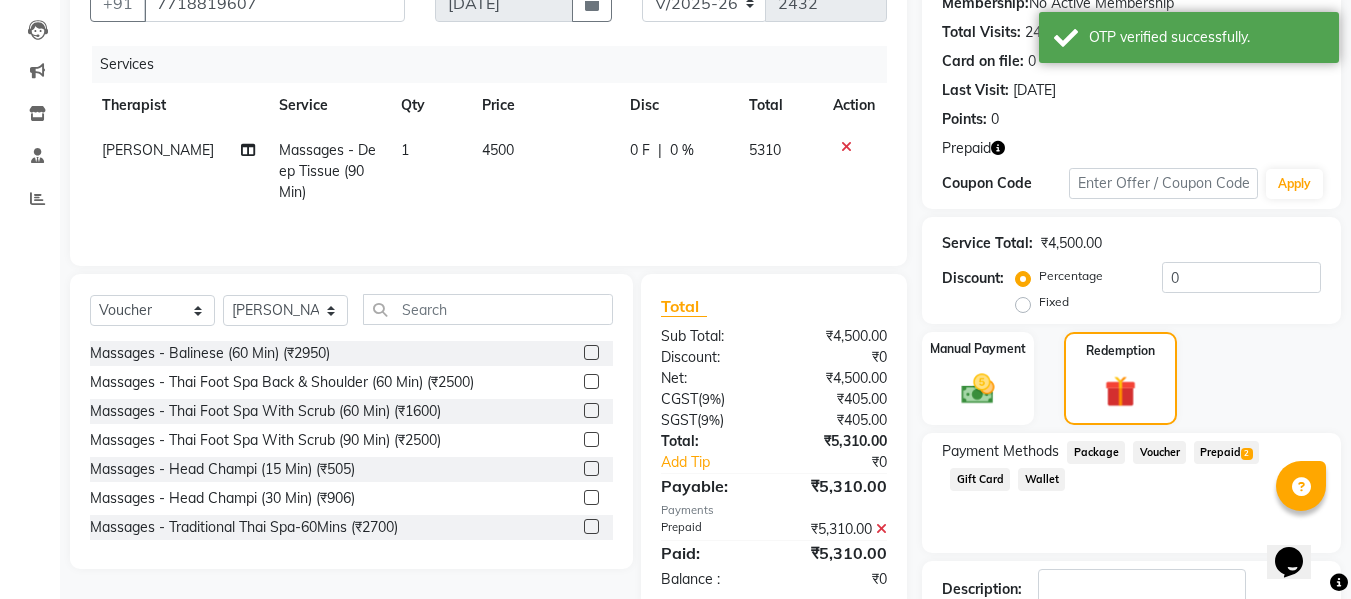 click 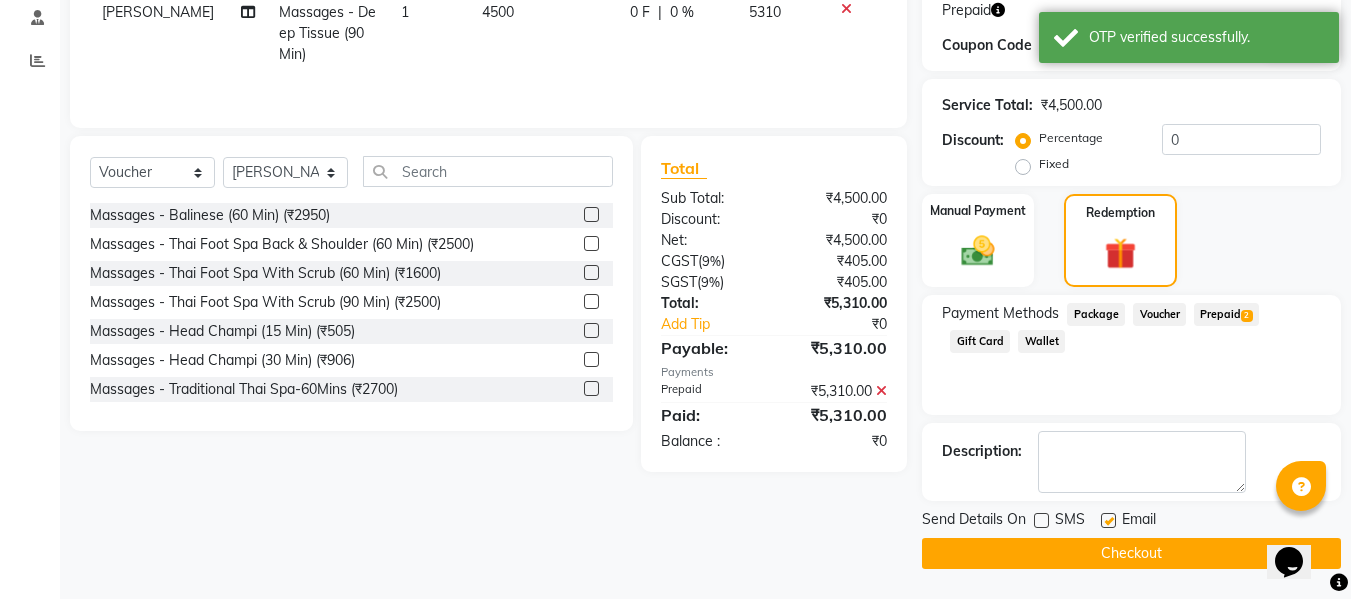 click on "Checkout" 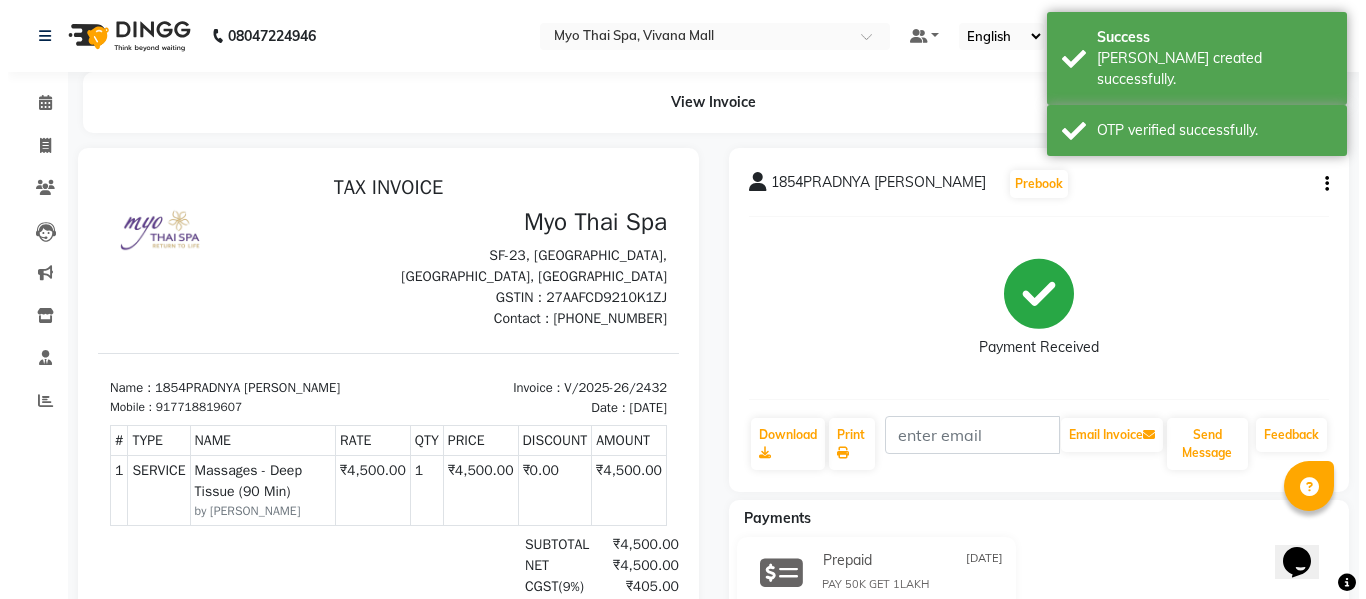 scroll, scrollTop: 0, scrollLeft: 0, axis: both 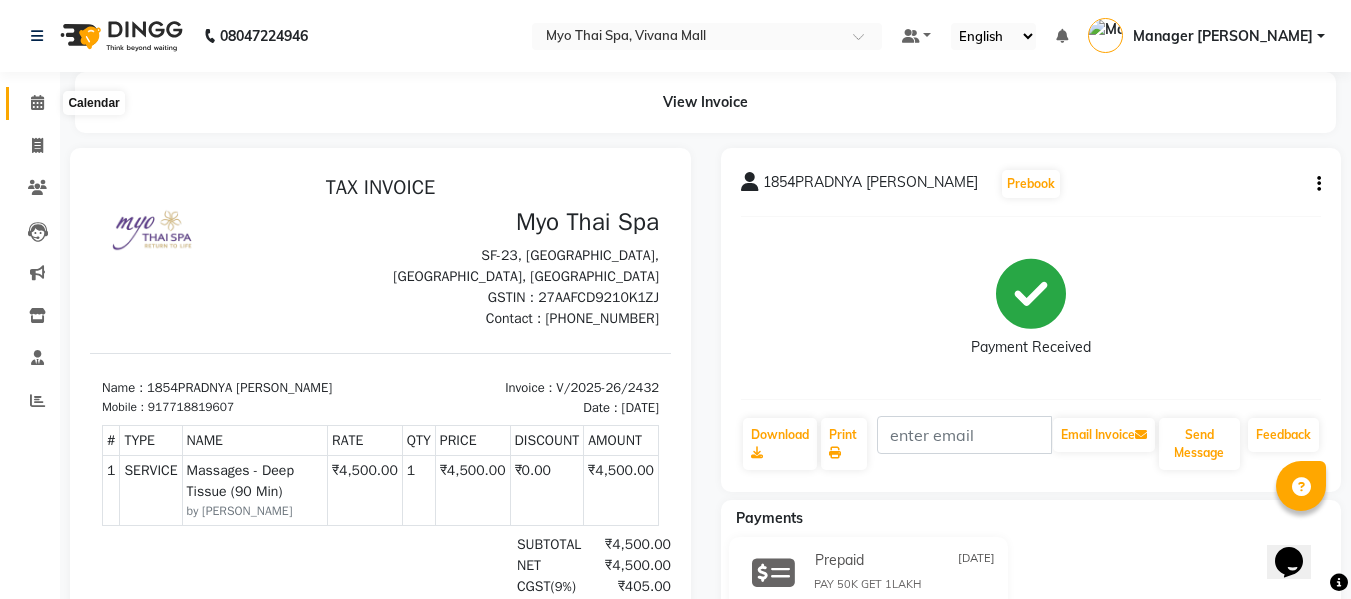 click 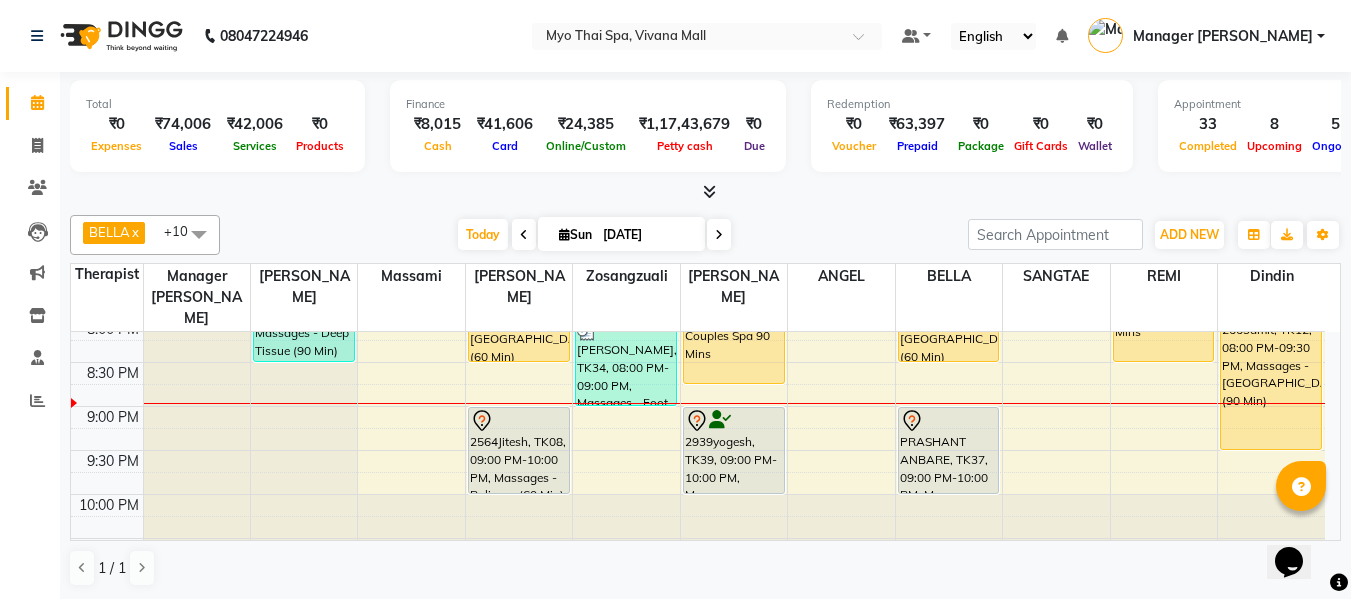 scroll, scrollTop: 1090, scrollLeft: 0, axis: vertical 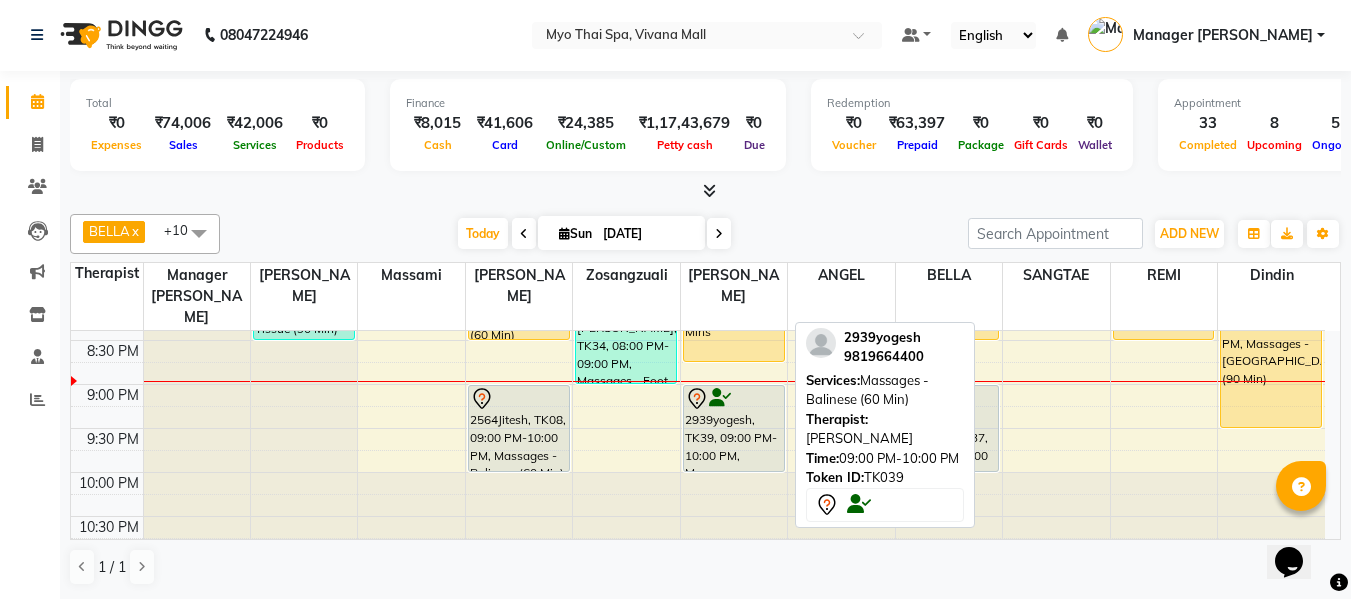 click on "2939yogesh, TK39, 09:00 PM-10:00 PM, Massages - Balinese (60 Min)" at bounding box center (734, 428) 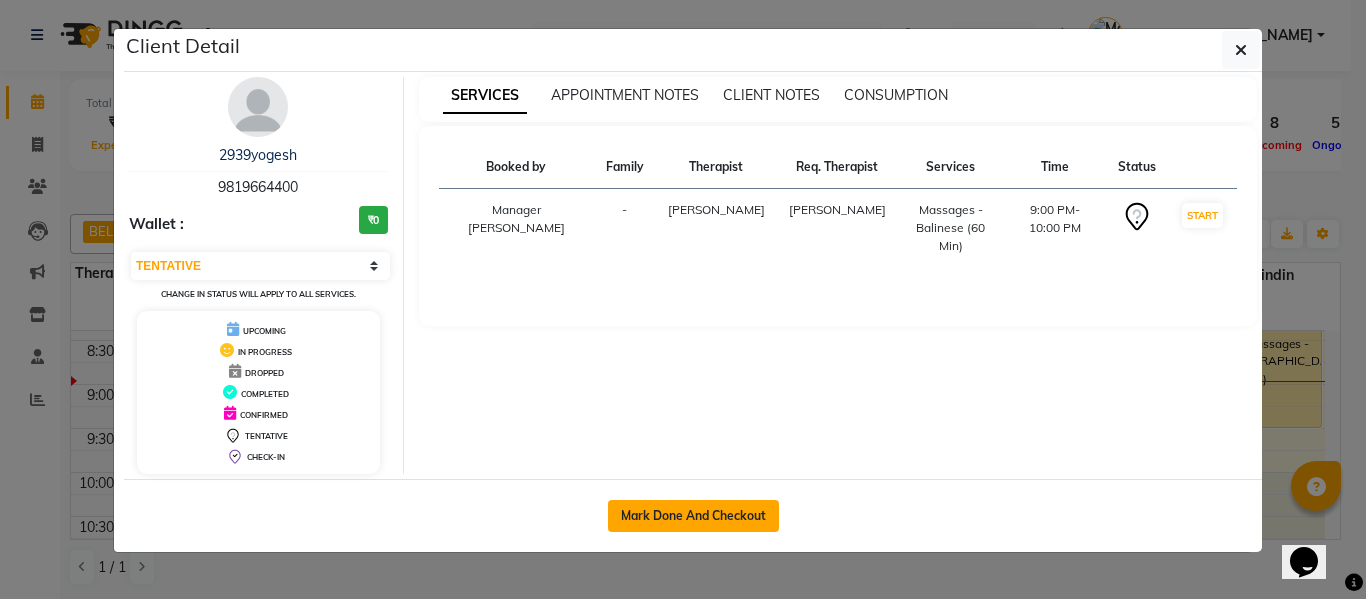 click on "Mark Done And Checkout" 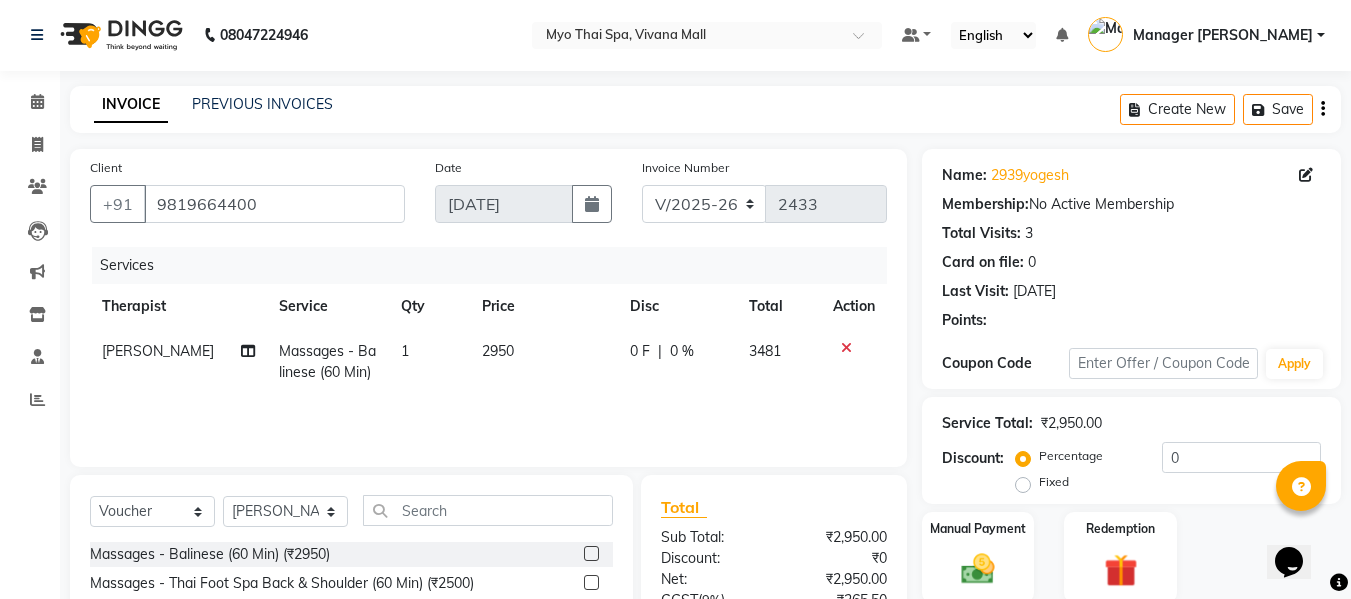 click on "Massages - Balinese (60 Min)" 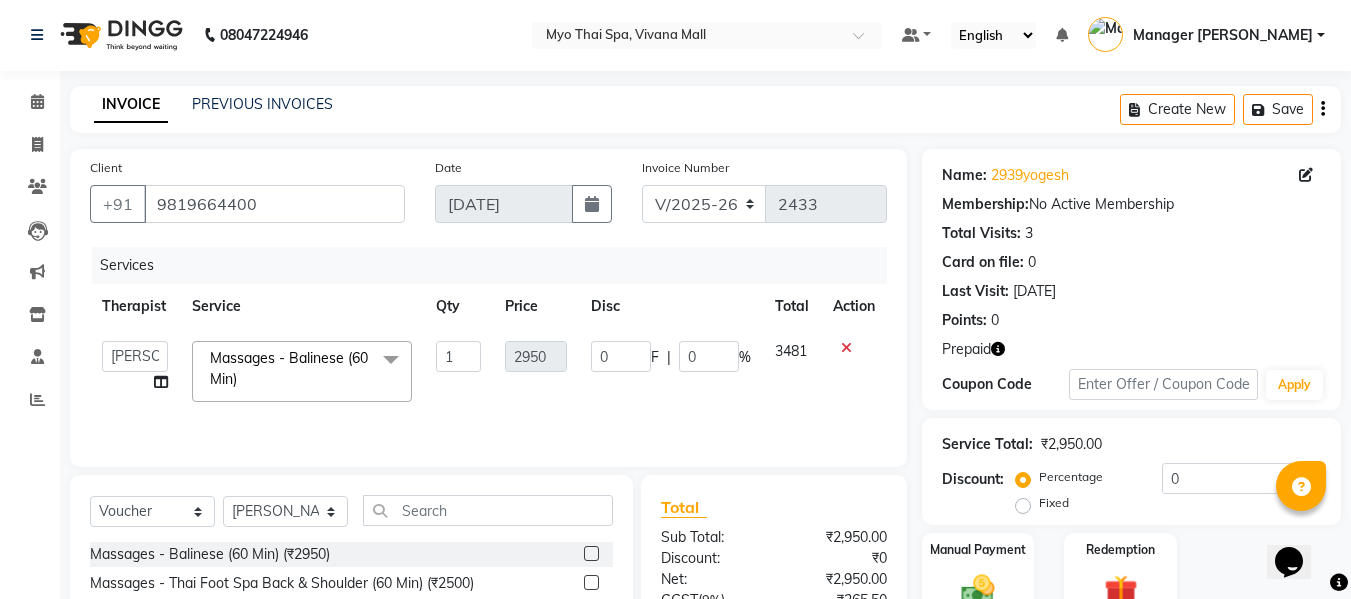 click on "Massages - Balinese (60 Min)  x" 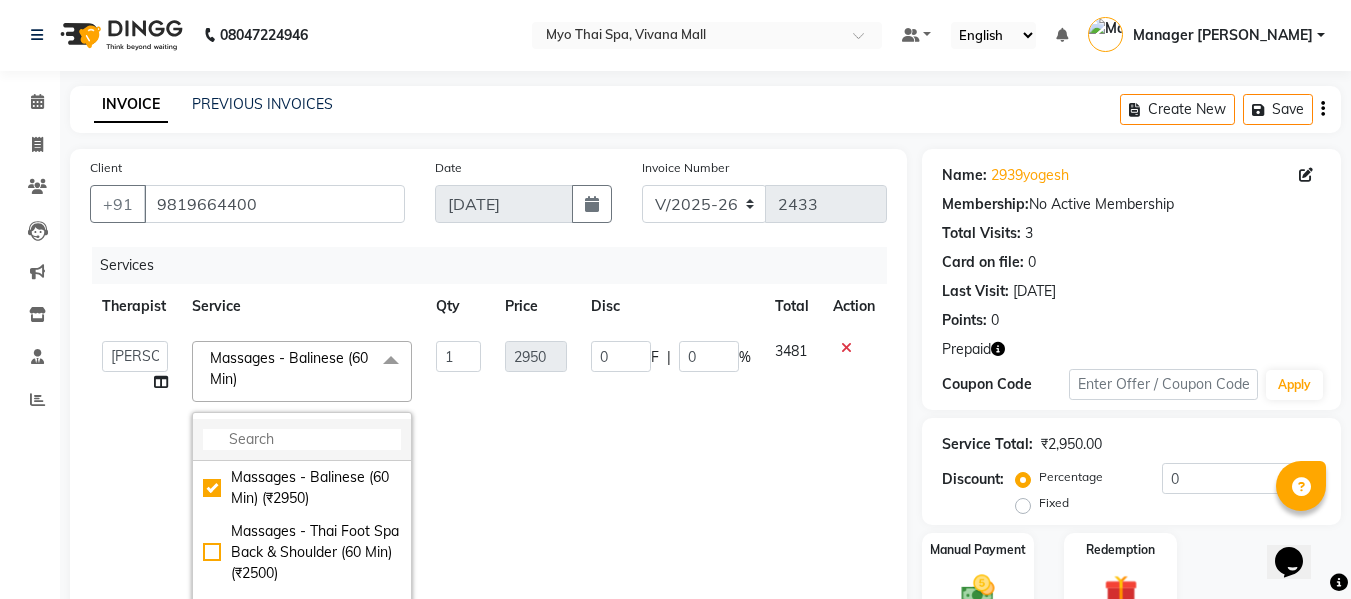 click 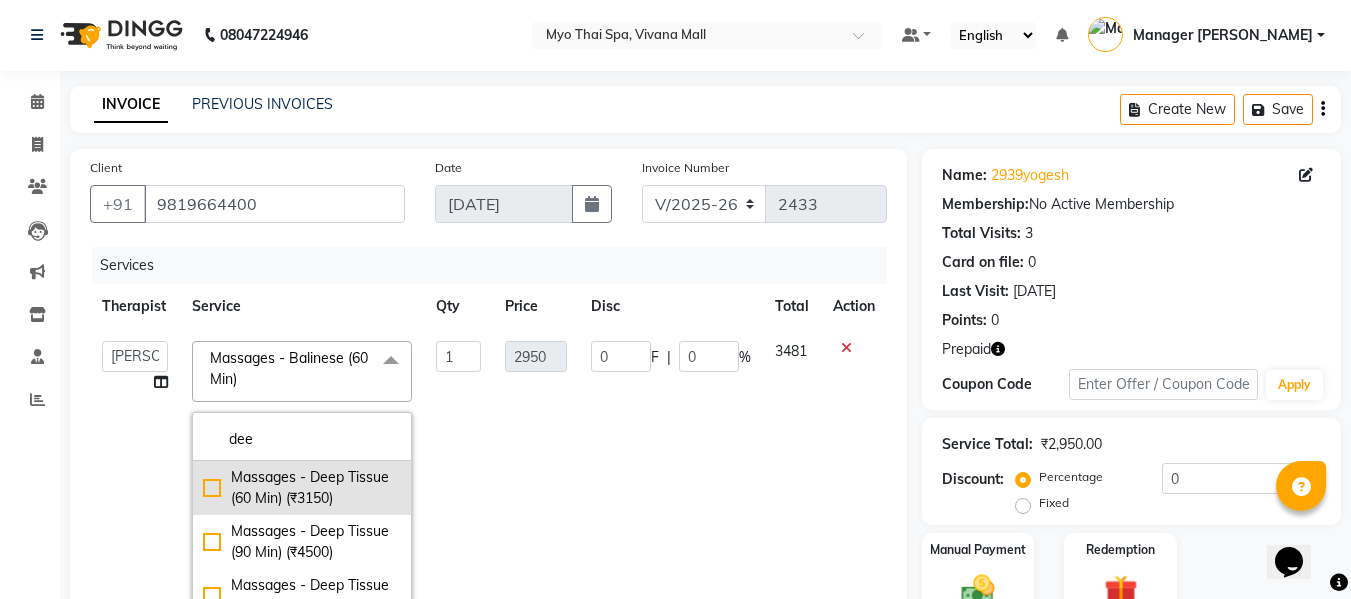 click on "Massages - Deep Tissue (60 Min) (₹3150)" 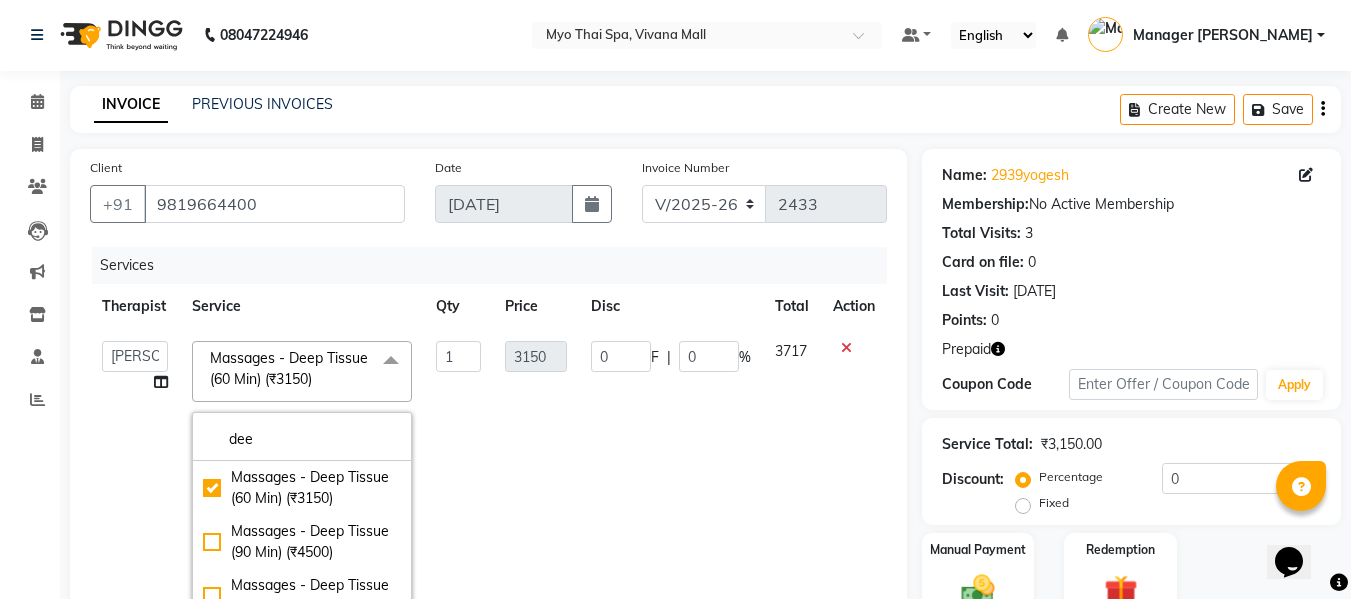 click on "0 F | 0 %" 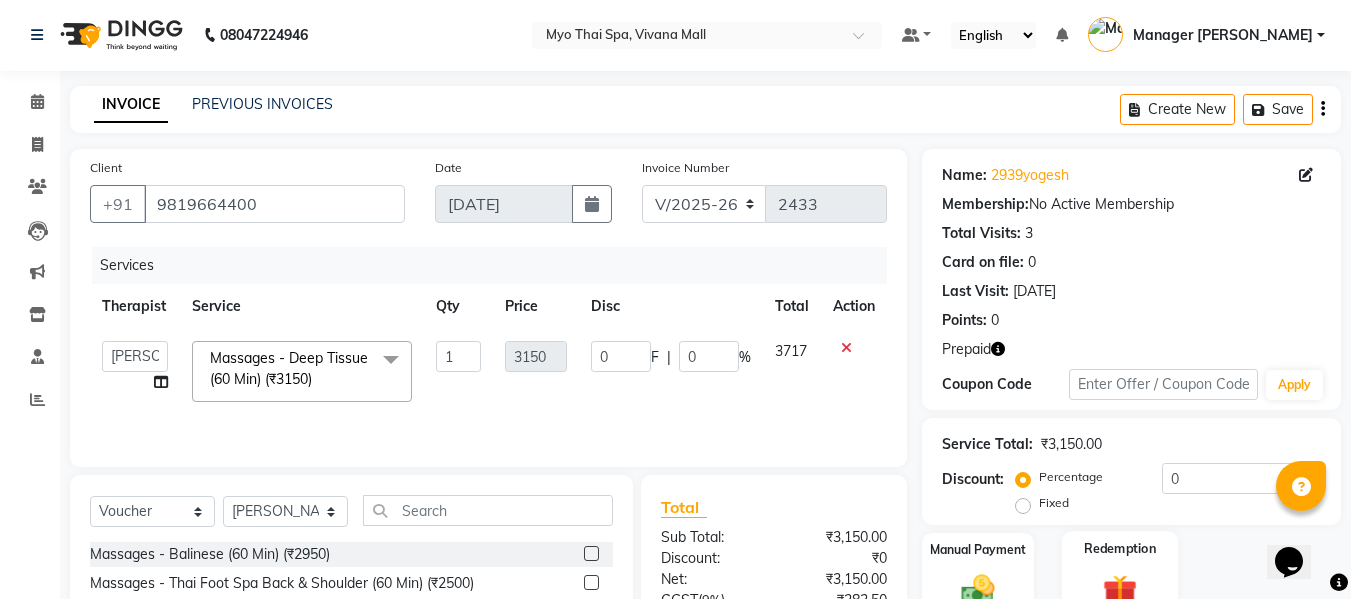 scroll, scrollTop: 202, scrollLeft: 0, axis: vertical 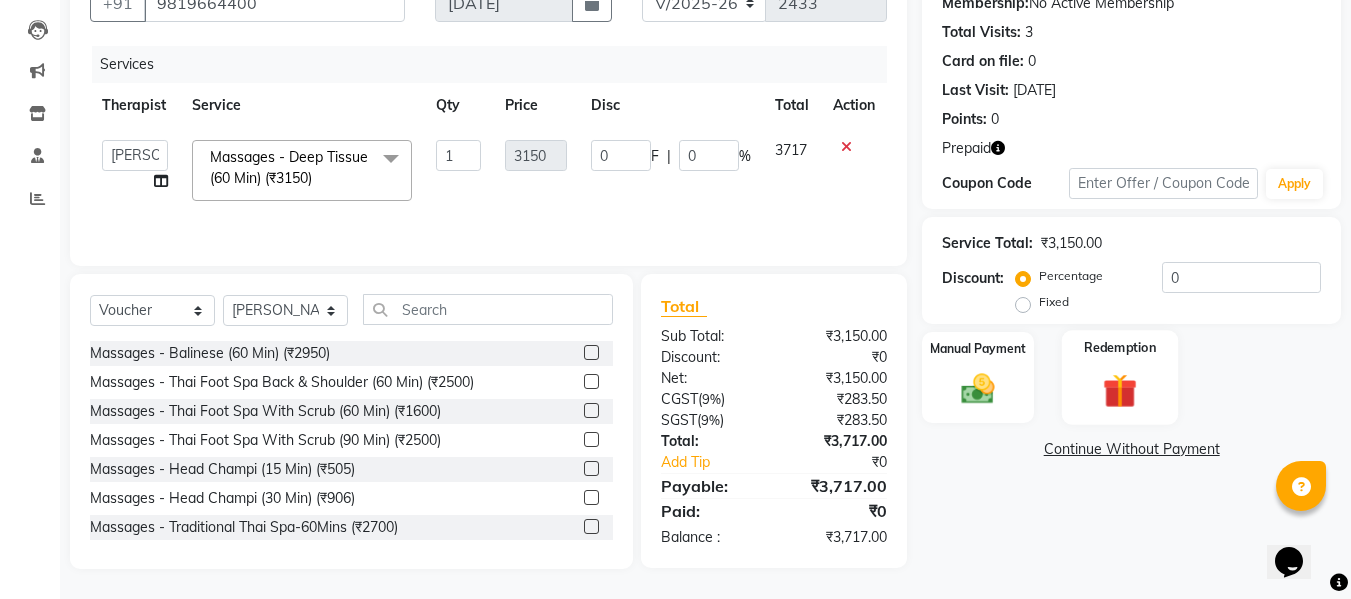 click 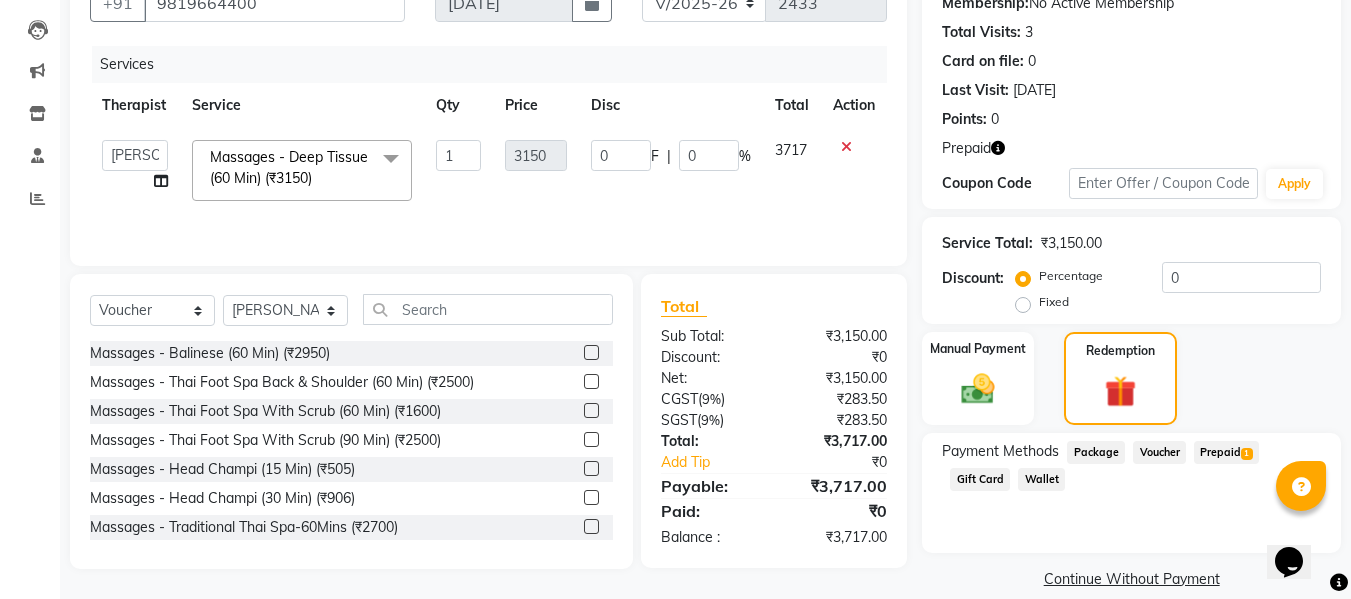 click on "1" 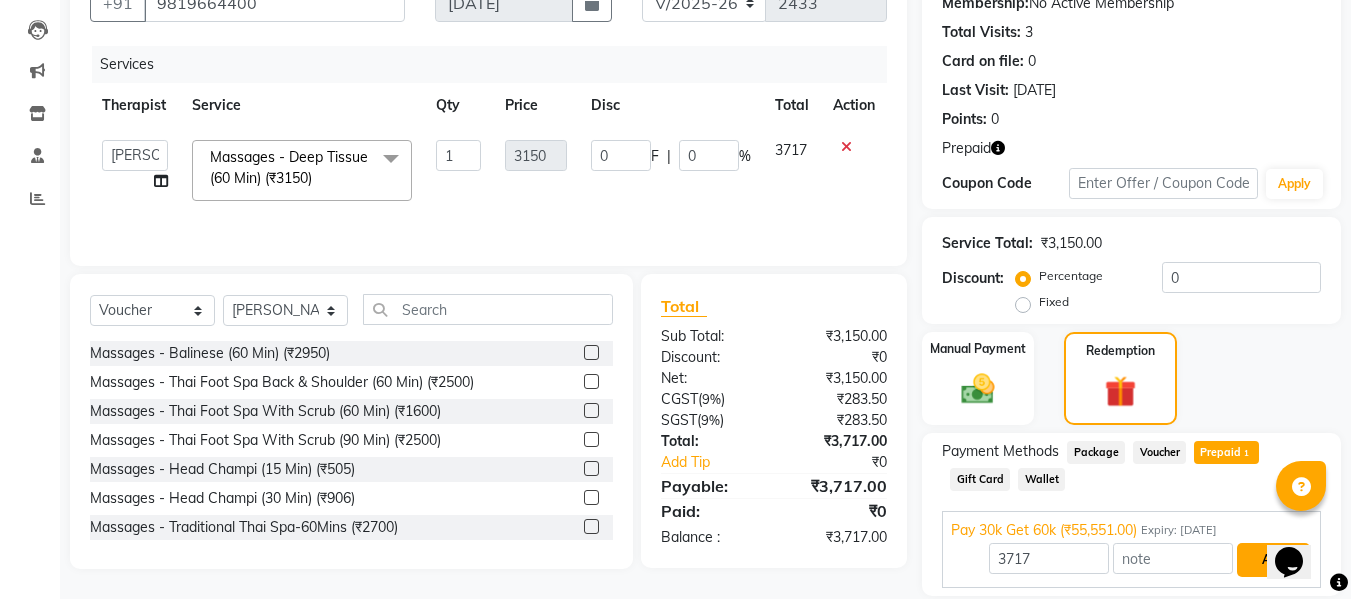 click on "Add" at bounding box center (1273, 560) 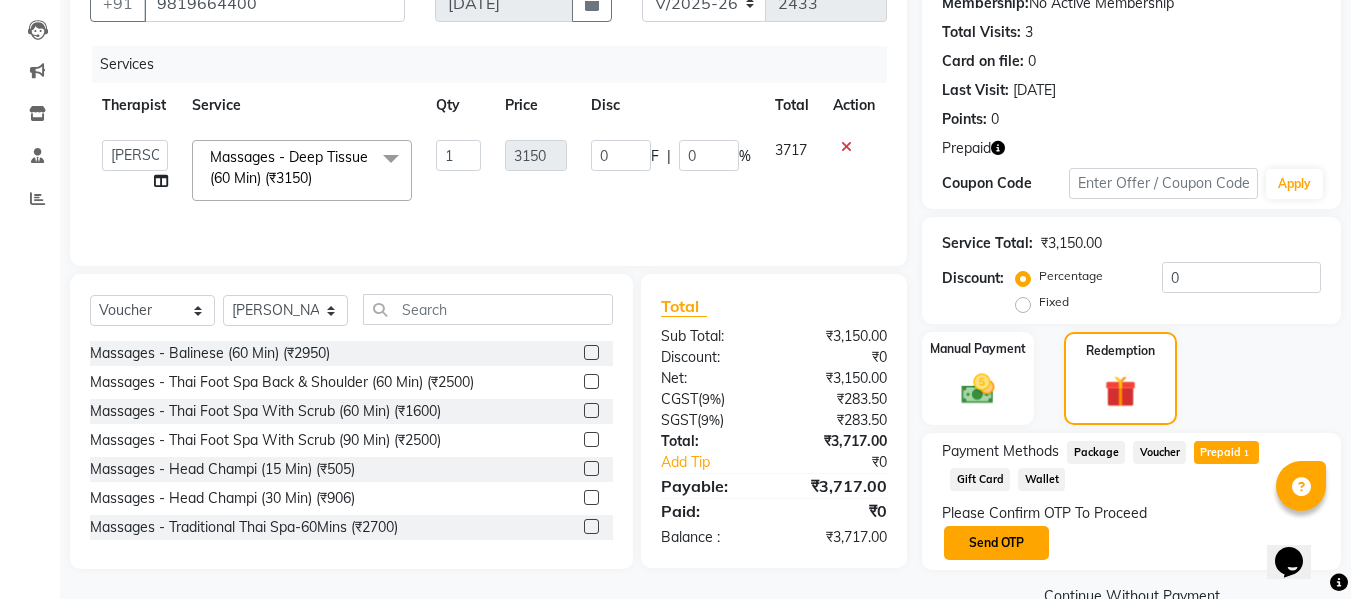 click on "Send OTP" 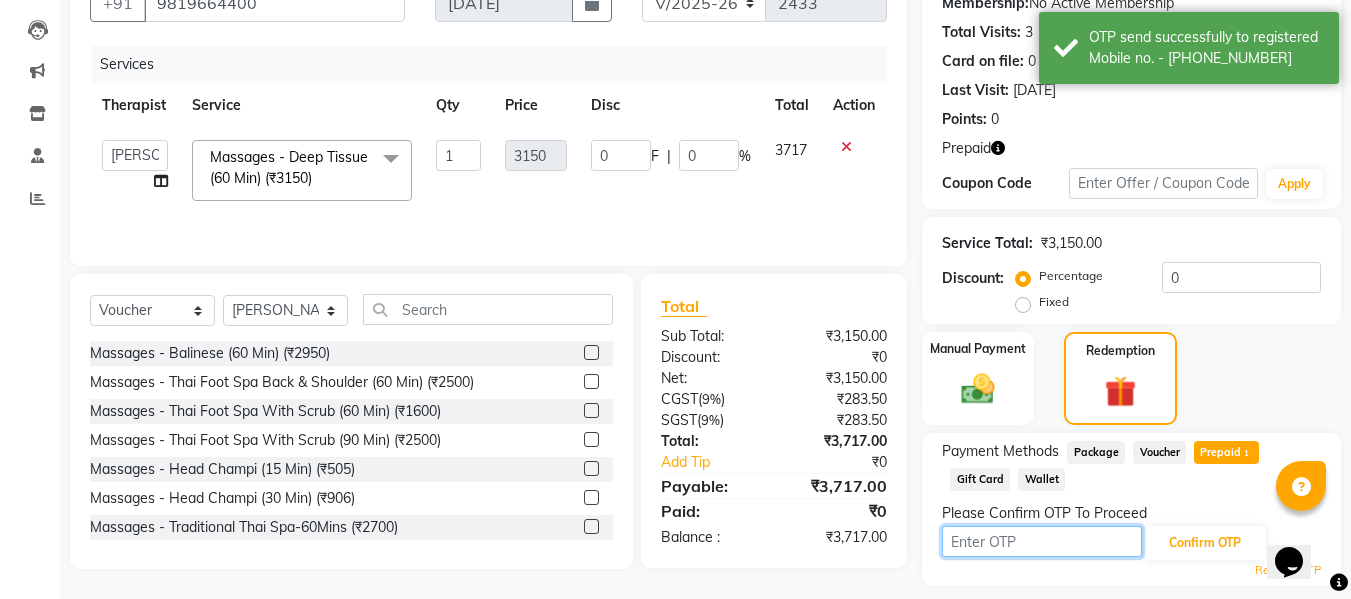click at bounding box center [1042, 541] 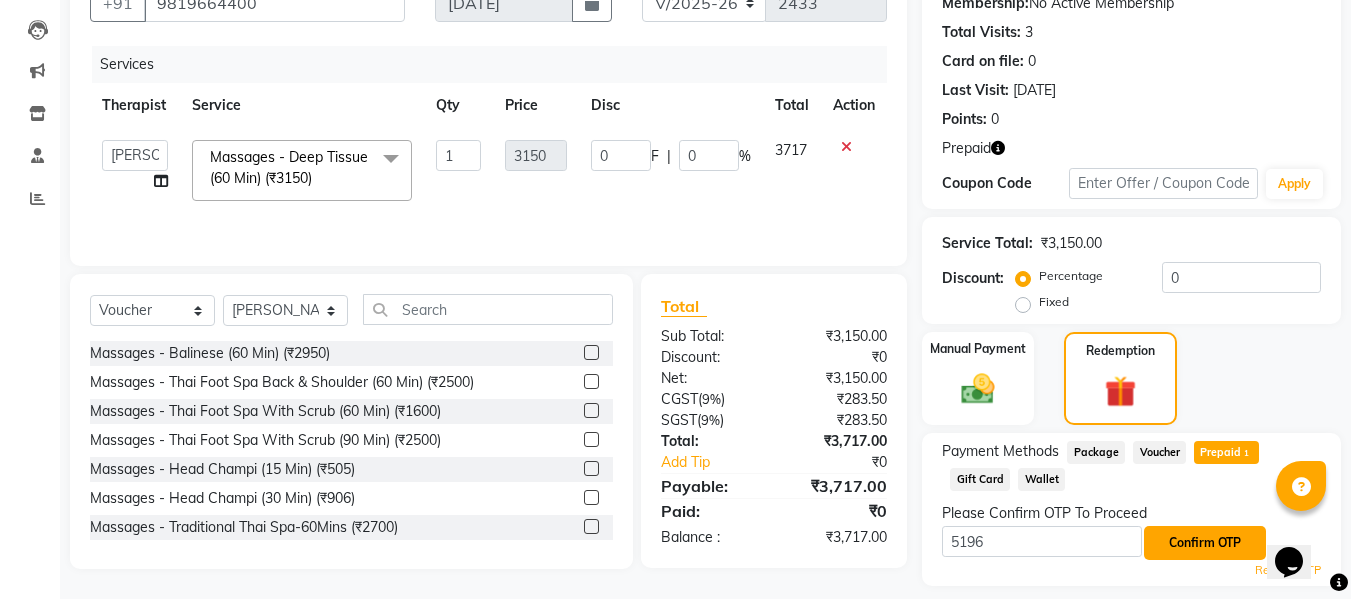 click on "Confirm OTP" 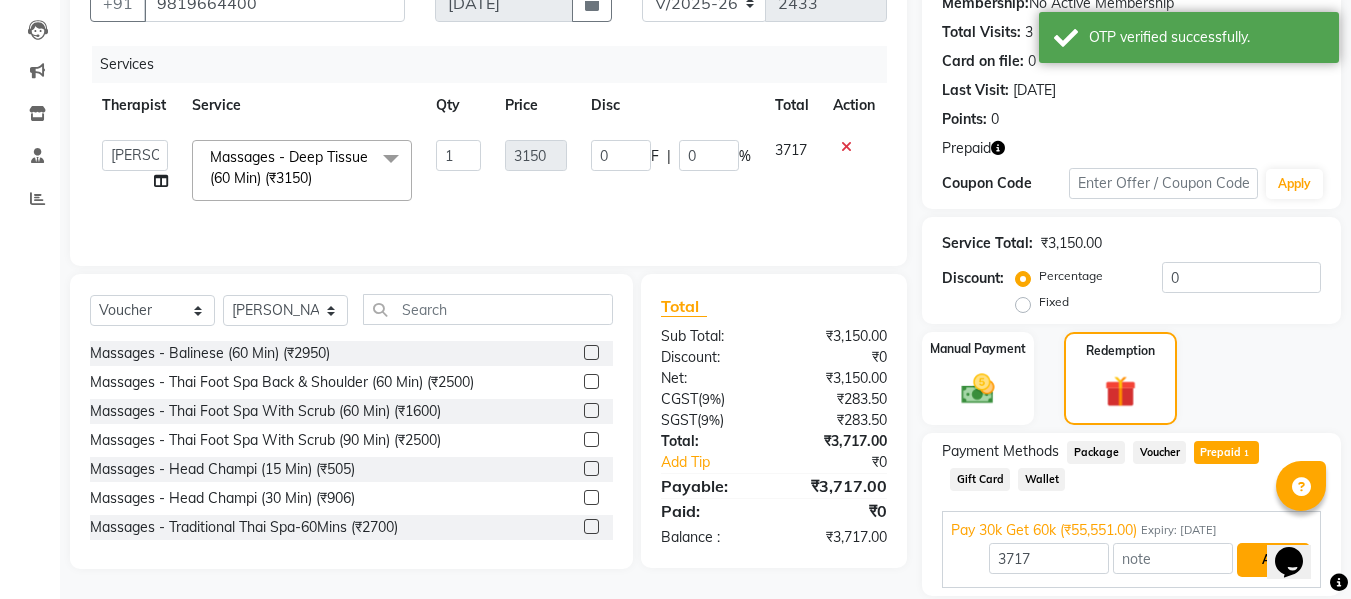 click on "Add" at bounding box center [1273, 560] 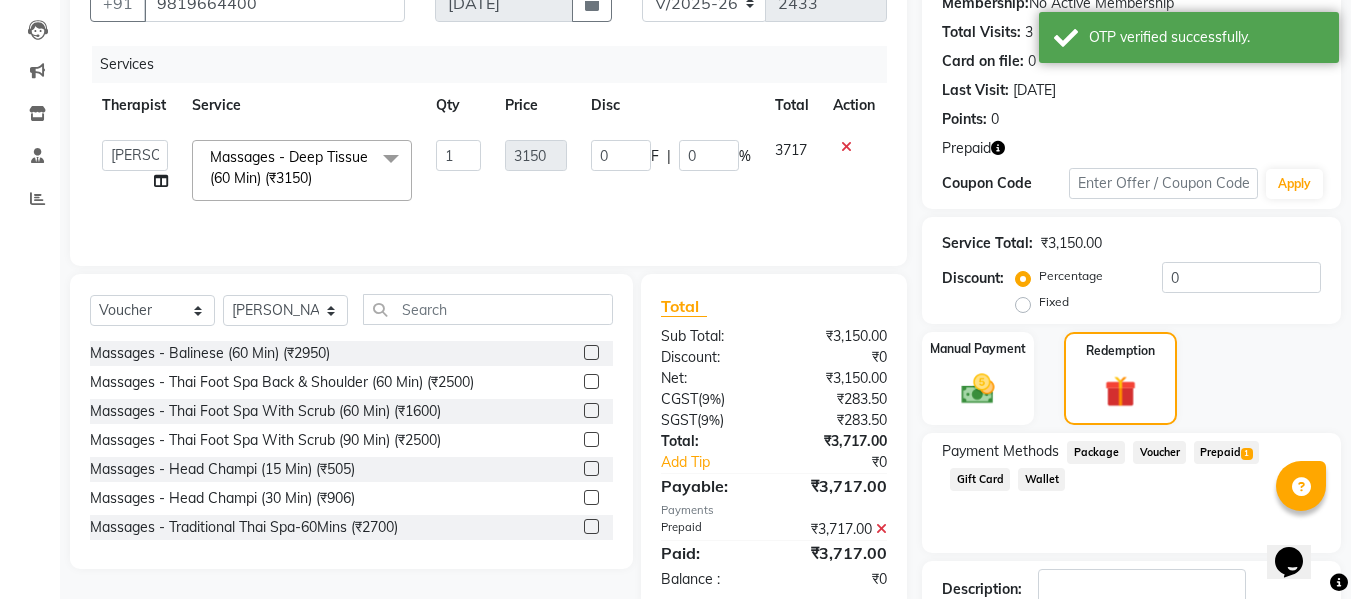 click 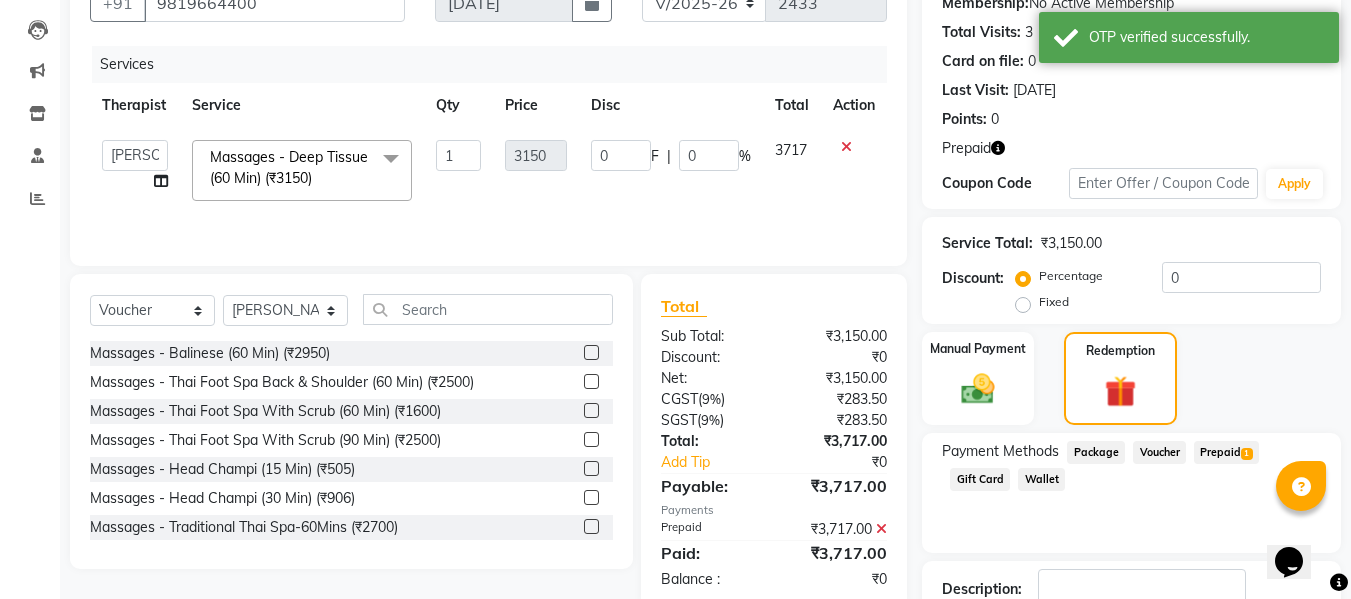 click at bounding box center [1040, 659] 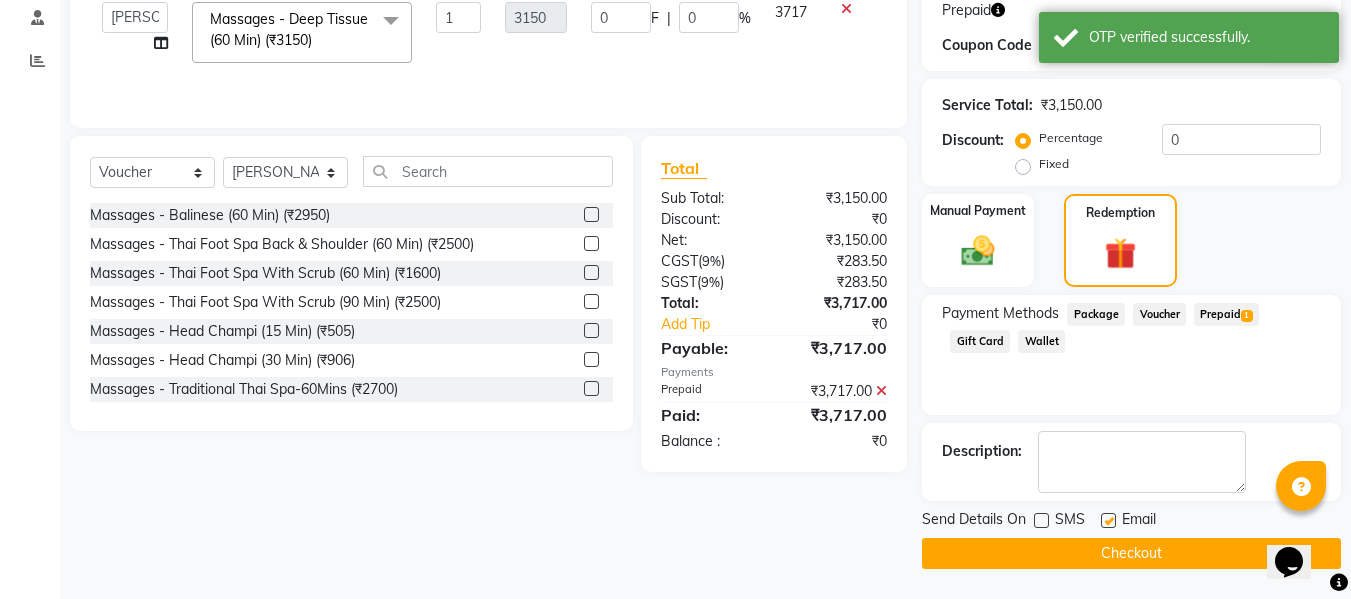 click on "Checkout" 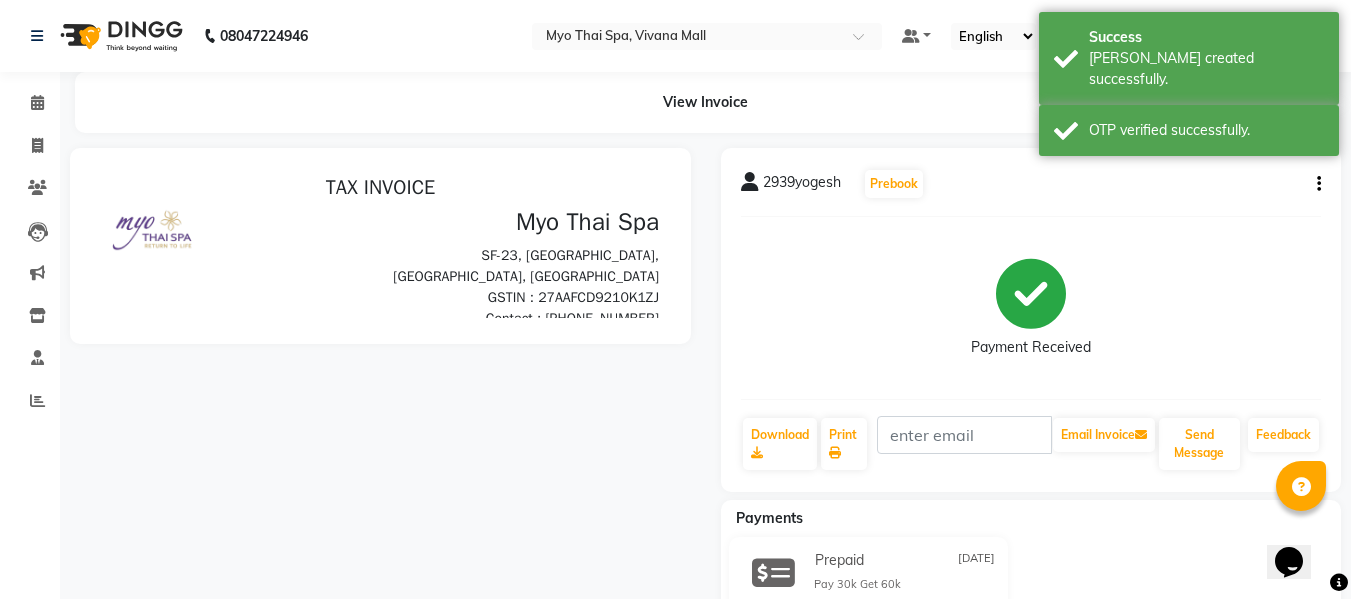 scroll, scrollTop: 0, scrollLeft: 0, axis: both 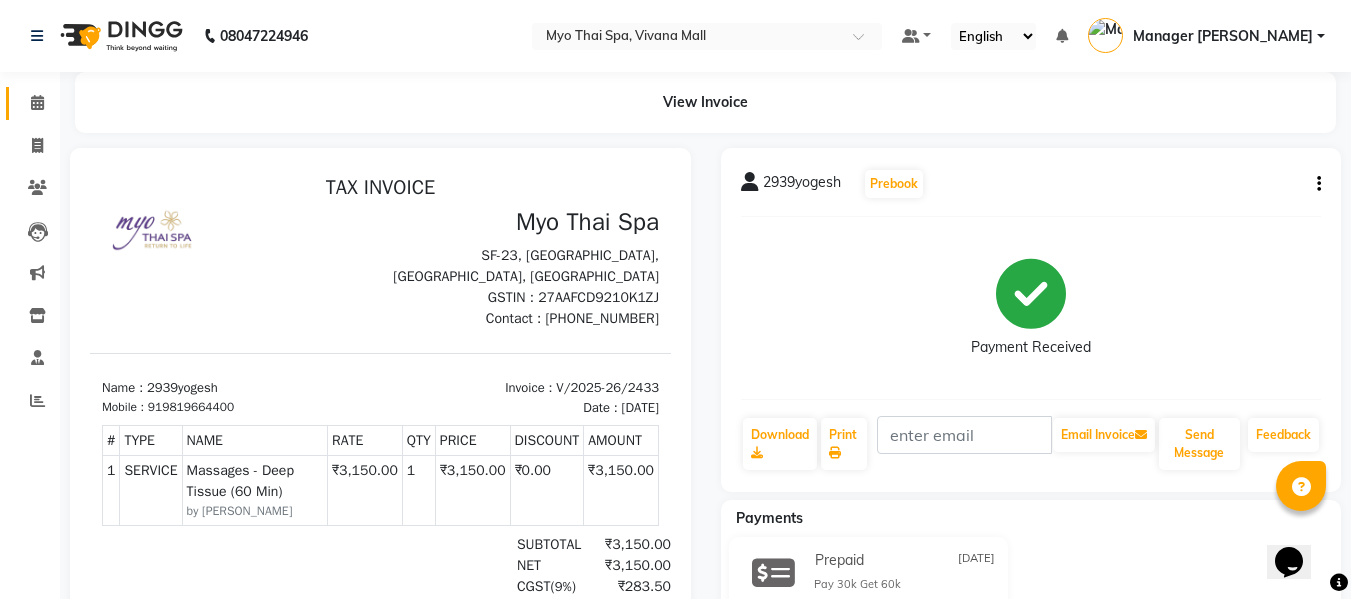click on "Calendar" 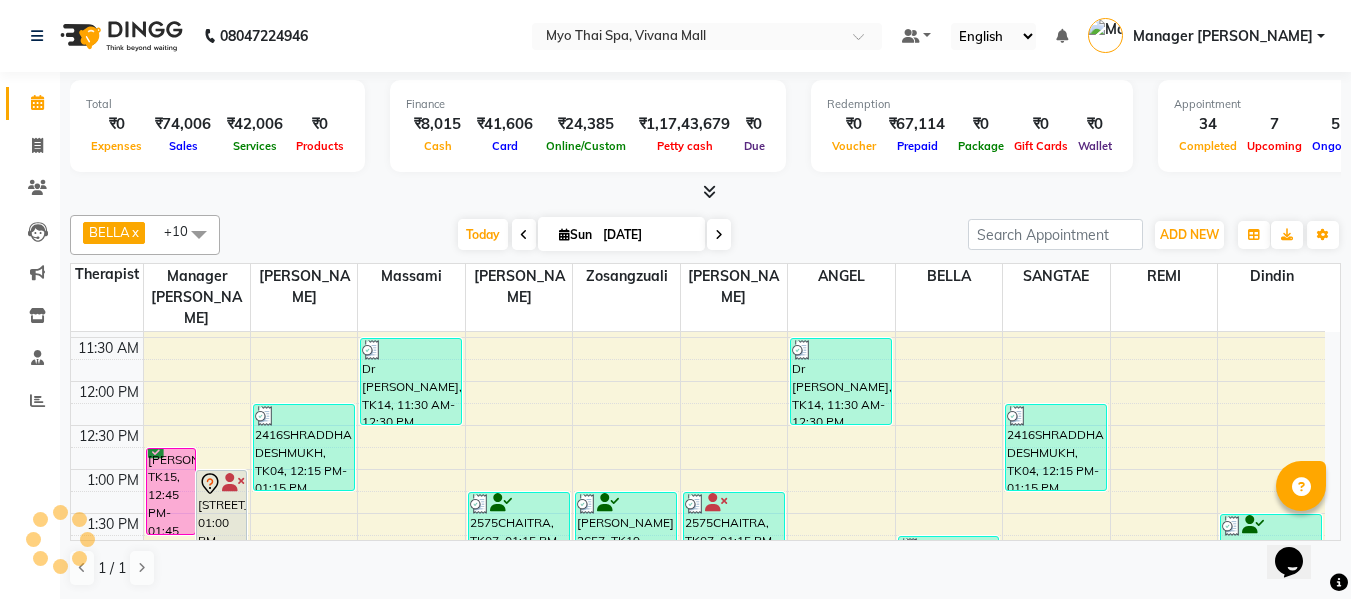 scroll, scrollTop: 600, scrollLeft: 0, axis: vertical 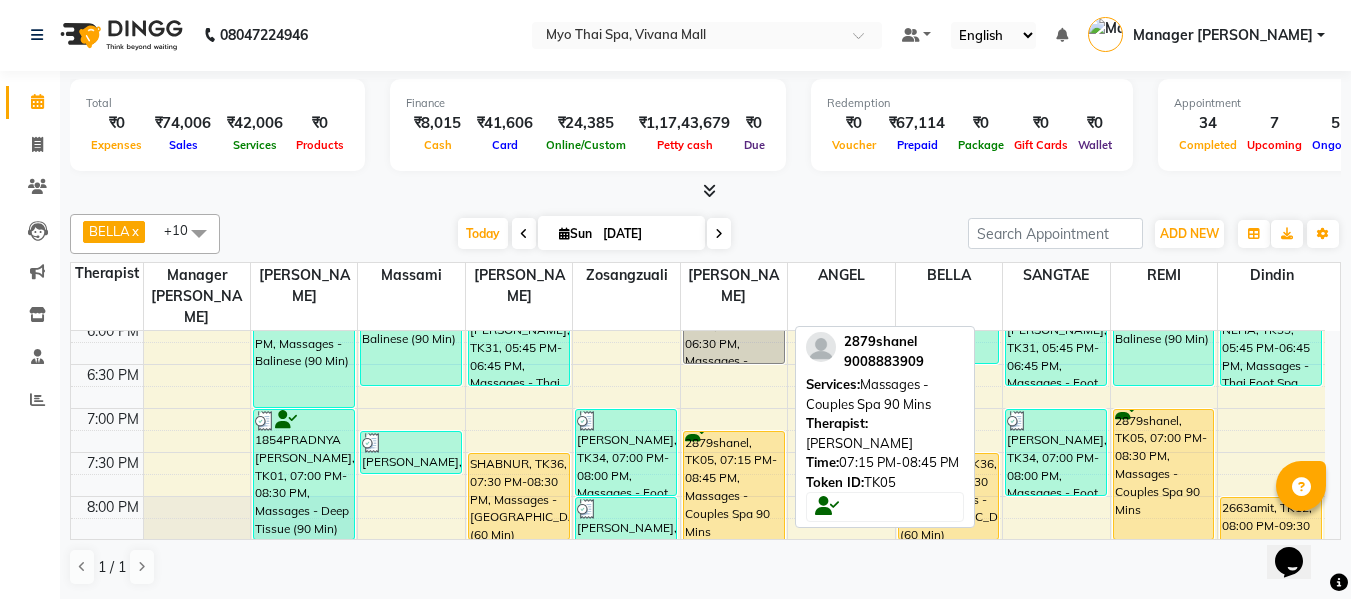 click on "2879shanel, TK05, 07:15 PM-08:45 PM, Massages - Couples Spa 90 Mins" at bounding box center (734, 496) 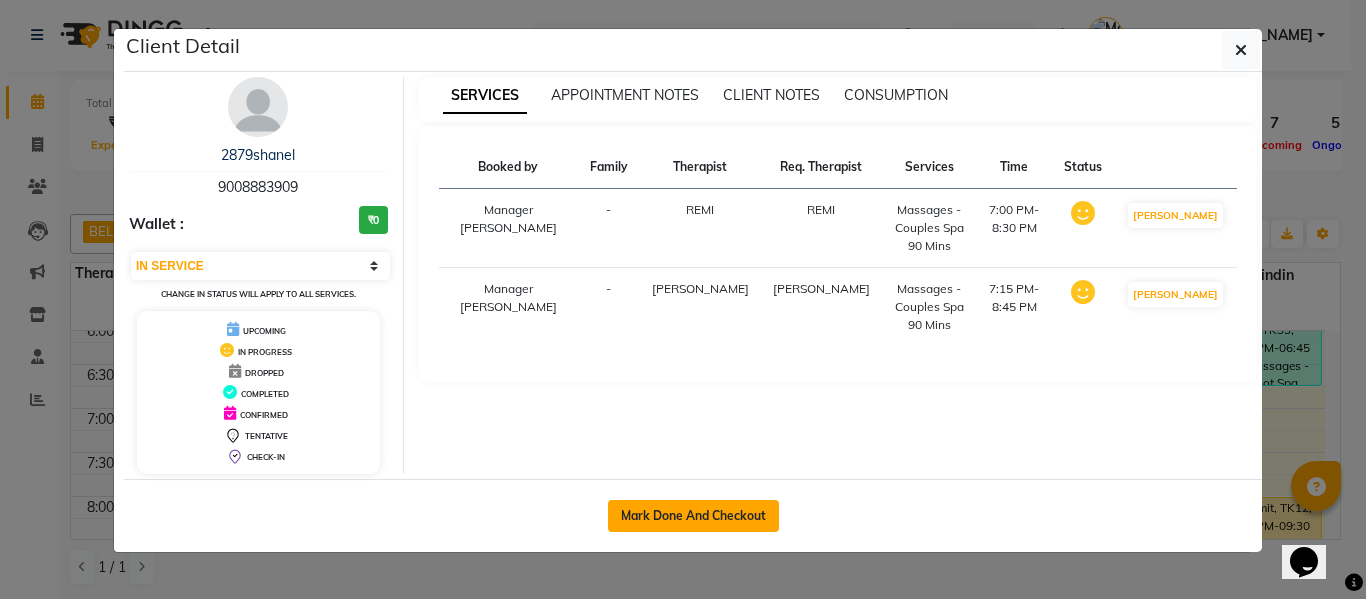 click on "Mark Done And Checkout" 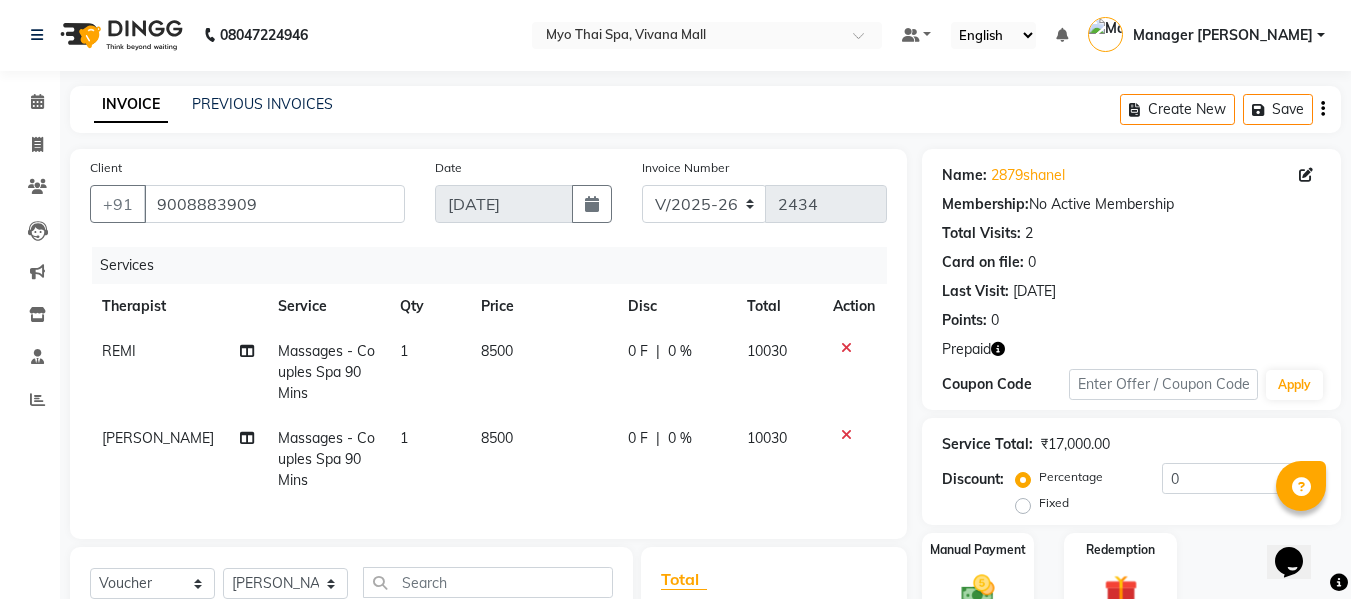click 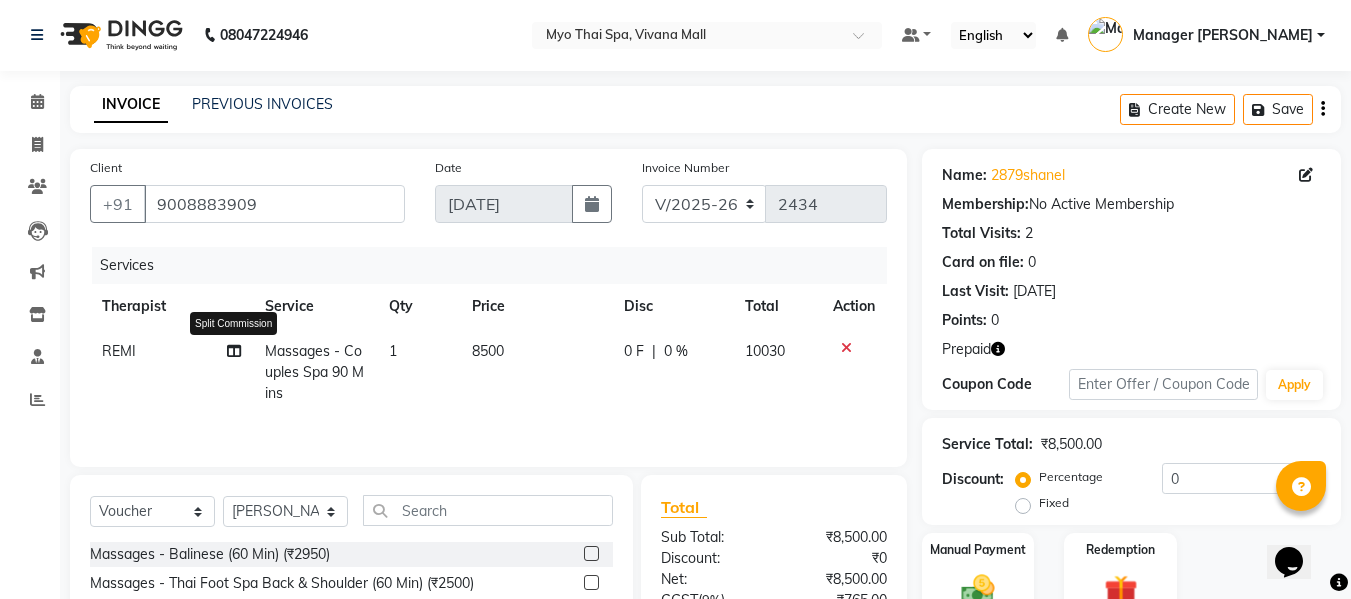 click 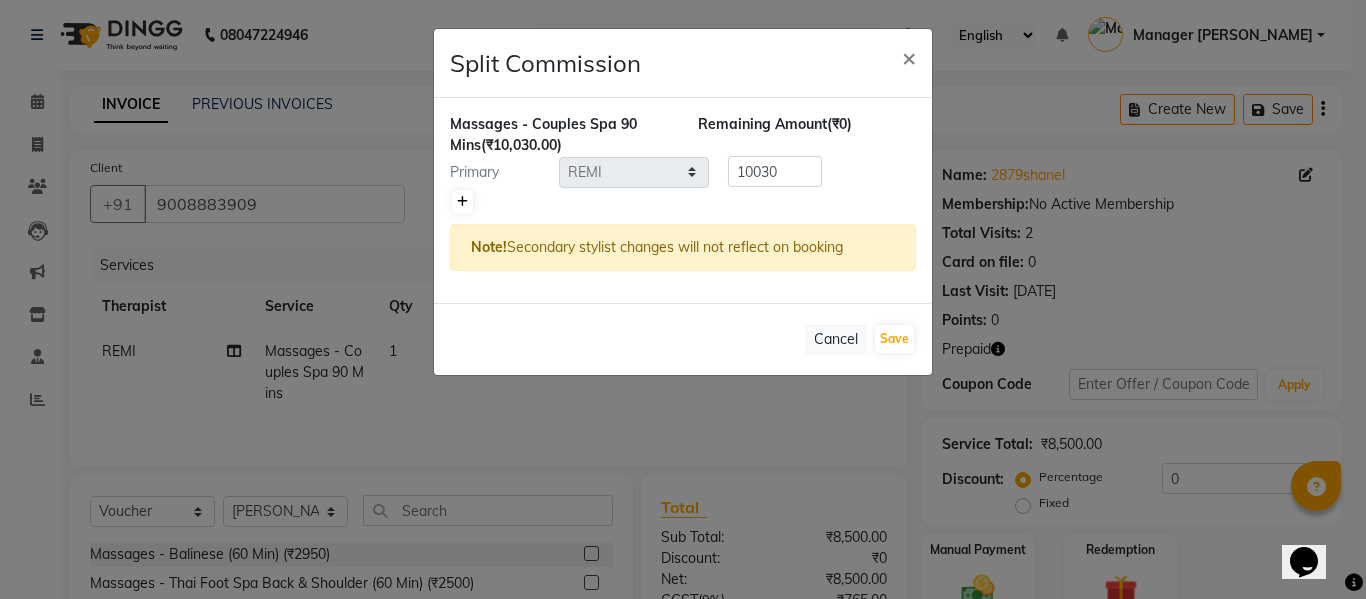 click 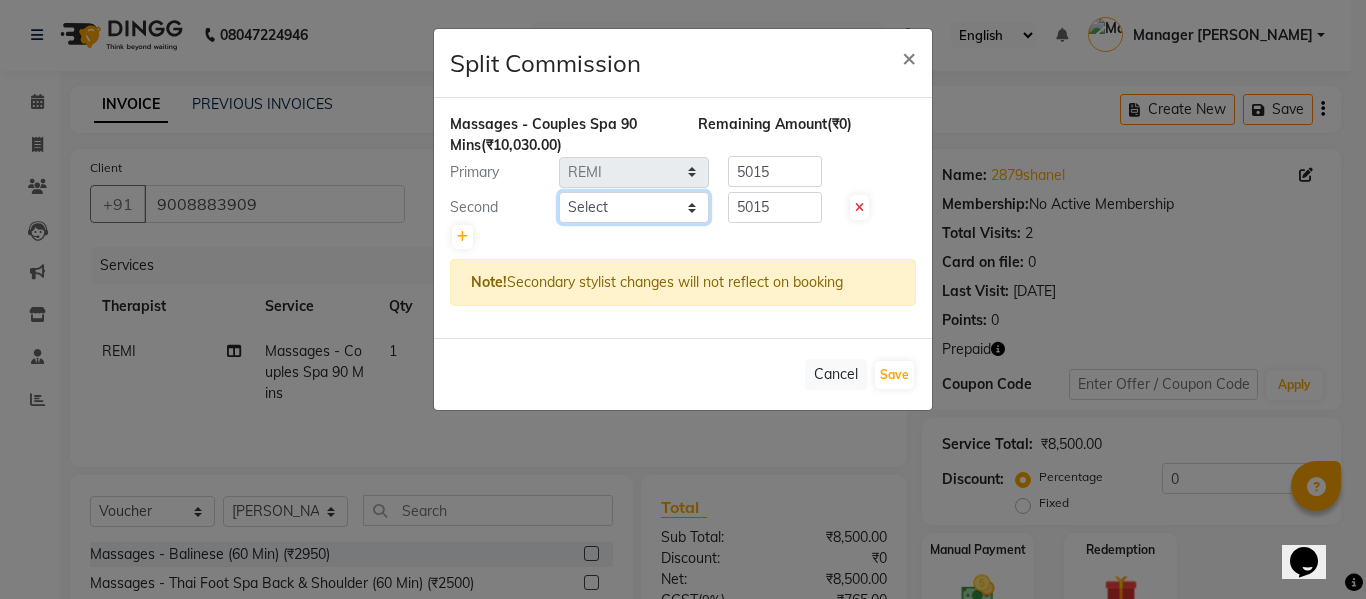 drag, startPoint x: 585, startPoint y: 211, endPoint x: 593, endPoint y: 218, distance: 10.630146 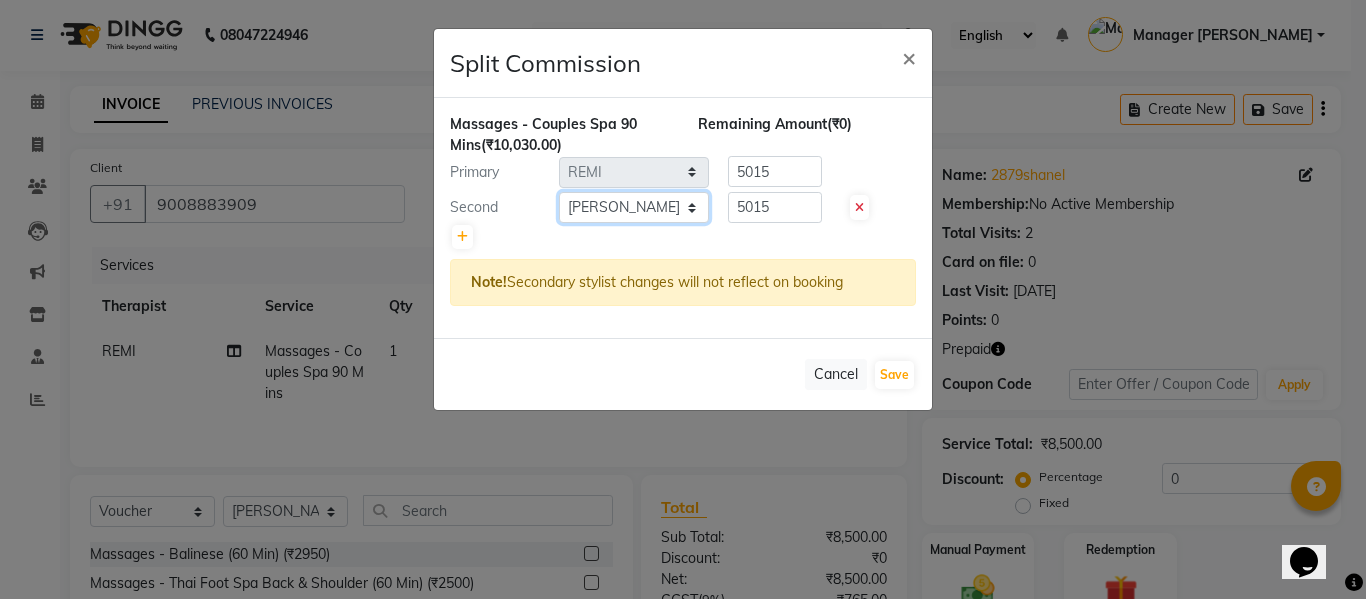 click on "Select  ANGEL   BELLA   Dindin   Jane   JENNY   Kristina   Manager Churmurin   Manager ISHA    Massami   MAWII   REMI   SANGTAE   Zosangzuali" 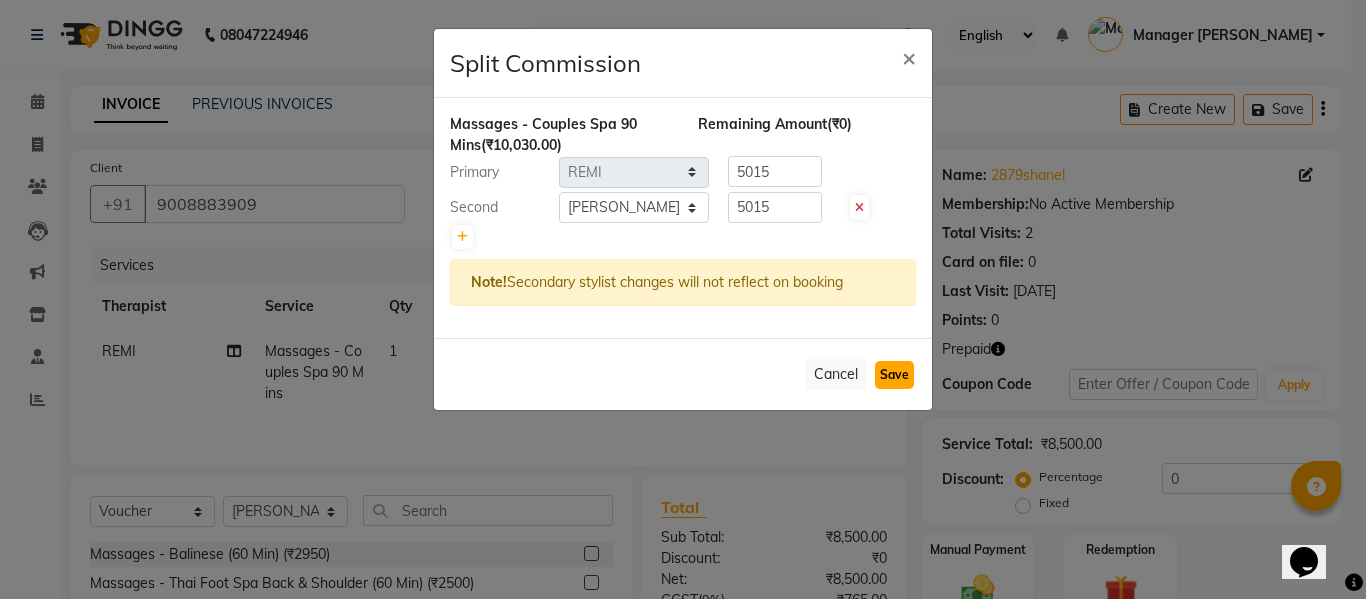 click on "Save" 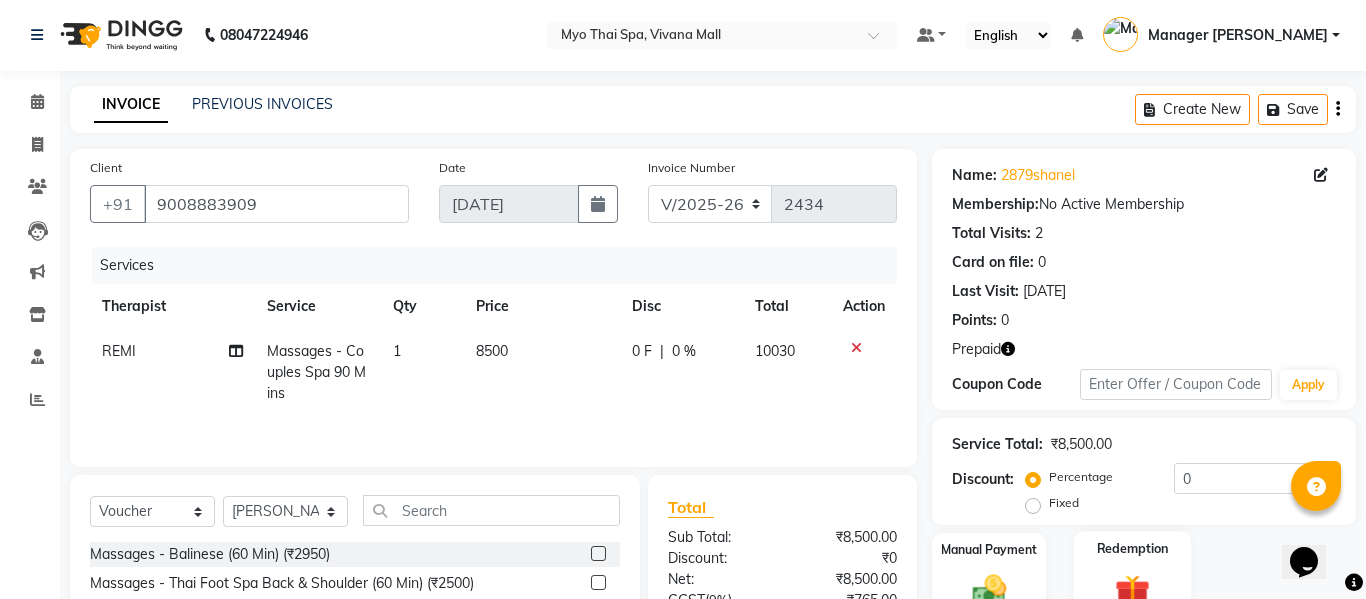 click 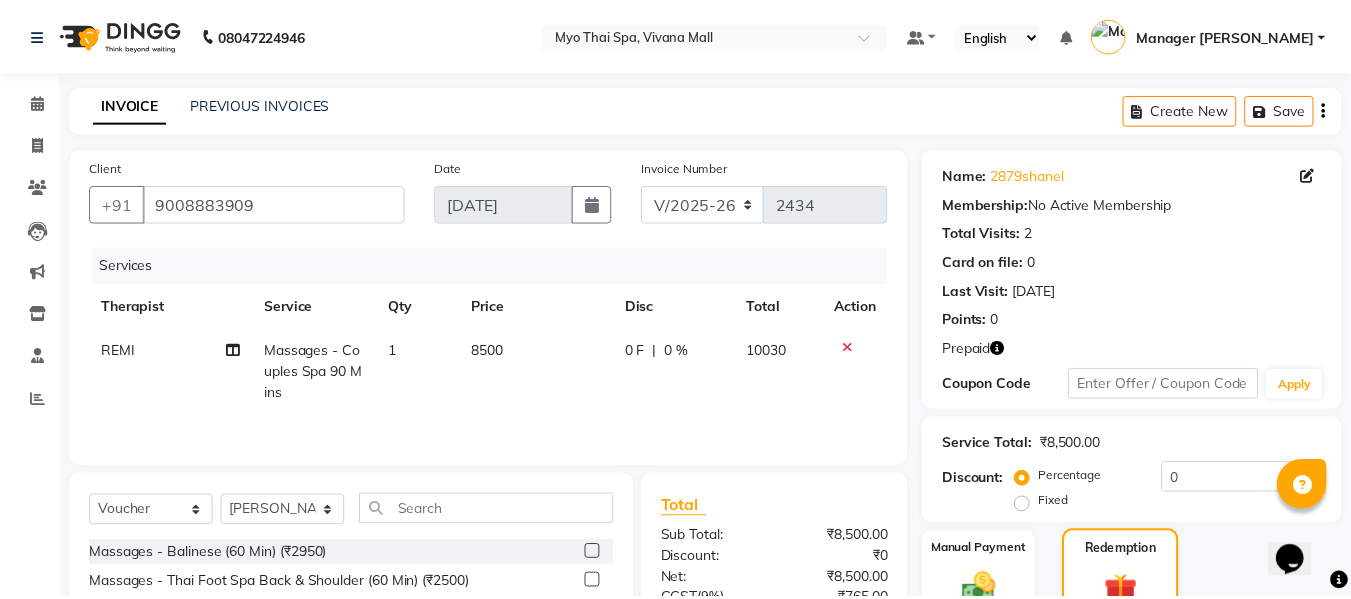 scroll, scrollTop: 201, scrollLeft: 0, axis: vertical 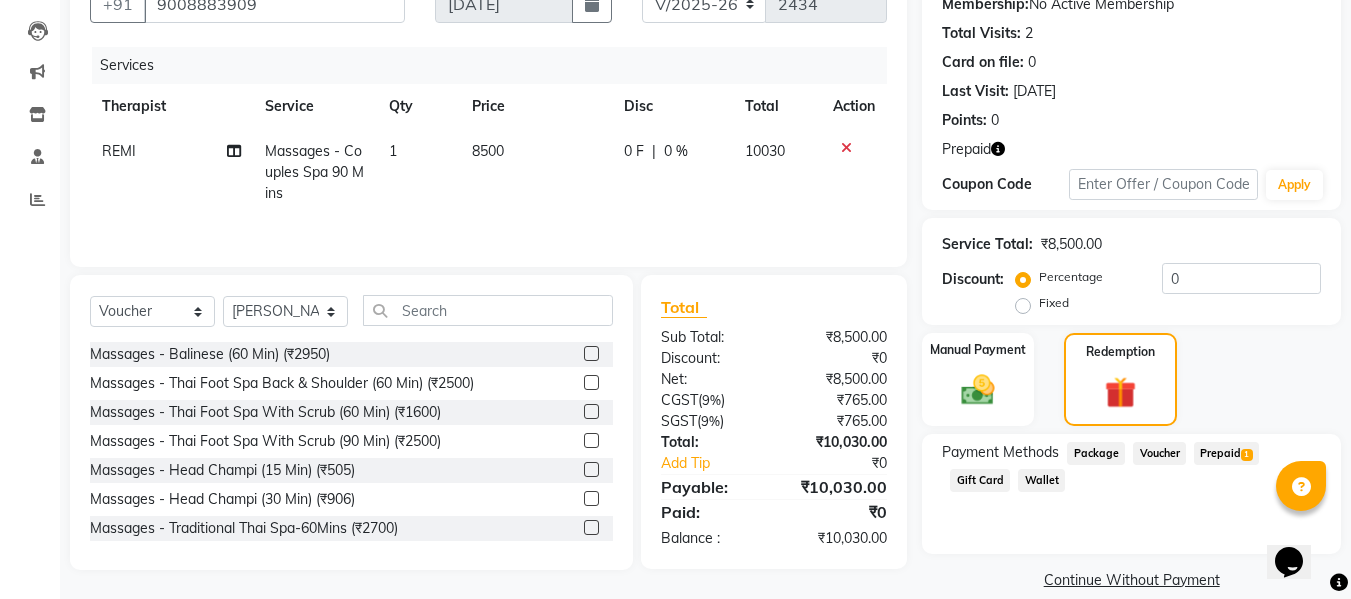 click on "Prepaid  1" 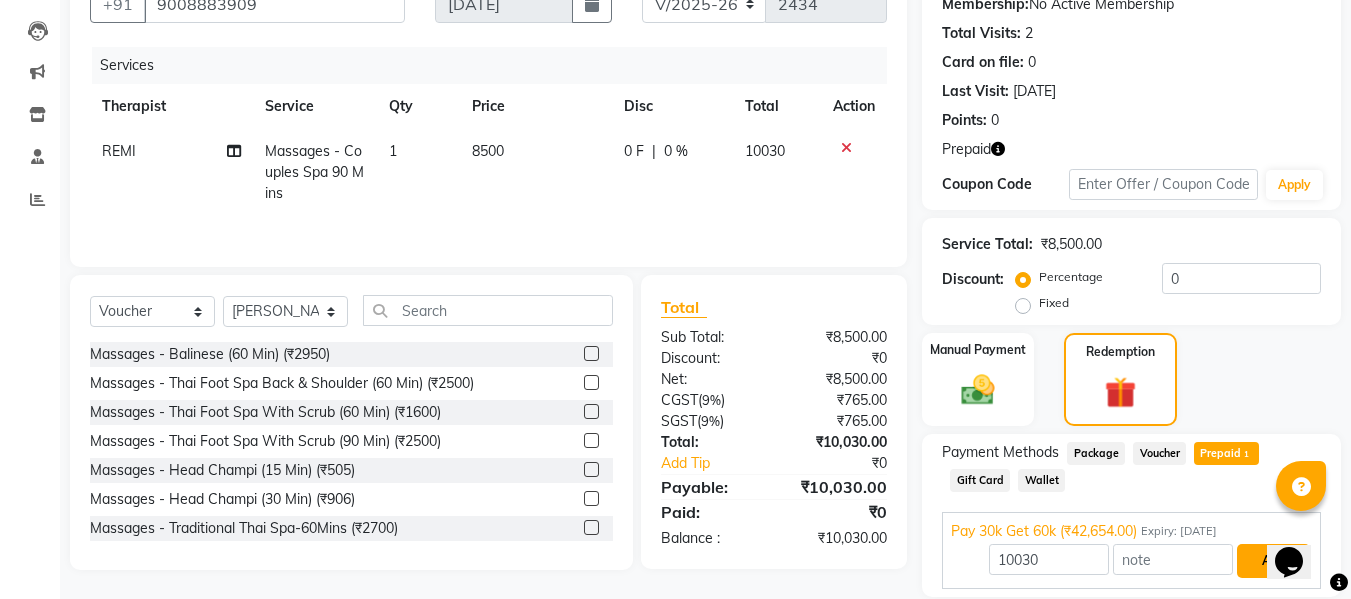 click on "Add" at bounding box center (1273, 561) 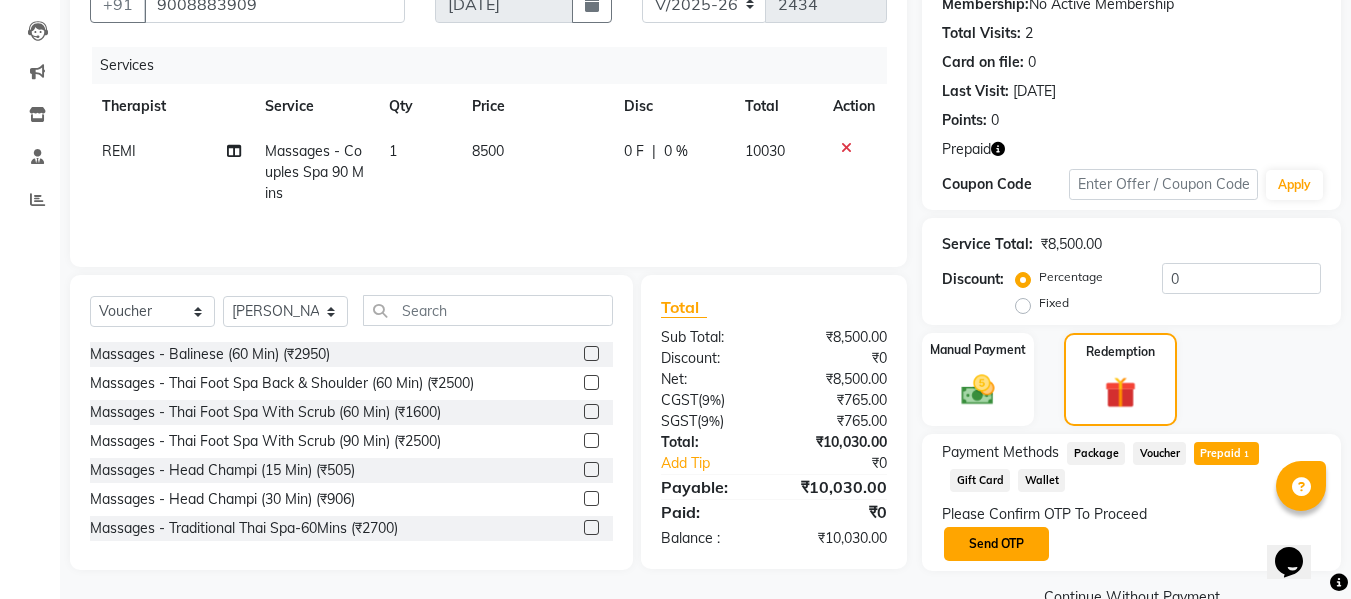 click on "Send OTP" 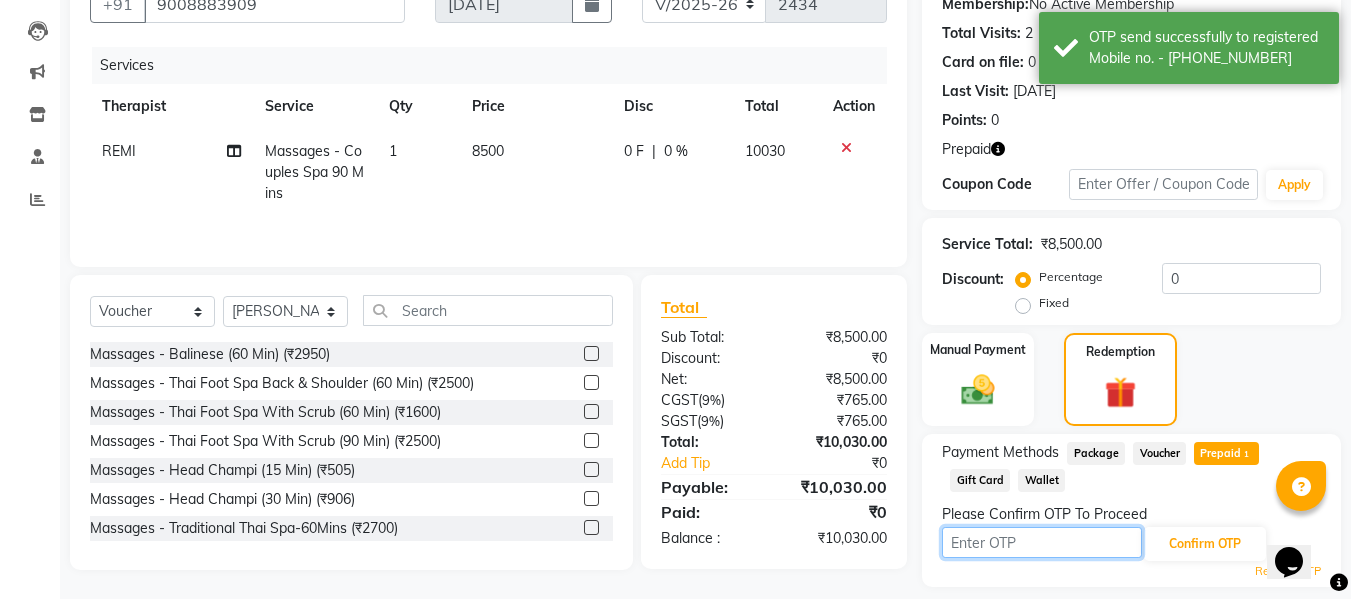 click at bounding box center [1042, 542] 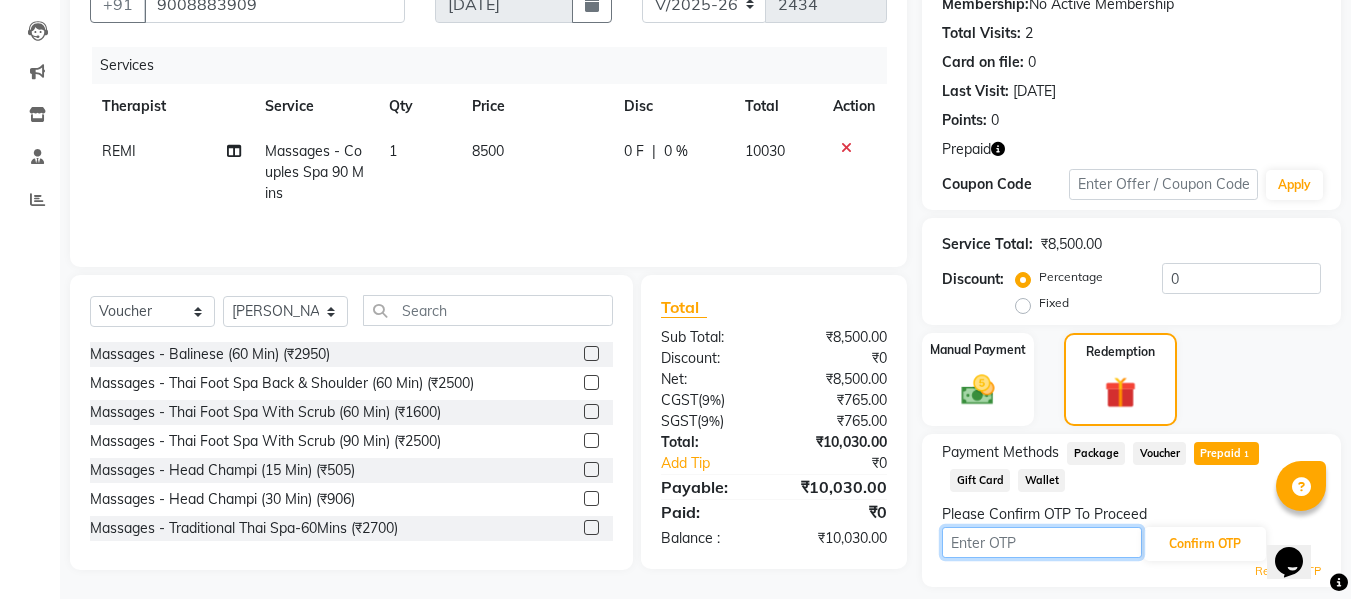 click at bounding box center [1042, 542] 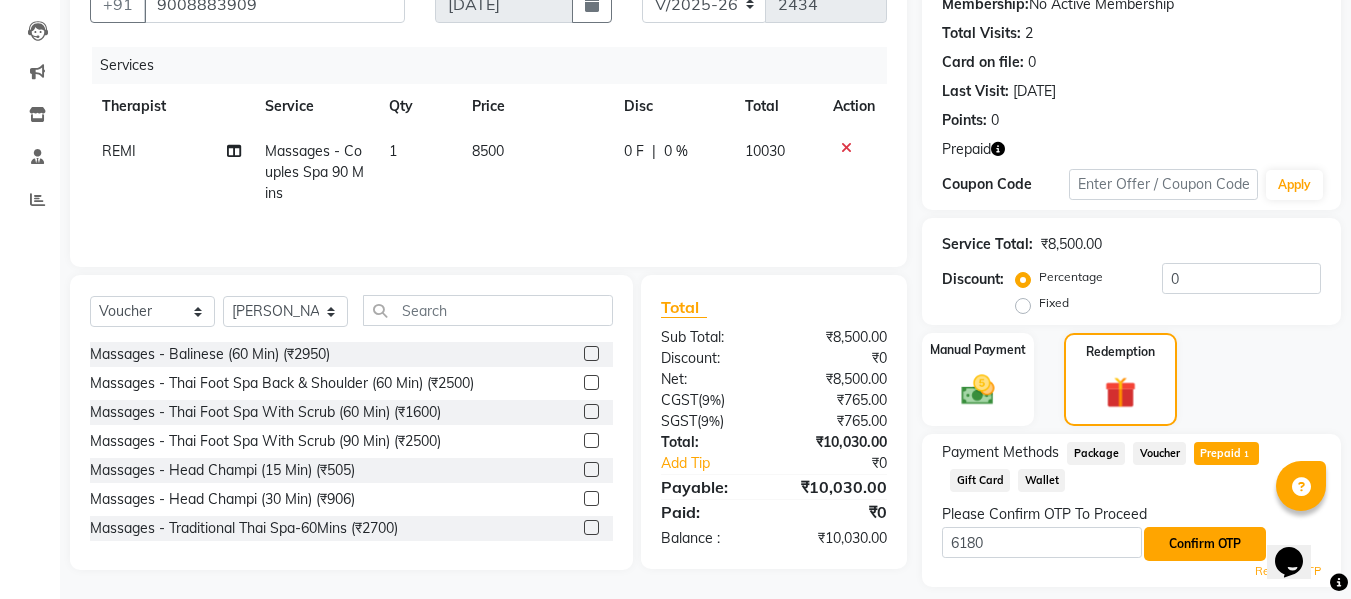 click on "Confirm OTP" 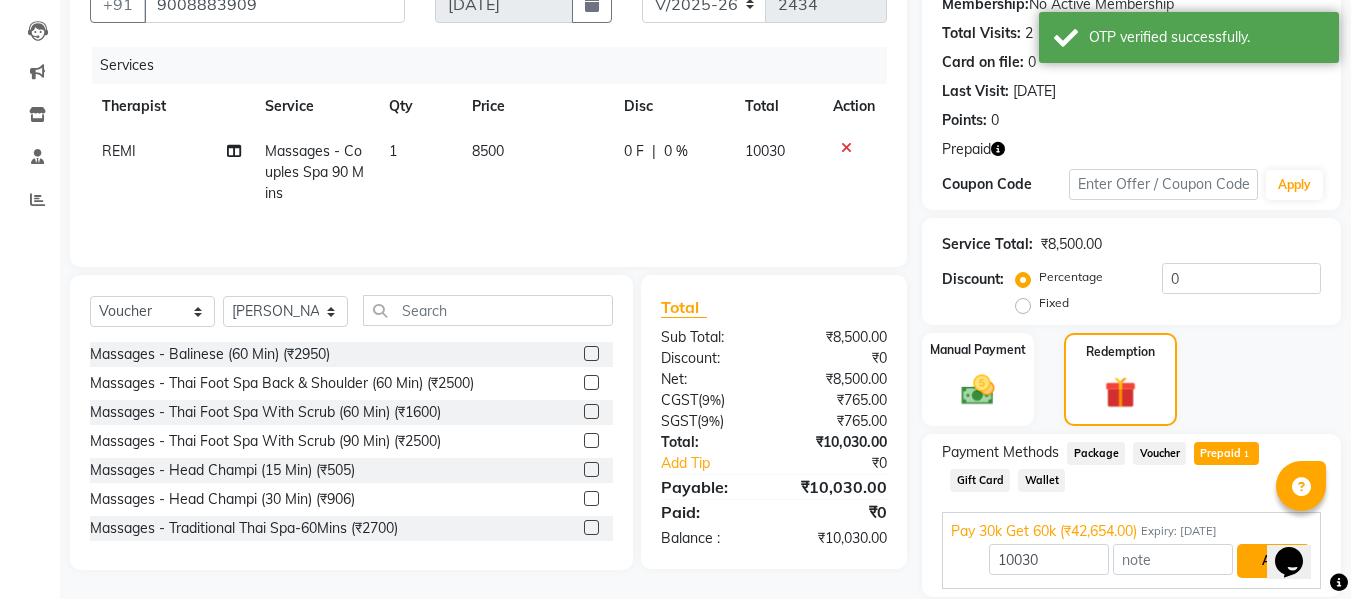 click on "Add" at bounding box center [1273, 561] 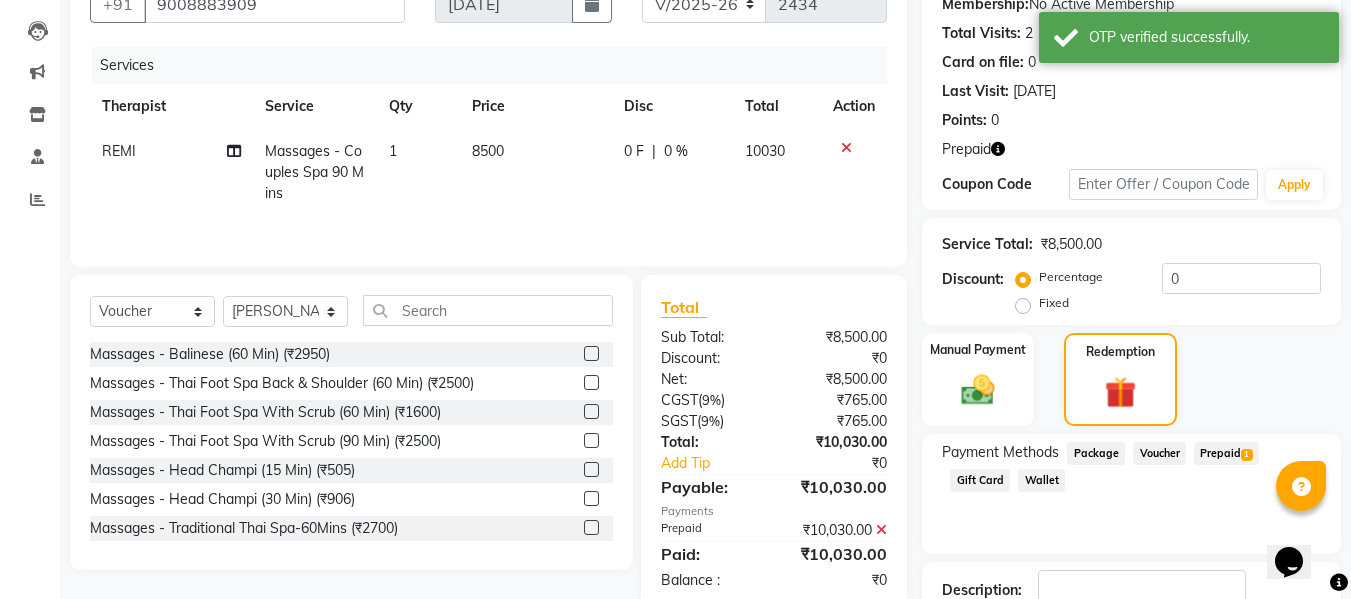 scroll, scrollTop: 340, scrollLeft: 0, axis: vertical 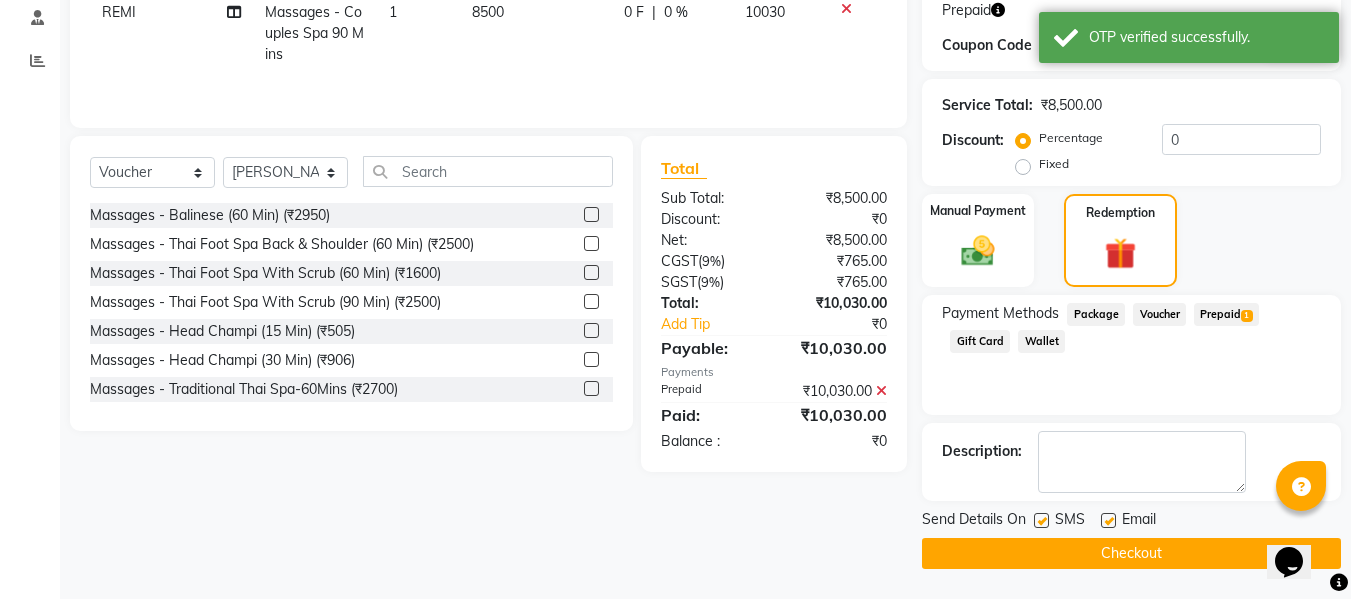 click 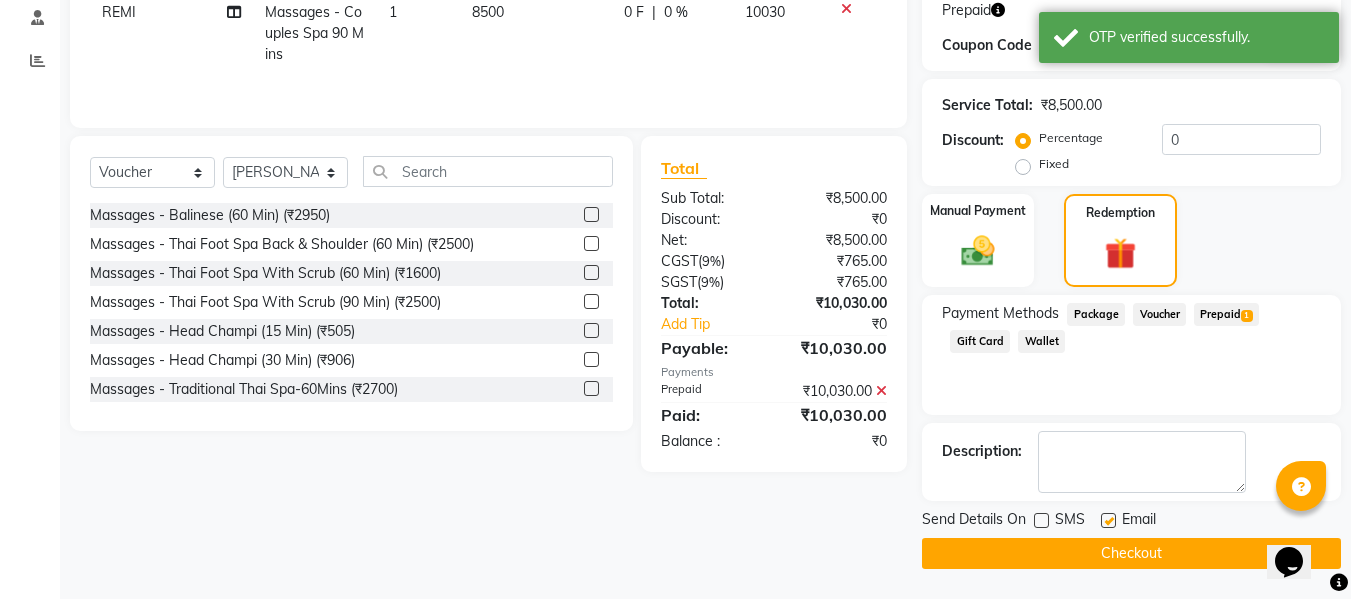 click on "Checkout" 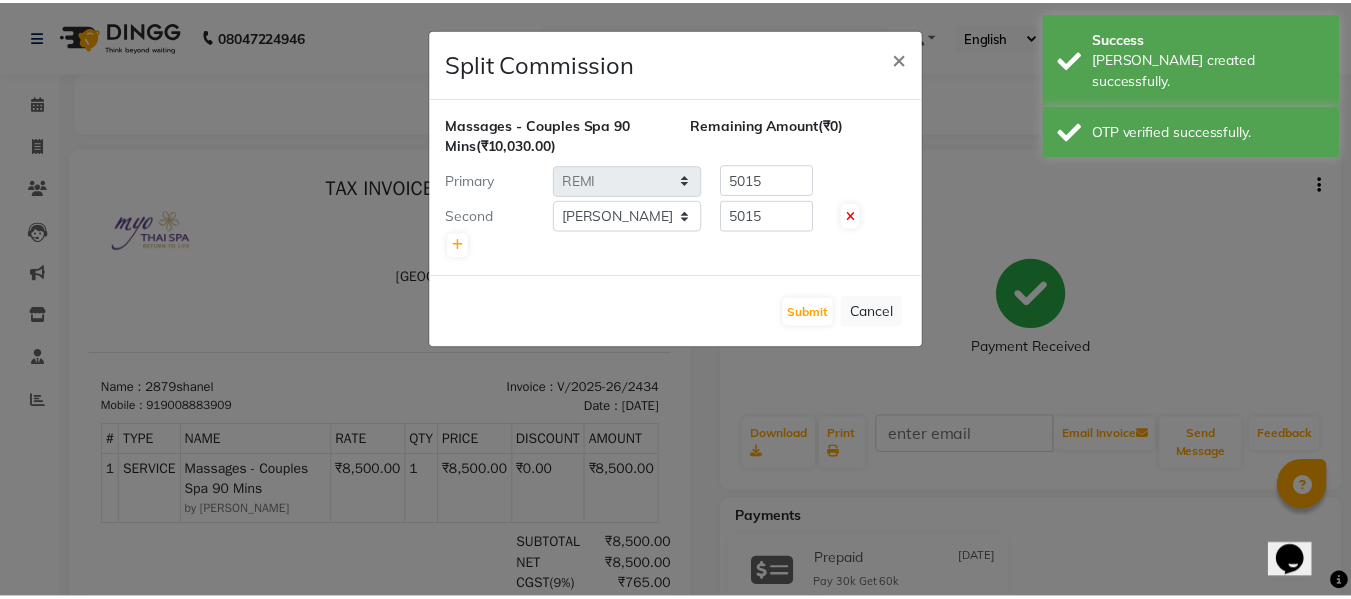 scroll, scrollTop: 0, scrollLeft: 0, axis: both 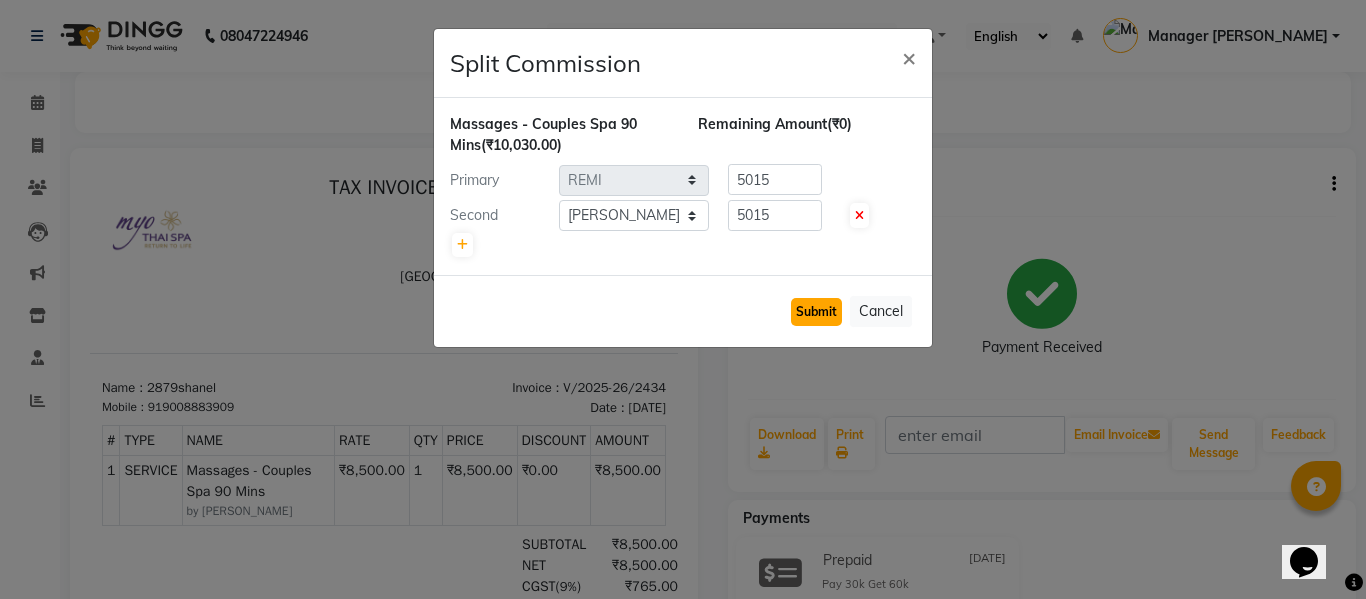 click on "Submit" 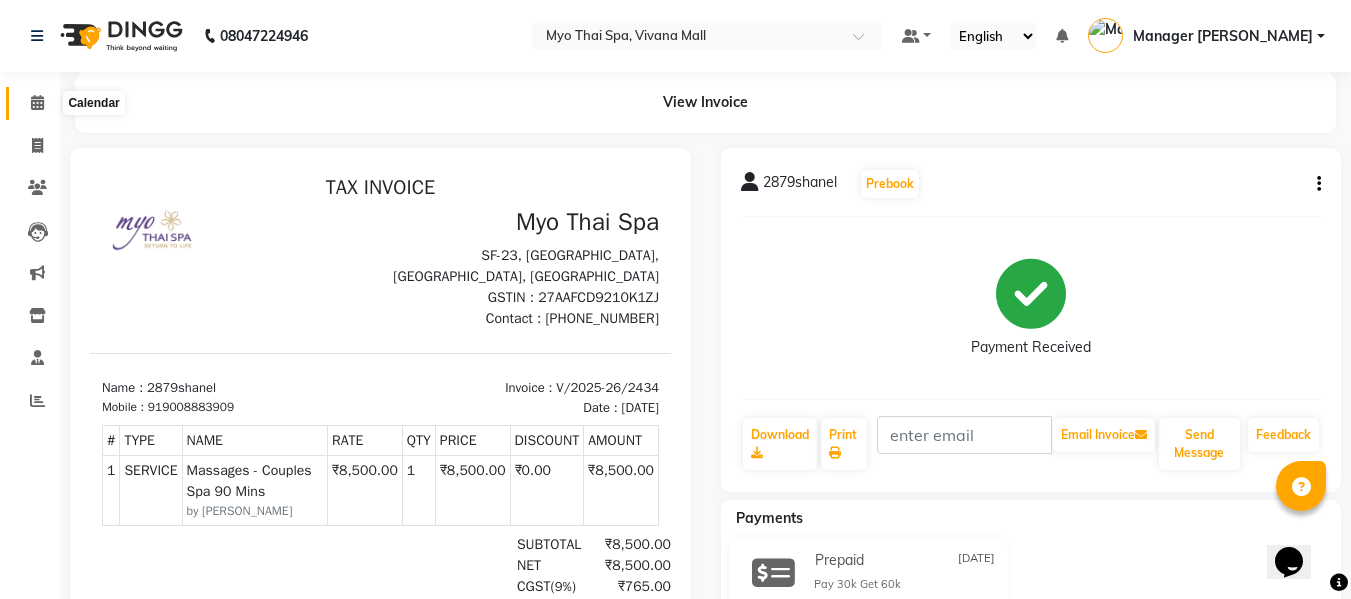 click 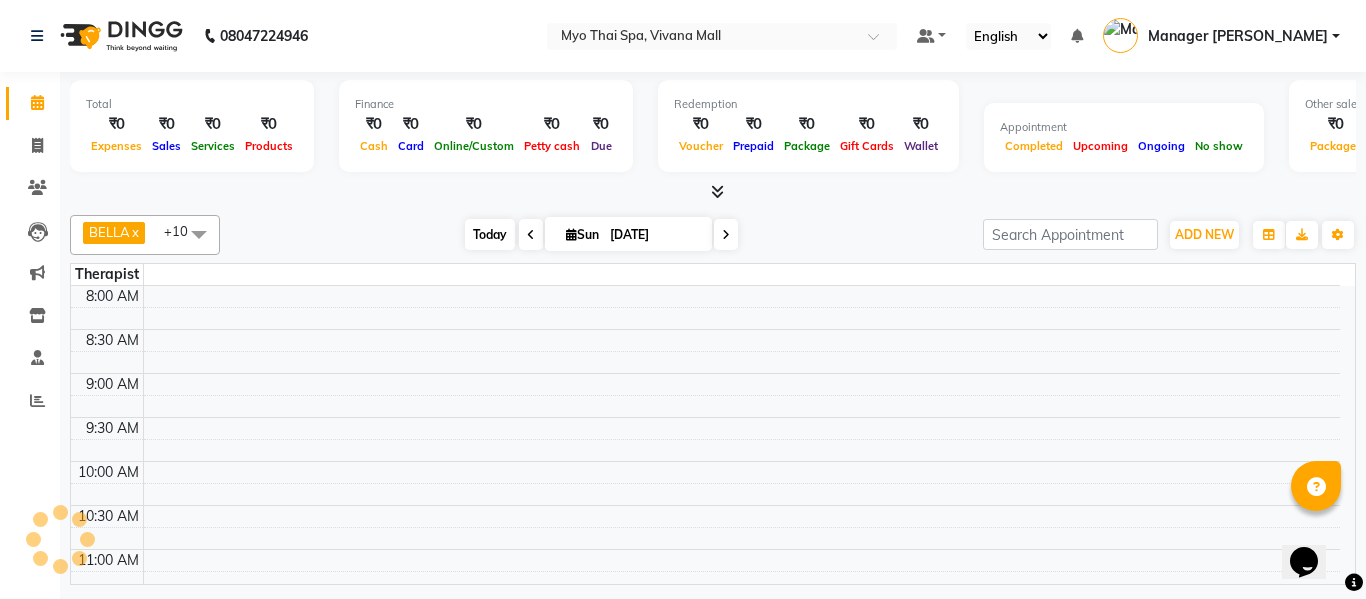 click on "Today" at bounding box center (490, 234) 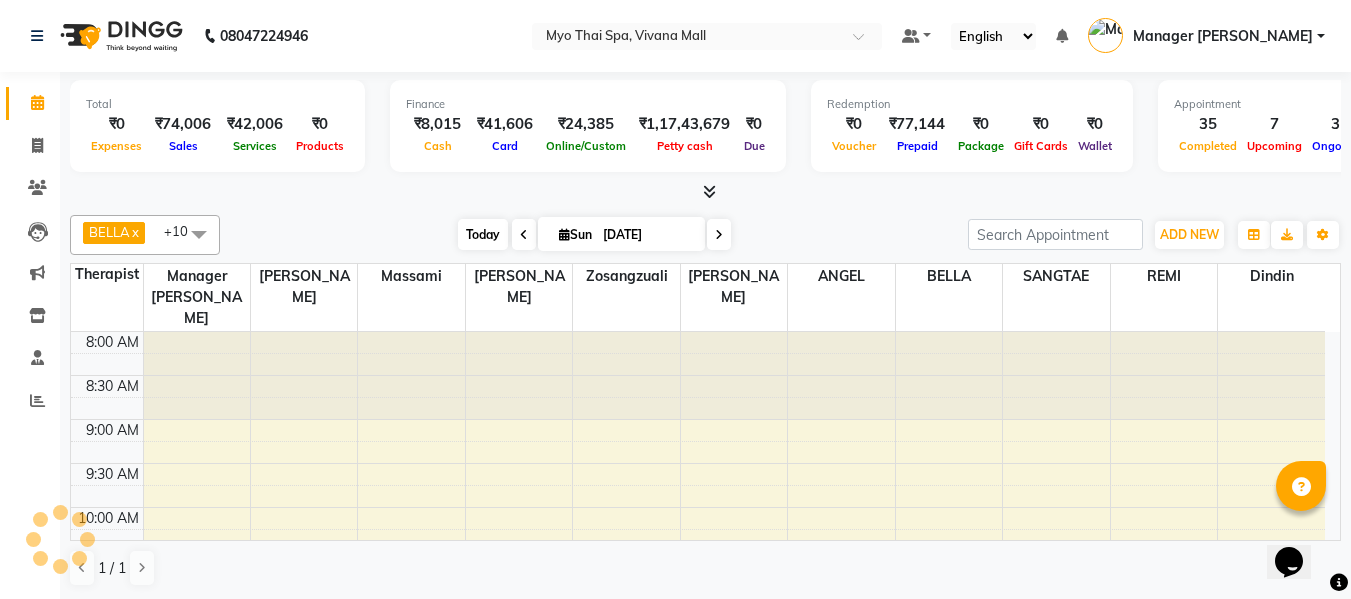 scroll, scrollTop: 1090, scrollLeft: 0, axis: vertical 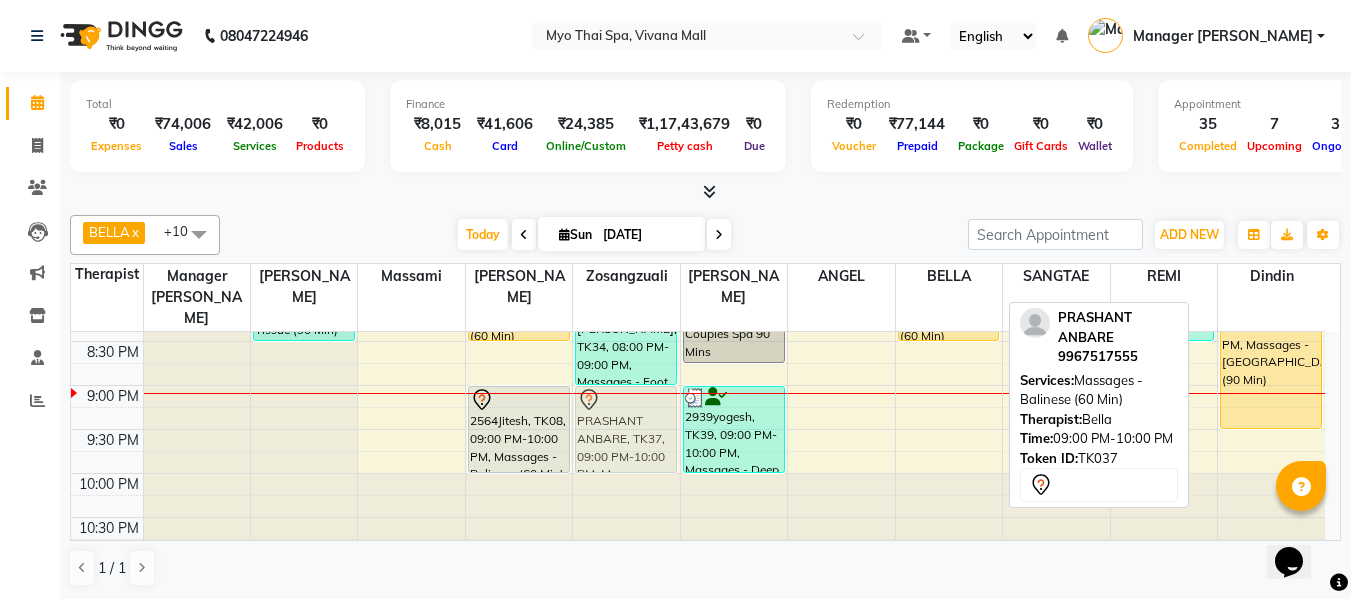 drag, startPoint x: 944, startPoint y: 396, endPoint x: 610, endPoint y: 392, distance: 334.02396 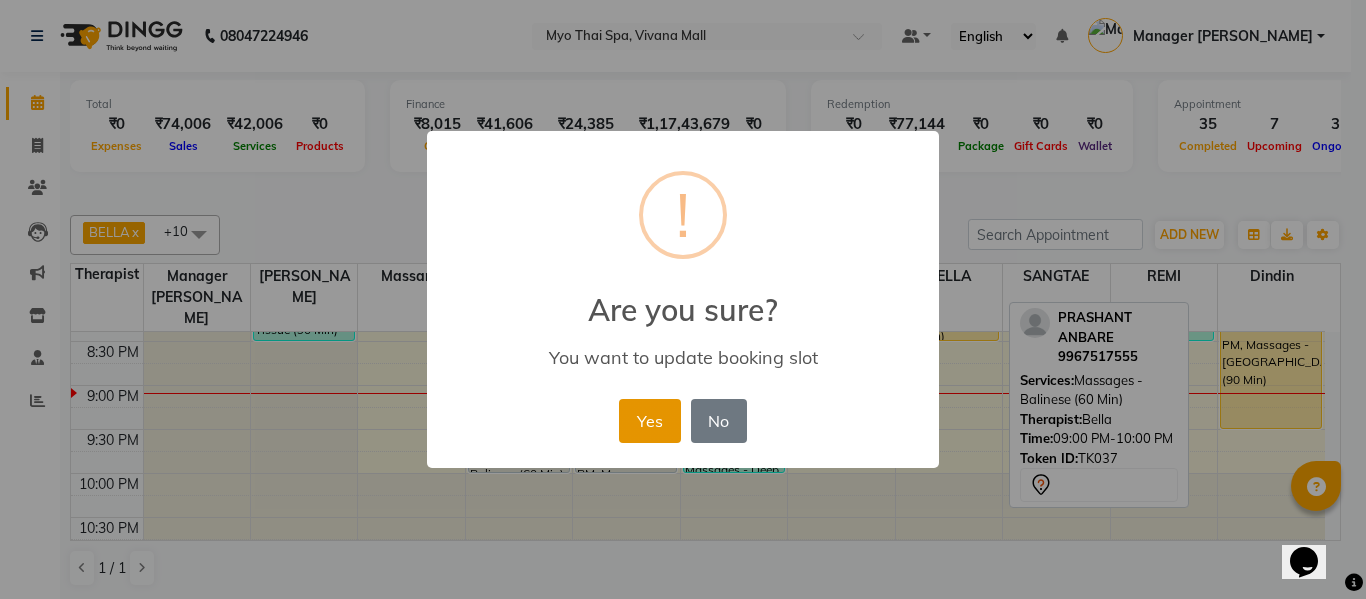 click on "Yes" at bounding box center [649, 421] 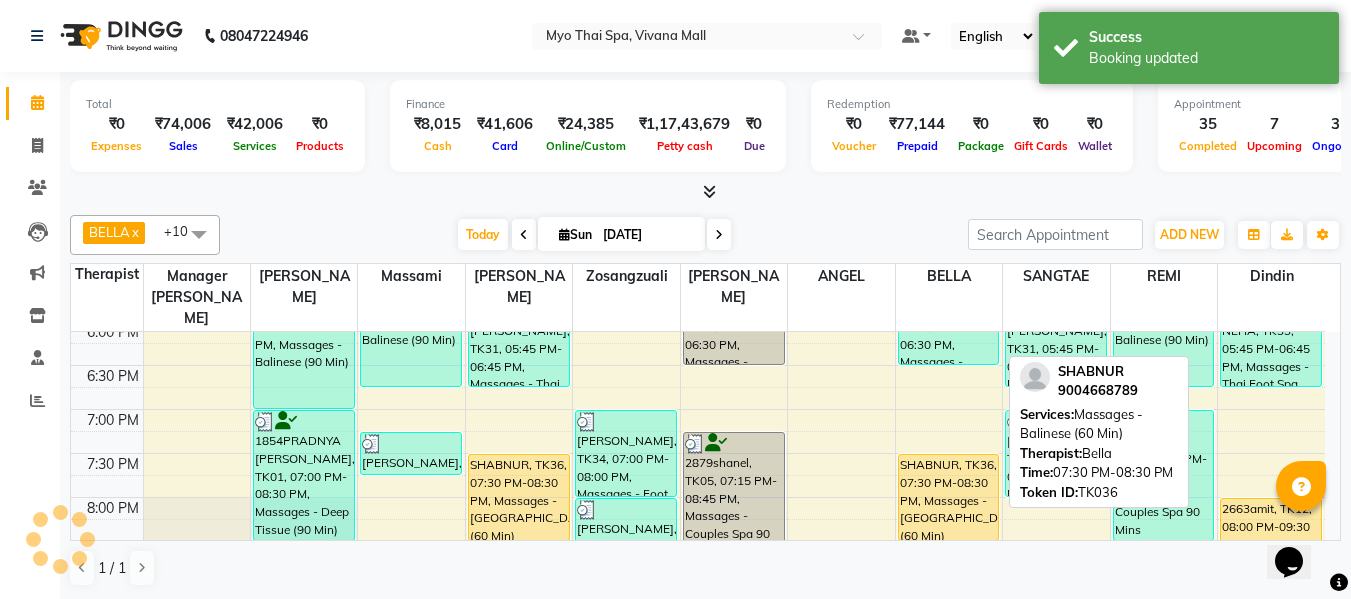 scroll, scrollTop: 1090, scrollLeft: 0, axis: vertical 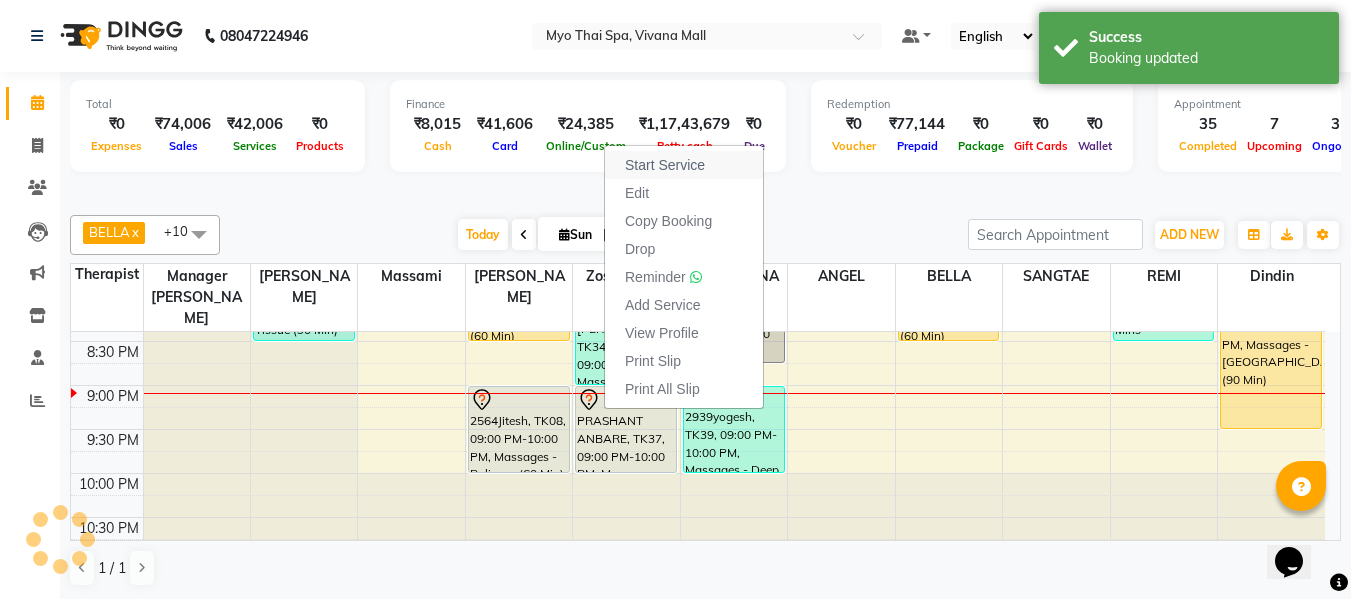 click on "Start Service" at bounding box center (665, 165) 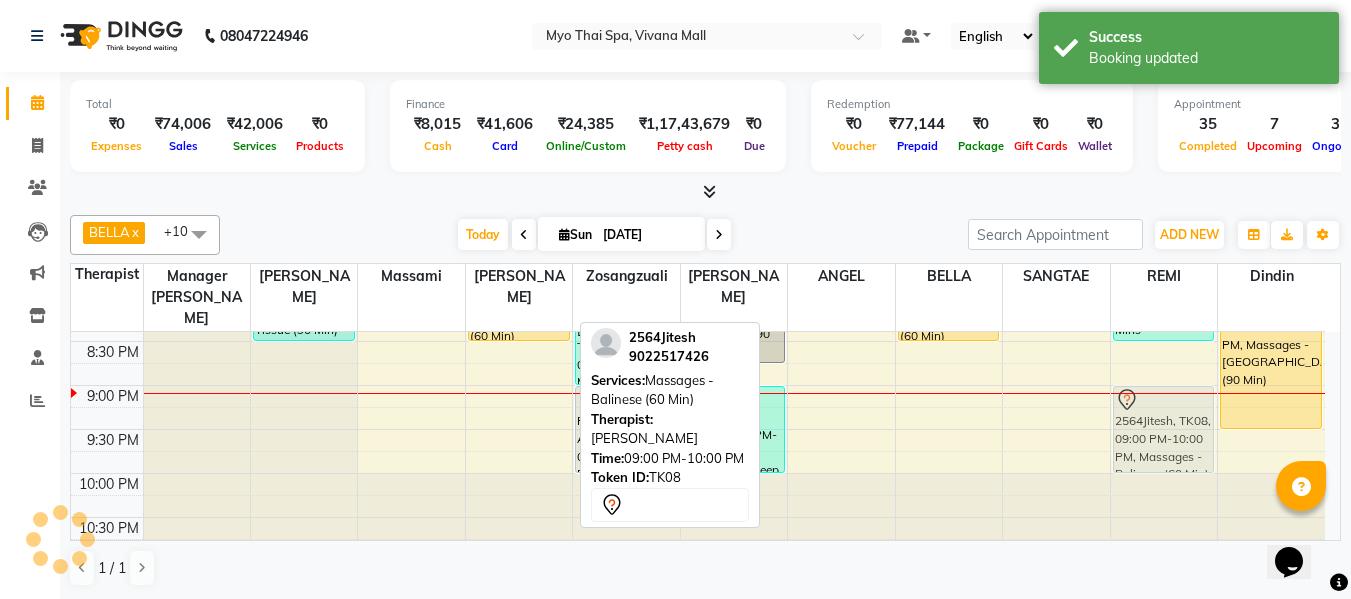 drag, startPoint x: 524, startPoint y: 406, endPoint x: 1134, endPoint y: 411, distance: 610.0205 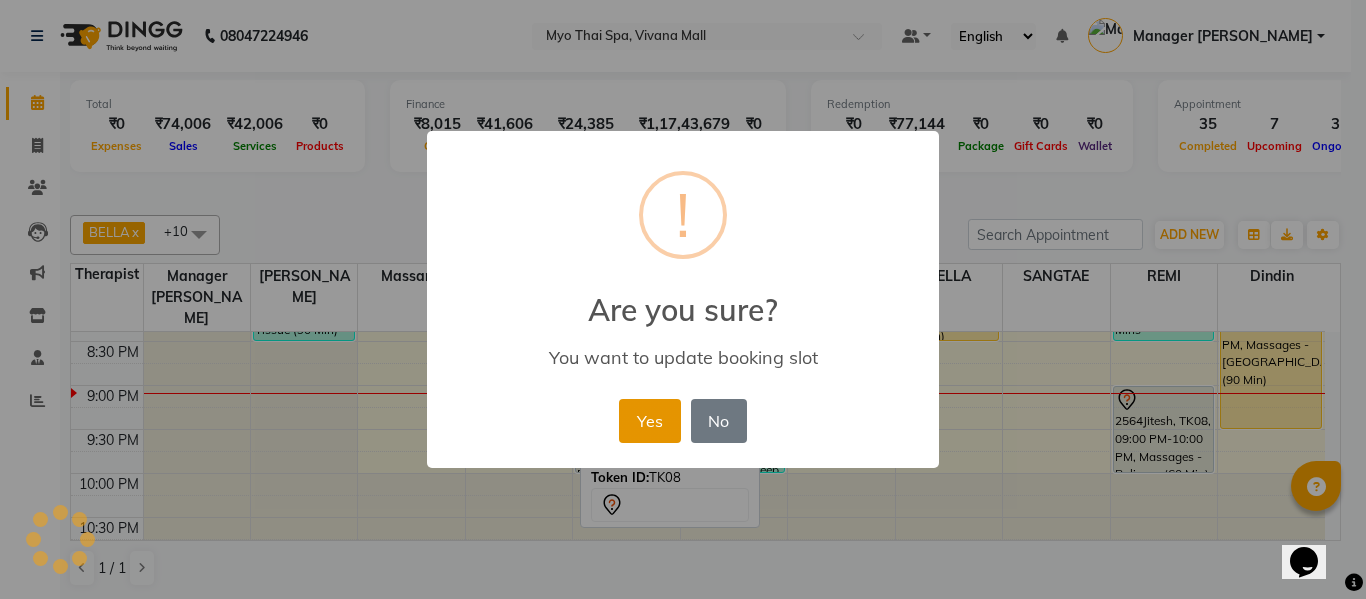 click on "Yes" at bounding box center [649, 421] 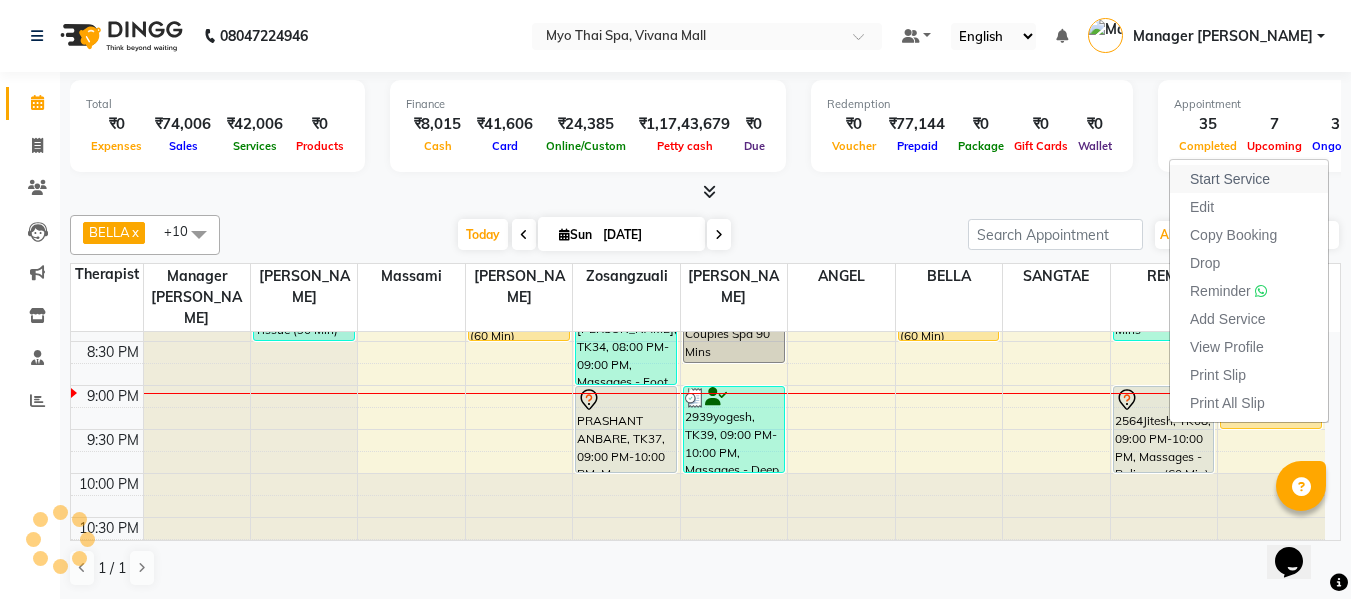 click on "Start Service" at bounding box center [1230, 179] 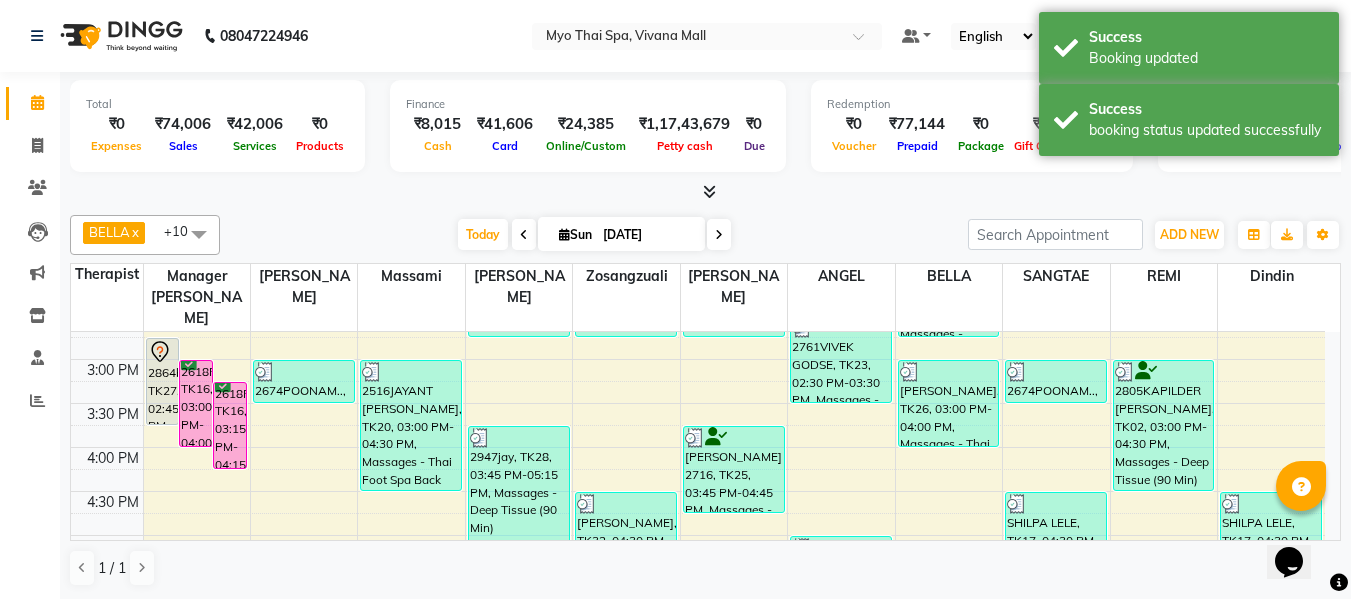 scroll, scrollTop: 590, scrollLeft: 0, axis: vertical 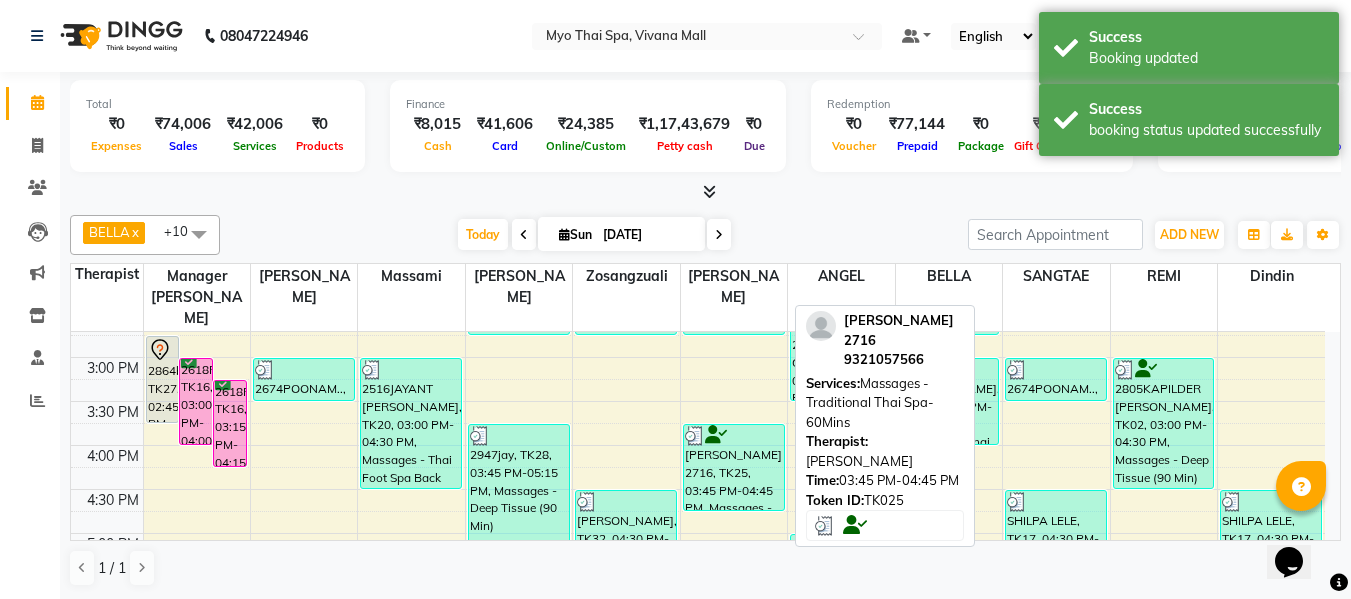 click on "[PERSON_NAME] 2716, TK25, 03:45 PM-04:45 PM, Massages - Traditional Thai Spa-60Mins" at bounding box center [734, 467] 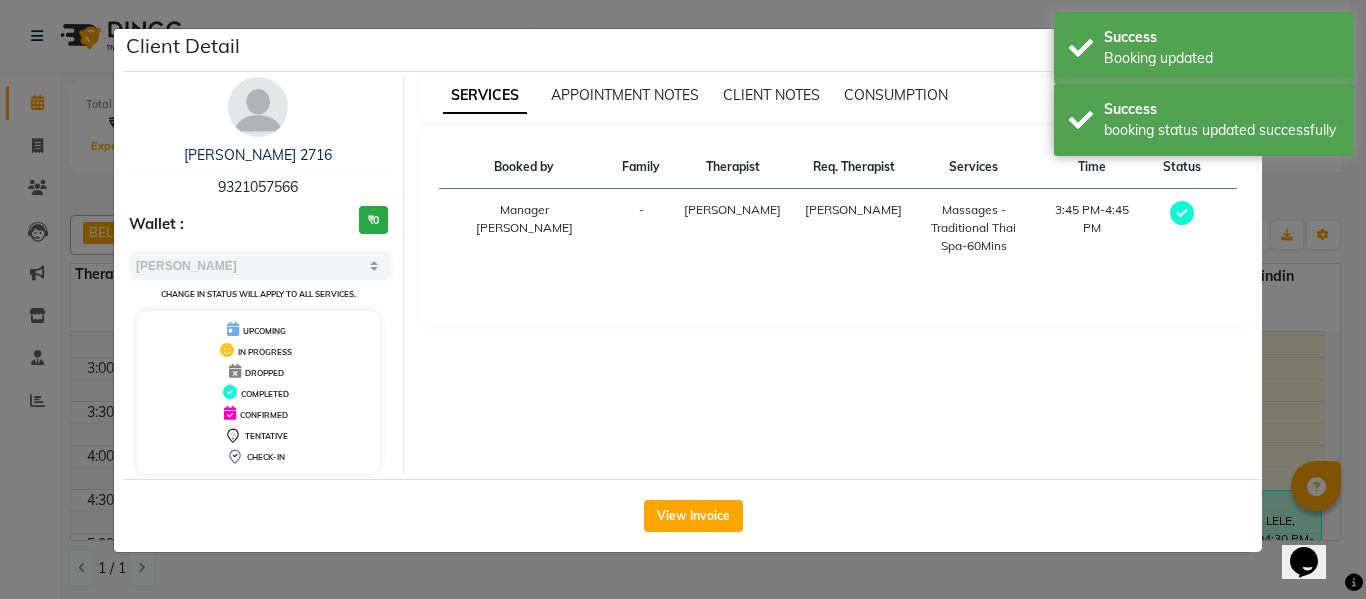 drag, startPoint x: 324, startPoint y: 194, endPoint x: 90, endPoint y: 185, distance: 234.17302 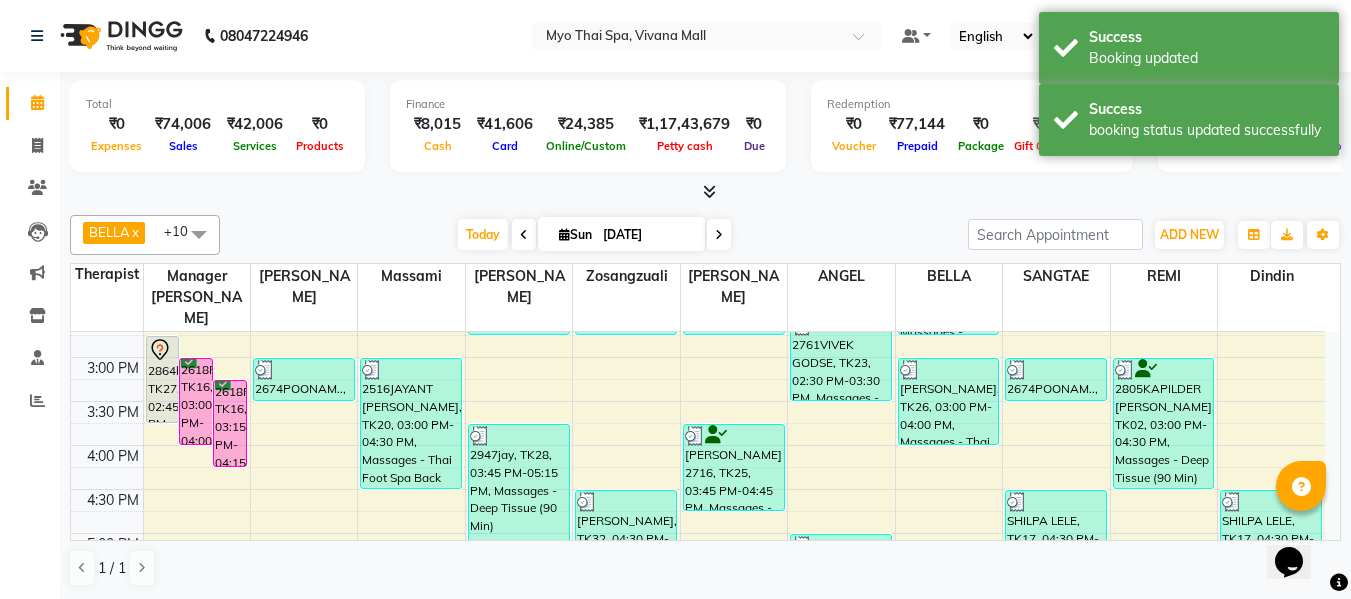 scroll, scrollTop: 1, scrollLeft: 0, axis: vertical 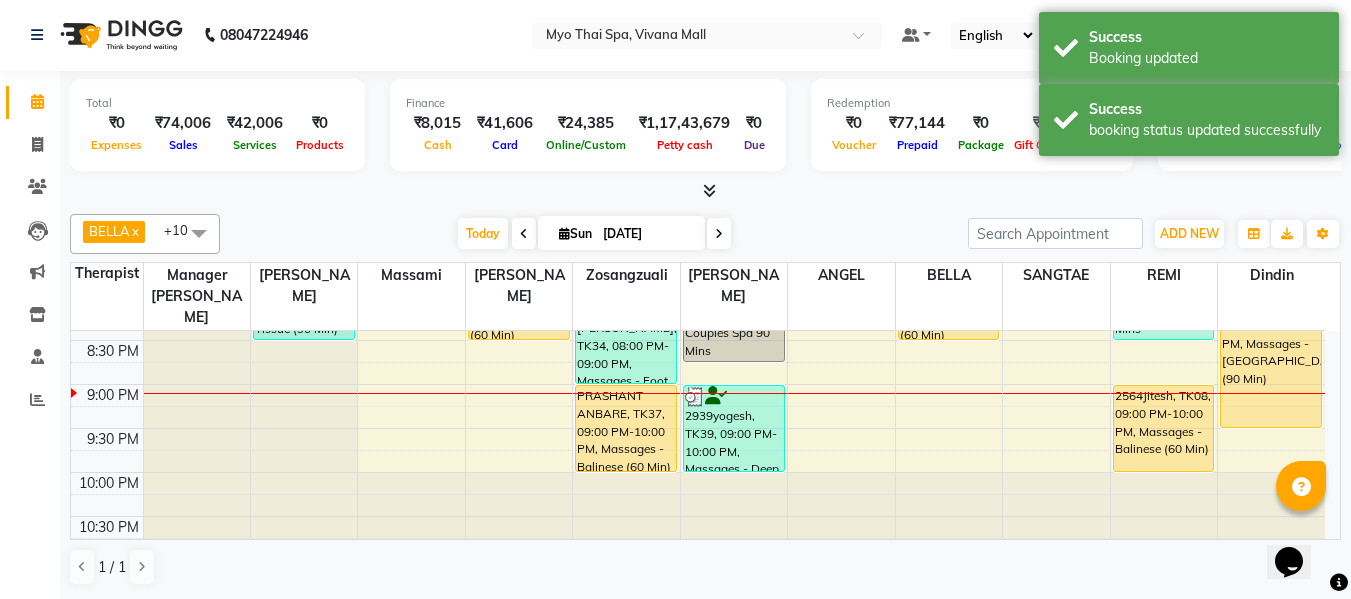 click on "8:00 AM 8:30 AM 9:00 AM 9:30 AM 10:00 AM 10:30 AM 11:00 AM 11:30 AM 12:00 PM 12:30 PM 1:00 PM 1:30 PM 2:00 PM 2:30 PM 3:00 PM 3:30 PM 4:00 PM 4:30 PM 5:00 PM 5:30 PM 6:00 PM 6:30 PM 7:00 PM 7:30 PM 8:00 PM 8:30 PM 9:00 PM 9:30 PM 10:00 PM 10:30 PM             2864bhavesh, TK27, 02:45 PM-03:45 PM, Massages - Thai Foot Spa  Back & Shoulder (60 Min)     2618RUSHAL, TK16, 03:00 PM-04:00 PM, Massages - Couples Spa 60     2618RUSHAL, TK16, 03:15 PM-04:15 PM, Massages - Couples Spa 60     ANUSHKA CHAWATHE, TK15, 12:45 PM-01:45 PM, Massages - Couples Spa 60             2867SANTOSH SWAMI, TK29, 01:00 PM-02:00 PM, Massages - Balinese (60 Min)     2416SHRADDHA DESHMUKH, TK04, 12:15 PM-01:15 PM, Massages - Foot Spa (60 Min)     2674POONAM.., TK24, 03:00 PM-03:30 PM, Massages - Head Champi (30 Min)     2175AMIT, TK03, 05:30 PM-07:00 PM, Massages - Balinese (90 Min)     1854PRADNYA MAHADIK, TK01, 07:00 PM-08:30 PM, Massages - Deep Tissue (90 Min)     Dr Ramya, TK14, 11:30 AM-12:30 PM, Massages - Balinese (60 Min)" at bounding box center (698, -100) 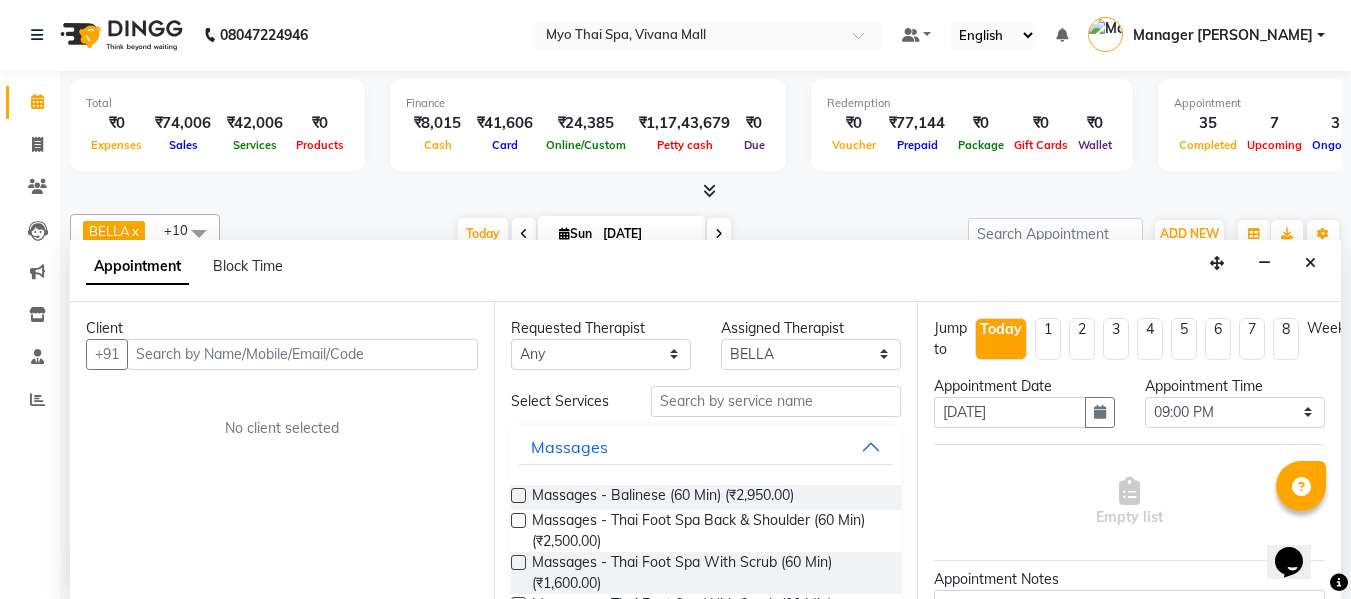 click at bounding box center (302, 354) 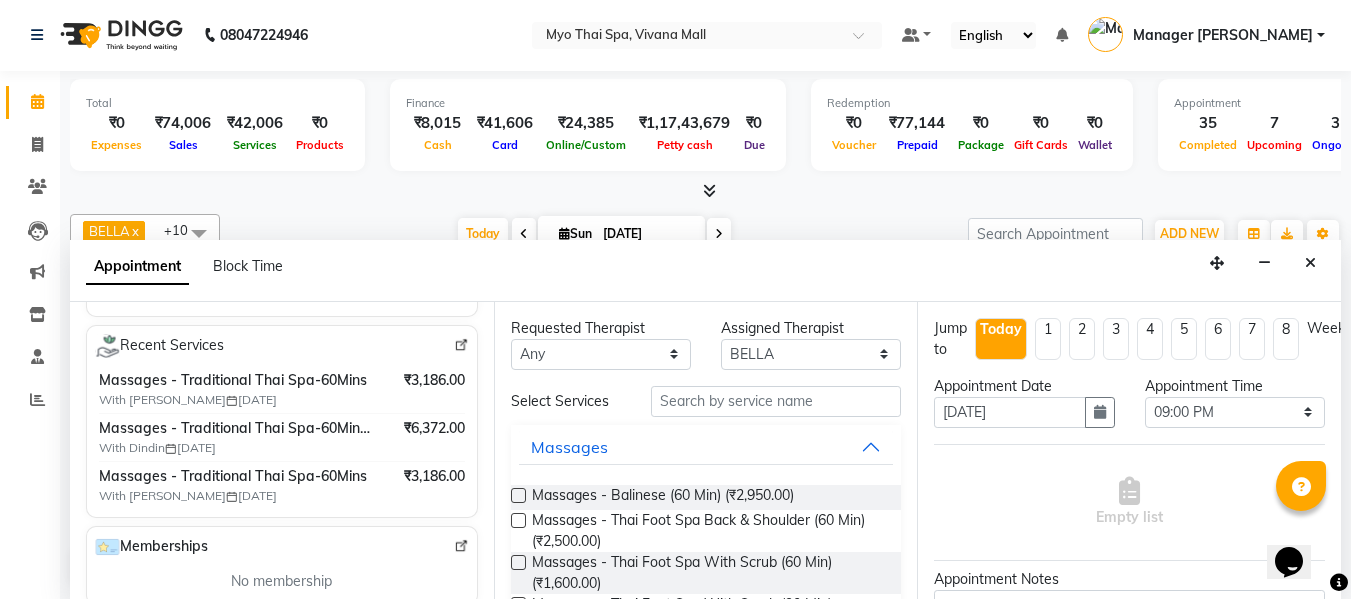 scroll, scrollTop: 300, scrollLeft: 0, axis: vertical 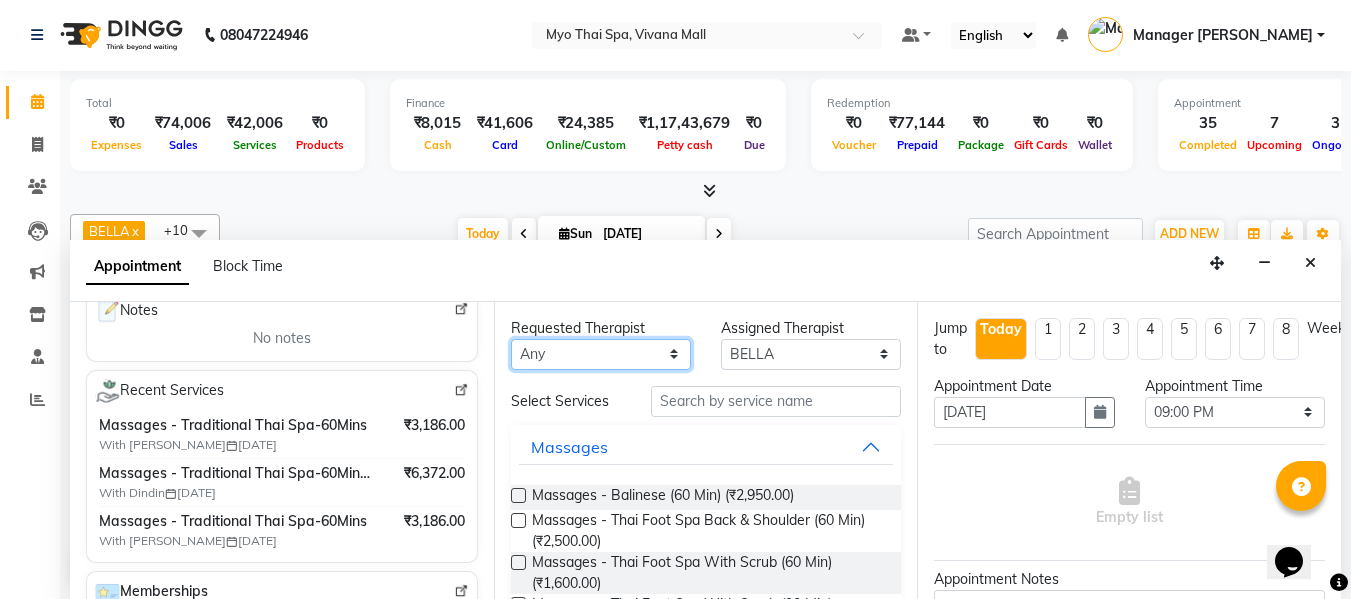 click on "Any ANGEL BELLA Dindin Jane JENNY Kristina Manager Churmurin Manager ISHA  Massami MAWII REMI SANGTAE Zosangzuali" at bounding box center [601, 354] 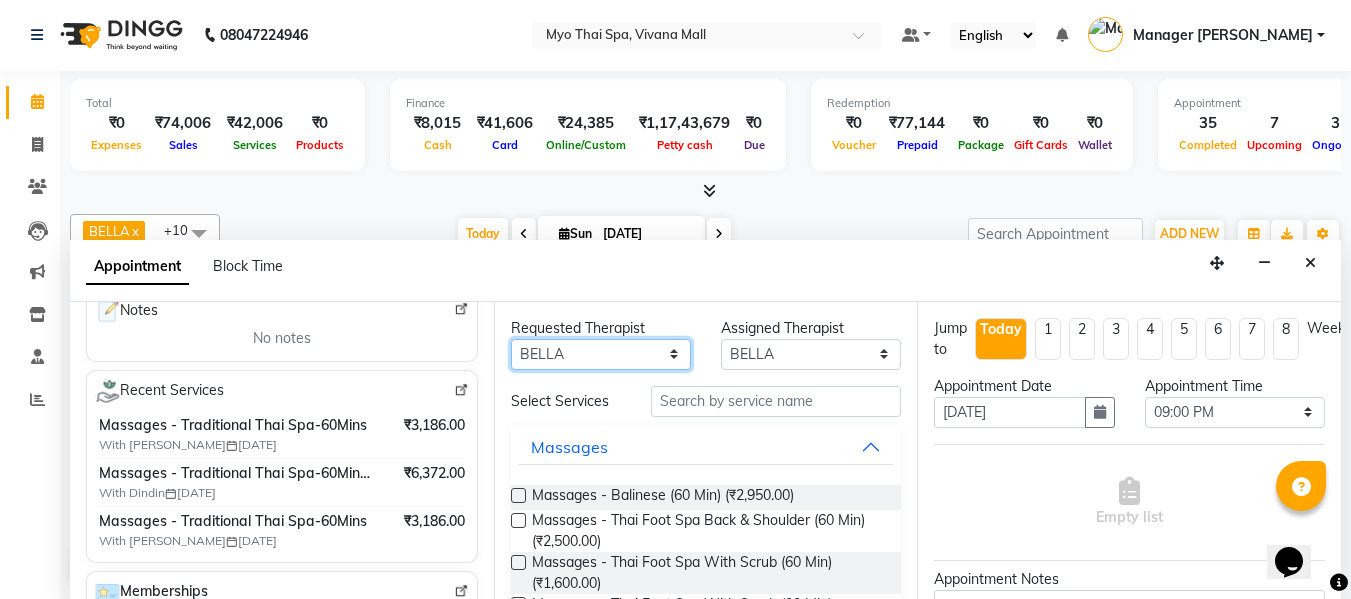 click on "Any ANGEL BELLA Dindin Jane JENNY Kristina Manager Churmurin Manager ISHA  Massami MAWII REMI SANGTAE Zosangzuali" at bounding box center (601, 354) 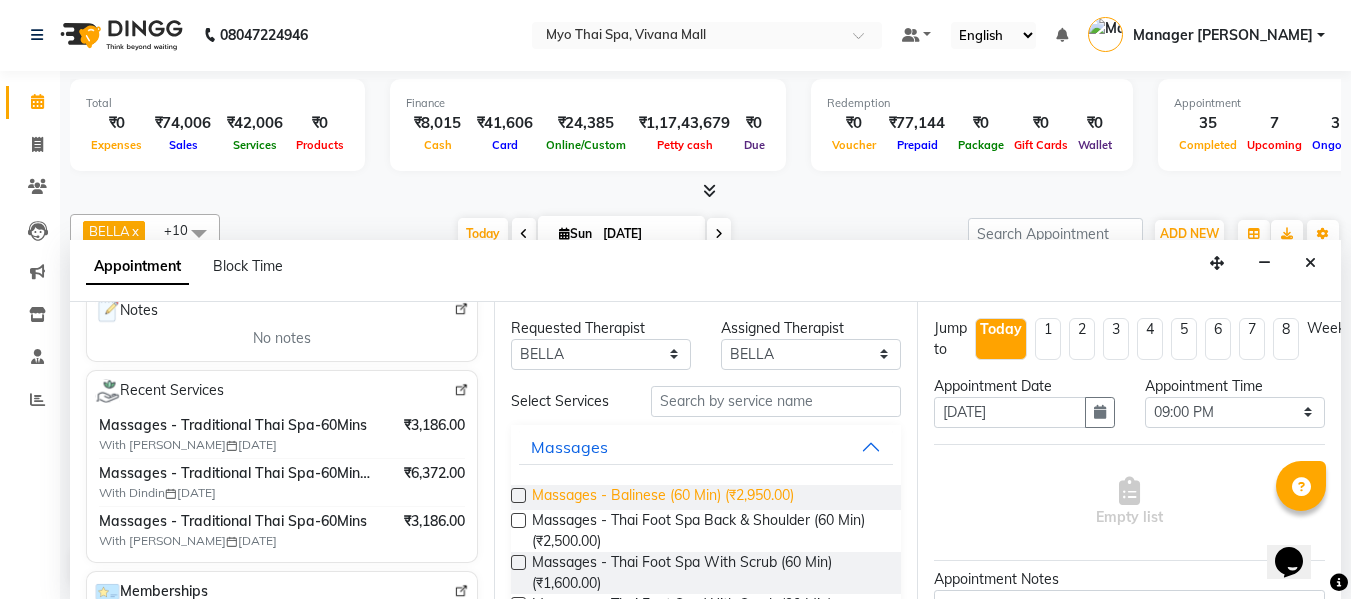 click on "Massages - Balinese (60 Min) (₹2,950.00)" at bounding box center (663, 497) 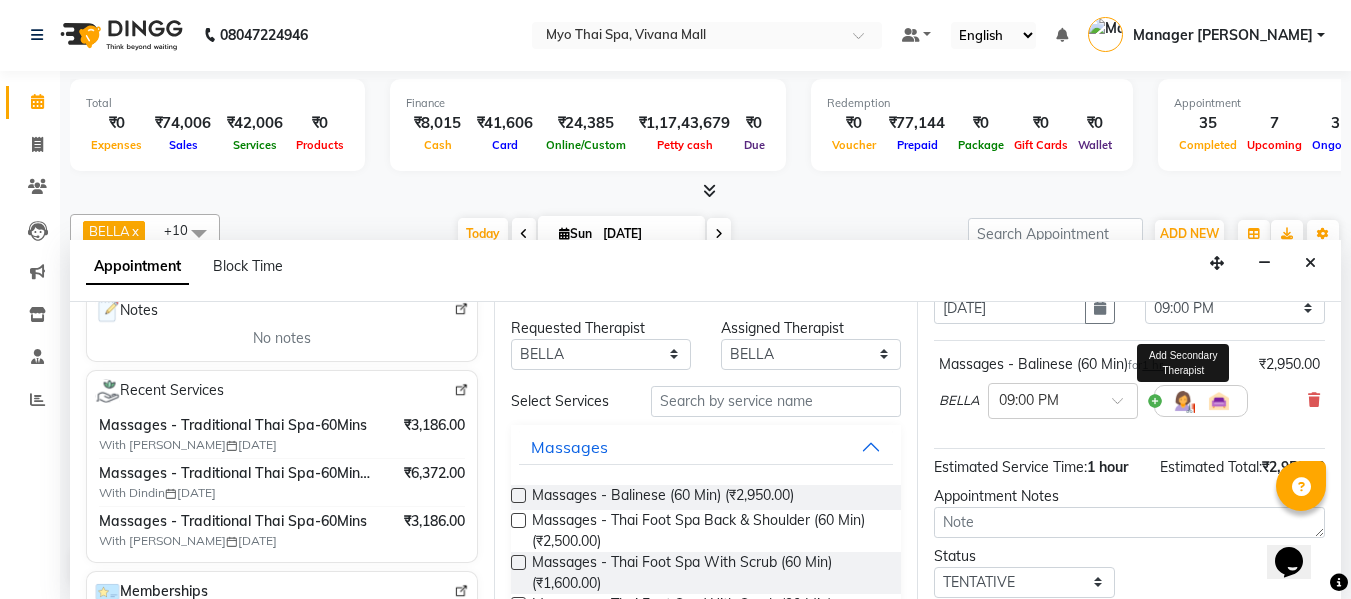 scroll, scrollTop: 244, scrollLeft: 0, axis: vertical 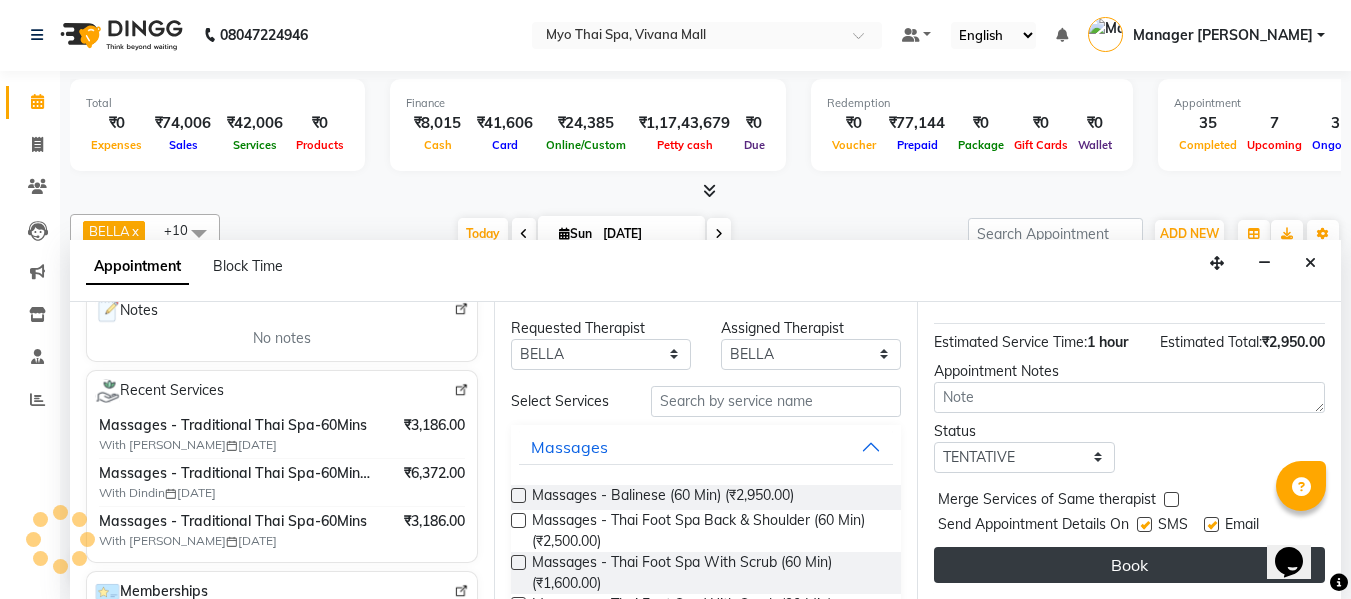 click on "Book" at bounding box center (1129, 565) 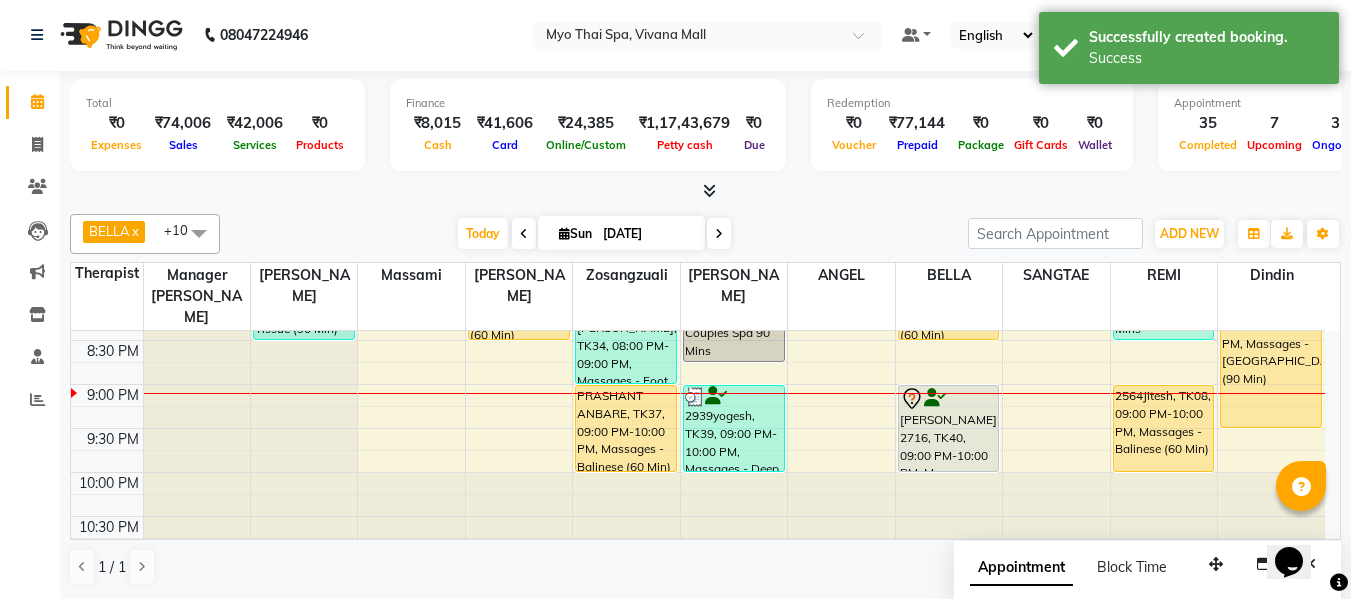 scroll, scrollTop: 0, scrollLeft: 0, axis: both 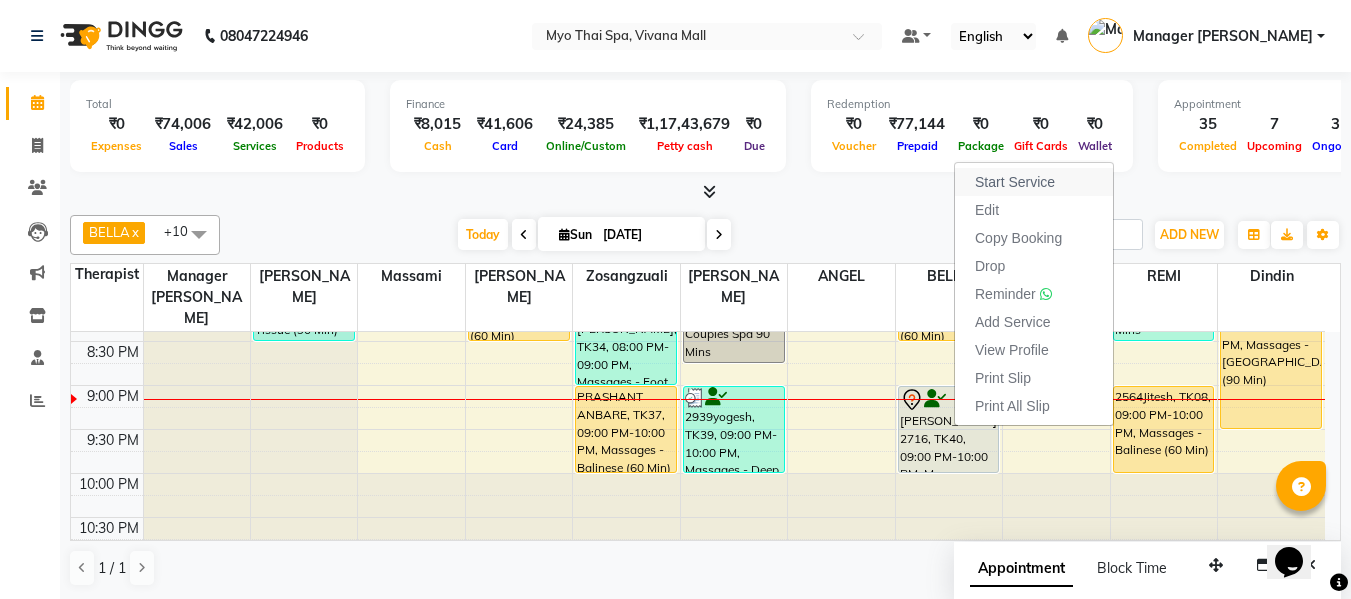 click on "Start Service" at bounding box center [1015, 182] 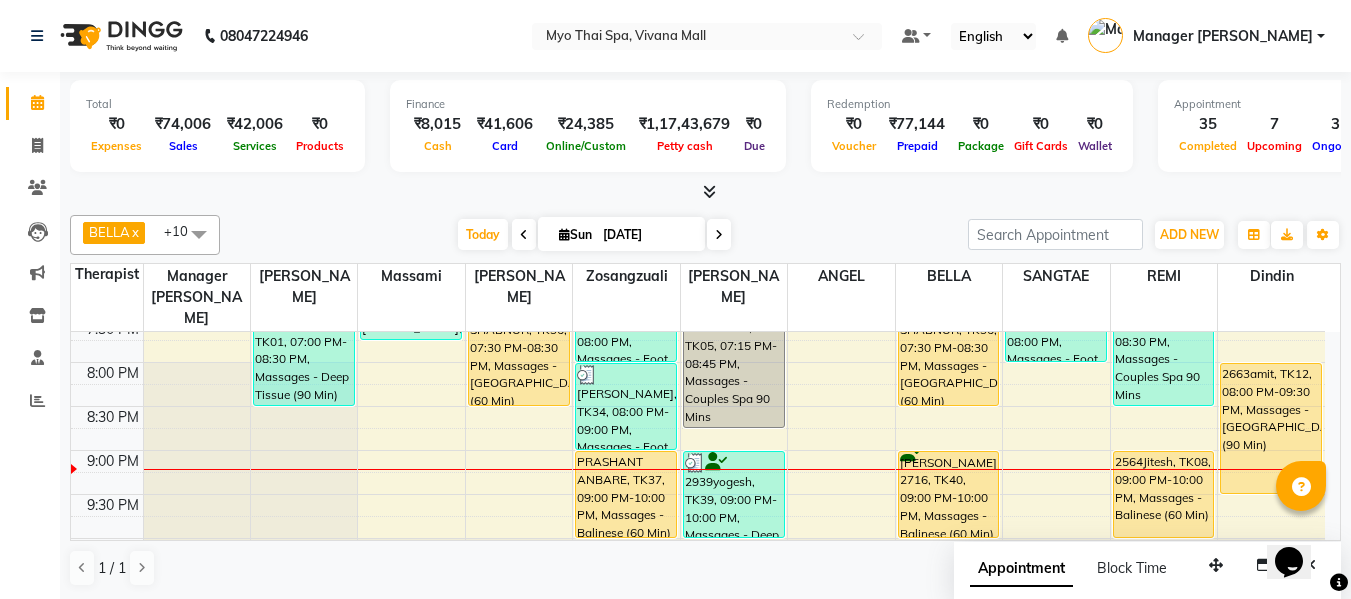scroll, scrollTop: 990, scrollLeft: 0, axis: vertical 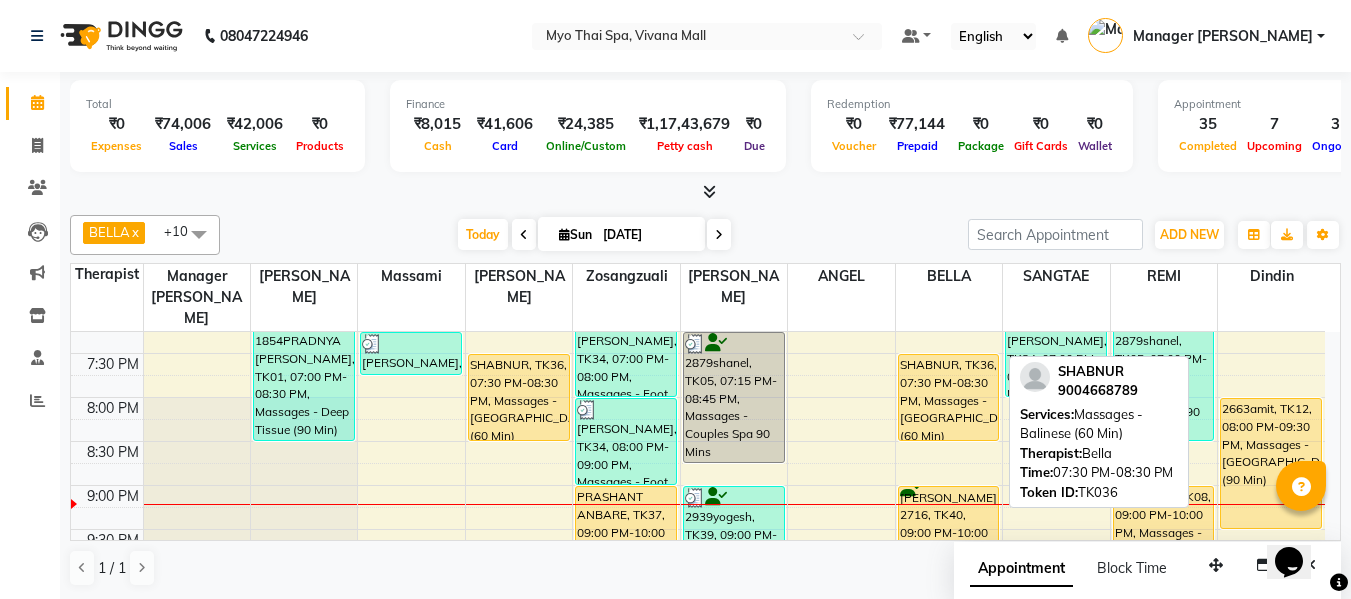 click on "SHABNUR, TK36, 07:30 PM-08:30 PM, Massages - Balinese (60 Min)" at bounding box center [949, 397] 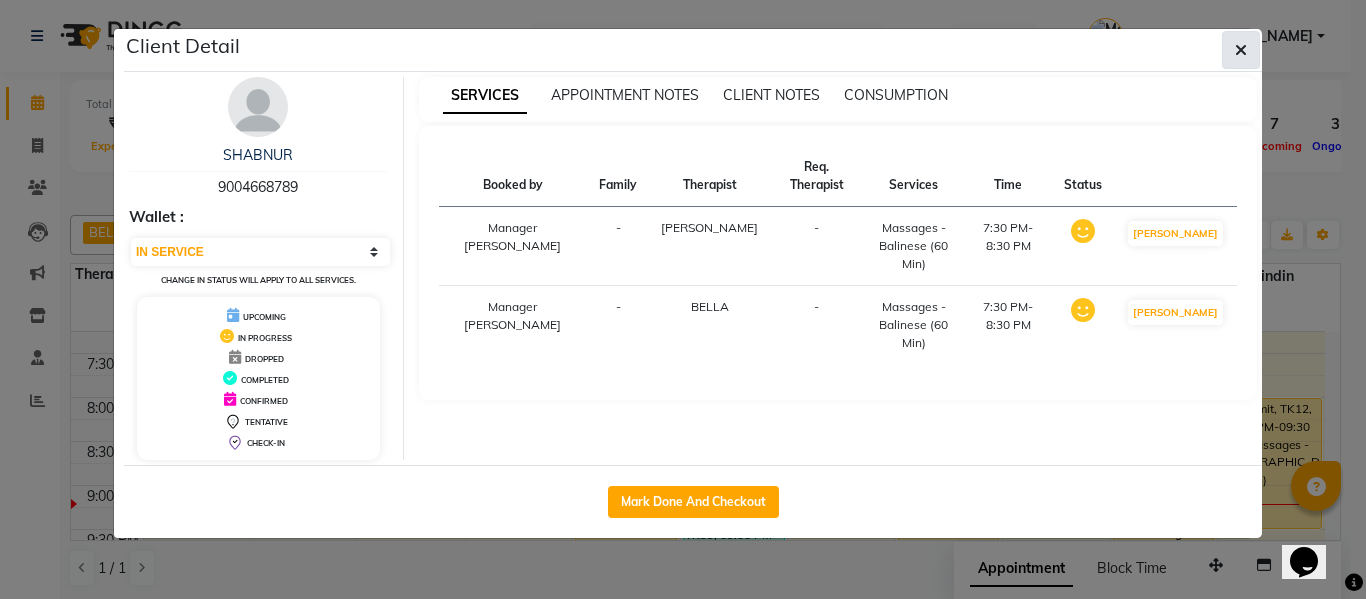 click 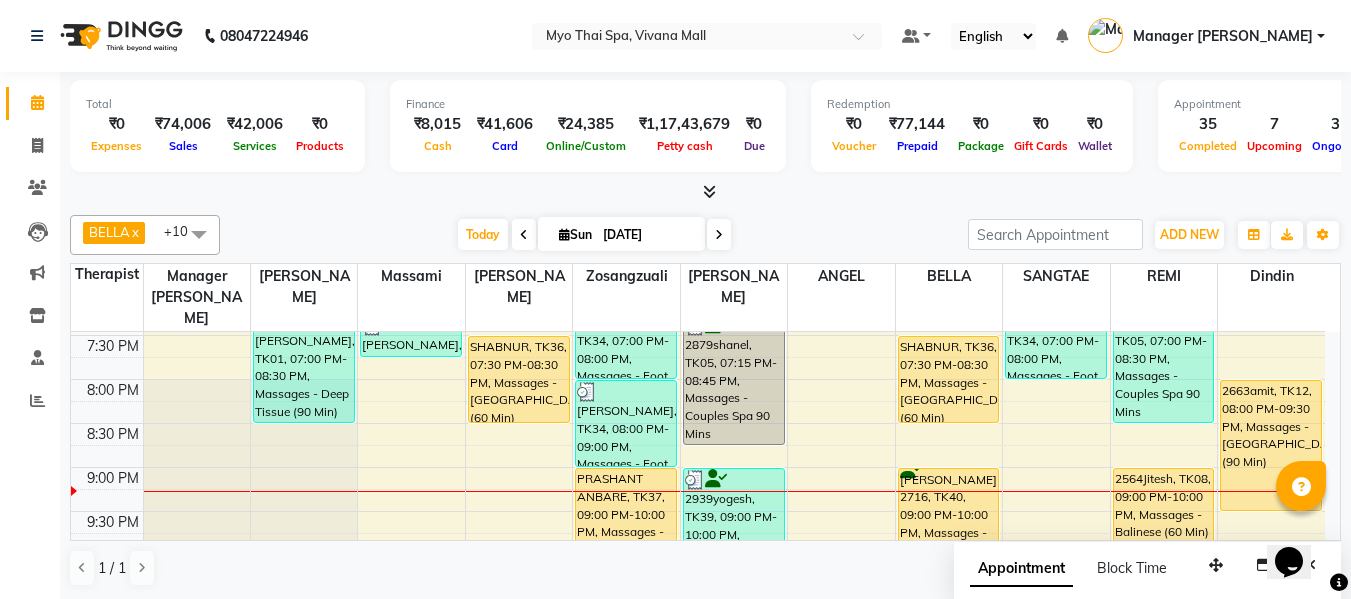 scroll, scrollTop: 890, scrollLeft: 0, axis: vertical 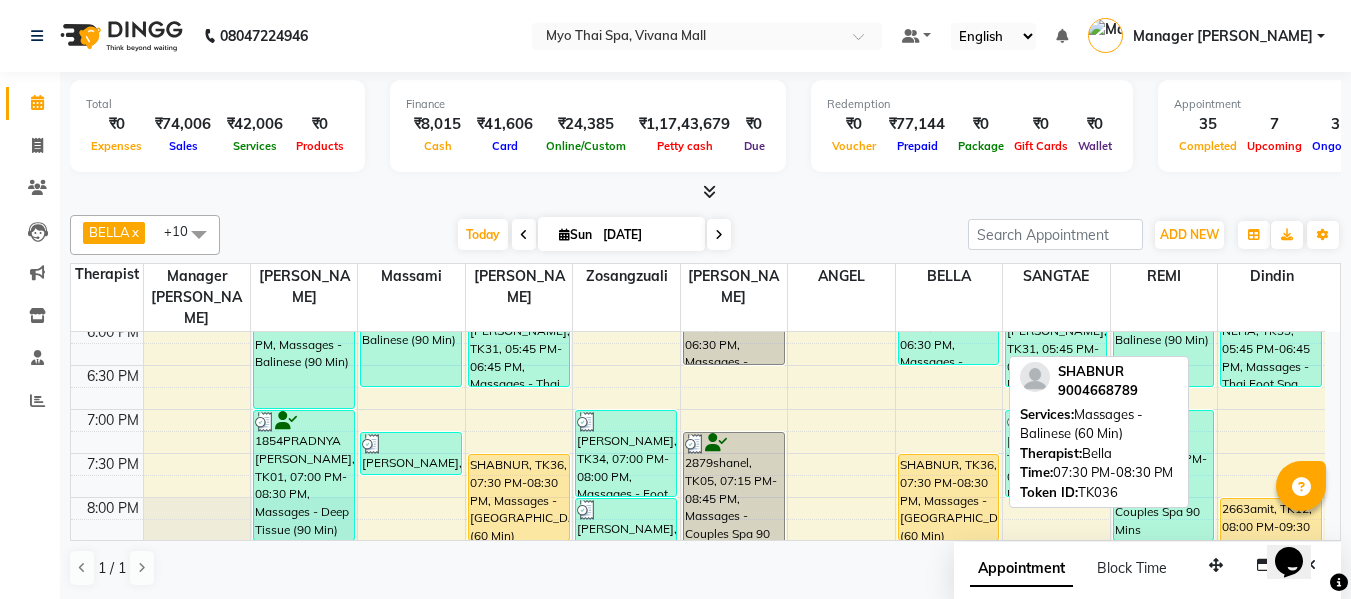 click on "SHABNUR, TK36, 07:30 PM-08:30 PM, Massages - Balinese (60 Min)" at bounding box center (949, 497) 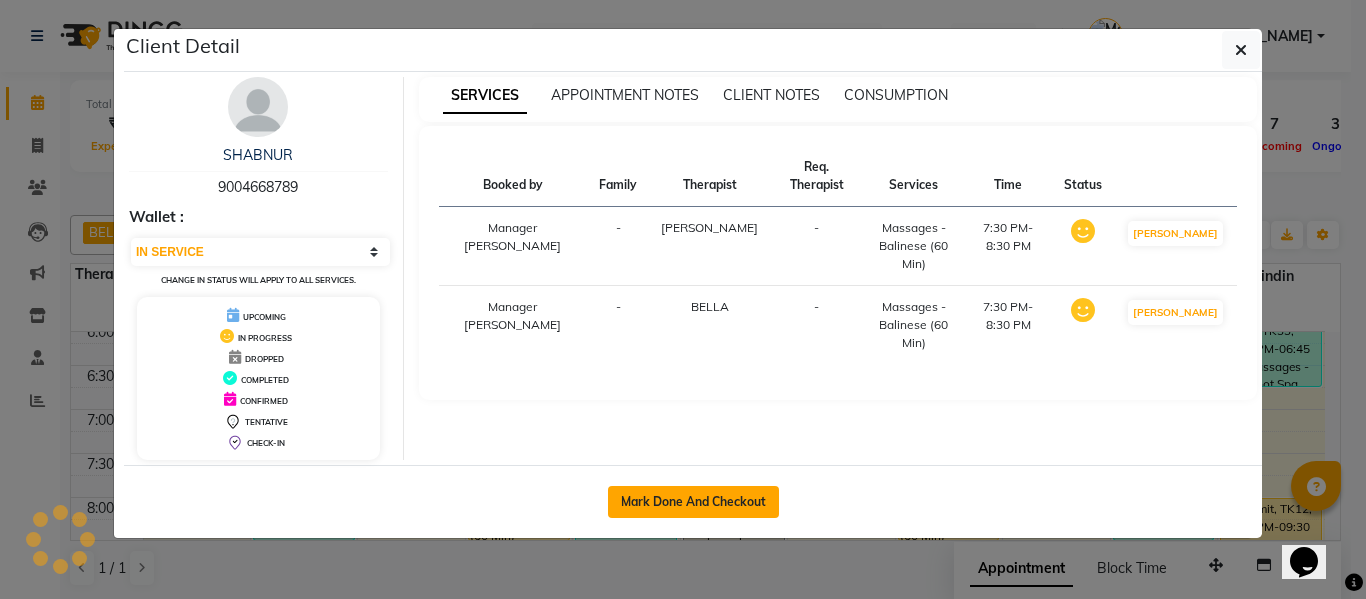 click on "Mark Done And Checkout" 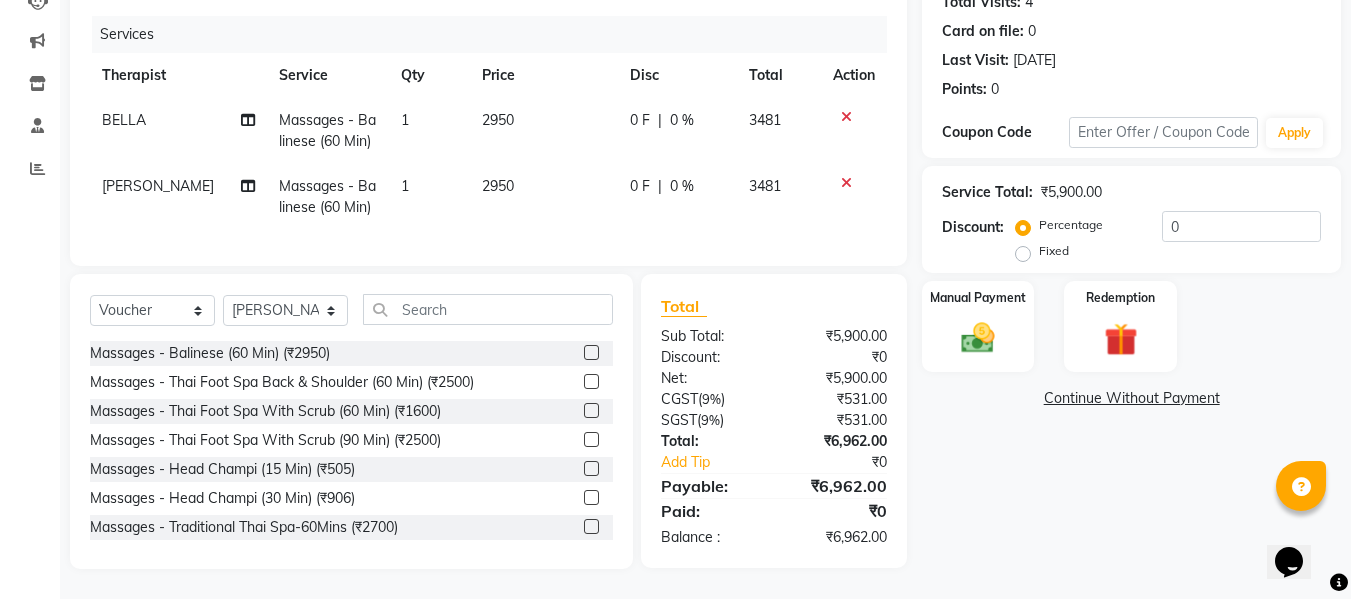 scroll, scrollTop: 0, scrollLeft: 0, axis: both 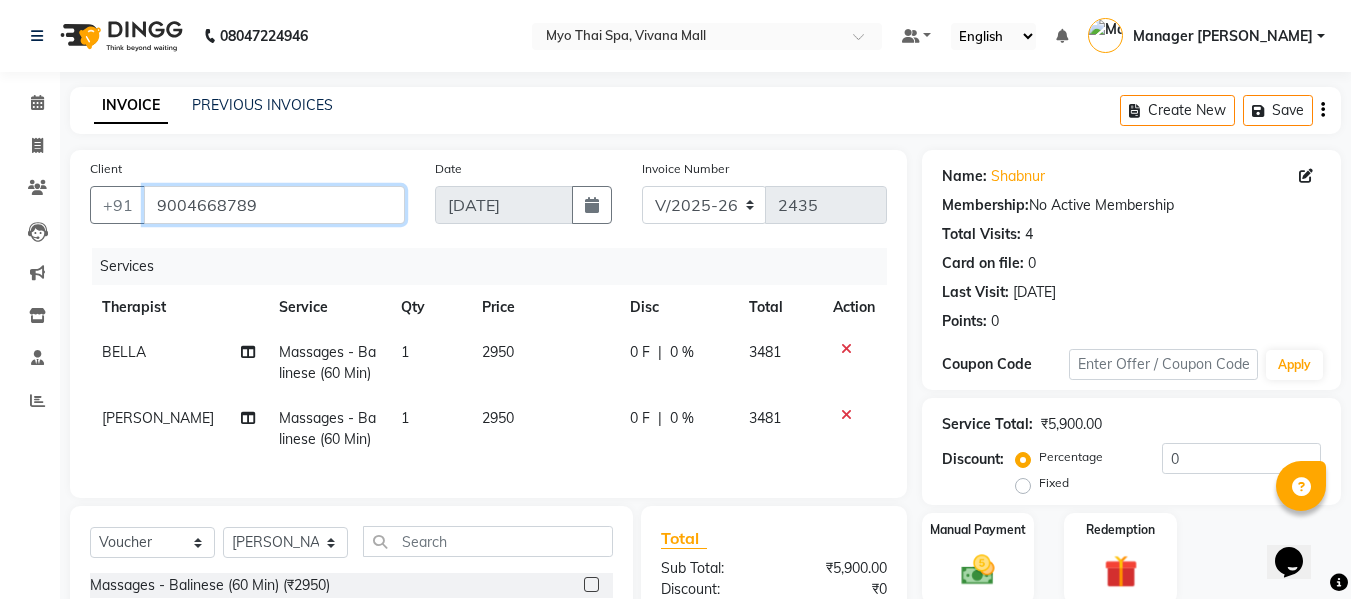 drag, startPoint x: 260, startPoint y: 204, endPoint x: 146, endPoint y: 208, distance: 114.07015 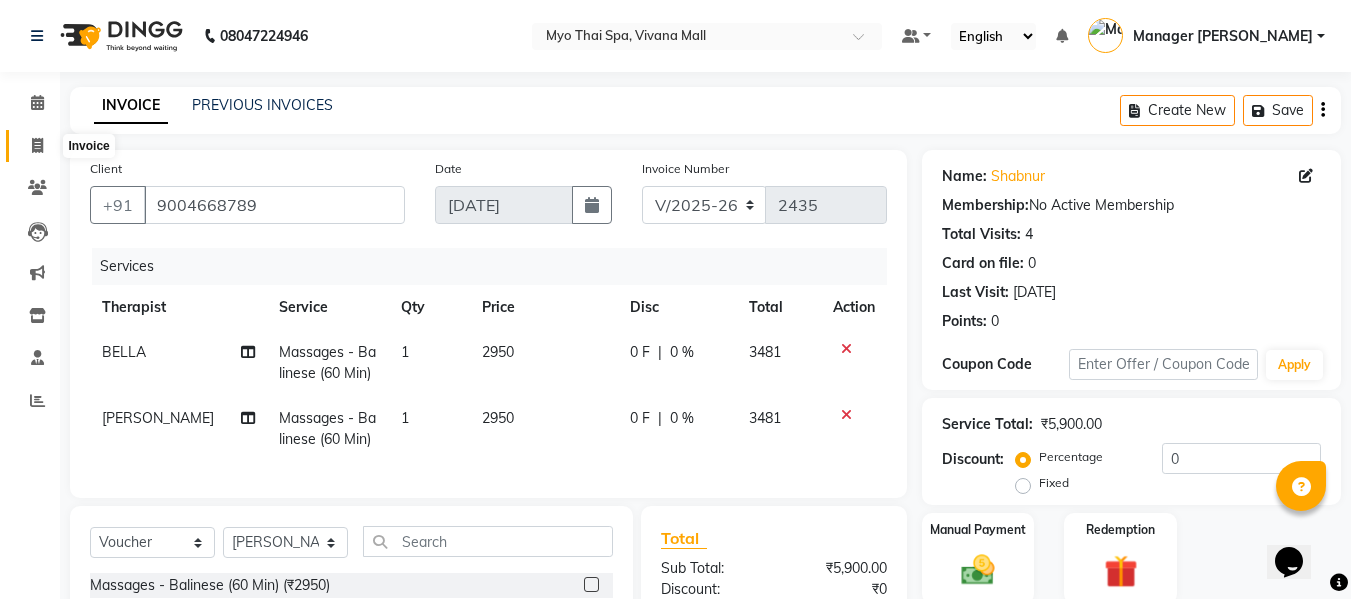 click 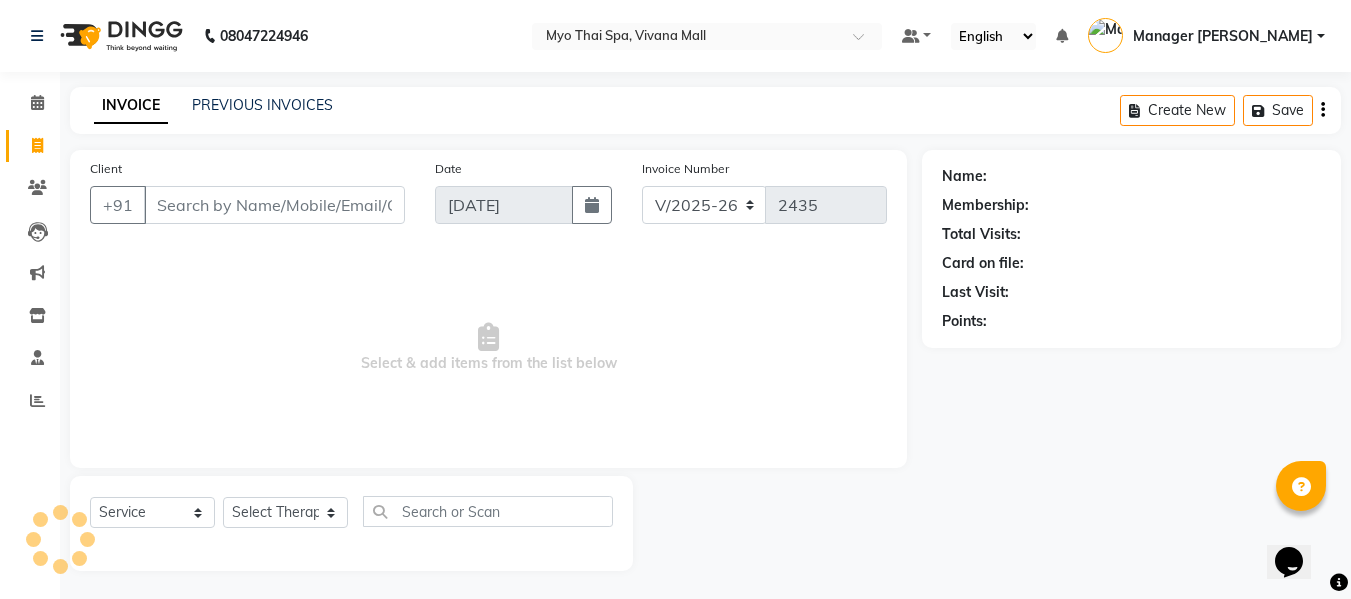 scroll, scrollTop: 2, scrollLeft: 0, axis: vertical 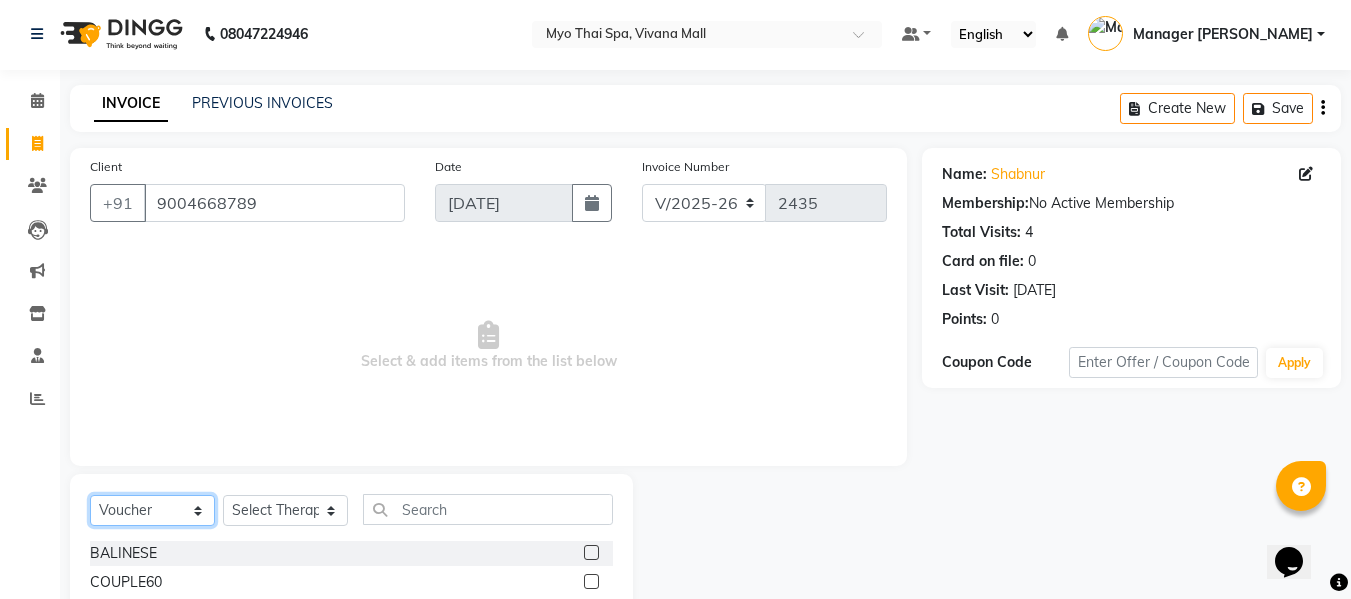 click on "Select  Service  Product  Membership  Package Voucher Prepaid Gift Card" 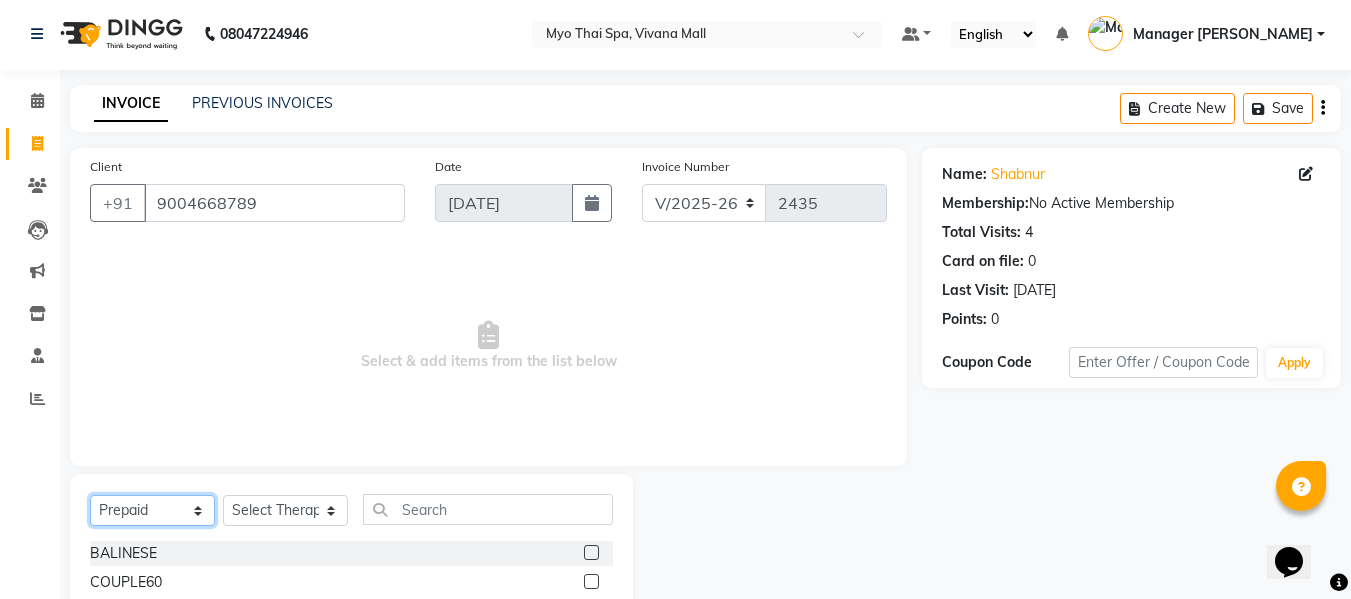 click on "Select  Service  Product  Membership  Package Voucher Prepaid Gift Card" 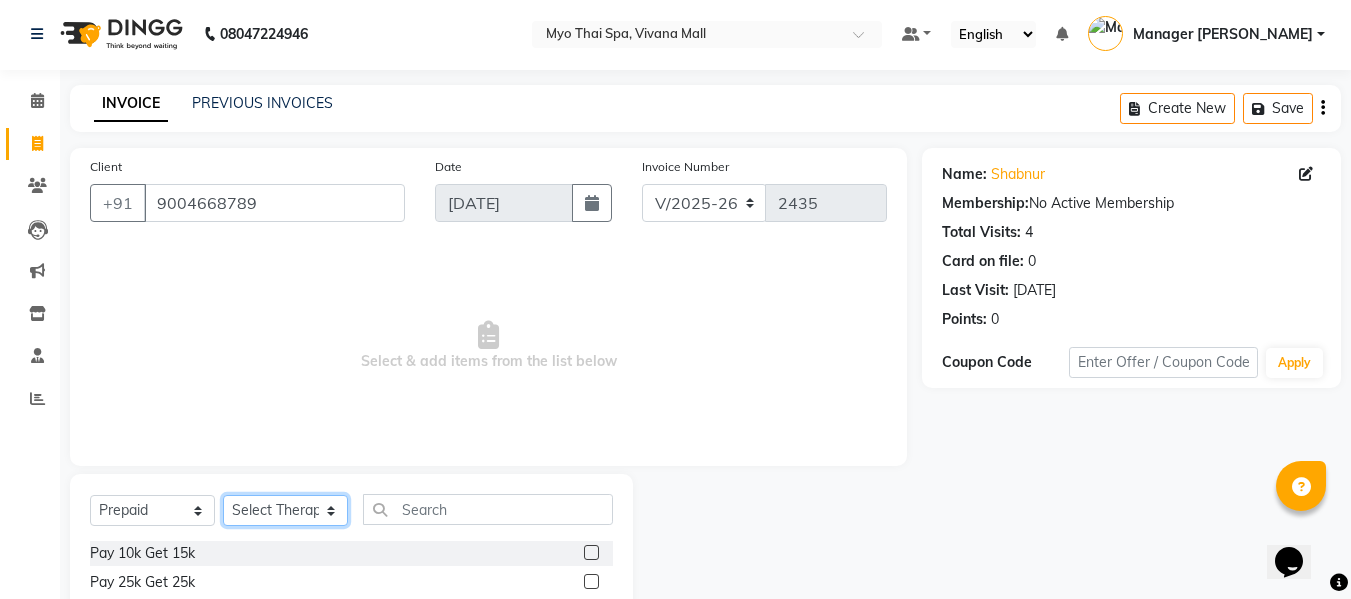 click on "Select Therapist ANGEL BELLA Dindin Jane JENNY Kristina Manager Churmurin Manager ISHA  Massami MAWII REMI SANGTAE Zosangzuali" 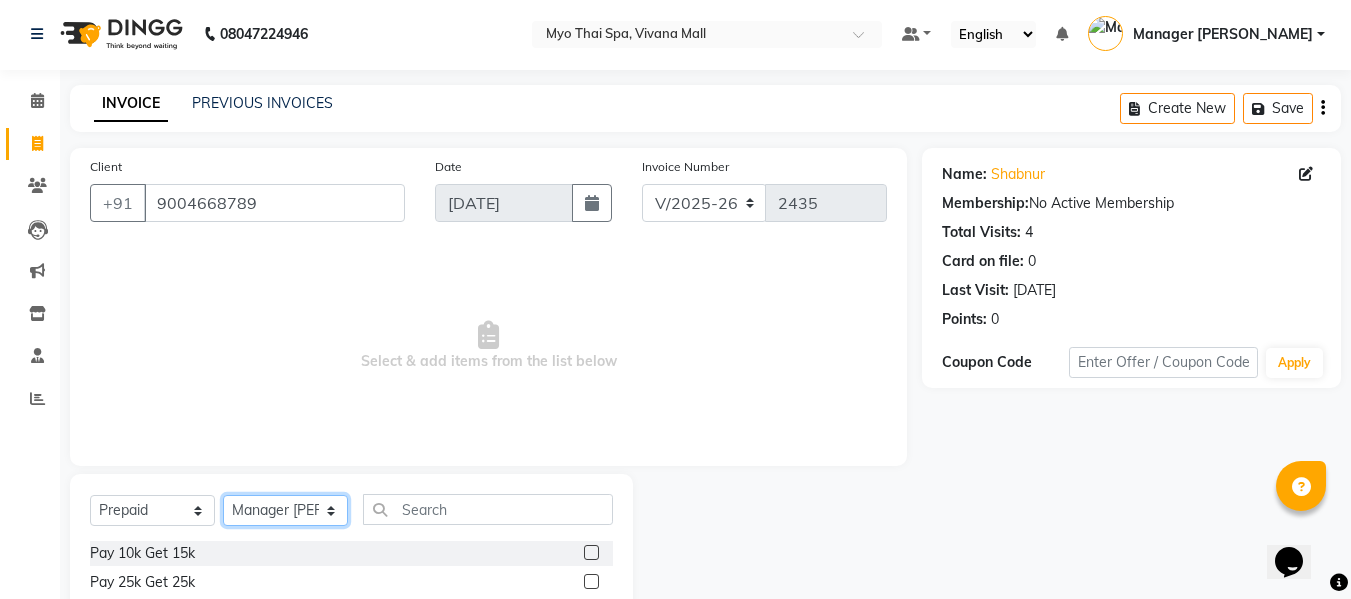 click on "Select Therapist ANGEL BELLA Dindin Jane JENNY Kristina Manager Churmurin Manager ISHA  Massami MAWII REMI SANGTAE Zosangzuali" 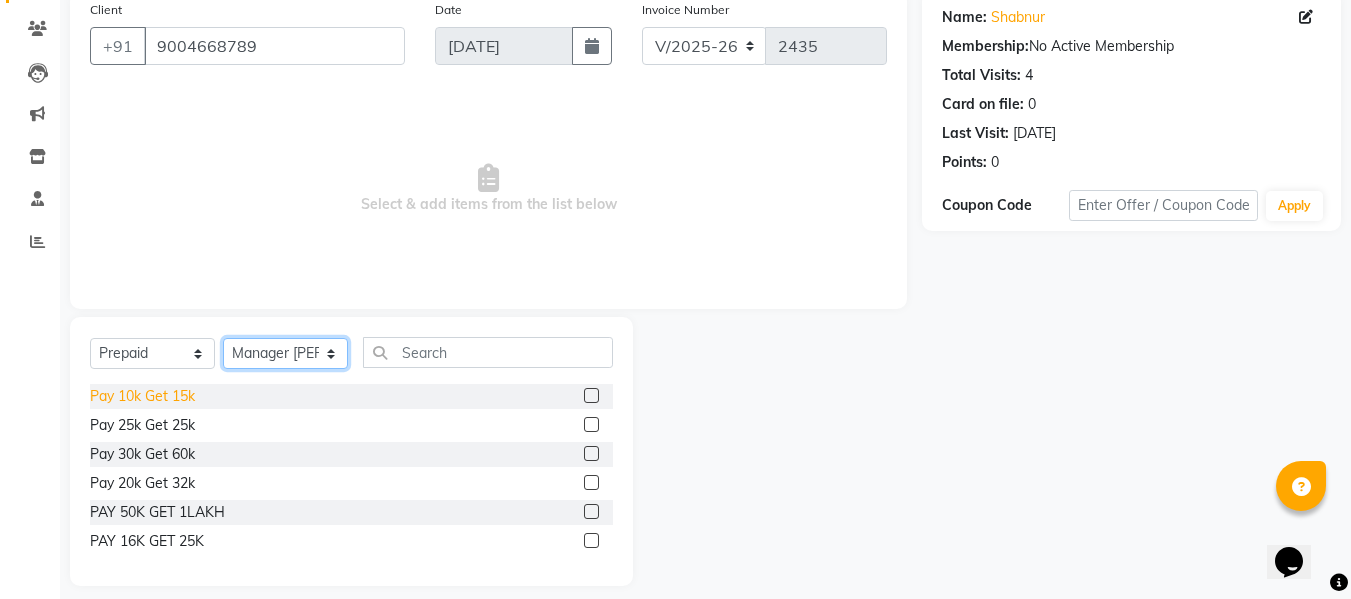 scroll, scrollTop: 176, scrollLeft: 0, axis: vertical 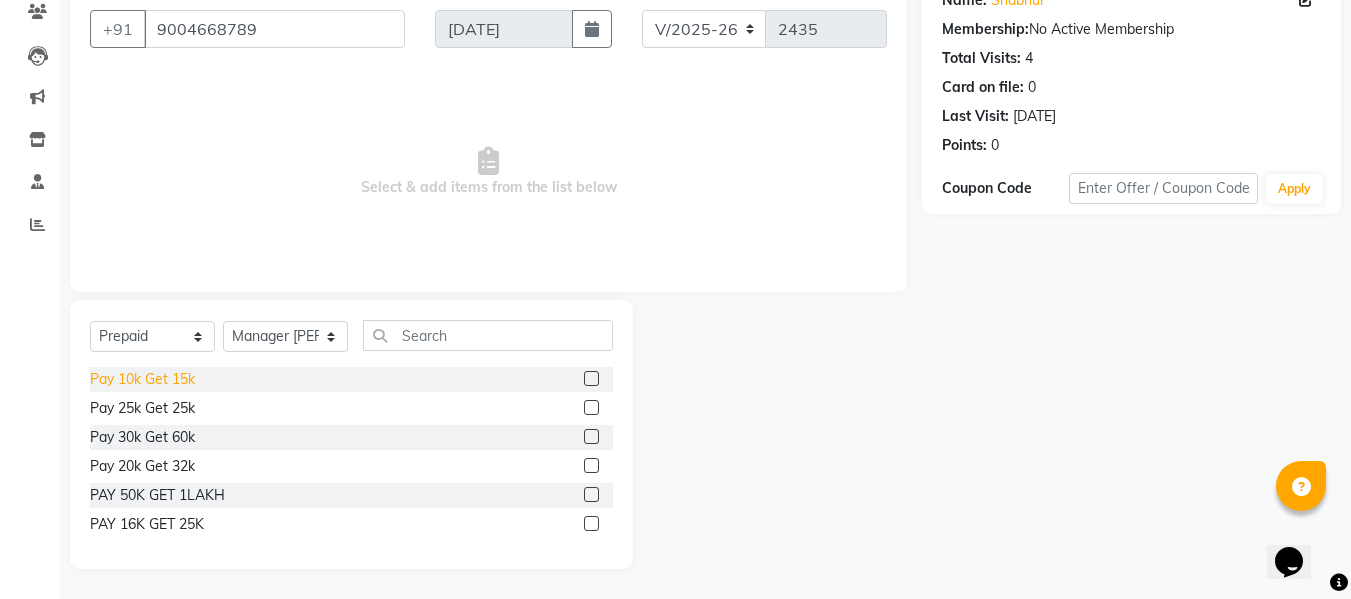click on "Pay 10k Get 15k" 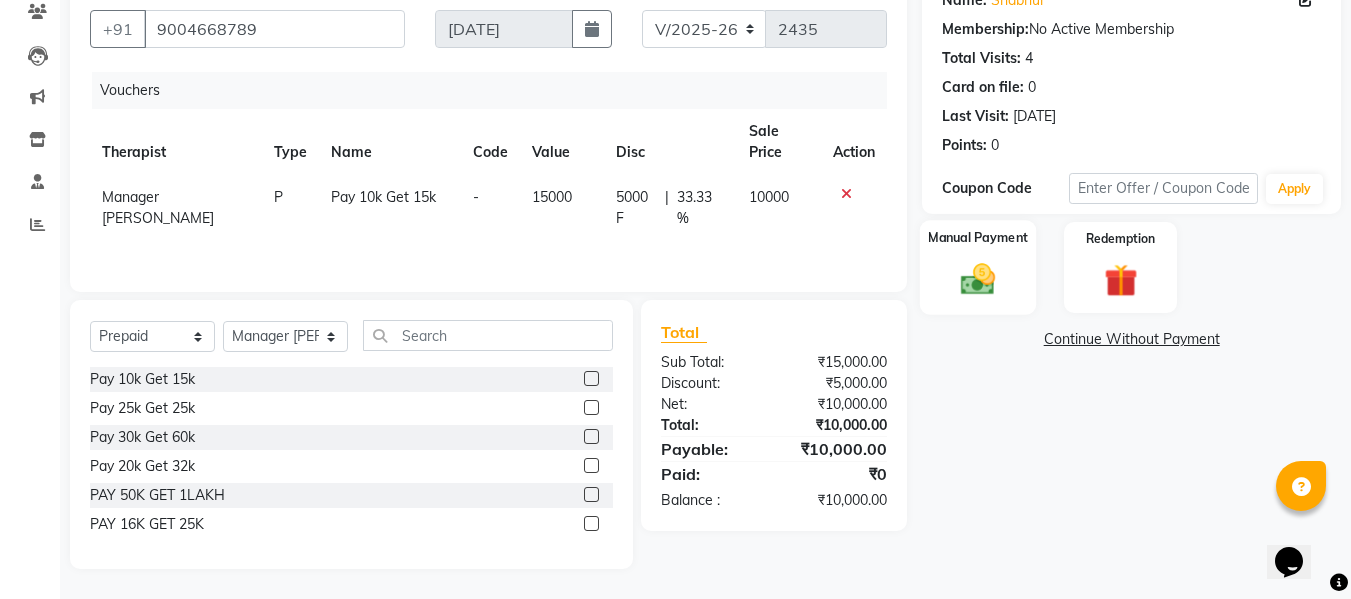 click 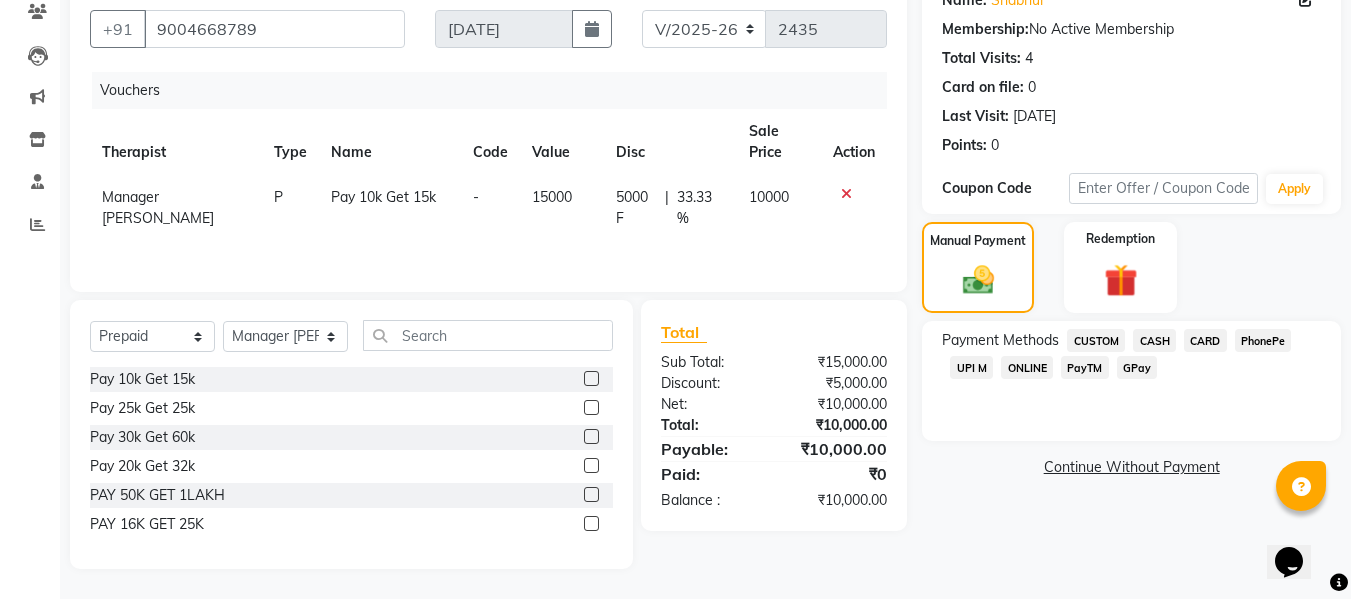 click on "CARD" 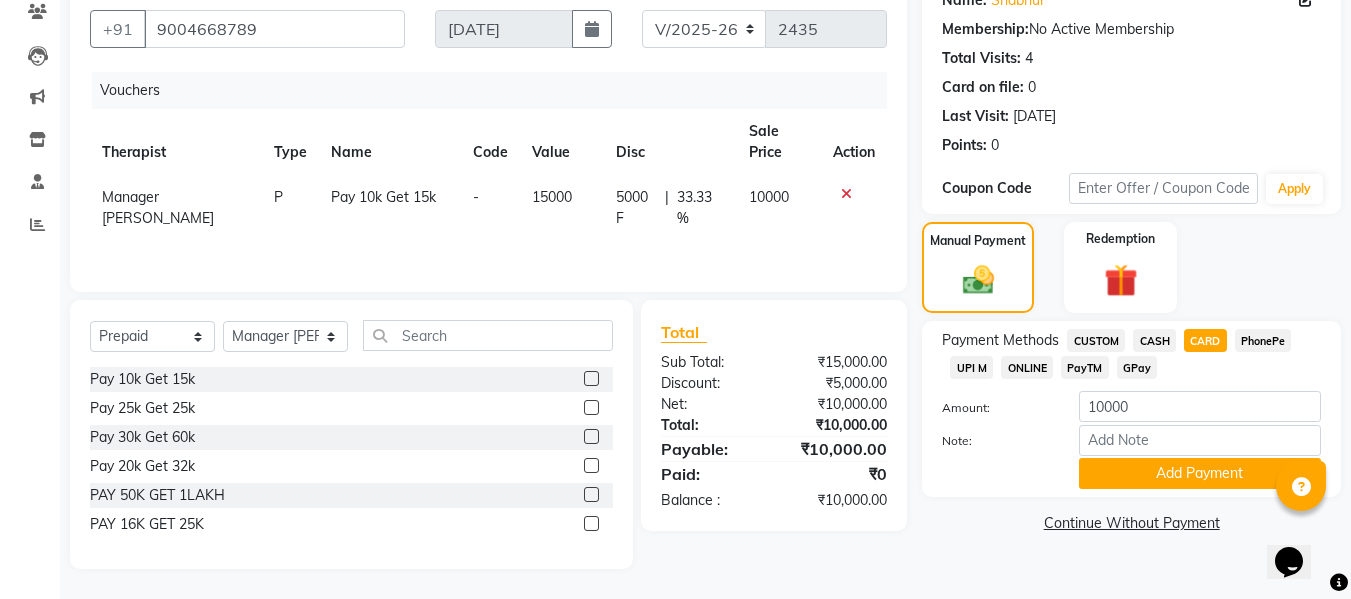 click on "UPI M" 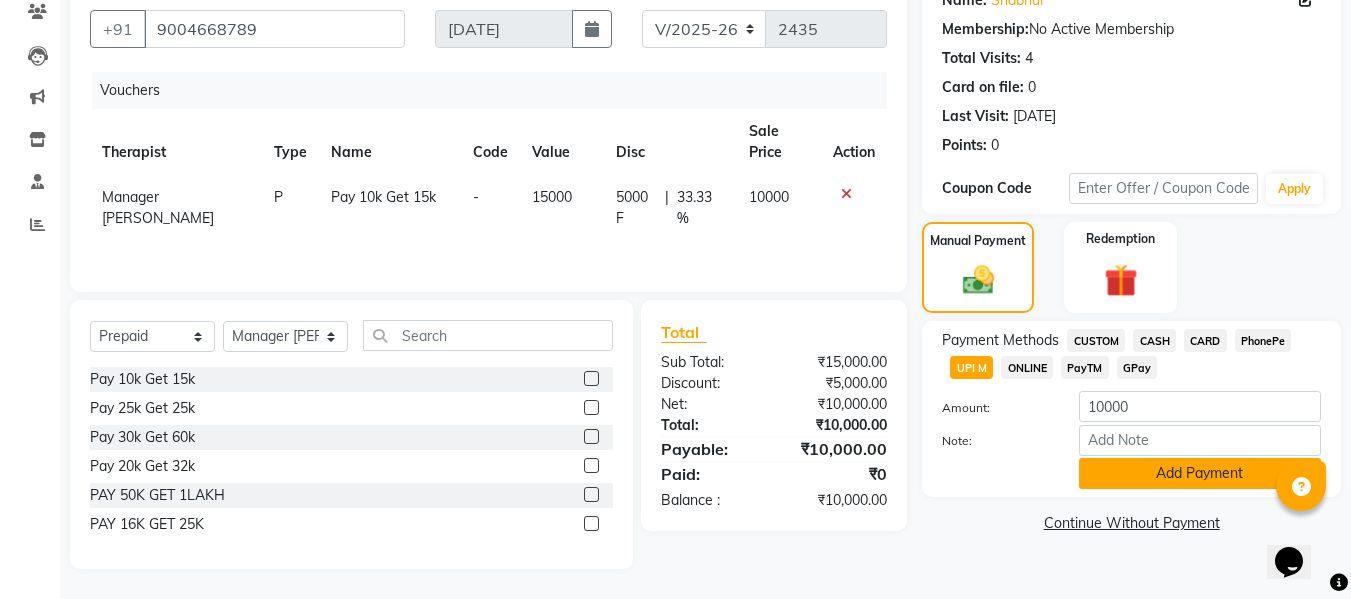click on "Add Payment" 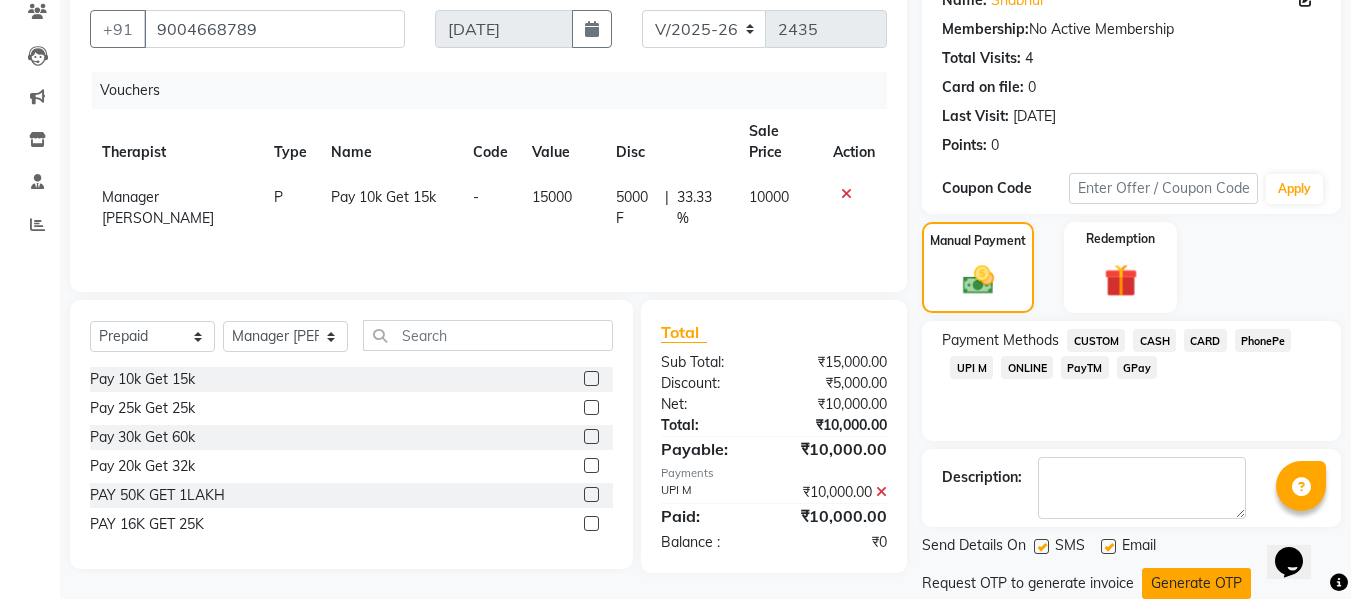 scroll, scrollTop: 241, scrollLeft: 0, axis: vertical 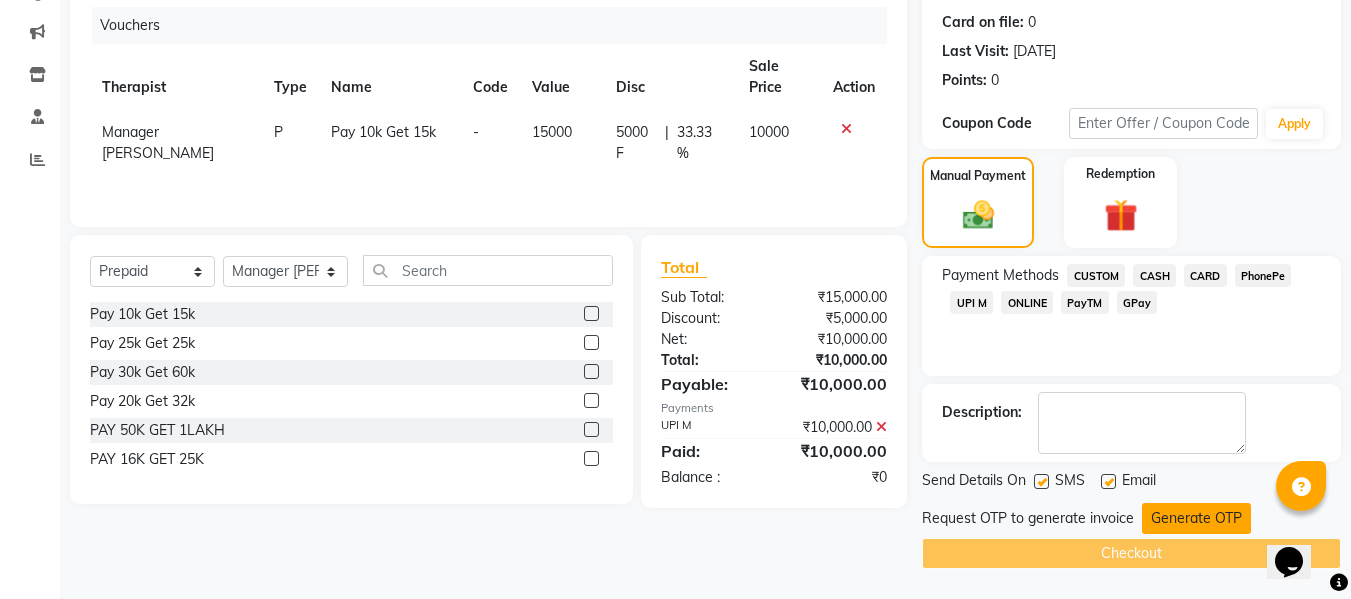 click on "Generate OTP" 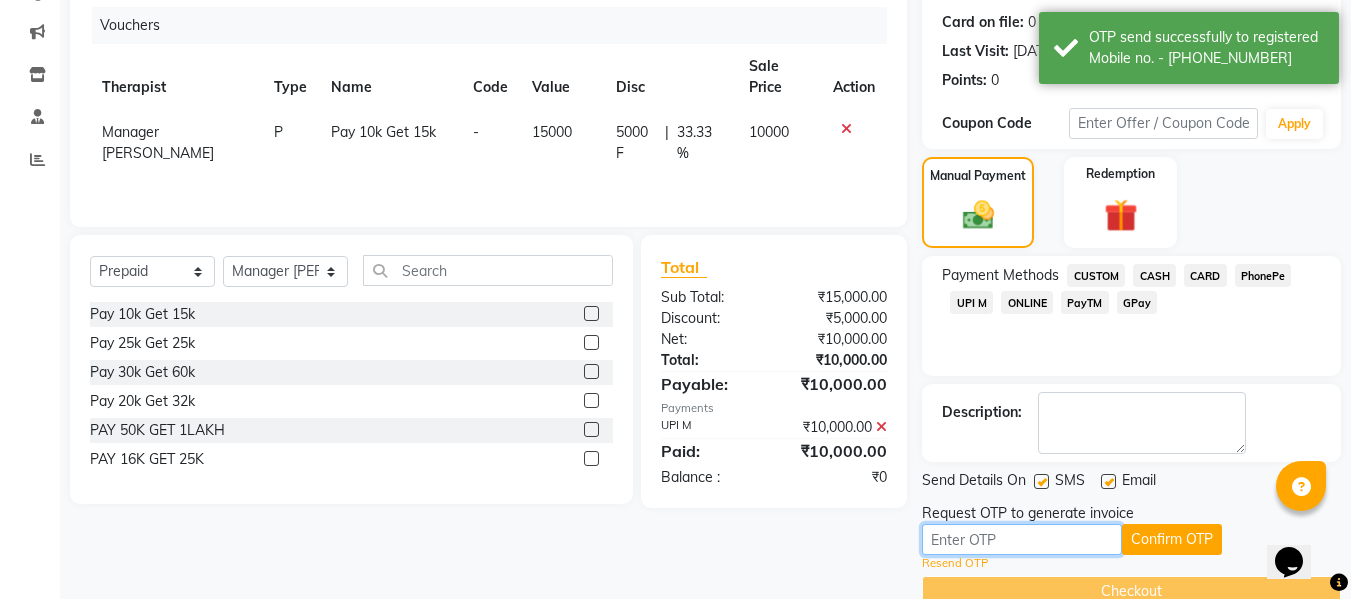 click at bounding box center (1022, 539) 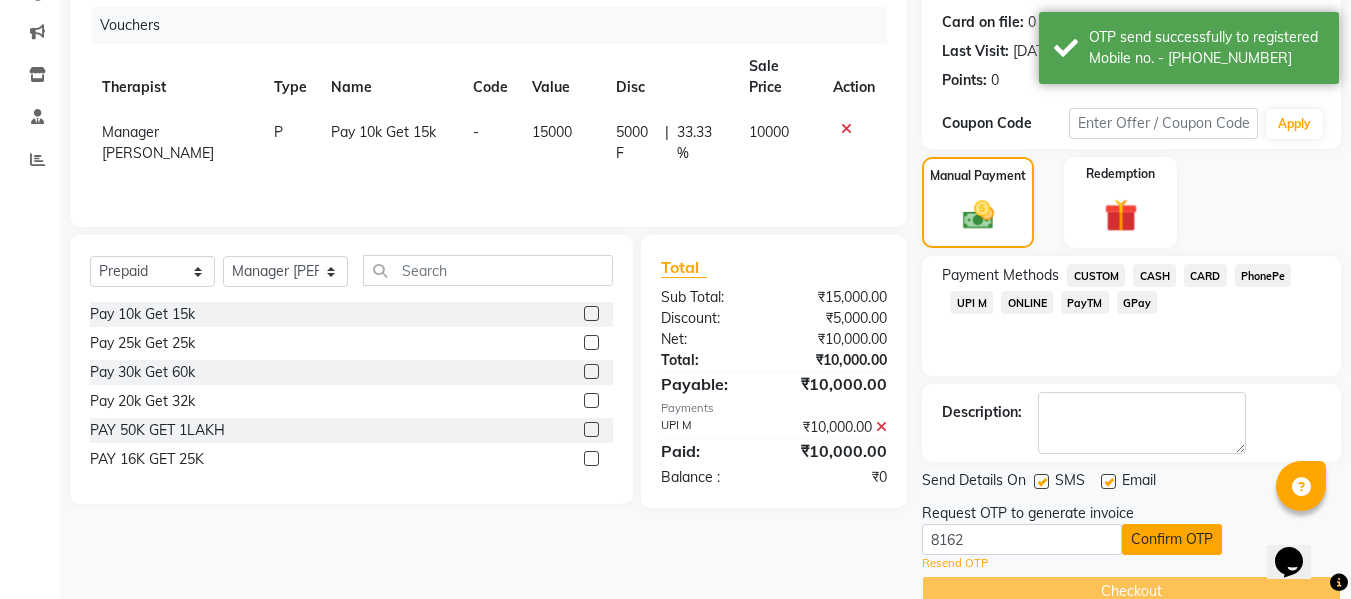 click on "Confirm OTP" 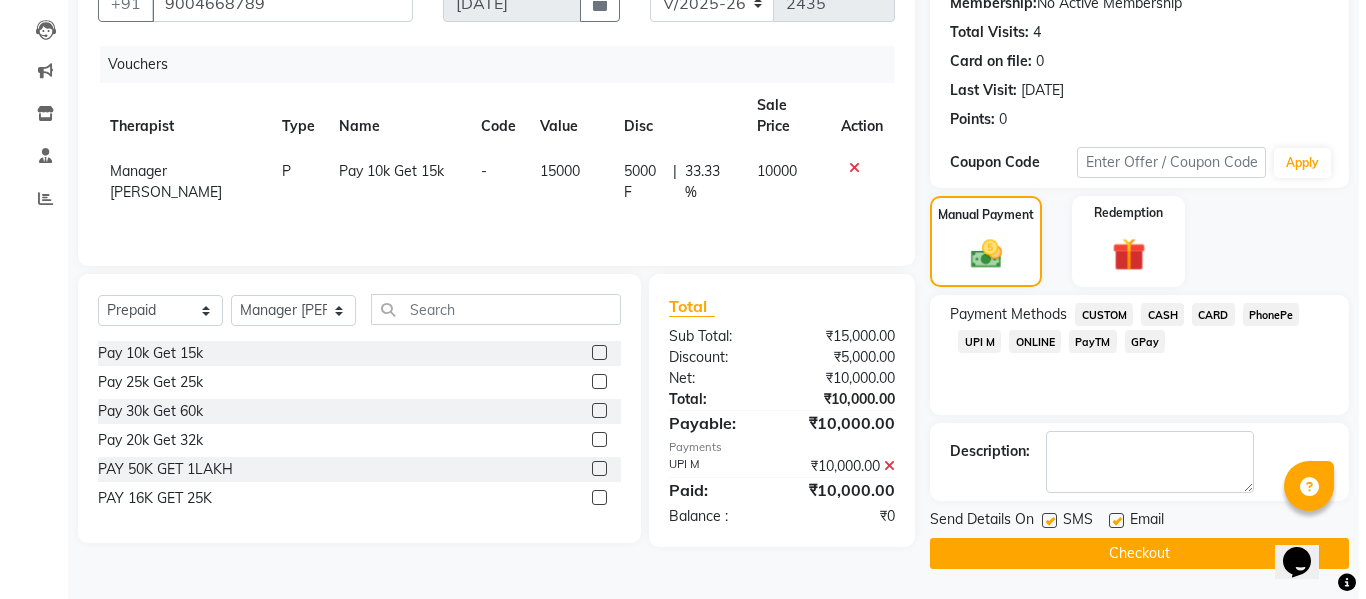 scroll, scrollTop: 0, scrollLeft: 0, axis: both 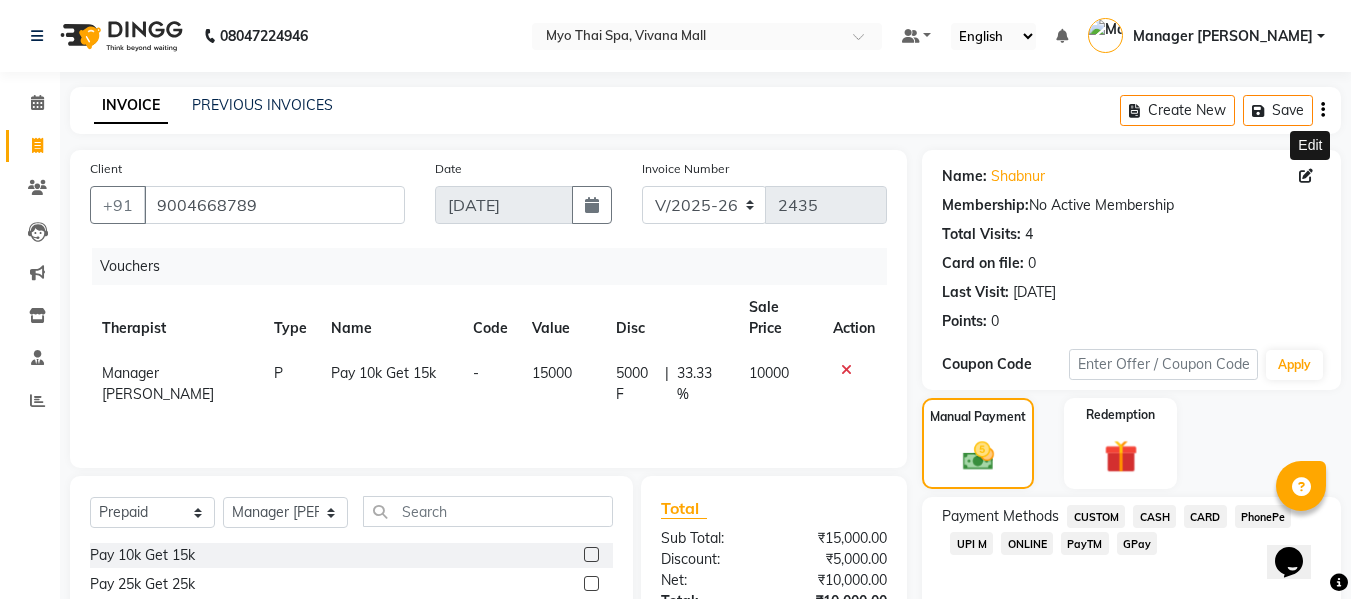 click 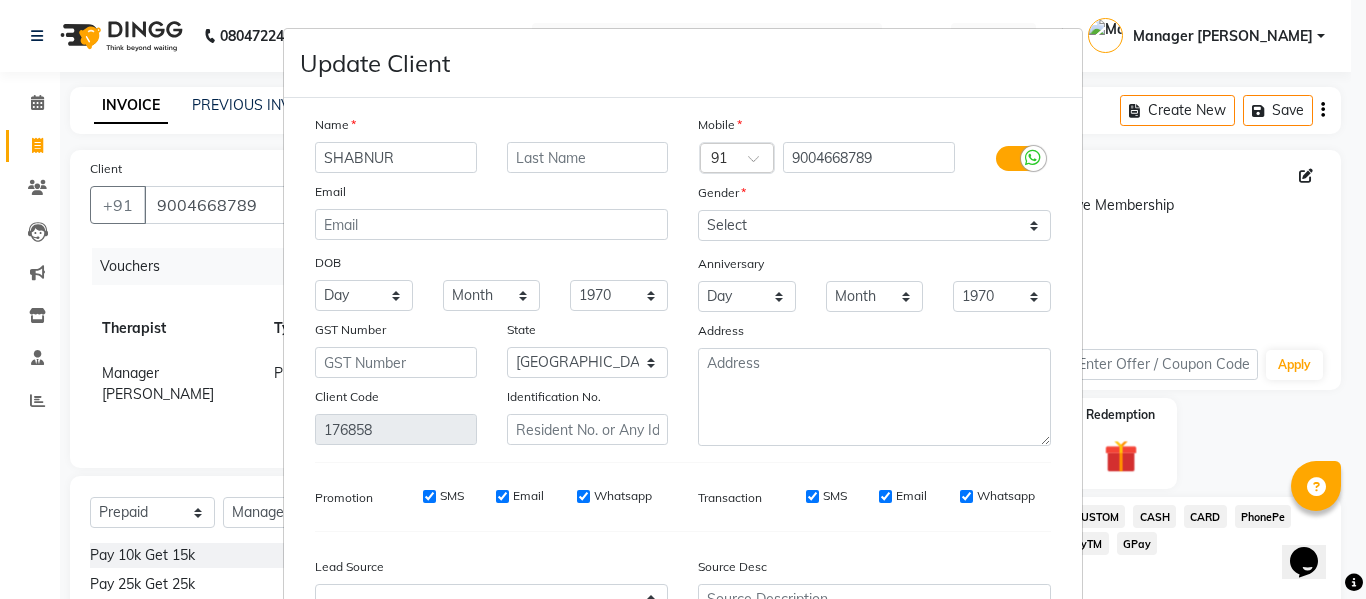click on "SHABNUR" at bounding box center (396, 157) 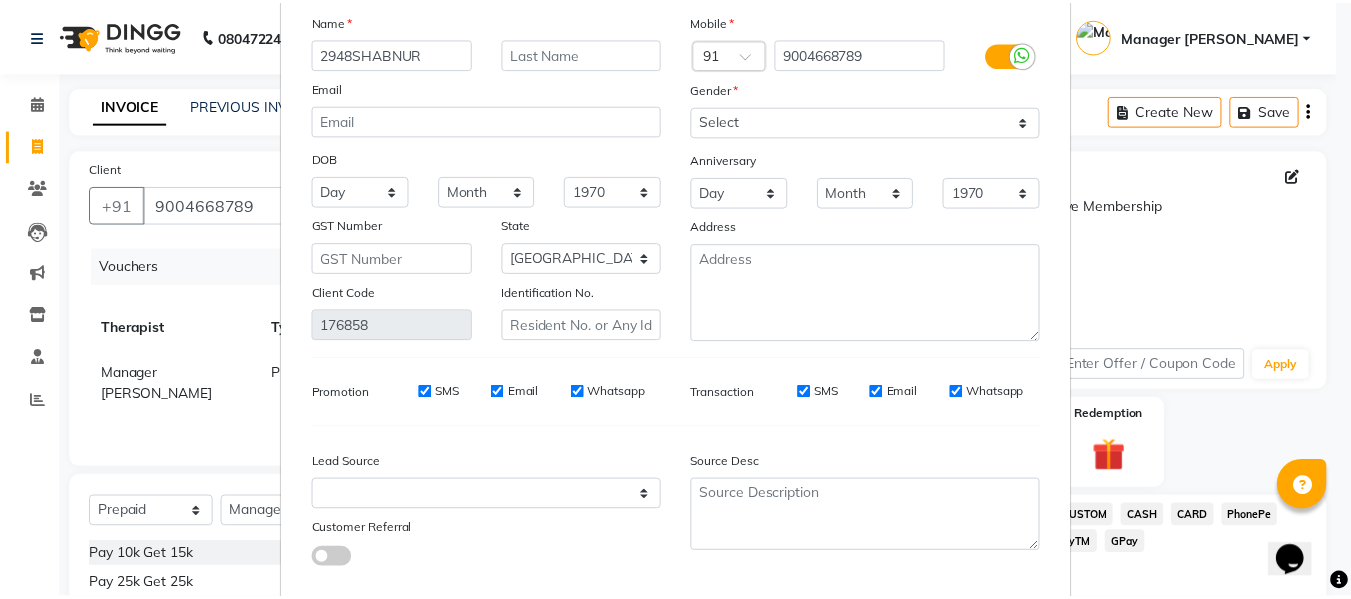 scroll, scrollTop: 214, scrollLeft: 0, axis: vertical 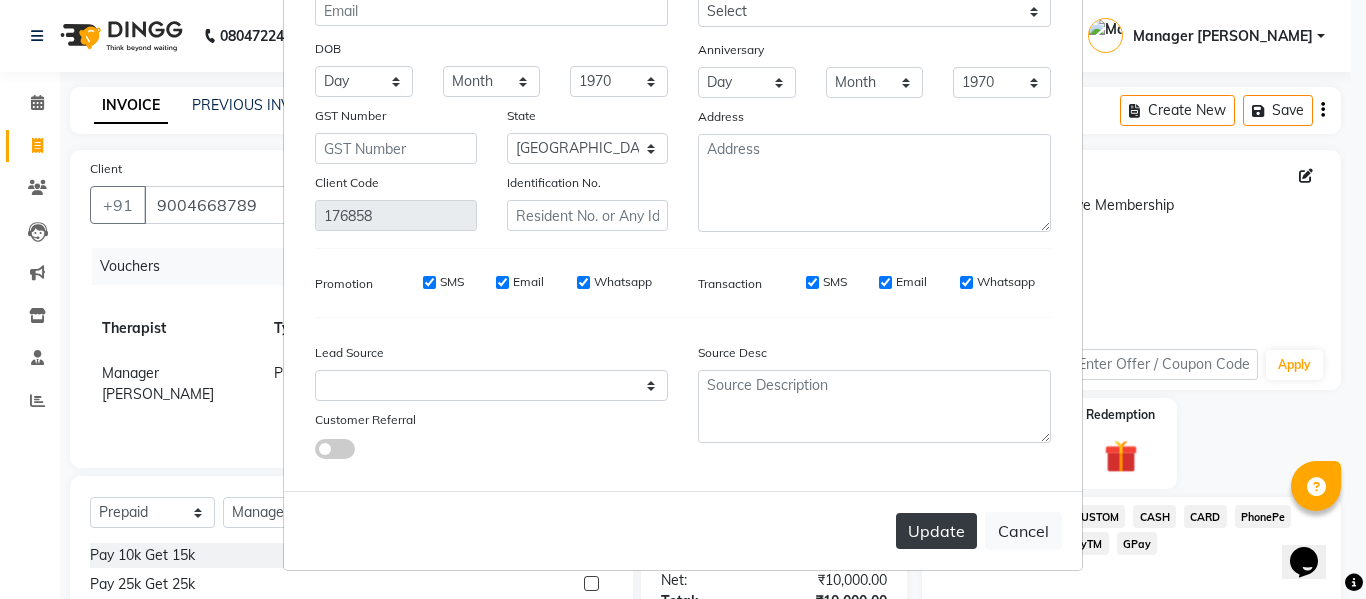 click on "Update" at bounding box center [936, 531] 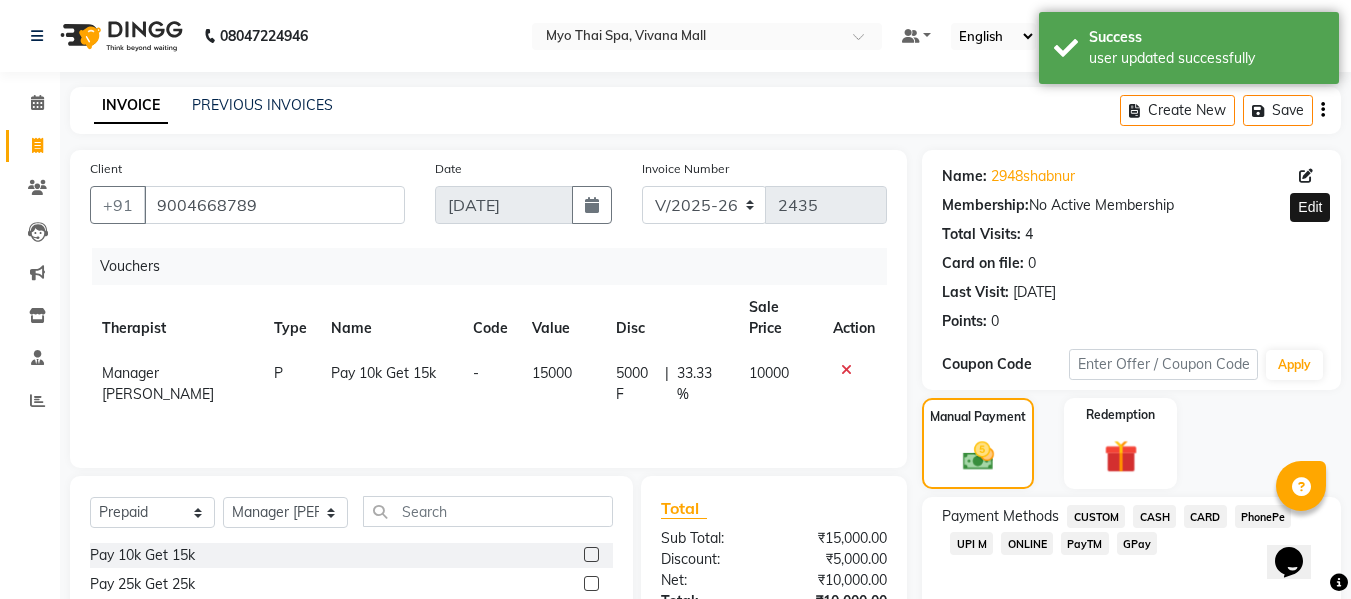 click on "Checkout" 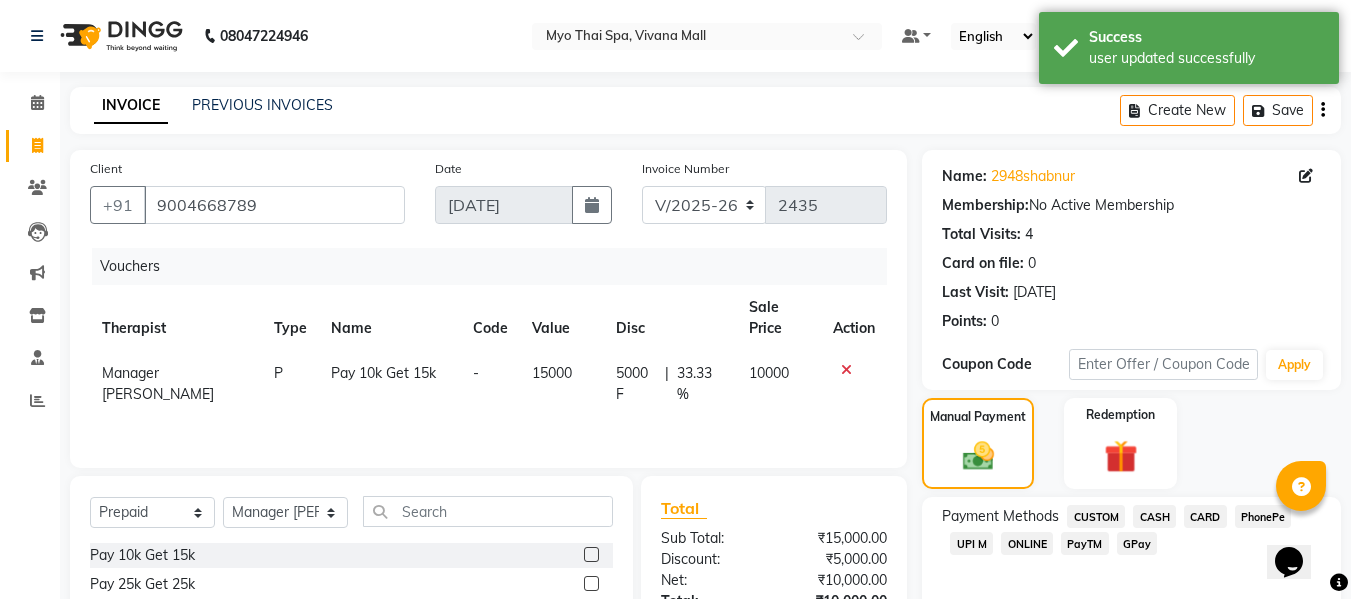 scroll, scrollTop: 202, scrollLeft: 0, axis: vertical 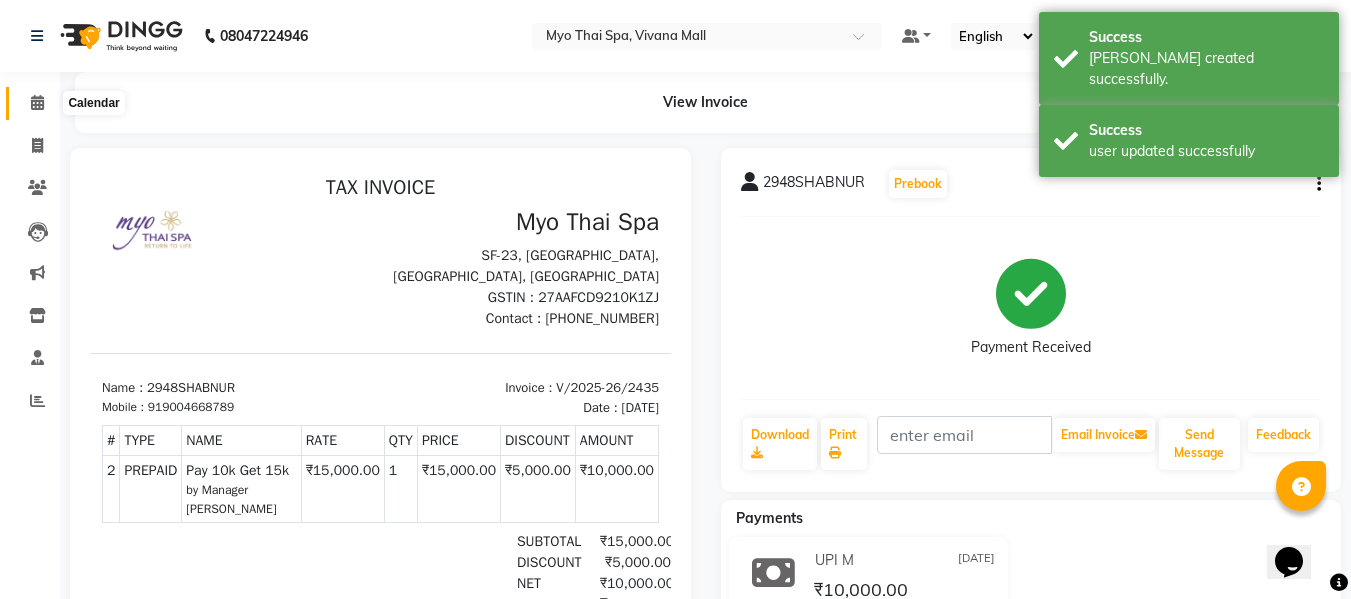 click 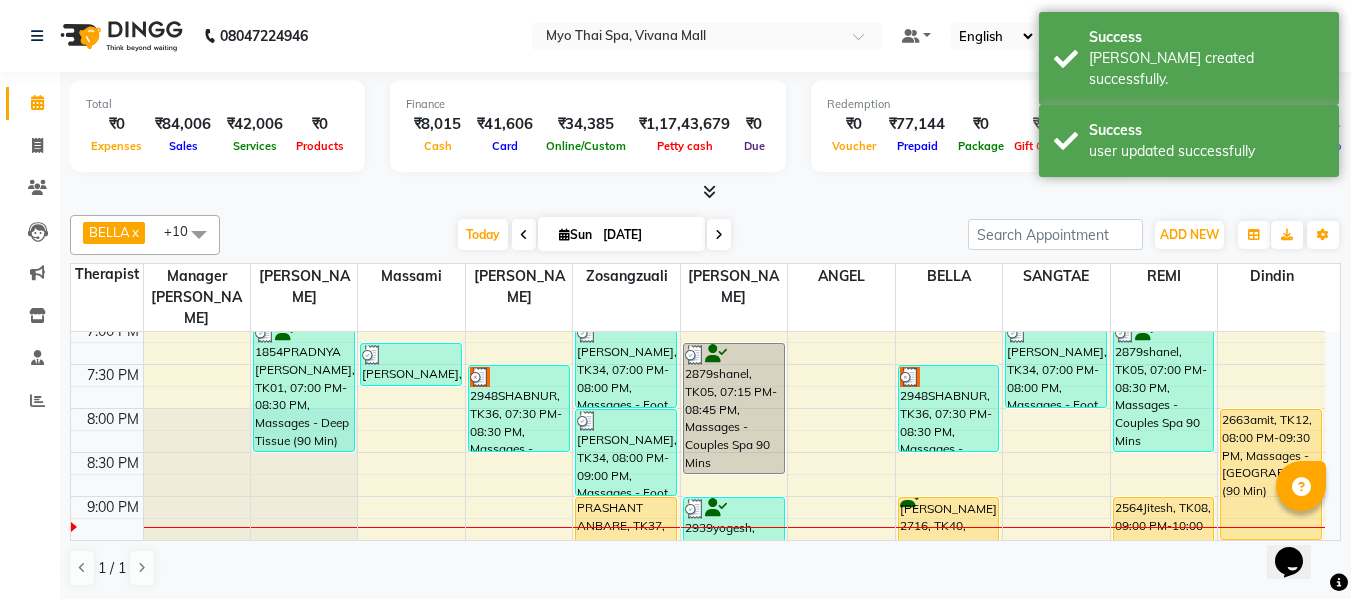 scroll, scrollTop: 1000, scrollLeft: 0, axis: vertical 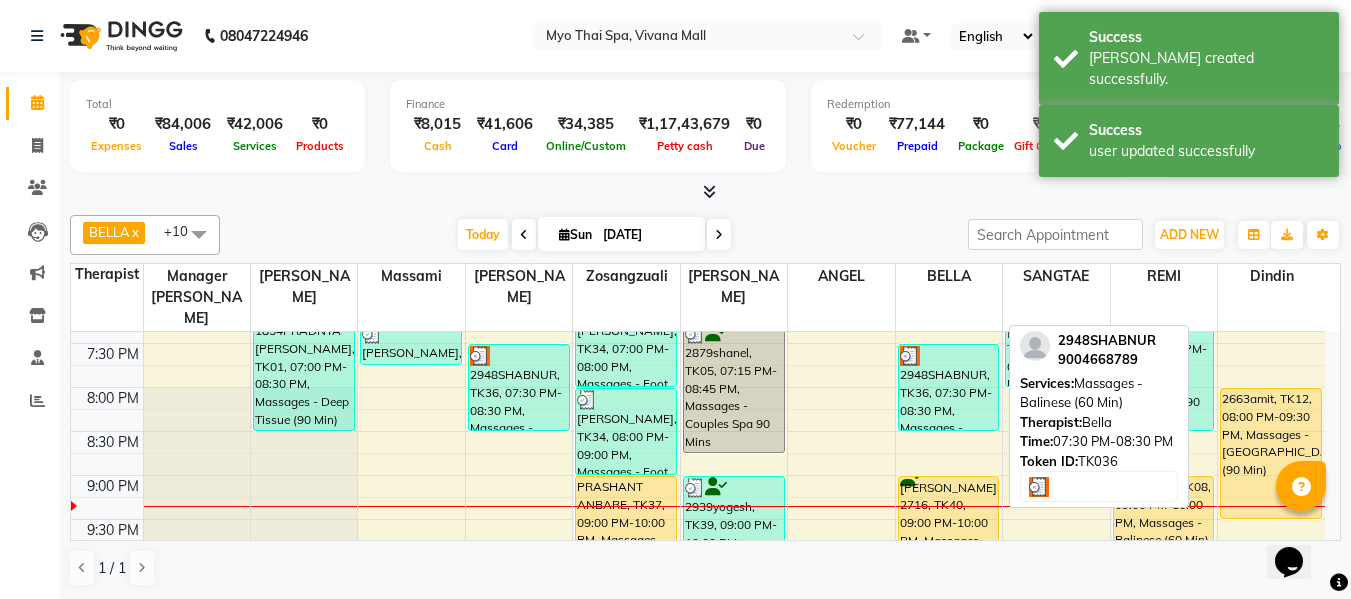 click on "2948SHABNUR, TK36, 07:30 PM-08:30 PM, Massages - Balinese (60 Min)" at bounding box center [949, 387] 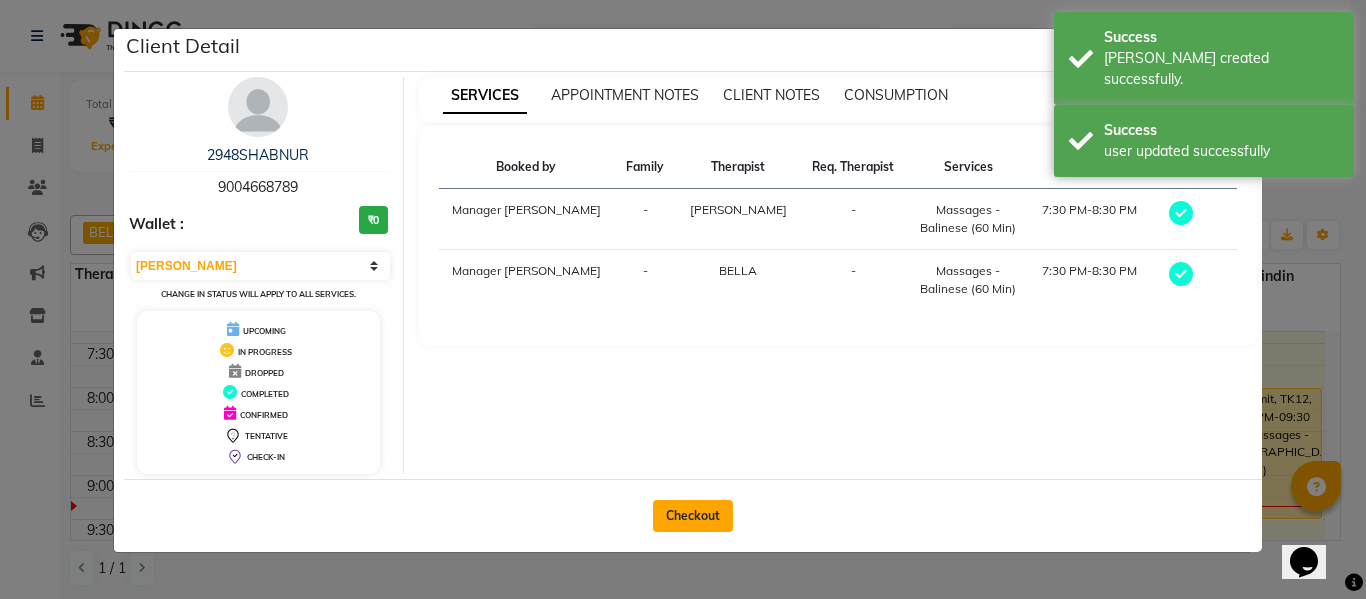 click on "Checkout" 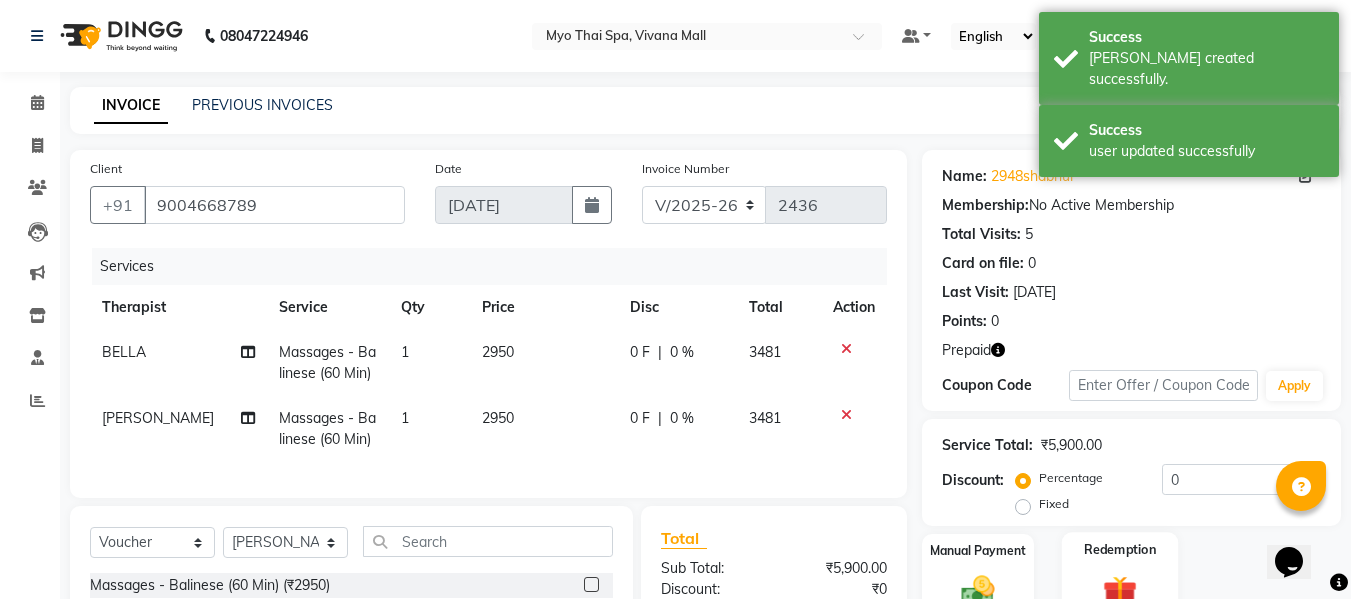 click 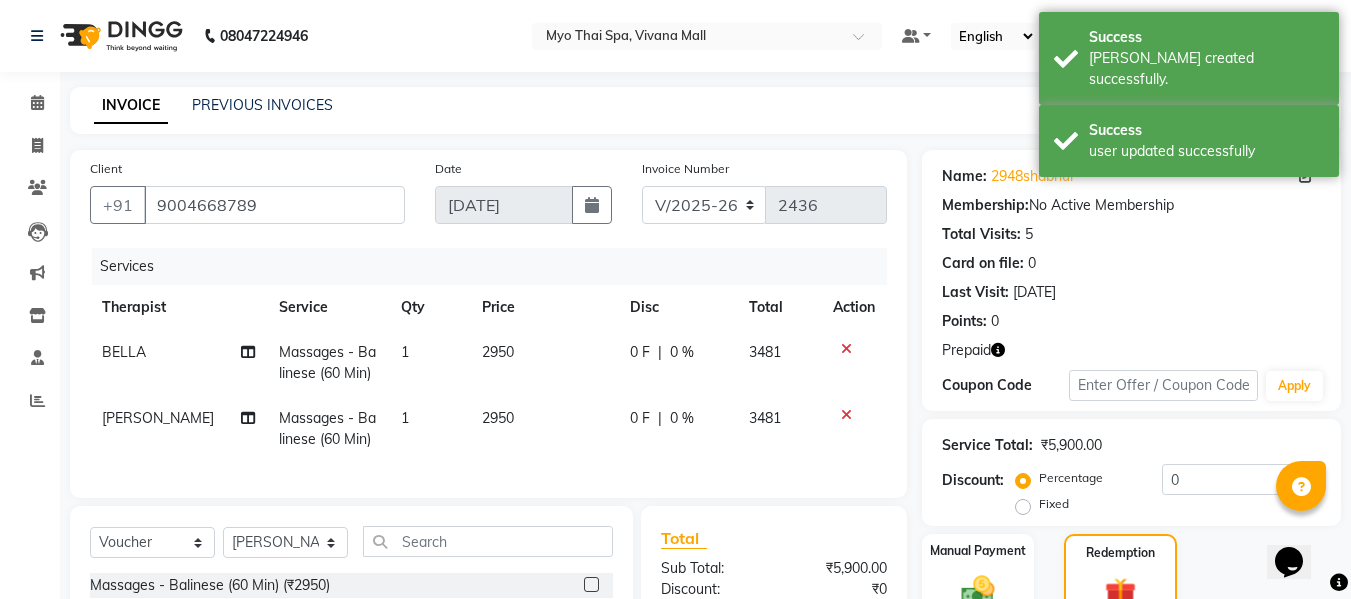 scroll, scrollTop: 247, scrollLeft: 0, axis: vertical 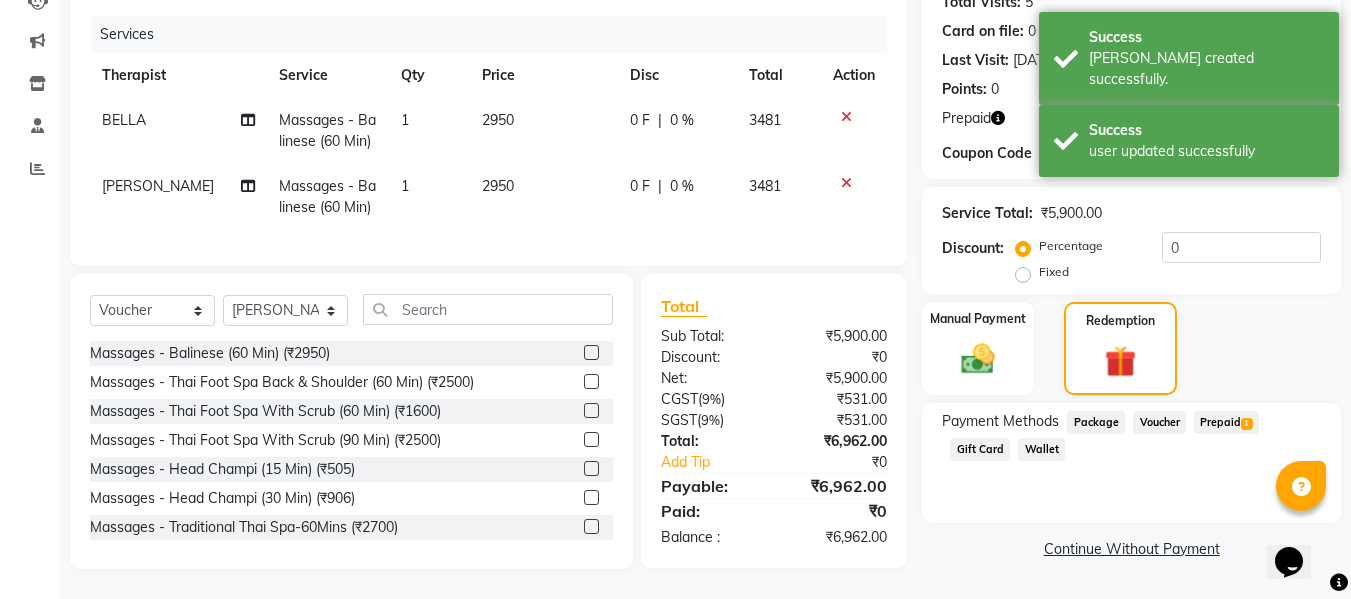 click on "Prepaid  1" 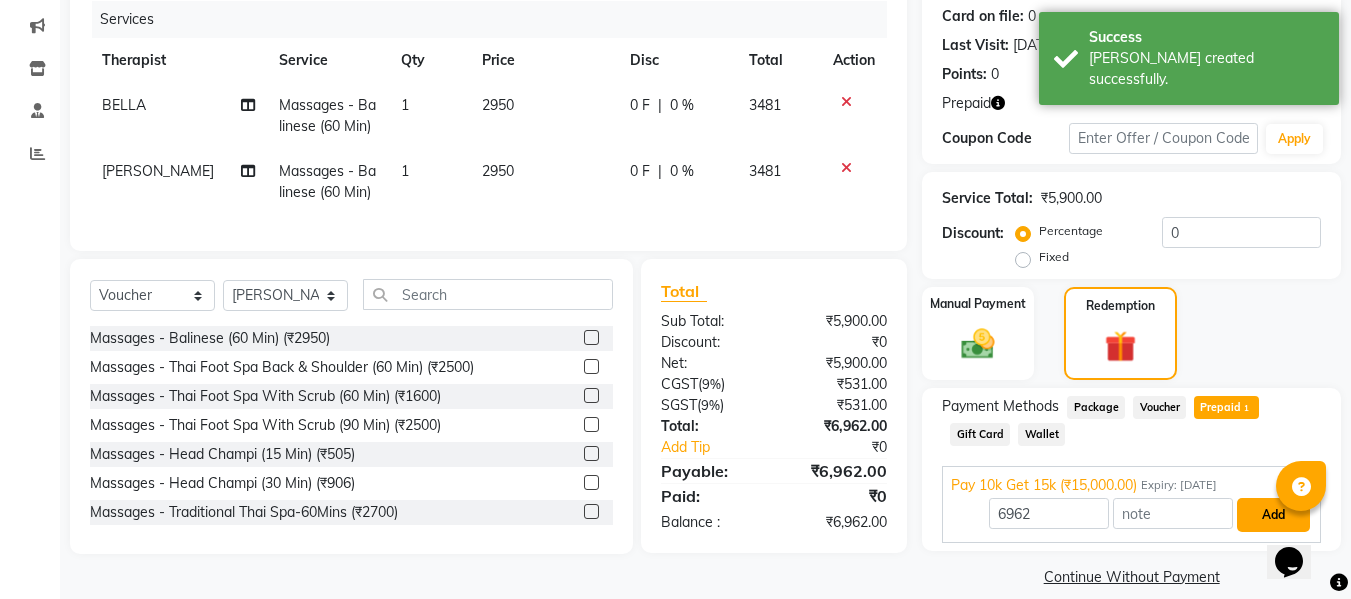 click on "Add" at bounding box center (1273, 515) 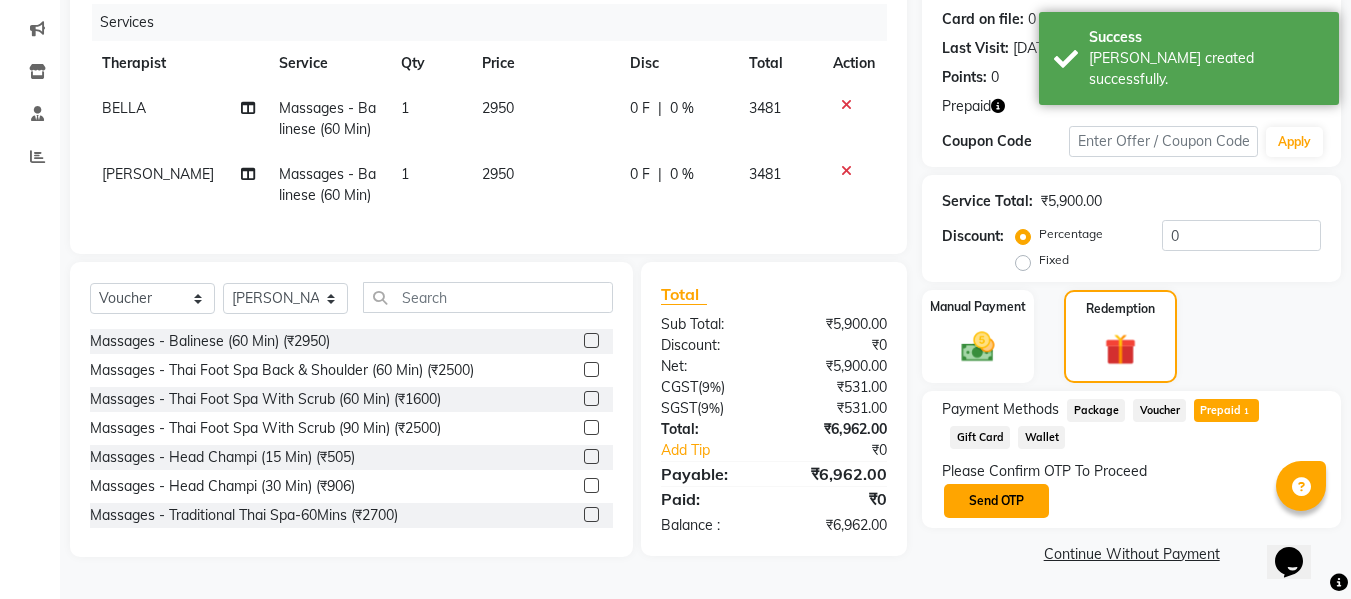 click on "Send OTP" 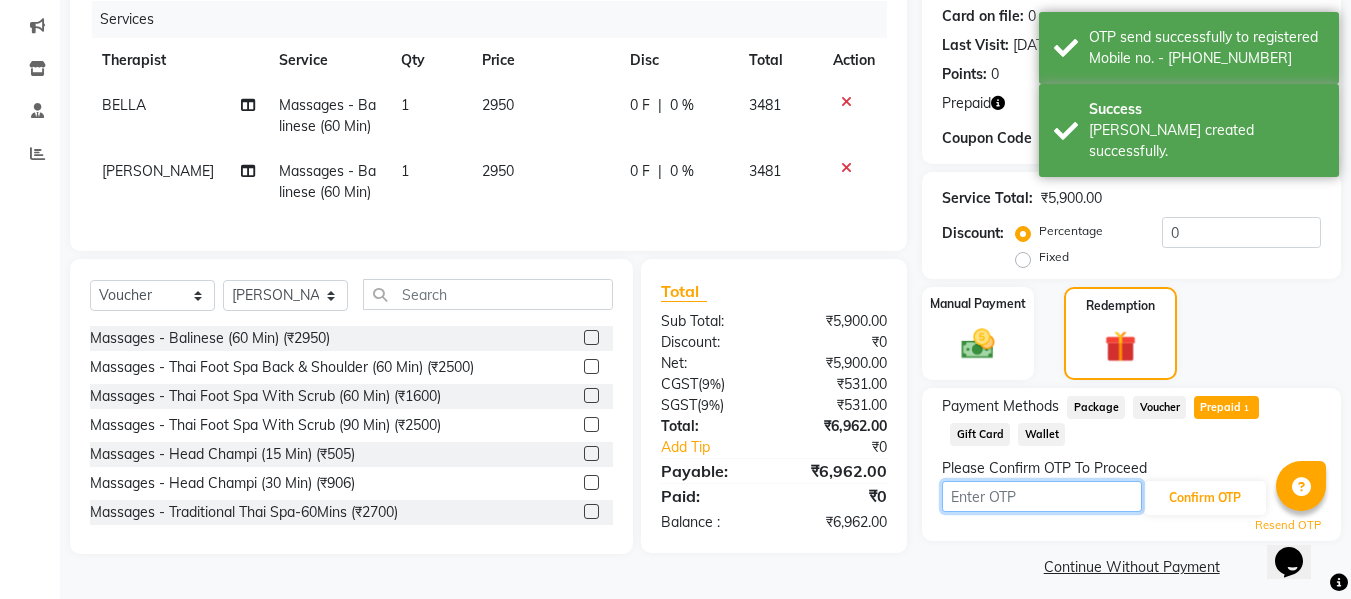 click at bounding box center (1042, 496) 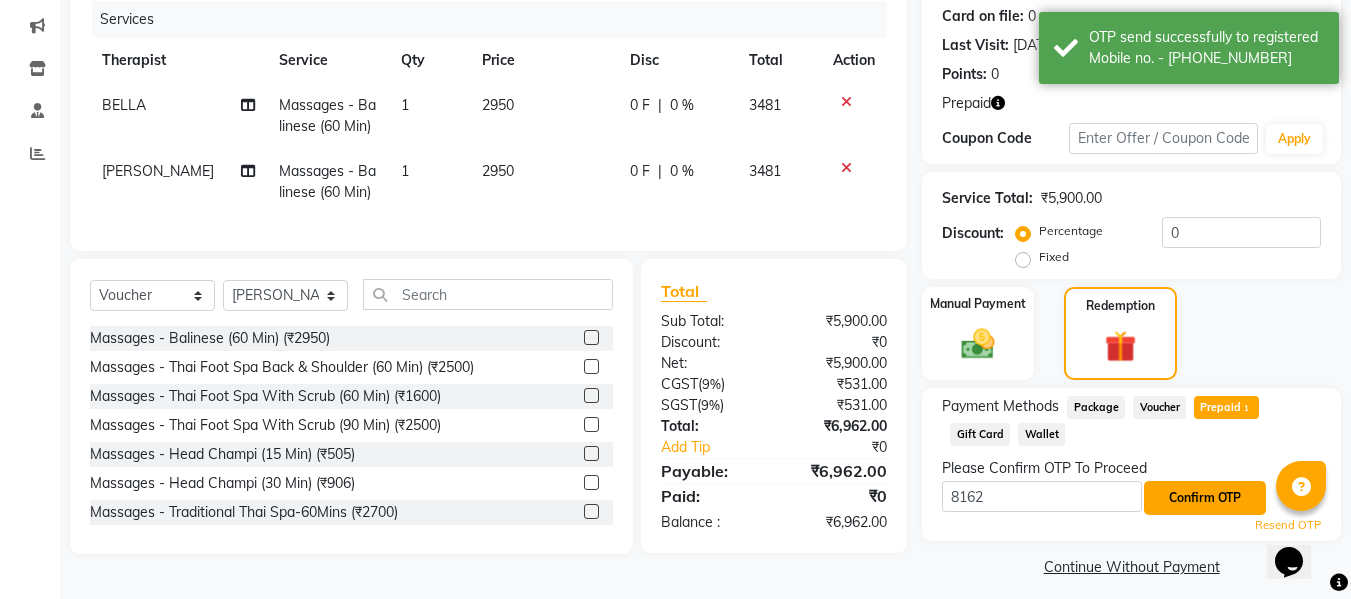 click on "Confirm OTP" 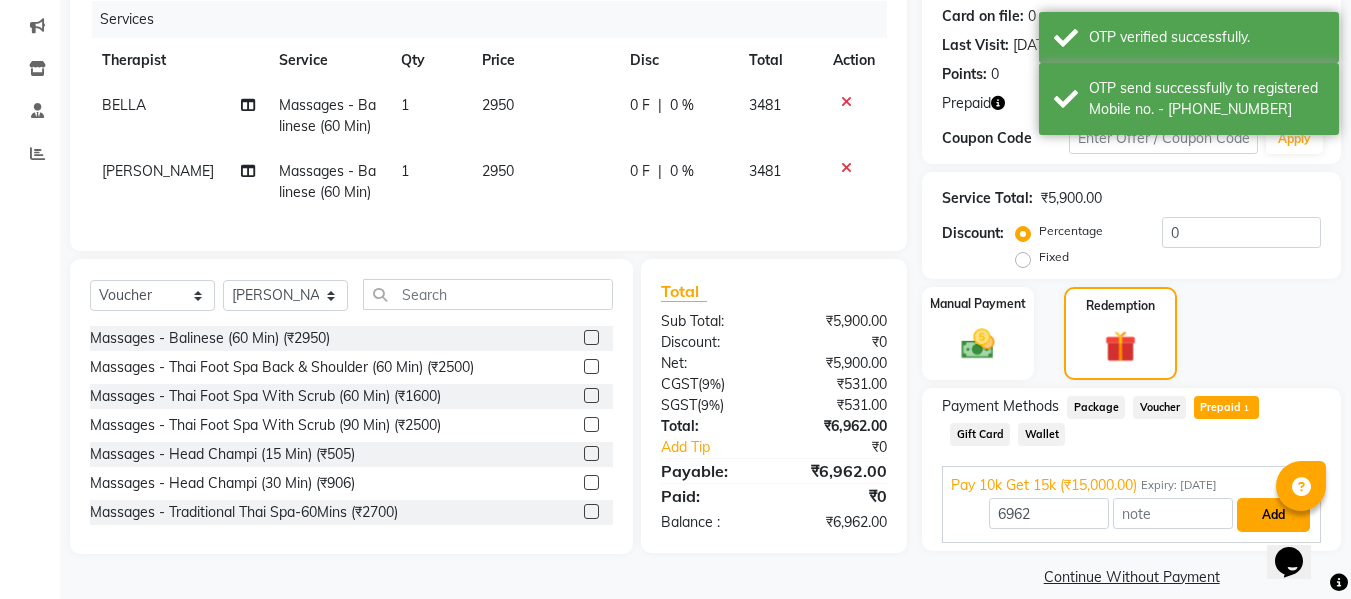 click on "Add" at bounding box center [1273, 515] 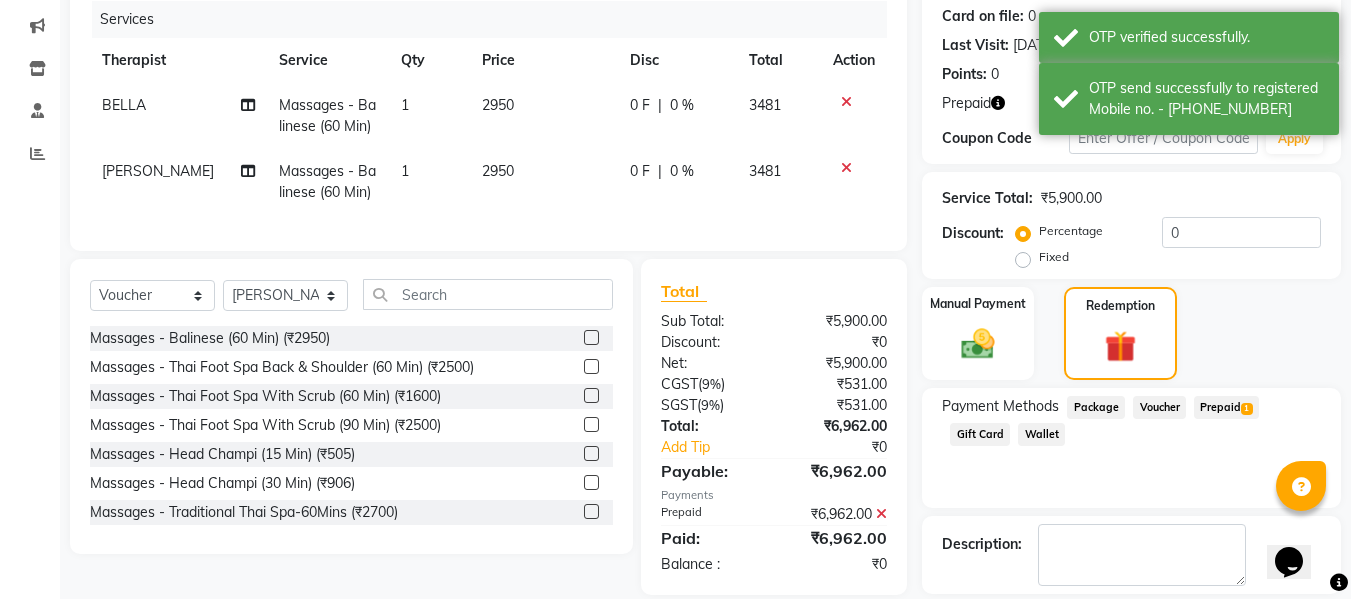 scroll, scrollTop: 340, scrollLeft: 0, axis: vertical 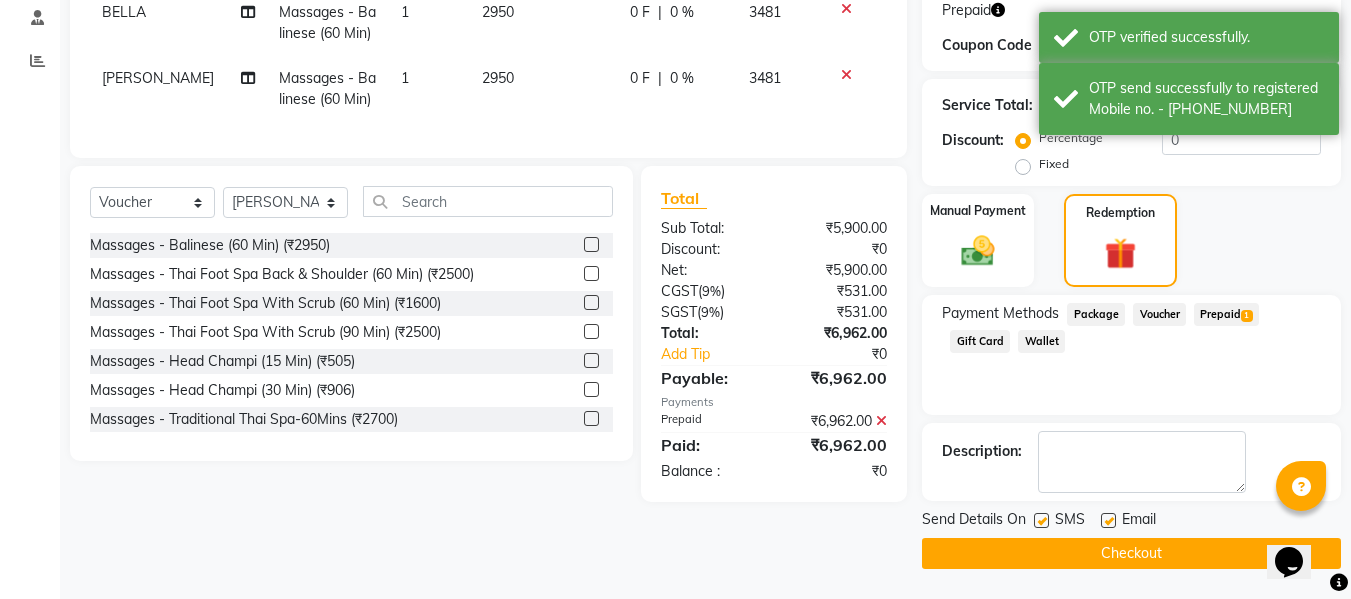 click on "Checkout" 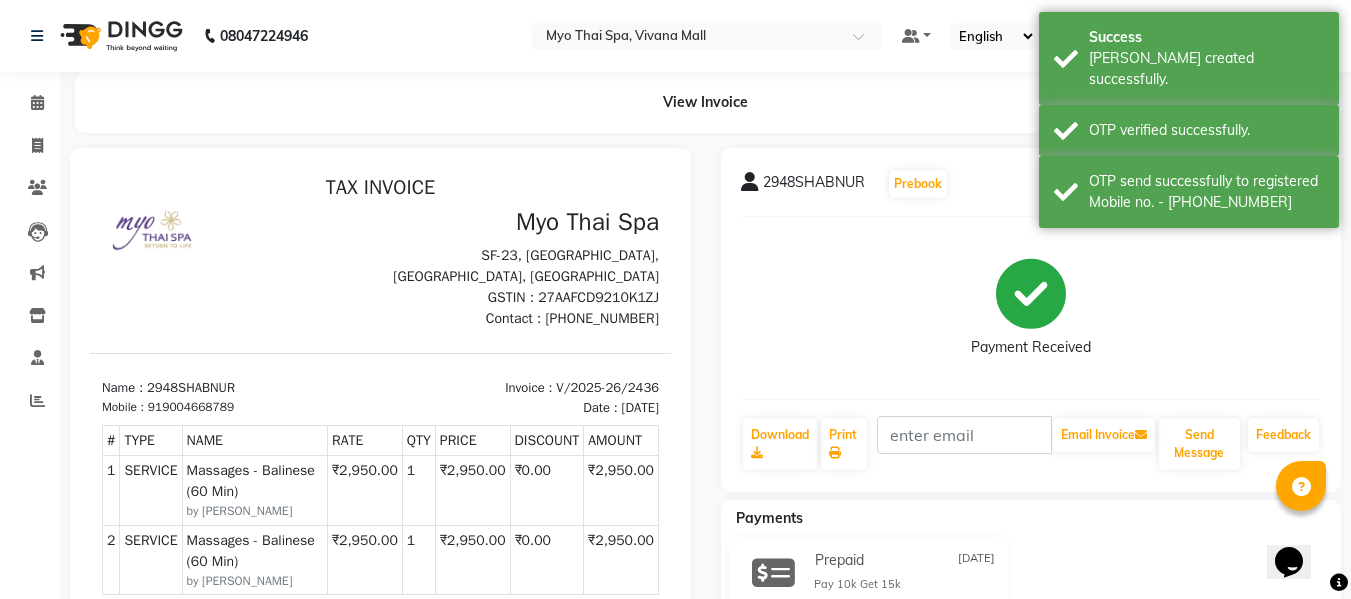 scroll, scrollTop: 0, scrollLeft: 0, axis: both 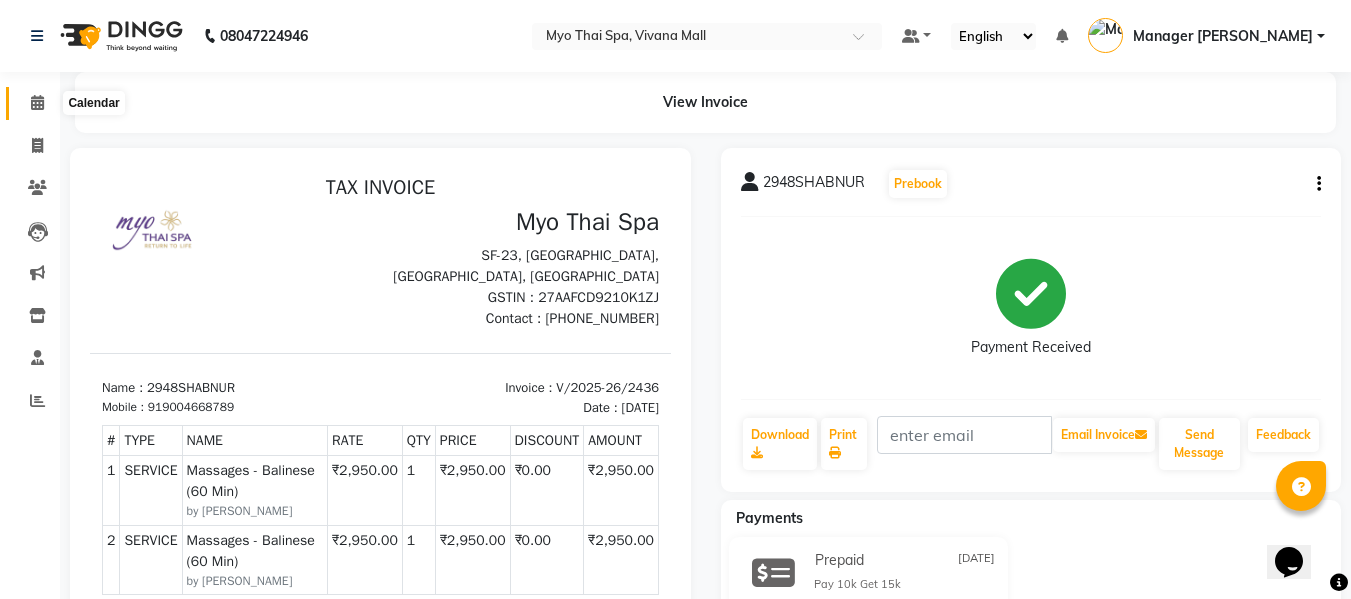 click 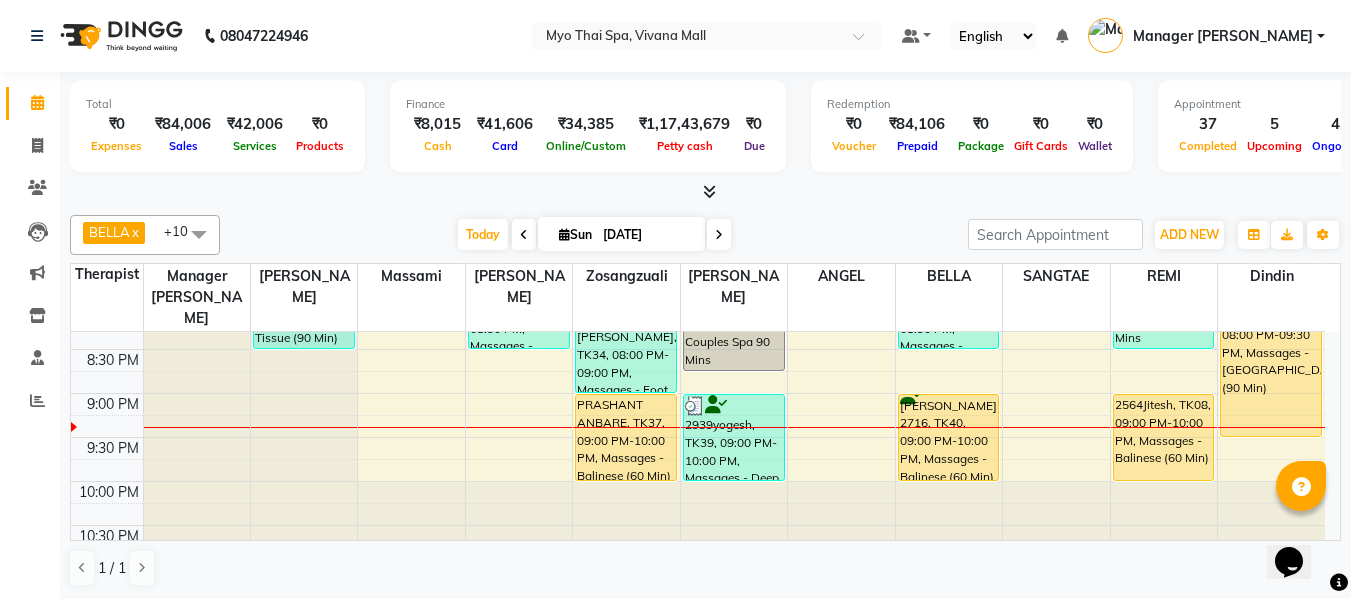 scroll, scrollTop: 1090, scrollLeft: 0, axis: vertical 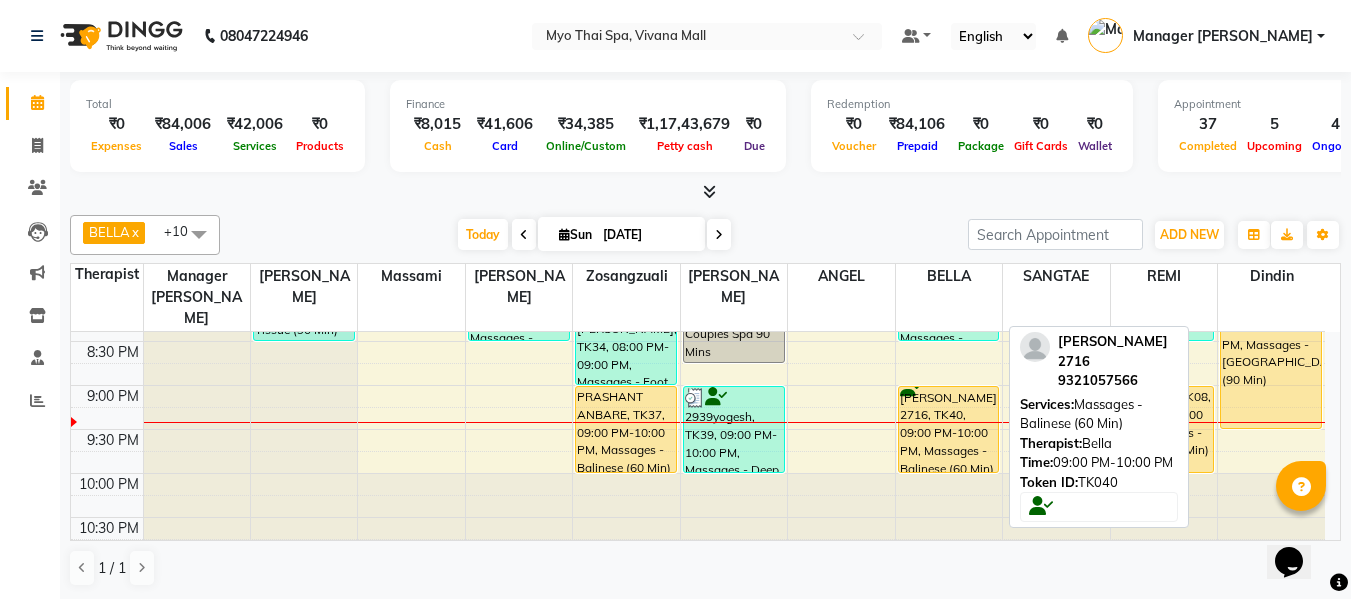 click on "[PERSON_NAME] 2716, TK40, 09:00 PM-10:00 PM, Massages - Balinese (60 Min)" at bounding box center (949, 429) 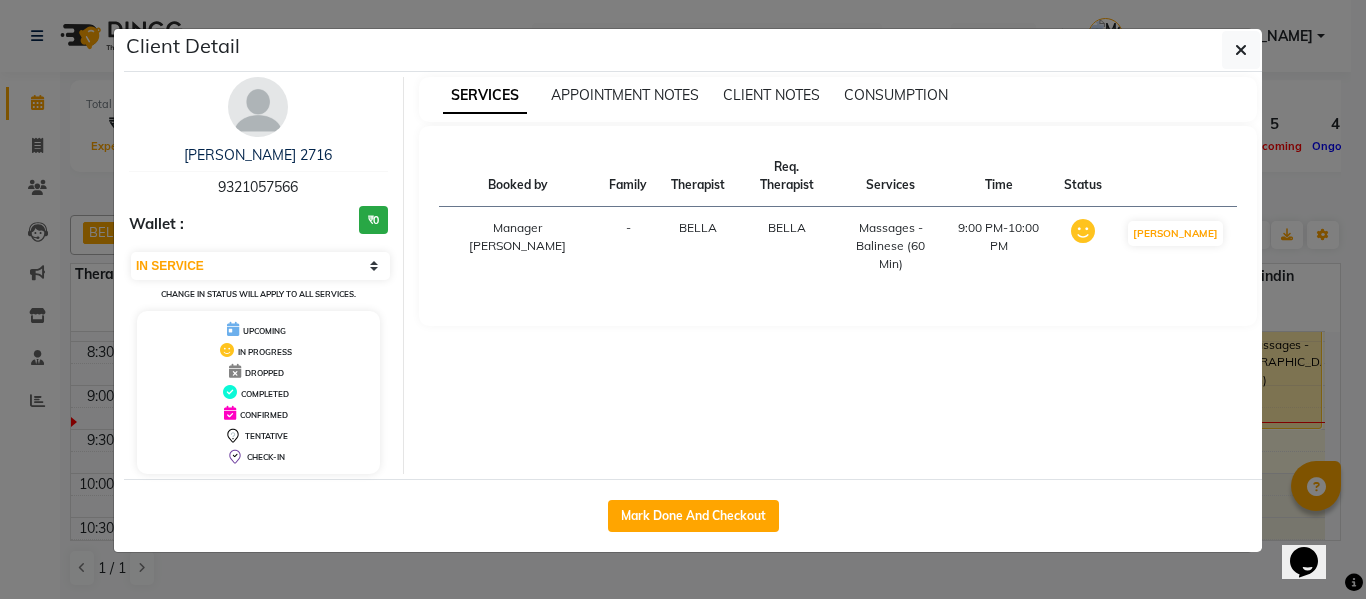 drag, startPoint x: 307, startPoint y: 177, endPoint x: 164, endPoint y: 186, distance: 143.28294 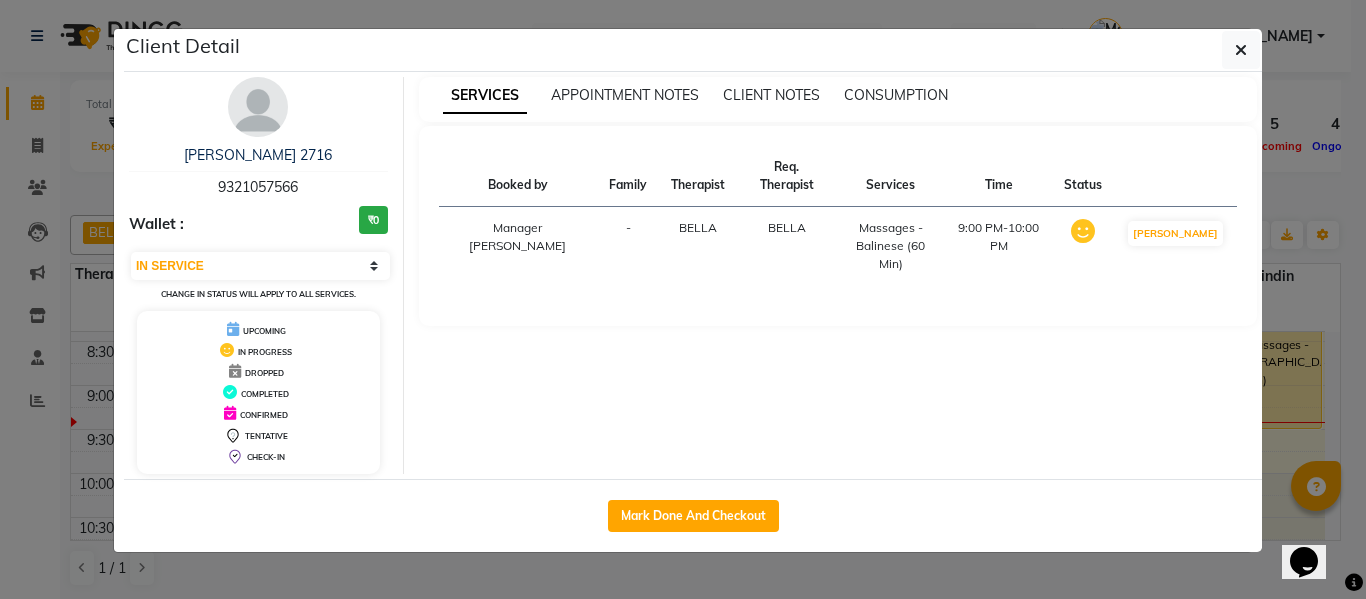 click on "Client Detail  PINKESH 2716   9321057566 Wallet : ₹0 Select IN SERVICE CONFIRMED TENTATIVE CHECK IN MARK DONE DROPPED UPCOMING Change in status will apply to all services. UPCOMING IN PROGRESS DROPPED COMPLETED CONFIRMED TENTATIVE CHECK-IN SERVICES APPOINTMENT NOTES CLIENT NOTES CONSUMPTION Booked by Family Therapist Req. Therapist Services Time Status  Manager ISHA   - BELLA BELLA  Massages - Balinese (60 Min)   9:00 PM-10:00 PM   MARK DONE   Mark Done And Checkout" 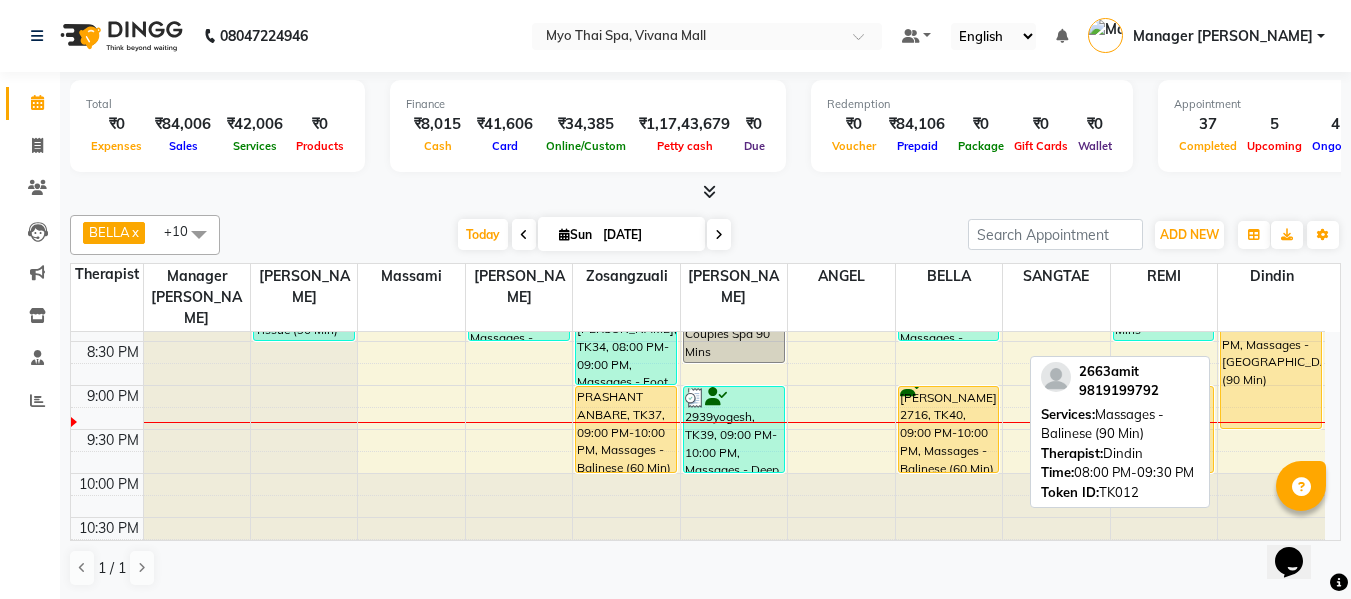 click on "2663amit, TK12, 08:00 PM-09:30 PM, Massages - [GEOGRAPHIC_DATA] (90 Min)" at bounding box center [1271, 363] 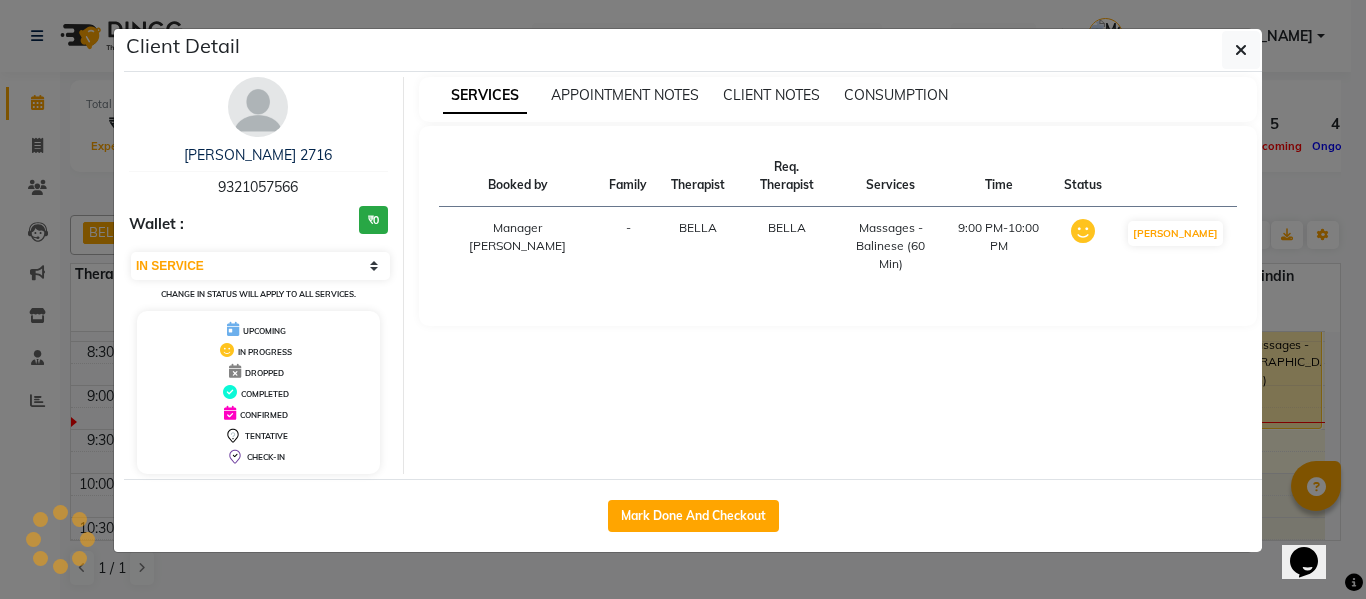 click on "Mark Done And Checkout" 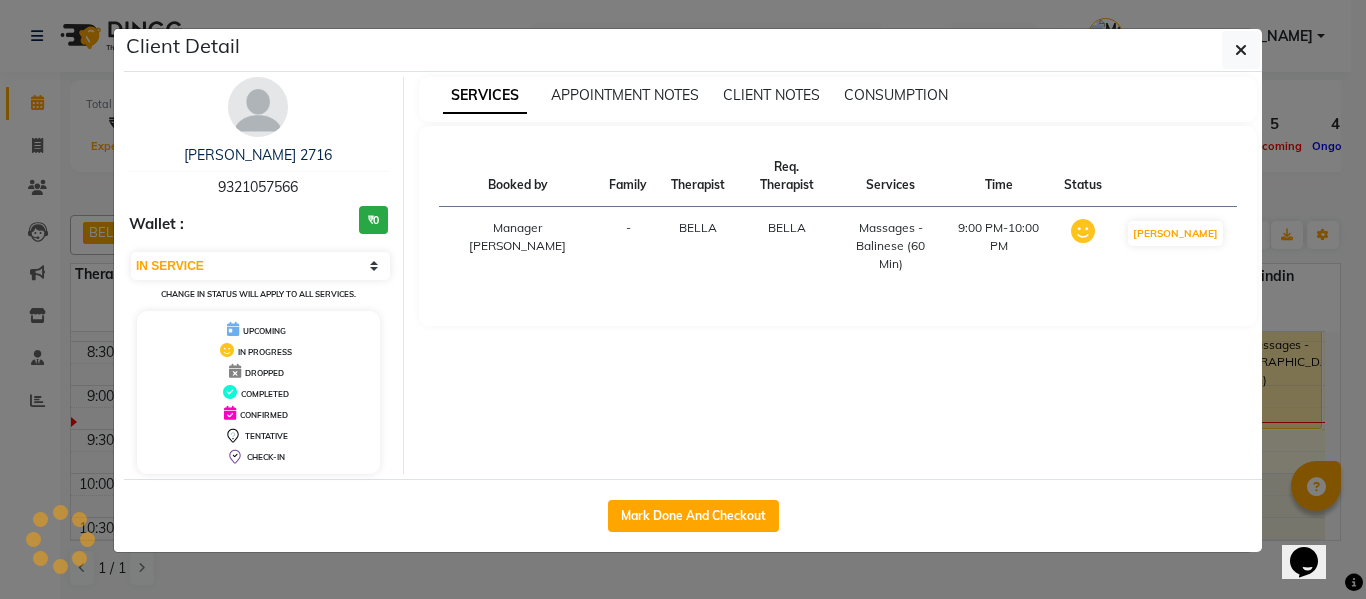 click on "Client Detail  PINKESH 2716   9321057566 Wallet : ₹0 Select IN SERVICE CONFIRMED TENTATIVE CHECK IN MARK DONE DROPPED UPCOMING Change in status will apply to all services. UPCOMING IN PROGRESS DROPPED COMPLETED CONFIRMED TENTATIVE CHECK-IN SERVICES APPOINTMENT NOTES CLIENT NOTES CONSUMPTION Booked by Family Therapist Req. Therapist Services Time Status  Manager ISHA   - BELLA BELLA  Massages - Balinese (60 Min)   9:00 PM-10:00 PM   MARK DONE   Mark Done And Checkout" 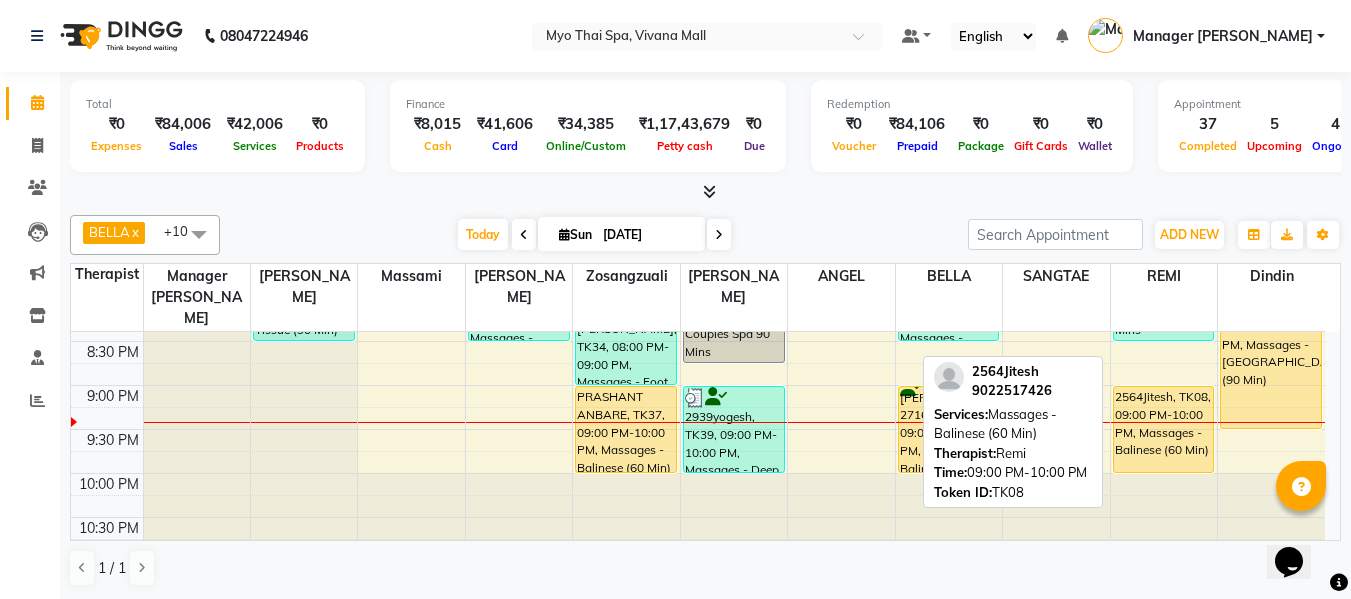 click on "2564Jitesh, TK08, 09:00 PM-10:00 PM, Massages - Balinese (60 Min)" at bounding box center (1164, 429) 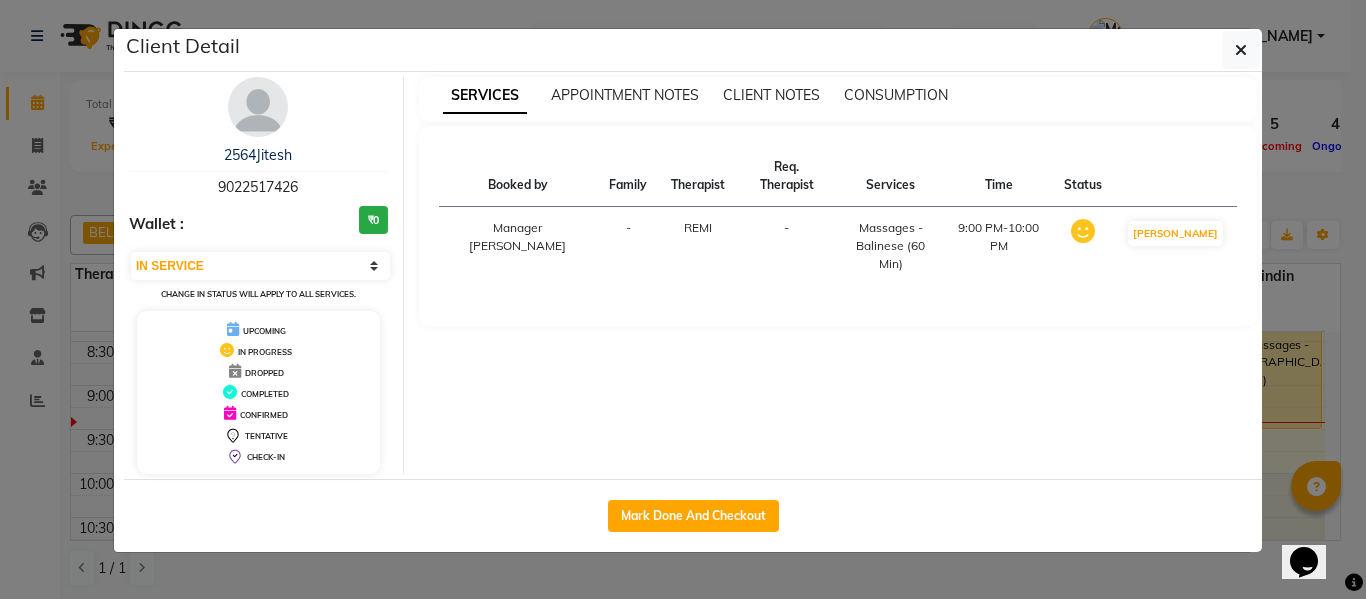 drag, startPoint x: 303, startPoint y: 184, endPoint x: 196, endPoint y: 173, distance: 107.563934 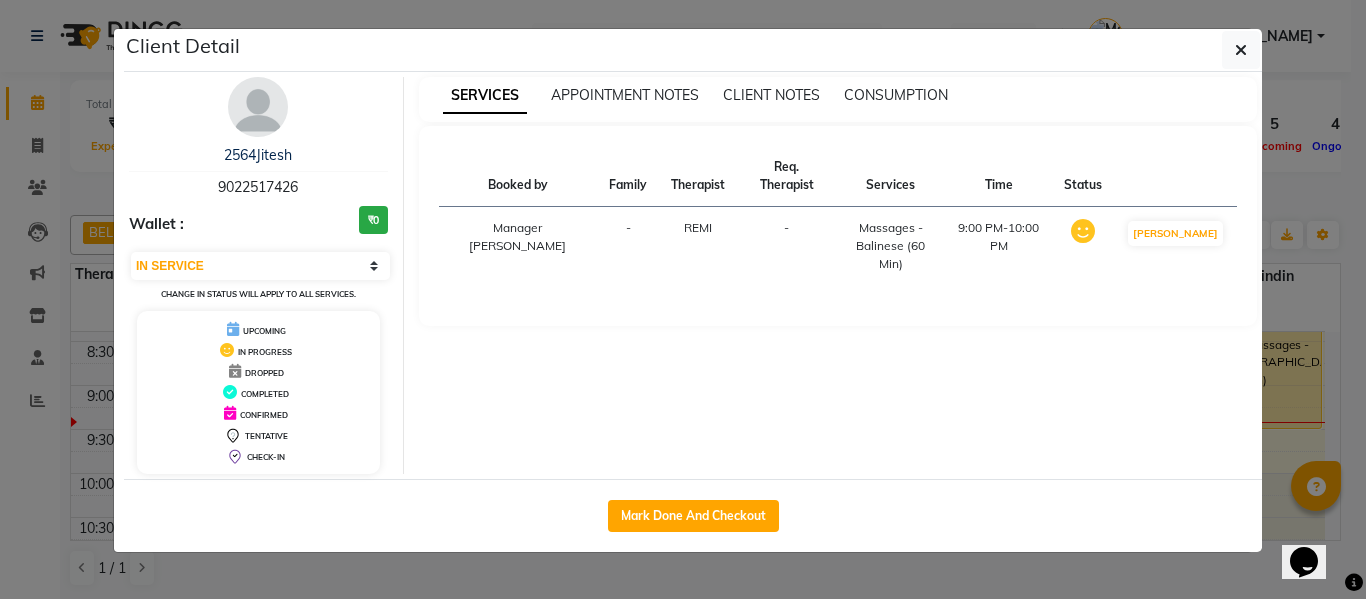 click on "Client Detail  2564Jitesh    9022517426 Wallet : ₹0 Select IN SERVICE CONFIRMED TENTATIVE CHECK IN MARK DONE DROPPED UPCOMING Change in status will apply to all services. UPCOMING IN PROGRESS DROPPED COMPLETED CONFIRMED TENTATIVE CHECK-IN SERVICES APPOINTMENT NOTES CLIENT NOTES CONSUMPTION Booked by Family Therapist Req. Therapist Services Time Status  Manager ISHA   - REMI -  Massages - Balinese (60 Min)   9:00 PM-10:00 PM   MARK DONE   Mark Done And Checkout" 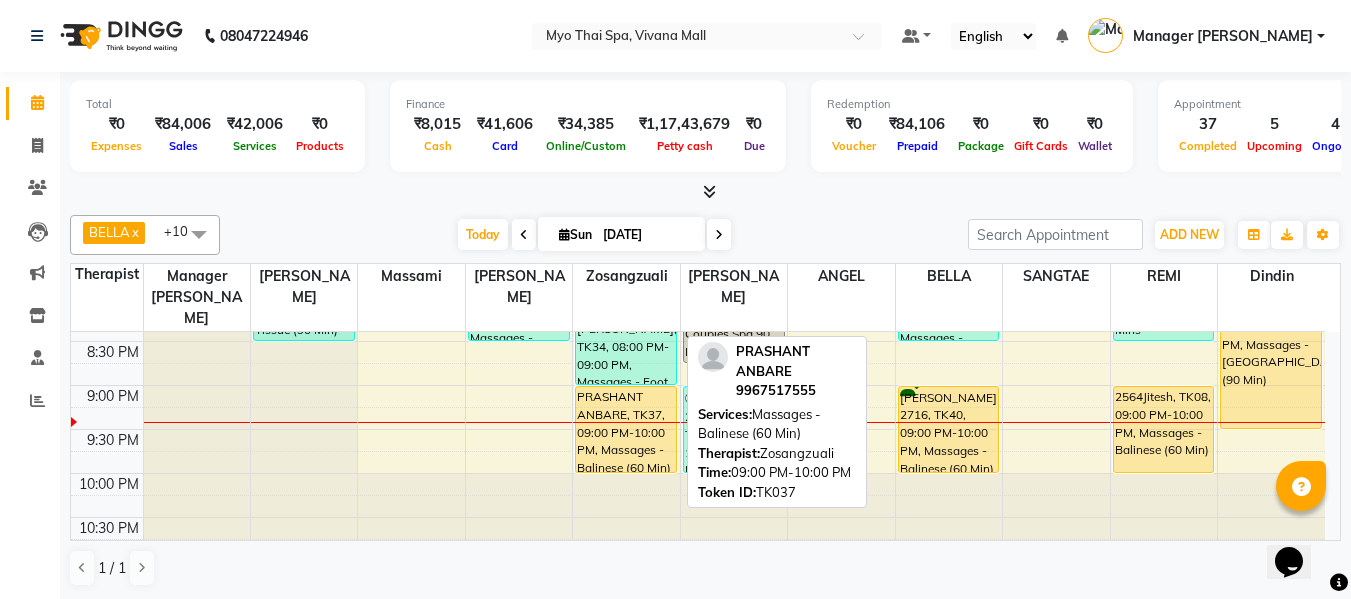 click on "PRASHANT ANBARE, TK37, 09:00 PM-10:00 PM, Massages - Balinese (60 Min)" at bounding box center (626, 429) 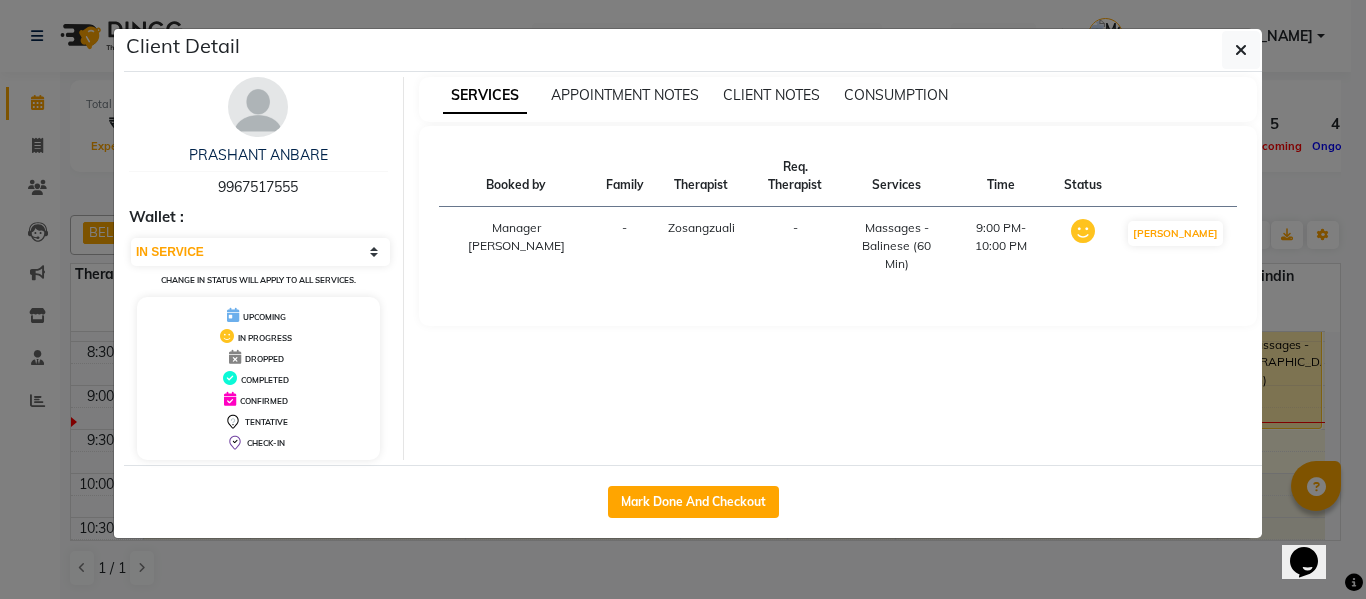 drag, startPoint x: 258, startPoint y: 180, endPoint x: 185, endPoint y: 180, distance: 73 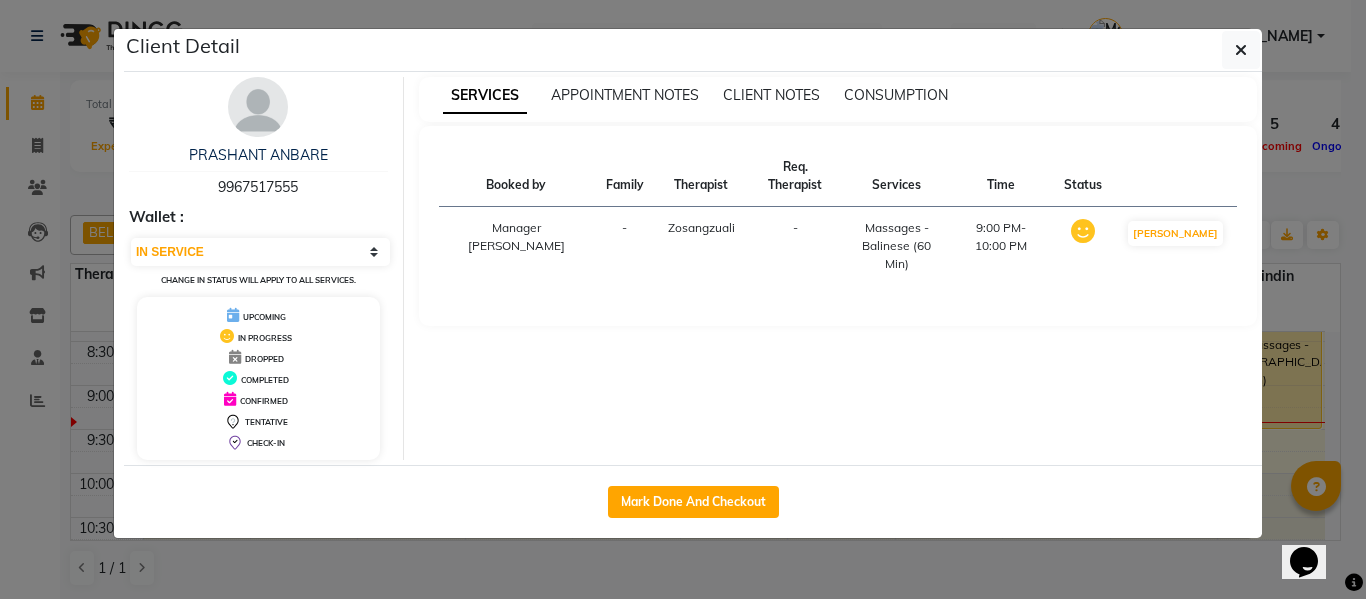drag, startPoint x: 742, startPoint y: 585, endPoint x: 757, endPoint y: 579, distance: 16.155495 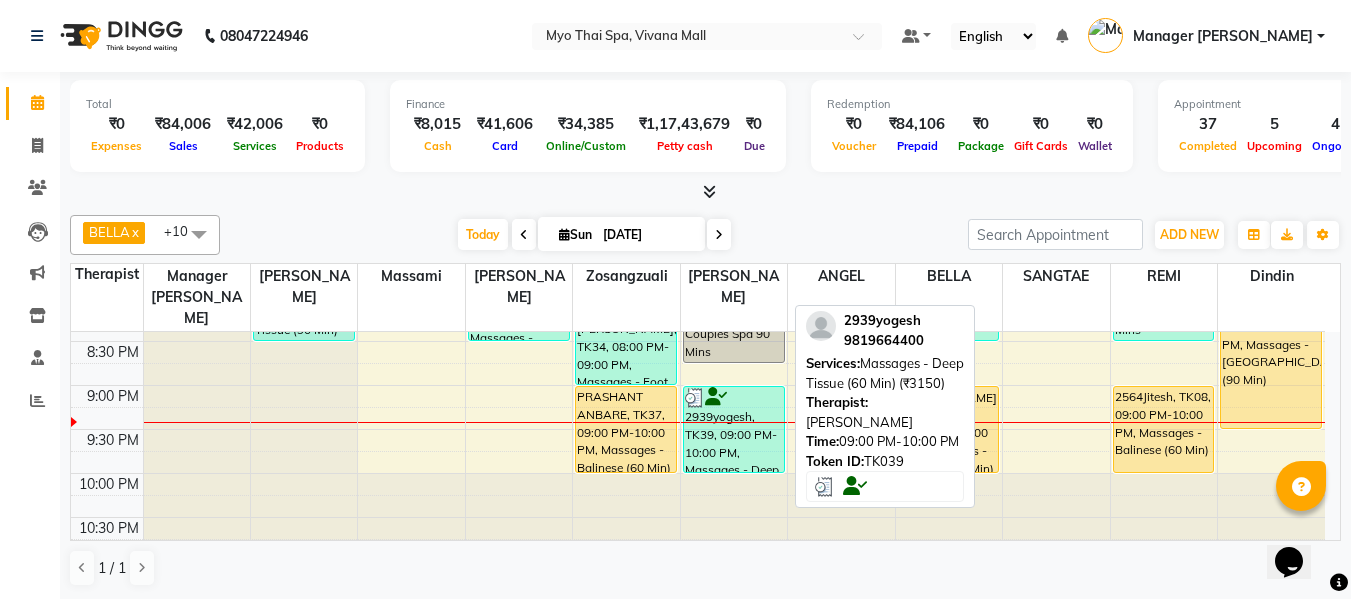 click on "2939yogesh, TK39, 09:00 PM-10:00 PM, Massages - Deep Tissue (60 Min) (₹3150)" at bounding box center (734, 429) 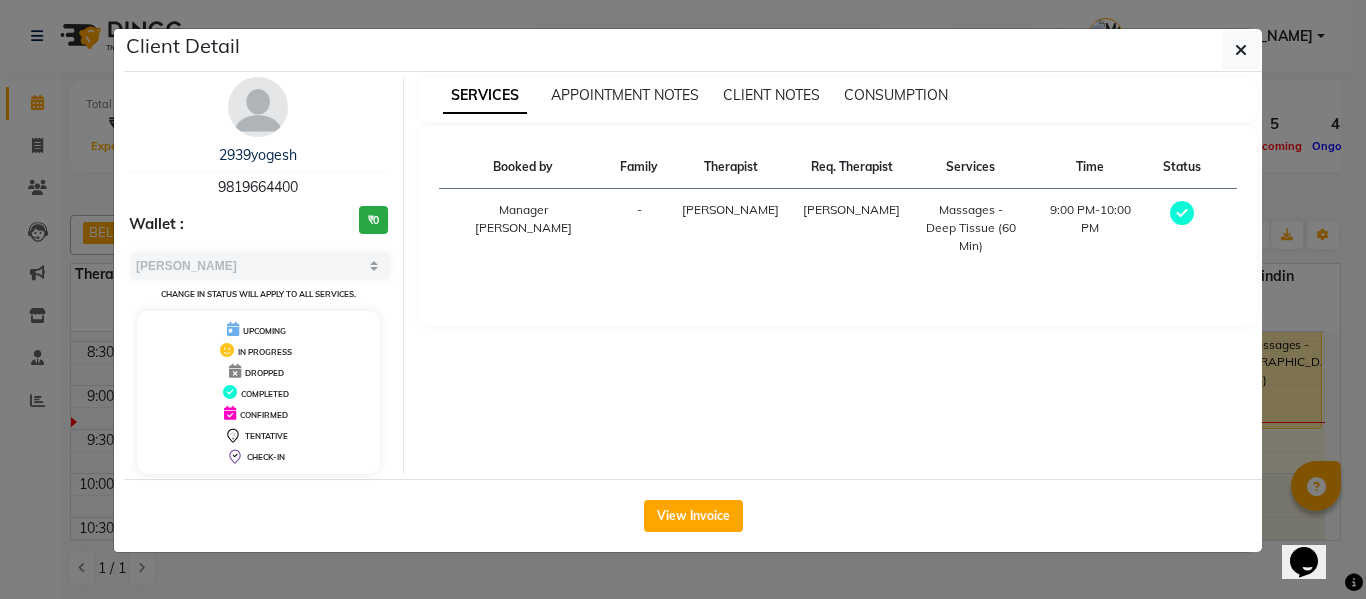 drag, startPoint x: 314, startPoint y: 184, endPoint x: 185, endPoint y: 181, distance: 129.03488 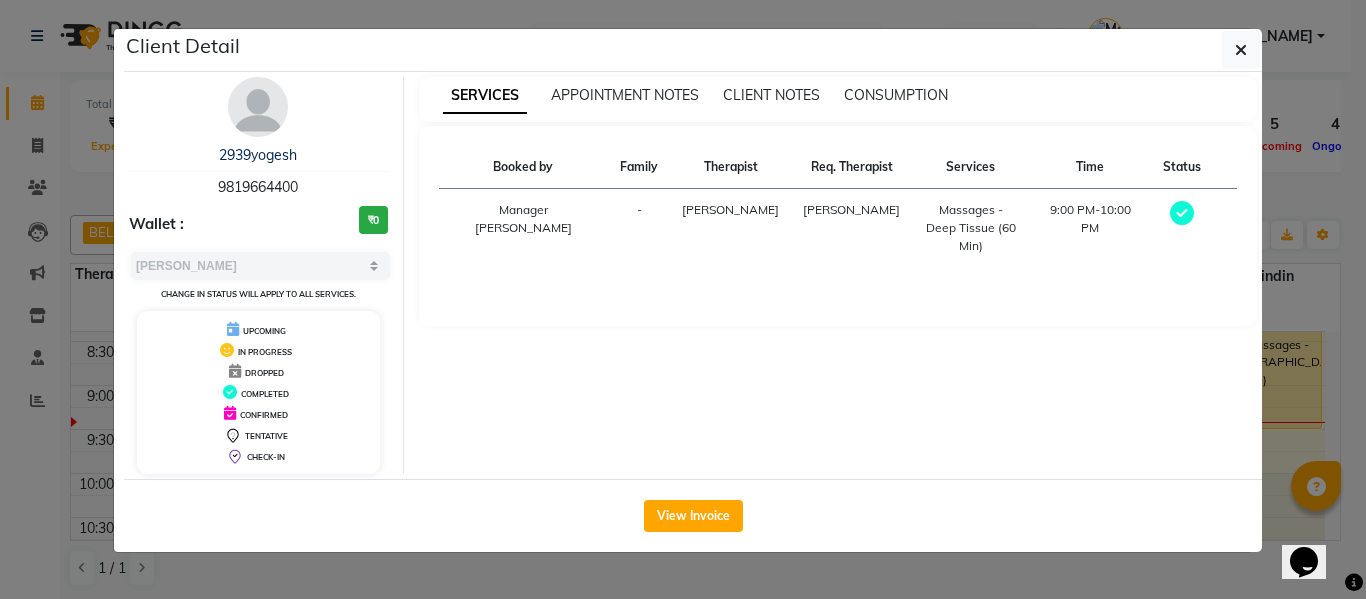 click on "Client Detail  2939yogesh    9819664400 Wallet : ₹0 Select MARK DONE UPCOMING Change in status will apply to all services. UPCOMING IN PROGRESS DROPPED COMPLETED CONFIRMED TENTATIVE CHECK-IN SERVICES APPOINTMENT NOTES CLIENT NOTES CONSUMPTION Booked by Family Therapist Req. Therapist Services Time Status  Manager ISHA   - Jane Jane  Massages - Deep Tissue (60 Min)   9:00 PM-10:00 PM   View Invoice" 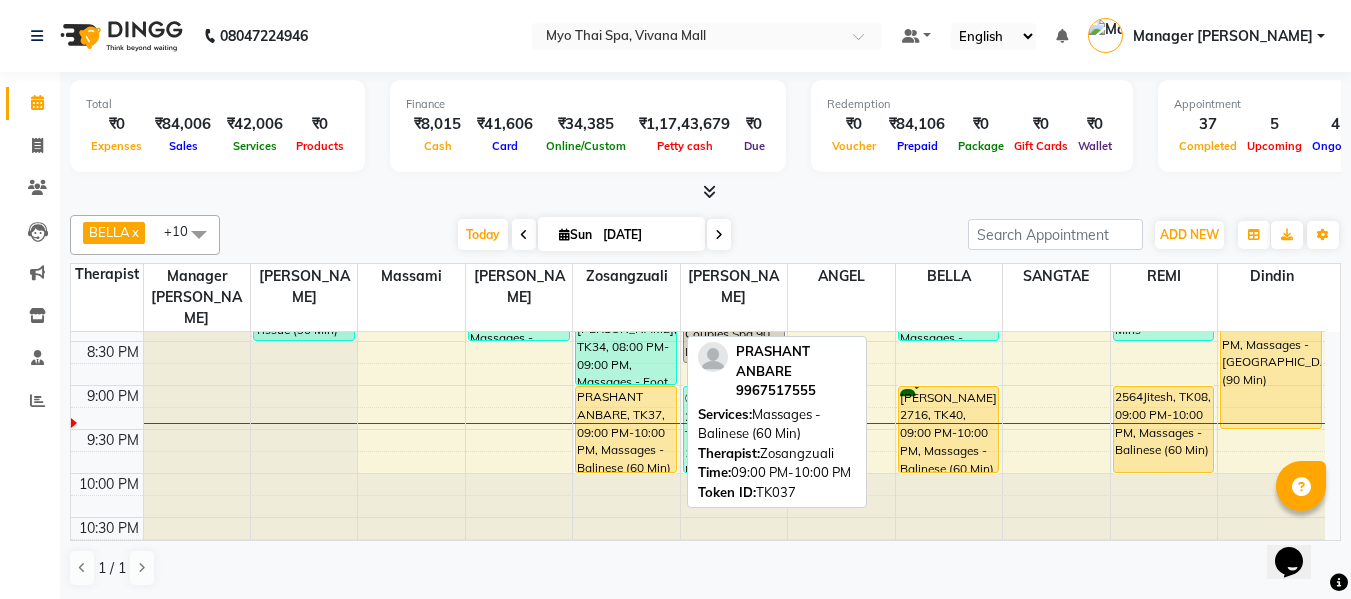 click on "PRASHANT ANBARE, TK37, 09:00 PM-10:00 PM, Massages - Balinese (60 Min)" at bounding box center (626, 429) 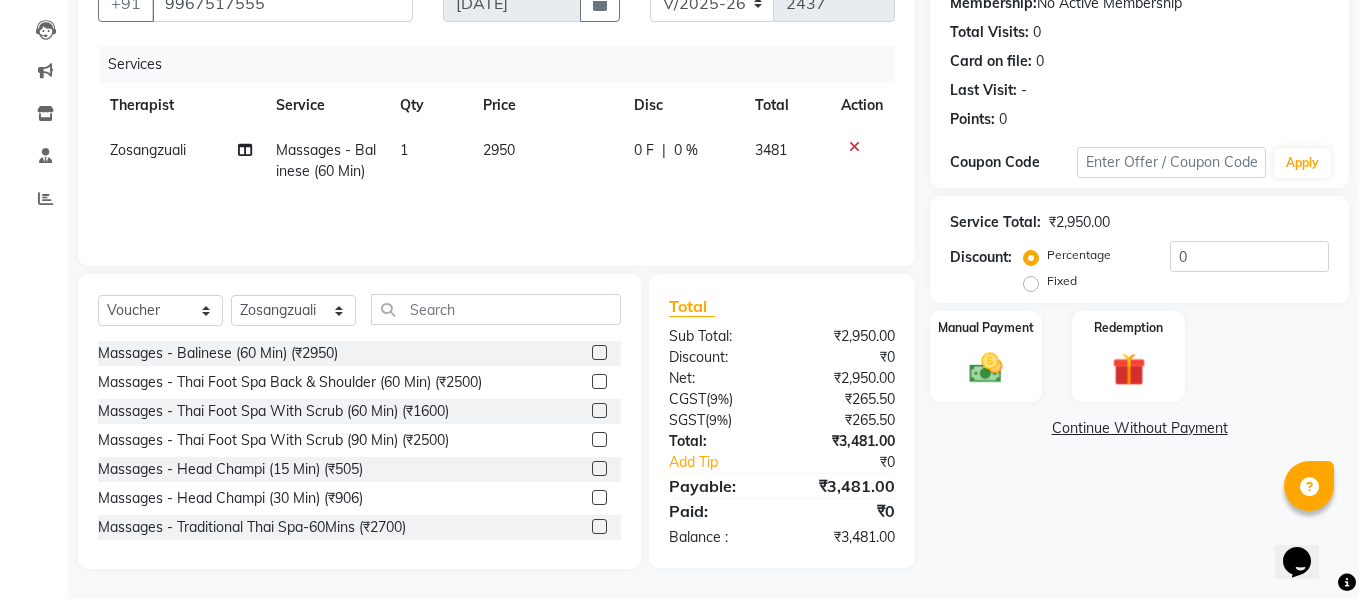 scroll, scrollTop: 0, scrollLeft: 0, axis: both 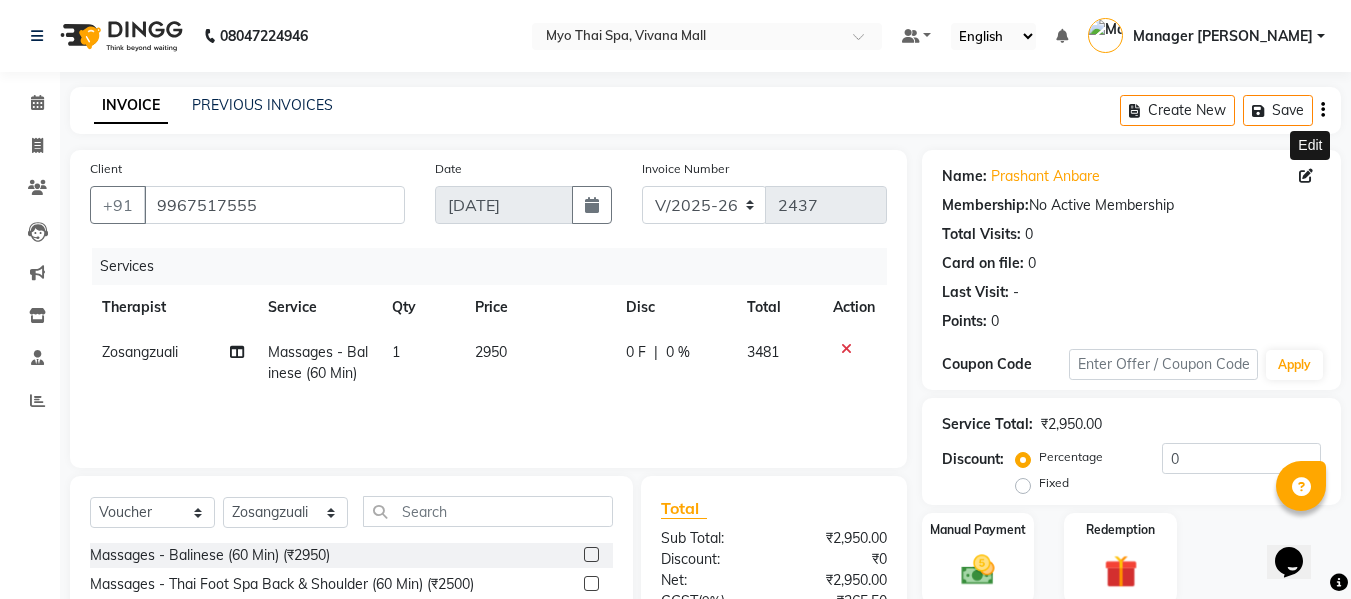 click 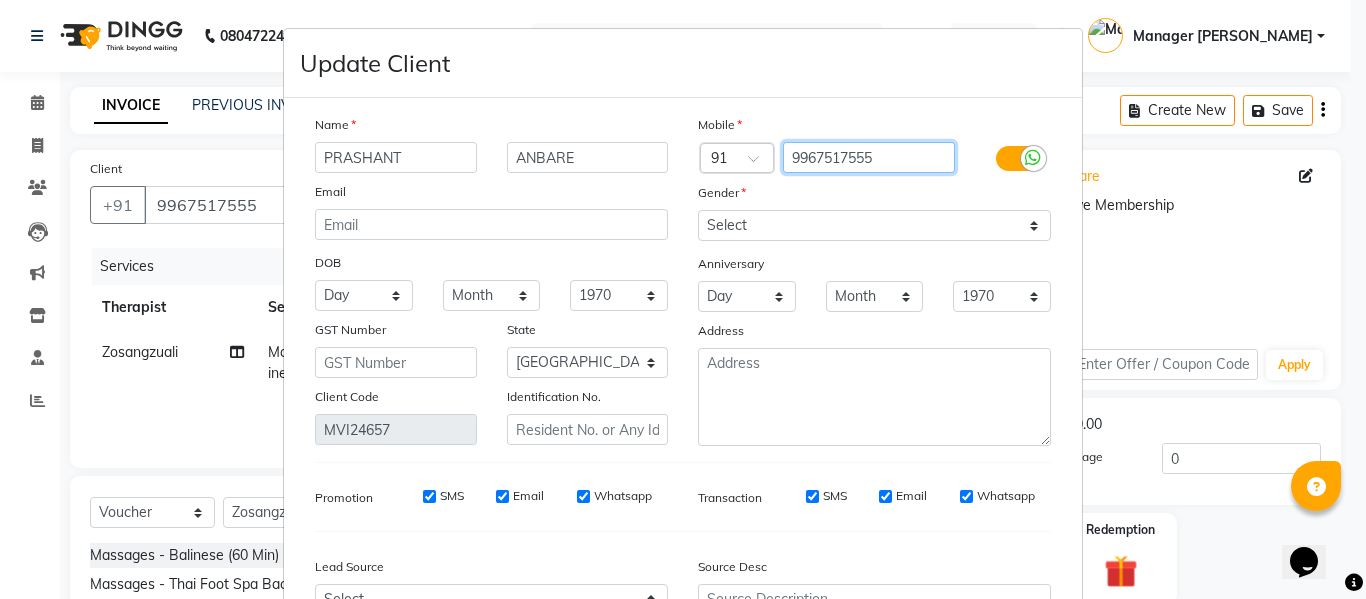 drag, startPoint x: 894, startPoint y: 148, endPoint x: 706, endPoint y: 140, distance: 188.17014 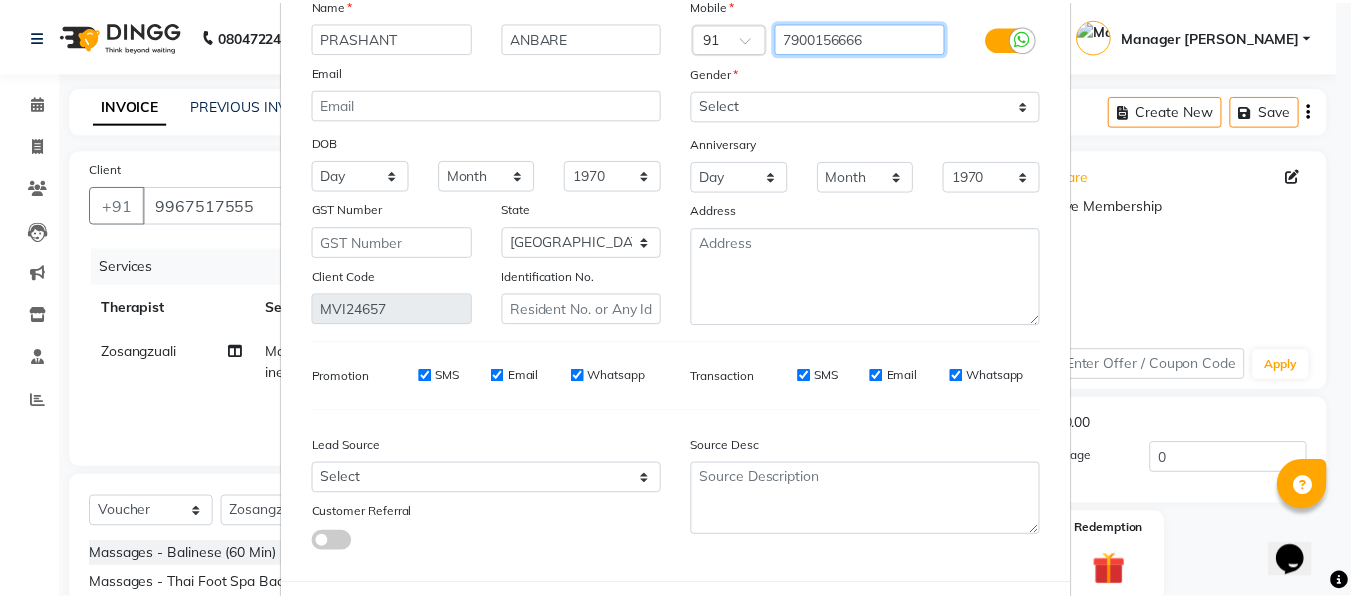 scroll, scrollTop: 214, scrollLeft: 0, axis: vertical 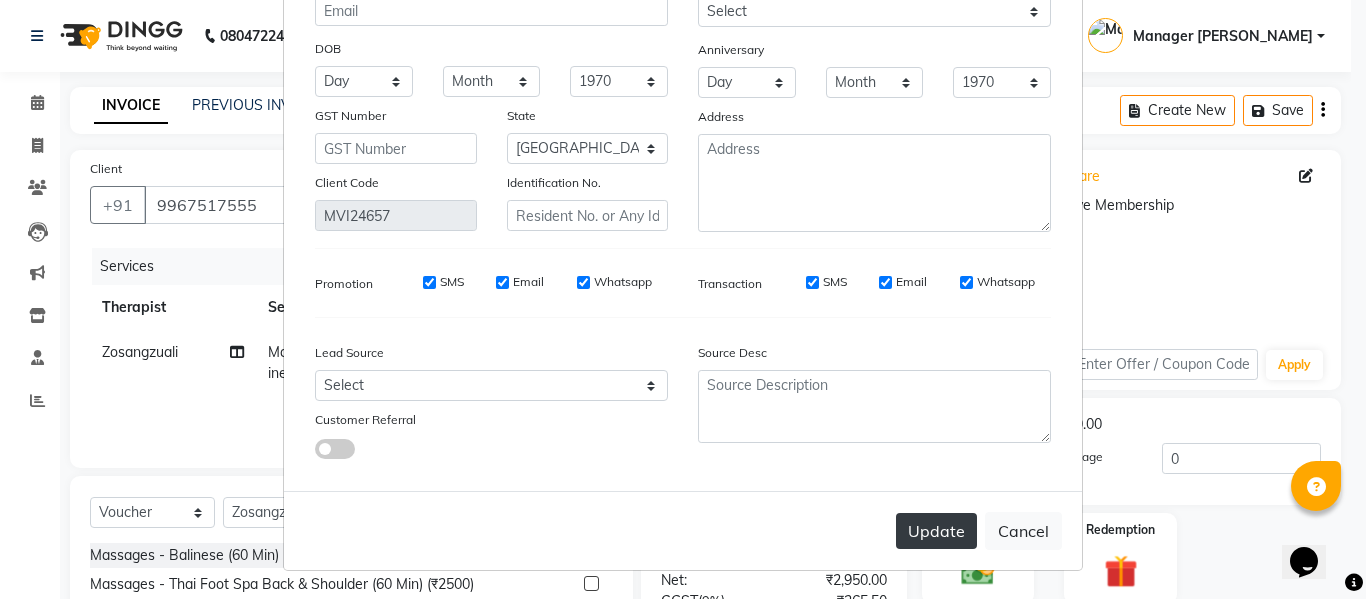 click on "Update" at bounding box center (936, 531) 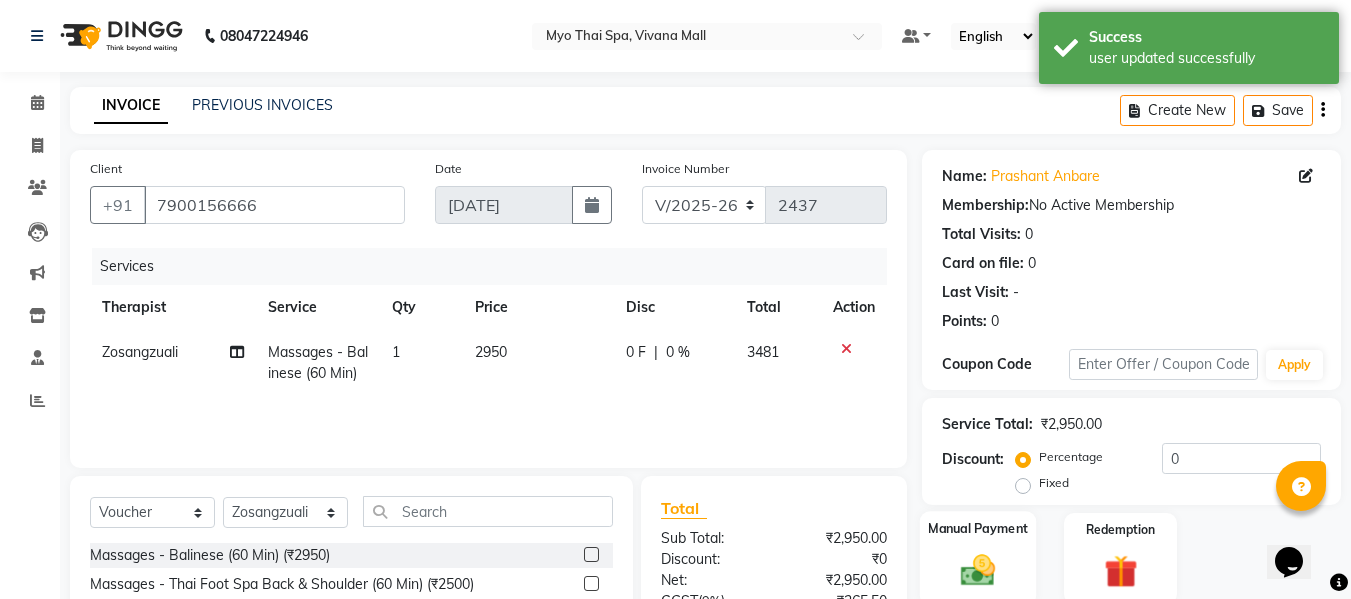 click 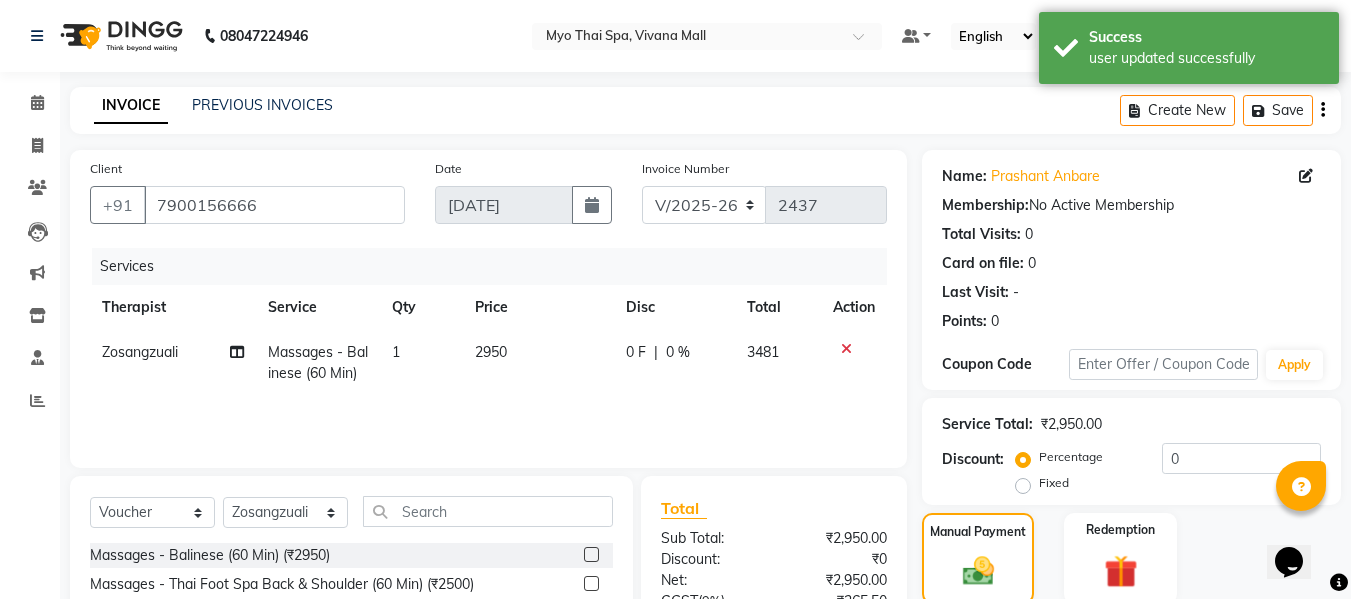 scroll, scrollTop: 202, scrollLeft: 0, axis: vertical 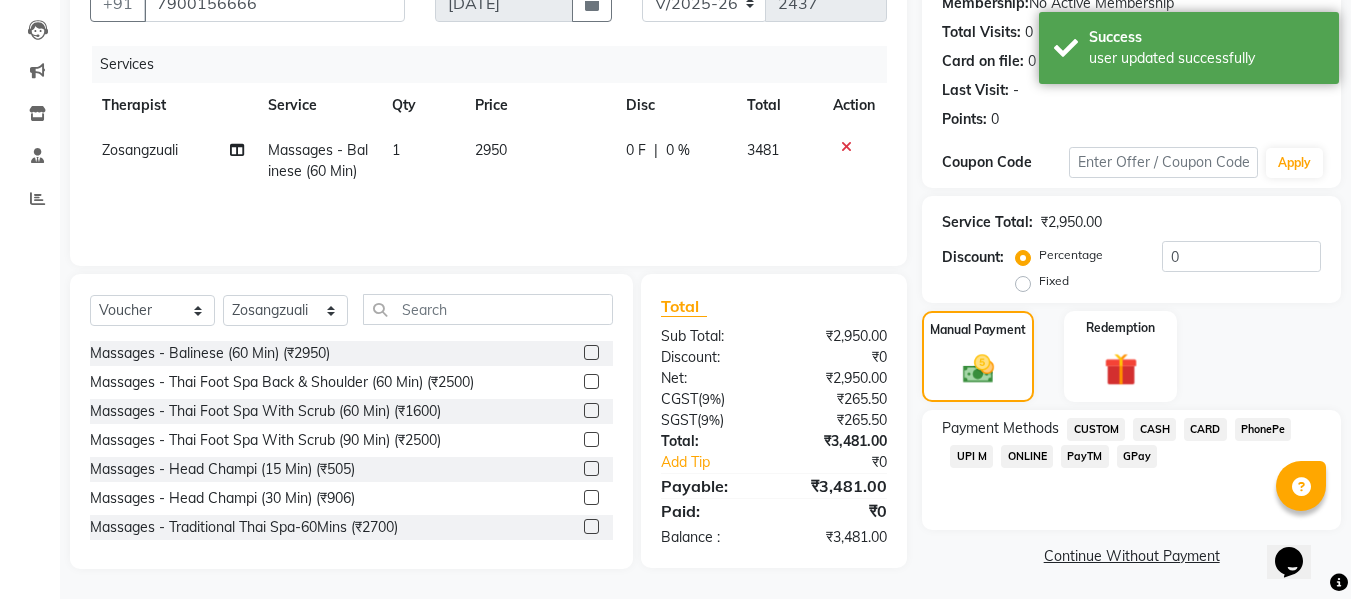 click on "UPI M" 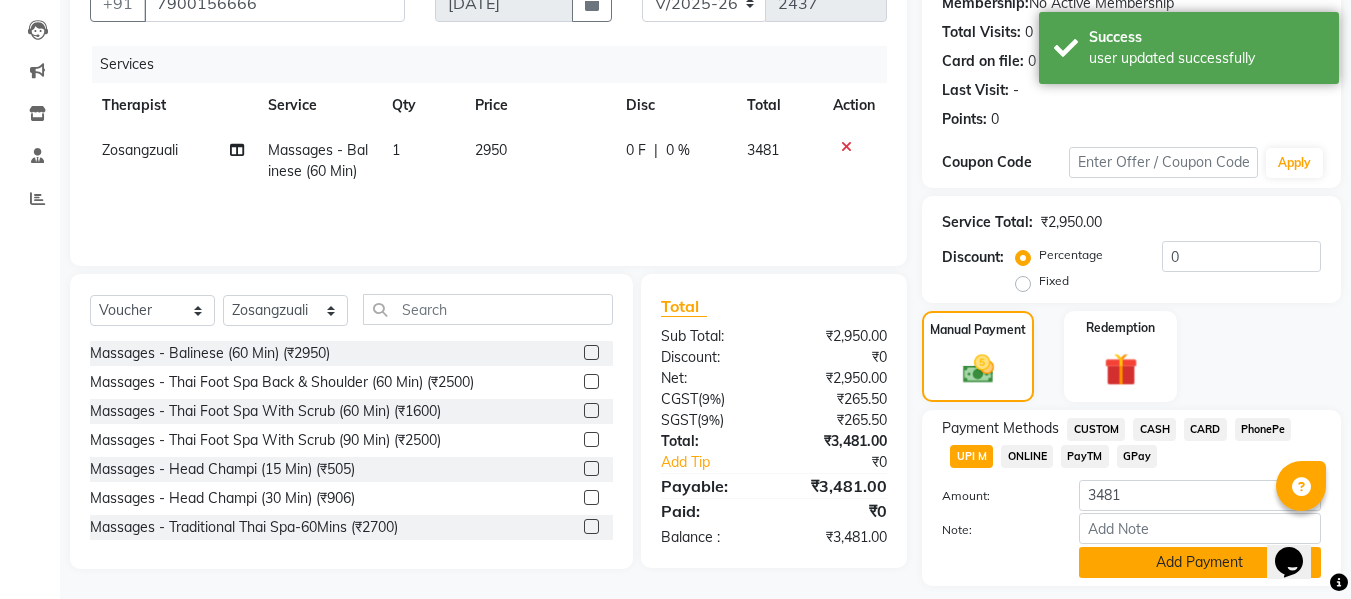 click on "Add Payment" 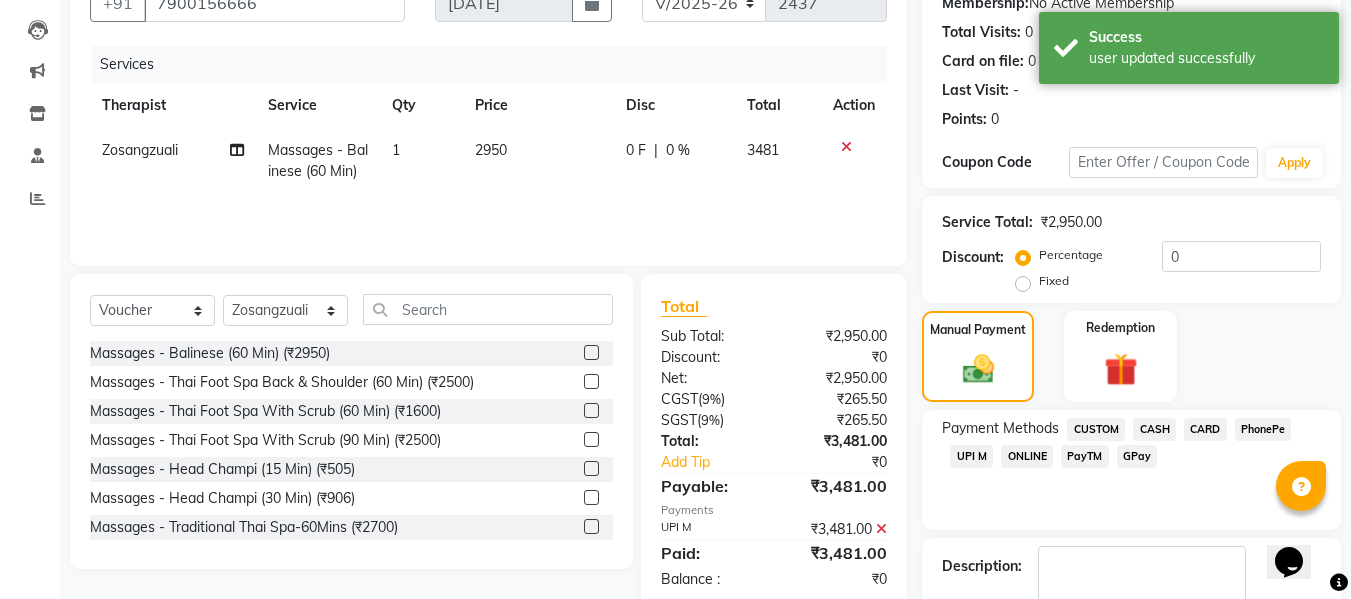 click on "Generate OTP" 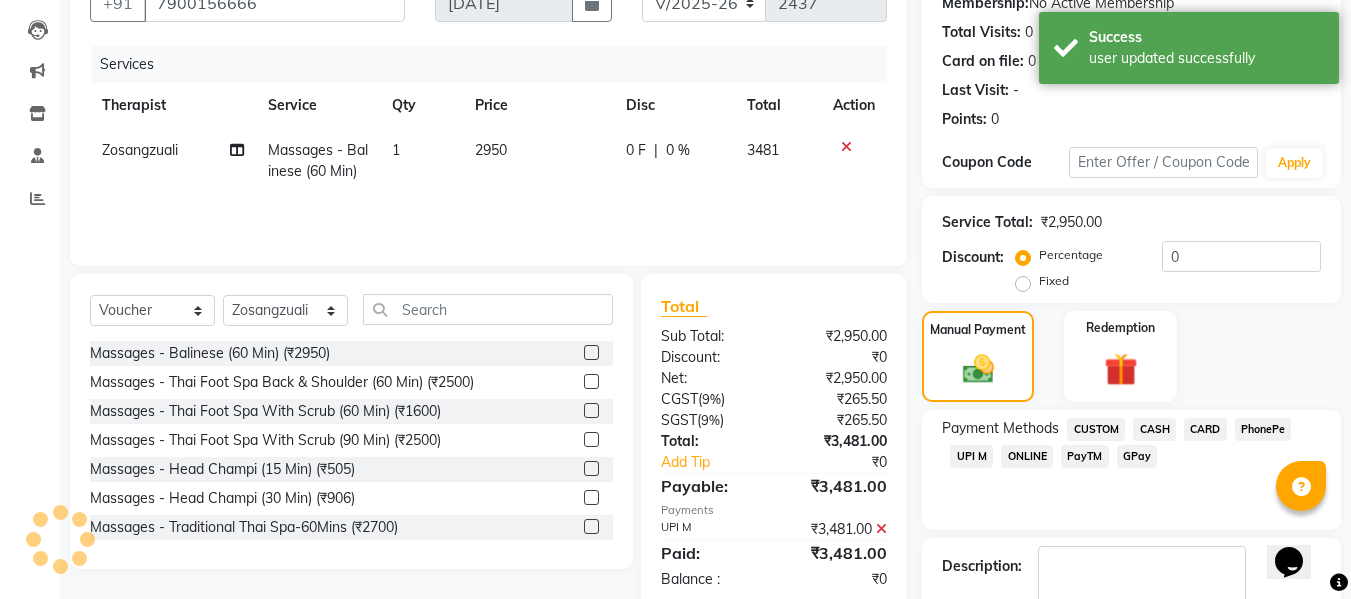 scroll, scrollTop: 356, scrollLeft: 0, axis: vertical 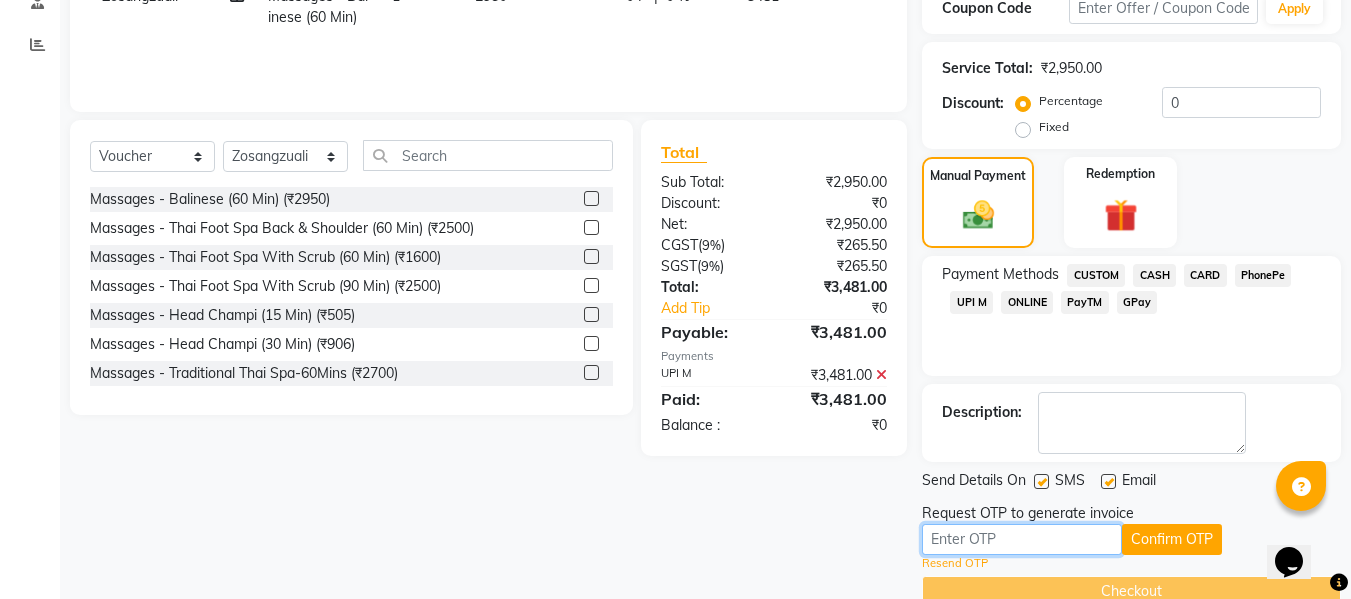 click at bounding box center [1022, 539] 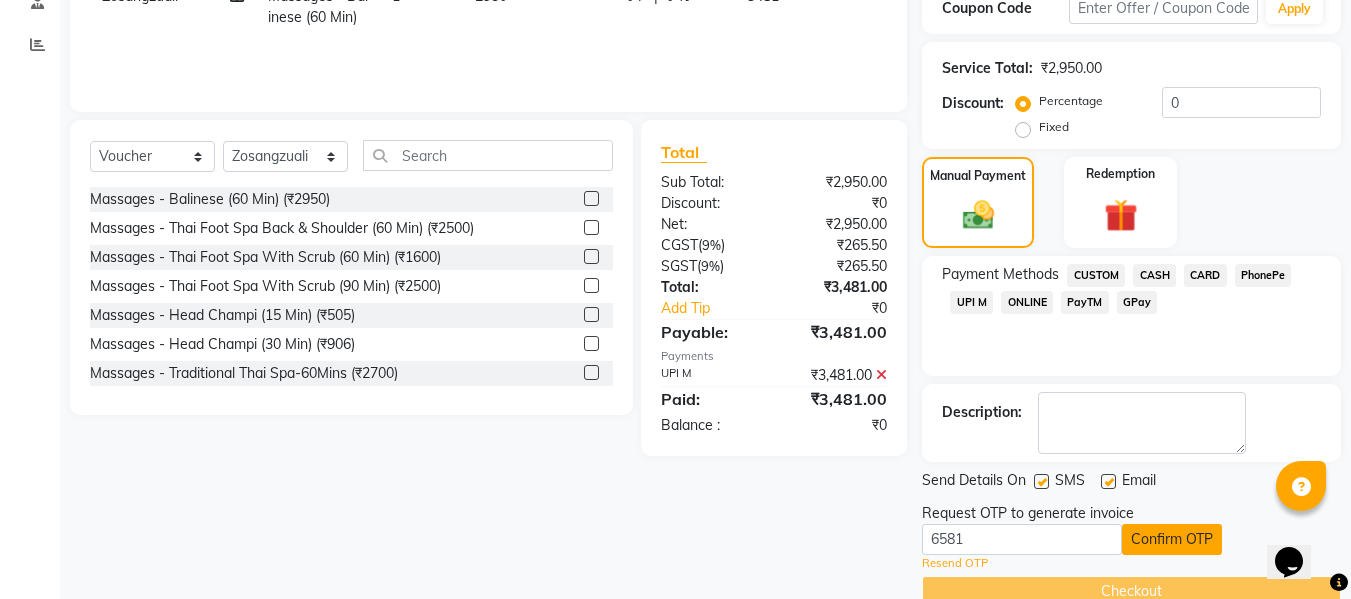 click on "Confirm OTP" 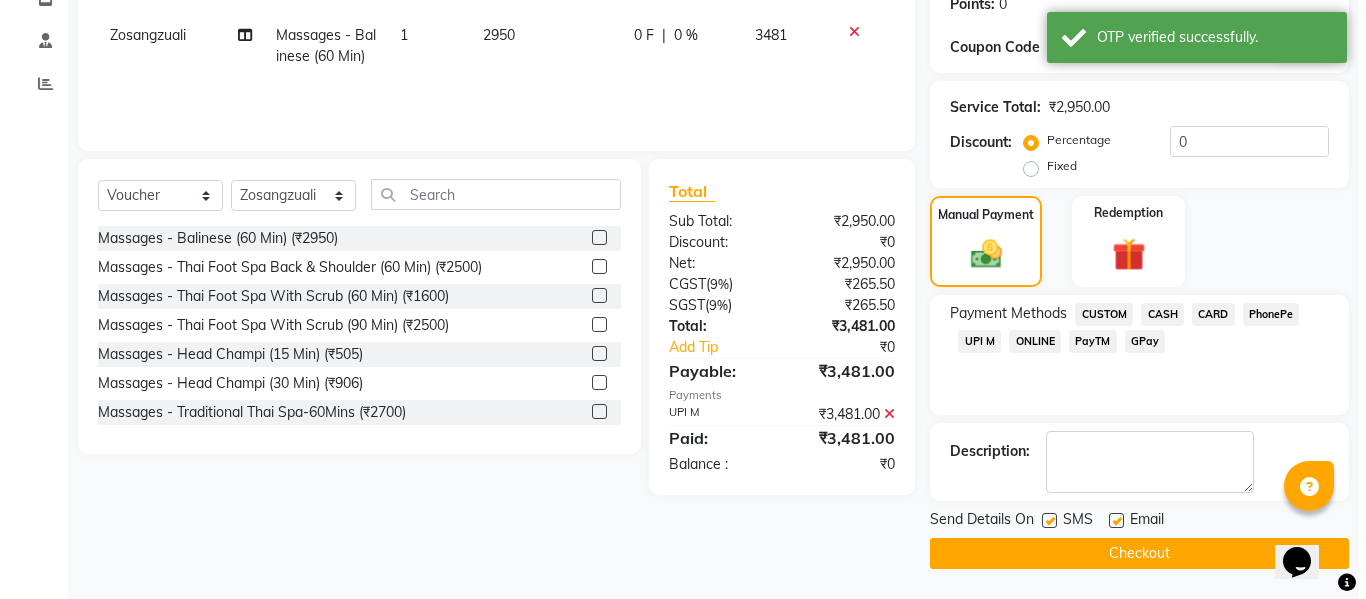 scroll, scrollTop: 0, scrollLeft: 0, axis: both 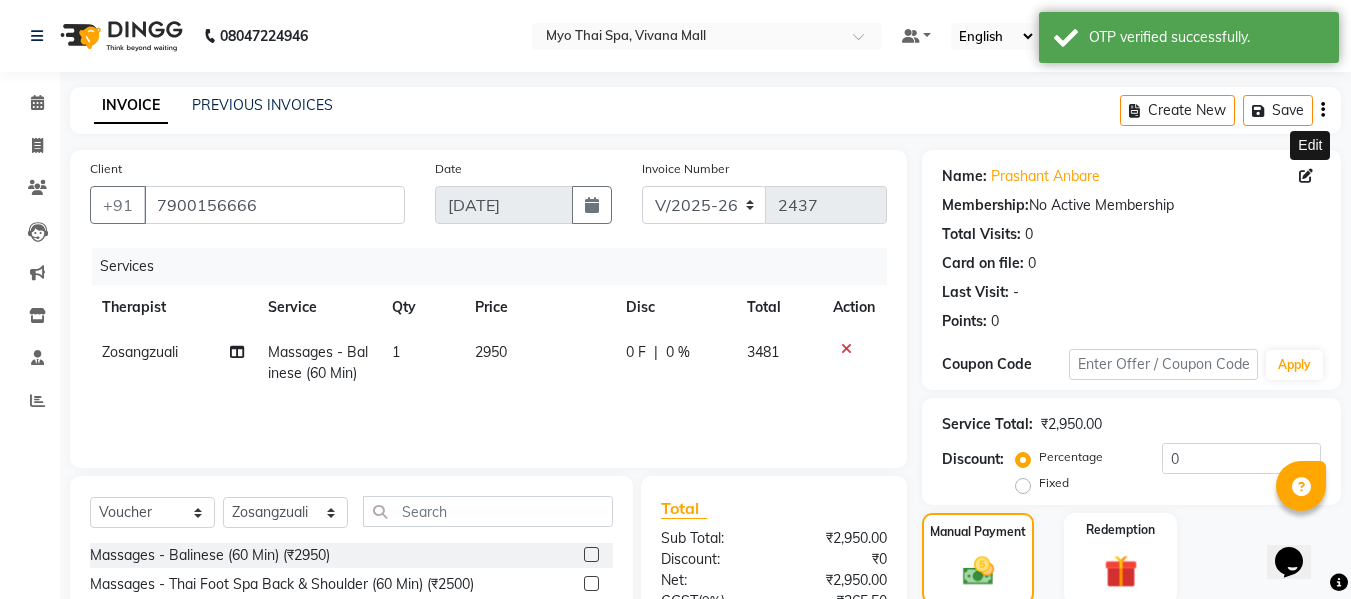 click 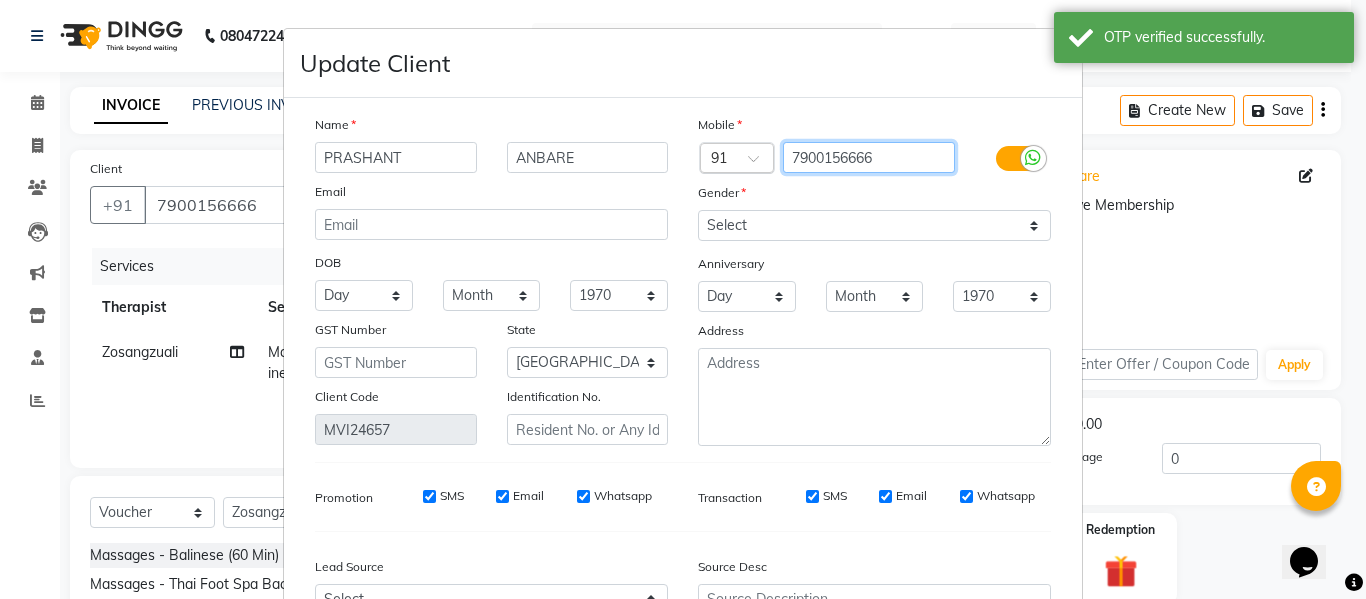drag, startPoint x: 916, startPoint y: 152, endPoint x: 746, endPoint y: 144, distance: 170.18813 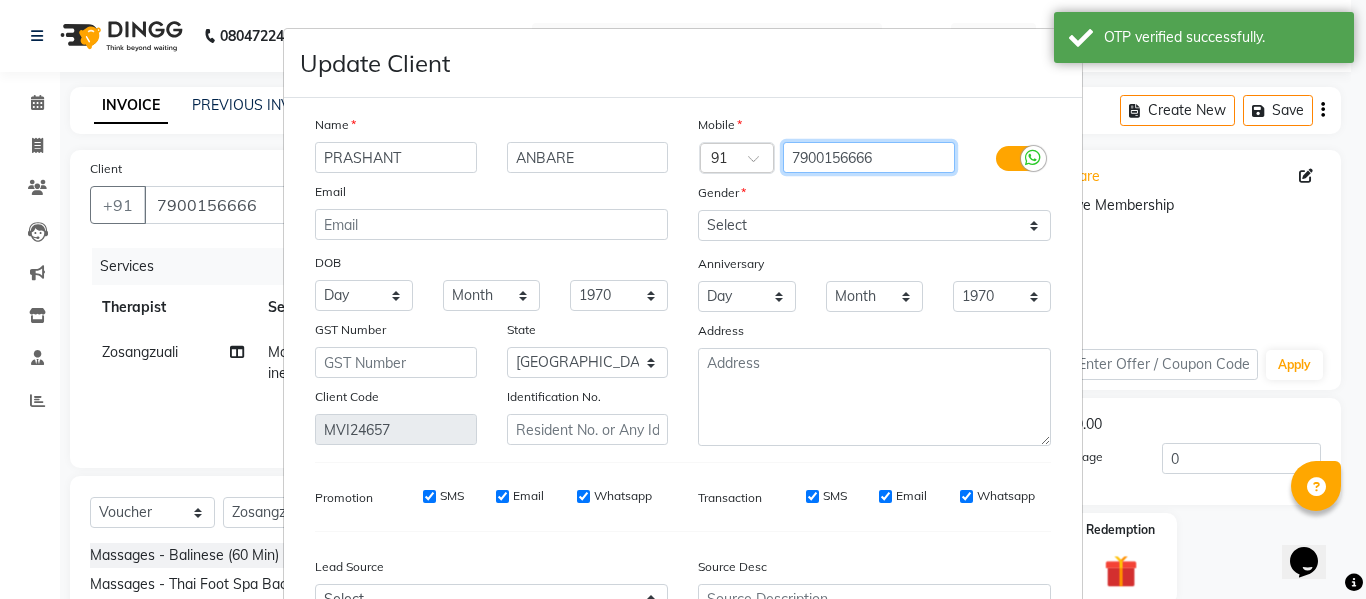 paste on "9967517555" 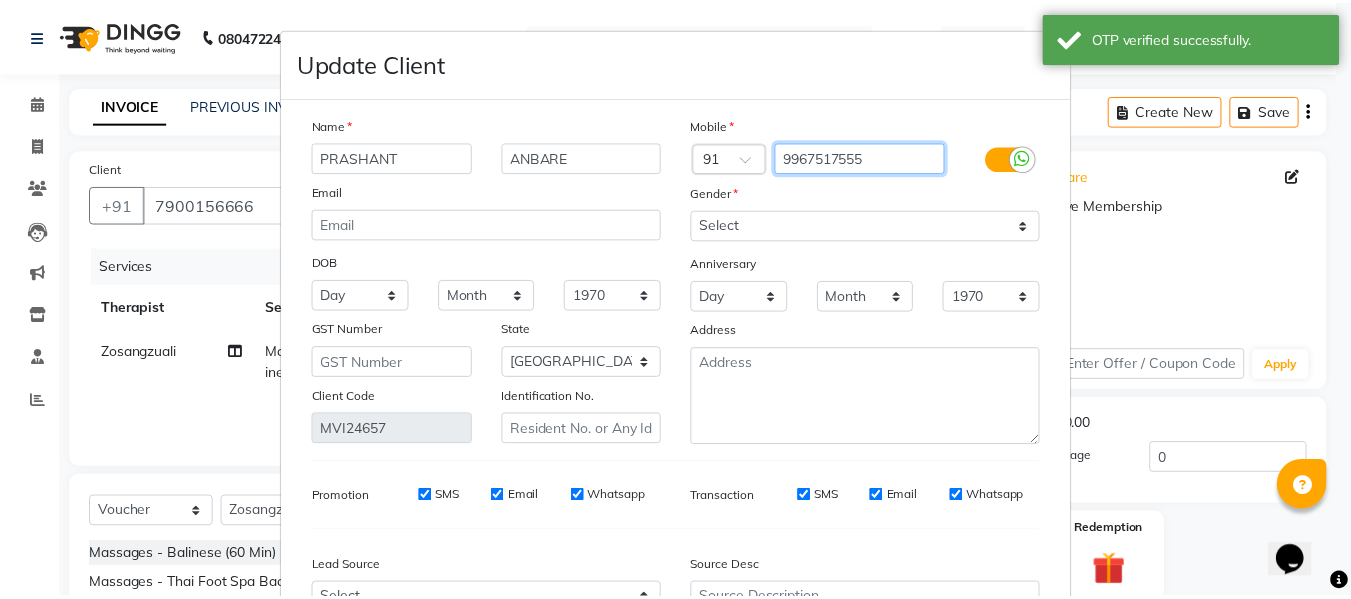 scroll, scrollTop: 214, scrollLeft: 0, axis: vertical 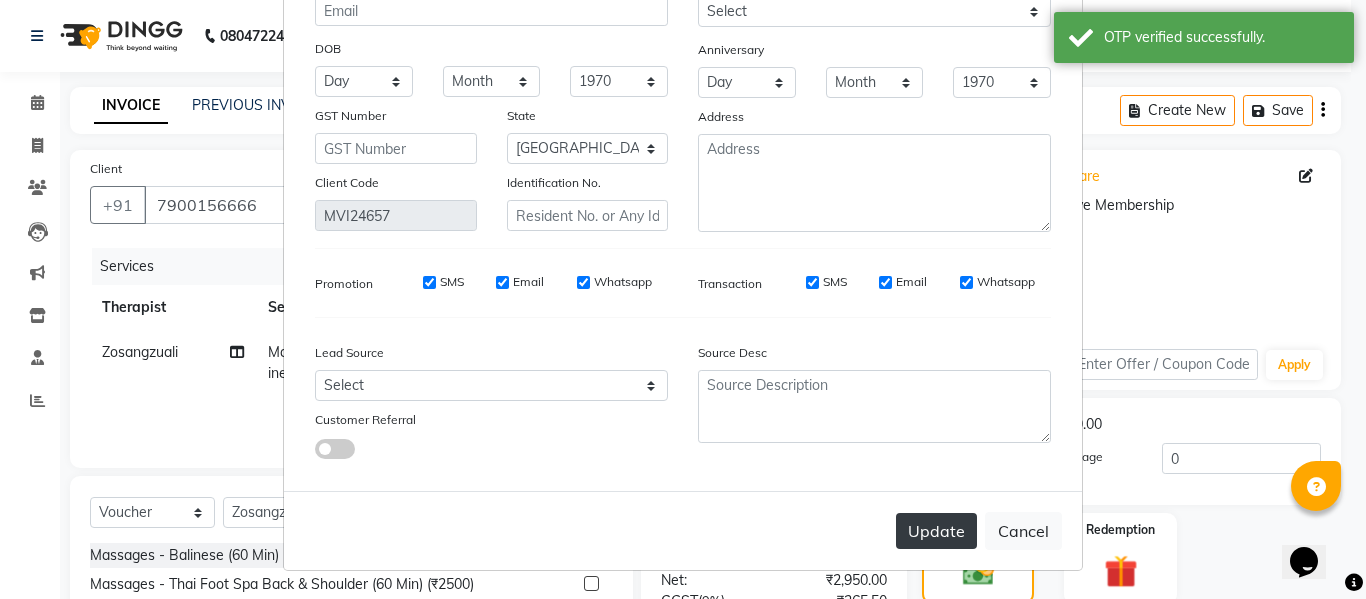 click on "Update" at bounding box center [936, 531] 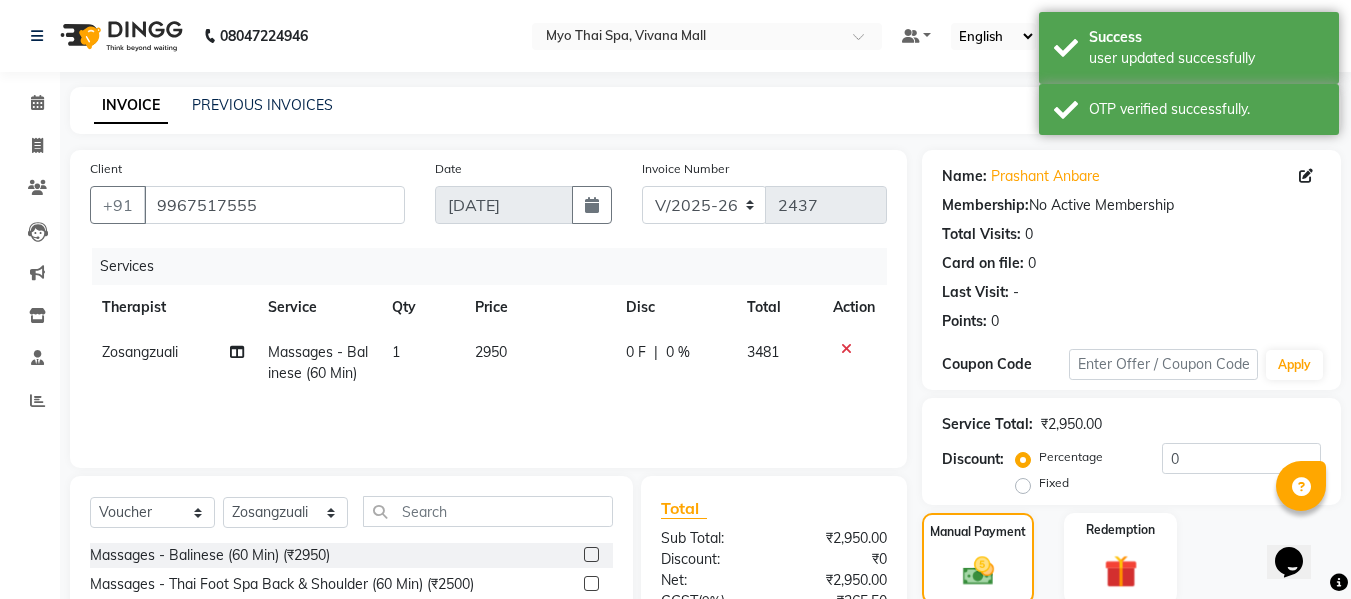 click on "Checkout" 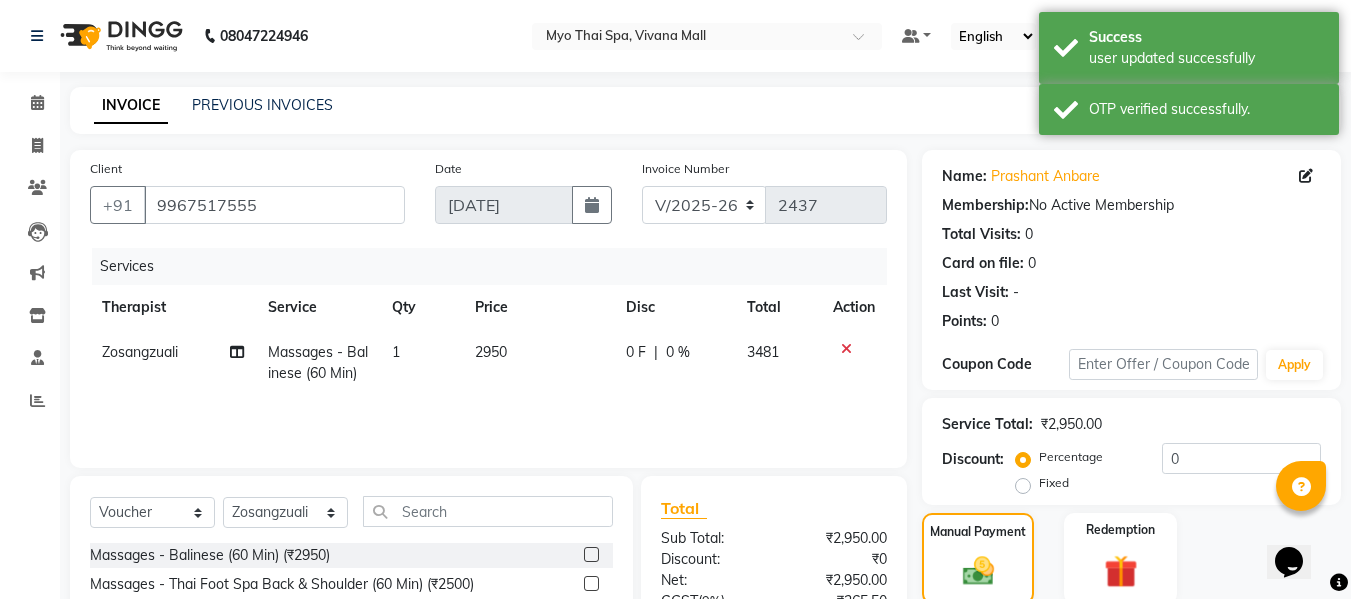 scroll, scrollTop: 317, scrollLeft: 0, axis: vertical 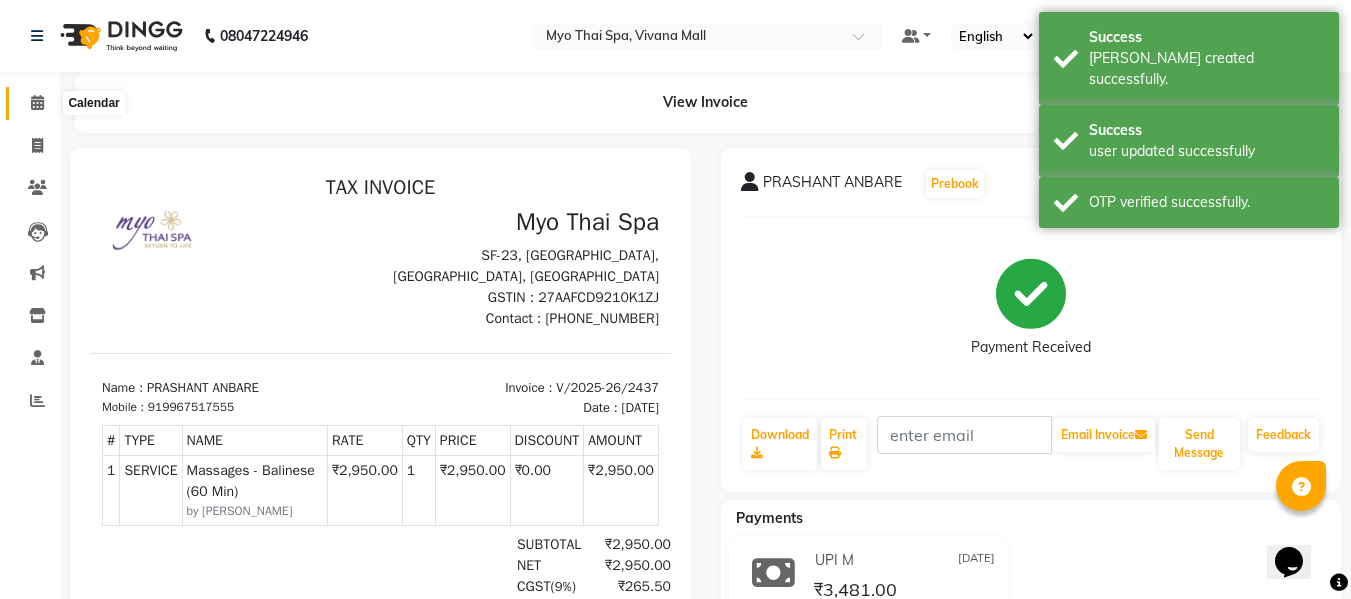 click 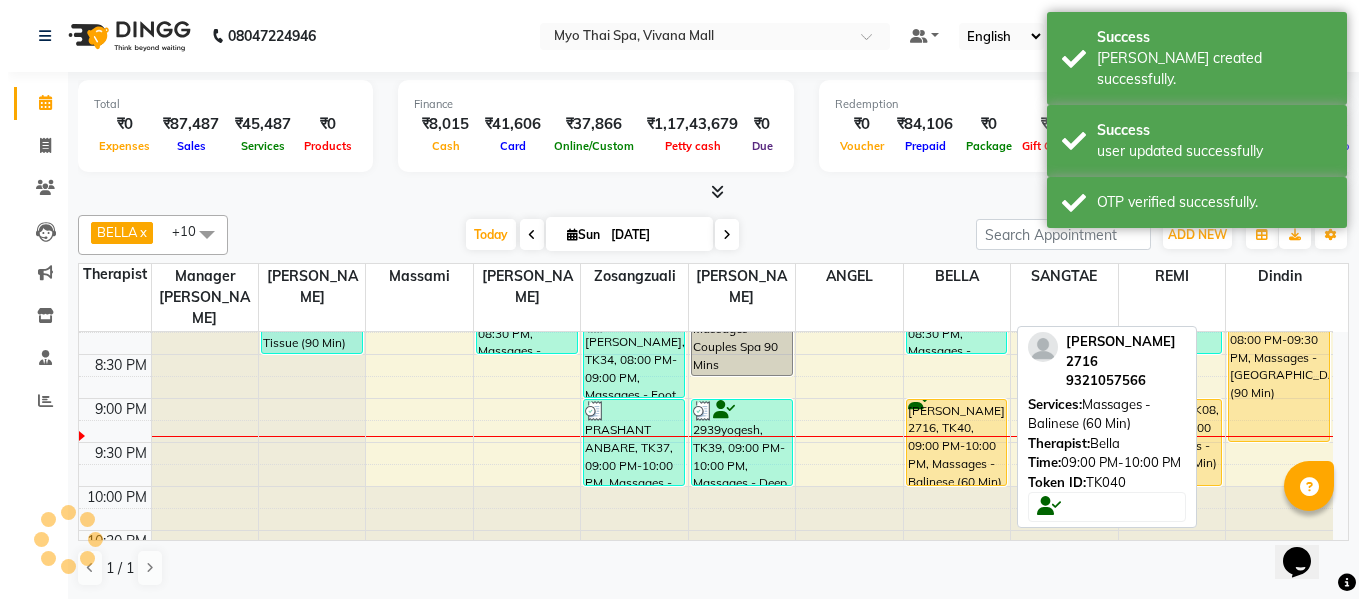 scroll, scrollTop: 1090, scrollLeft: 0, axis: vertical 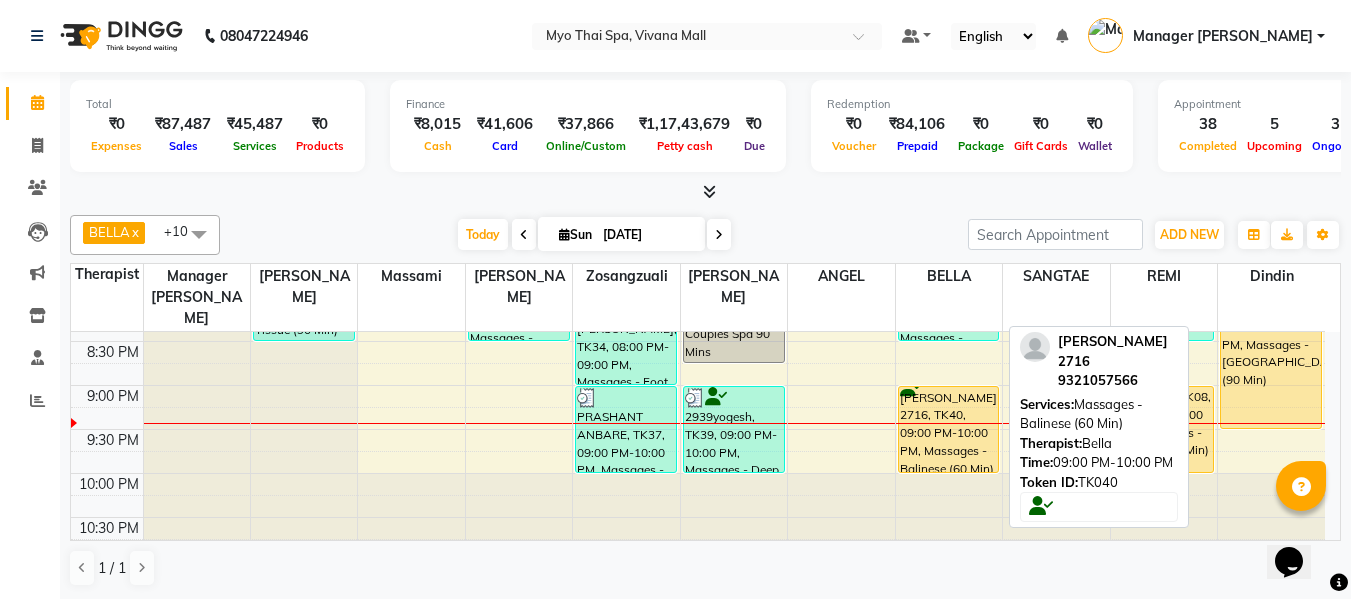 click on "[PERSON_NAME] 2716, TK40, 09:00 PM-10:00 PM, Massages - Balinese (60 Min)" at bounding box center [949, 429] 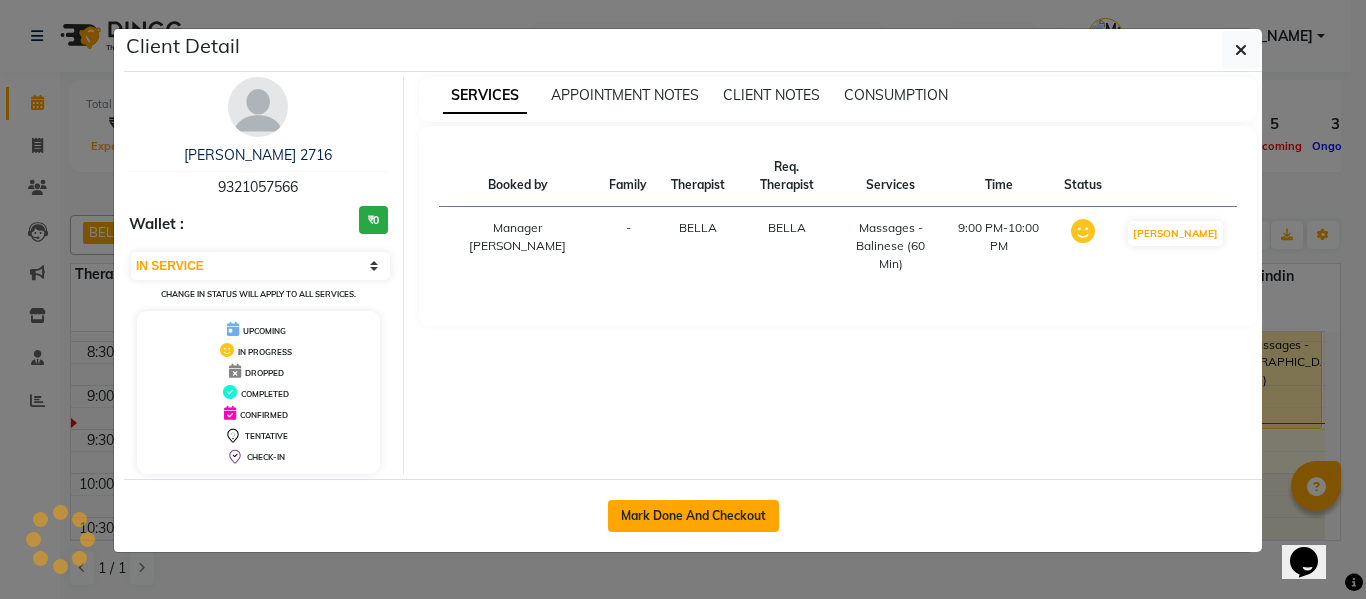 click on "Mark Done And Checkout" 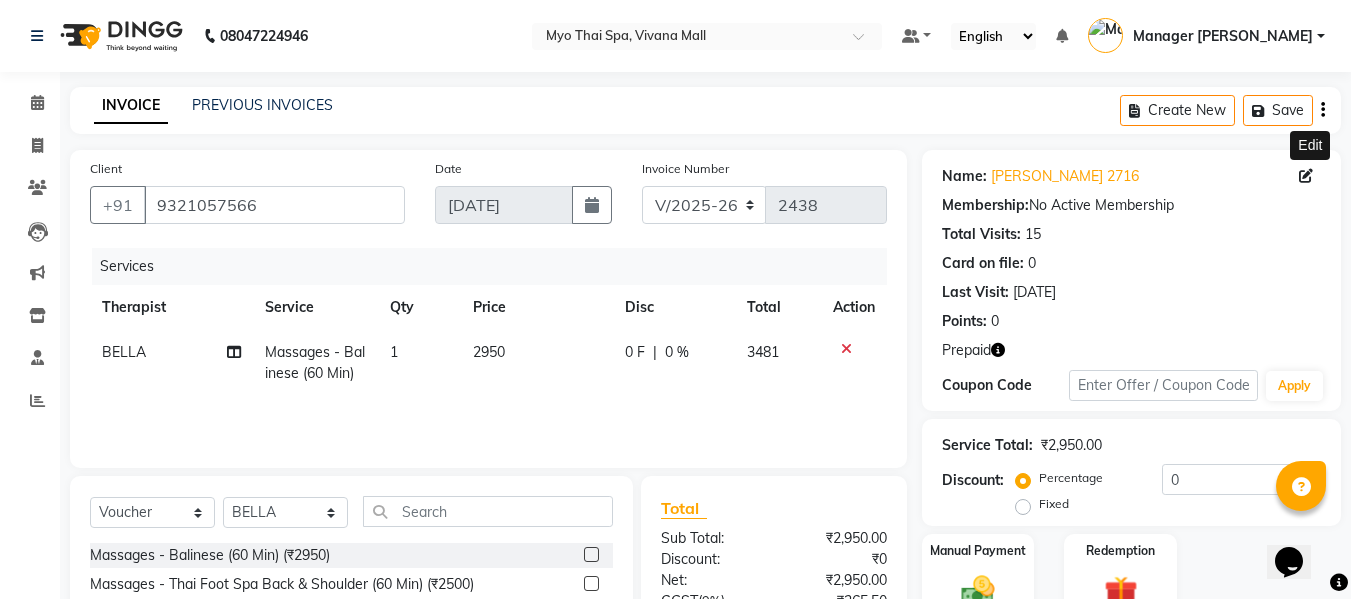 click 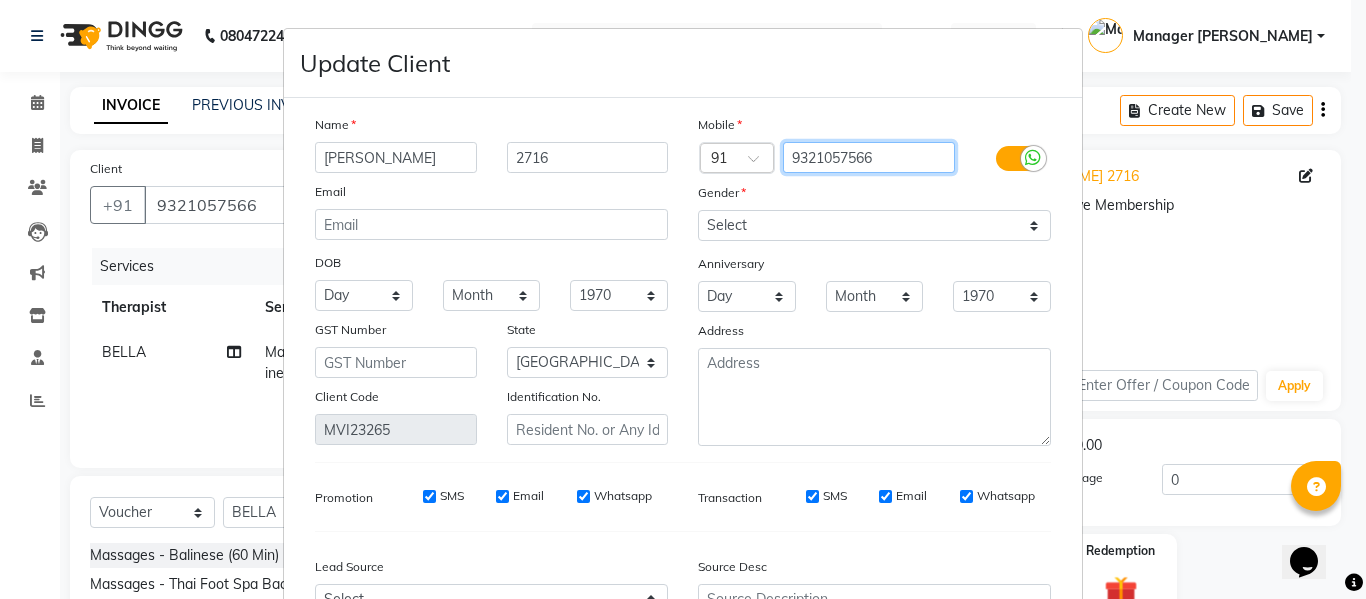 drag, startPoint x: 872, startPoint y: 157, endPoint x: 690, endPoint y: 143, distance: 182.53767 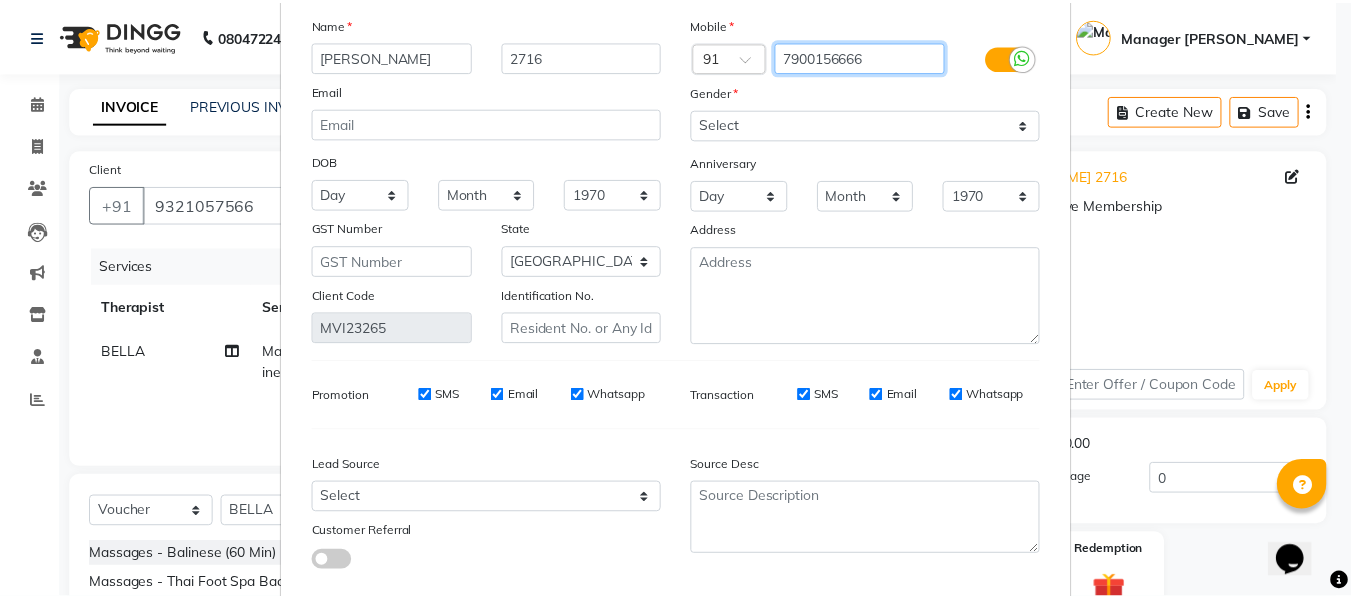 scroll, scrollTop: 214, scrollLeft: 0, axis: vertical 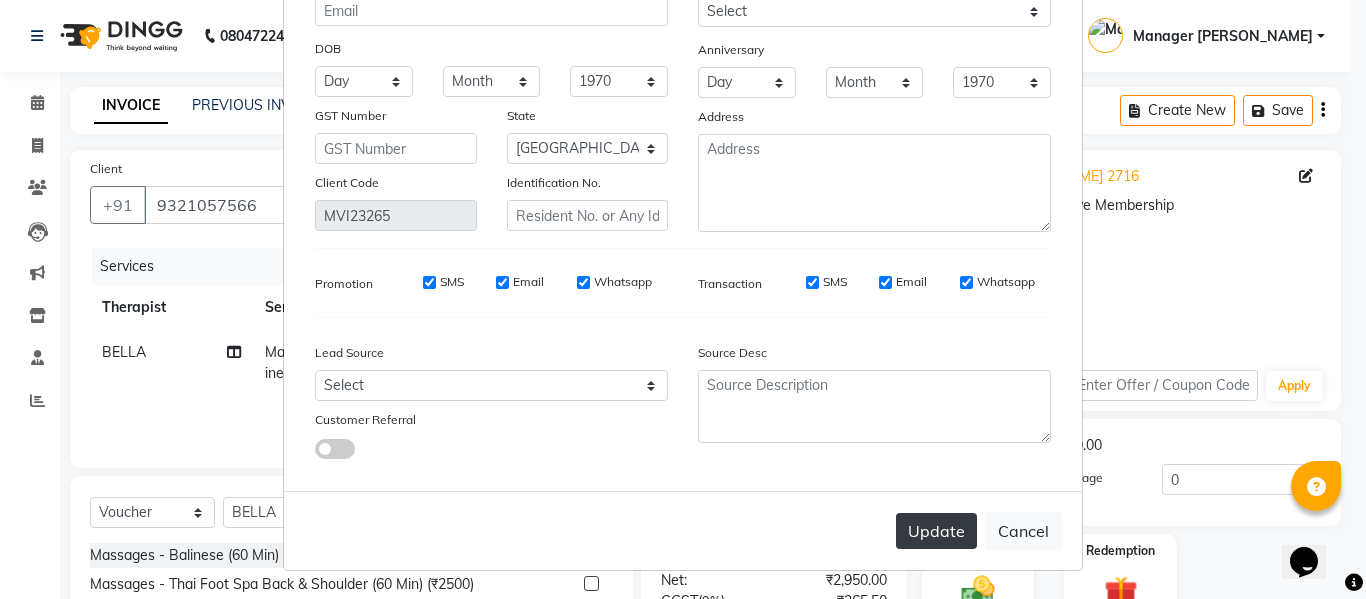 click on "Update" at bounding box center (936, 531) 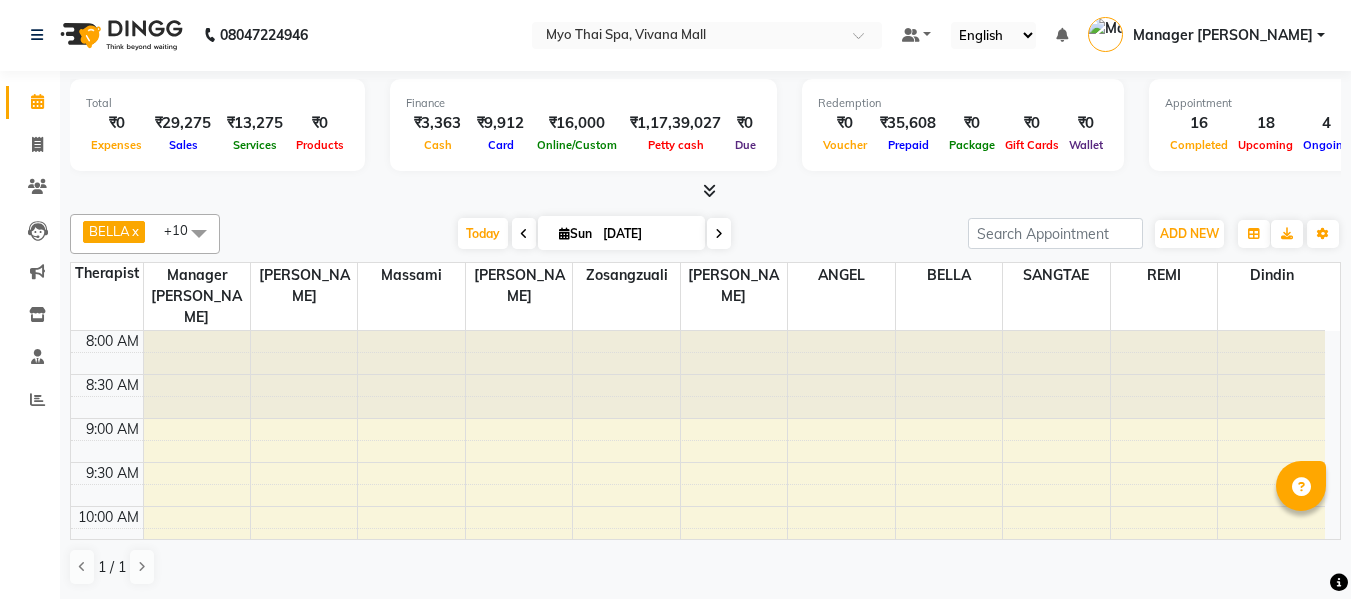 scroll, scrollTop: 1, scrollLeft: 0, axis: vertical 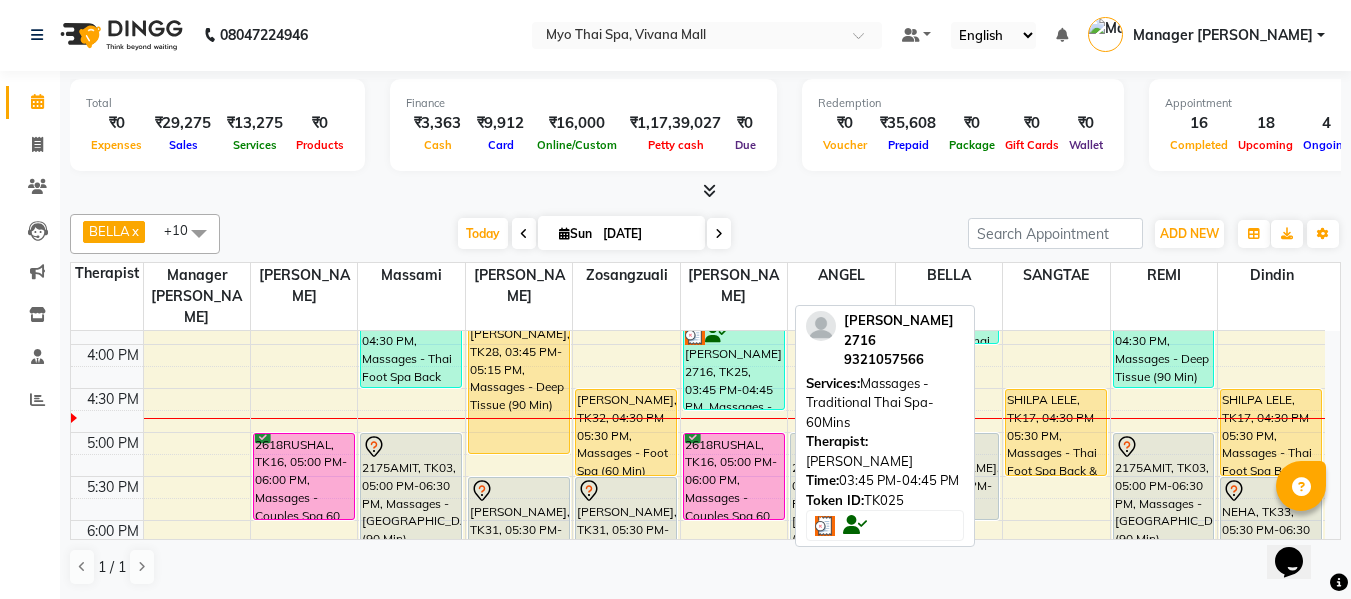 click on "[PERSON_NAME] 2716, TK25, 03:45 PM-04:45 PM, Massages - Traditional Thai Spa-60Mins" at bounding box center [734, 366] 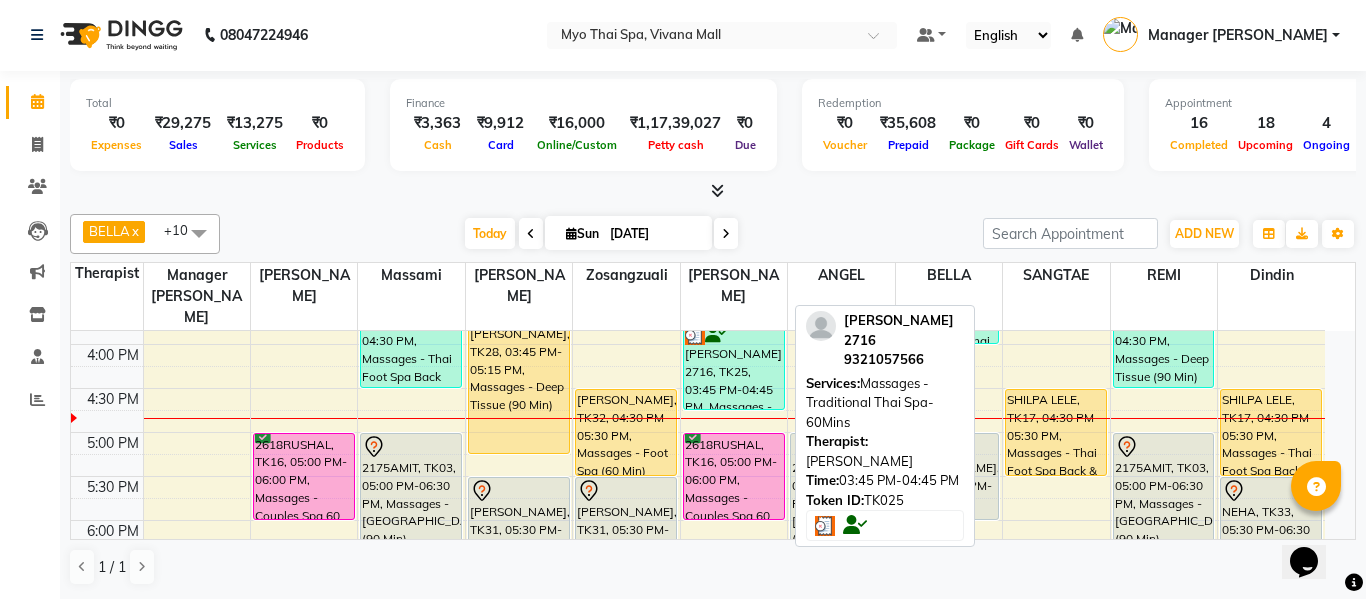 select on "3" 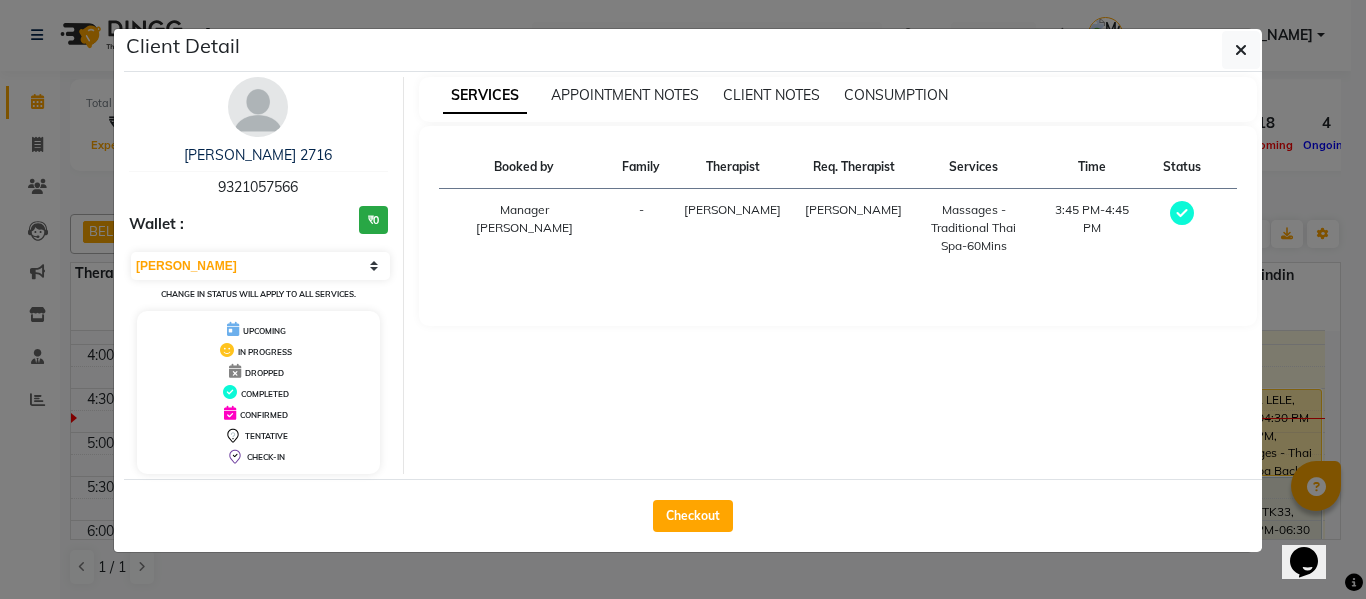 drag, startPoint x: 692, startPoint y: 515, endPoint x: 755, endPoint y: 510, distance: 63.1981 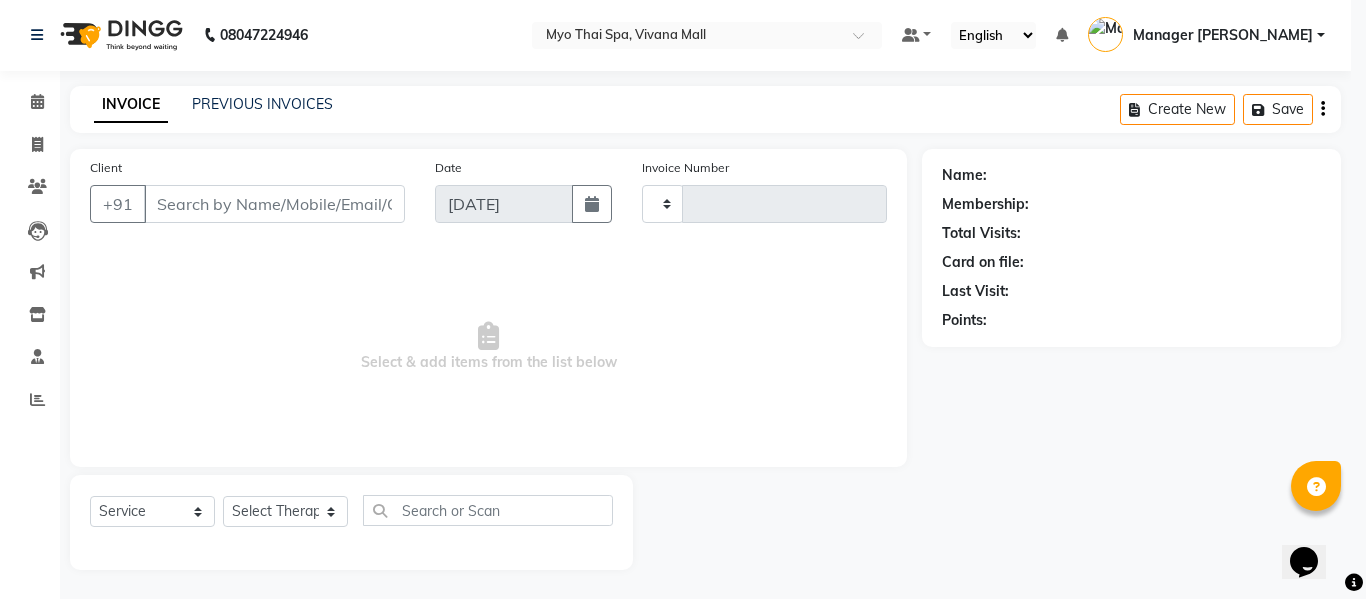 type on "2420" 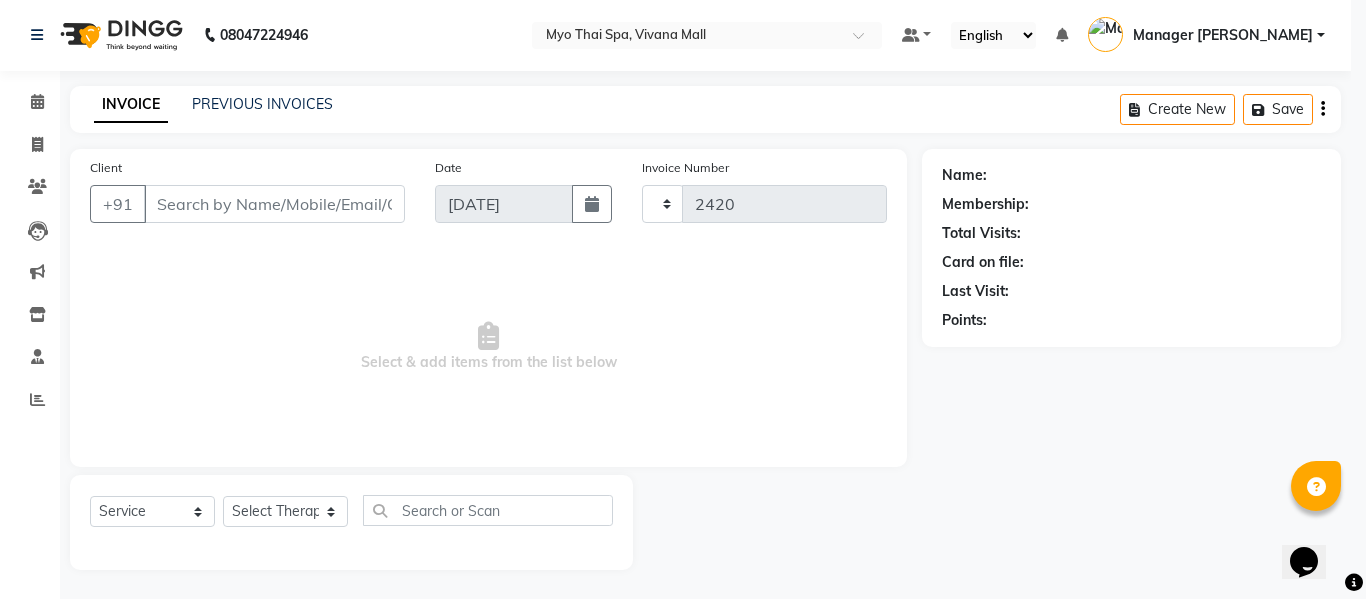 select on "3908" 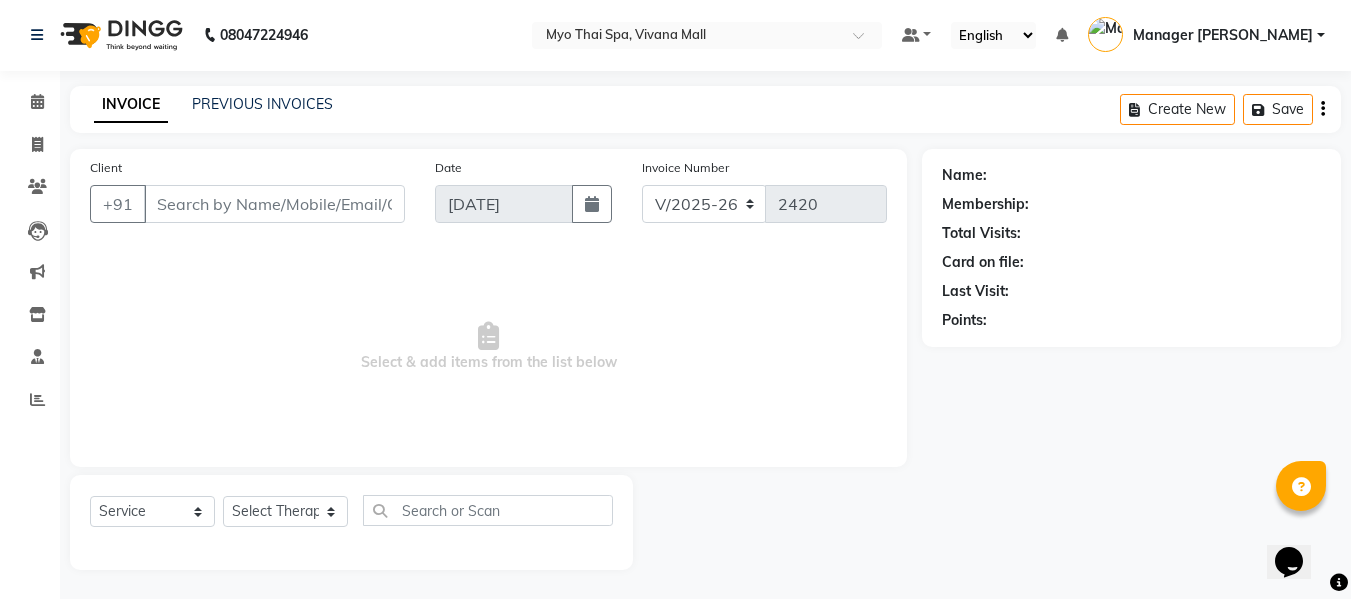 select on "V" 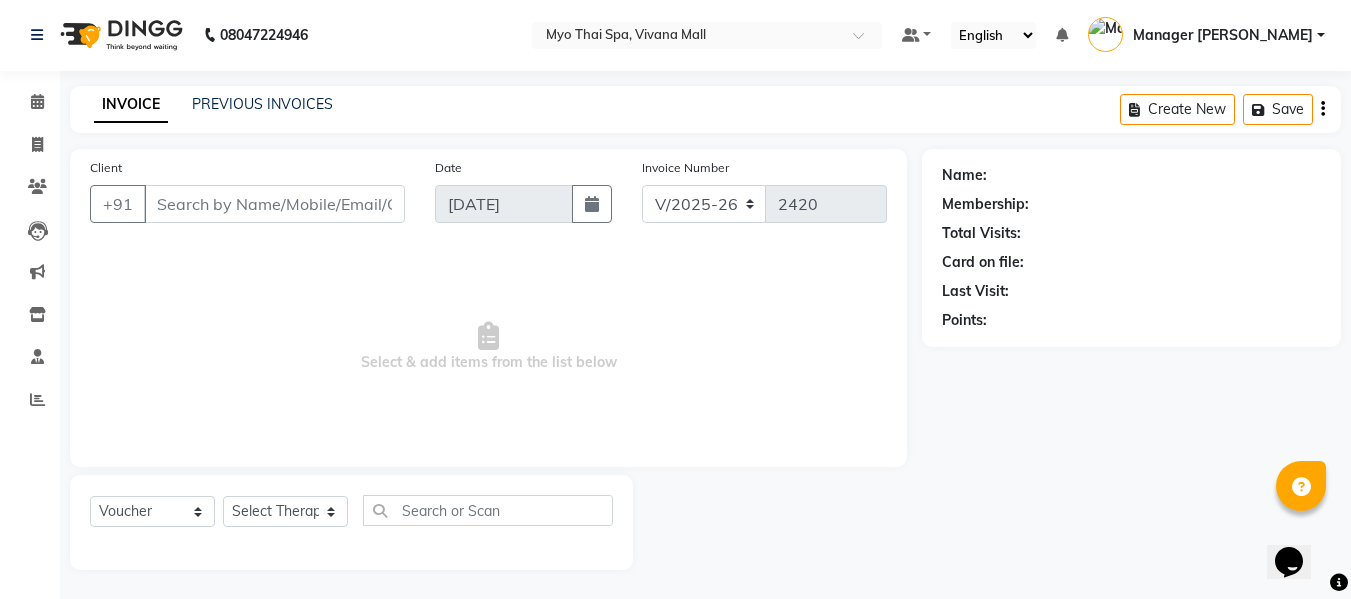 type on "9321057566" 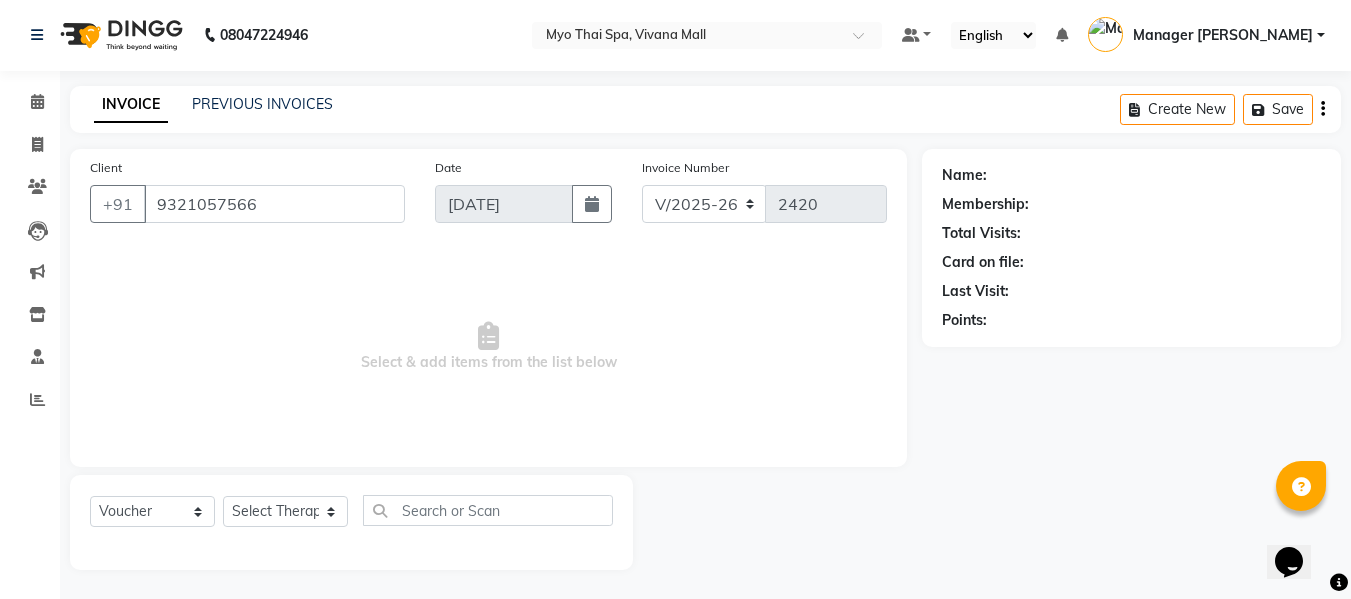 select on "62472" 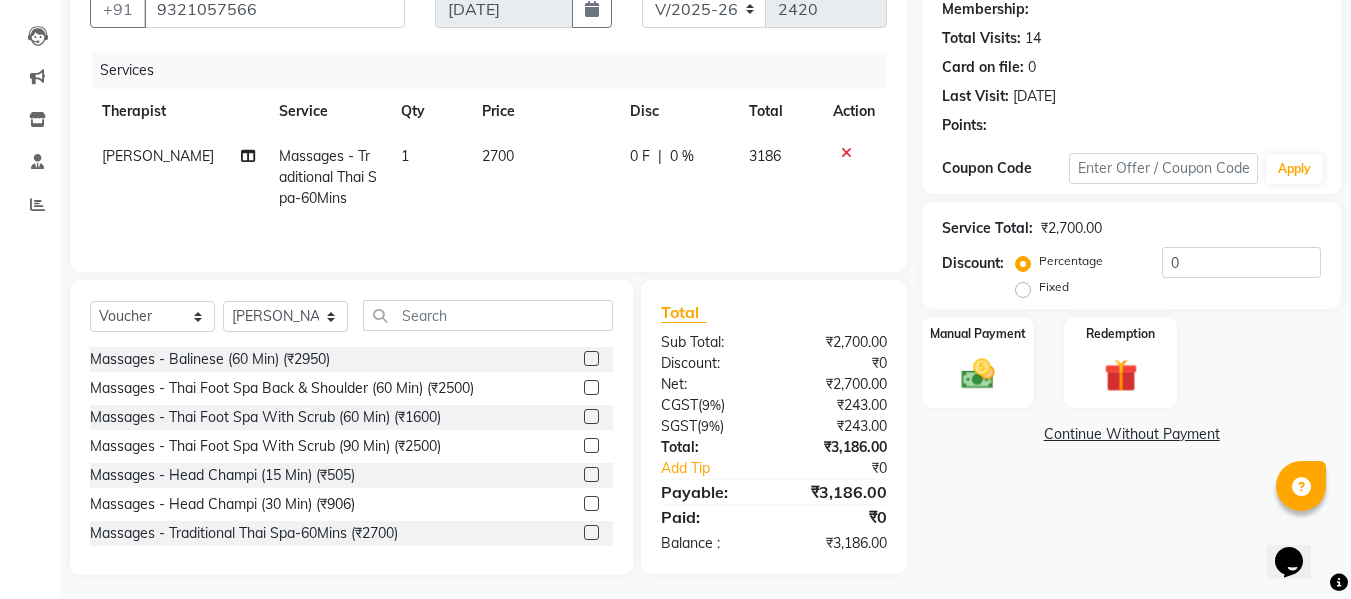 scroll, scrollTop: 202, scrollLeft: 0, axis: vertical 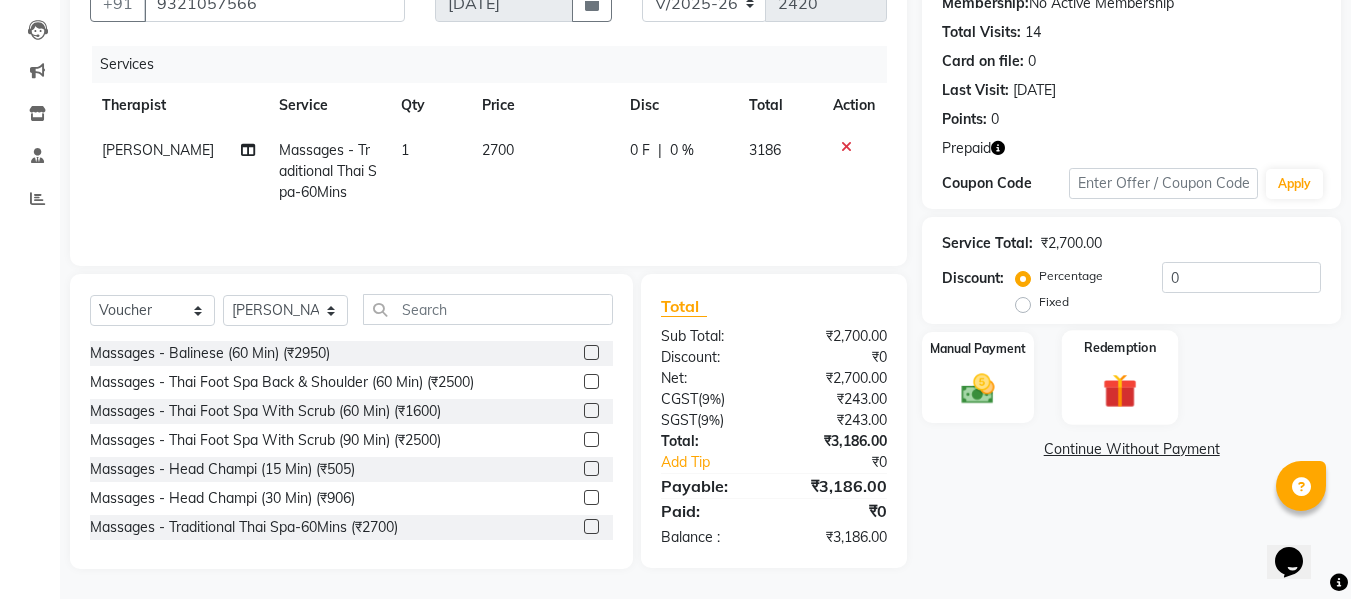 click 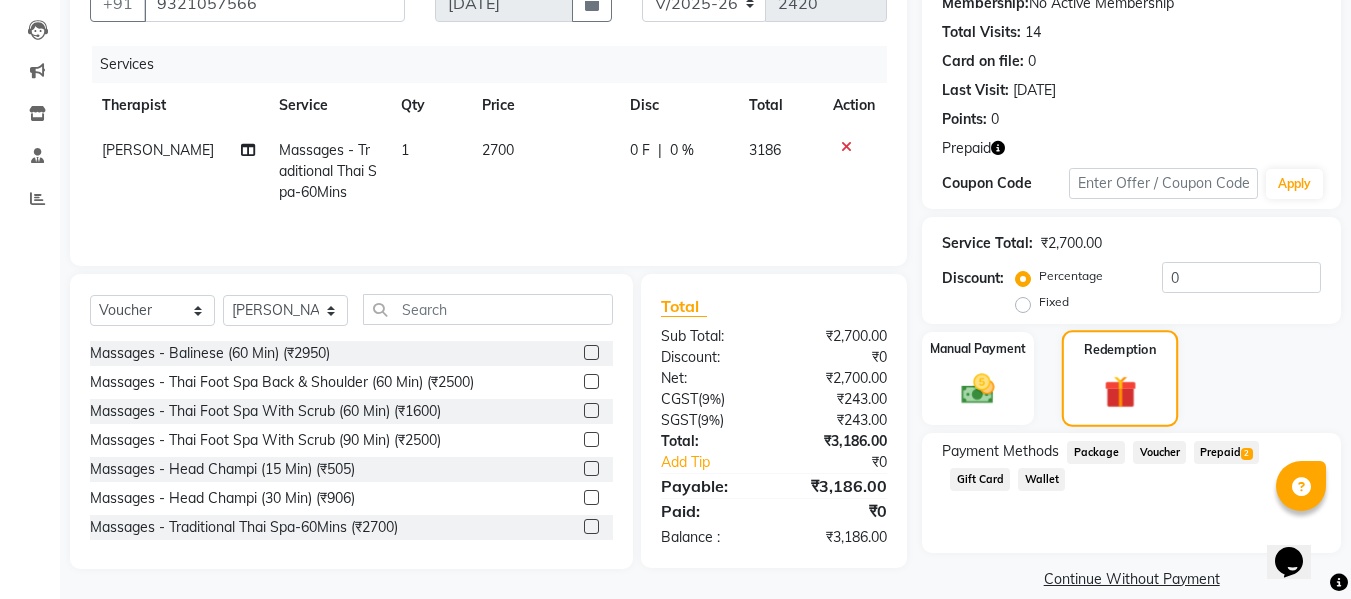 scroll, scrollTop: 227, scrollLeft: 0, axis: vertical 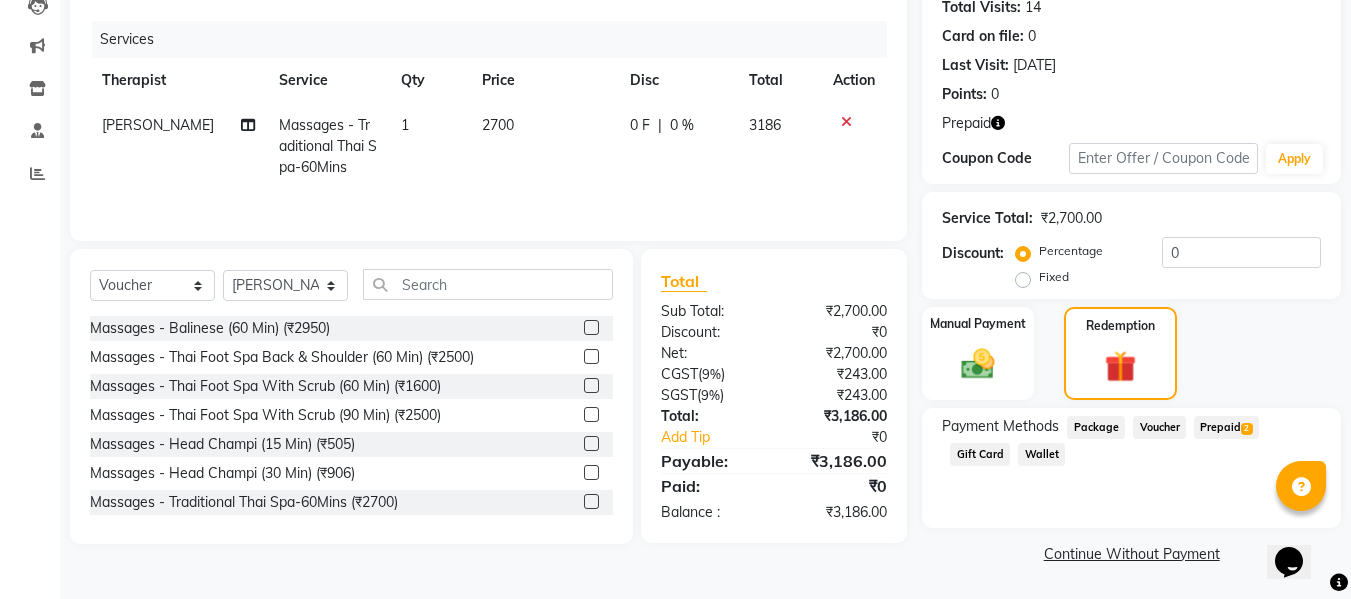 click on "Prepaid  2" 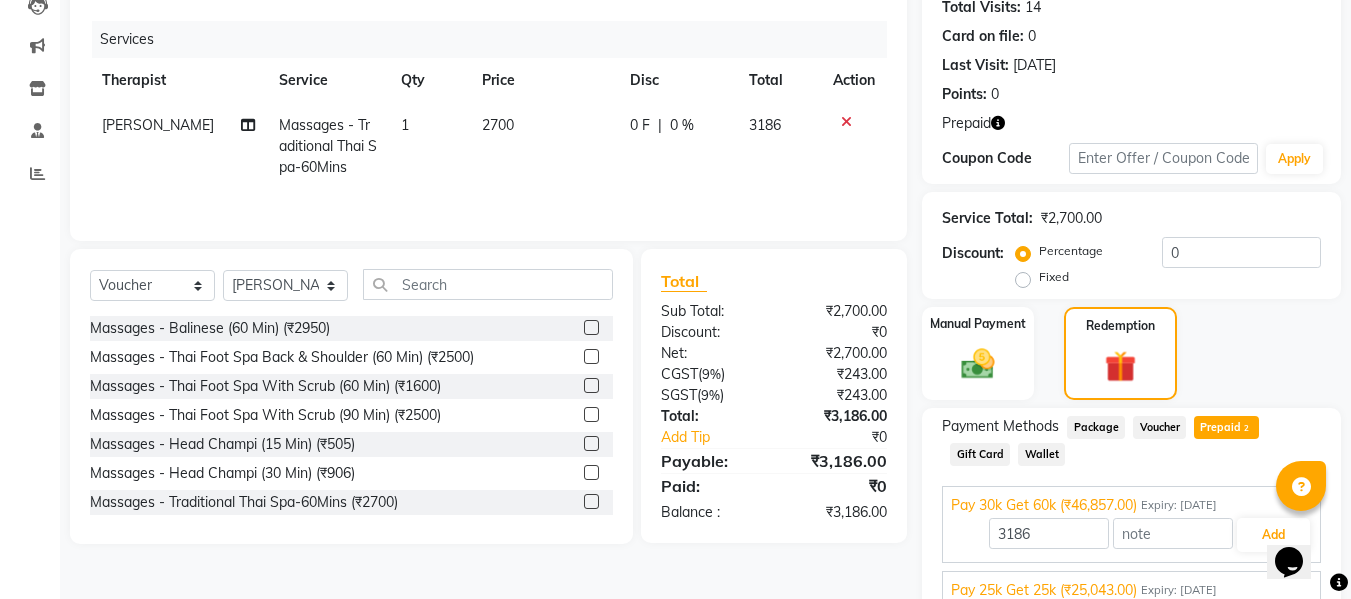 scroll, scrollTop: 317, scrollLeft: 0, axis: vertical 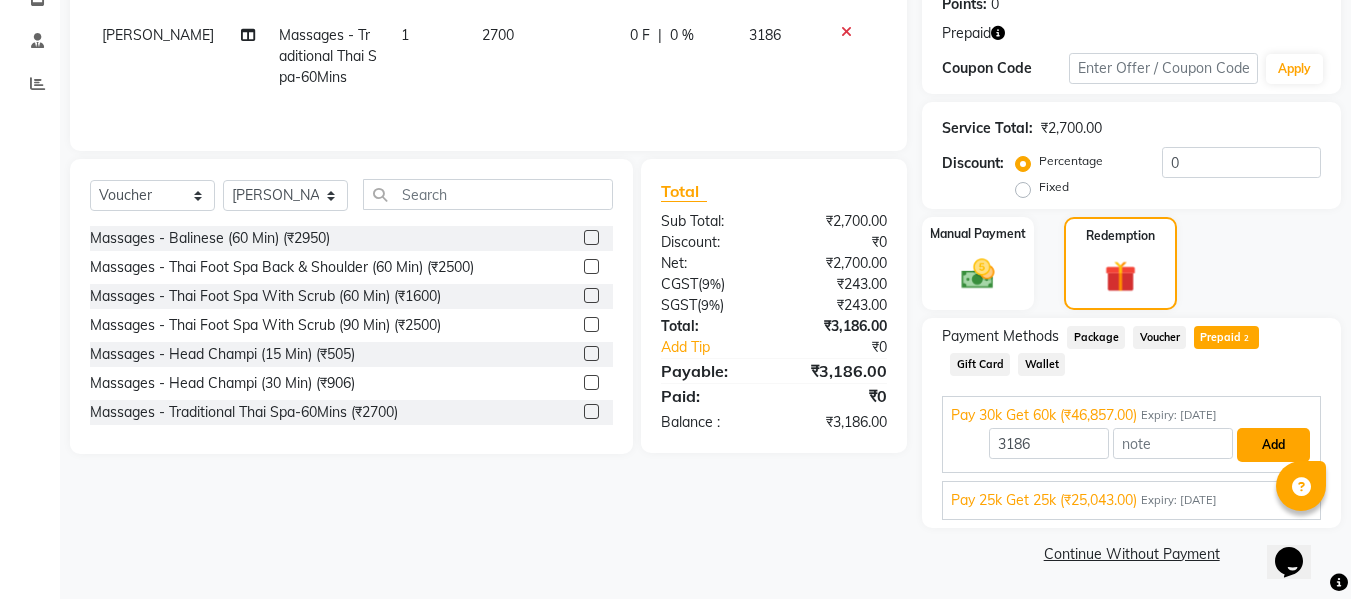 click on "Add" at bounding box center [1273, 445] 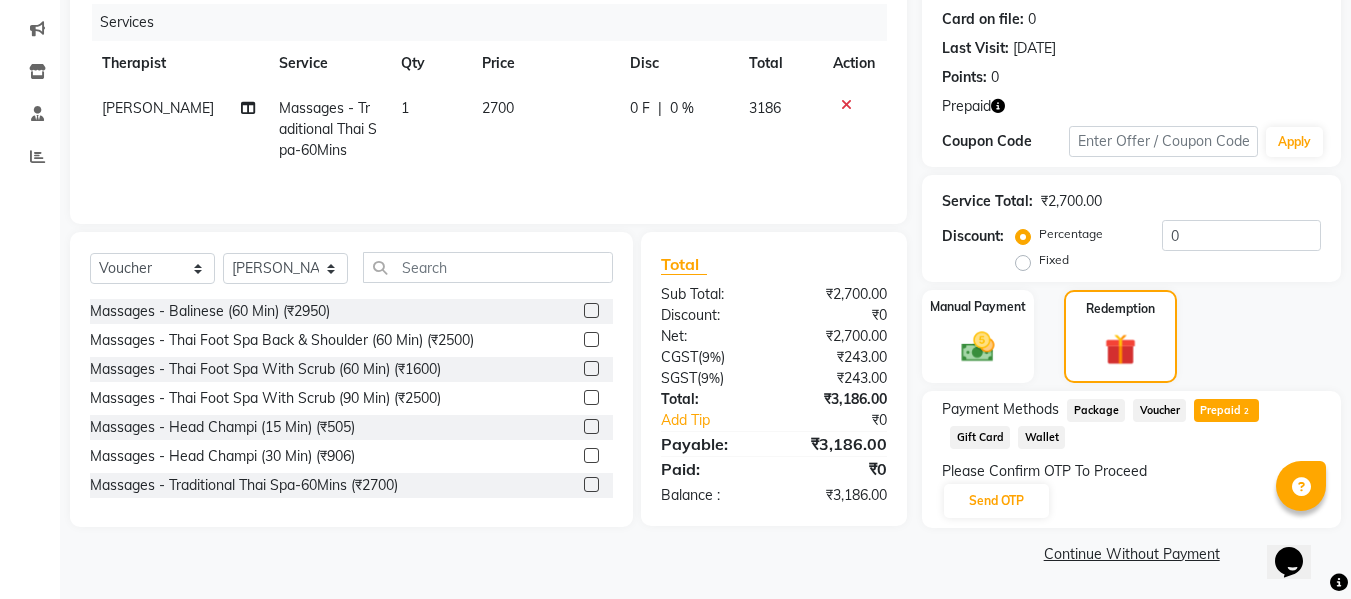 scroll, scrollTop: 244, scrollLeft: 0, axis: vertical 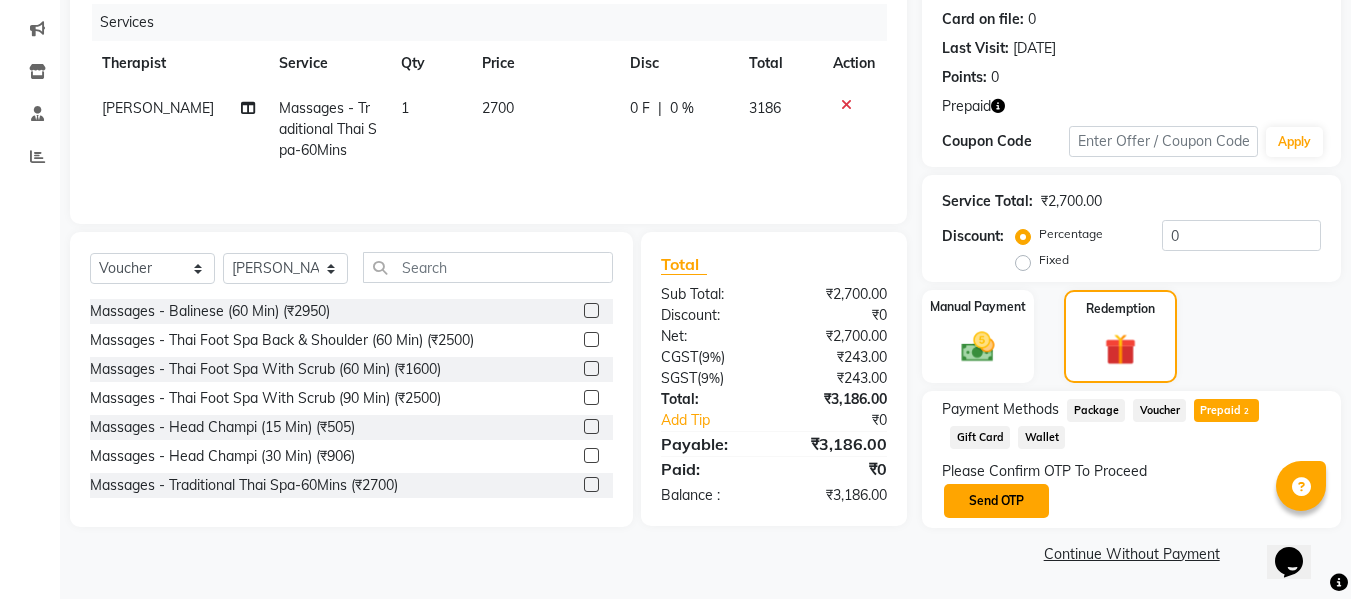click on "Send OTP" 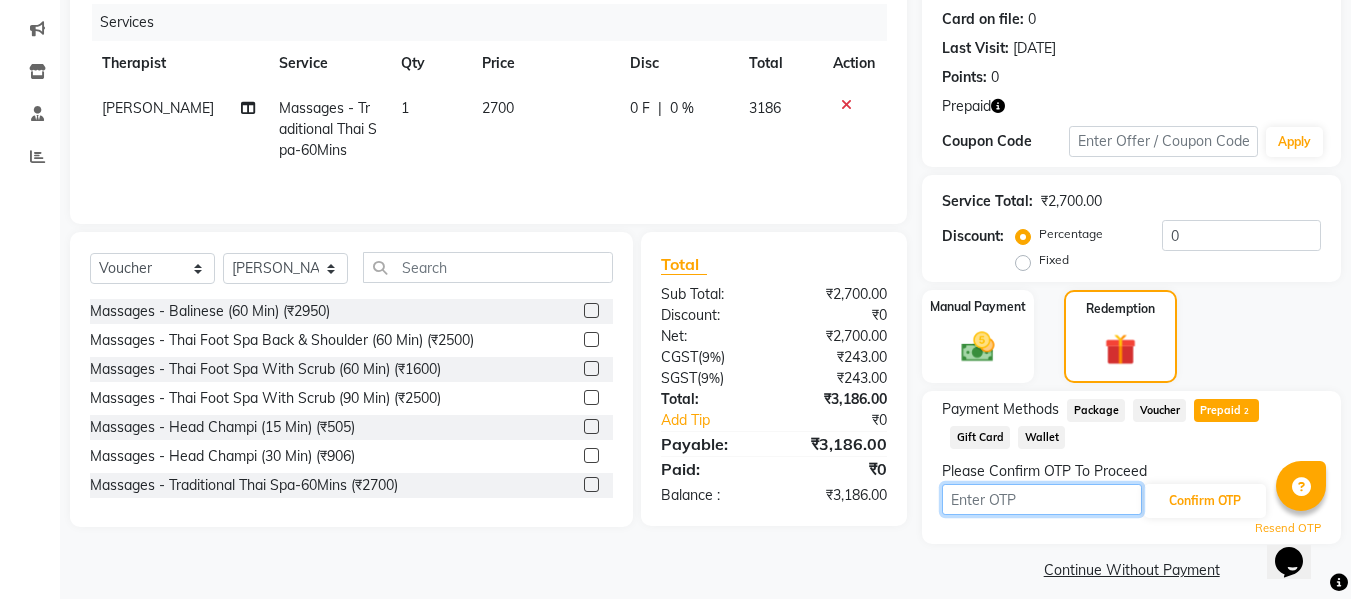 click at bounding box center (1042, 499) 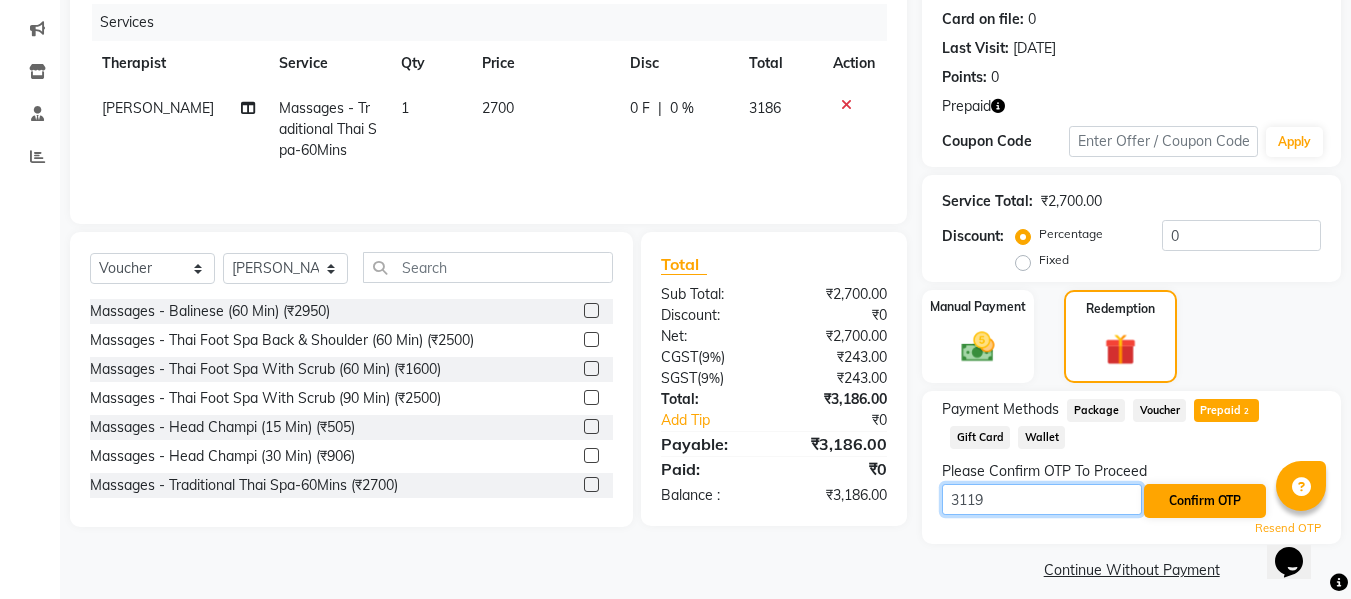 type on "3119" 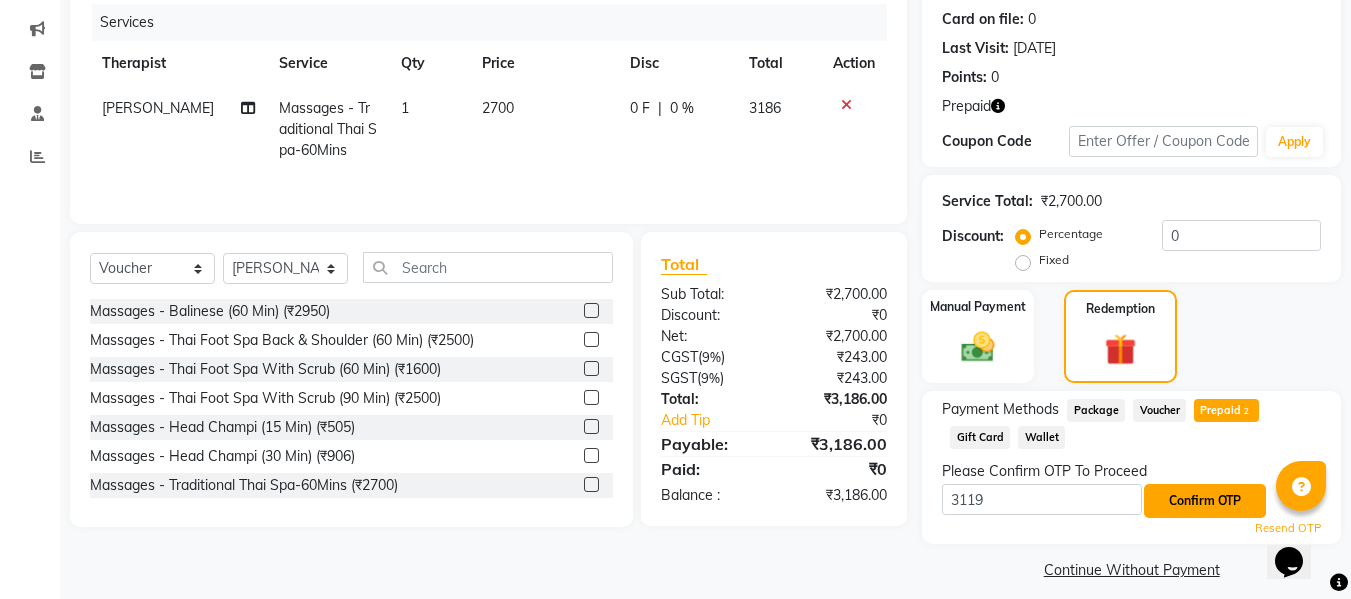 click on "Confirm OTP" 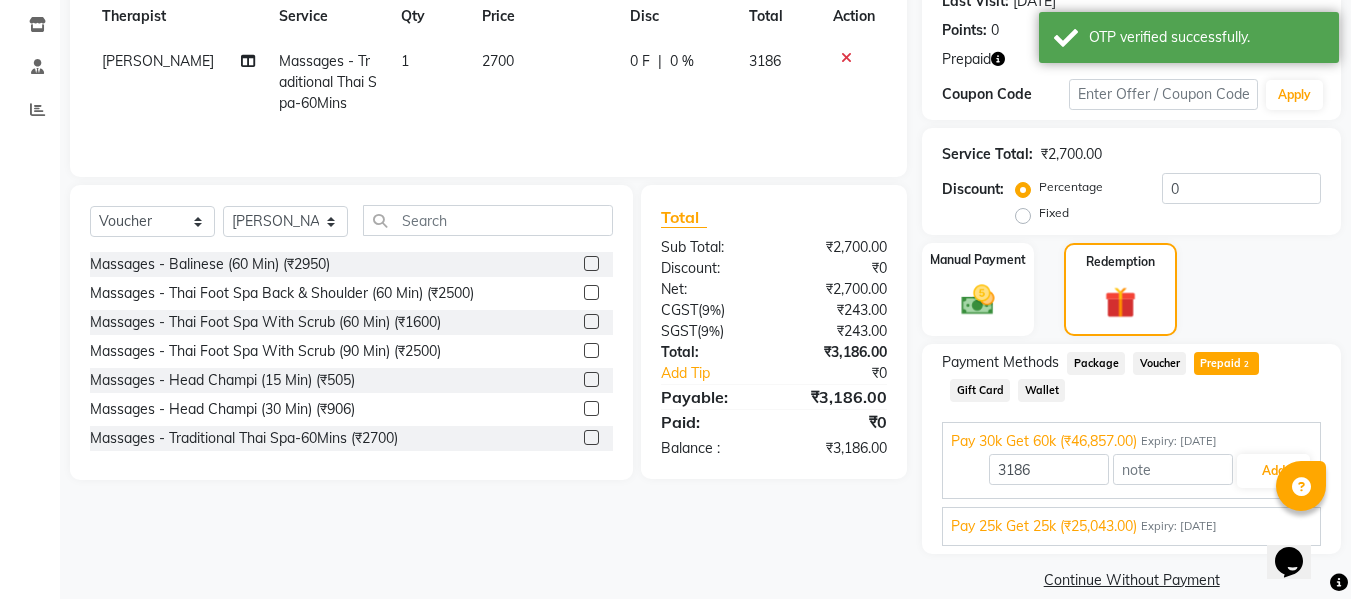 scroll, scrollTop: 317, scrollLeft: 0, axis: vertical 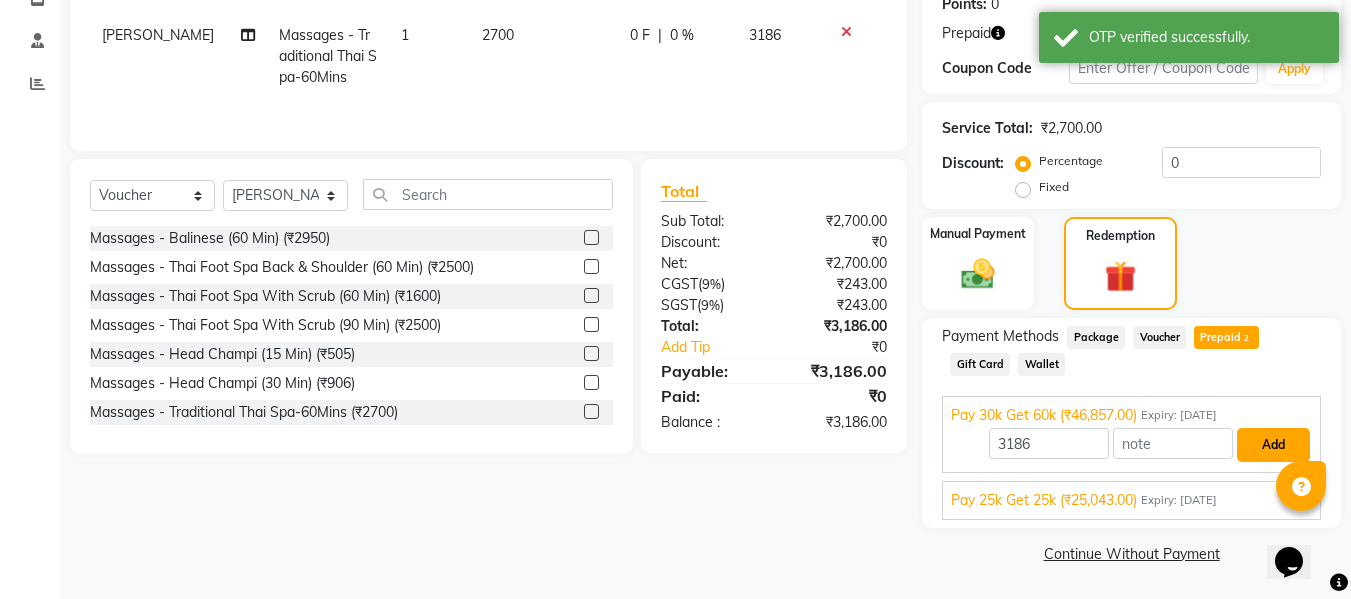 click on "Add" at bounding box center (1273, 445) 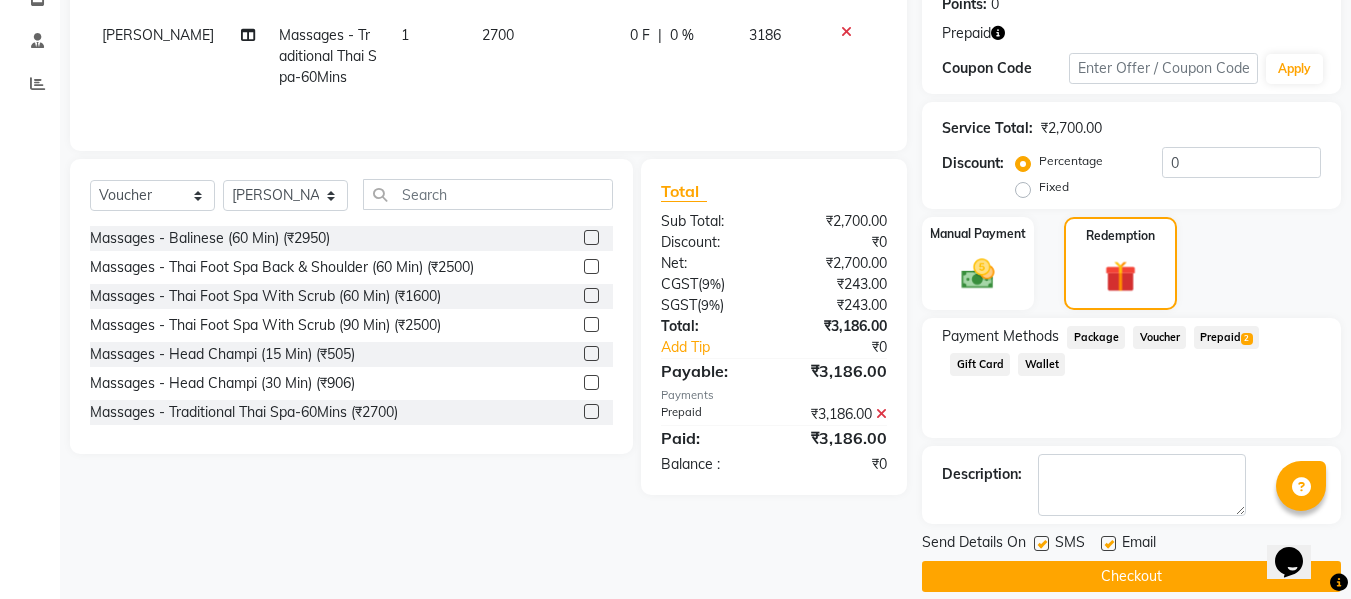 click 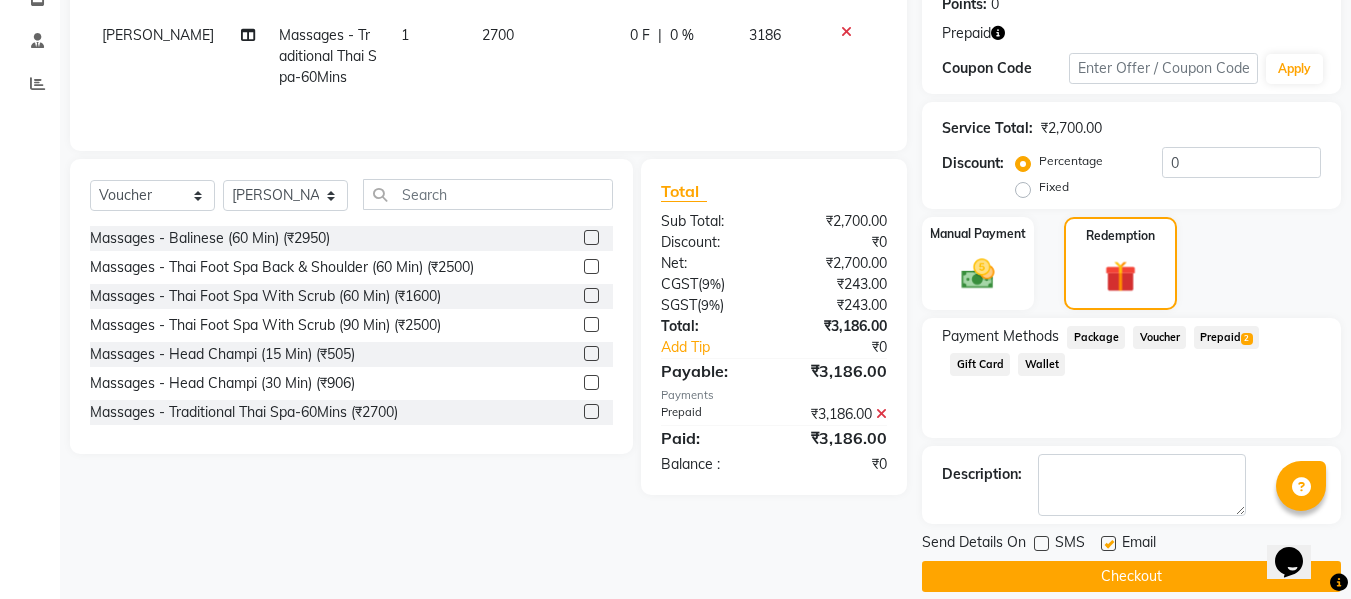 click on "Checkout" 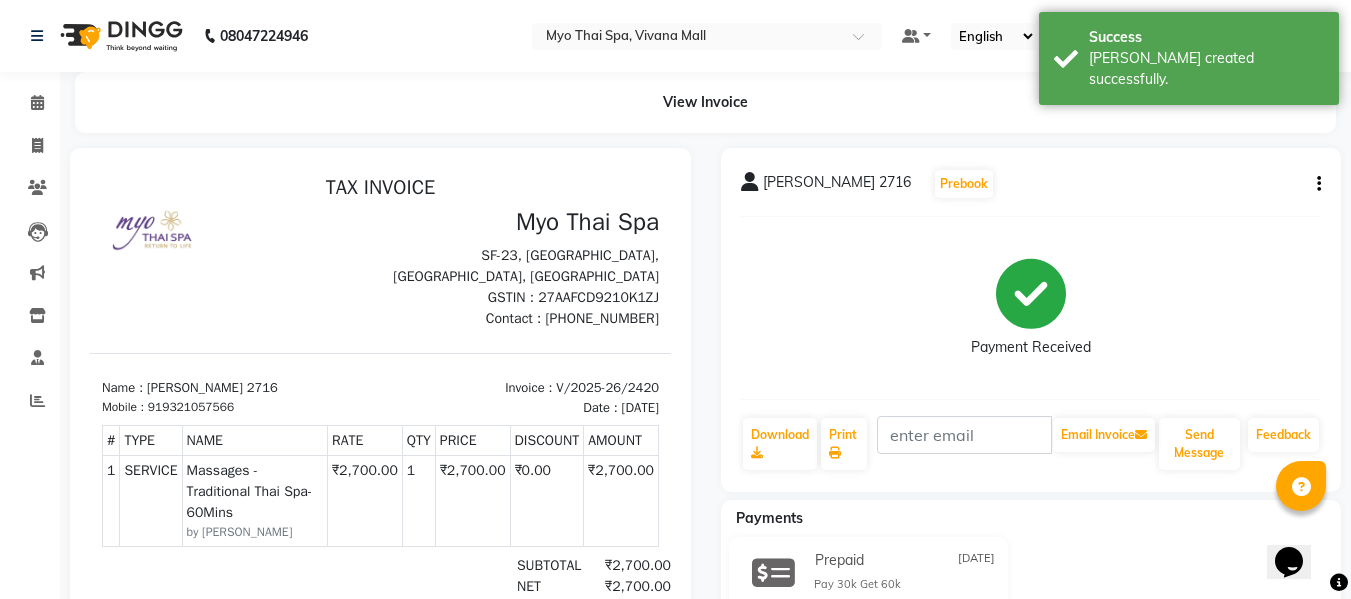 scroll, scrollTop: 0, scrollLeft: 0, axis: both 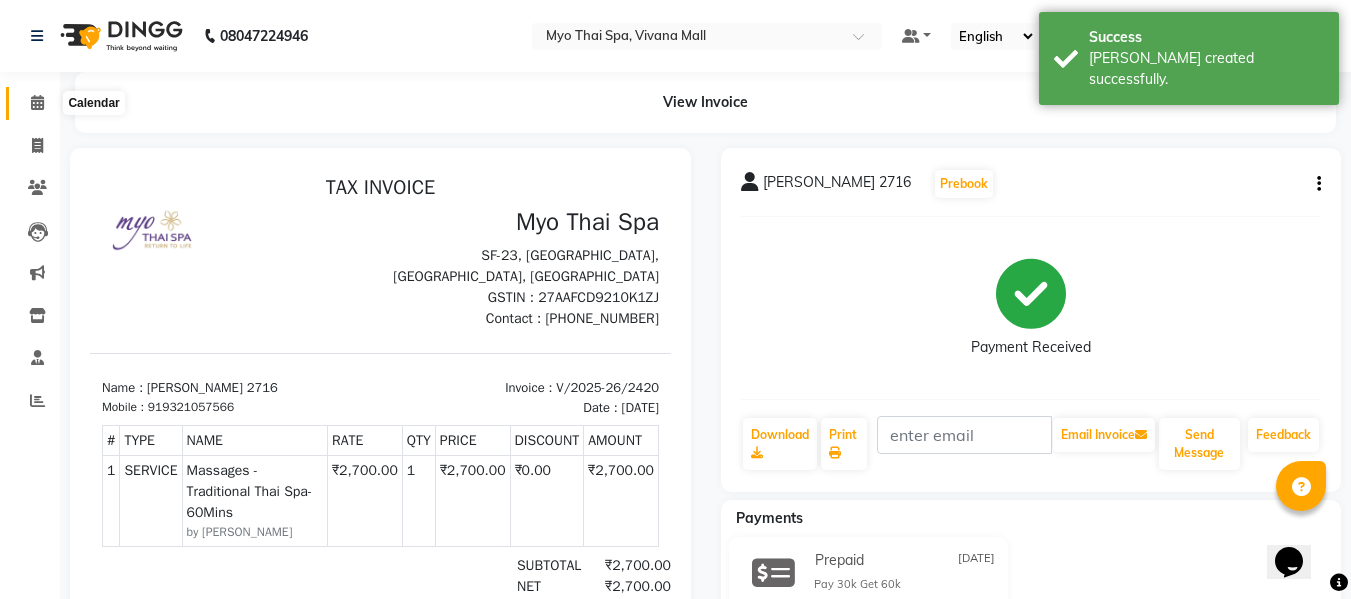 click 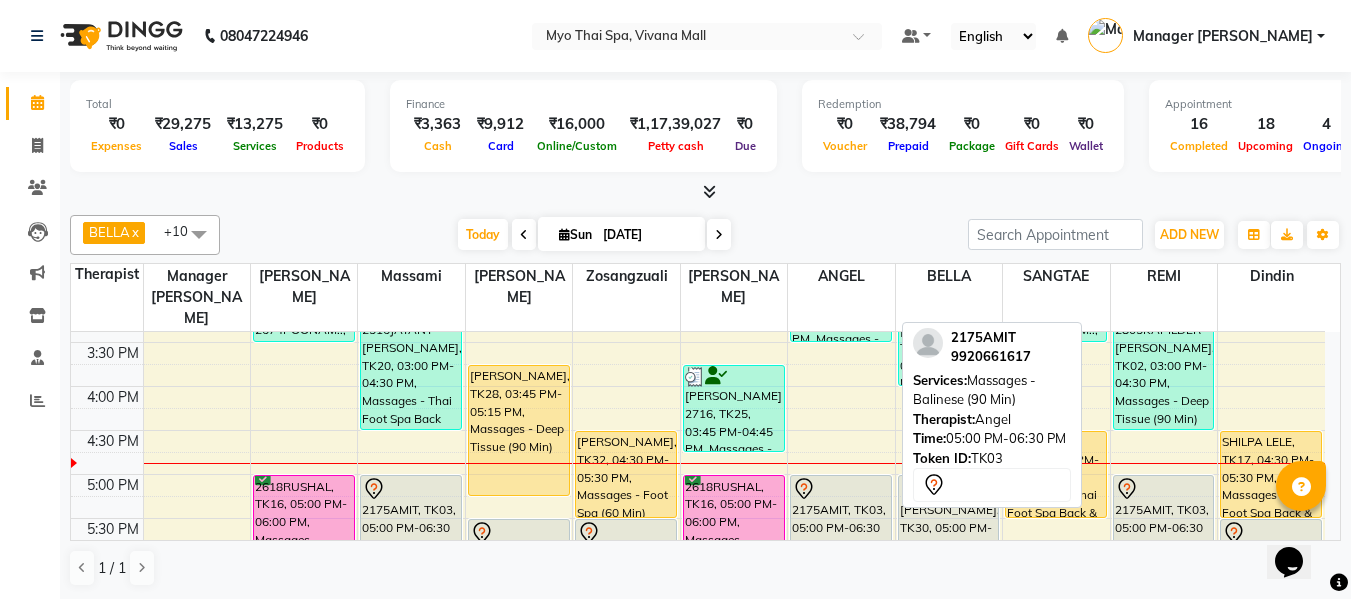 scroll, scrollTop: 600, scrollLeft: 0, axis: vertical 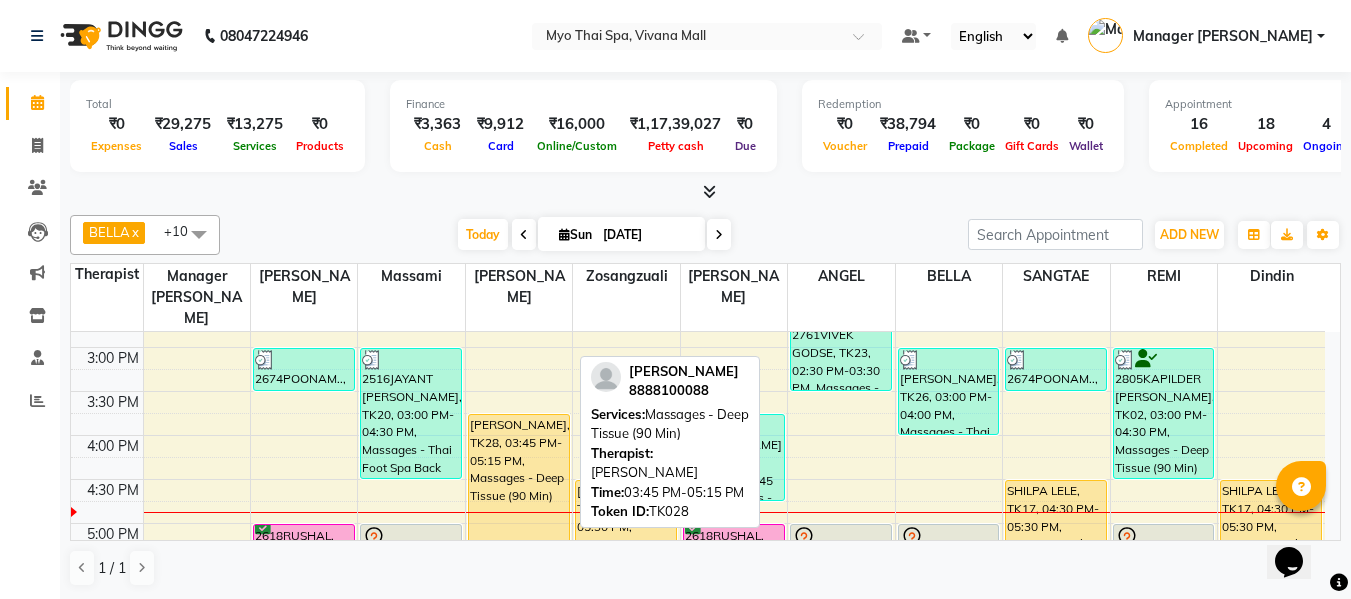 click on "[PERSON_NAME], TK28, 03:45 PM-05:15 PM, Massages - Deep Tissue (90 Min)" at bounding box center [519, 479] 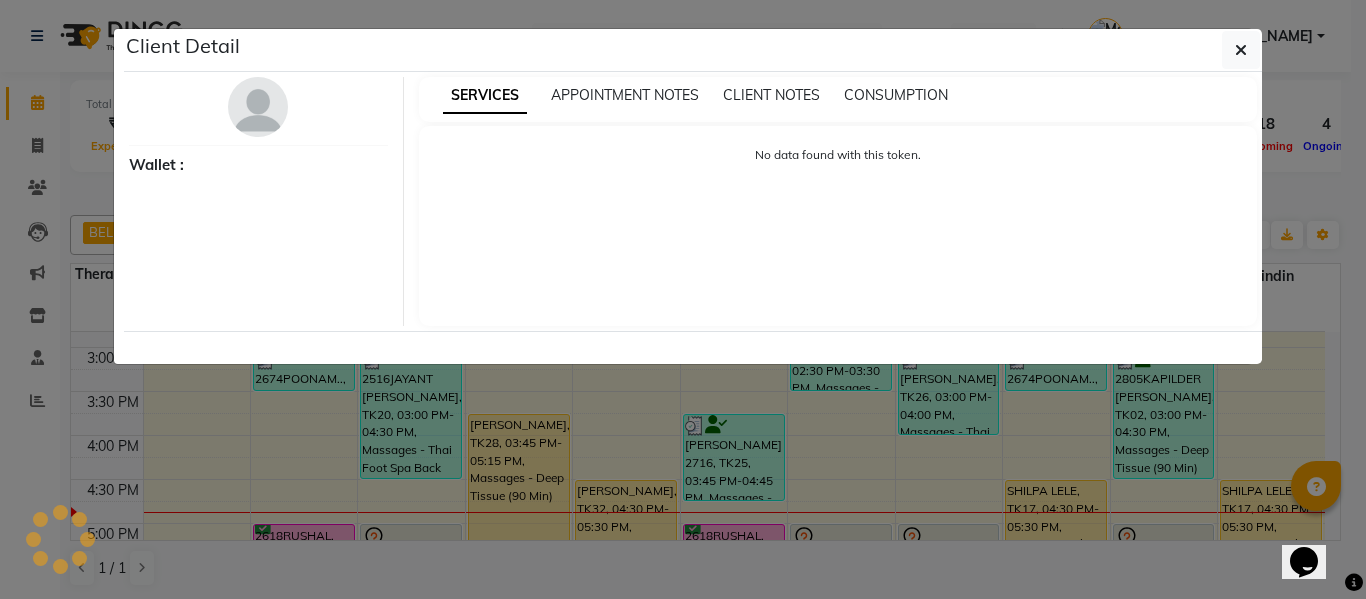 select on "1" 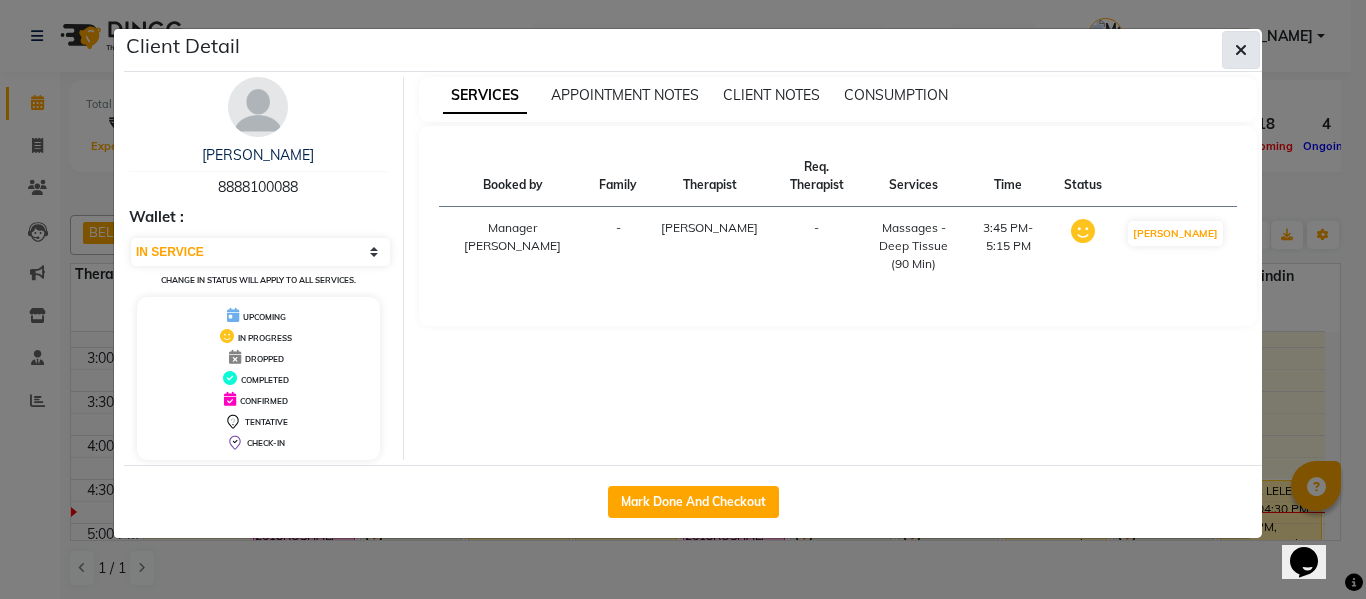 click 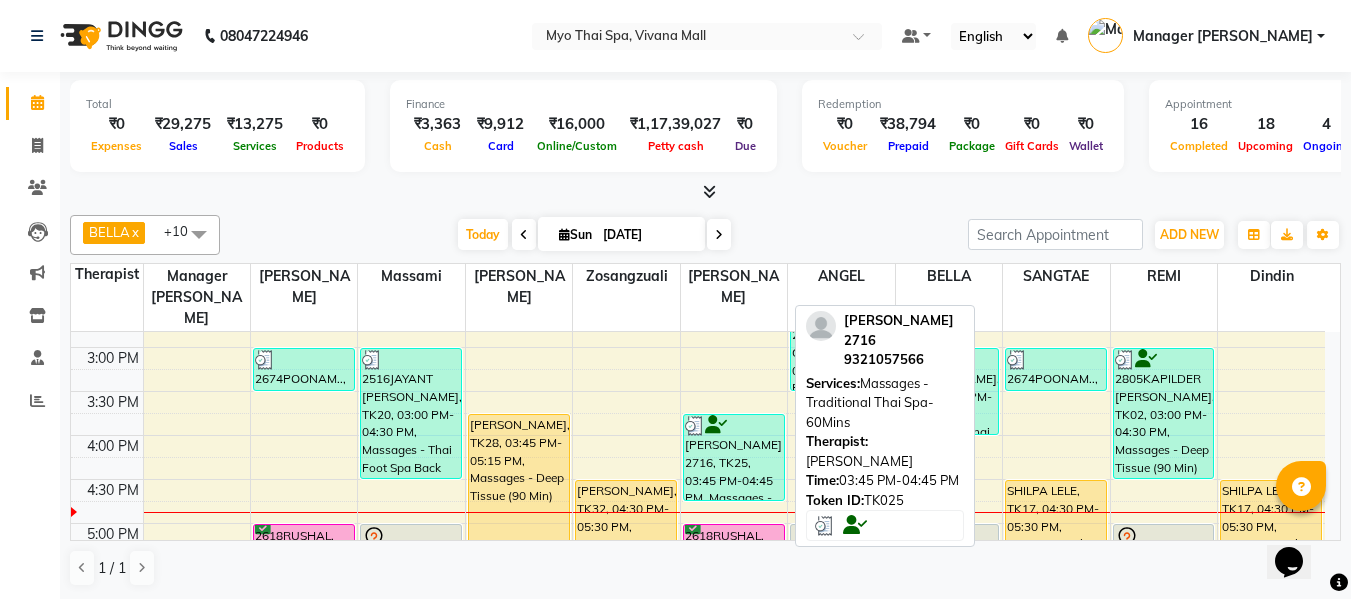 scroll, scrollTop: 700, scrollLeft: 0, axis: vertical 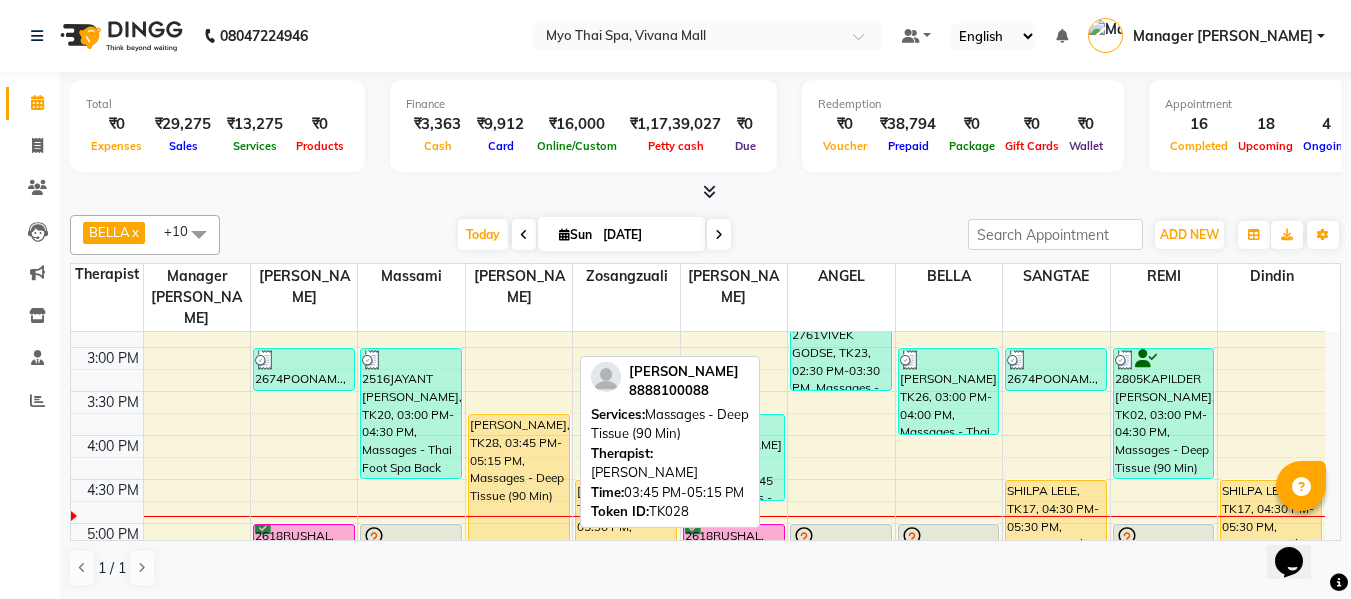 click on "[PERSON_NAME], TK28, 03:45 PM-05:15 PM, Massages - Deep Tissue (90 Min)" at bounding box center (519, 479) 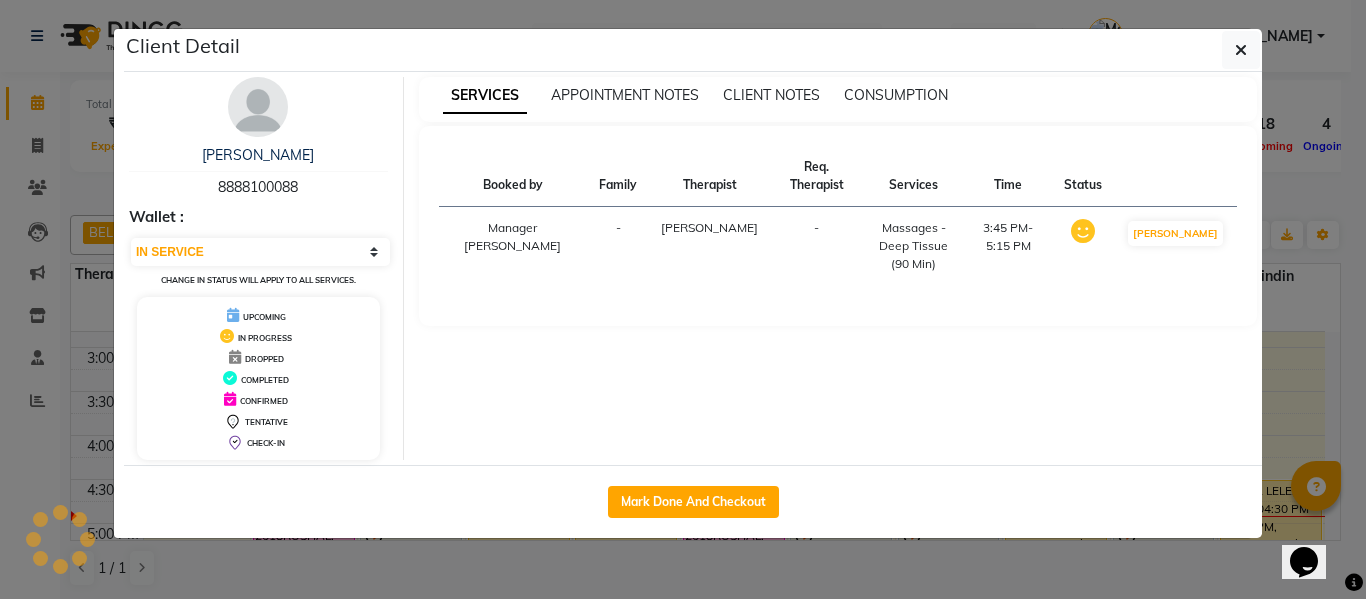 click on "8888100088" at bounding box center (258, 187) 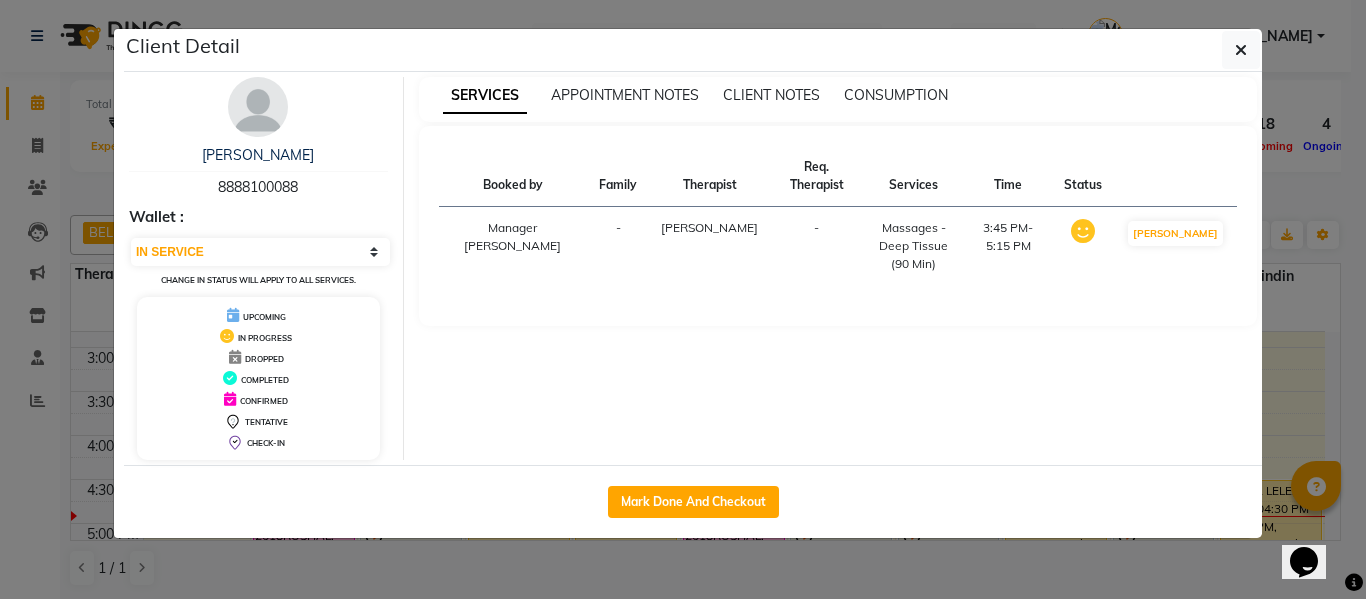 copy on "8888100088" 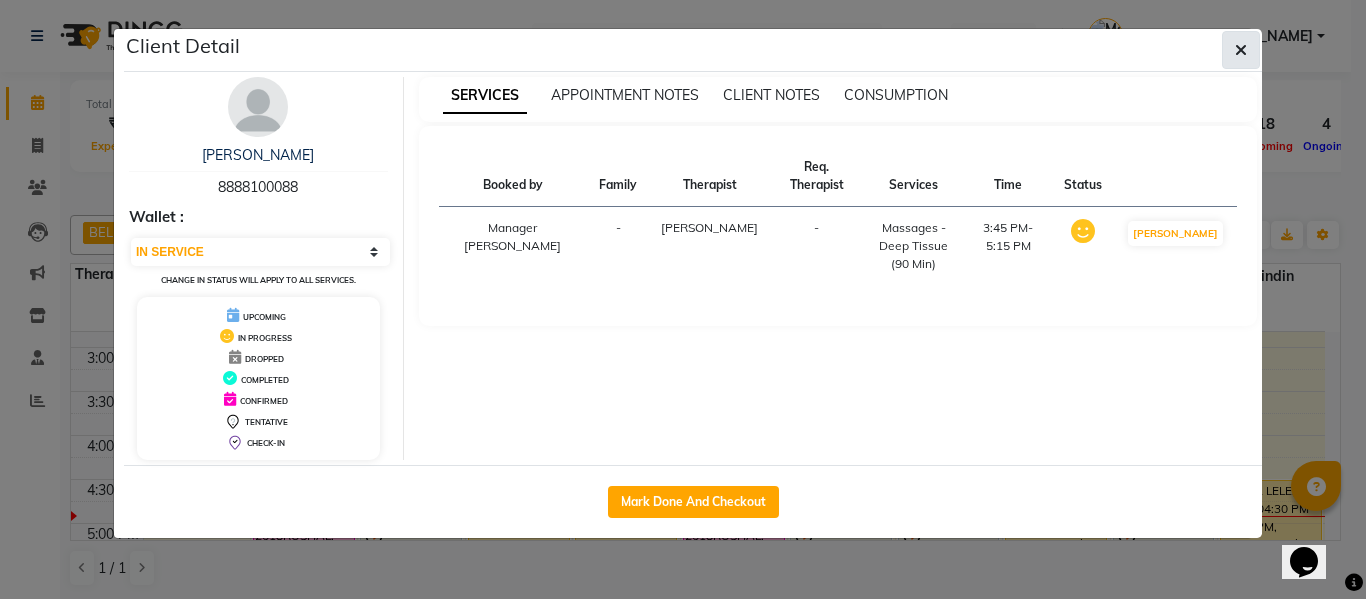 click 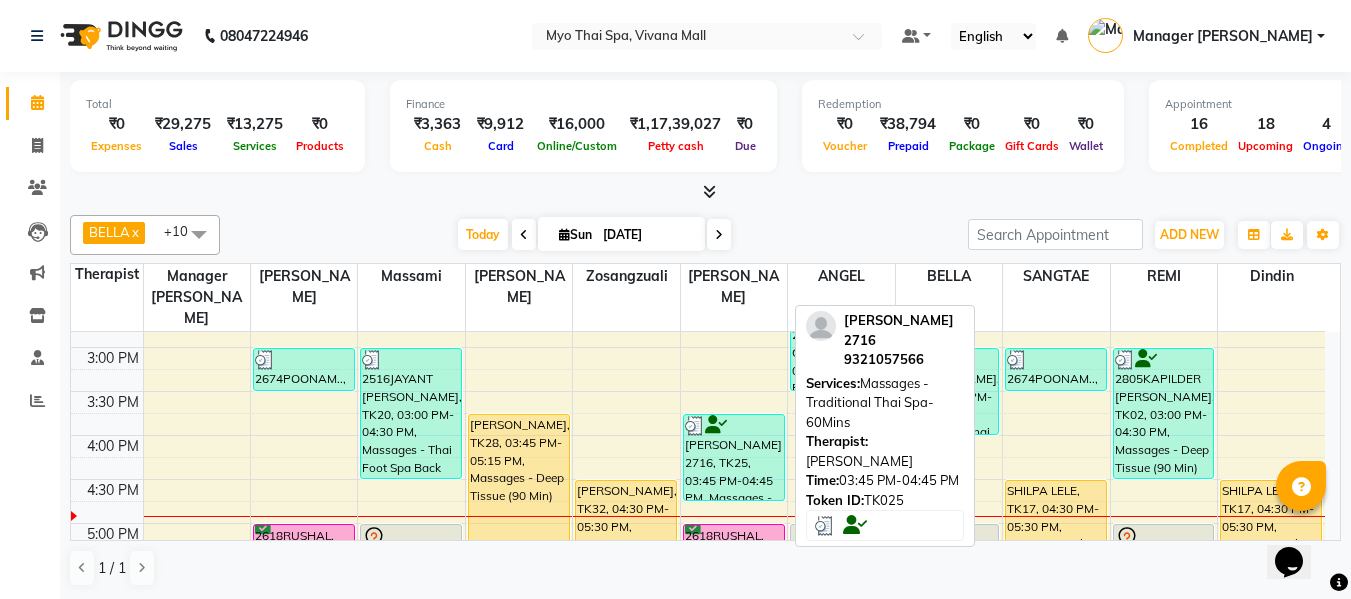 click on "[PERSON_NAME] 2716, TK25, 03:45 PM-04:45 PM, Massages - Traditional Thai Spa-60Mins" at bounding box center (734, 457) 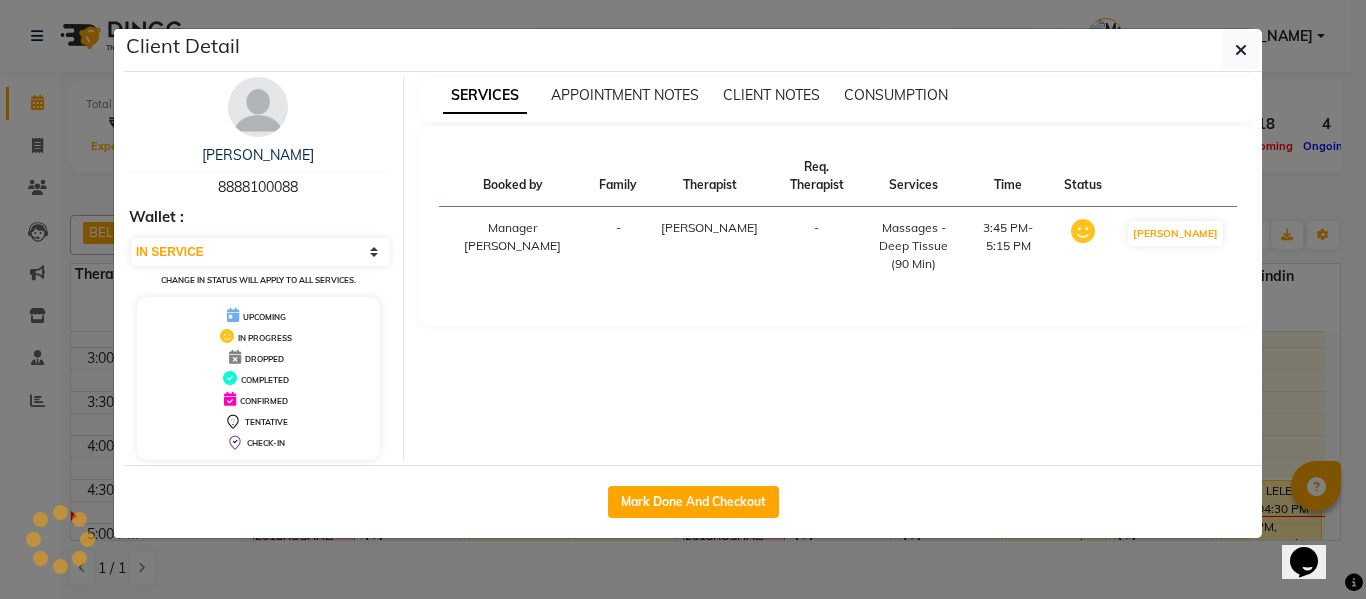 select on "3" 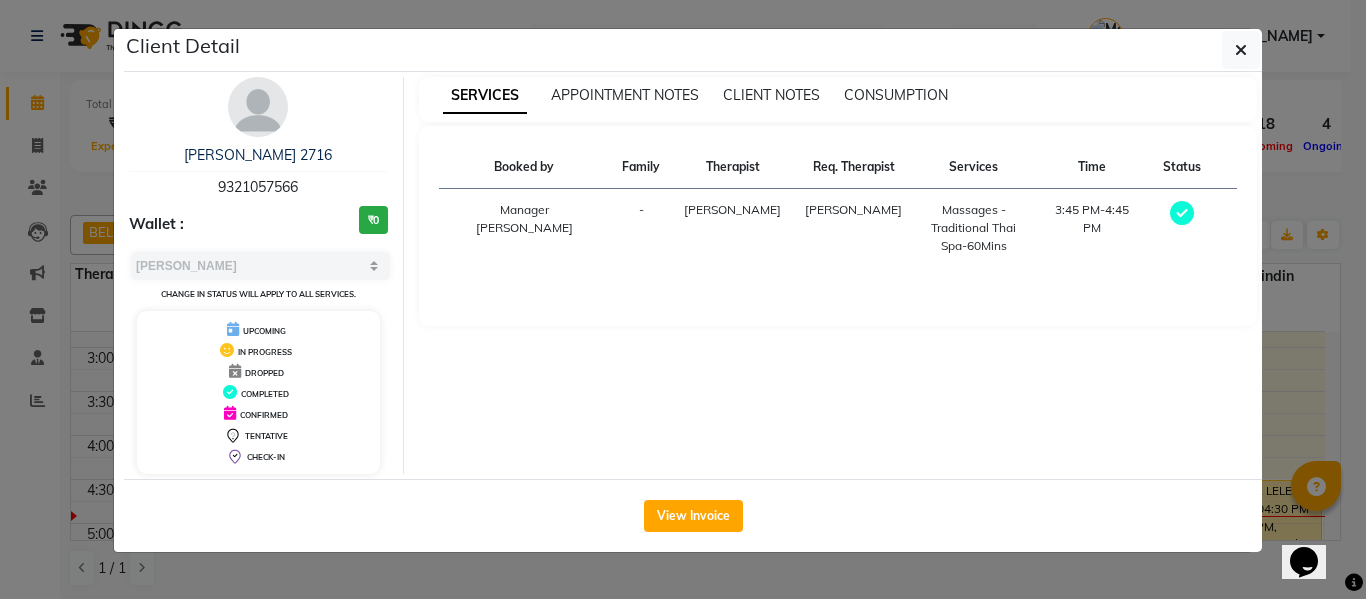 click on "9321057566" at bounding box center [258, 187] 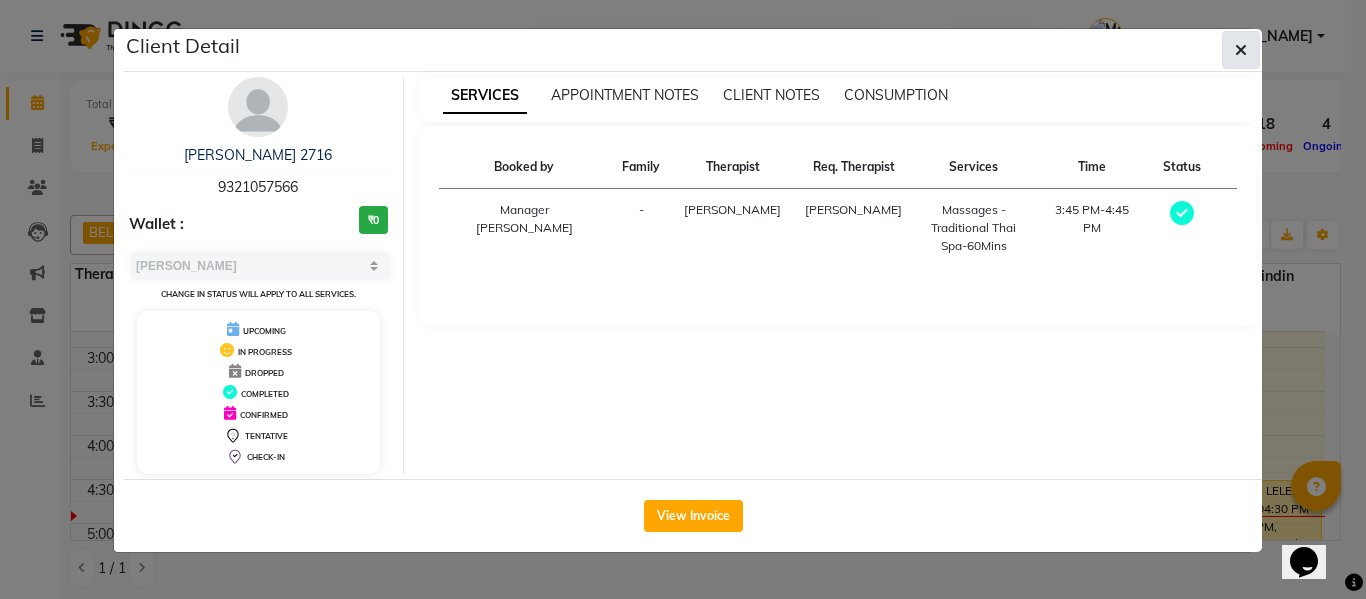 click 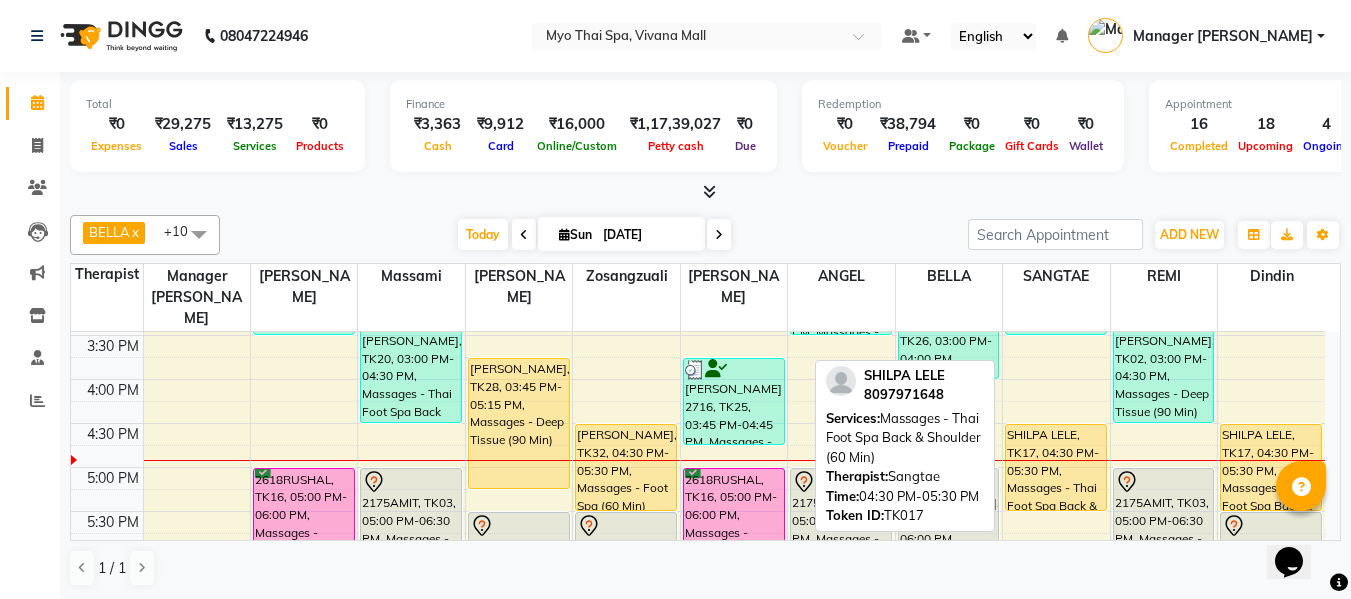 scroll, scrollTop: 700, scrollLeft: 0, axis: vertical 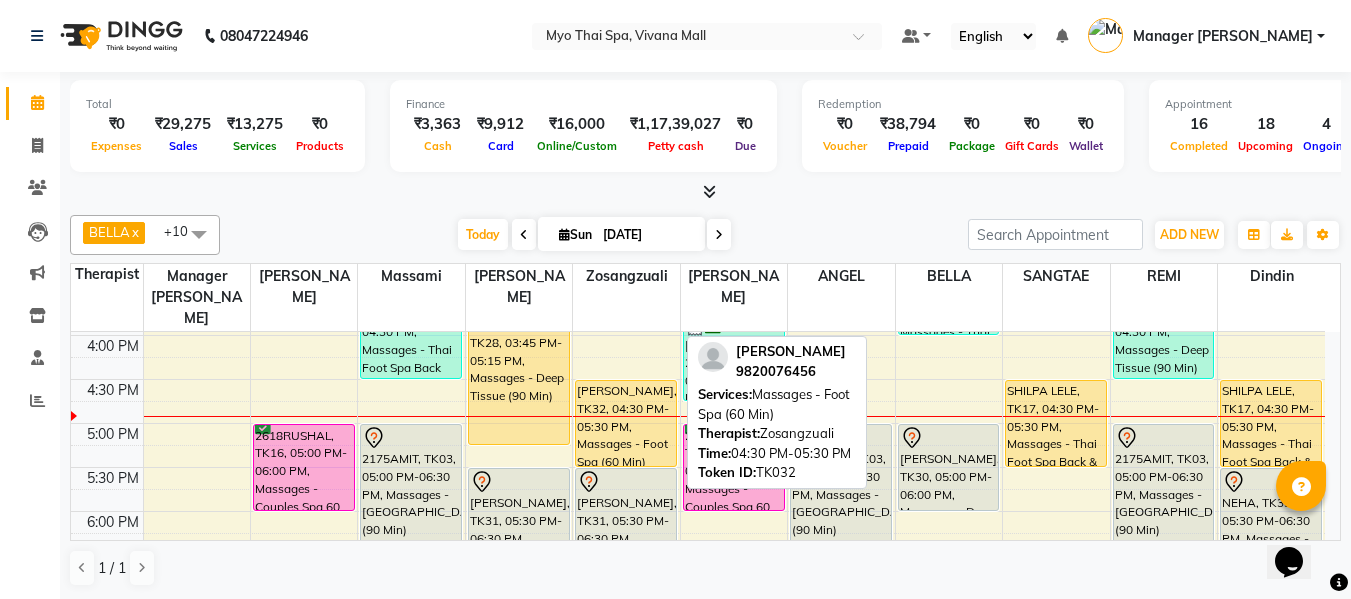 click on "[PERSON_NAME], TK32, 04:30 PM-05:30 PM, Massages - Foot Spa (60 Min)" at bounding box center (626, 423) 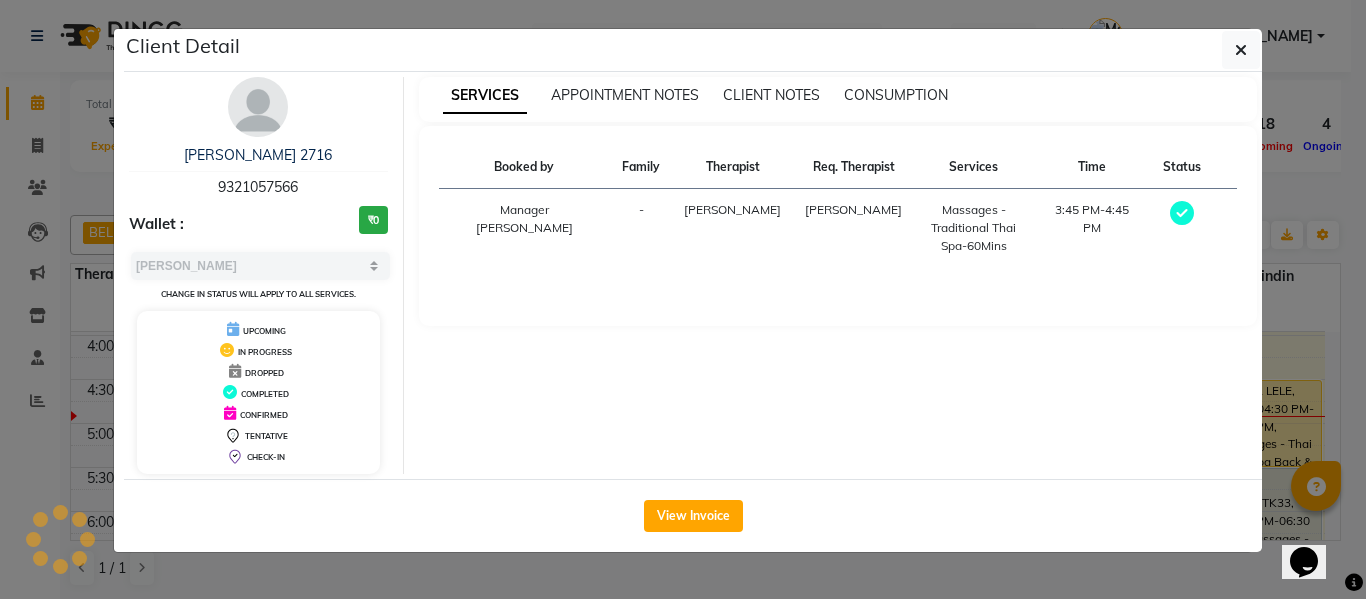 select on "1" 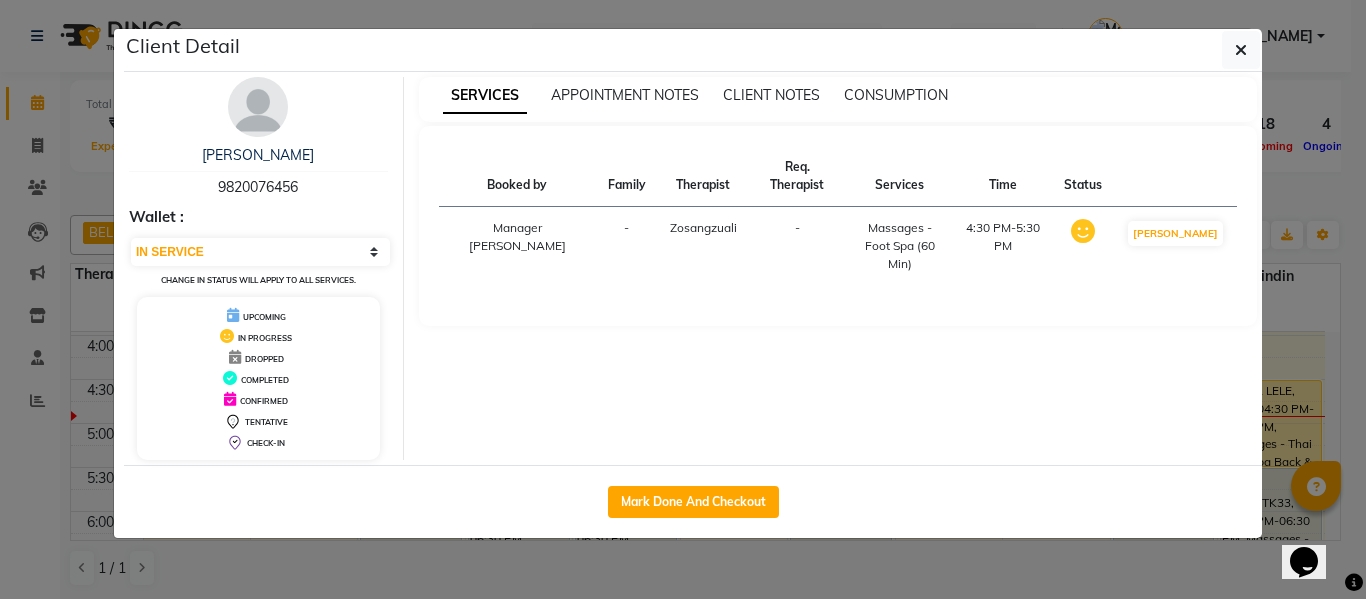 click on "9820076456" at bounding box center (258, 187) 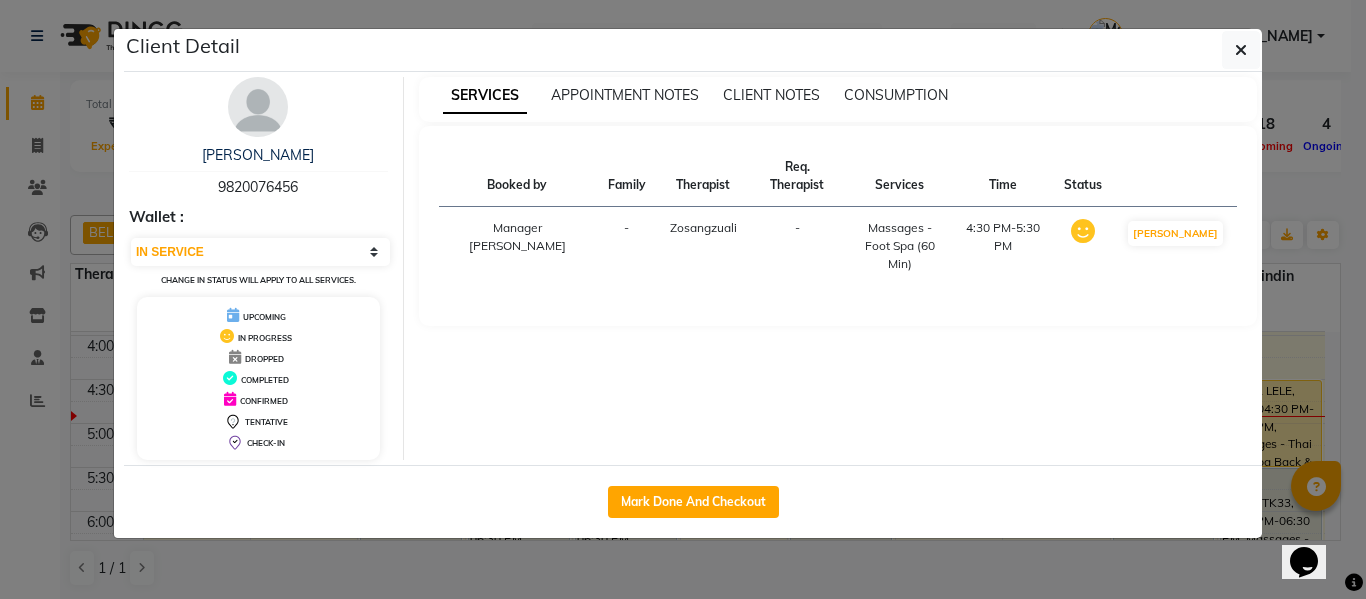 drag, startPoint x: 1235, startPoint y: 51, endPoint x: 1233, endPoint y: 61, distance: 10.198039 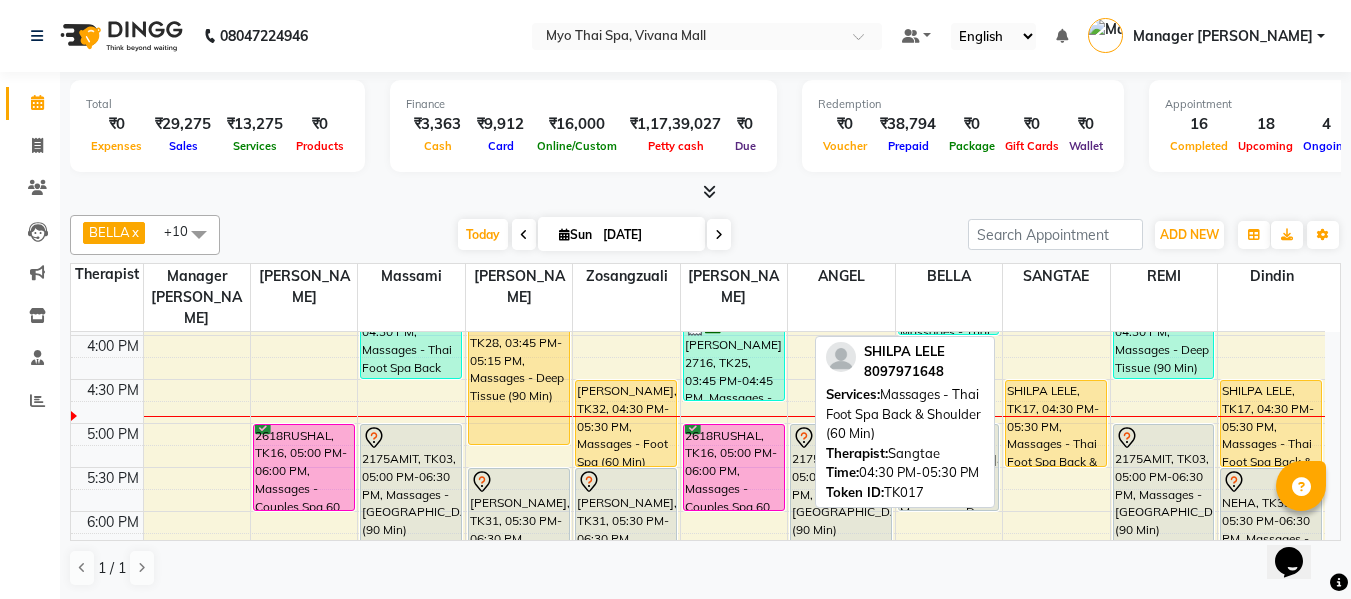 click on "SHILPA LELE, TK17, 04:30 PM-05:30 PM, Massages - Thai Foot Spa  Back & Shoulder (60 Min)" at bounding box center [1056, 423] 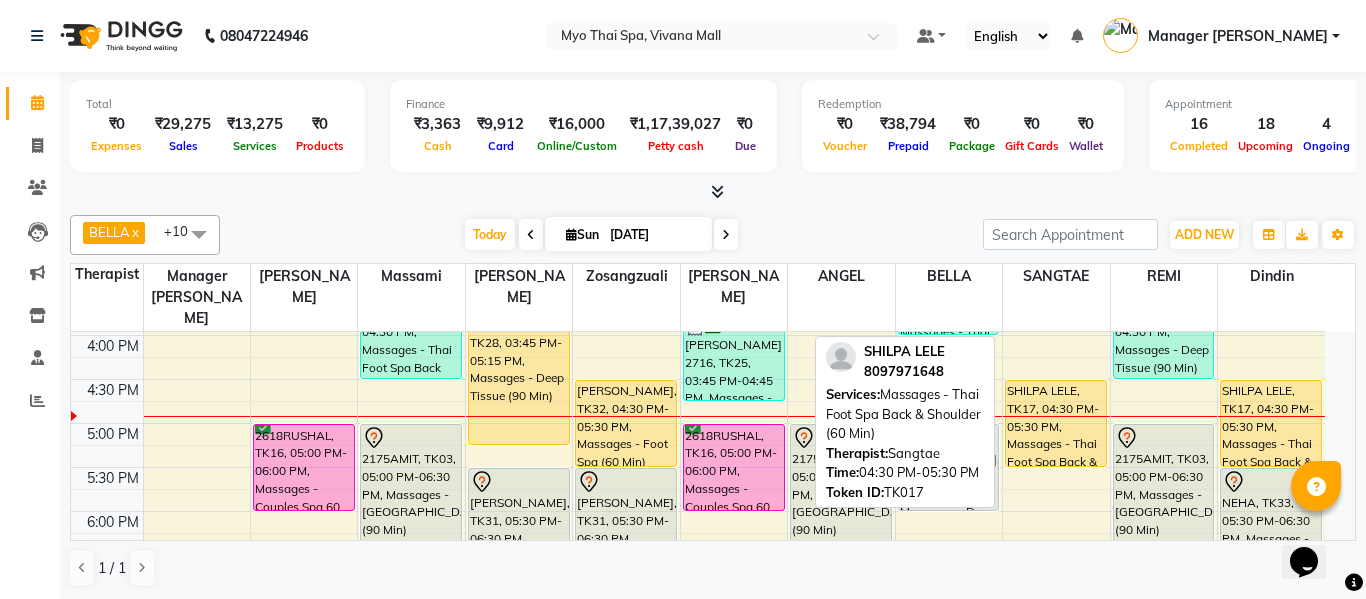 select on "1" 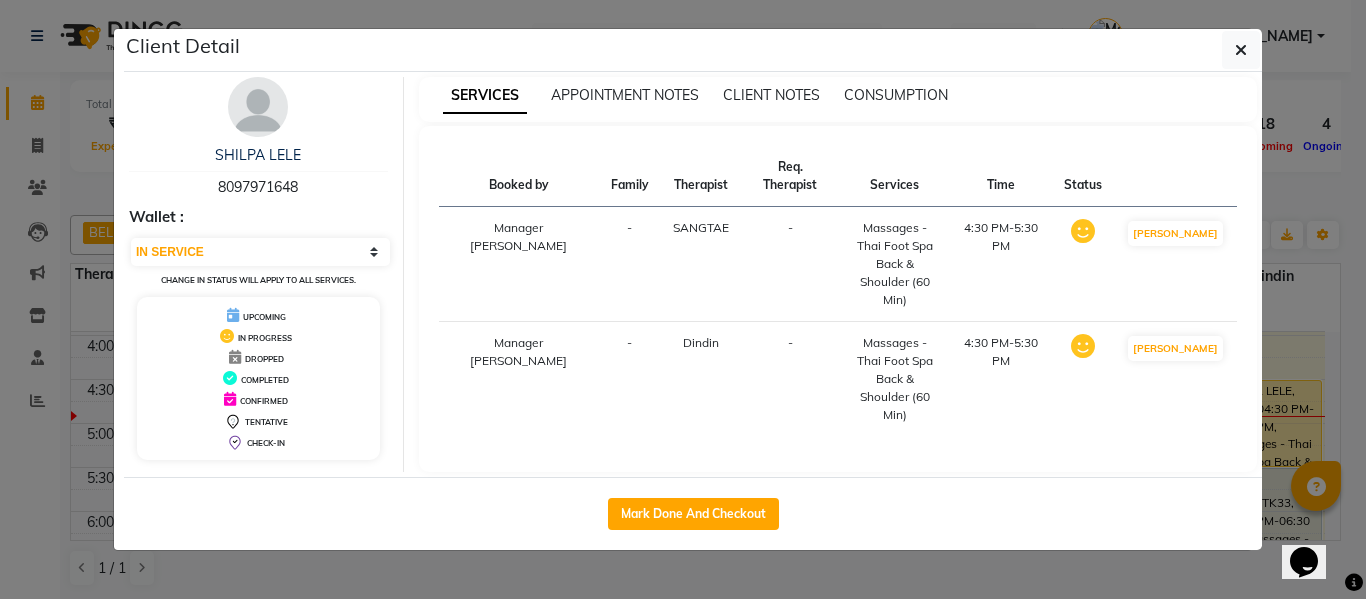 click on "8097971648" at bounding box center (258, 187) 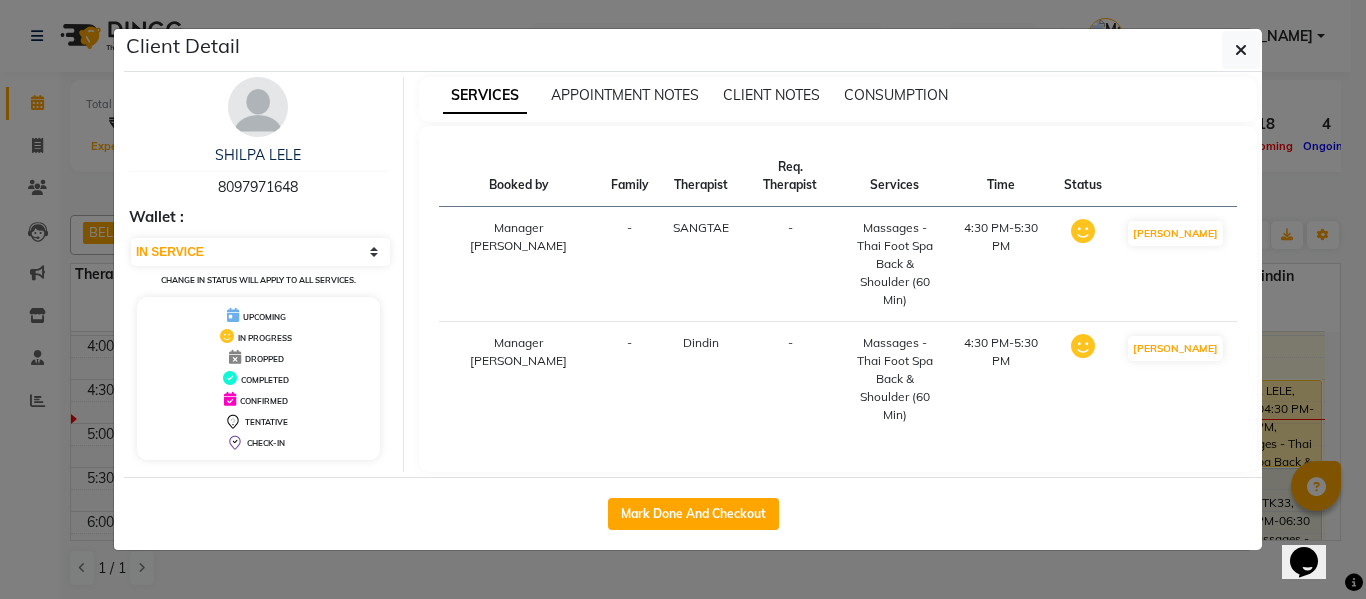 drag, startPoint x: 1243, startPoint y: 43, endPoint x: 1181, endPoint y: 107, distance: 89.106674 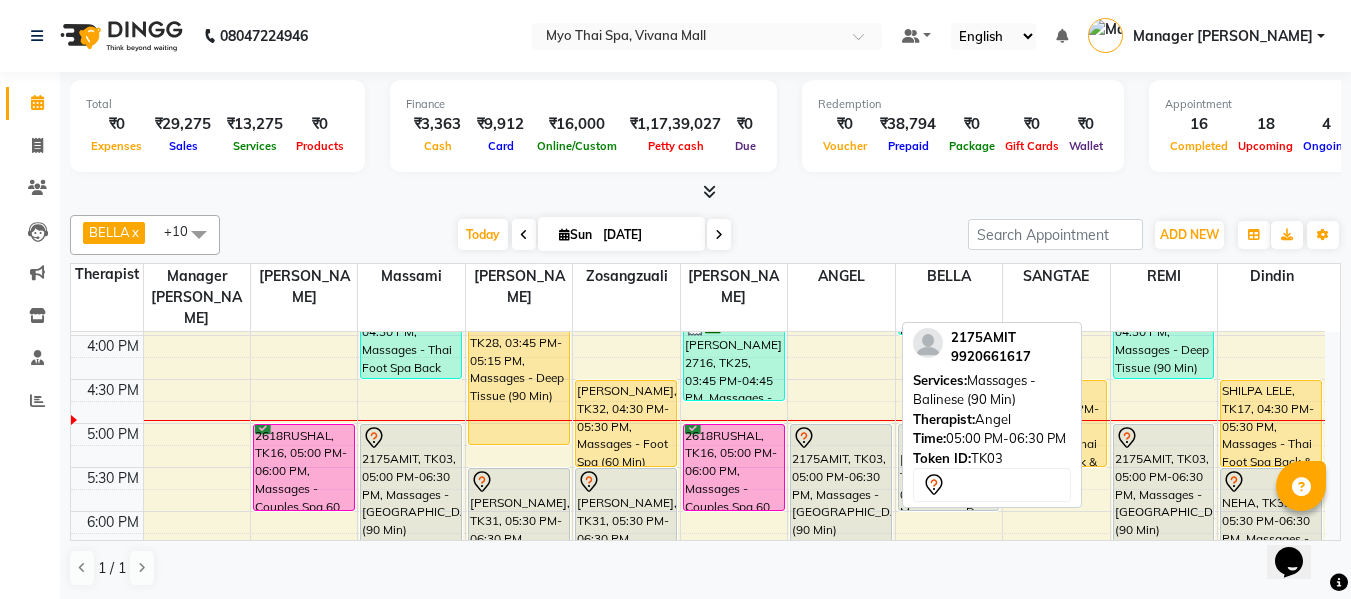 scroll, scrollTop: 600, scrollLeft: 0, axis: vertical 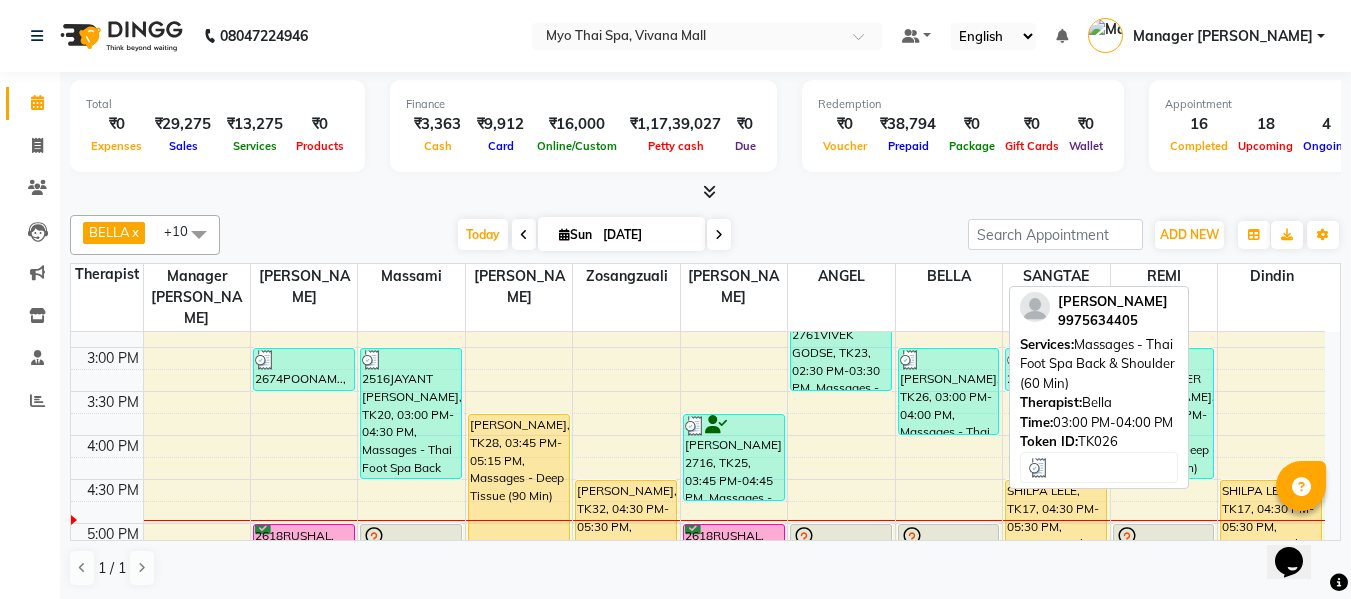 click on "[PERSON_NAME], TK26, 03:00 PM-04:00 PM, Massages - Thai Foot Spa  Back & Shoulder (60 Min)" at bounding box center (949, 391) 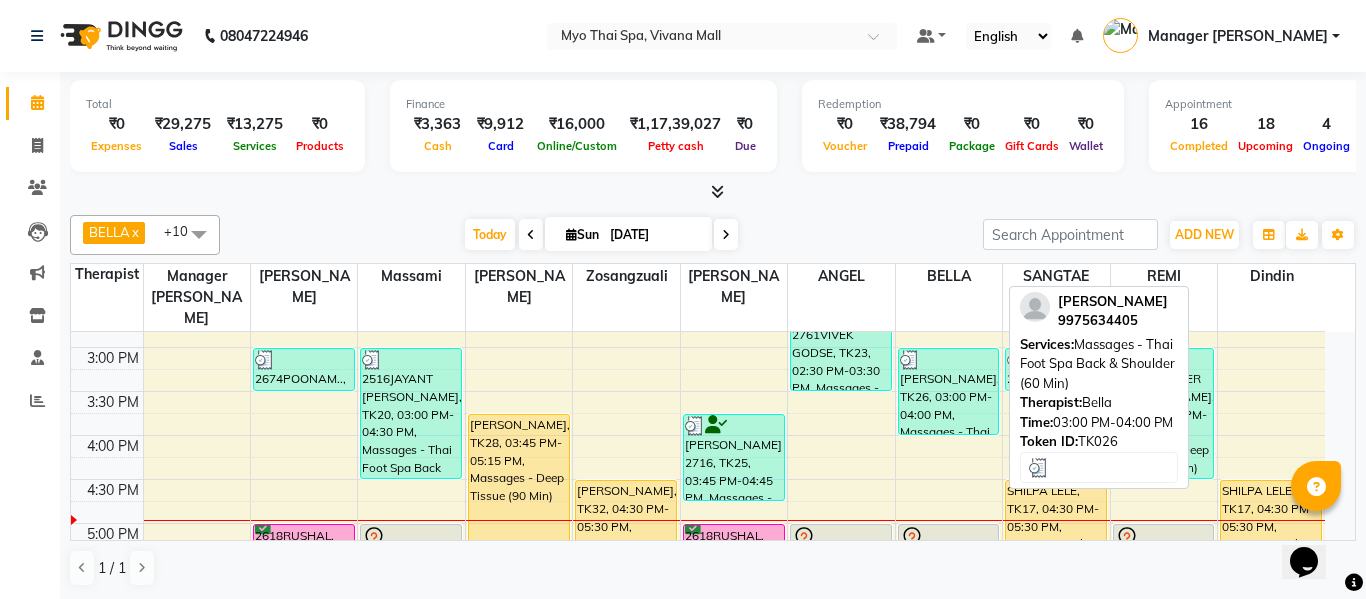 select on "3" 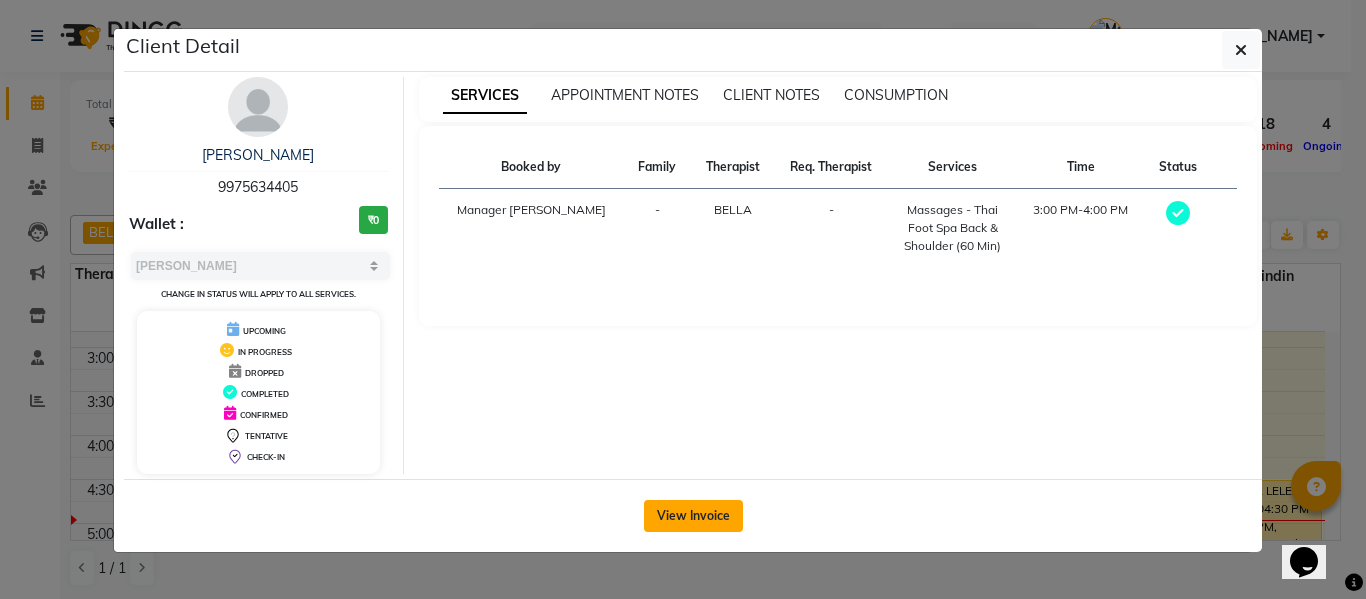 click on "View Invoice" 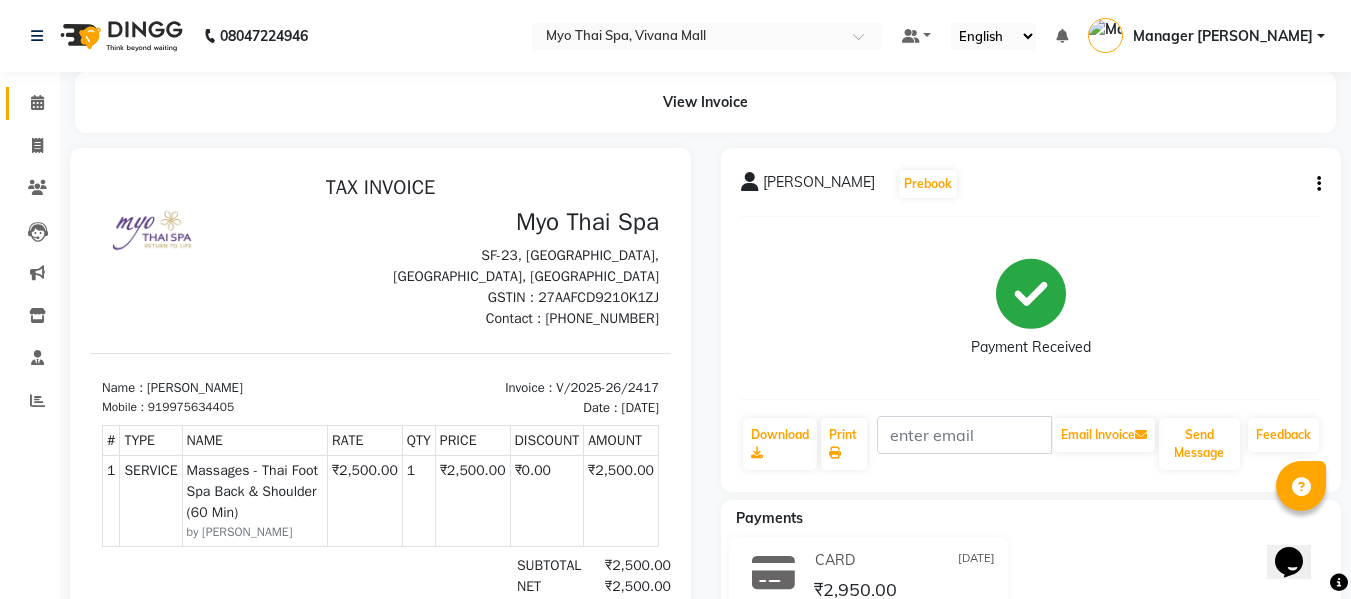 scroll, scrollTop: 0, scrollLeft: 0, axis: both 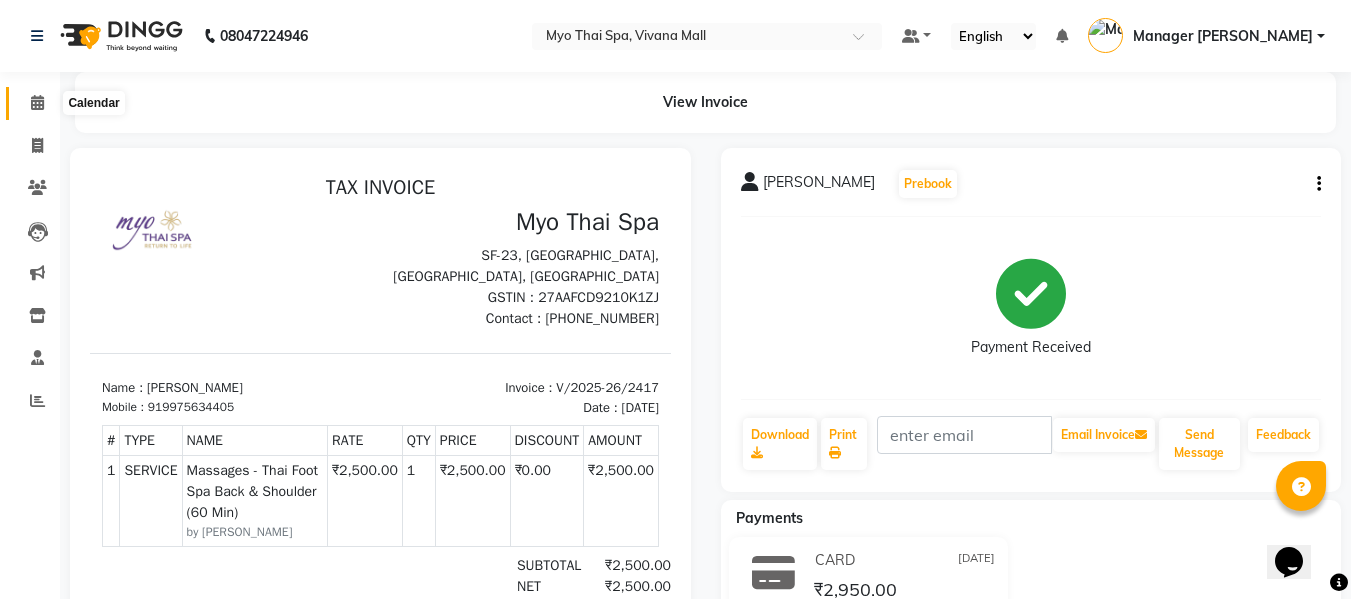 drag, startPoint x: 38, startPoint y: 105, endPoint x: 81, endPoint y: 118, distance: 44.922153 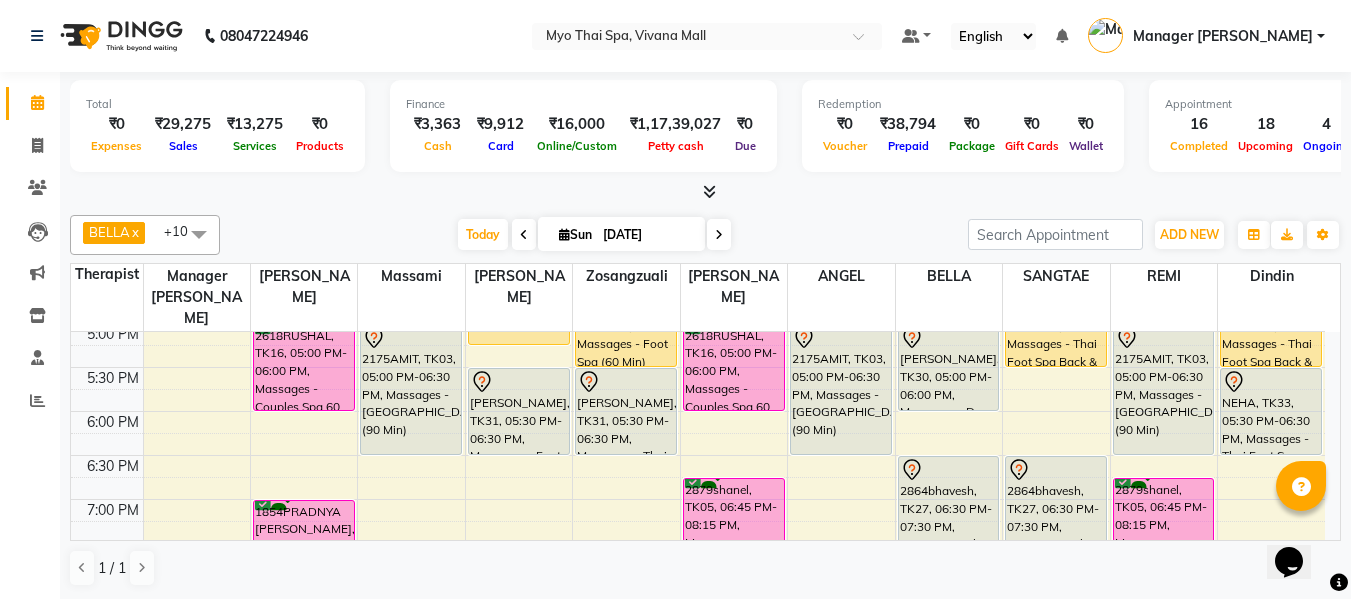 scroll, scrollTop: 700, scrollLeft: 0, axis: vertical 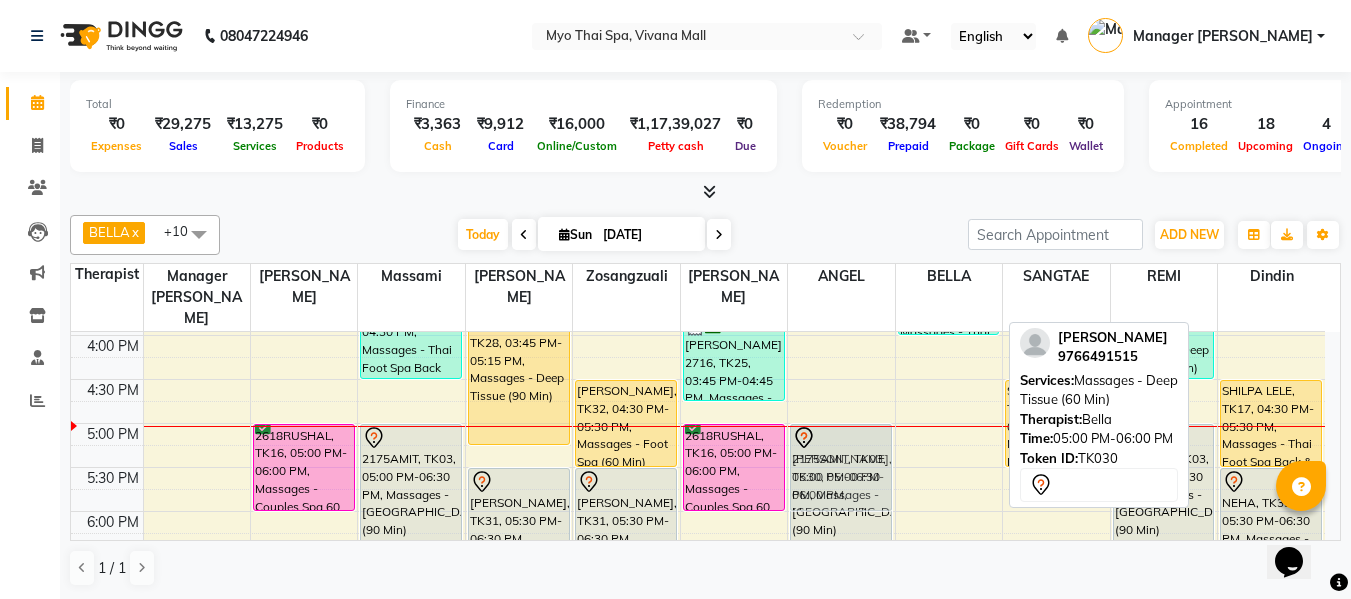 drag, startPoint x: 982, startPoint y: 447, endPoint x: 864, endPoint y: 449, distance: 118.016945 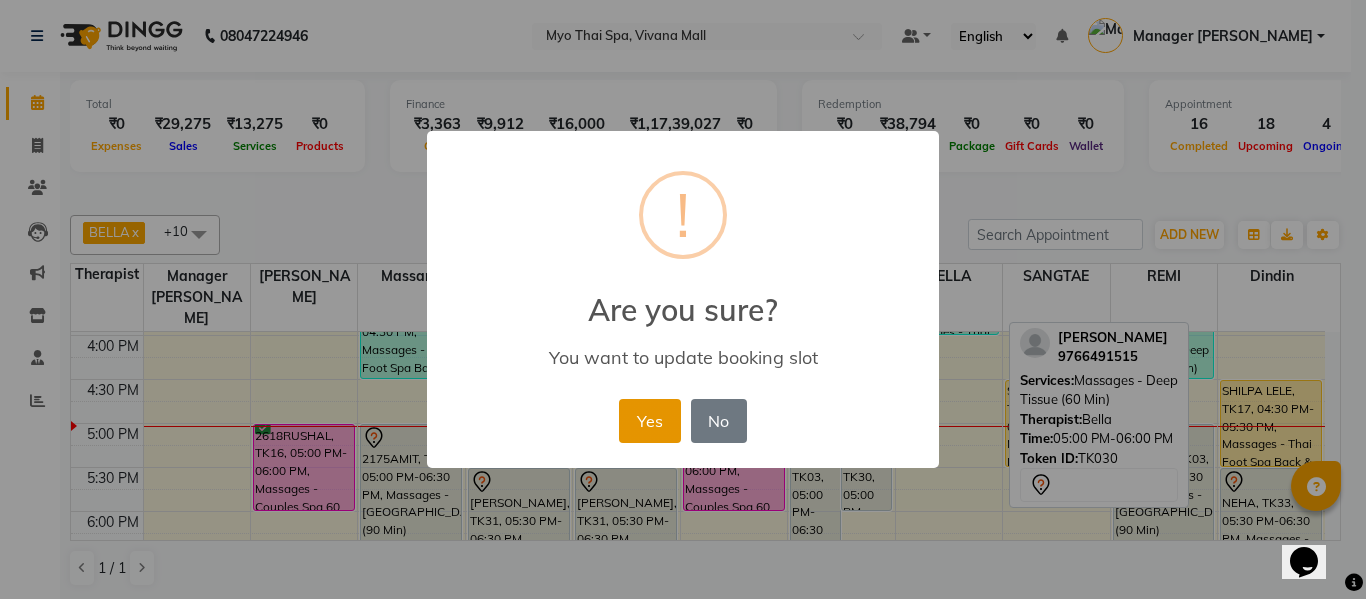 click on "Yes" at bounding box center [649, 421] 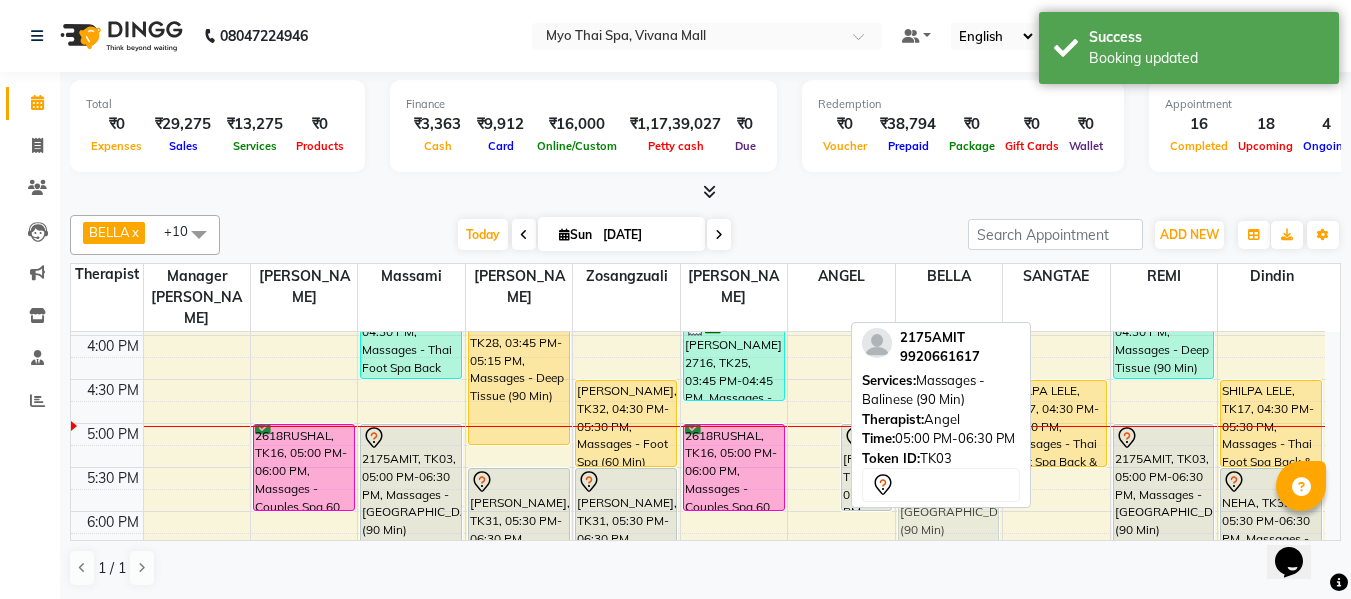 drag, startPoint x: 818, startPoint y: 460, endPoint x: 954, endPoint y: 460, distance: 136 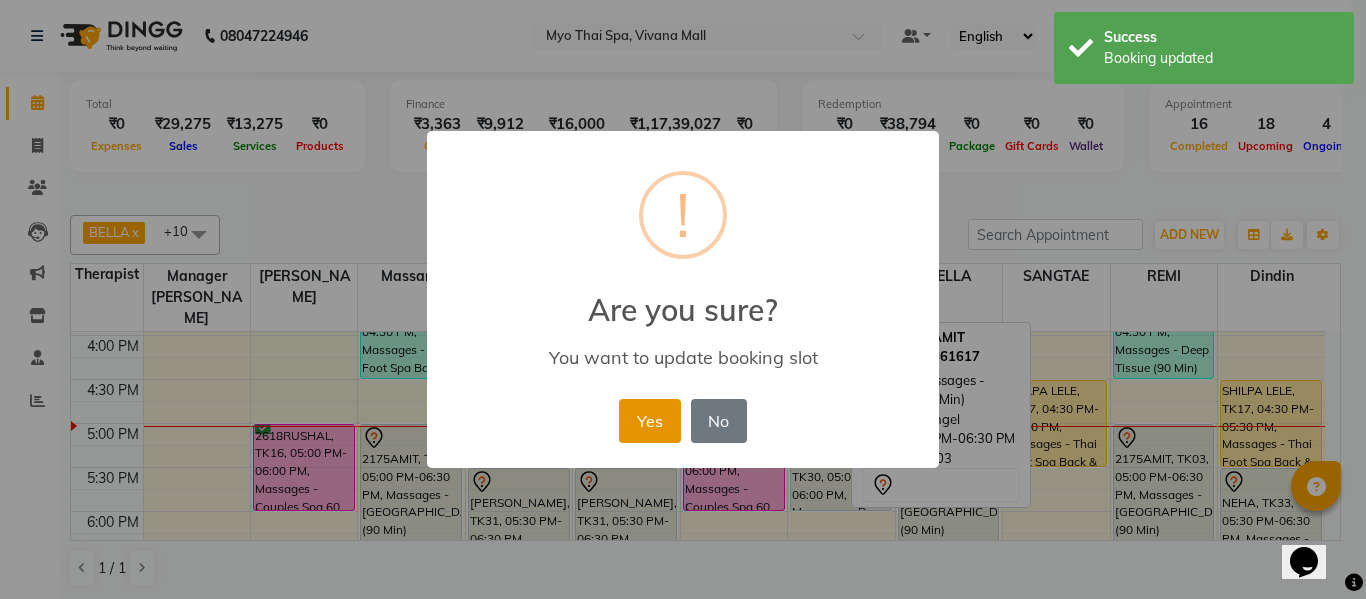click on "Yes" at bounding box center [649, 421] 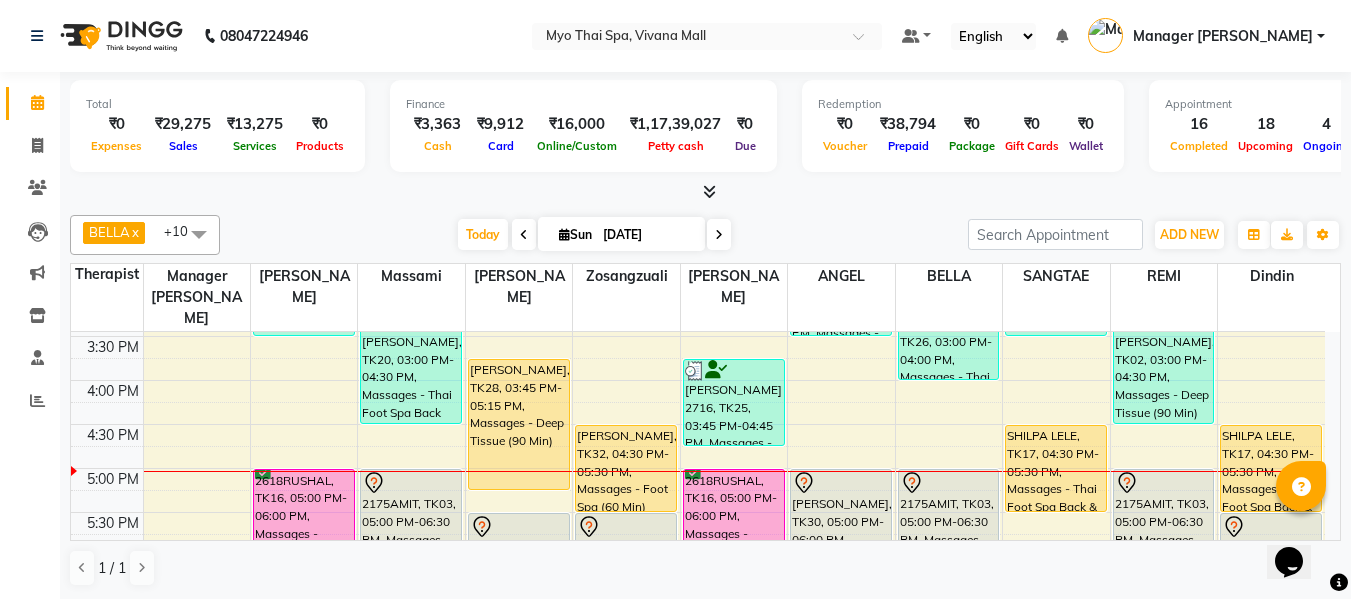 scroll, scrollTop: 700, scrollLeft: 0, axis: vertical 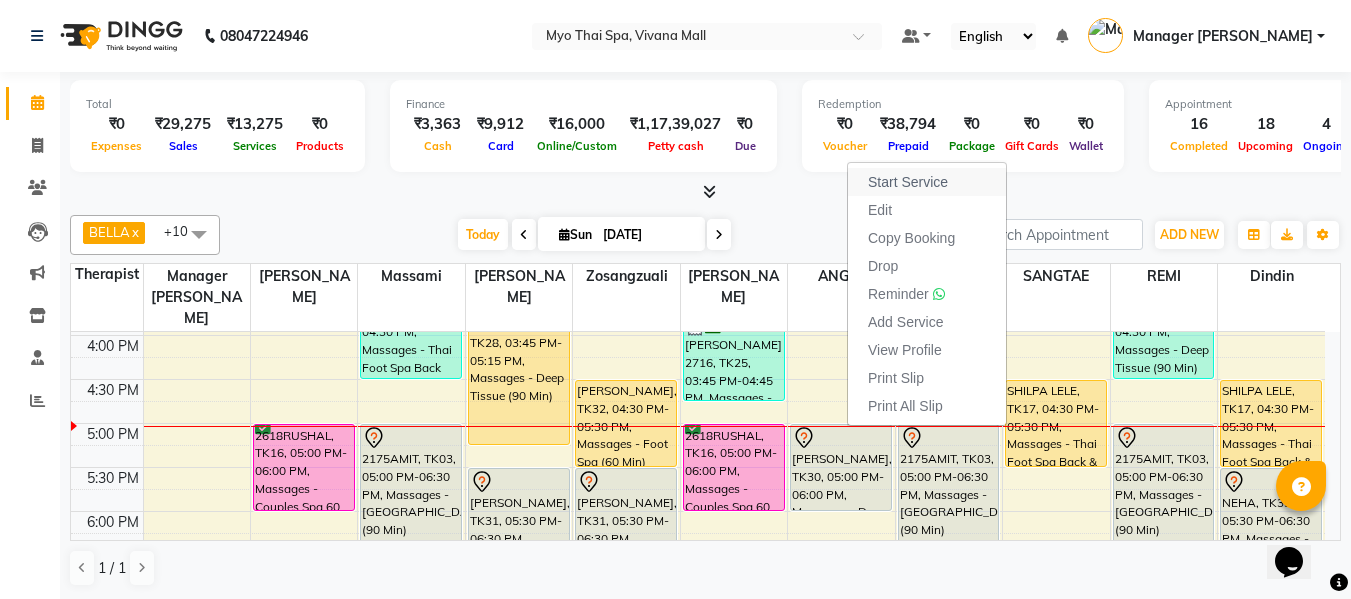click on "Start Service" at bounding box center [908, 182] 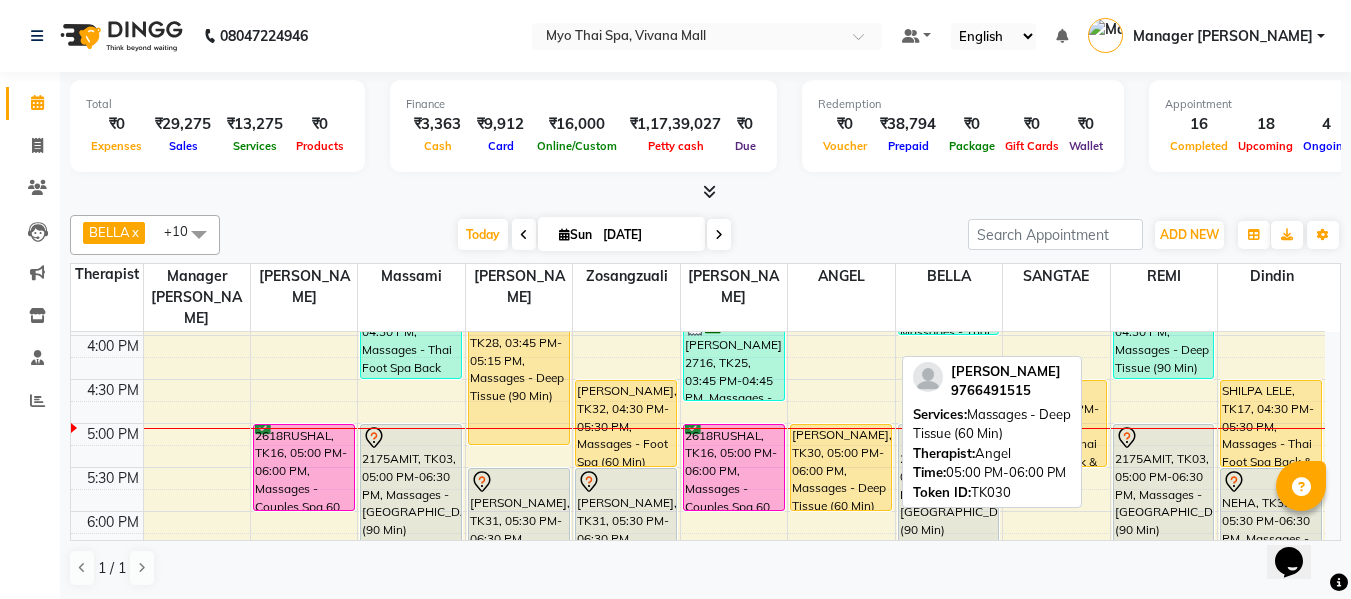 click on "[PERSON_NAME], TK30, 05:00 PM-06:00 PM, Massages - Deep Tissue (60 Min)" at bounding box center [841, 467] 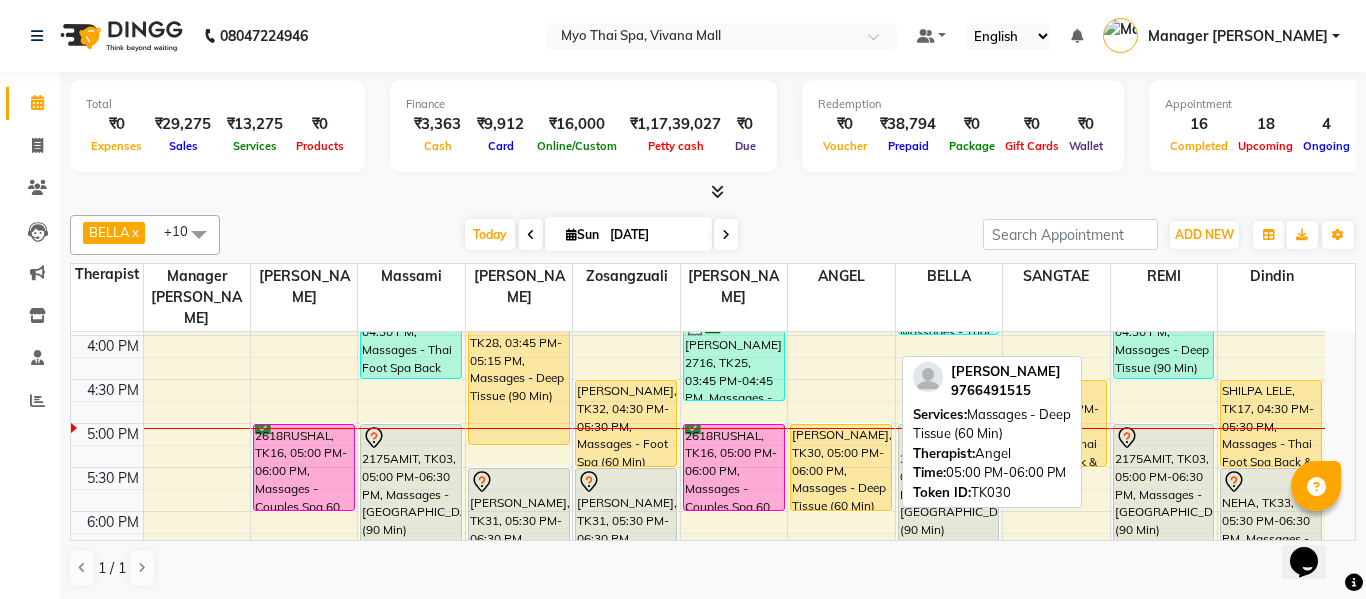select on "1" 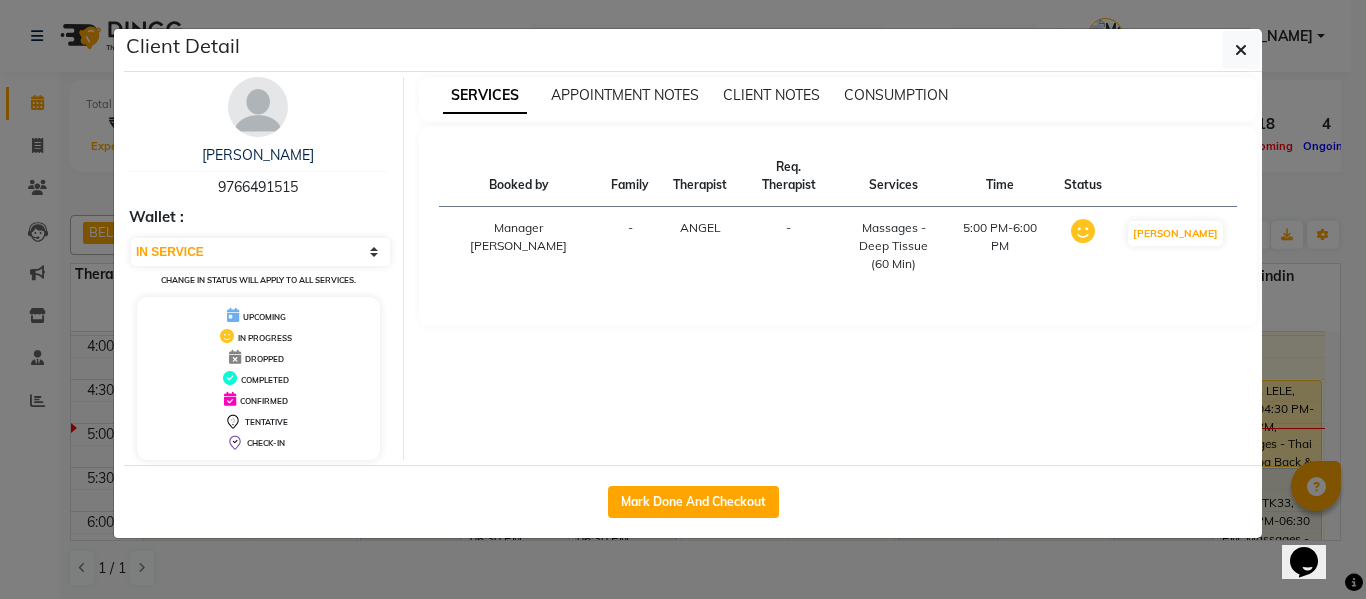 click on "9766491515" at bounding box center (258, 187) 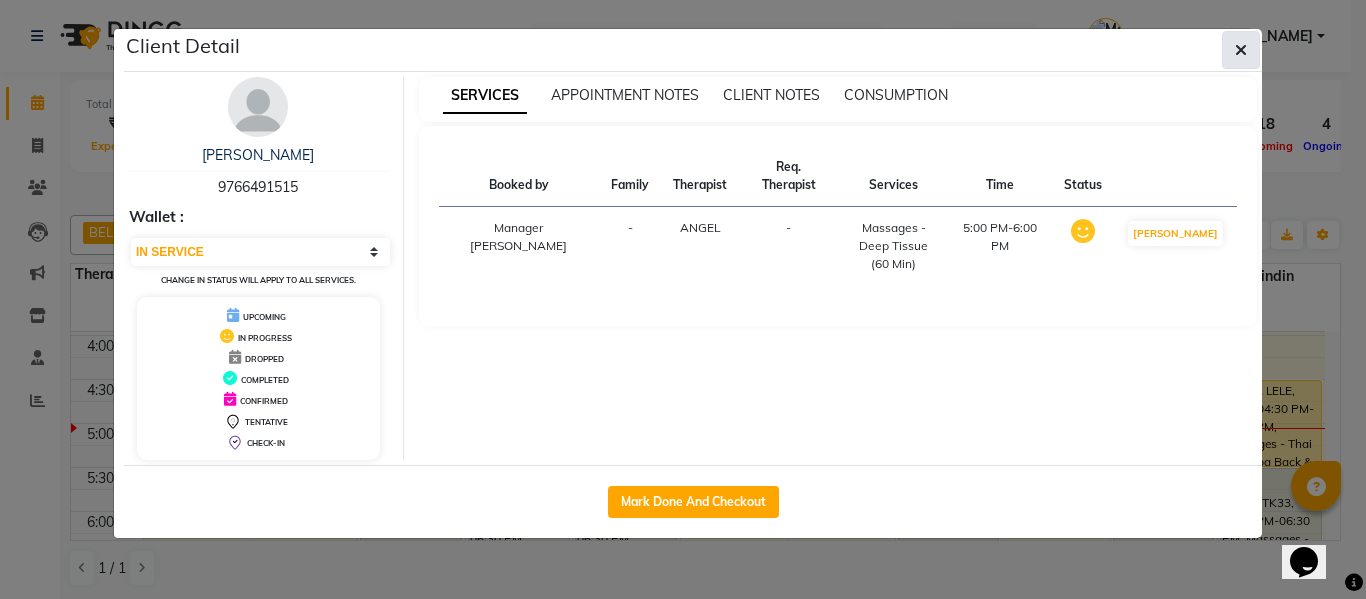 click 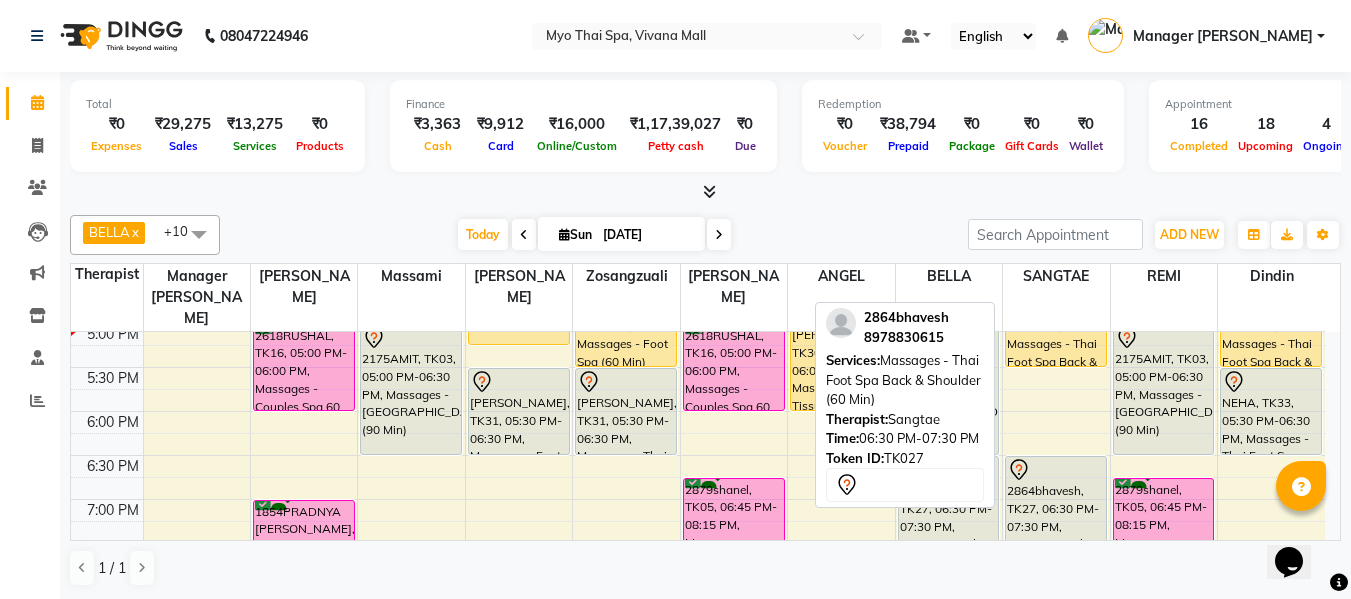 scroll, scrollTop: 900, scrollLeft: 0, axis: vertical 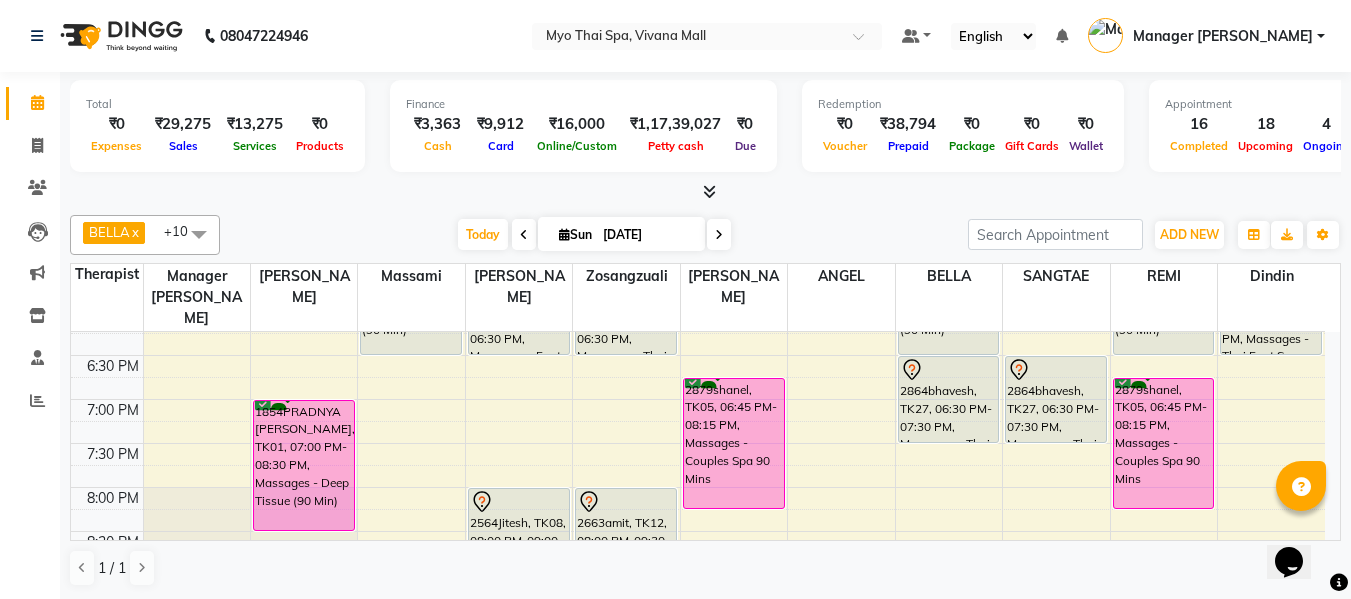 click on "8:00 AM 8:30 AM 9:00 AM 9:30 AM 10:00 AM 10:30 AM 11:00 AM 11:30 AM 12:00 PM 12:30 PM 1:00 PM 1:30 PM 2:00 PM 2:30 PM 3:00 PM 3:30 PM 4:00 PM 4:30 PM 5:00 PM 5:30 PM 6:00 PM 6:30 PM 7:00 PM 7:30 PM 8:00 PM 8:30 PM 9:00 PM 9:30 PM 10:00 PM 10:30 PM     ANUSHKA CHAWATHE, TK15, 12:45 PM-01:45 PM, Massages - Couples Spa 60             2867SANTOSH SWAMI, TK29, 01:00 PM-02:00 PM, Massages - Balinese (60 Min)     2416SHRADDHA DESHMUKH, TK04, 12:15 PM-01:15 PM, Massages - Foot Spa (60 Min)     2674POONAM.., TK24, 03:00 PM-03:30 PM, Massages - Head Champi (30 Min)     2618RUSHAL, TK16, 05:00 PM-06:00 PM, Massages - Couples Spa 60     1854PRADNYA MAHADIK, TK01, 07:00 PM-08:30 PM, Massages - Deep Tissue (90 Min)     Dr Ramya, TK14, 11:30 AM-12:30 PM, Massages - Balinese (60 Min)     2516JAYANT KHERA, TK20, 03:00 PM-04:30 PM, Massages - Thai Foot Spa Back &Shoulder (90 Min)             2175AMIT, TK03, 05:00 PM-06:30 PM, Massages - Balinese (90 Min)     2575CHAITRA, TK07, 01:15 PM-02:45 PM, Massages - Hot Stone Therapy" at bounding box center (698, 91) 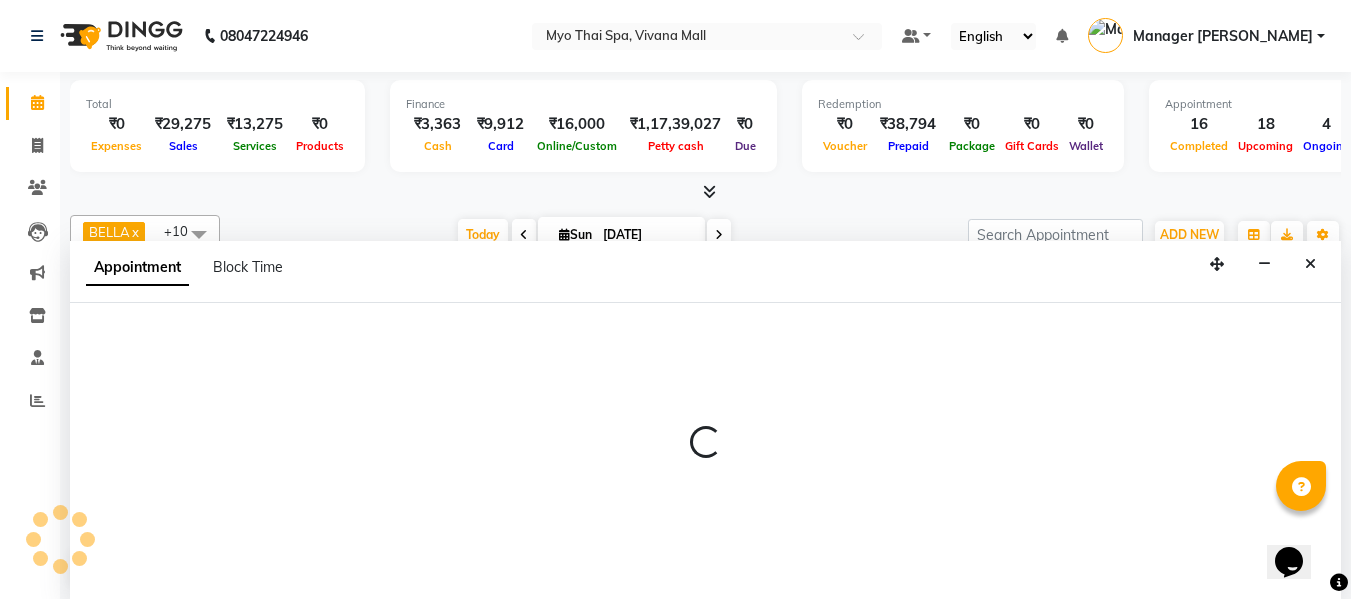scroll, scrollTop: 1, scrollLeft: 0, axis: vertical 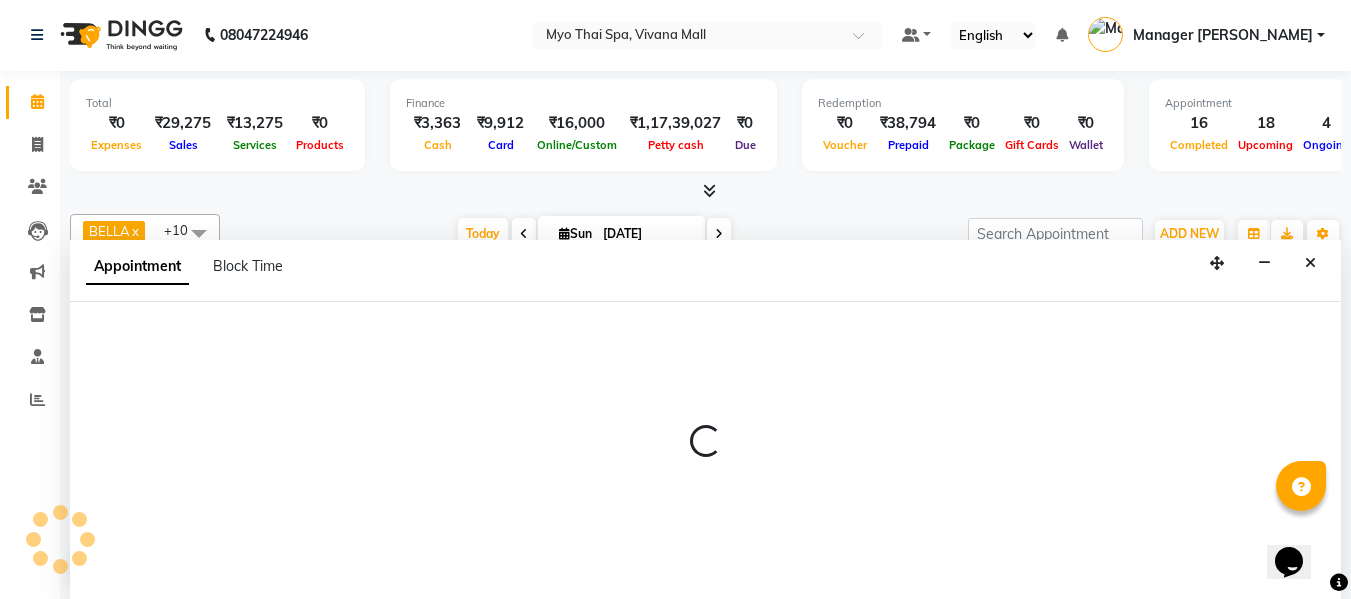select on "30616" 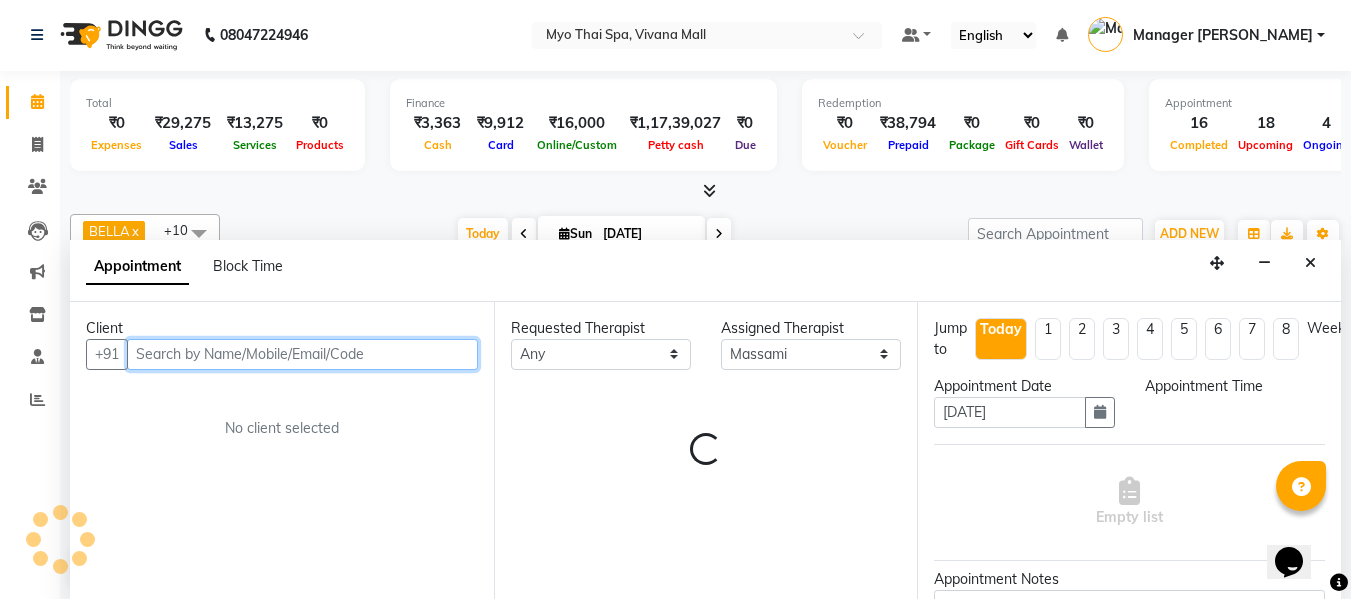 select on "1155" 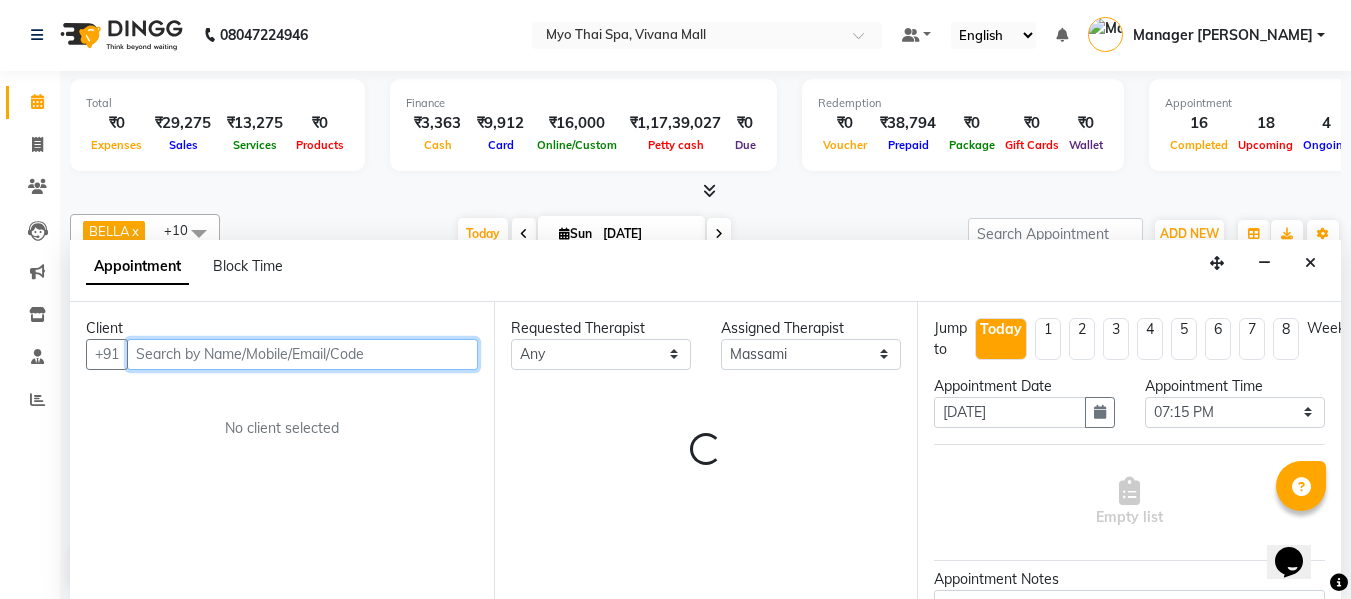 click at bounding box center (302, 354) 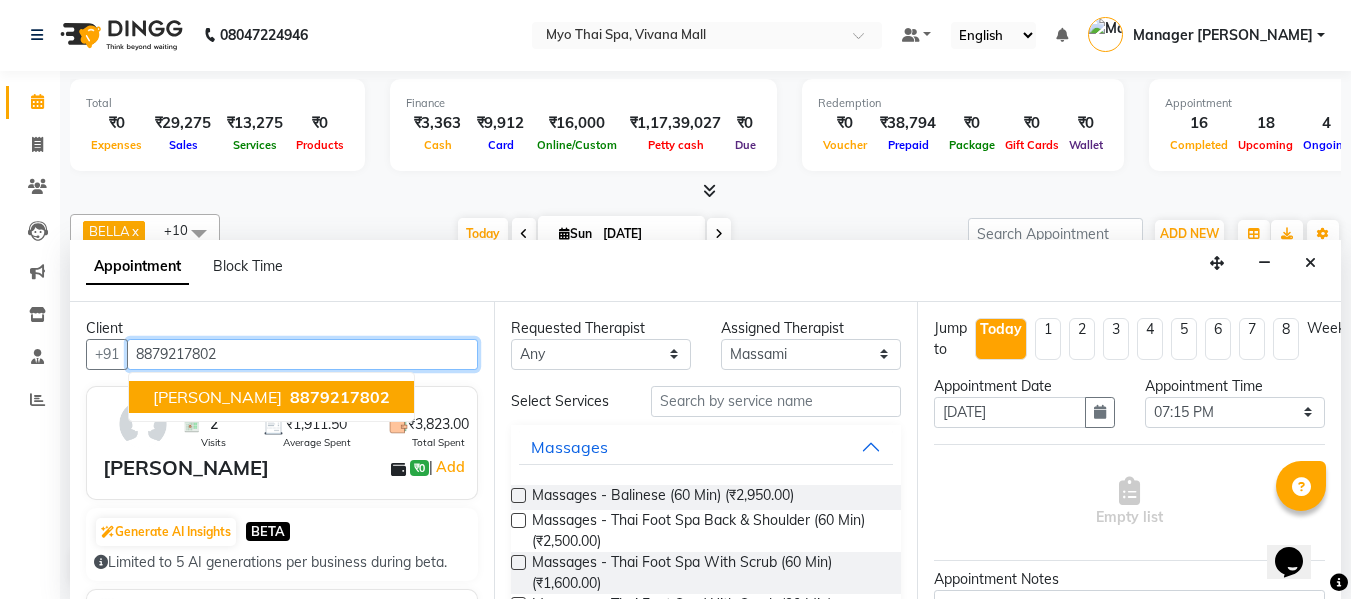 click on "8879217802" at bounding box center [340, 397] 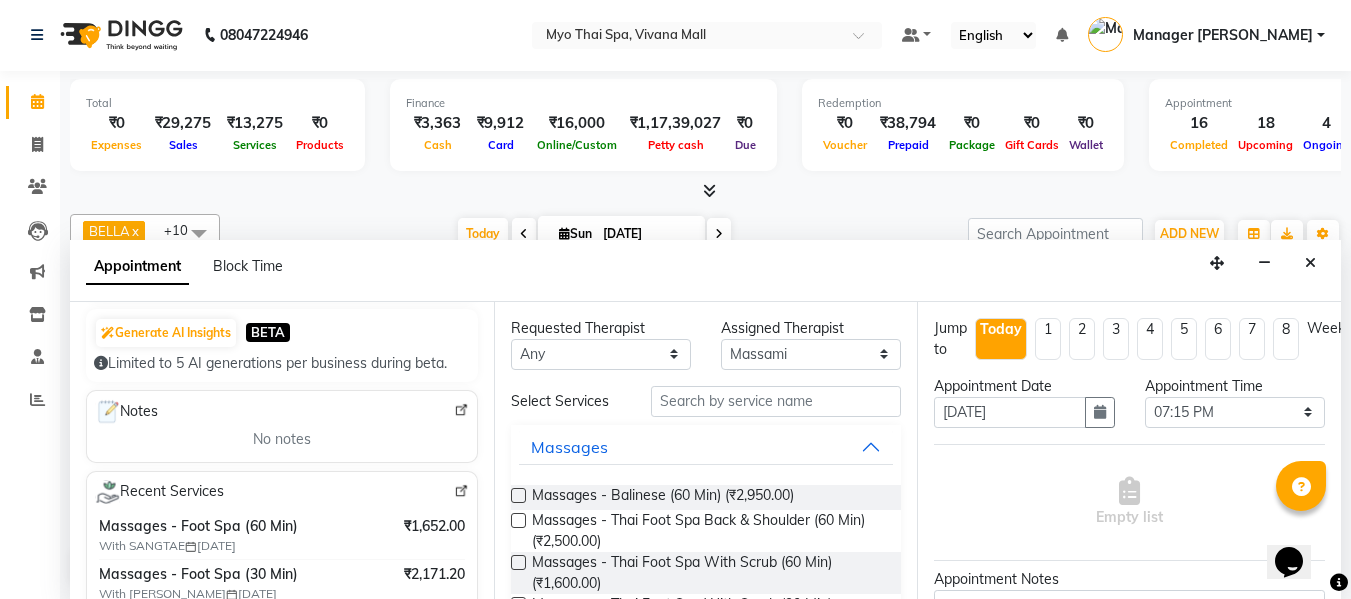 scroll, scrollTop: 200, scrollLeft: 0, axis: vertical 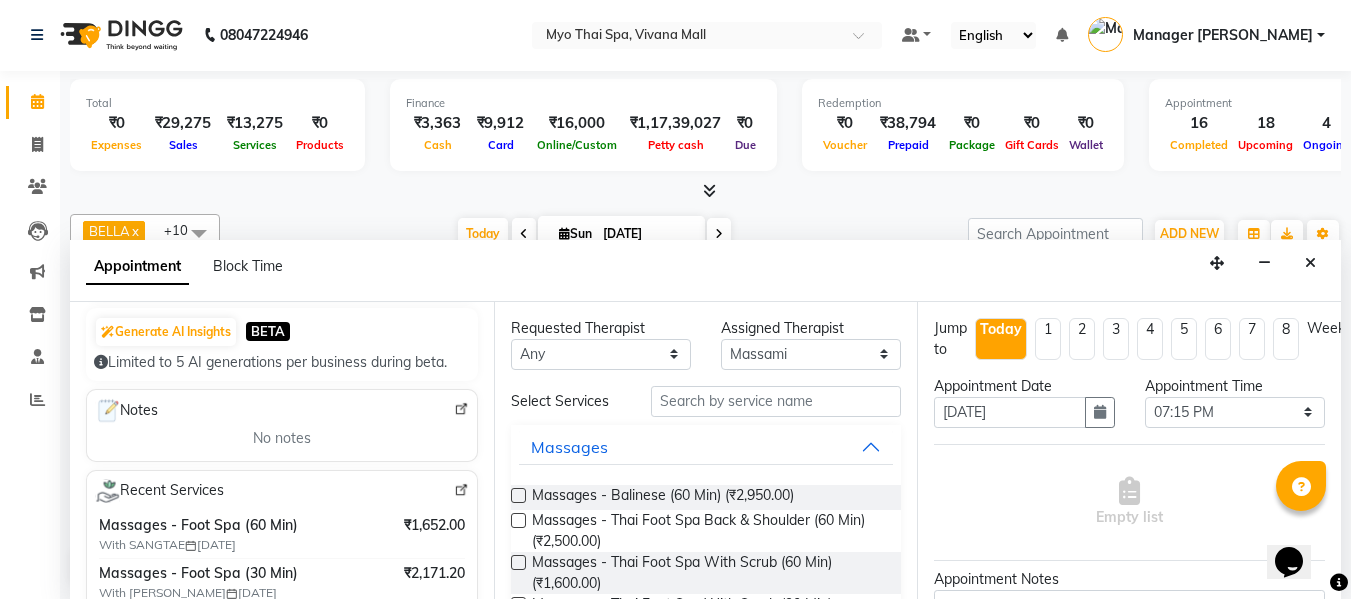 type on "8879217802" 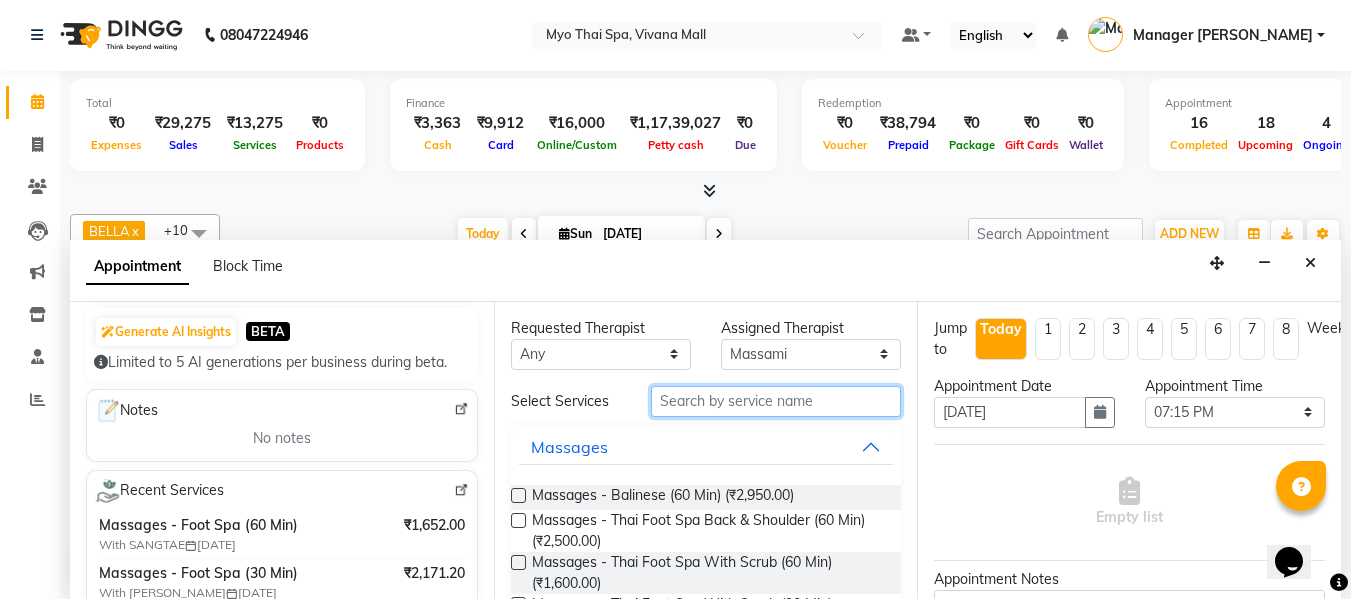 click at bounding box center [776, 401] 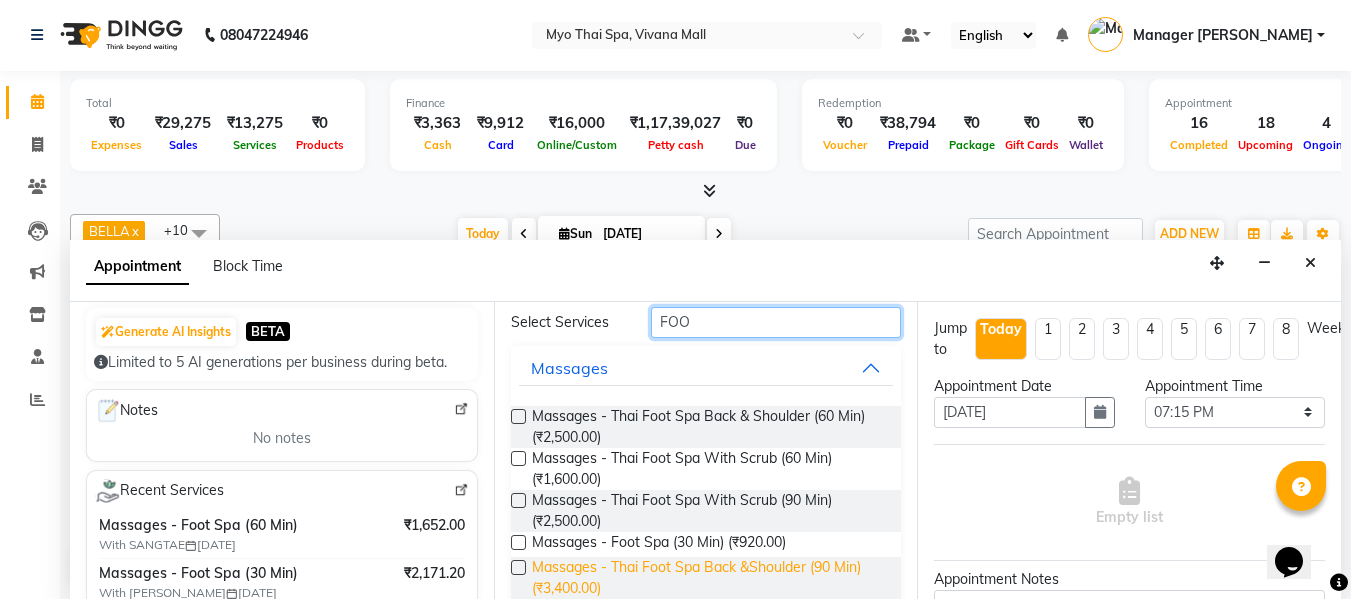 scroll, scrollTop: 28, scrollLeft: 0, axis: vertical 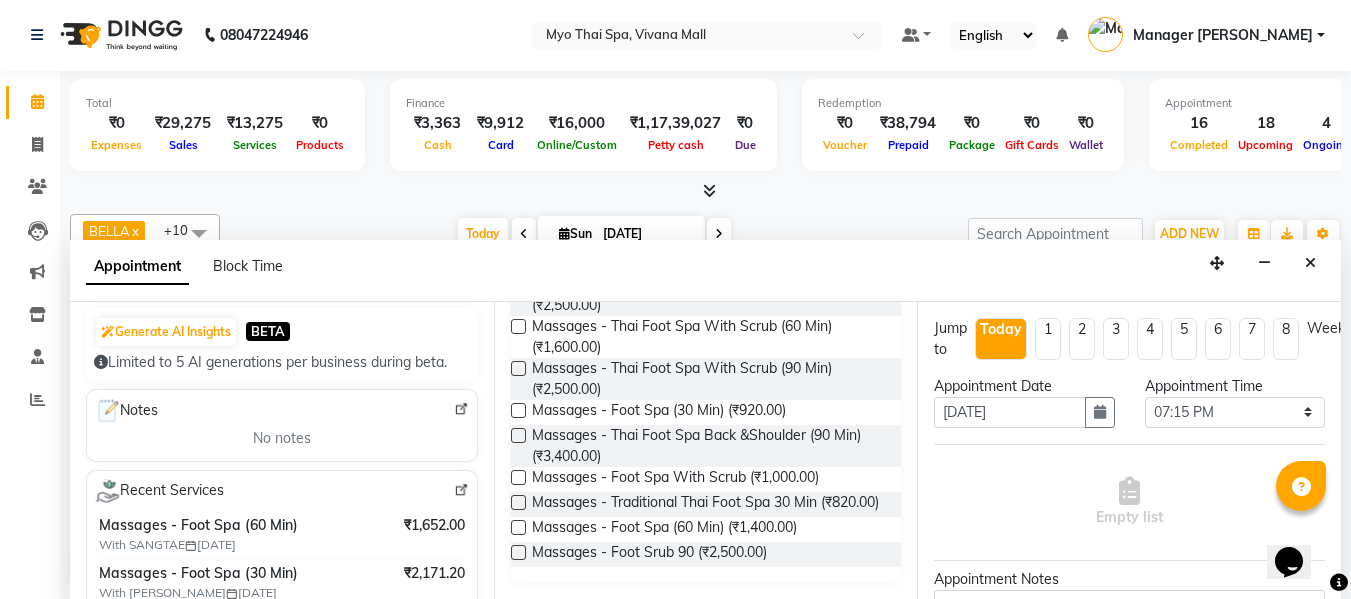 type on "FOOT" 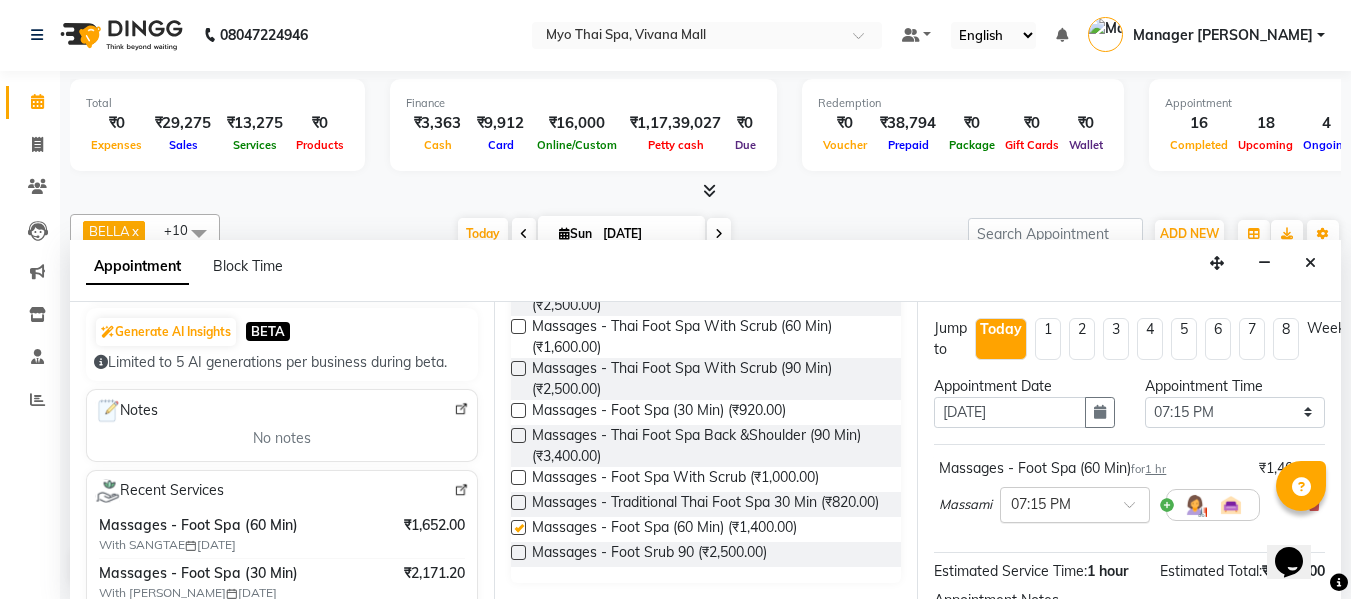 checkbox on "false" 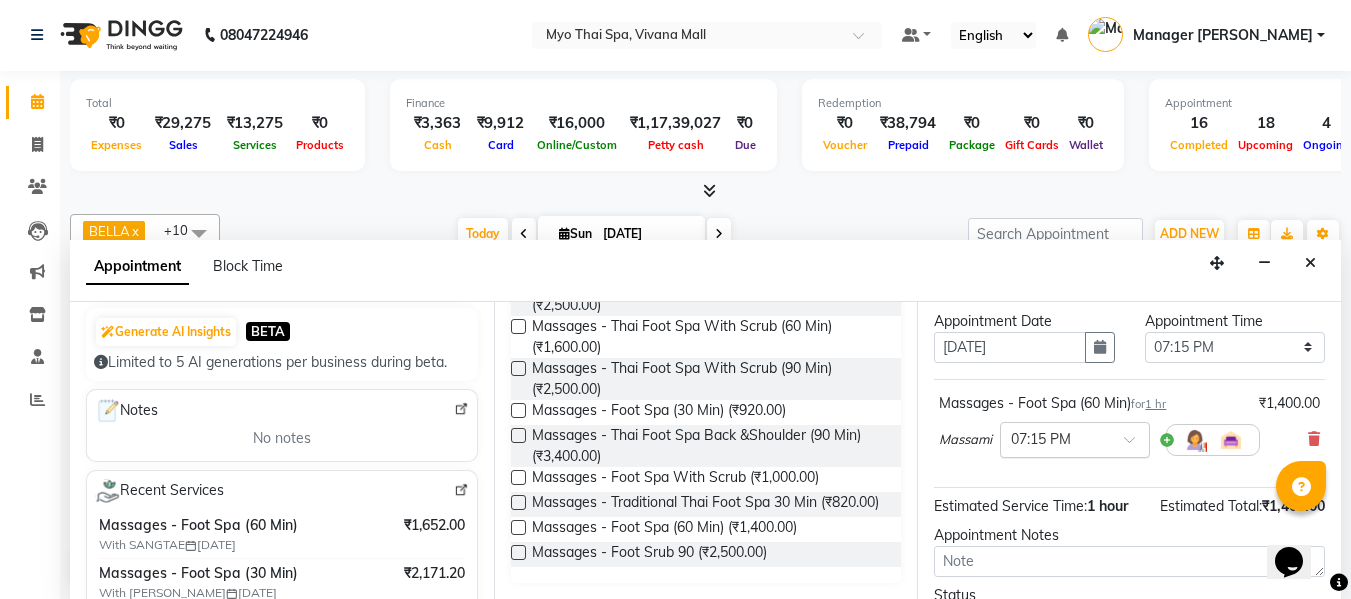 scroll, scrollTop: 100, scrollLeft: 0, axis: vertical 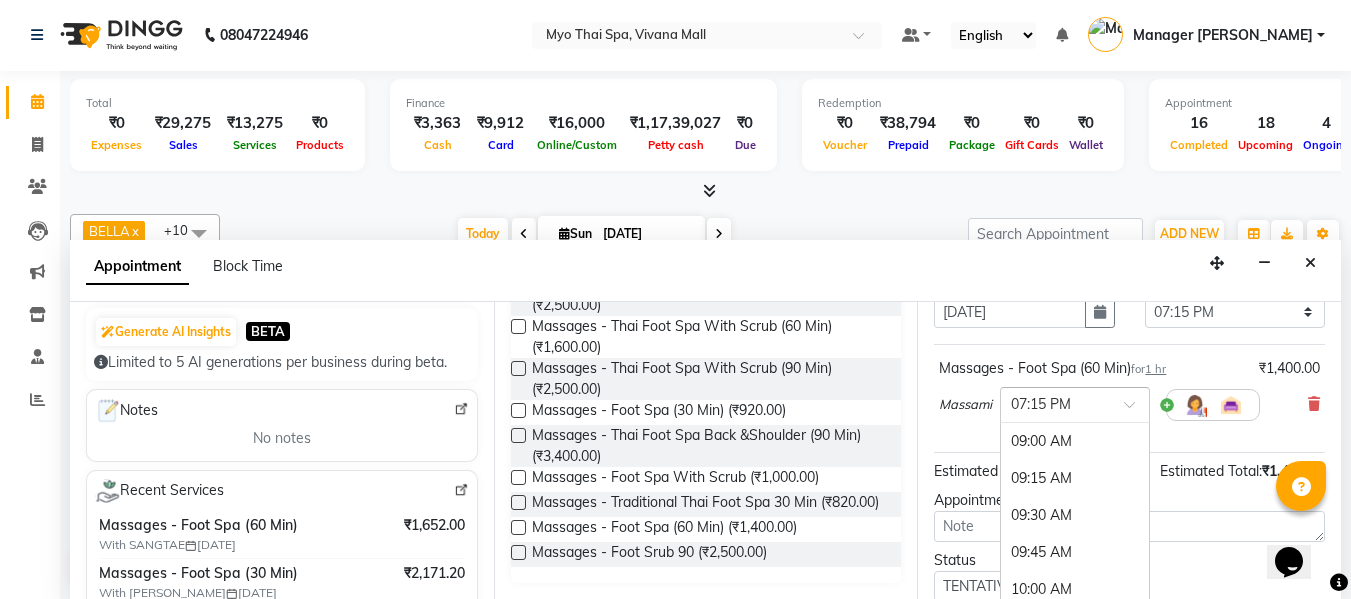 click at bounding box center (1055, 403) 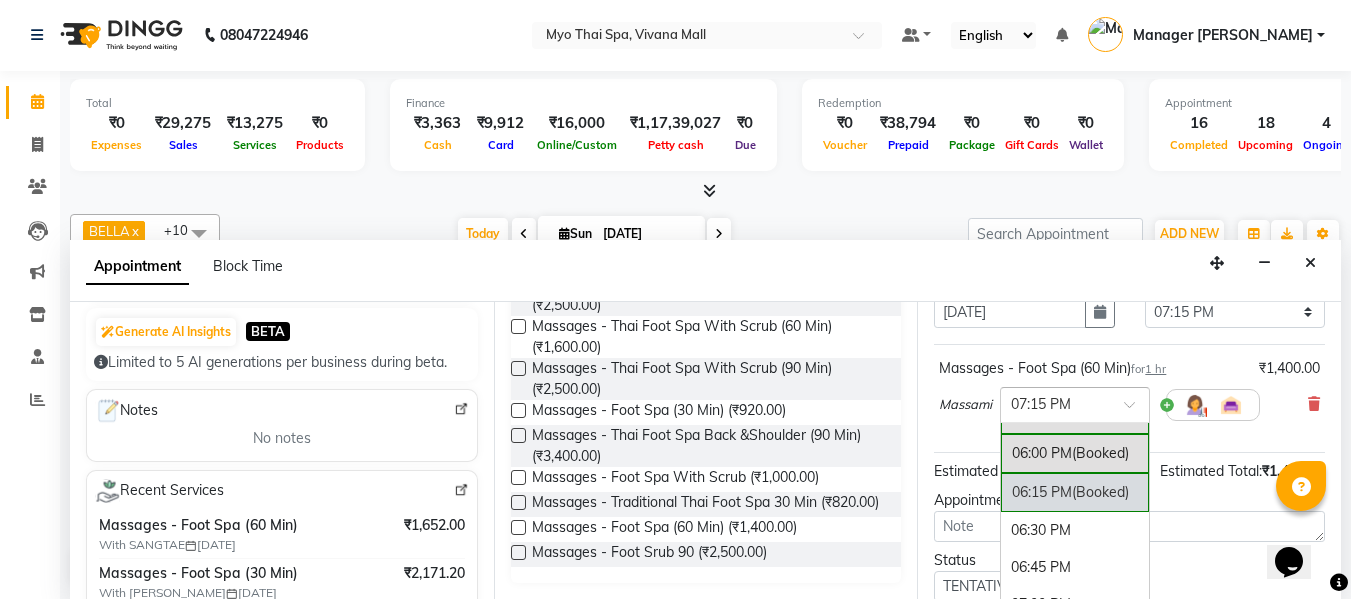 scroll, scrollTop: 1449, scrollLeft: 0, axis: vertical 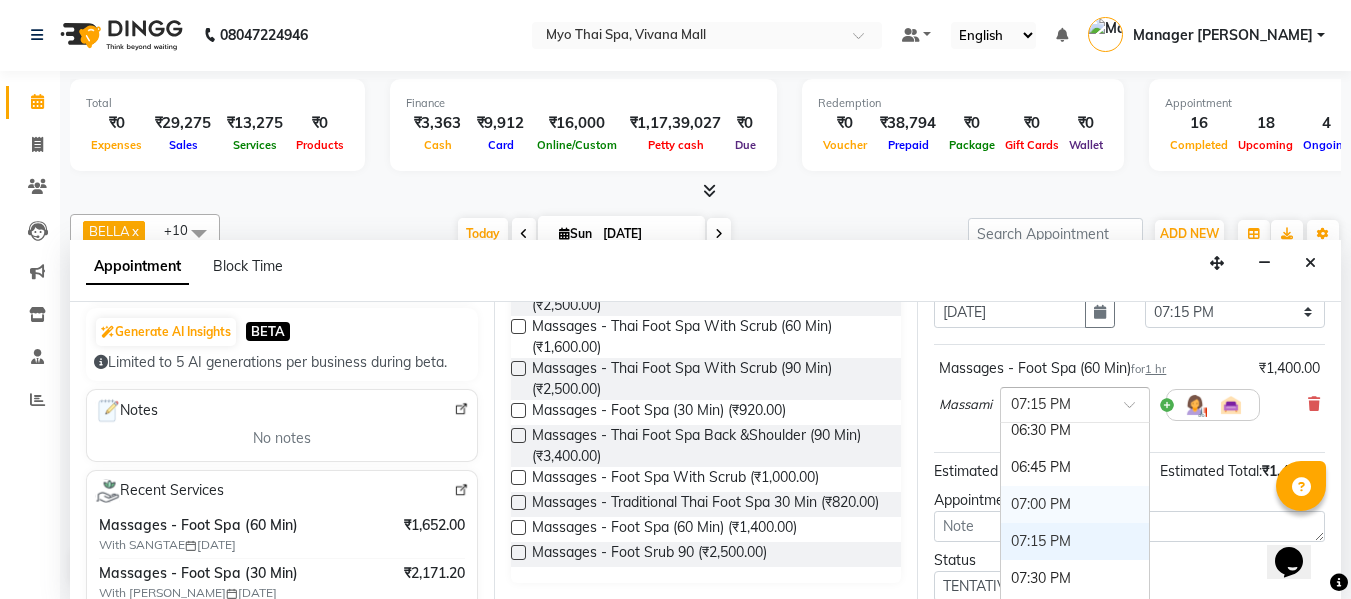 click on "07:00 PM" at bounding box center [1075, 504] 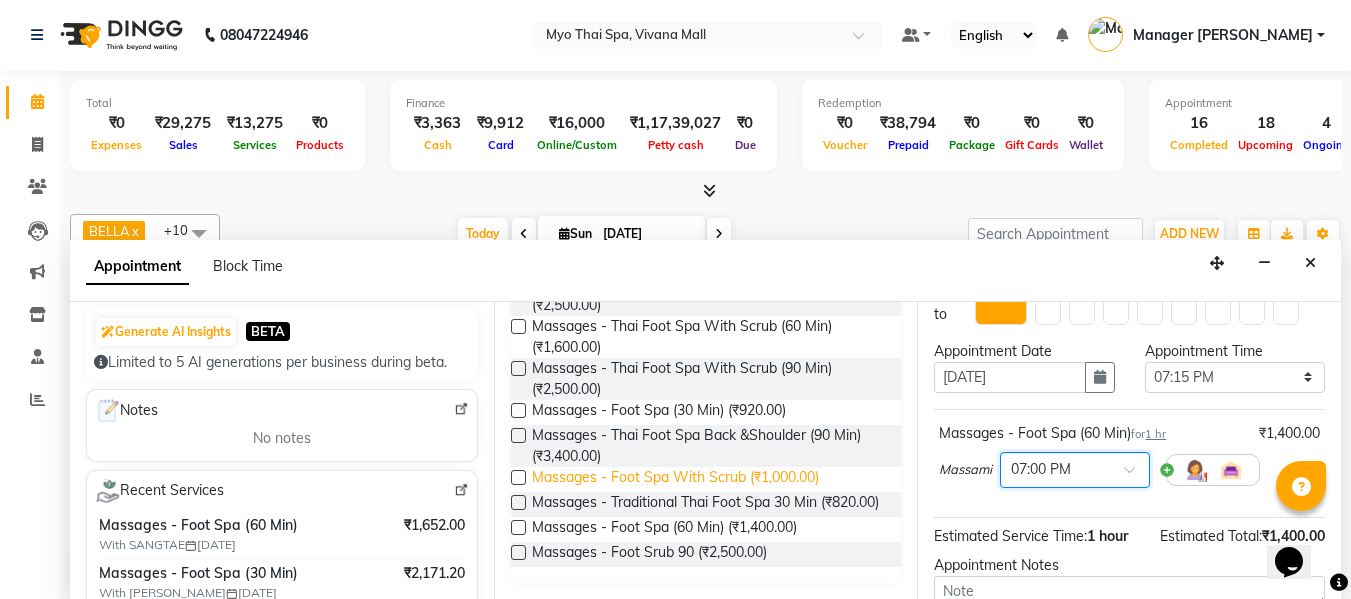 scroll, scrollTop: 0, scrollLeft: 0, axis: both 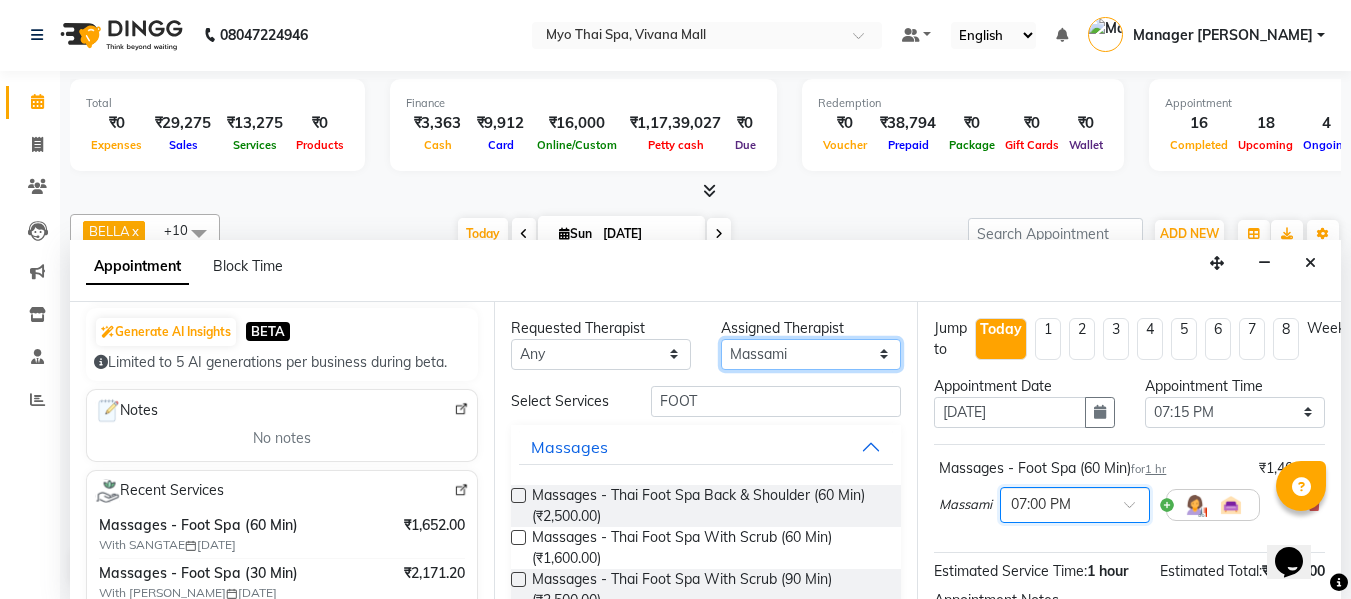 click on "Select ANGEL BELLA Dindin Jane JENNY Kristina Manager Churmurin Manager ISHA  Massami MAWII REMI SANGTAE Zosangzuali" at bounding box center (811, 354) 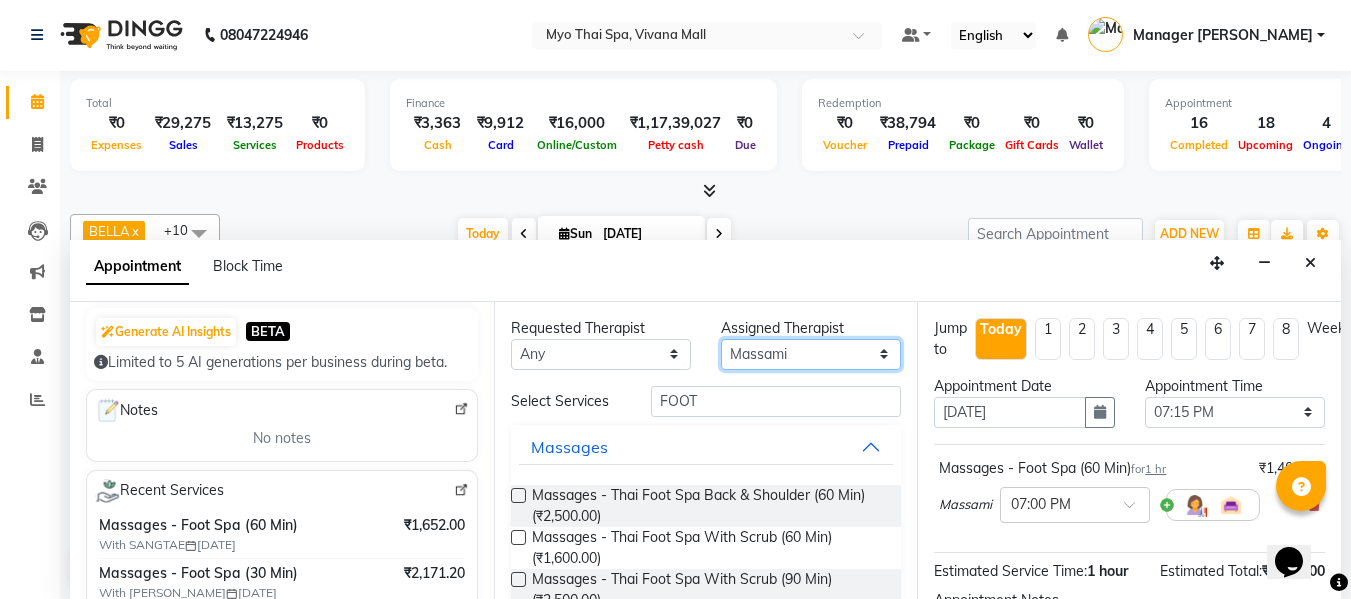 select on "35779" 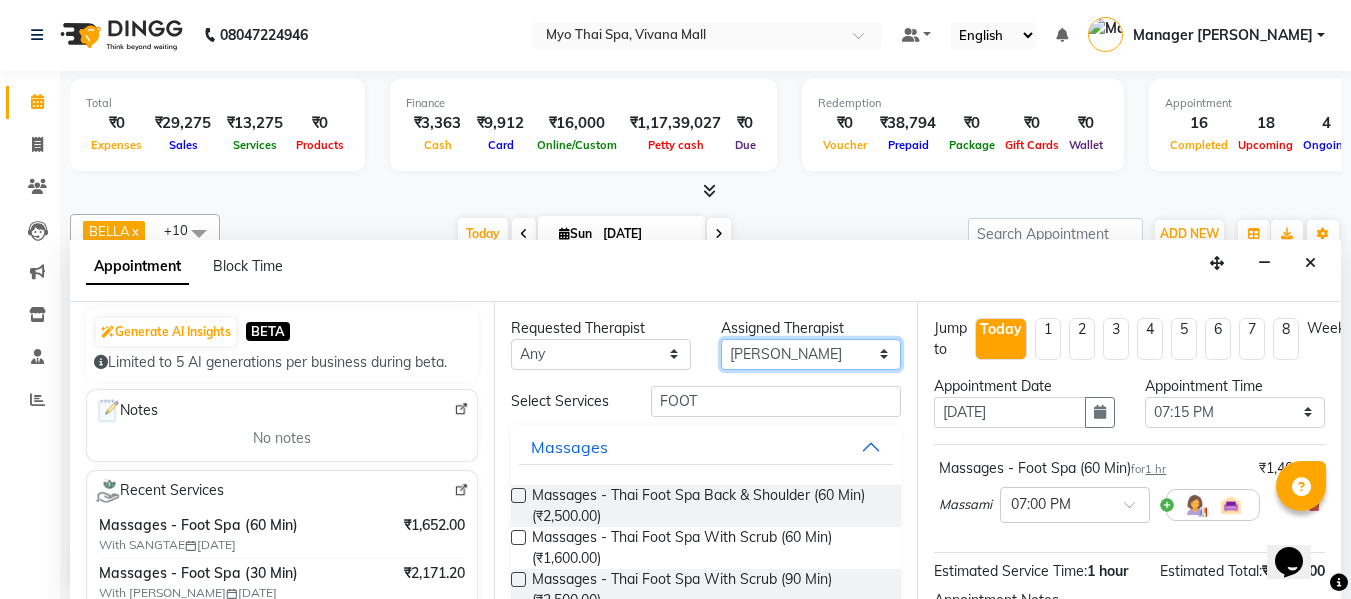 click on "Select ANGEL BELLA Dindin Jane JENNY Kristina Manager Churmurin Manager ISHA  Massami MAWII REMI SANGTAE Zosangzuali" at bounding box center (811, 354) 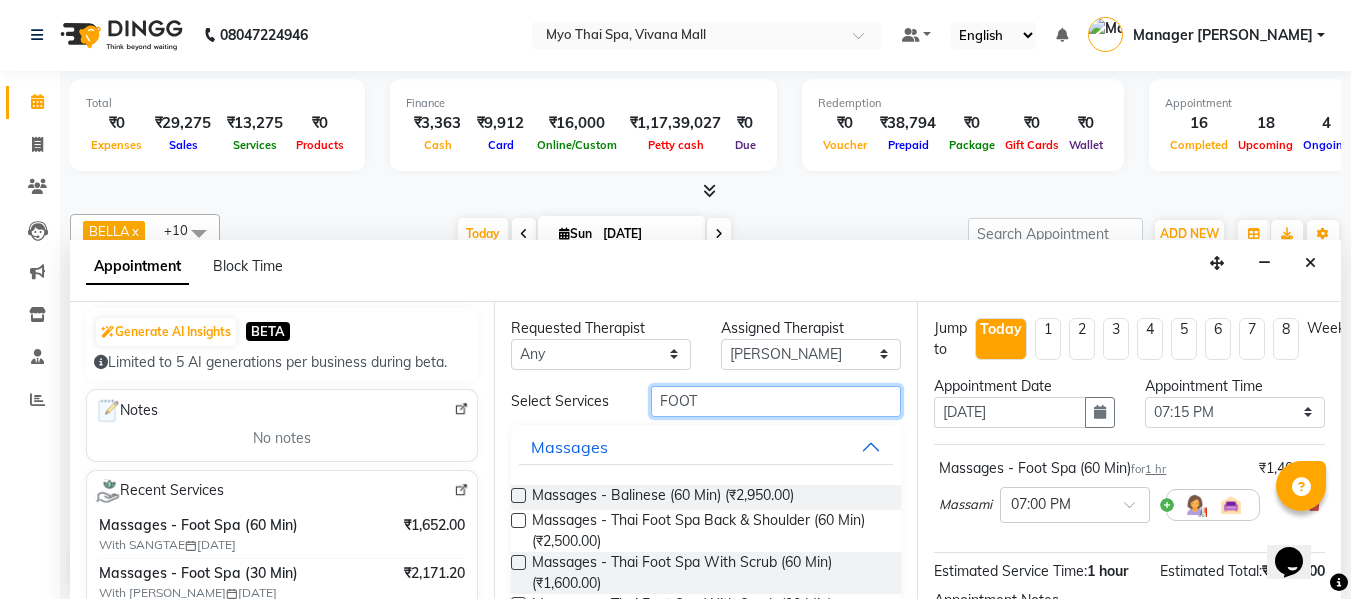 click on "FOOT" at bounding box center [776, 401] 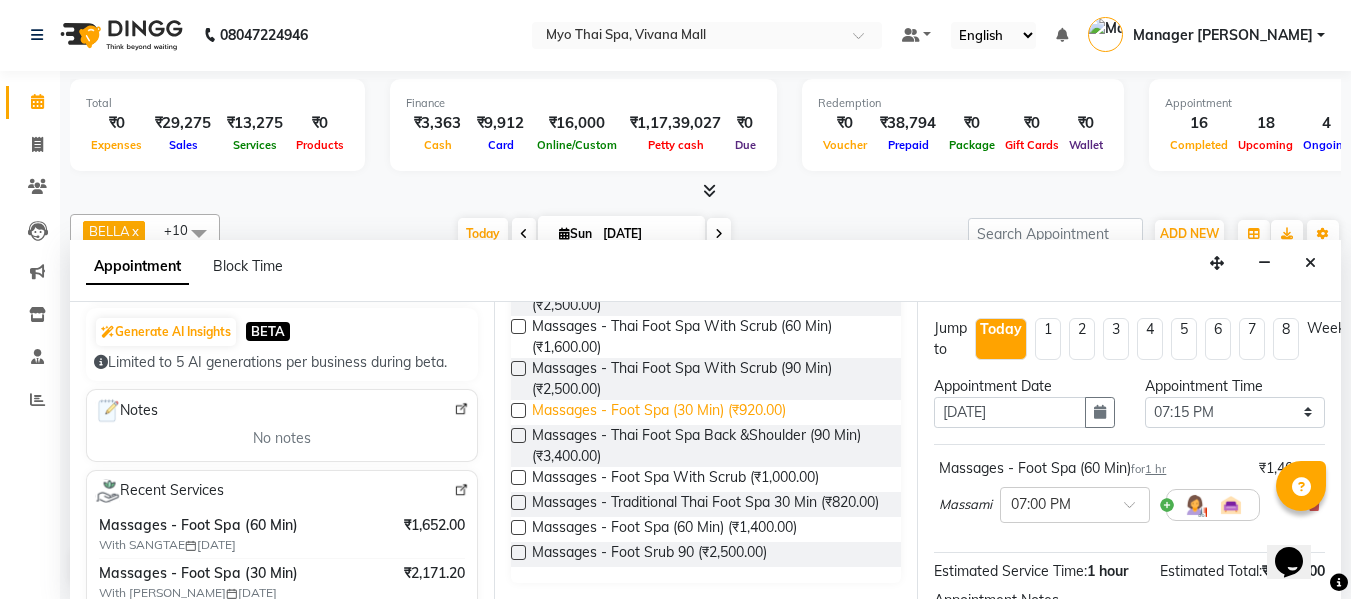 scroll, scrollTop: 228, scrollLeft: 0, axis: vertical 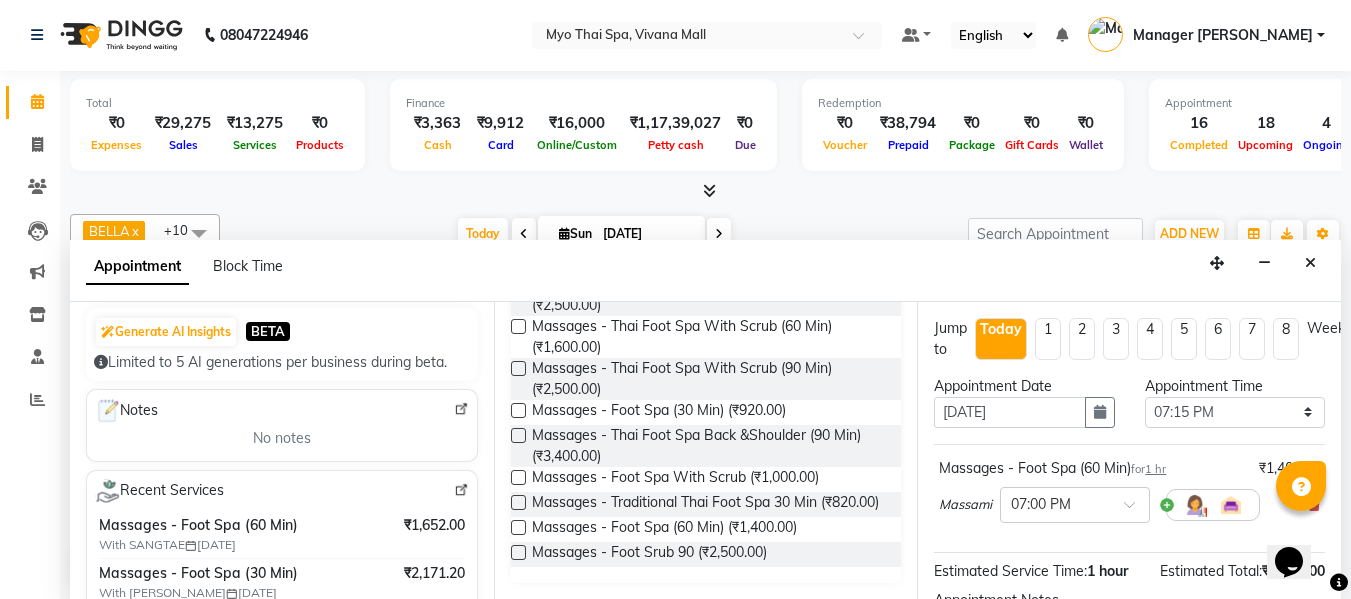 click at bounding box center (518, 527) 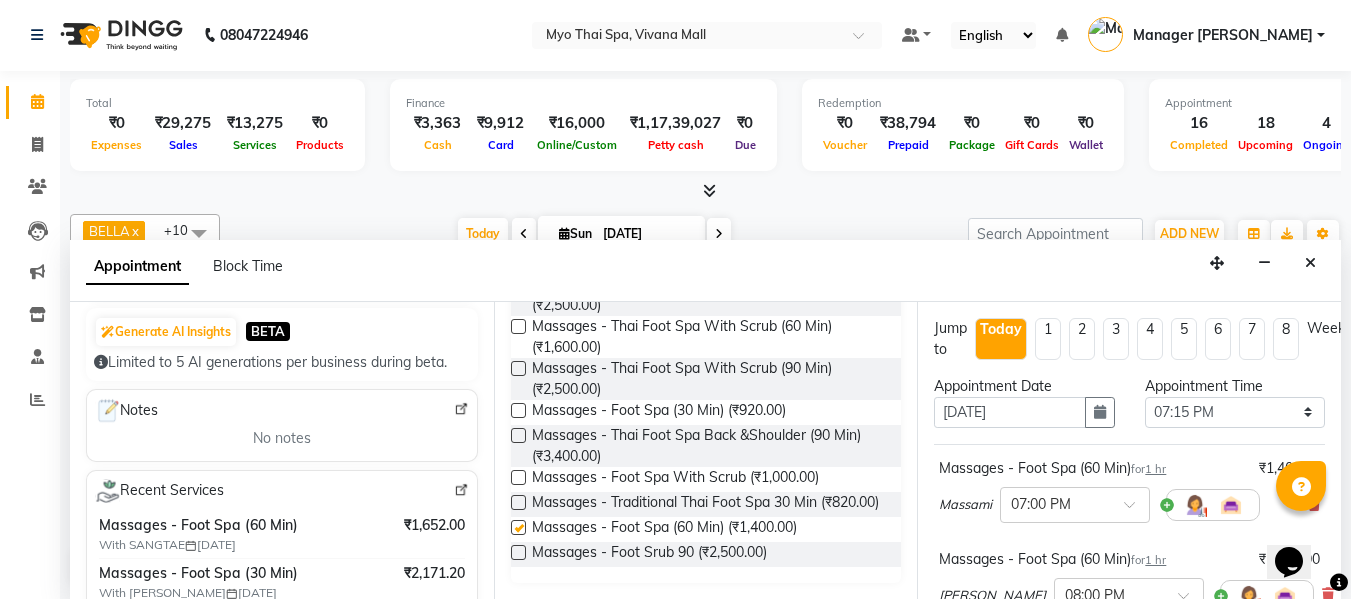 checkbox on "false" 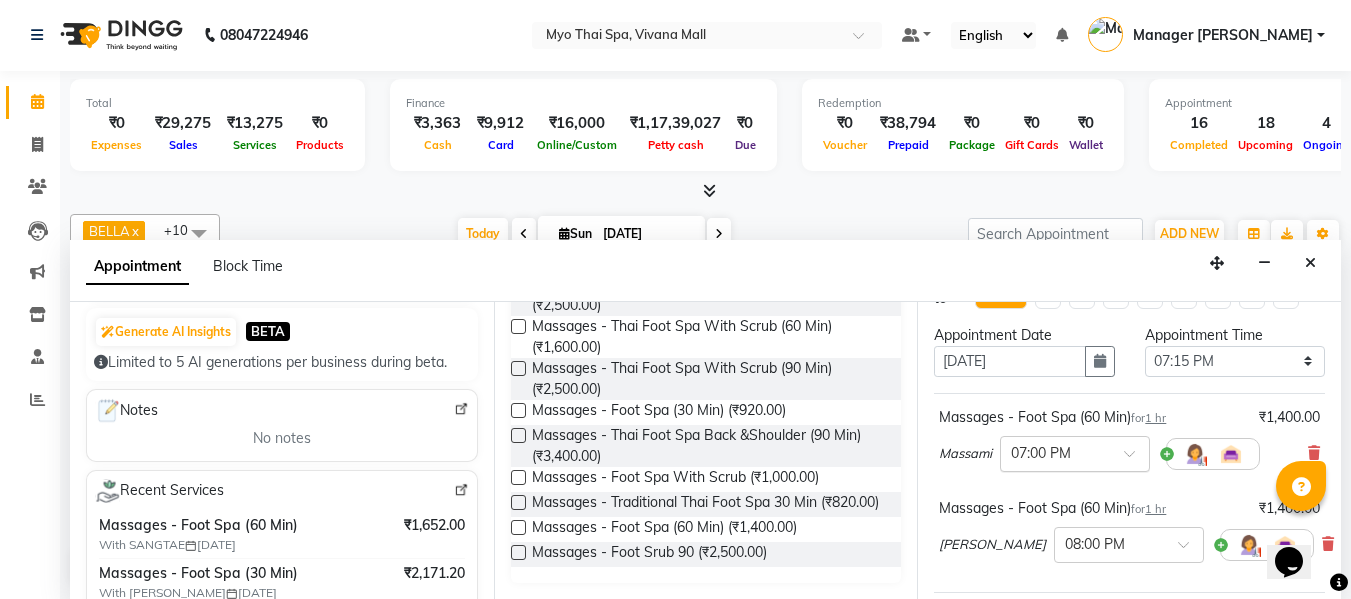 scroll, scrollTop: 100, scrollLeft: 0, axis: vertical 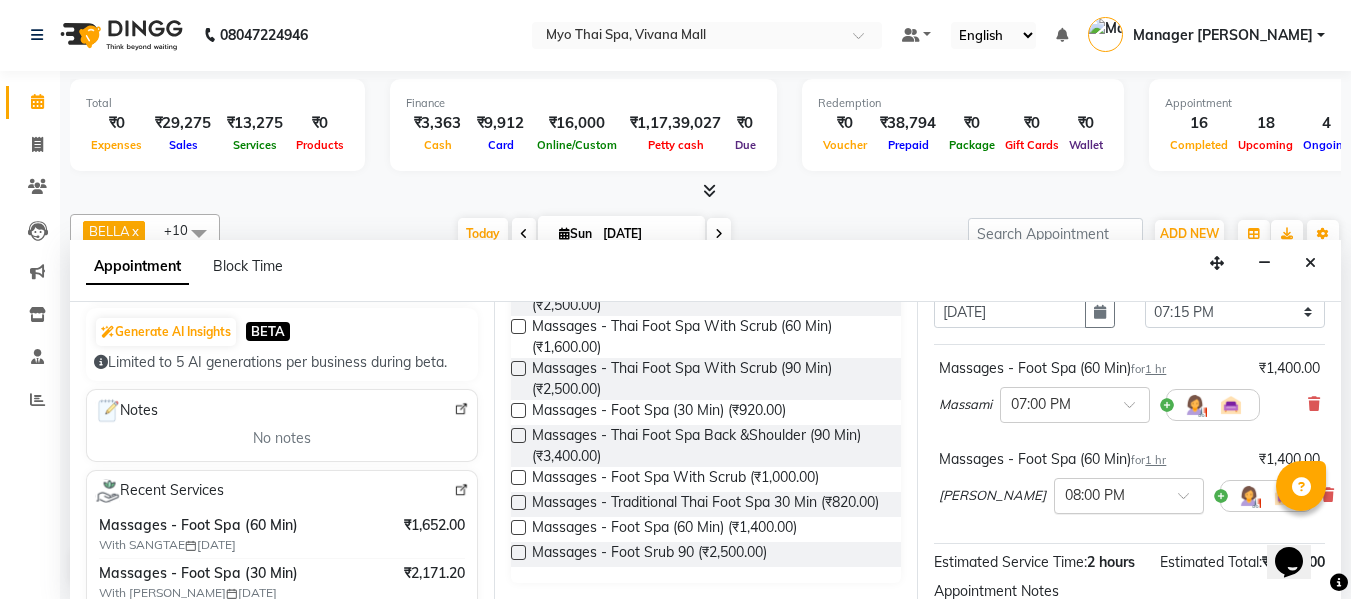 click at bounding box center [1109, 494] 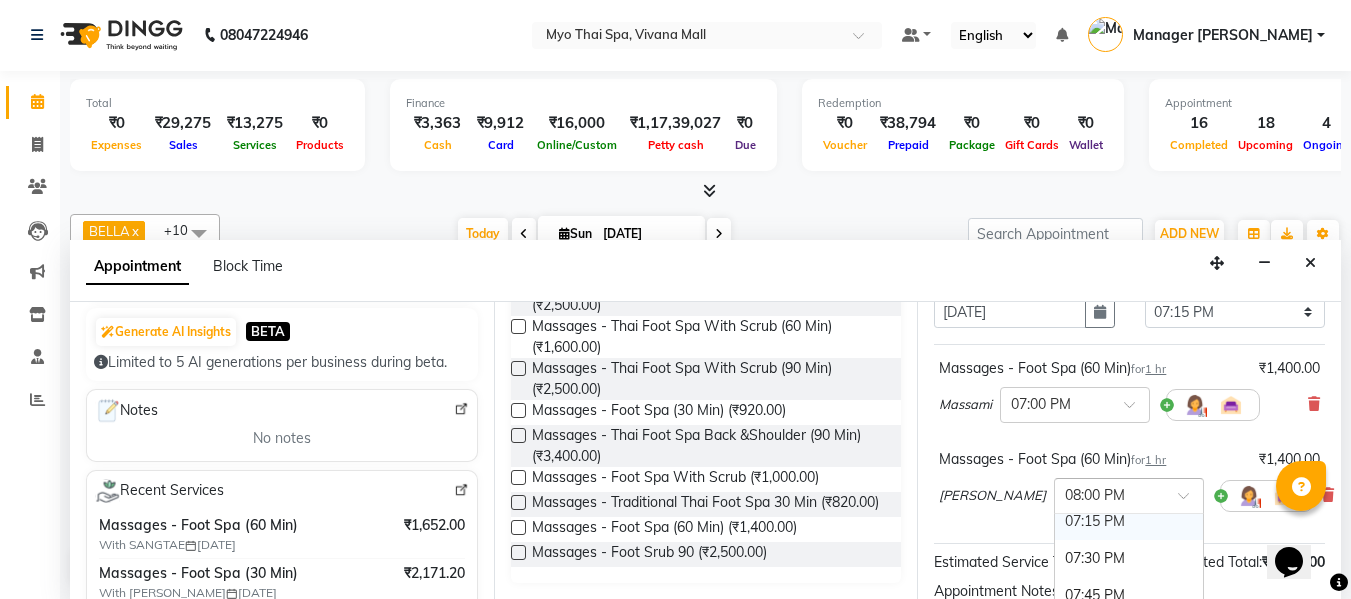 scroll, scrollTop: 1460, scrollLeft: 0, axis: vertical 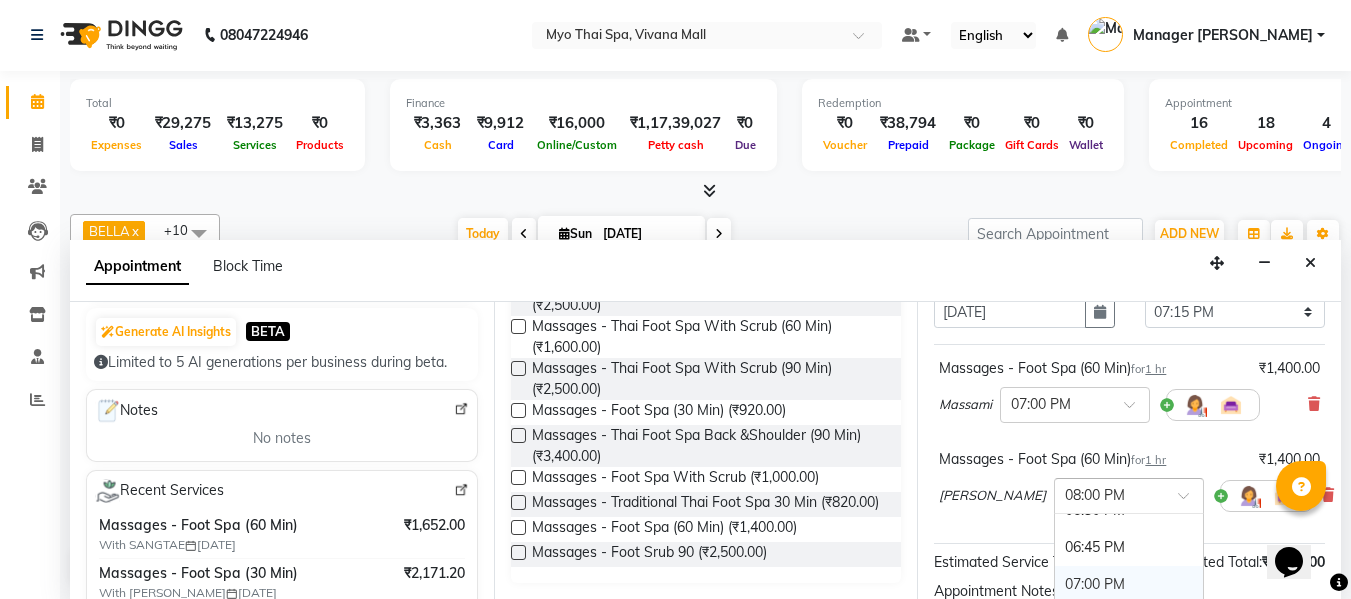 click on "07:00 PM" at bounding box center [1129, 584] 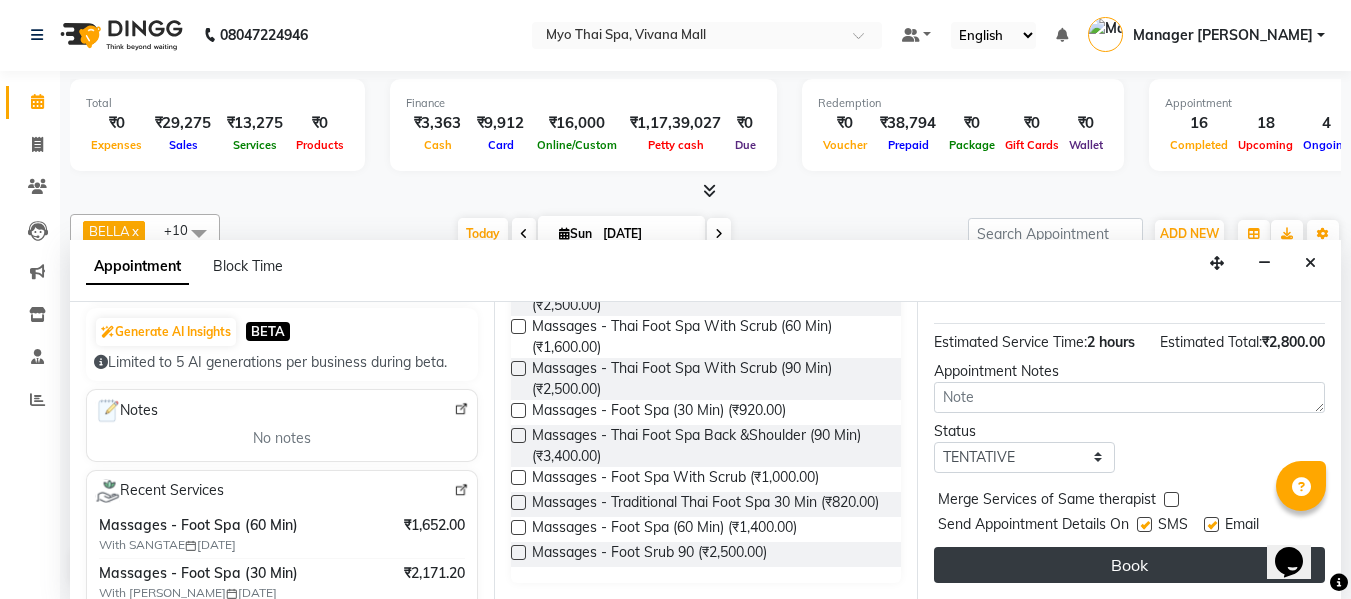 scroll, scrollTop: 377, scrollLeft: 0, axis: vertical 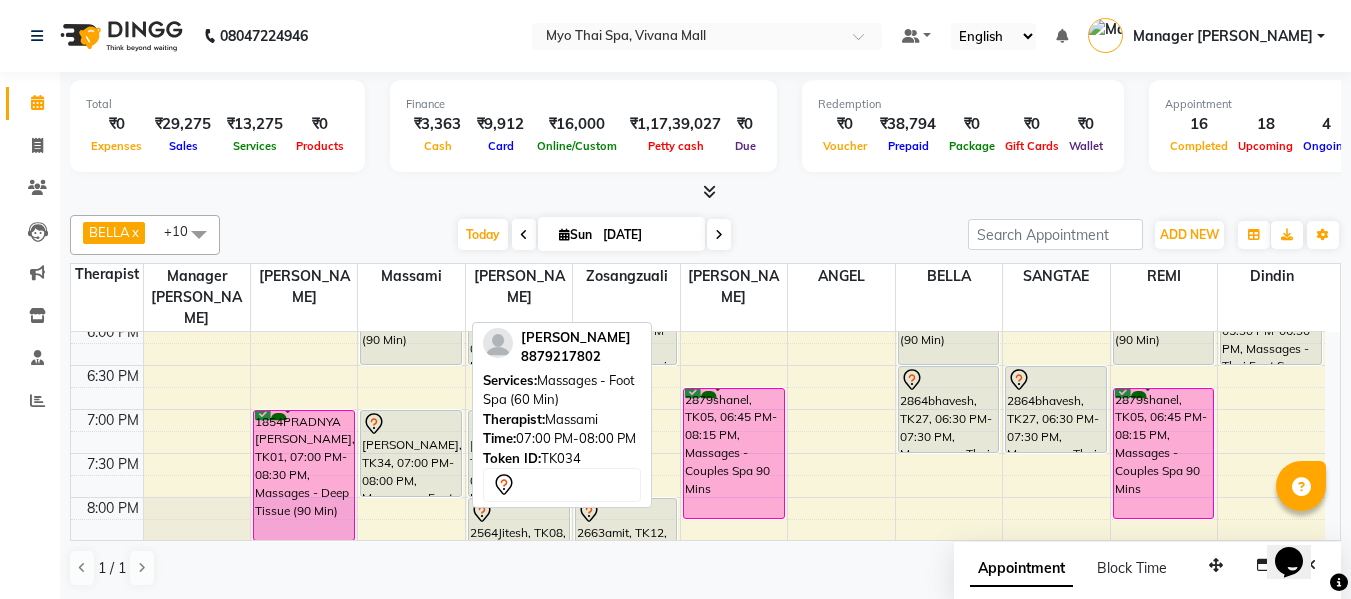 click on "[PERSON_NAME], TK34, 07:00 PM-08:00 PM, Massages - Foot Spa (60 Min)" at bounding box center (411, 453) 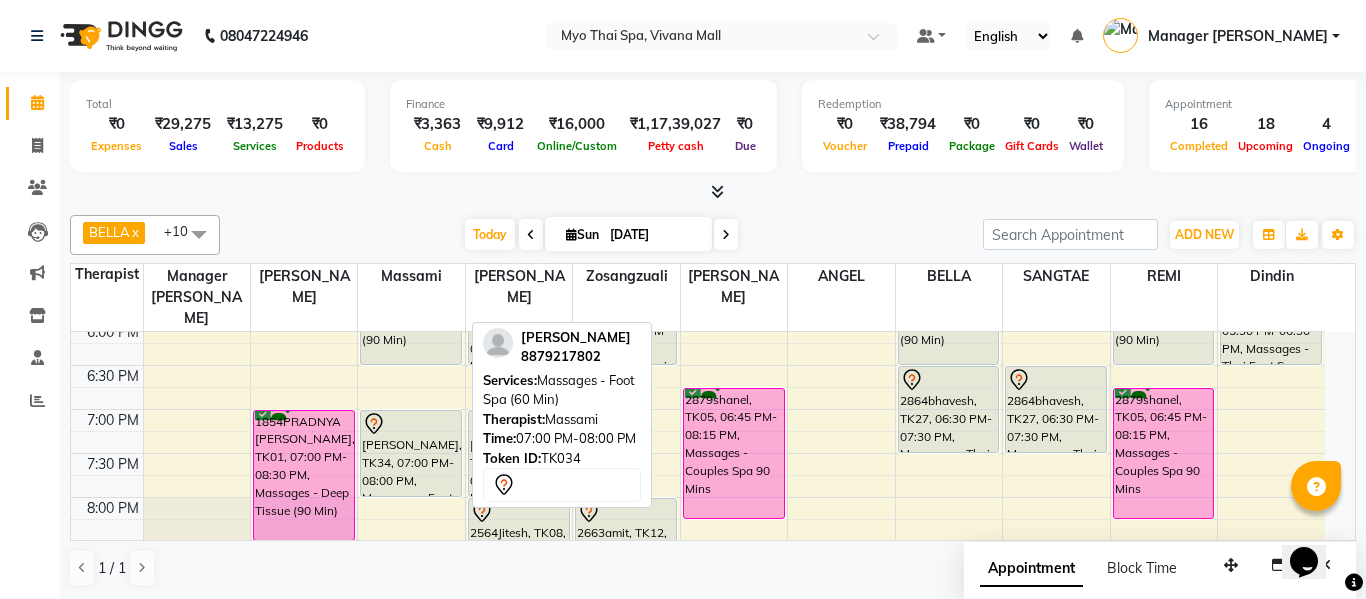 select on "7" 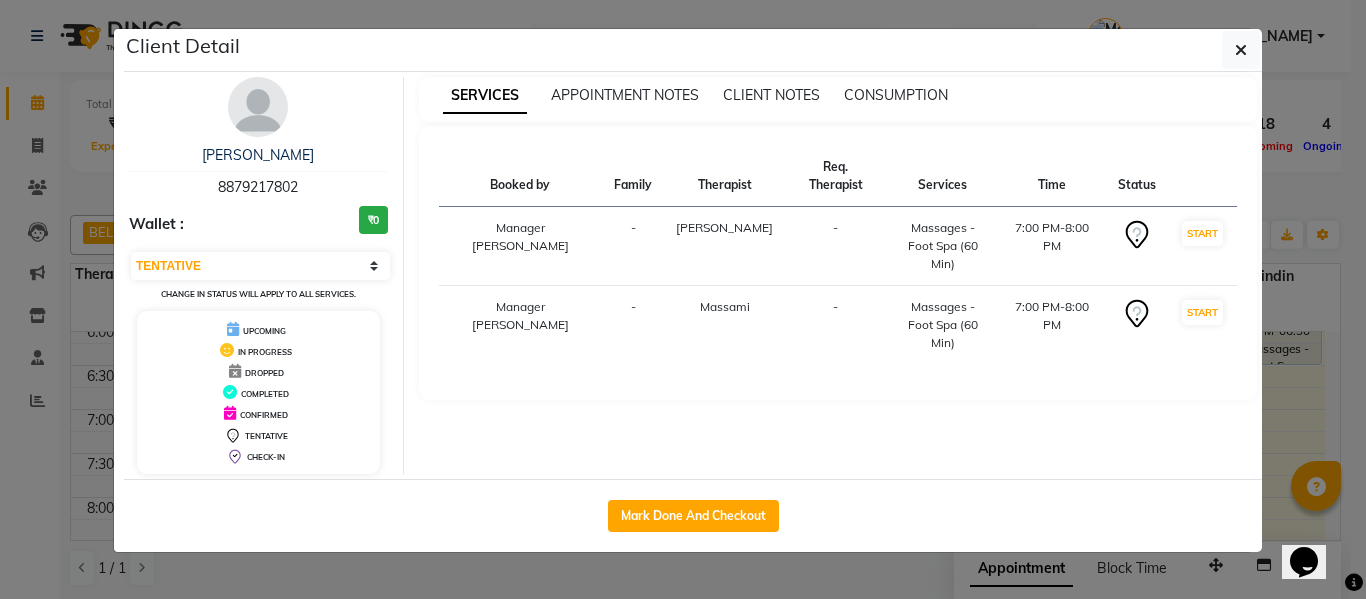 click on "8879217802" at bounding box center (258, 187) 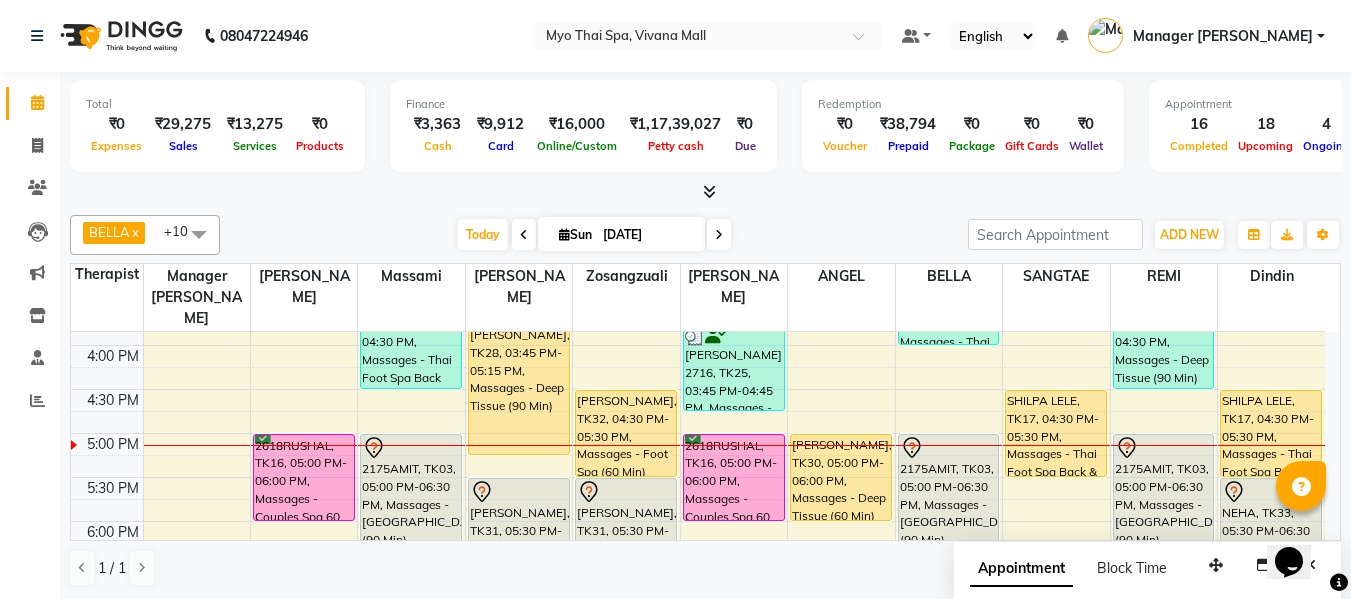 scroll, scrollTop: 790, scrollLeft: 0, axis: vertical 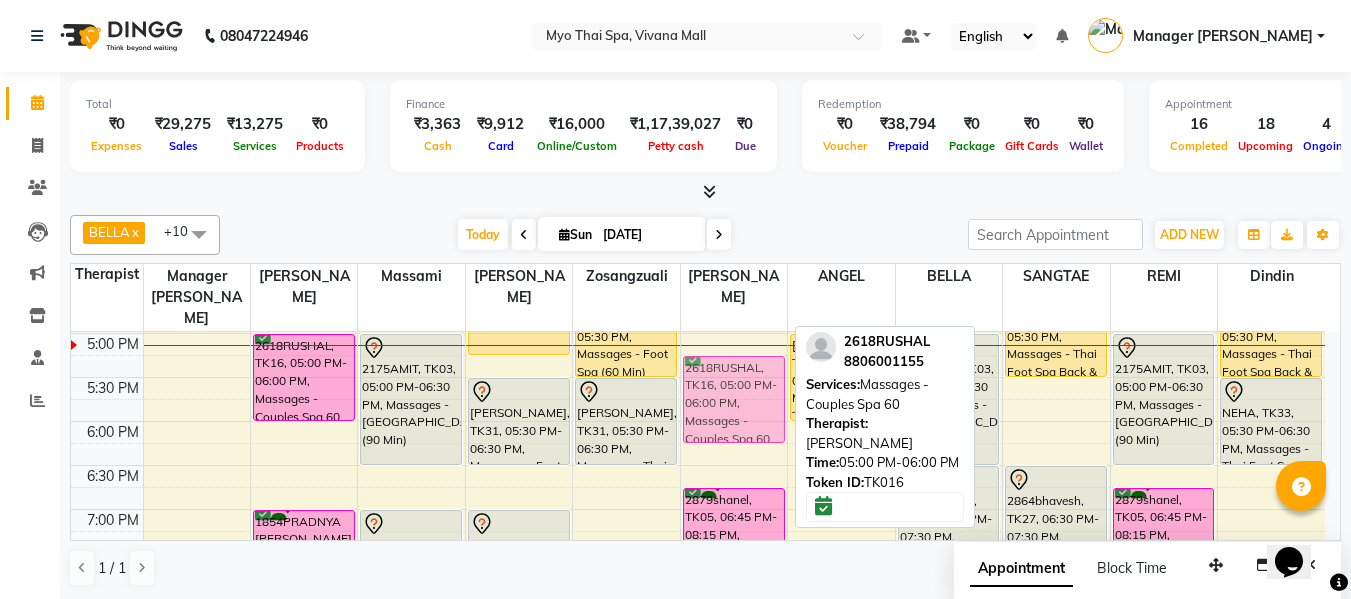 drag, startPoint x: 744, startPoint y: 362, endPoint x: 751, endPoint y: 381, distance: 20.248457 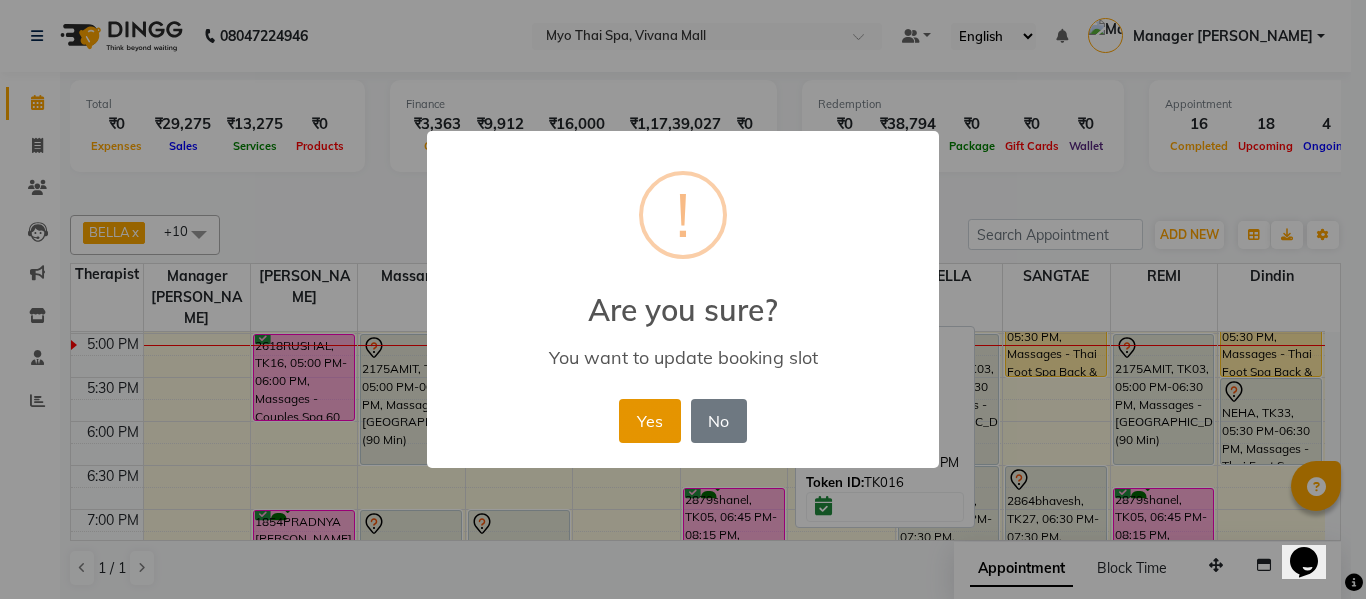 click on "Yes" at bounding box center [649, 421] 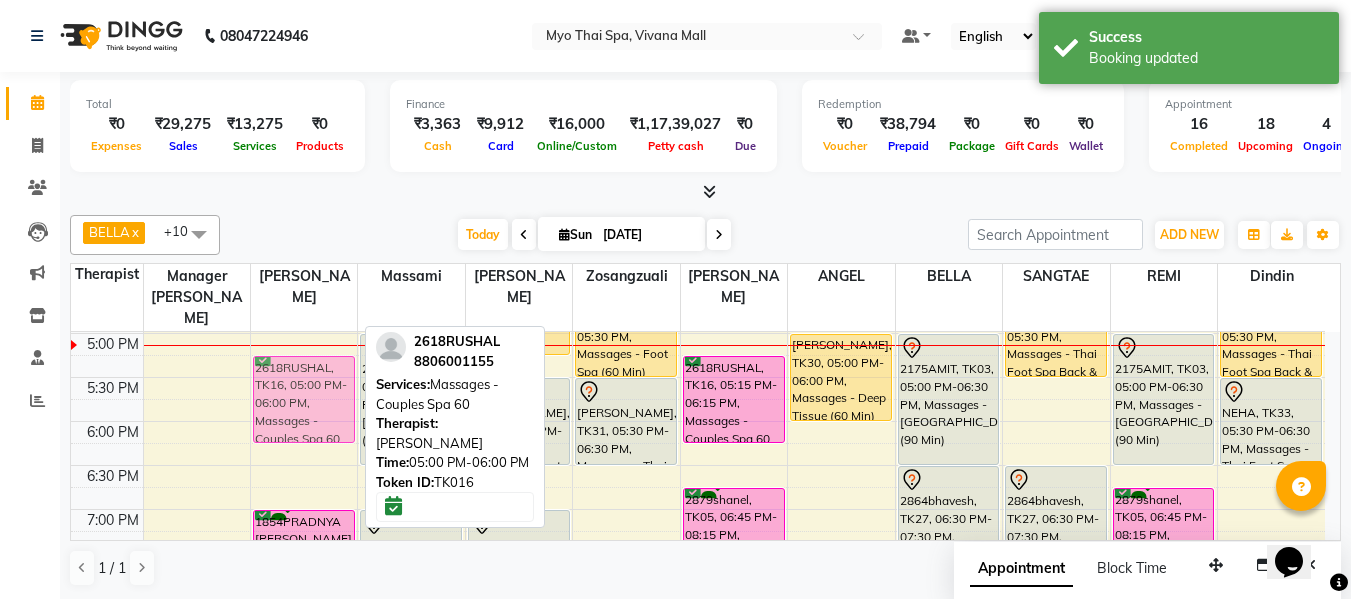 drag, startPoint x: 311, startPoint y: 369, endPoint x: 314, endPoint y: 384, distance: 15.297058 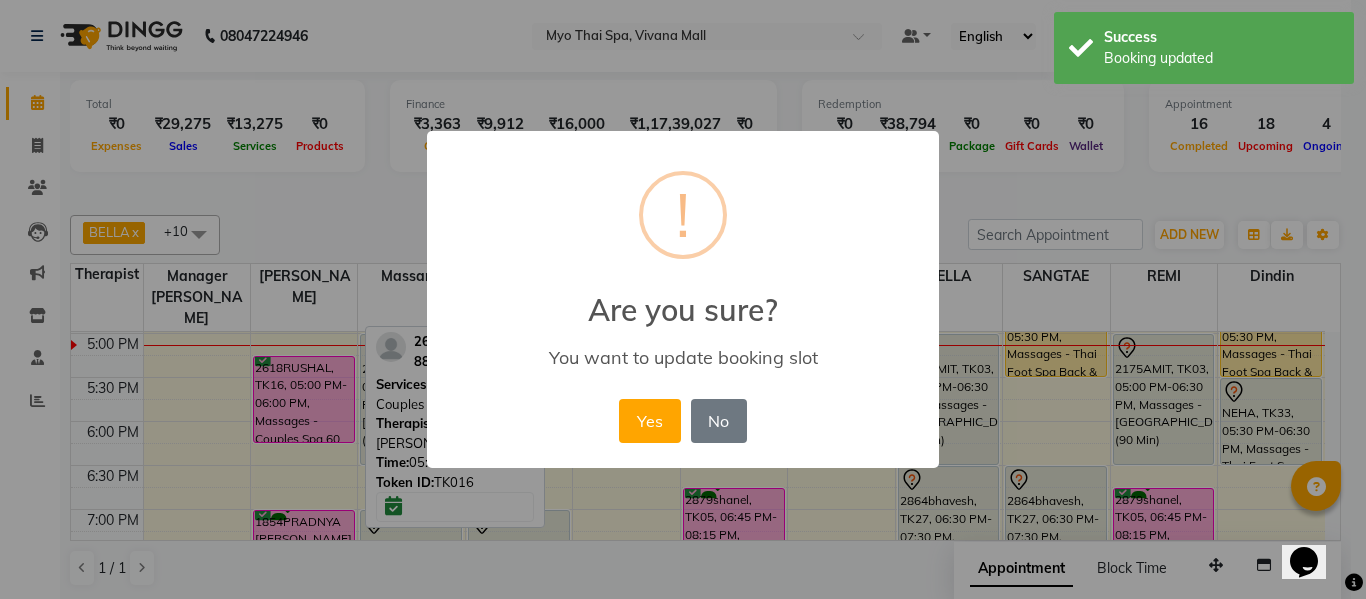 drag, startPoint x: 664, startPoint y: 410, endPoint x: 685, endPoint y: 410, distance: 21 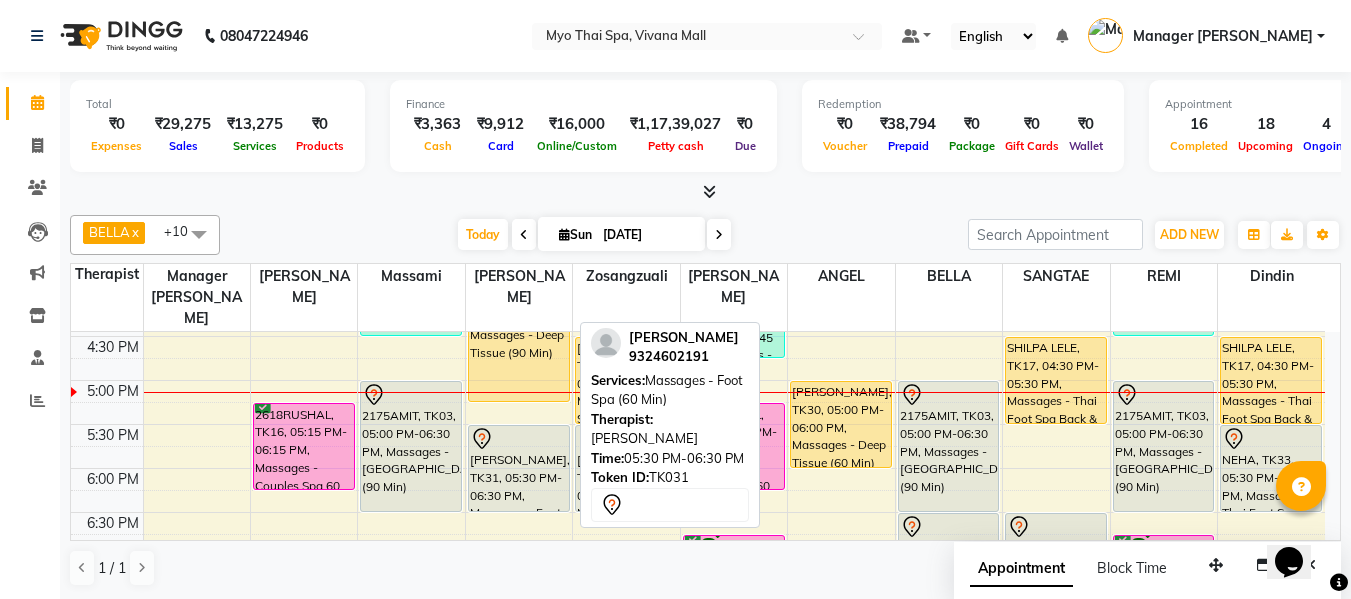 scroll, scrollTop: 790, scrollLeft: 0, axis: vertical 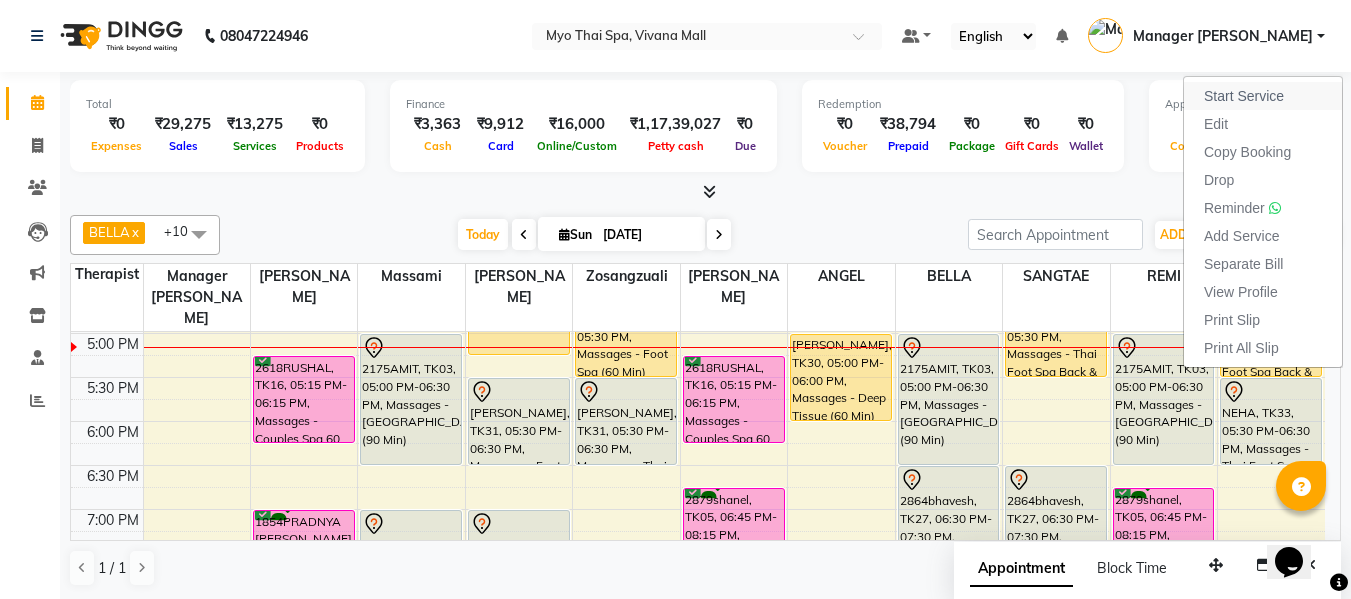 click on "Start Service" at bounding box center [1244, 96] 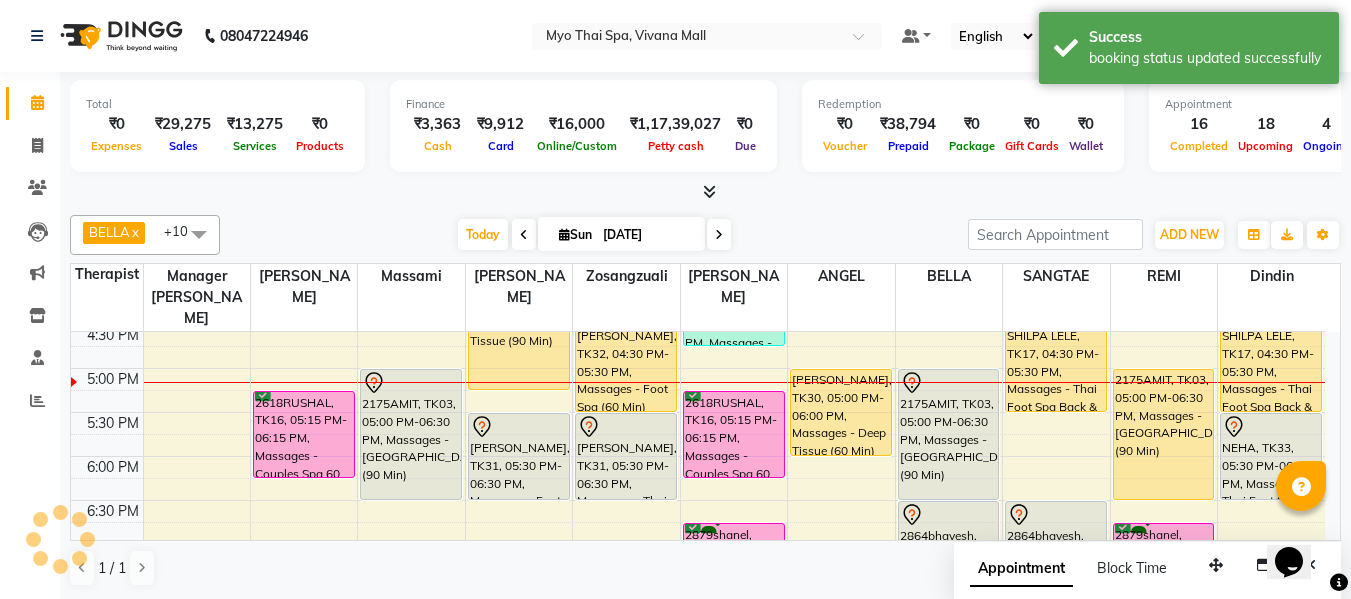 scroll, scrollTop: 790, scrollLeft: 0, axis: vertical 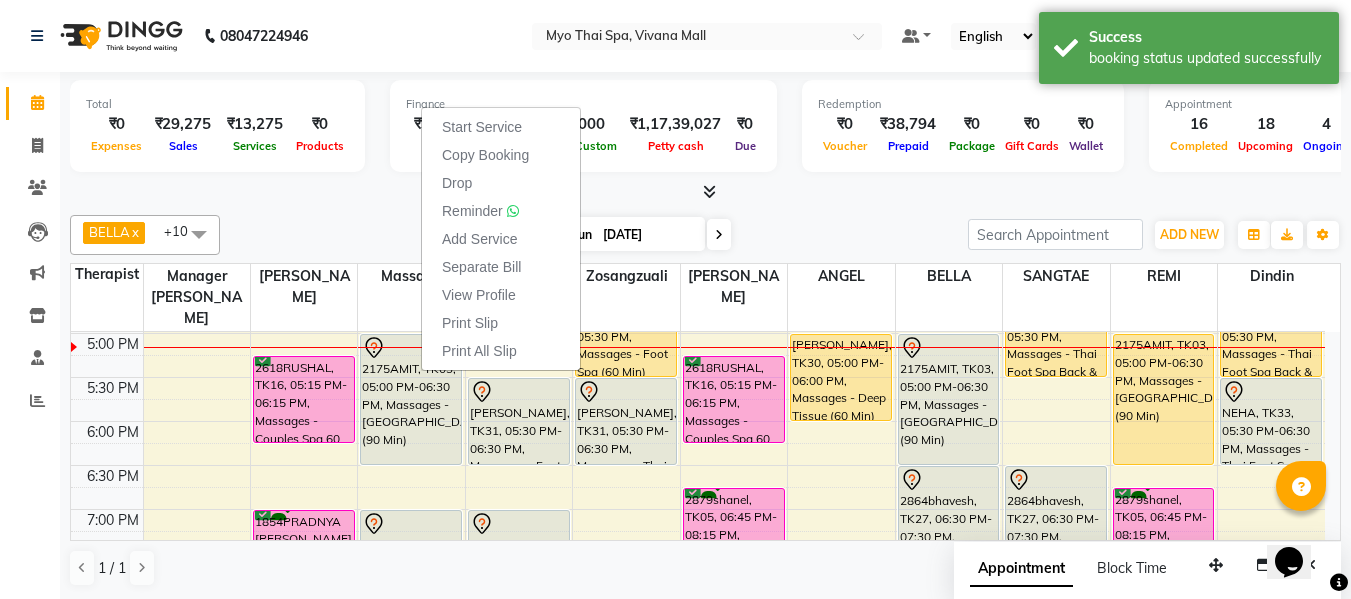 drag, startPoint x: 488, startPoint y: 126, endPoint x: 527, endPoint y: 154, distance: 48.010414 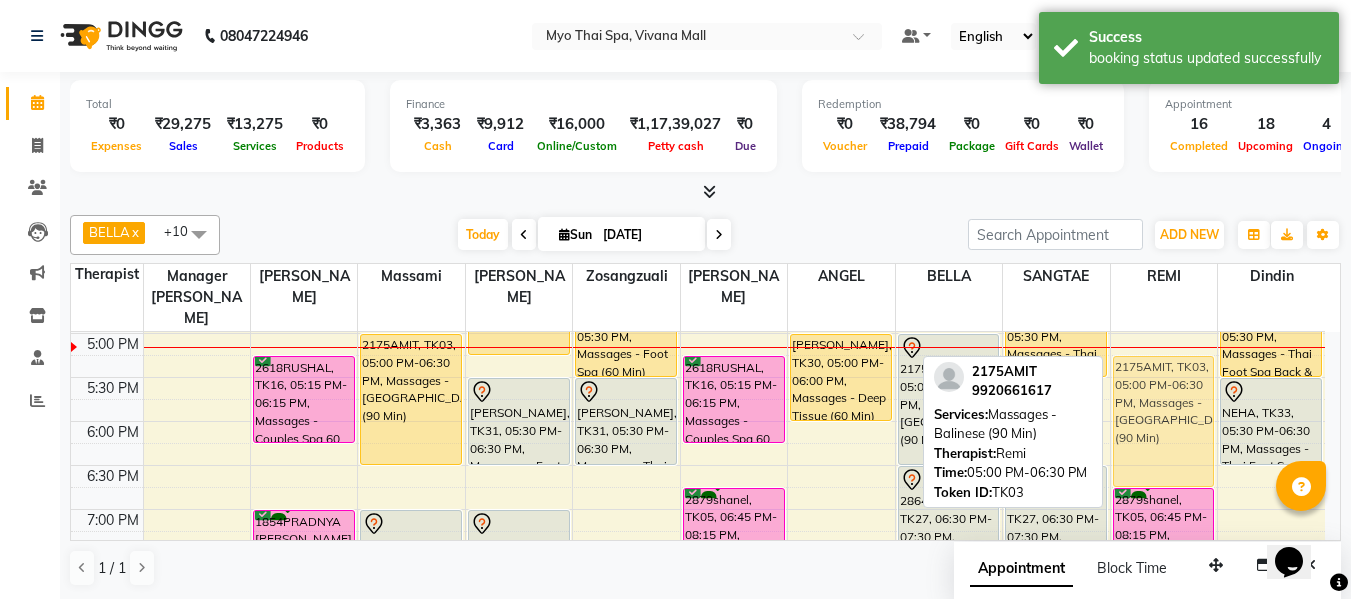 click on "2805KAPILDER RAWAL, TK02, 03:00 PM-04:30 PM, Massages - Deep Tissue (90 Min)    2175AMIT, TK03, 05:00 PM-06:30 PM, Massages - Balinese (90 Min)     2879shanel, TK05, 06:45 PM-08:15 PM, Massages - Couples Spa 90 Mins    2175AMIT, TK03, 05:00 PM-06:30 PM, Massages - Balinese (90 Min)" at bounding box center [1164, 201] 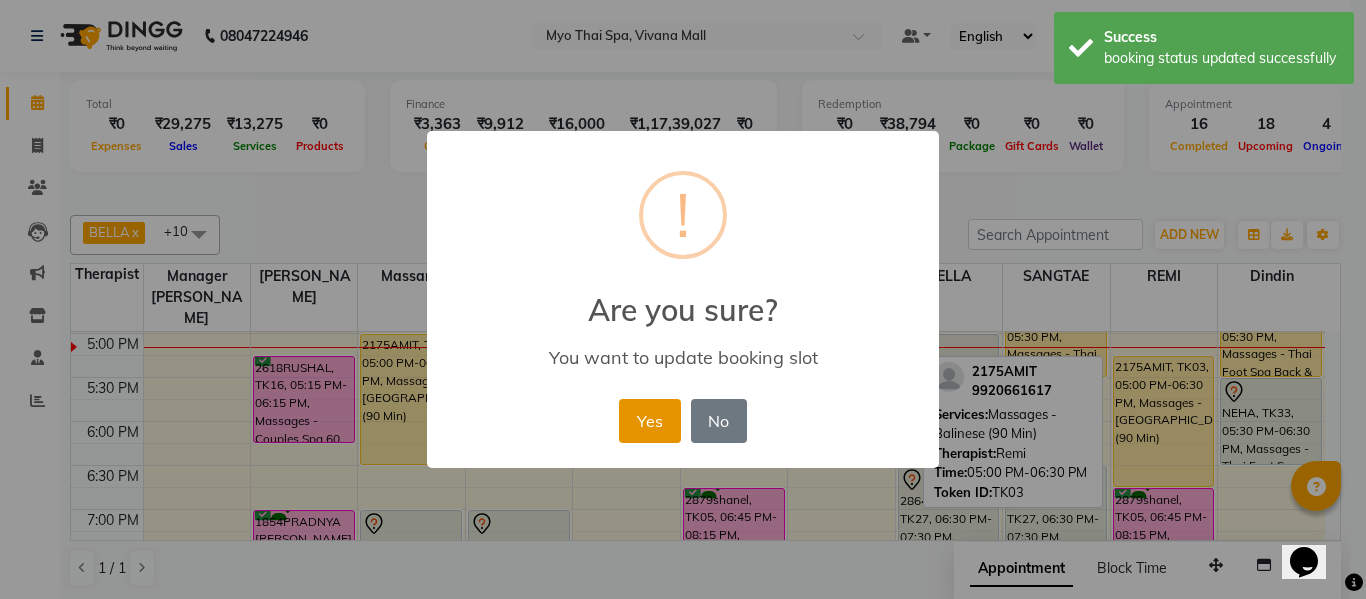 click on "Yes" at bounding box center [649, 421] 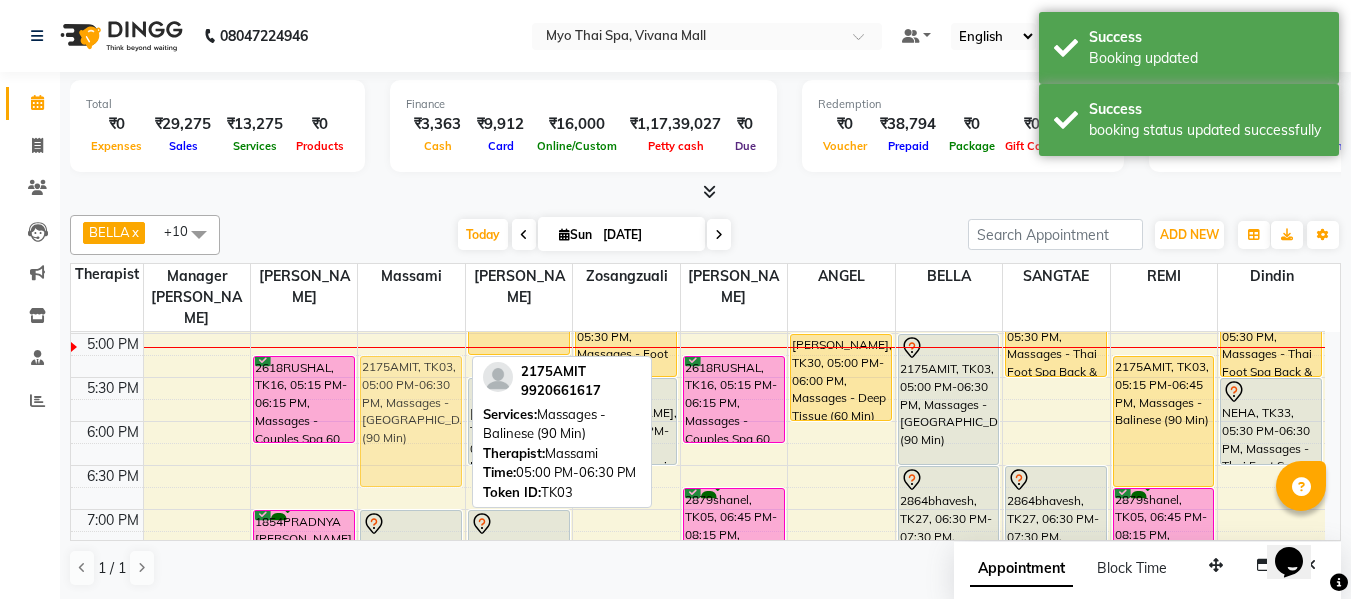 drag, startPoint x: 393, startPoint y: 378, endPoint x: 397, endPoint y: 395, distance: 17.464249 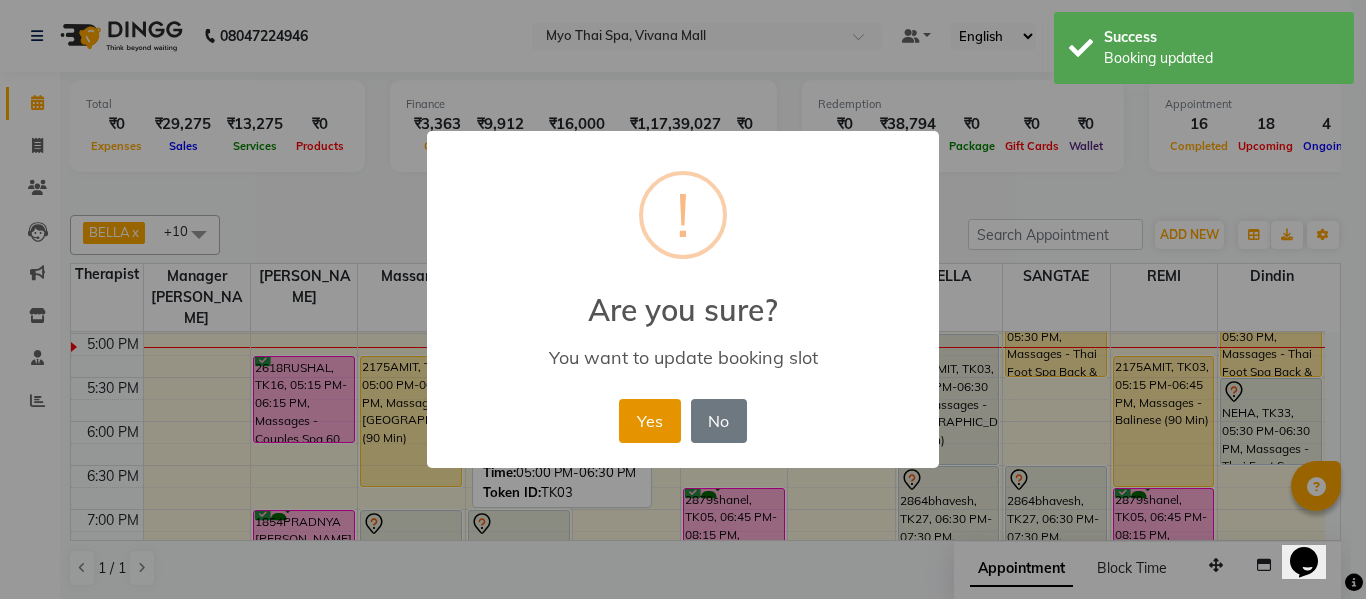 click on "Yes" at bounding box center [649, 421] 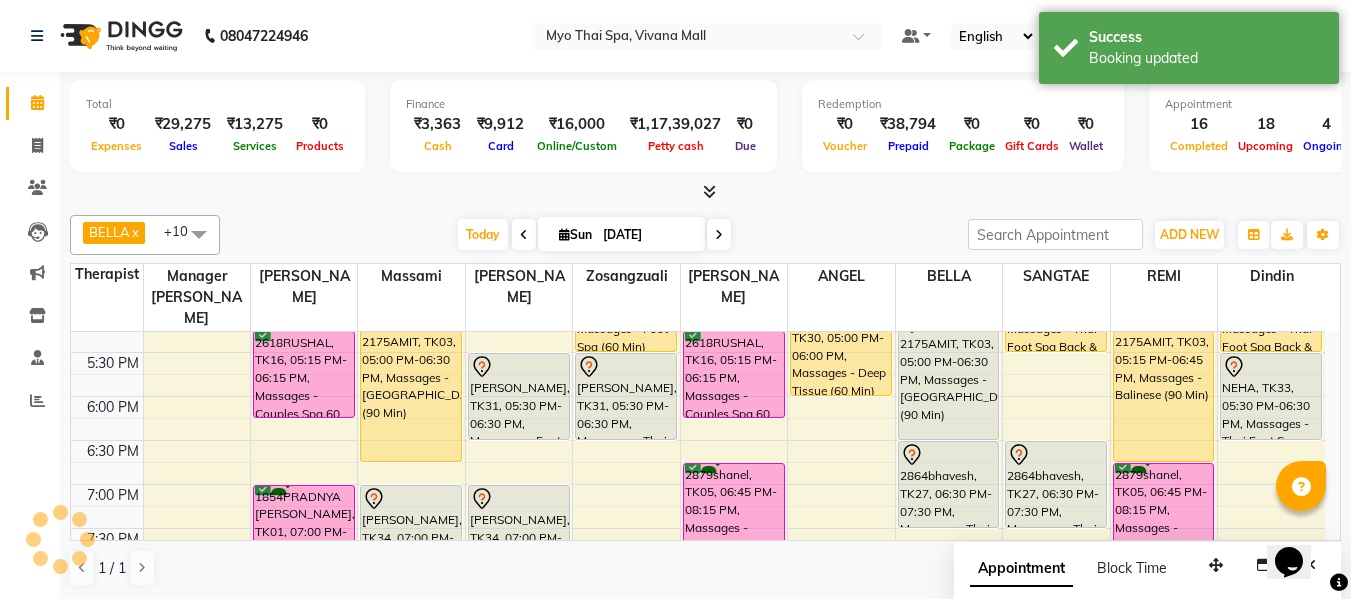 scroll, scrollTop: 790, scrollLeft: 0, axis: vertical 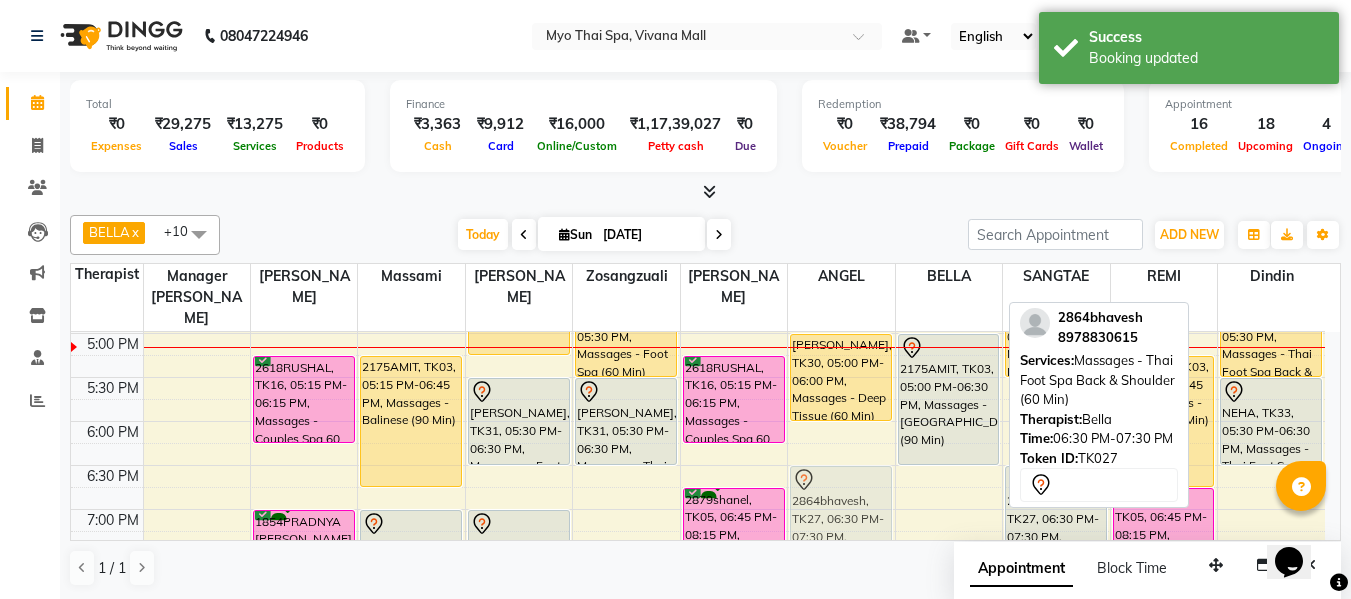 drag, startPoint x: 951, startPoint y: 467, endPoint x: 860, endPoint y: 464, distance: 91.04944 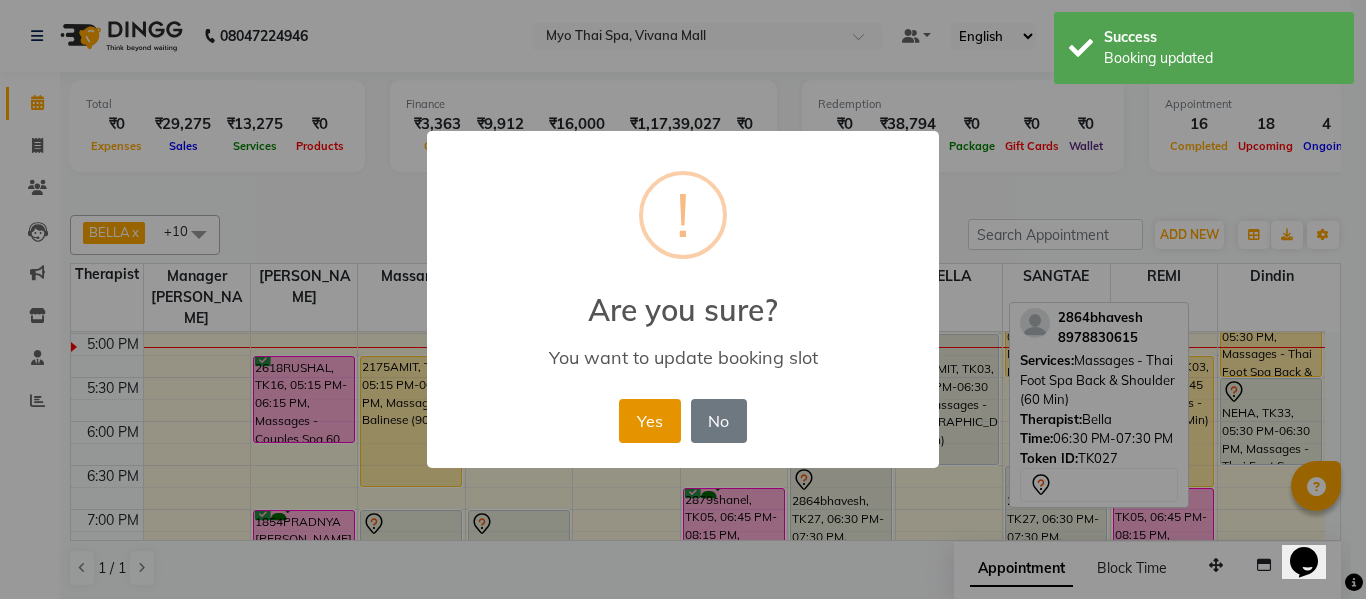 click on "Yes" at bounding box center [649, 421] 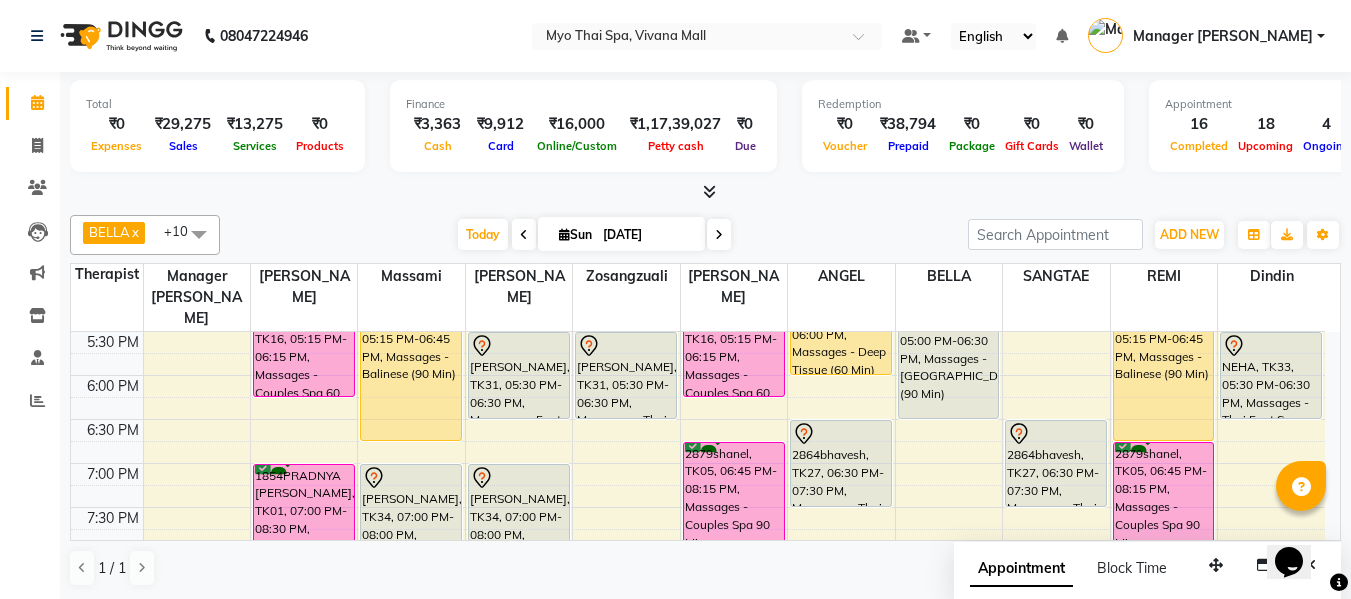 scroll, scrollTop: 790, scrollLeft: 0, axis: vertical 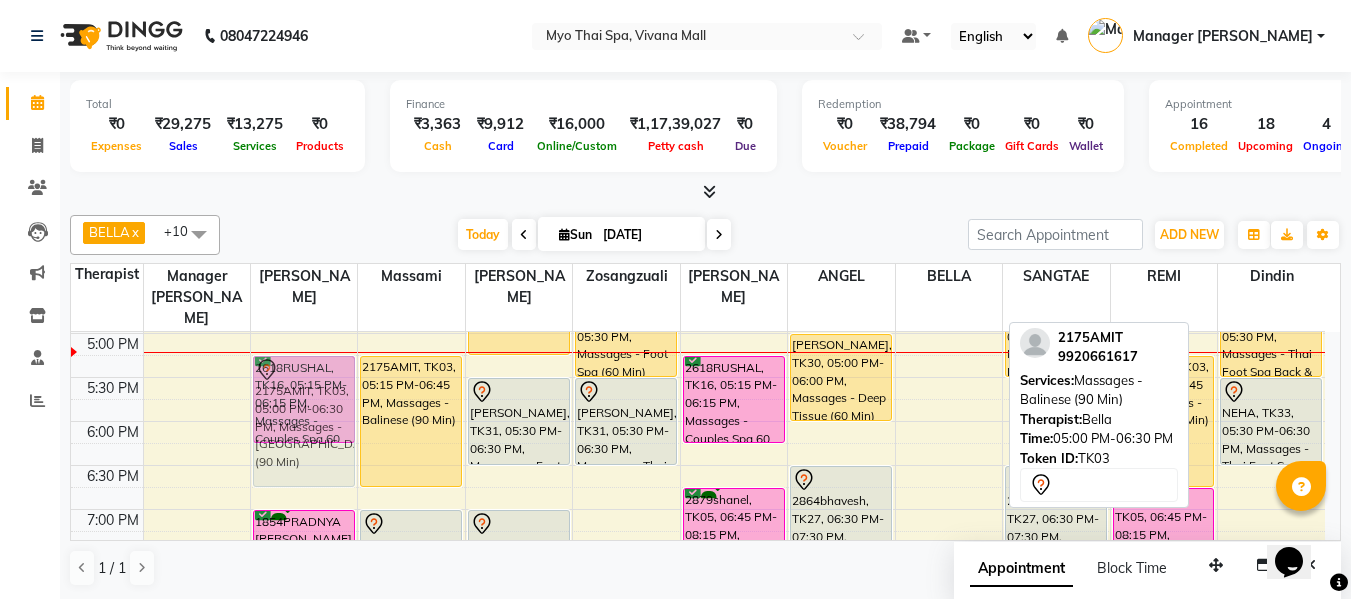 drag, startPoint x: 938, startPoint y: 374, endPoint x: 315, endPoint y: 401, distance: 623.5848 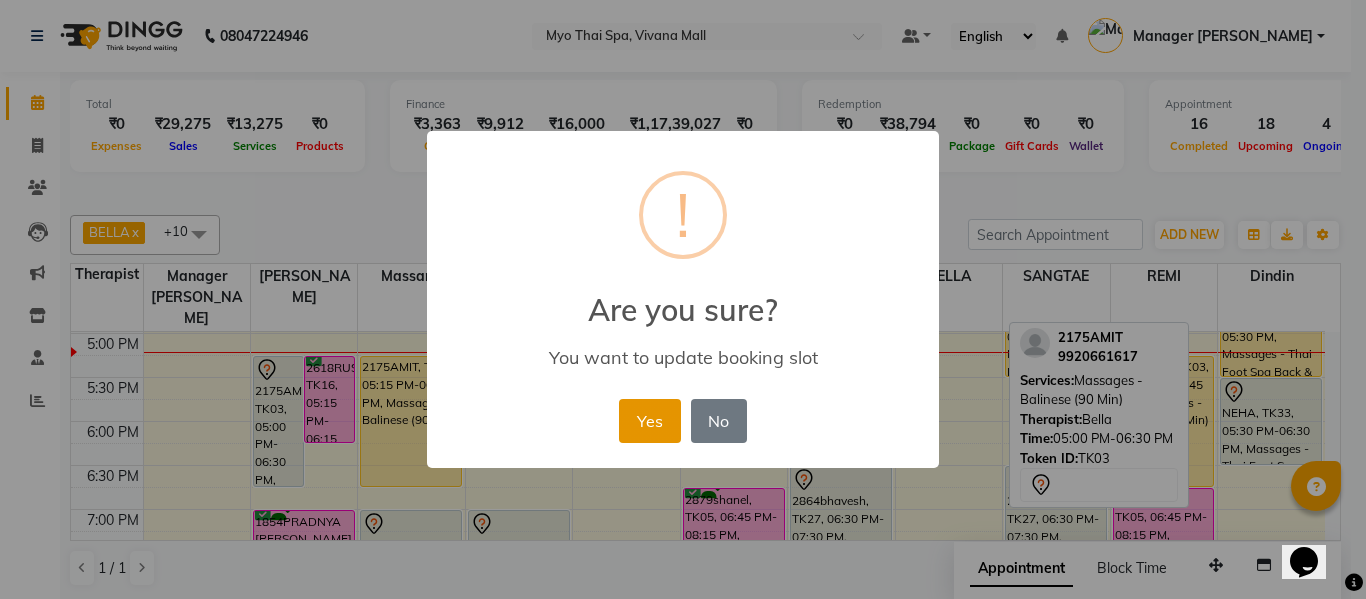 click on "Yes" at bounding box center (649, 421) 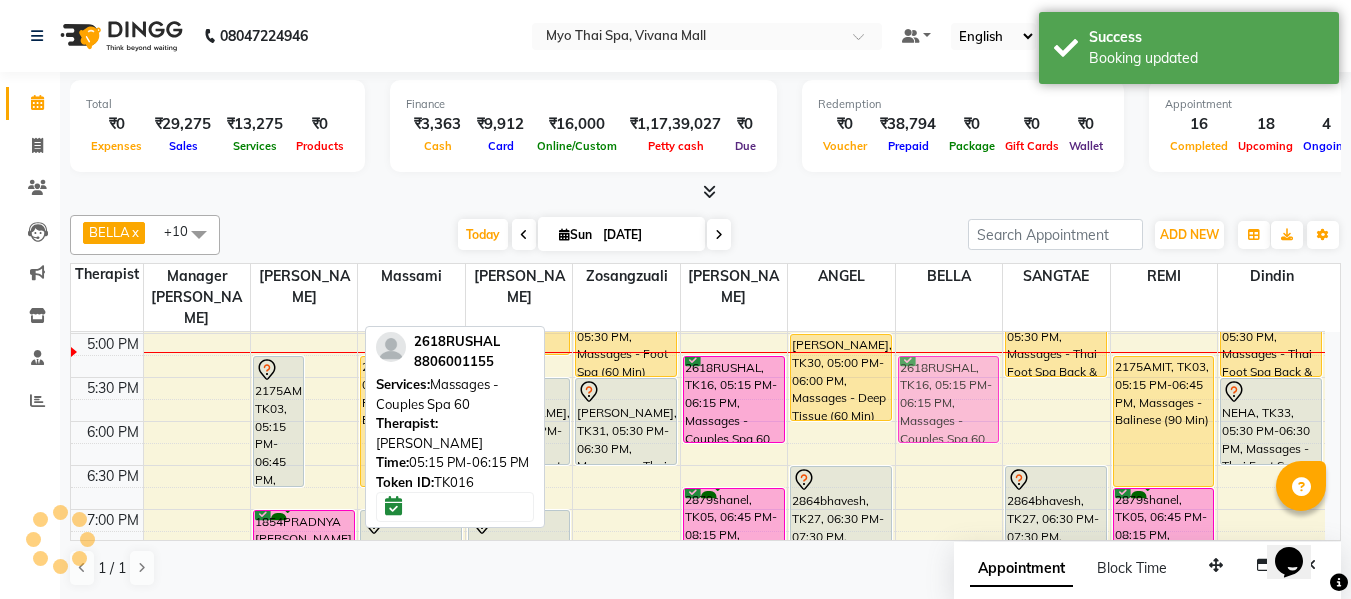 drag, startPoint x: 328, startPoint y: 362, endPoint x: 994, endPoint y: 361, distance: 666.00073 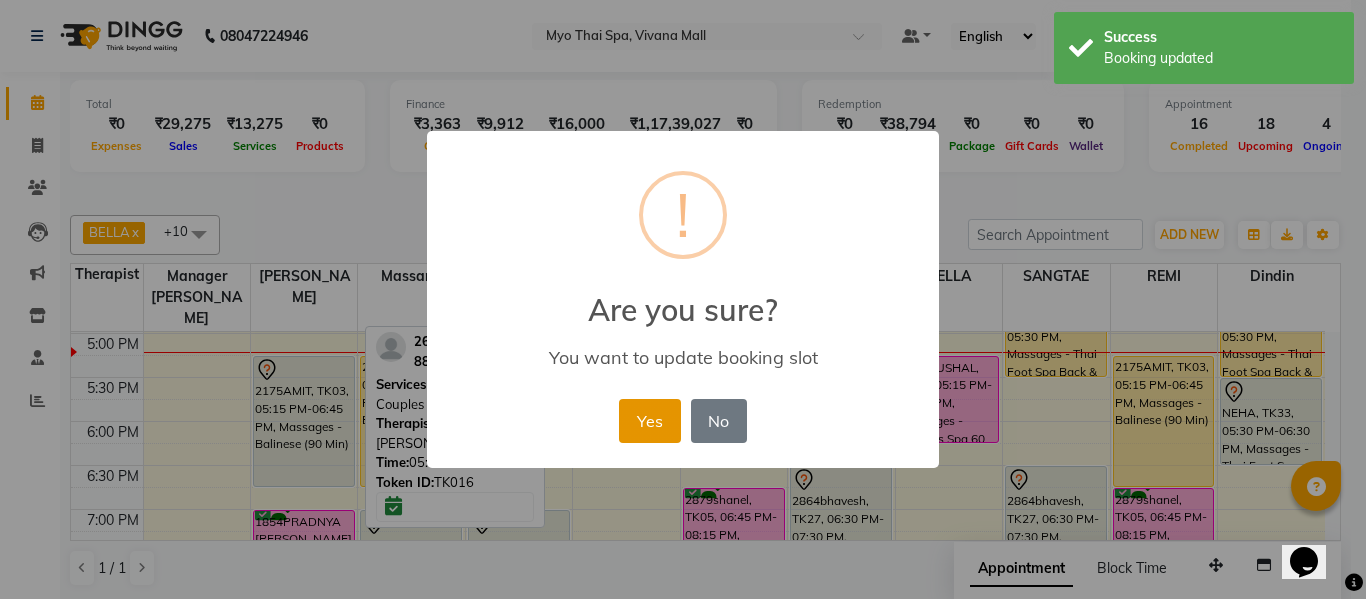click on "Yes" at bounding box center [649, 421] 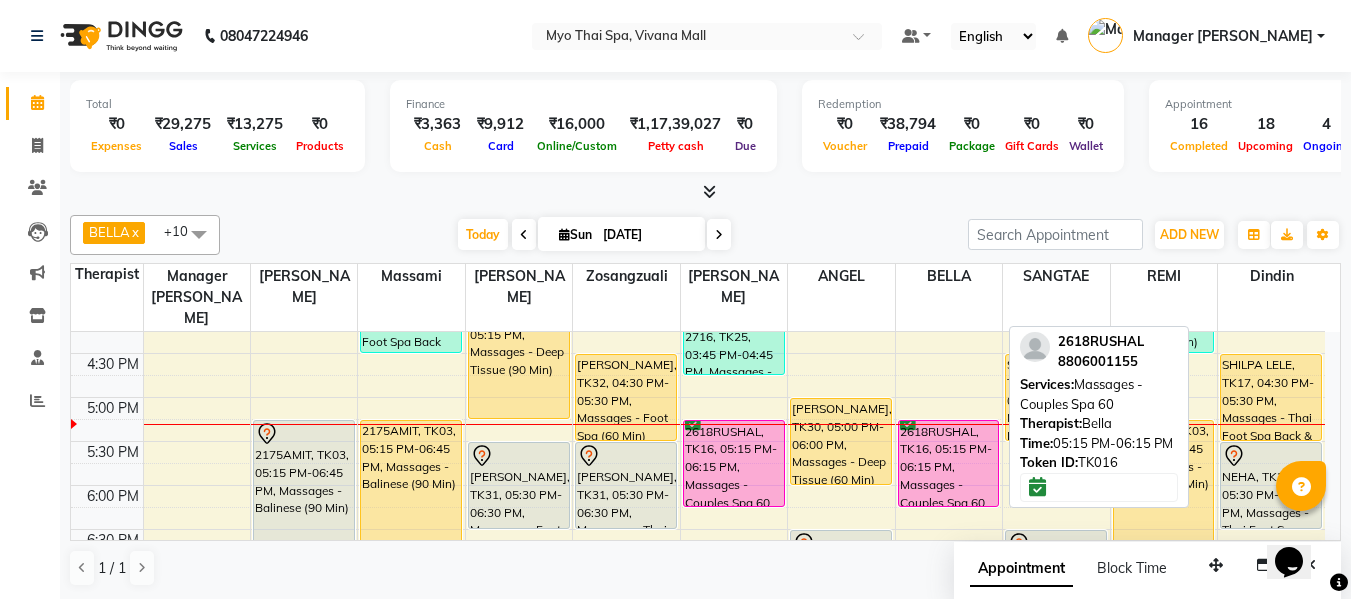scroll, scrollTop: 790, scrollLeft: 0, axis: vertical 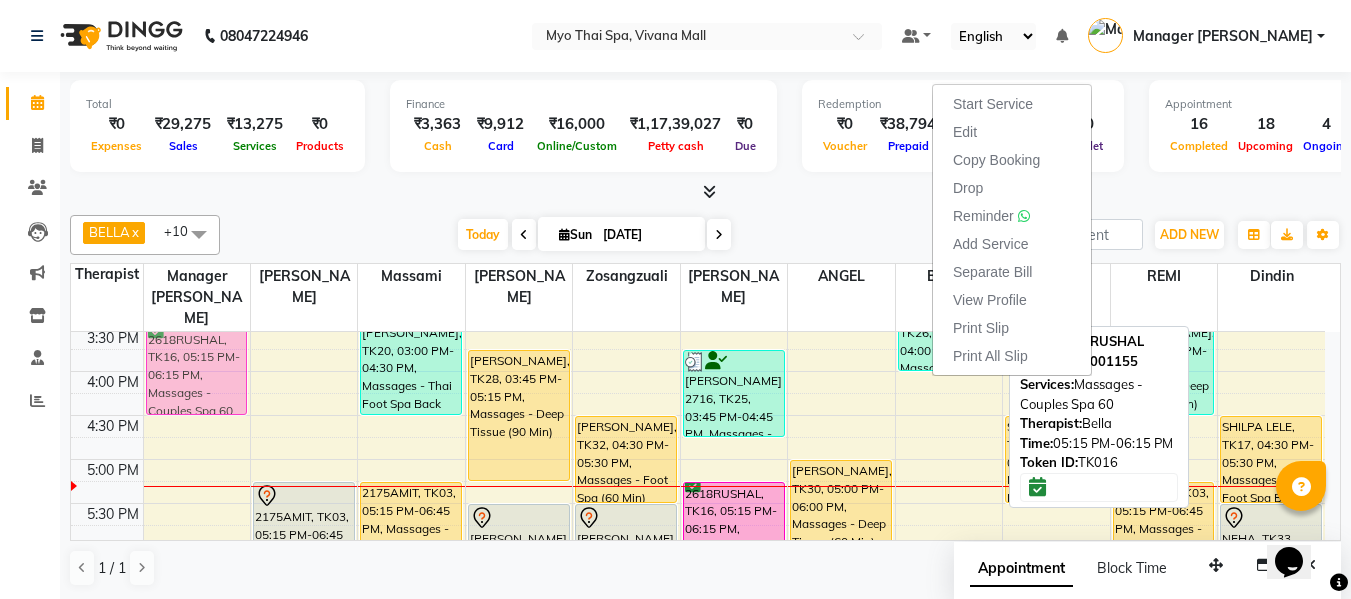 drag, startPoint x: 929, startPoint y: 369, endPoint x: 162, endPoint y: 319, distance: 768.628 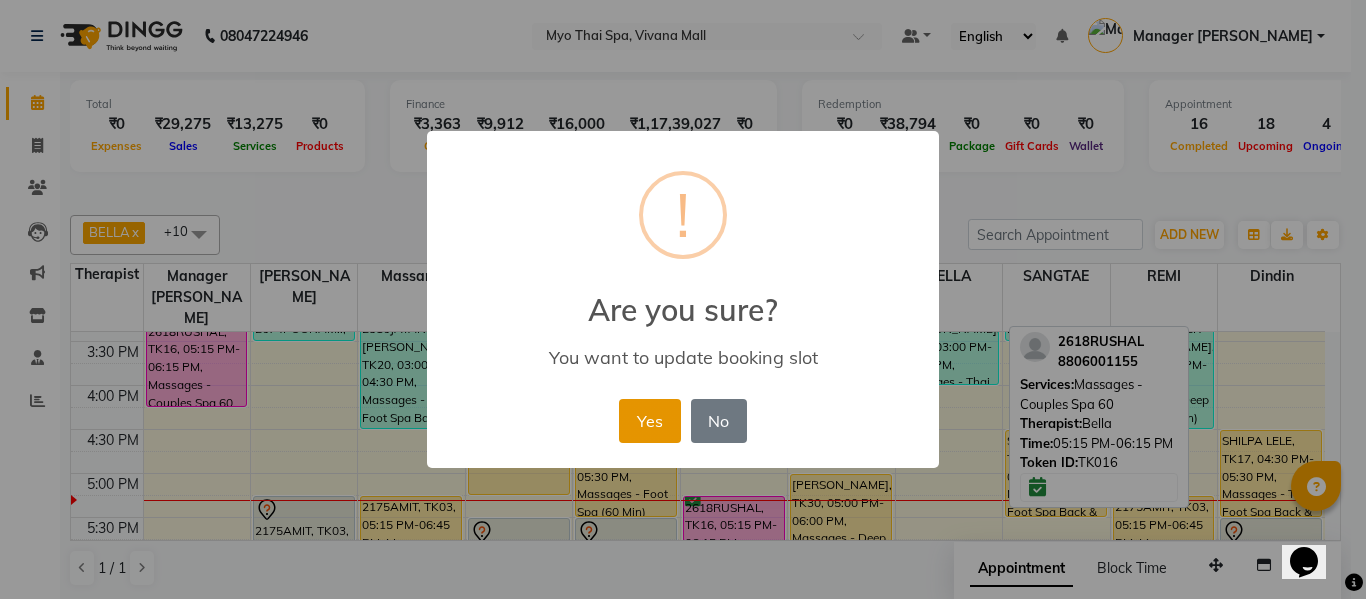 click on "Yes" at bounding box center [649, 421] 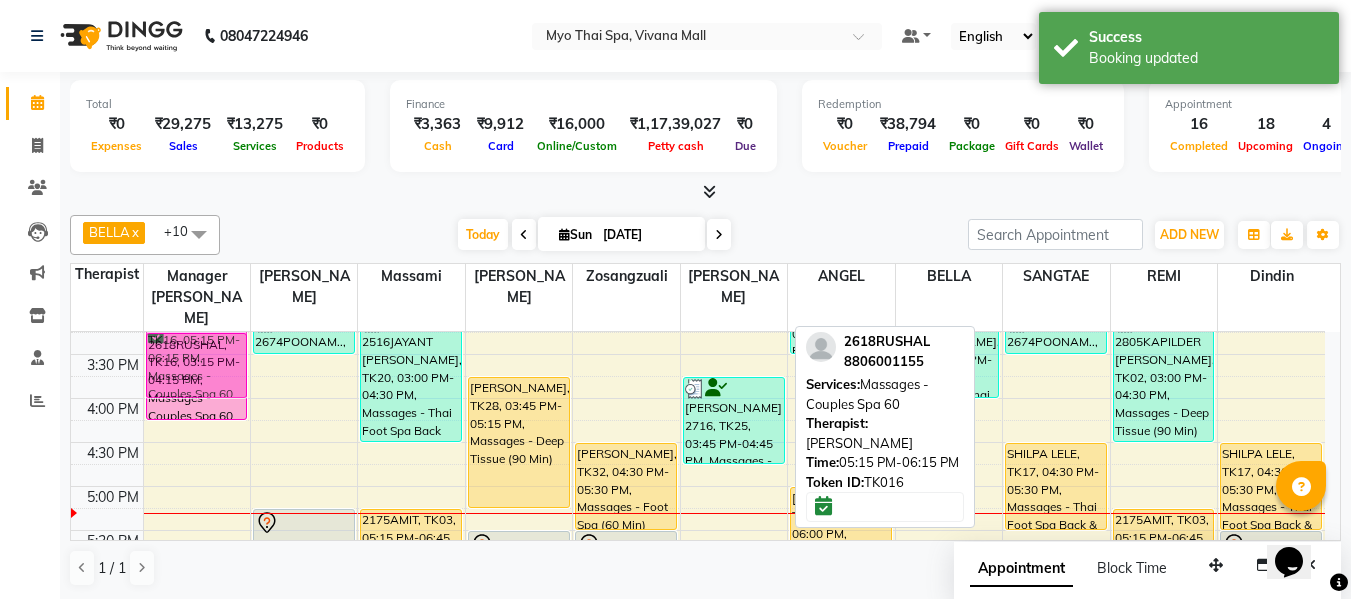drag, startPoint x: 709, startPoint y: 520, endPoint x: 177, endPoint y: 337, distance: 562.5949 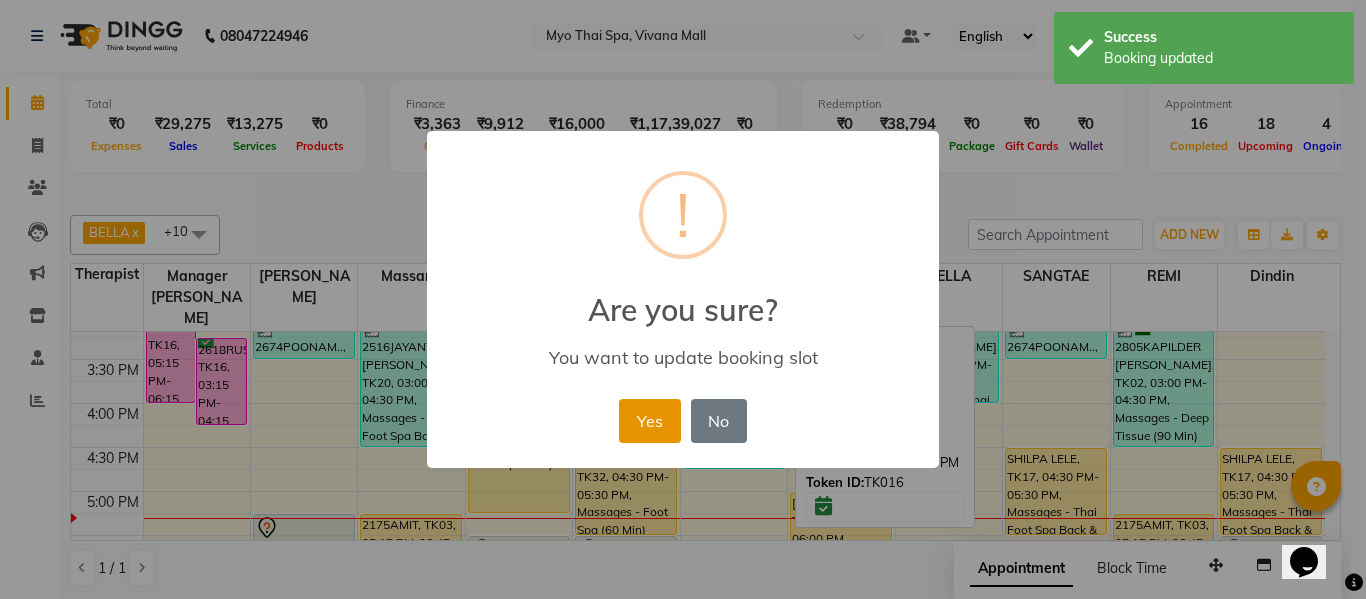 click on "Yes" at bounding box center (649, 421) 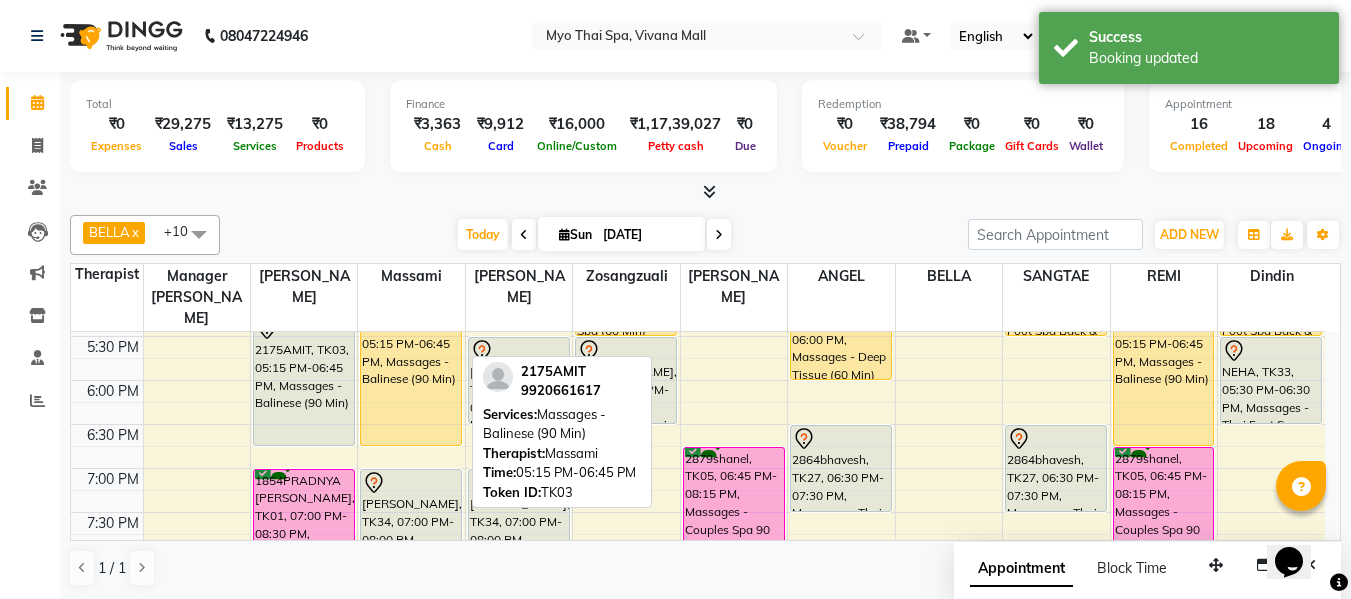 scroll, scrollTop: 832, scrollLeft: 0, axis: vertical 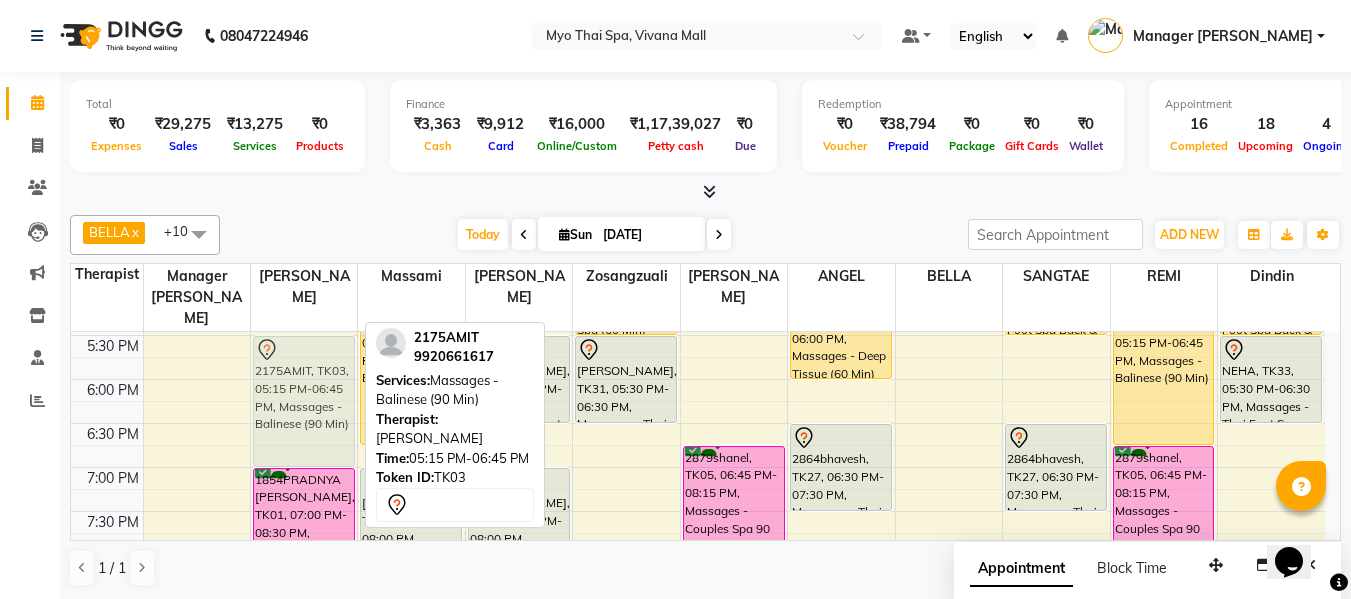 drag, startPoint x: 309, startPoint y: 346, endPoint x: 287, endPoint y: 371, distance: 33.30165 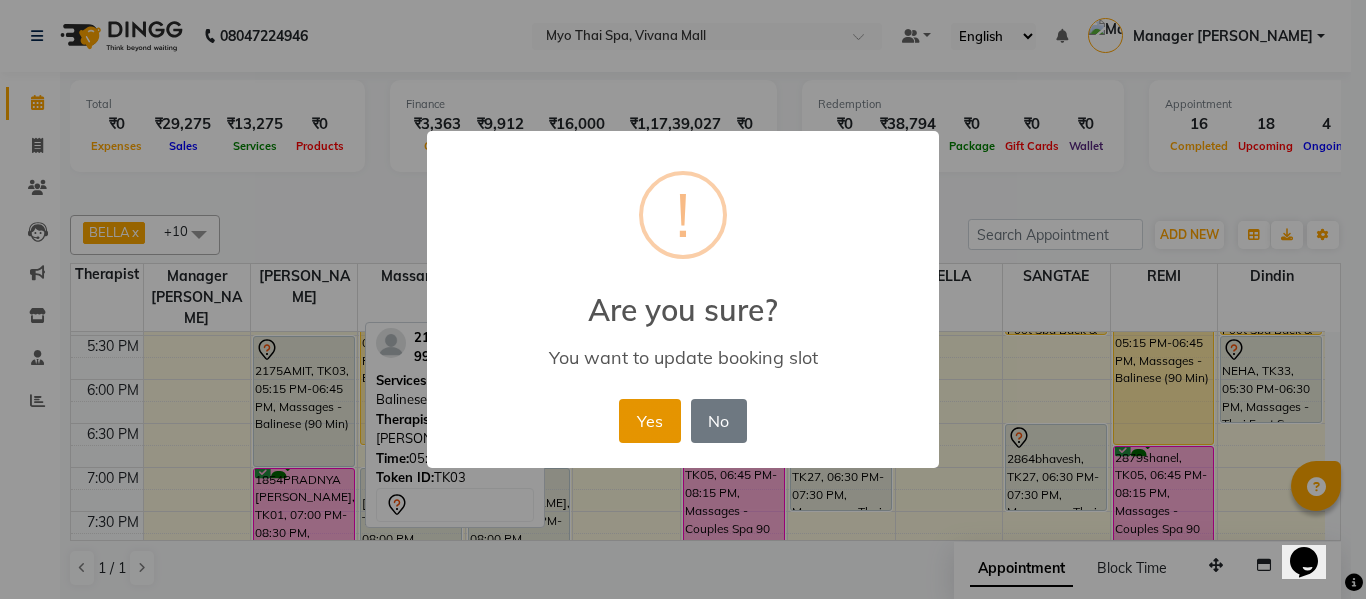click on "Yes" at bounding box center (649, 421) 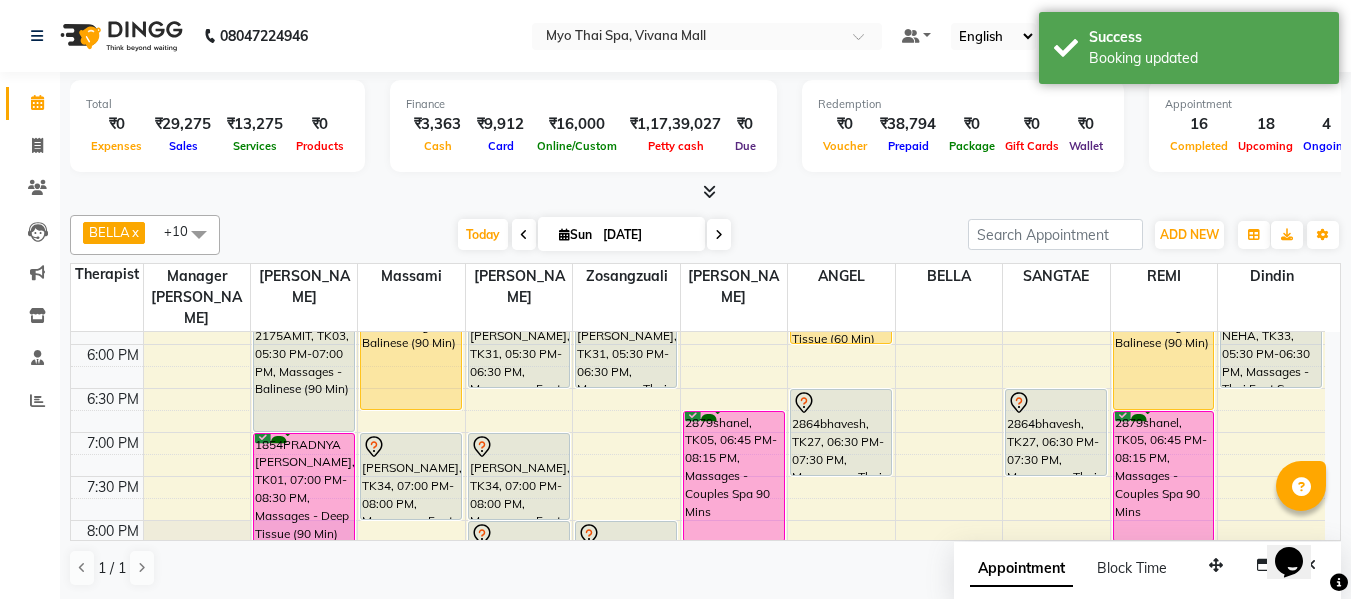 scroll, scrollTop: 832, scrollLeft: 0, axis: vertical 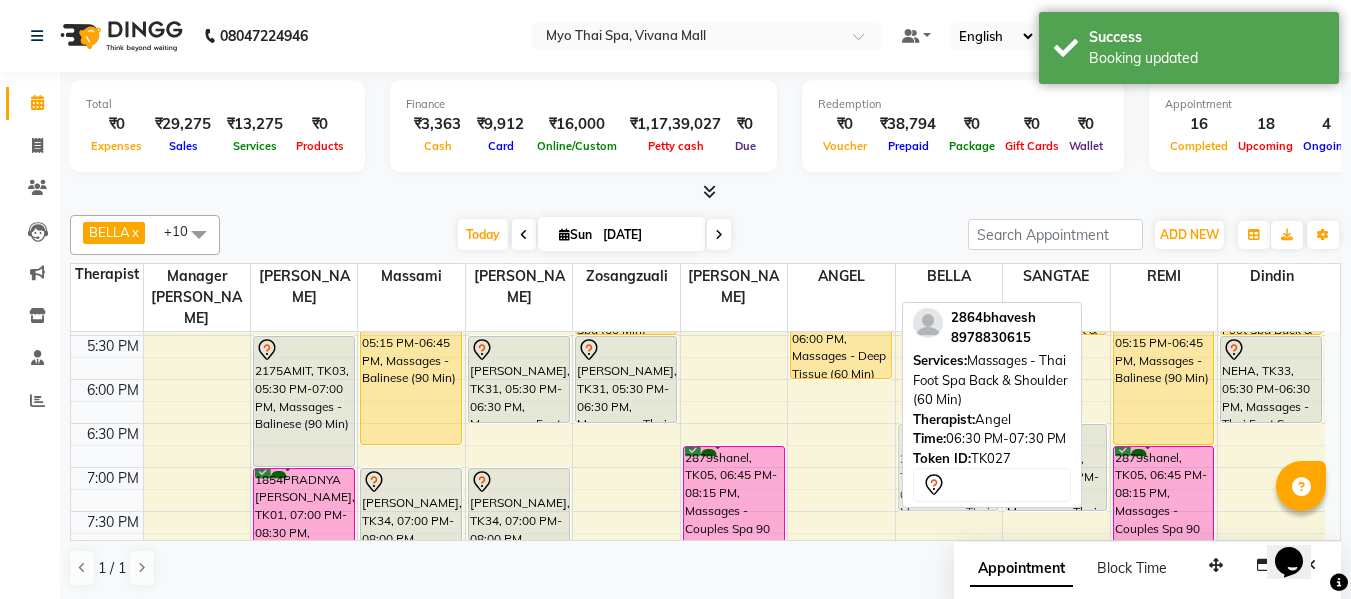drag, startPoint x: 851, startPoint y: 423, endPoint x: 925, endPoint y: 430, distance: 74.330345 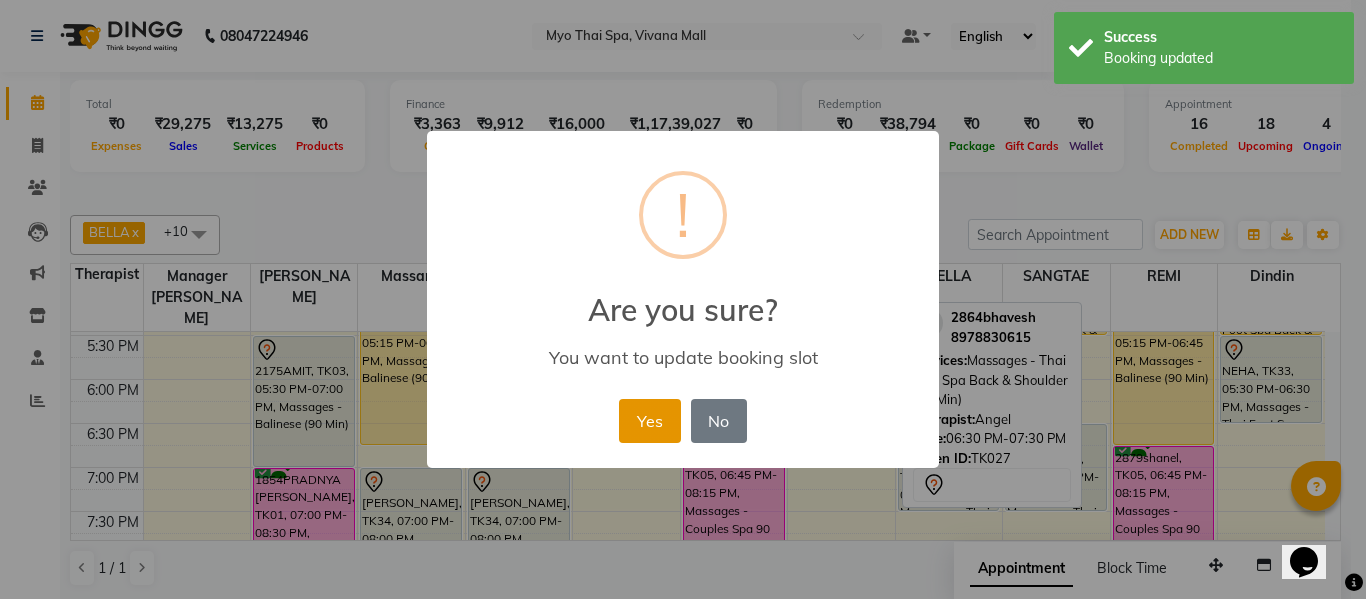 click on "Yes" at bounding box center [649, 421] 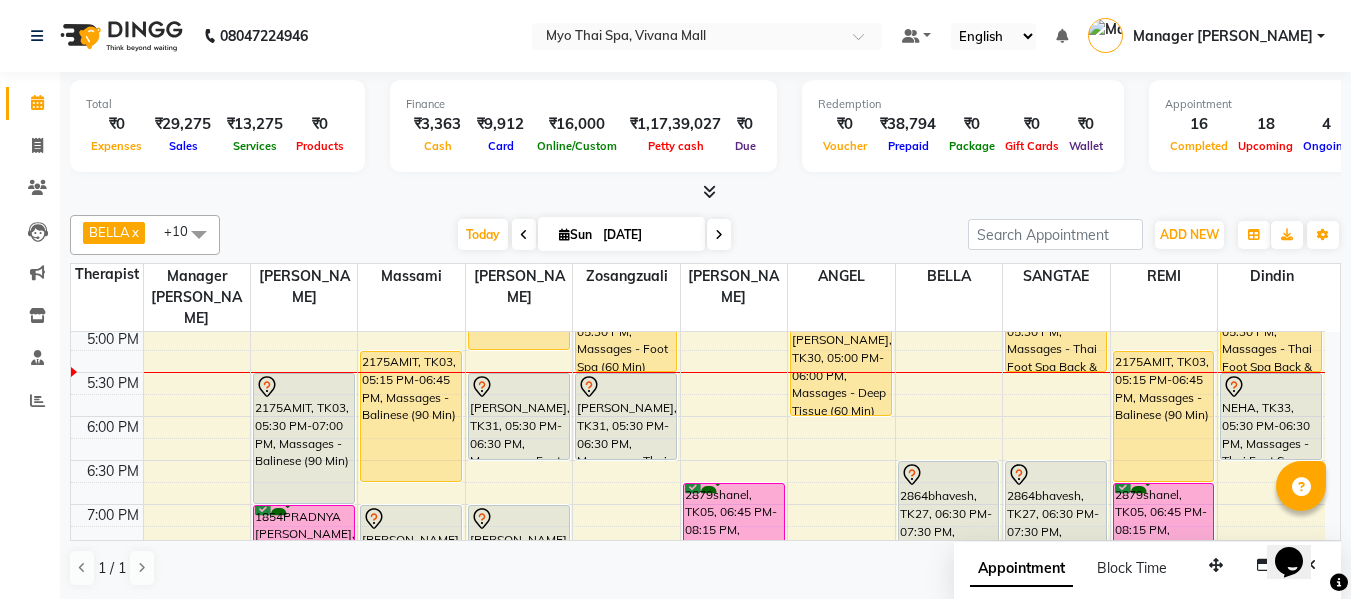 scroll, scrollTop: 732, scrollLeft: 0, axis: vertical 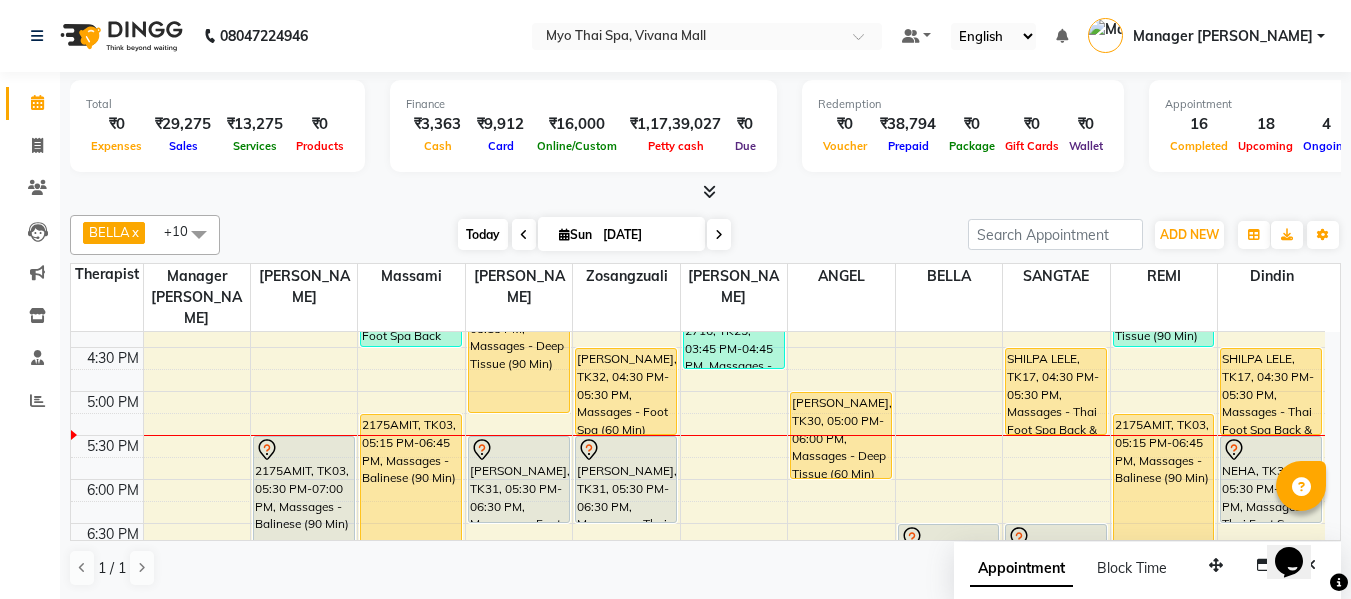 click on "Today" at bounding box center (483, 234) 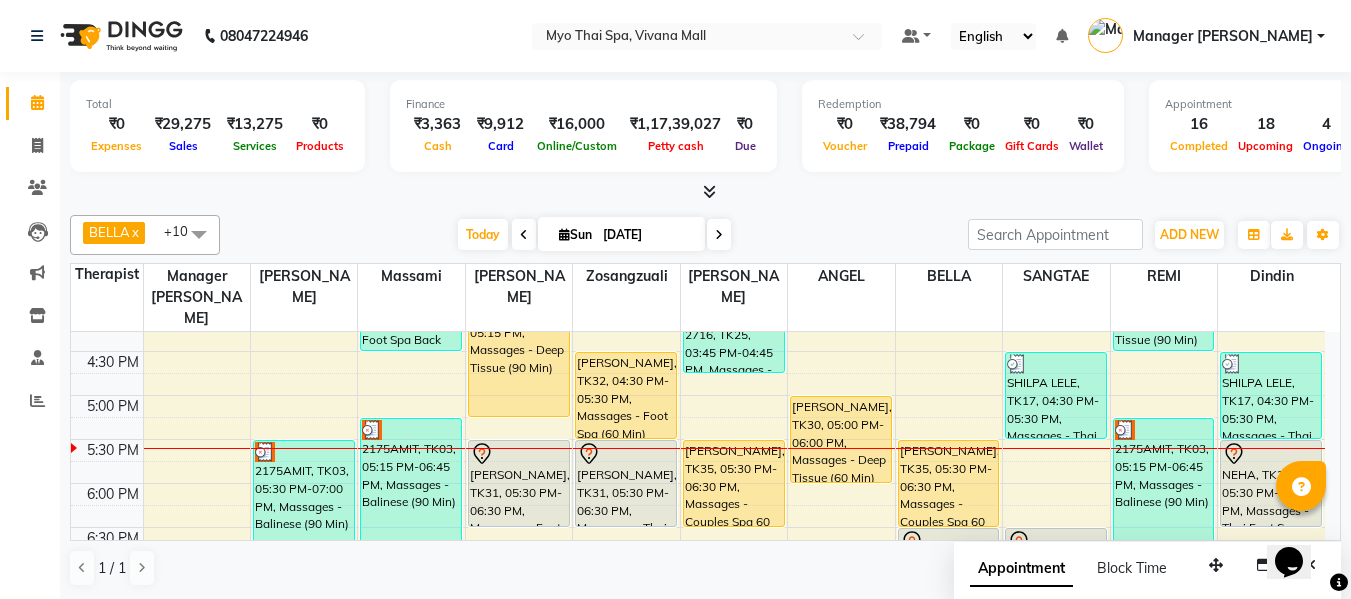 scroll, scrollTop: 693, scrollLeft: 0, axis: vertical 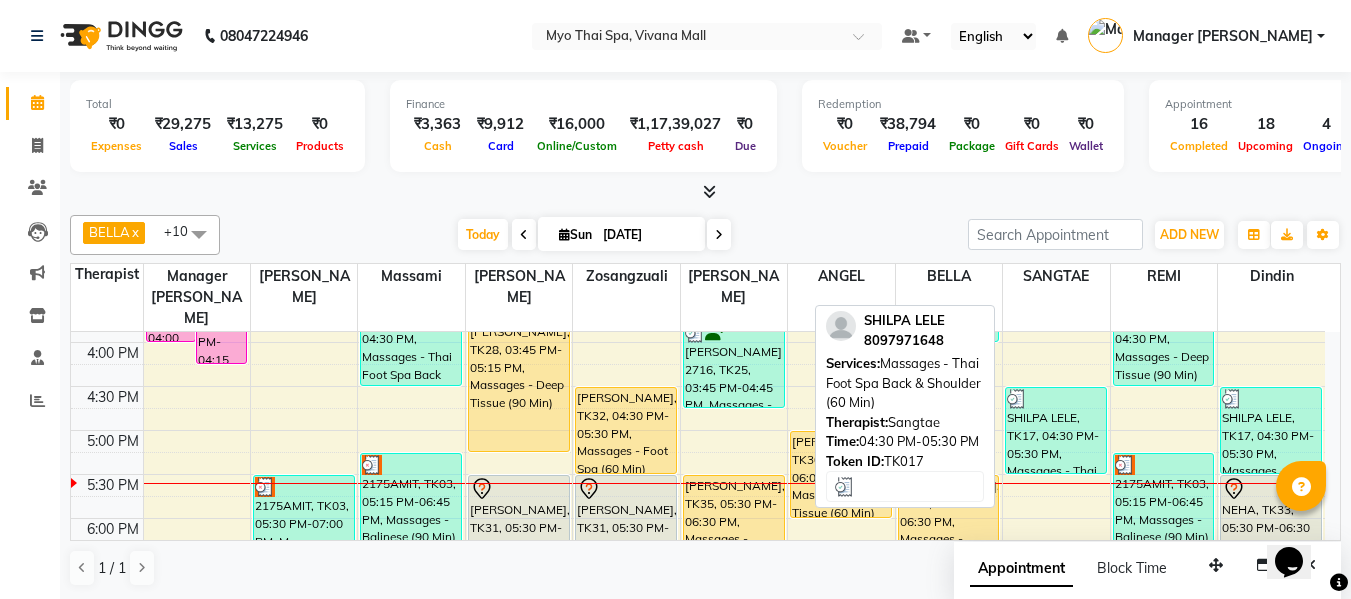 click on "SHILPA LELE, TK17, 04:30 PM-05:30 PM, Massages - Thai Foot Spa  Back & Shoulder (60 Min)" at bounding box center (1056, 430) 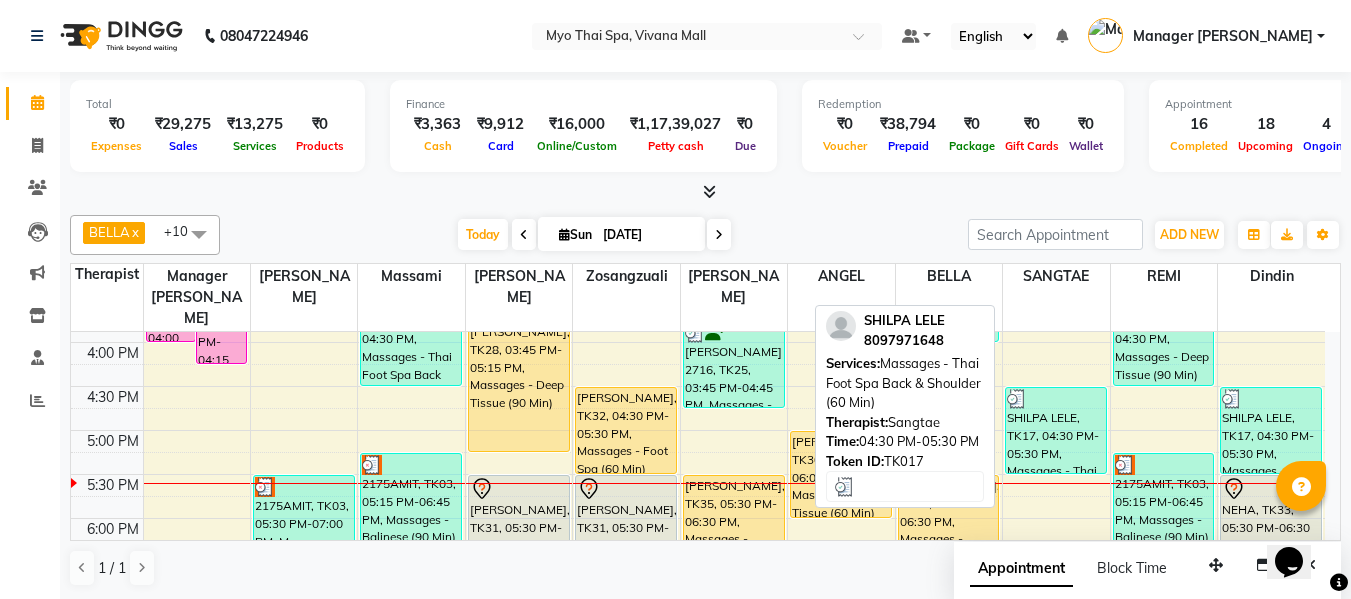 click on "SHILPA LELE, TK17, 04:30 PM-05:30 PM, Massages - Thai Foot Spa  Back & Shoulder (60 Min)" at bounding box center (1056, 430) 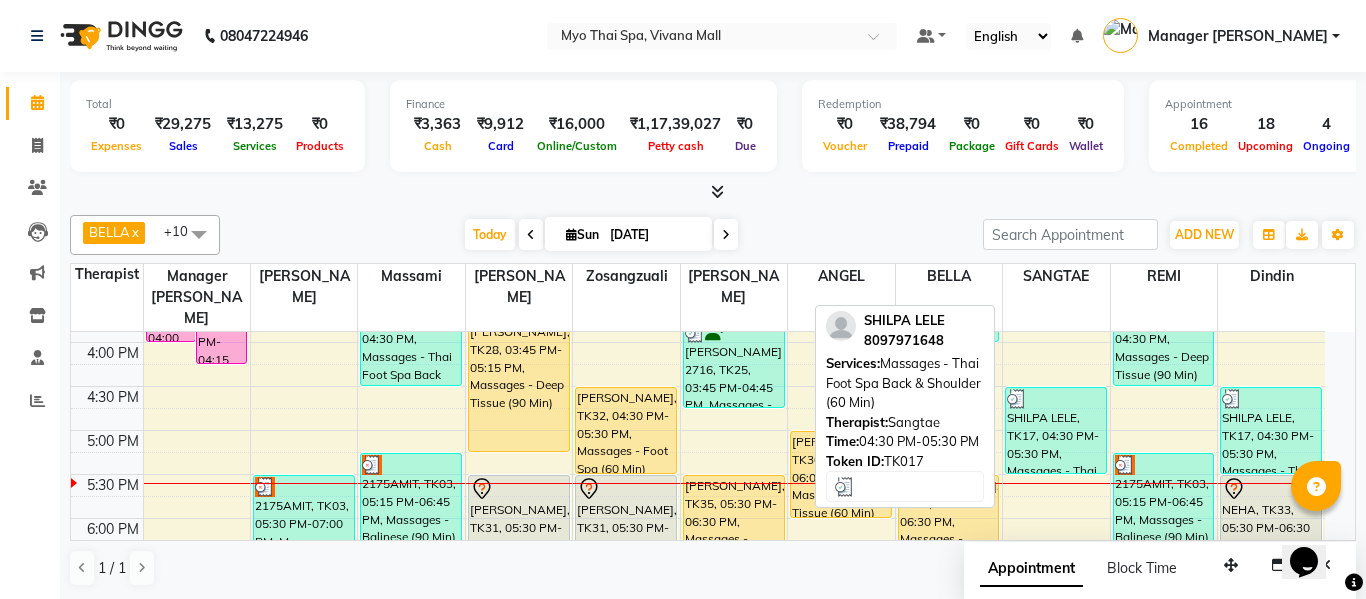 select on "3" 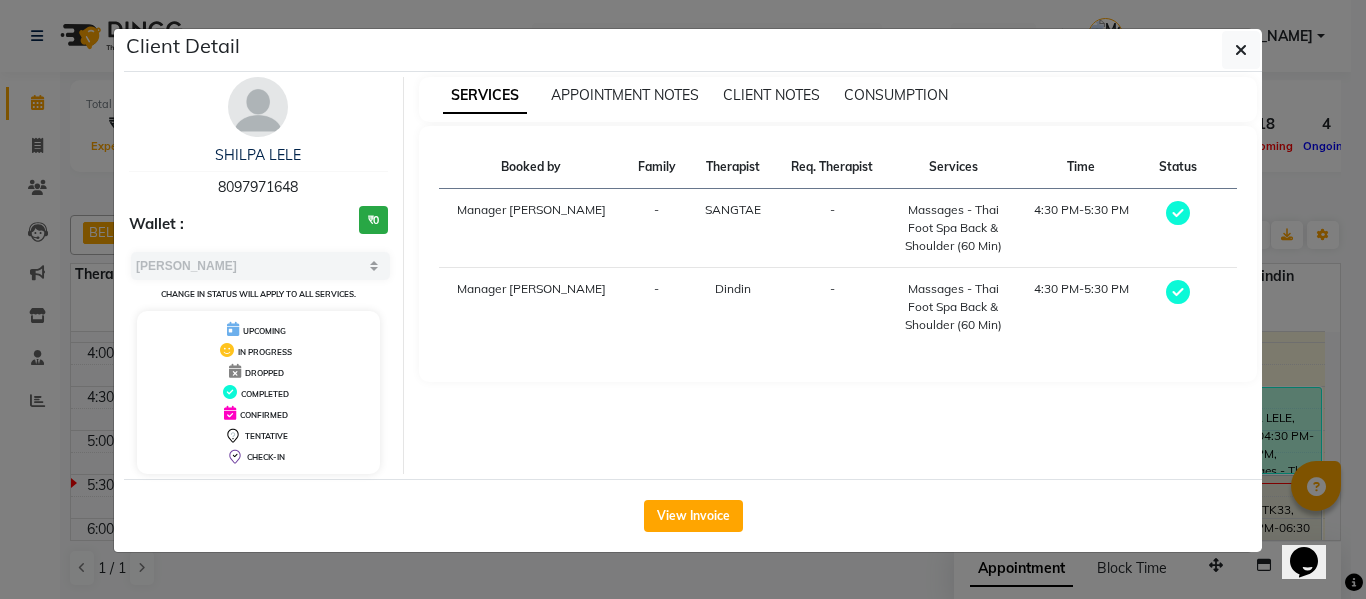 drag, startPoint x: 344, startPoint y: 185, endPoint x: 148, endPoint y: 175, distance: 196.25494 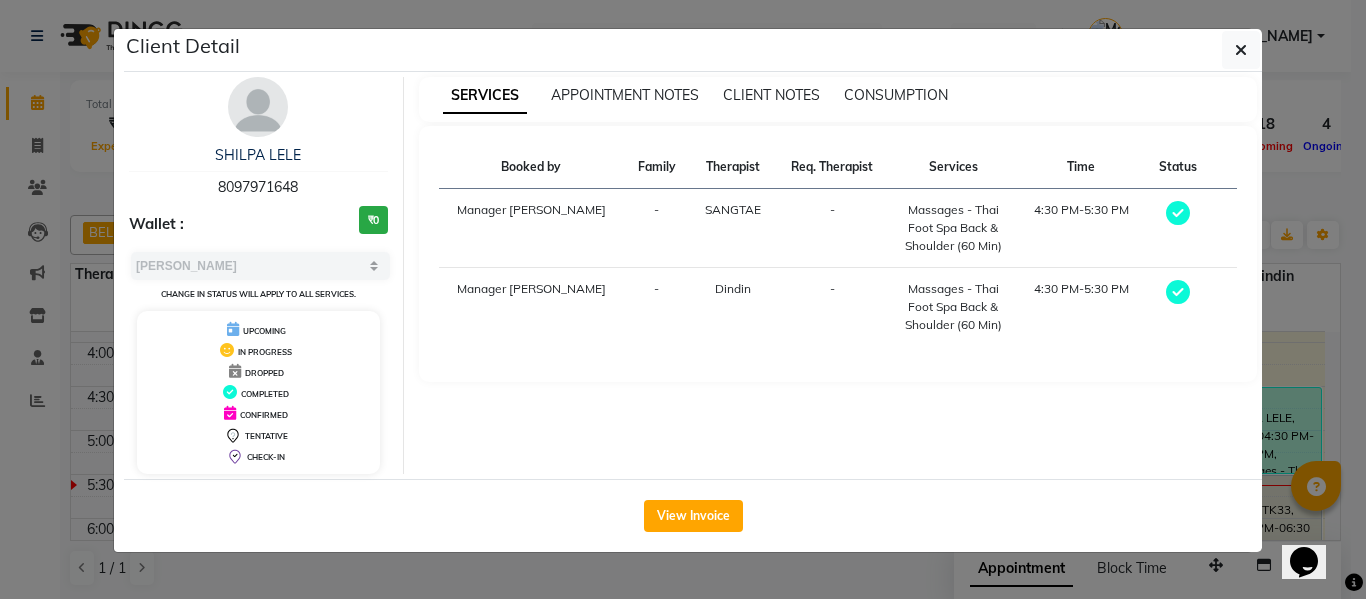 click on "Client Detail" 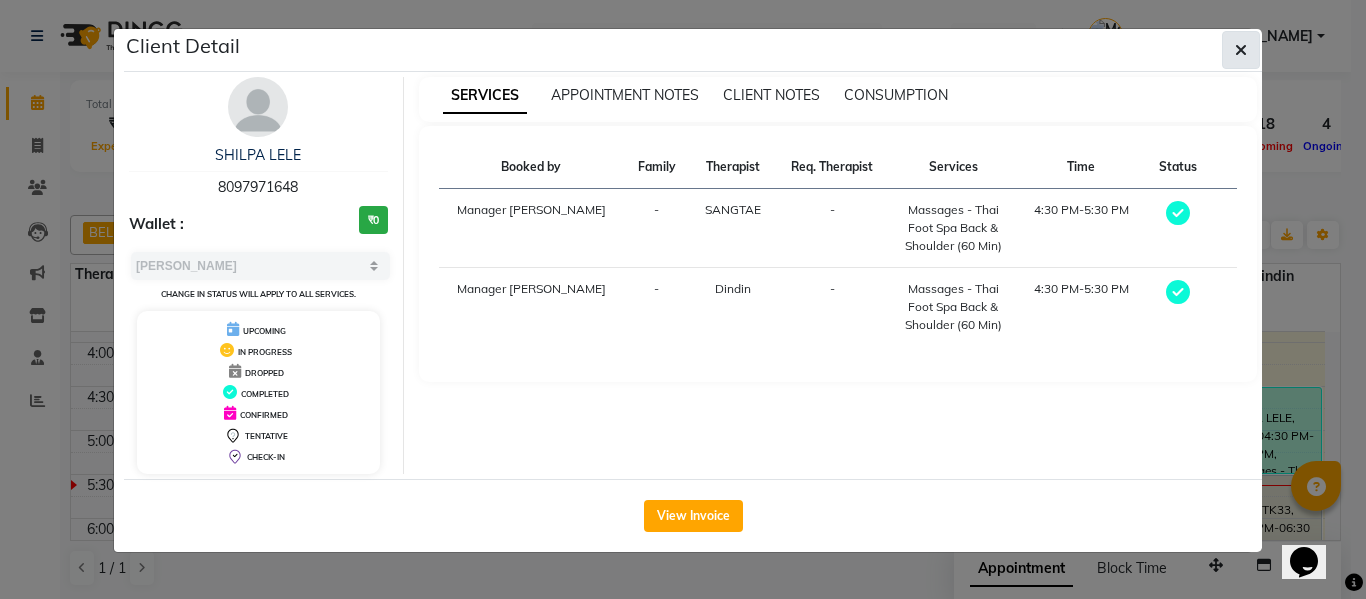 click 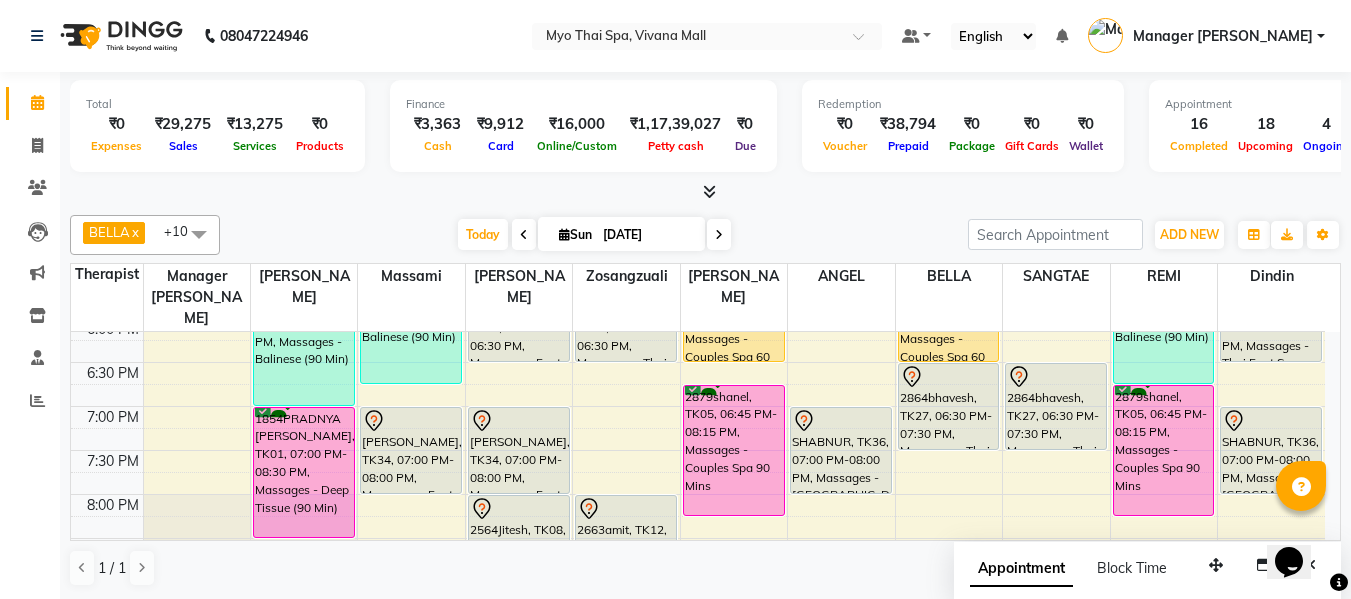 scroll, scrollTop: 793, scrollLeft: 0, axis: vertical 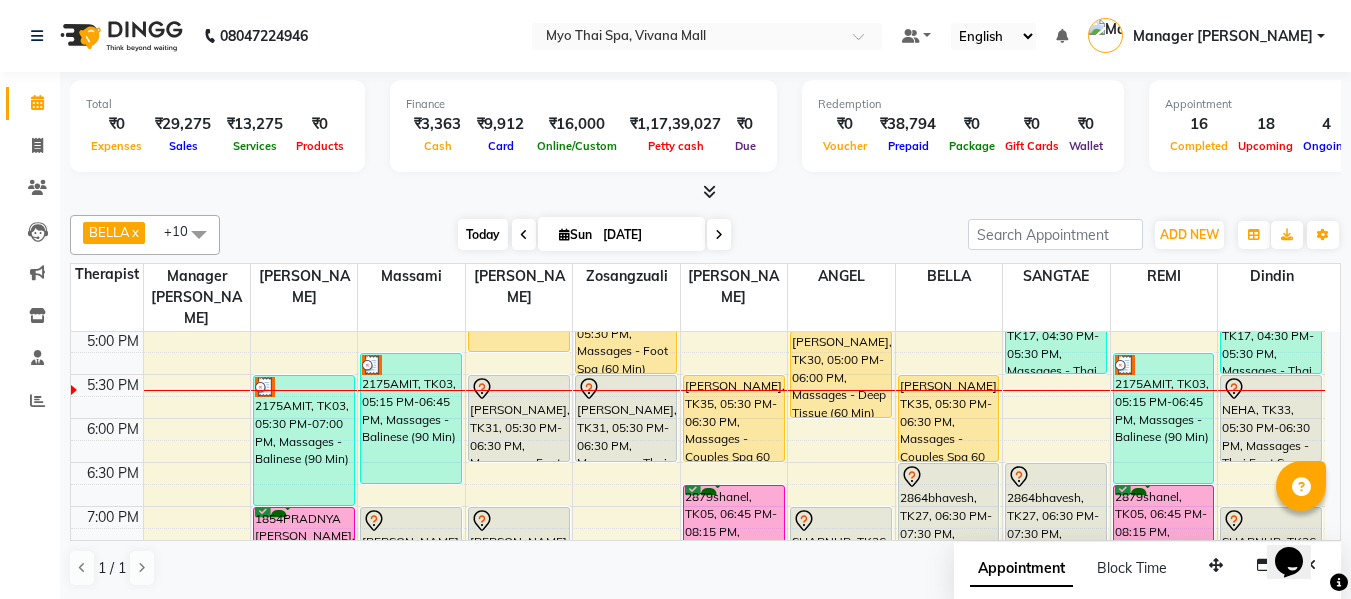click on "Today" at bounding box center (483, 234) 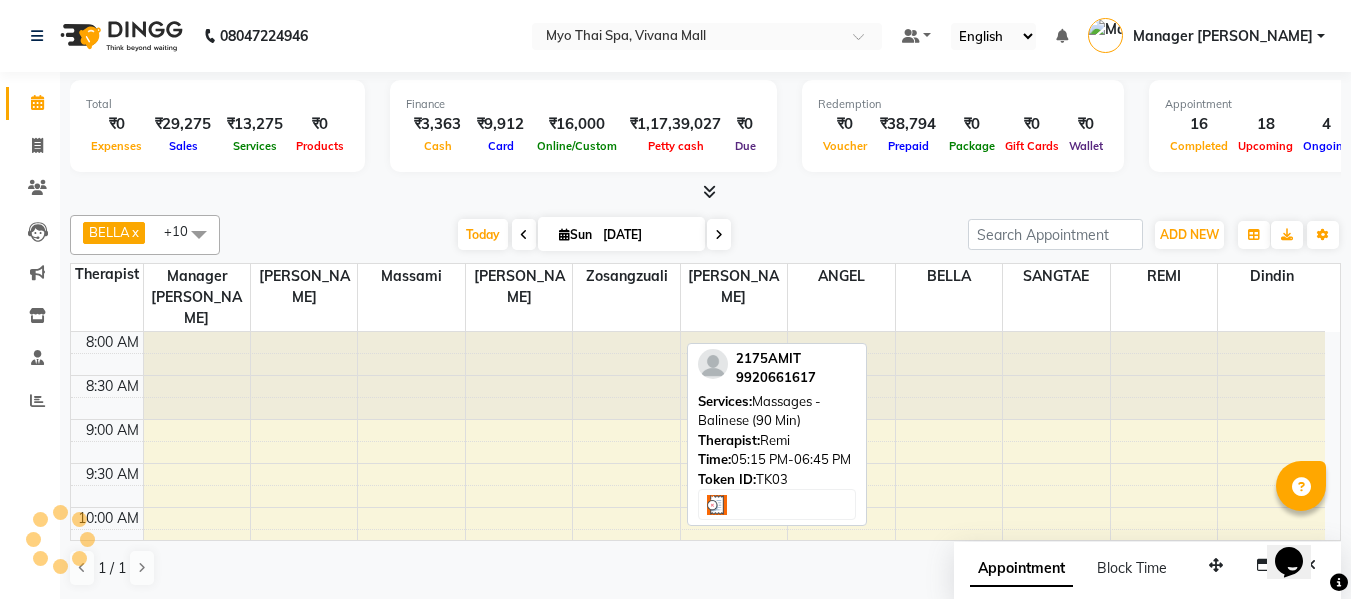 scroll, scrollTop: 793, scrollLeft: 0, axis: vertical 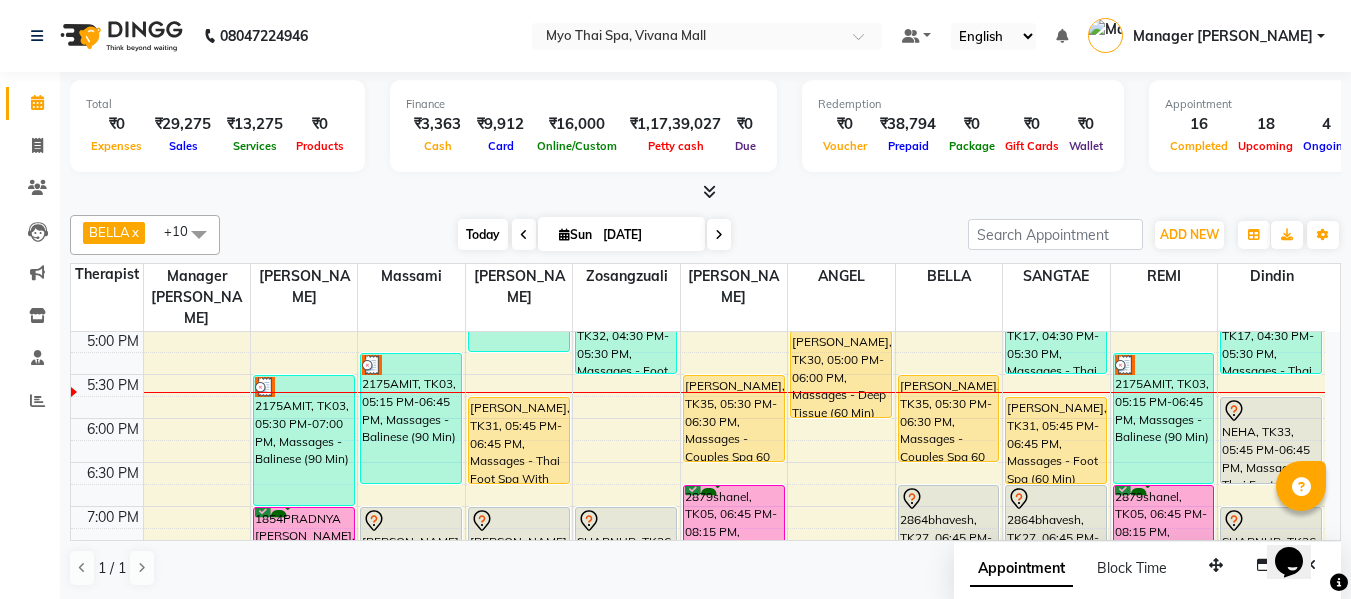 click on "Today" at bounding box center [483, 234] 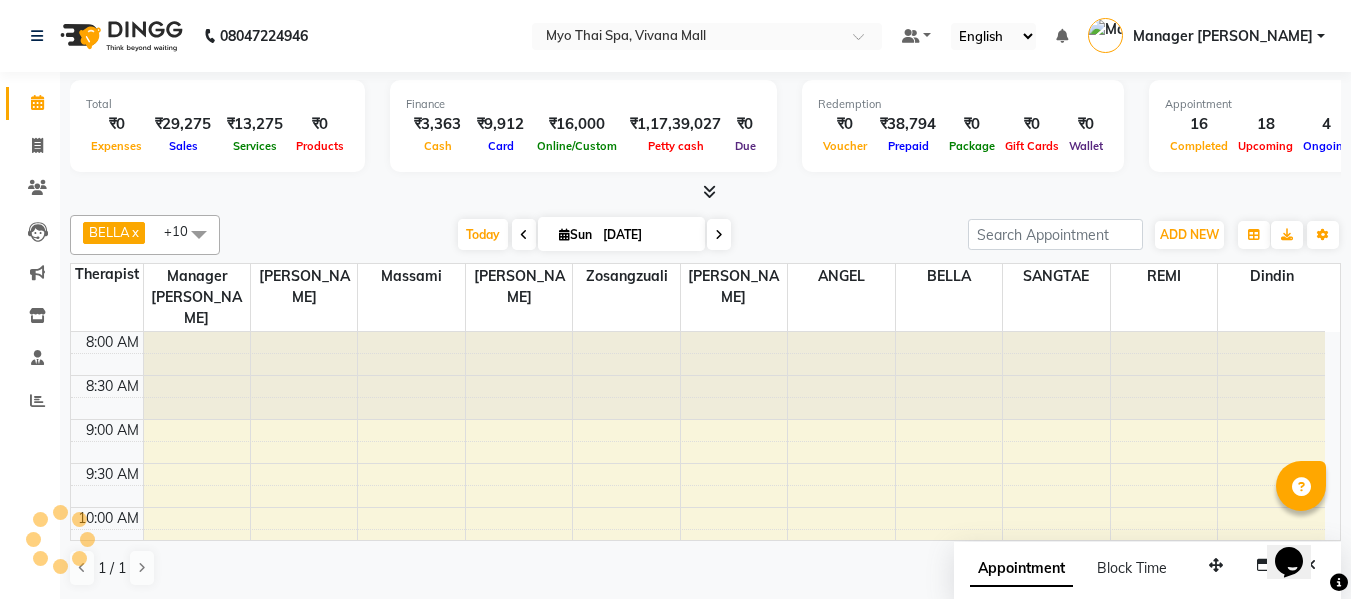 scroll, scrollTop: 793, scrollLeft: 0, axis: vertical 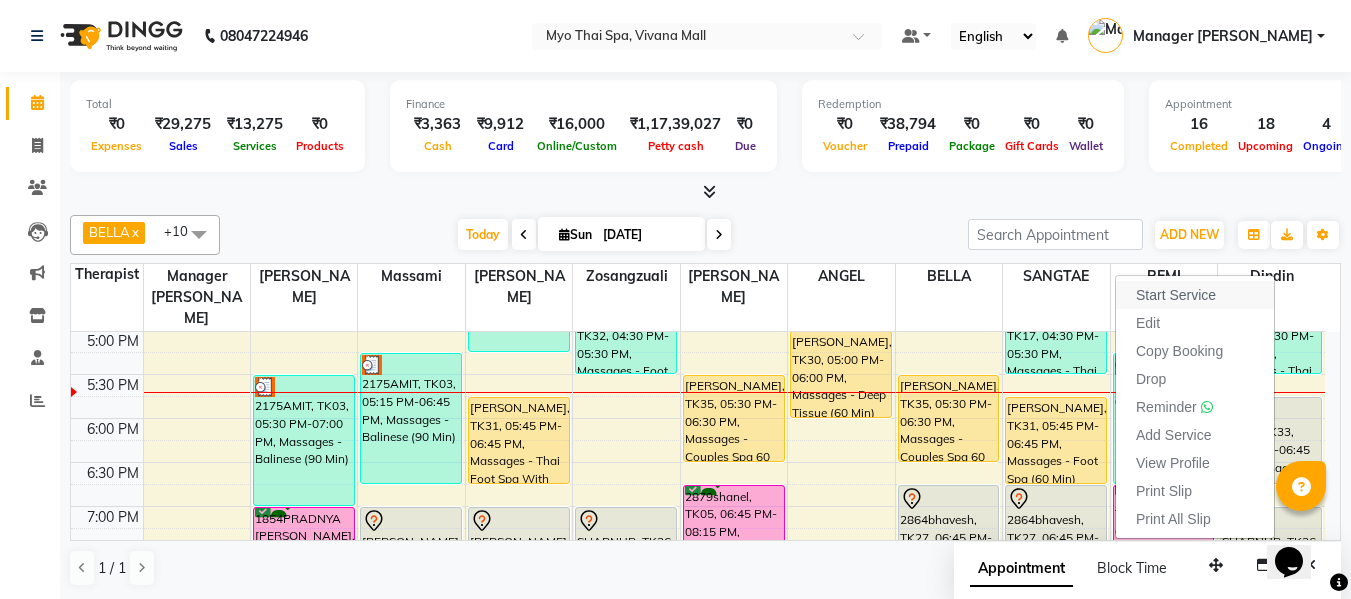 click on "Start Service" at bounding box center (1195, 295) 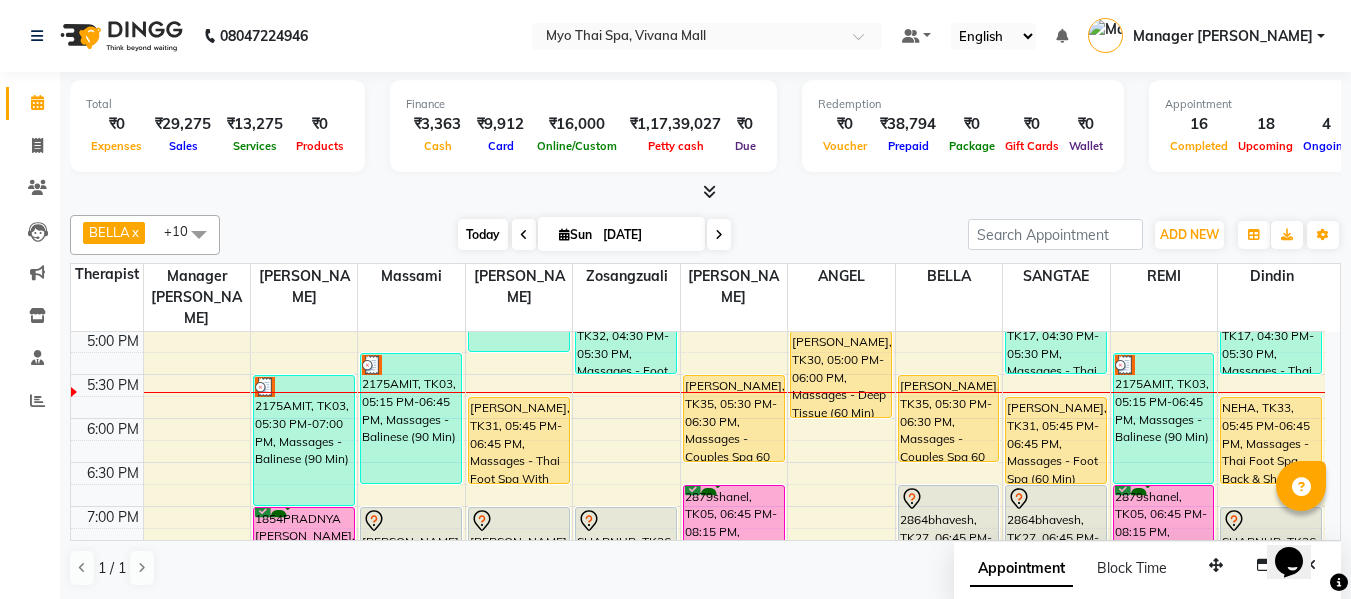 click on "Today" at bounding box center [483, 234] 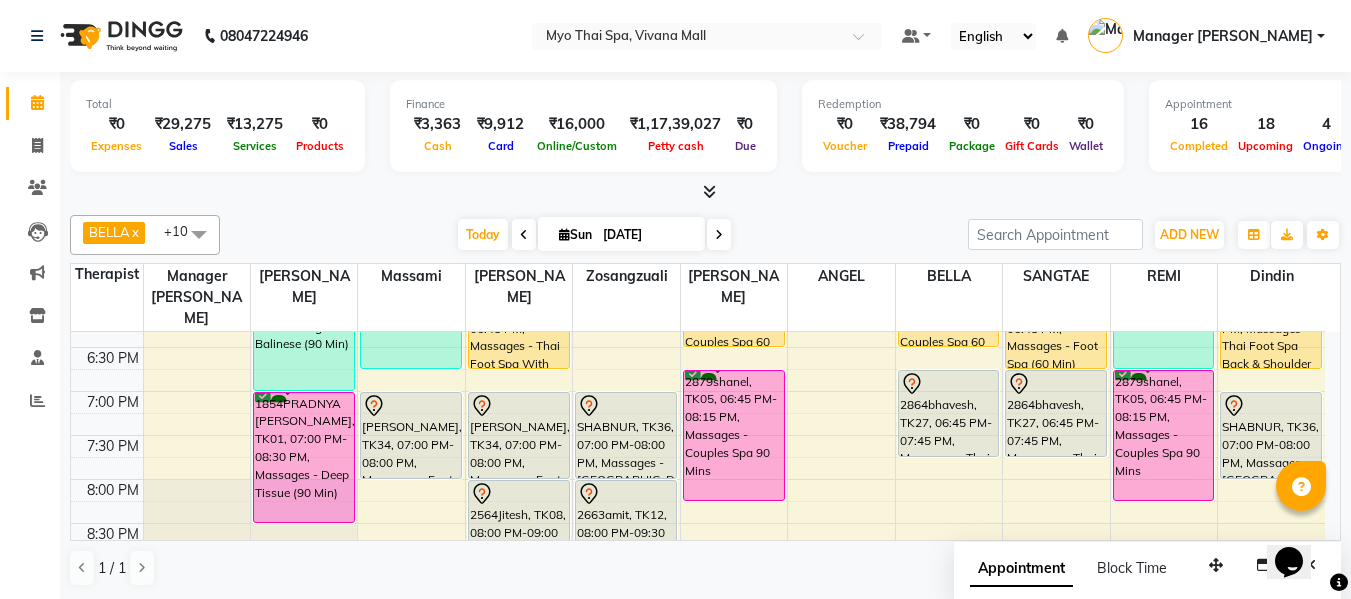 scroll, scrollTop: 793, scrollLeft: 0, axis: vertical 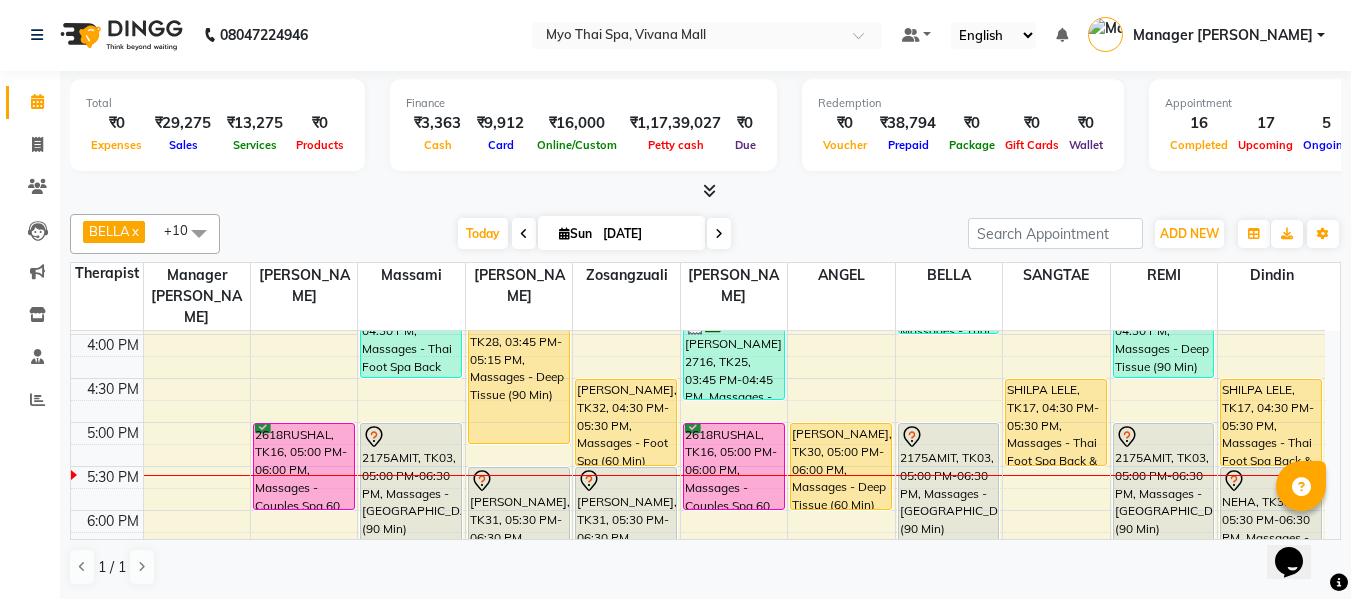 click at bounding box center (564, 233) 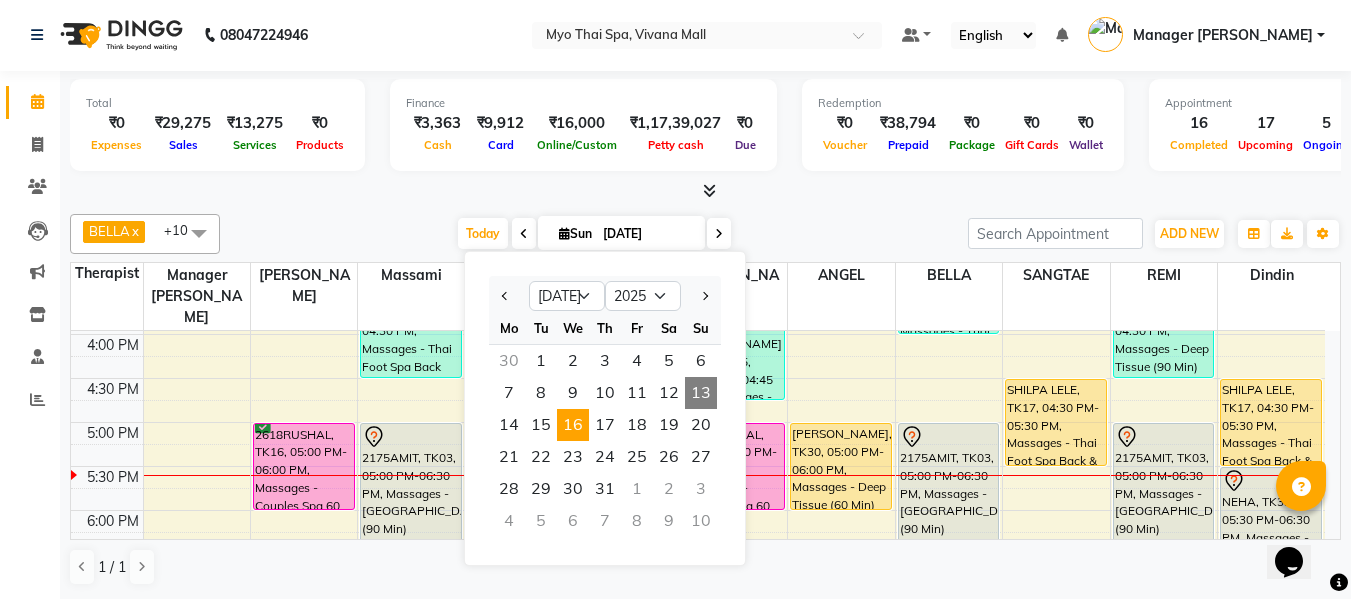 click on "16" at bounding box center (573, 425) 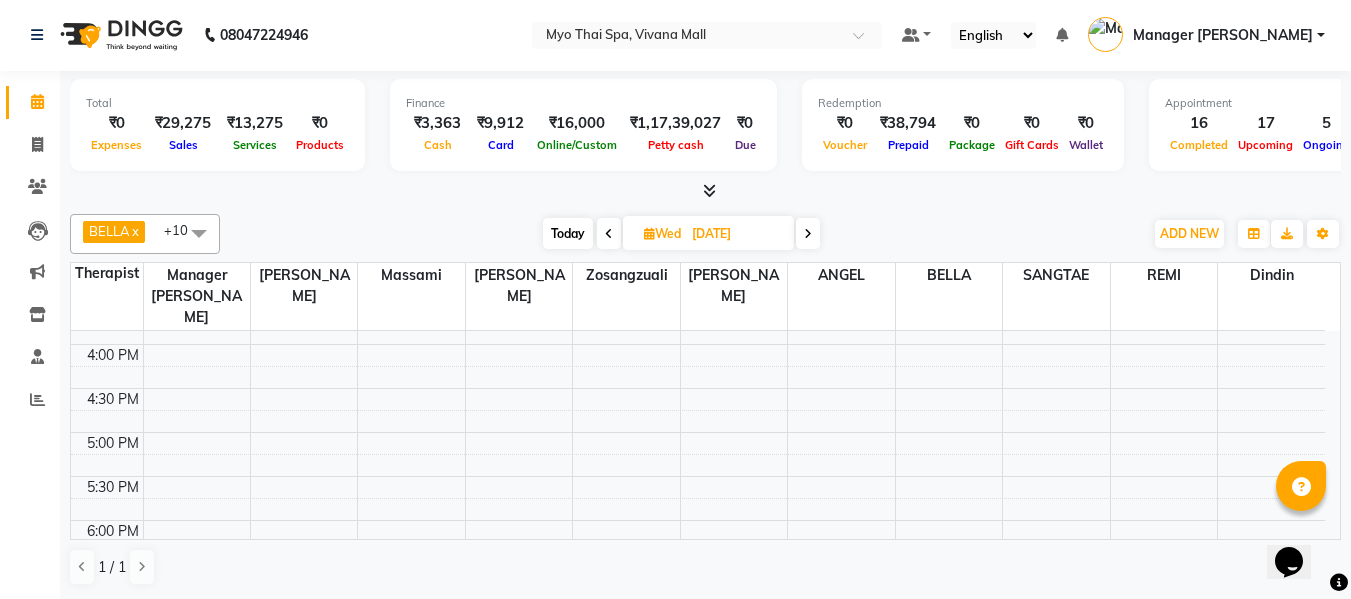 scroll, scrollTop: 890, scrollLeft: 0, axis: vertical 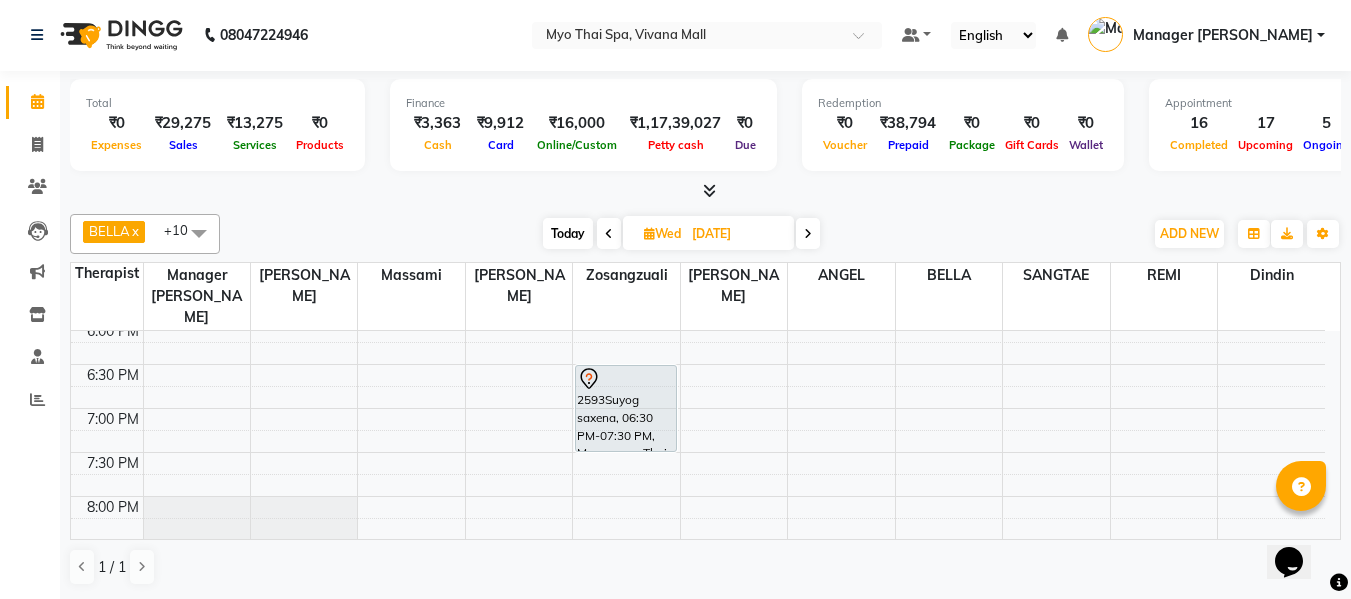 click on "8:00 AM 8:30 AM 9:00 AM 9:30 AM 10:00 AM 10:30 AM 11:00 AM 11:30 AM 12:00 PM 12:30 PM 1:00 PM 1:30 PM 2:00 PM 2:30 PM 3:00 PM 3:30 PM 4:00 PM 4:30 PM 5:00 PM 5:30 PM 6:00 PM 6:30 PM 7:00 PM 7:30 PM 8:00 PM 8:30 PM 9:00 PM 9:30 PM 10:00 PM 10:30 PM             2593Suyog saxena, 06:30 PM-07:30 PM, Massages - Thai Foot Spa  Back & Shoulder (60 Min)" at bounding box center (698, 100) 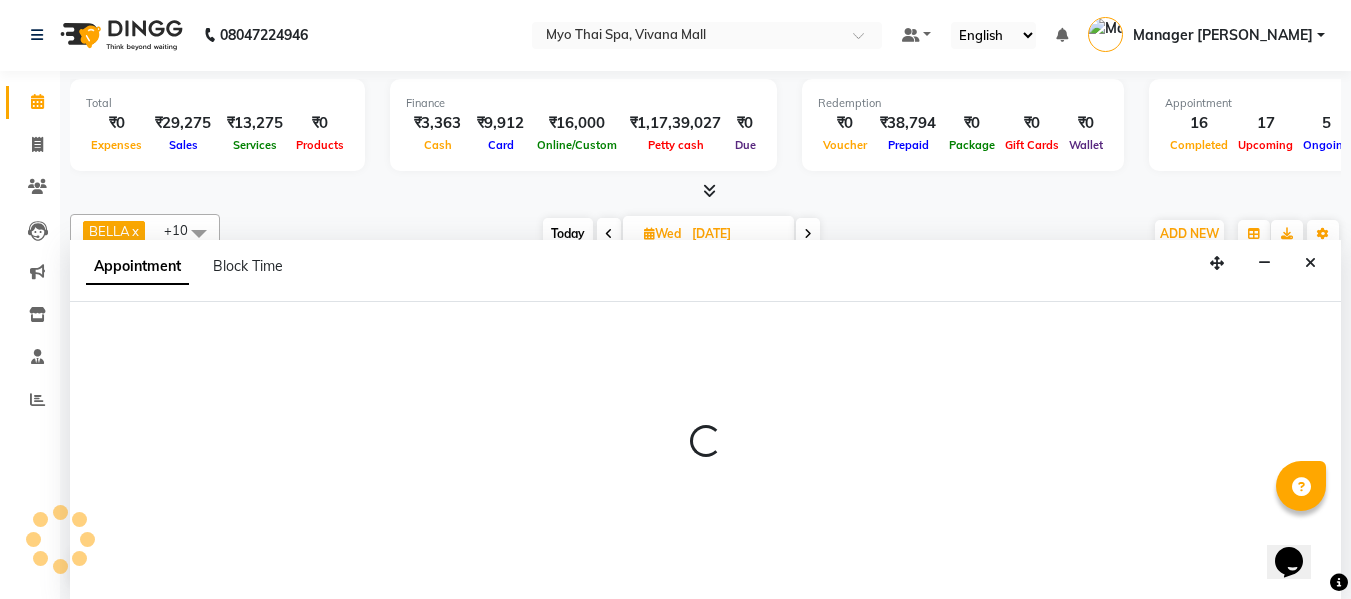 select on "30616" 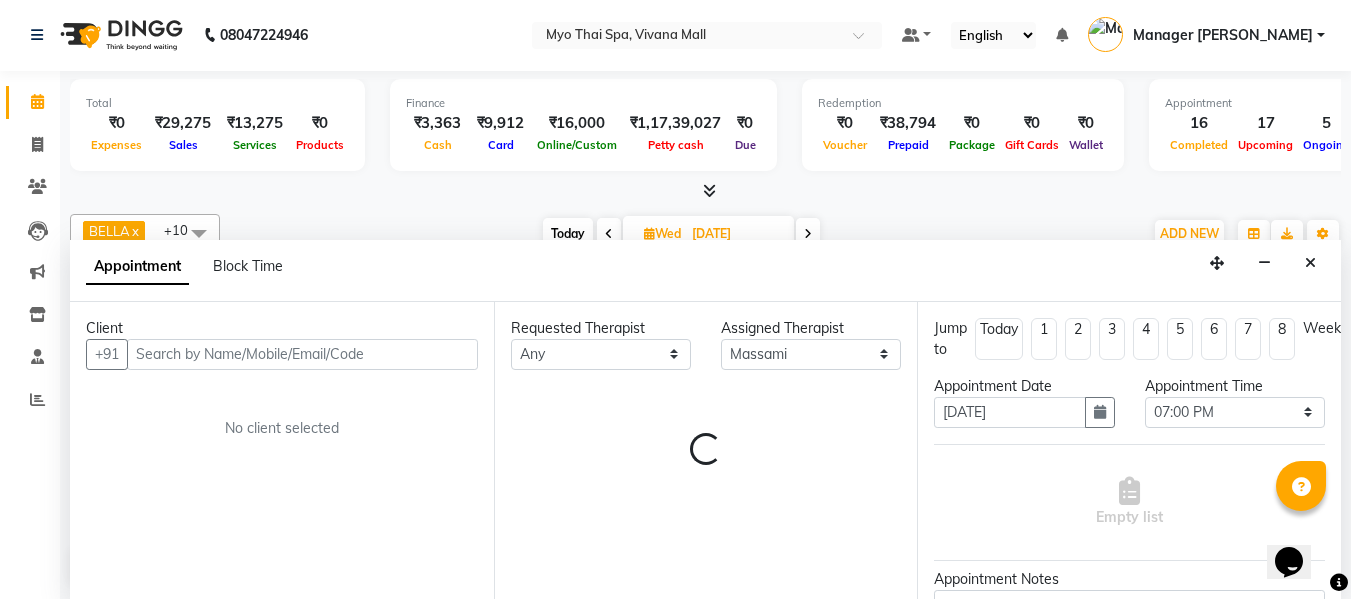 click at bounding box center (302, 354) 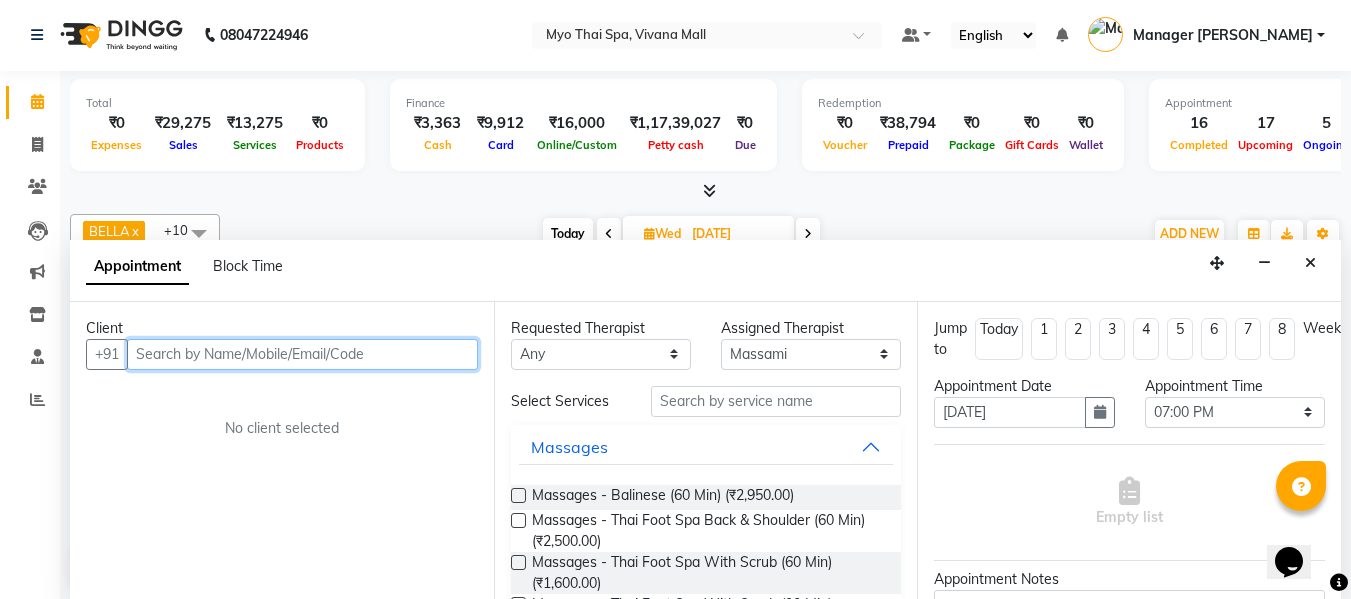 click at bounding box center [302, 354] 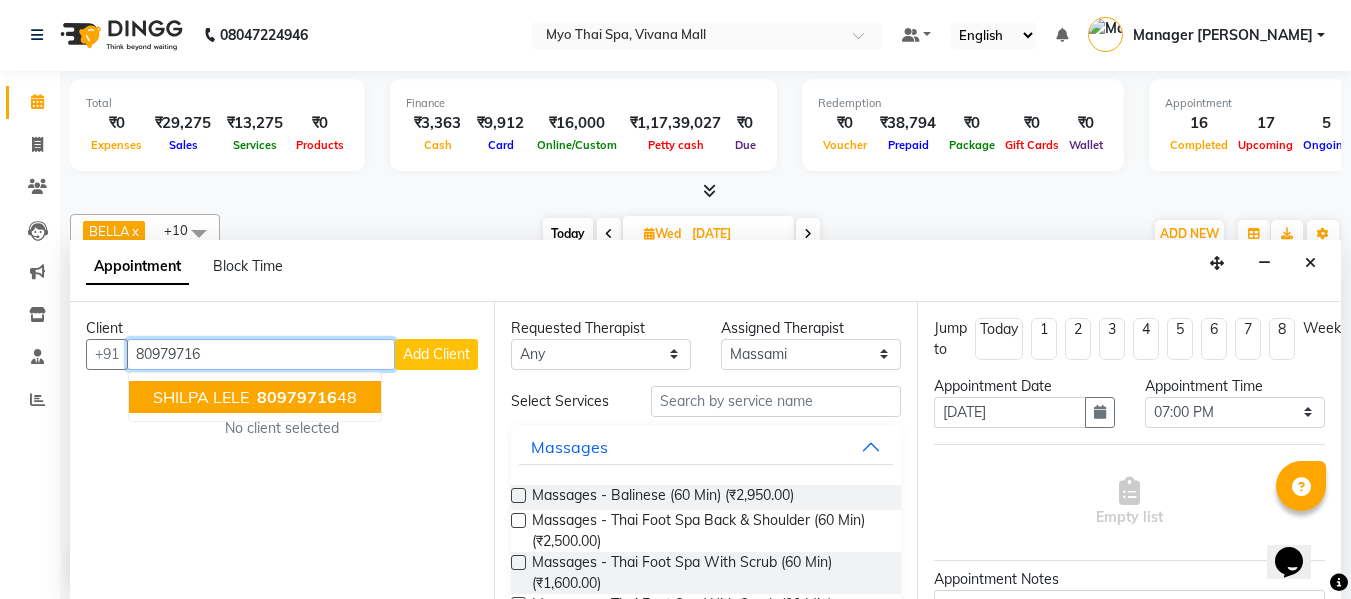 click on "80979716" at bounding box center (297, 397) 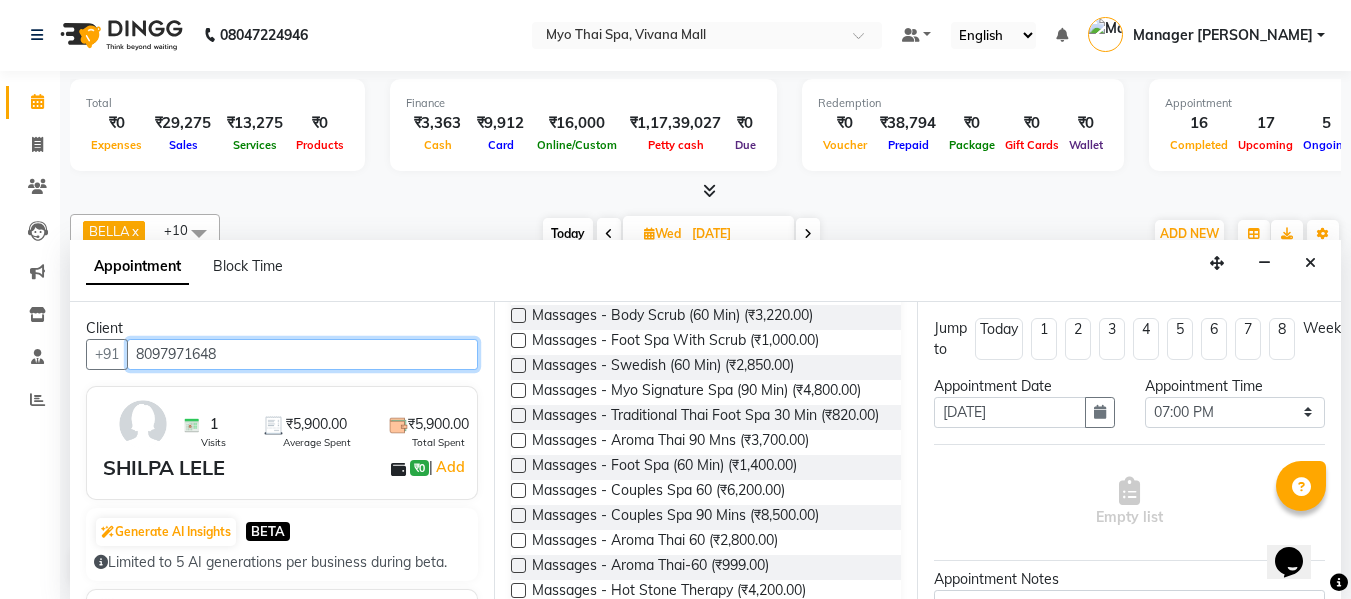 scroll, scrollTop: 700, scrollLeft: 0, axis: vertical 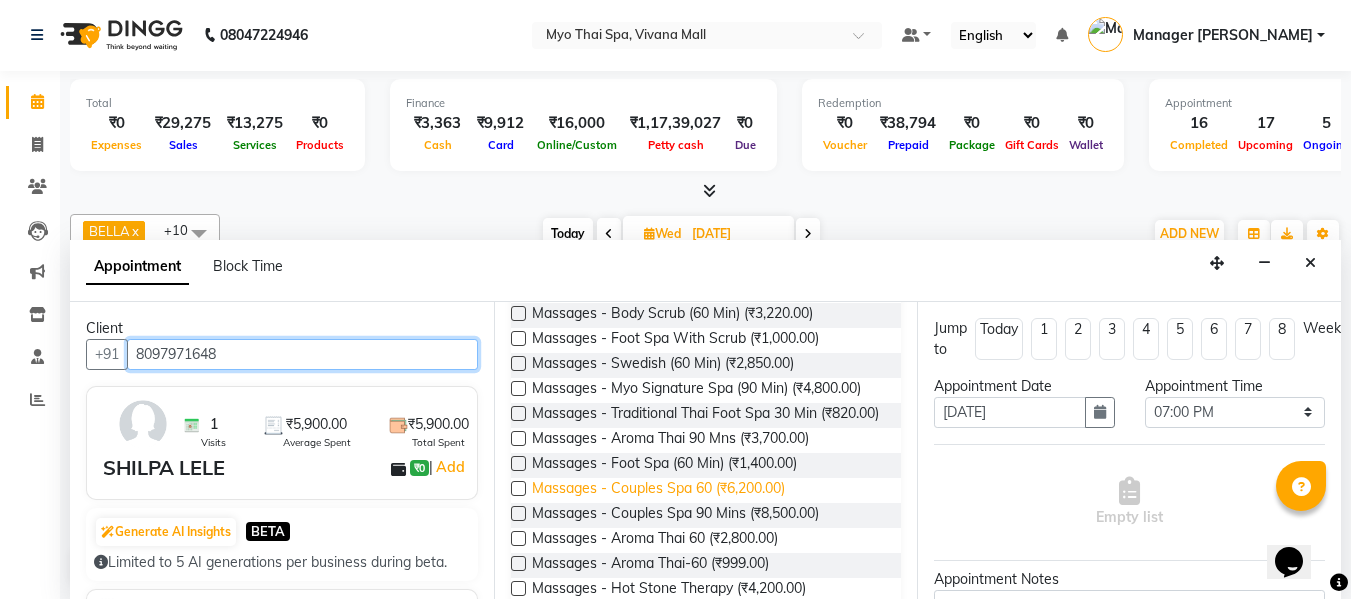 type on "8097971648" 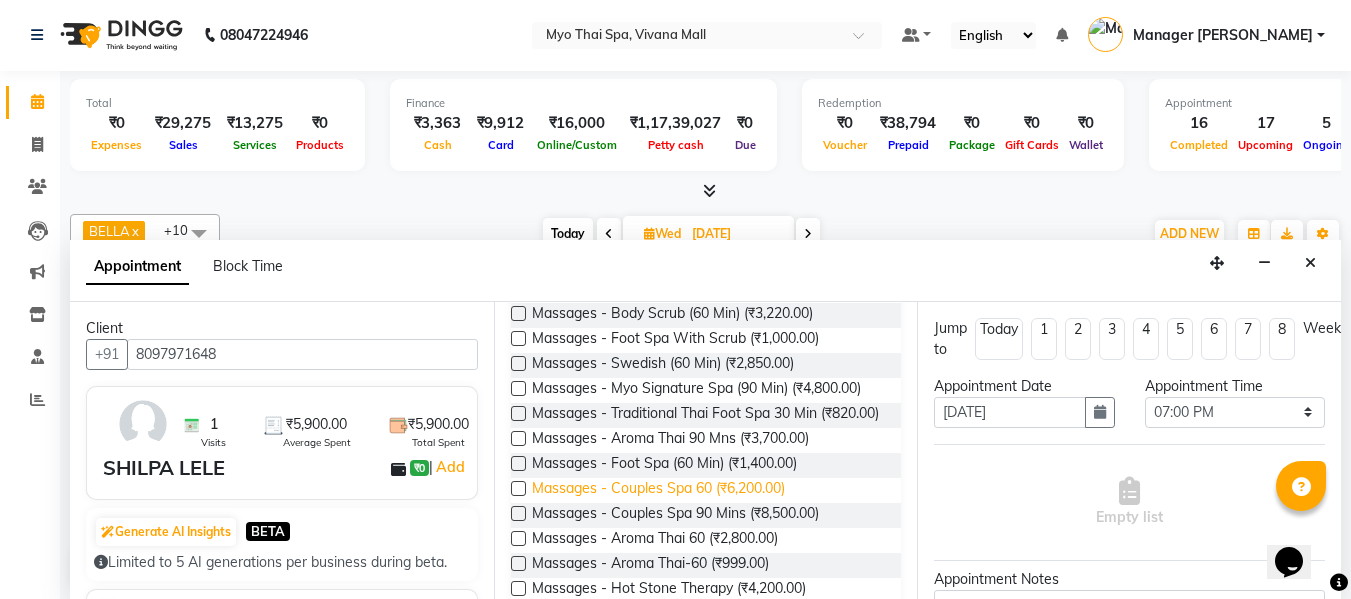 click on "Massages - Couples Spa 60 (₹6,200.00)" at bounding box center (658, 490) 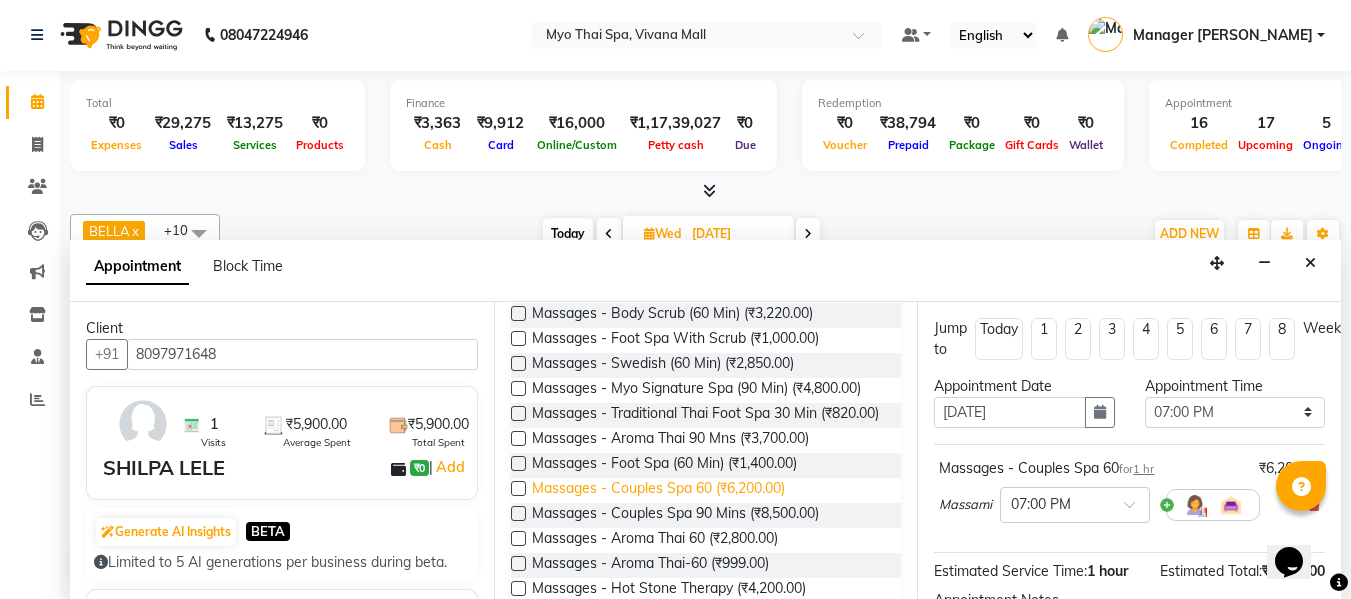 click on "Massages - Couples Spa 60 (₹6,200.00)" at bounding box center (658, 490) 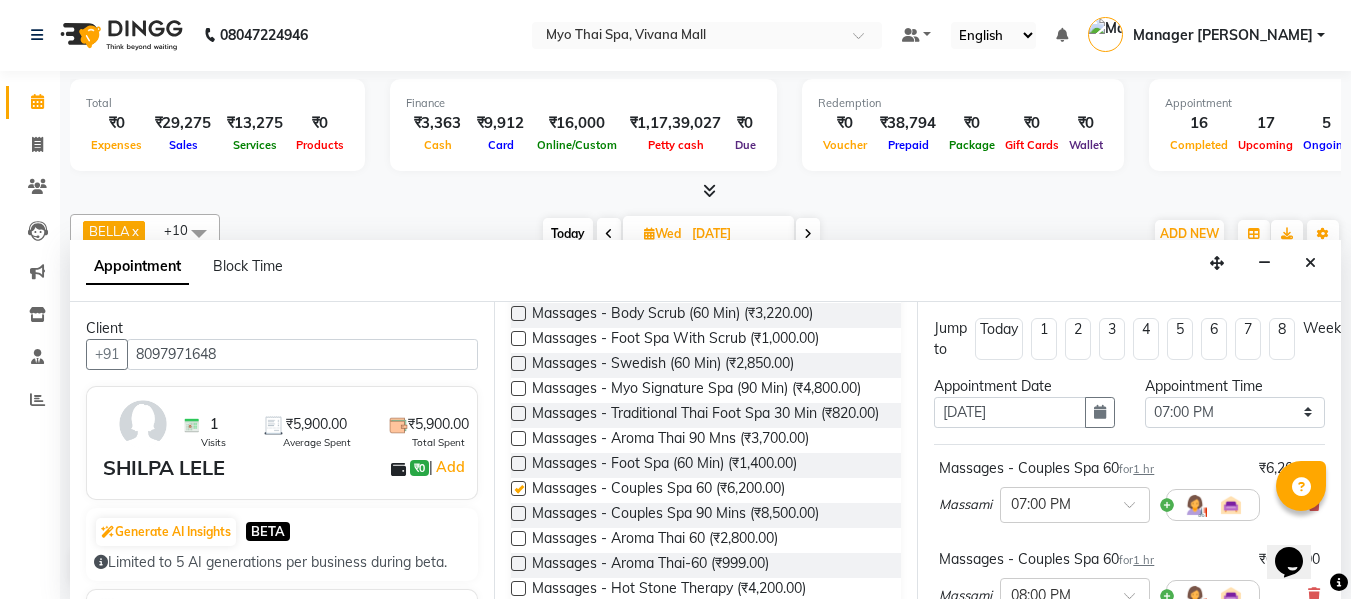checkbox on "false" 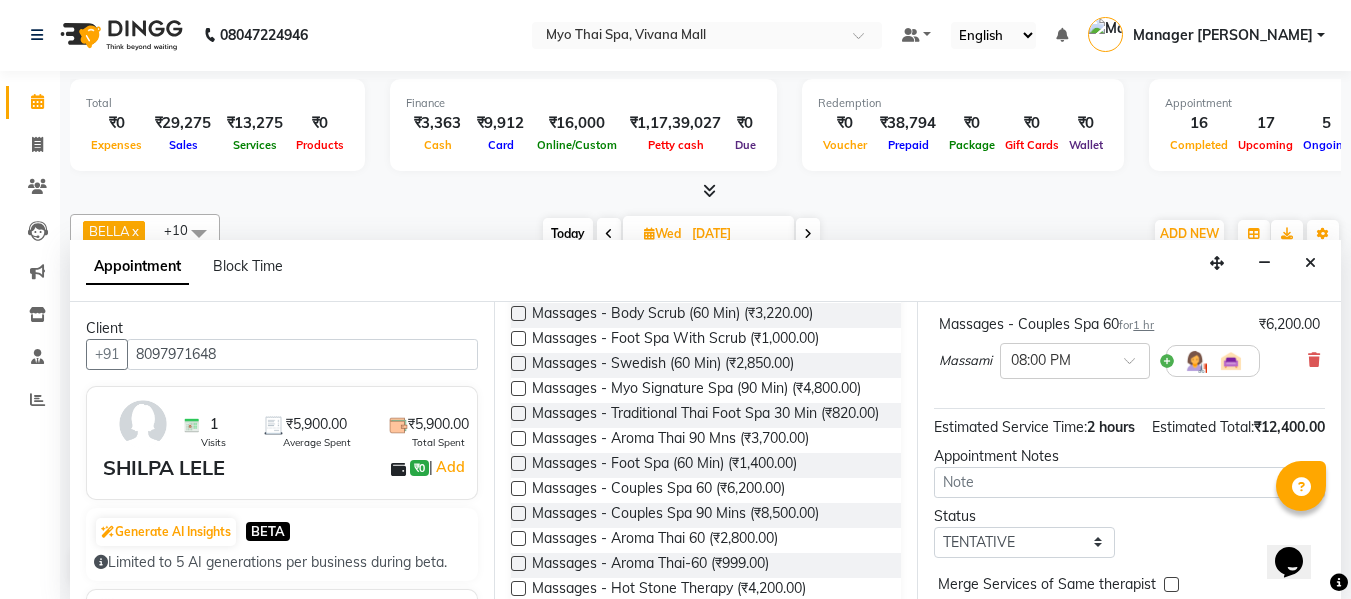 scroll, scrollTop: 200, scrollLeft: 0, axis: vertical 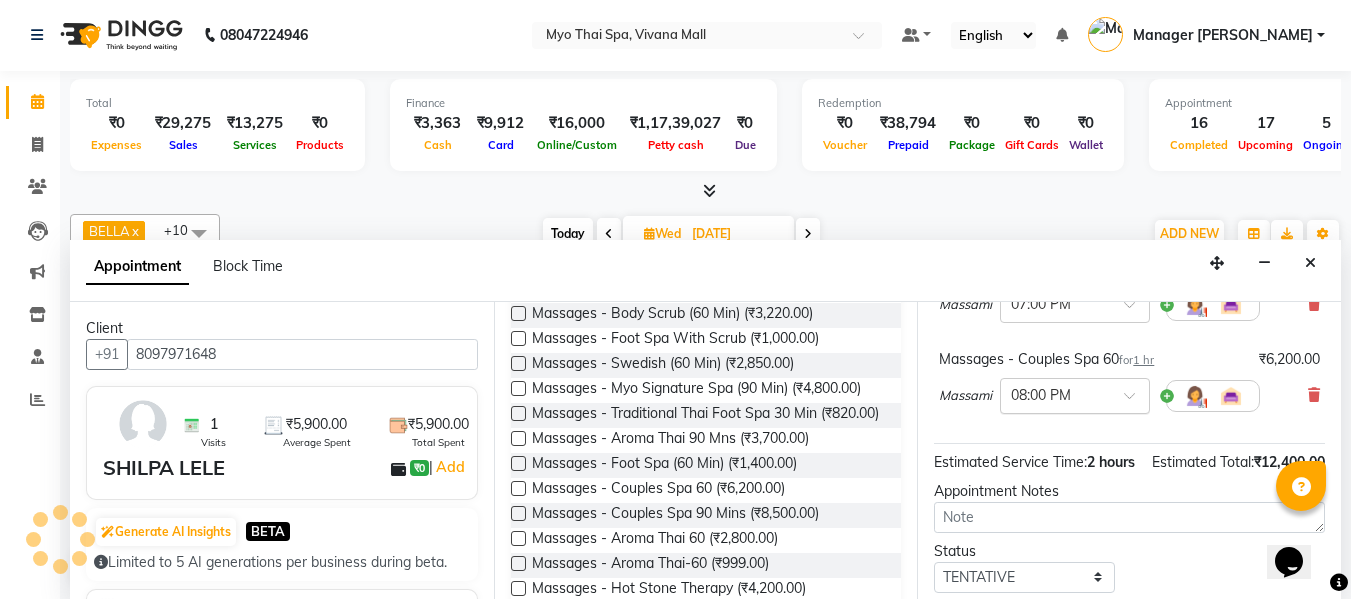 click at bounding box center (1055, 394) 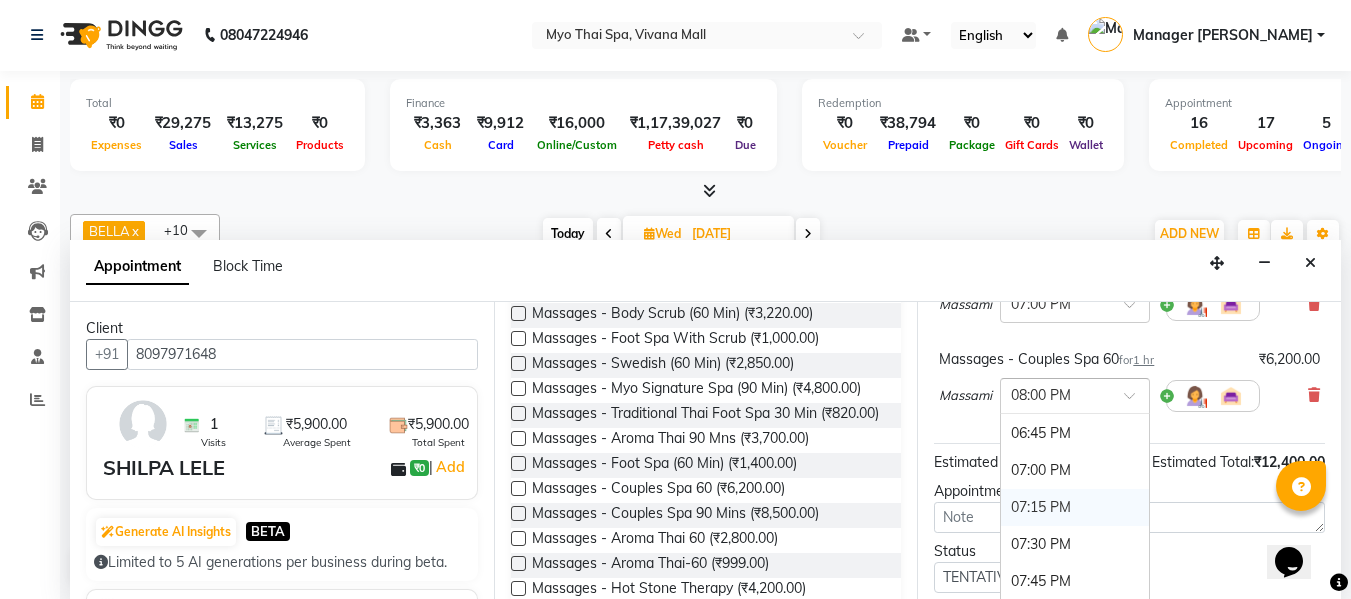 scroll, scrollTop: 1428, scrollLeft: 0, axis: vertical 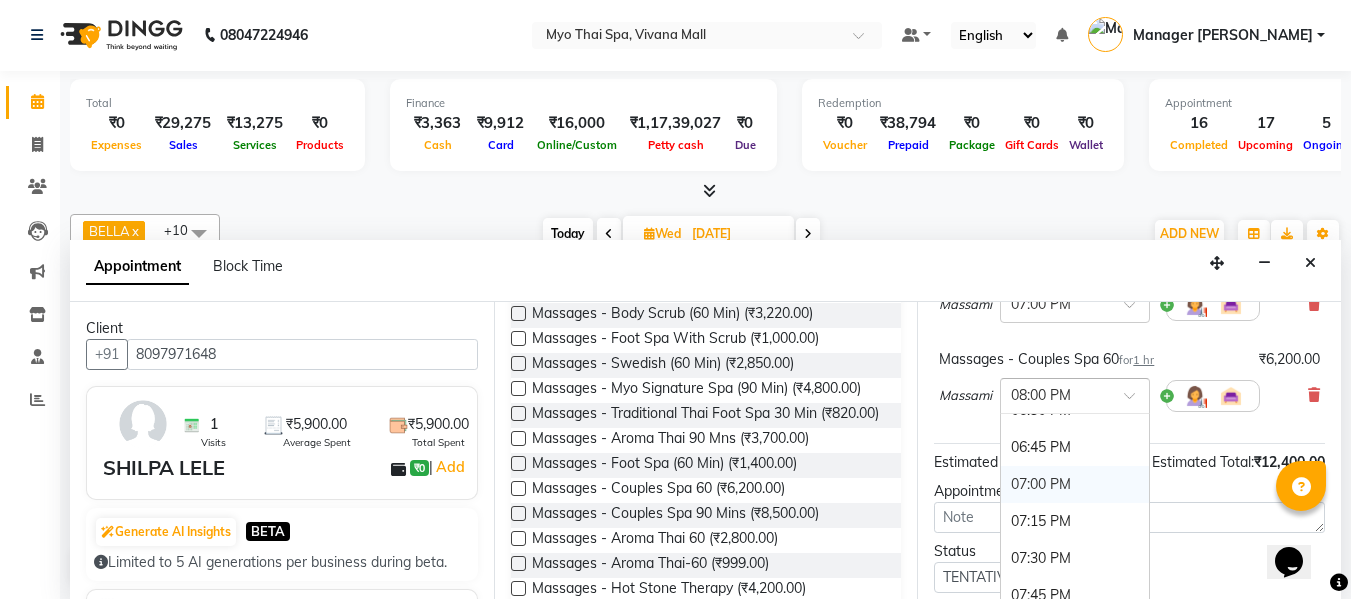 click on "07:00 PM" at bounding box center (1075, 484) 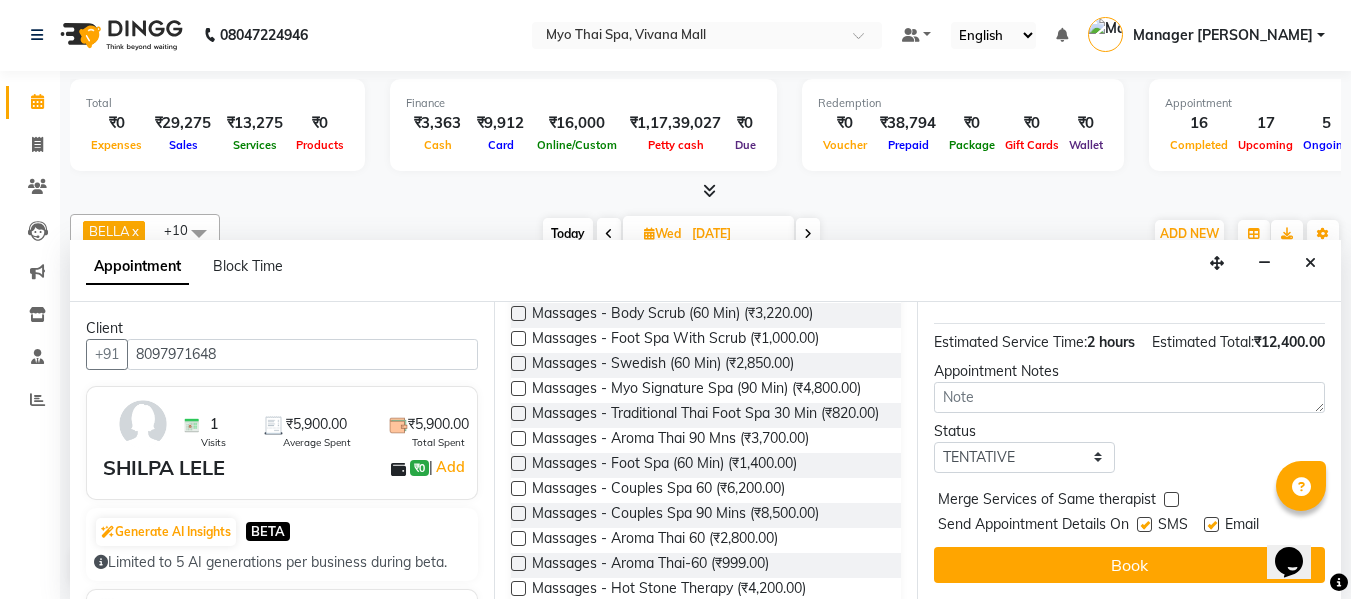 scroll, scrollTop: 377, scrollLeft: 0, axis: vertical 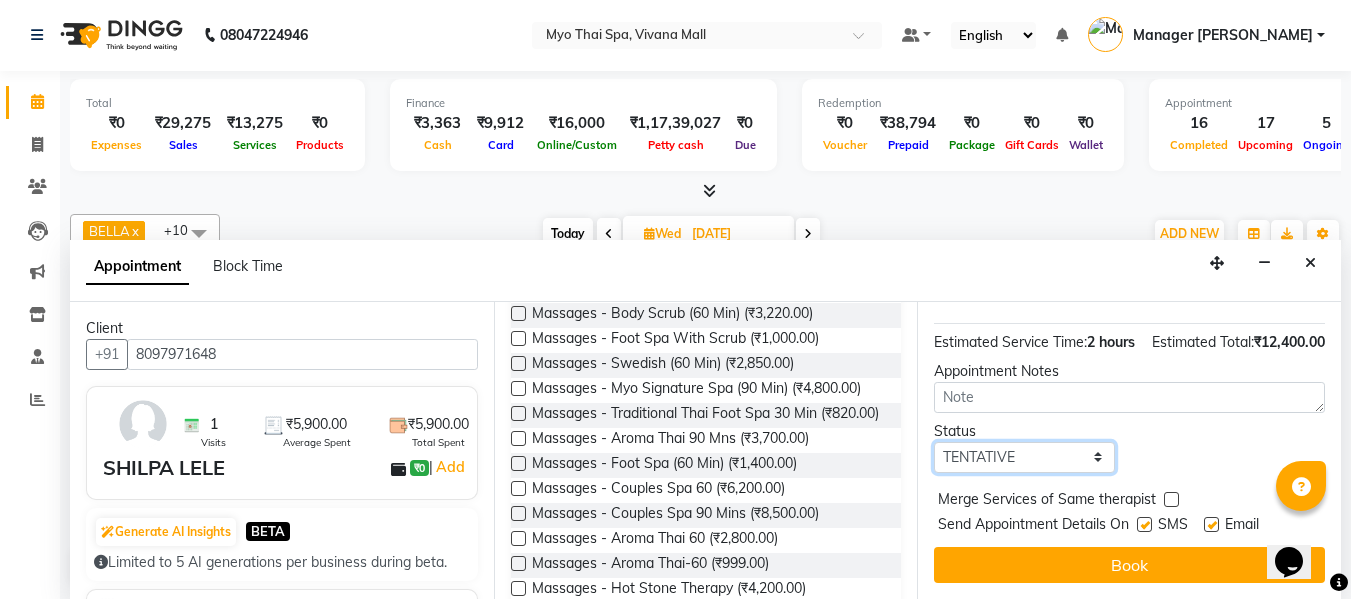 click on "Select TENTATIVE CONFIRM UPCOMING" at bounding box center [1024, 457] 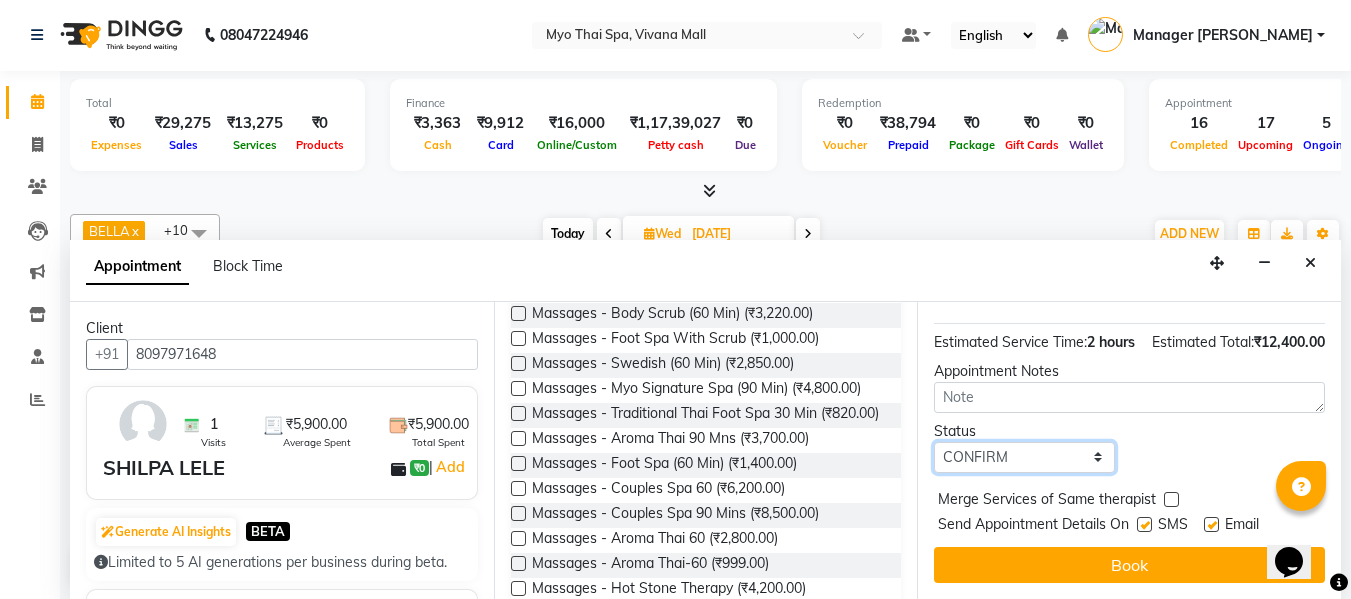 click on "Select TENTATIVE CONFIRM UPCOMING" at bounding box center (1024, 457) 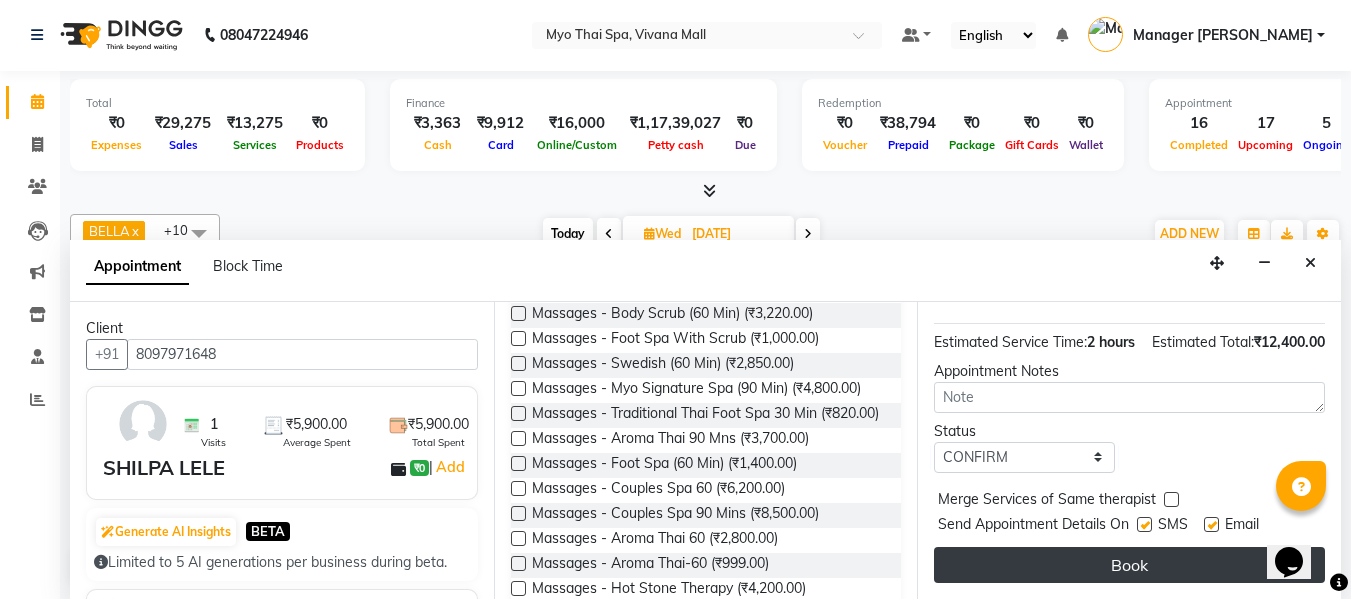click on "Book" at bounding box center [1129, 565] 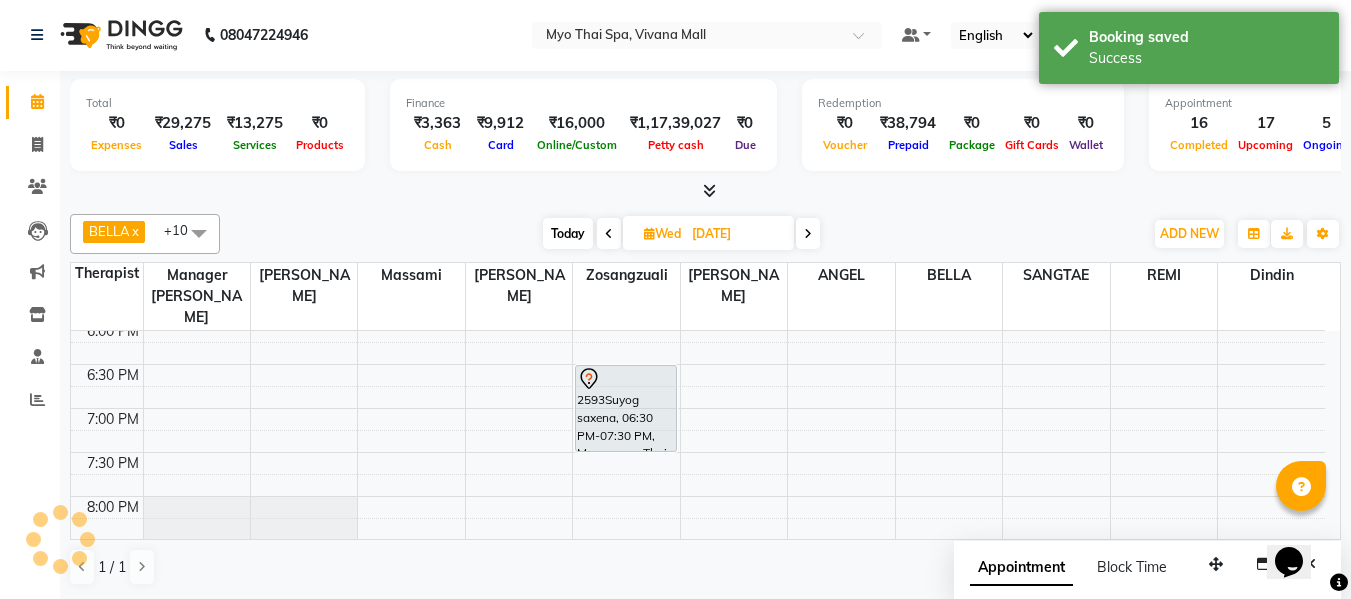 scroll, scrollTop: 0, scrollLeft: 0, axis: both 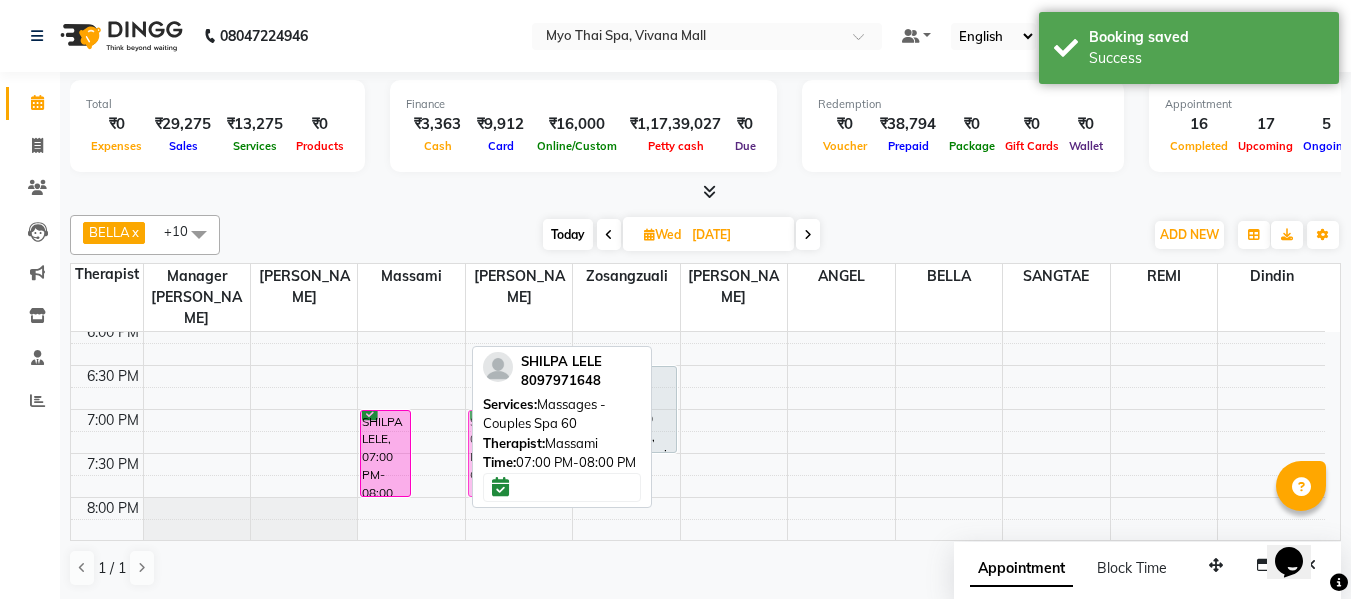 drag, startPoint x: 449, startPoint y: 409, endPoint x: 530, endPoint y: 406, distance: 81.055534 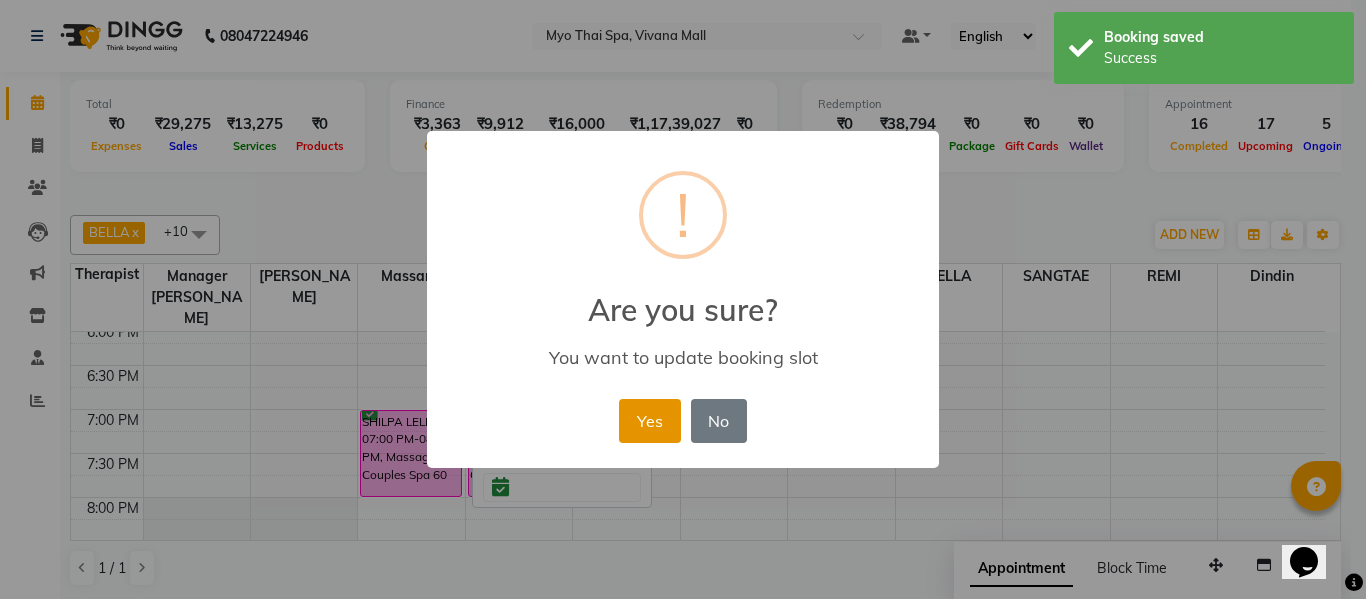 click on "Yes" at bounding box center (649, 421) 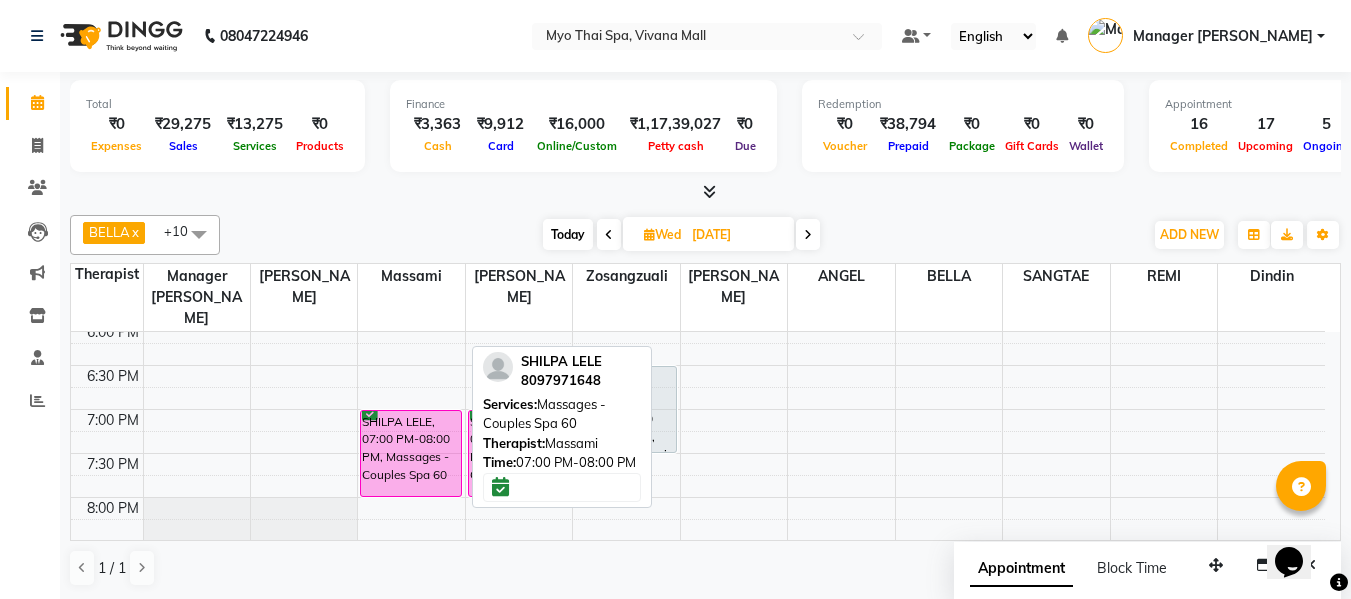 click at bounding box center (649, 234) 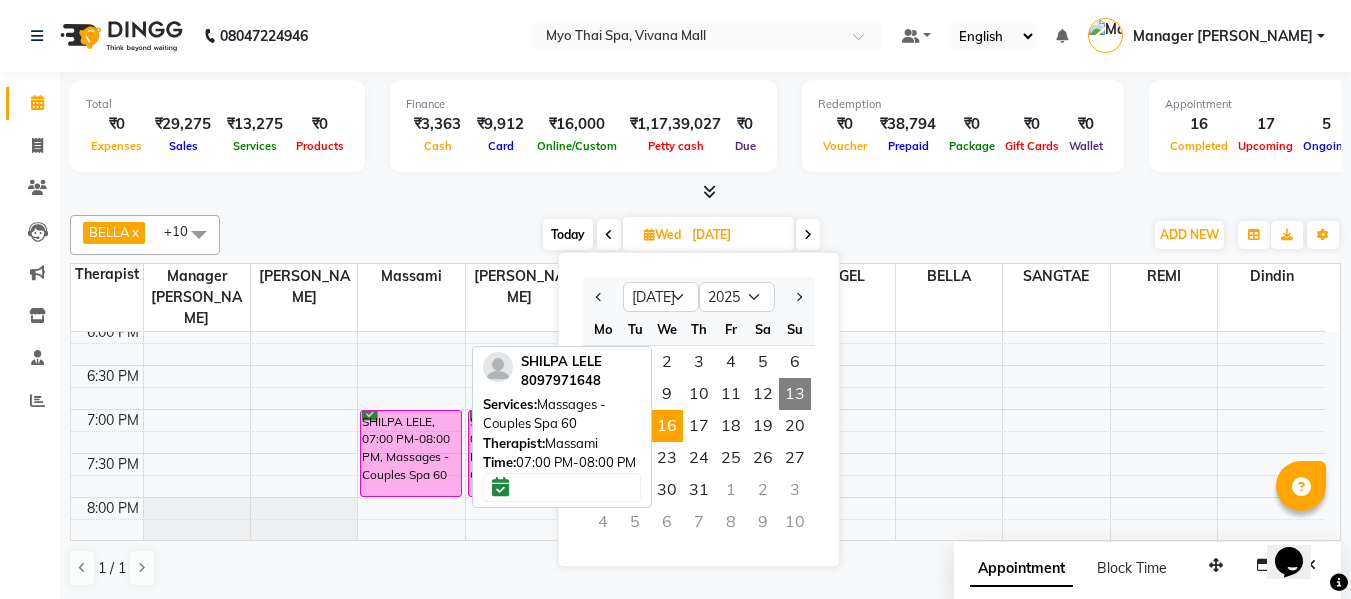 click on "8:00 AM 8:30 AM 9:00 AM 9:30 AM 10:00 AM 10:30 AM 11:00 AM 11:30 AM 12:00 PM 12:30 PM 1:00 PM 1:30 PM 2:00 PM 2:30 PM 3:00 PM 3:30 PM 4:00 PM 4:30 PM 5:00 PM 5:30 PM 6:00 PM 6:30 PM 7:00 PM 7:30 PM 8:00 PM 8:30 PM 9:00 PM 9:30 PM 10:00 PM 10:30 PM     SHILPA LELE, 07:00 PM-08:00 PM, Massages - Couples Spa 60     SHILPA LELE, 07:00 PM-08:00 PM, Massages - Couples Spa 60             2593Suyog saxena, 06:30 PM-07:30 PM, Massages - Thai Foot Spa  Back & Shoulder (60 Min)" at bounding box center (698, 101) 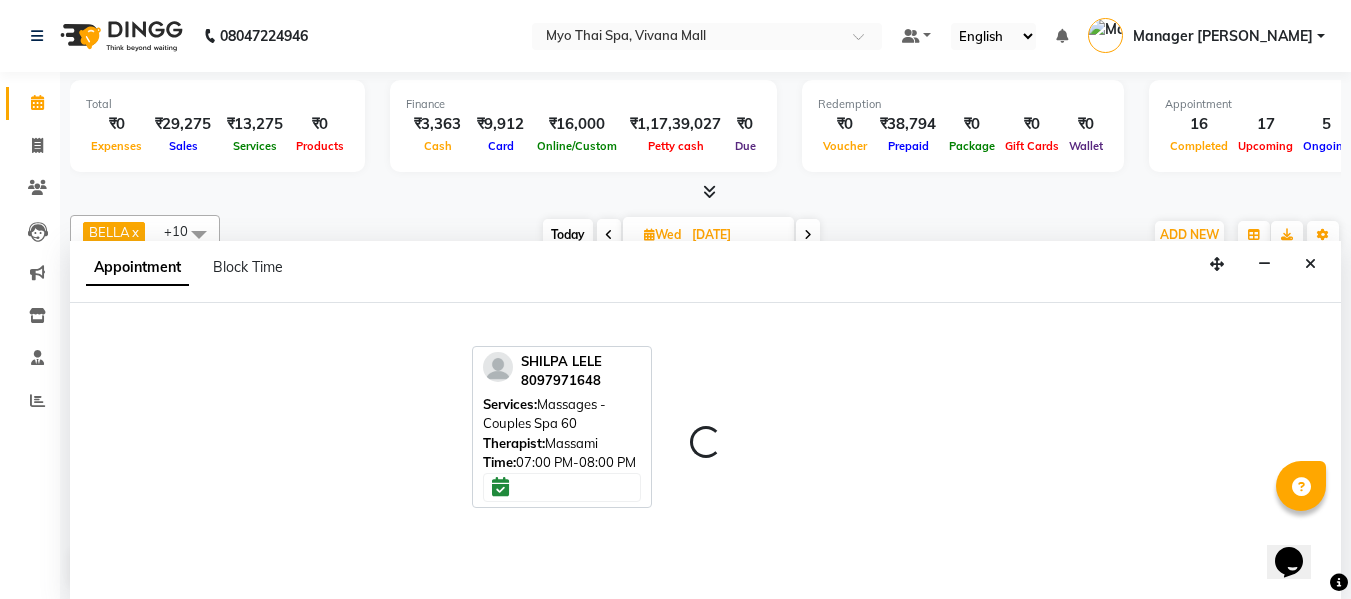 scroll, scrollTop: 1, scrollLeft: 0, axis: vertical 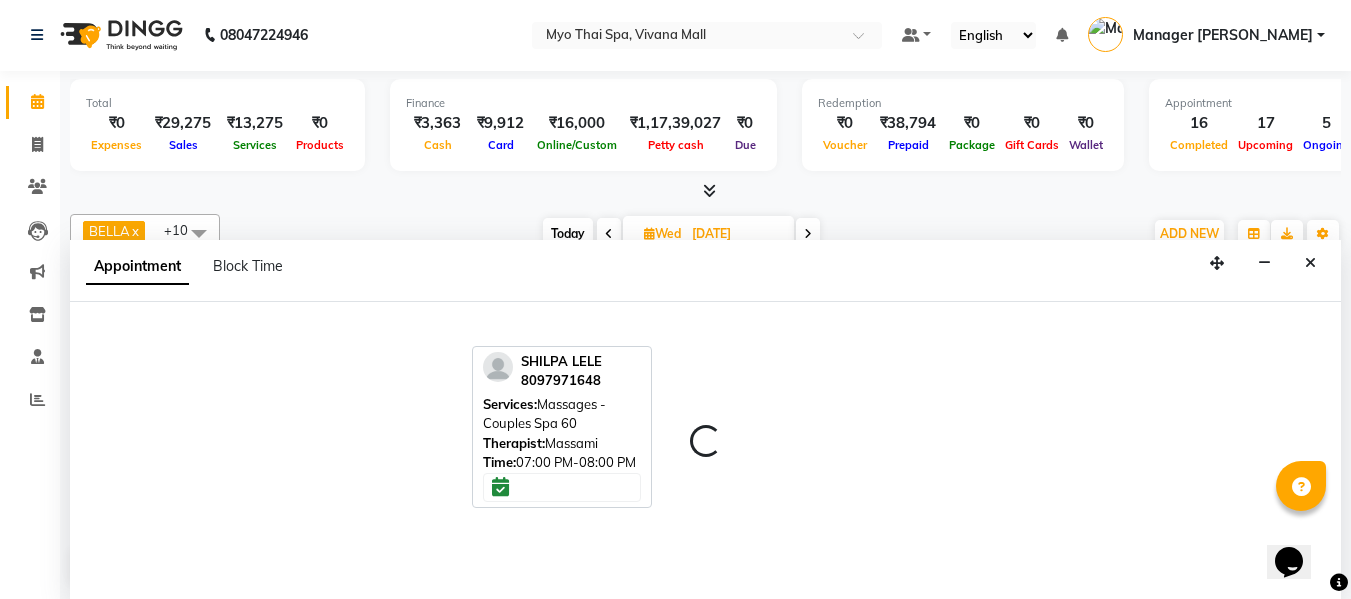 select on "70775" 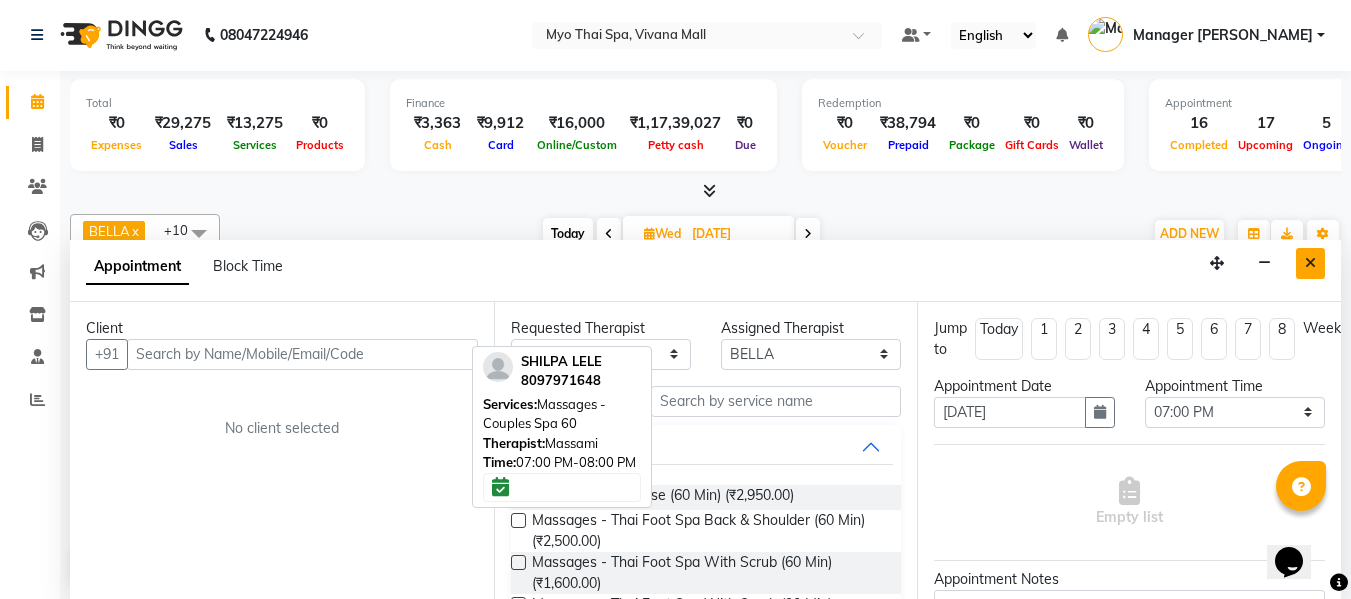 click at bounding box center [1310, 263] 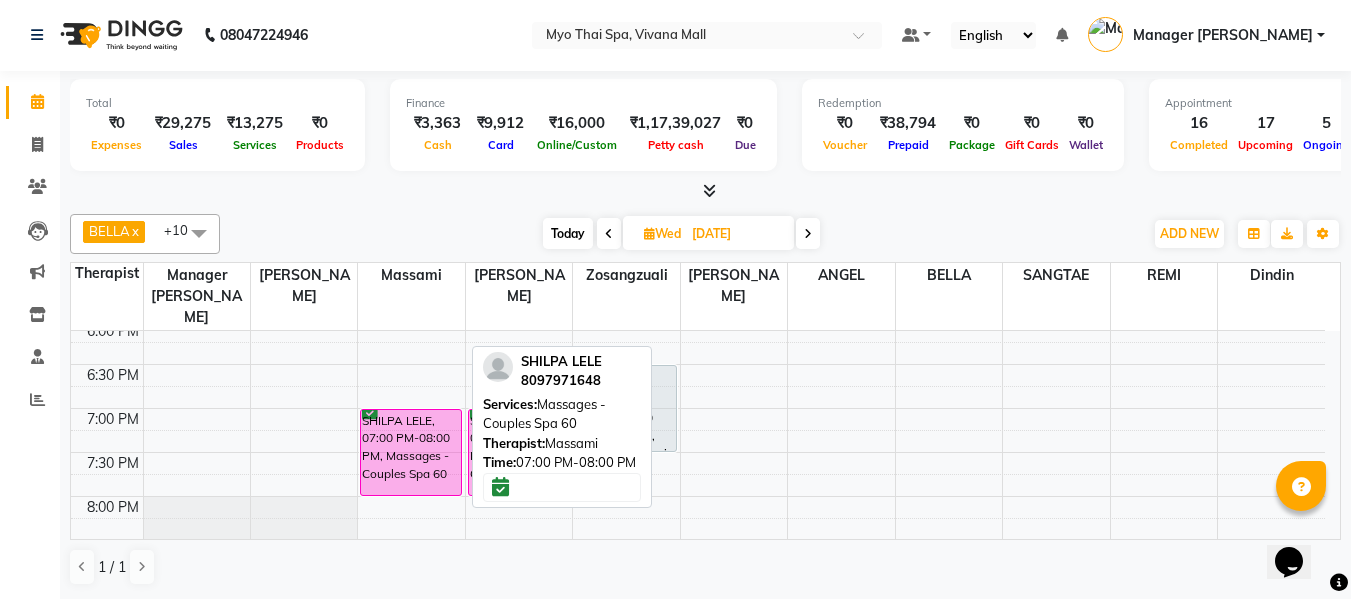 click on "SHILPA LELE, 07:00 PM-08:00 PM, Massages - Couples Spa 60" at bounding box center (411, 452) 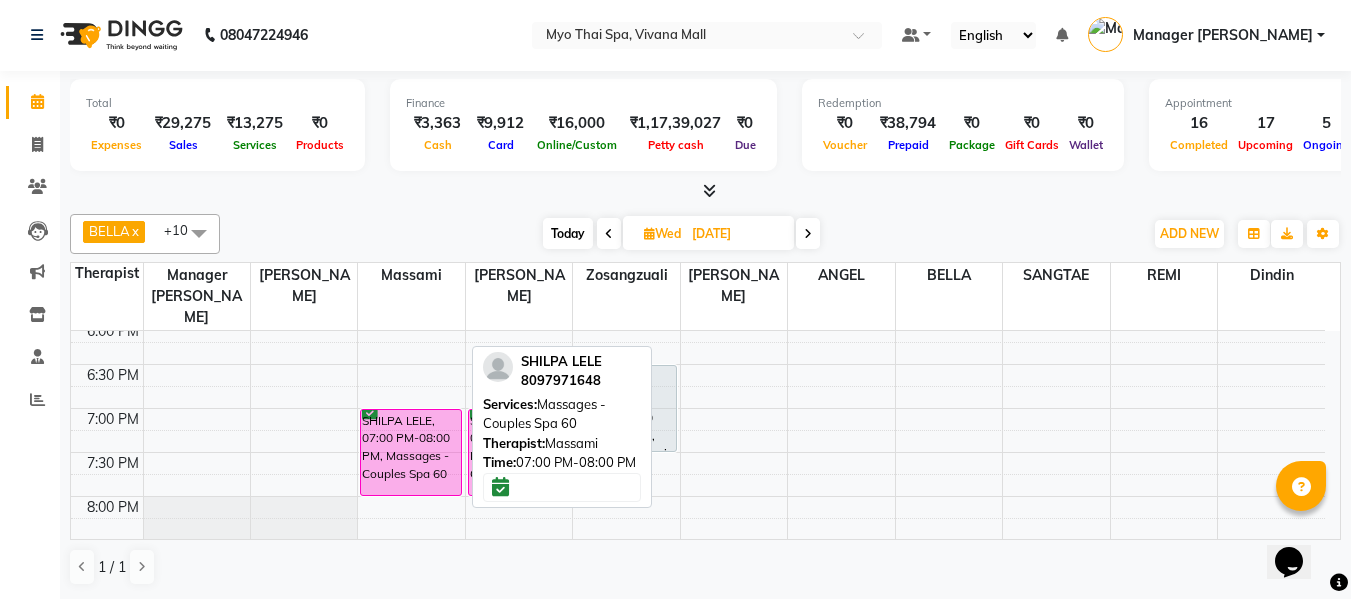 click on "SHILPA LELE, 07:00 PM-08:00 PM, Massages - Couples Spa 60" at bounding box center (411, 452) 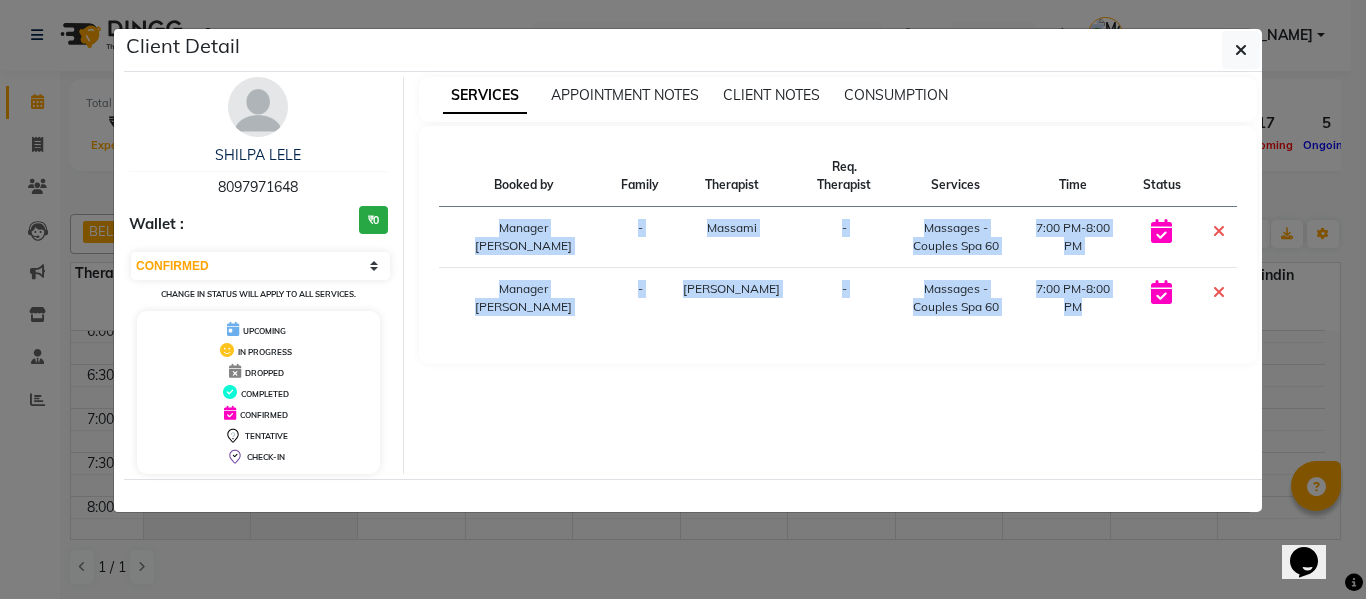 click on "Client Detail  SHILPA LELE   8097971648 Wallet : ₹0 Select CONFIRMED TENTATIVE Change in status will apply to all services. UPCOMING IN PROGRESS DROPPED COMPLETED CONFIRMED TENTATIVE CHECK-IN SERVICES APPOINTMENT NOTES CLIENT NOTES CONSUMPTION Booked by Family Therapist Req. Therapist Services Time Status  Manager ISHA   - Massami -  Massages - Couples Spa 60   7:00 PM-8:00 PM   Manager ISHA   - JENNY -  Massages - Couples Spa 60   7:00 PM-8:00 PM" 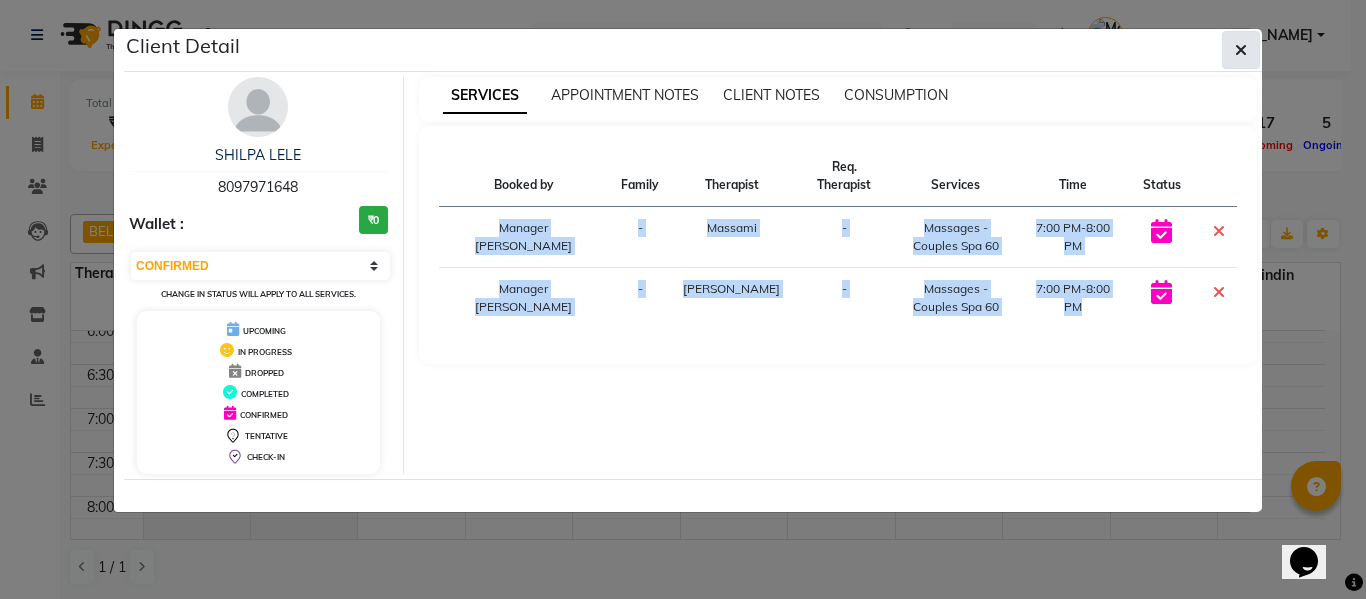 click 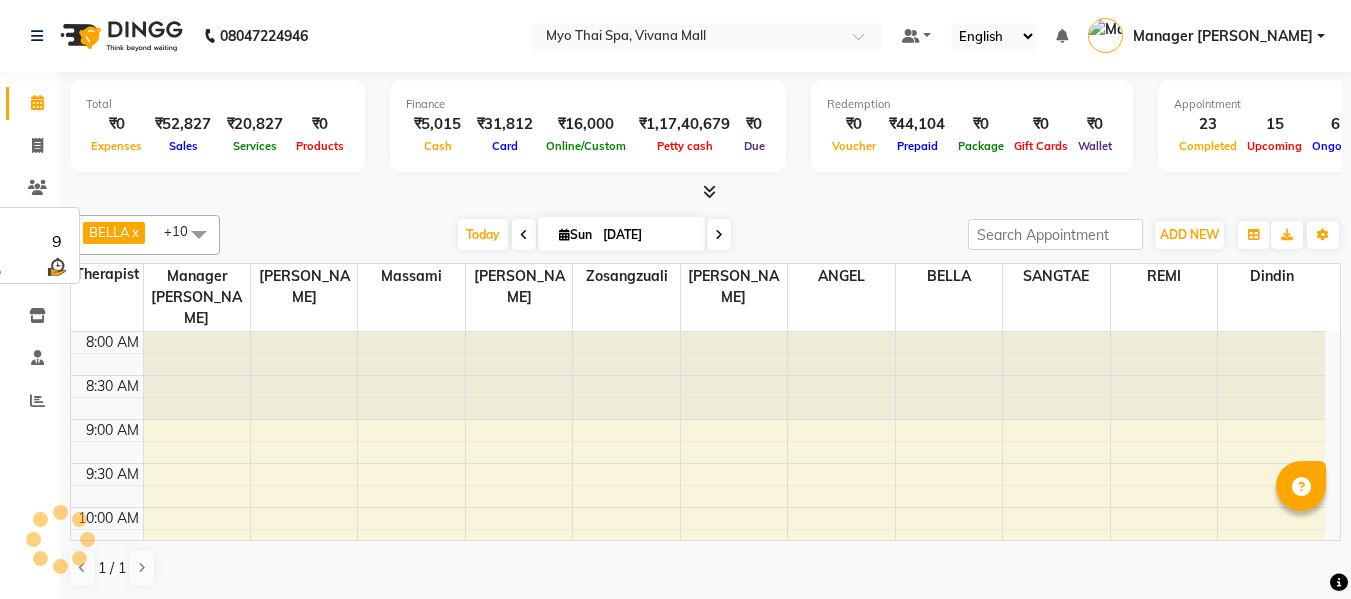 scroll, scrollTop: 0, scrollLeft: 0, axis: both 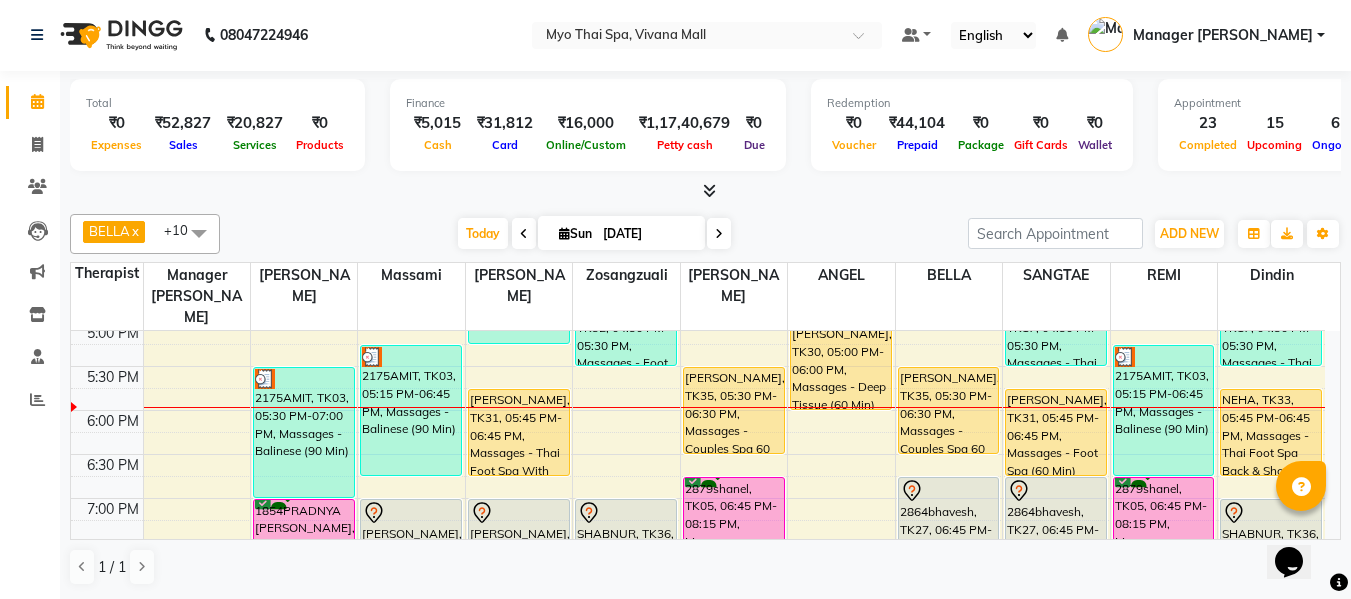 click at bounding box center [564, 233] 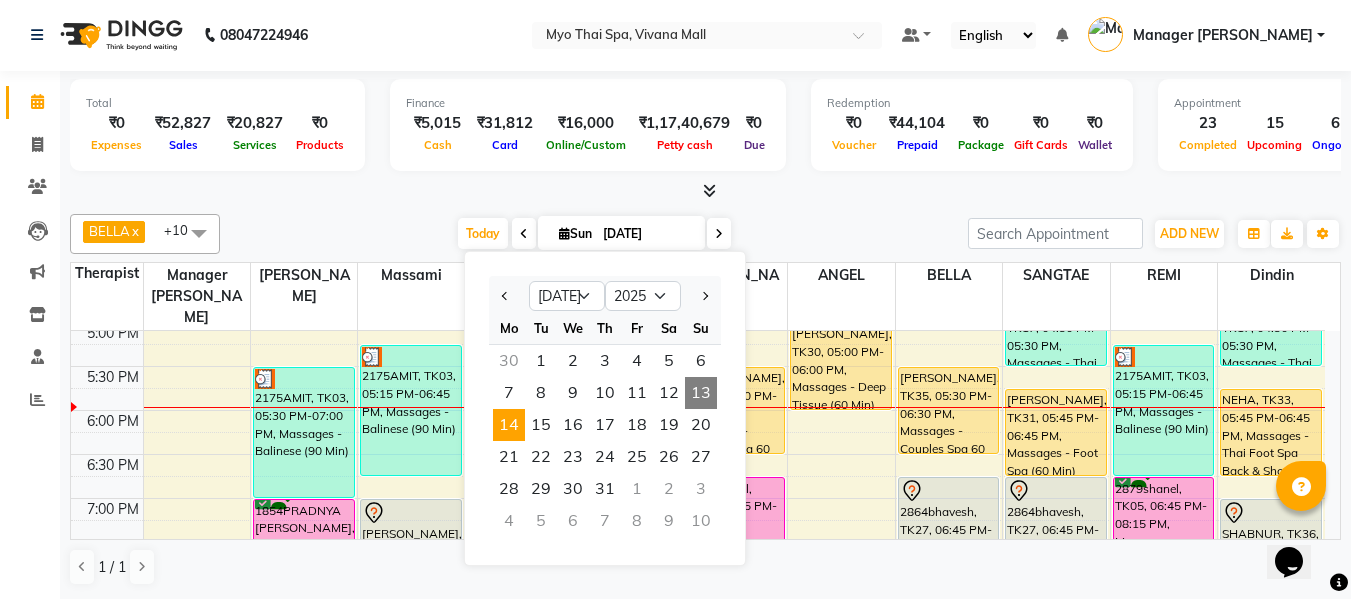 click on "14" at bounding box center [509, 425] 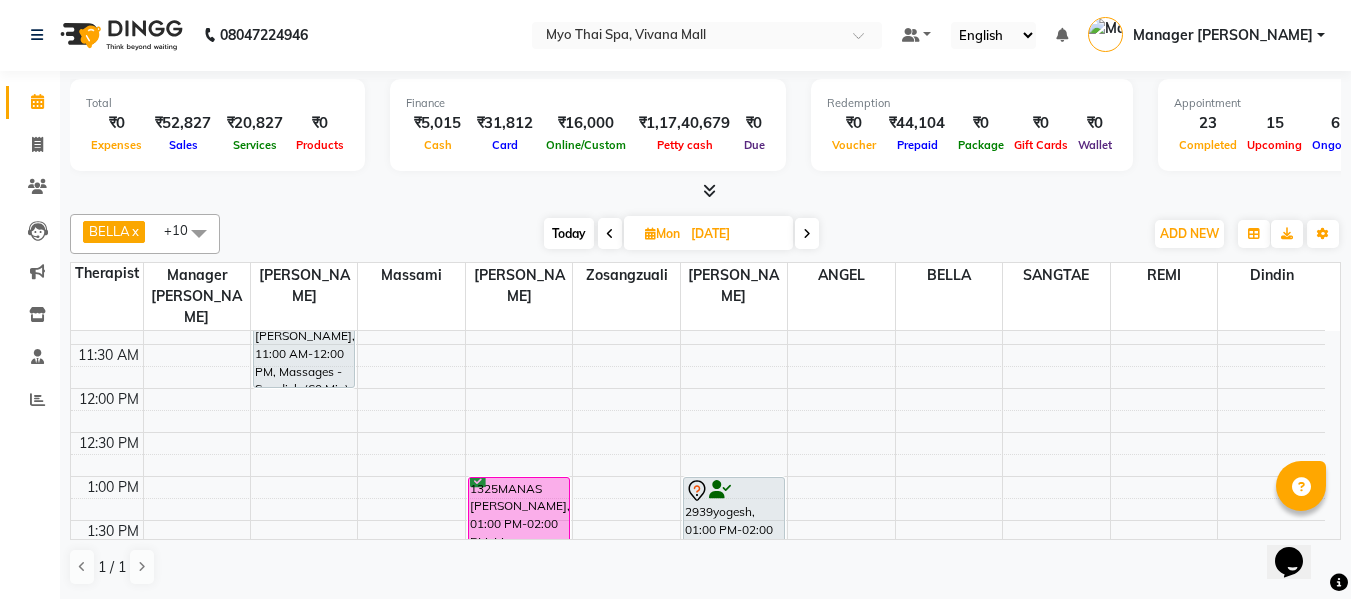 scroll, scrollTop: 0, scrollLeft: 0, axis: both 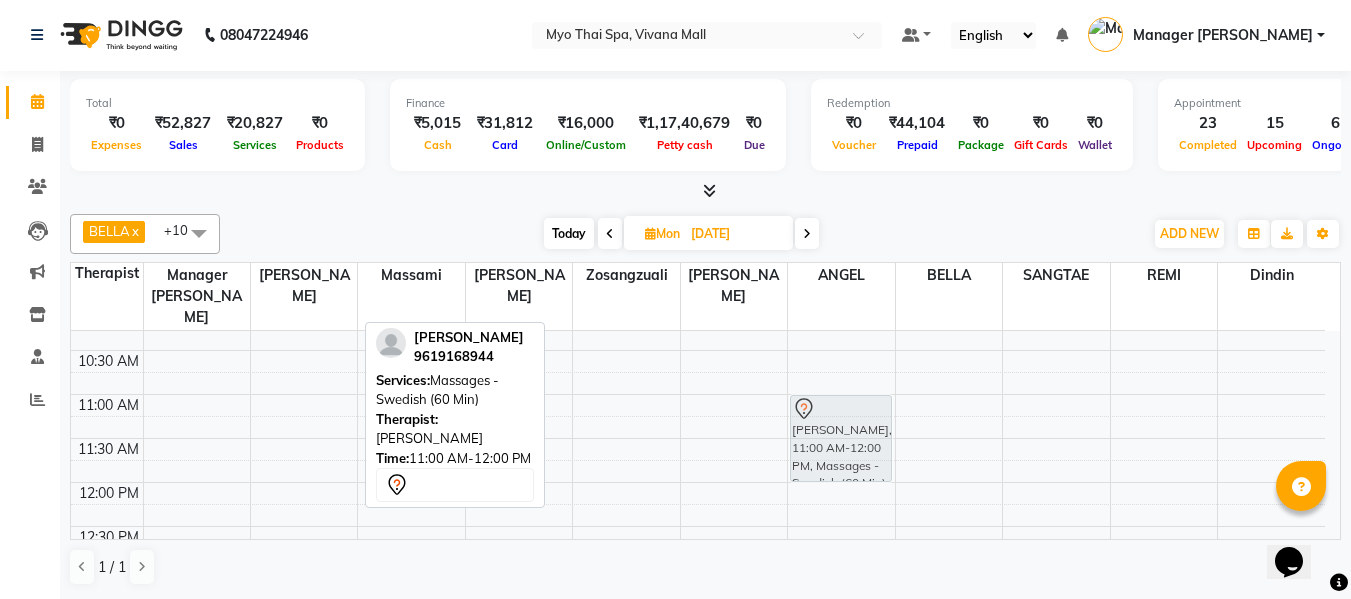 drag, startPoint x: 292, startPoint y: 413, endPoint x: 838, endPoint y: 414, distance: 546.0009 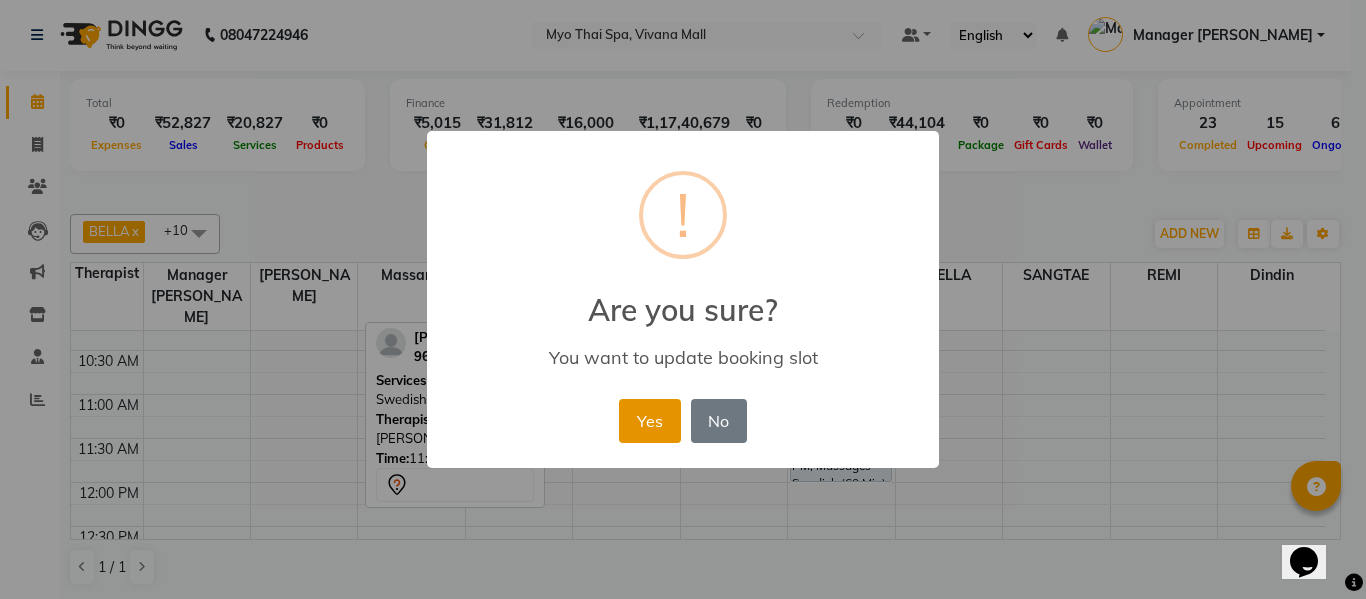 click on "Yes" at bounding box center [649, 421] 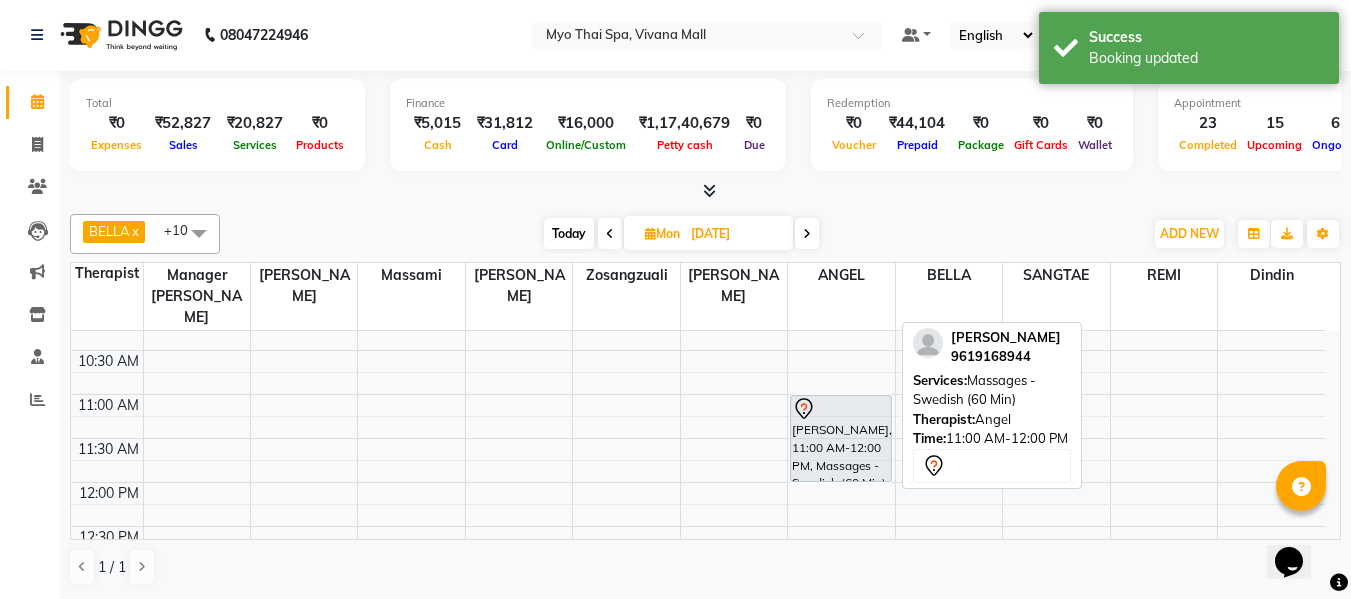 click on "[PERSON_NAME], 11:00 AM-12:00 PM, Massages - Swedish (60 Min)" at bounding box center (841, 438) 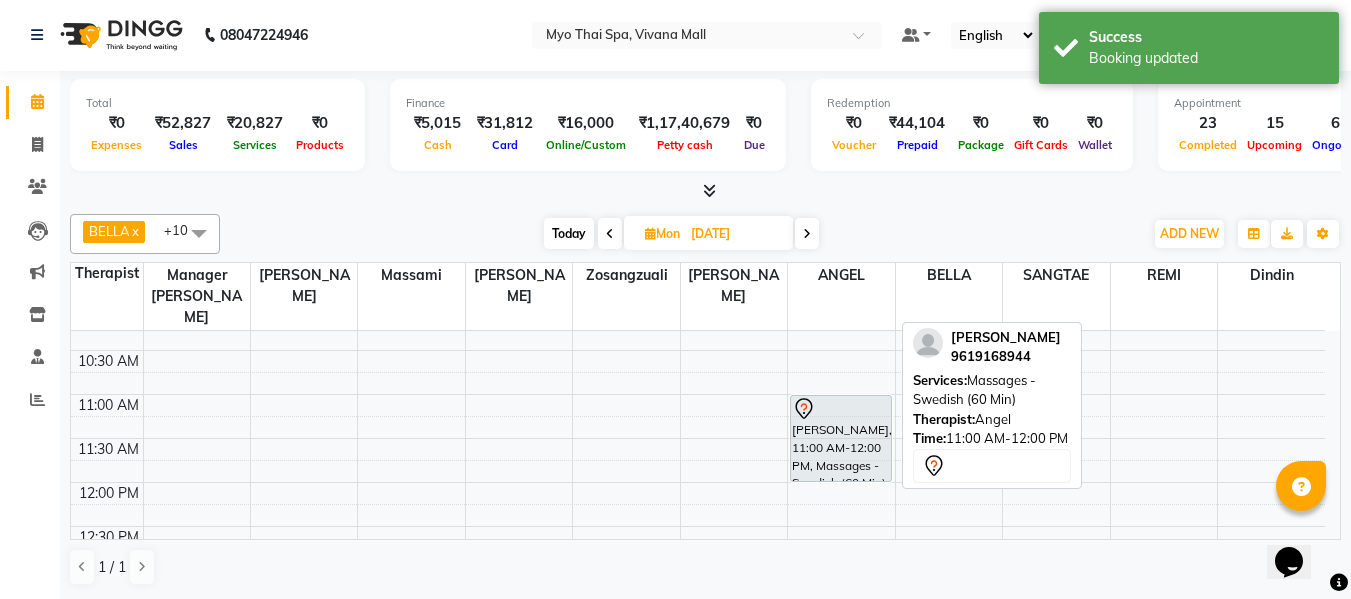 click on "[PERSON_NAME], 11:00 AM-12:00 PM, Massages - Swedish (60 Min)" at bounding box center [841, 438] 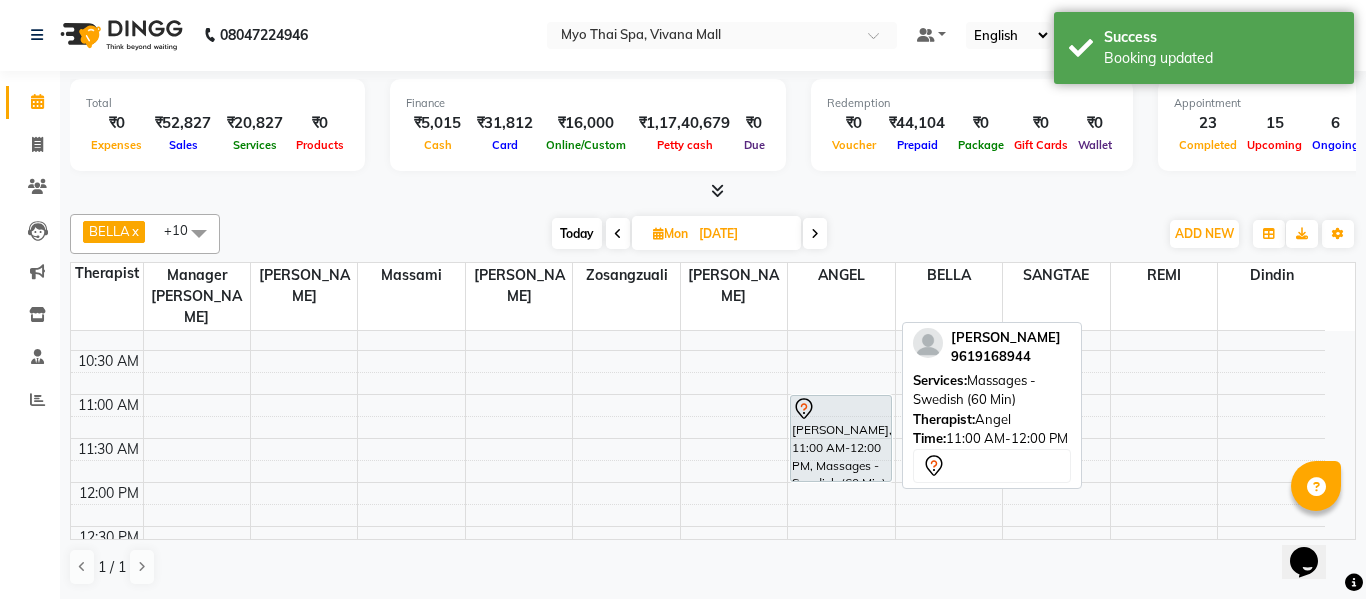 select on "7" 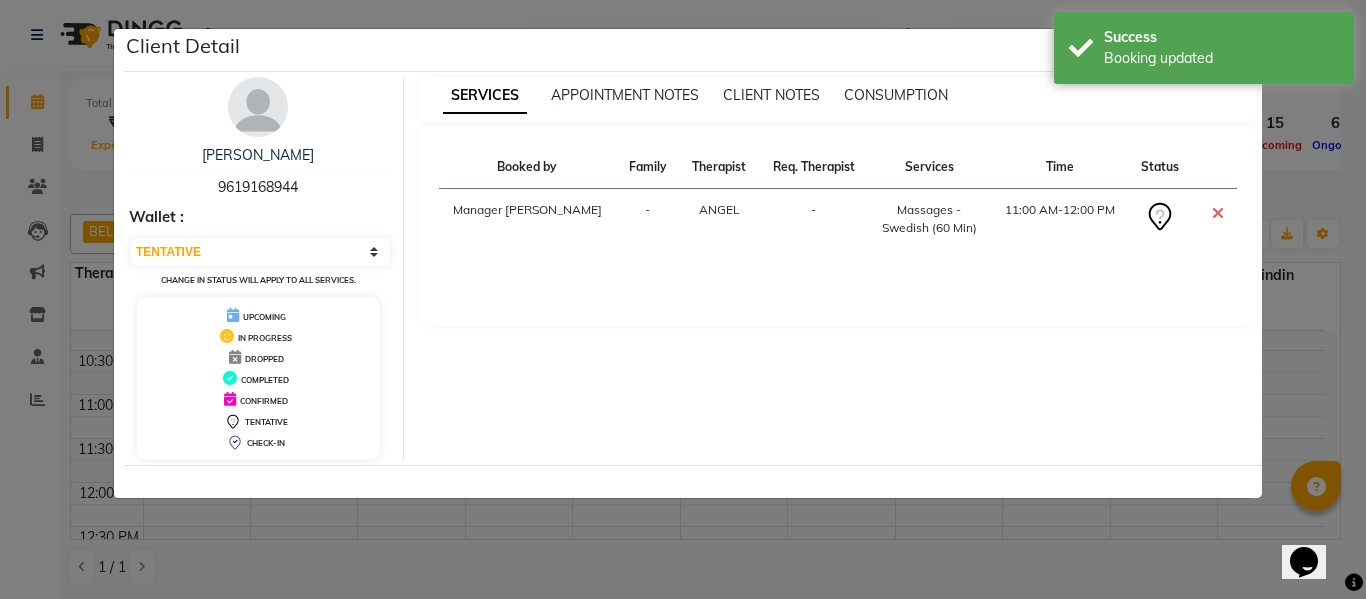drag, startPoint x: 343, startPoint y: 193, endPoint x: 194, endPoint y: 177, distance: 149.8566 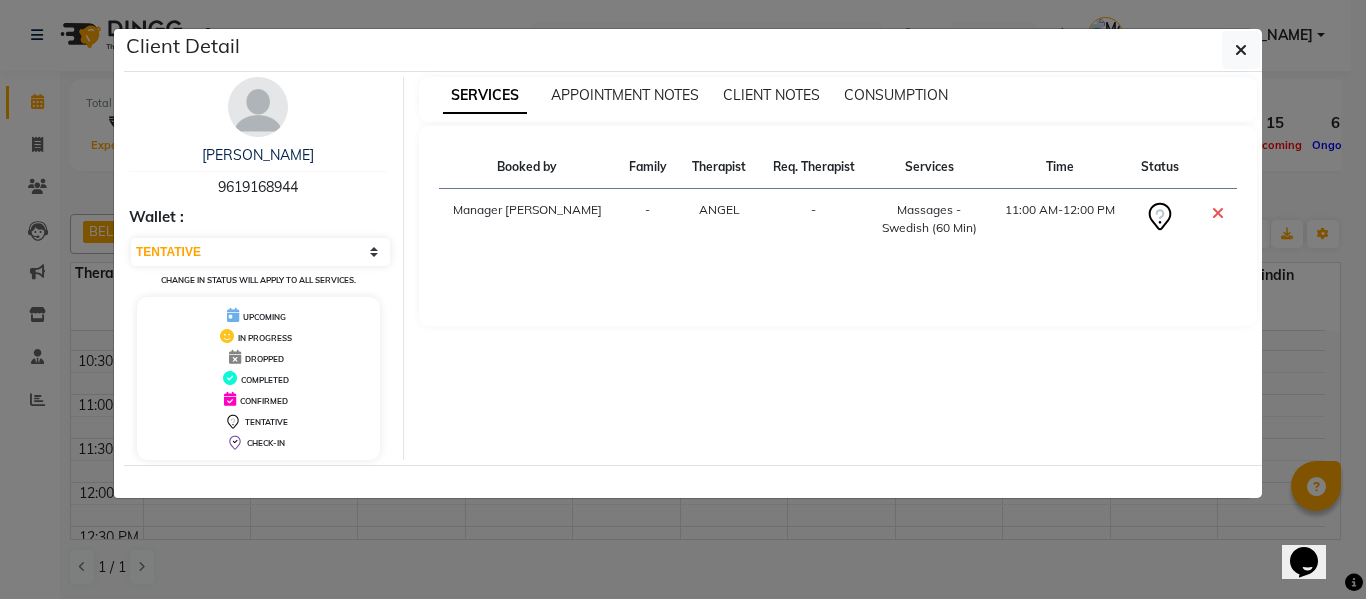 click on "Client Detail  [PERSON_NAME]   9619168944 Wallet : Select CONFIRMED TENTATIVE Change in status will apply to all services. UPCOMING IN PROGRESS DROPPED COMPLETED CONFIRMED TENTATIVE CHECK-IN SERVICES APPOINTMENT NOTES CLIENT NOTES CONSUMPTION Booked by Family Therapist Req. Therapist Services Time Status  Manager ISHA   - ANGEL -  Massages - Swedish (60 Min)   11:00 AM-12:00 PM" 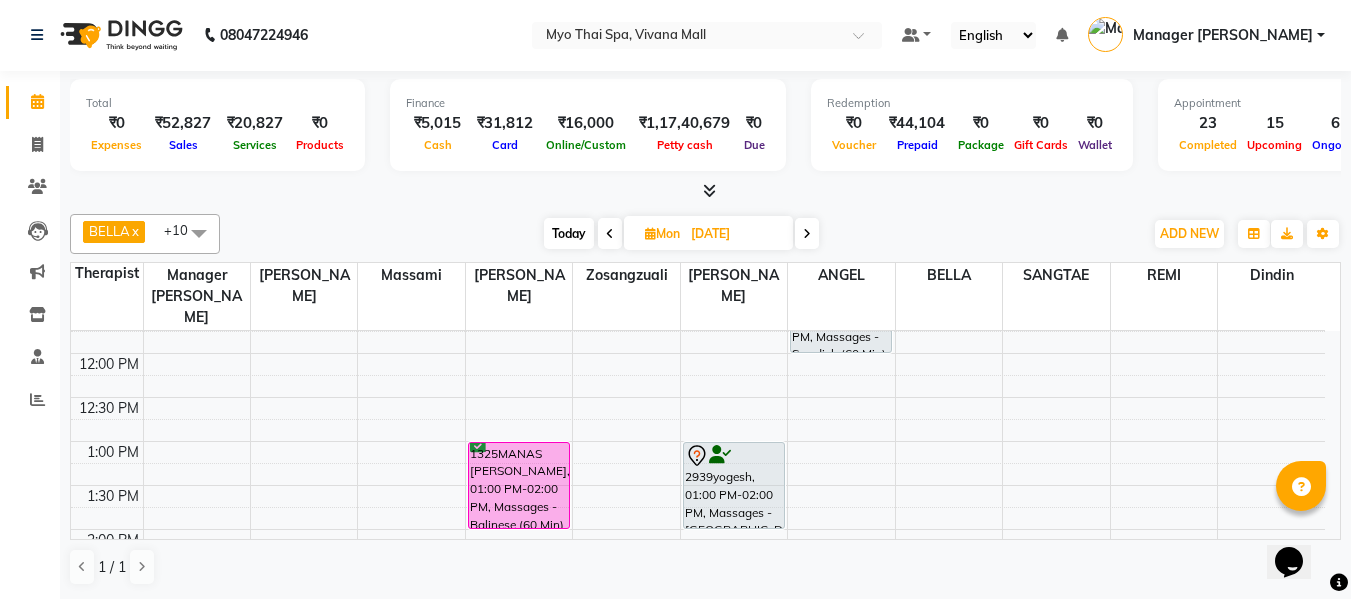 scroll, scrollTop: 300, scrollLeft: 0, axis: vertical 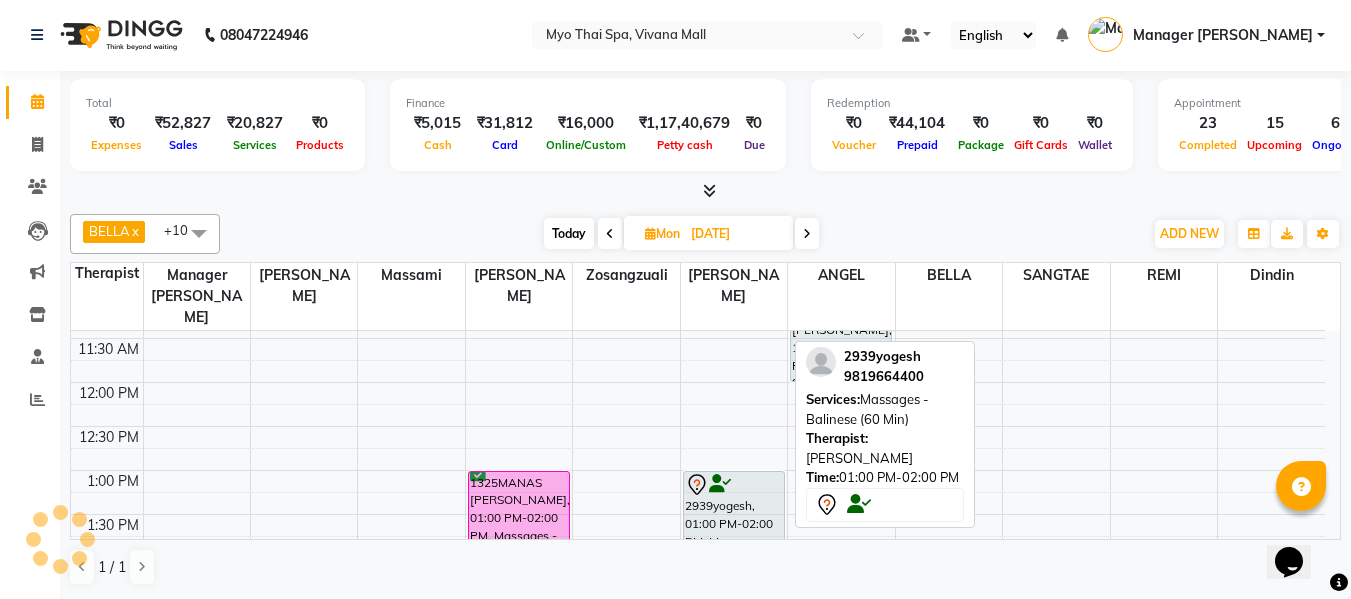 click on "2939yogesh, 01:00 PM-02:00 PM, Massages - [GEOGRAPHIC_DATA] (60 Min)" at bounding box center [734, 514] 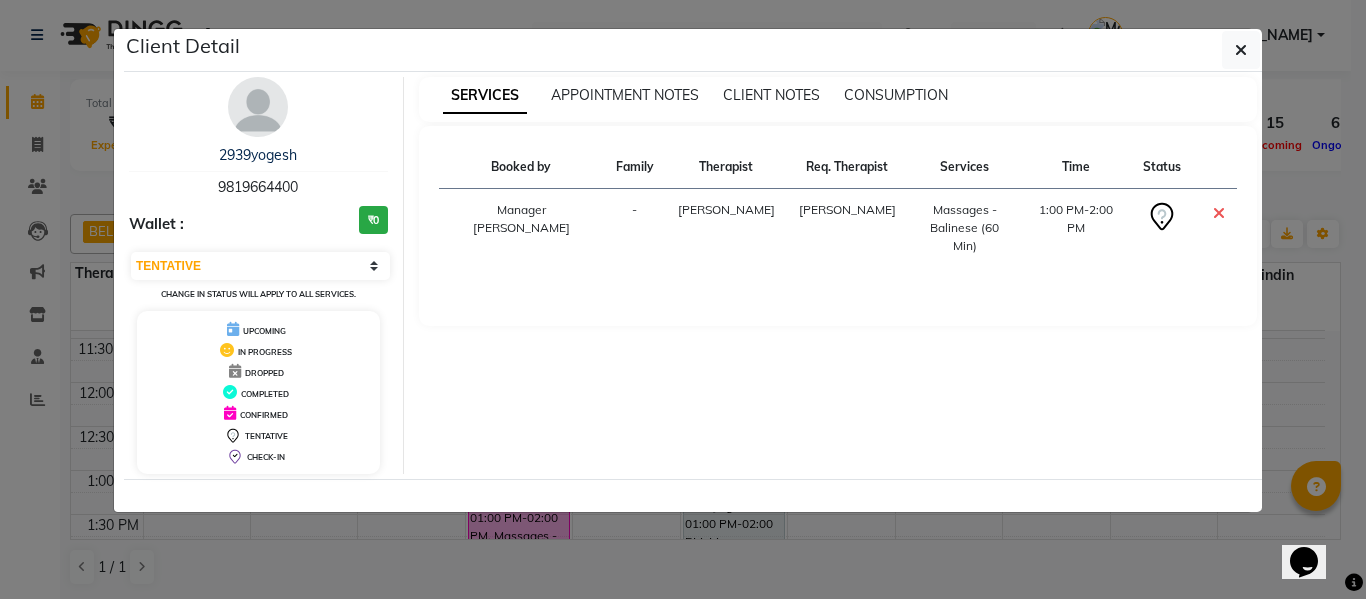 drag, startPoint x: 304, startPoint y: 191, endPoint x: 190, endPoint y: 186, distance: 114.1096 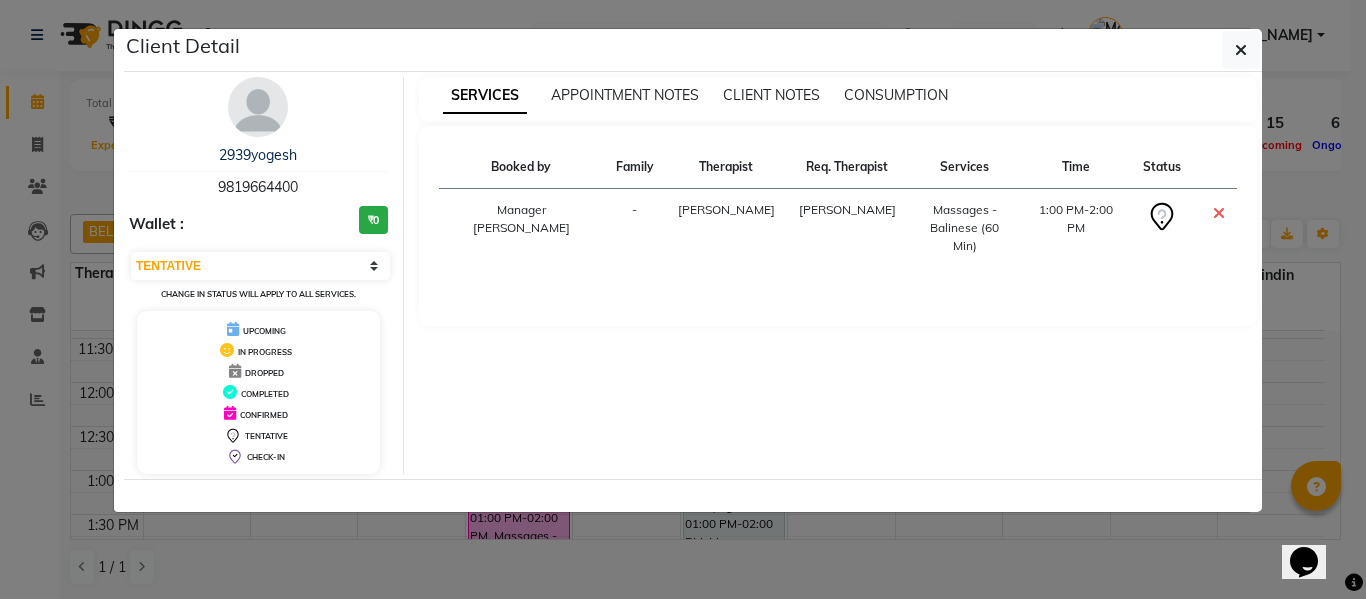 click on "Client Detail  2939yogesh    9819664400 Wallet : ₹0 Select CONFIRMED TENTATIVE Change in status will apply to all services. UPCOMING IN PROGRESS DROPPED COMPLETED CONFIRMED TENTATIVE CHECK-IN SERVICES APPOINTMENT NOTES CLIENT NOTES CONSUMPTION Booked by Family Therapist Req. Therapist Services Time Status  Manager [PERSON_NAME] [PERSON_NAME]  Massages - Balinese (60 Min)   1:00 PM-2:00 PM" 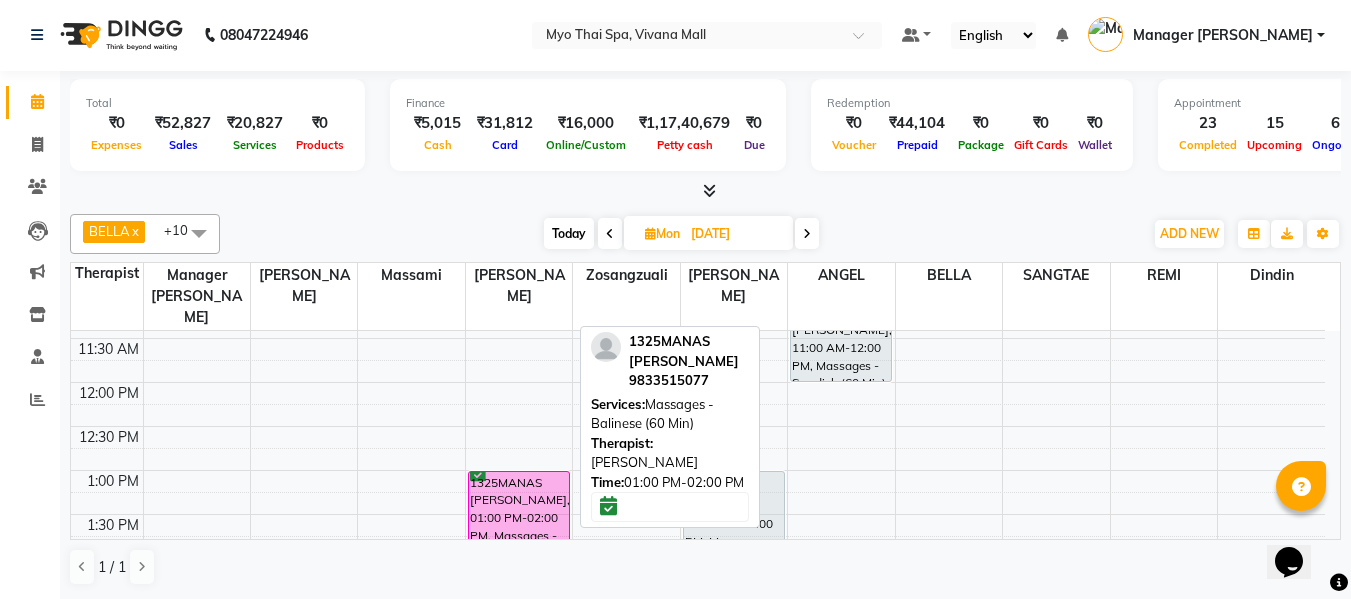 click on "1325MANAS [PERSON_NAME], 01:00 PM-02:00 PM, Massages - Balinese (60 Min)" at bounding box center [519, 514] 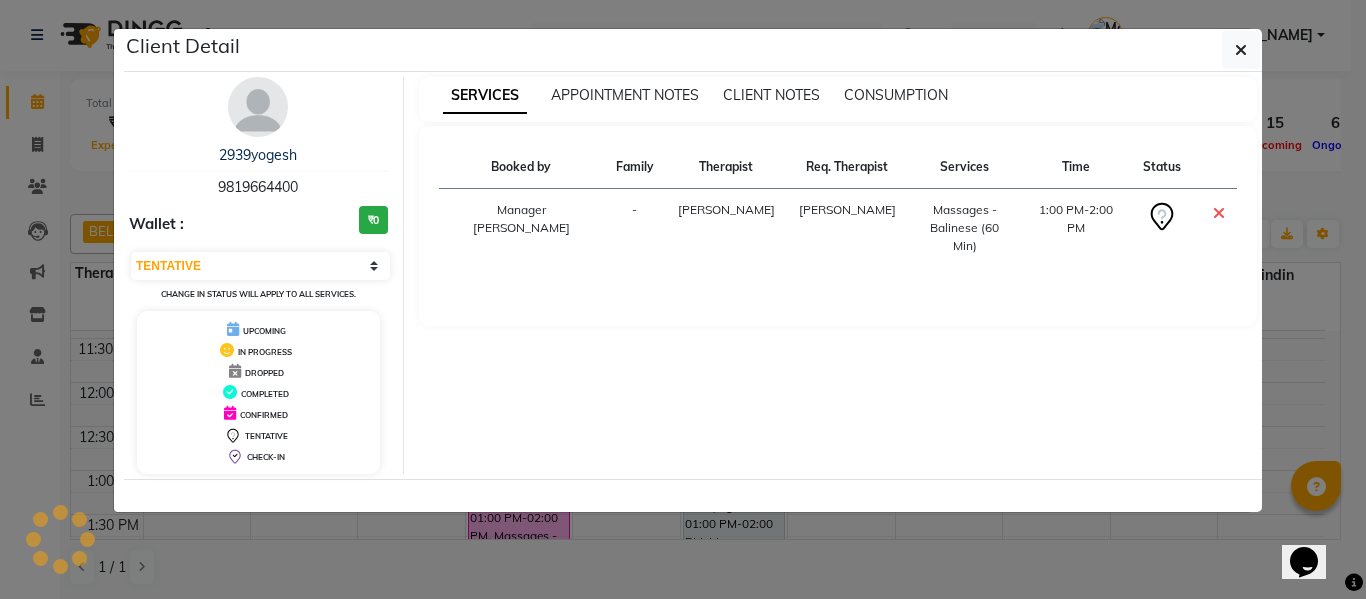 drag, startPoint x: 246, startPoint y: 184, endPoint x: 219, endPoint y: 185, distance: 27.018513 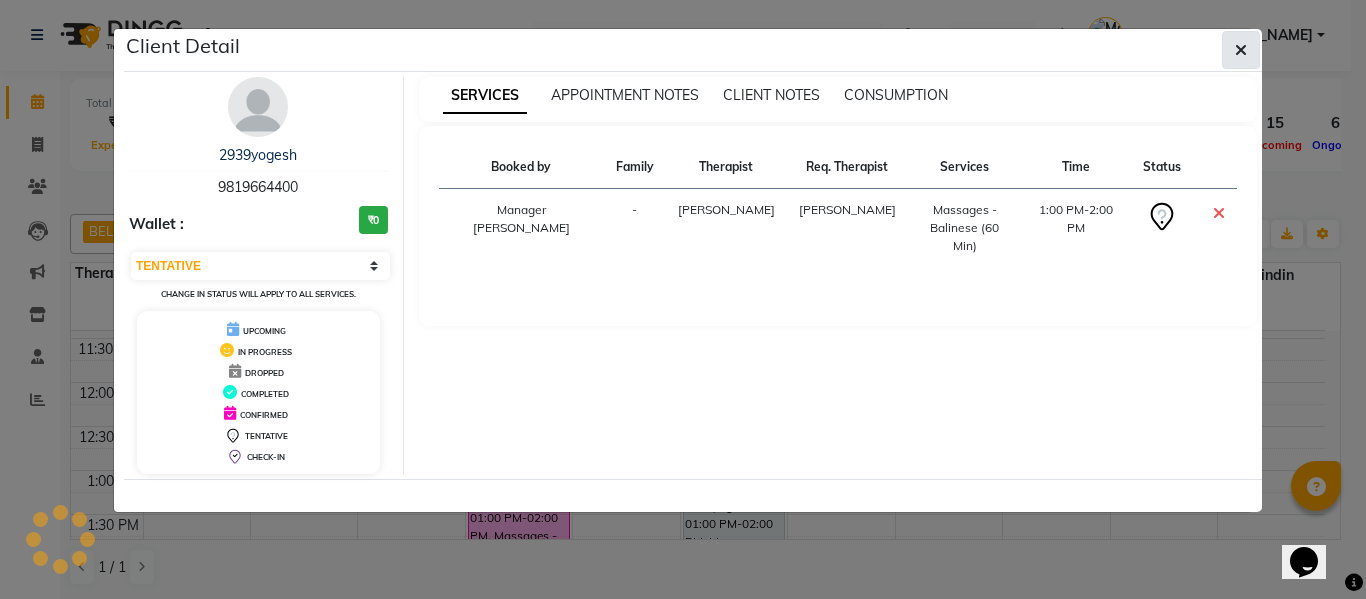 click 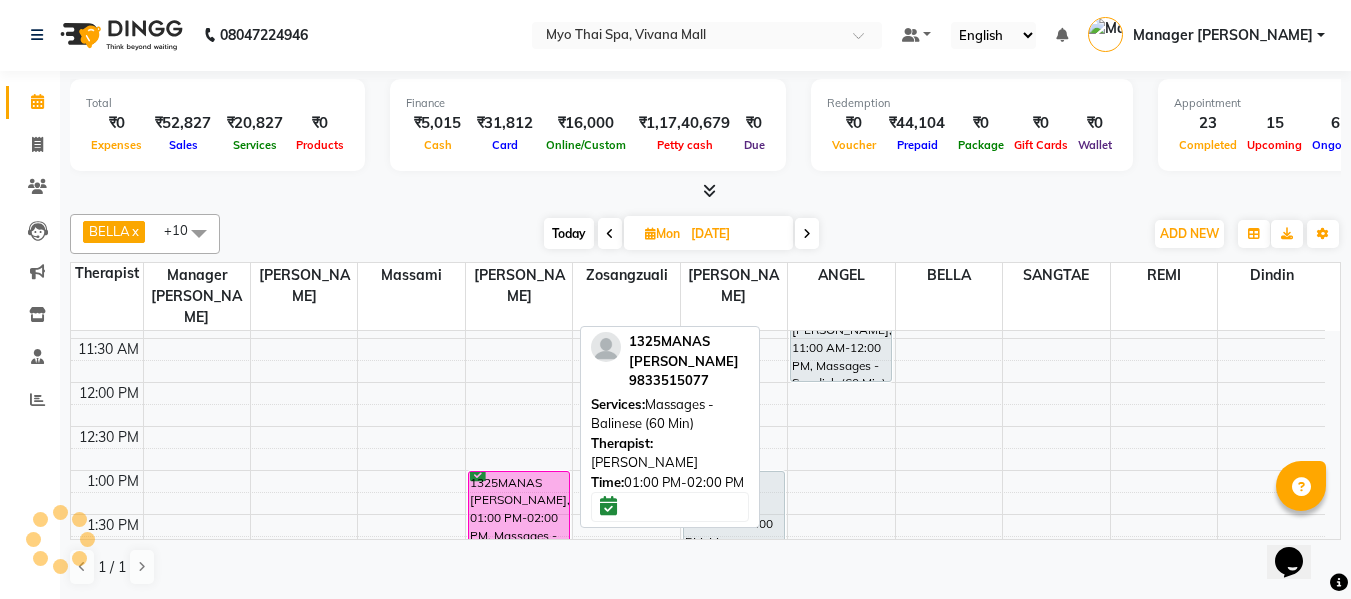 click on "1325MANAS [PERSON_NAME], 01:00 PM-02:00 PM, Massages - Balinese (60 Min)" at bounding box center (519, 514) 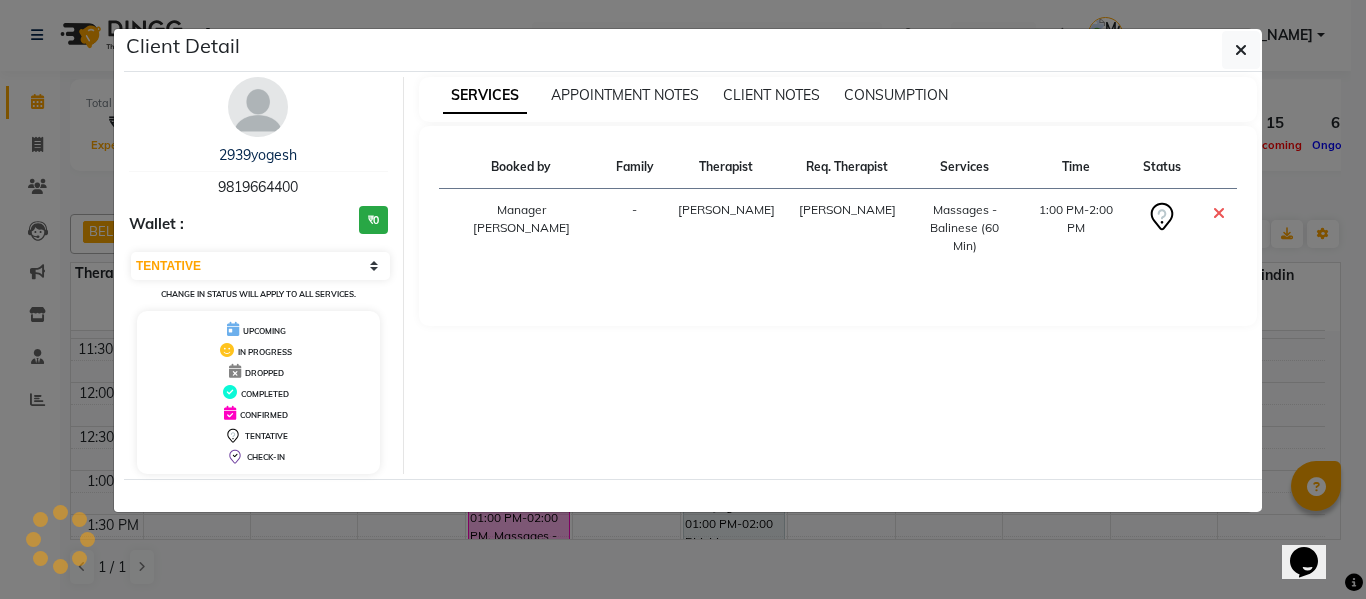 select on "6" 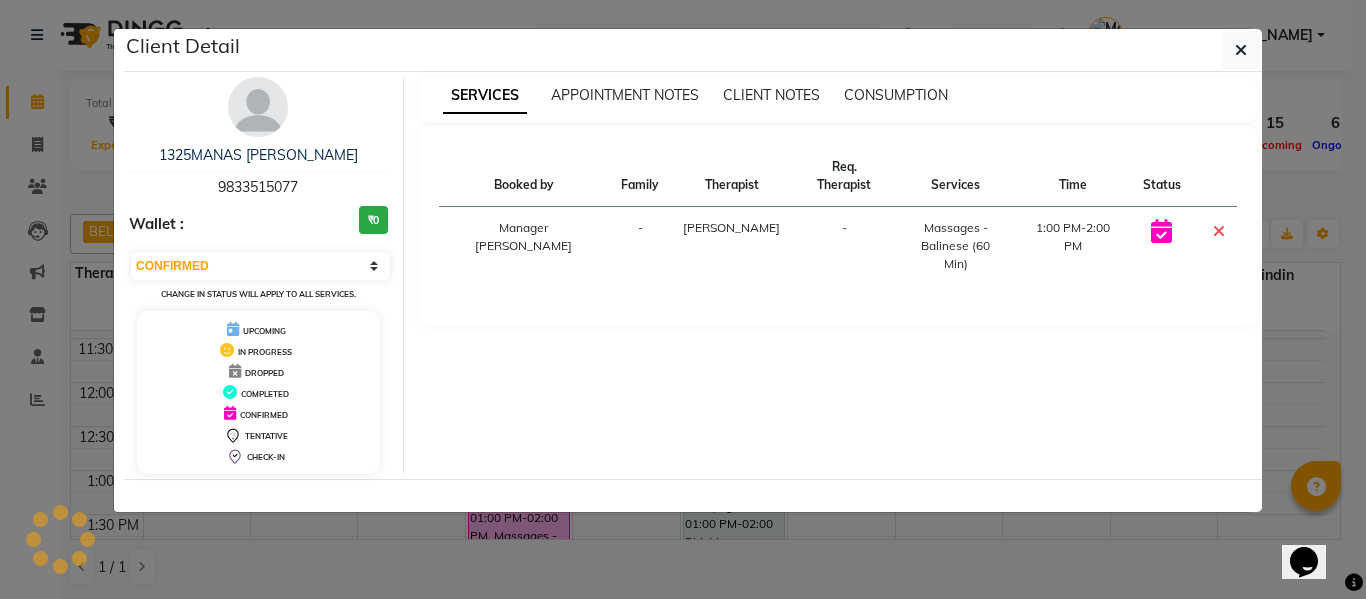 drag, startPoint x: 274, startPoint y: 181, endPoint x: 166, endPoint y: 186, distance: 108.11568 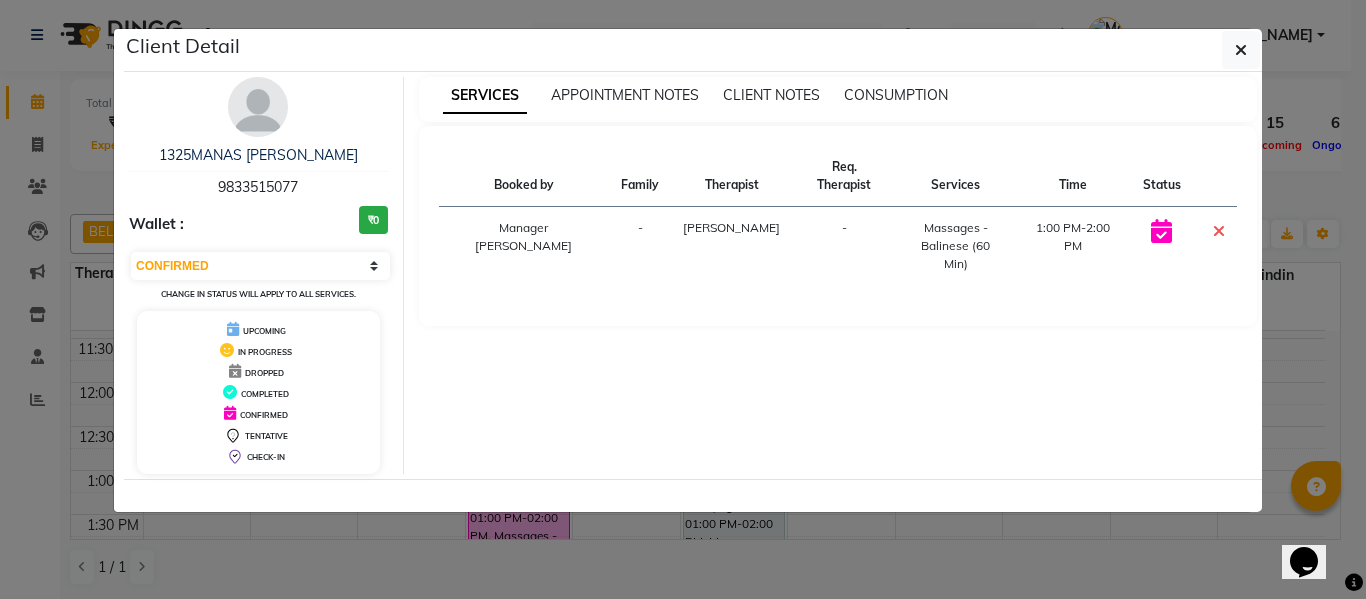 click on "Client Detail  1325MANAS [PERSON_NAME]   9833515077 Wallet : ₹0 Select CONFIRMED TENTATIVE Change in status will apply to all services. UPCOMING IN PROGRESS DROPPED COMPLETED CONFIRMED TENTATIVE CHECK-IN SERVICES APPOINTMENT NOTES CLIENT NOTES CONSUMPTION Booked by Family Therapist Req. Therapist Services Time Status  Manager [PERSON_NAME] - Balinese (60 Min)   1:00 PM-2:00 PM" 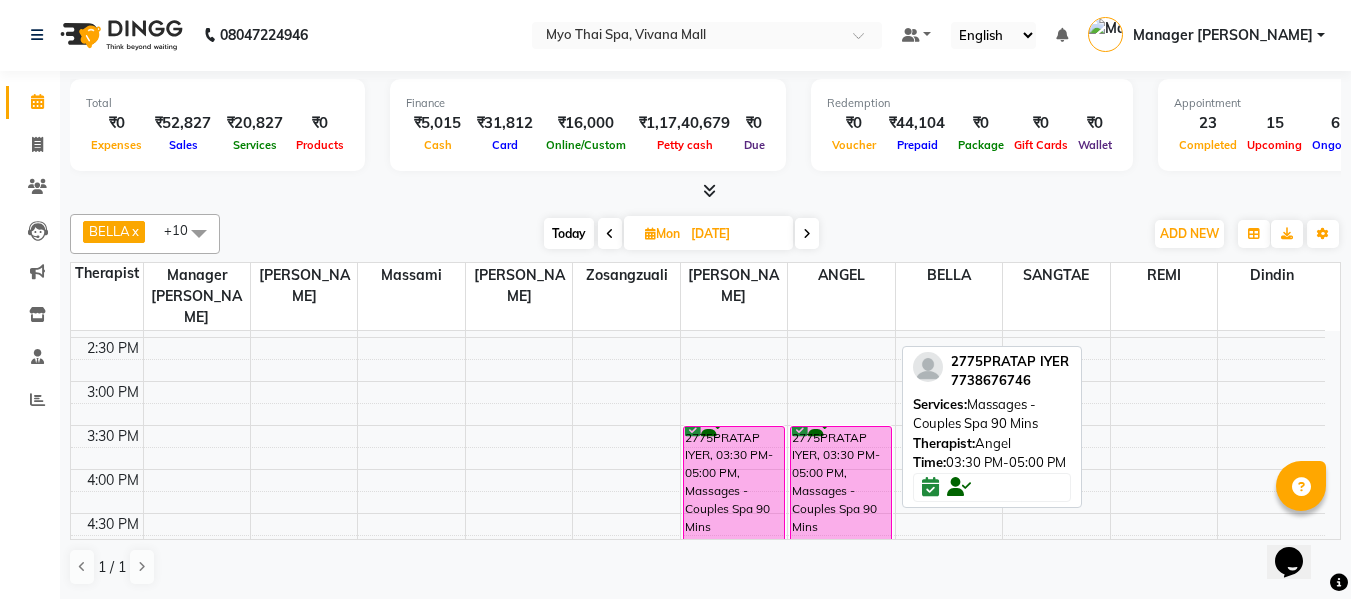 scroll, scrollTop: 600, scrollLeft: 0, axis: vertical 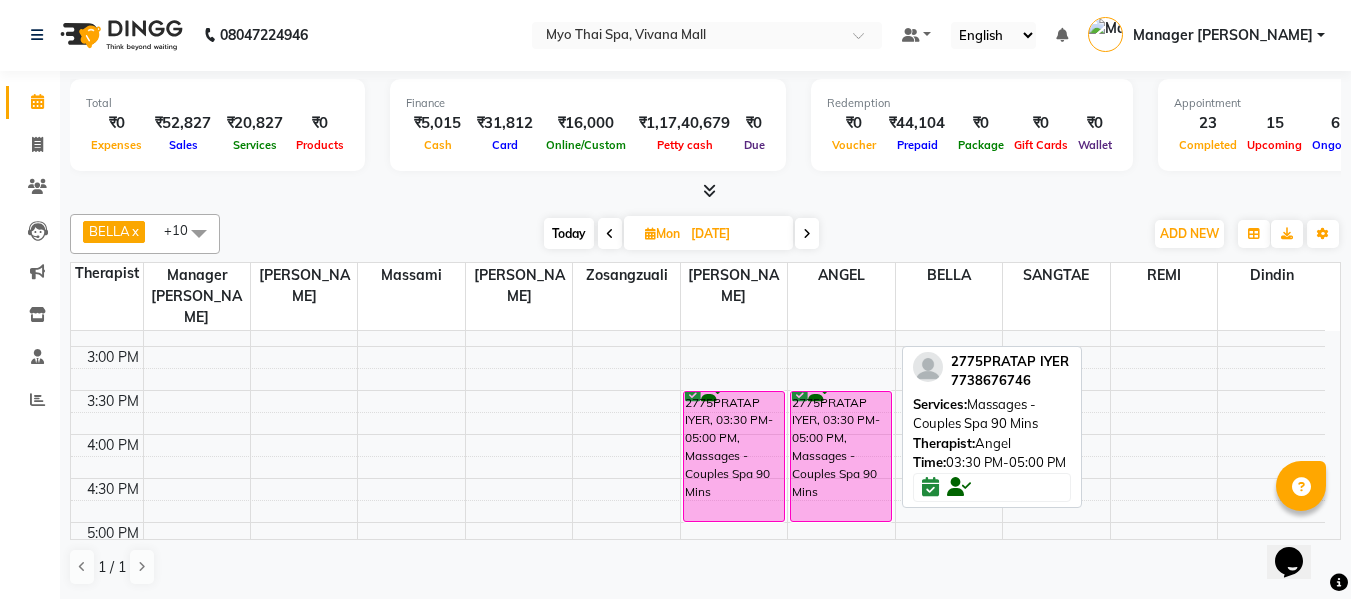 click on "2775PRATAP IYER, 03:30 PM-05:00 PM, Massages - Couples Spa 90 Mins" at bounding box center [841, 456] 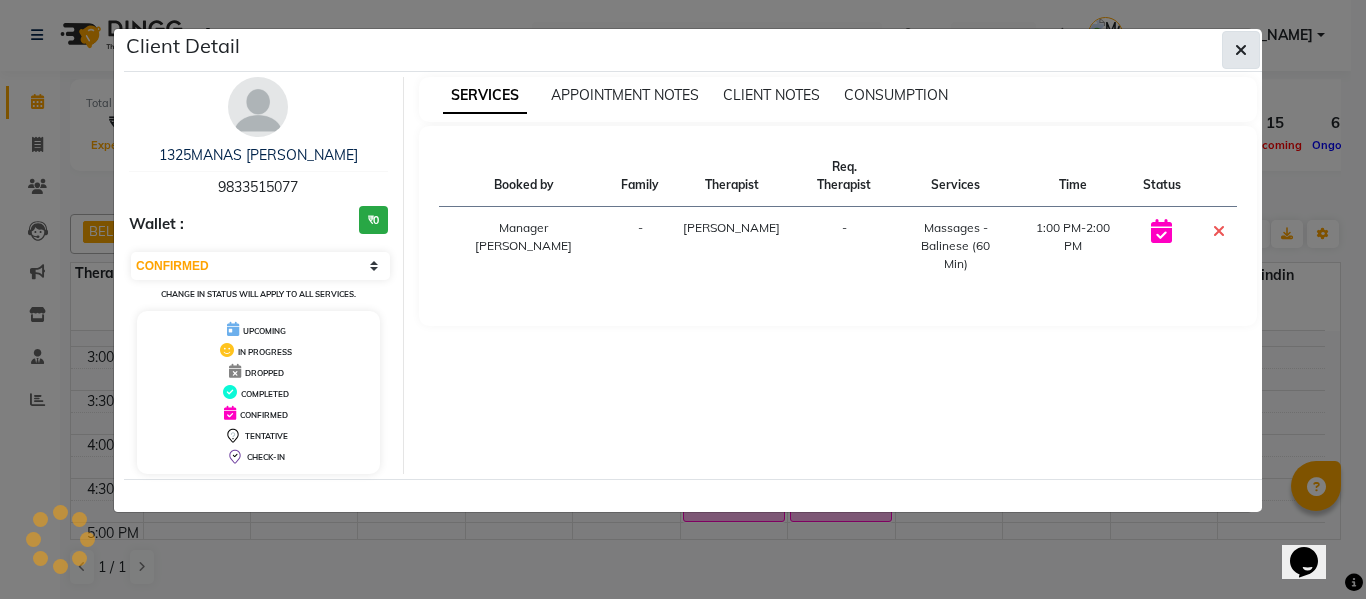 click 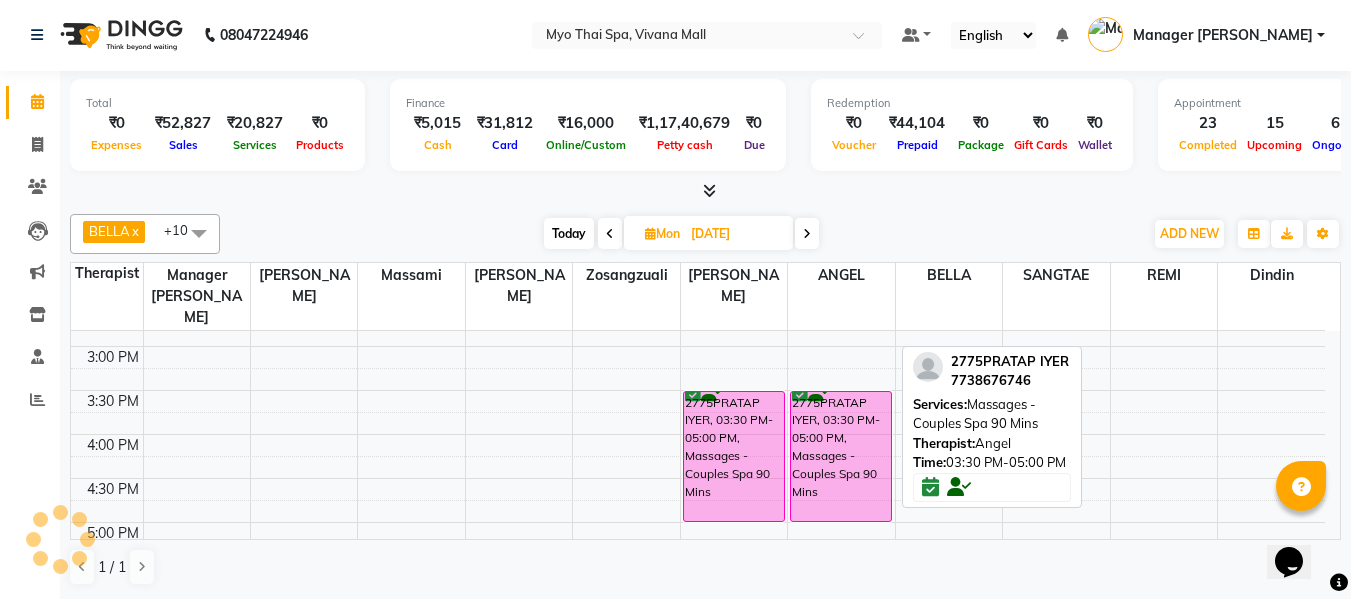 click on "2775PRATAP IYER, 03:30 PM-05:00 PM, Massages - Couples Spa 90 Mins" at bounding box center [841, 456] 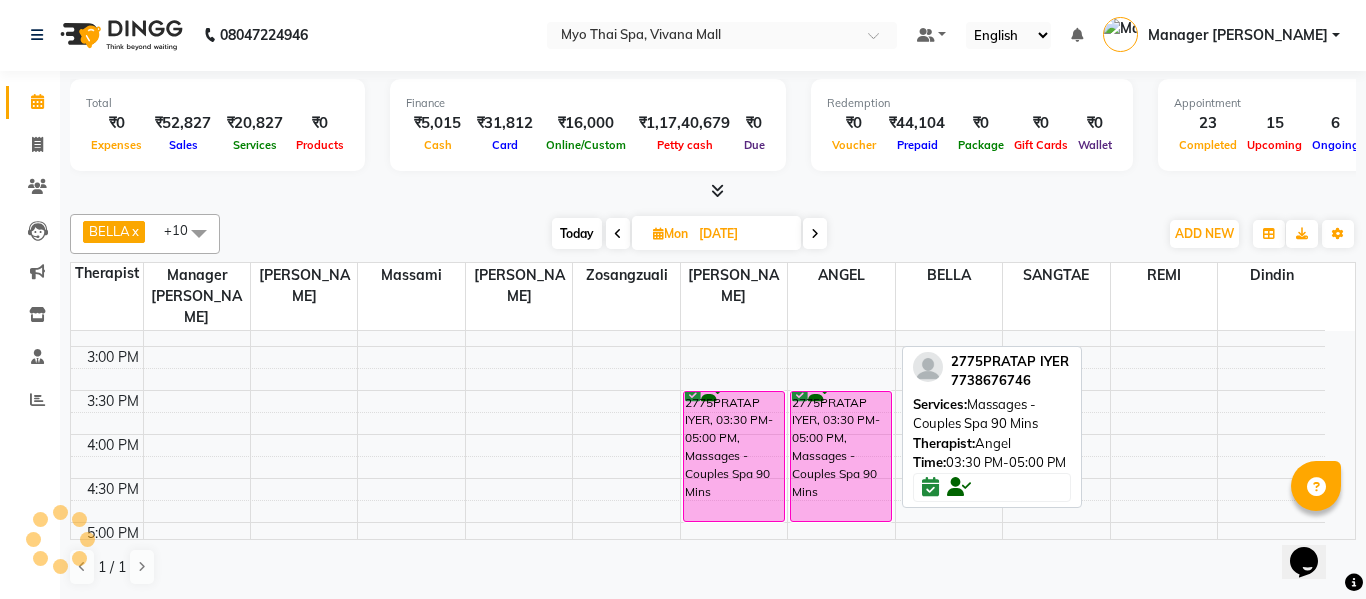 select on "6" 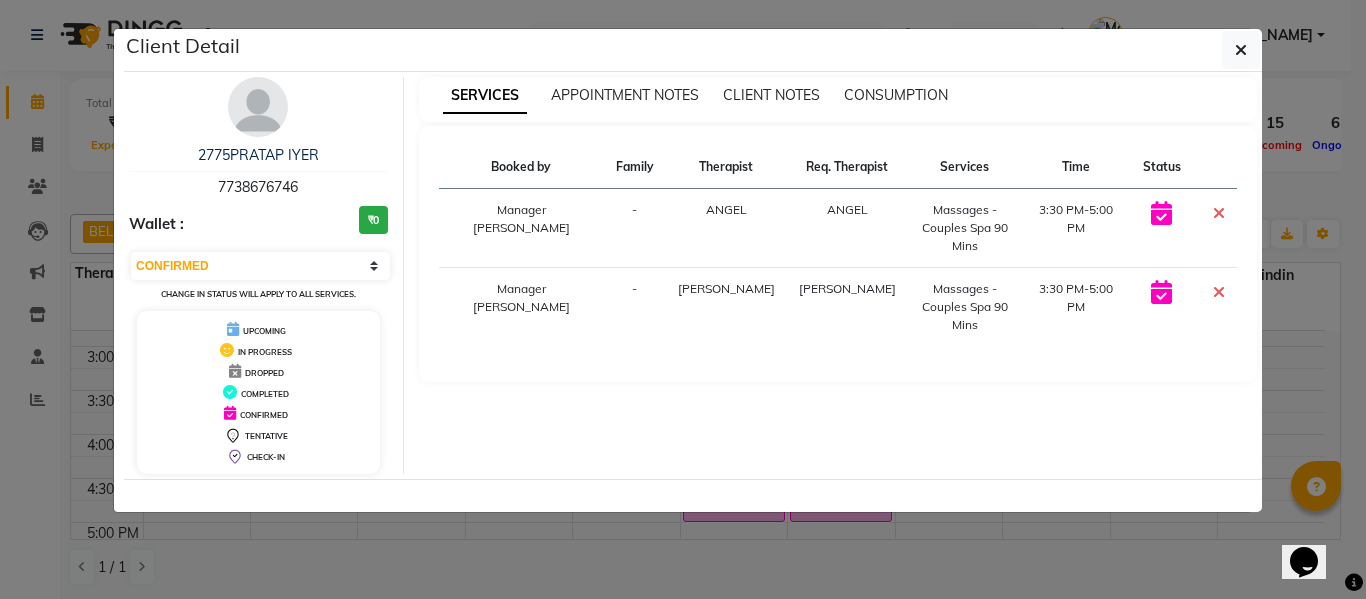 drag, startPoint x: 307, startPoint y: 178, endPoint x: 203, endPoint y: 180, distance: 104.019226 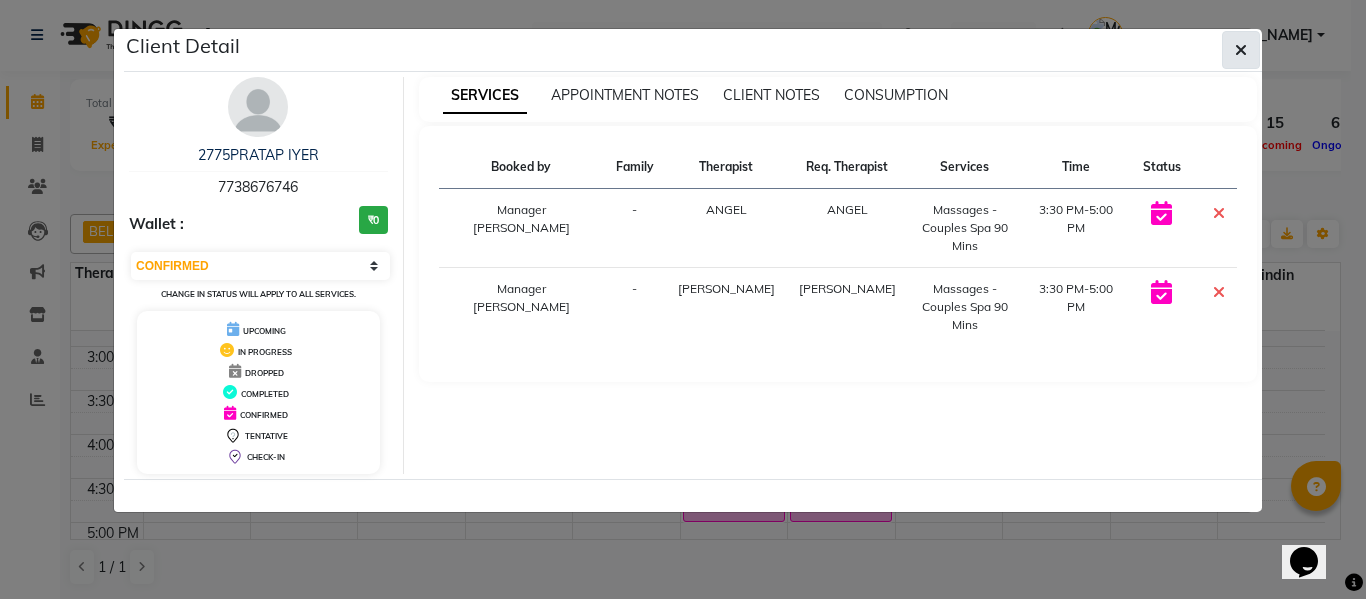 click 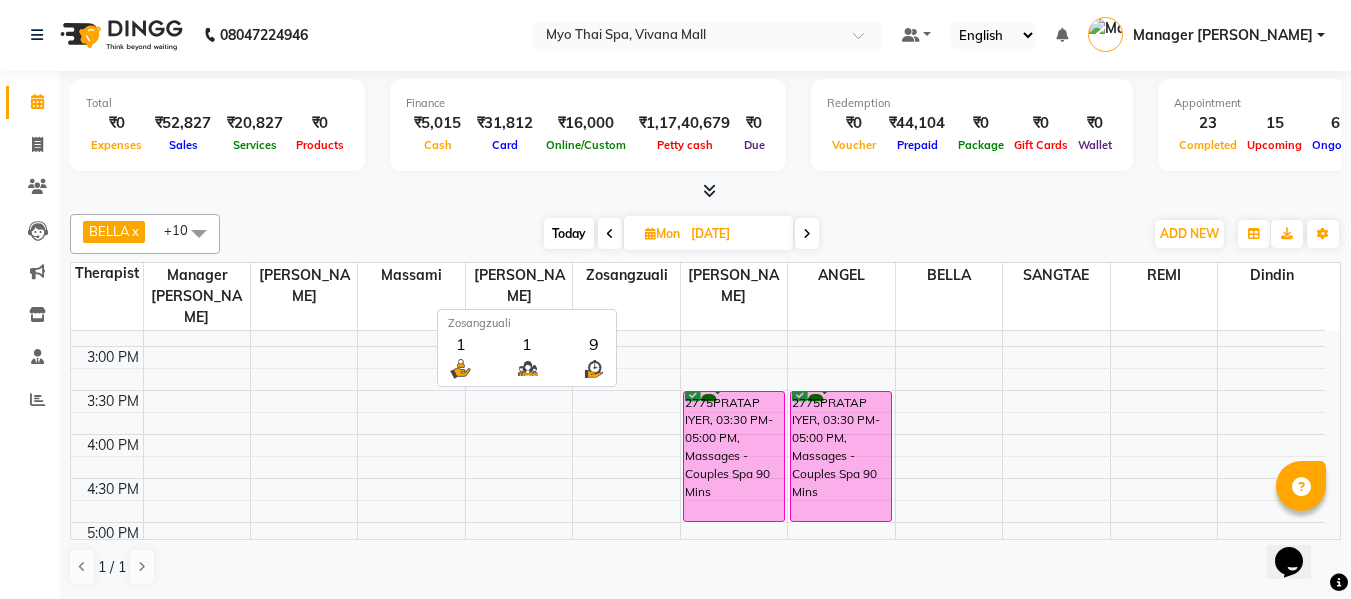scroll, scrollTop: 0, scrollLeft: 0, axis: both 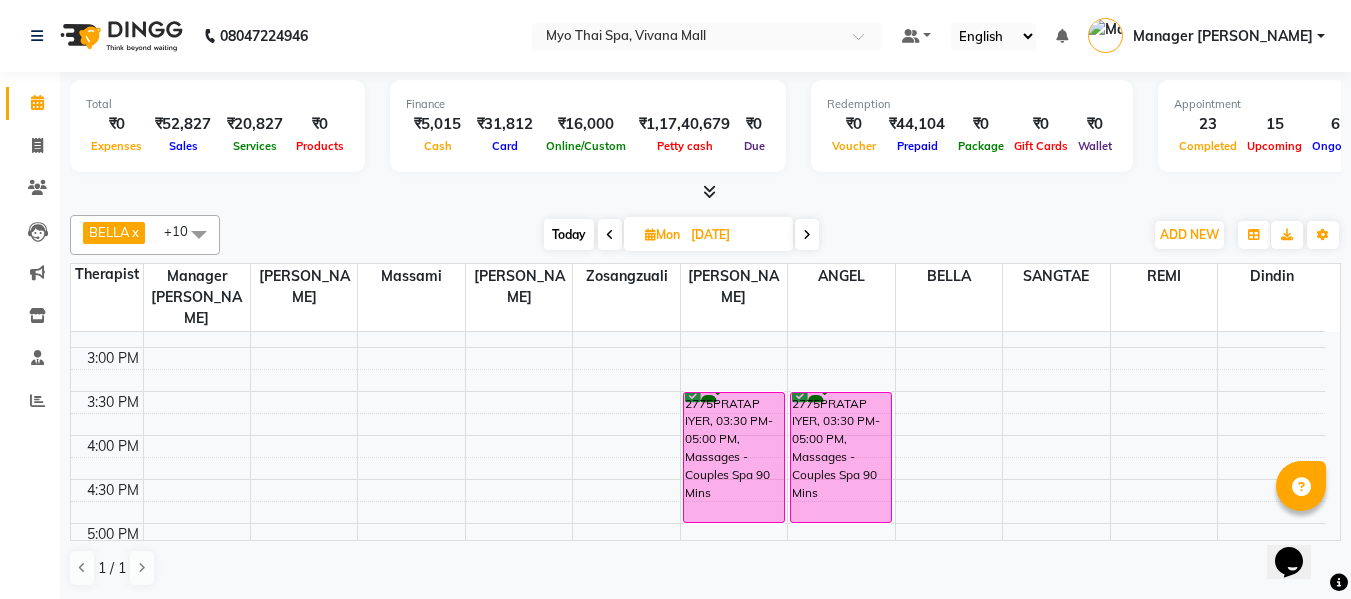 click on "Today" at bounding box center (569, 234) 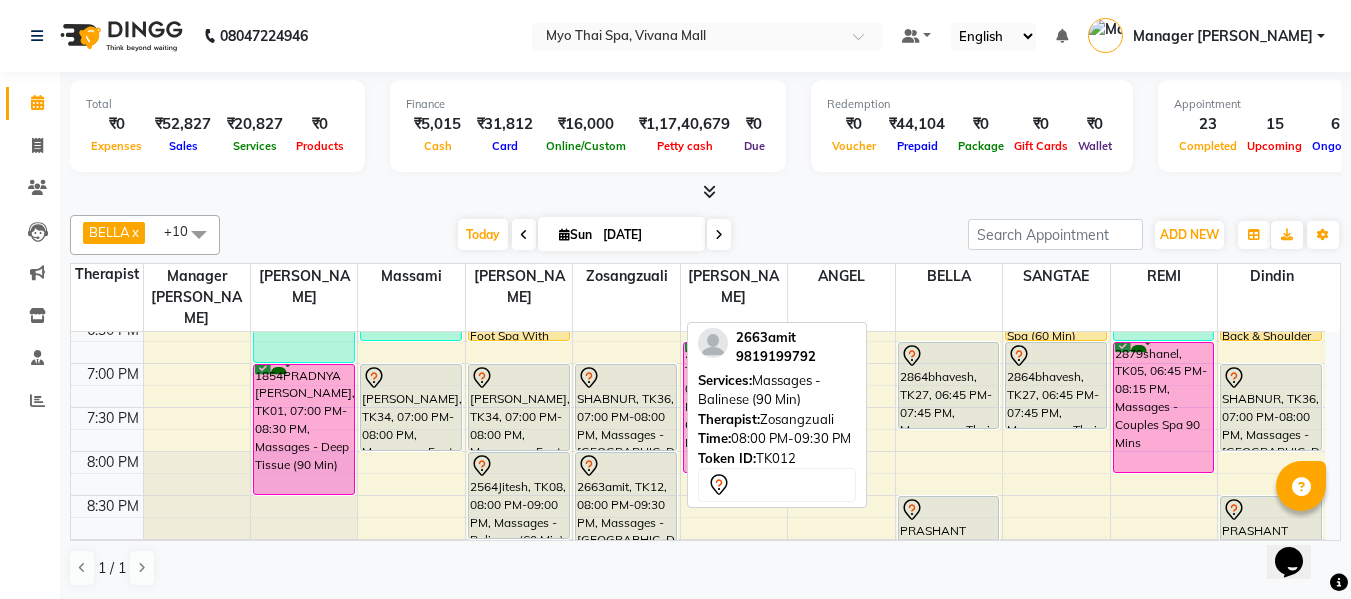 scroll, scrollTop: 890, scrollLeft: 0, axis: vertical 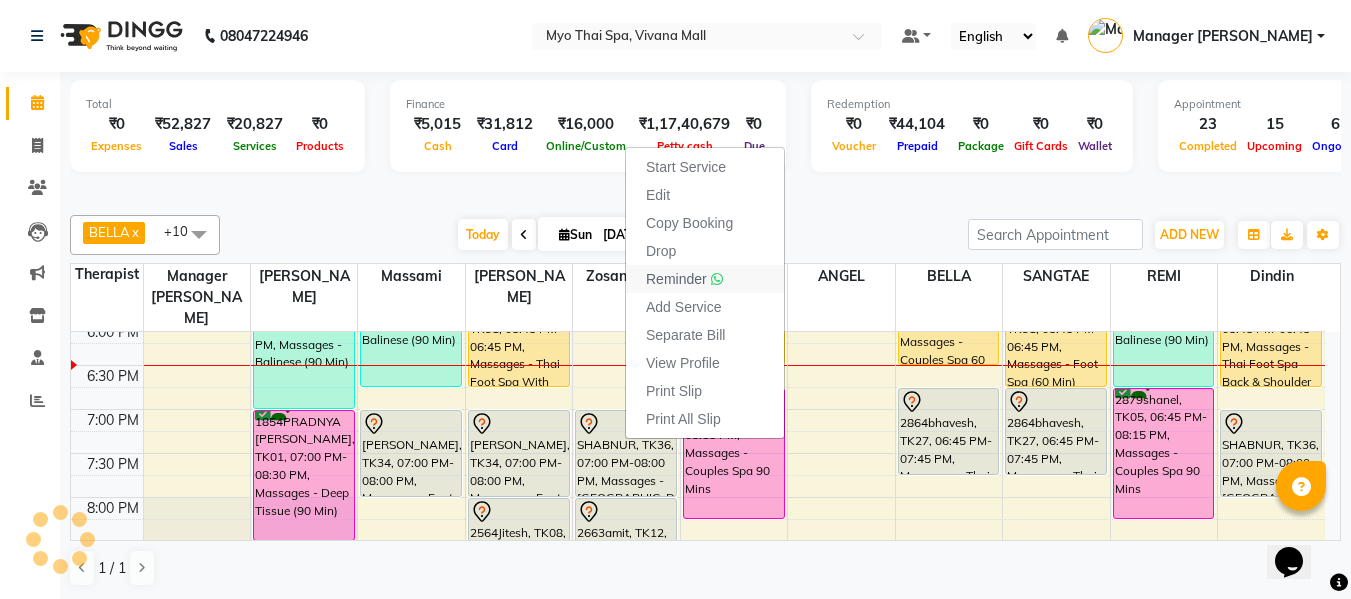 click on "Reminder" at bounding box center [676, 279] 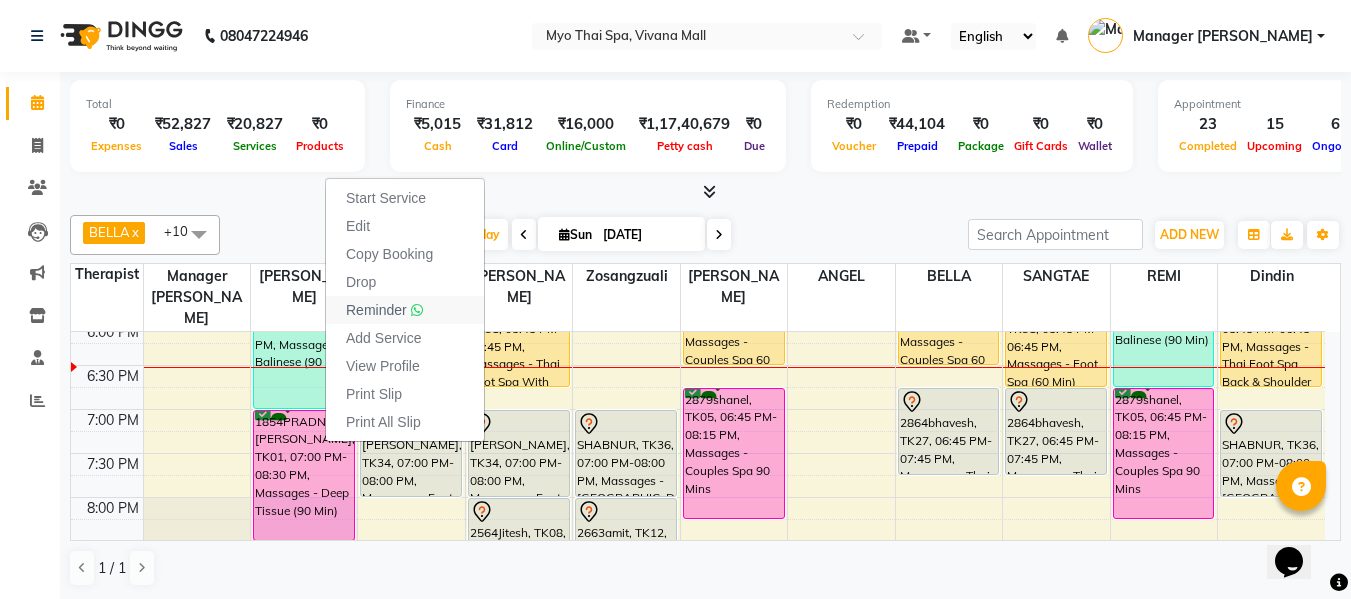 click on "Reminder" at bounding box center [376, 310] 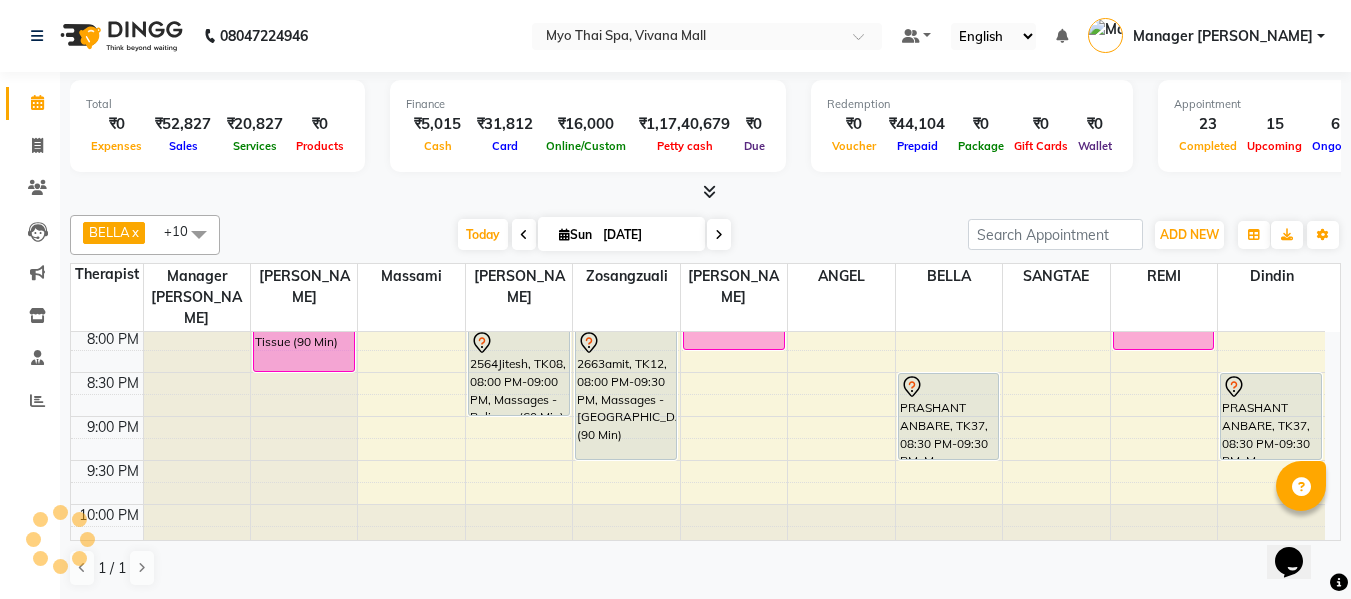 scroll, scrollTop: 1090, scrollLeft: 0, axis: vertical 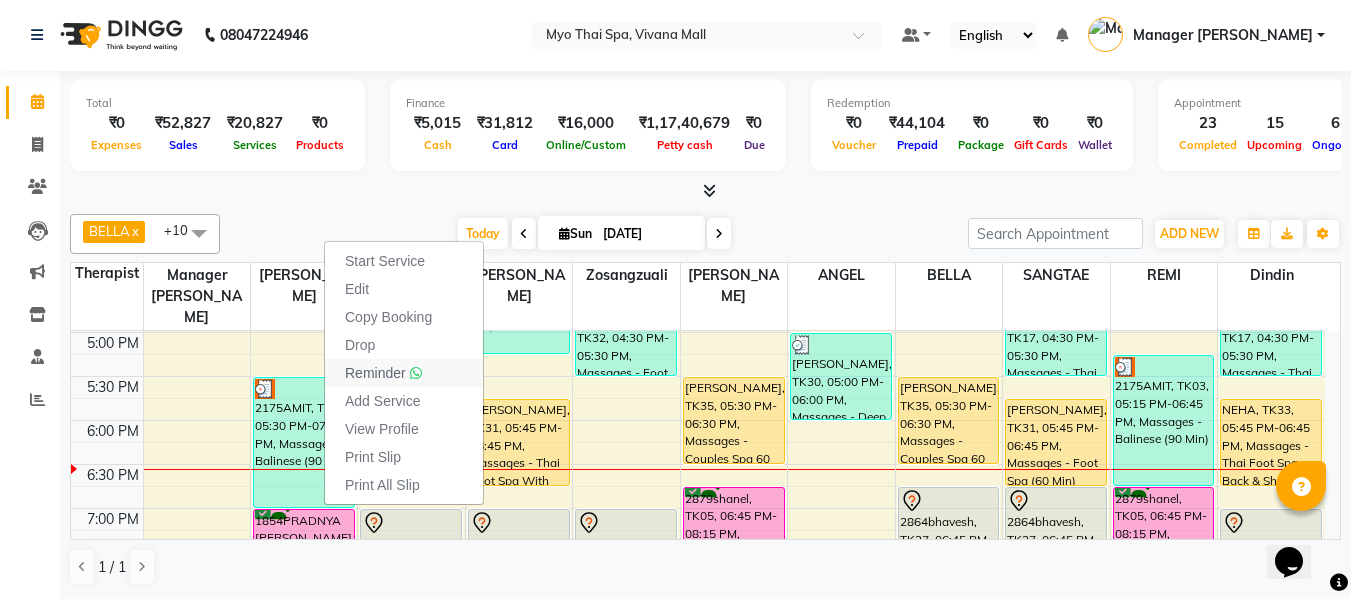 click on "Reminder" at bounding box center (375, 373) 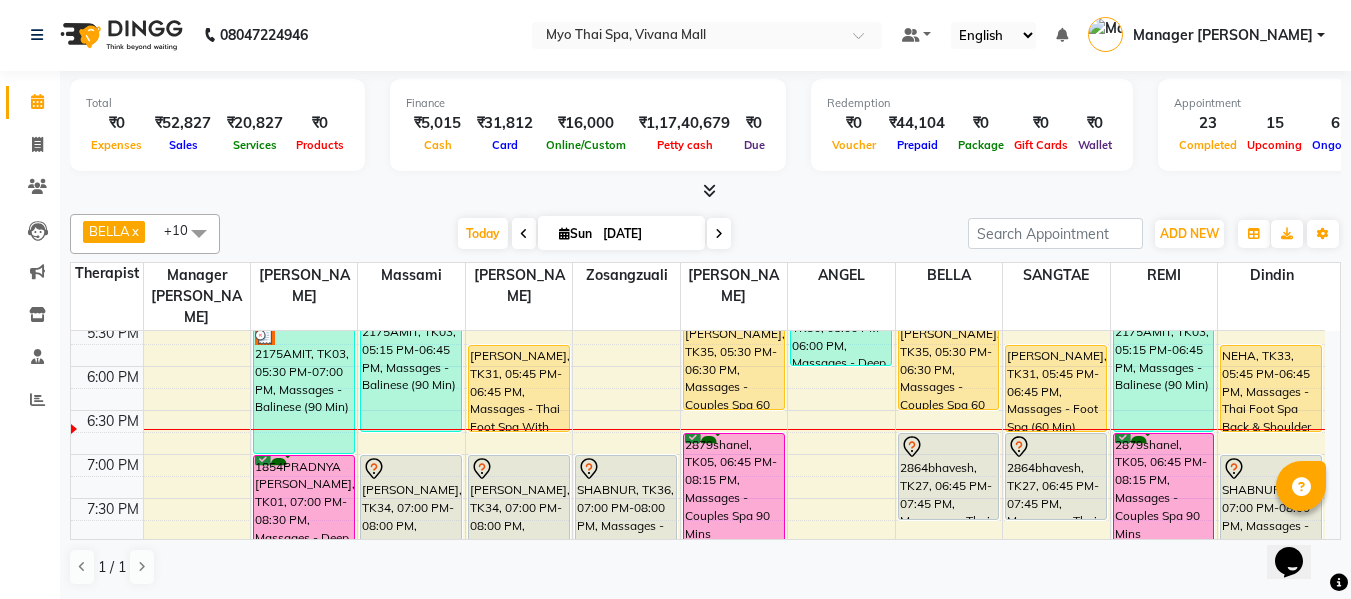 scroll, scrollTop: 890, scrollLeft: 0, axis: vertical 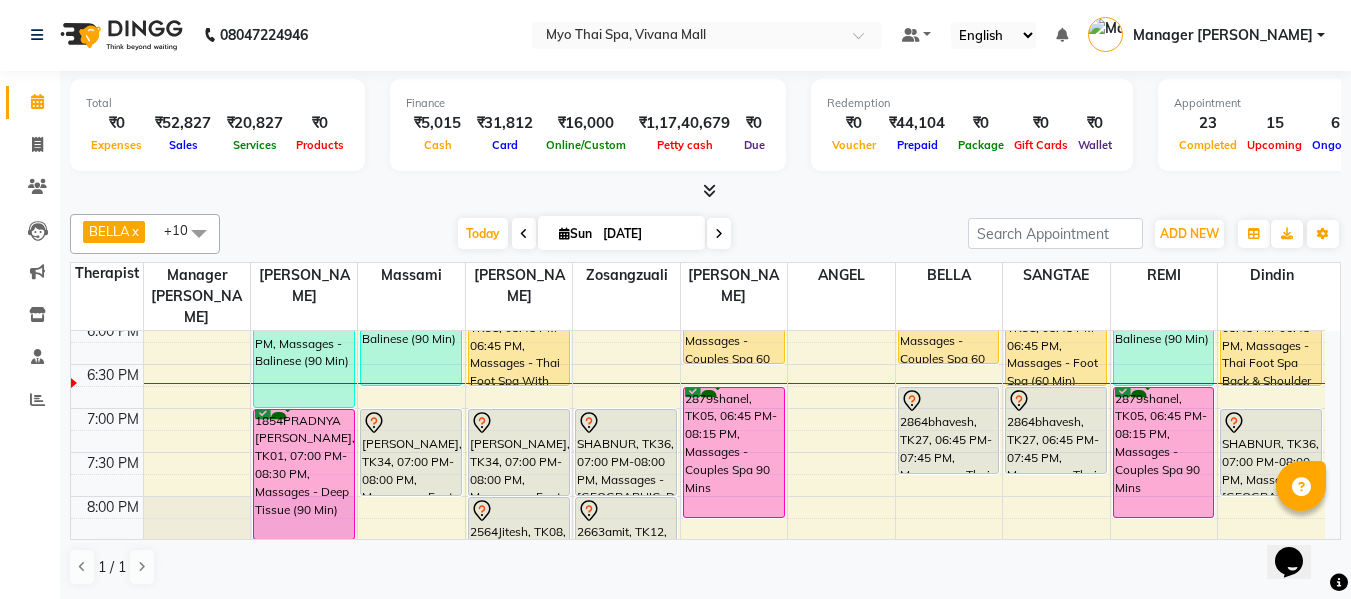click at bounding box center [719, 233] 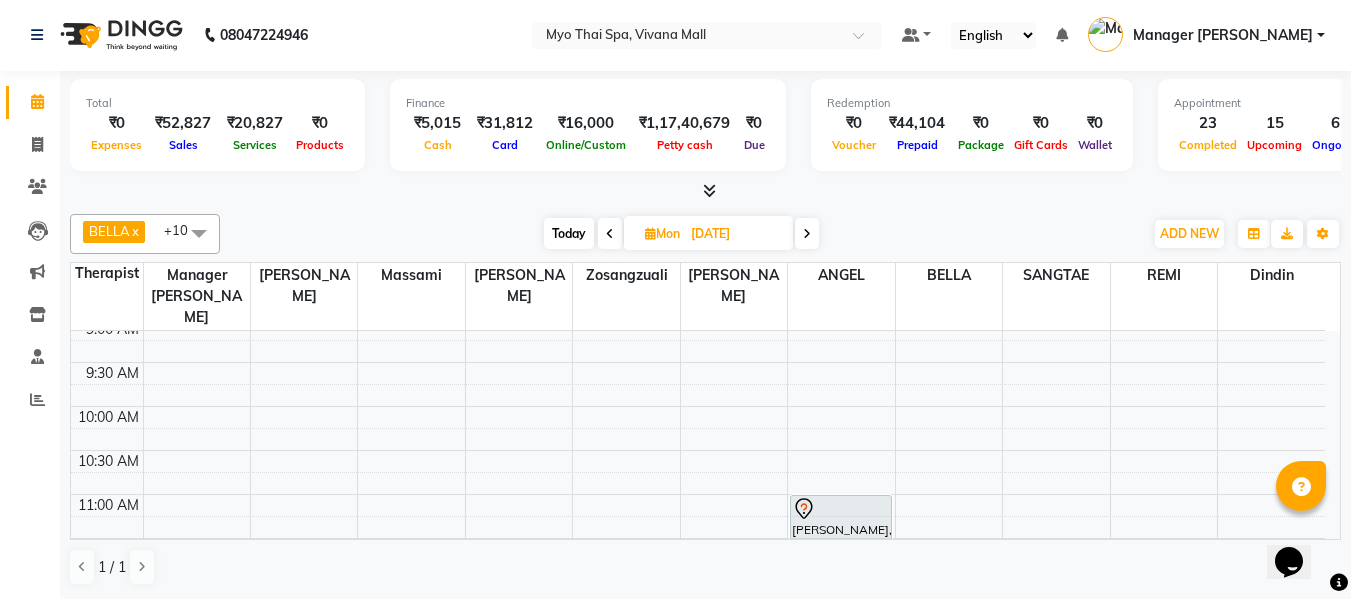 scroll, scrollTop: 200, scrollLeft: 0, axis: vertical 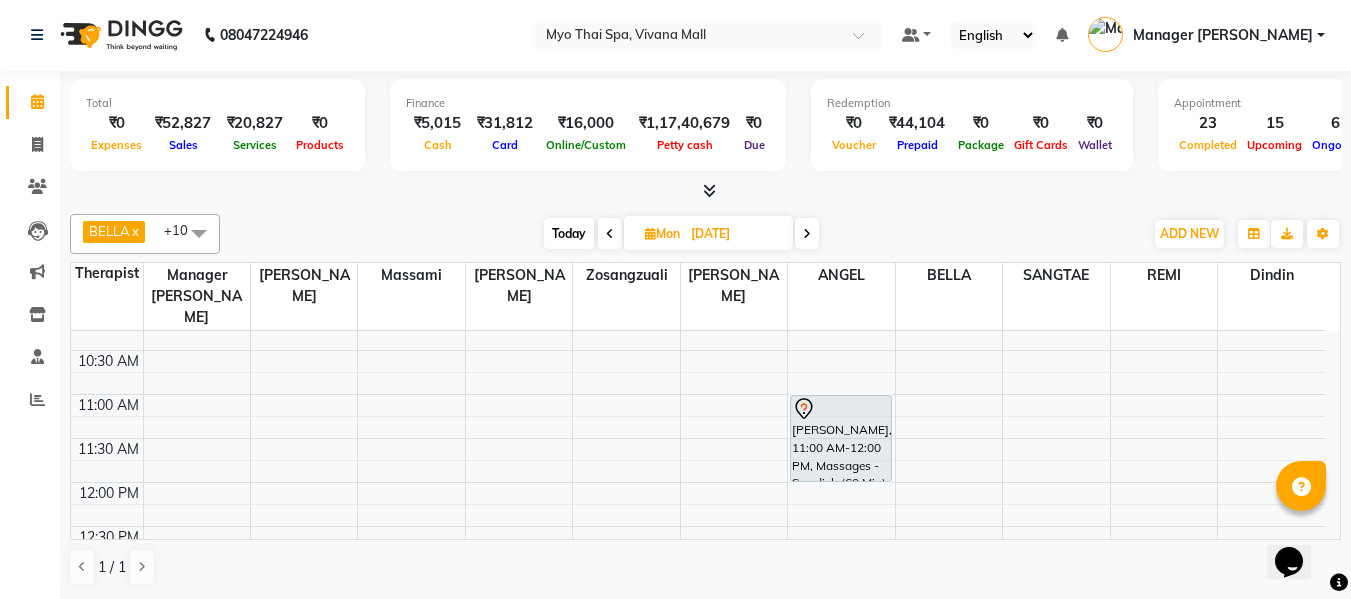 click on "8:00 AM 8:30 AM 9:00 AM 9:30 AM 10:00 AM 10:30 AM 11:00 AM 11:30 AM 12:00 PM 12:30 PM 1:00 PM 1:30 PM 2:00 PM 2:30 PM 3:00 PM 3:30 PM 4:00 PM 4:30 PM 5:00 PM 5:30 PM 6:00 PM 6:30 PM 7:00 PM 7:30 PM 8:00 PM 8:30 PM 9:00 PM 9:30 PM 10:00 PM 10:30 PM     1325MANAS [PERSON_NAME], 01:00 PM-02:00 PM, Massages - [GEOGRAPHIC_DATA] (60 Min)             2939yogesh, 01:00 PM-02:00 PM, Massages - Balinese (60 Min)     2775PRATAP IYER, 03:30 PM-05:00 PM, Massages - Couples Spa 90 Mins             [PERSON_NAME], 11:00 AM-12:00 PM, Massages - Swedish (60 Min)     2775PRATAP IYER, 03:30 PM-05:00 PM, Massages - Couples Spa 90 Mins" at bounding box center [698, 790] 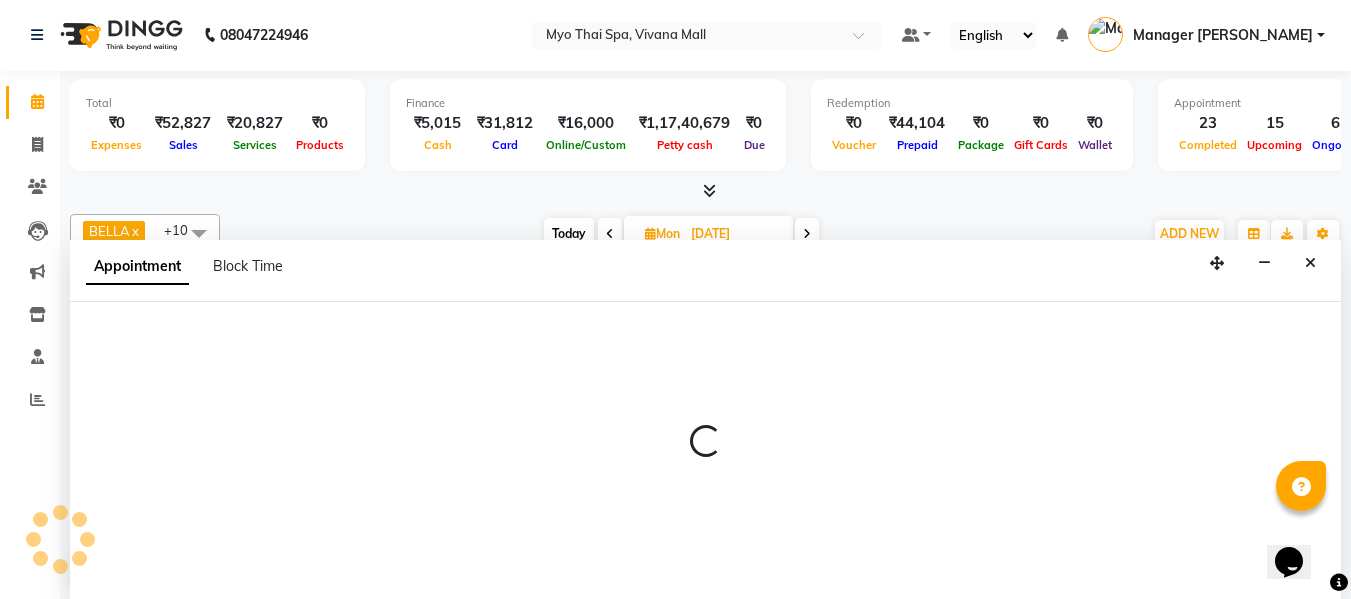 select on "70775" 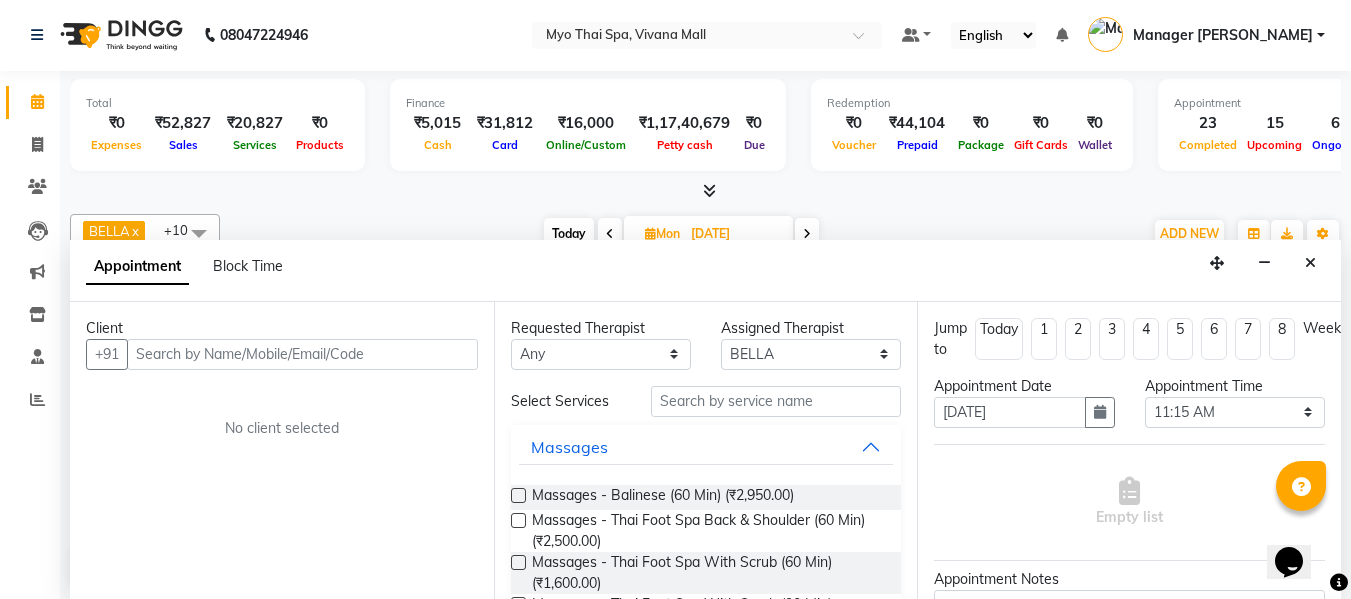 click at bounding box center (302, 354) 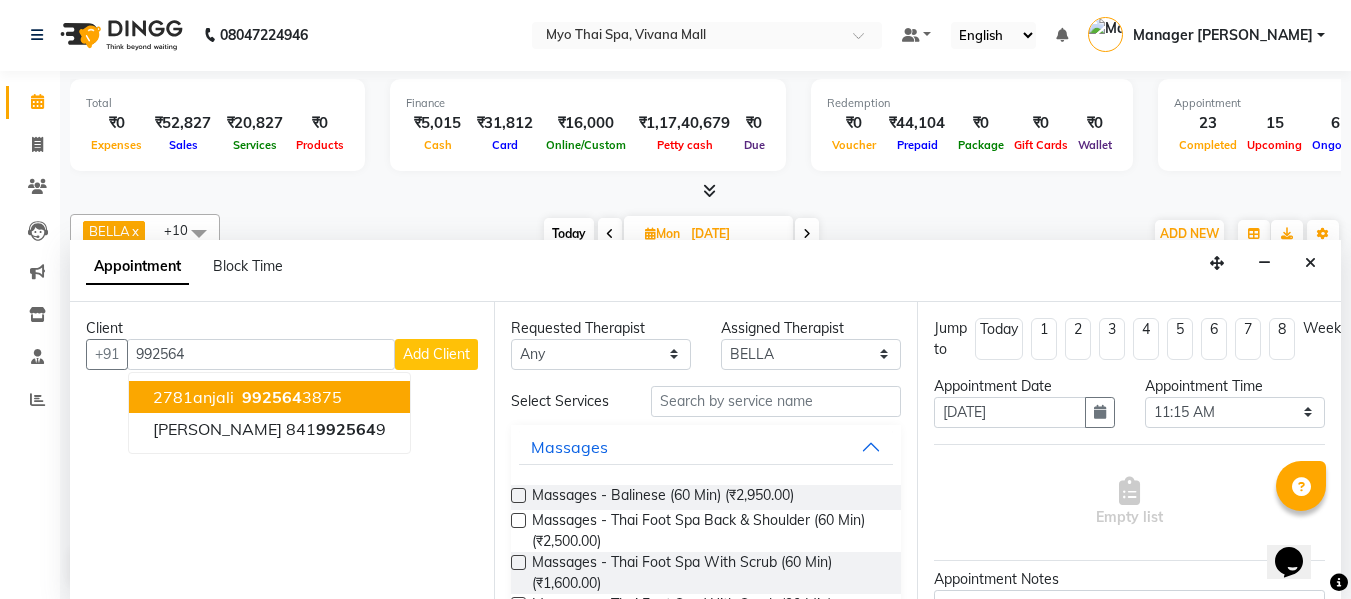 click on "992564 3875" at bounding box center (290, 397) 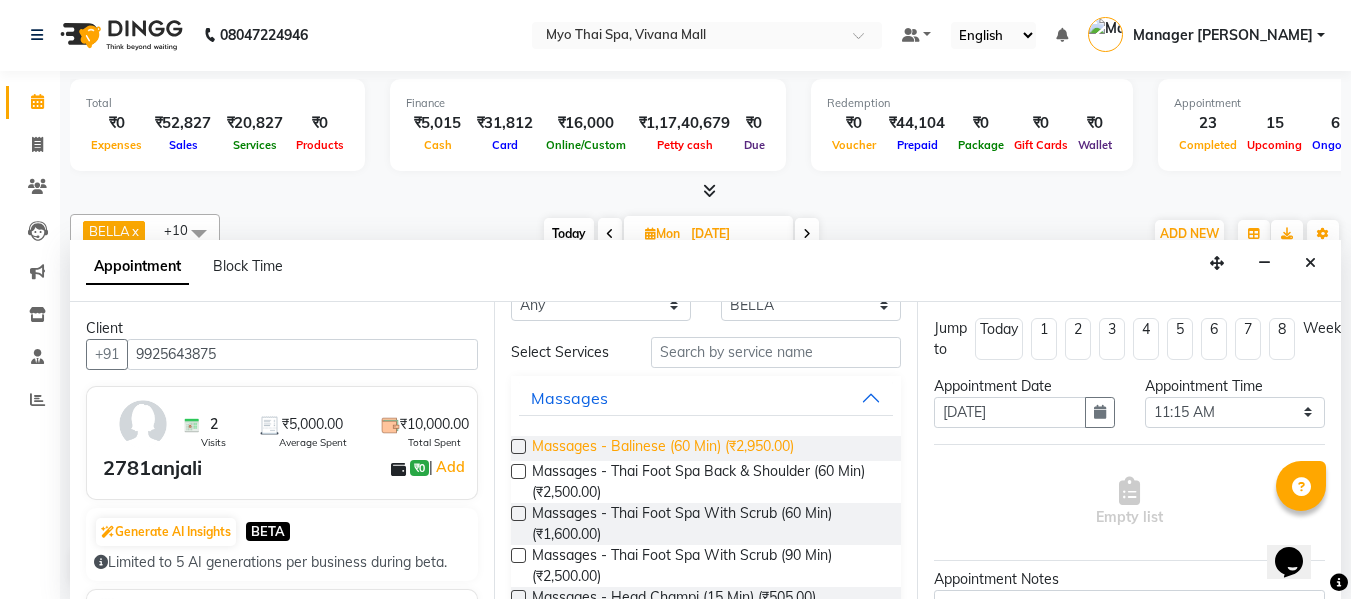 scroll, scrollTop: 0, scrollLeft: 0, axis: both 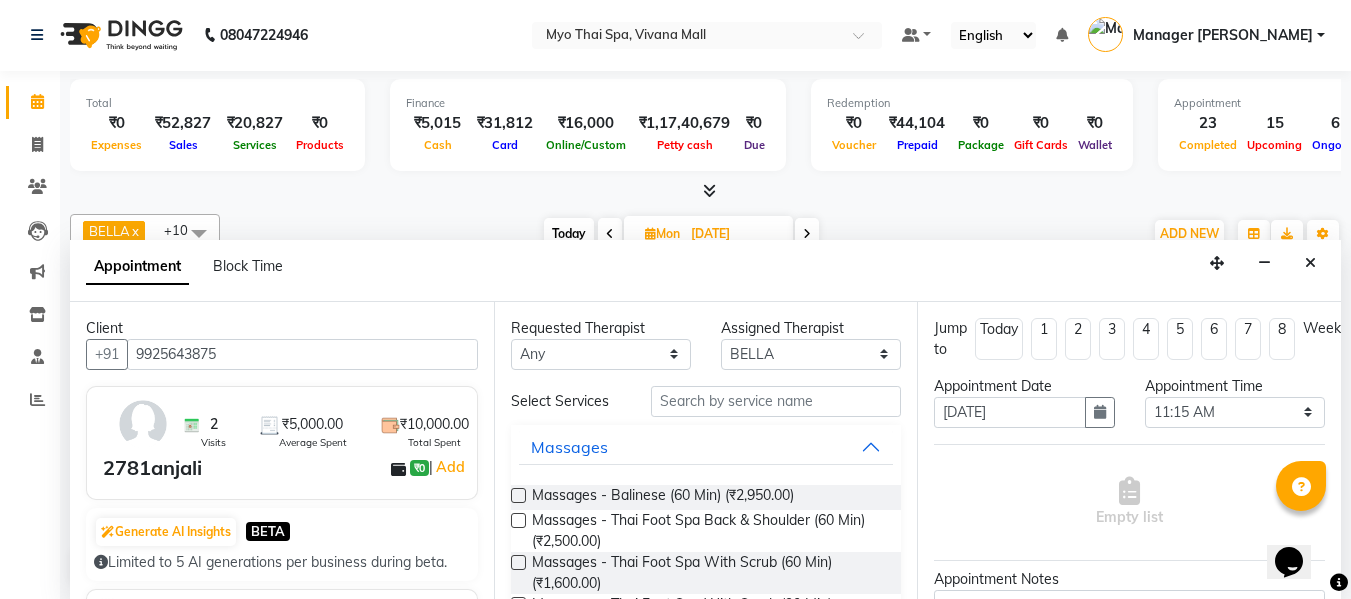 type on "9925643875" 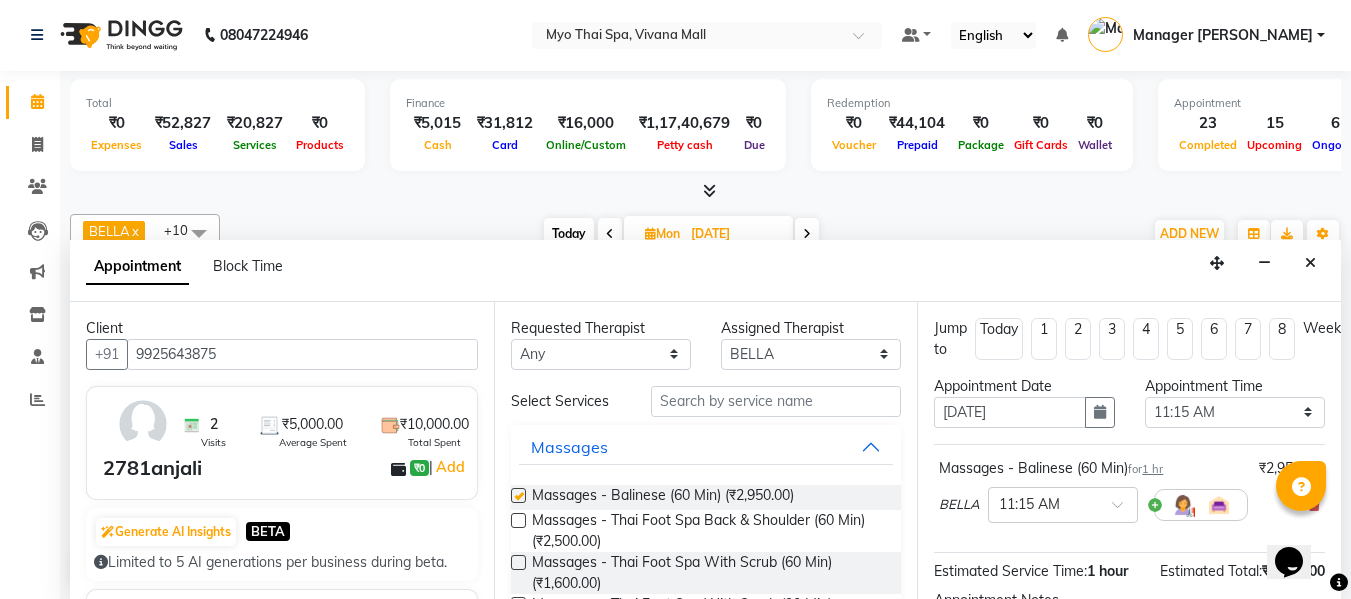 checkbox on "false" 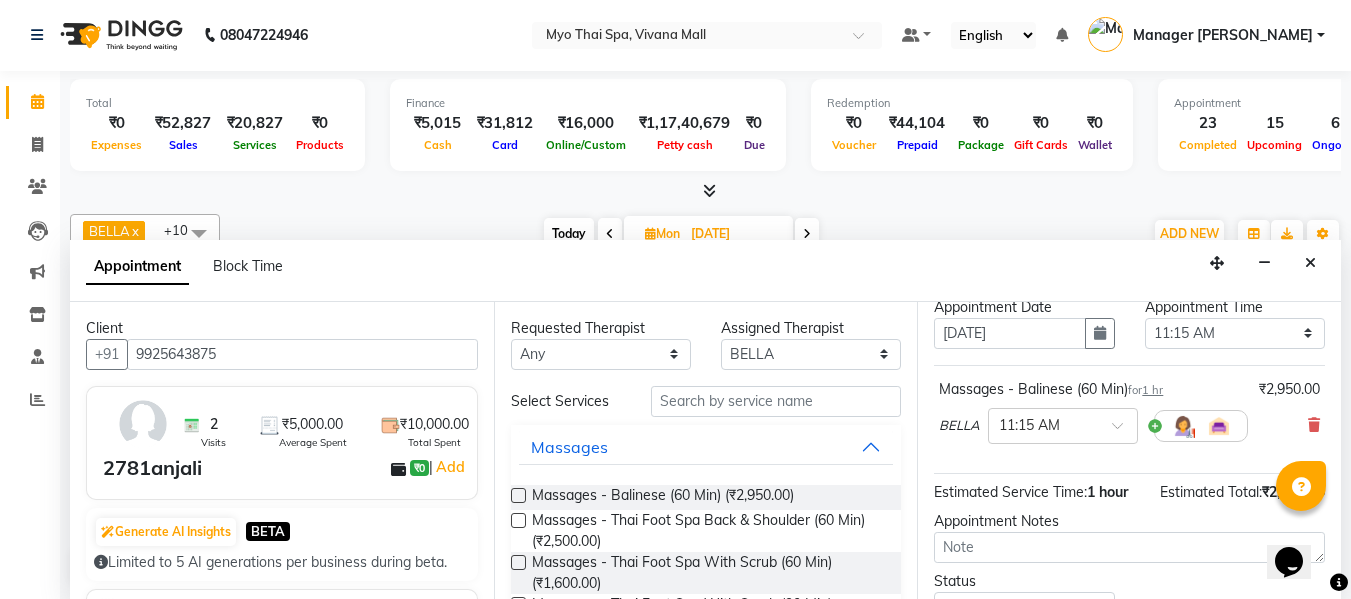 scroll, scrollTop: 44, scrollLeft: 0, axis: vertical 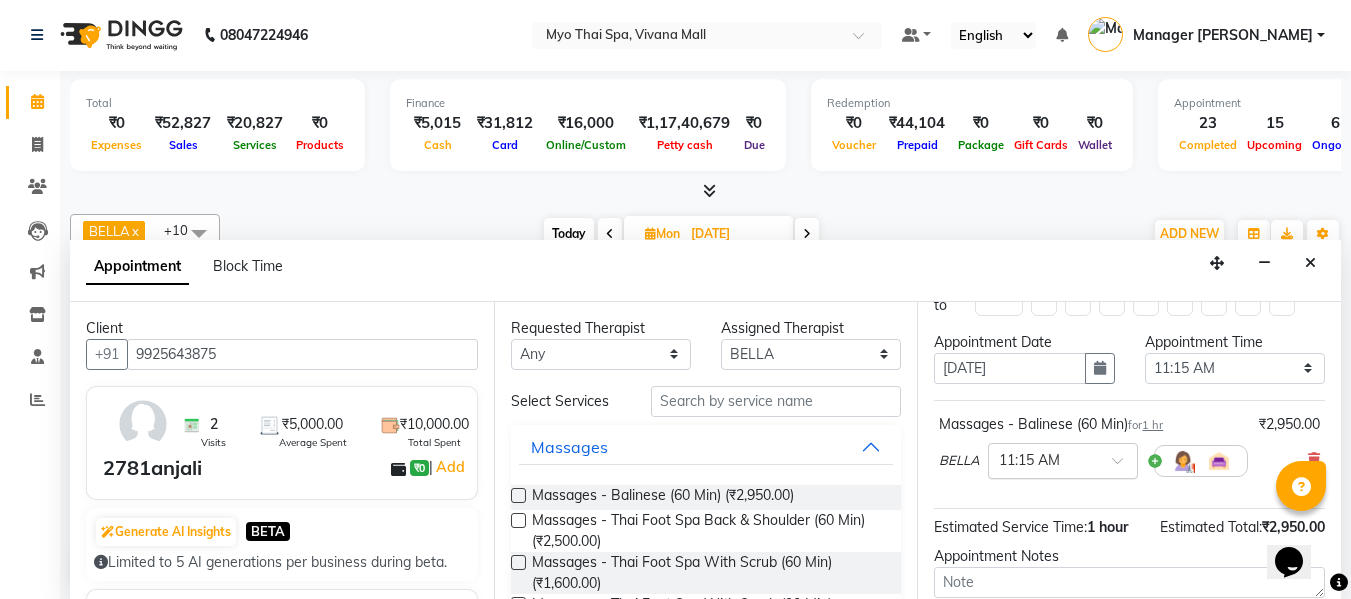 click at bounding box center (1043, 459) 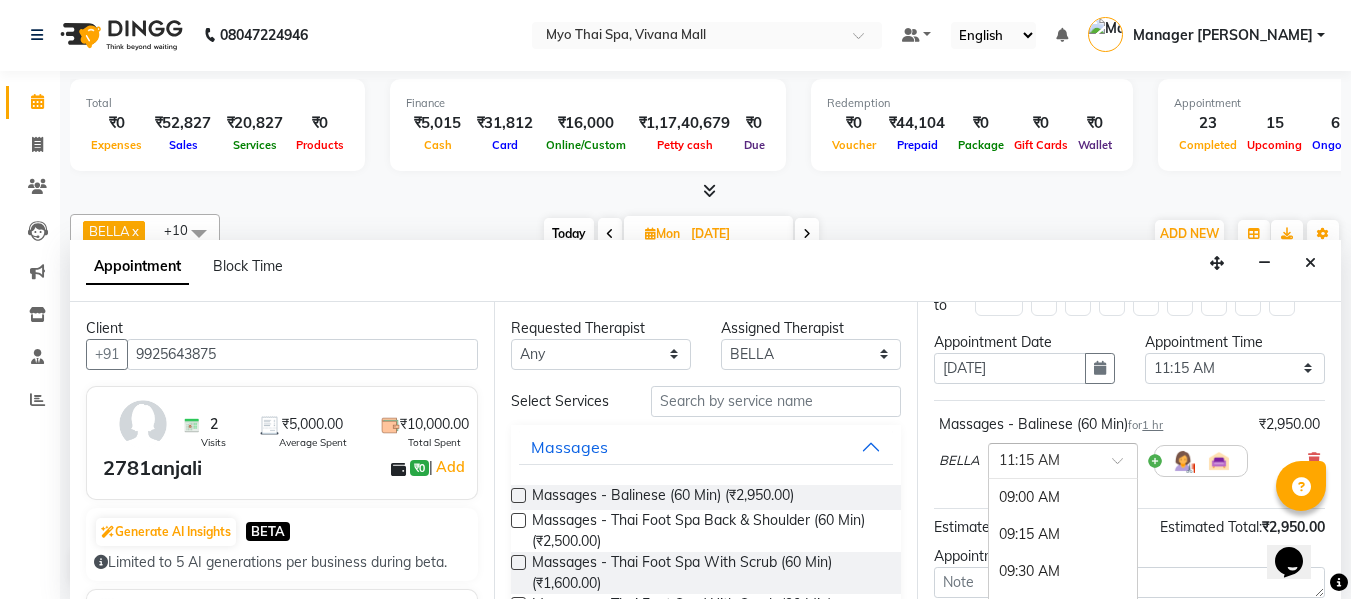 scroll, scrollTop: 333, scrollLeft: 0, axis: vertical 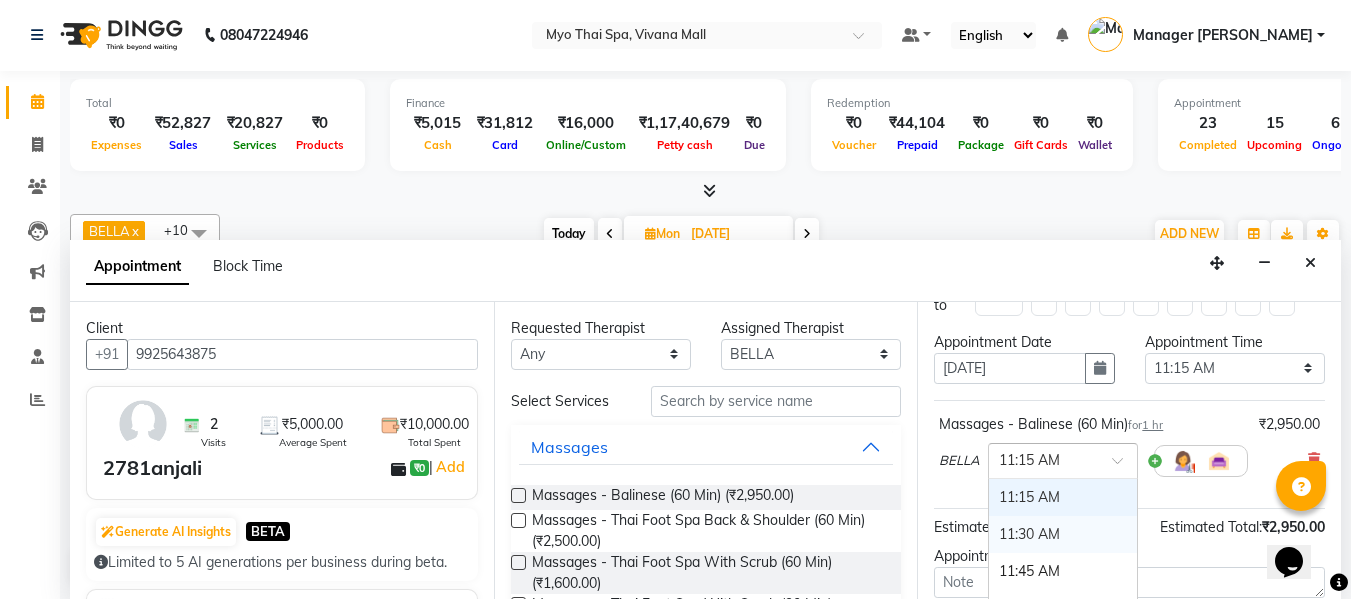 click on "11:30 AM" at bounding box center [1063, 534] 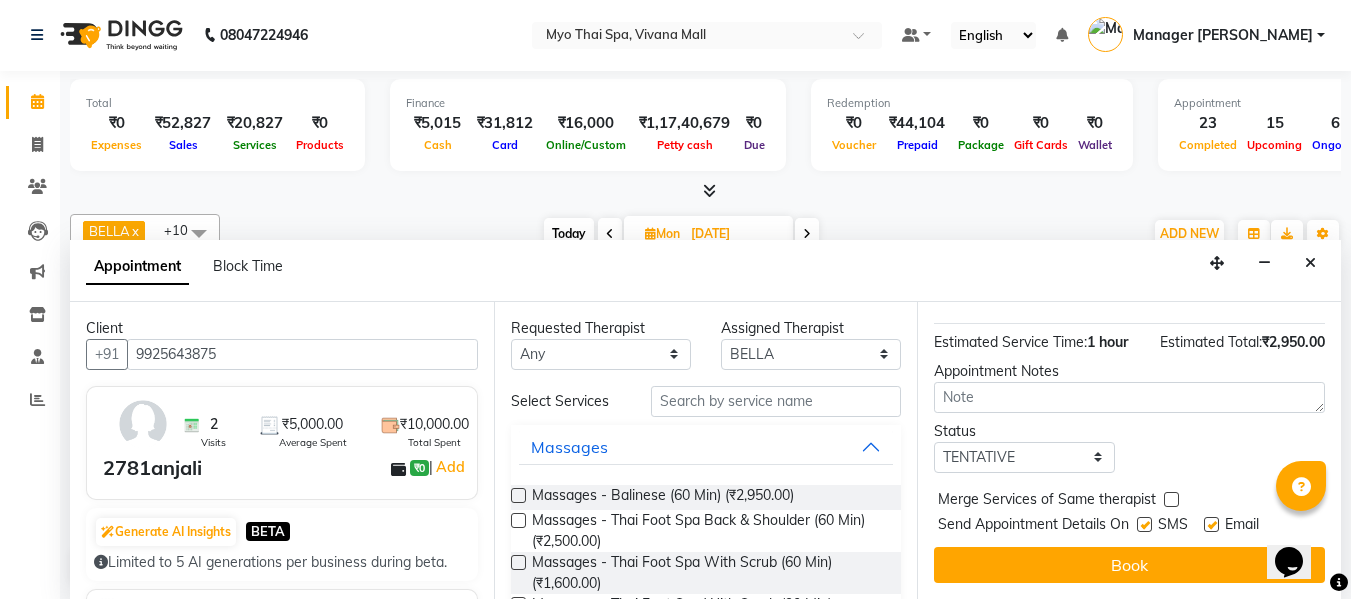 scroll, scrollTop: 244, scrollLeft: 0, axis: vertical 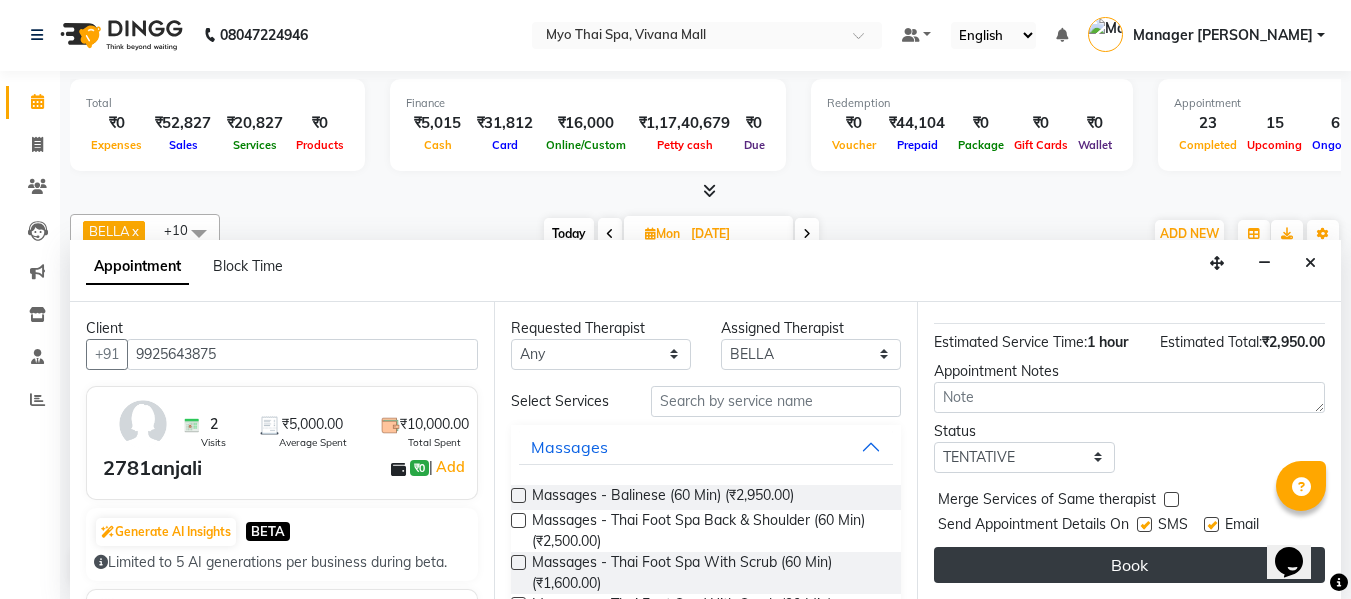 click on "Book" at bounding box center [1129, 565] 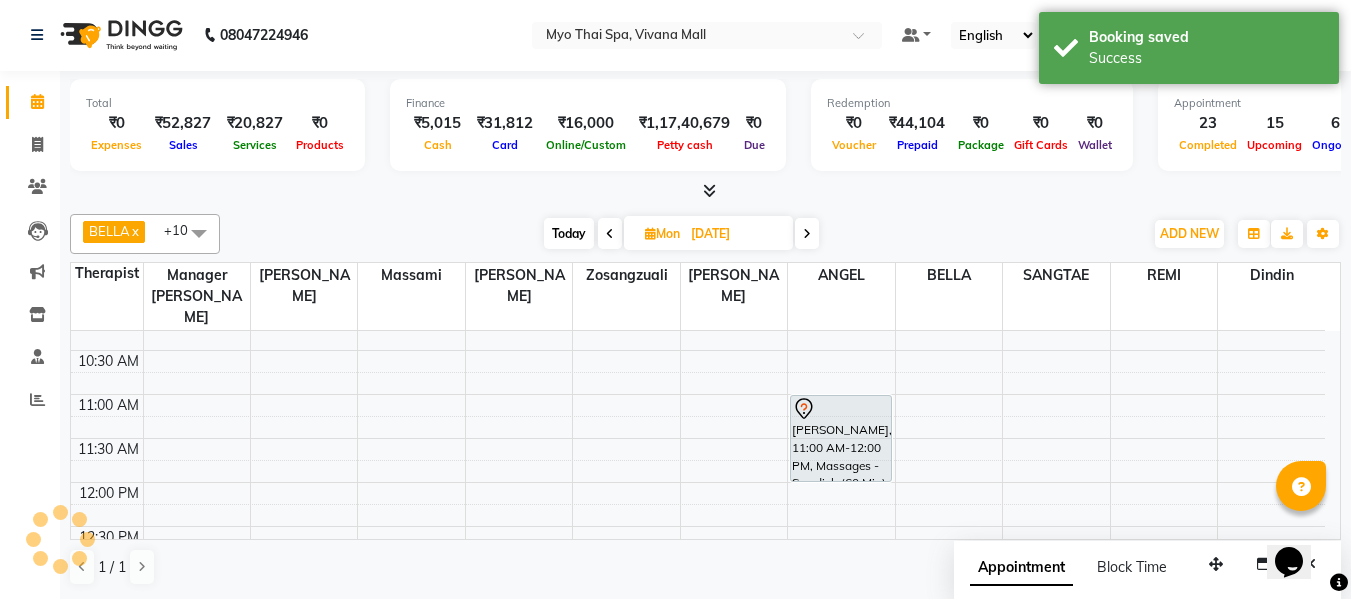 scroll, scrollTop: 0, scrollLeft: 0, axis: both 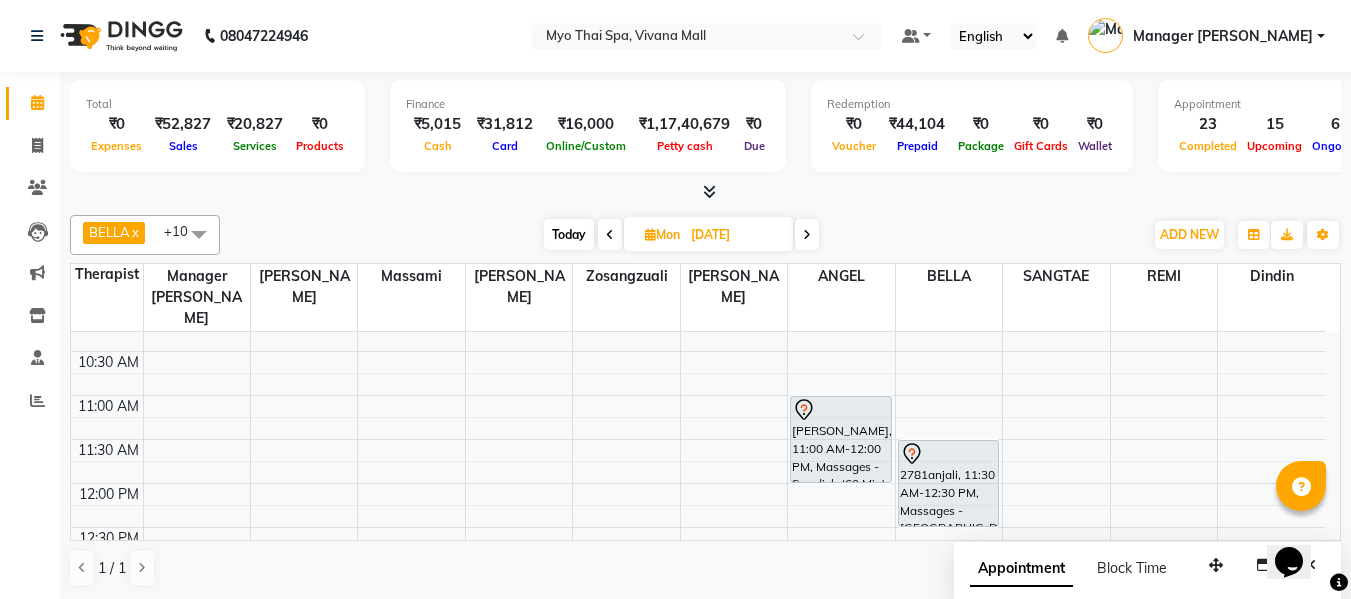 click on "Today" at bounding box center (569, 234) 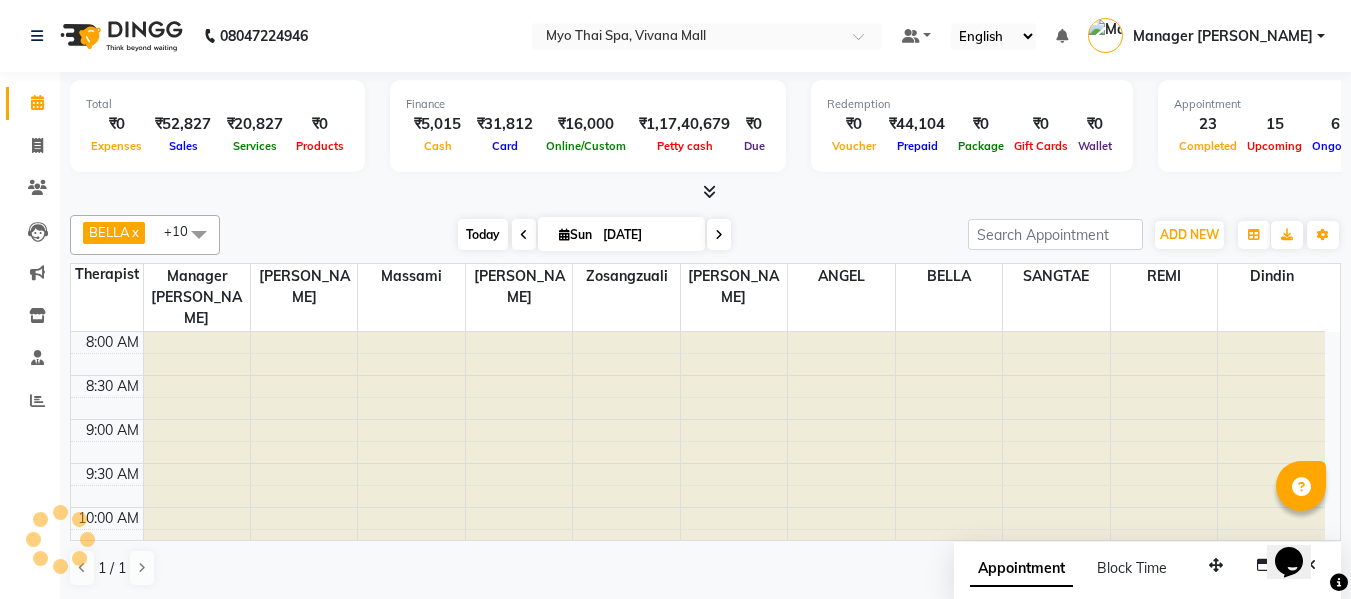 scroll, scrollTop: 881, scrollLeft: 0, axis: vertical 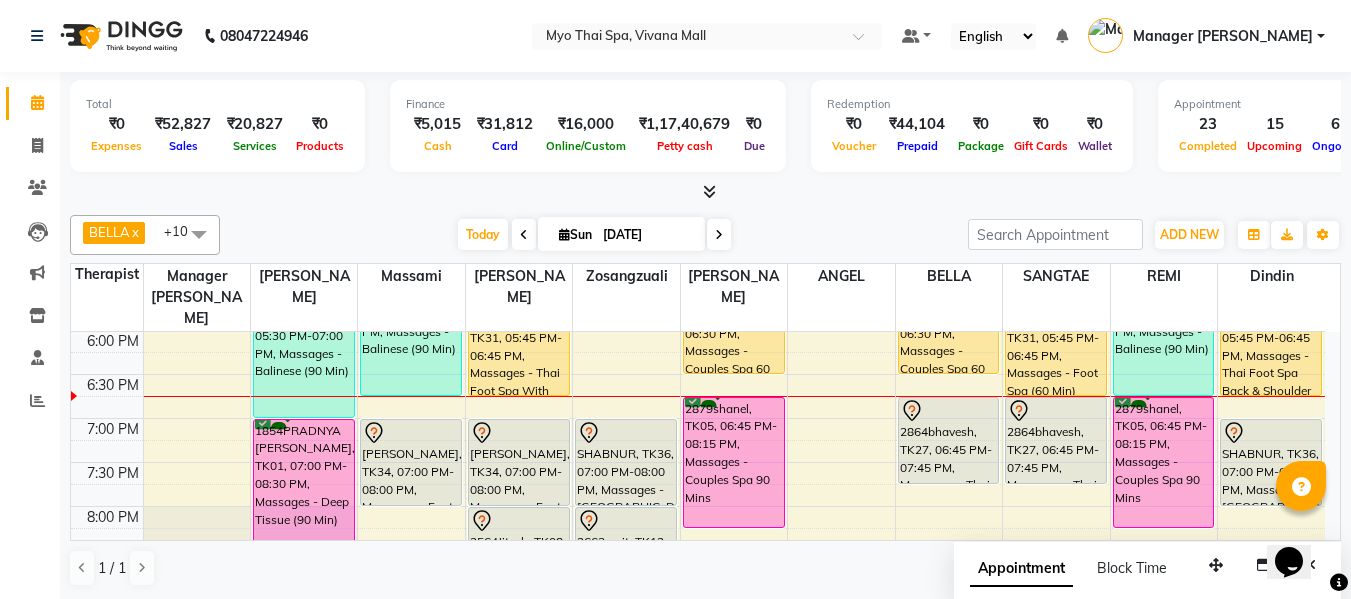 click at bounding box center (719, 234) 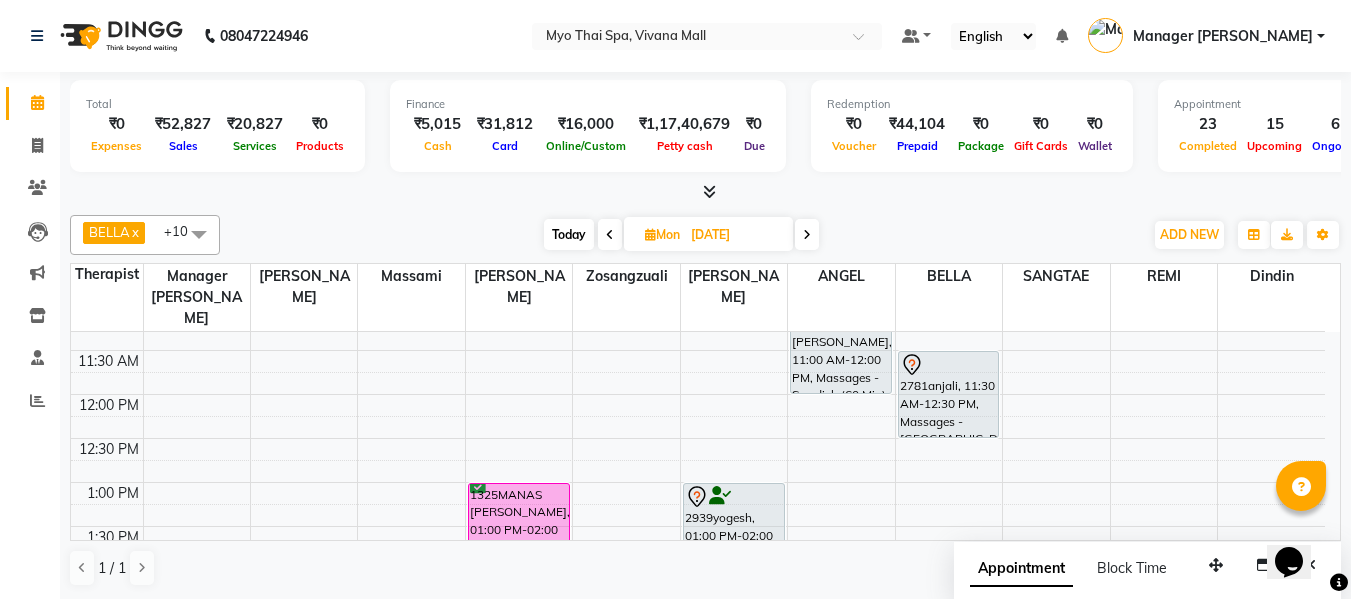 scroll, scrollTop: 290, scrollLeft: 0, axis: vertical 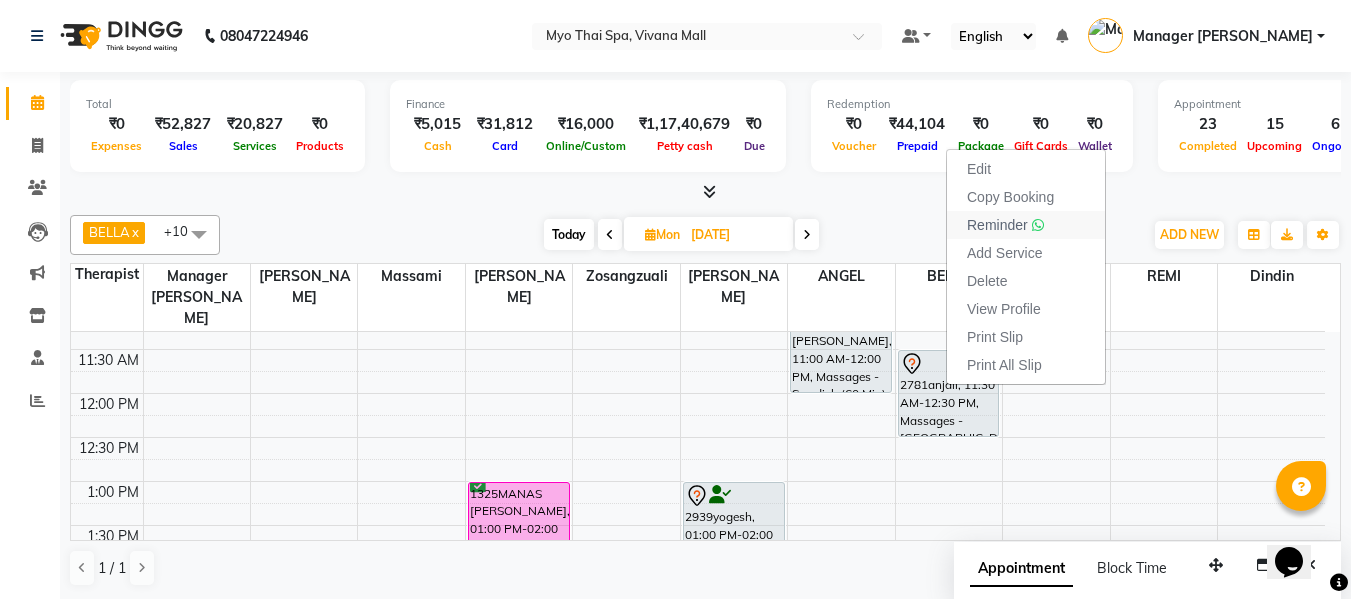 click on "Reminder" at bounding box center (997, 225) 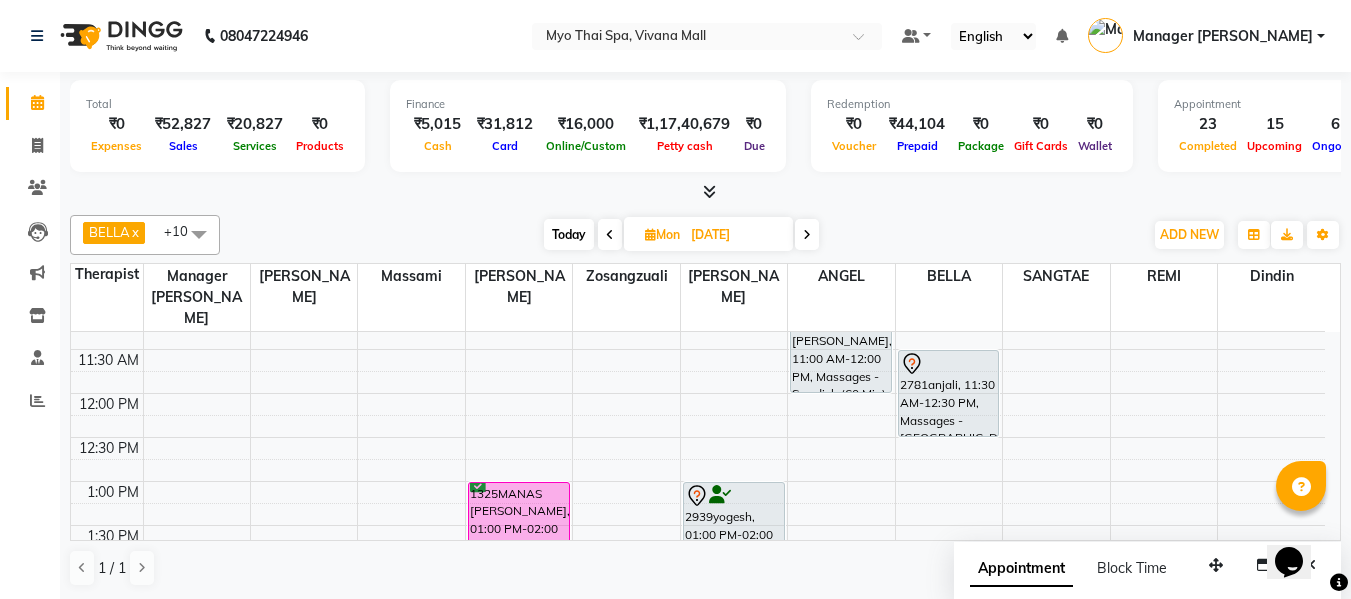 click on "Today" at bounding box center (569, 234) 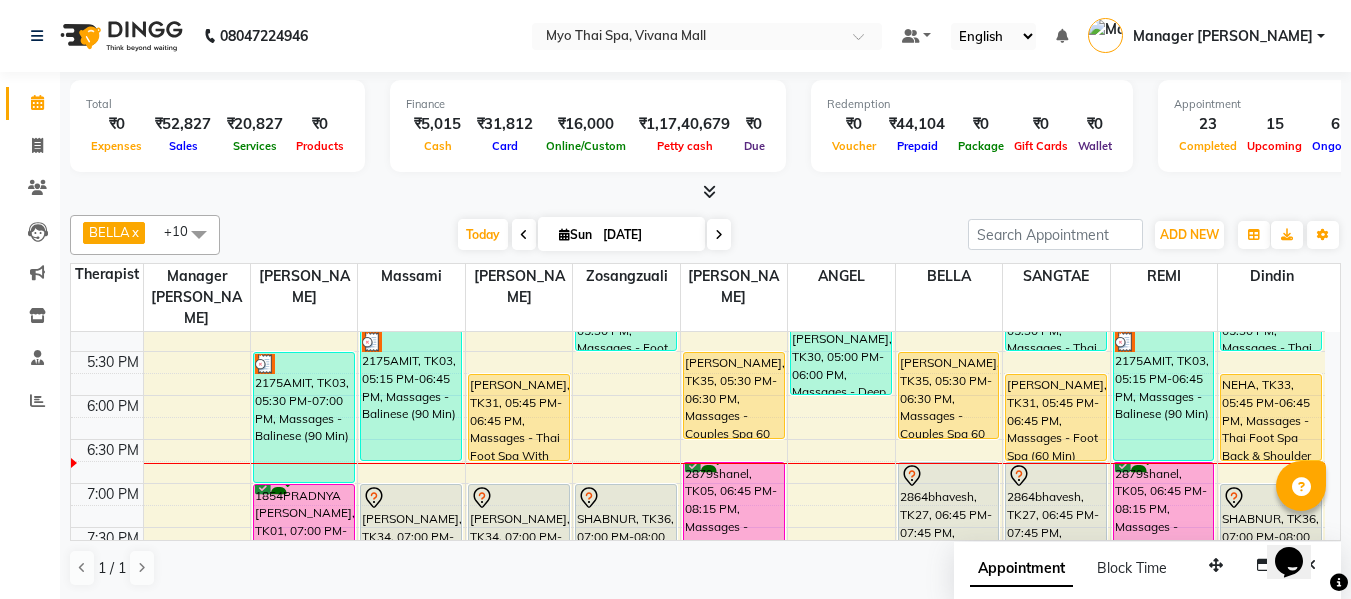 scroll, scrollTop: 781, scrollLeft: 0, axis: vertical 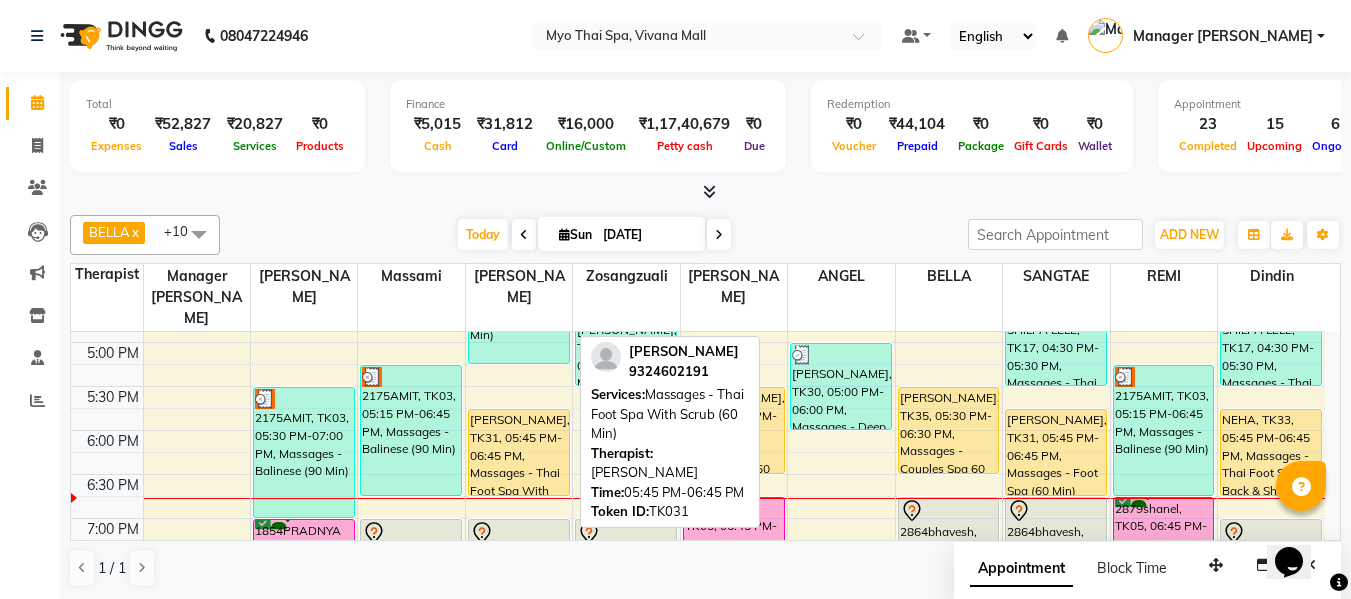 click on "[PERSON_NAME], TK31, 05:45 PM-06:45 PM, Massages - Thai Foot Spa With Scrub (60 Min)" at bounding box center [519, 452] 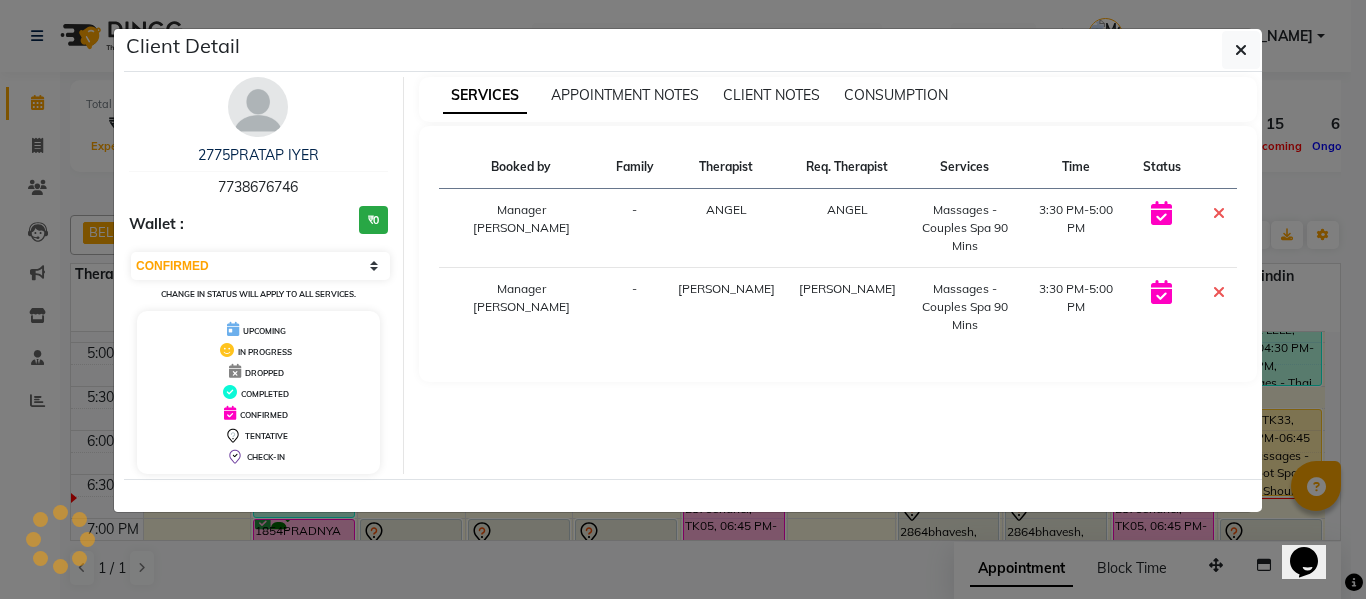 select on "1" 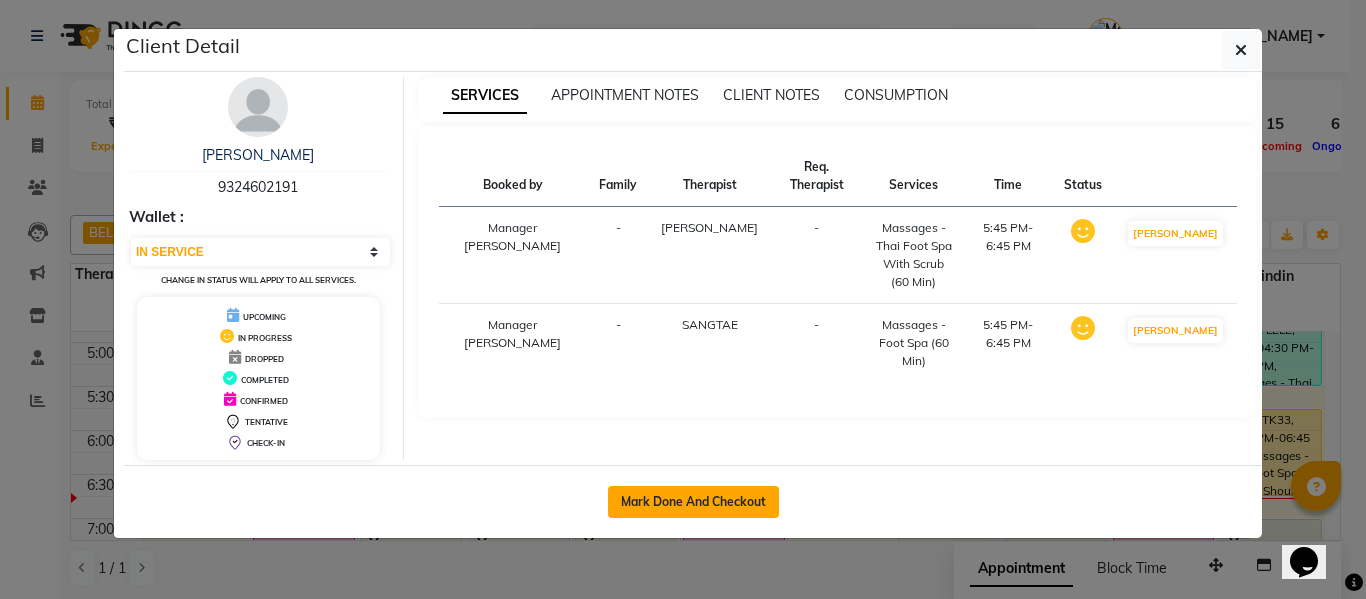click on "Mark Done And Checkout" 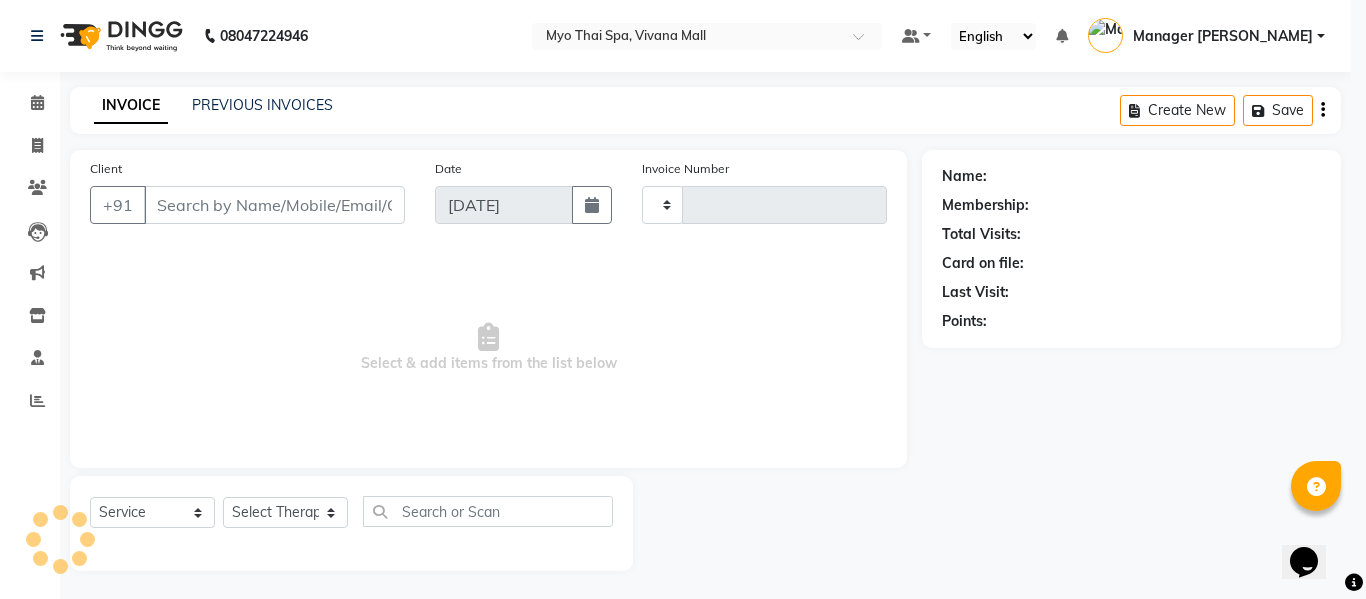 type on "2426" 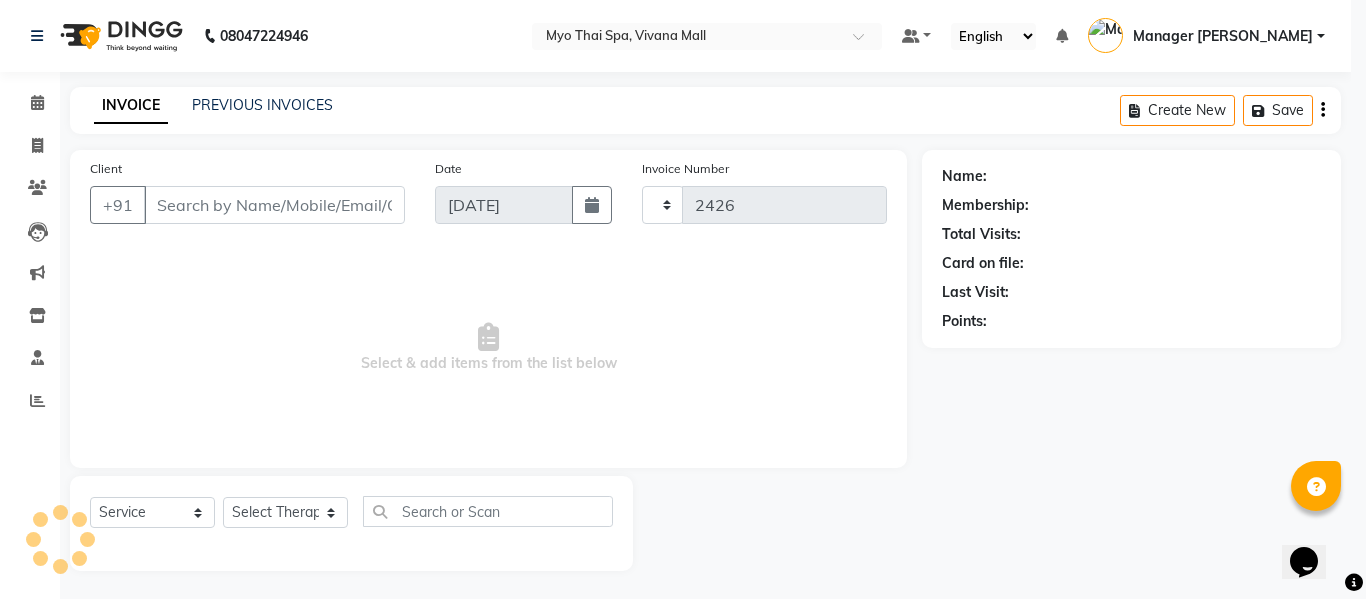 select on "3908" 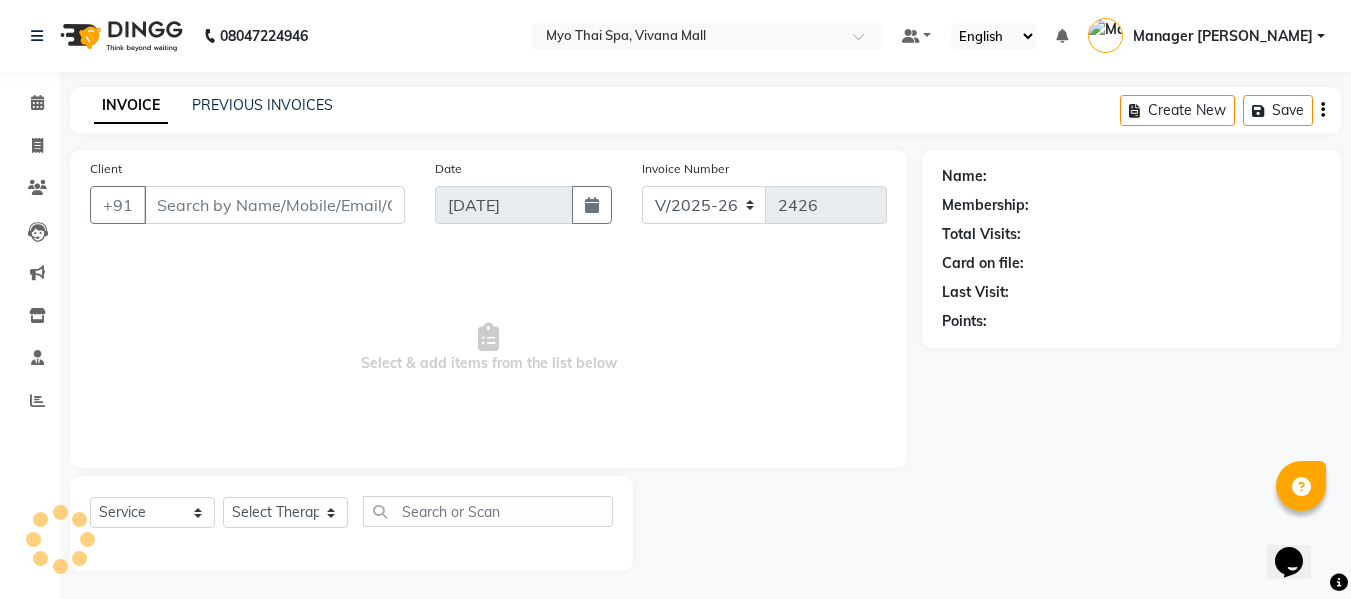 select on "V" 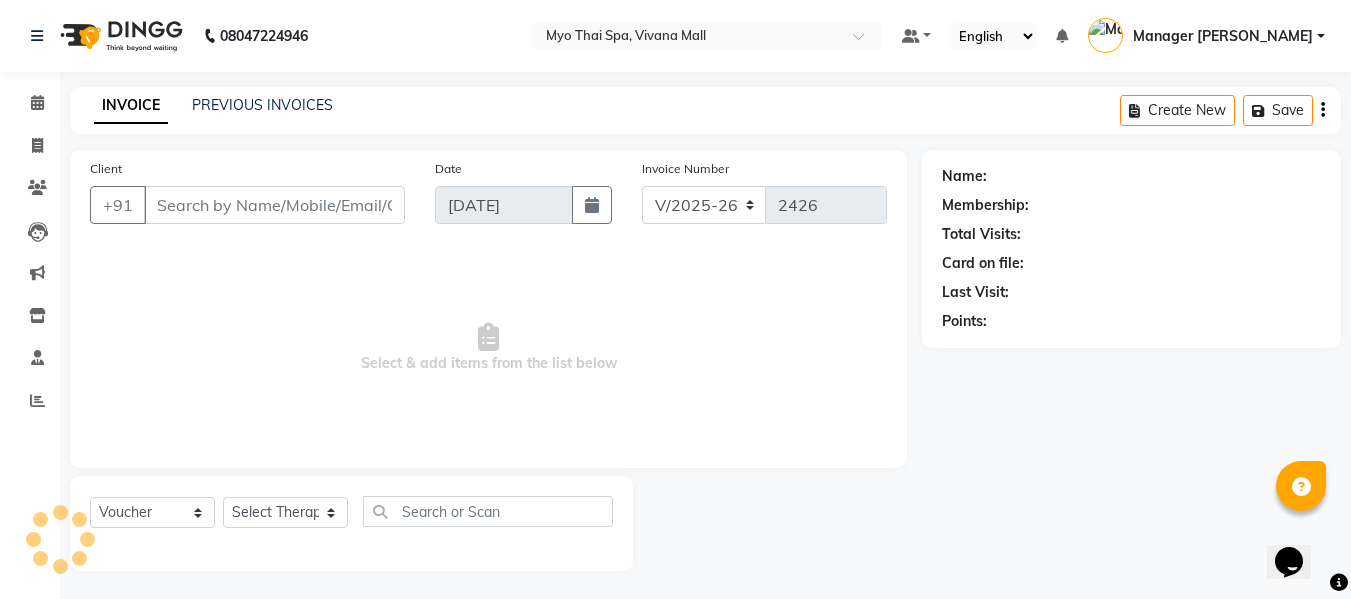 type on "9324602191" 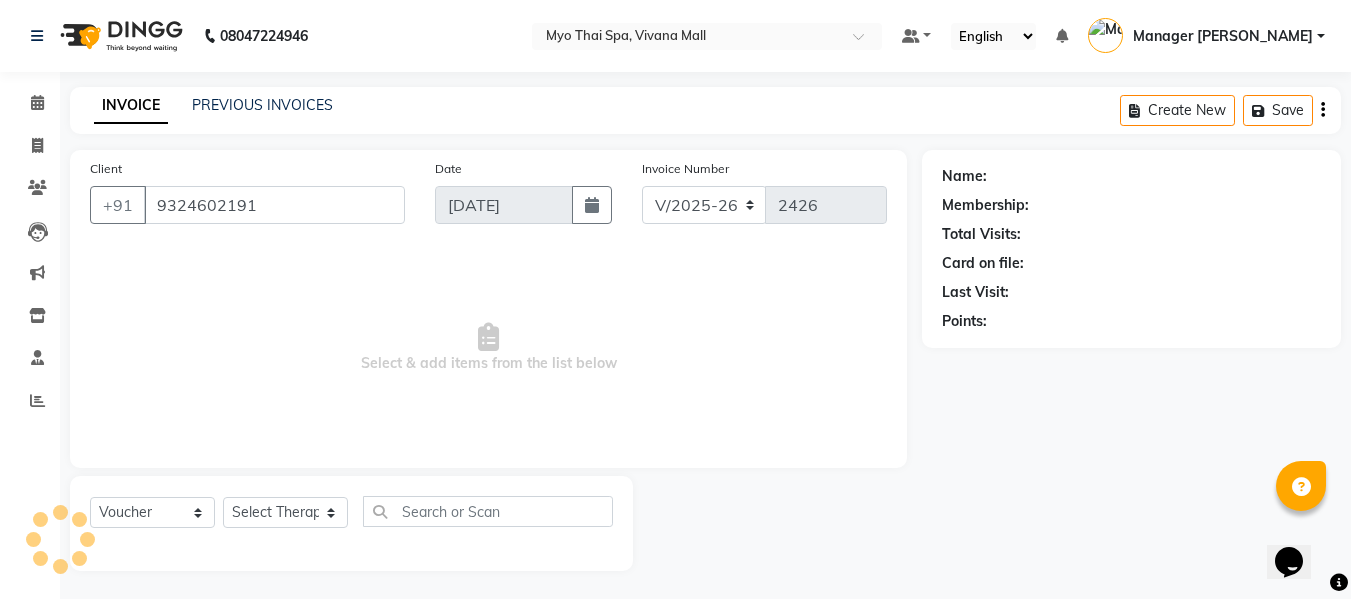 select on "35779" 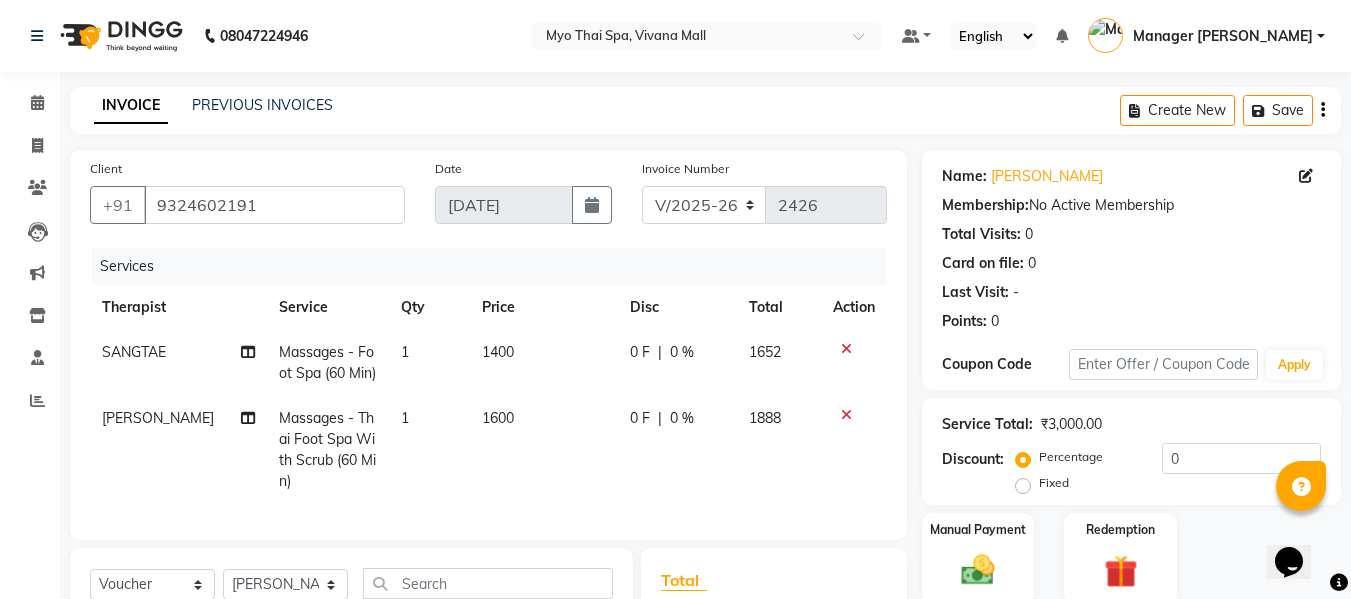 scroll, scrollTop: 289, scrollLeft: 0, axis: vertical 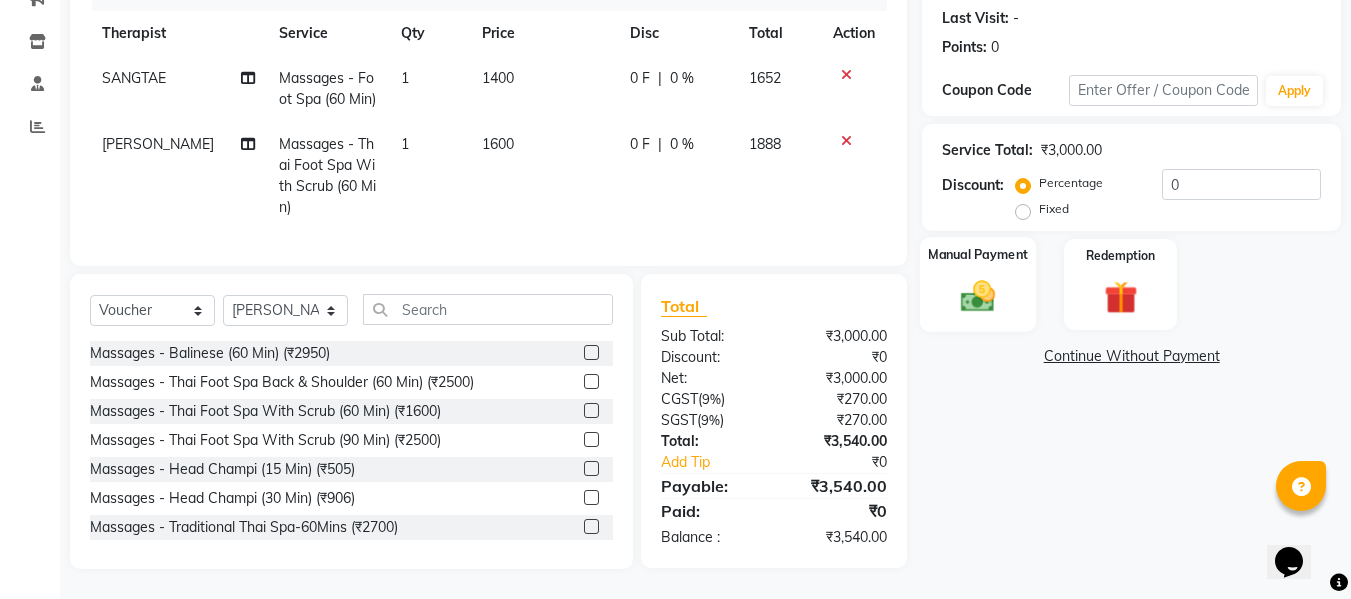 click 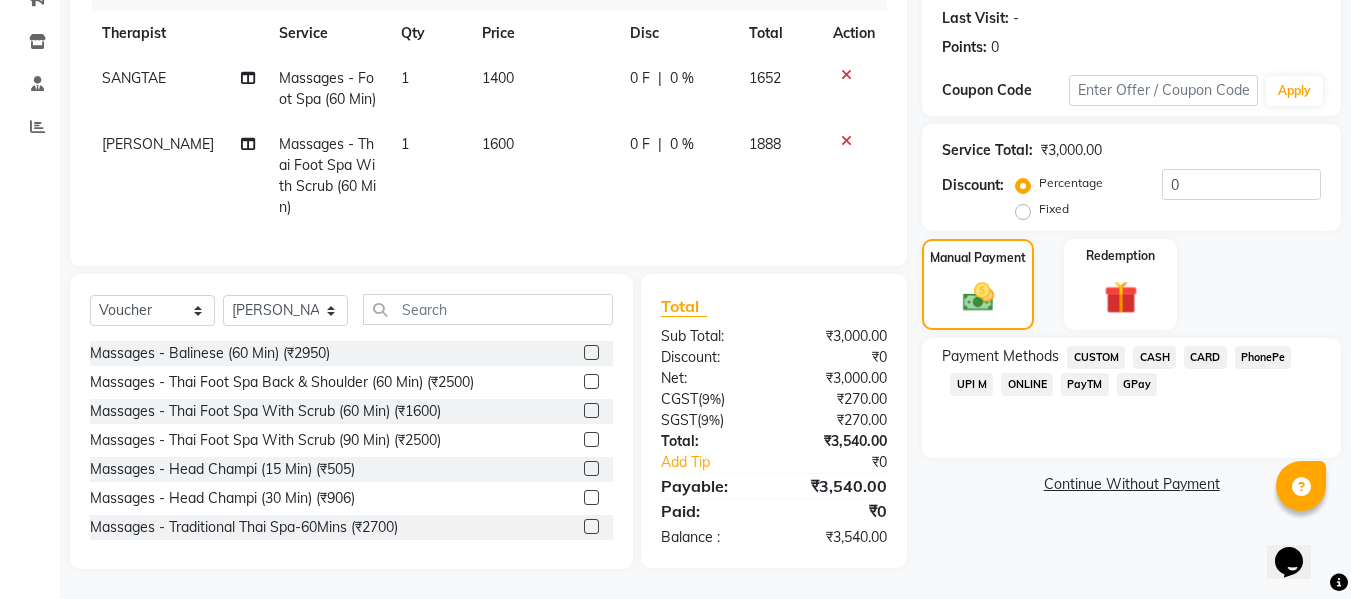click on "CARD" 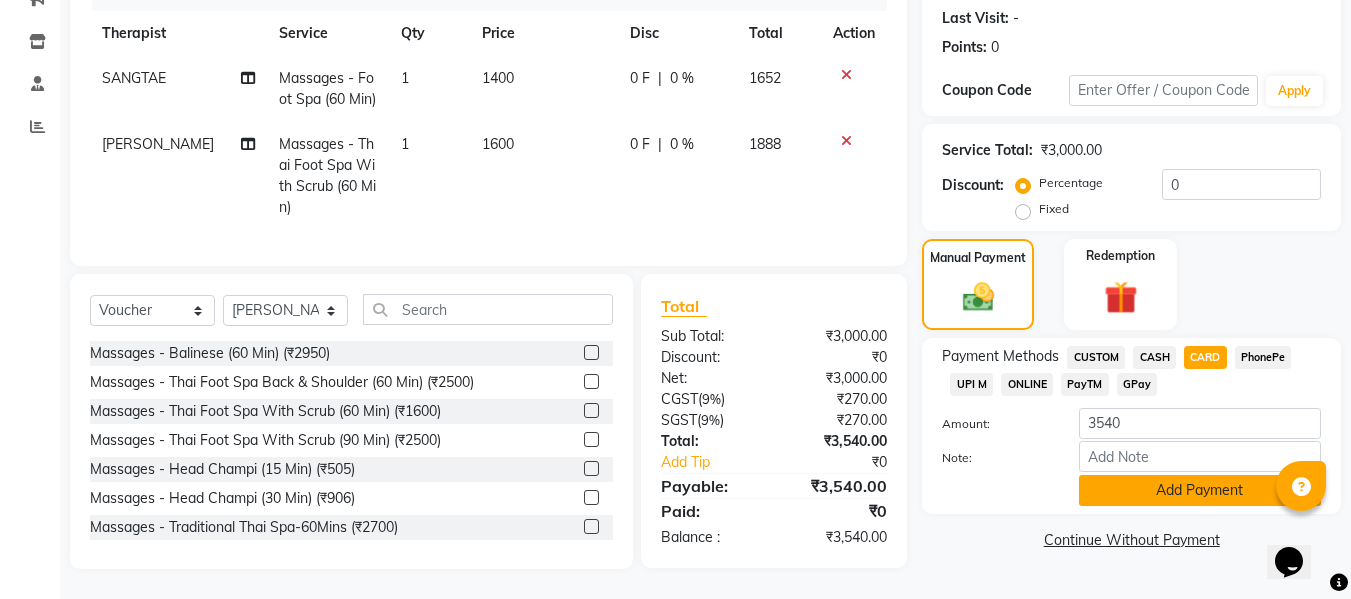 click on "Add Payment" 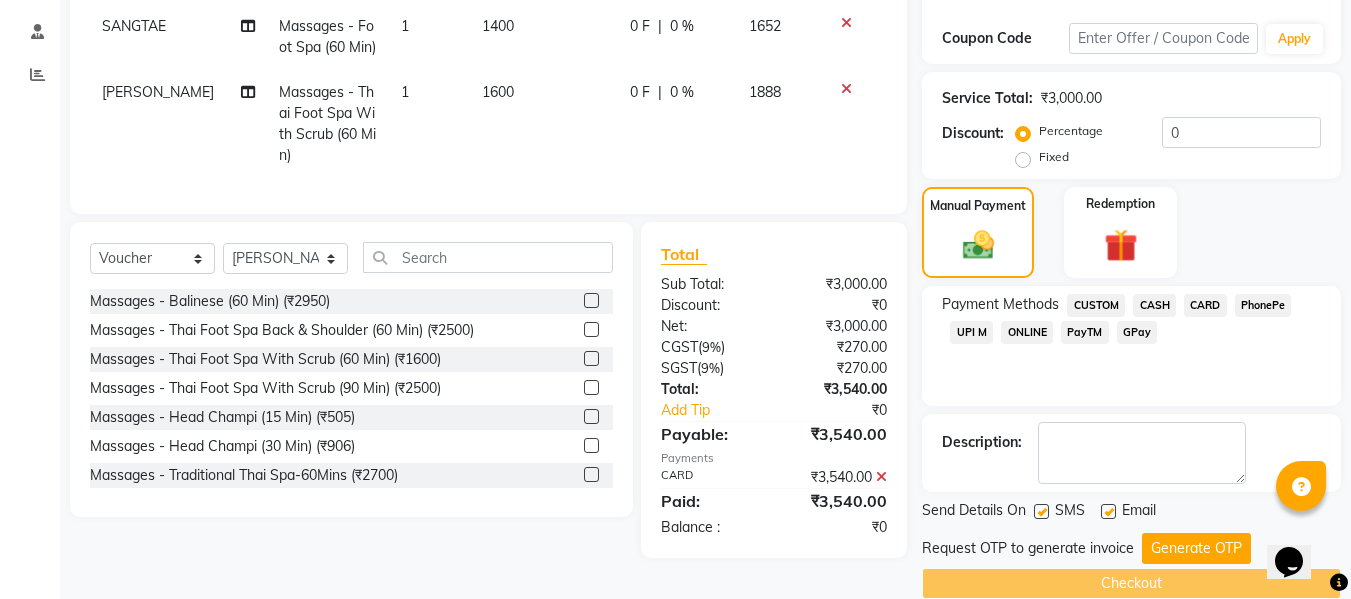 scroll, scrollTop: 356, scrollLeft: 0, axis: vertical 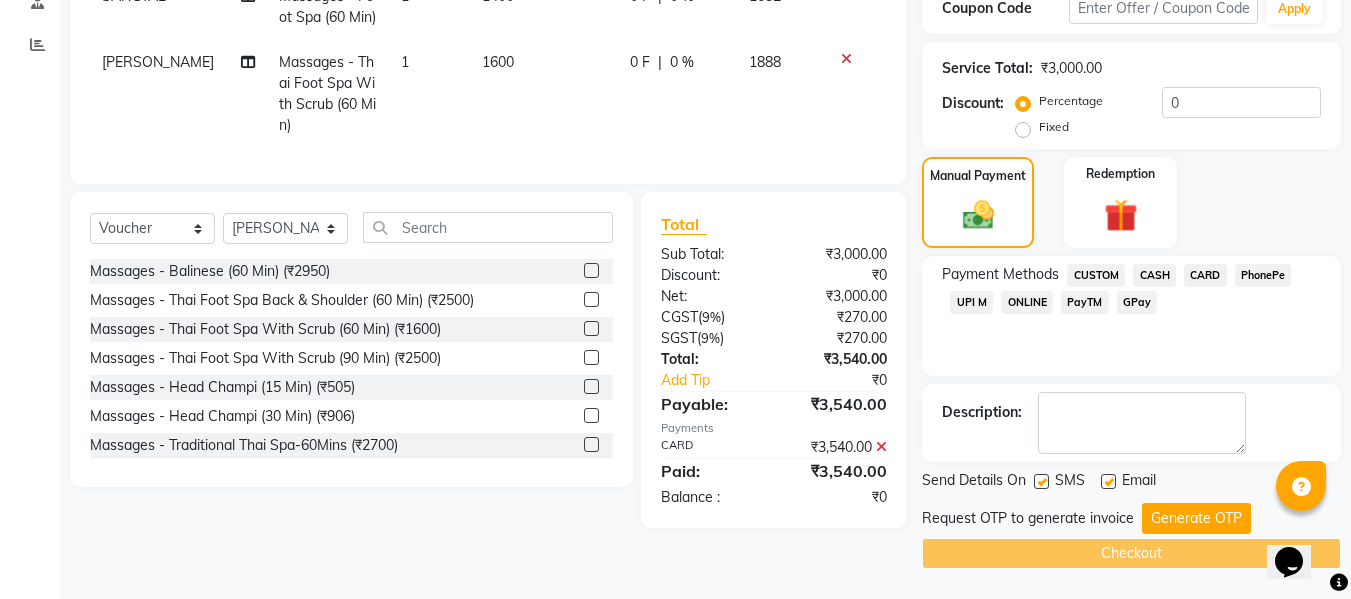click on "Generate OTP" 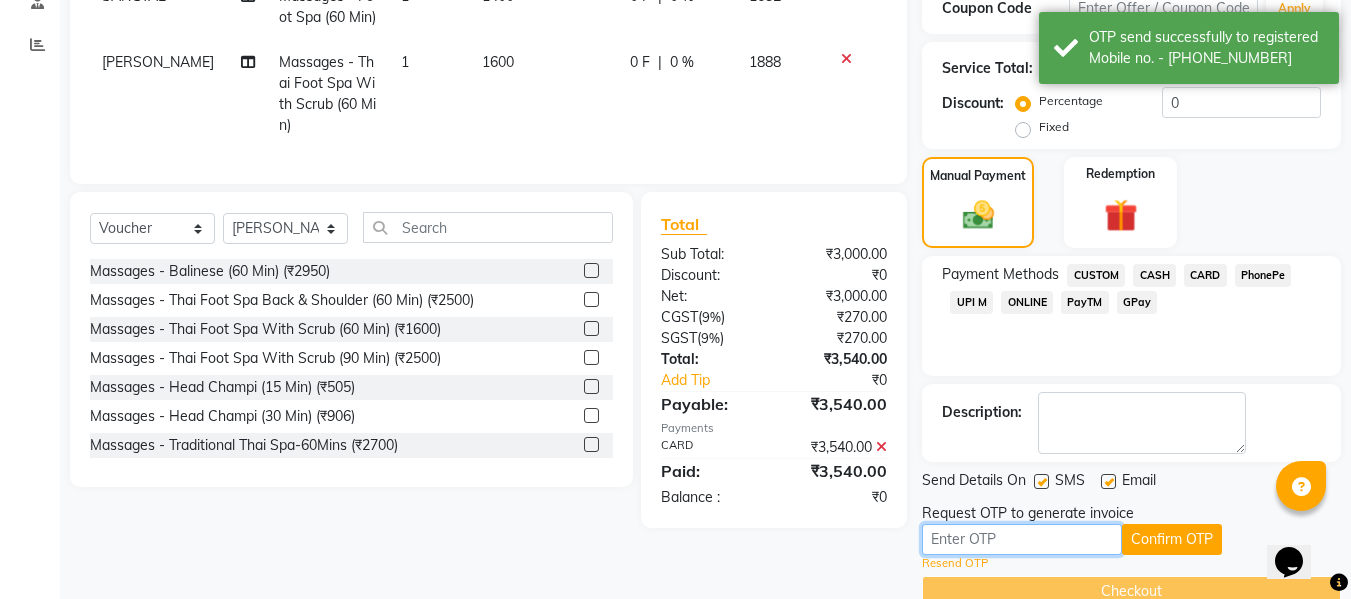 click at bounding box center (1022, 539) 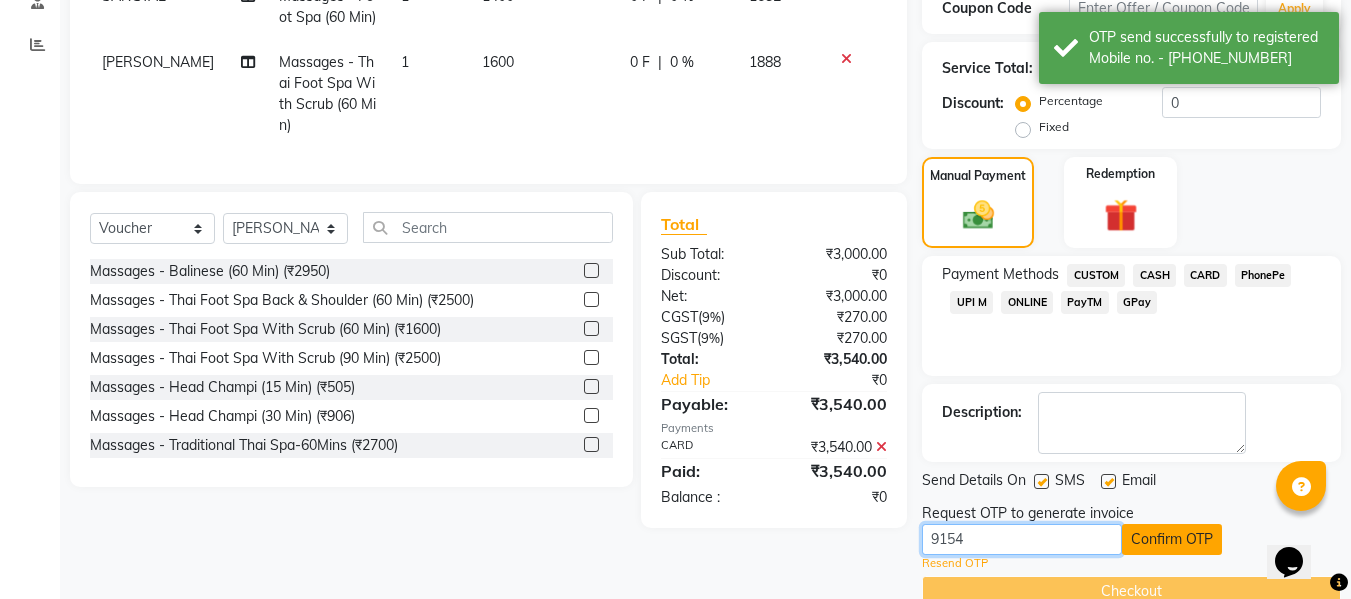 type on "9154" 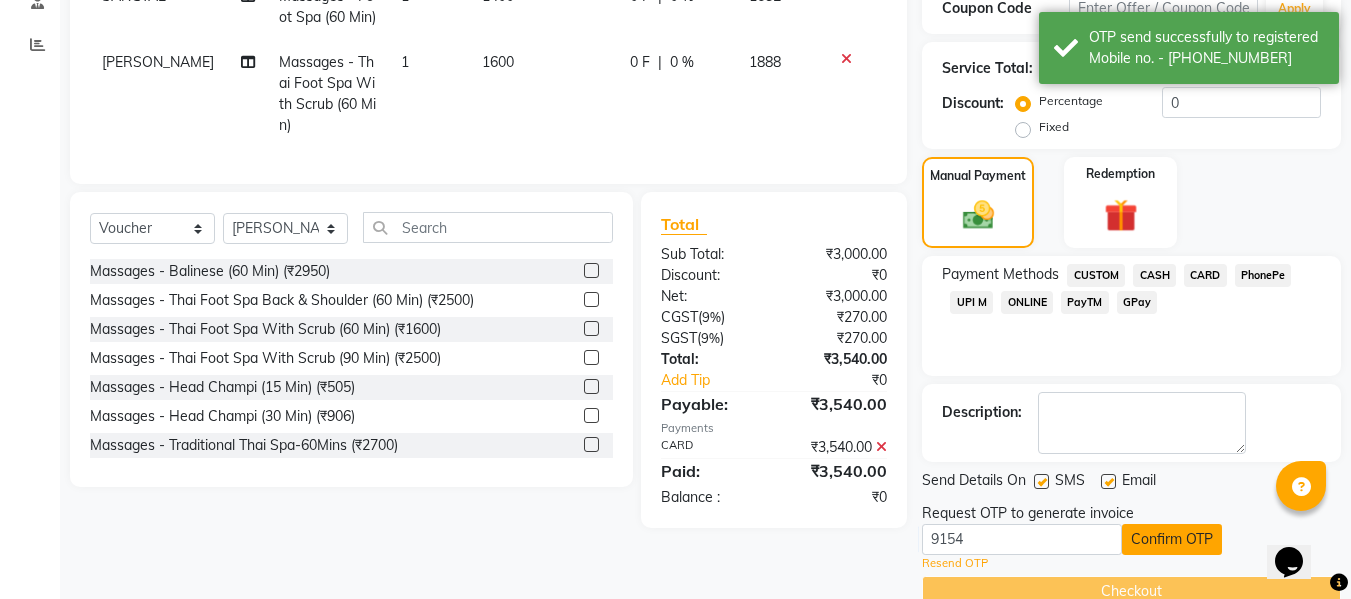 click on "Confirm OTP" 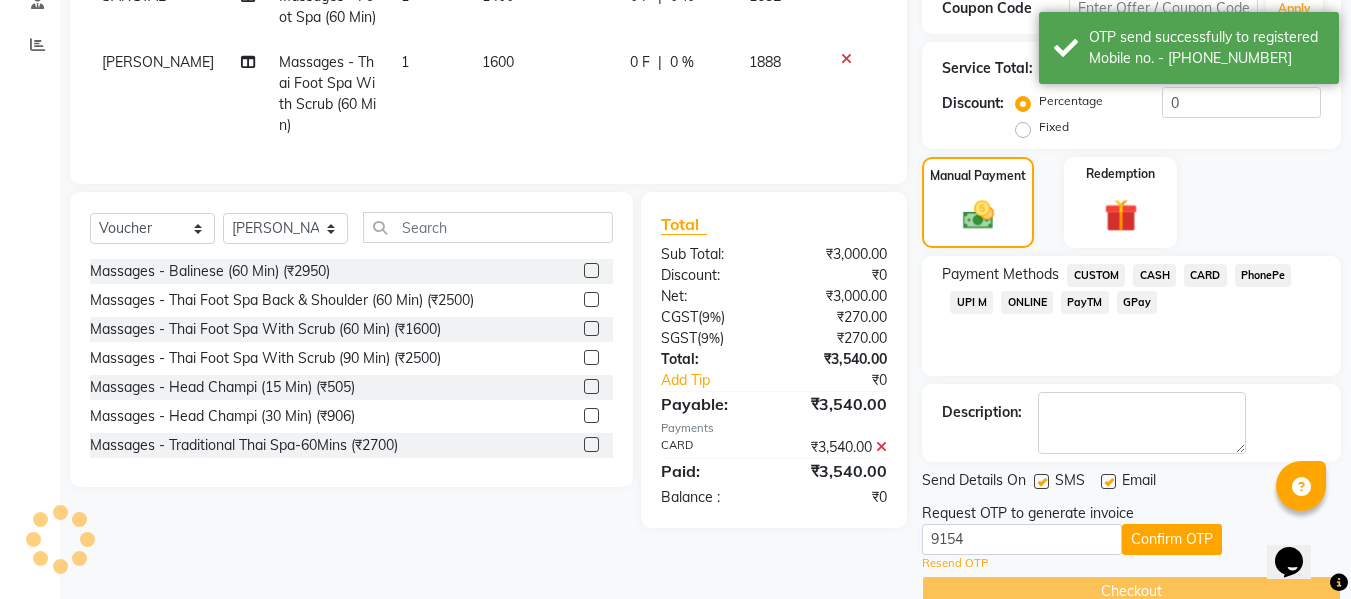 scroll, scrollTop: 330, scrollLeft: 0, axis: vertical 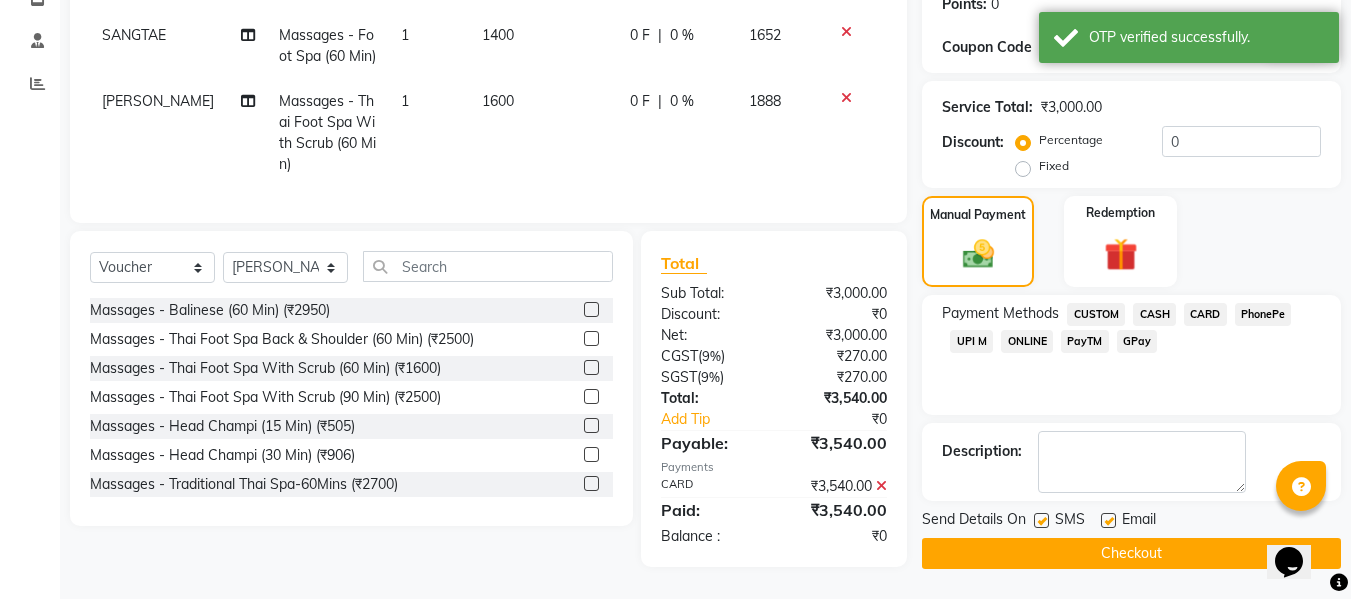 click on "Checkout" 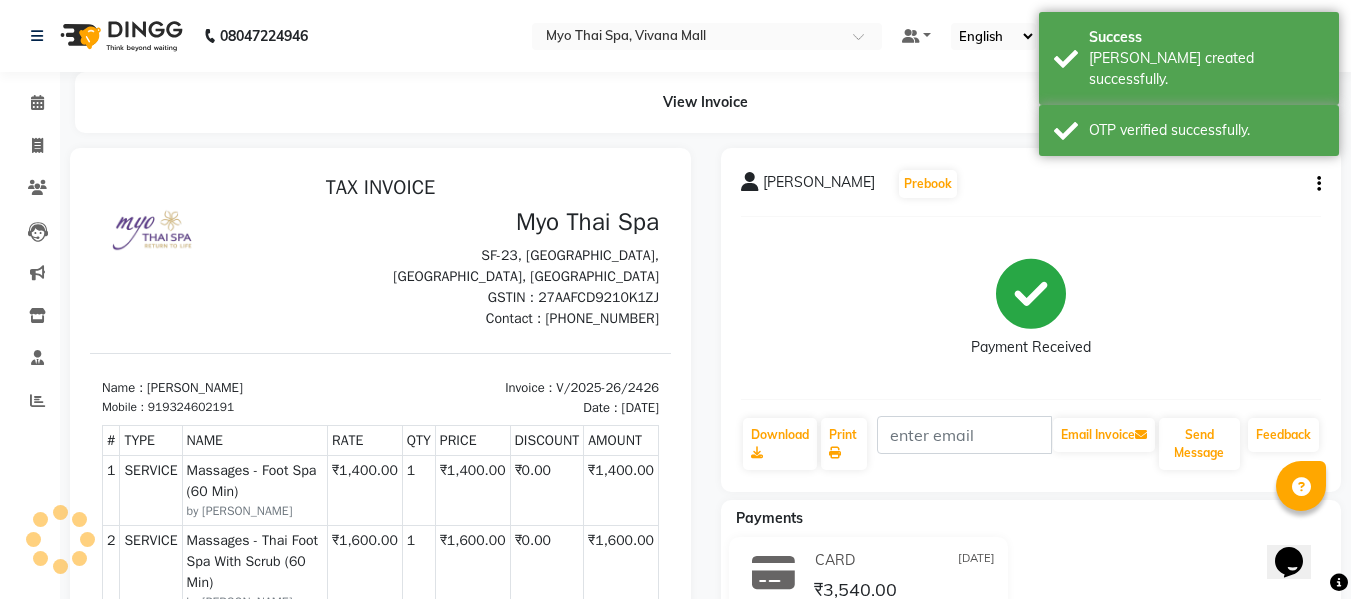 scroll, scrollTop: 0, scrollLeft: 0, axis: both 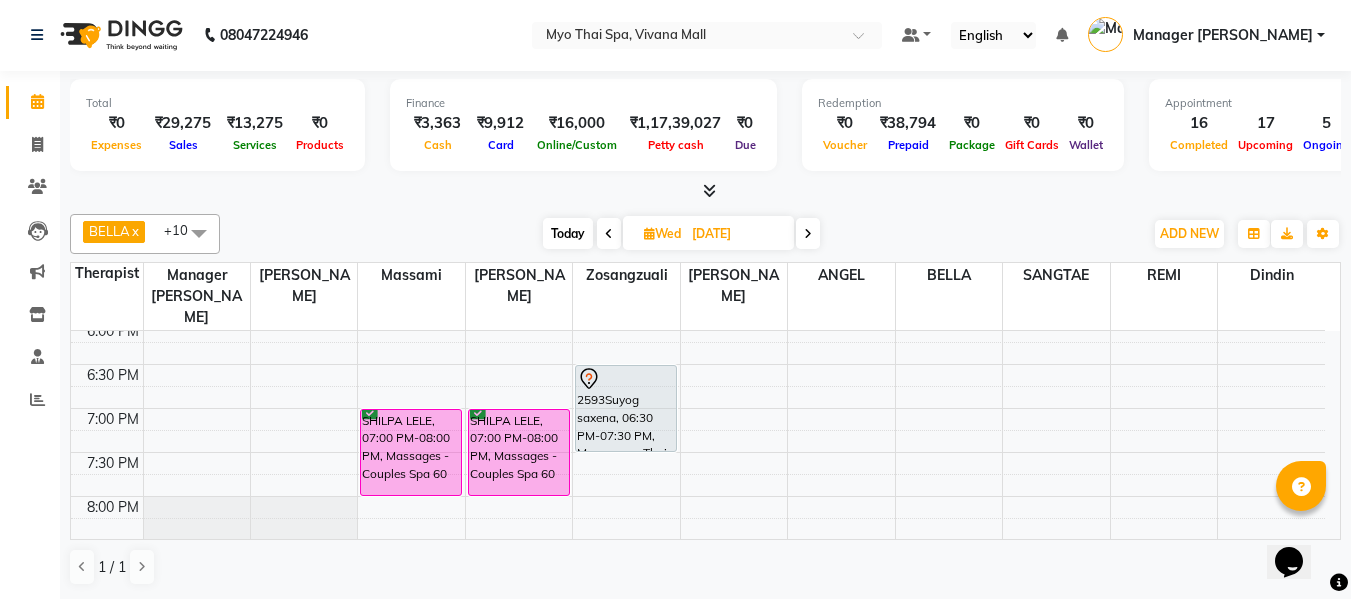 click on "Today" at bounding box center (568, 233) 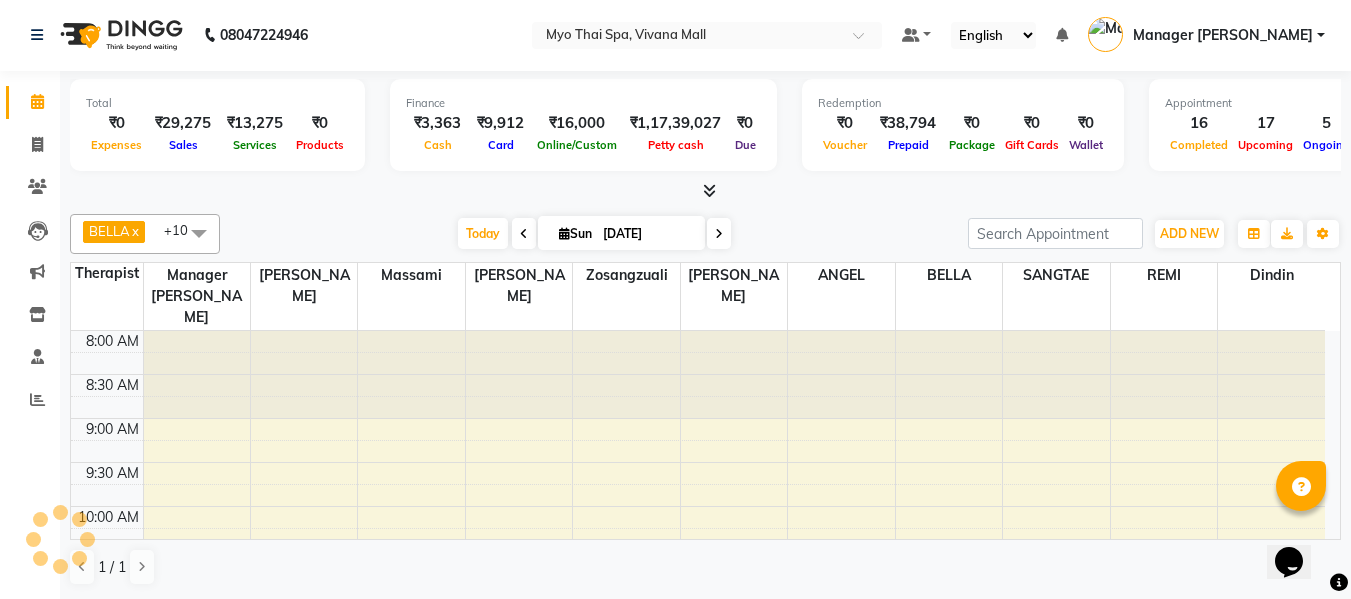 scroll, scrollTop: 969, scrollLeft: 0, axis: vertical 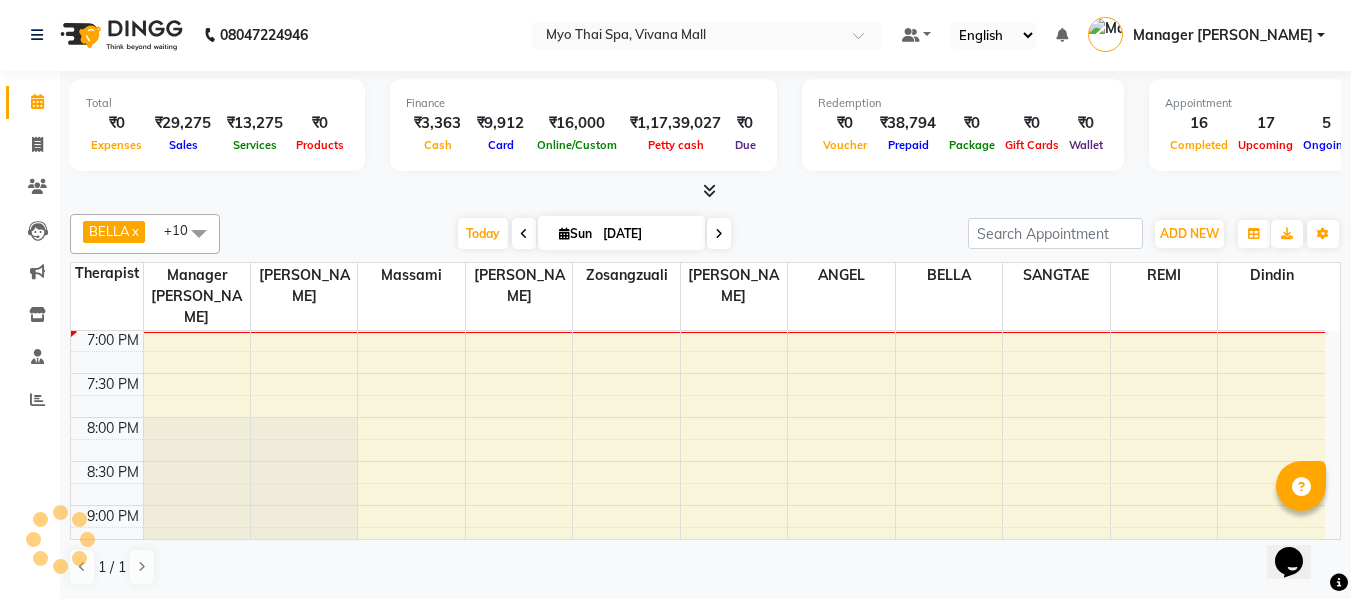 click at bounding box center [719, 234] 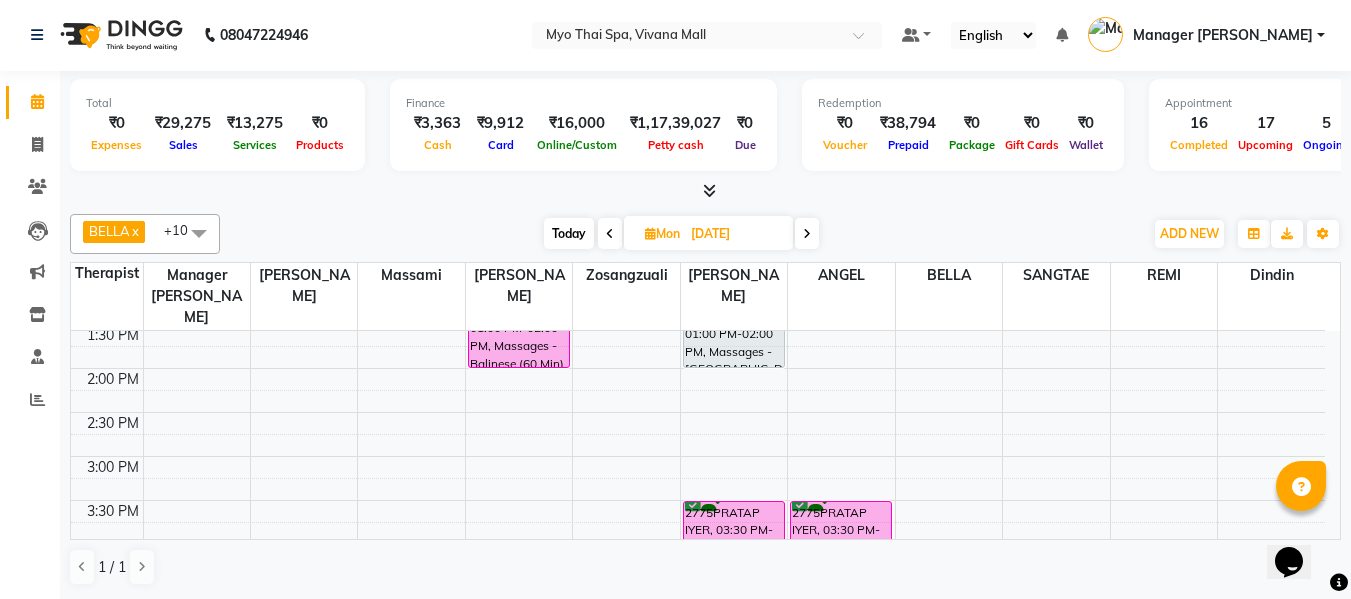 scroll, scrollTop: 590, scrollLeft: 0, axis: vertical 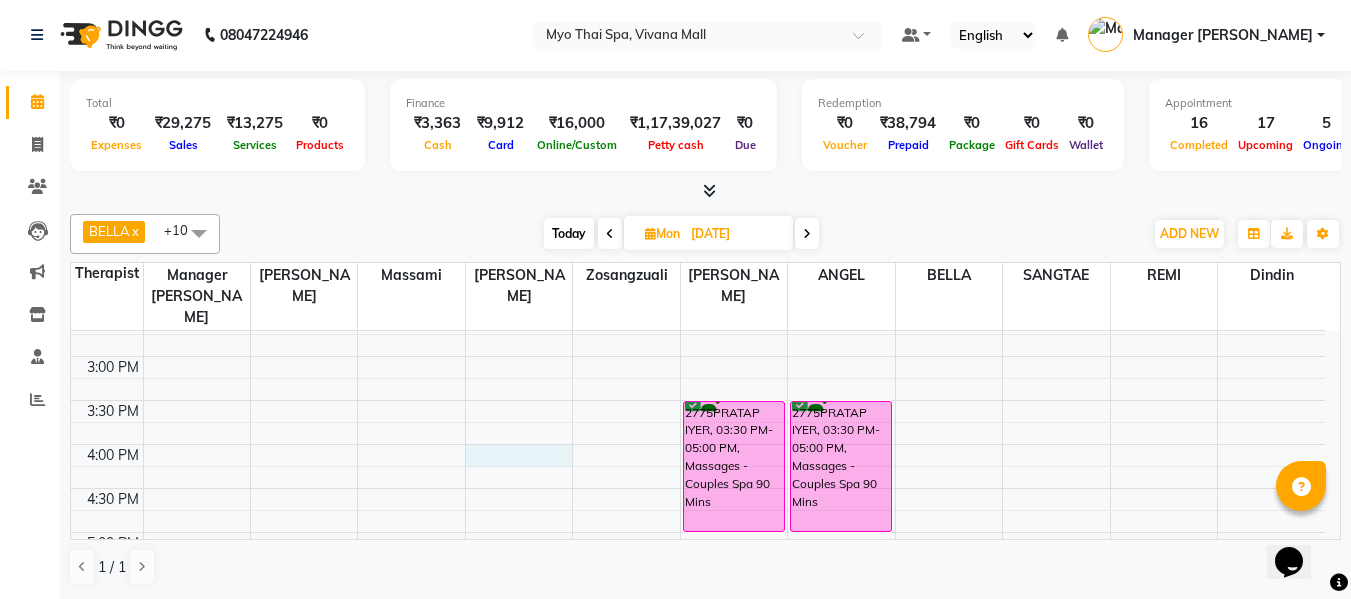 click on "8:00 AM 8:30 AM 9:00 AM 9:30 AM 10:00 AM 10:30 AM 11:00 AM 11:30 AM 12:00 PM 12:30 PM 1:00 PM 1:30 PM 2:00 PM 2:30 PM 3:00 PM 3:30 PM 4:00 PM 4:30 PM 5:00 PM 5:30 PM 6:00 PM 6:30 PM 7:00 PM 7:30 PM 8:00 PM 8:30 PM 9:00 PM 9:30 PM 10:00 PM 10:30 PM     1325MANAS ABHYANKAR, 01:00 PM-02:00 PM, Massages - Balinese (60 Min)             2939yogesh, 01:00 PM-02:00 PM, Massages - Balinese (60 Min)     2775PRATAP IYER, 03:30 PM-05:00 PM, Massages - Couples Spa 90 Mins             ANUSHKA CHAWATHE, 11:00 AM-12:00 PM, Massages - Swedish (60 Min)     2775PRATAP IYER, 03:30 PM-05:00 PM, Massages - Couples Spa 90 Mins             2781anjali, 11:30 AM-12:30 PM, Massages - Balinese (60 Min)" at bounding box center (698, 400) 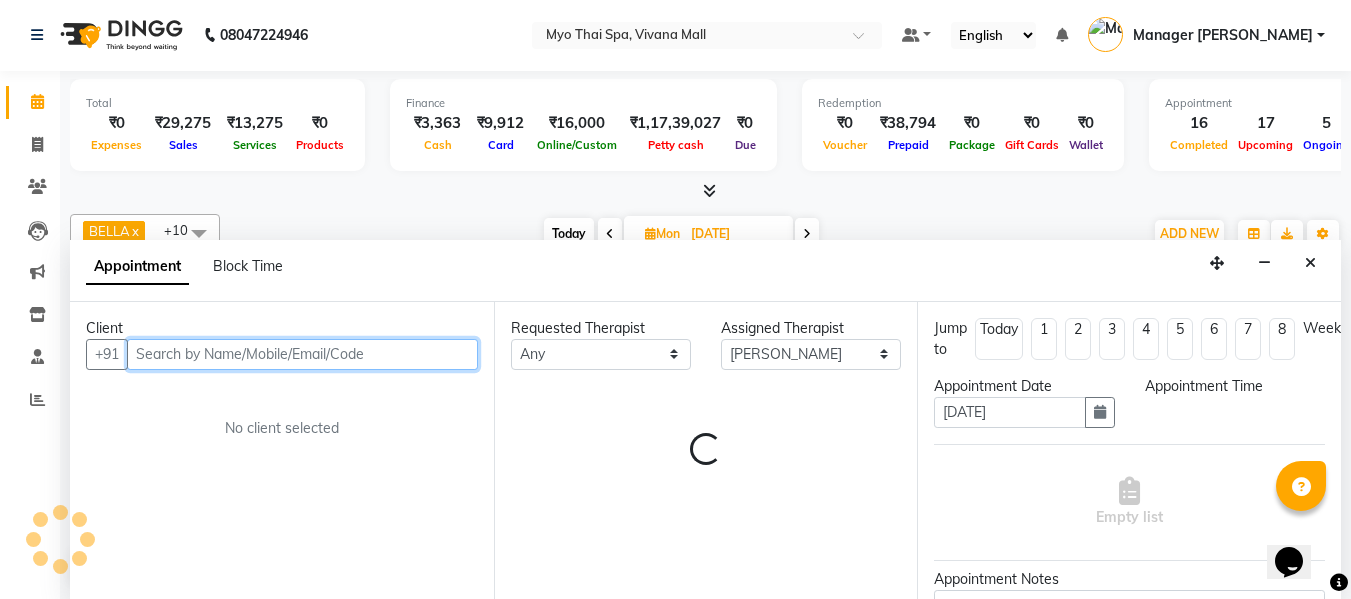 select on "960" 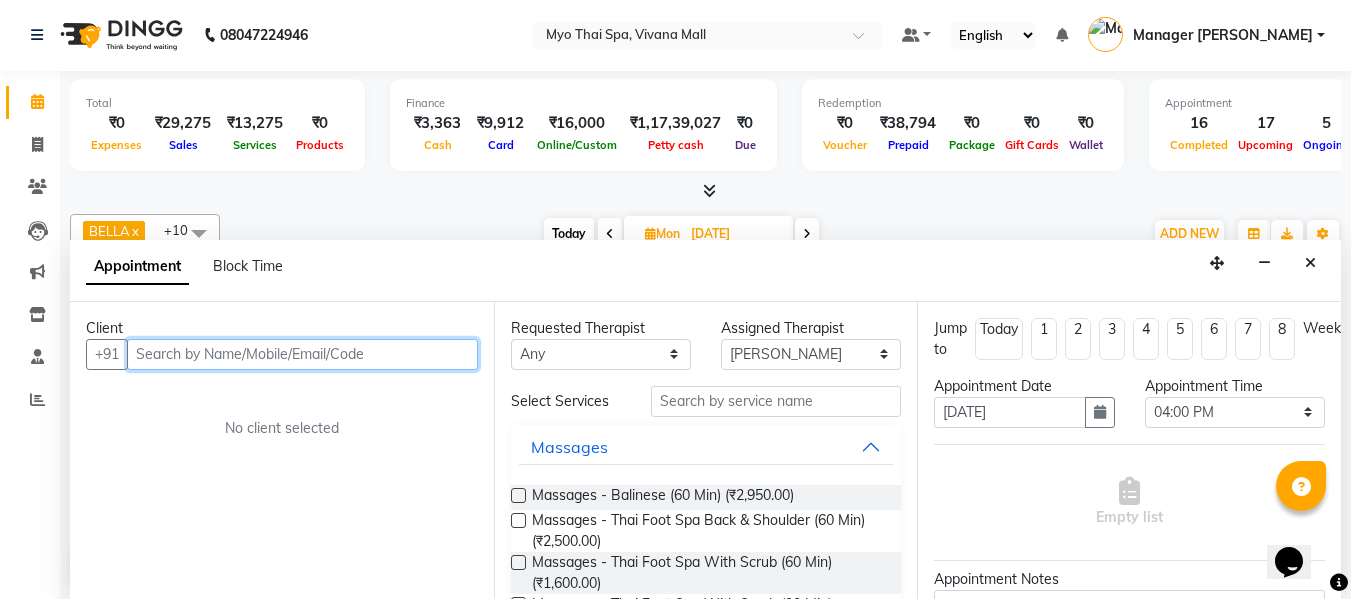 click at bounding box center [302, 354] 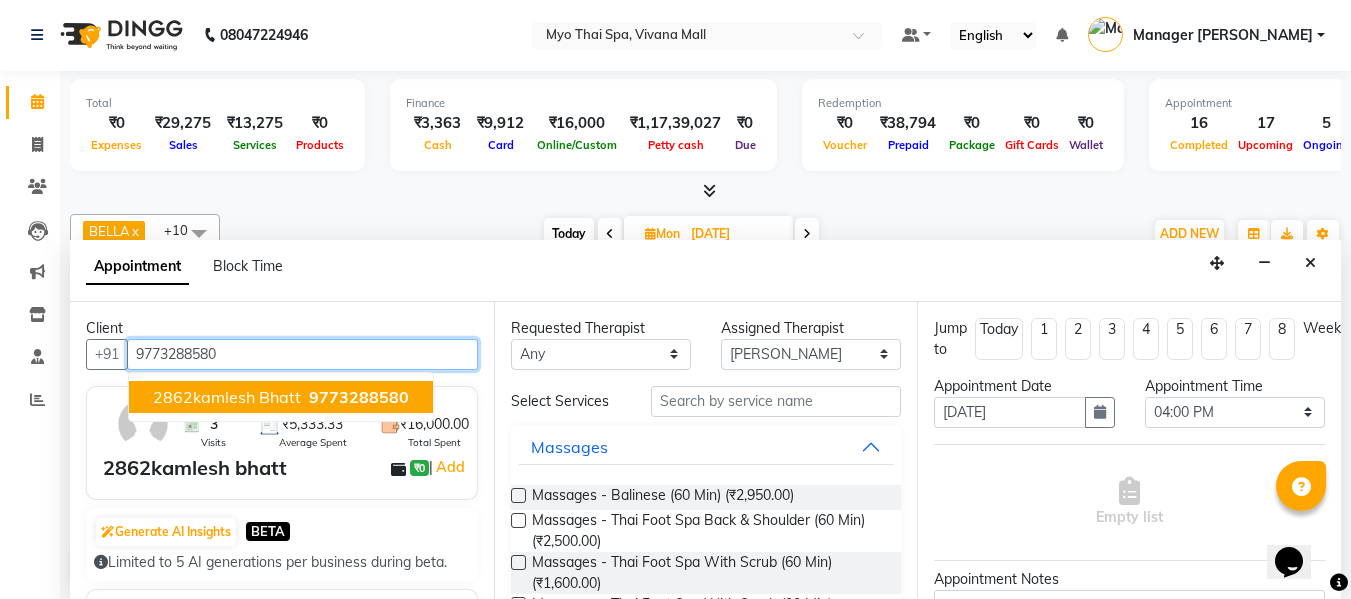 click on "9773288580" at bounding box center (359, 397) 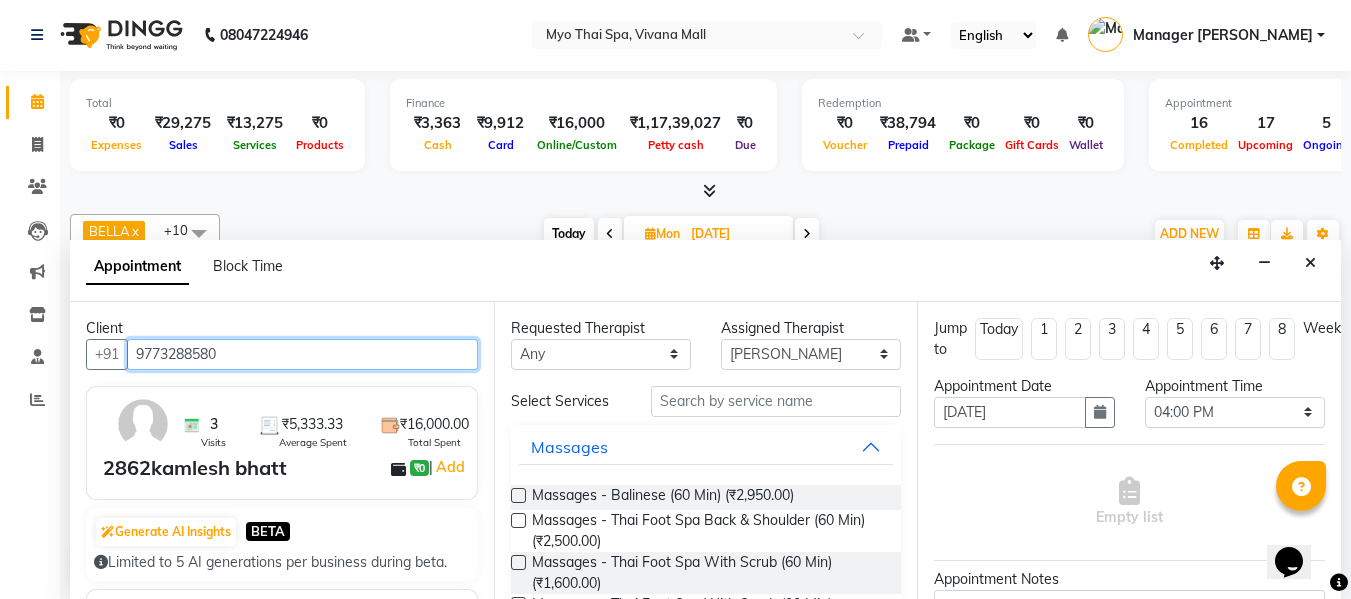 type on "9773288580" 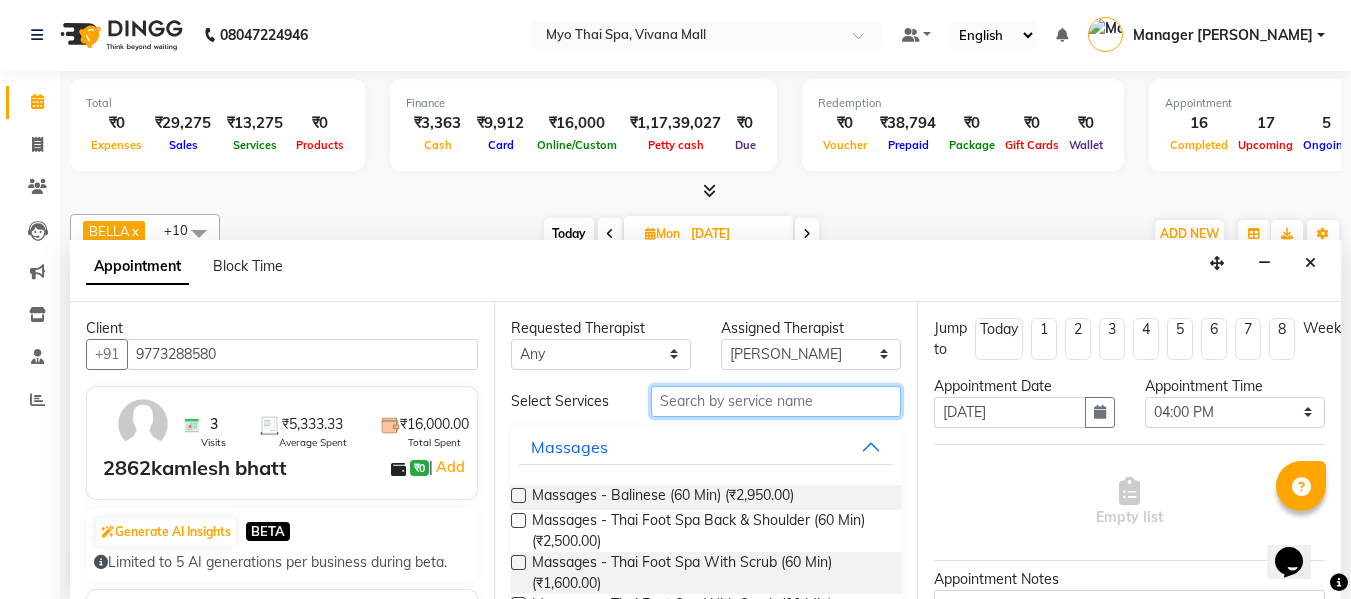 click at bounding box center [776, 401] 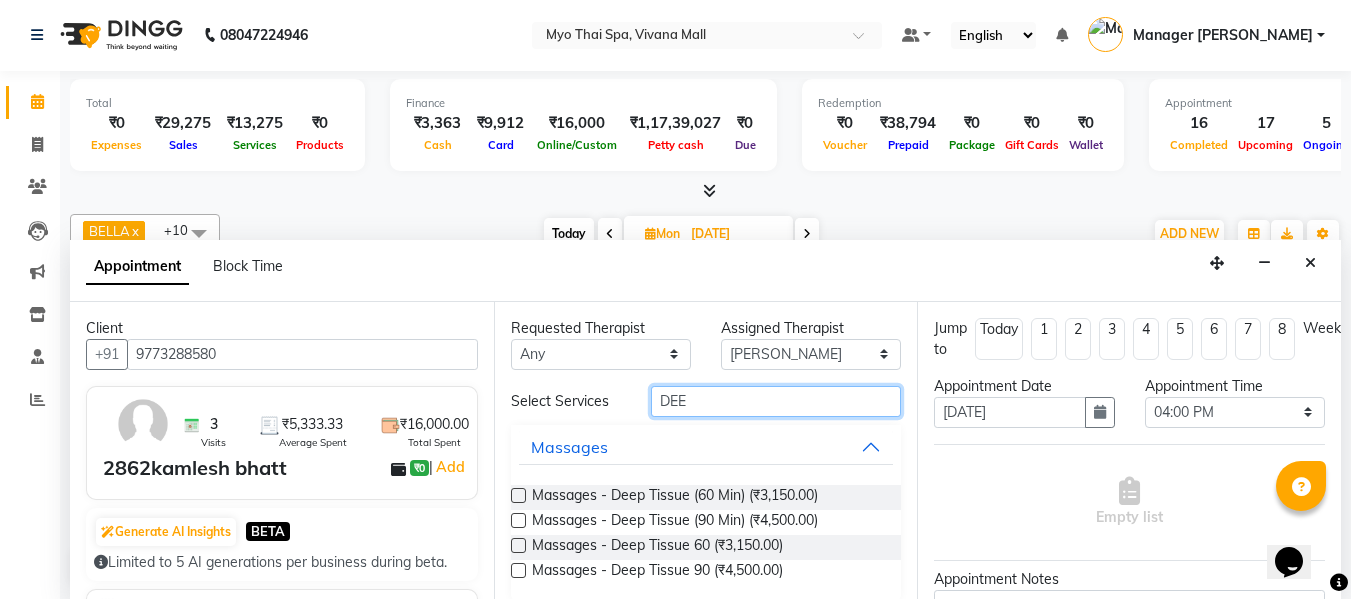 type on "DEE" 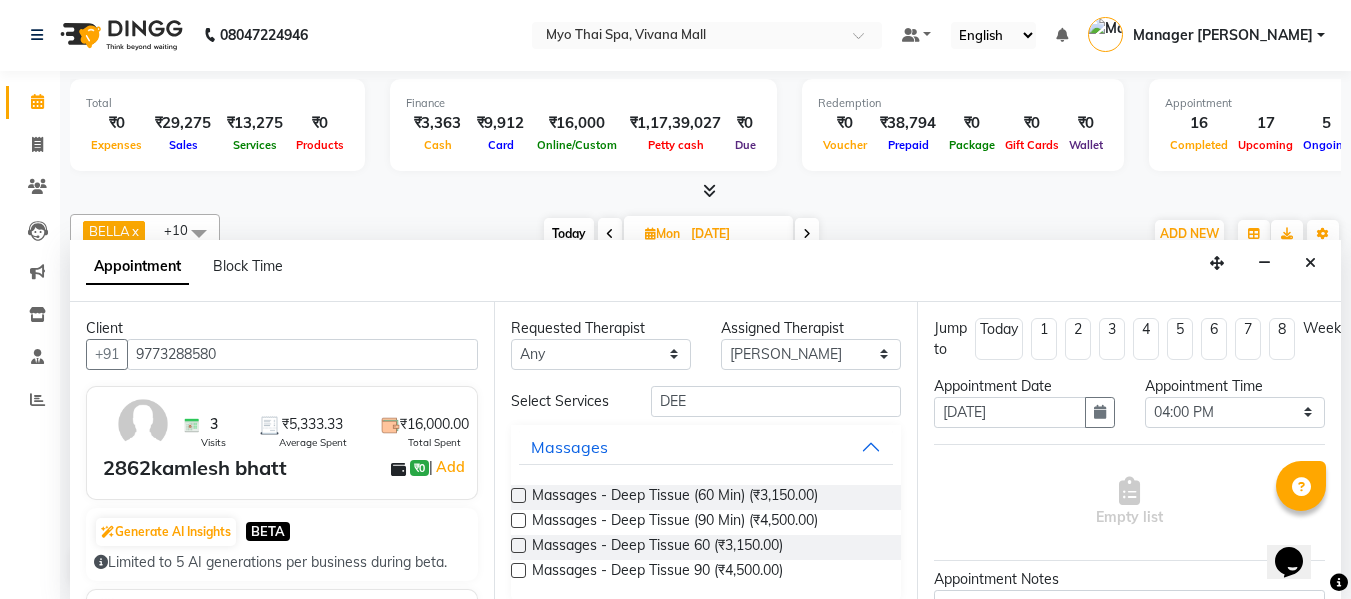 click at bounding box center [518, 495] 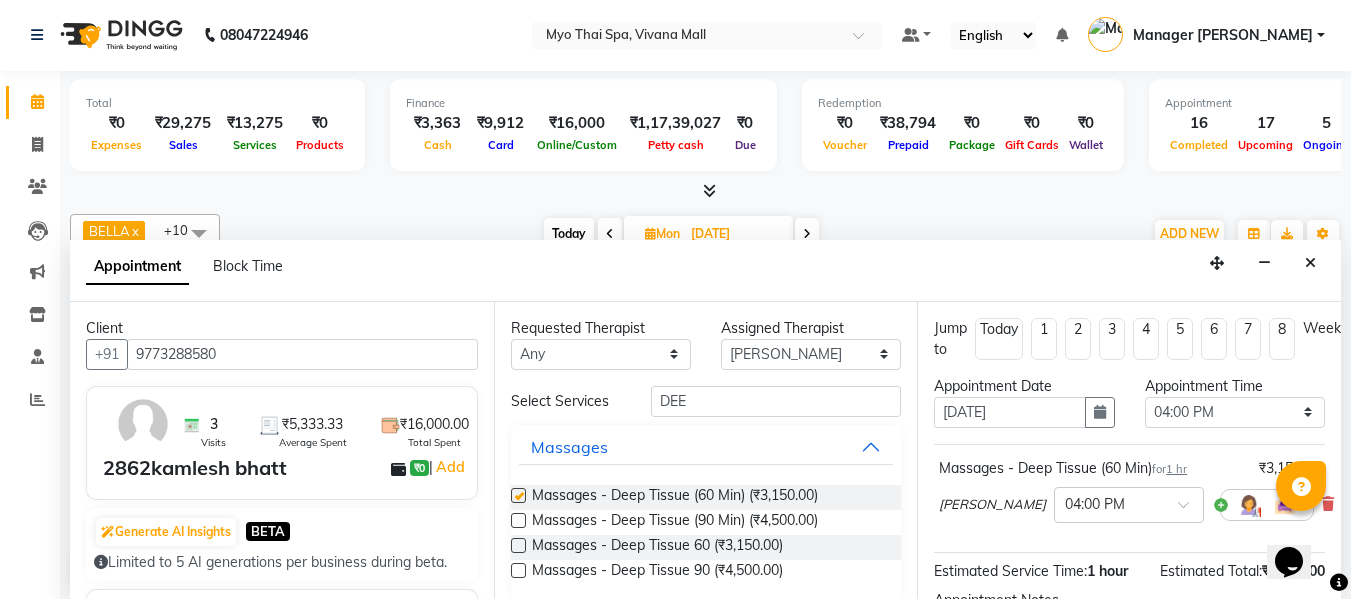 checkbox on "false" 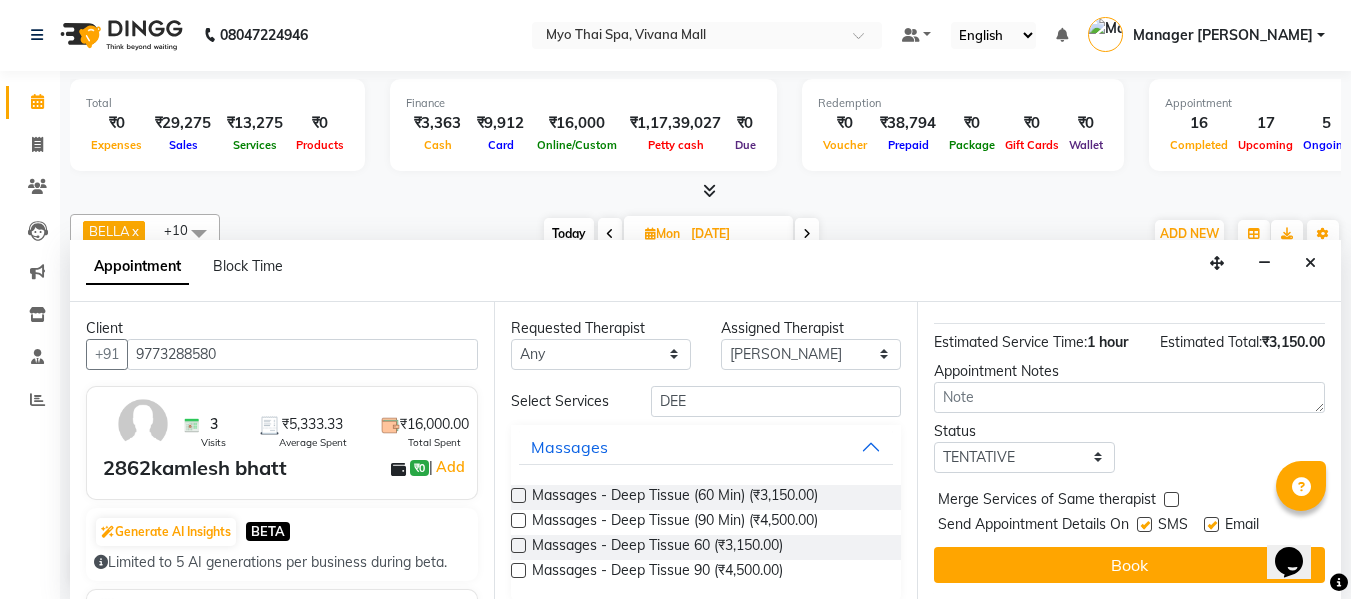 scroll, scrollTop: 244, scrollLeft: 0, axis: vertical 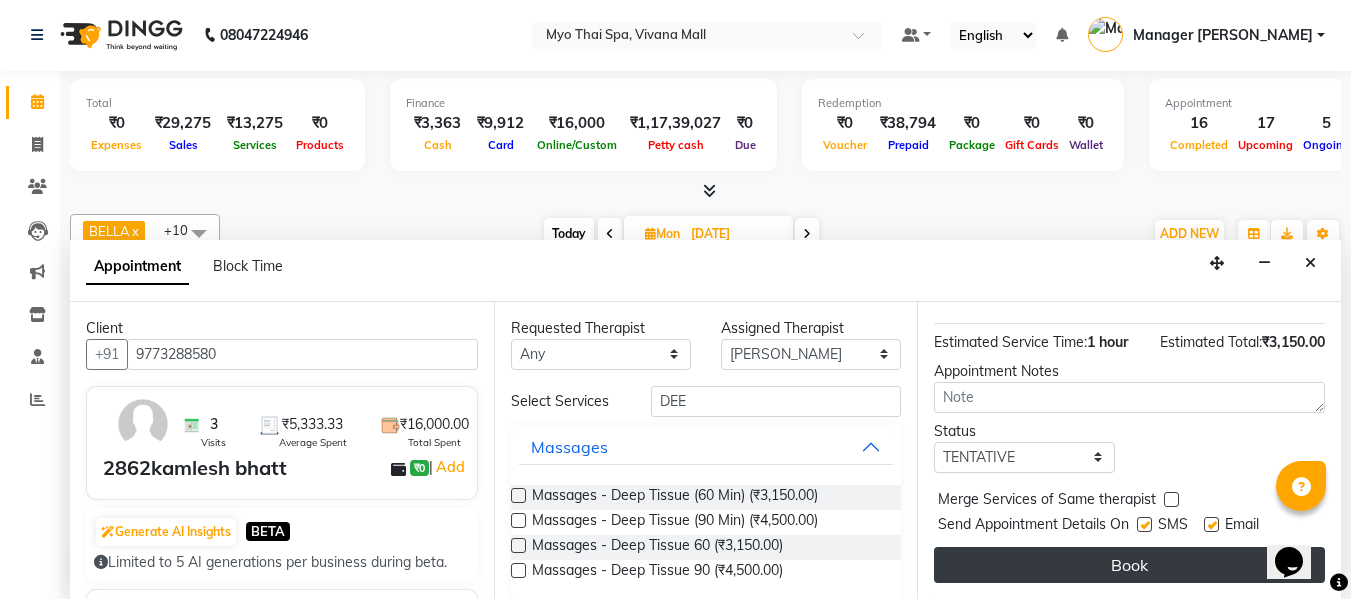 click on "Book" at bounding box center [1129, 565] 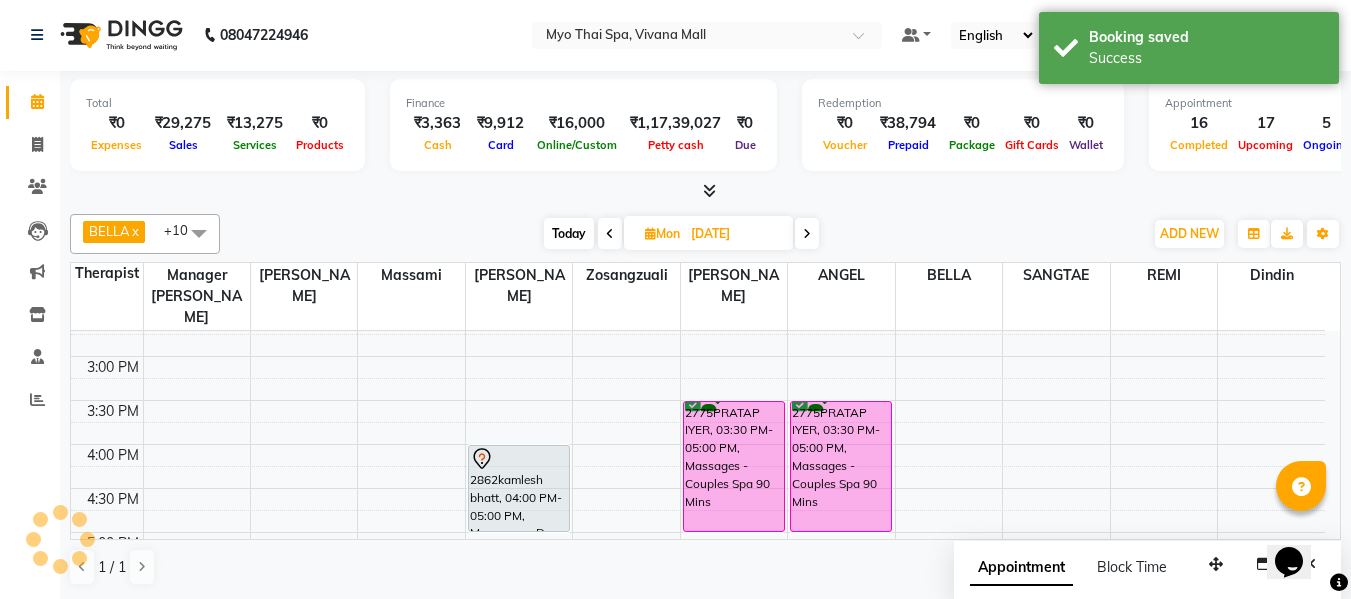 scroll, scrollTop: 0, scrollLeft: 0, axis: both 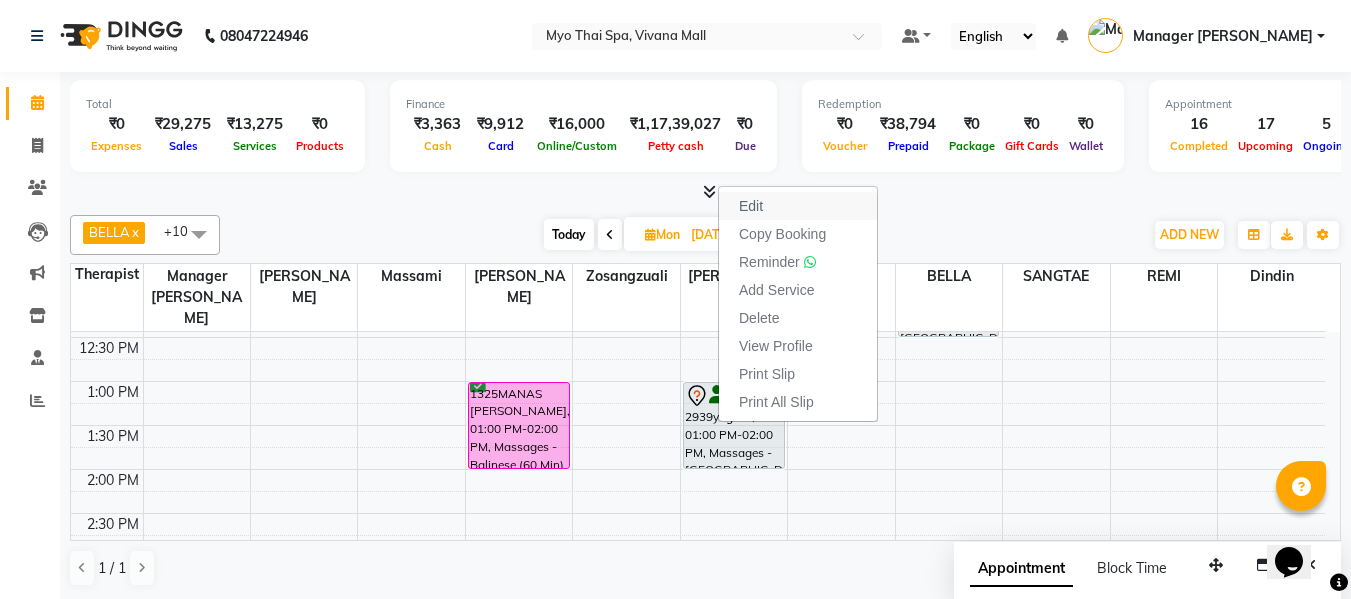 click on "Edit" at bounding box center (798, 206) 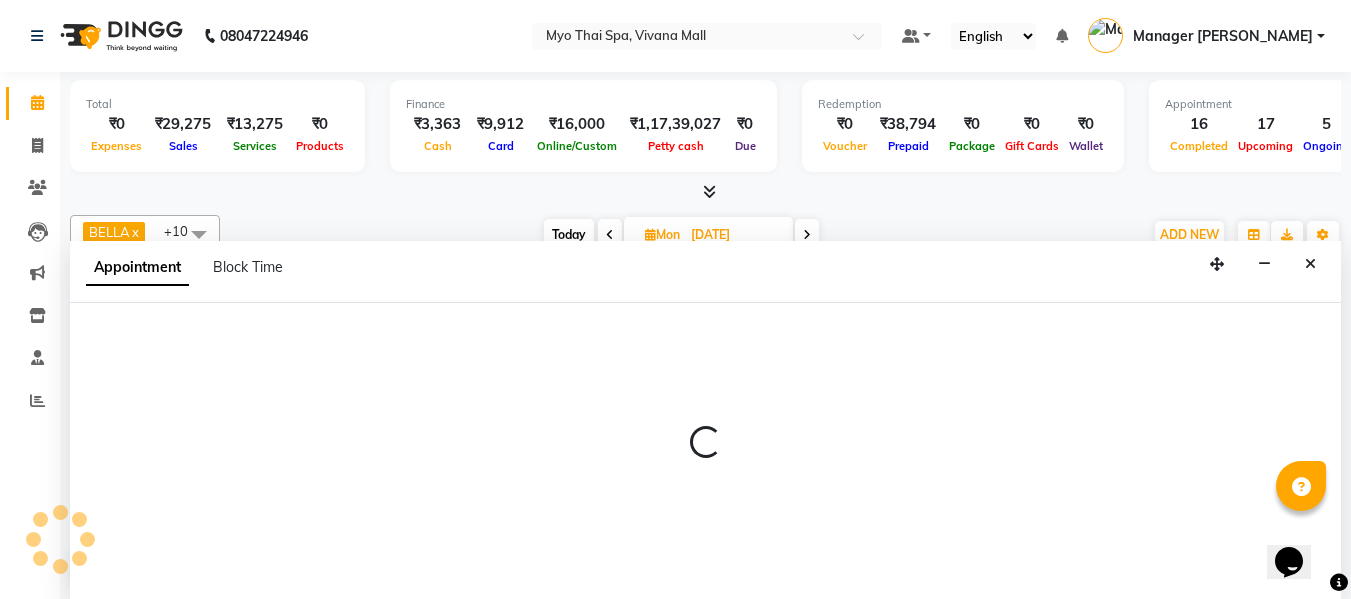 scroll, scrollTop: 1, scrollLeft: 0, axis: vertical 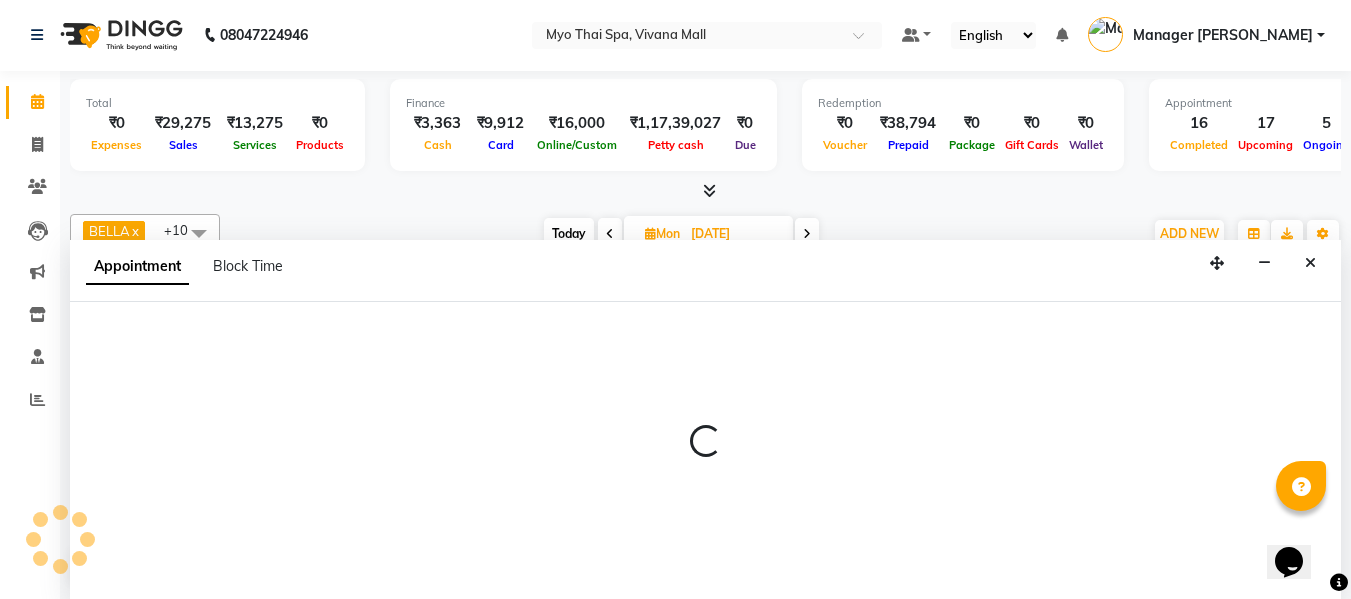 select on "tentative" 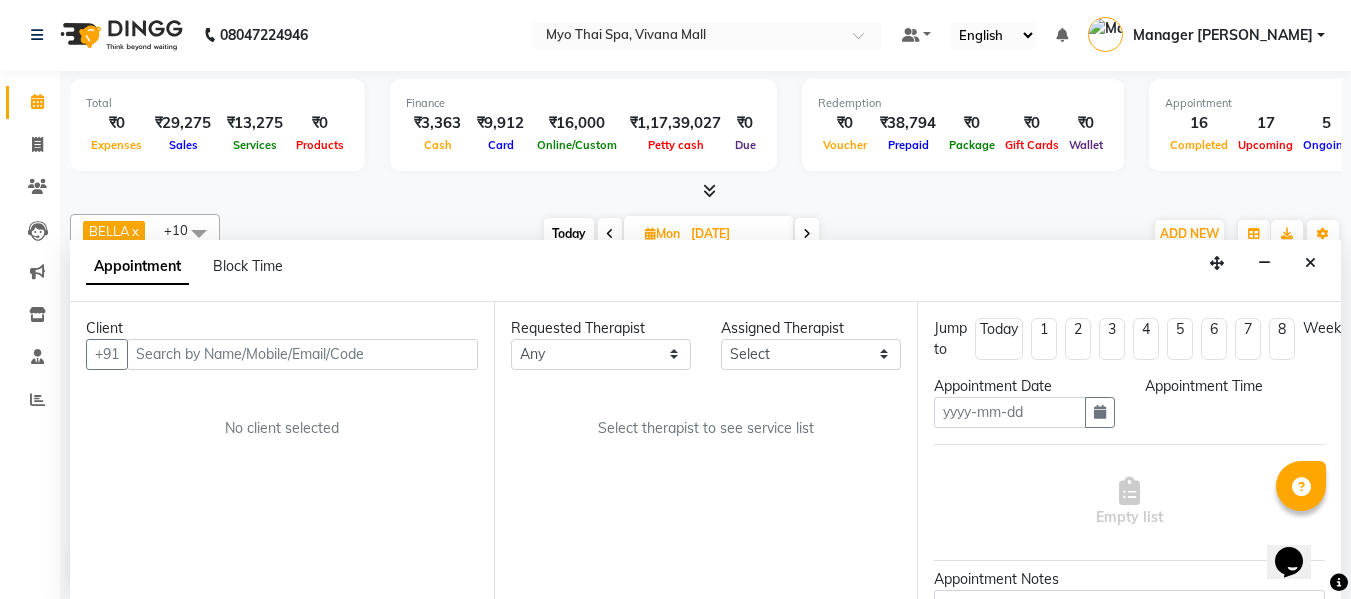 type on "14-07-2025" 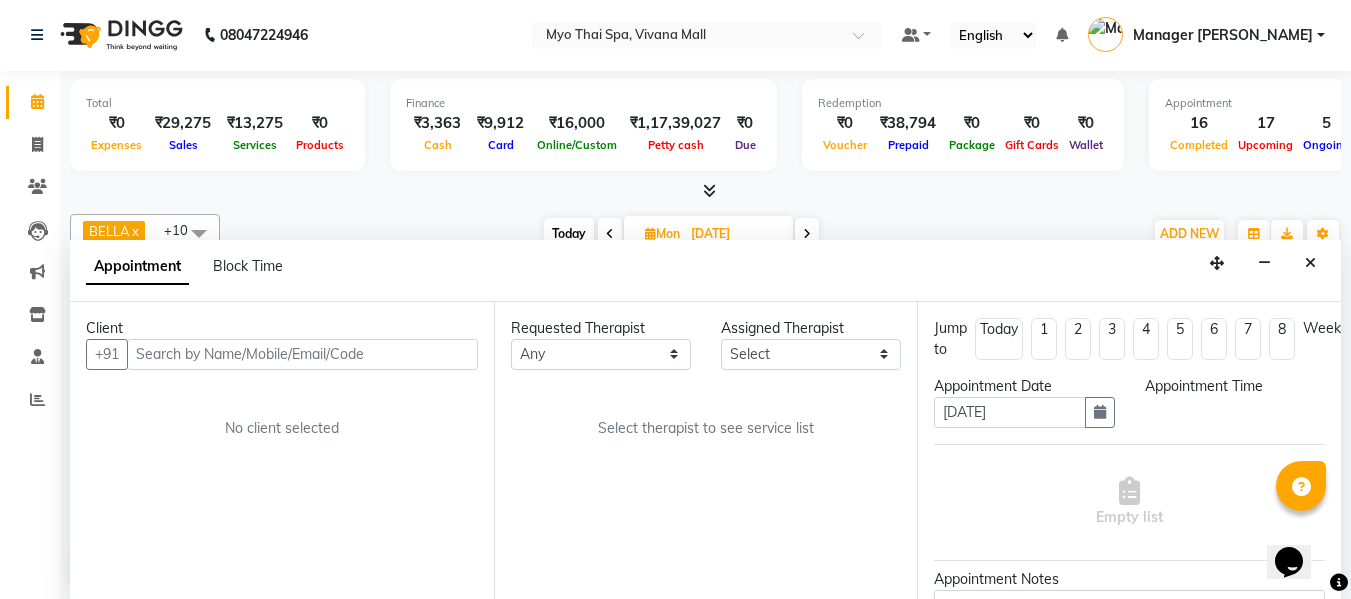 select on "62472" 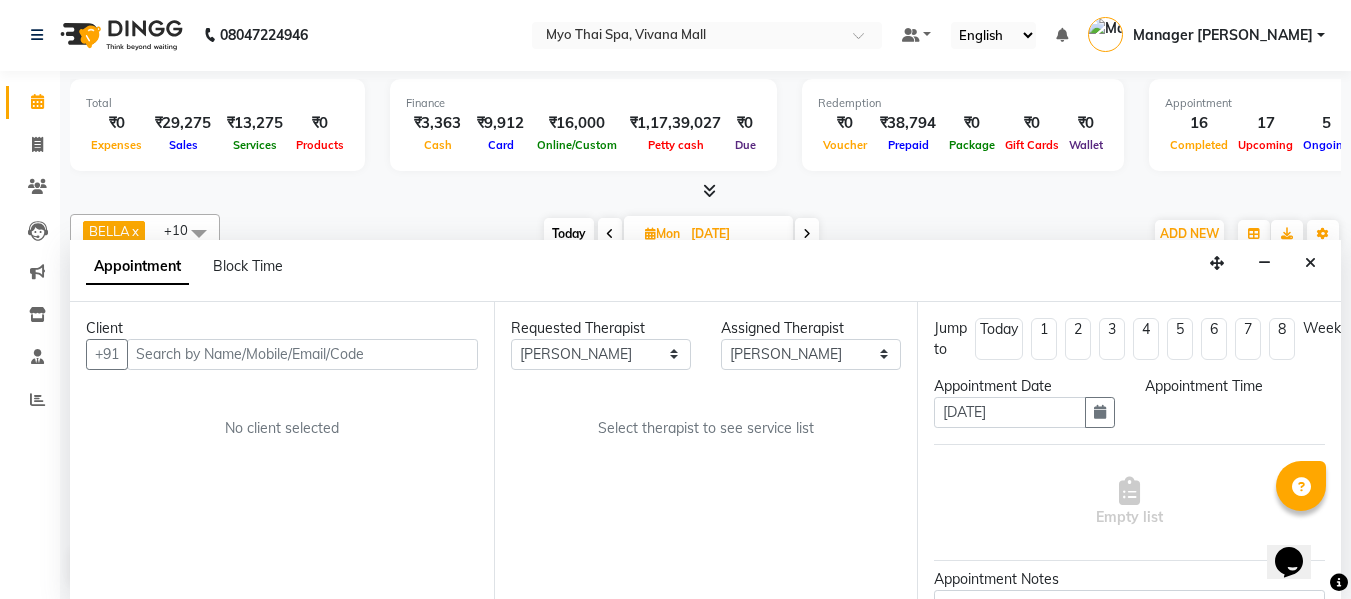 scroll, scrollTop: 0, scrollLeft: 0, axis: both 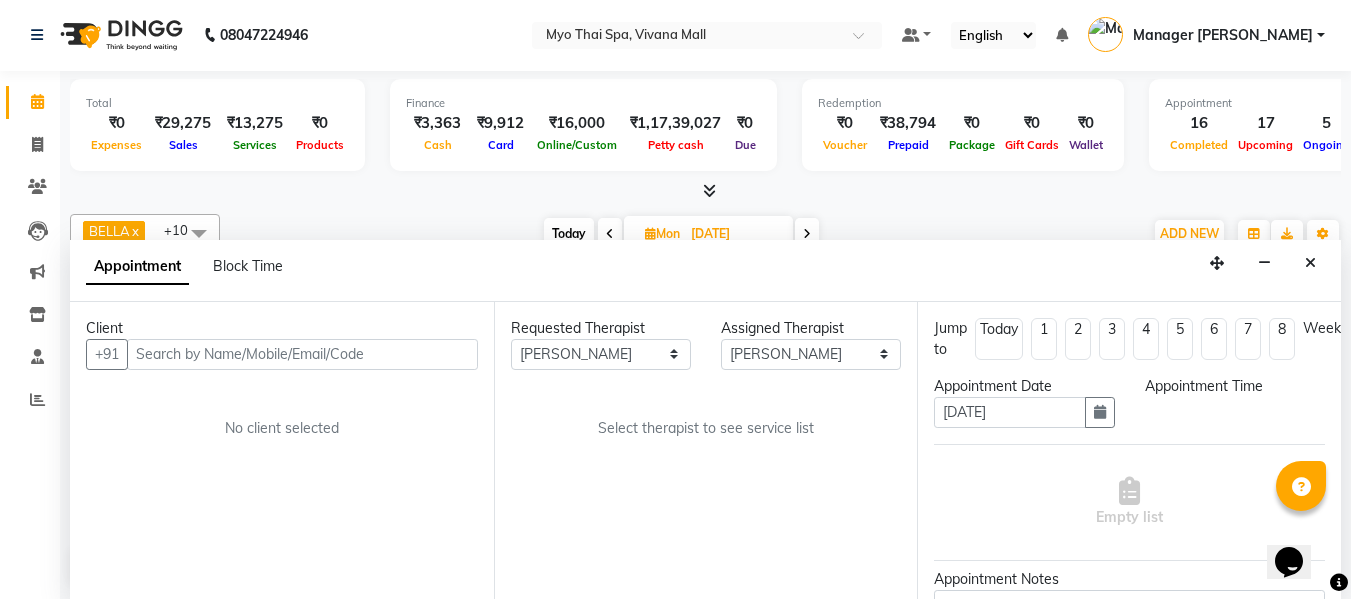 select on "780" 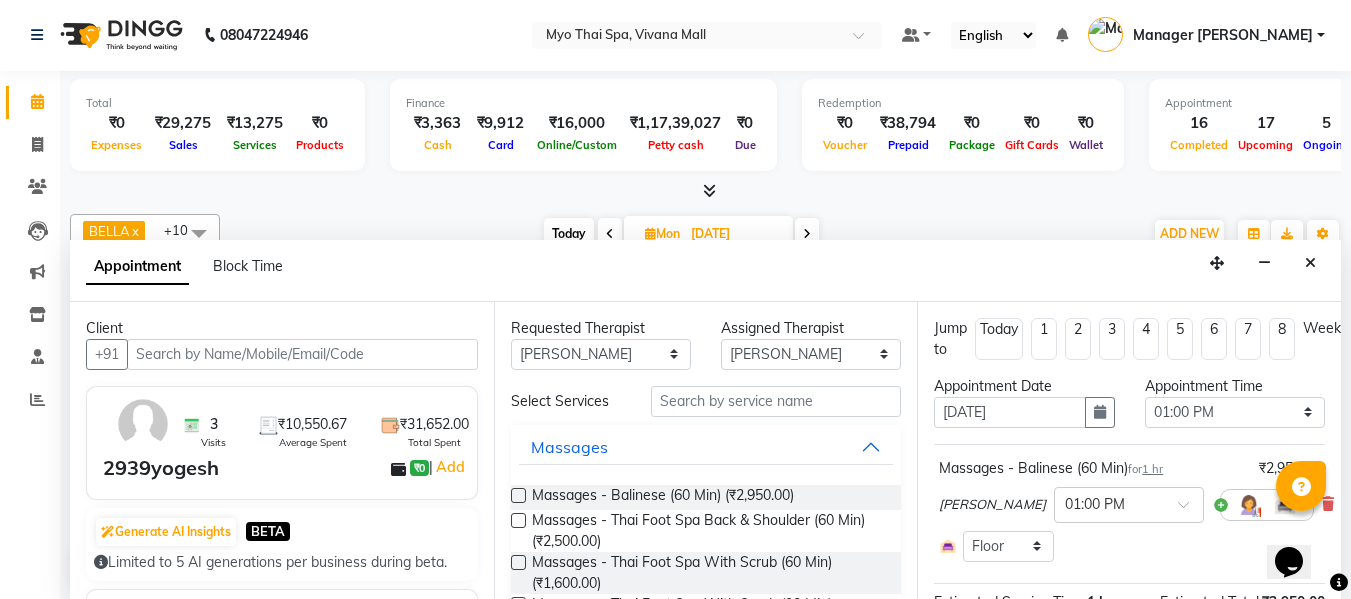 scroll, scrollTop: 969, scrollLeft: 0, axis: vertical 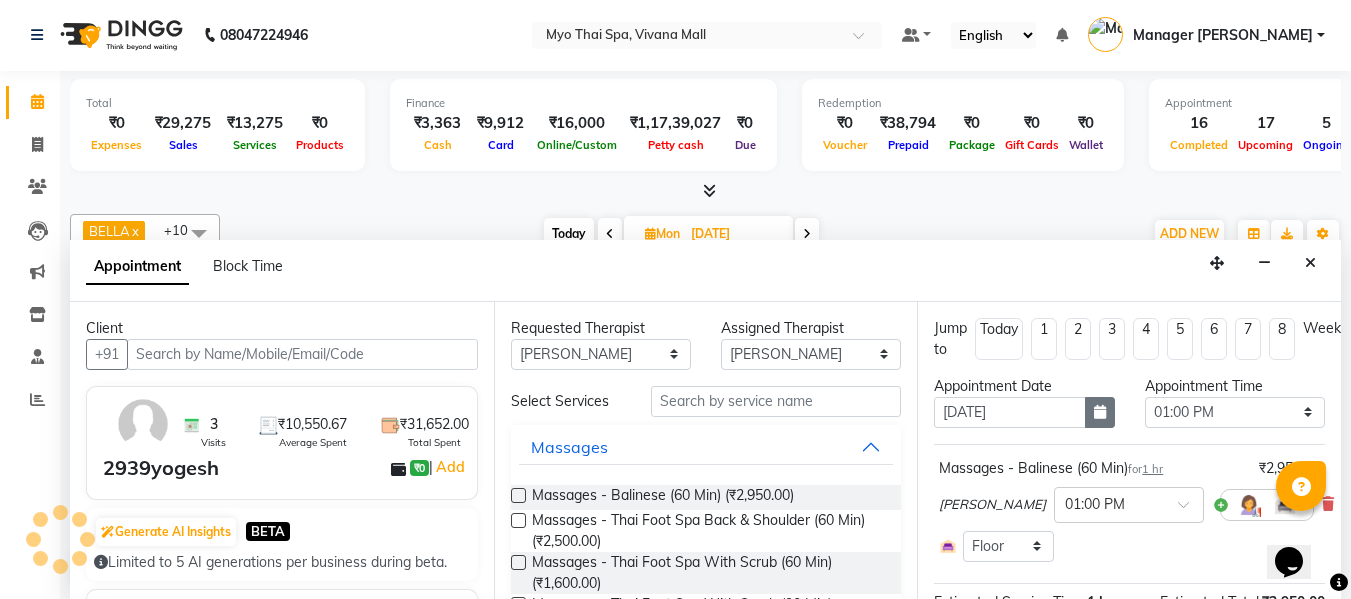 click at bounding box center [1100, 412] 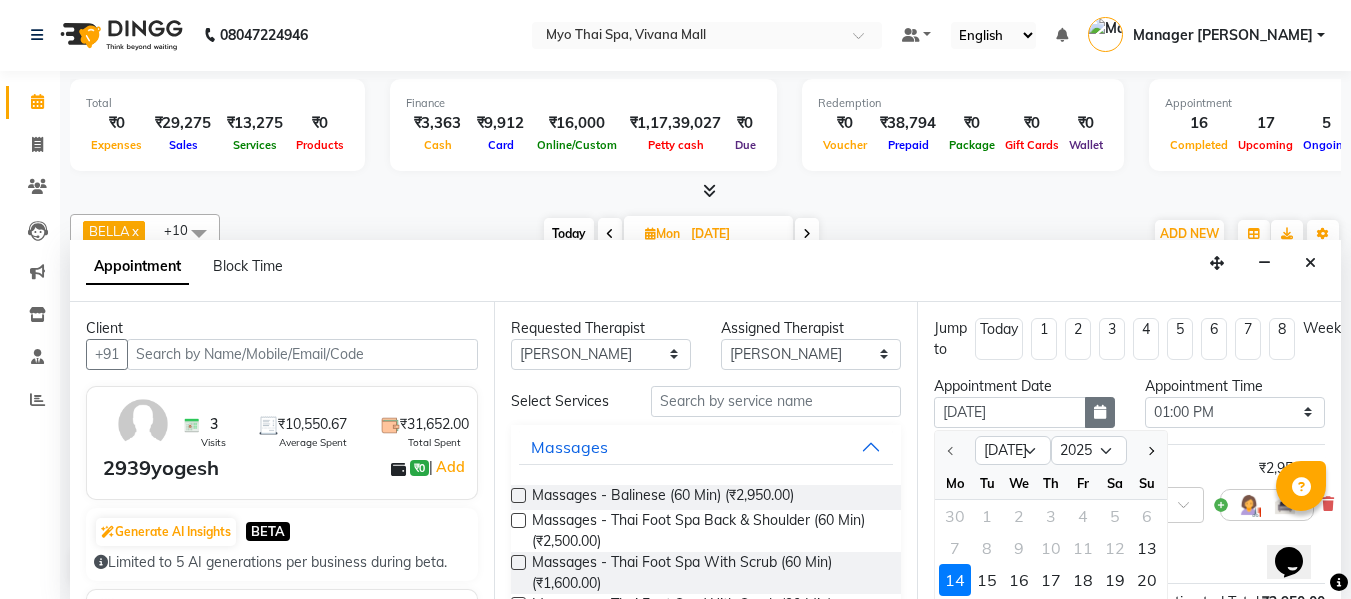 scroll, scrollTop: 12, scrollLeft: 0, axis: vertical 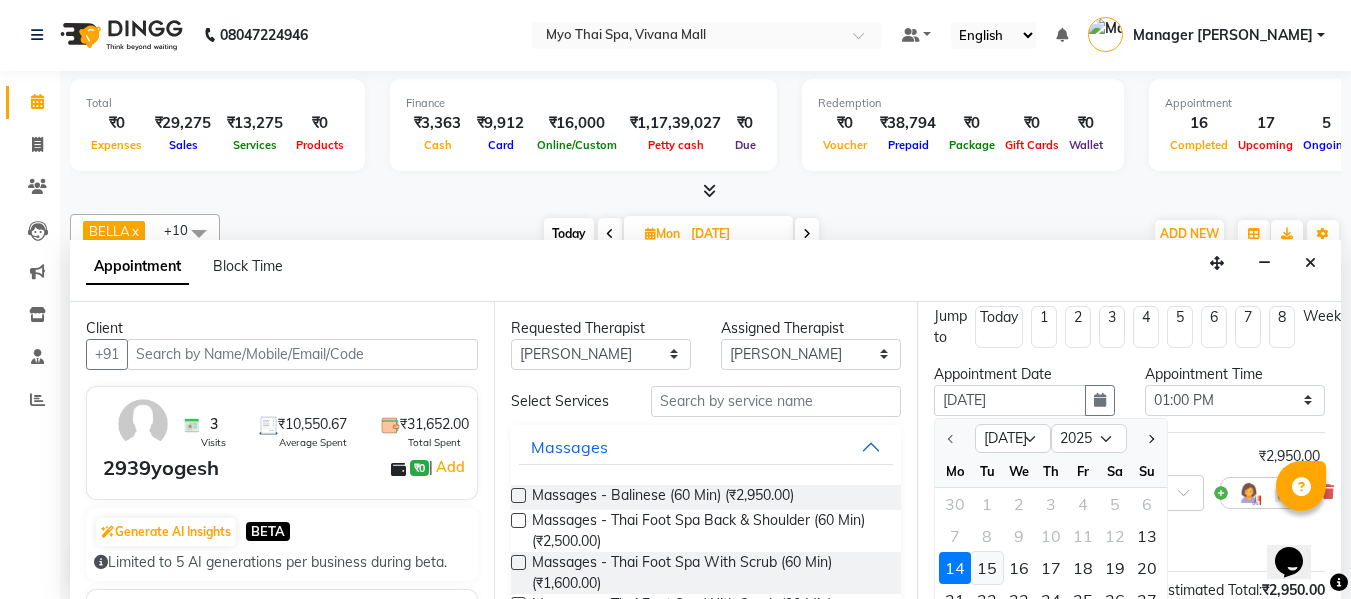 click on "15" at bounding box center (987, 568) 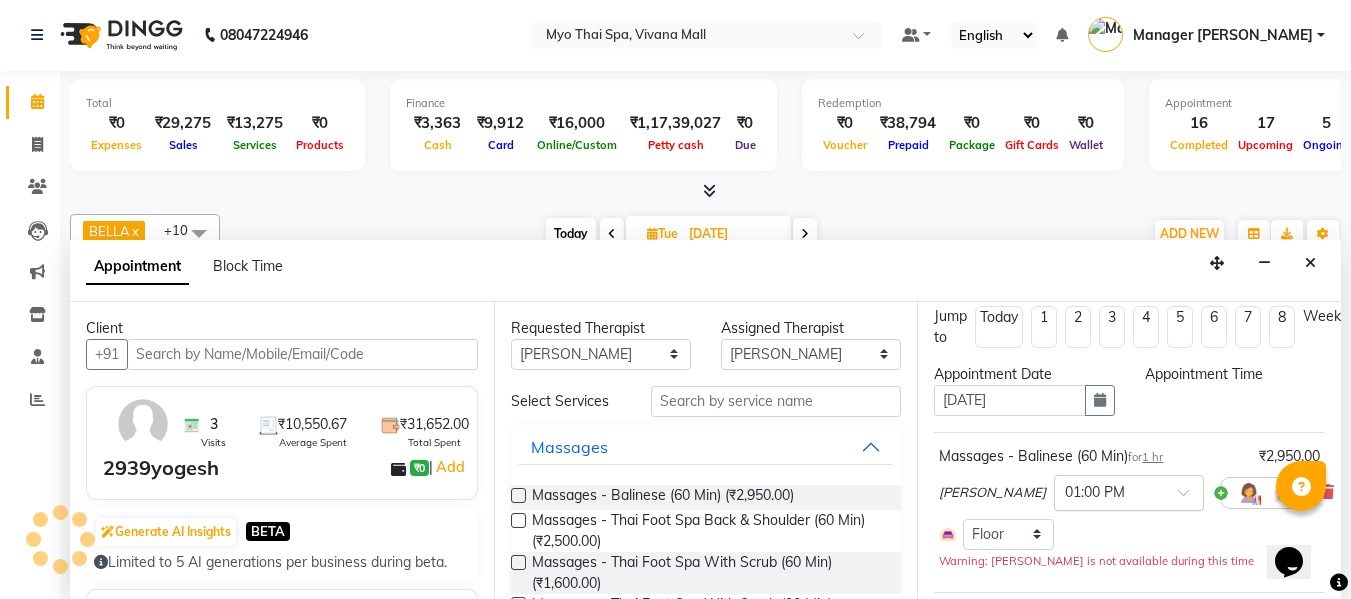 scroll, scrollTop: 0, scrollLeft: 0, axis: both 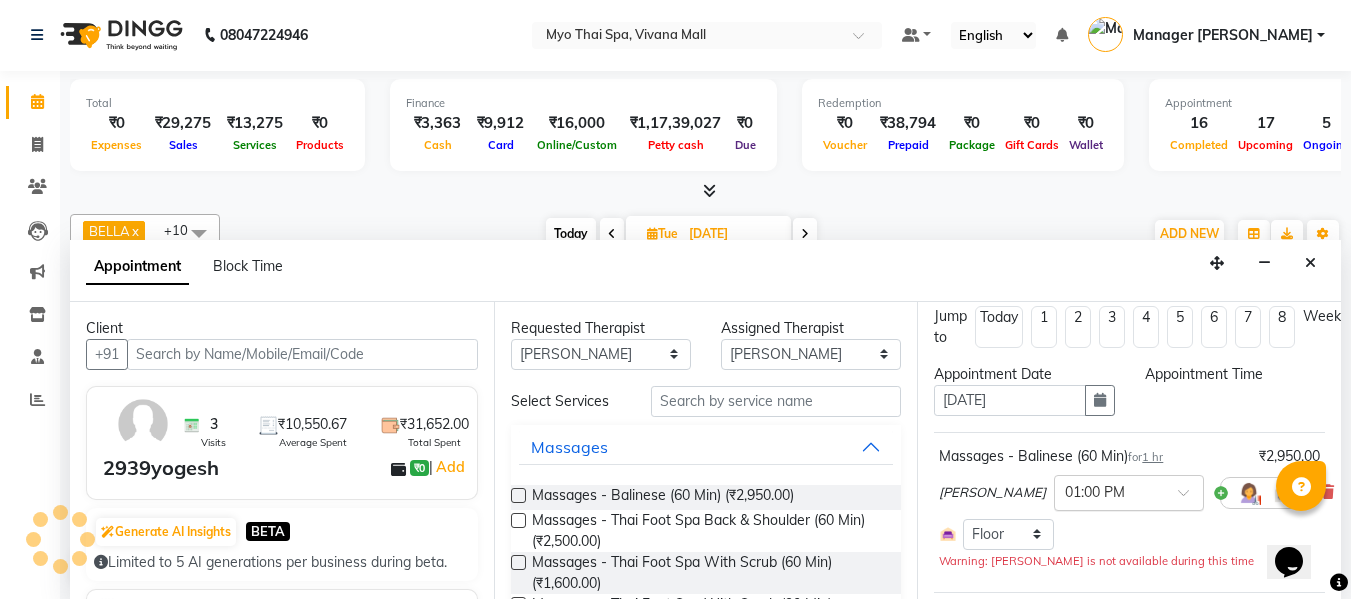 select on "780" 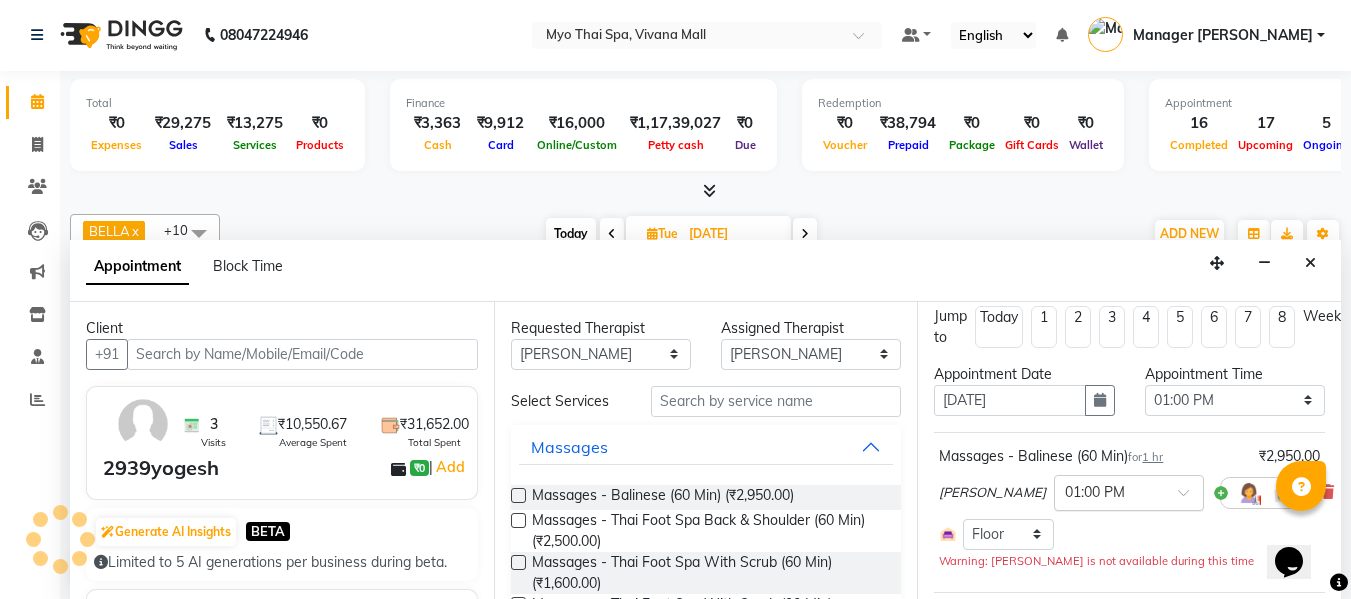 scroll, scrollTop: 969, scrollLeft: 0, axis: vertical 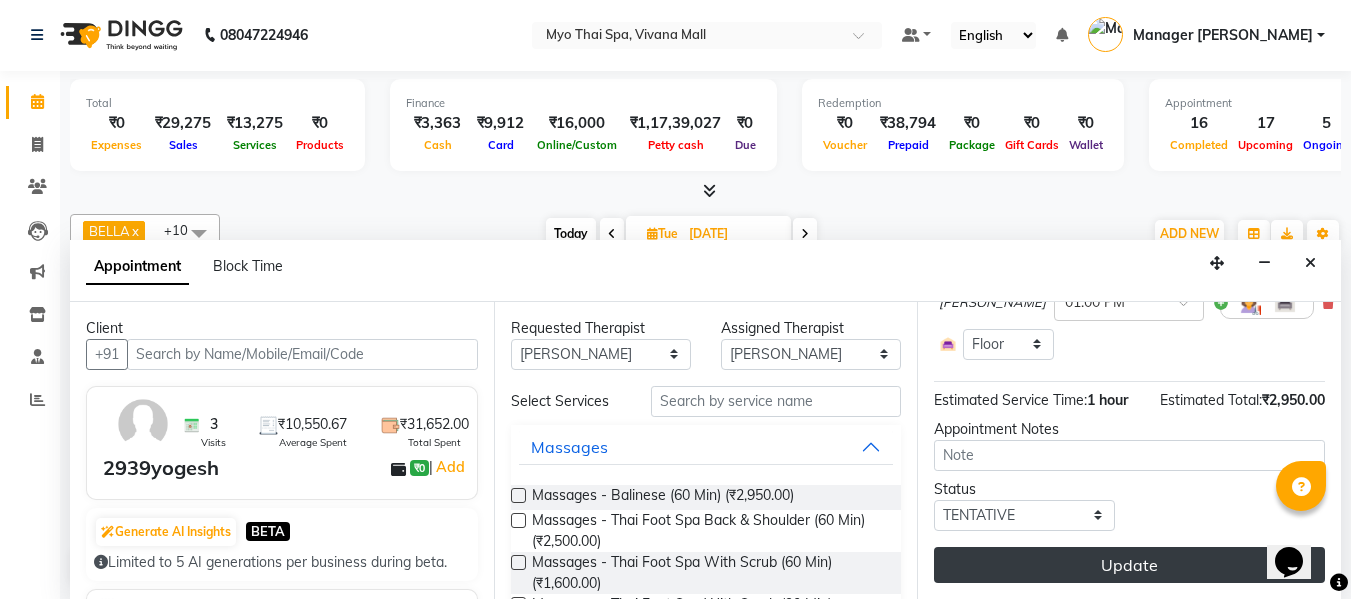 click on "Update" at bounding box center [1129, 565] 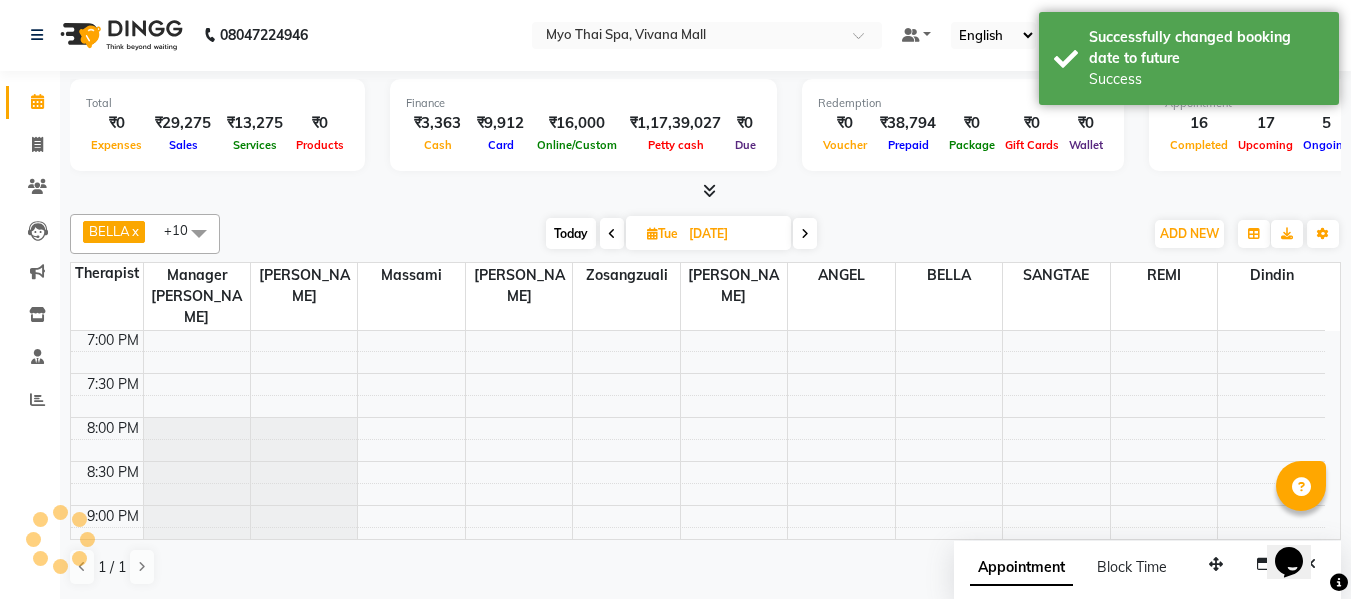 scroll, scrollTop: 0, scrollLeft: 0, axis: both 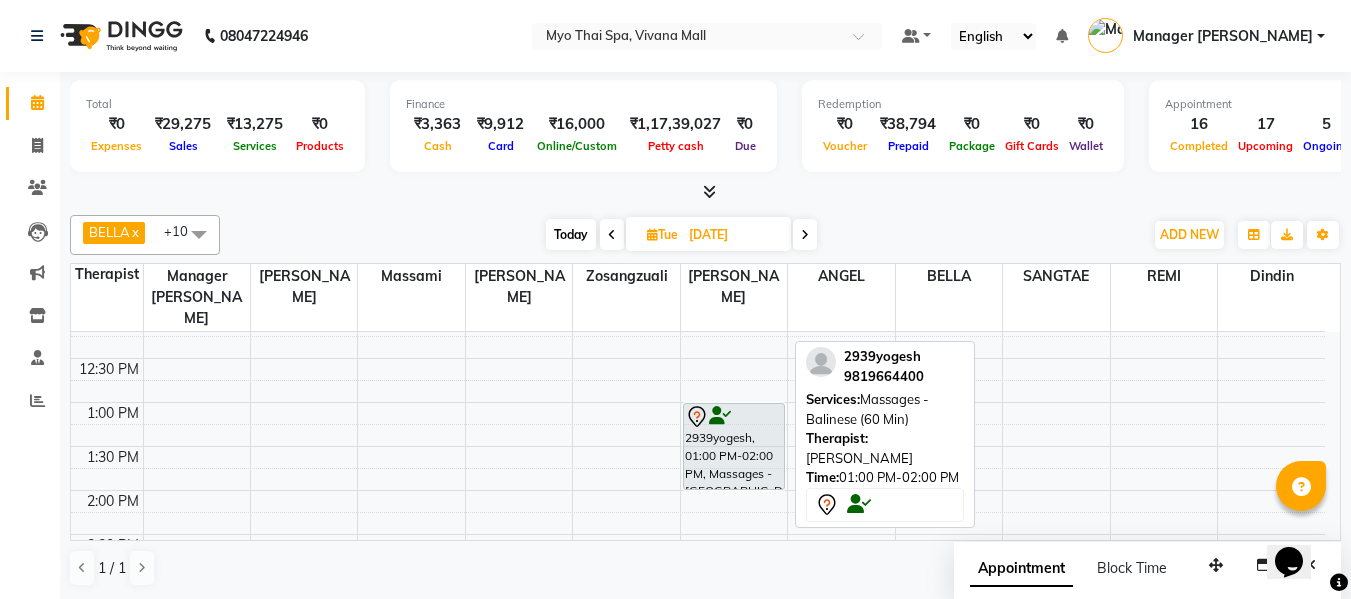 click on "2939yogesh, 01:00 PM-02:00 PM, Massages - Balinese (60 Min)" at bounding box center [734, 446] 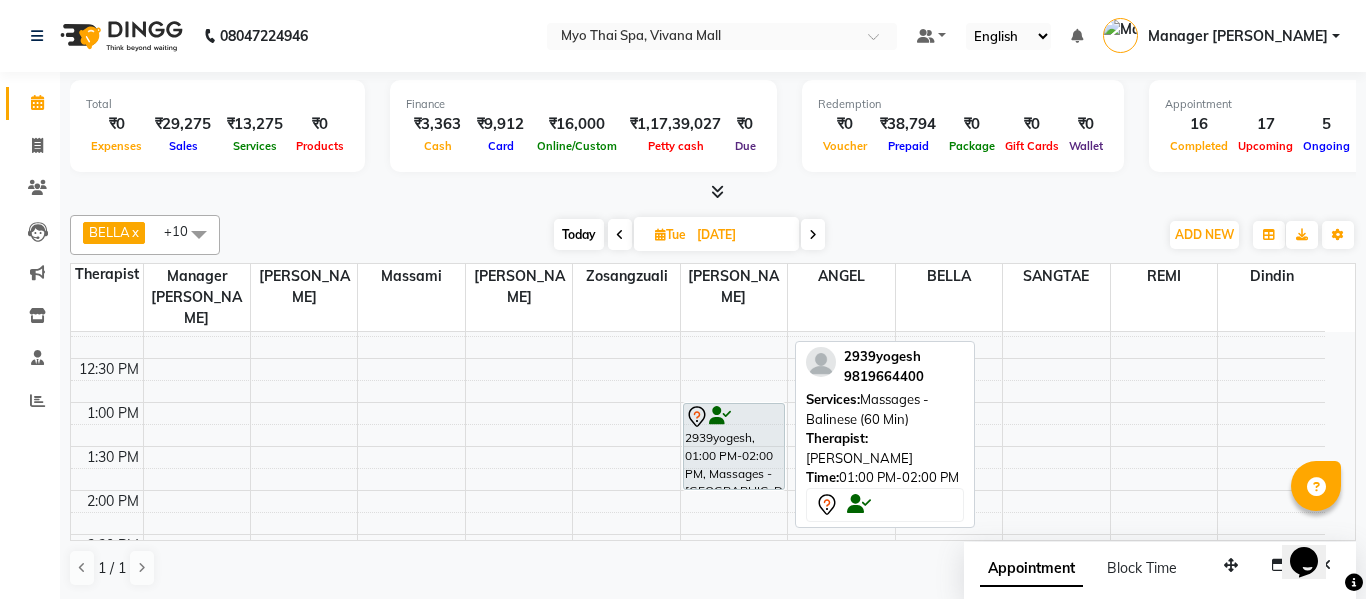select on "7" 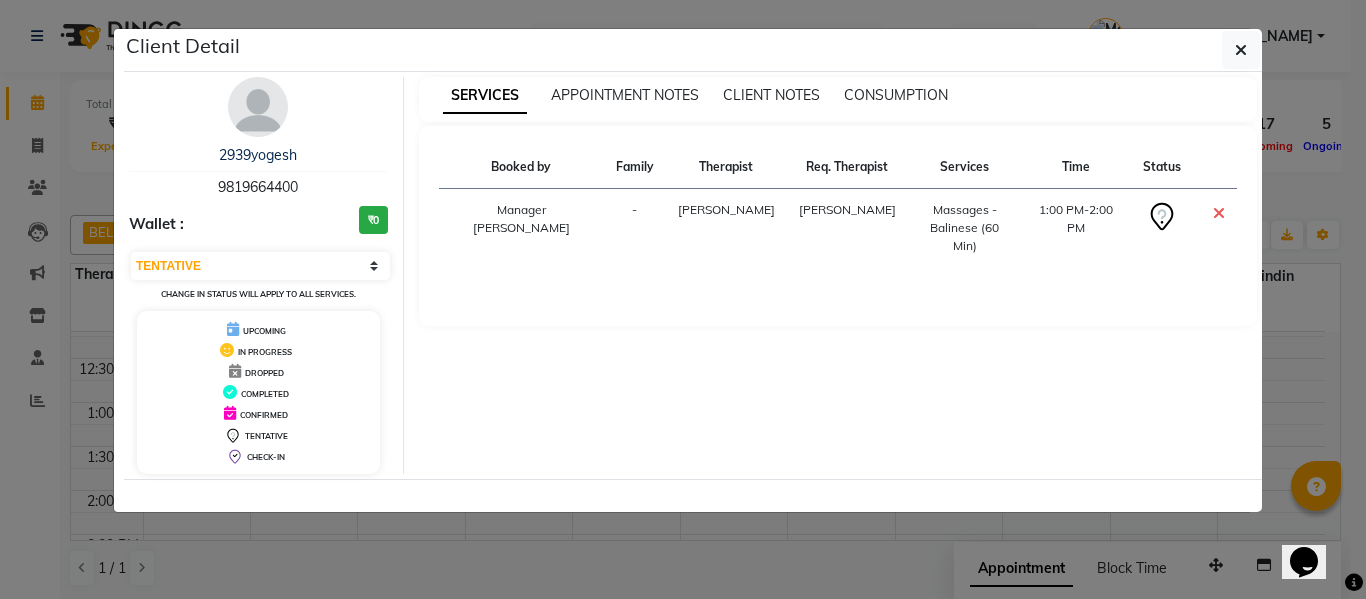 drag, startPoint x: 320, startPoint y: 187, endPoint x: 176, endPoint y: 185, distance: 144.01389 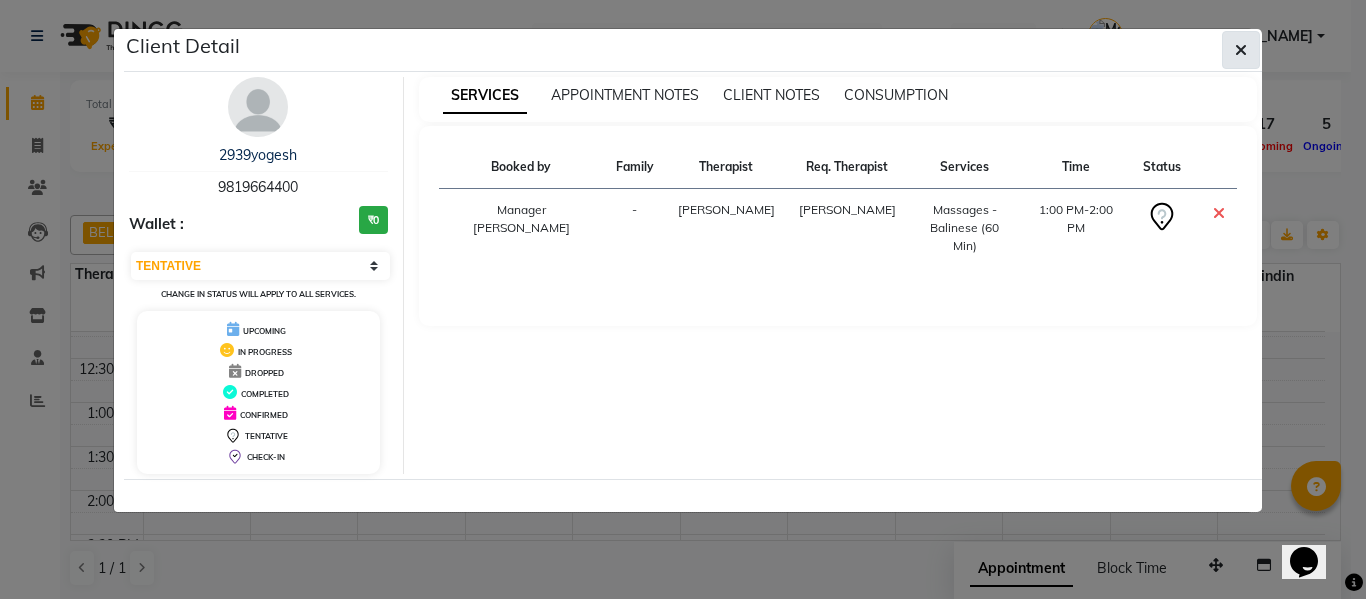 click 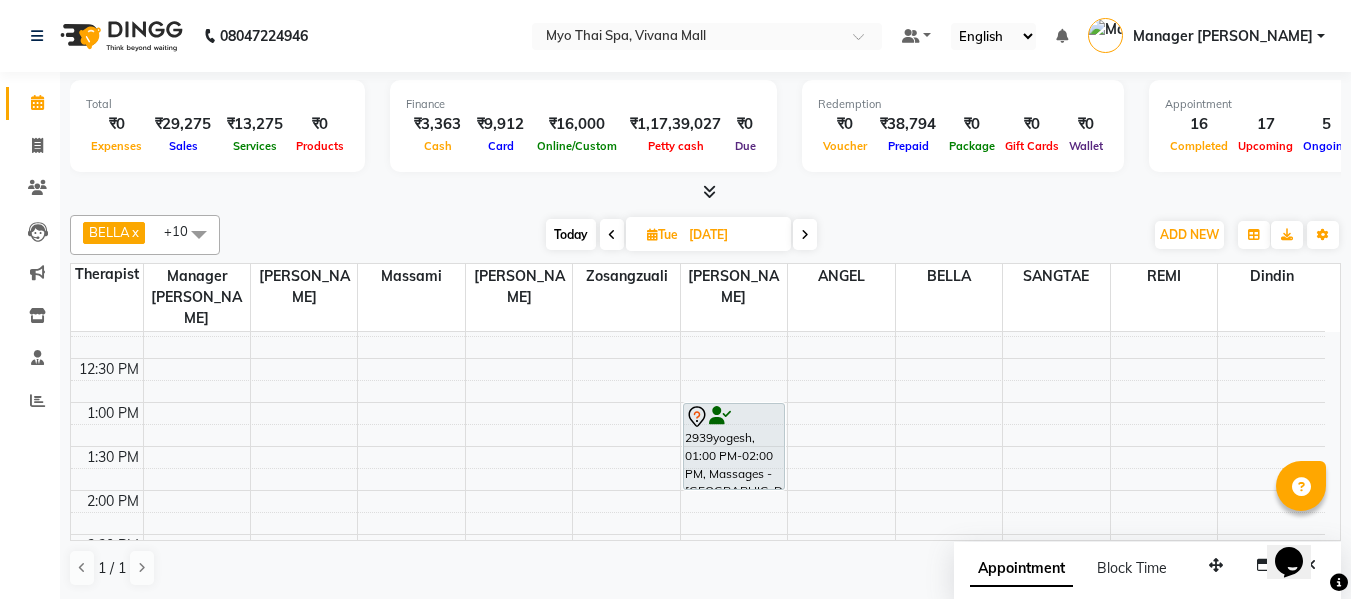 click on "Today" at bounding box center [571, 234] 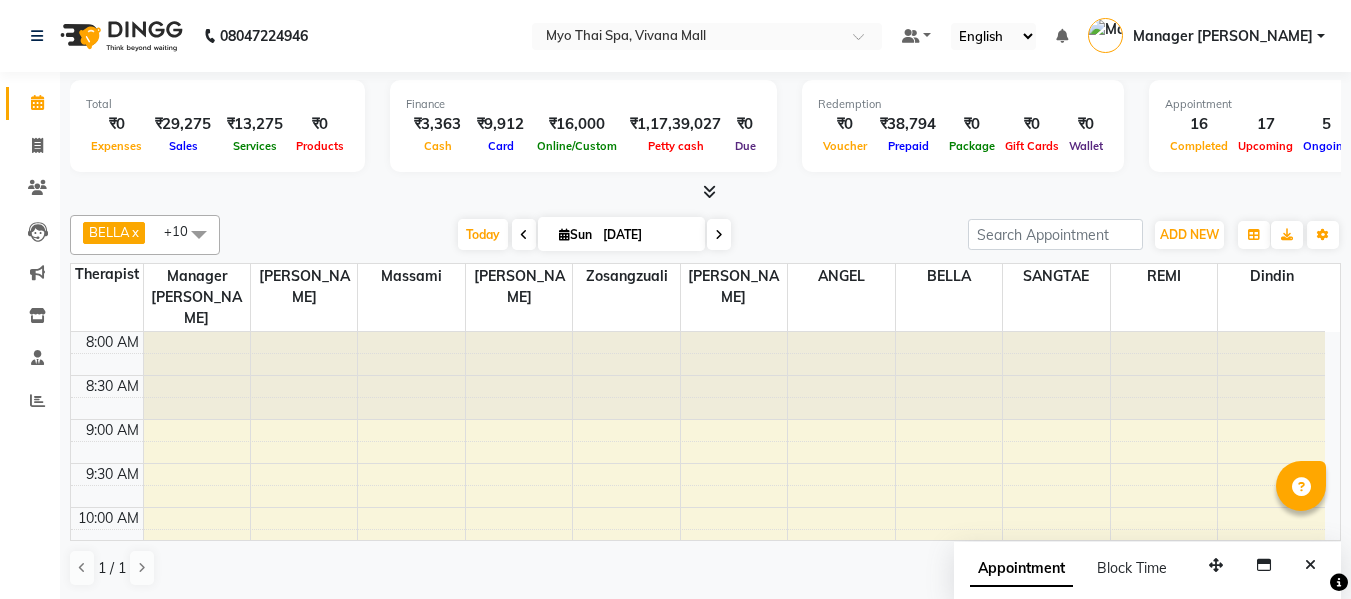 scroll, scrollTop: 0, scrollLeft: 0, axis: both 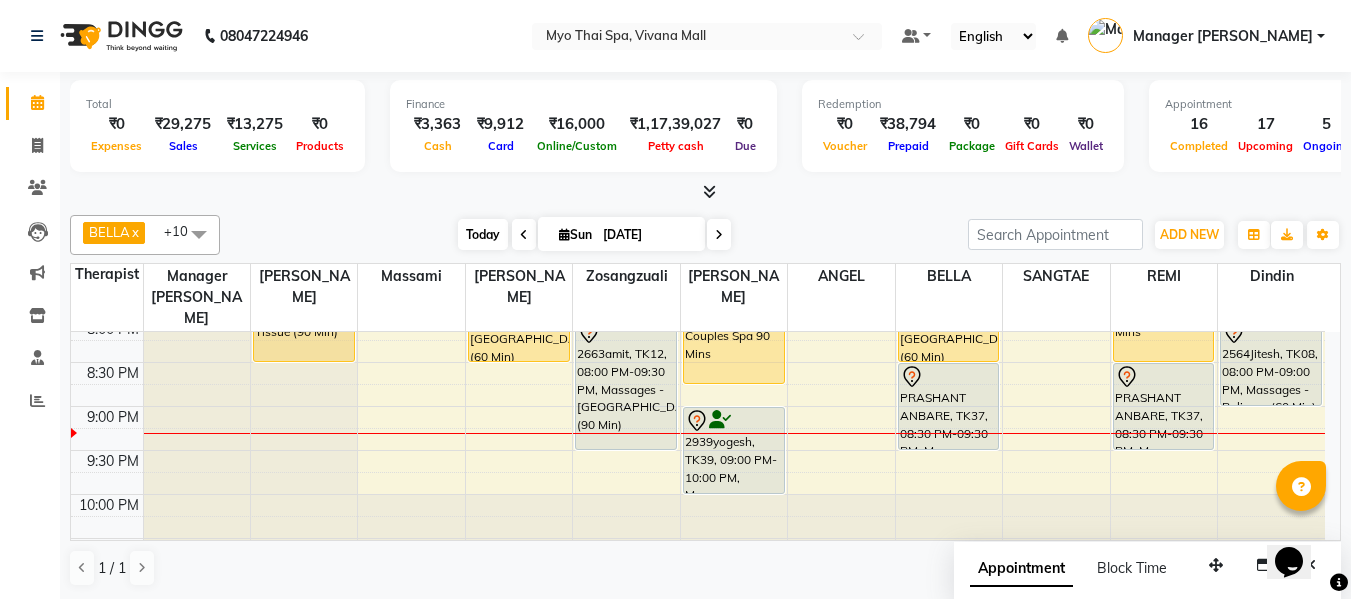 click on "Today" at bounding box center [483, 234] 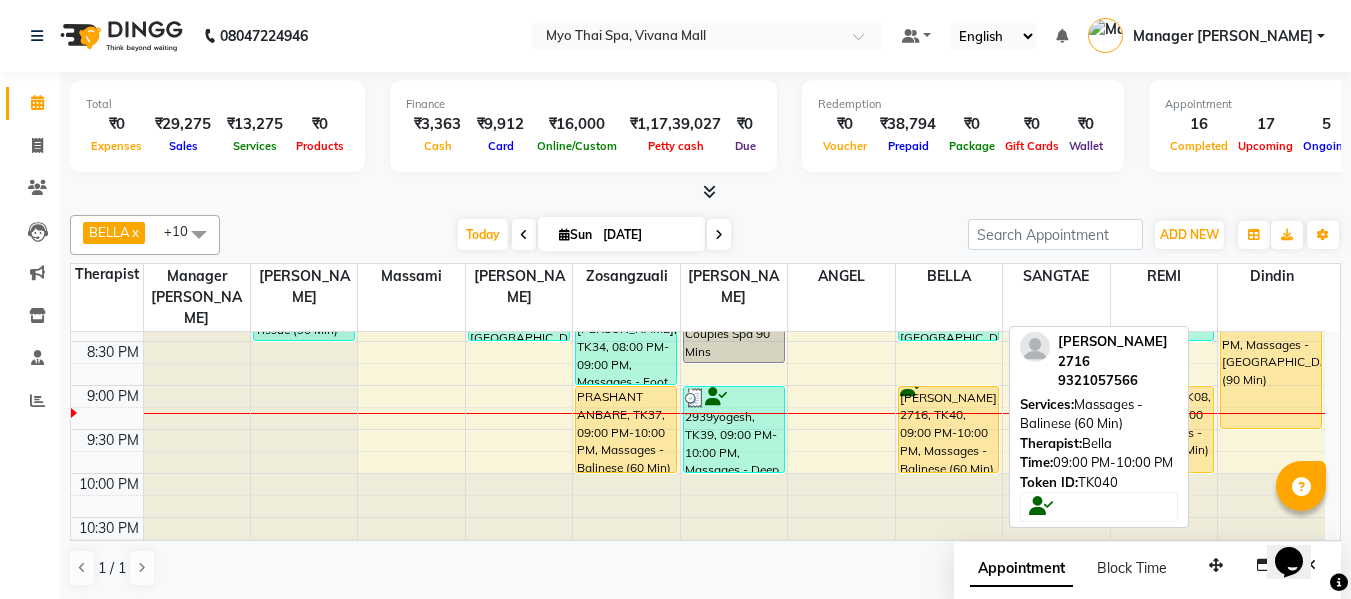 scroll, scrollTop: 990, scrollLeft: 0, axis: vertical 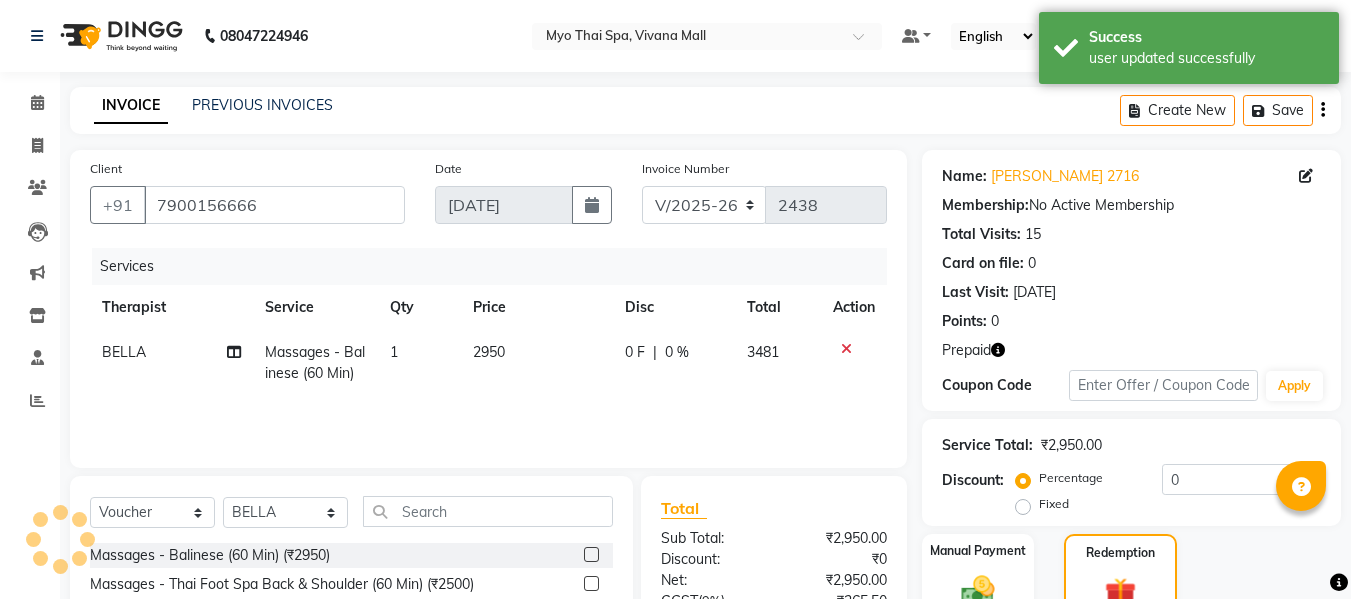 select on "3908" 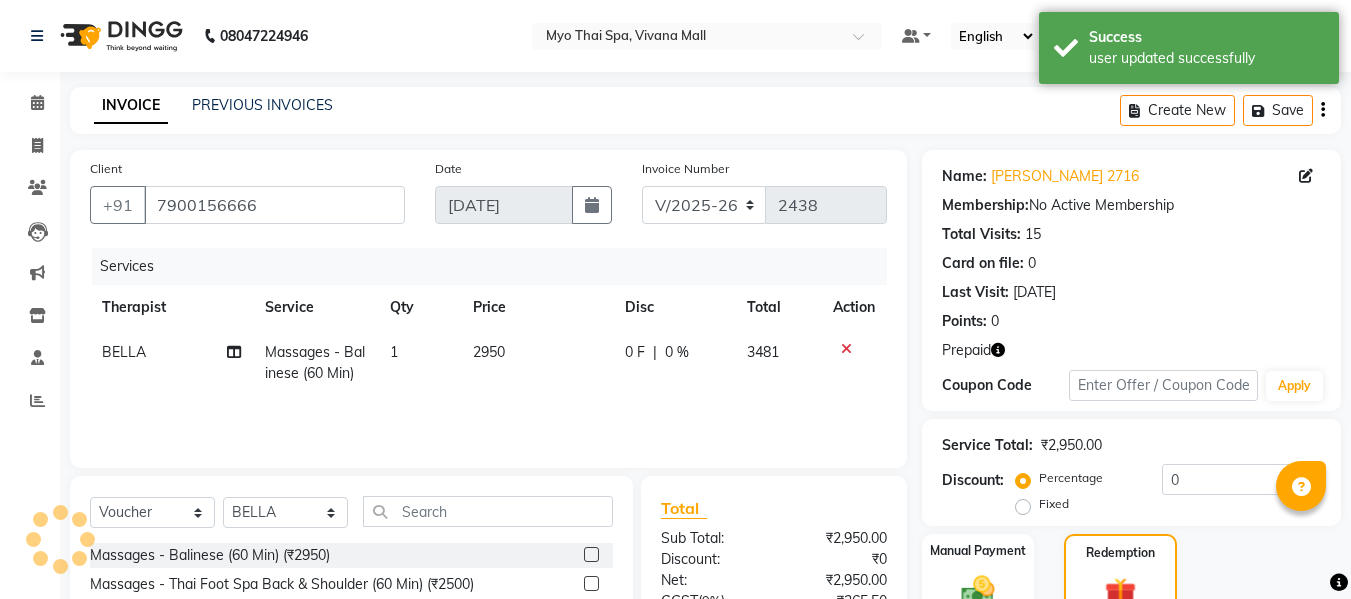 scroll, scrollTop: 202, scrollLeft: 0, axis: vertical 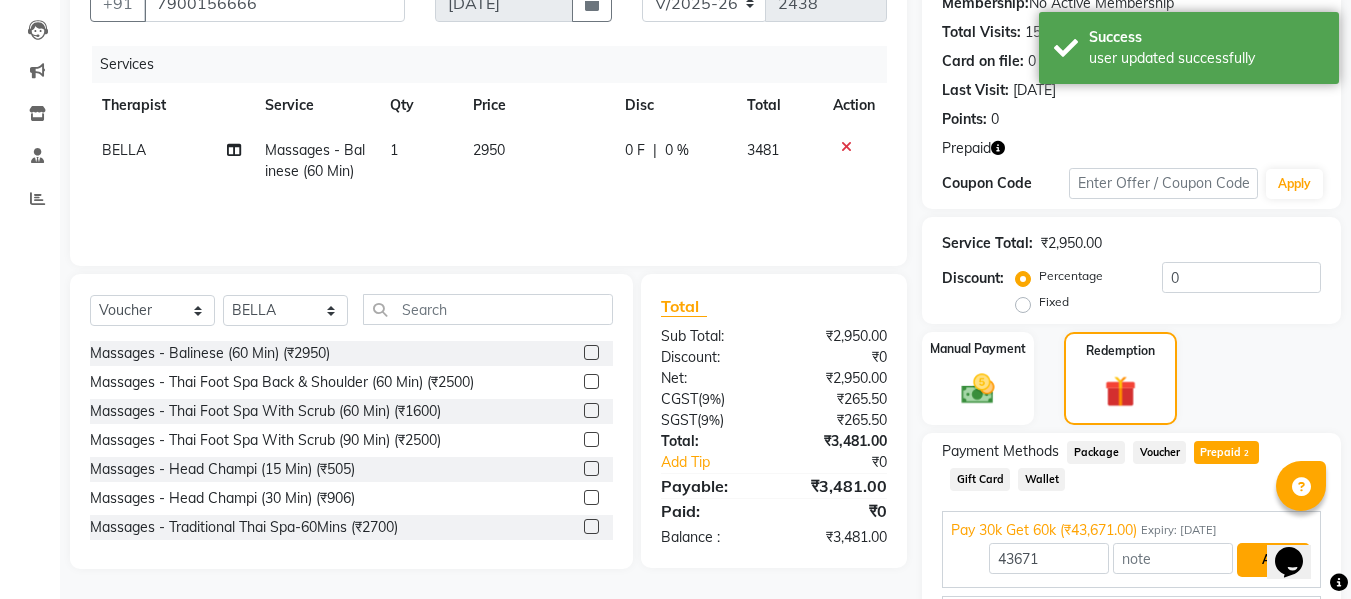 click on "Add" at bounding box center [1273, 560] 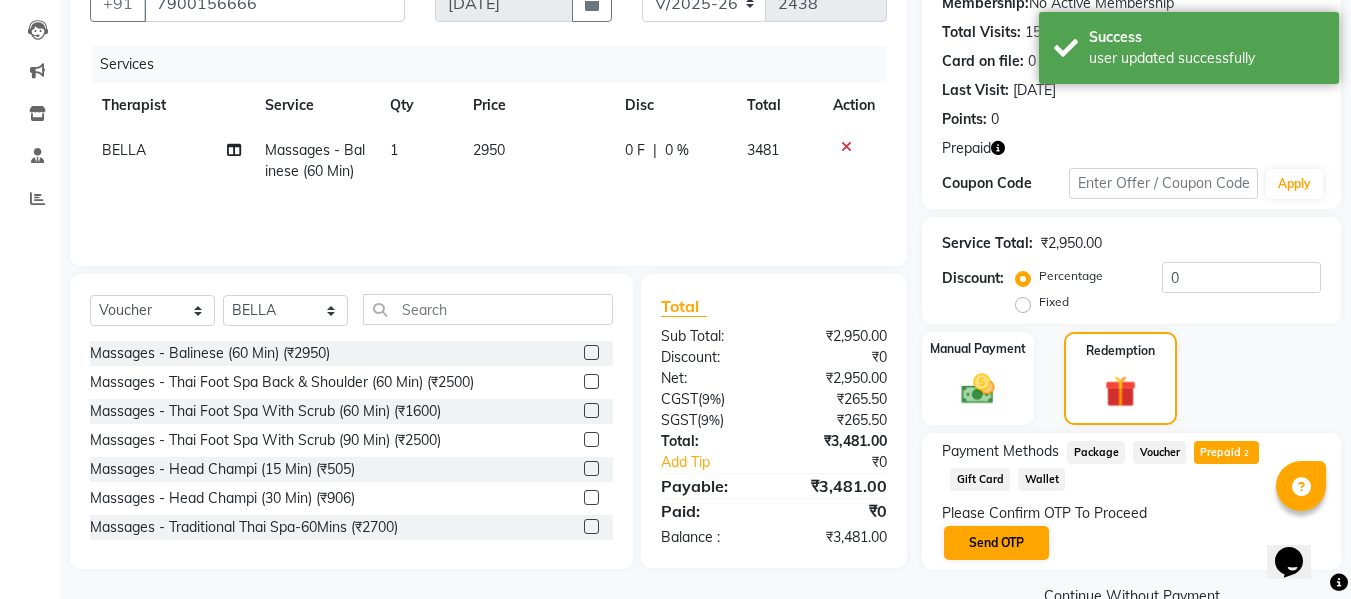 scroll, scrollTop: 244, scrollLeft: 0, axis: vertical 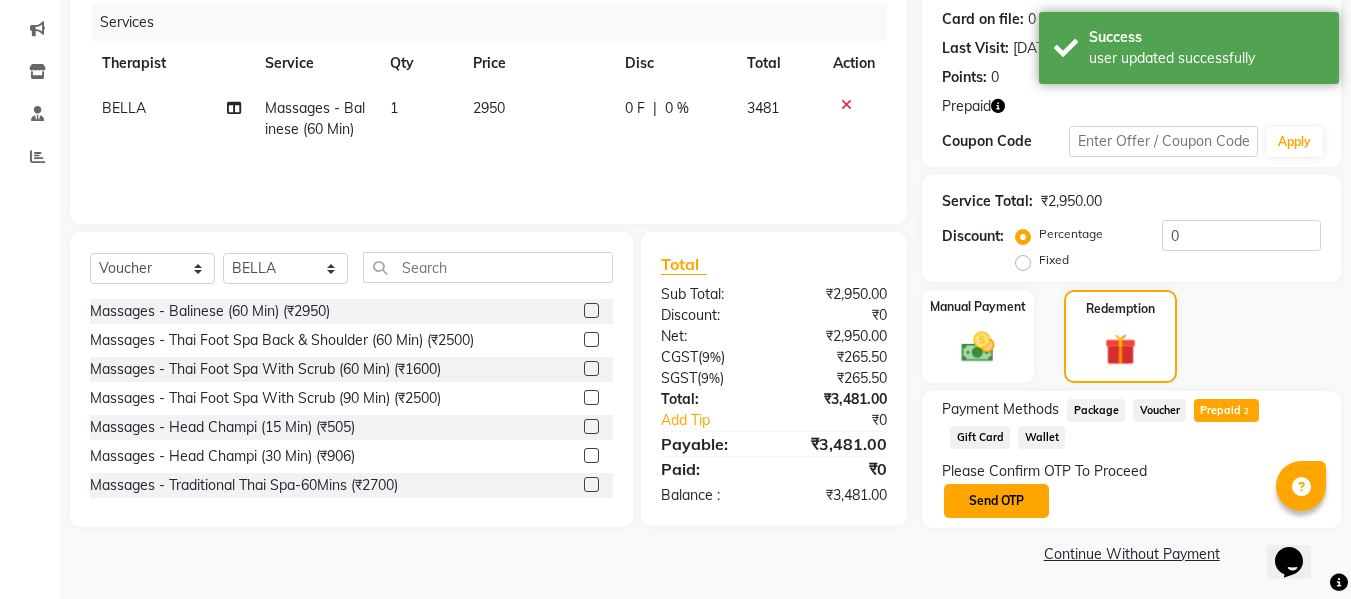 click on "Send OTP" 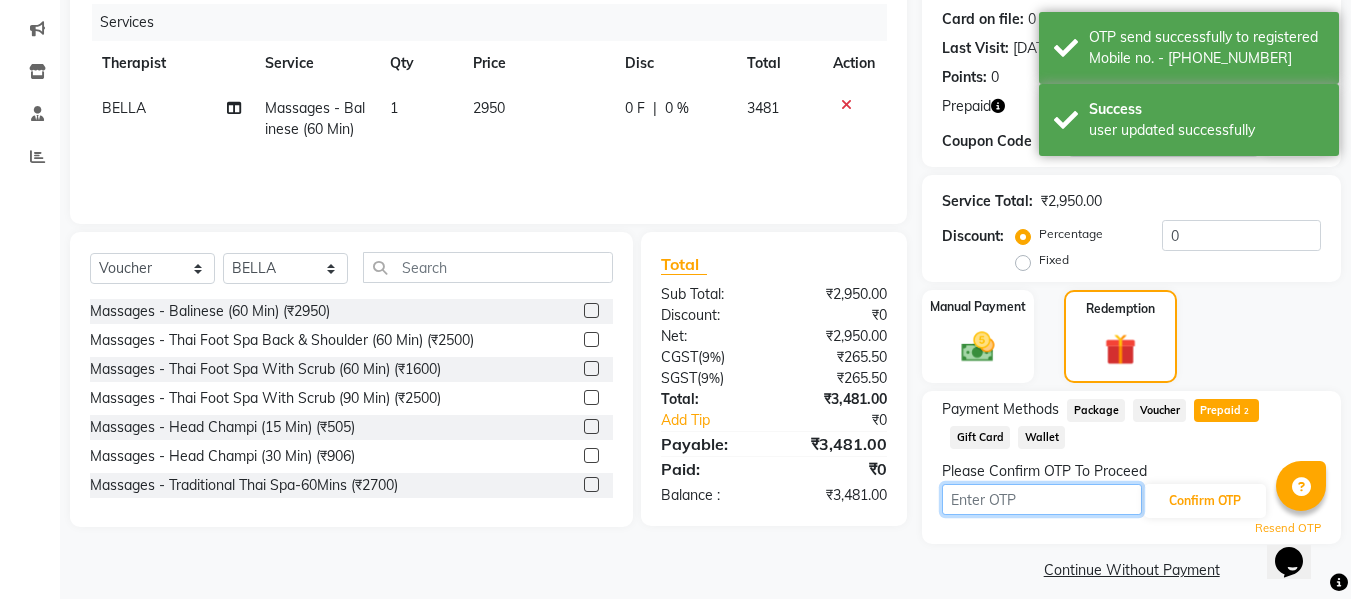 click at bounding box center (1042, 499) 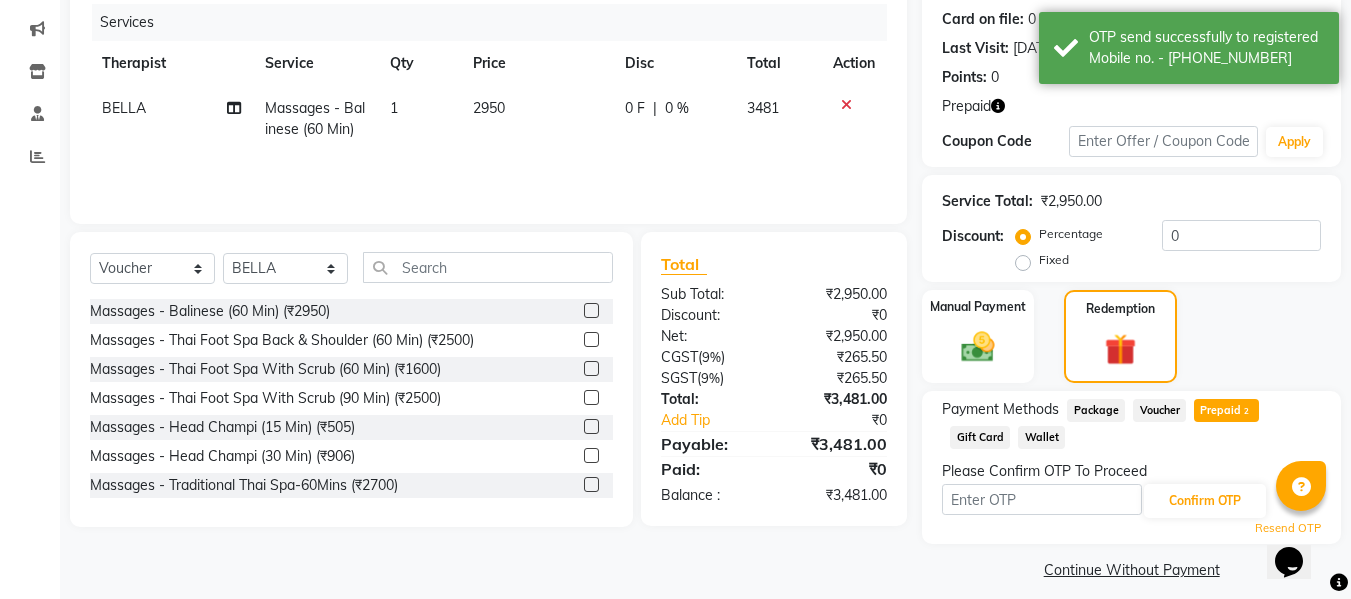 click on "Please Confirm OTP To Proceed" 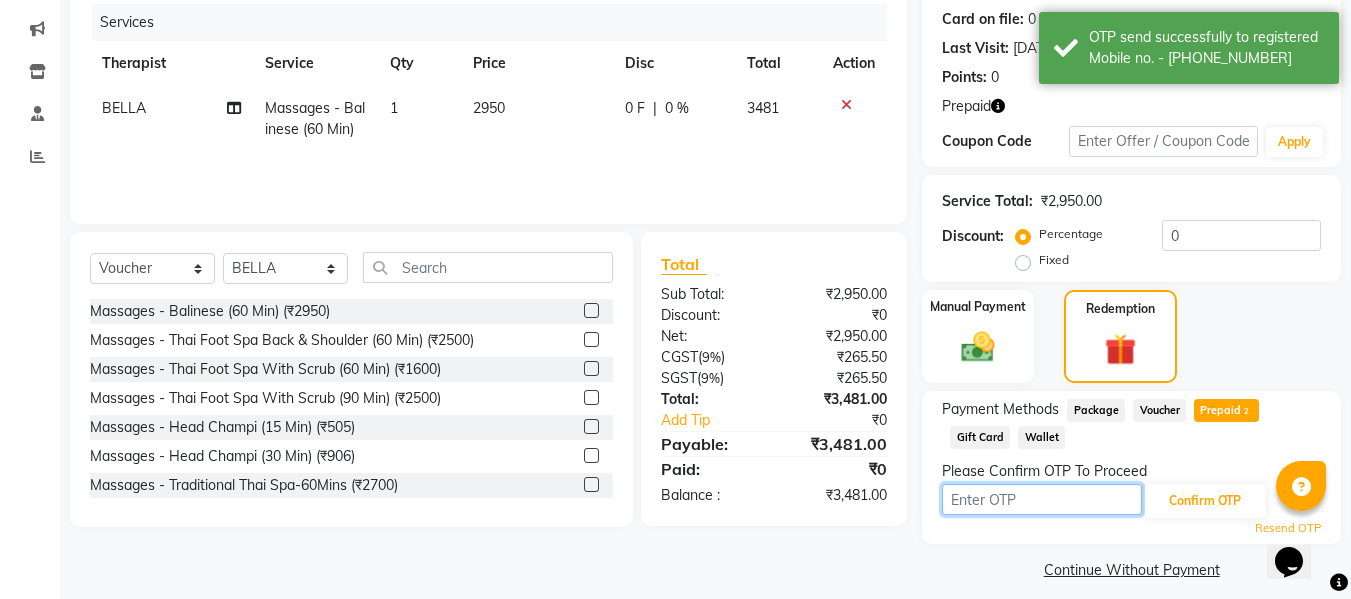 click at bounding box center (1042, 499) 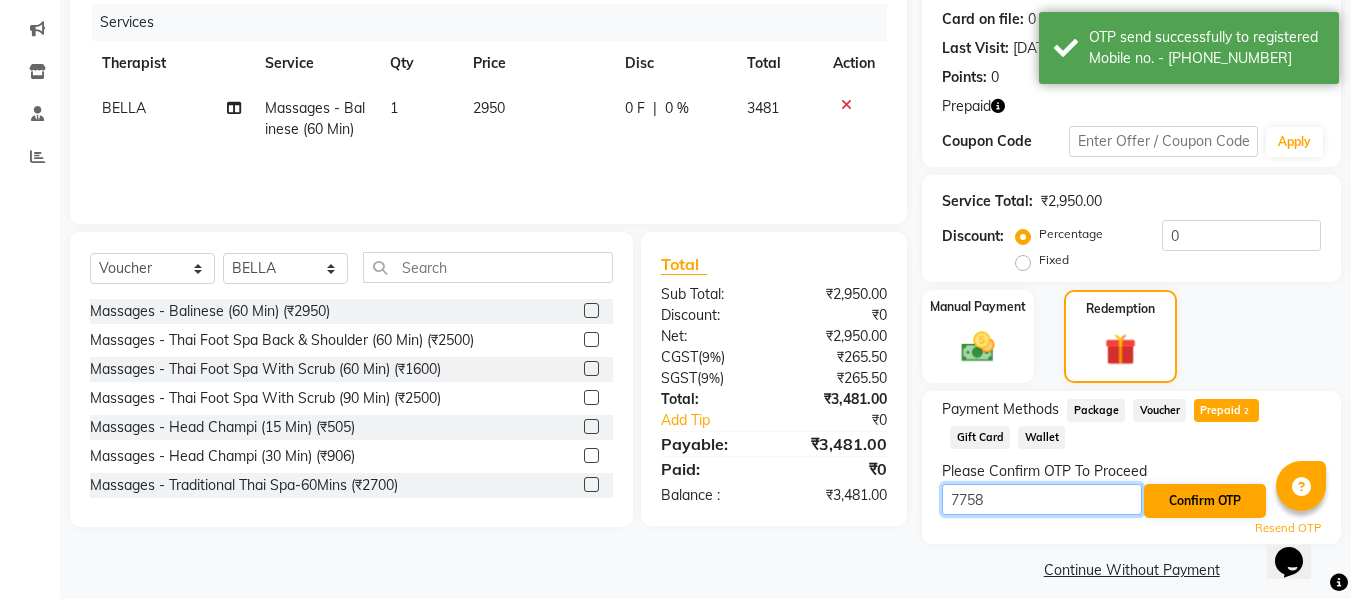 type on "7758" 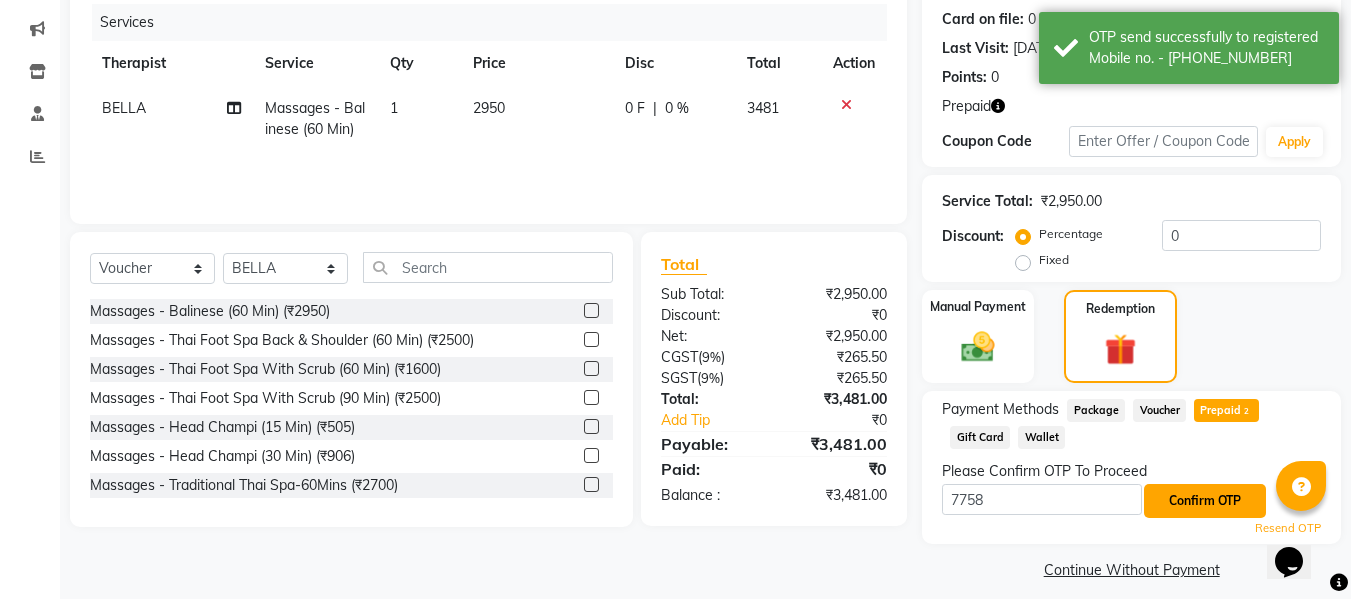 click on "Confirm OTP" 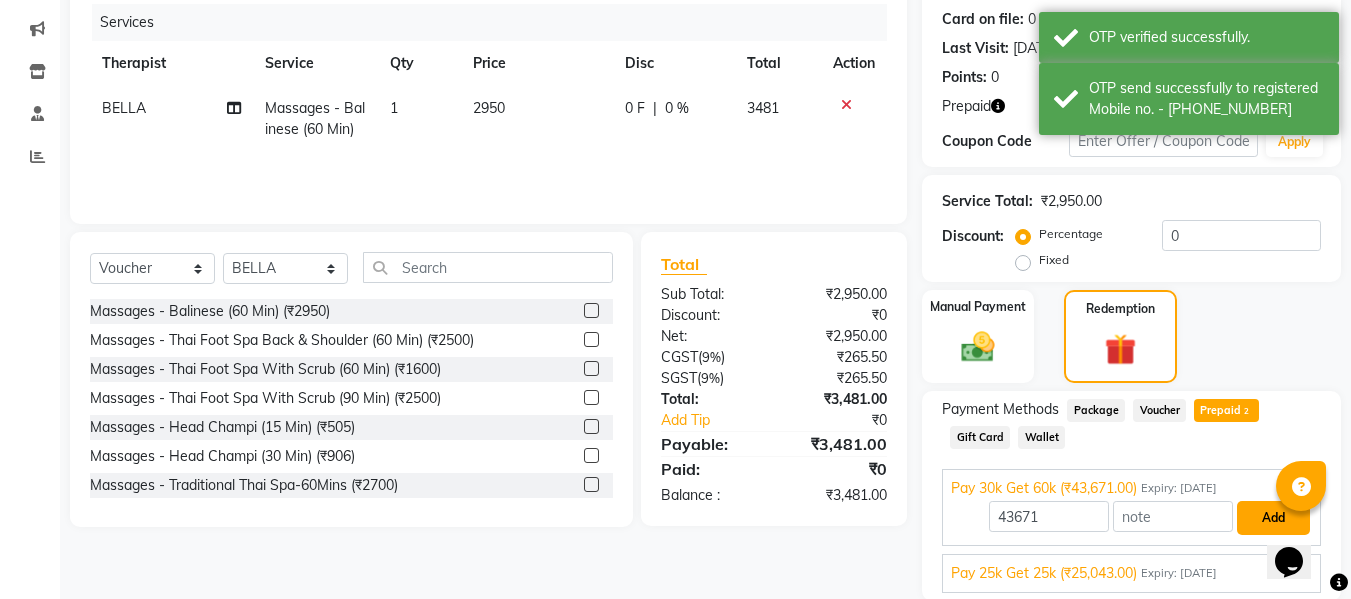 click on "Add" at bounding box center (1273, 518) 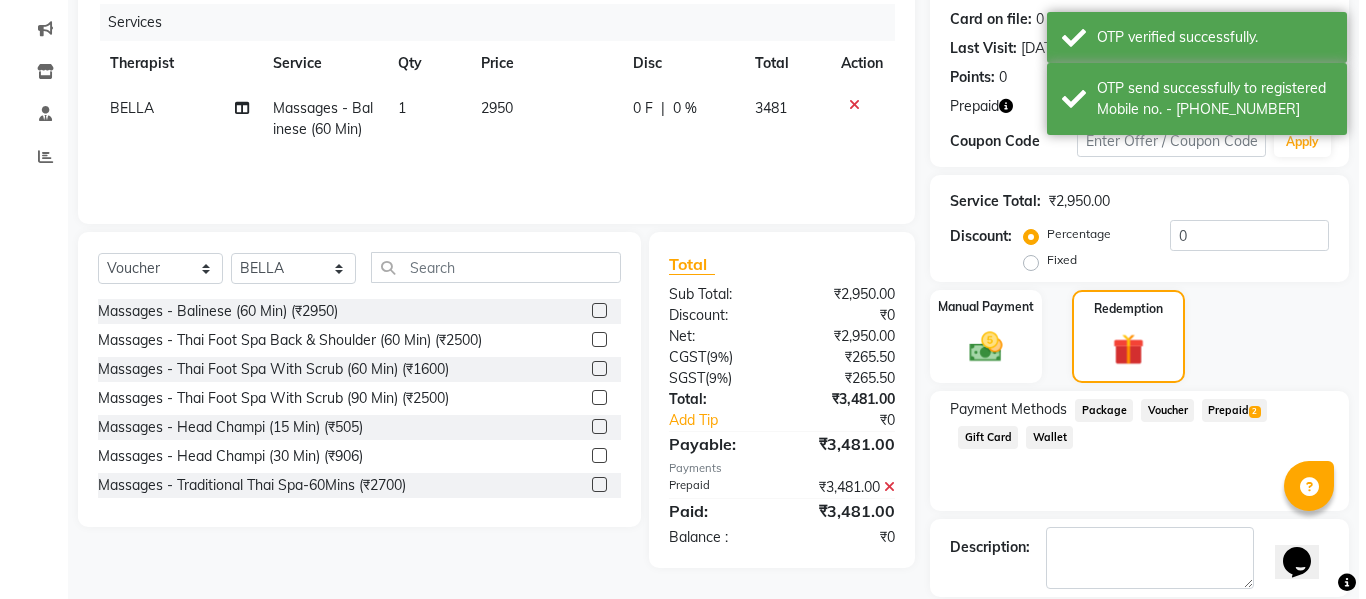 scroll, scrollTop: 0, scrollLeft: 0, axis: both 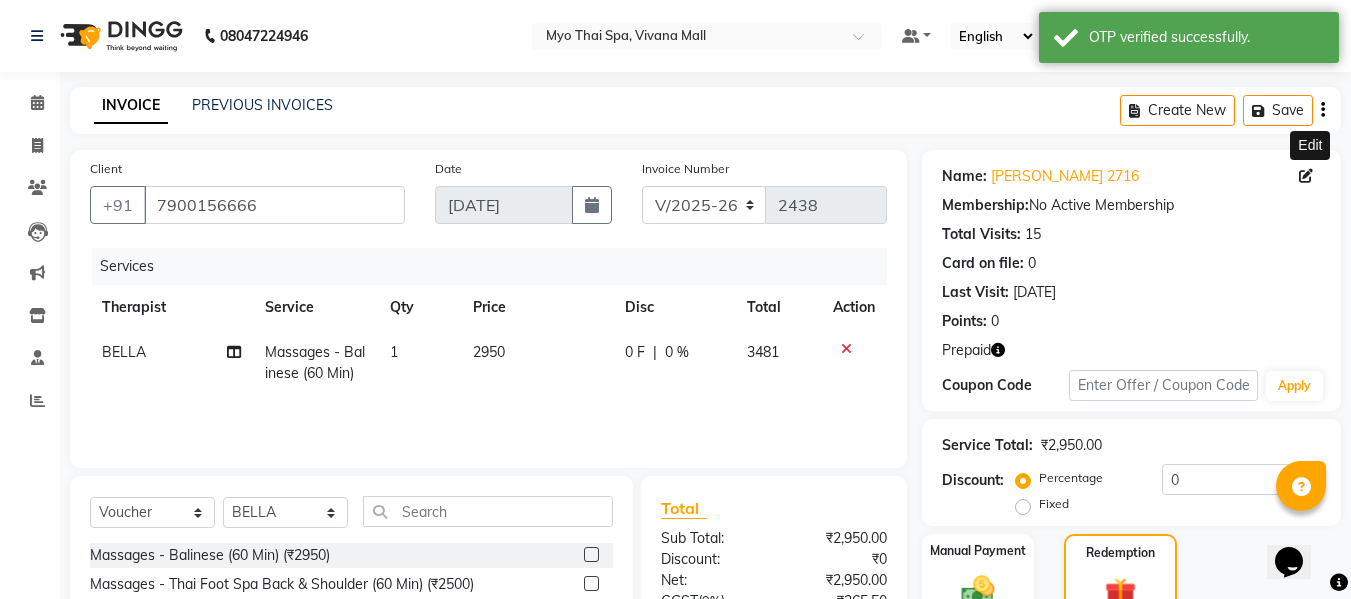 click 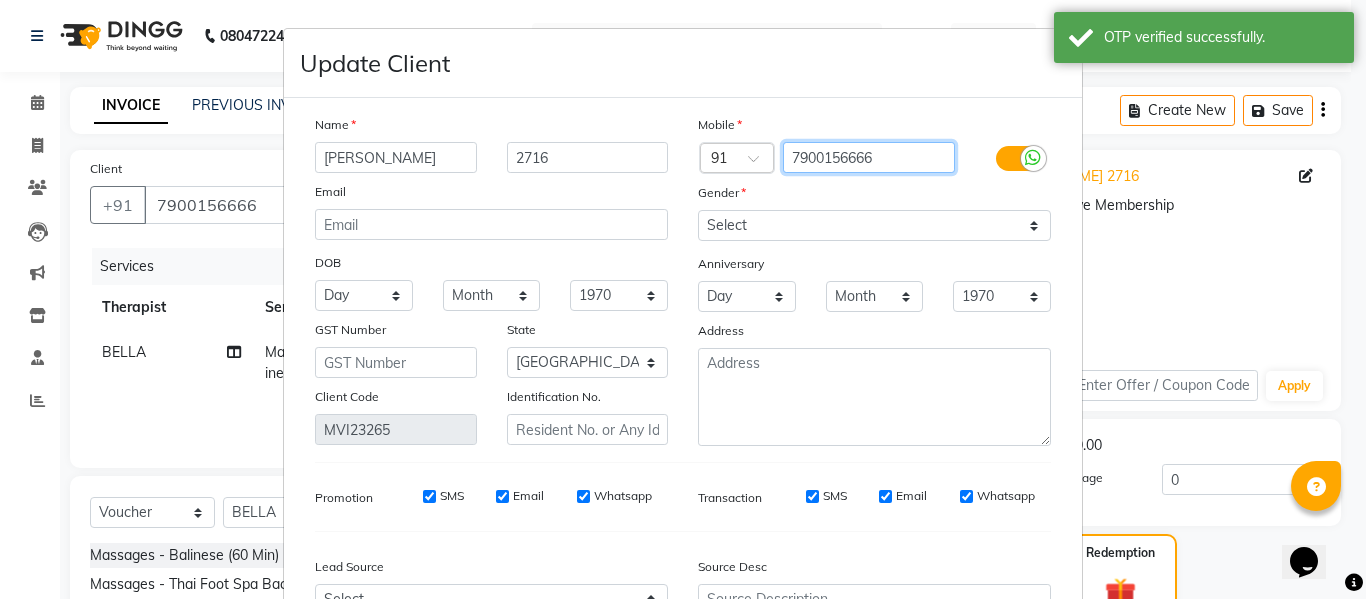 drag, startPoint x: 869, startPoint y: 154, endPoint x: 775, endPoint y: 154, distance: 94 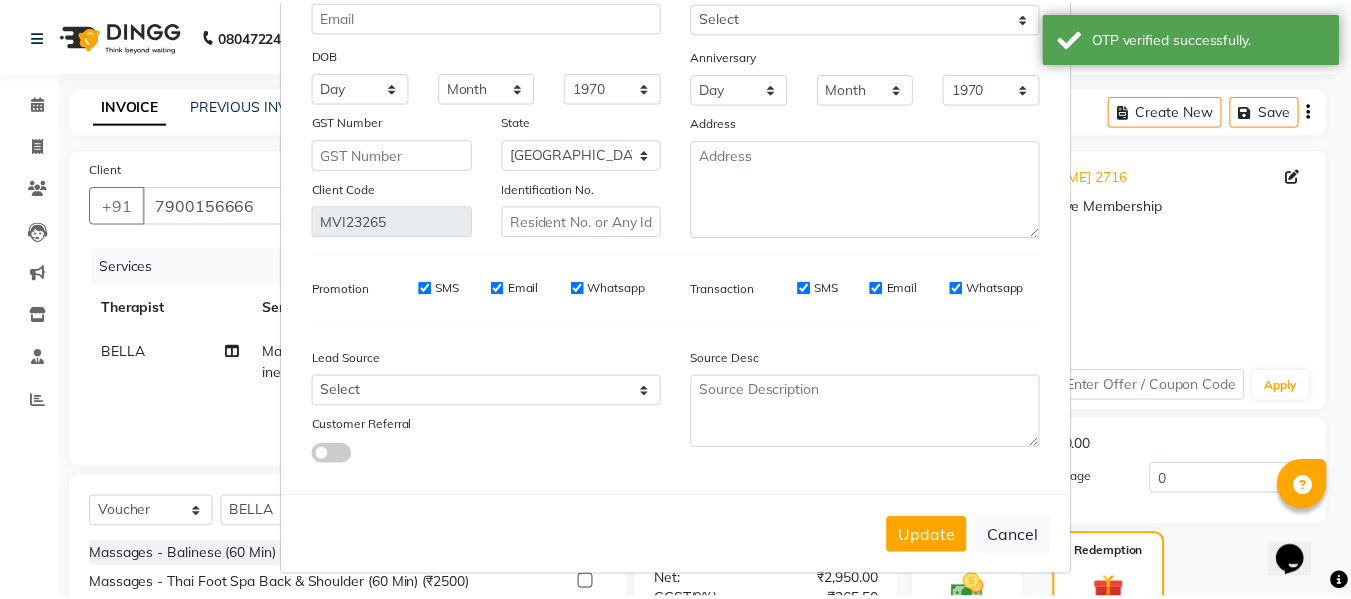 scroll, scrollTop: 214, scrollLeft: 0, axis: vertical 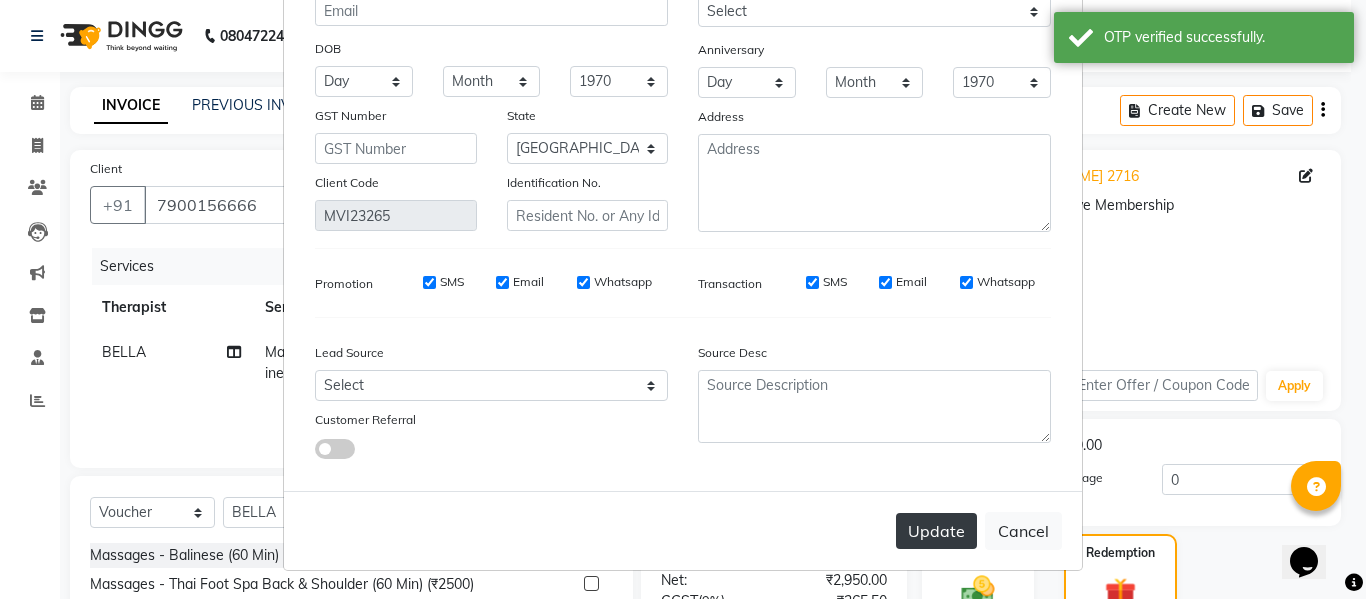 type on "9321057566" 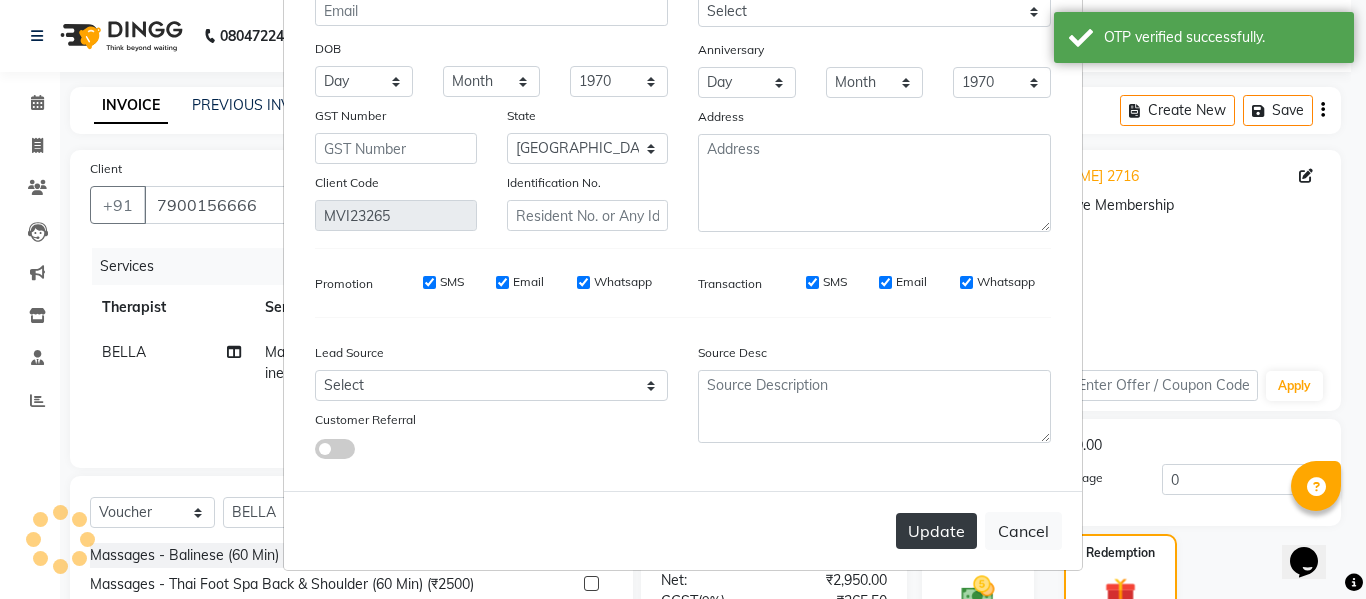 click on "Update" at bounding box center [936, 531] 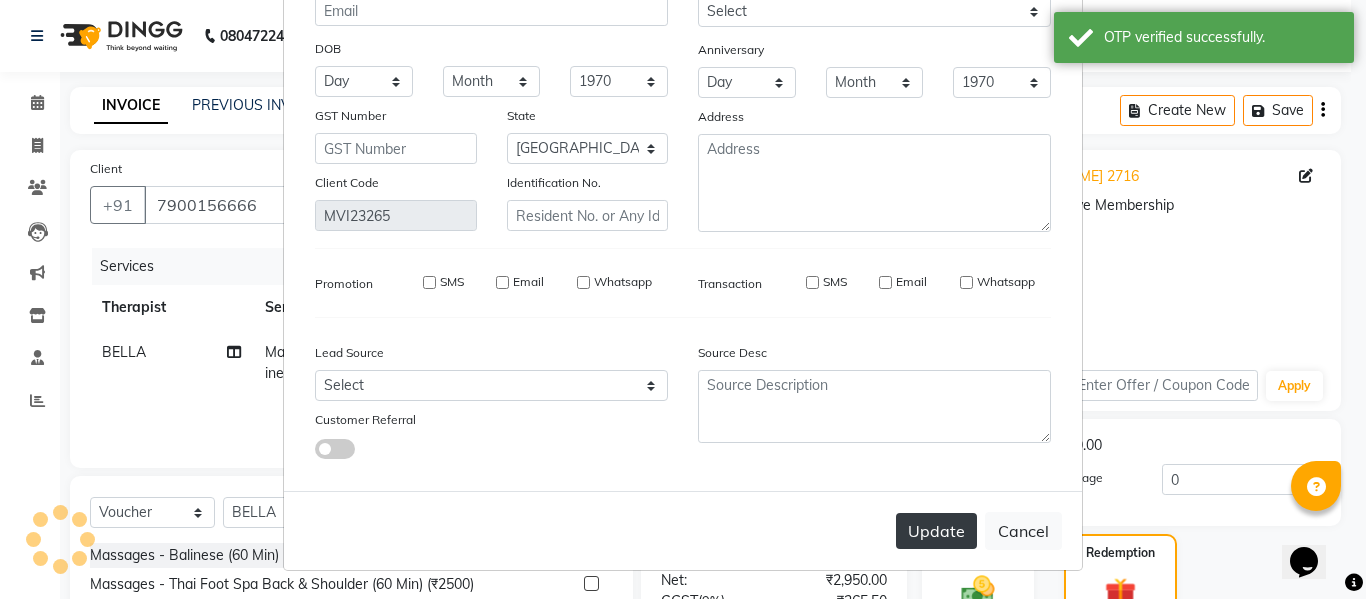 type on "9321057566" 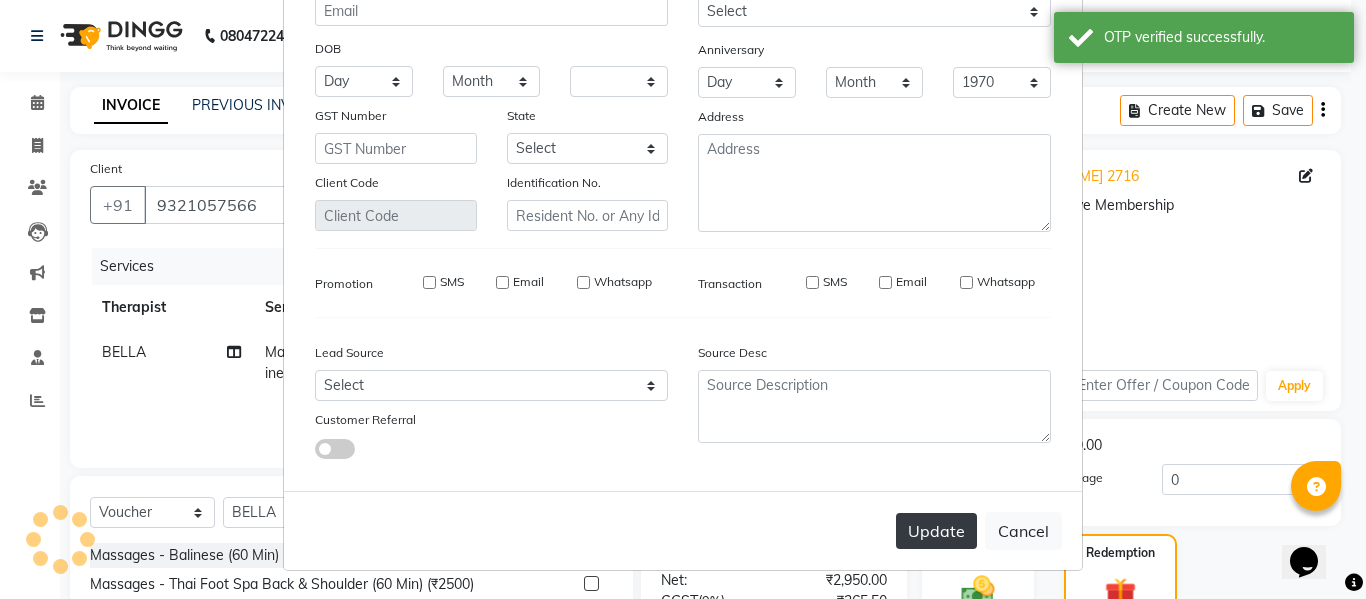 select 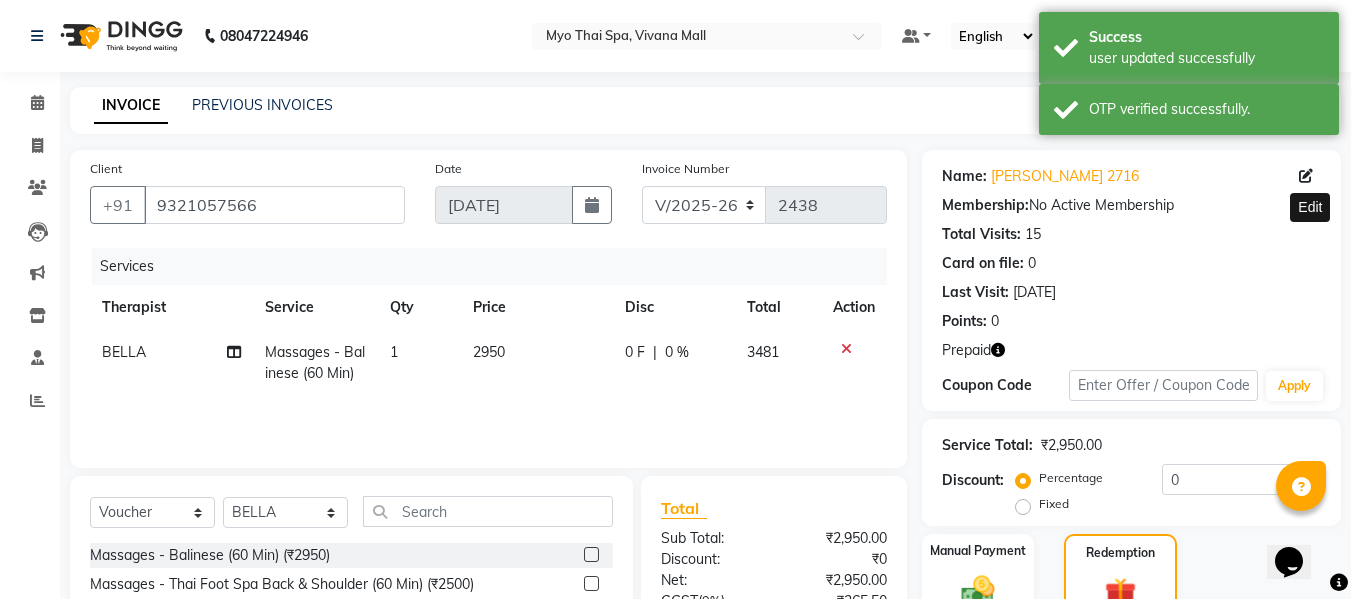 click 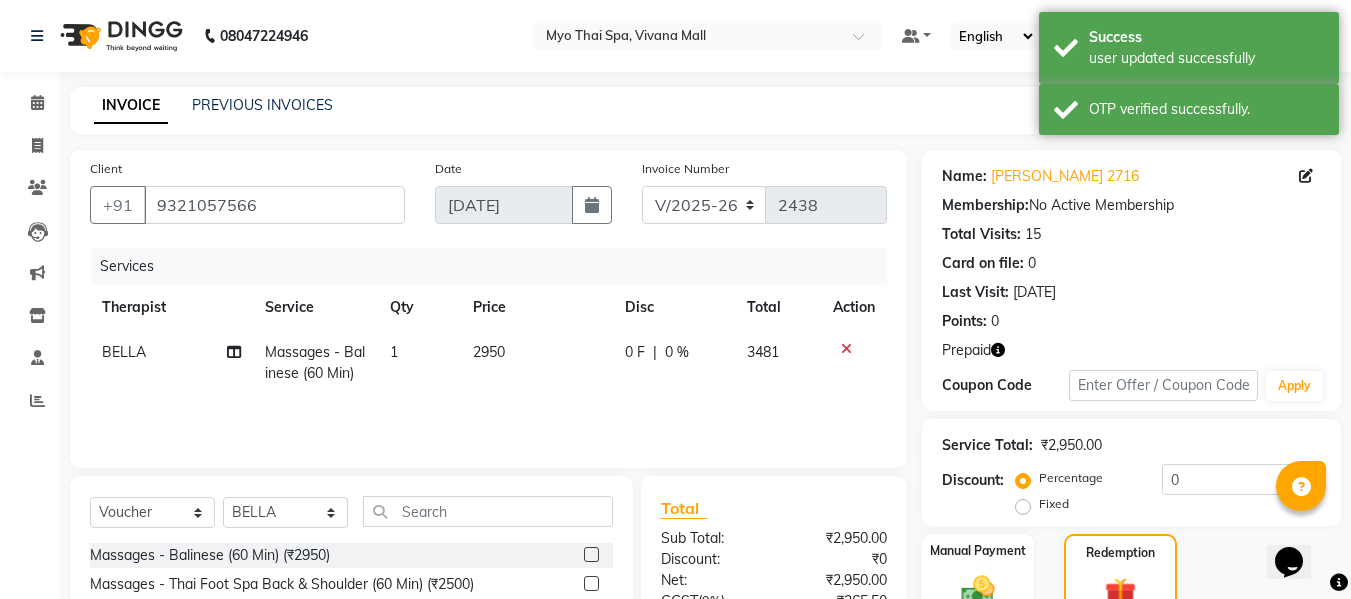 scroll, scrollTop: 340, scrollLeft: 0, axis: vertical 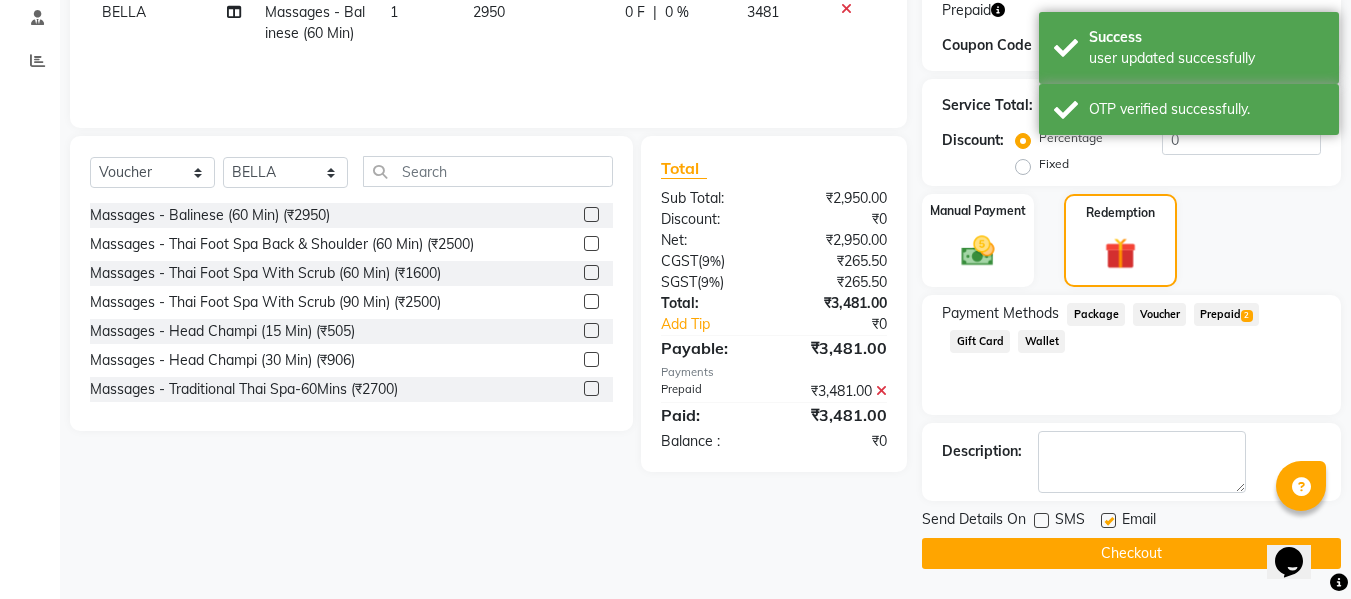 click on "Checkout" 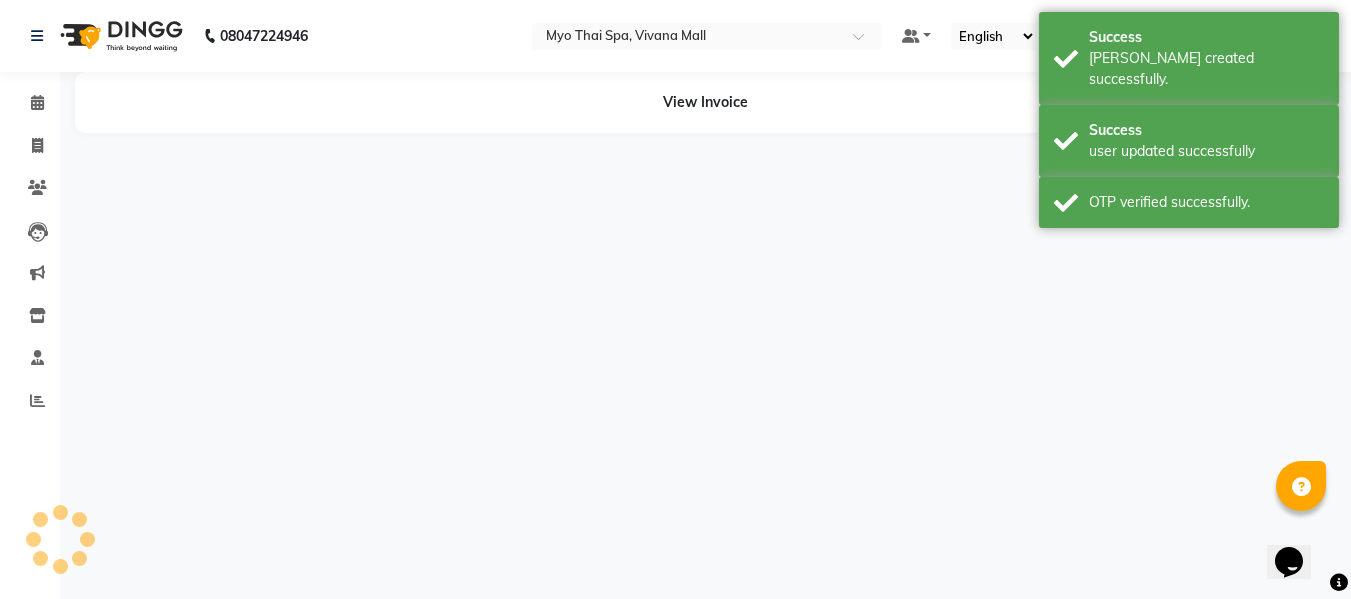 scroll, scrollTop: 0, scrollLeft: 0, axis: both 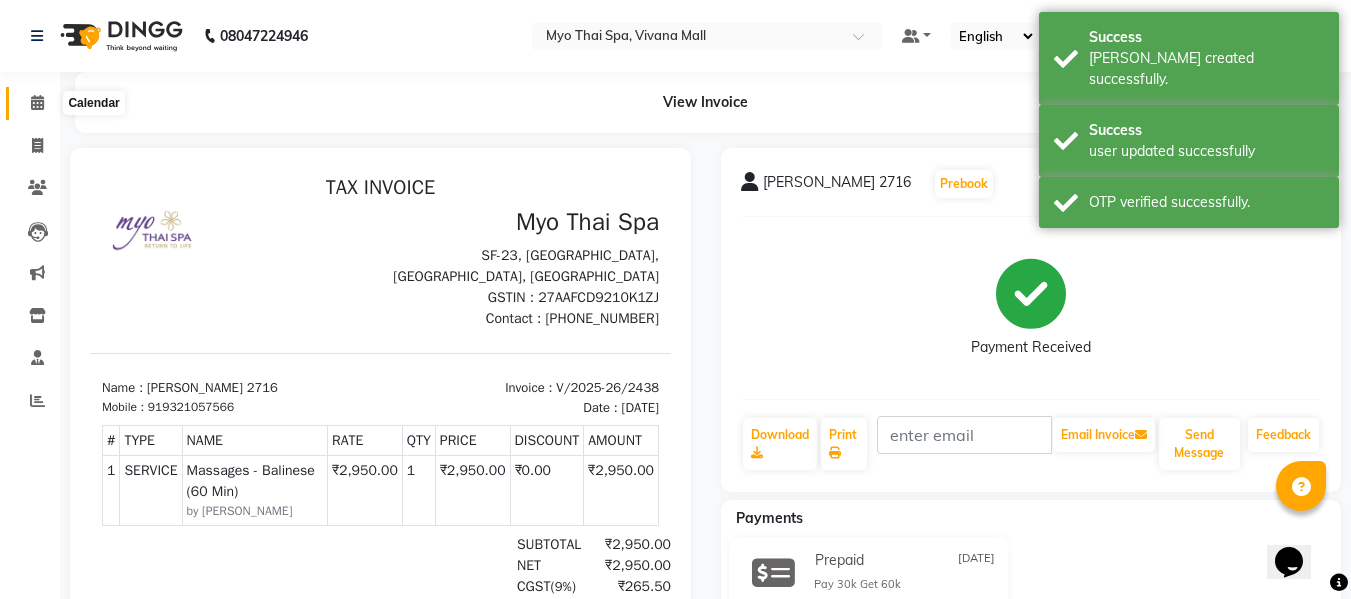 click 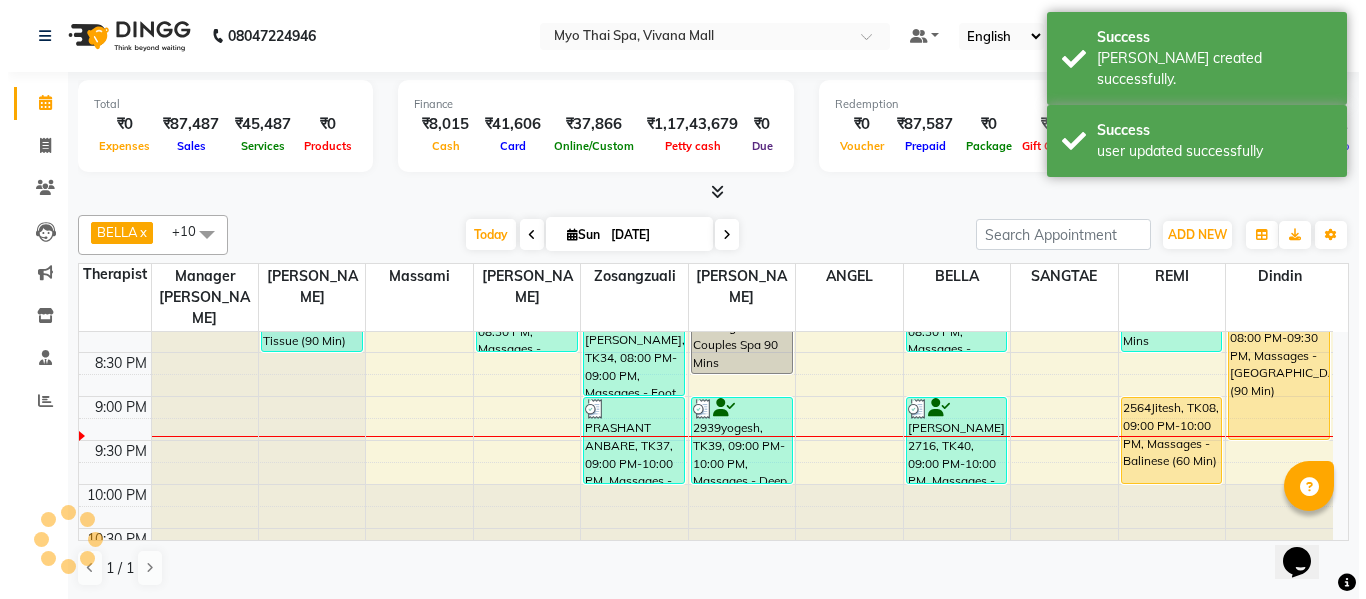 scroll, scrollTop: 1090, scrollLeft: 0, axis: vertical 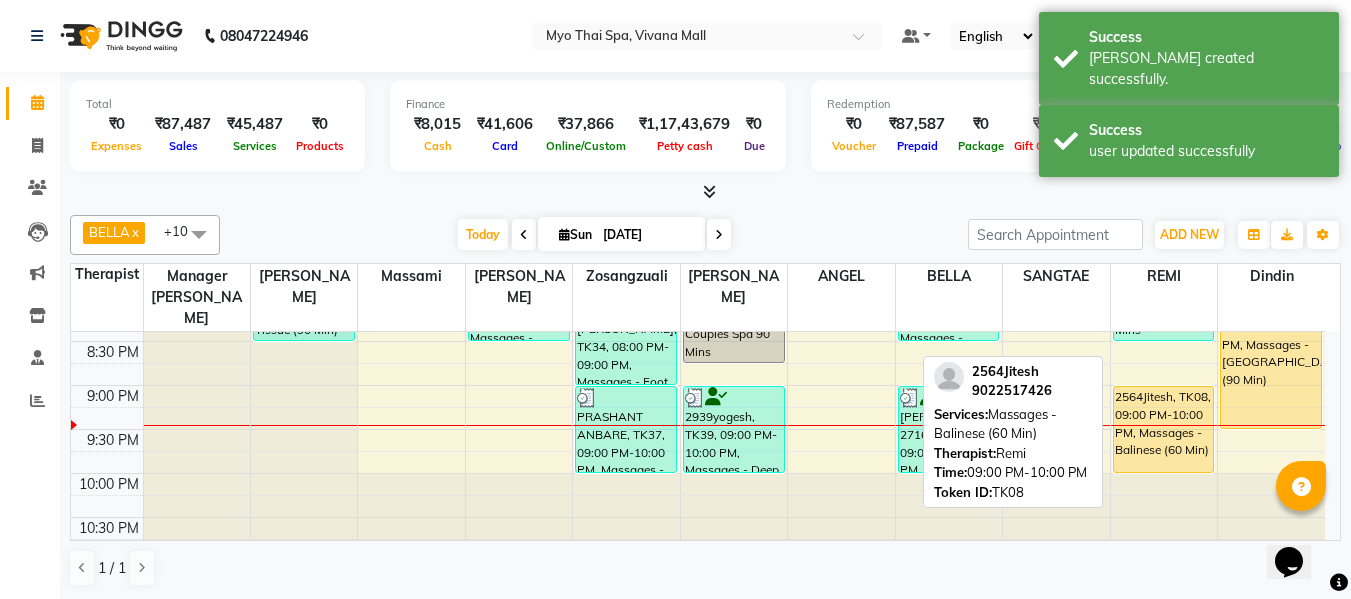 click on "2564Jitesh, TK08, 09:00 PM-10:00 PM, Massages - Balinese (60 Min)" at bounding box center (1164, 429) 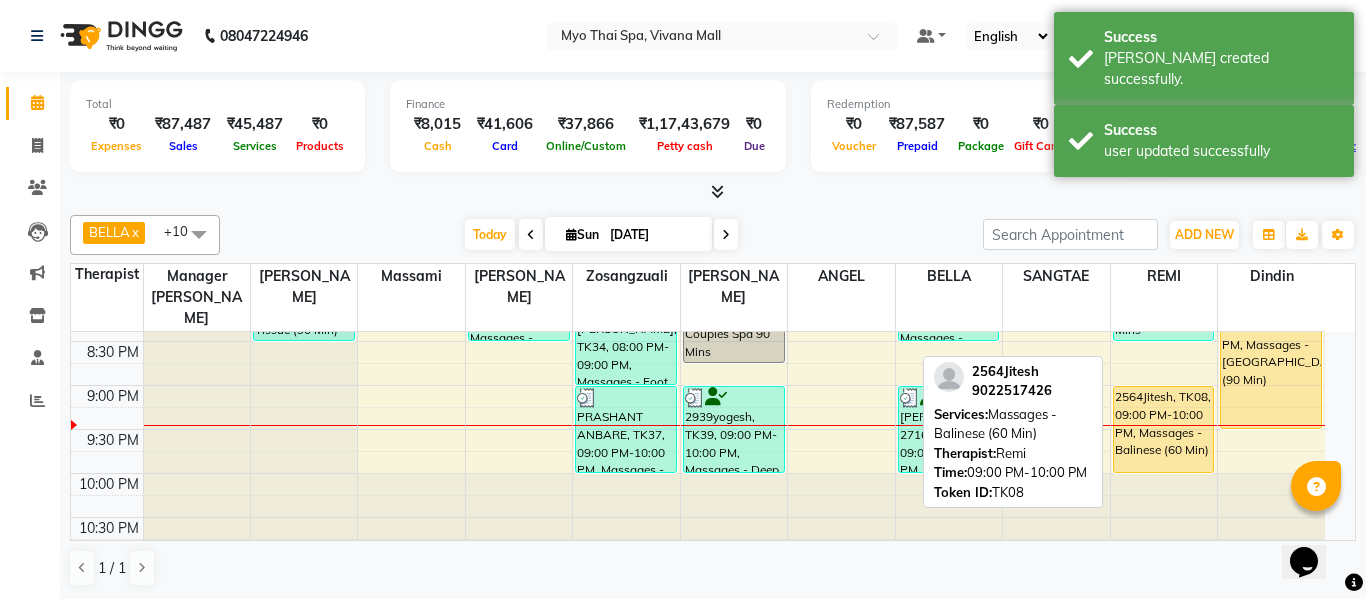 select on "1" 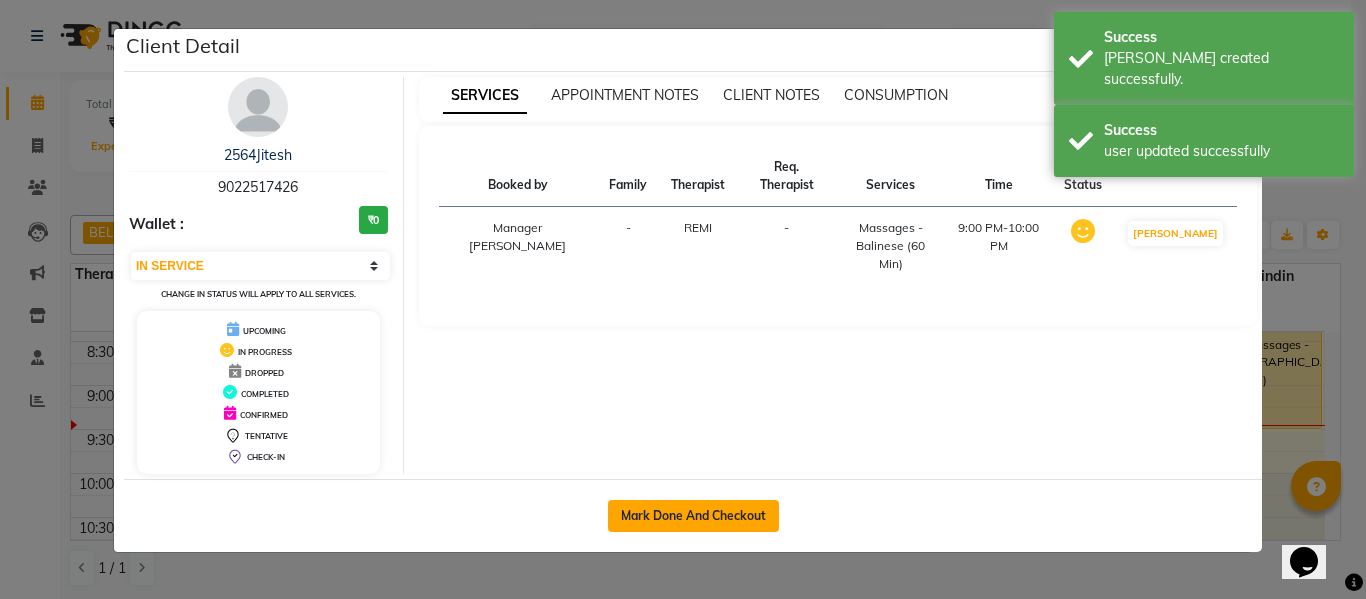 click on "Mark Done And Checkout" 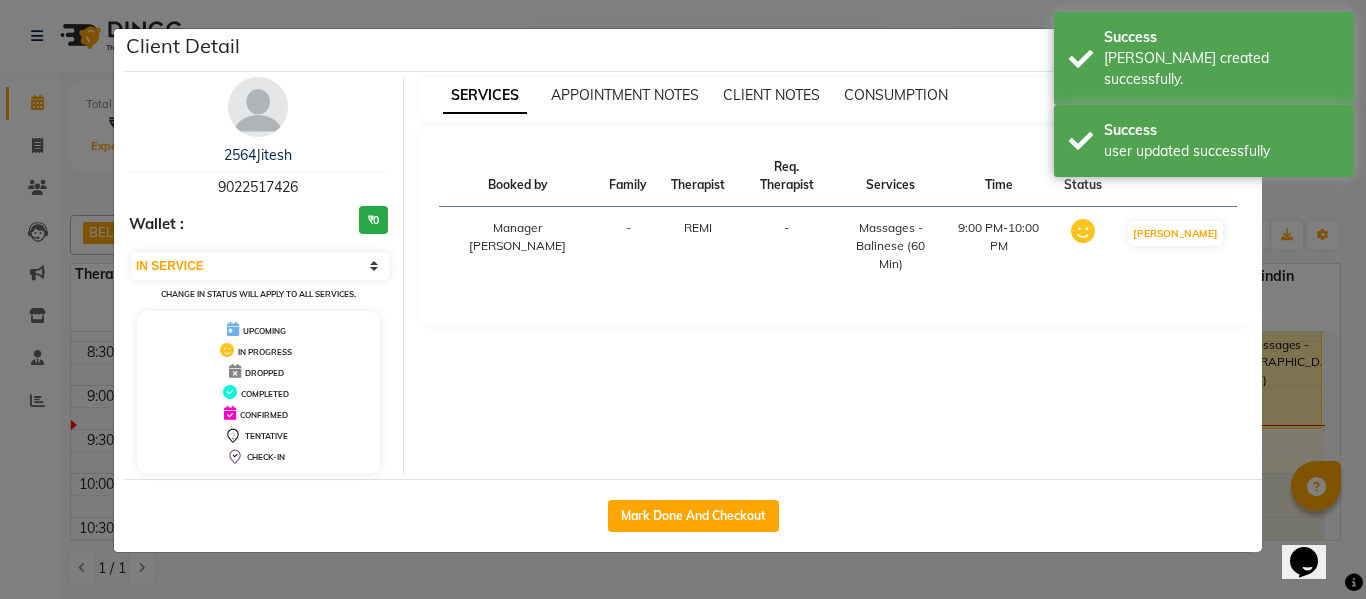 select on "3908" 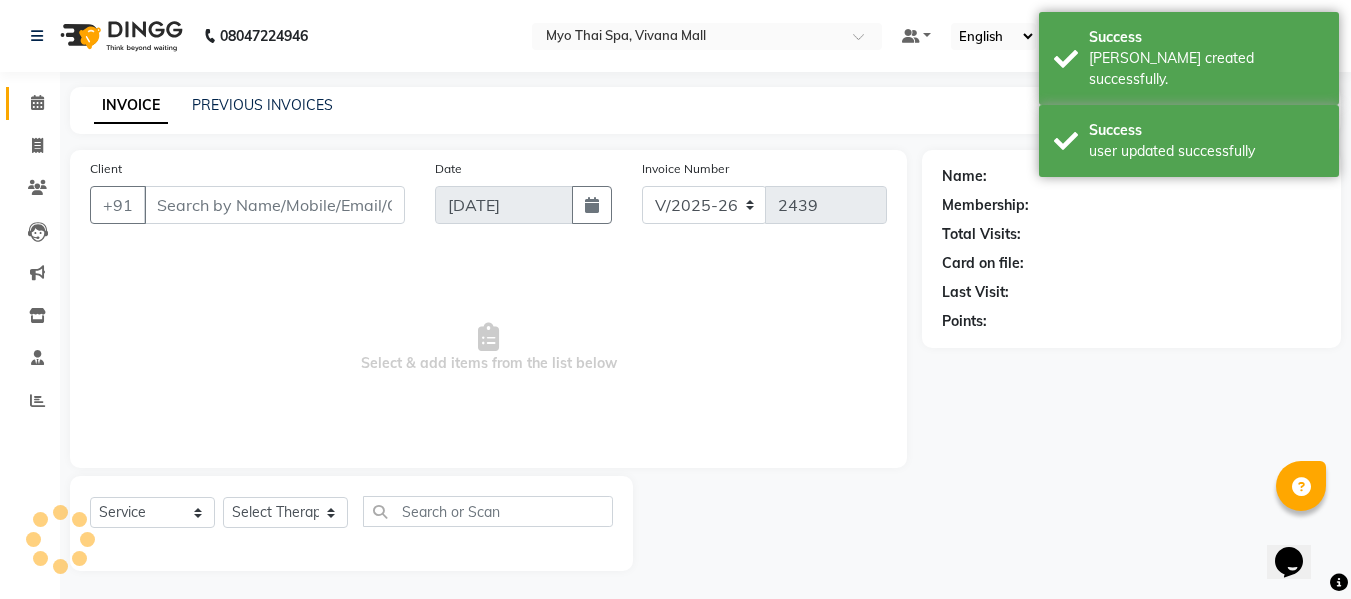 select on "V" 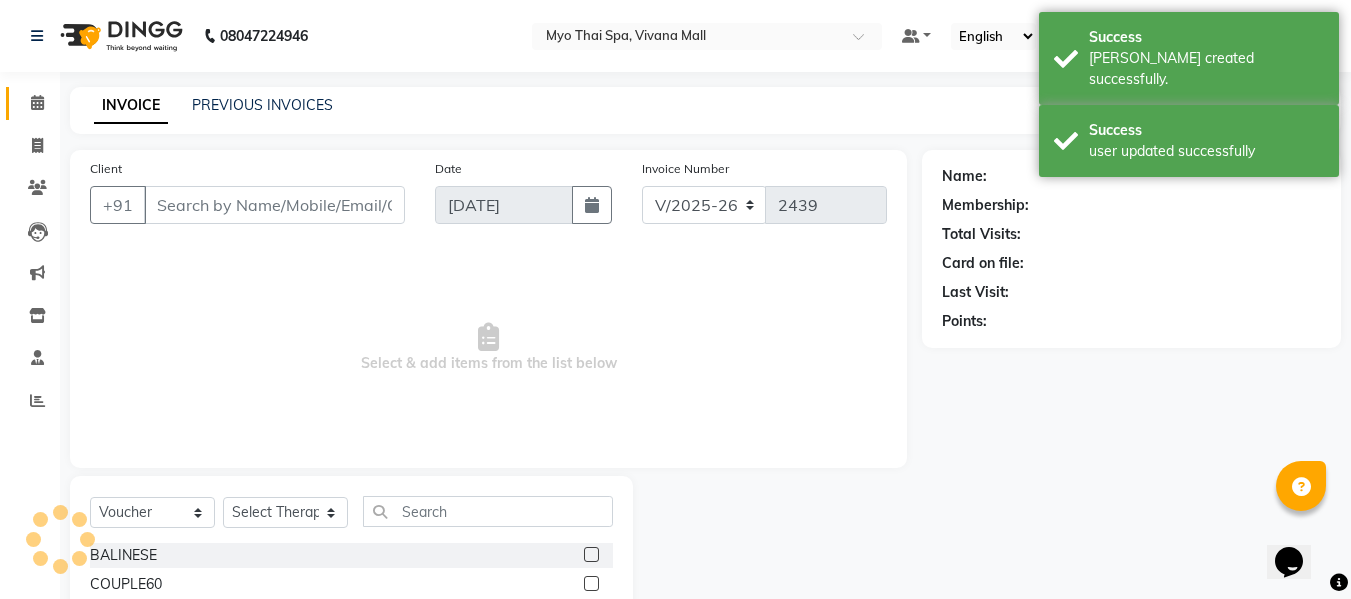 type on "9022517426" 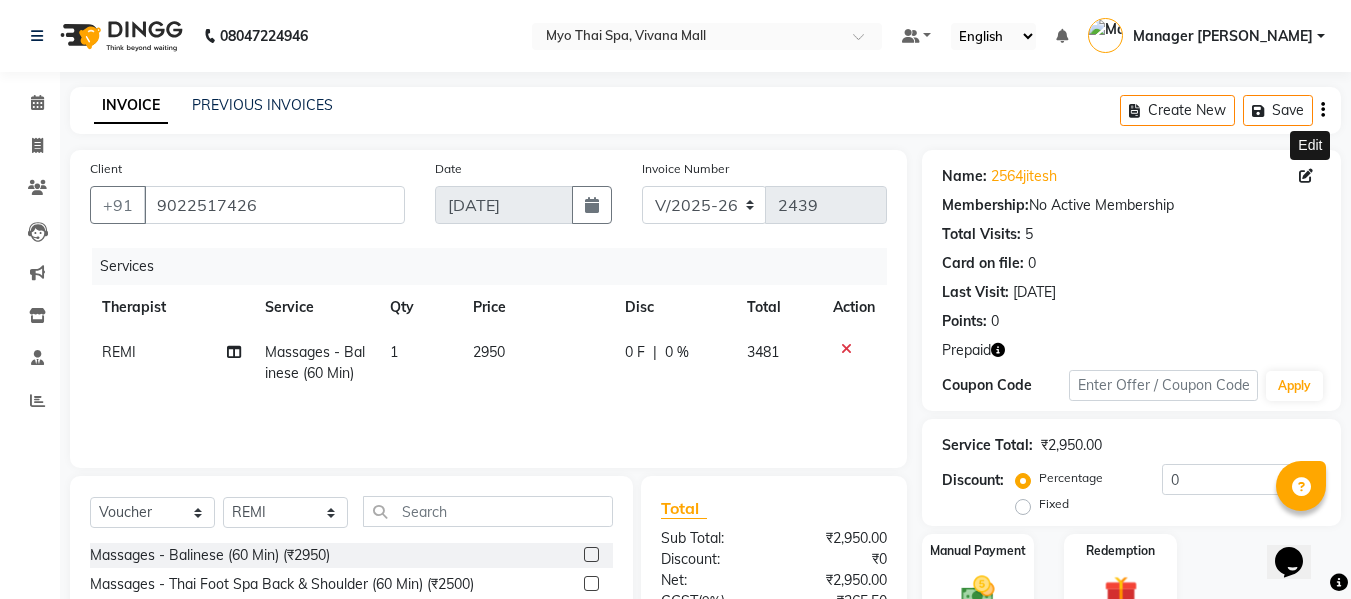 click 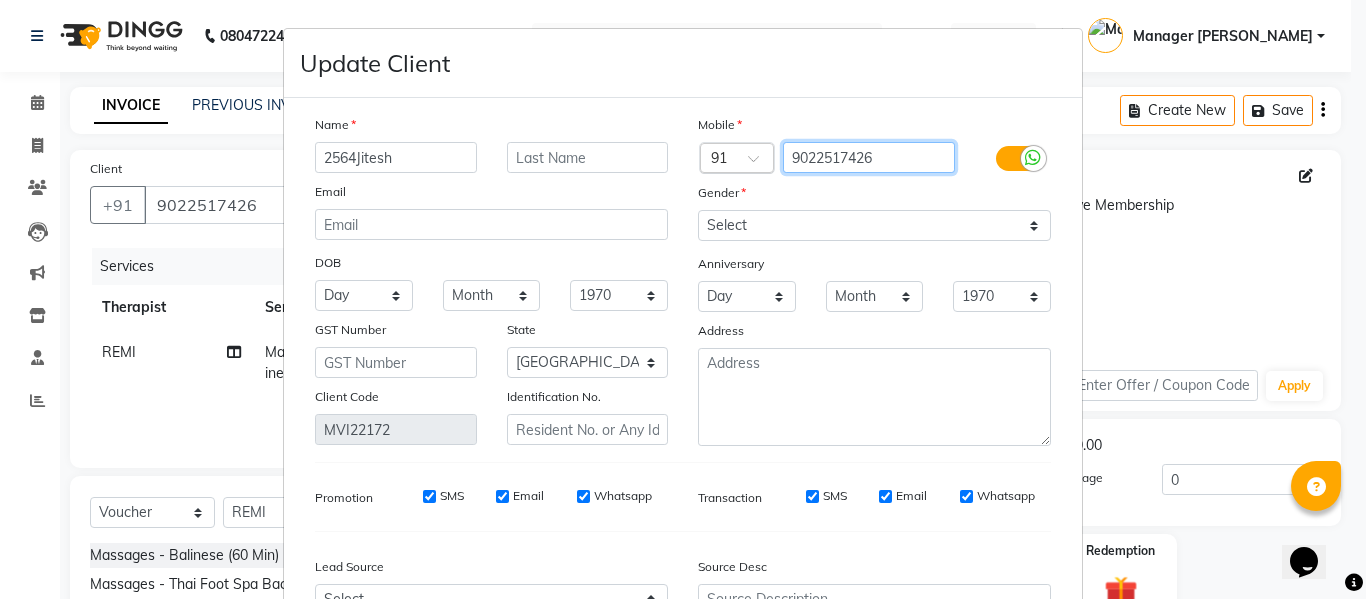 drag, startPoint x: 909, startPoint y: 158, endPoint x: 731, endPoint y: 147, distance: 178.33957 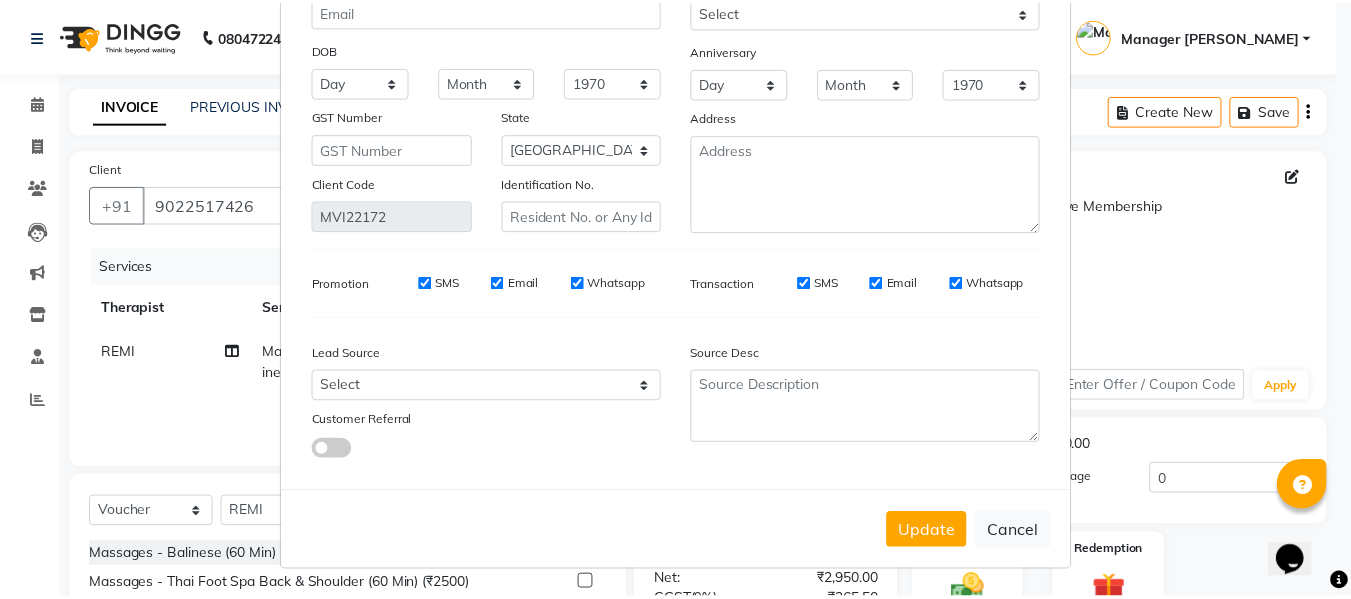 scroll, scrollTop: 214, scrollLeft: 0, axis: vertical 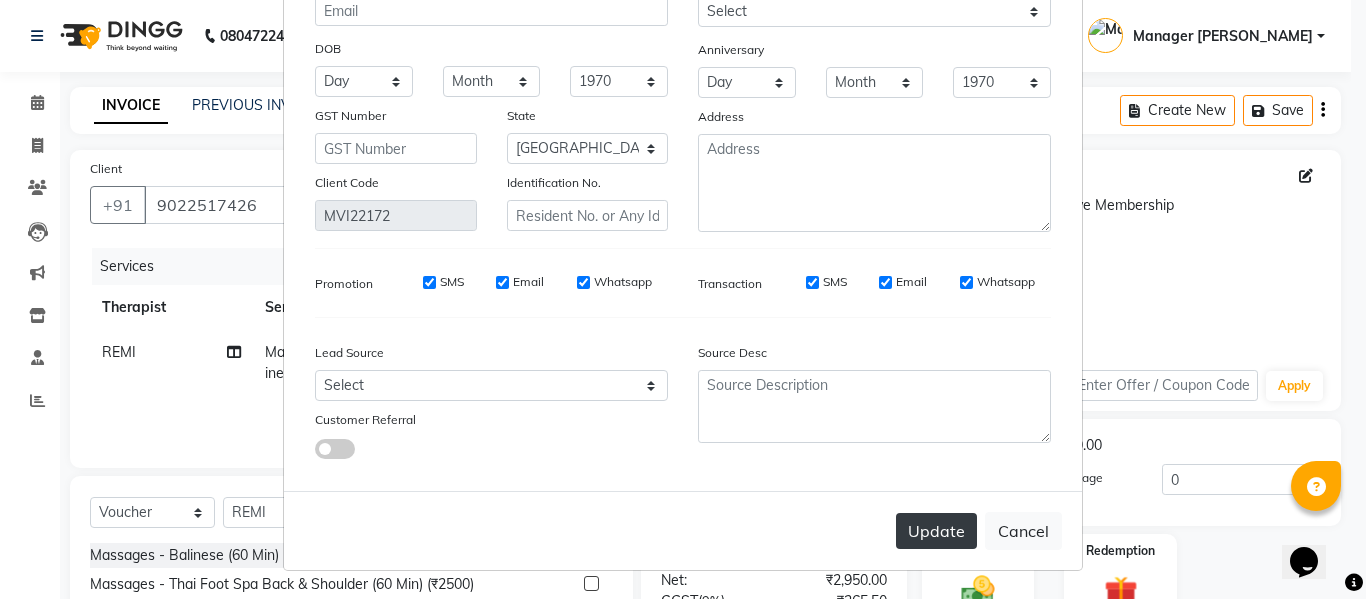 type on "7900156666" 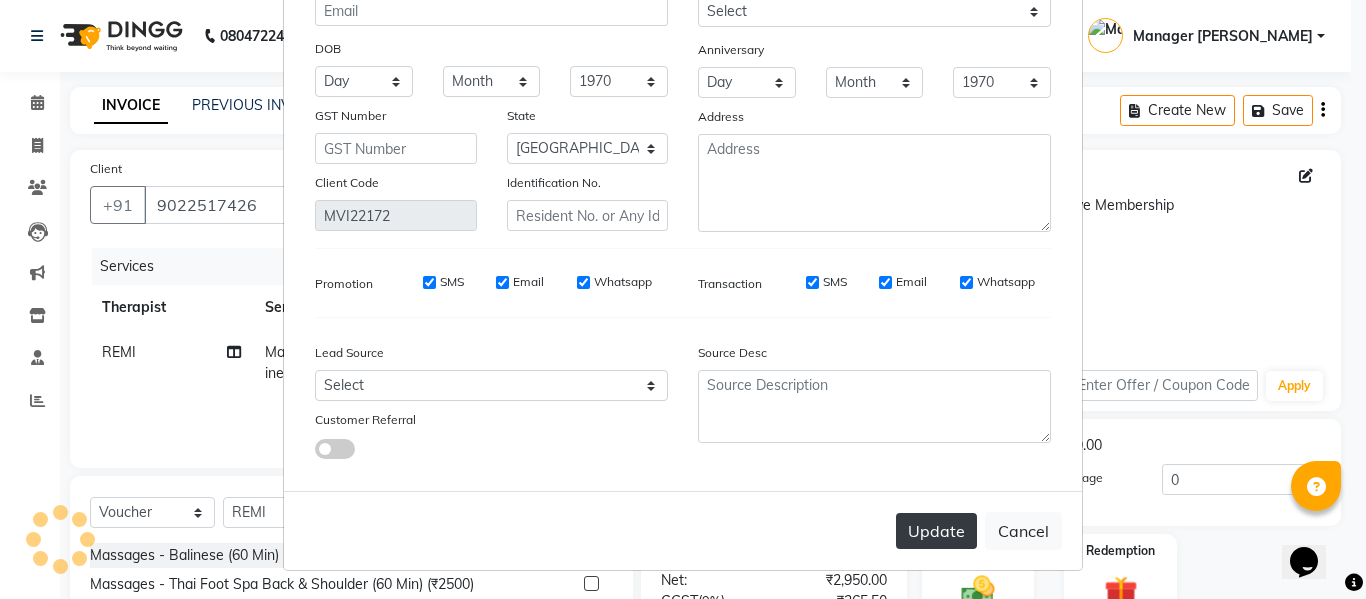 click on "Update" at bounding box center (936, 531) 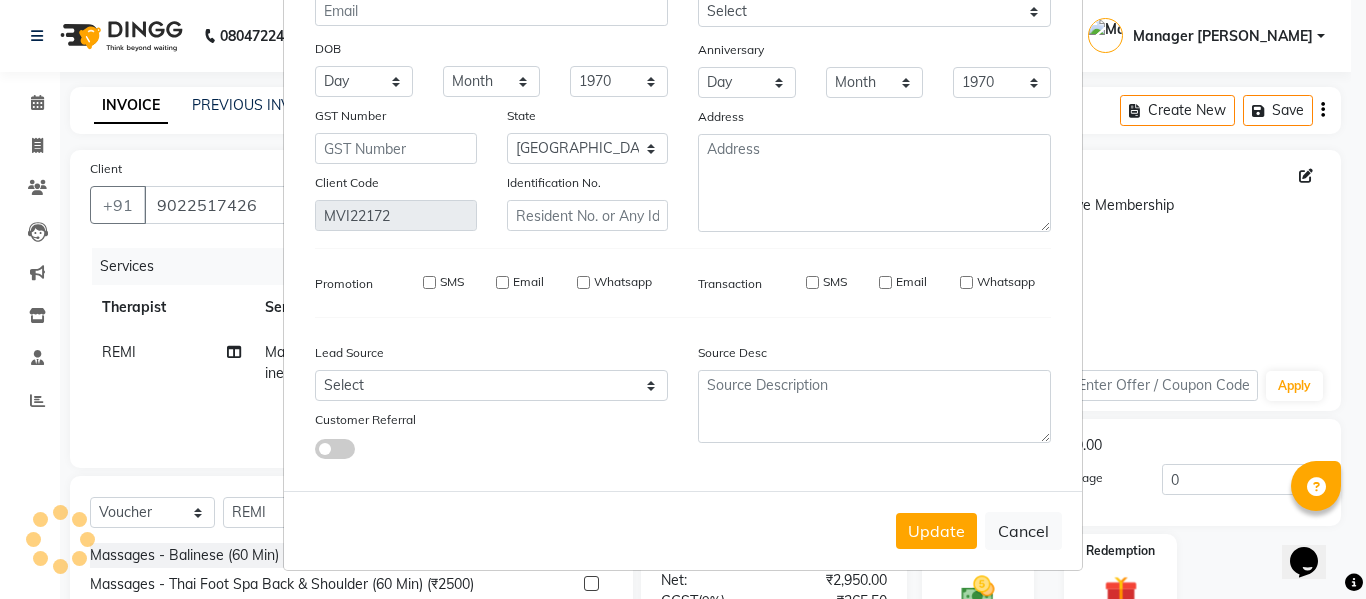 type on "7900156666" 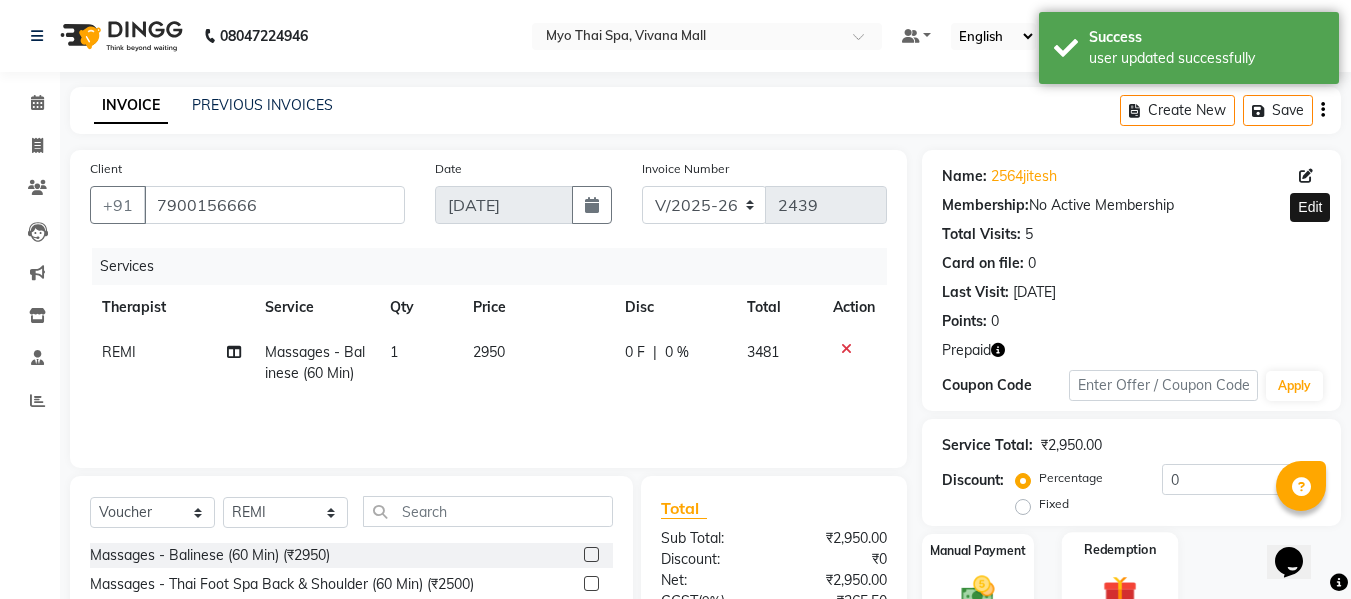 click 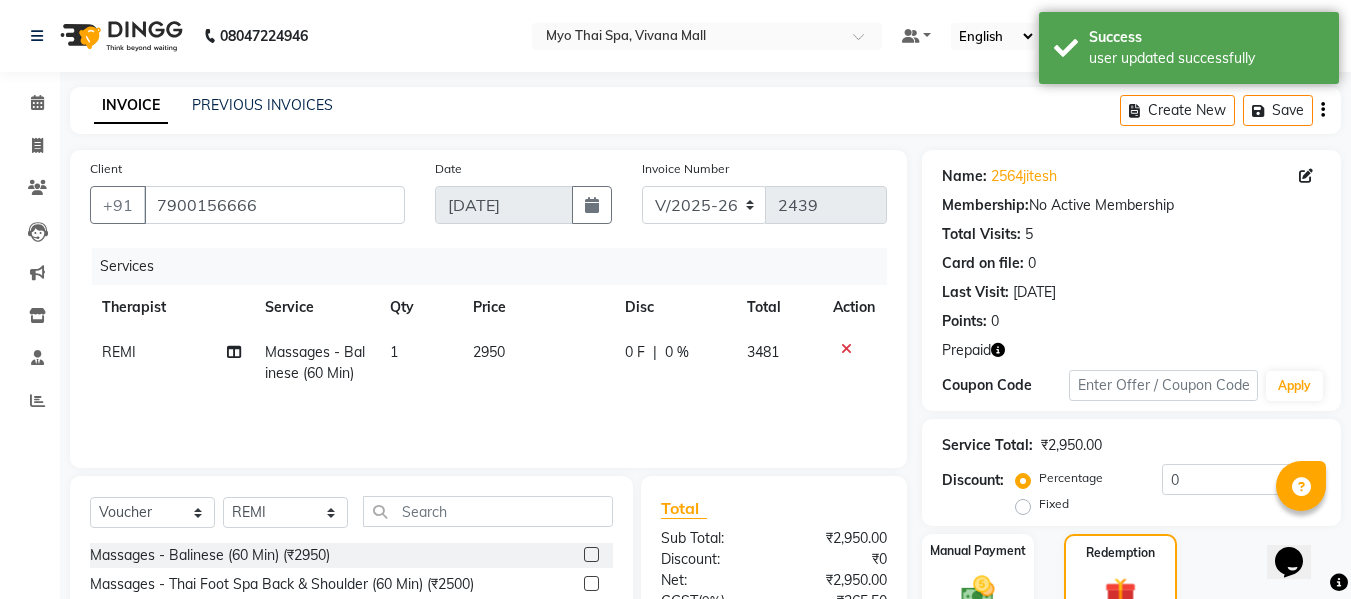 scroll, scrollTop: 202, scrollLeft: 0, axis: vertical 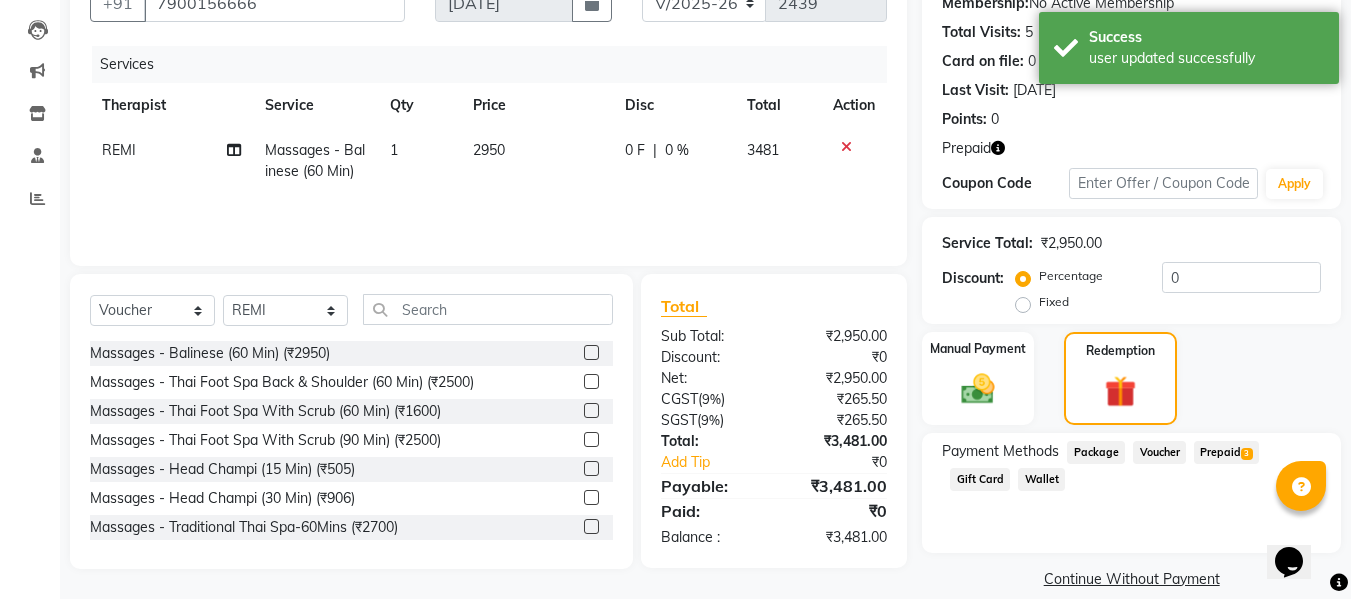 click on "Prepaid  3" 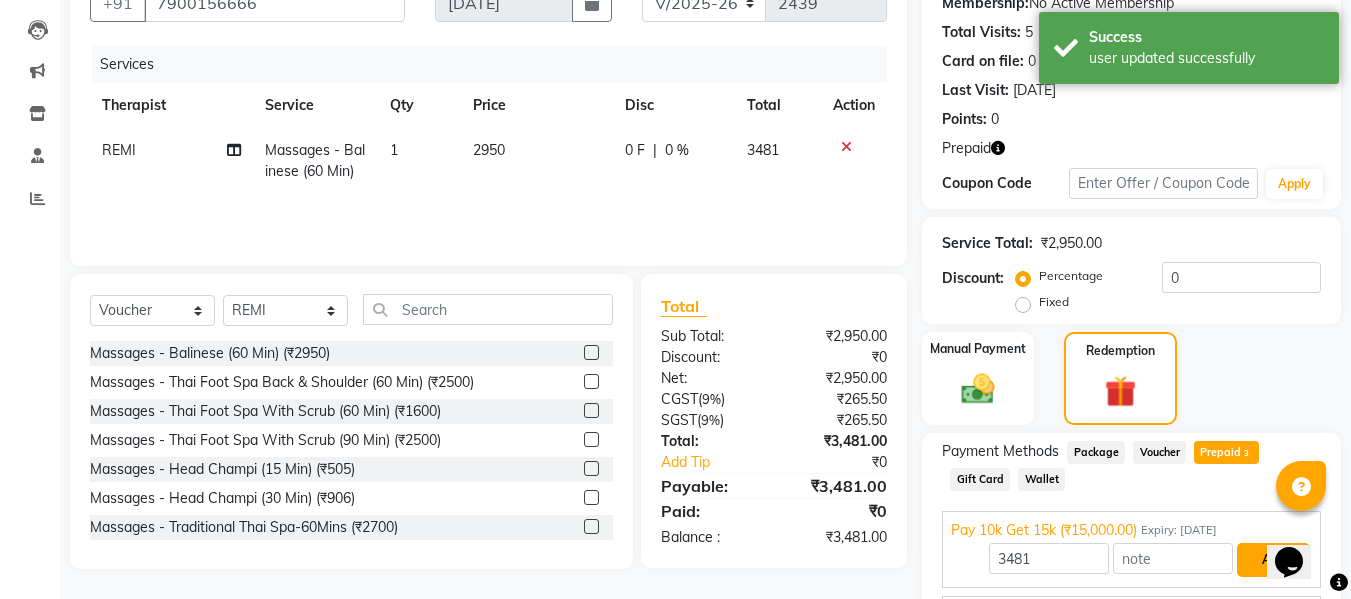 click on "Add" at bounding box center [1273, 560] 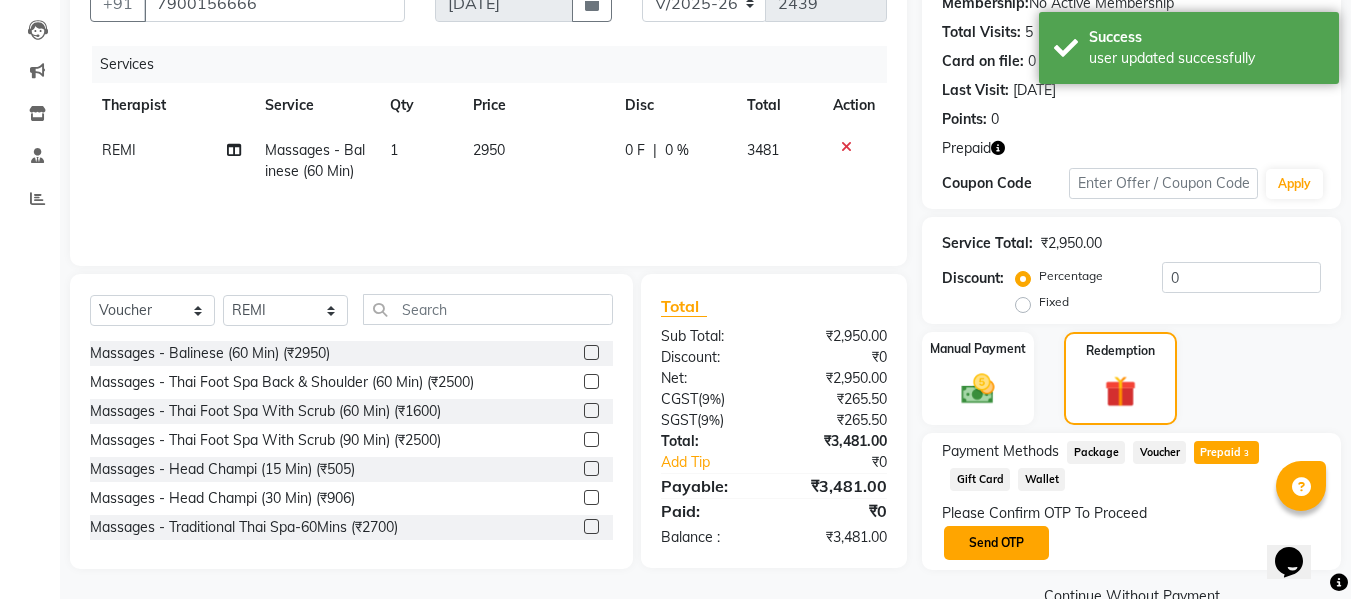 click on "Send OTP" 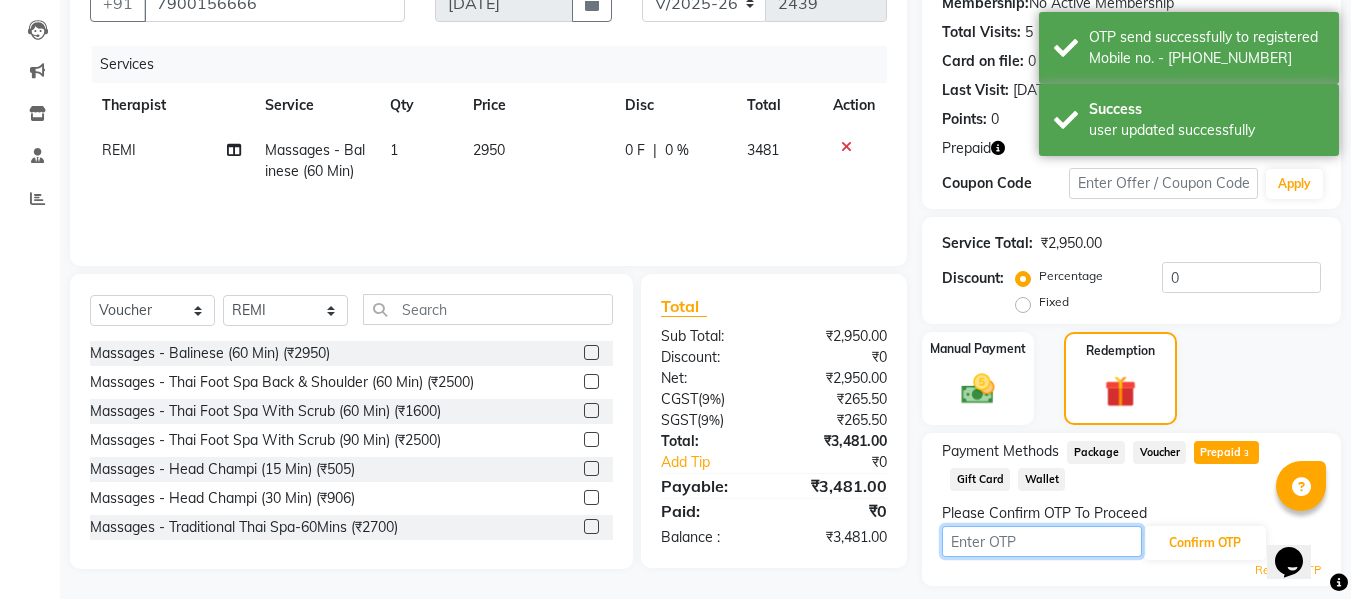 click at bounding box center (1042, 541) 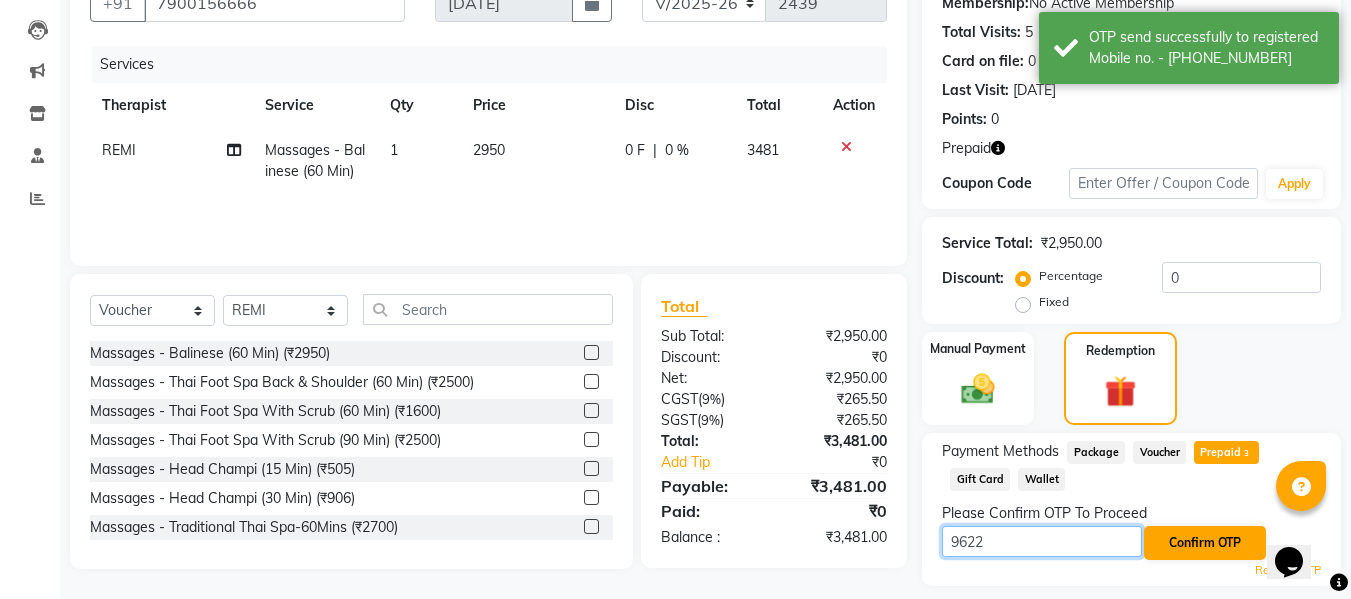 type on "9622" 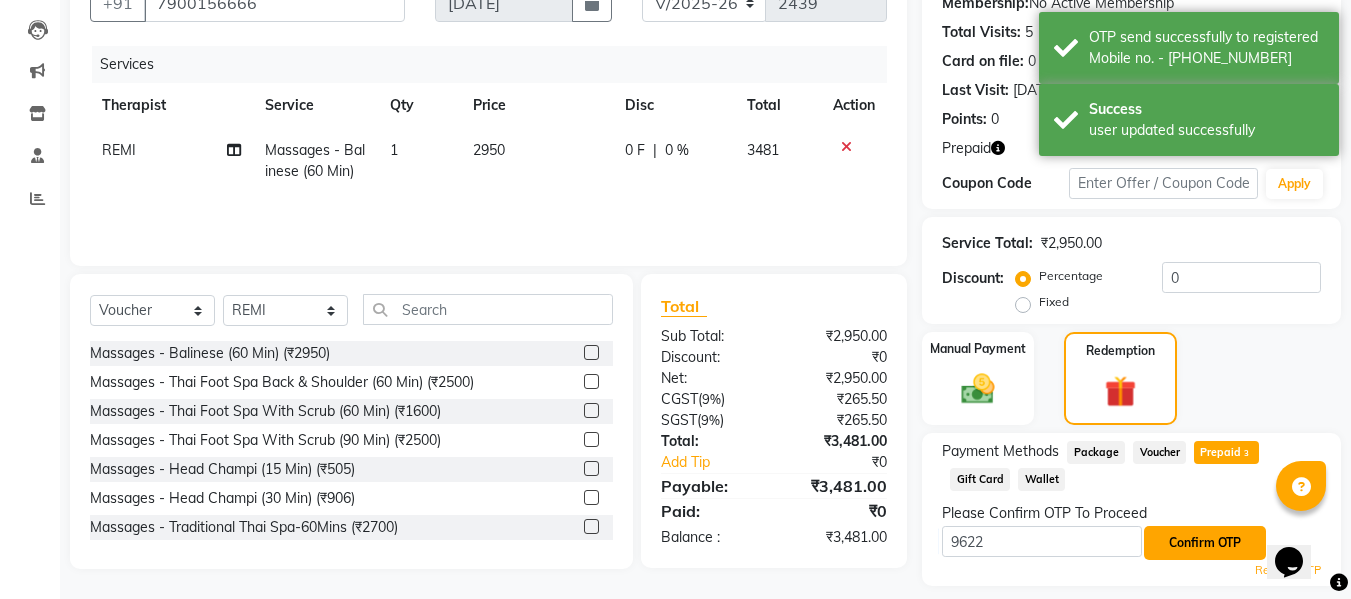 click on "Confirm OTP" 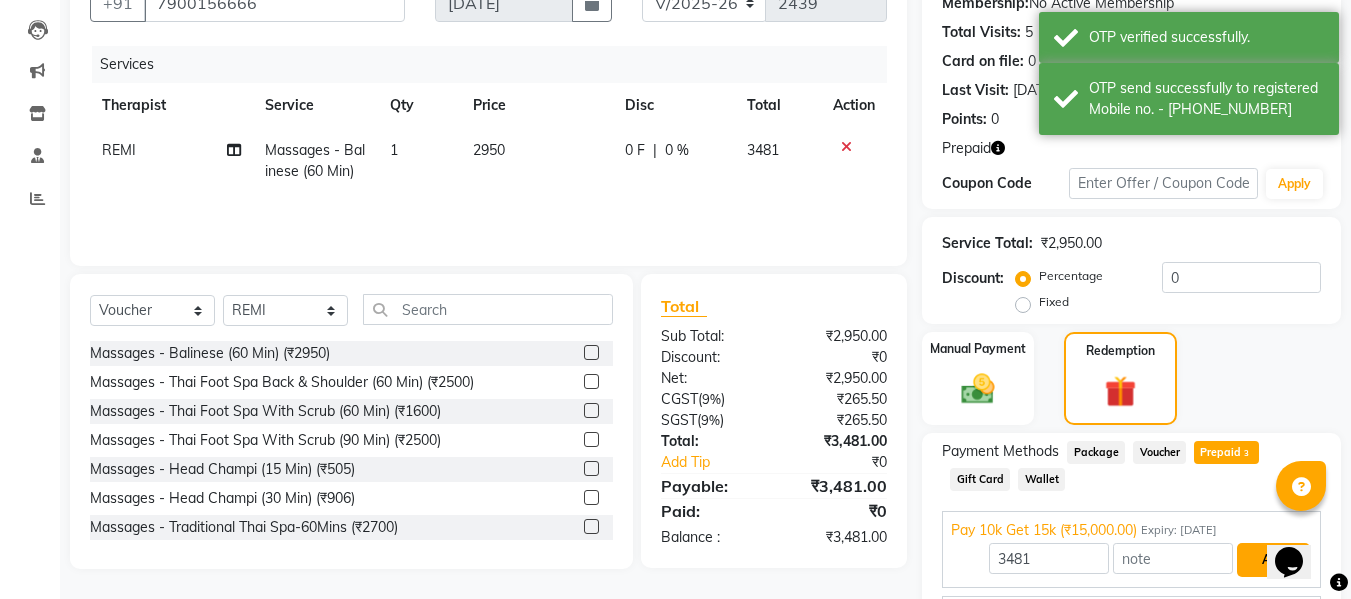 click on "Add" at bounding box center (1273, 560) 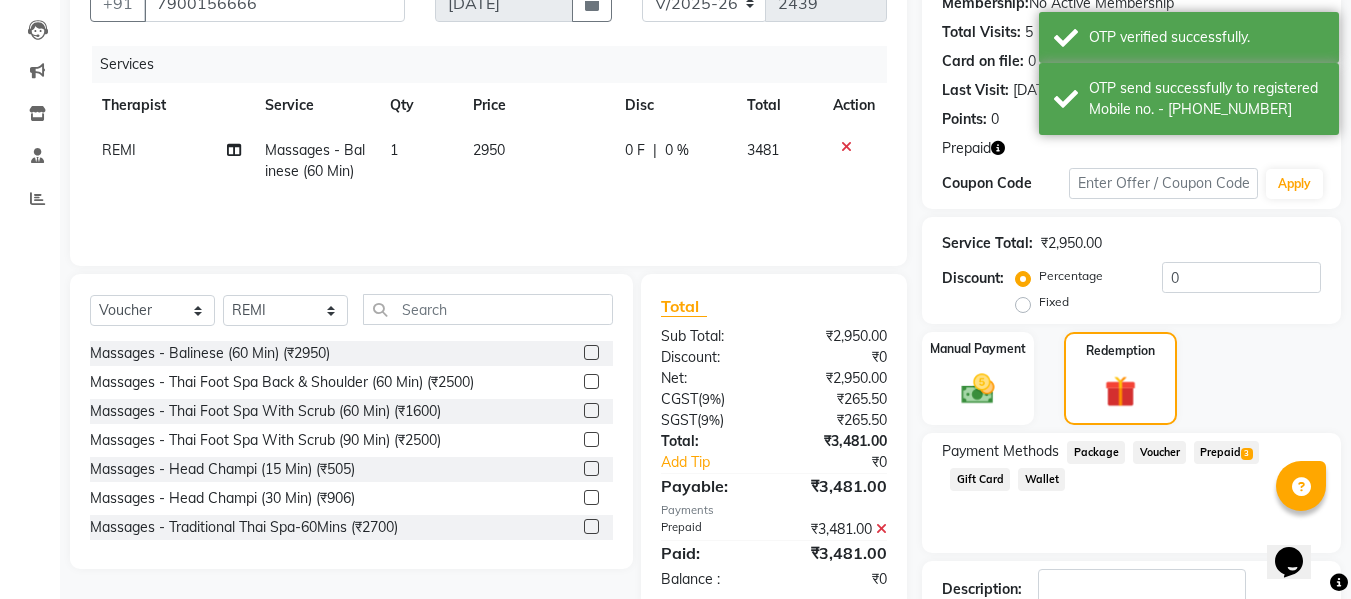 click 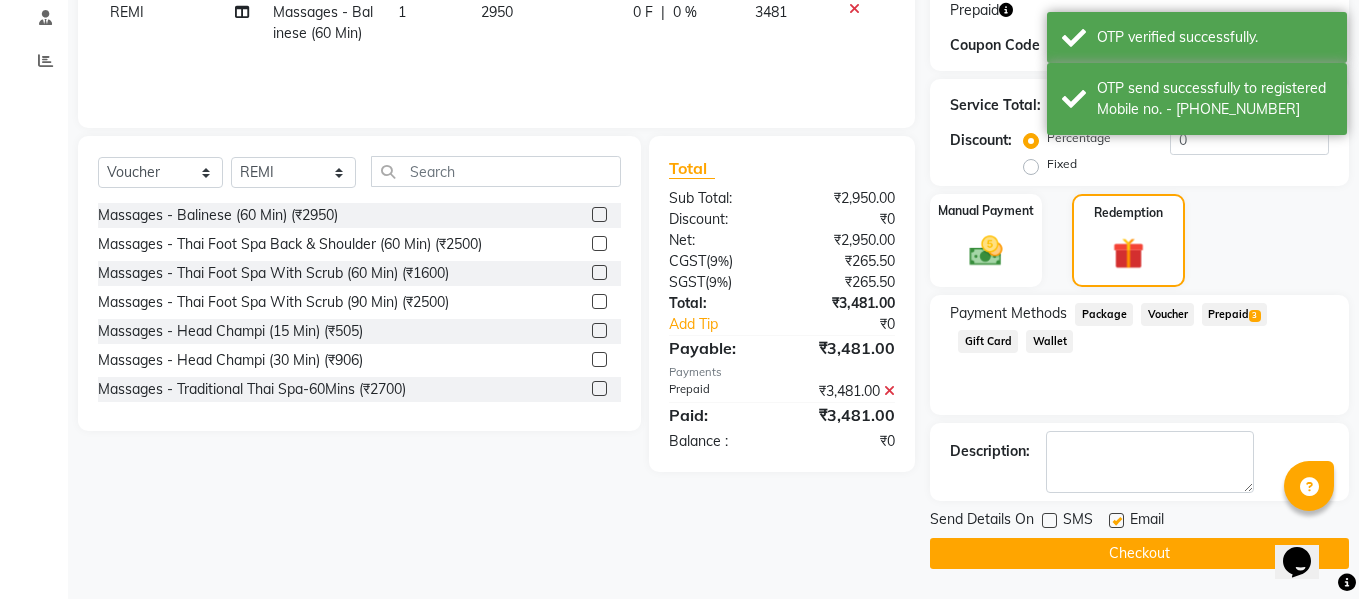 scroll, scrollTop: 0, scrollLeft: 0, axis: both 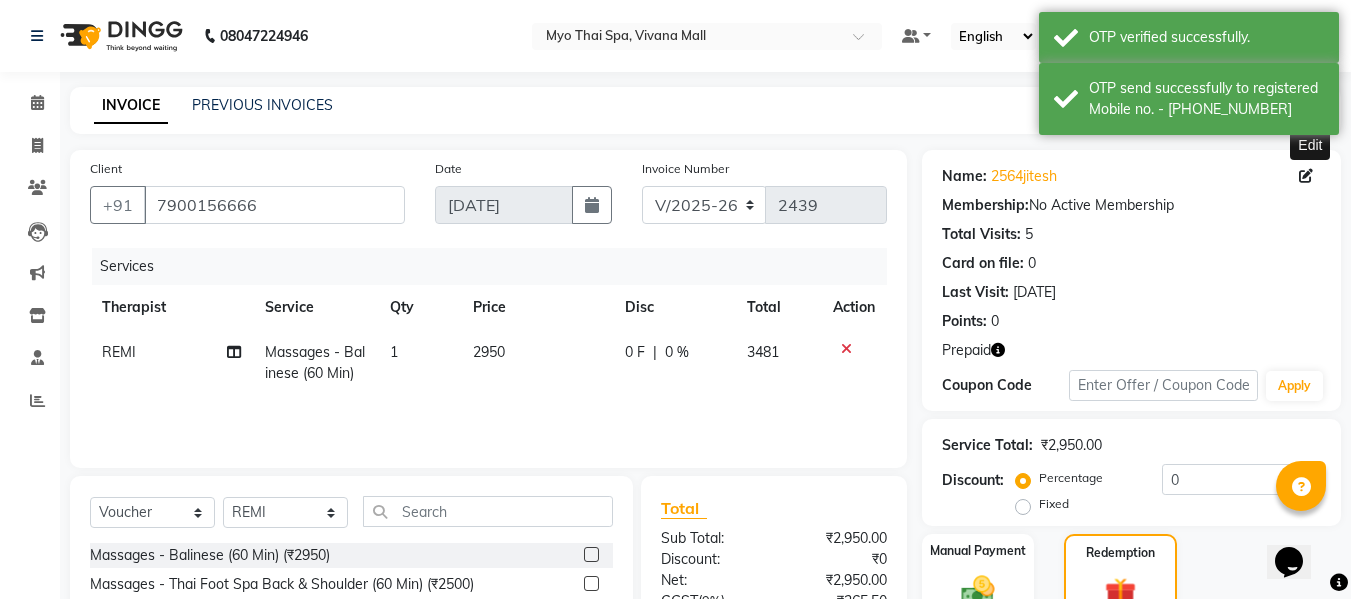 click 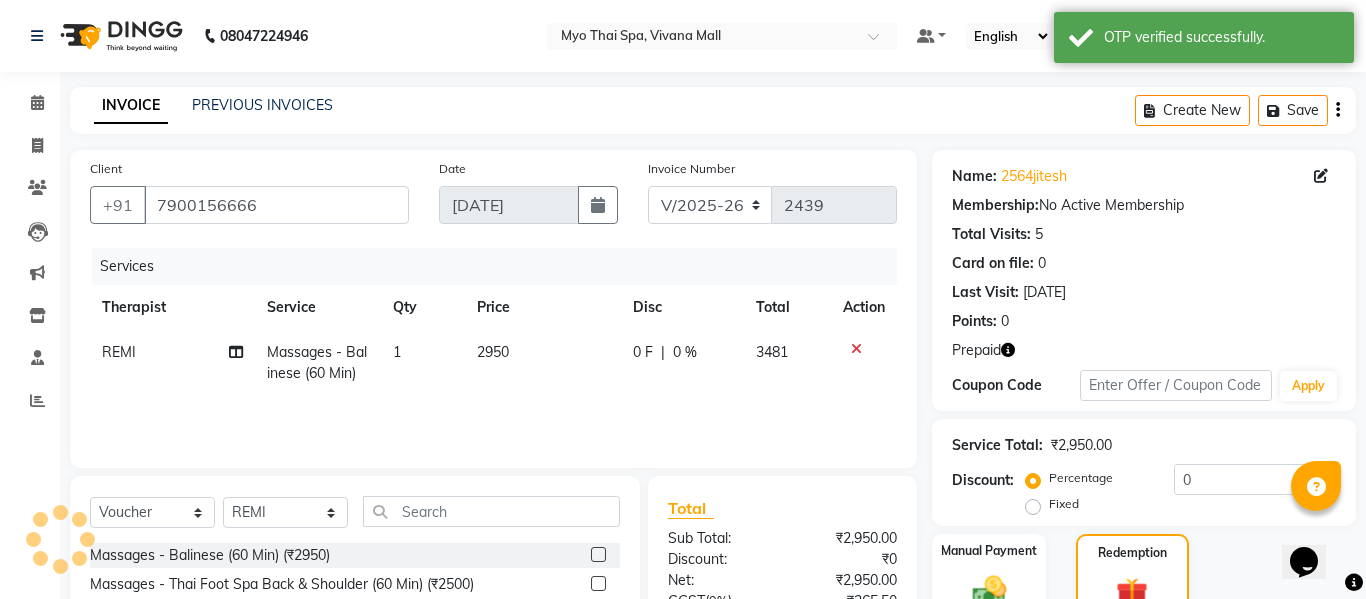 select on "22" 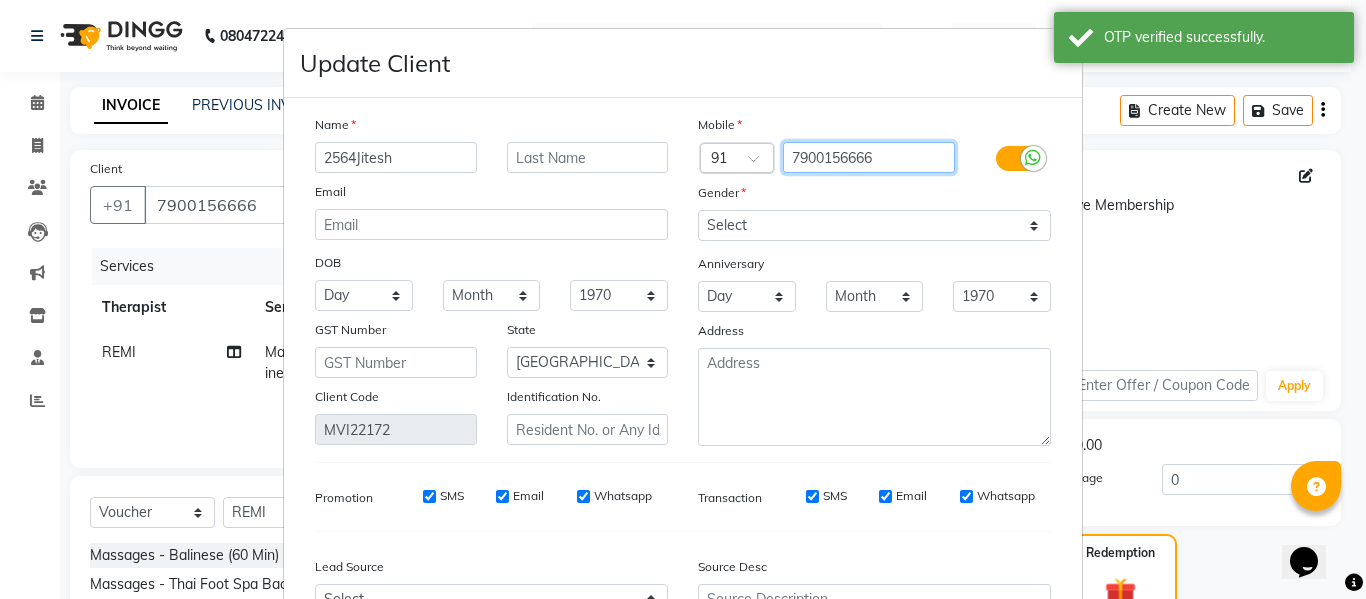 drag, startPoint x: 918, startPoint y: 154, endPoint x: 734, endPoint y: 144, distance: 184.27155 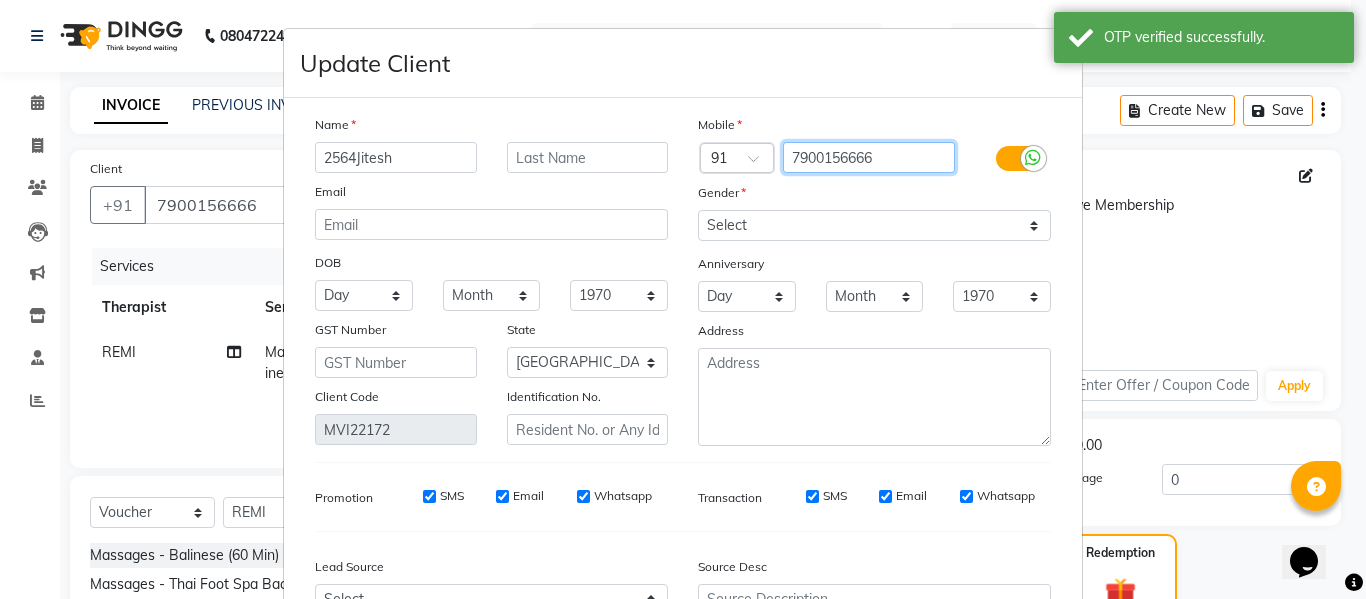 paste on "902251742" 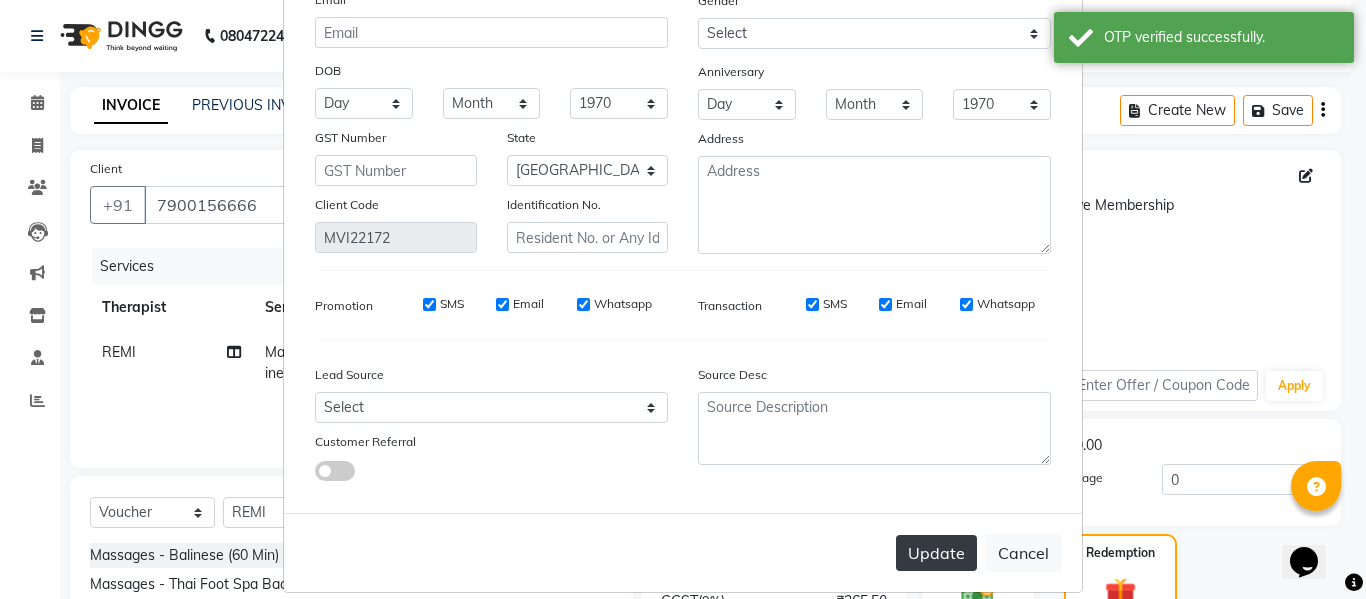 scroll, scrollTop: 200, scrollLeft: 0, axis: vertical 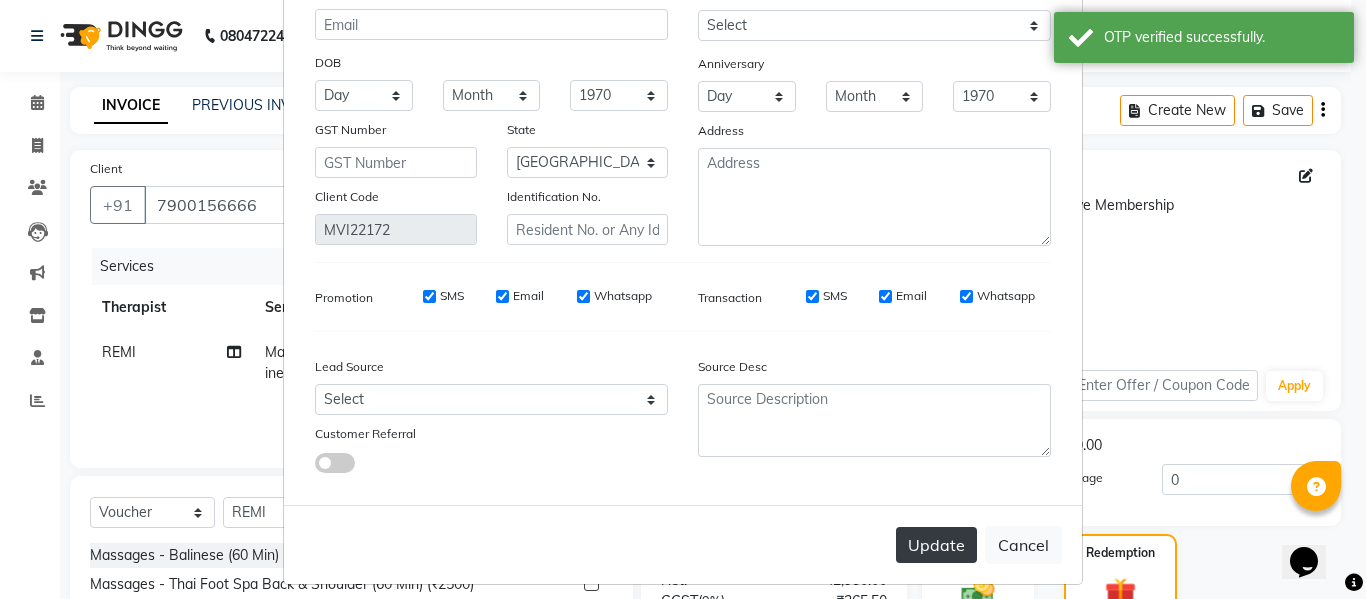 type on "9022517426" 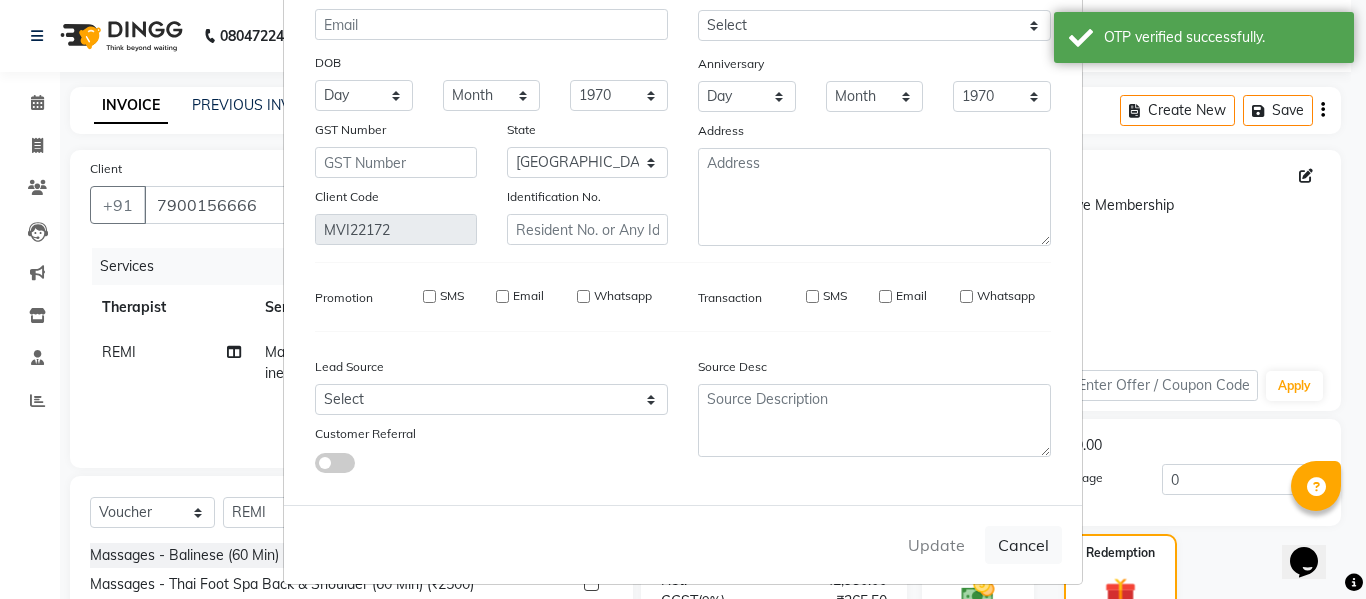 type on "9022517426" 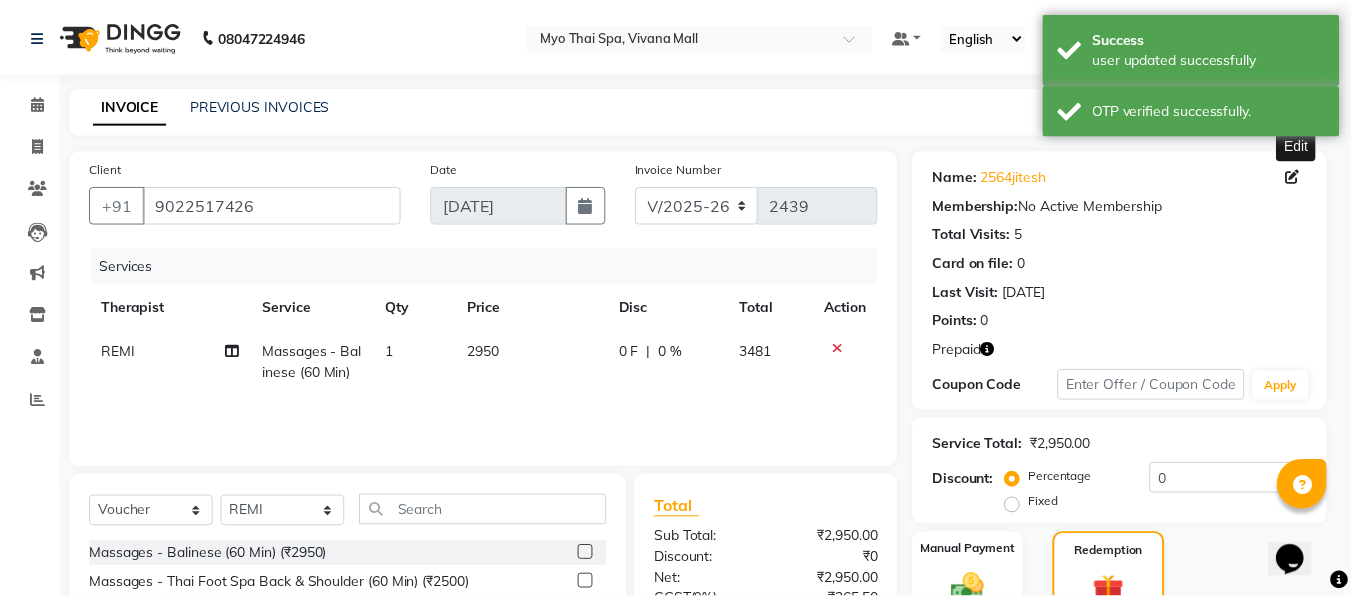 scroll, scrollTop: 0, scrollLeft: 0, axis: both 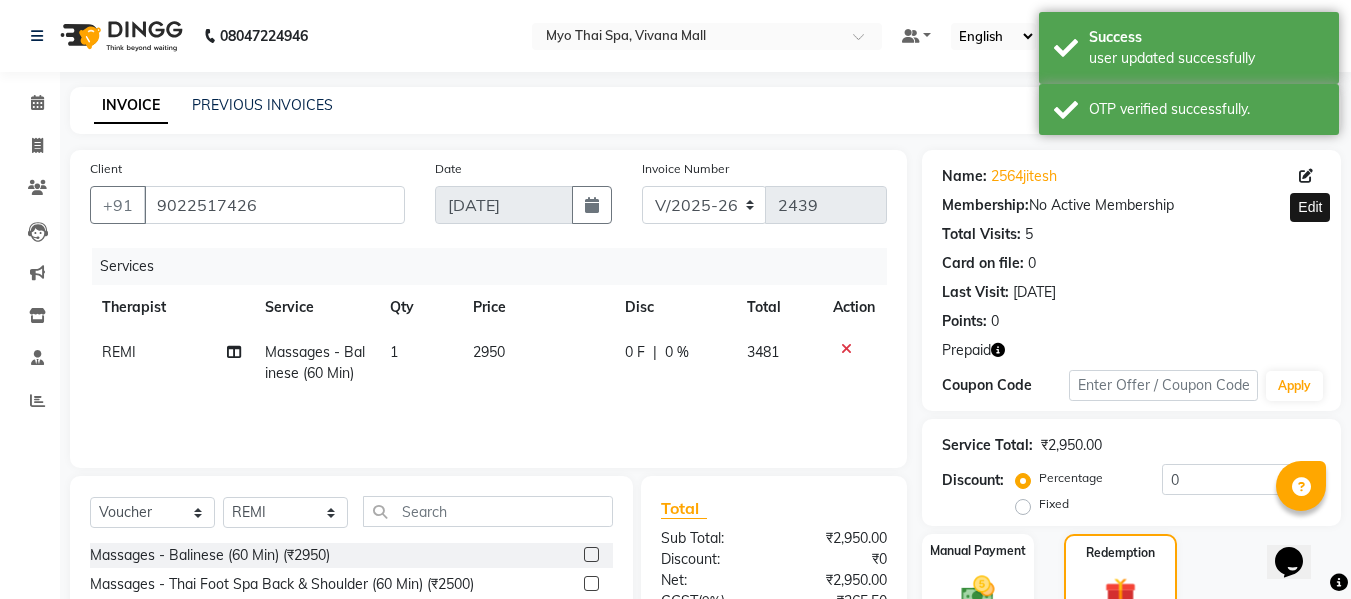 click on "Checkout" 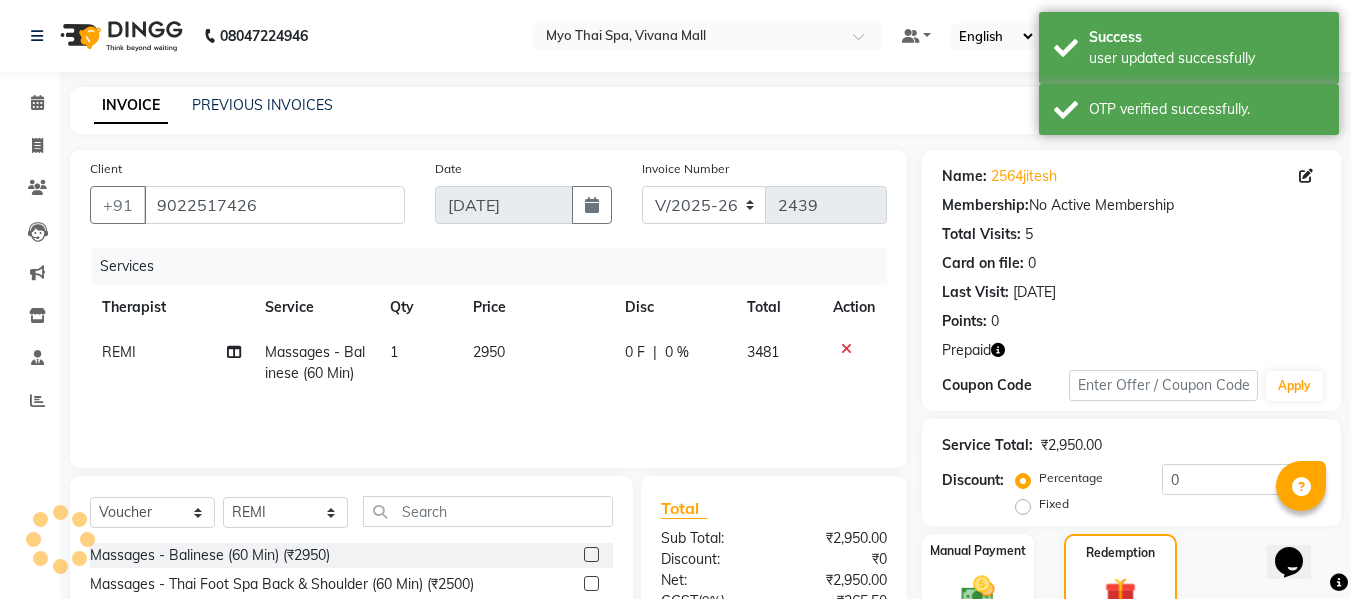 scroll, scrollTop: 340, scrollLeft: 0, axis: vertical 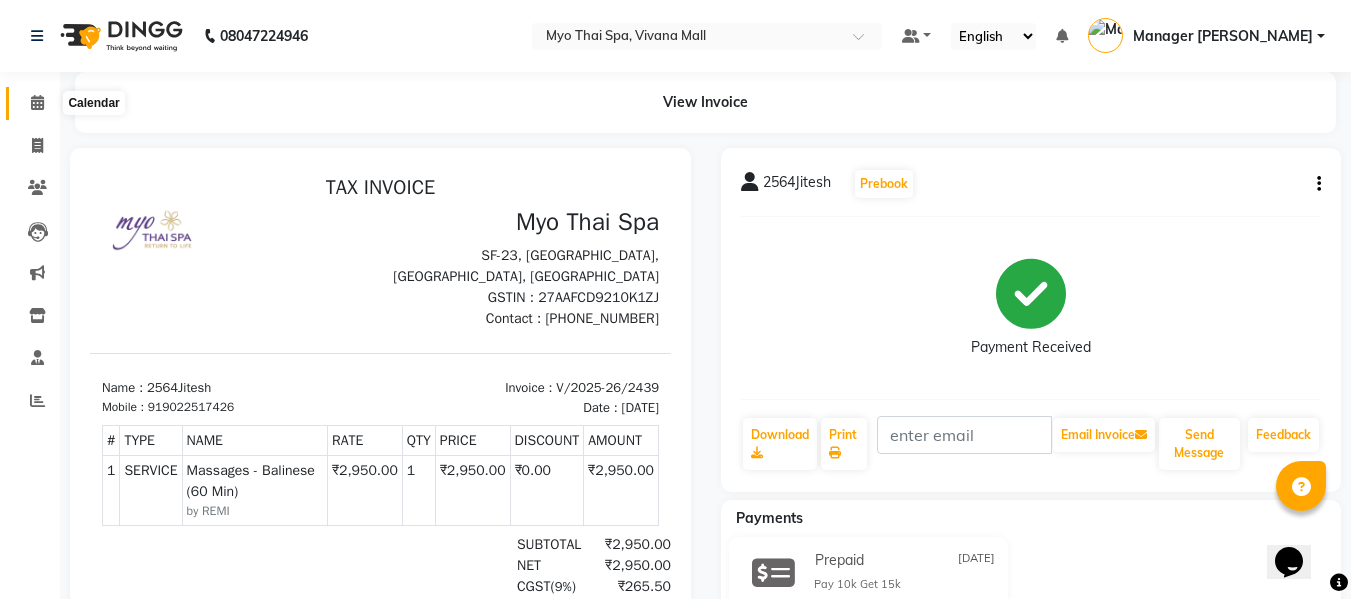 click 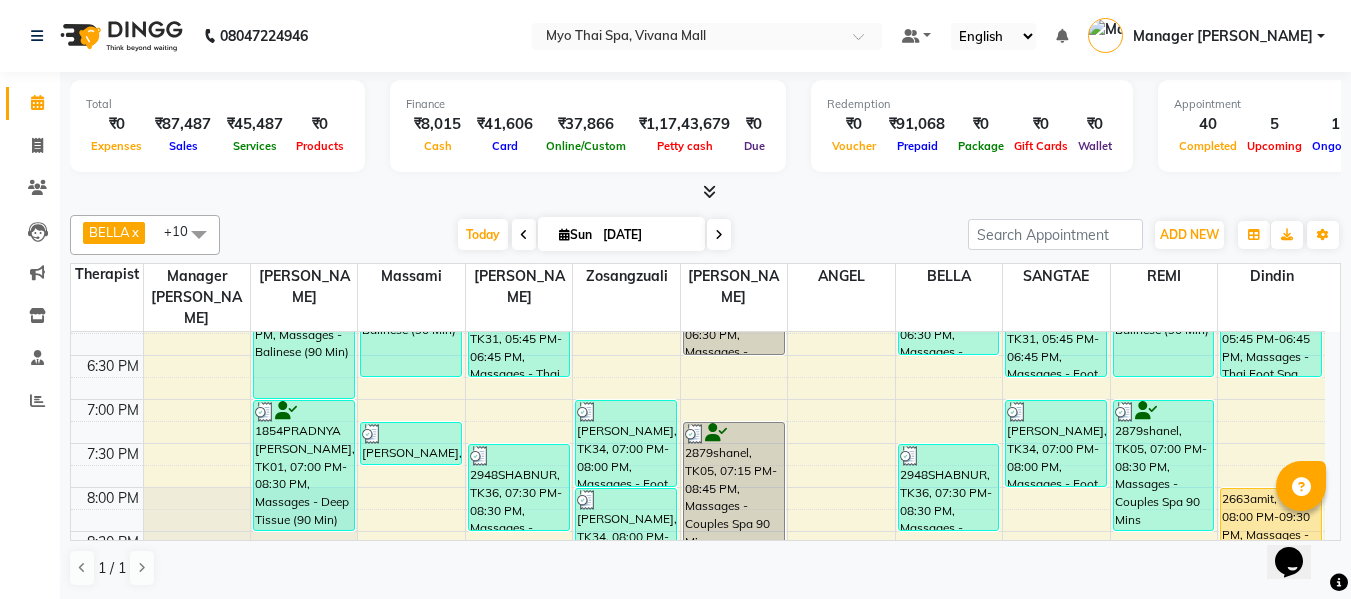 scroll, scrollTop: 1090, scrollLeft: 0, axis: vertical 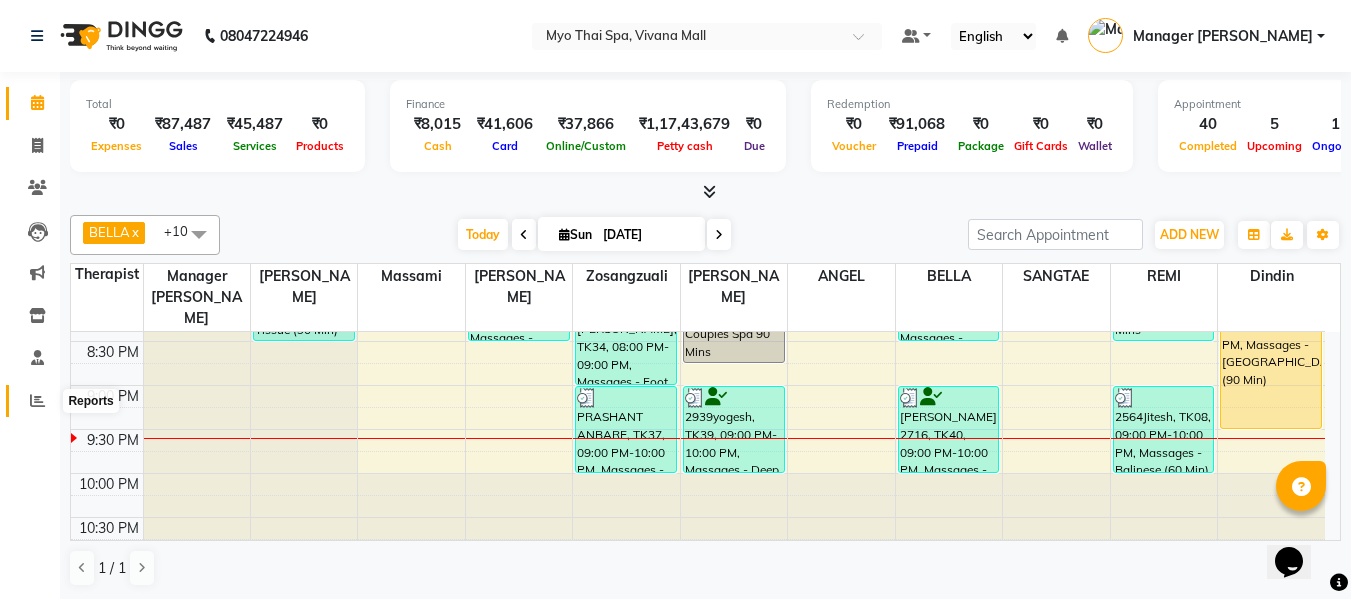 drag, startPoint x: 41, startPoint y: 393, endPoint x: 51, endPoint y: 389, distance: 10.770329 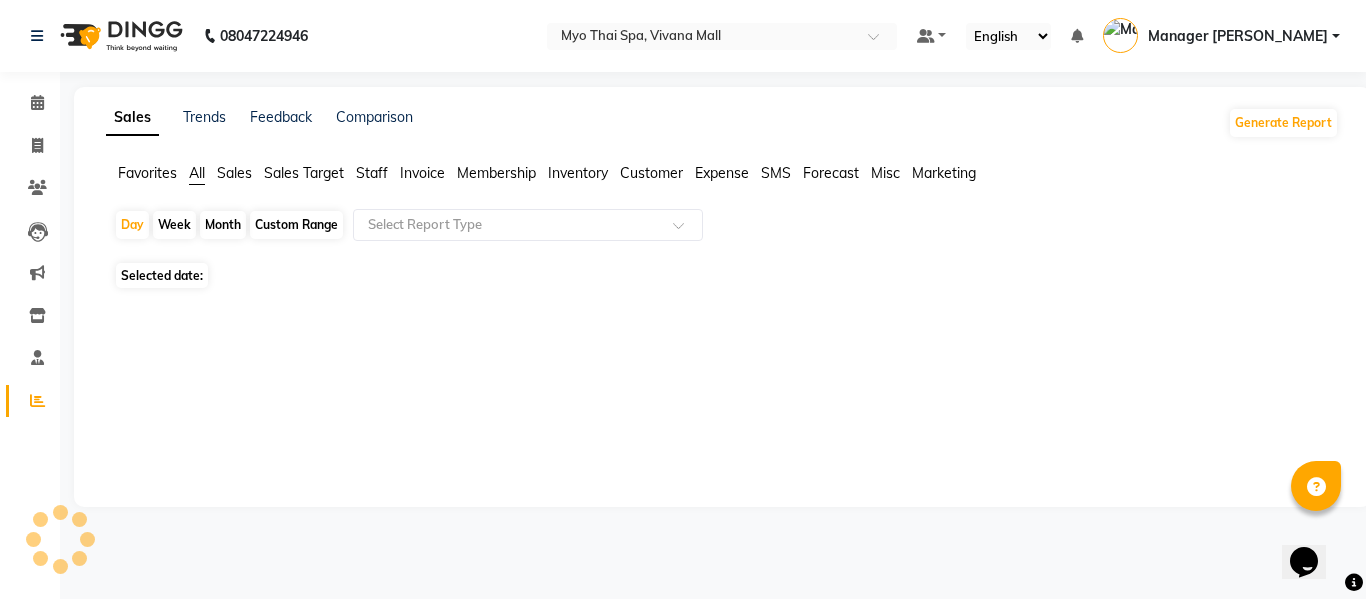 click on "Sales" 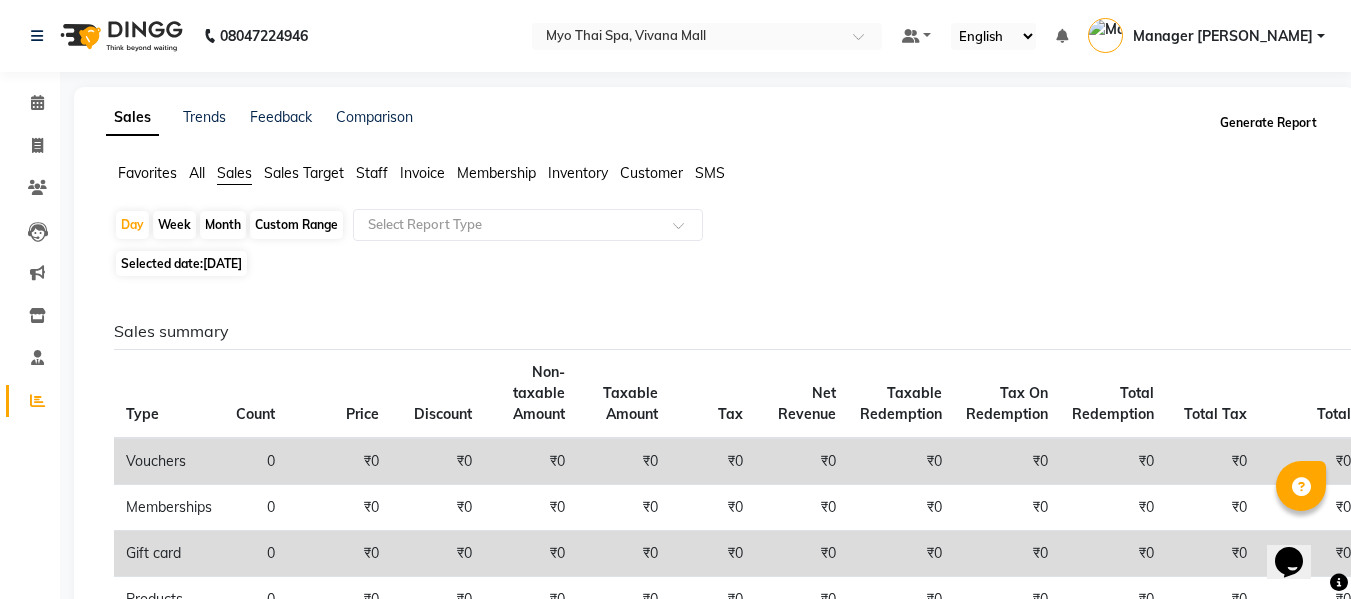 click on "Generate Report" 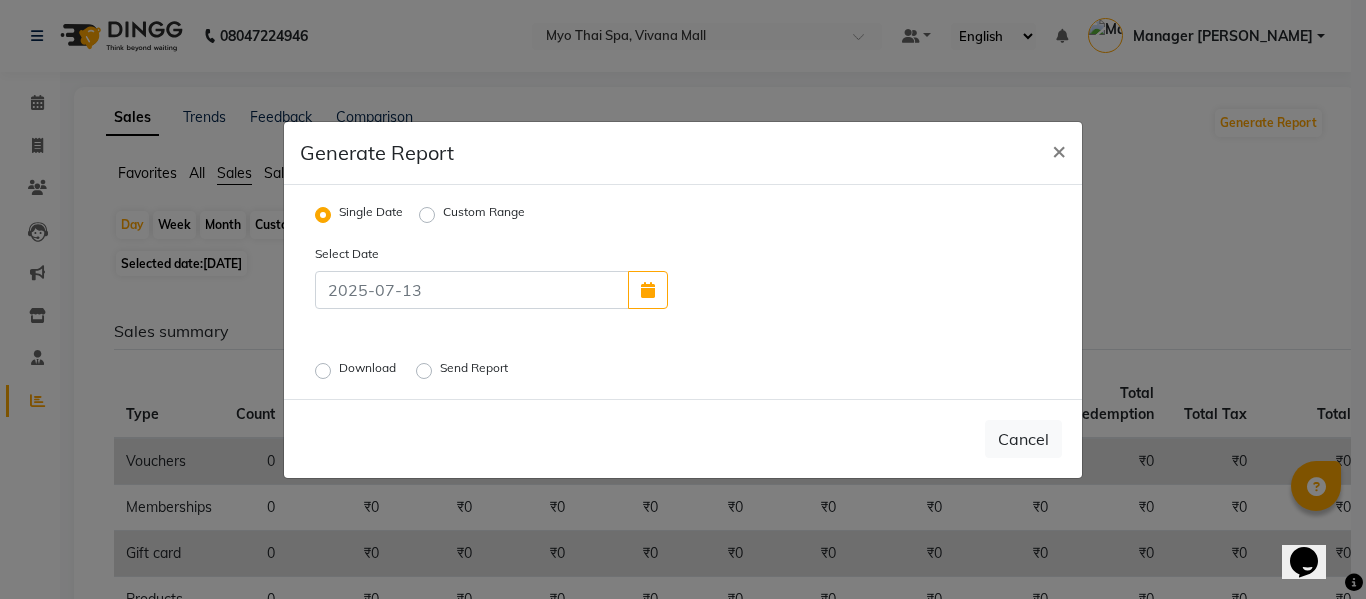click on "Download  Send Report" 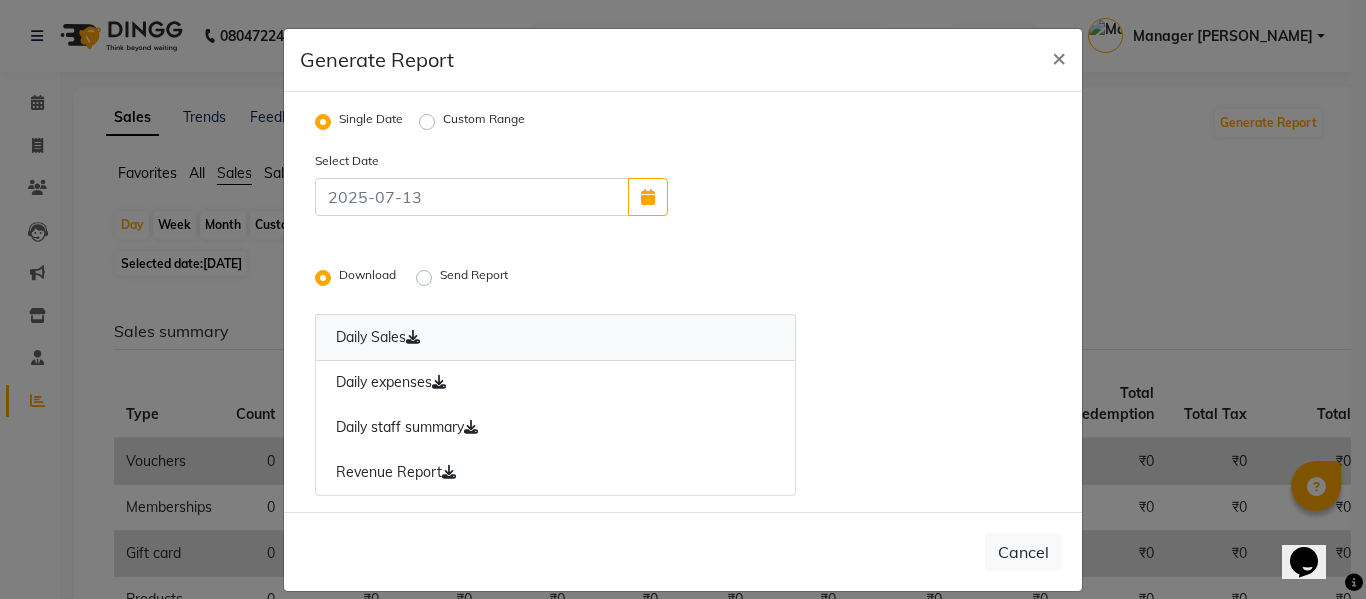 click on "Daily Sales" 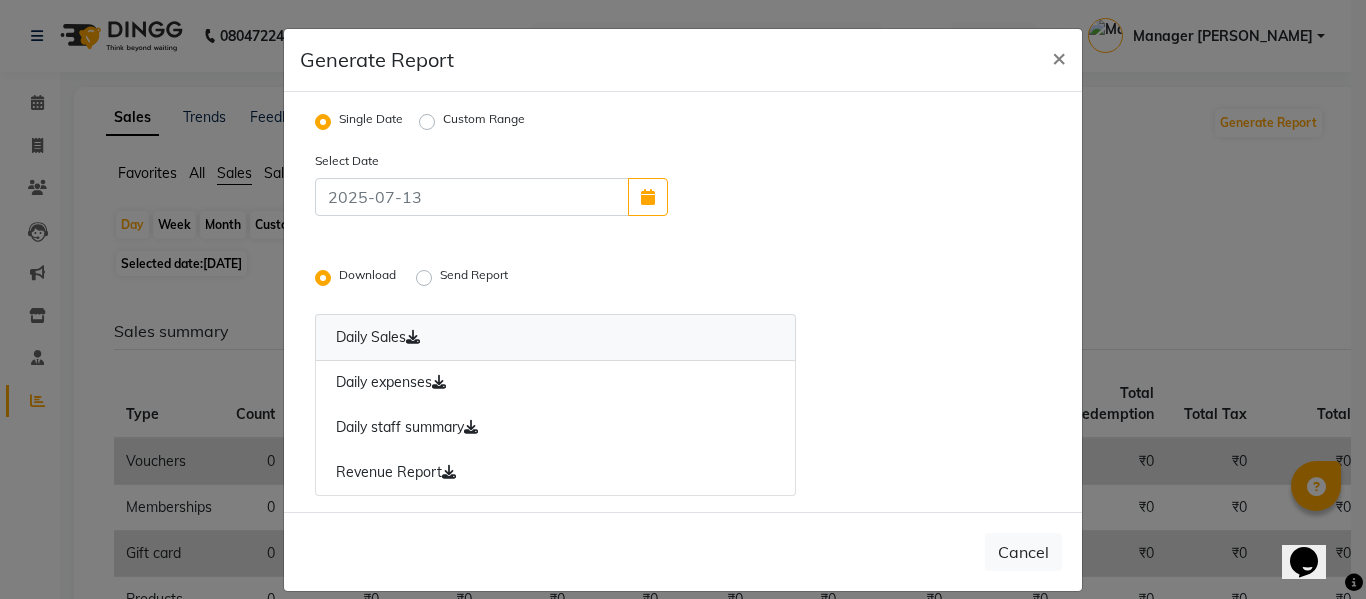 click on "Daily Sales" 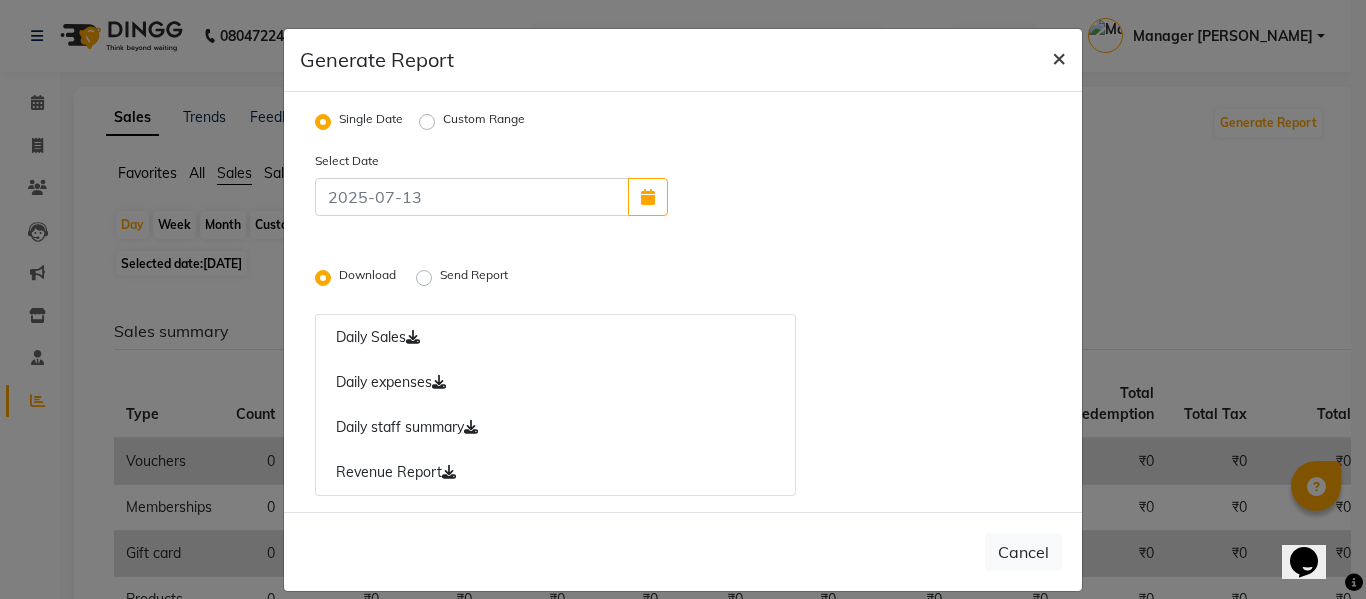 click on "×" 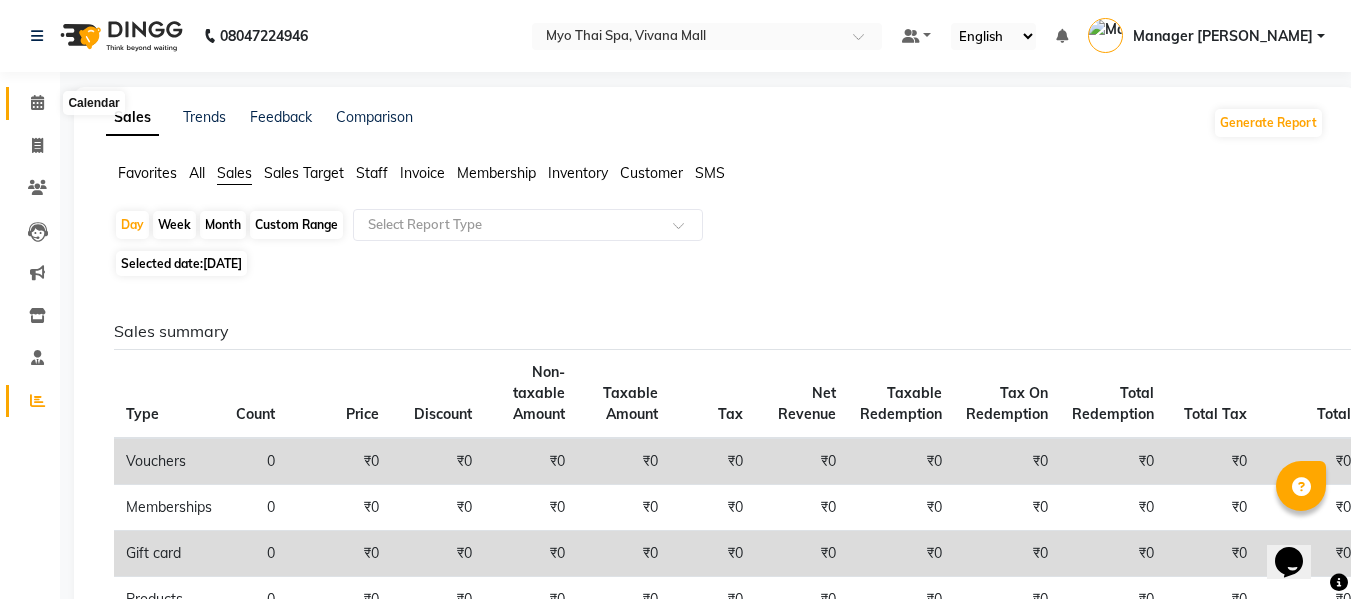 click 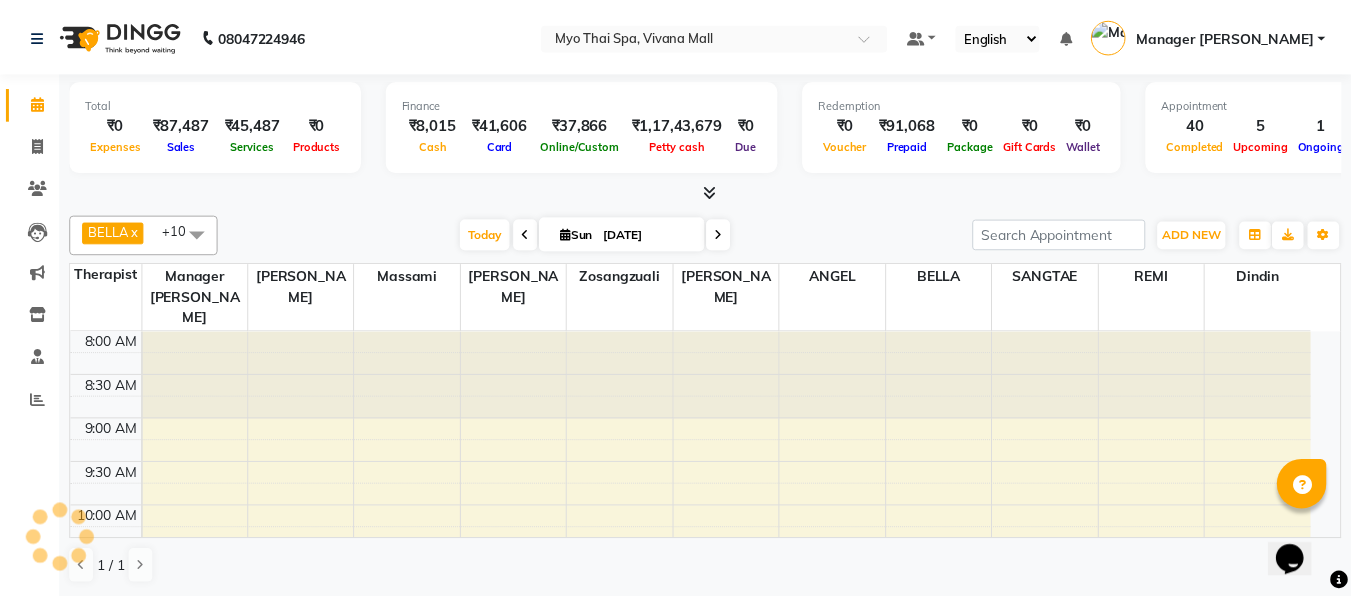 scroll, scrollTop: 0, scrollLeft: 0, axis: both 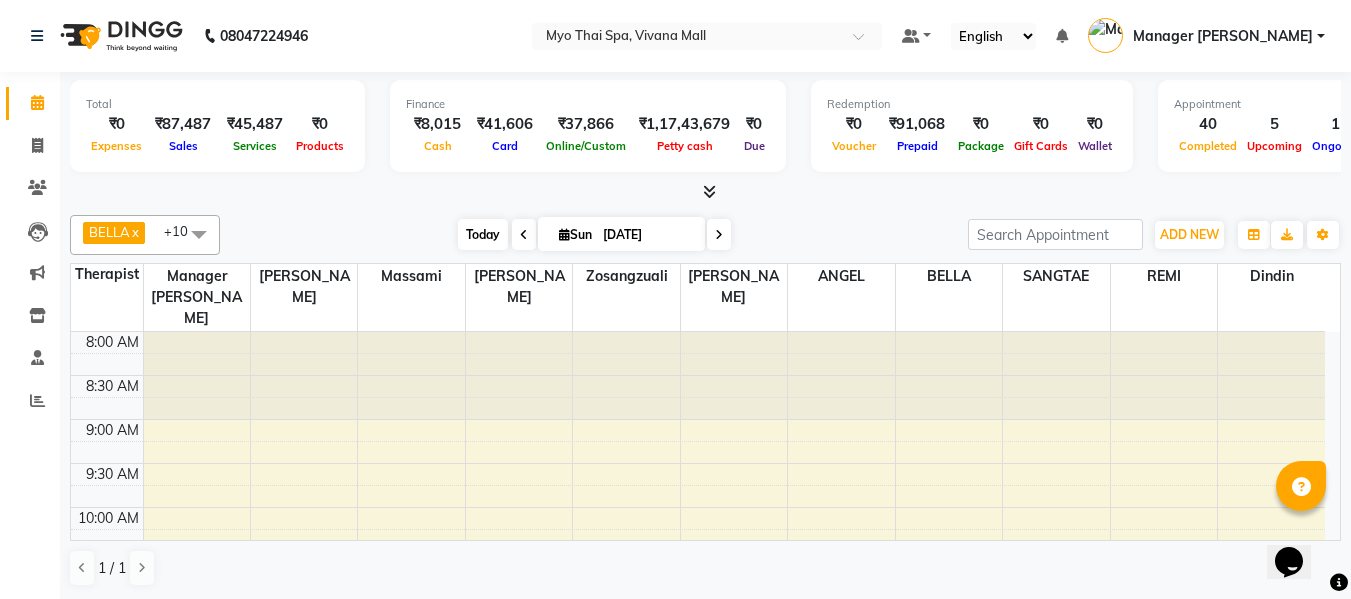 click on "Today" at bounding box center [483, 234] 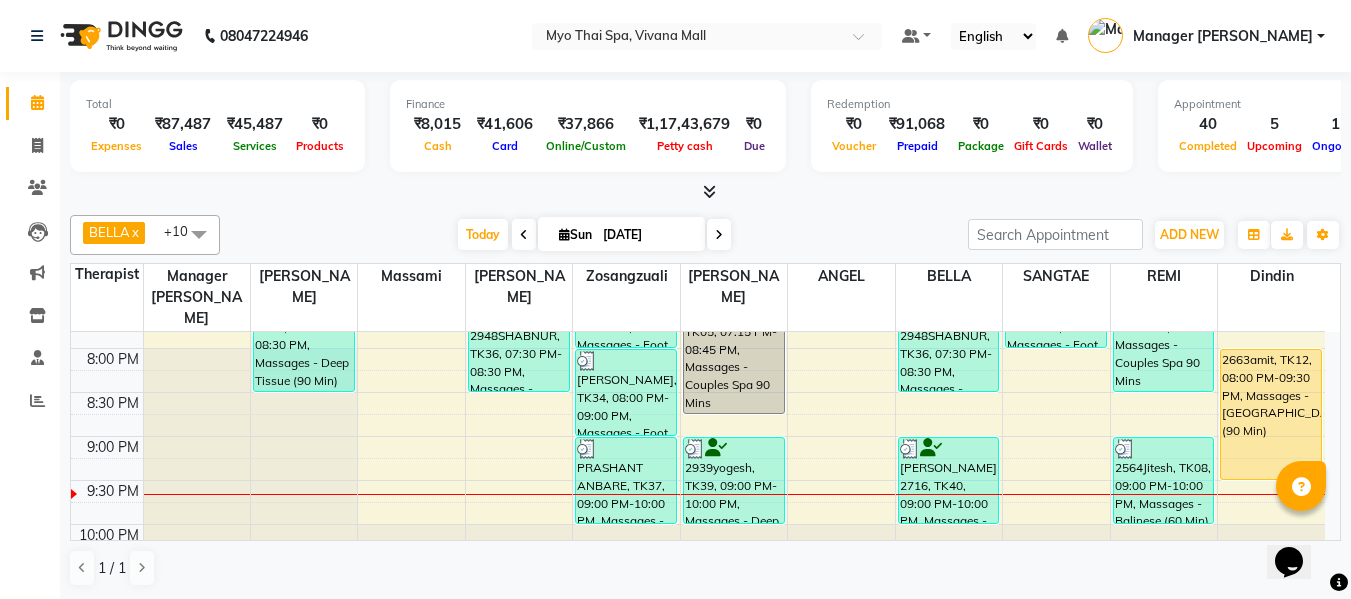 scroll, scrollTop: 990, scrollLeft: 0, axis: vertical 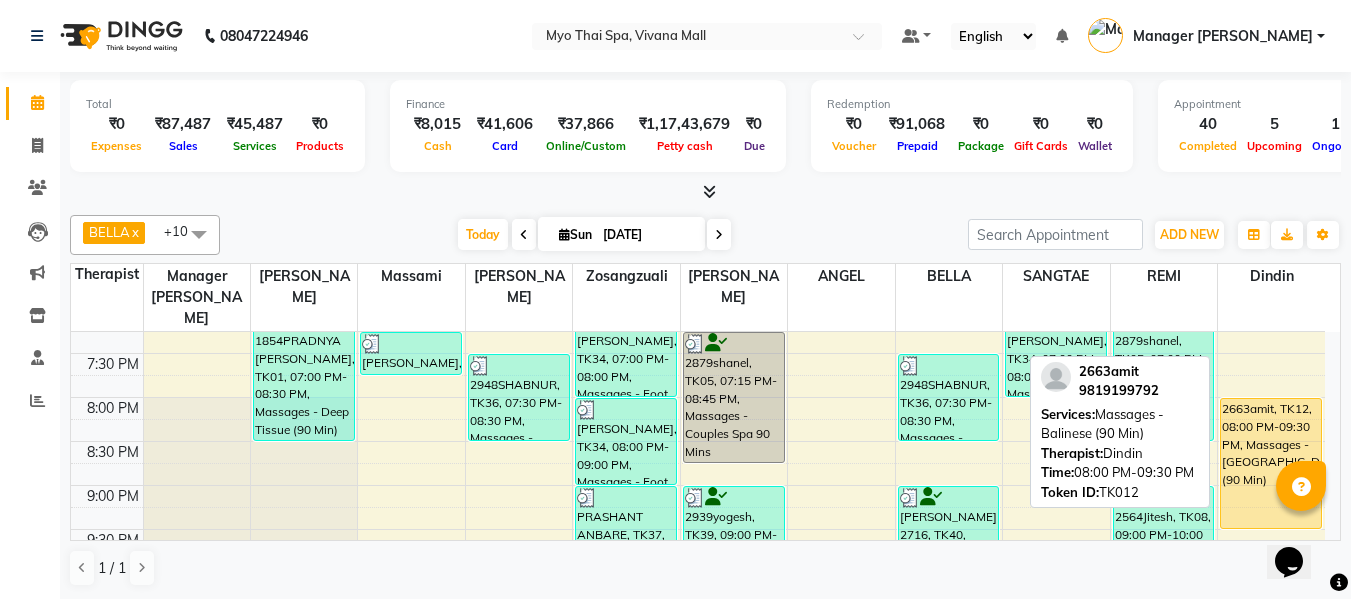 click on "2663amit, TK12, 08:00 PM-09:30 PM, Massages - [GEOGRAPHIC_DATA] (90 Min)" at bounding box center (1271, 463) 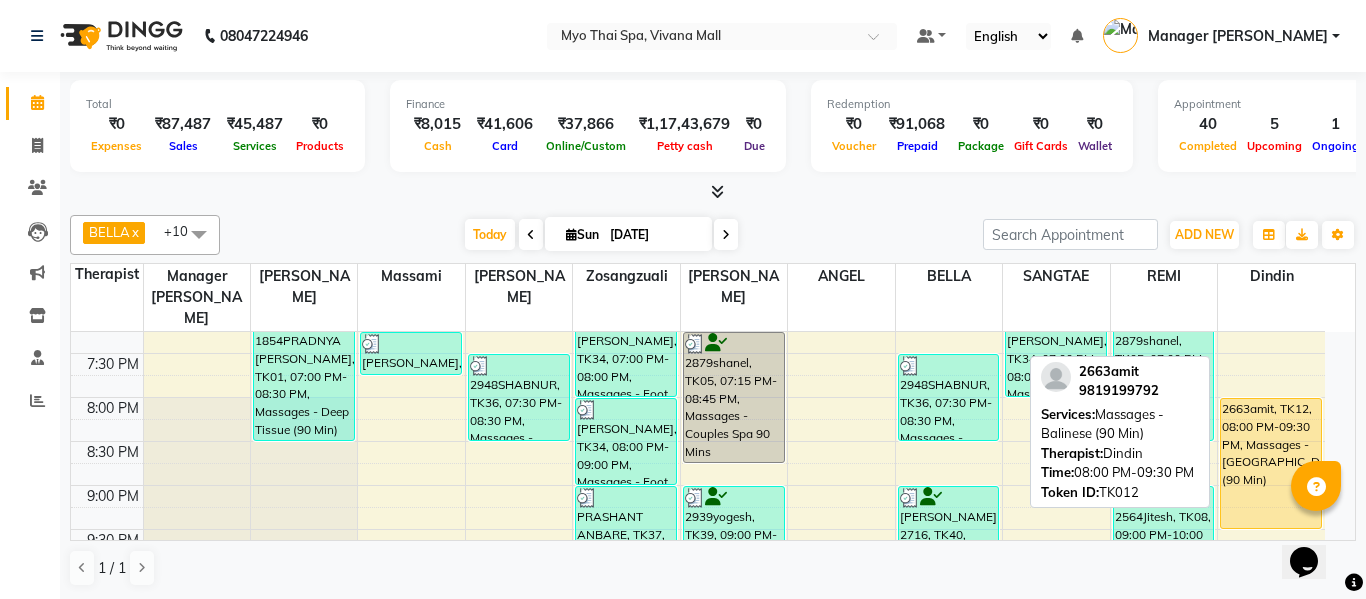 select on "1" 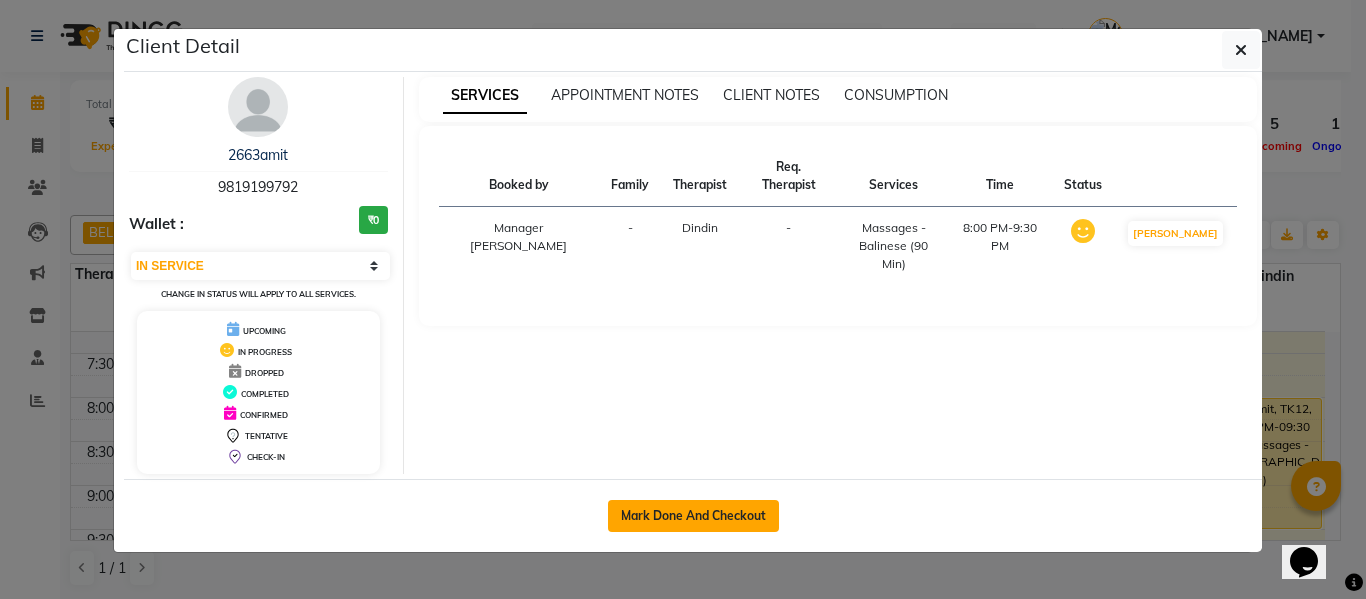 click on "Mark Done And Checkout" 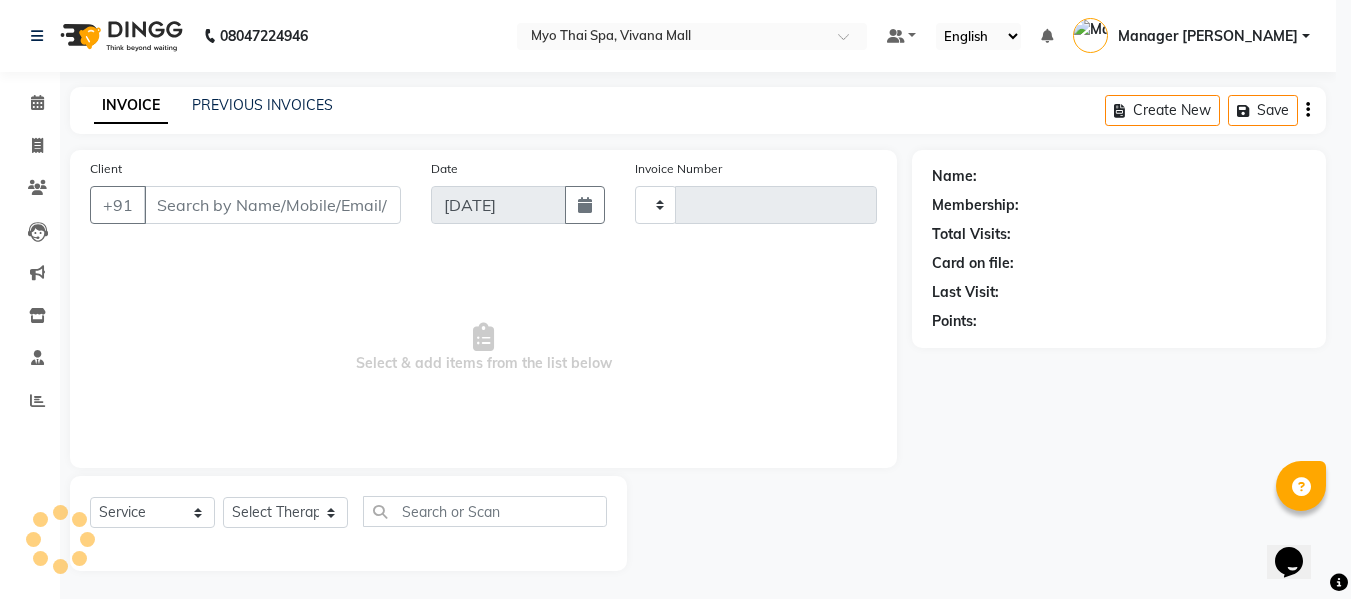 type on "2440" 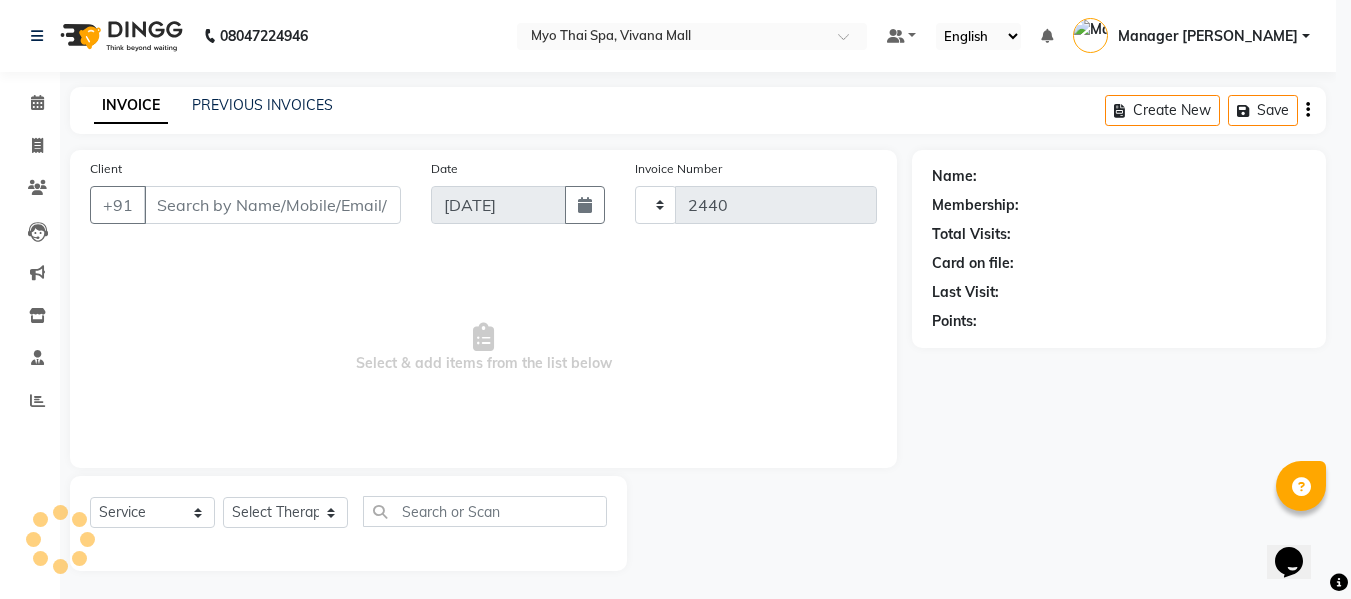 select on "3908" 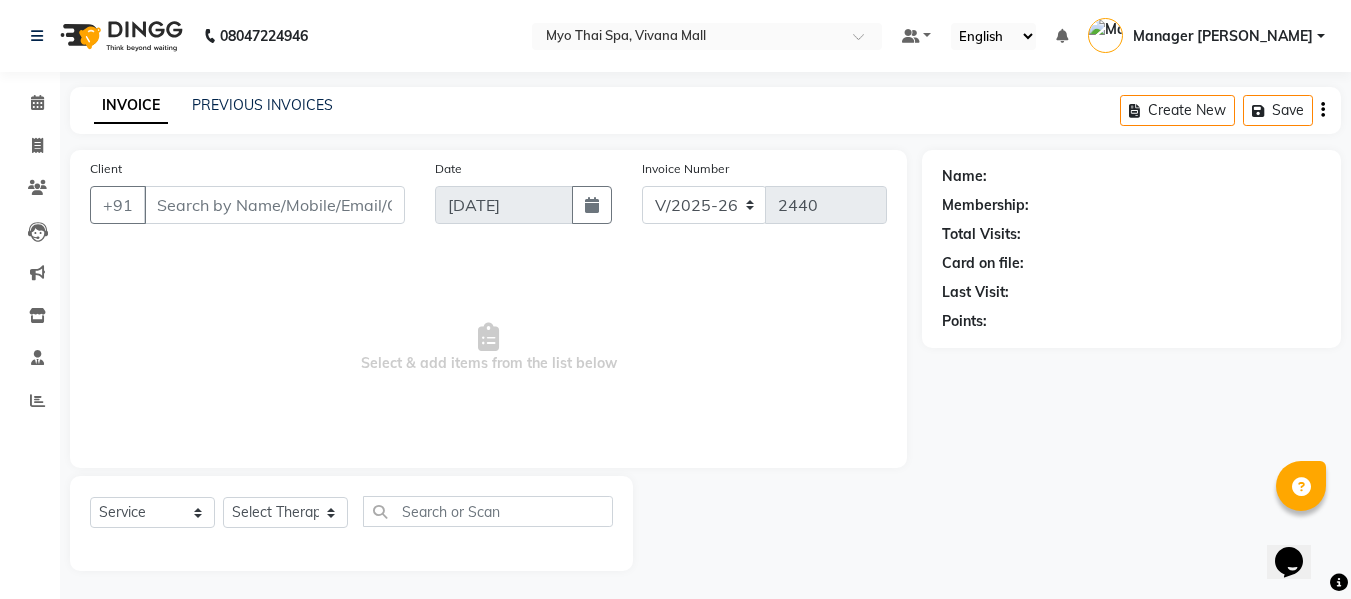 select on "V" 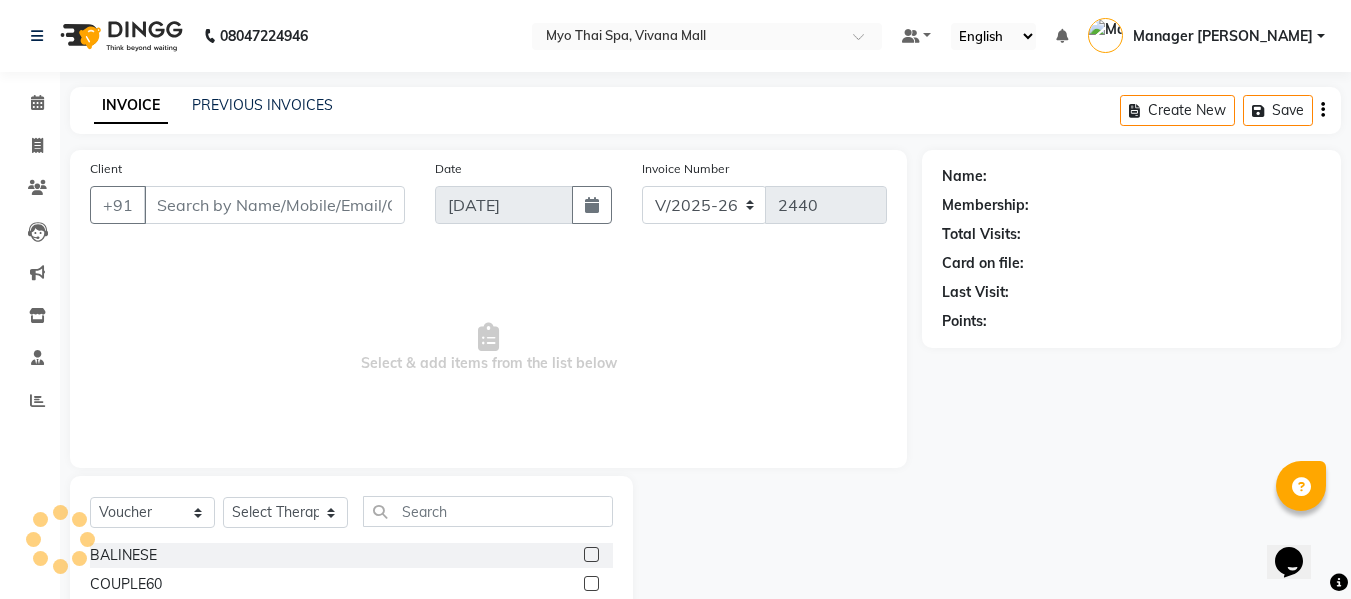 type on "9819199792" 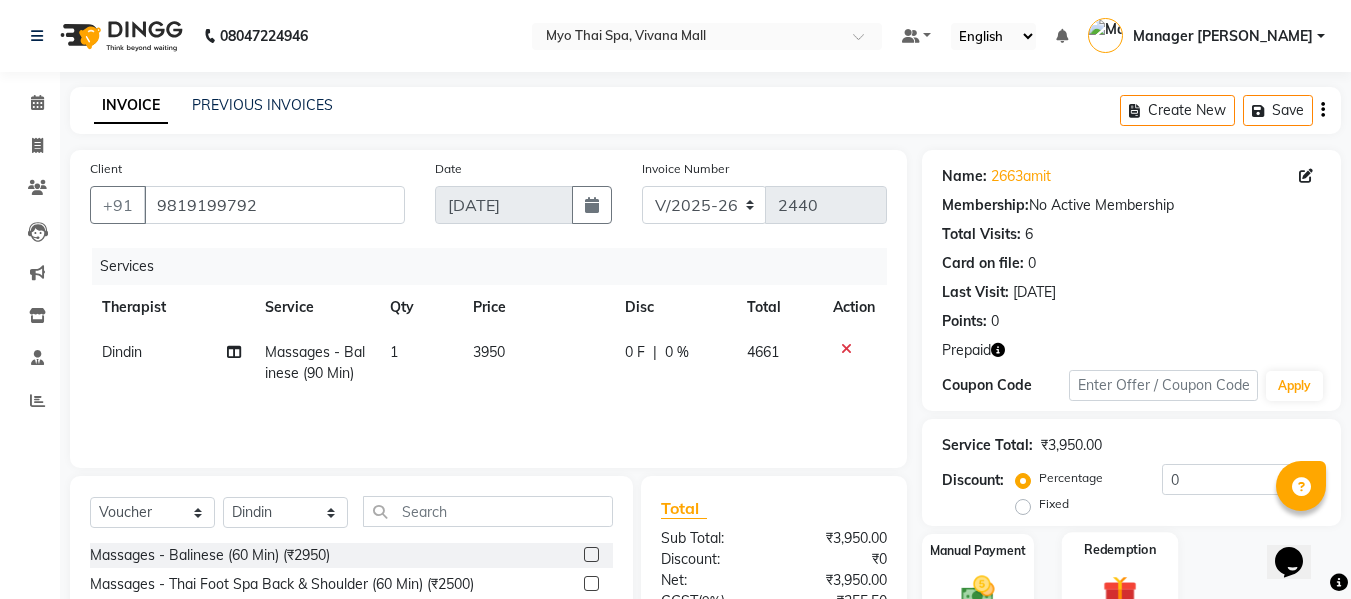 scroll, scrollTop: 202, scrollLeft: 0, axis: vertical 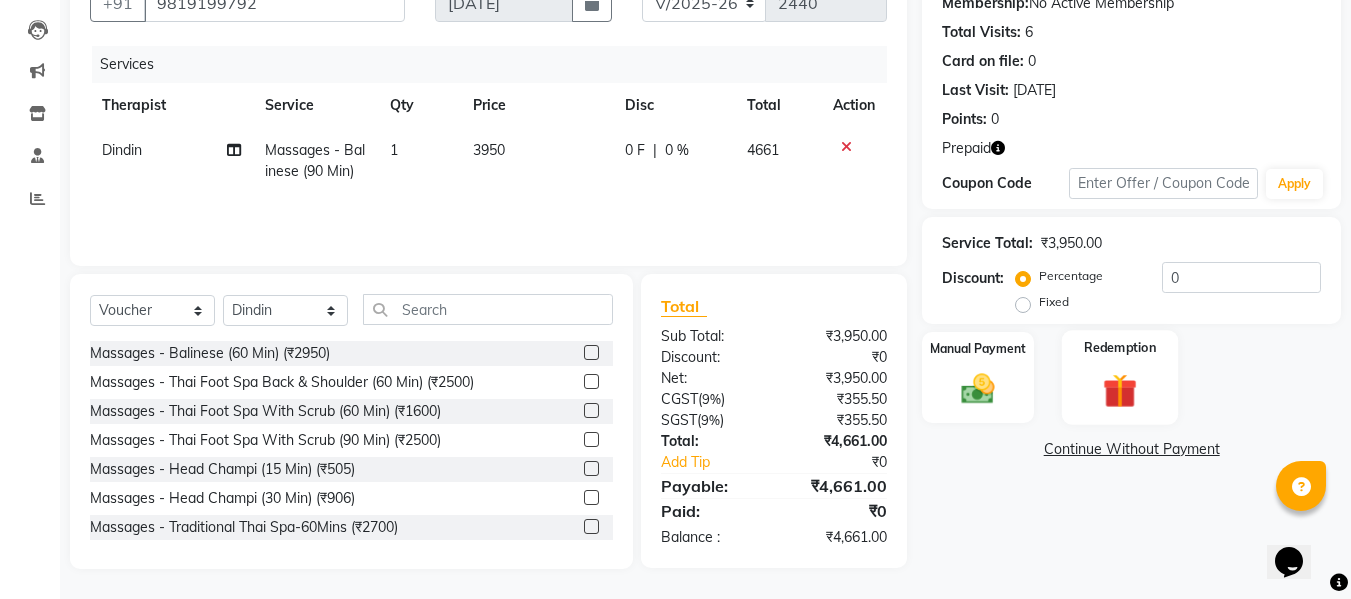 click 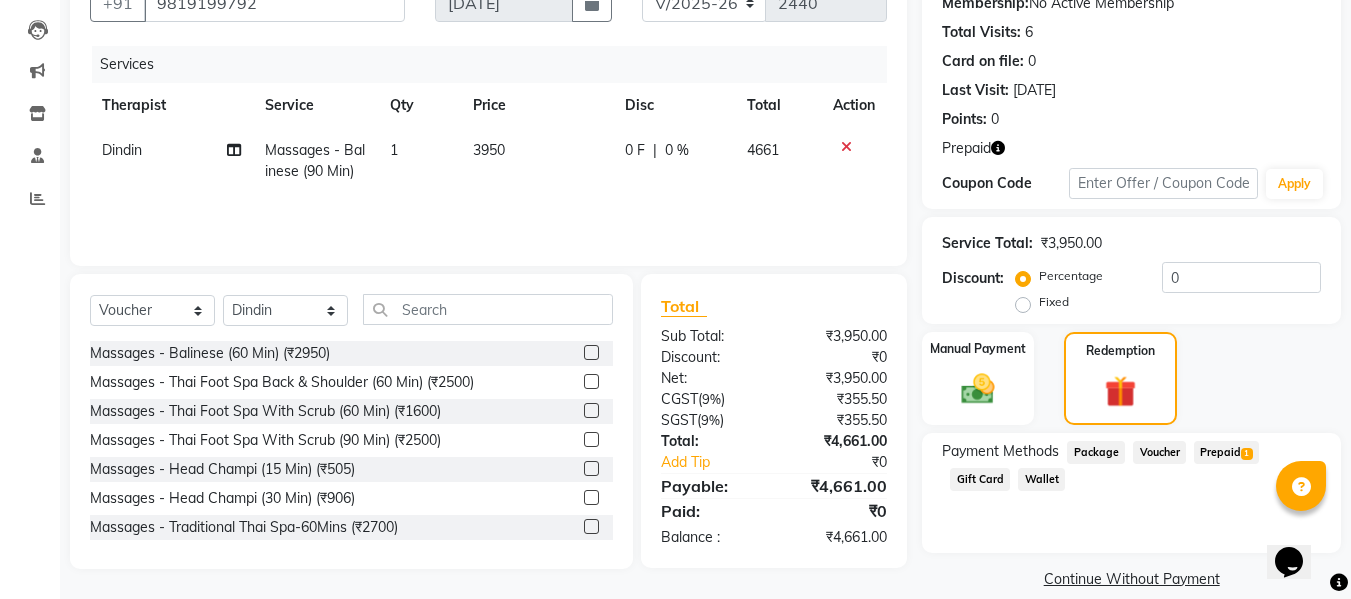 click on "Prepaid  1" 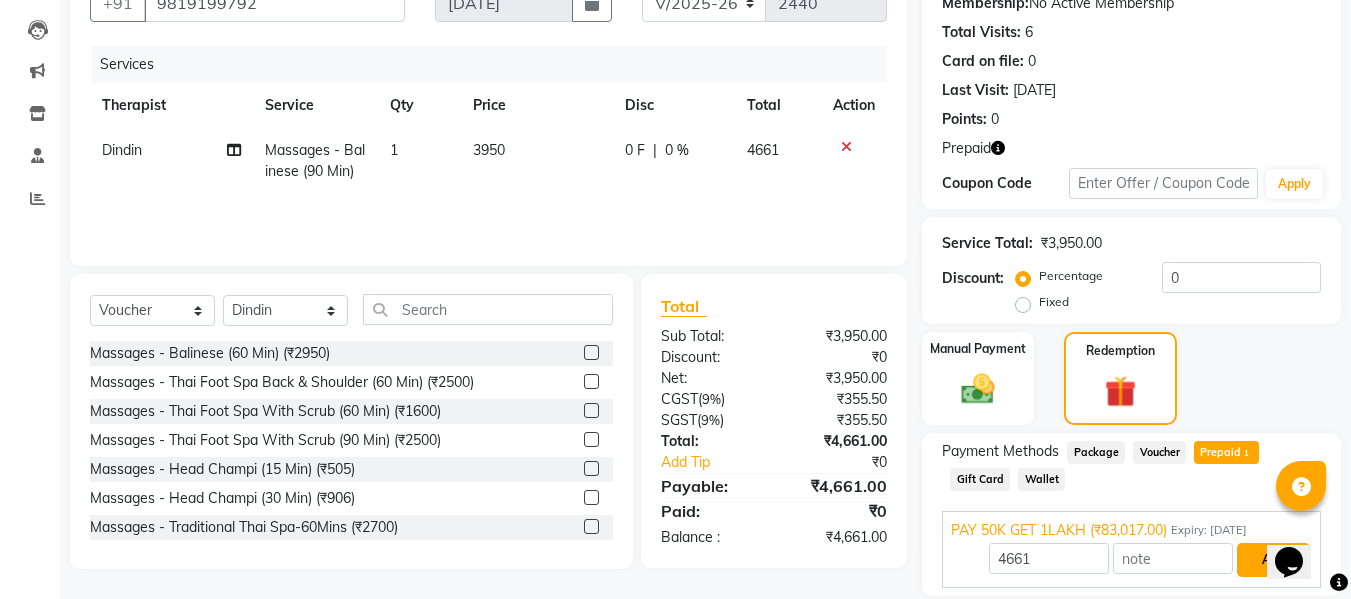 click on "Add" at bounding box center (1273, 560) 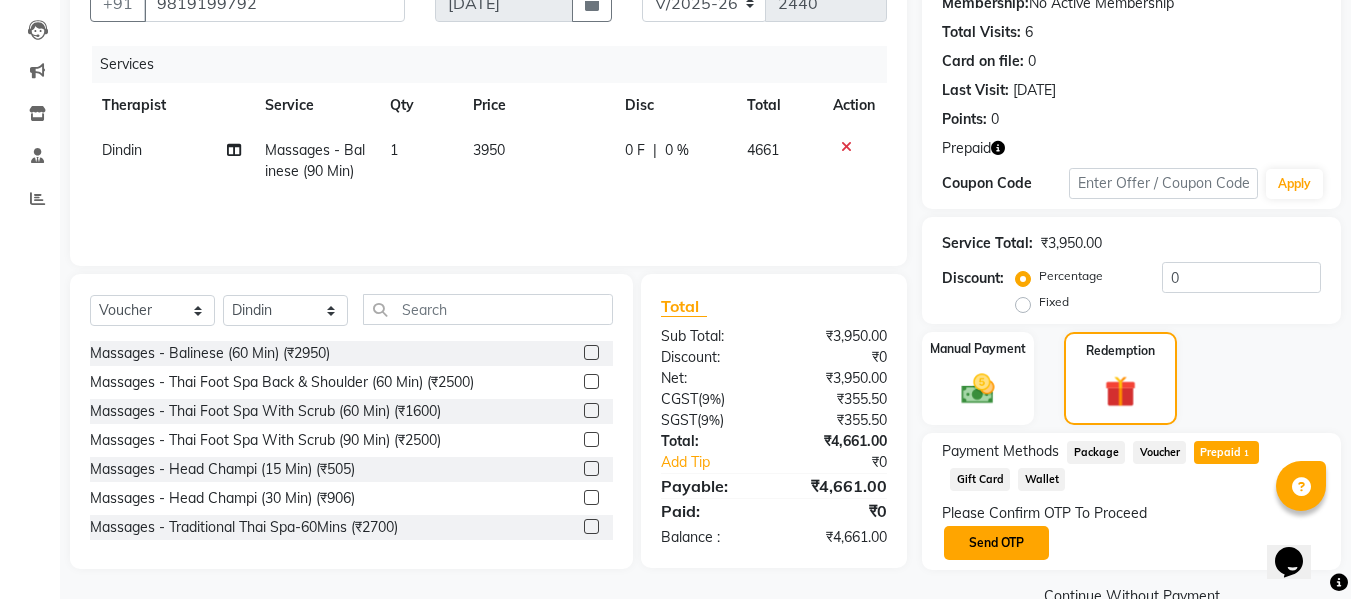click on "Send OTP" 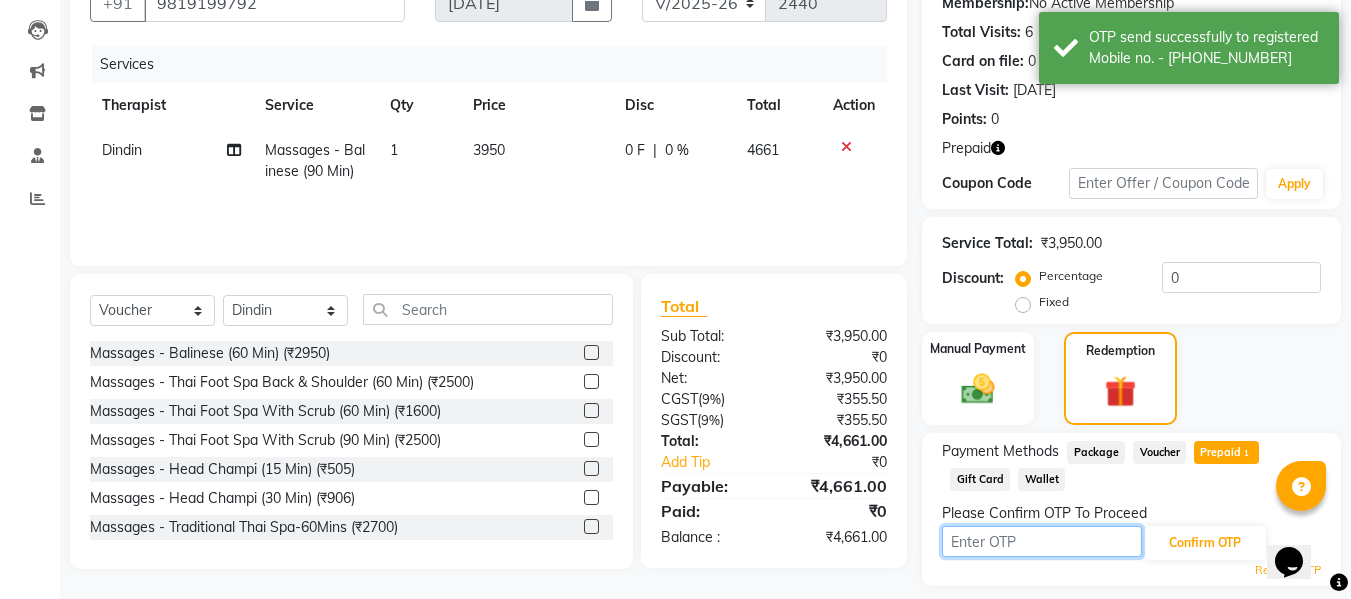 click at bounding box center (1042, 541) 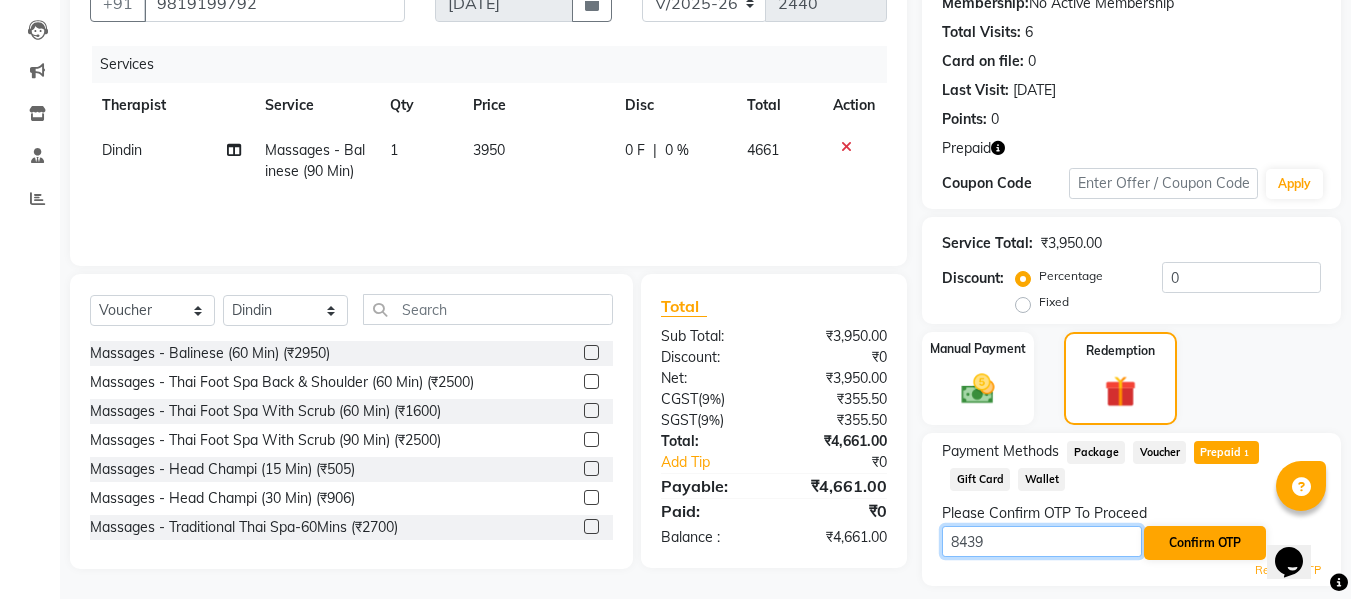 type on "8439" 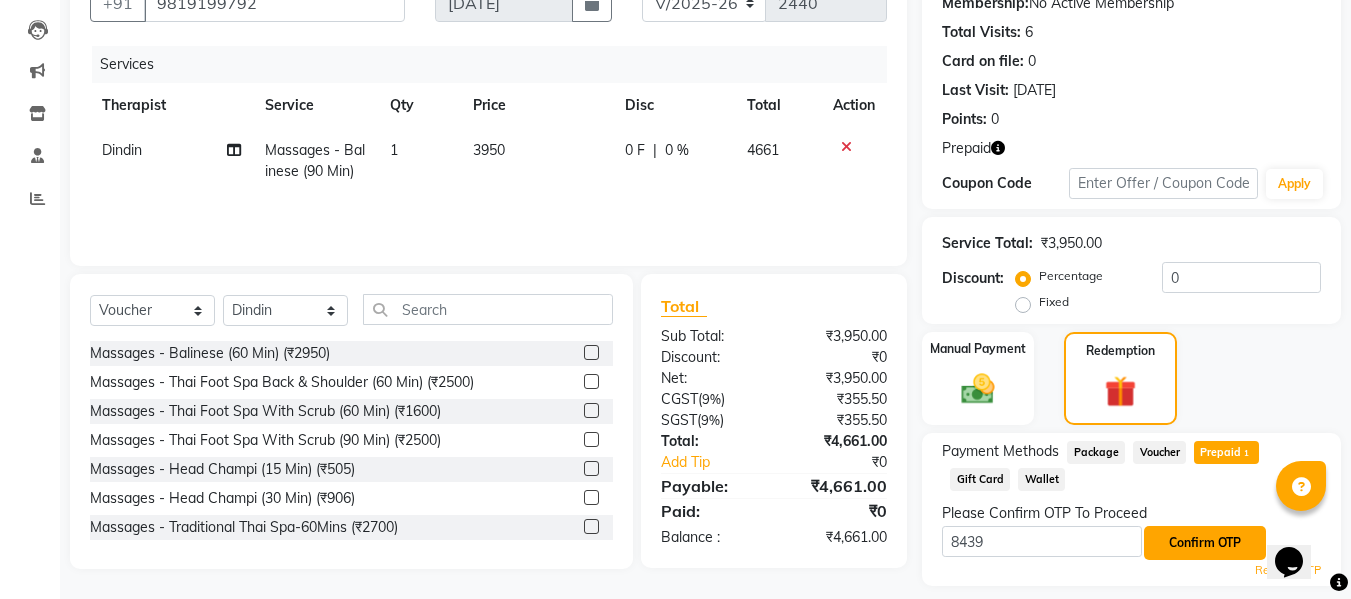 click on "Confirm OTP" 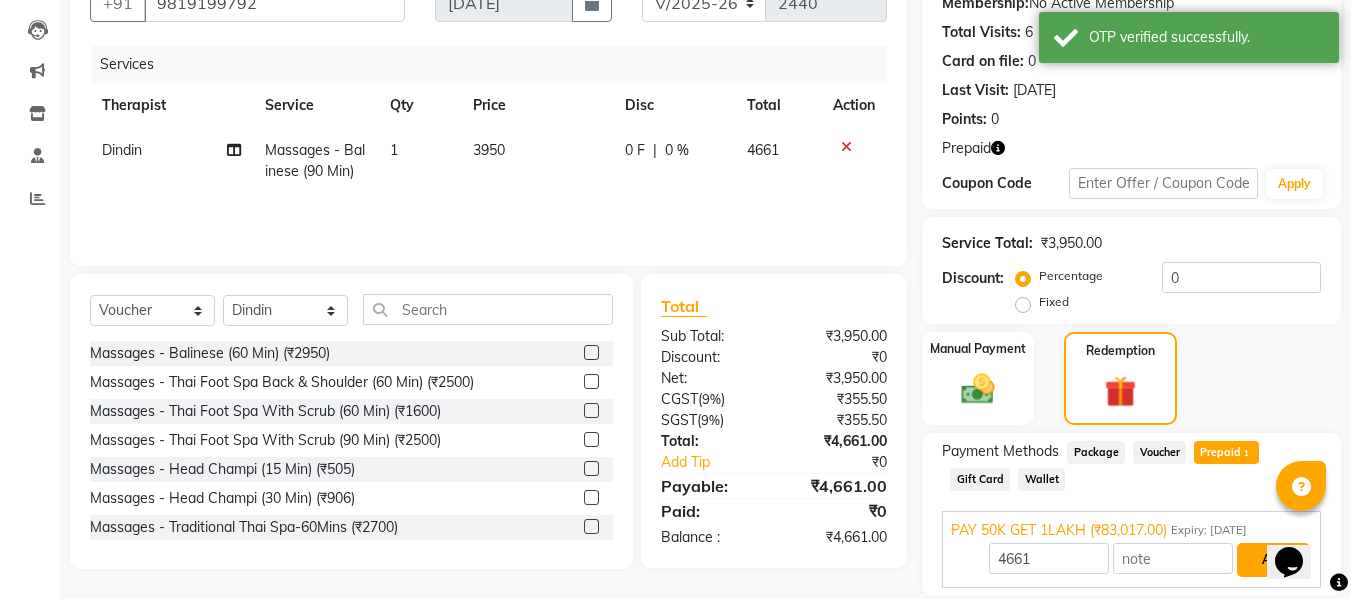 click on "Add" at bounding box center [1273, 560] 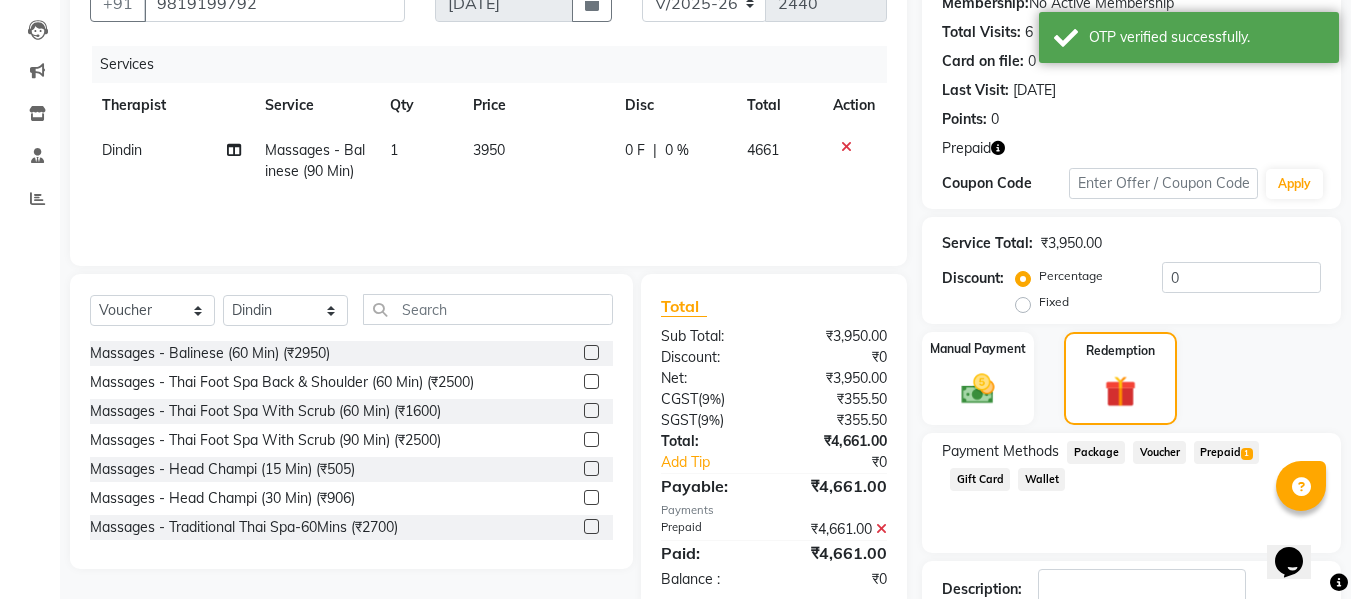 click 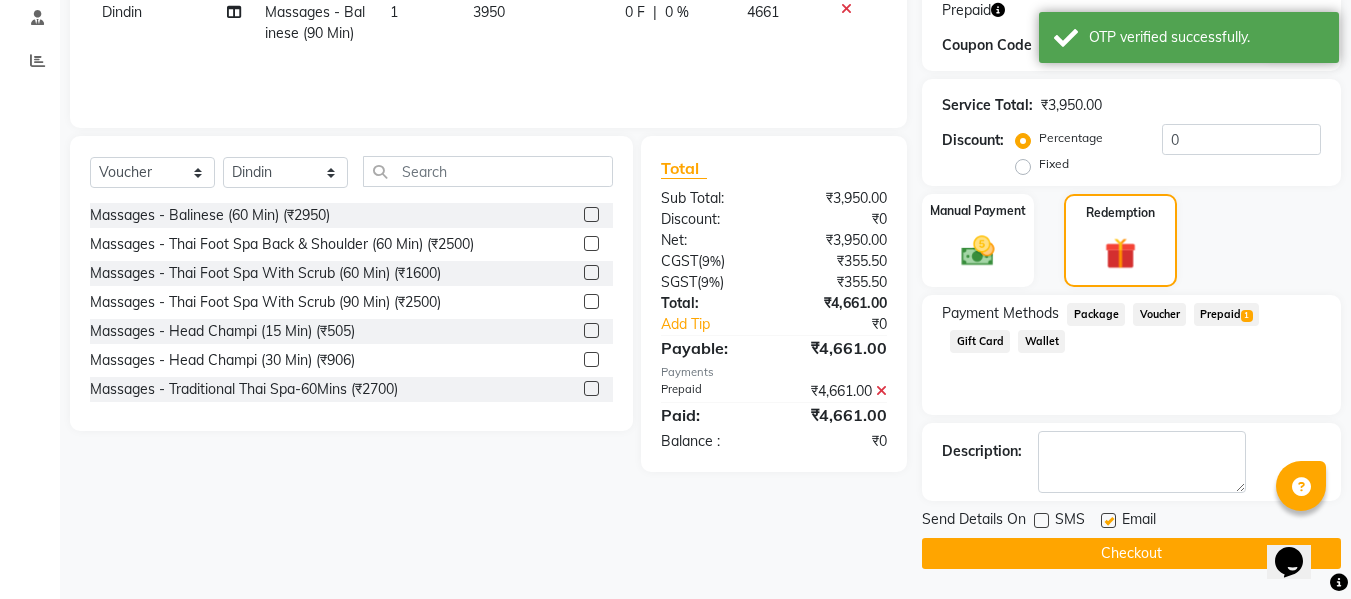click on "Checkout" 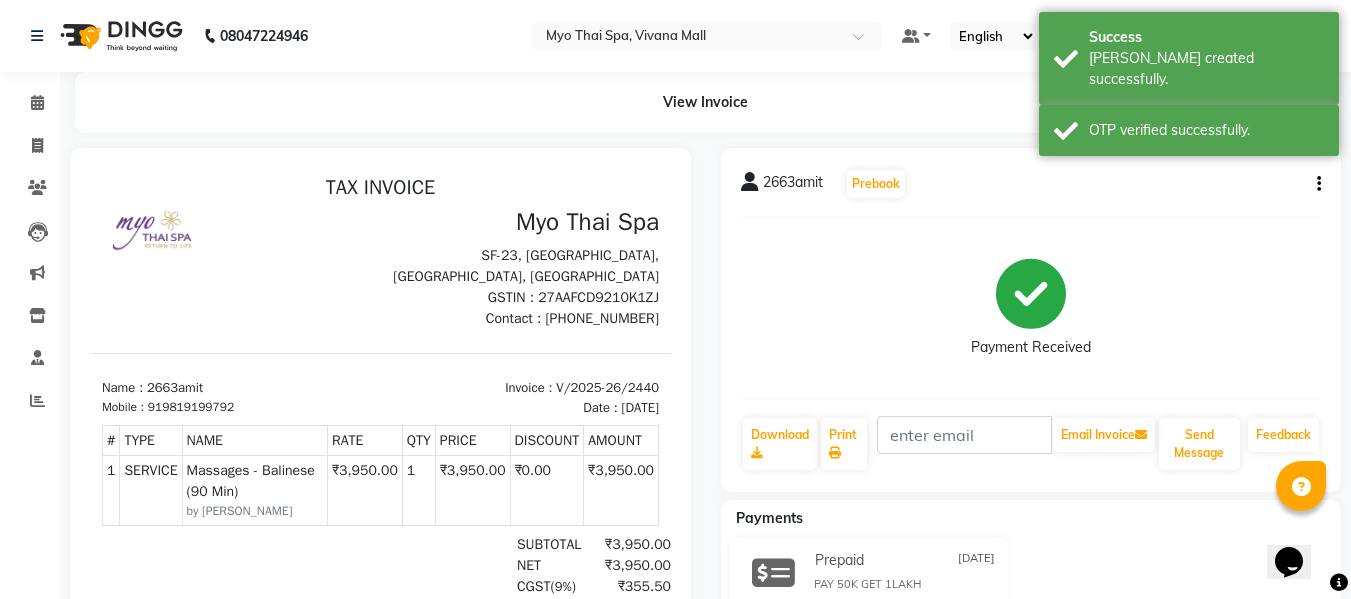 scroll, scrollTop: 0, scrollLeft: 0, axis: both 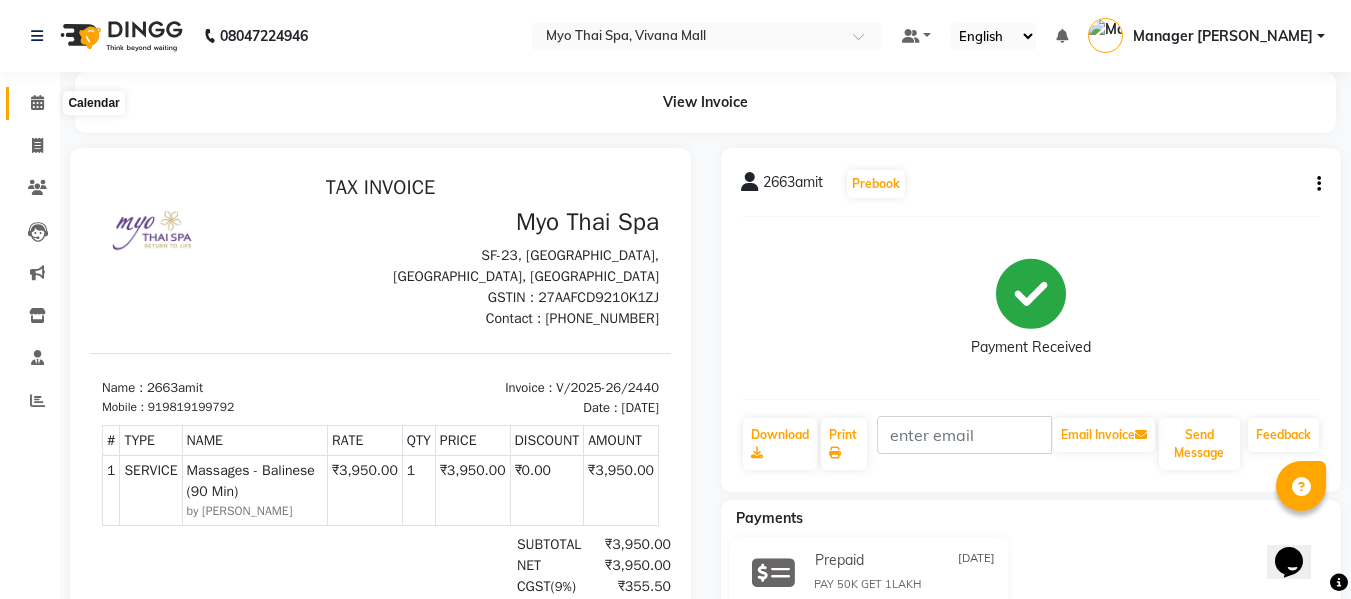 click 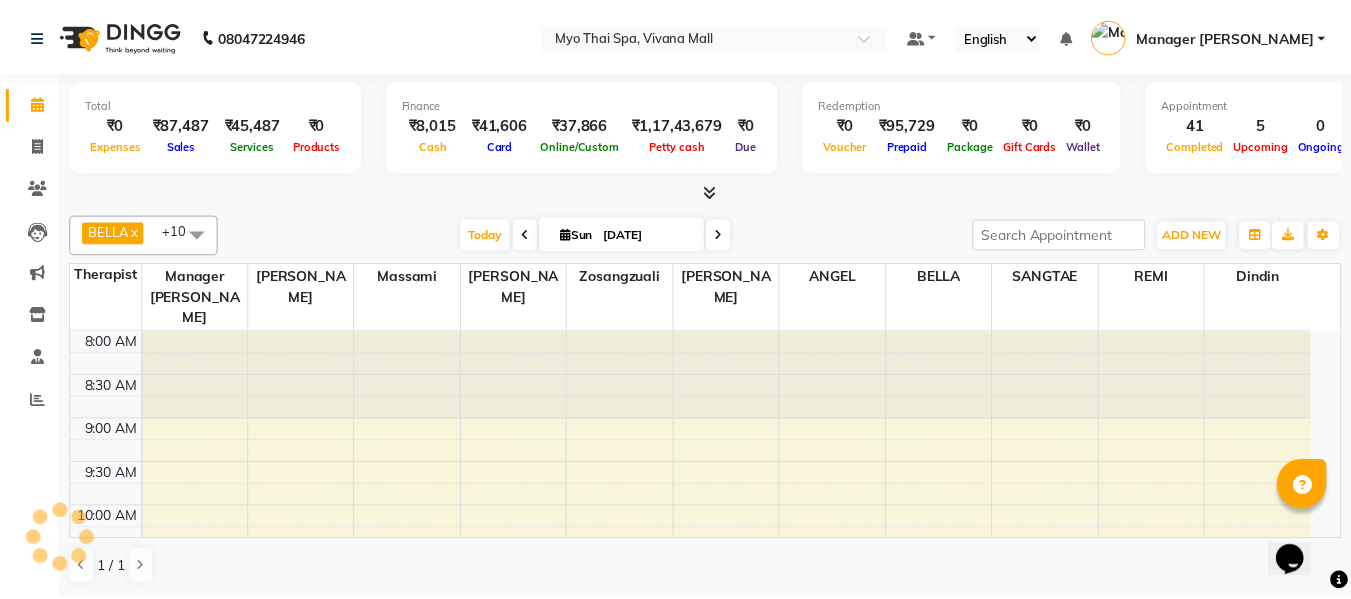 scroll, scrollTop: 0, scrollLeft: 0, axis: both 